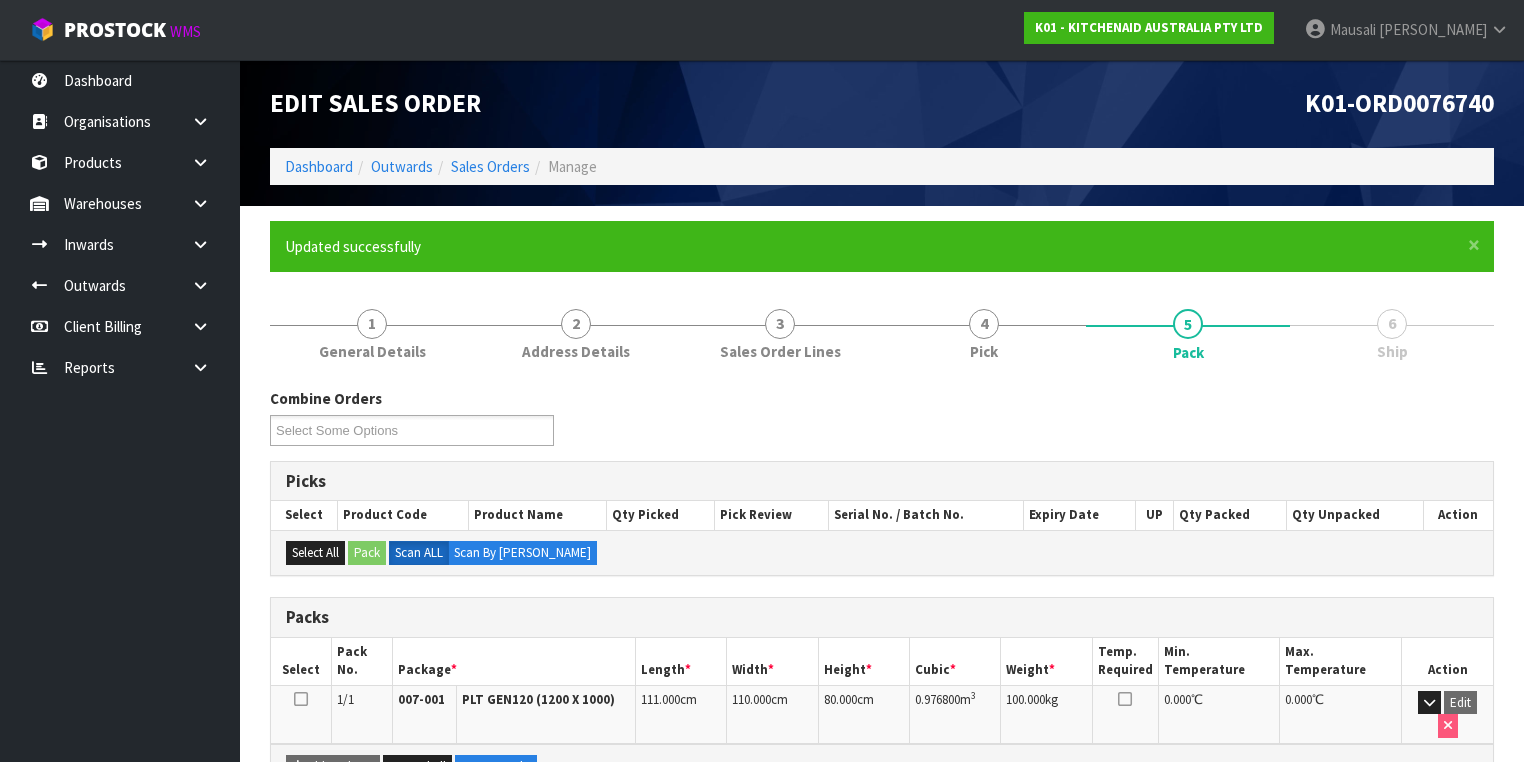 scroll, scrollTop: 0, scrollLeft: 0, axis: both 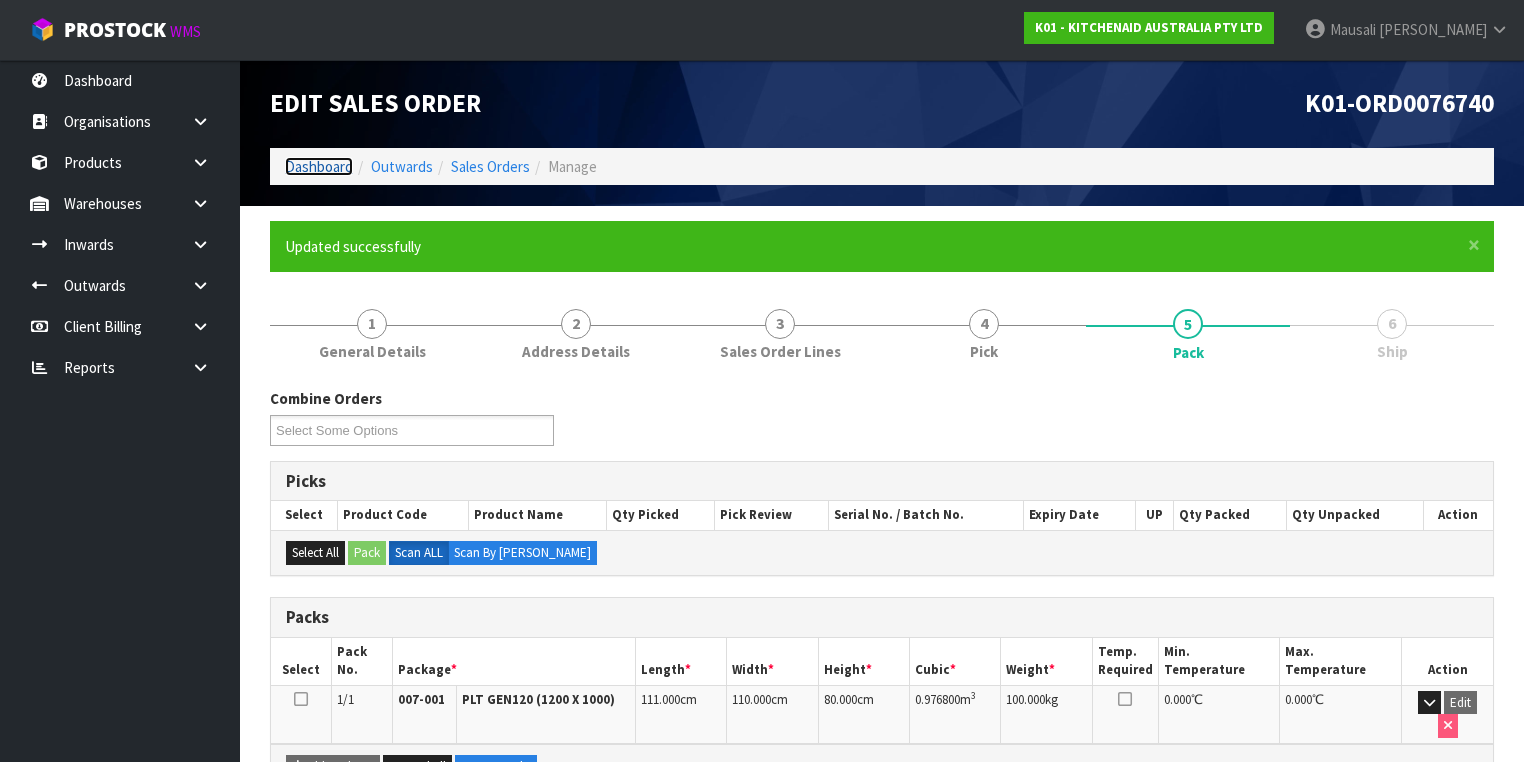 click on "Dashboard" at bounding box center [319, 166] 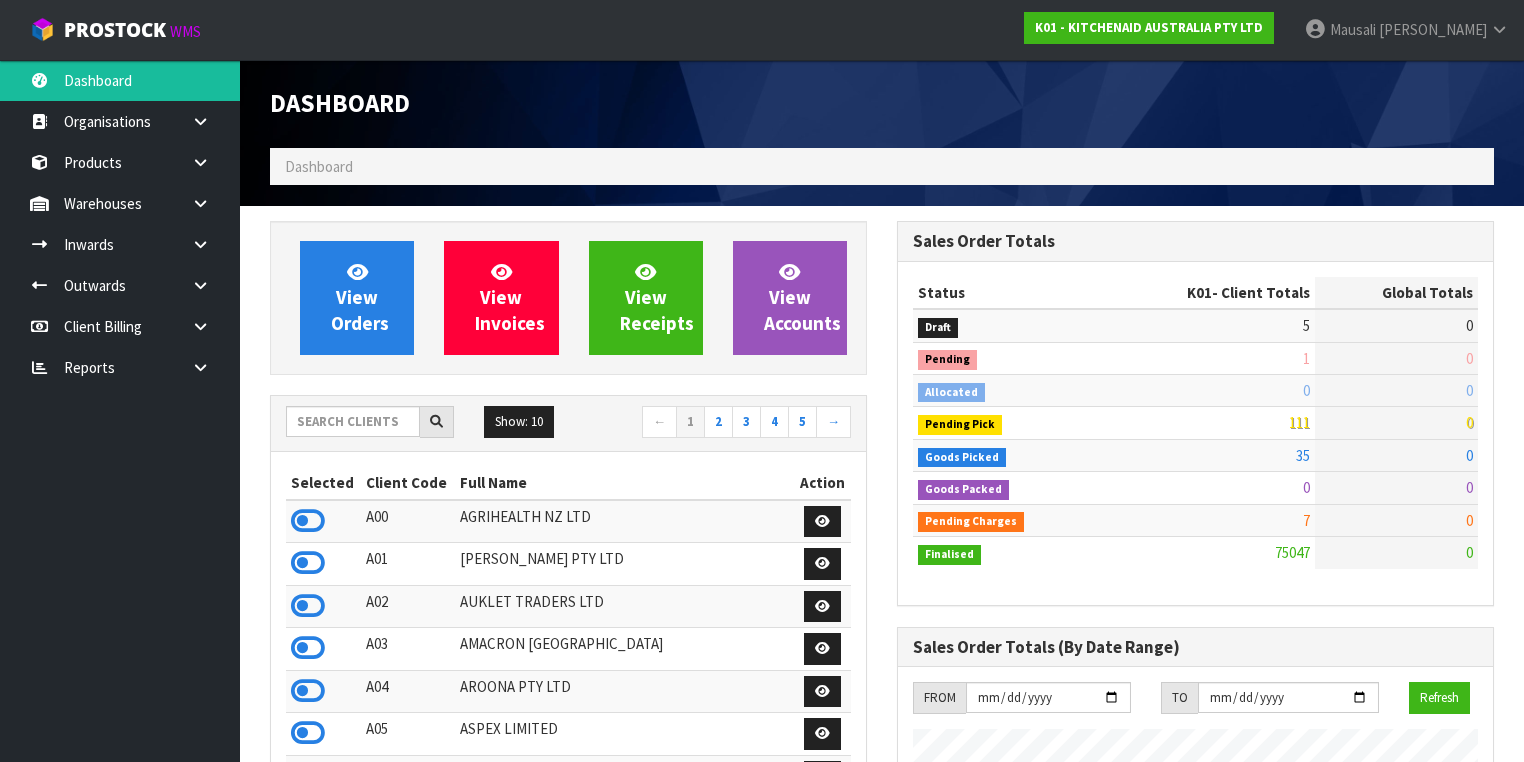 scroll, scrollTop: 998491, scrollLeft: 999372, axis: both 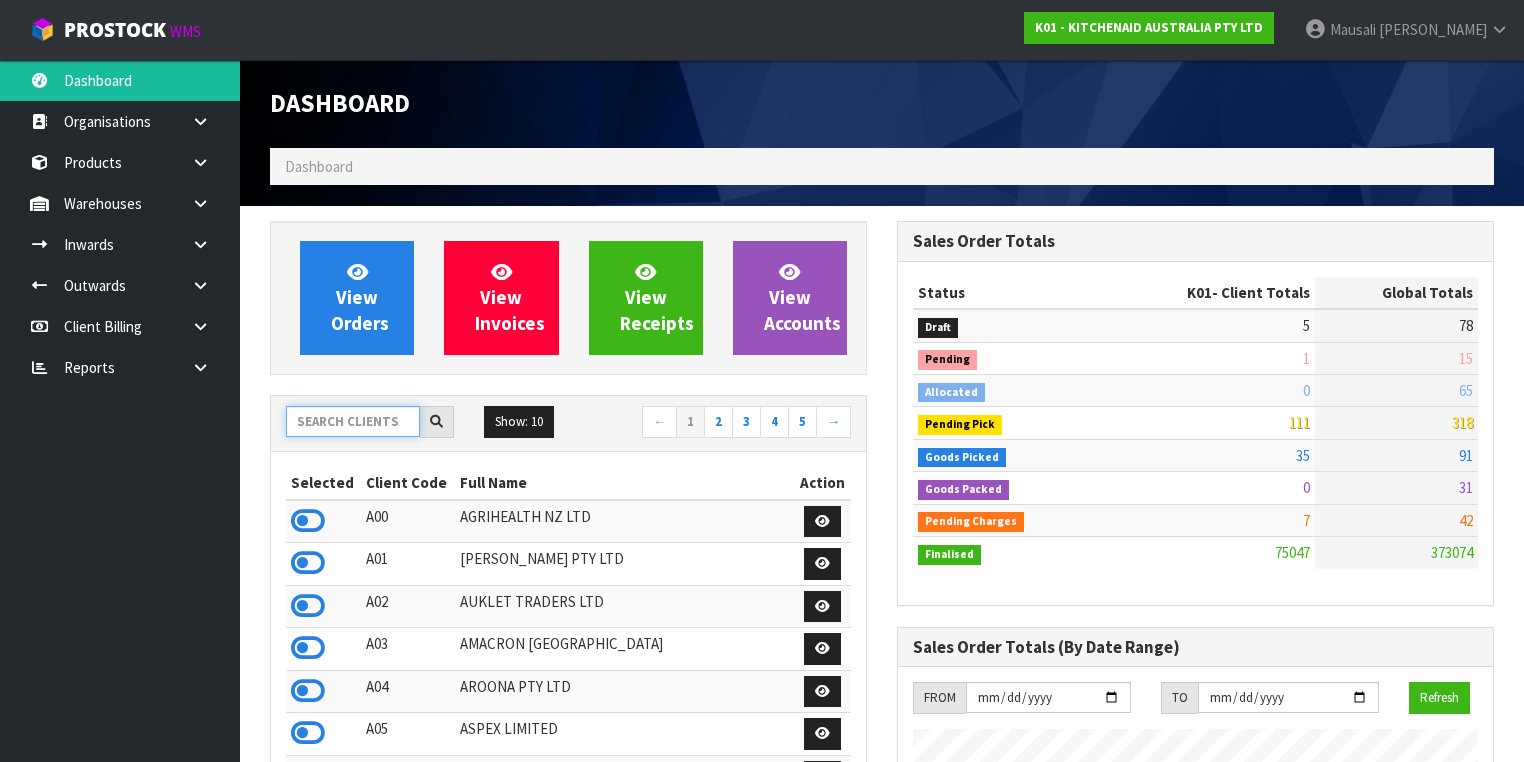 click at bounding box center (353, 421) 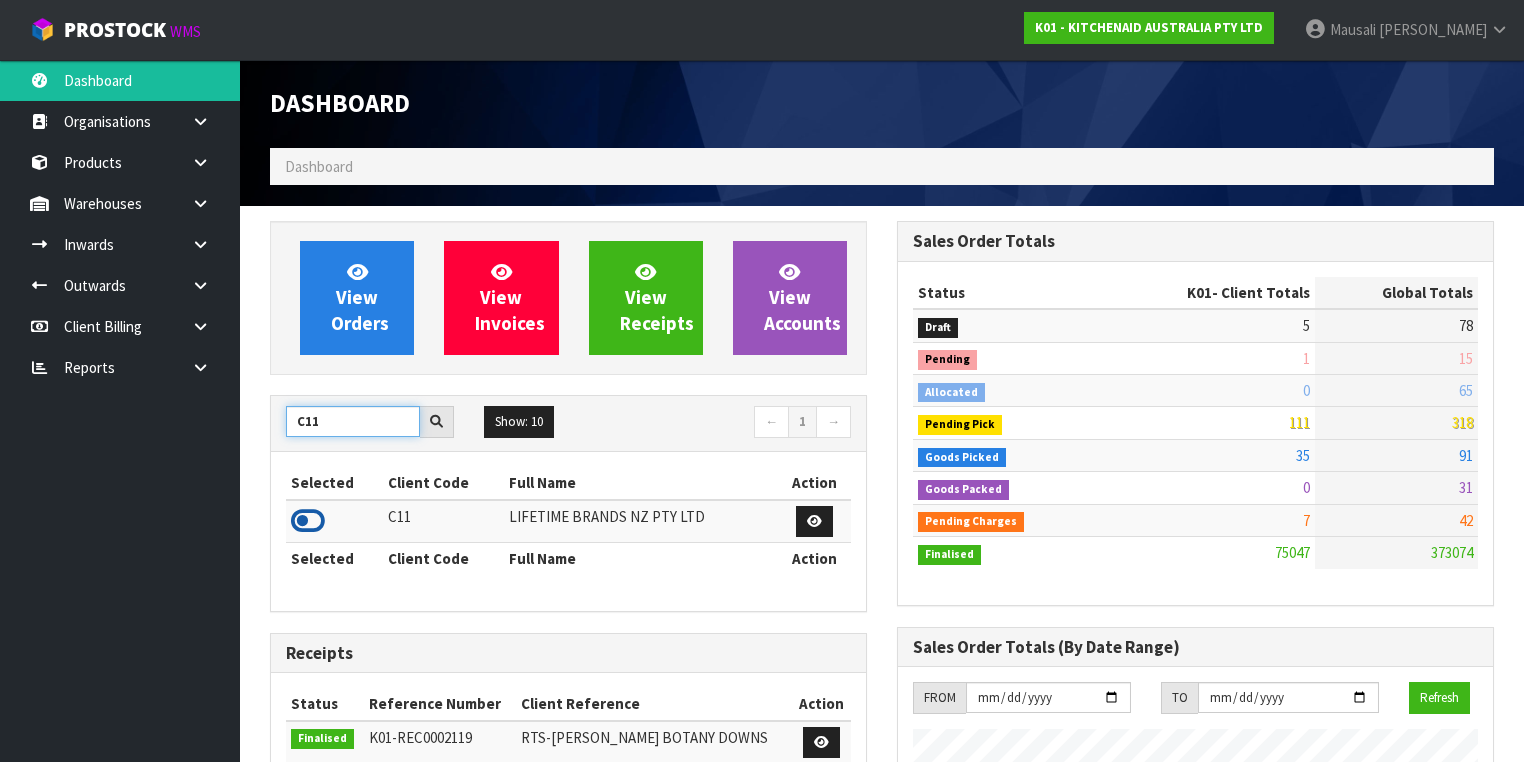 type on "C11" 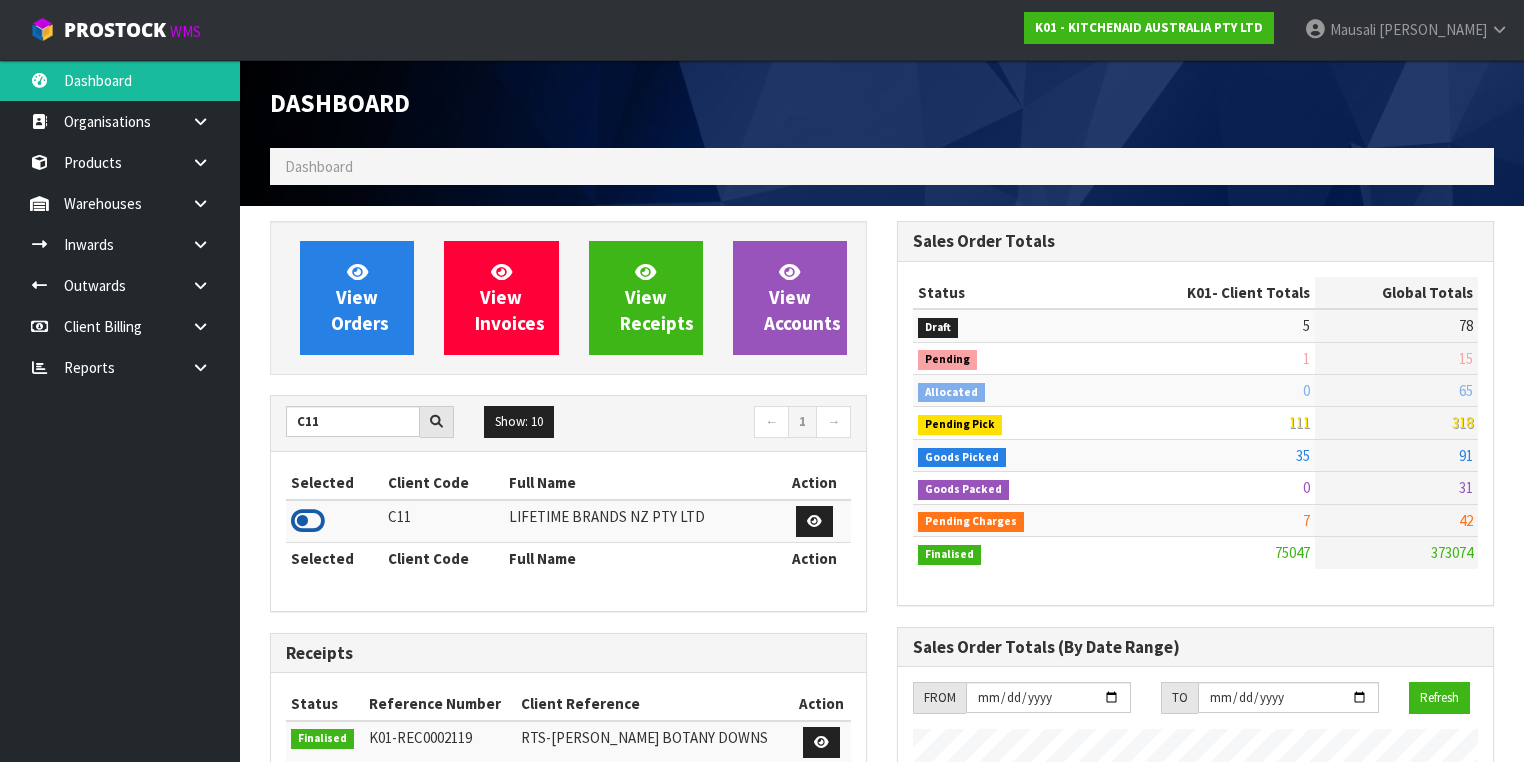 click at bounding box center (308, 521) 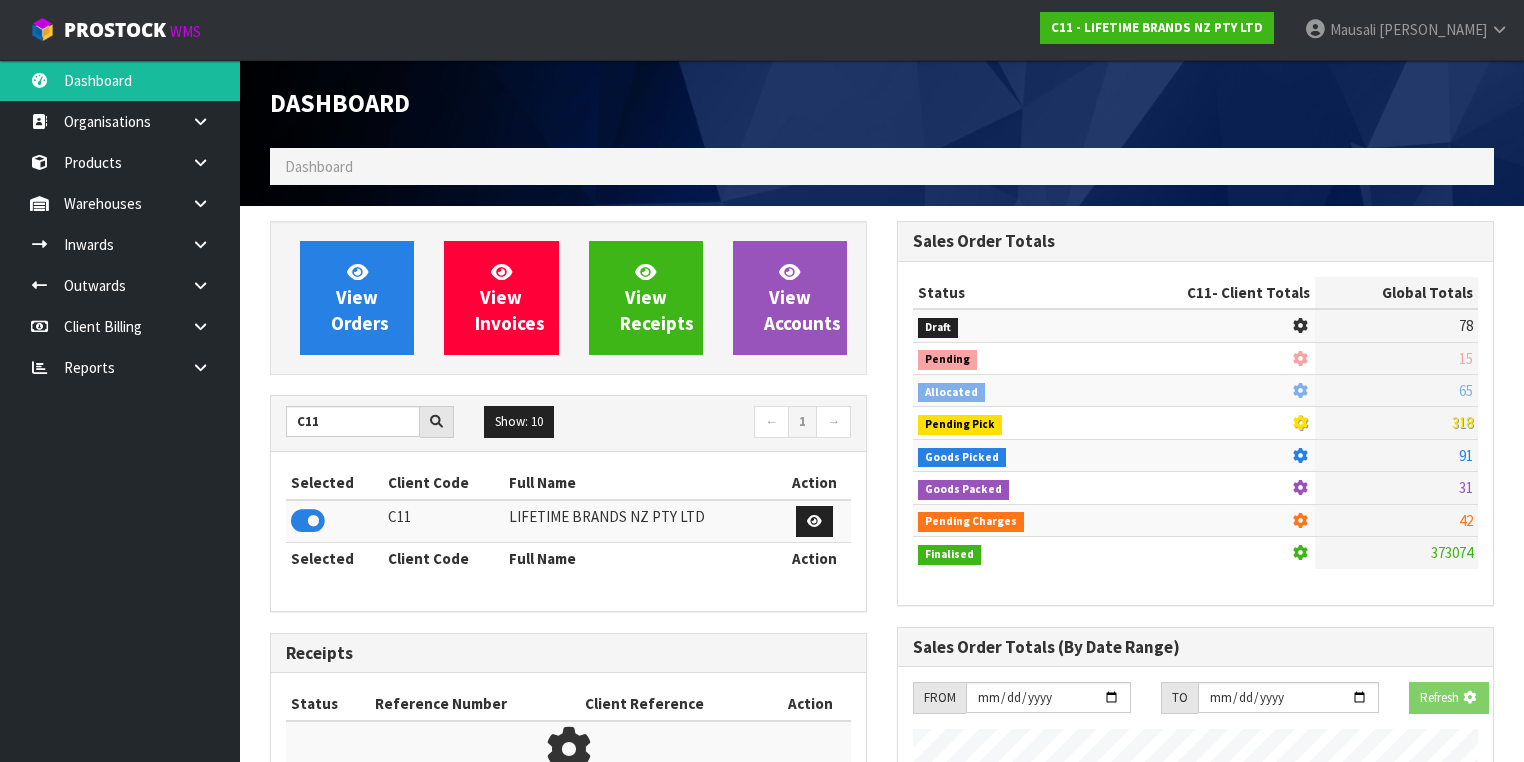 scroll, scrollTop: 1242, scrollLeft: 627, axis: both 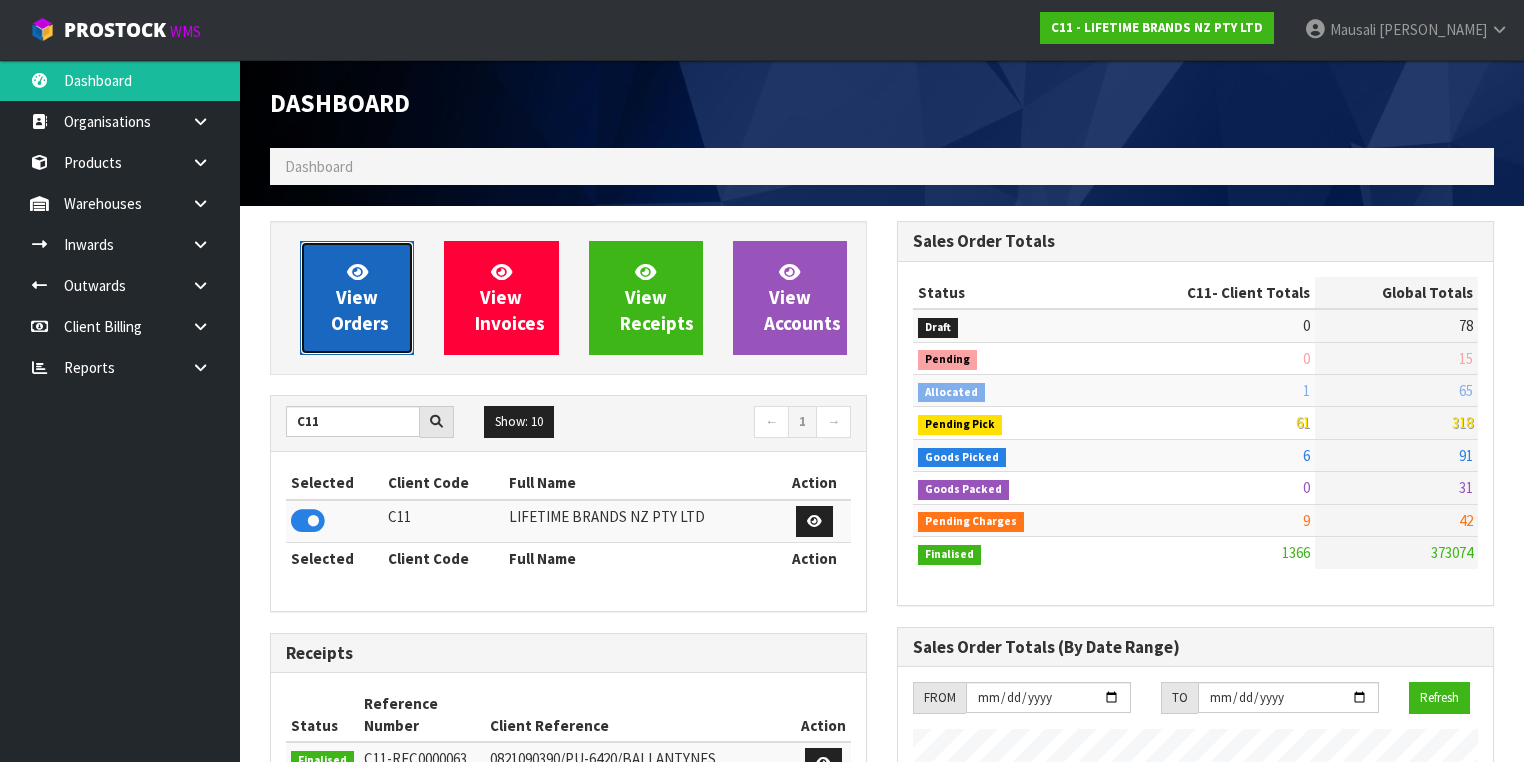 click on "View
Orders" at bounding box center [360, 297] 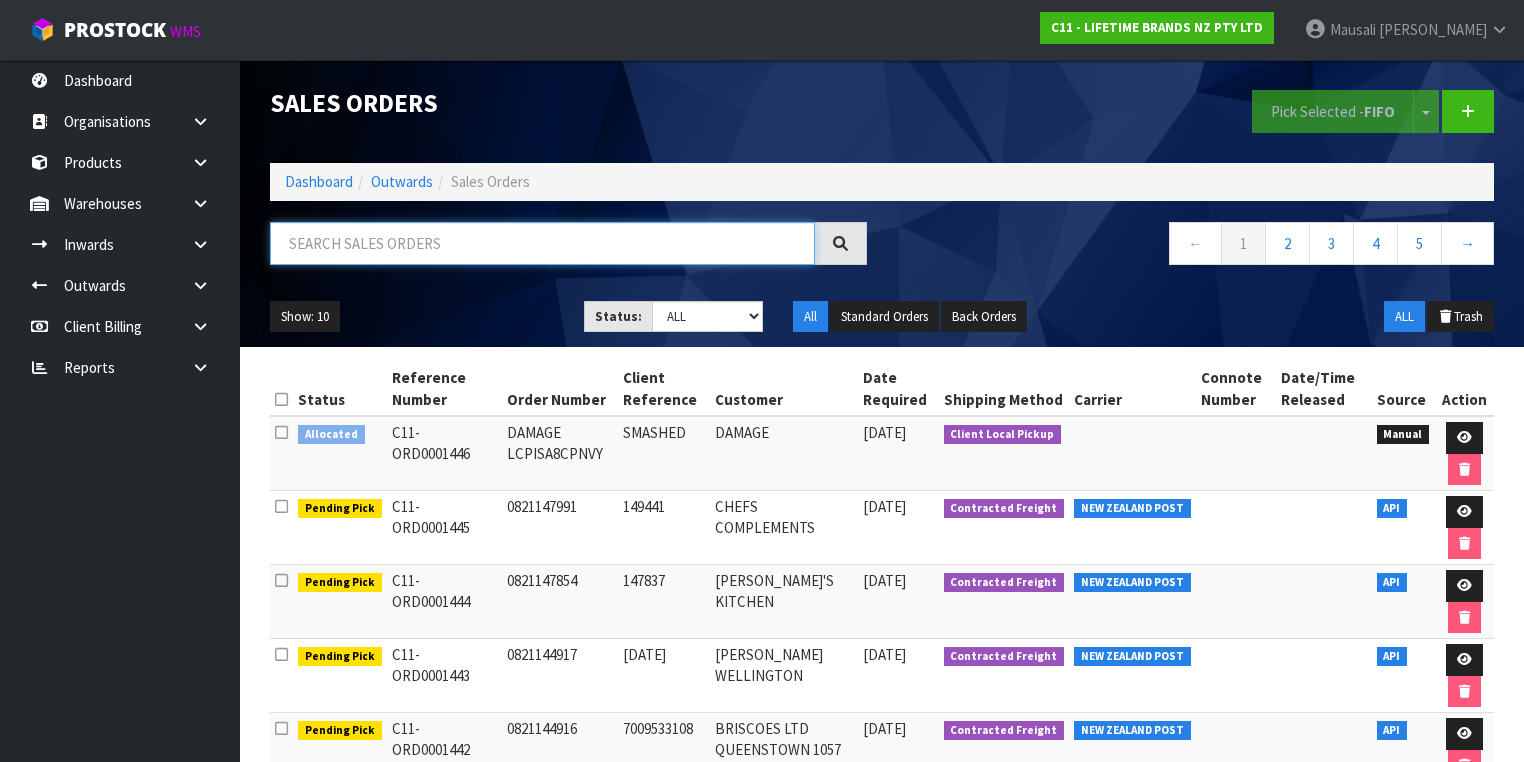 click at bounding box center (542, 243) 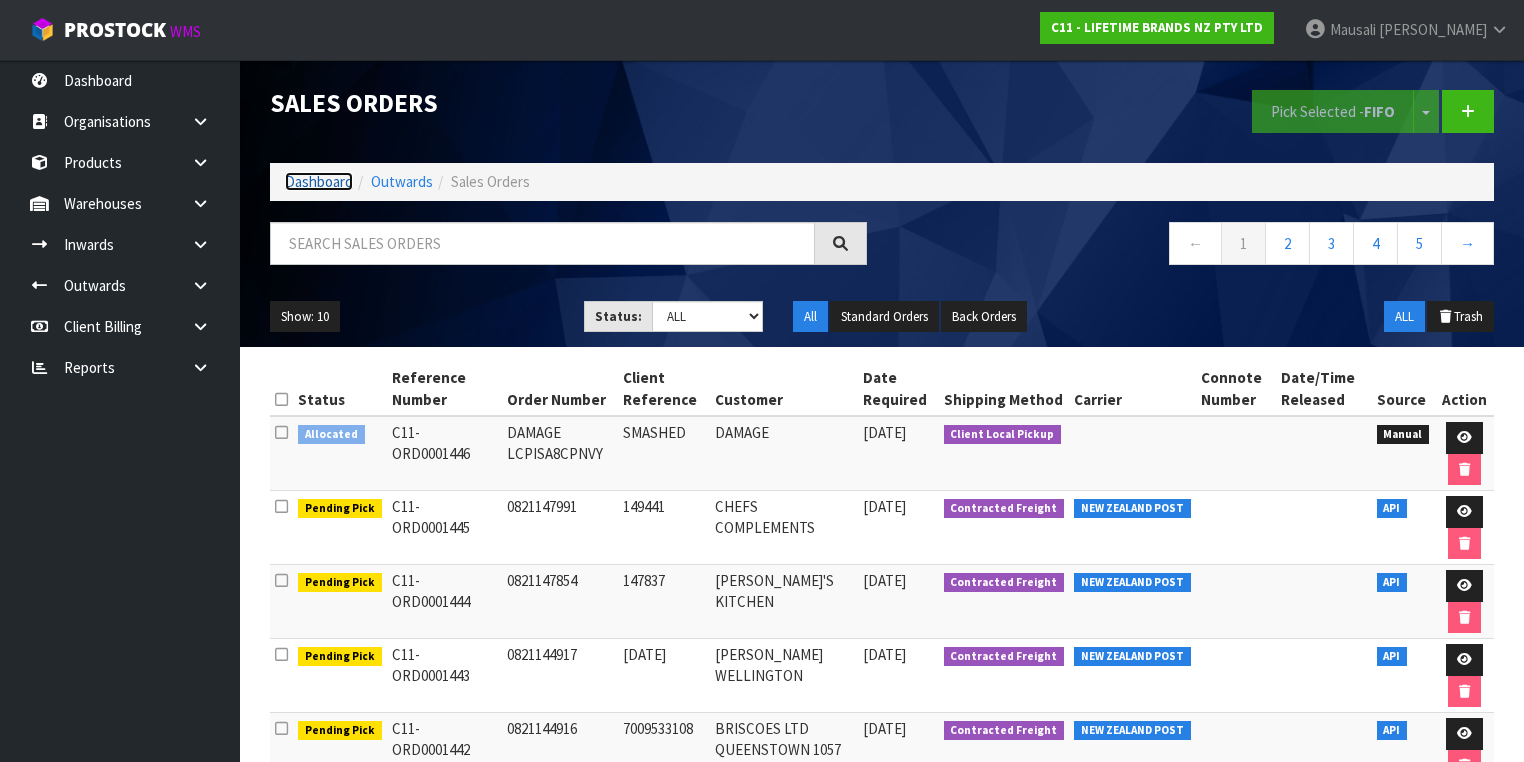 click on "Dashboard" at bounding box center (319, 181) 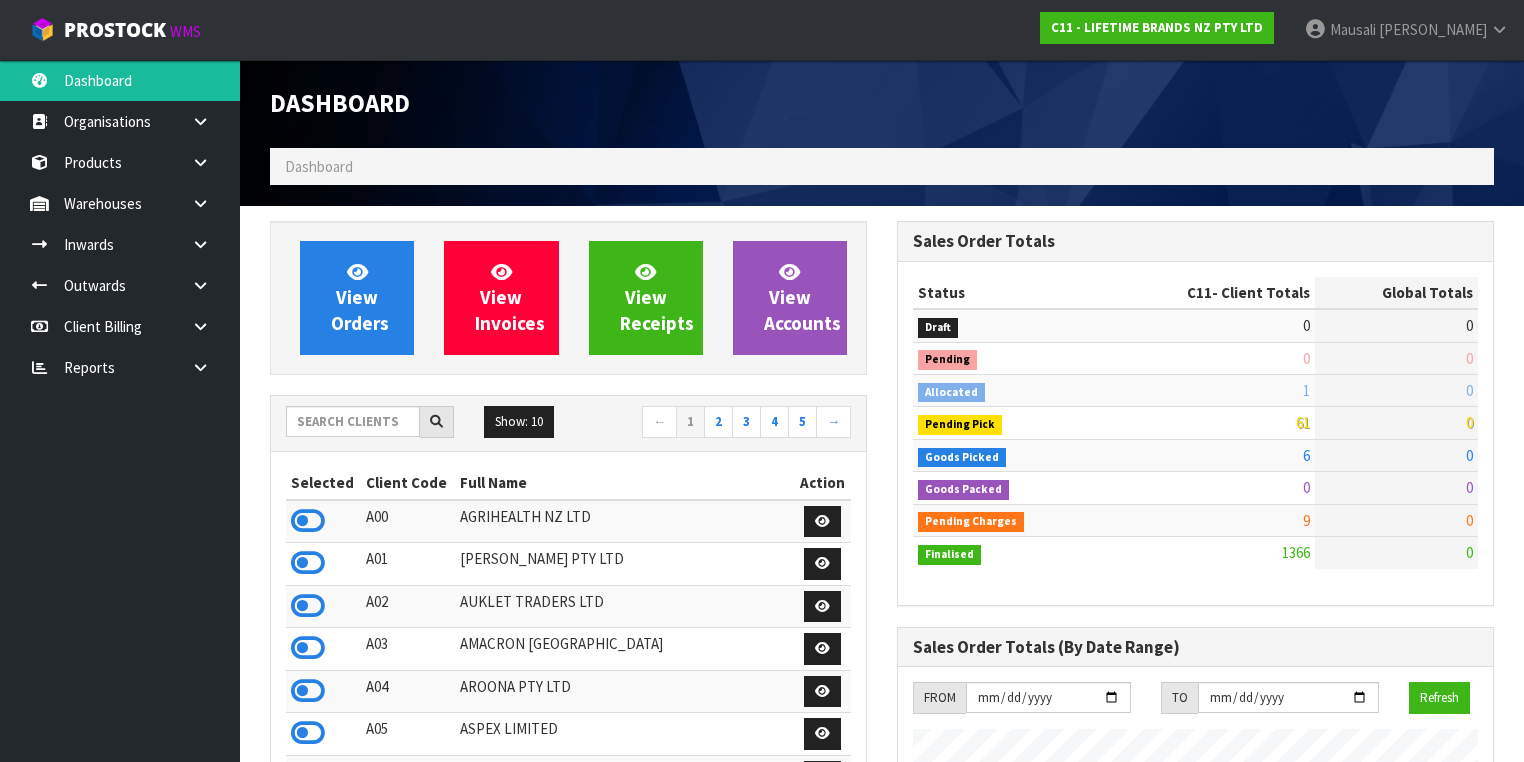 scroll, scrollTop: 998405, scrollLeft: 999372, axis: both 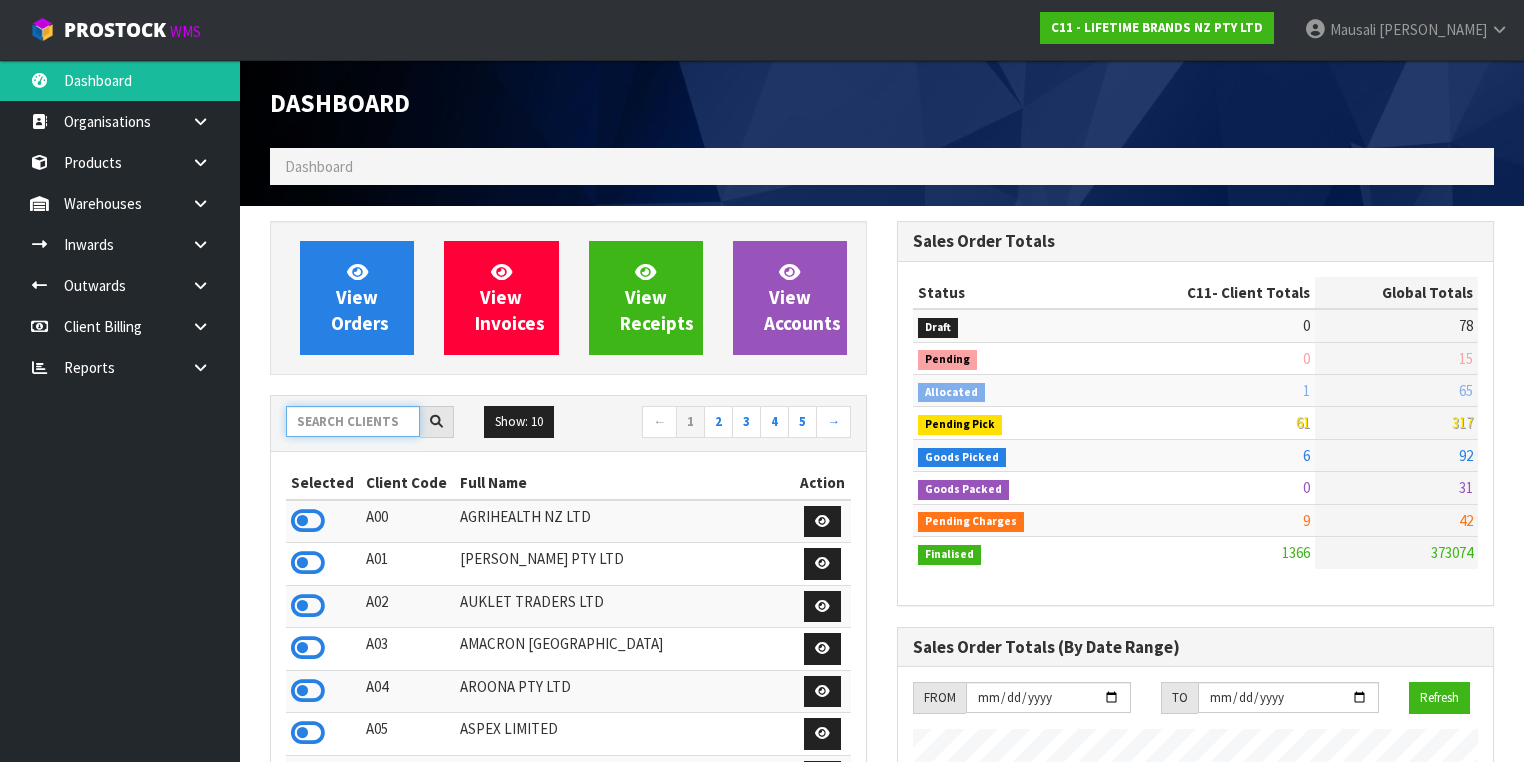 click at bounding box center [353, 421] 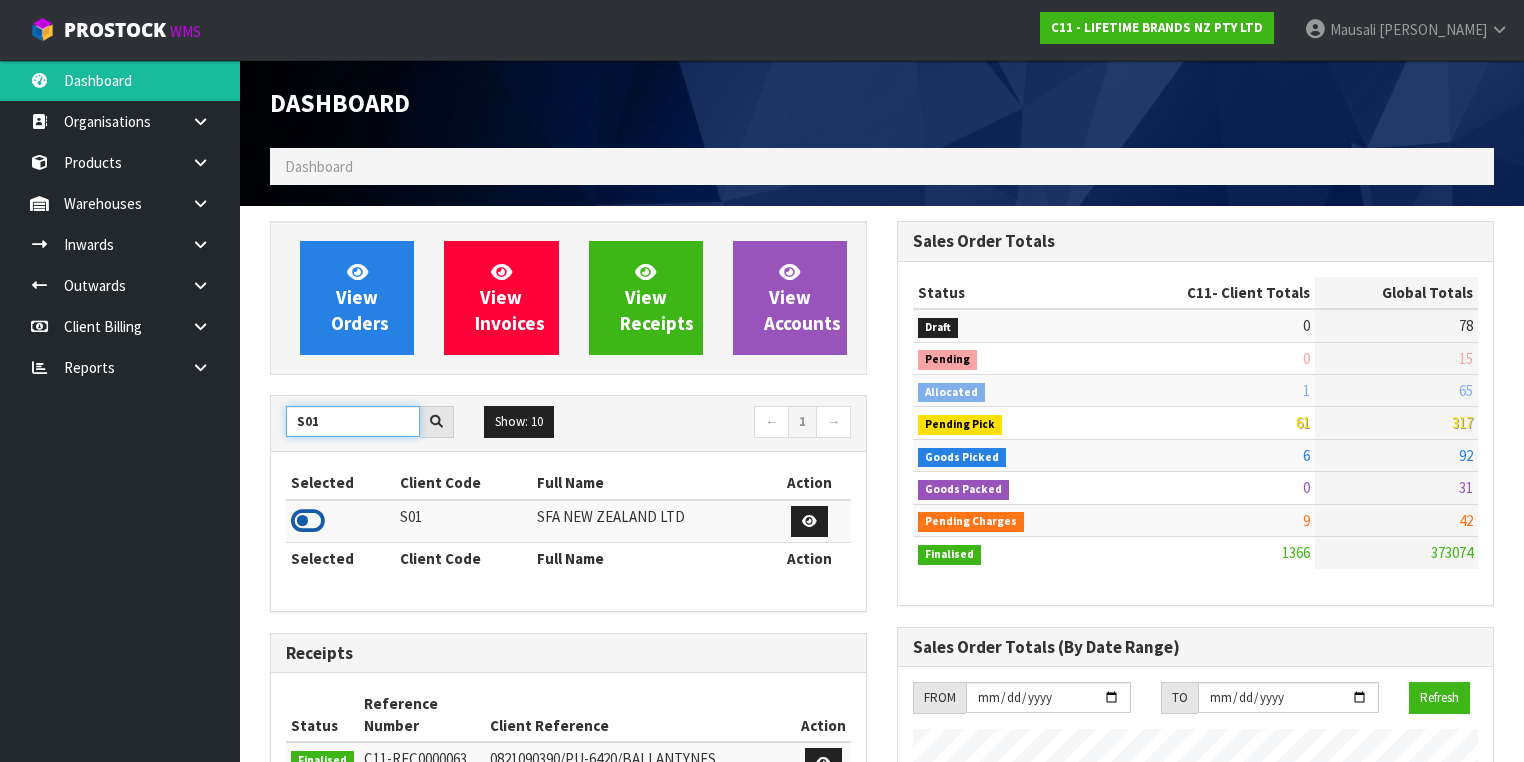 type on "S01" 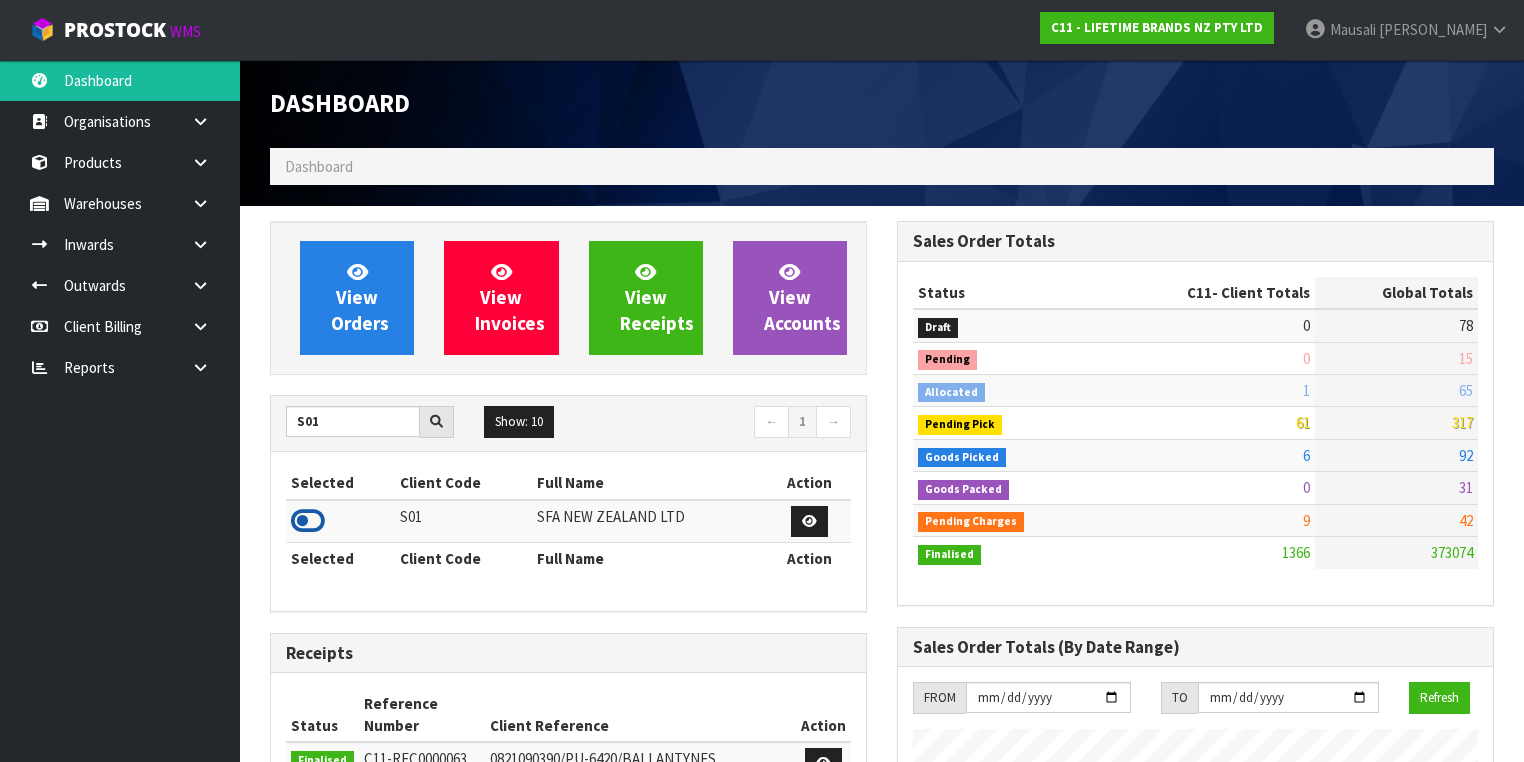 click at bounding box center [308, 521] 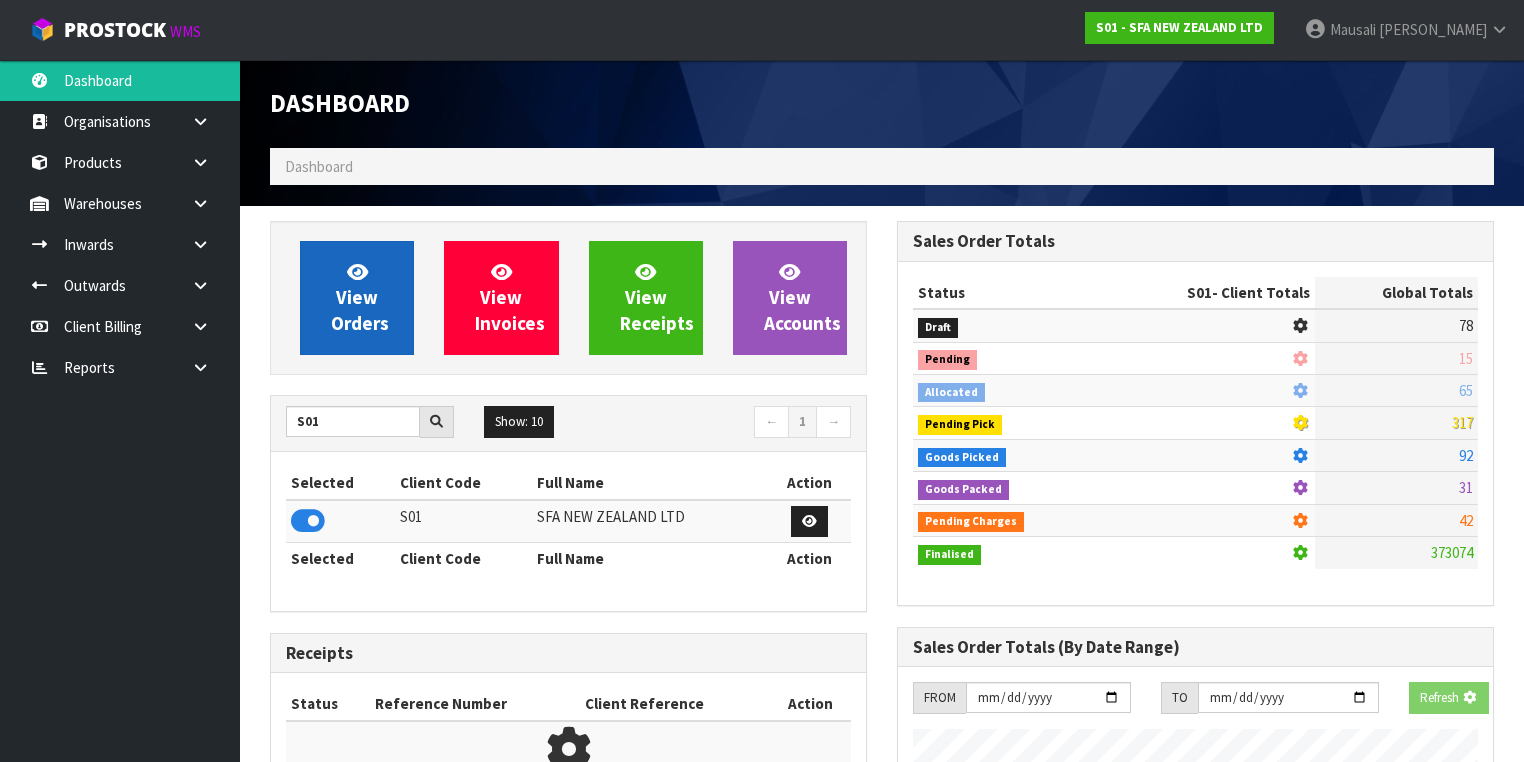 scroll, scrollTop: 1242, scrollLeft: 627, axis: both 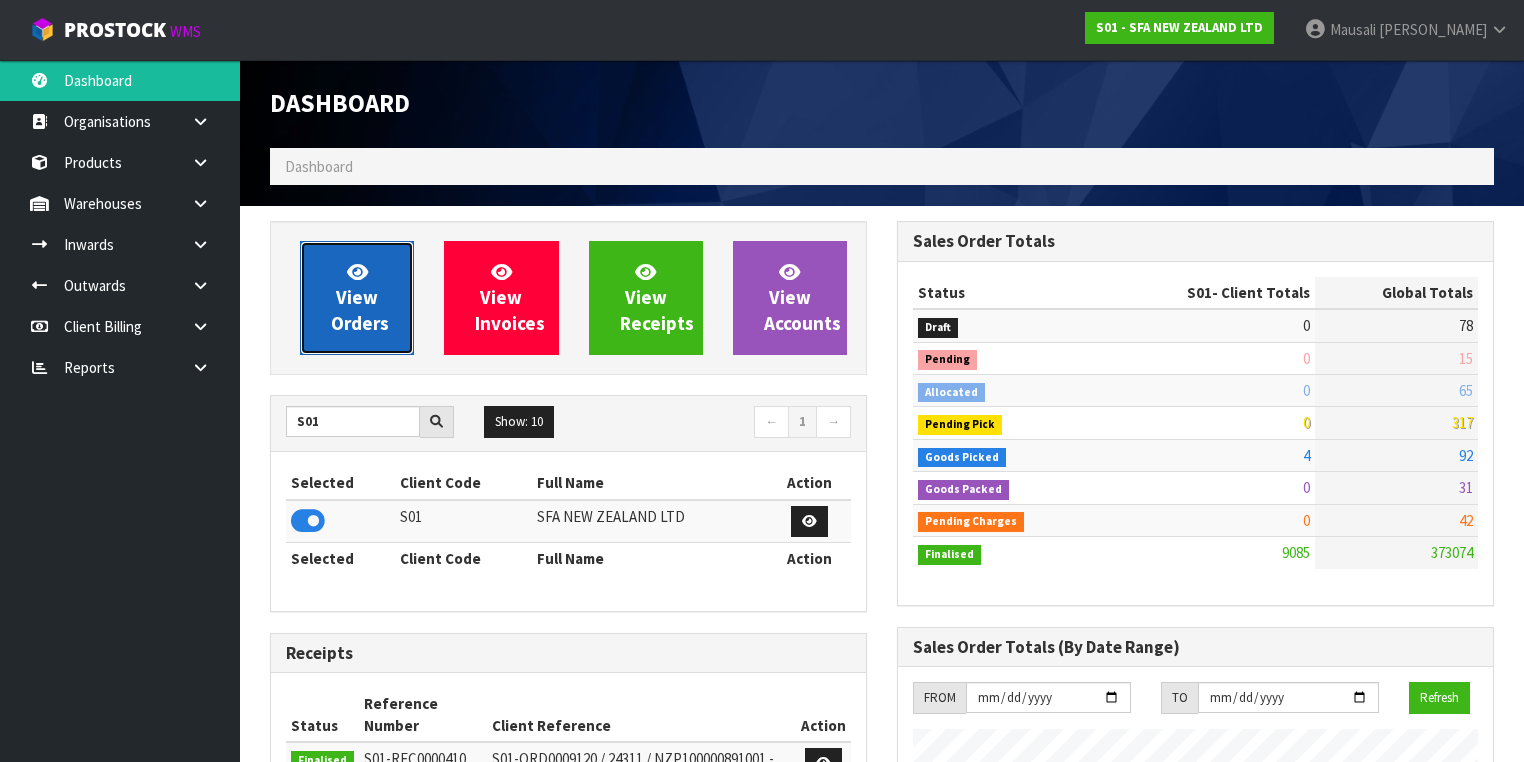 click on "View
Orders" at bounding box center [357, 298] 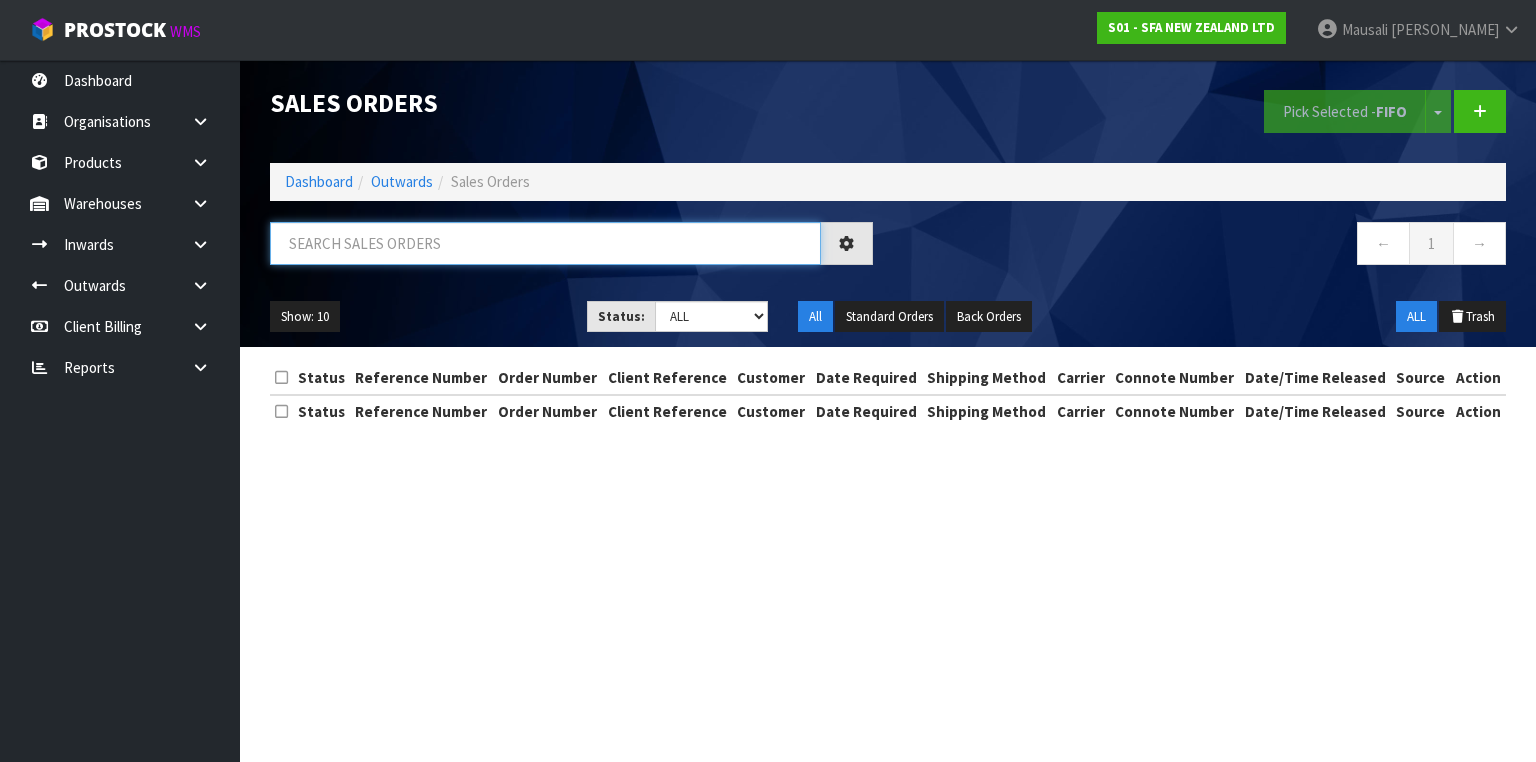 click at bounding box center [545, 243] 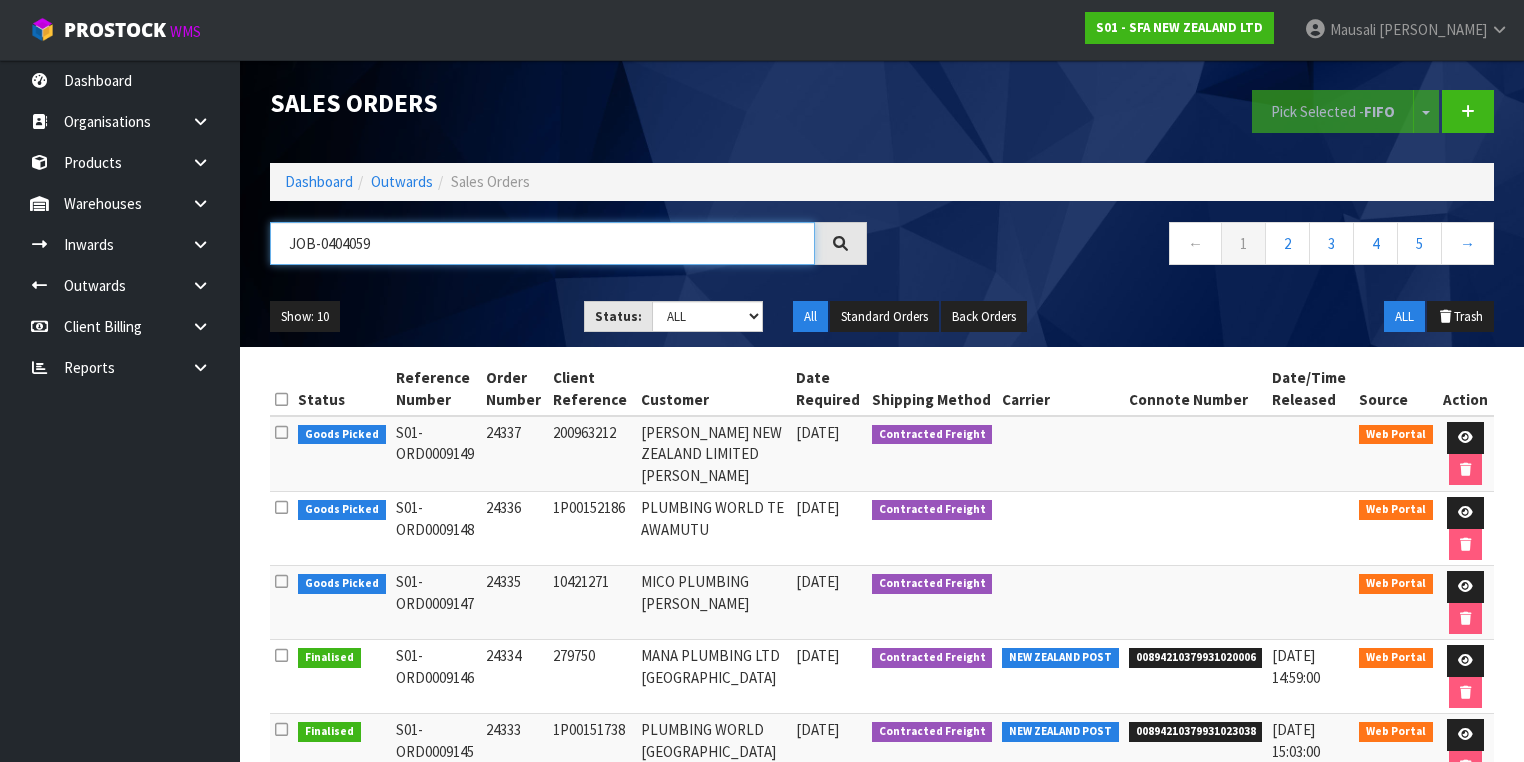 type on "JOB-0404059" 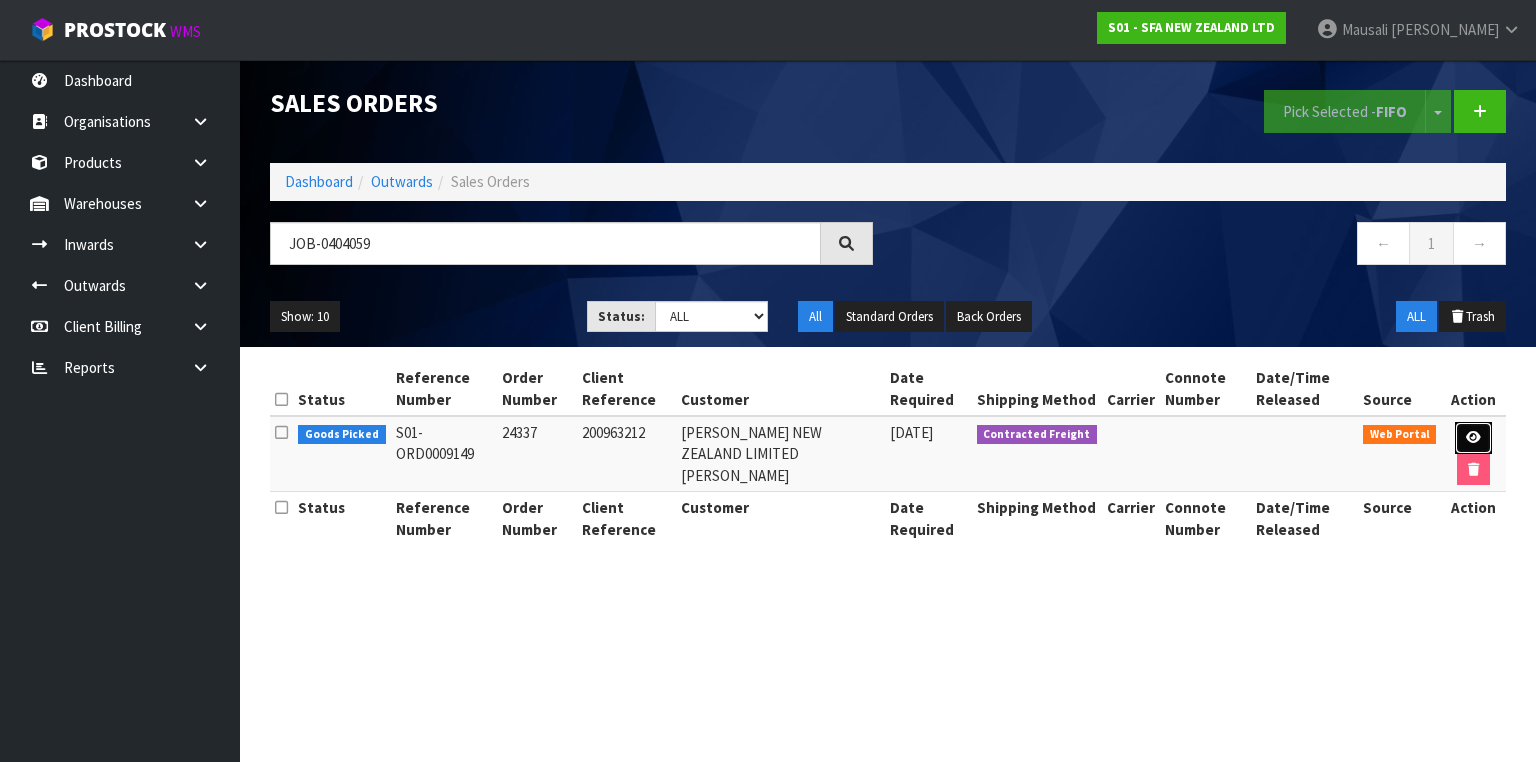click at bounding box center [1473, 438] 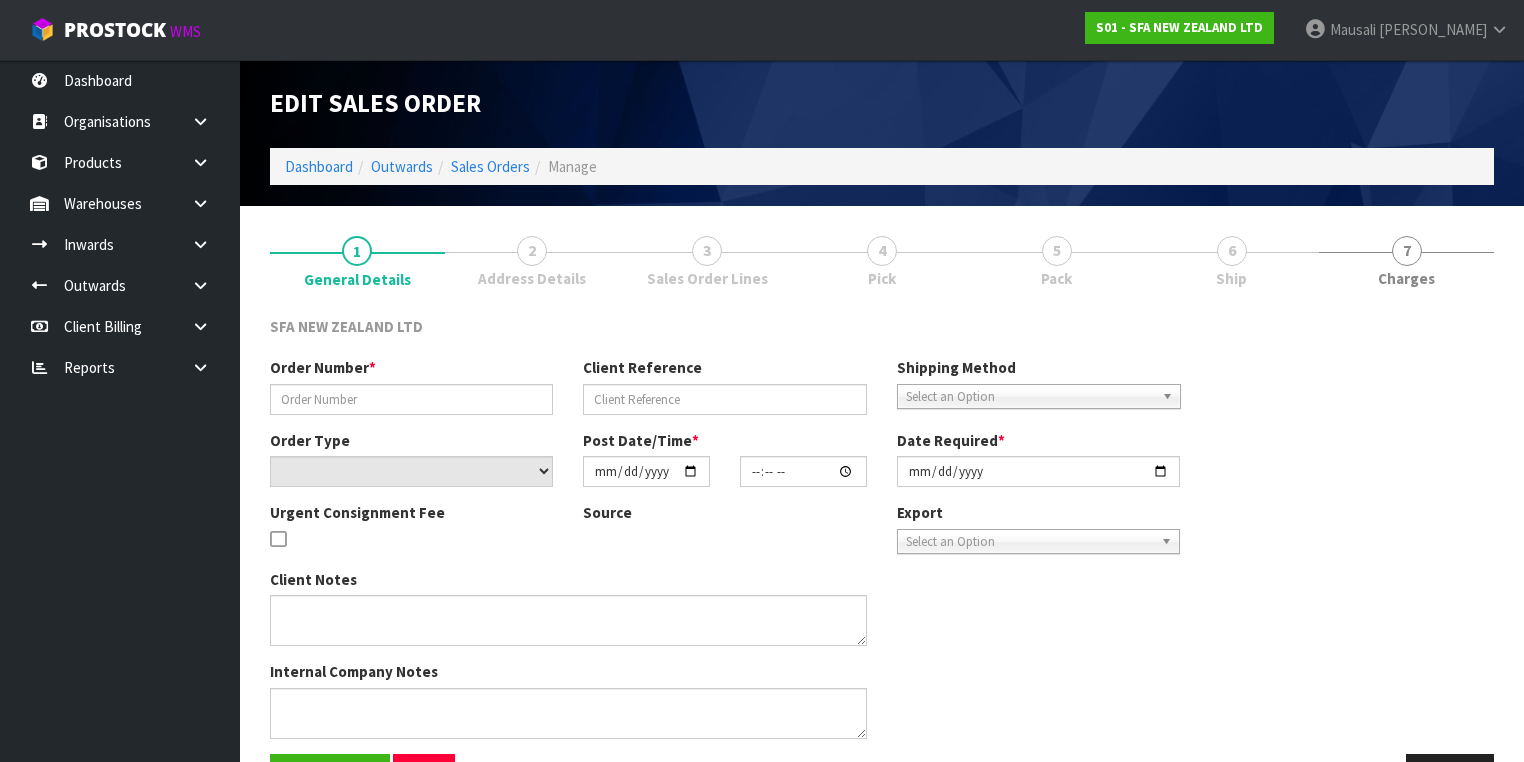 type on "24337" 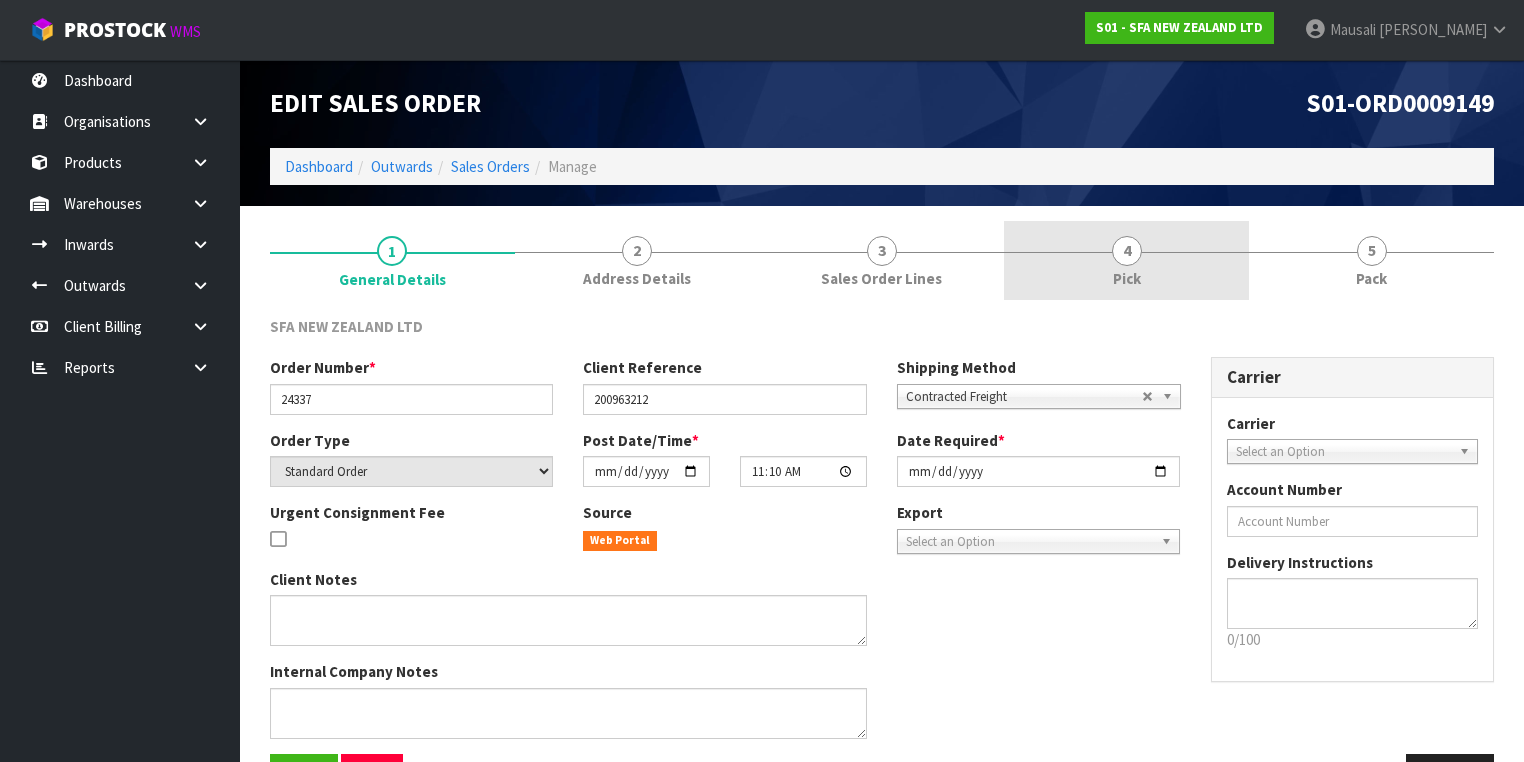 click on "4
Pick" at bounding box center [1126, 260] 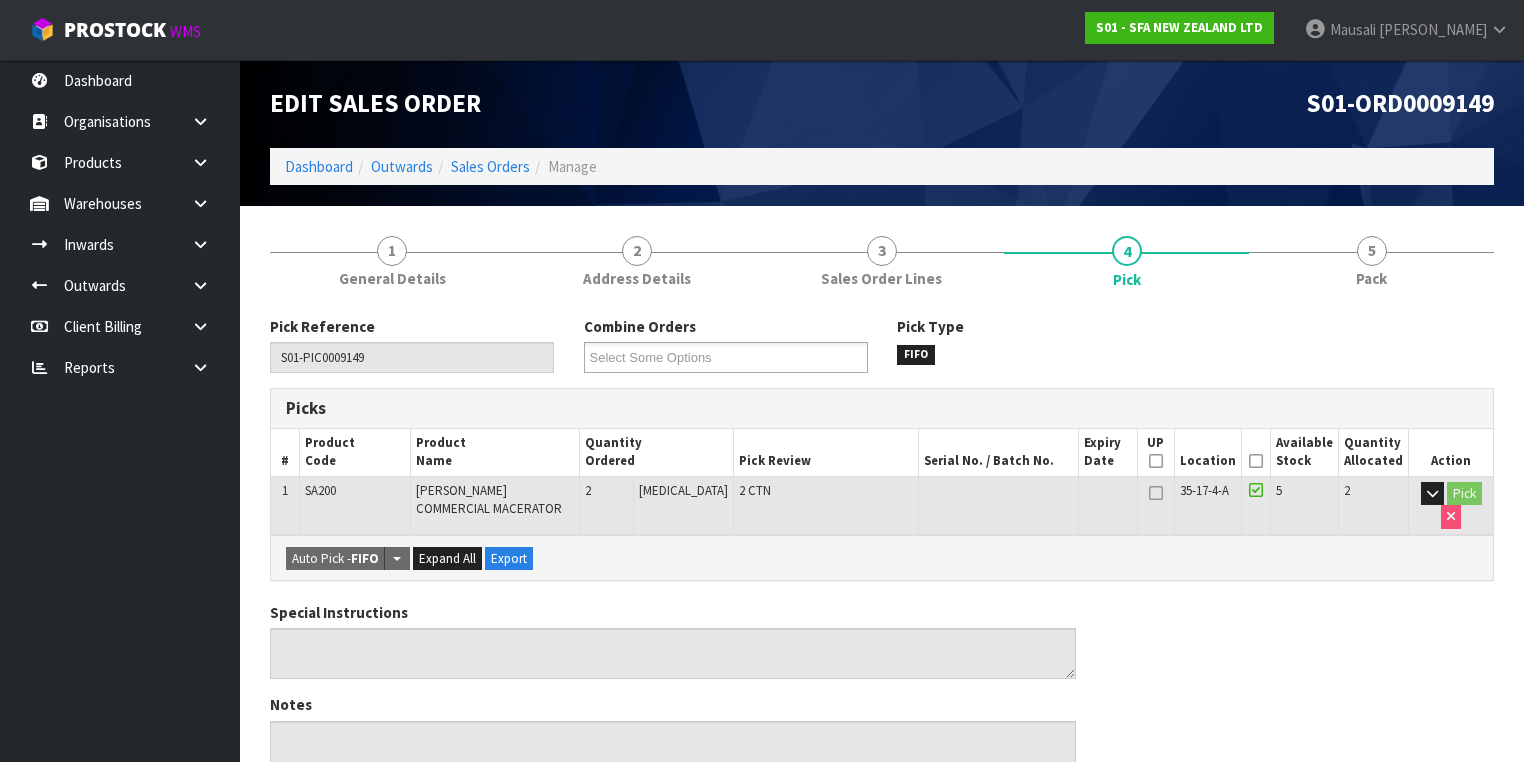 click at bounding box center (1256, 461) 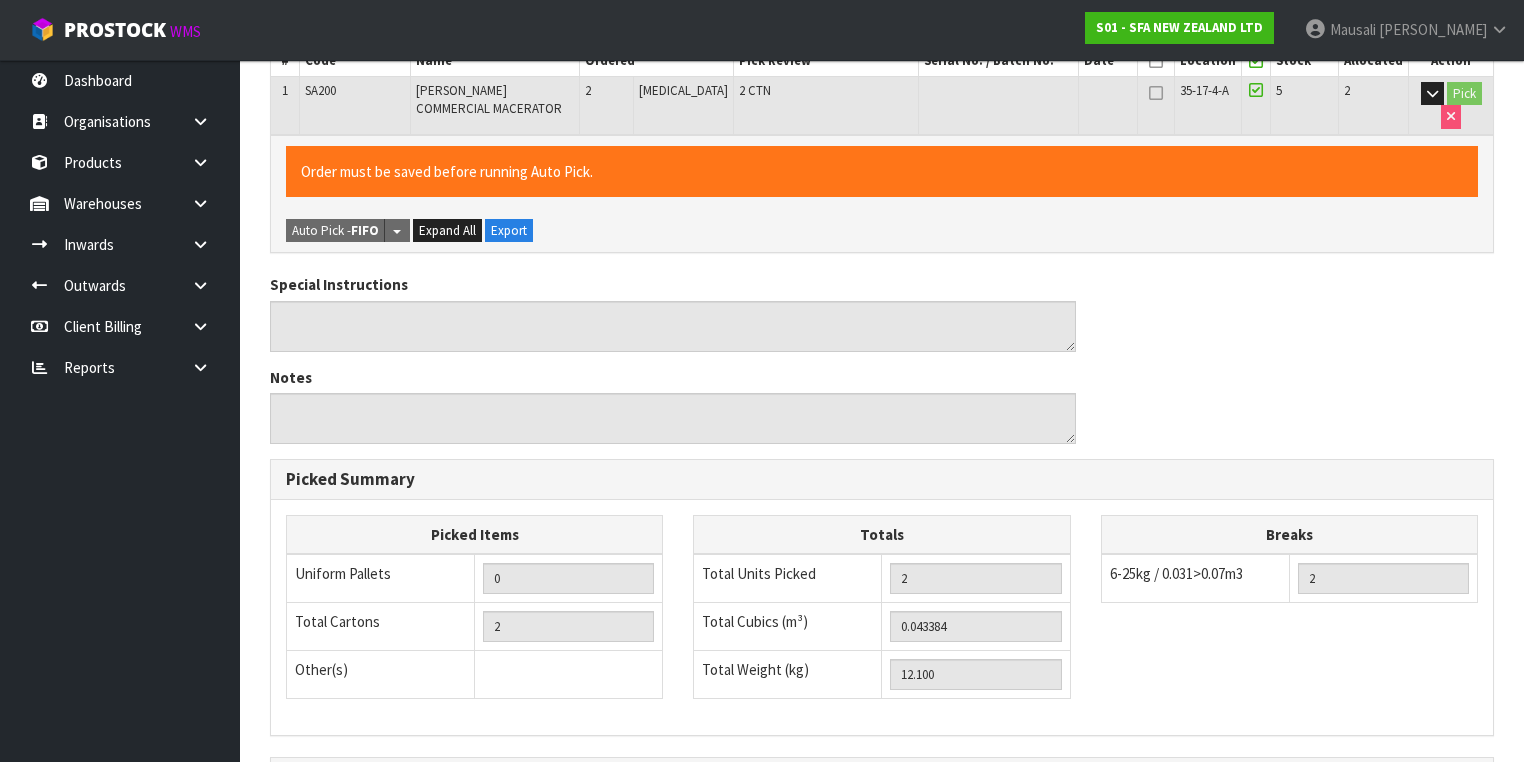 scroll, scrollTop: 641, scrollLeft: 0, axis: vertical 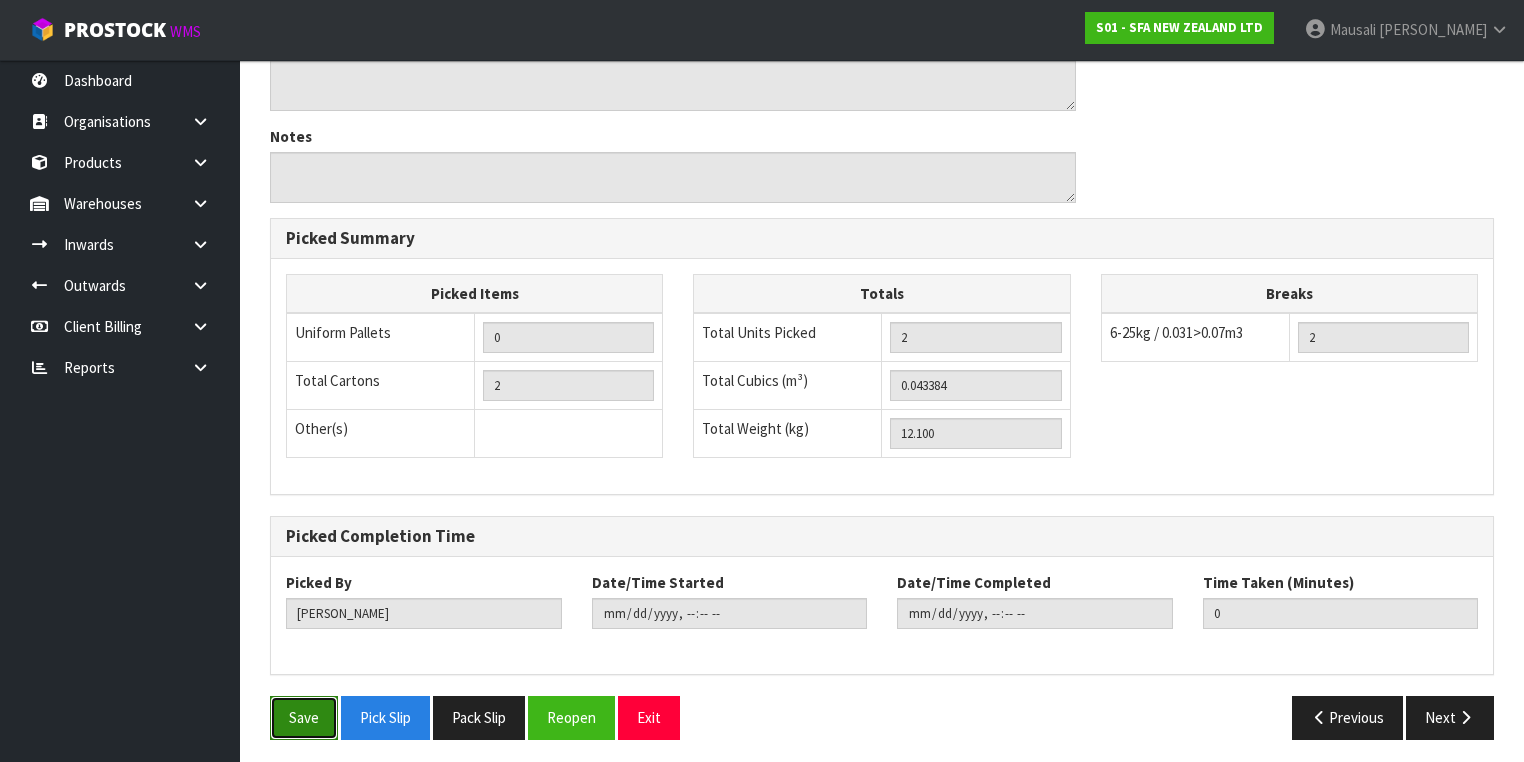 click on "Save" at bounding box center [304, 717] 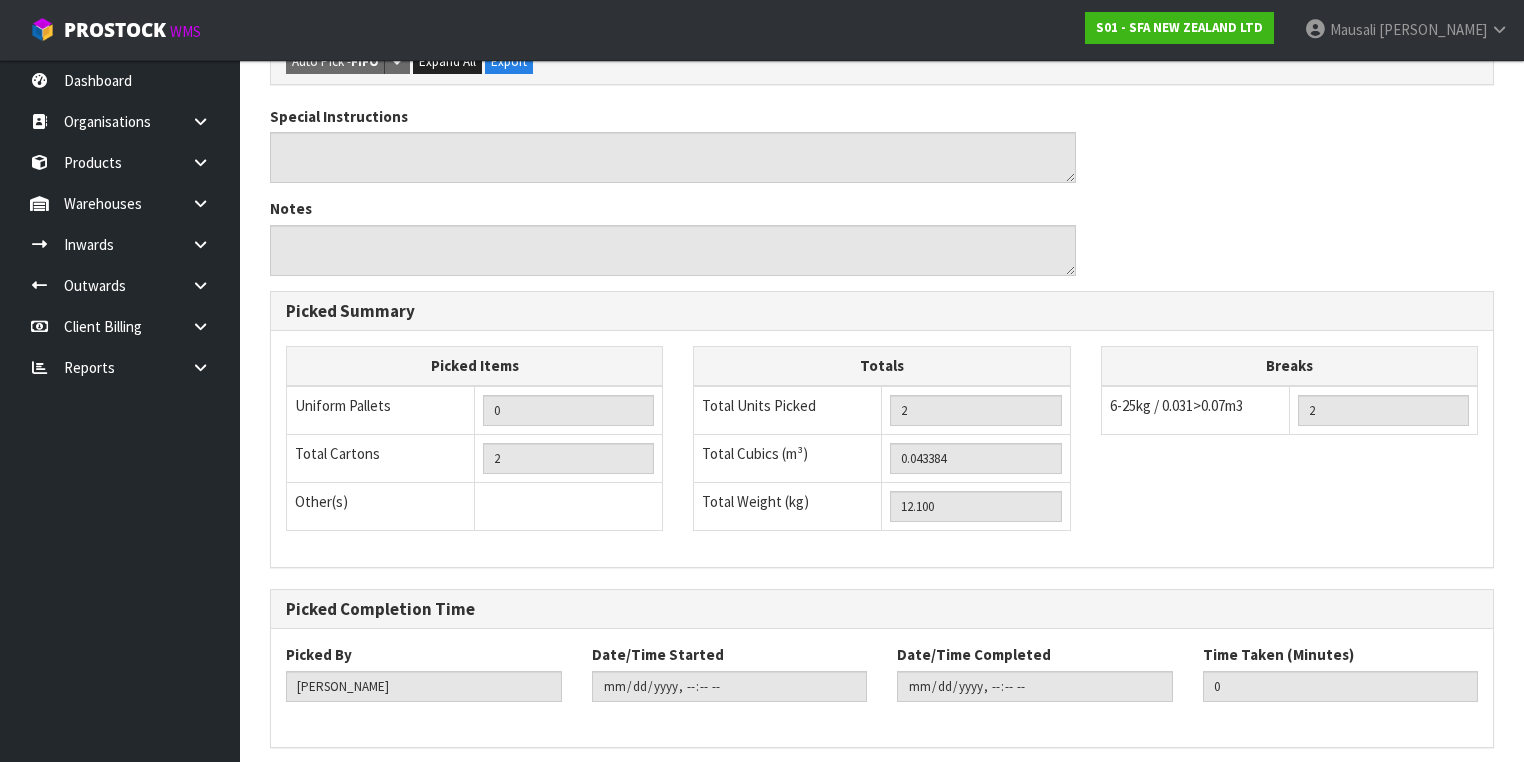 scroll, scrollTop: 0, scrollLeft: 0, axis: both 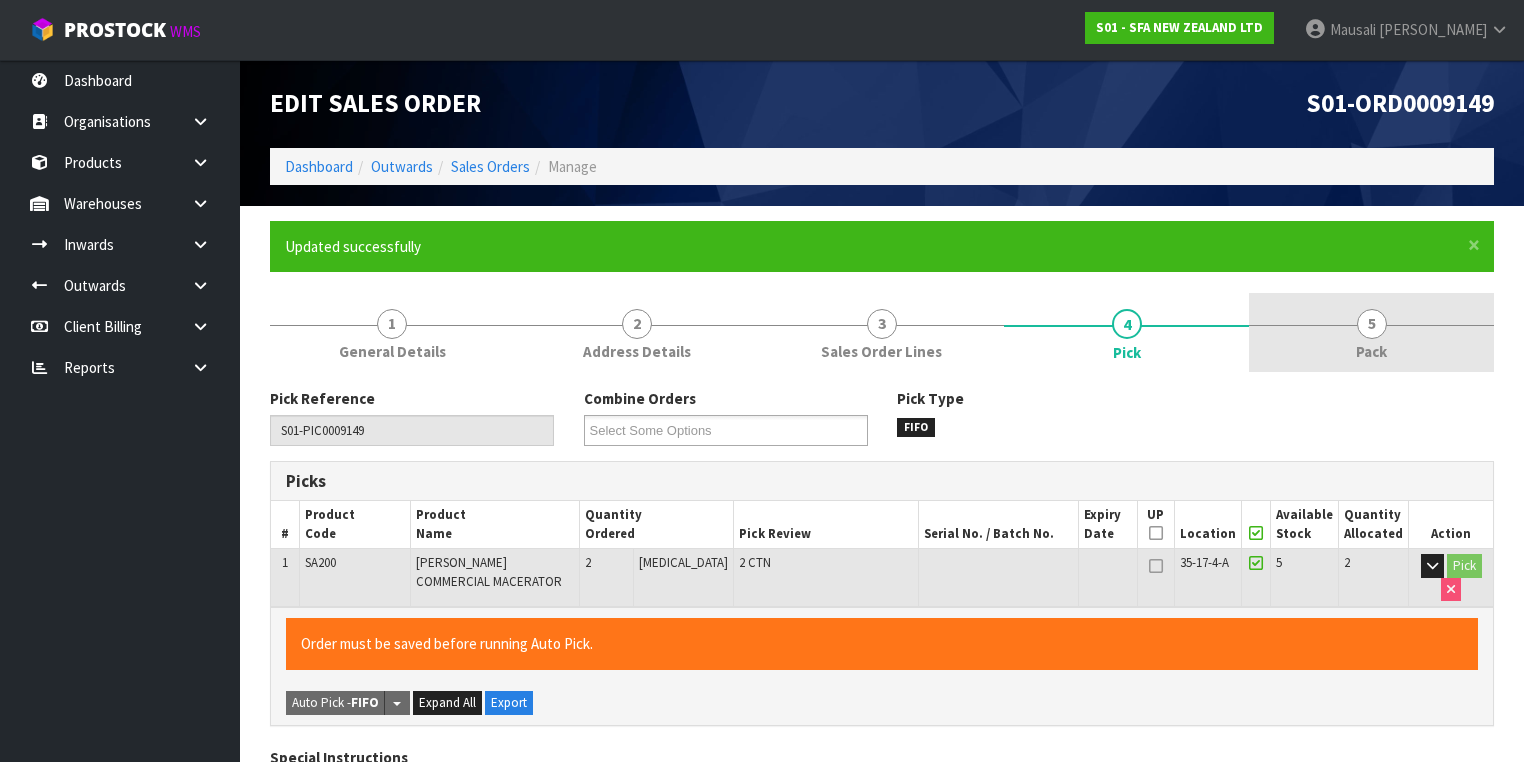 type on "[PERSON_NAME]" 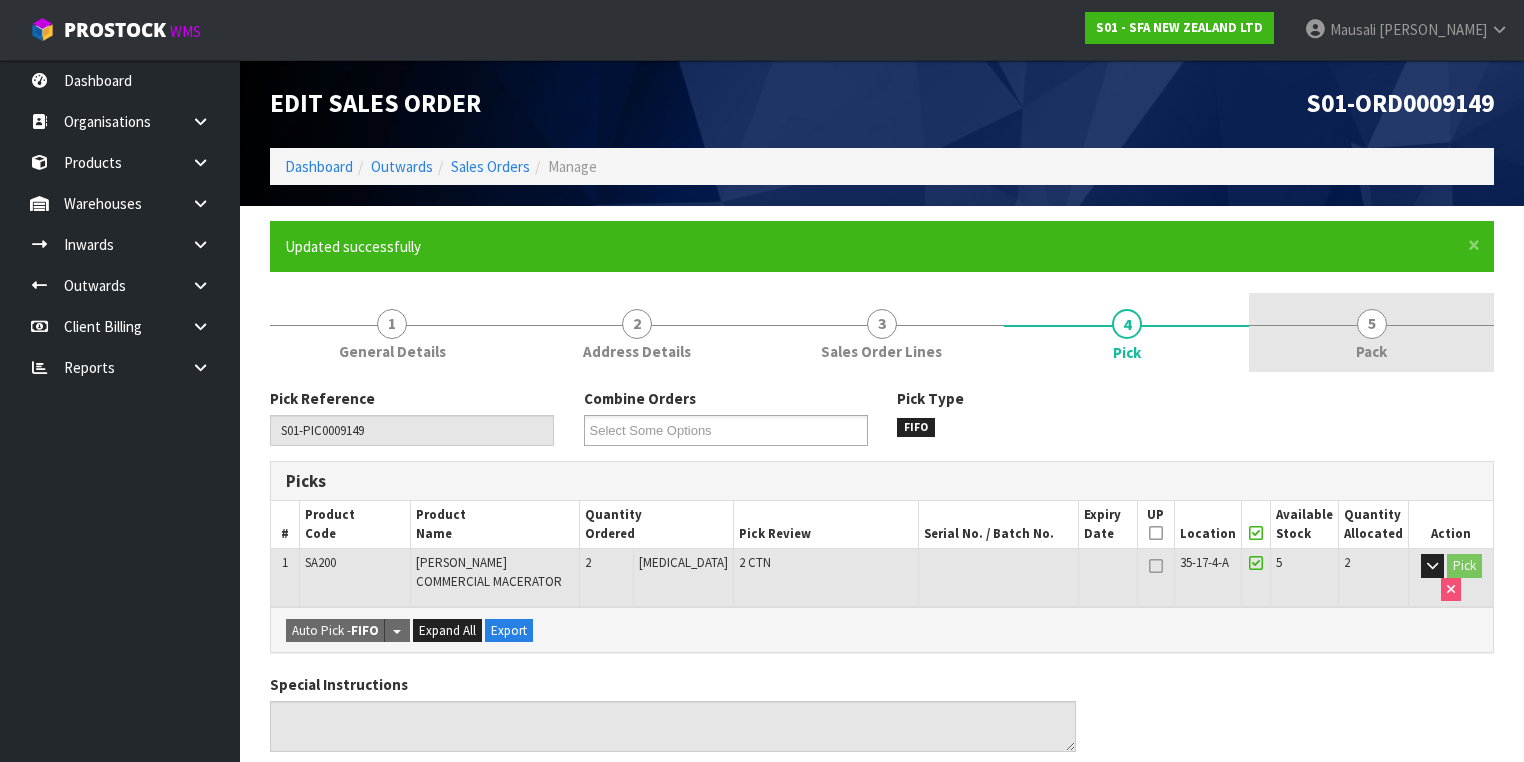 click on "5
Pack" at bounding box center [1371, 332] 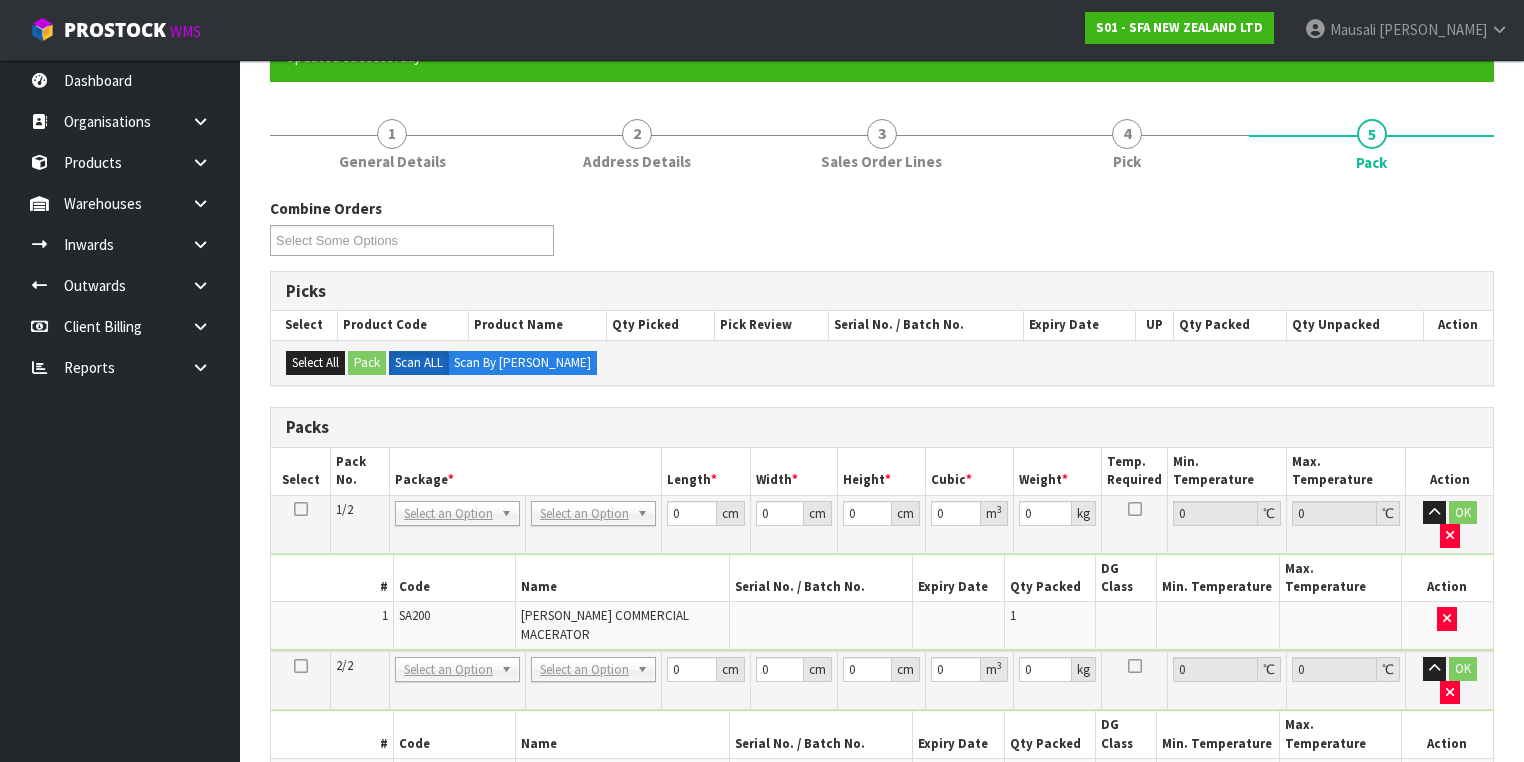 scroll, scrollTop: 320, scrollLeft: 0, axis: vertical 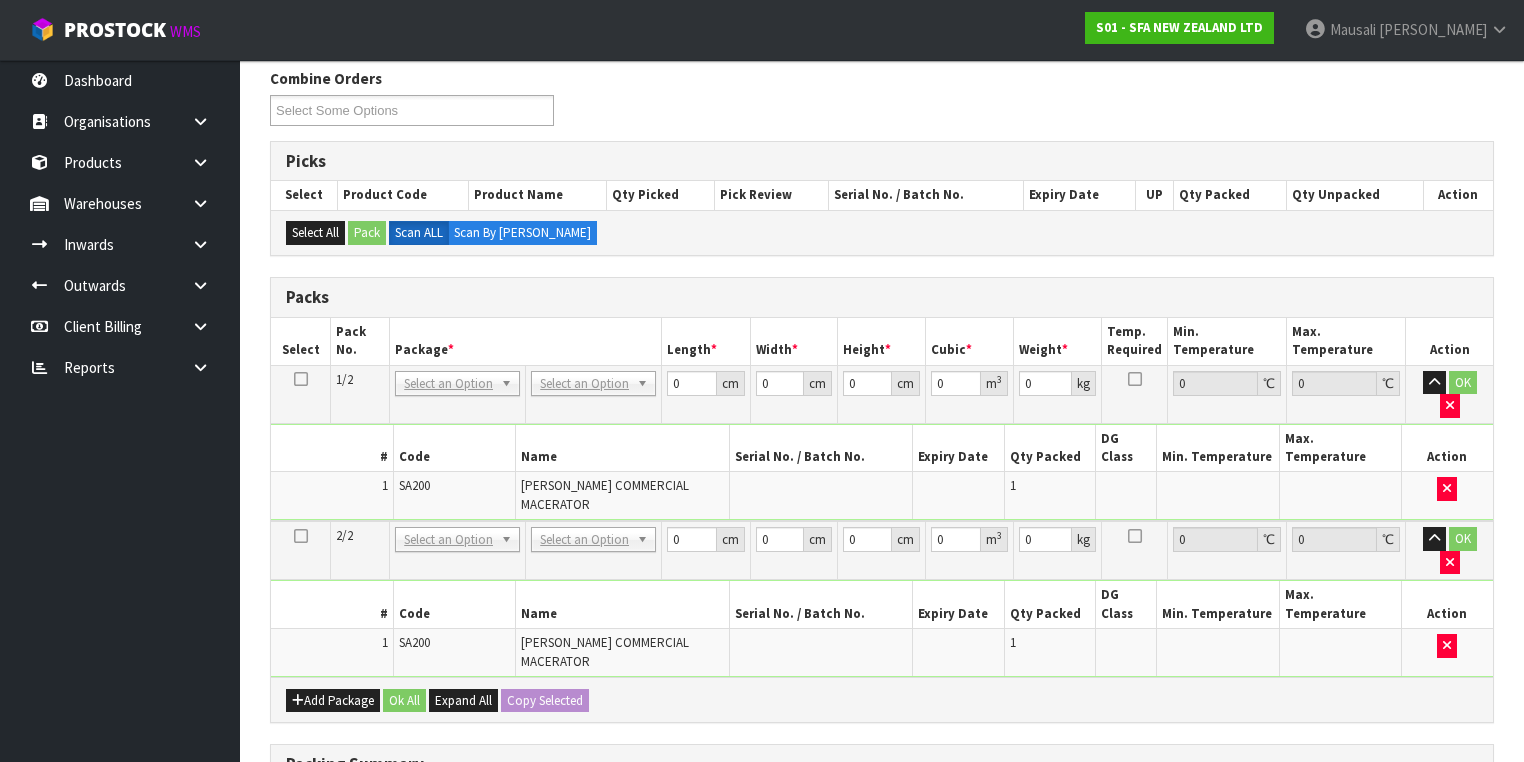 click at bounding box center [301, 379] 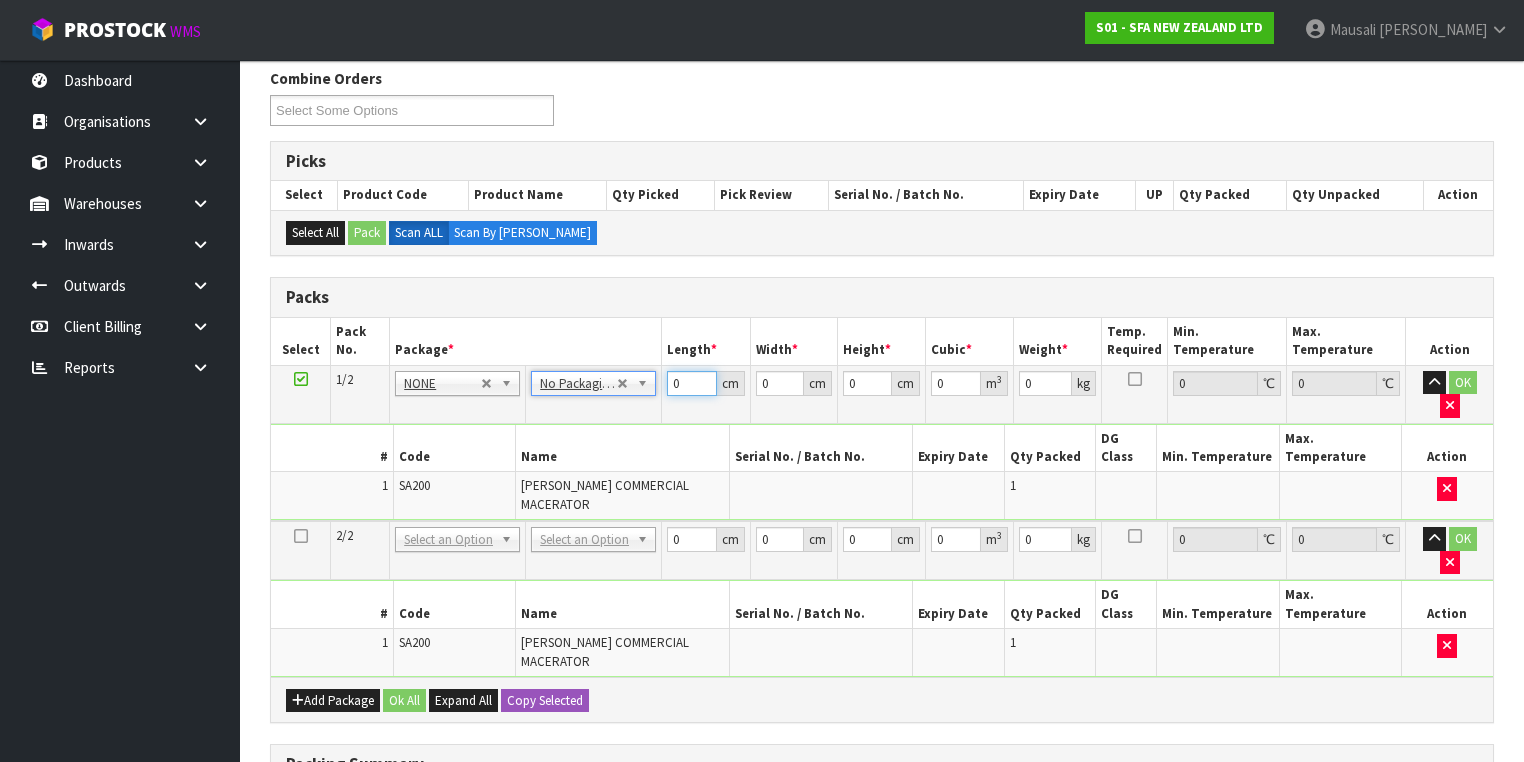 drag, startPoint x: 688, startPoint y: 384, endPoint x: 660, endPoint y: 394, distance: 29.732138 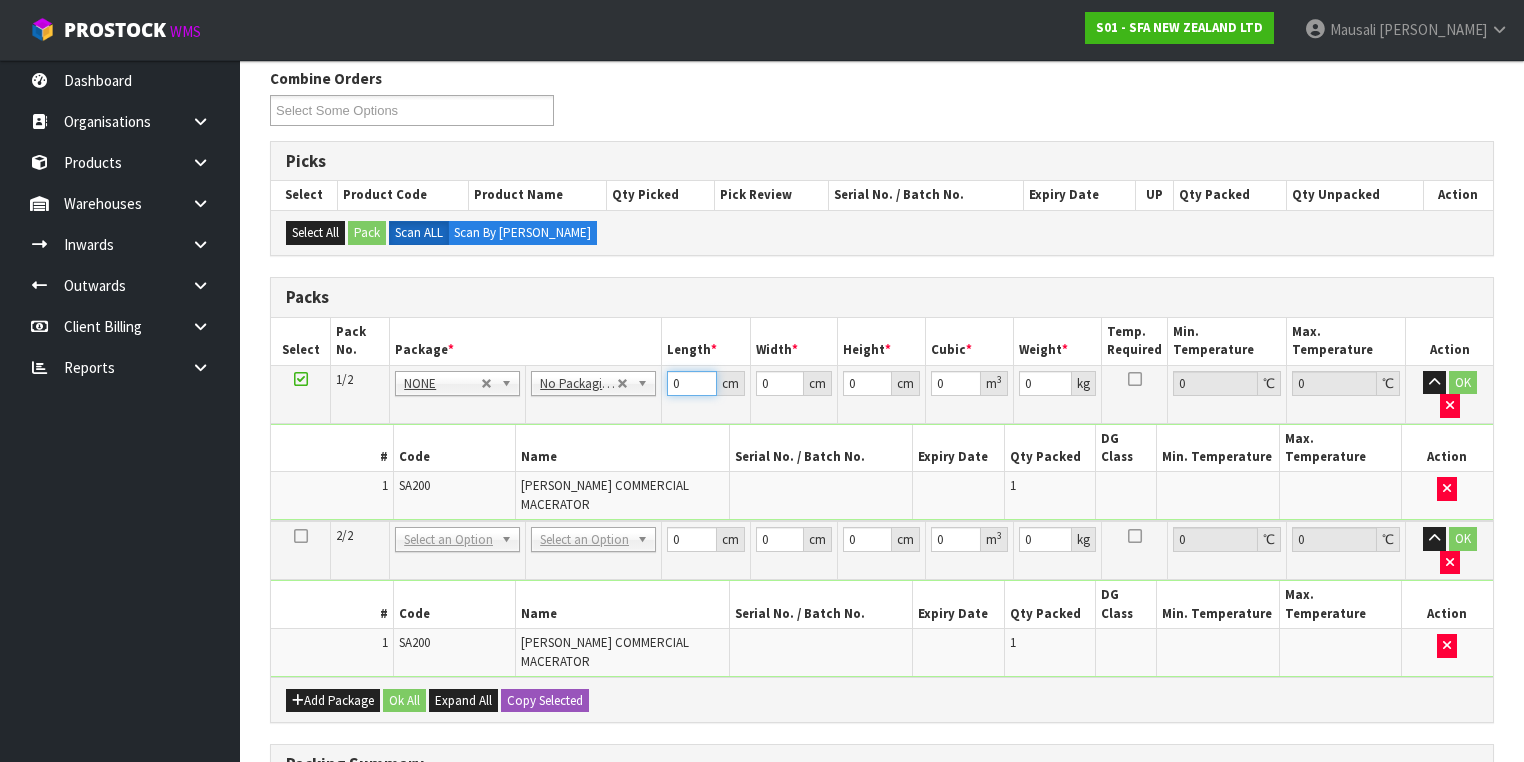 scroll, scrollTop: 542, scrollLeft: 0, axis: vertical 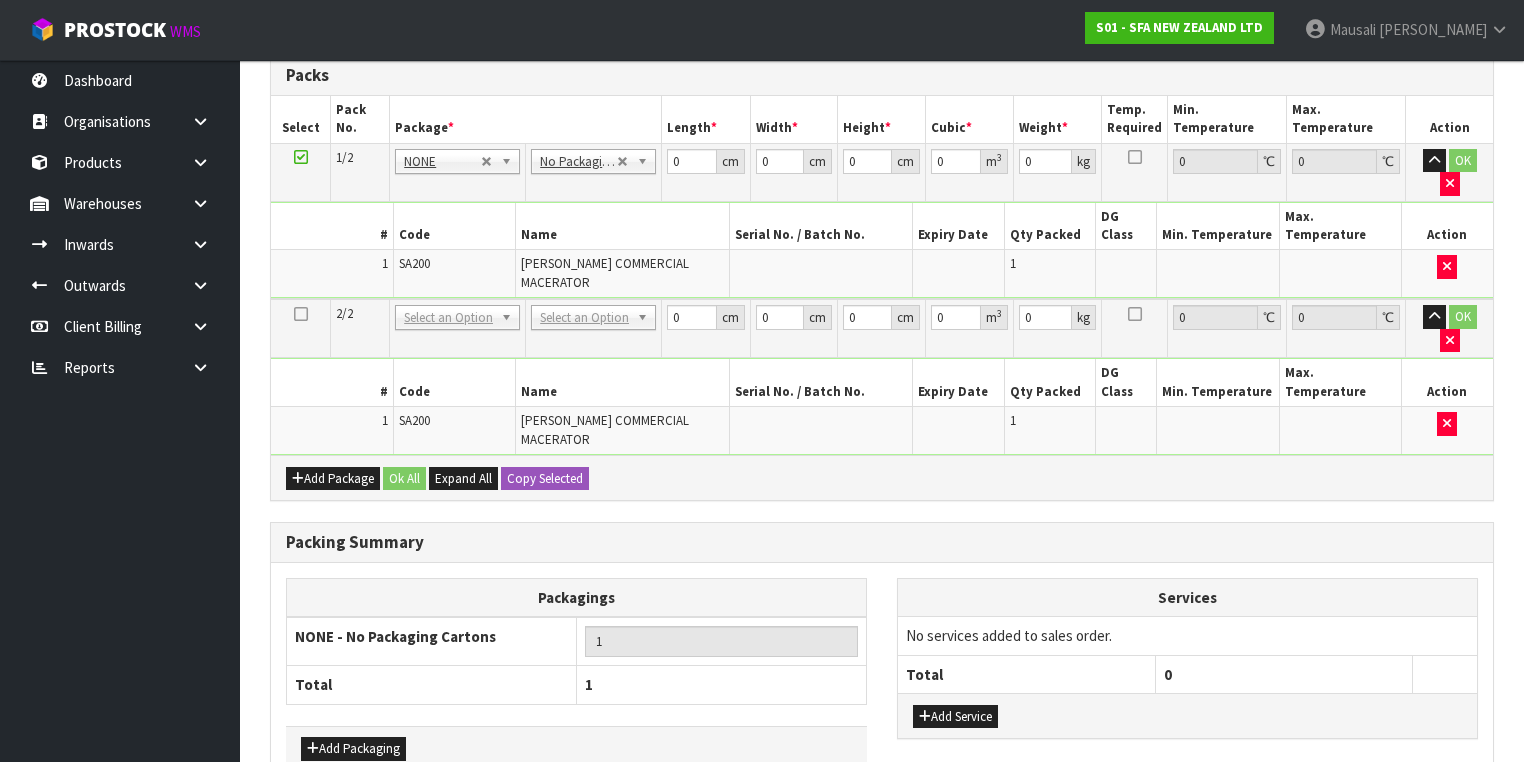 click on "Exit" at bounding box center [749, 829] 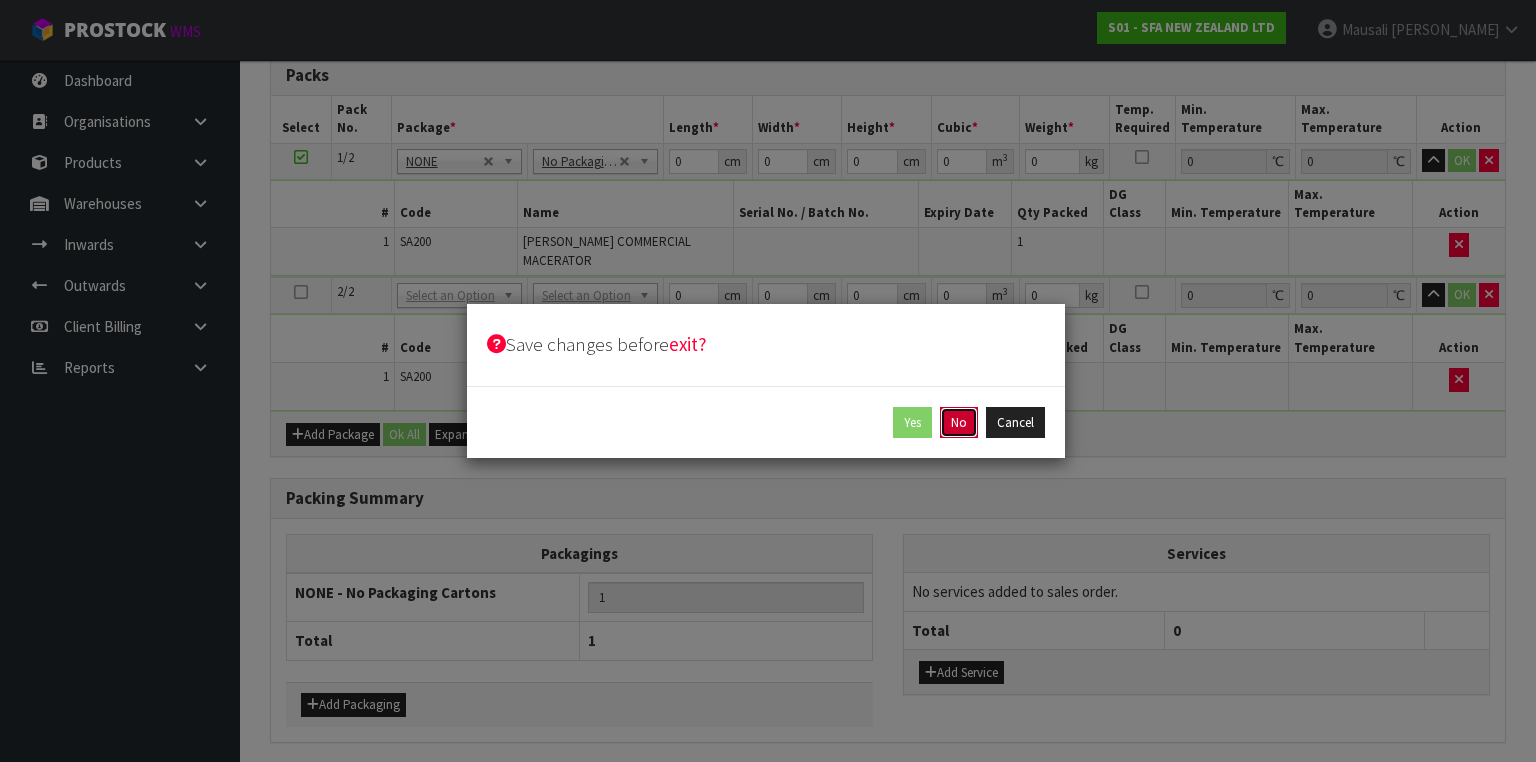 click on "No" at bounding box center (959, 423) 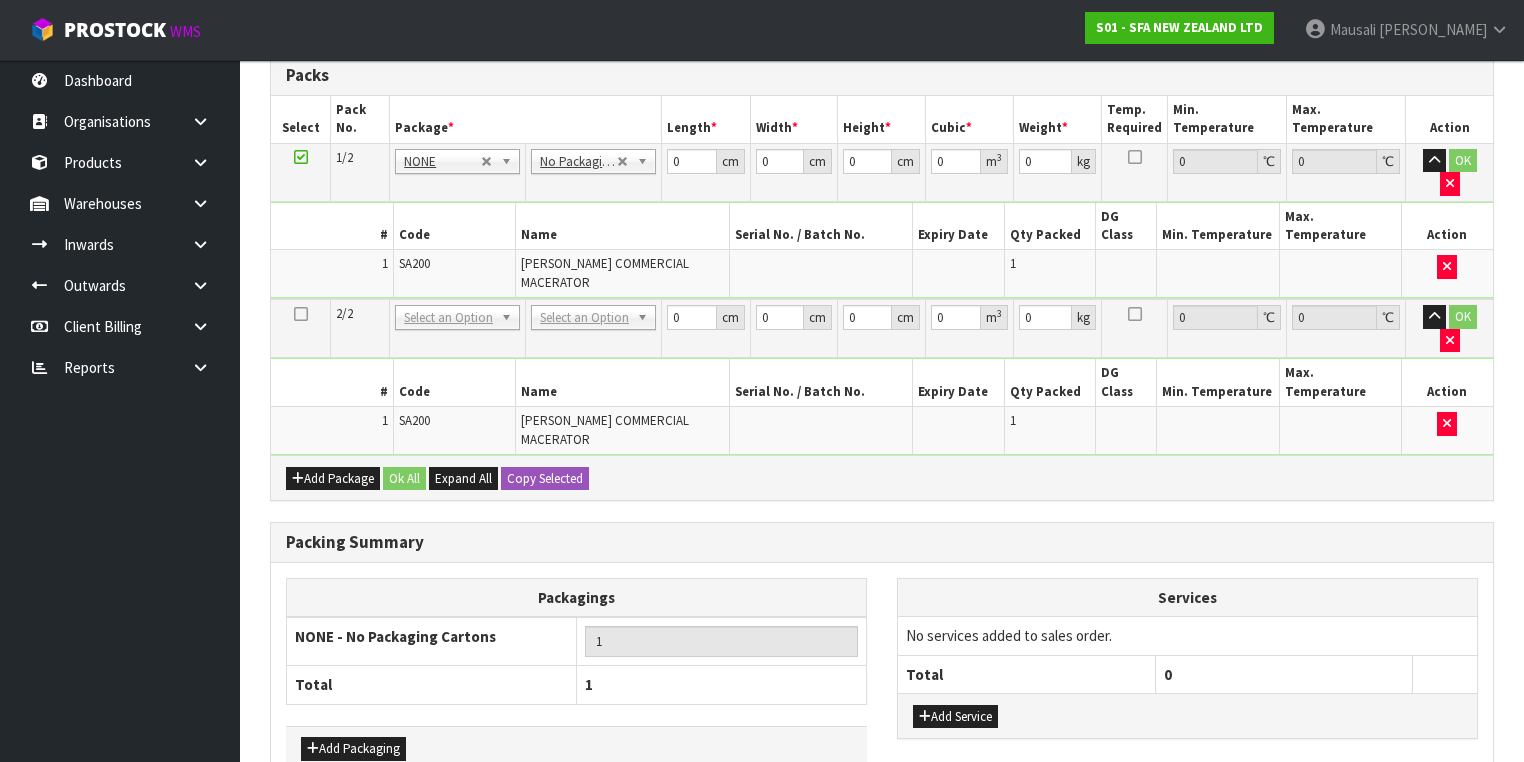 scroll, scrollTop: 0, scrollLeft: 0, axis: both 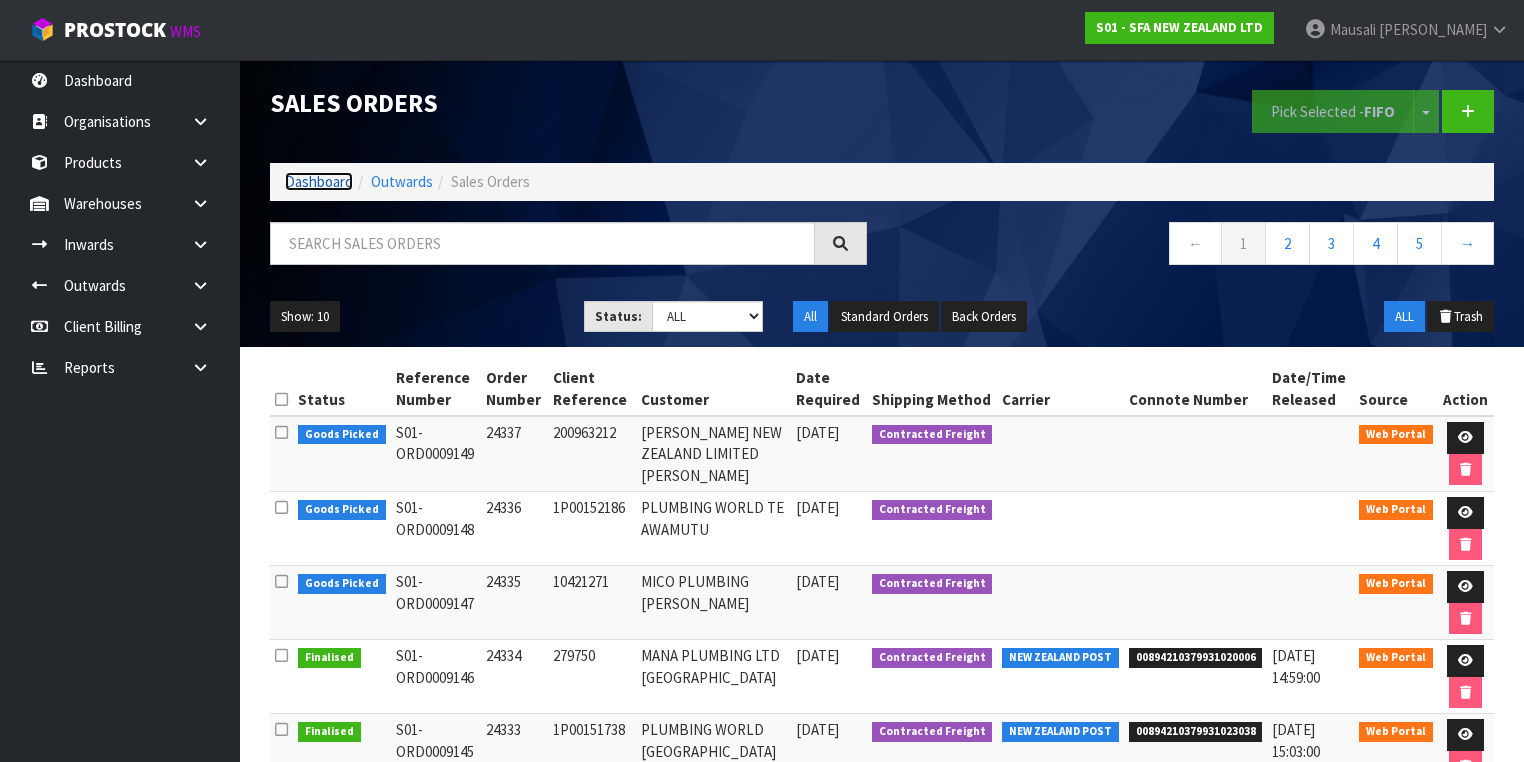 click on "Dashboard" at bounding box center (319, 181) 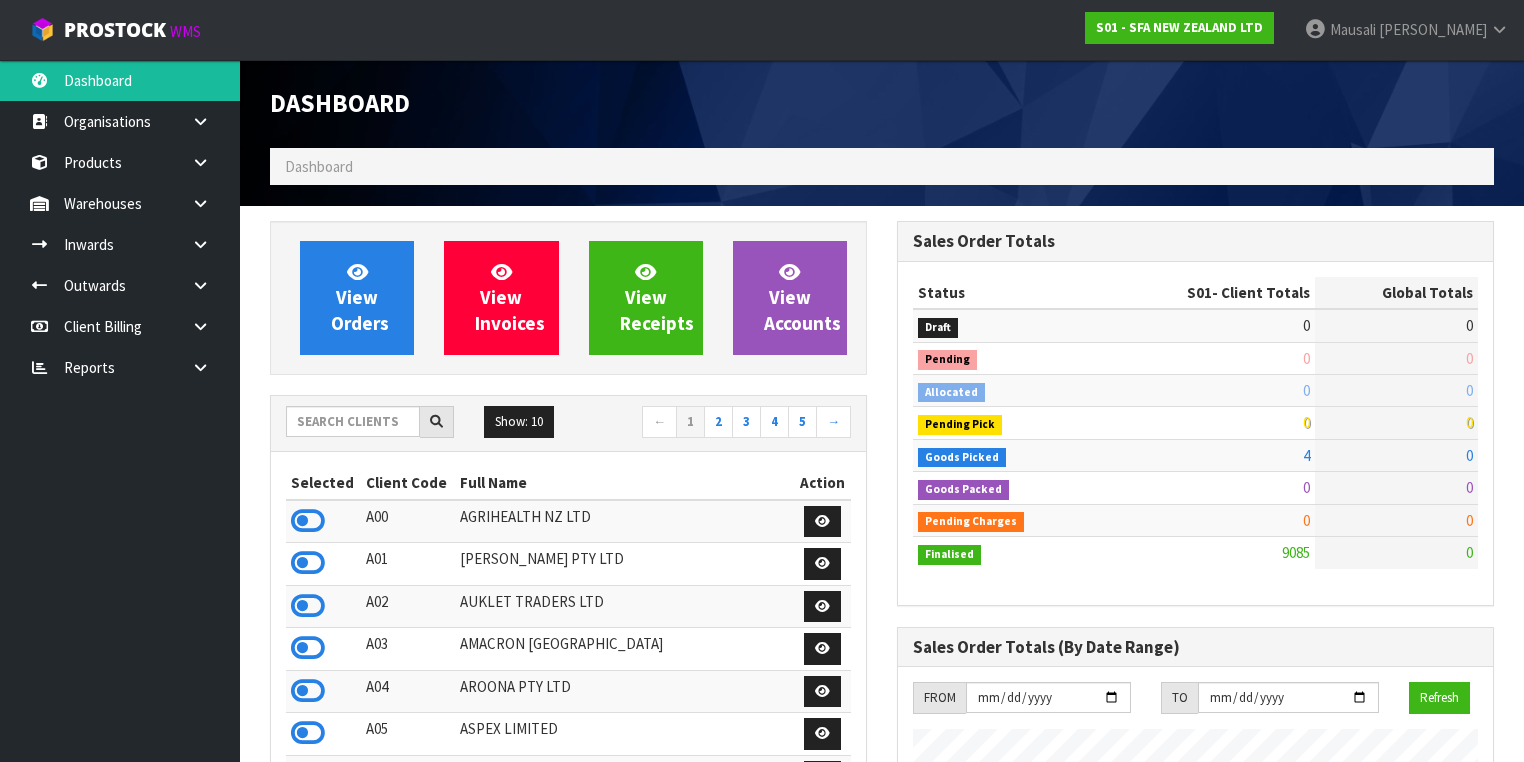 scroll, scrollTop: 998448, scrollLeft: 999372, axis: both 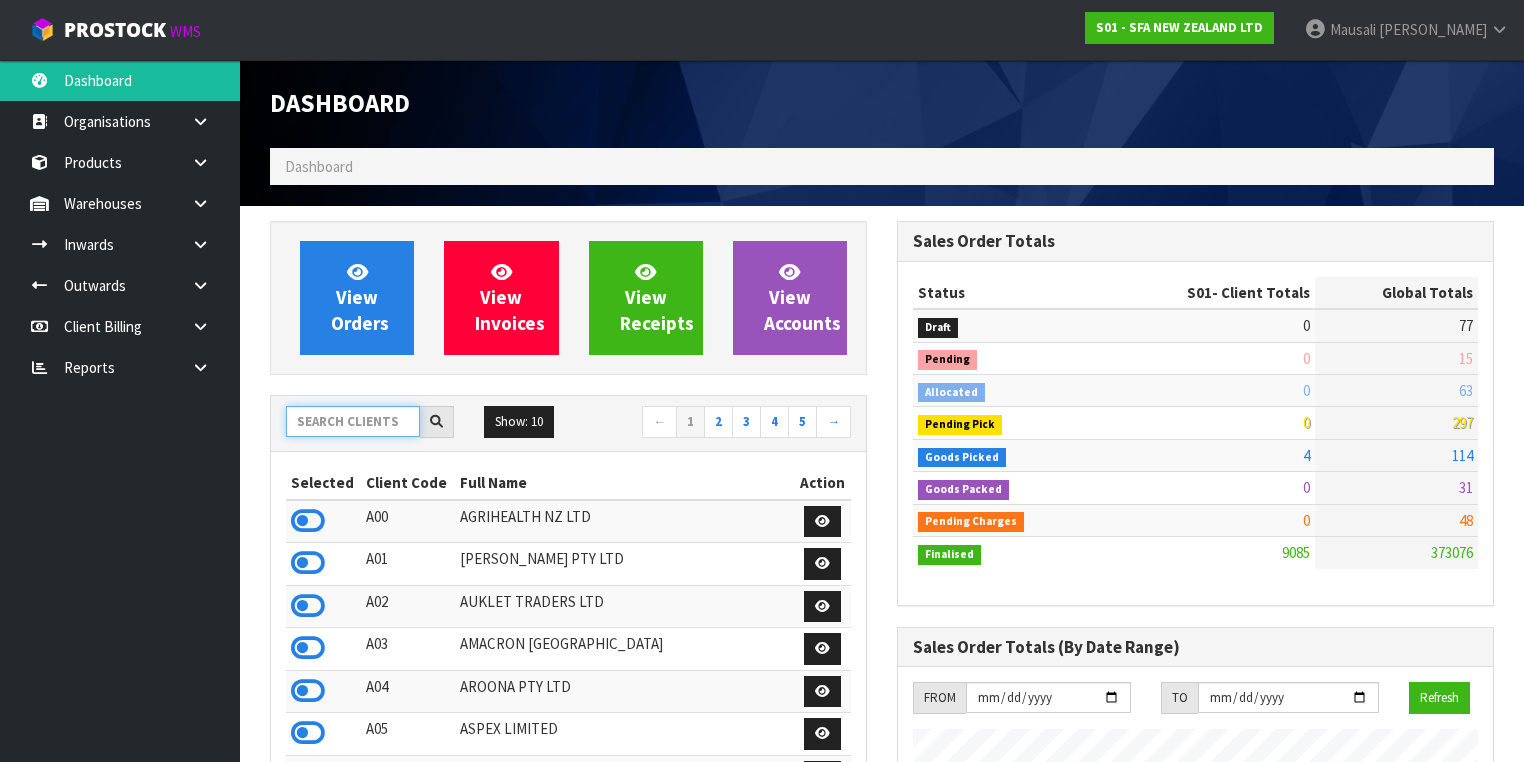 click at bounding box center [353, 421] 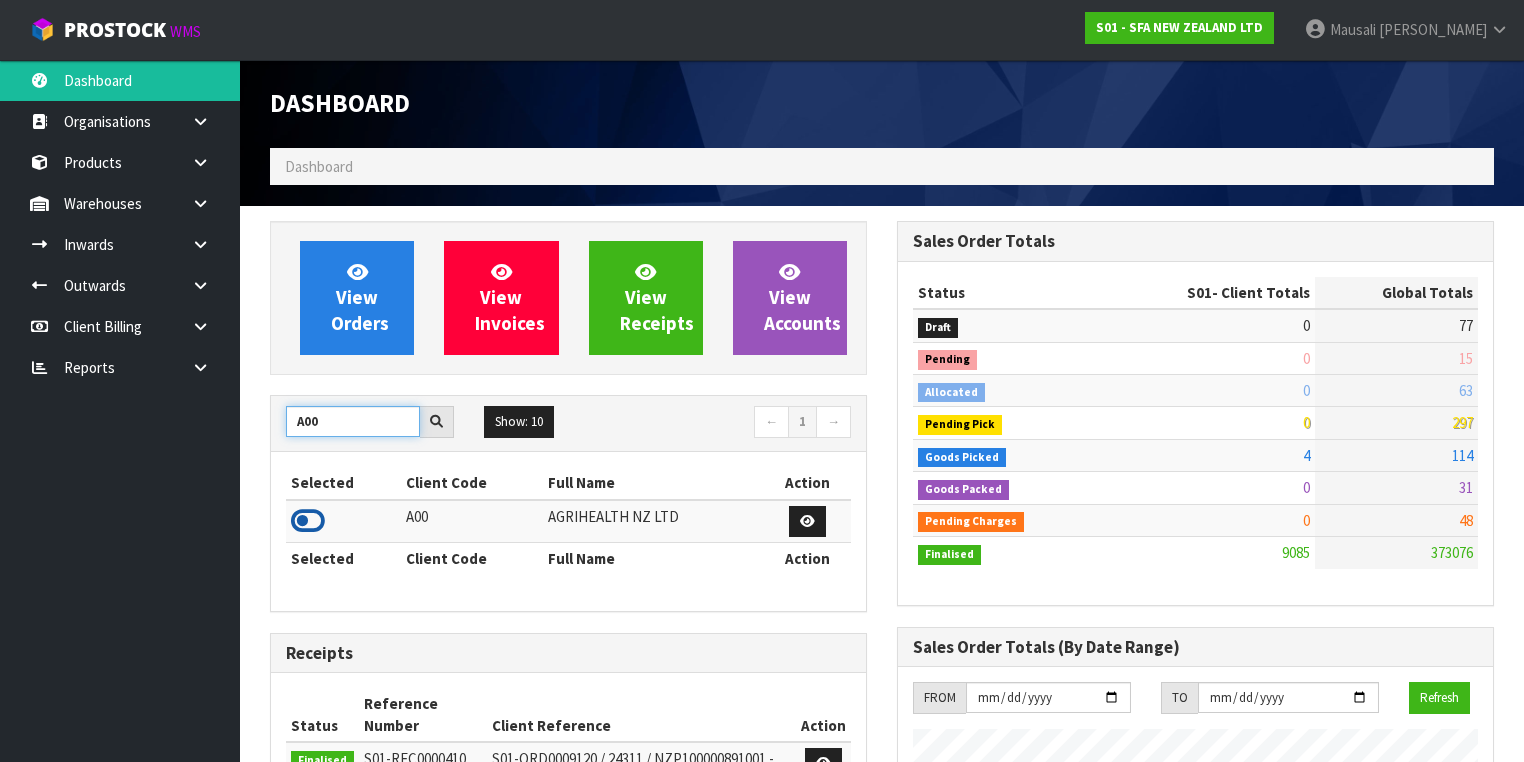 type on "A00" 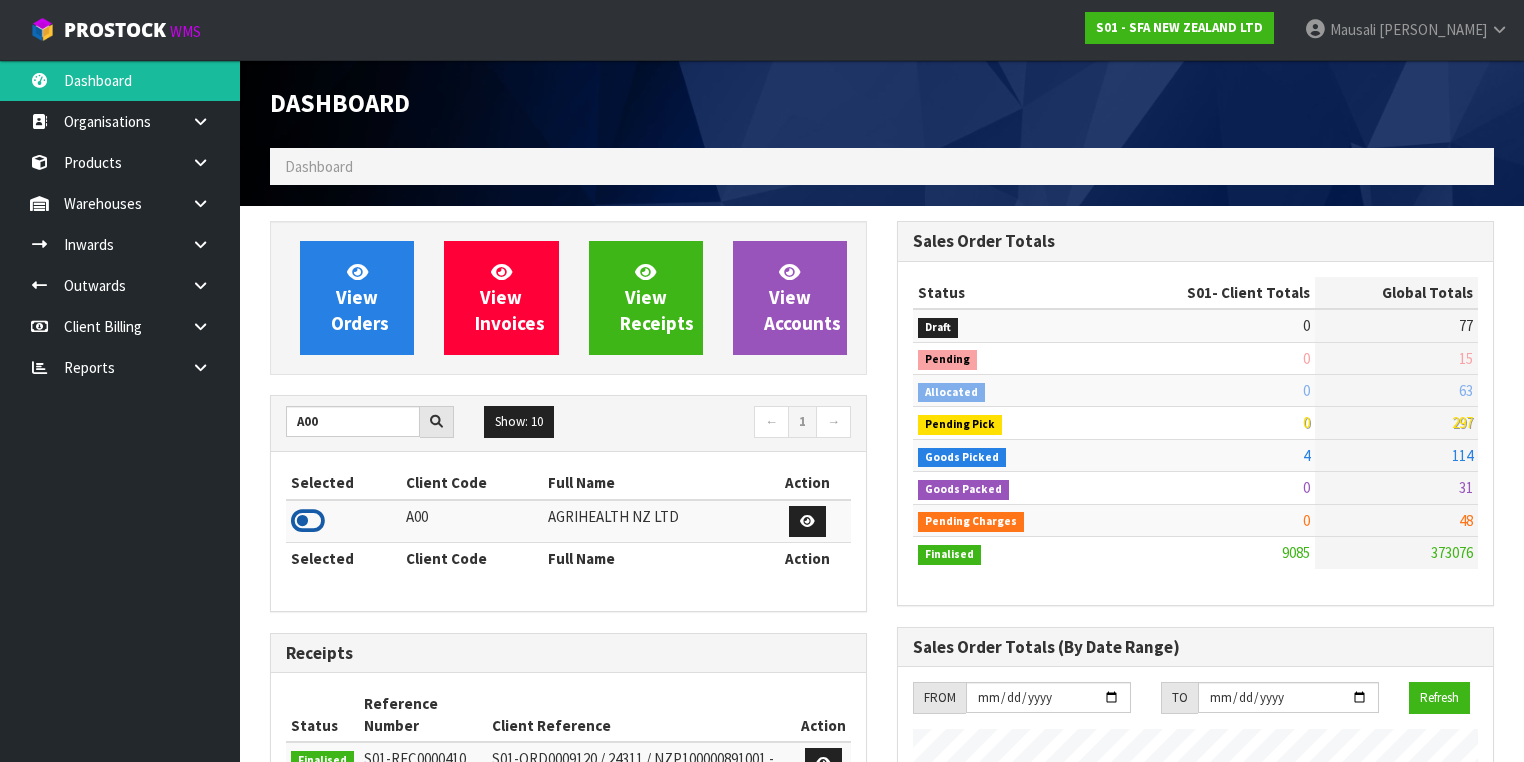 click at bounding box center [308, 521] 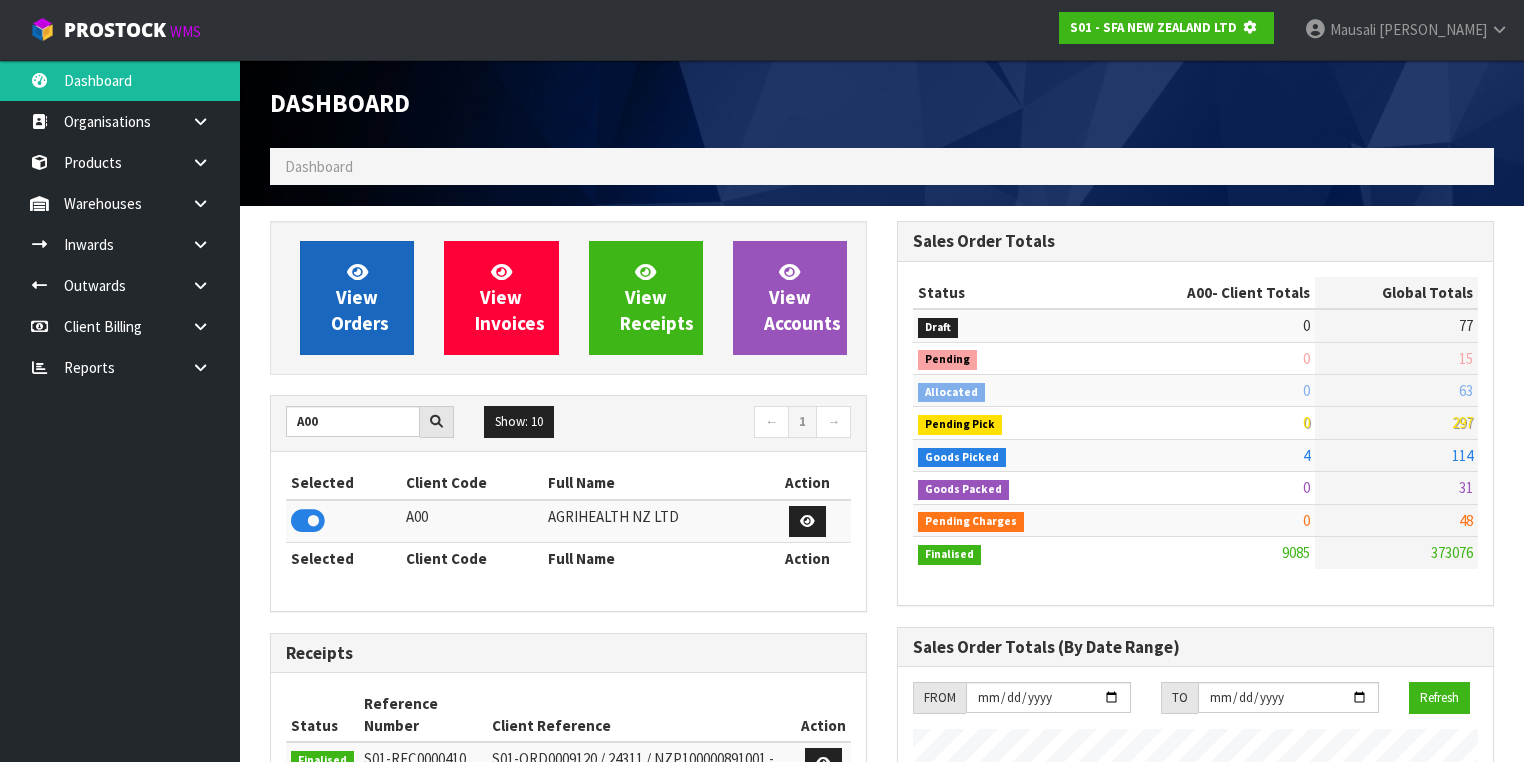 scroll, scrollTop: 1242, scrollLeft: 627, axis: both 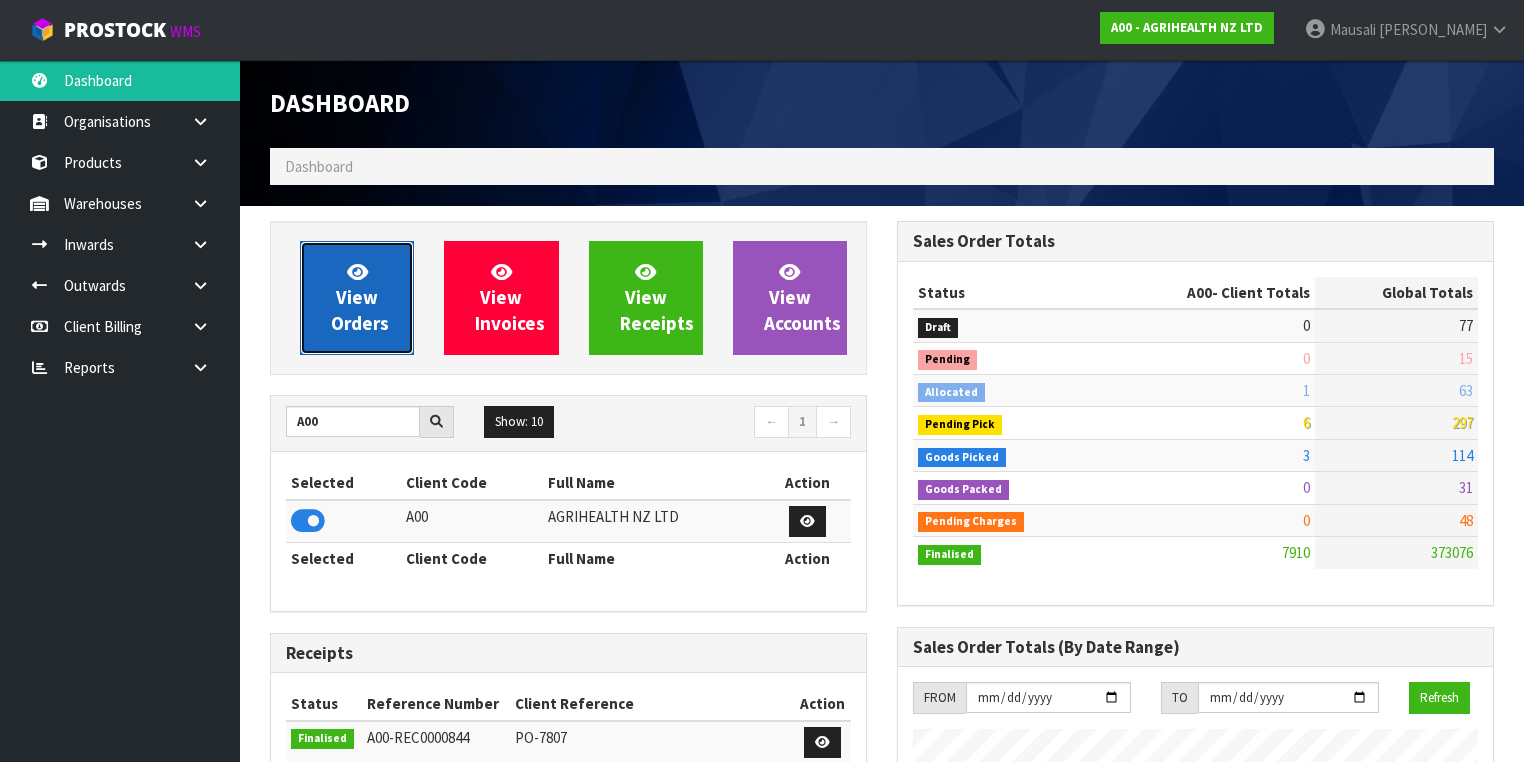 click on "View
Orders" at bounding box center (360, 297) 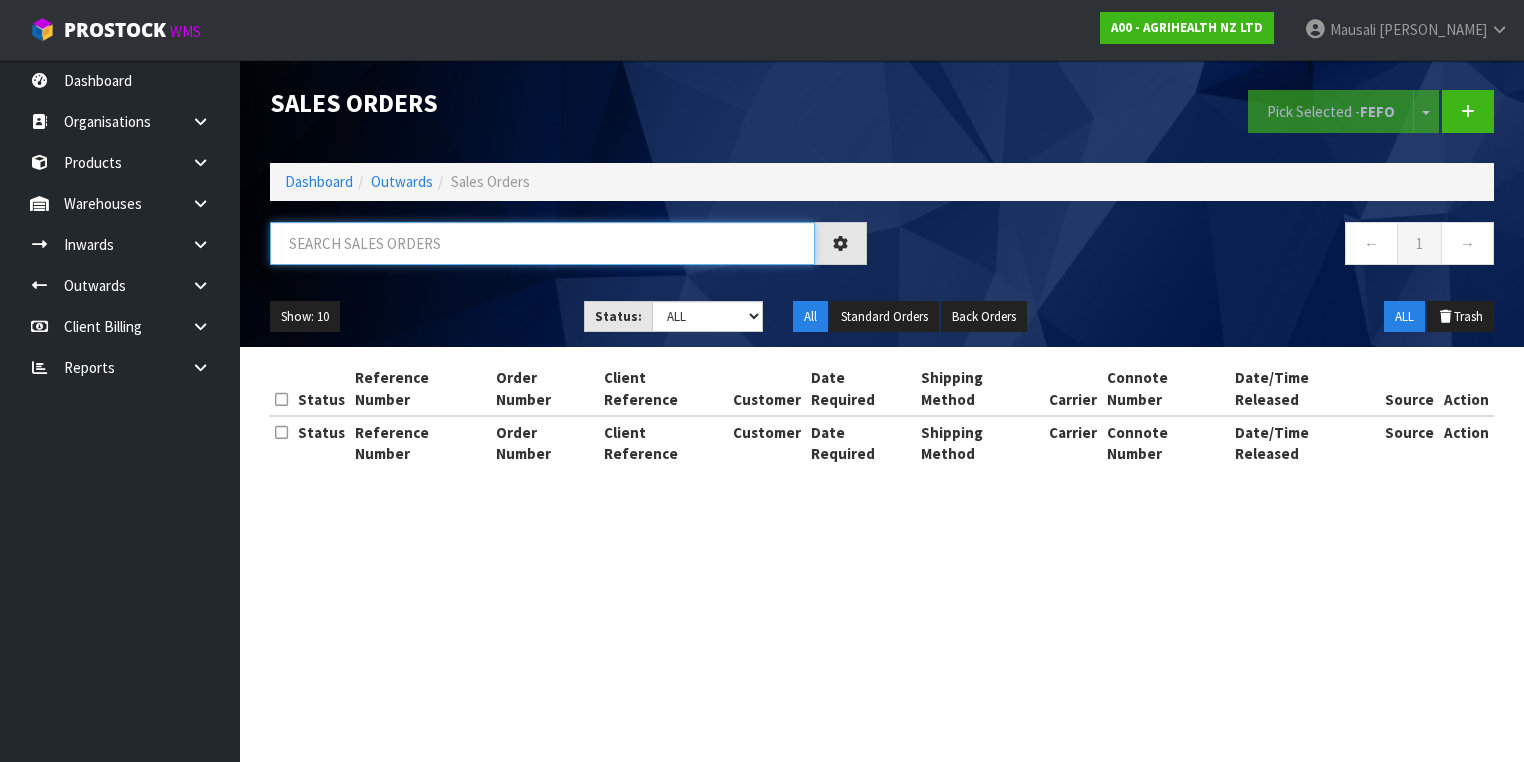 click at bounding box center (542, 243) 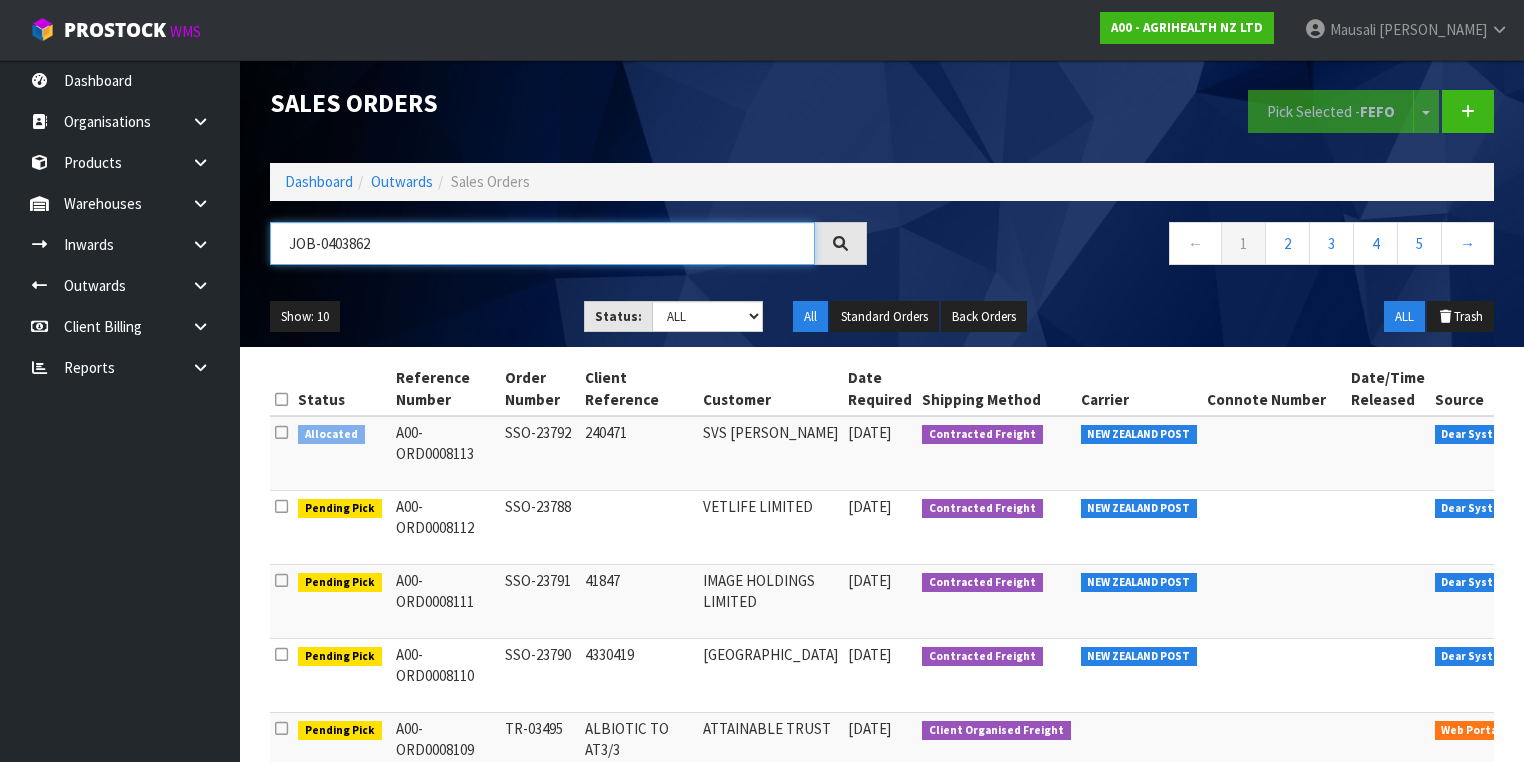 type on "JOB-0403862" 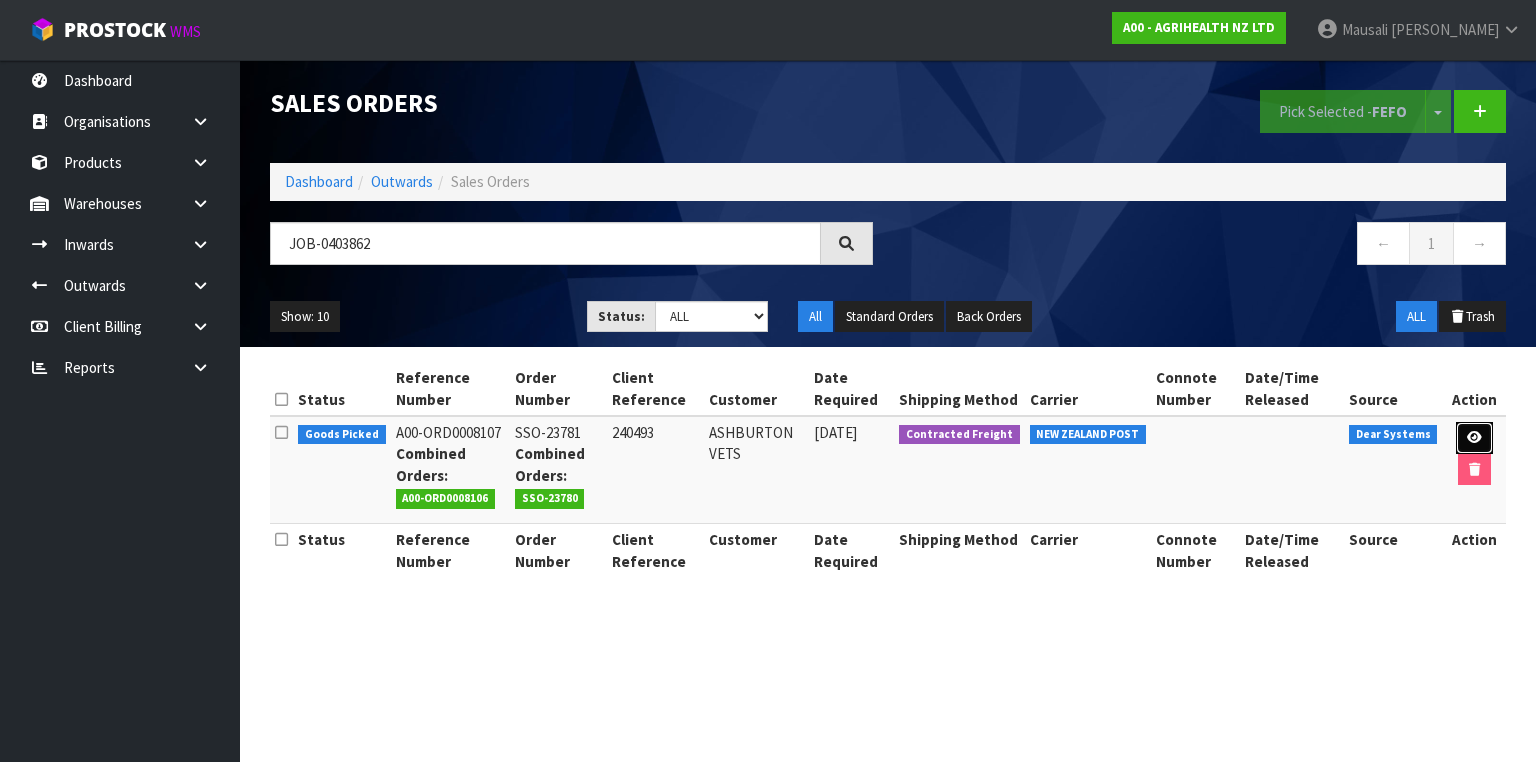 click at bounding box center (1474, 437) 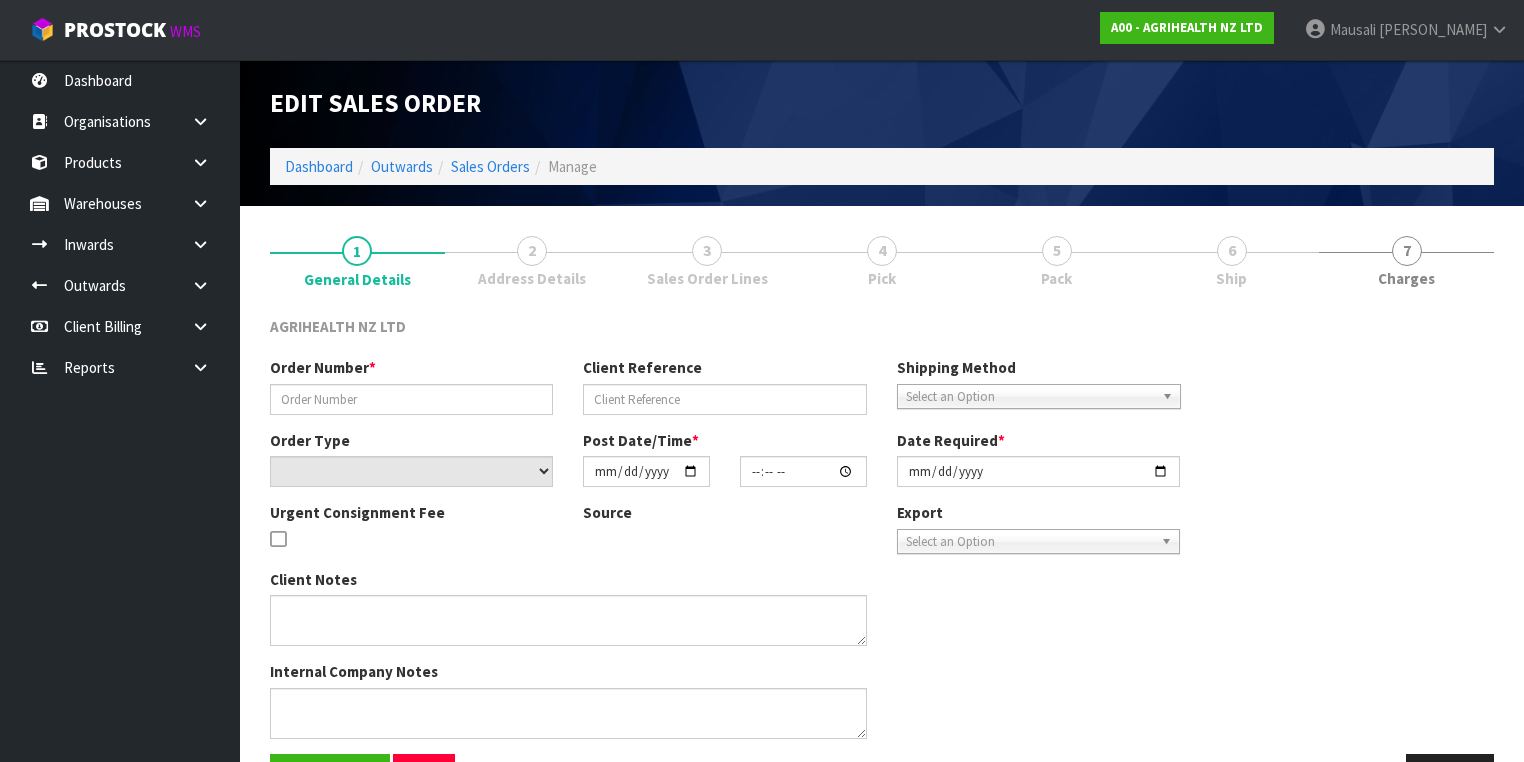 type on "SSO-23781" 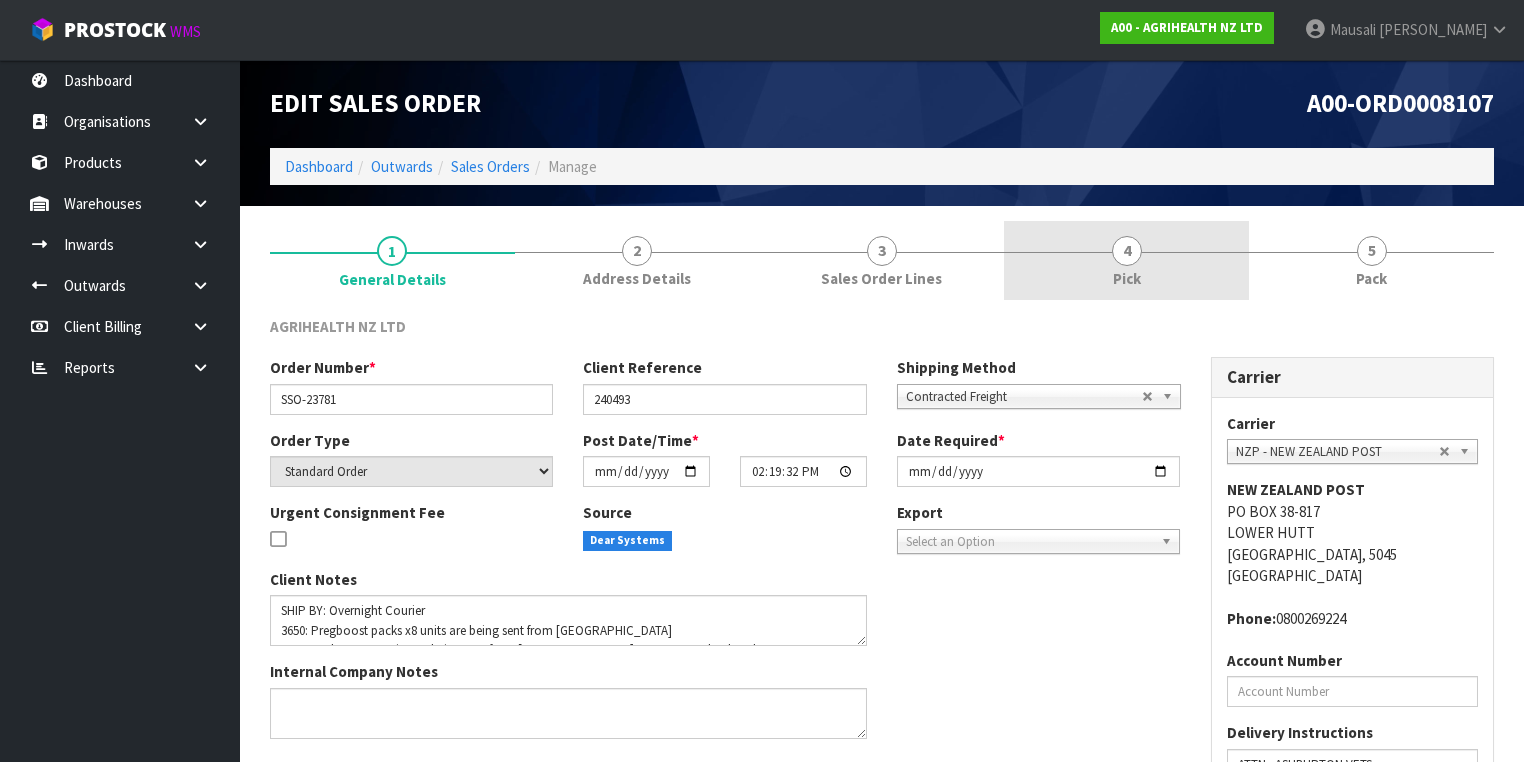 click on "4
Pick" at bounding box center (1126, 260) 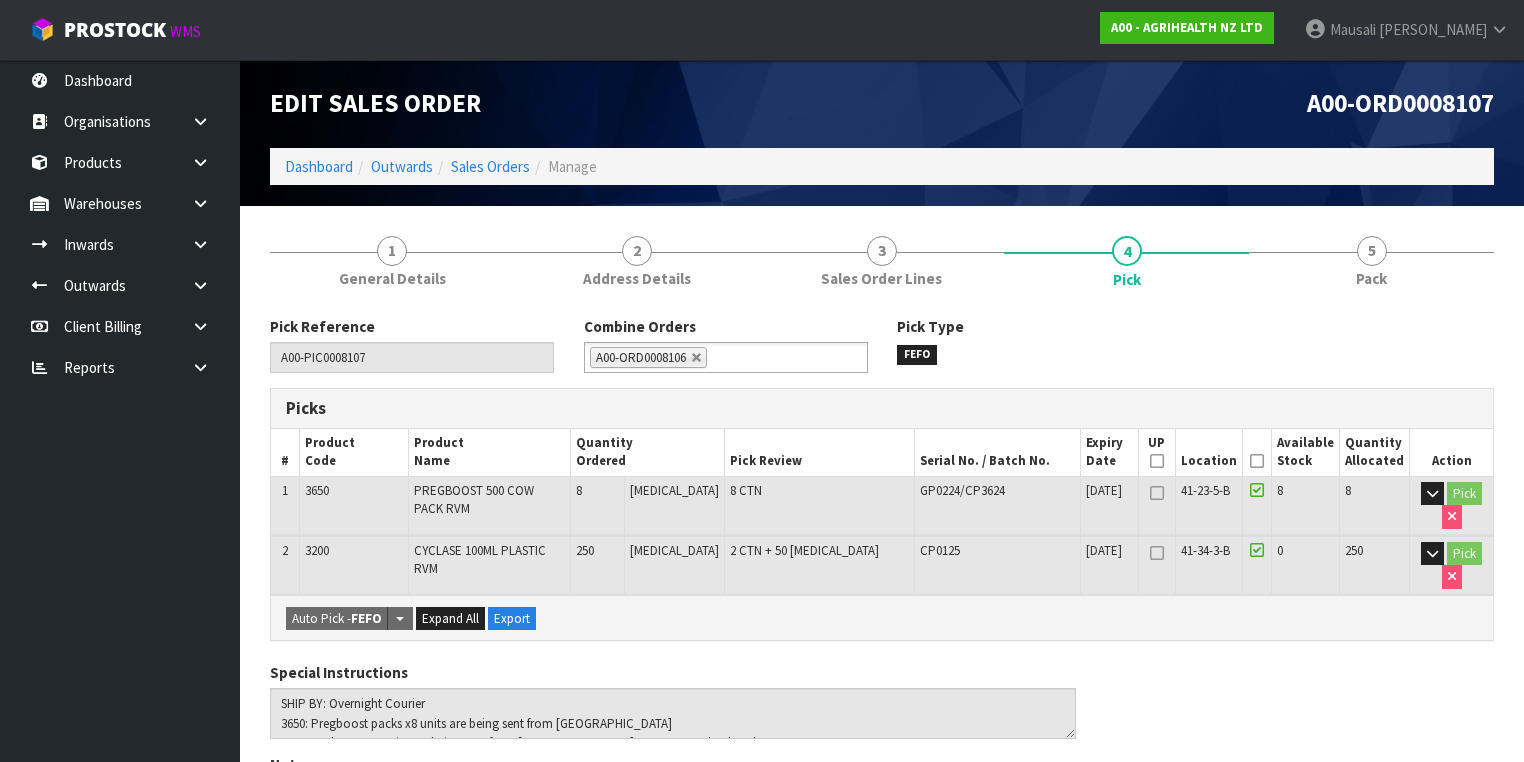 click at bounding box center (1257, 461) 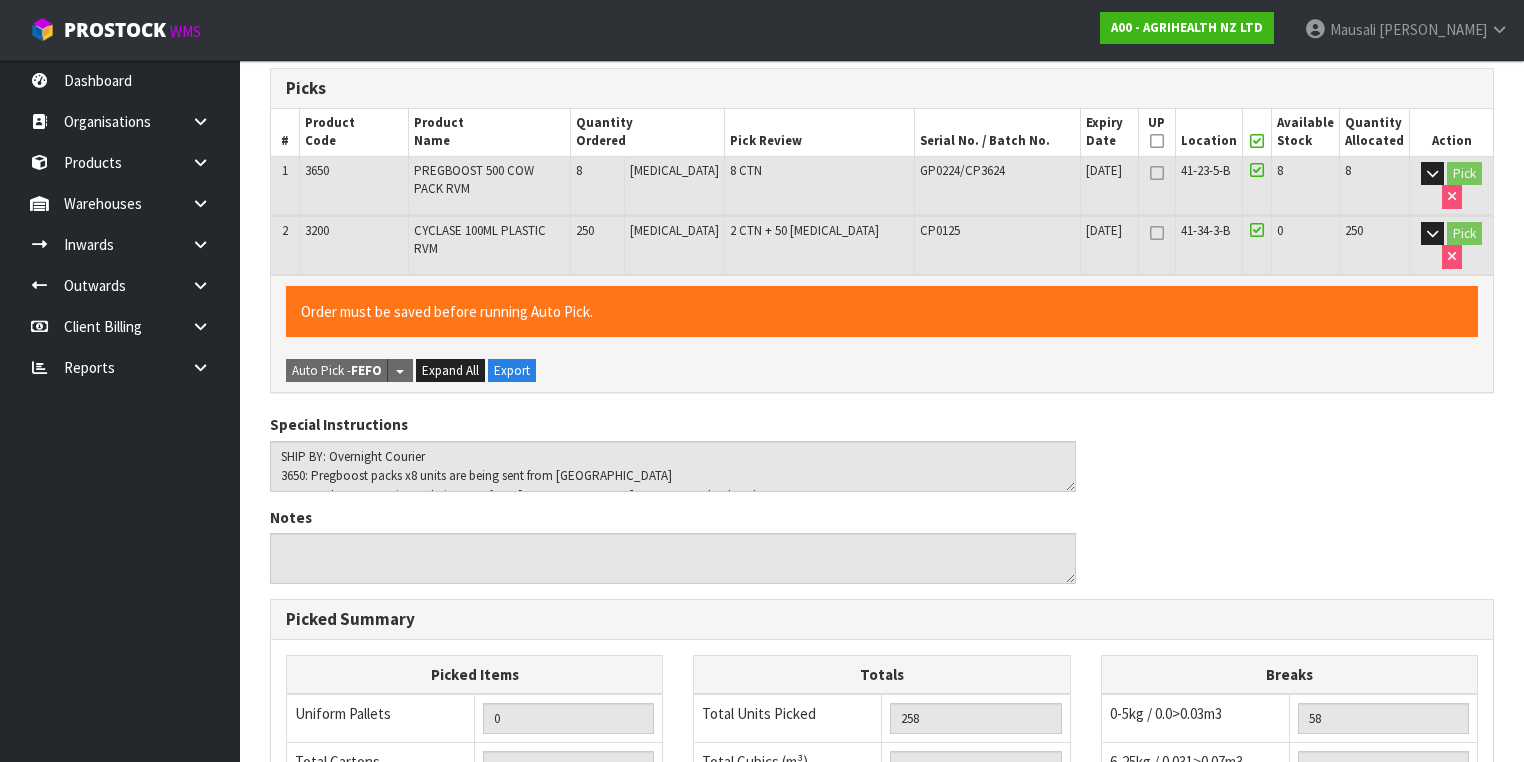scroll, scrollTop: 700, scrollLeft: 0, axis: vertical 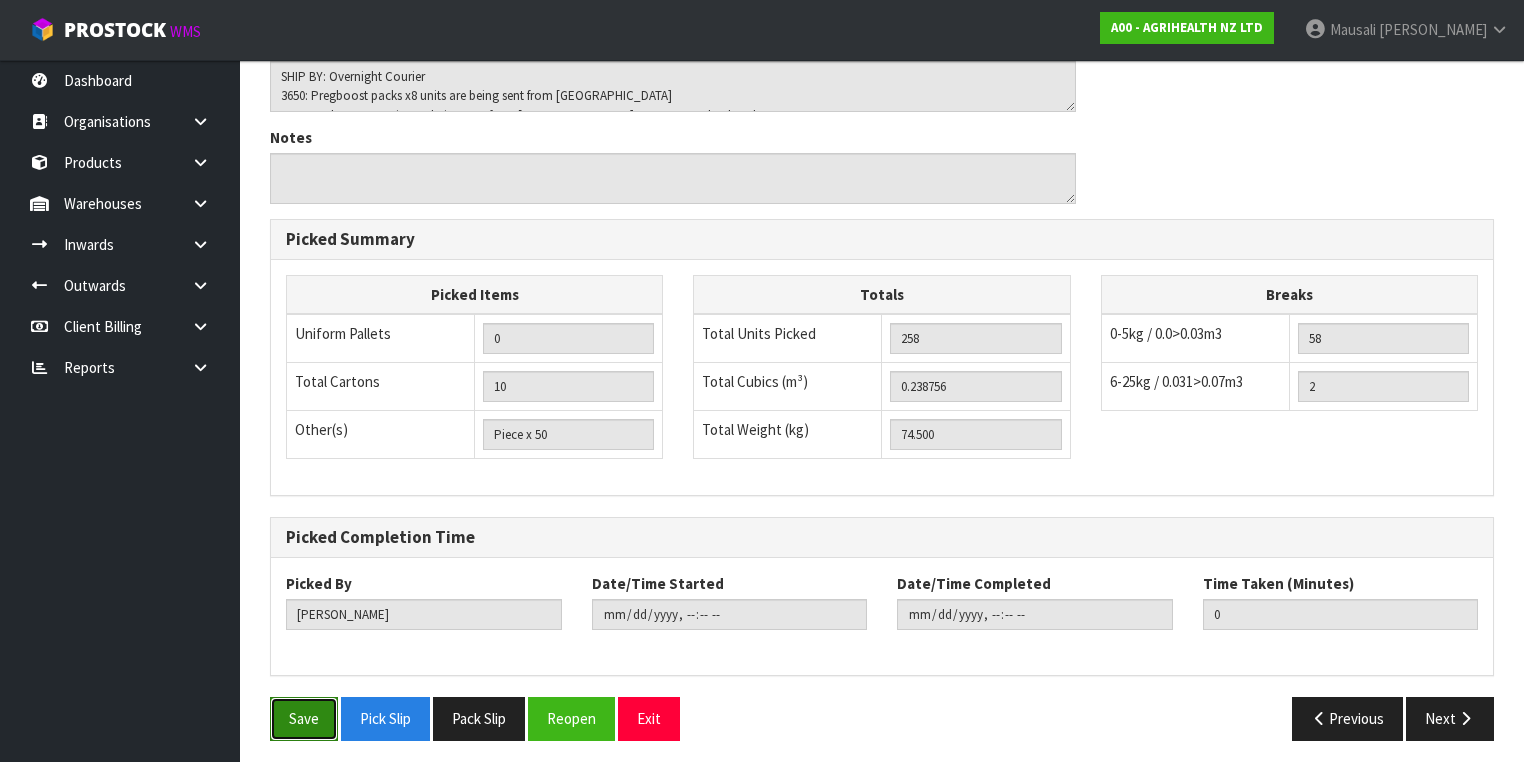 click on "Save" at bounding box center [304, 718] 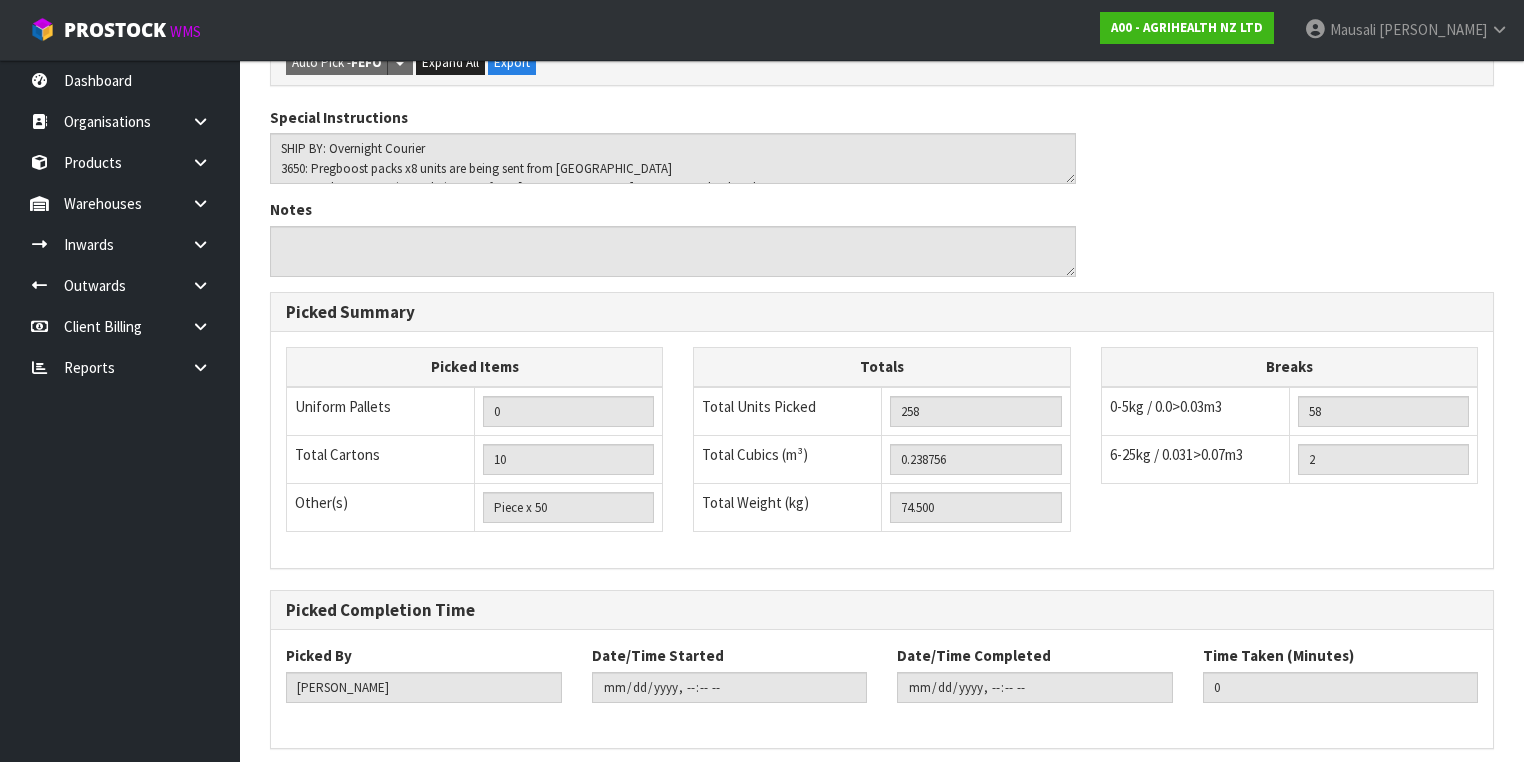 scroll, scrollTop: 0, scrollLeft: 0, axis: both 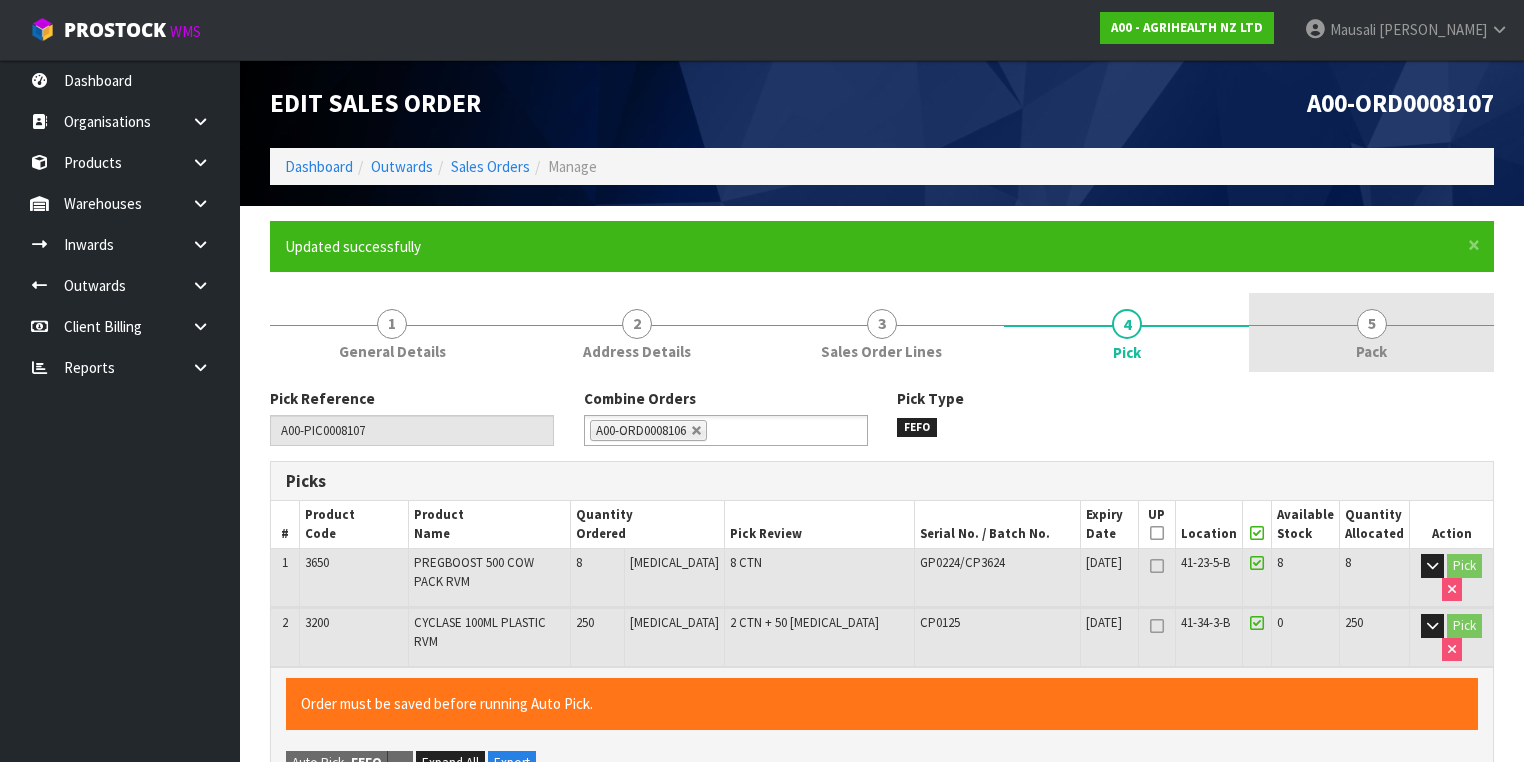 type on "[PERSON_NAME]" 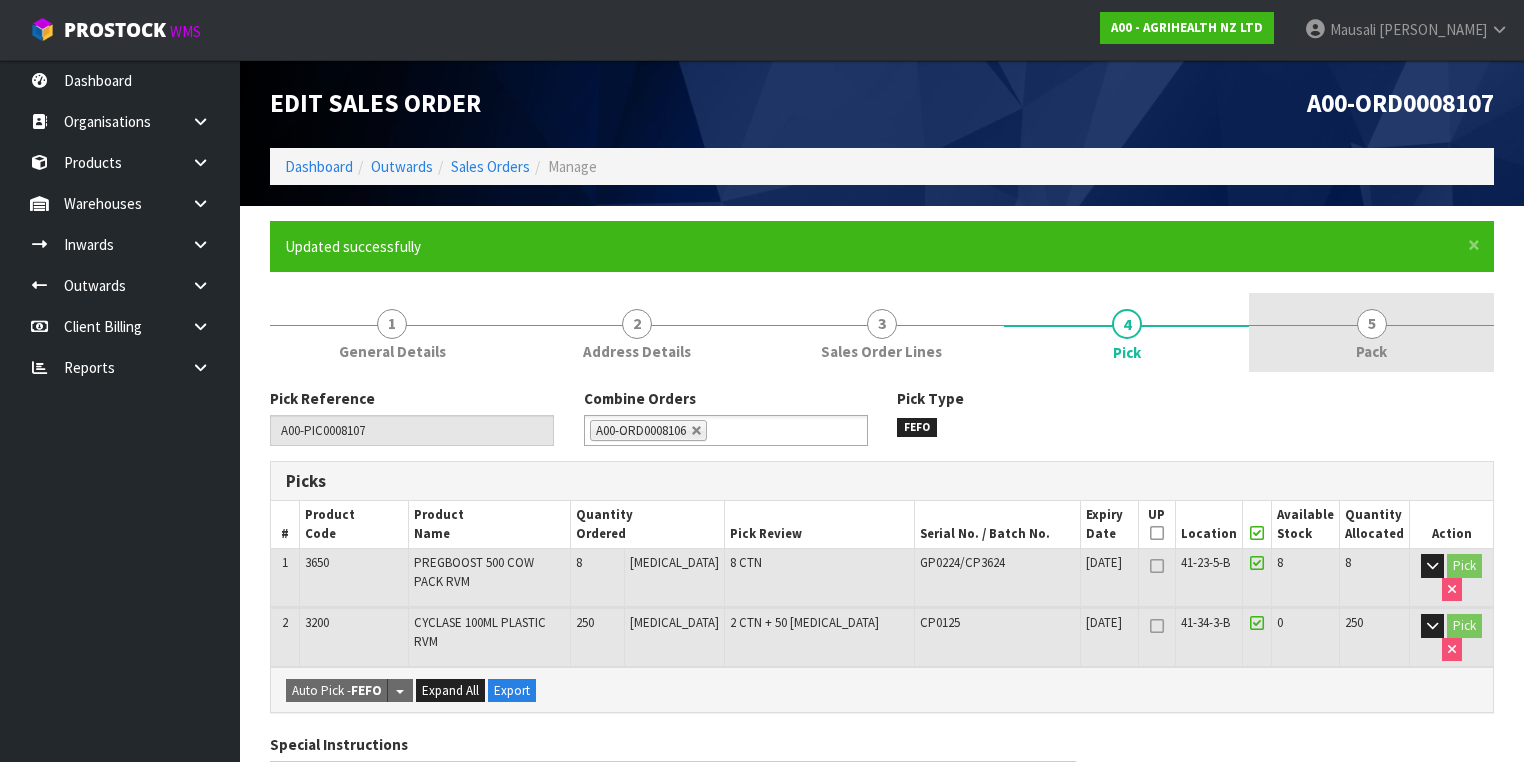 click on "5
Pack" at bounding box center (1371, 332) 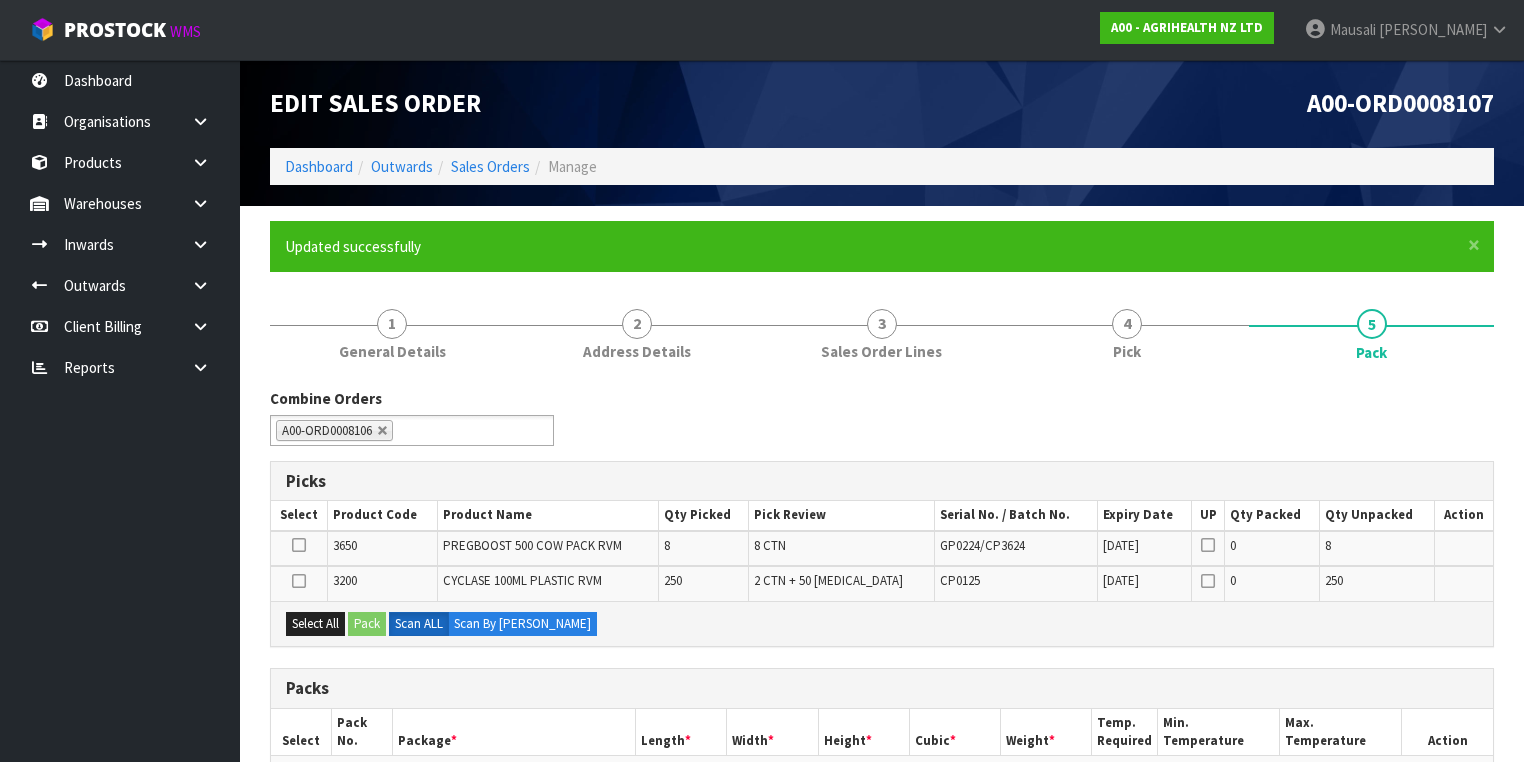 scroll, scrollTop: 160, scrollLeft: 0, axis: vertical 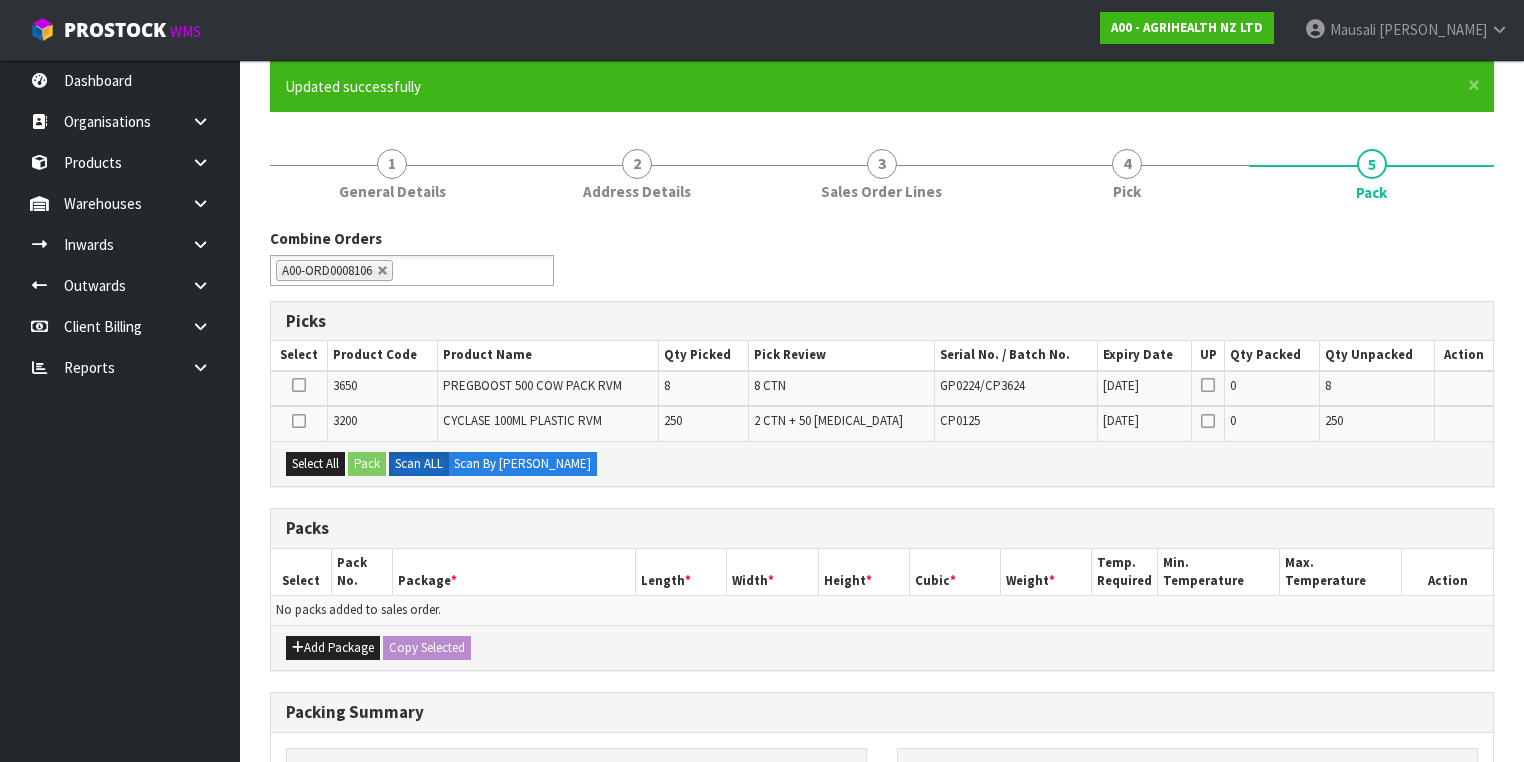 click at bounding box center [299, 421] 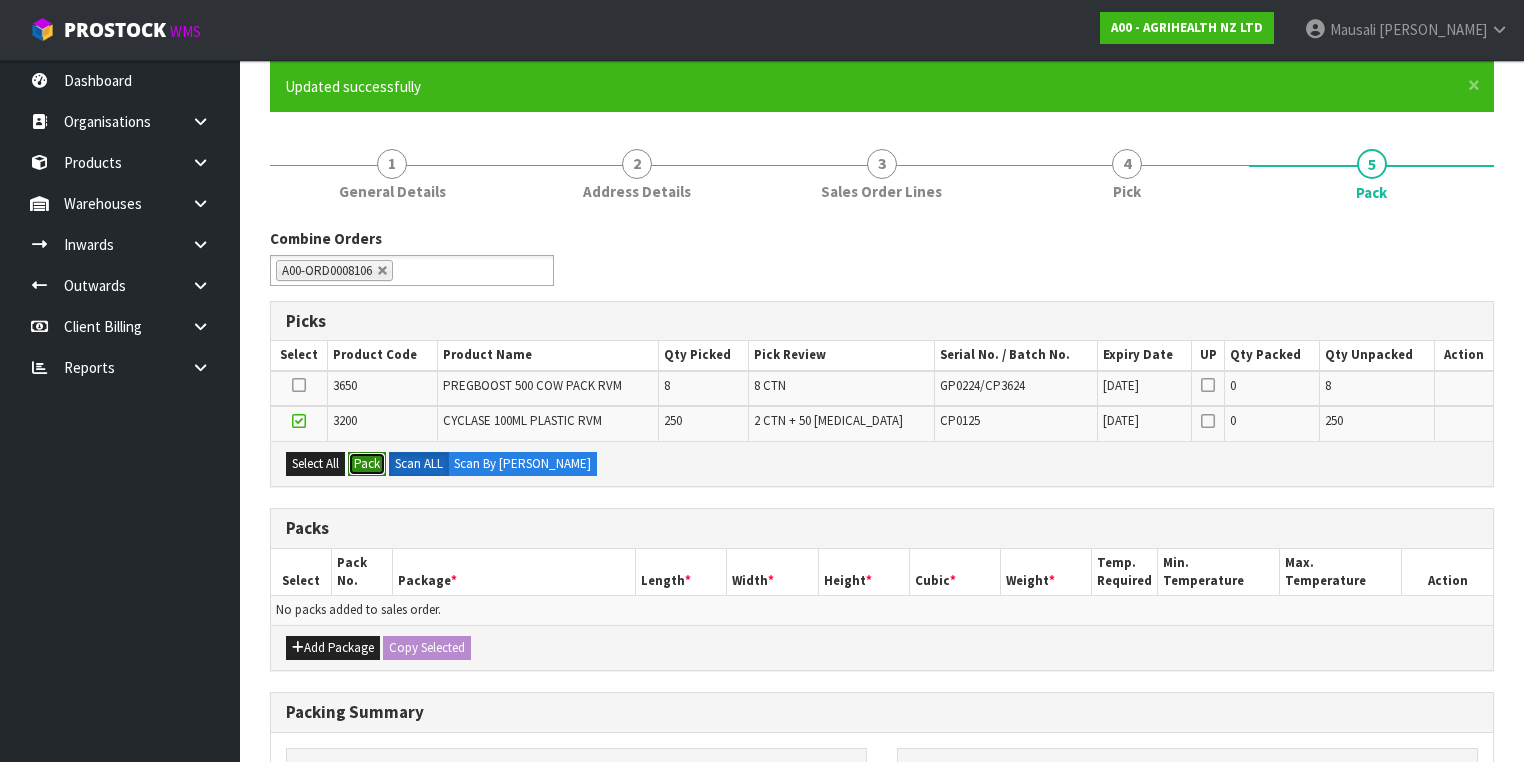 click on "Pack" at bounding box center [367, 464] 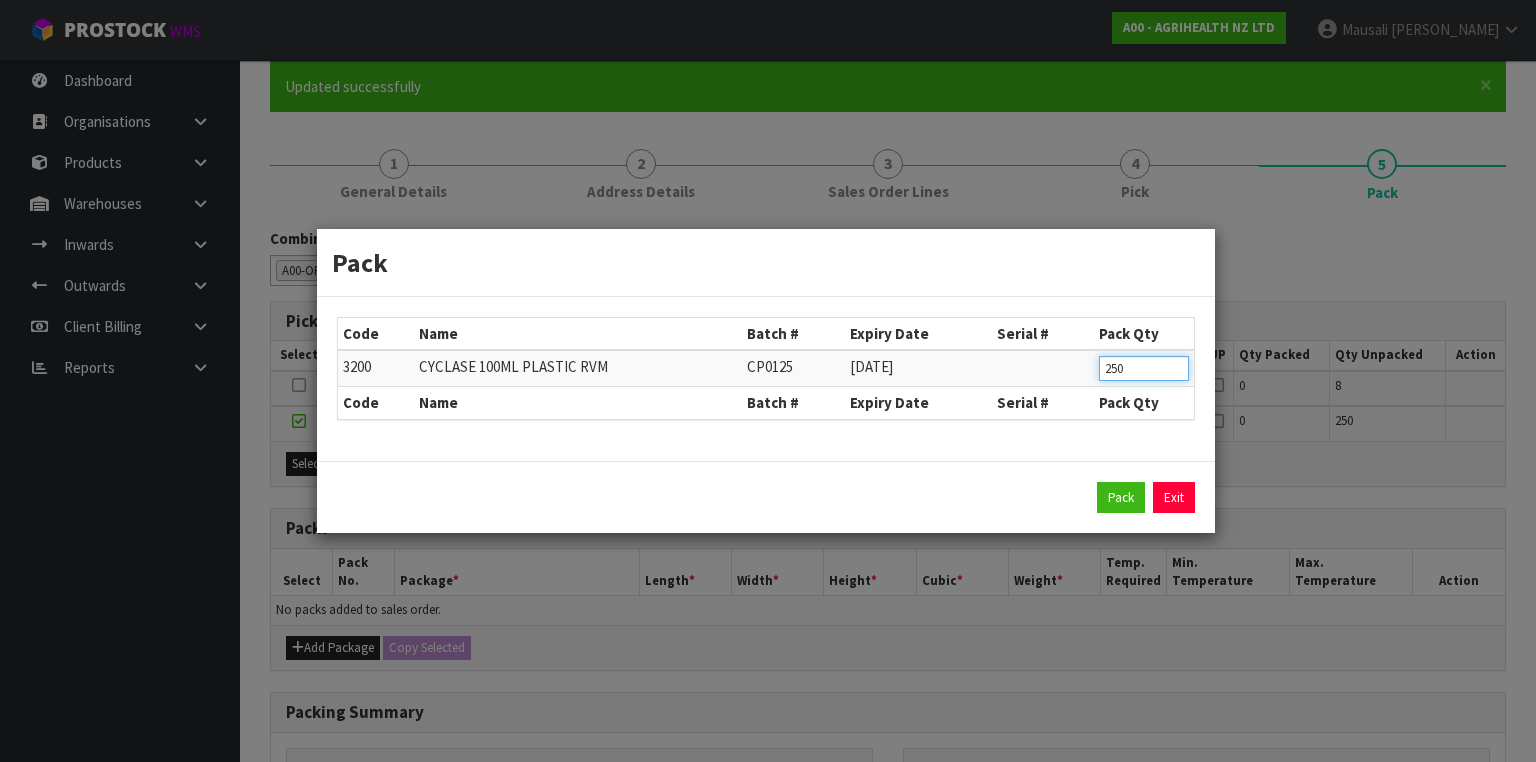 drag, startPoint x: 1156, startPoint y: 375, endPoint x: 1095, endPoint y: 389, distance: 62.58594 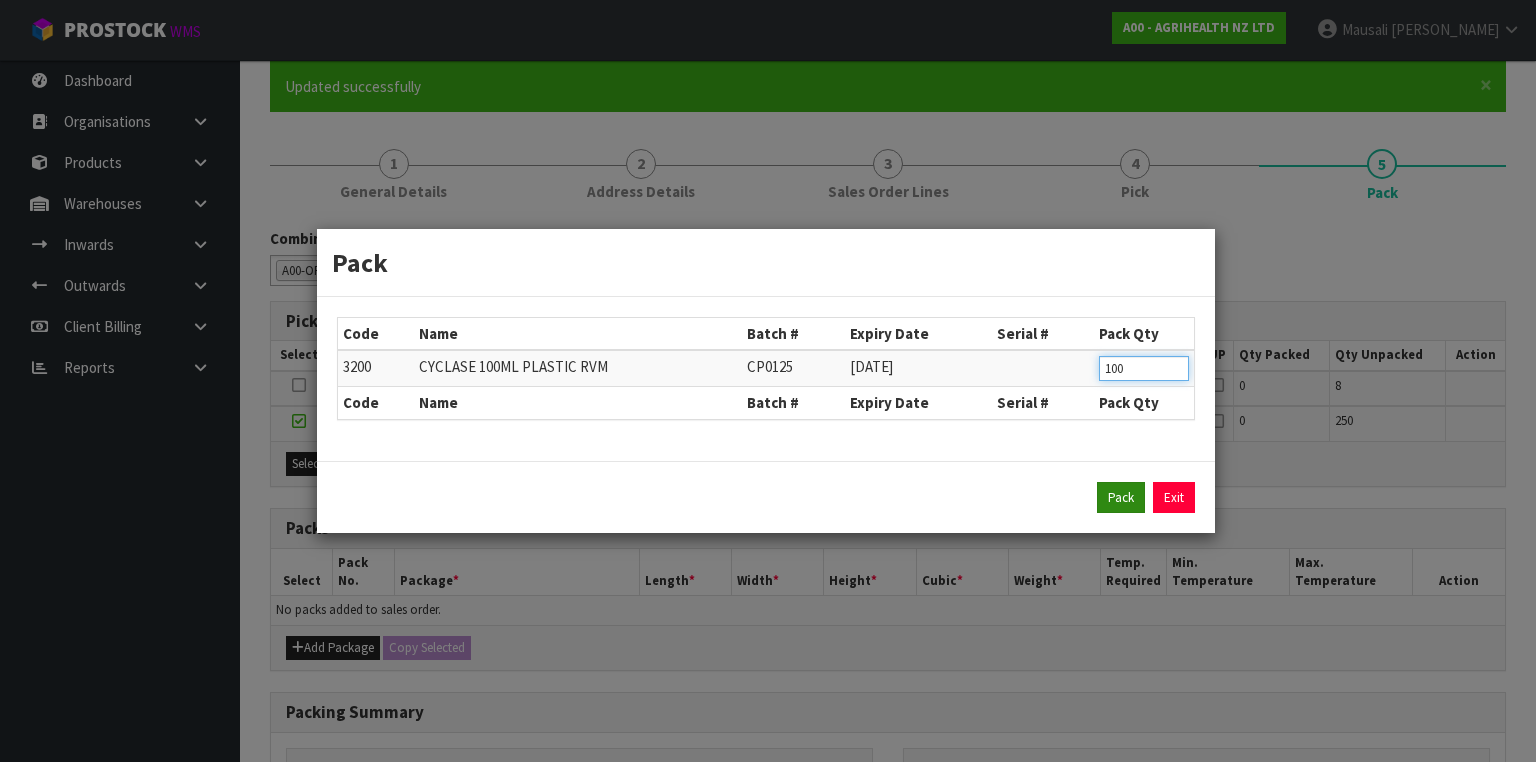 type on "100" 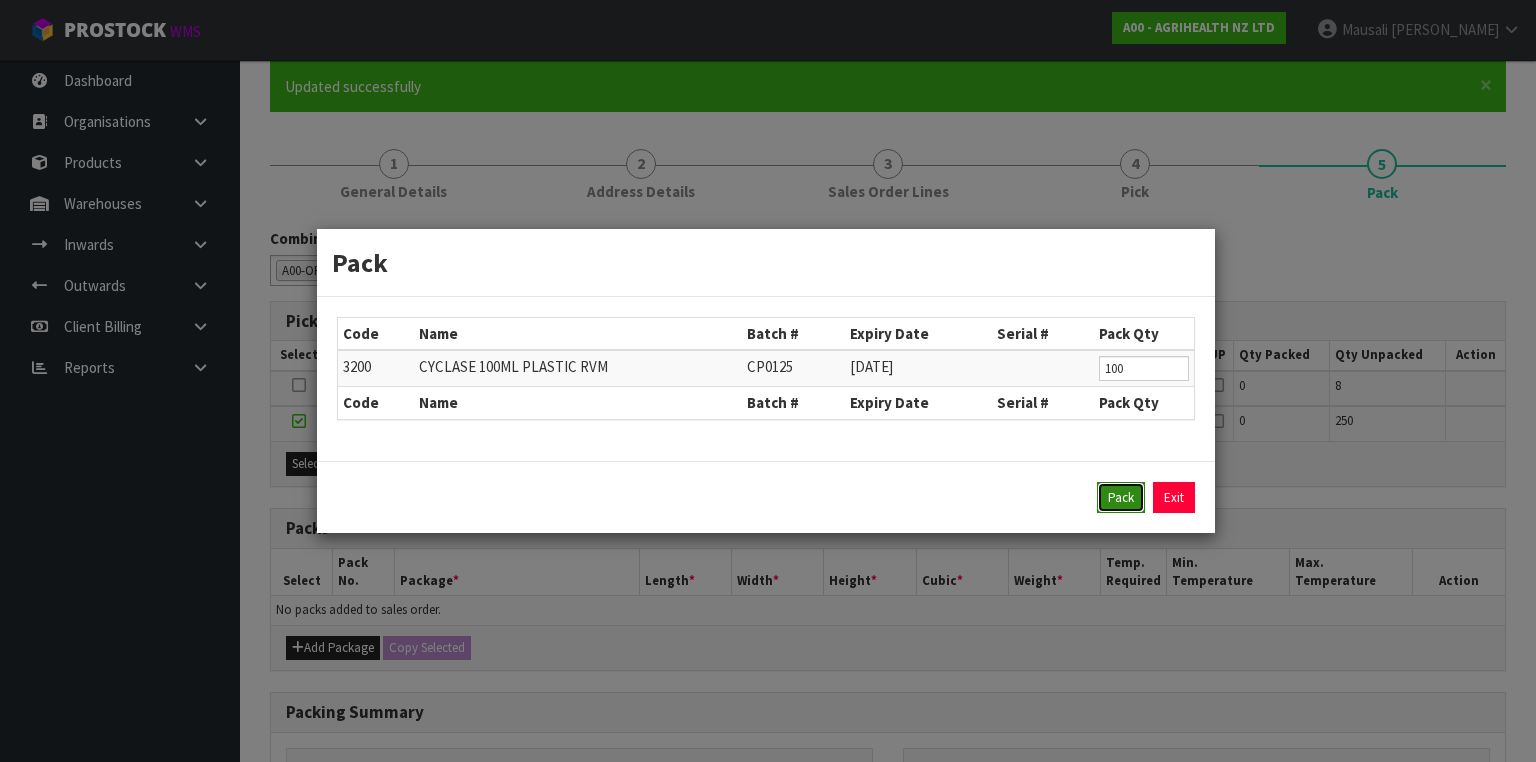 click on "Pack" at bounding box center (1121, 498) 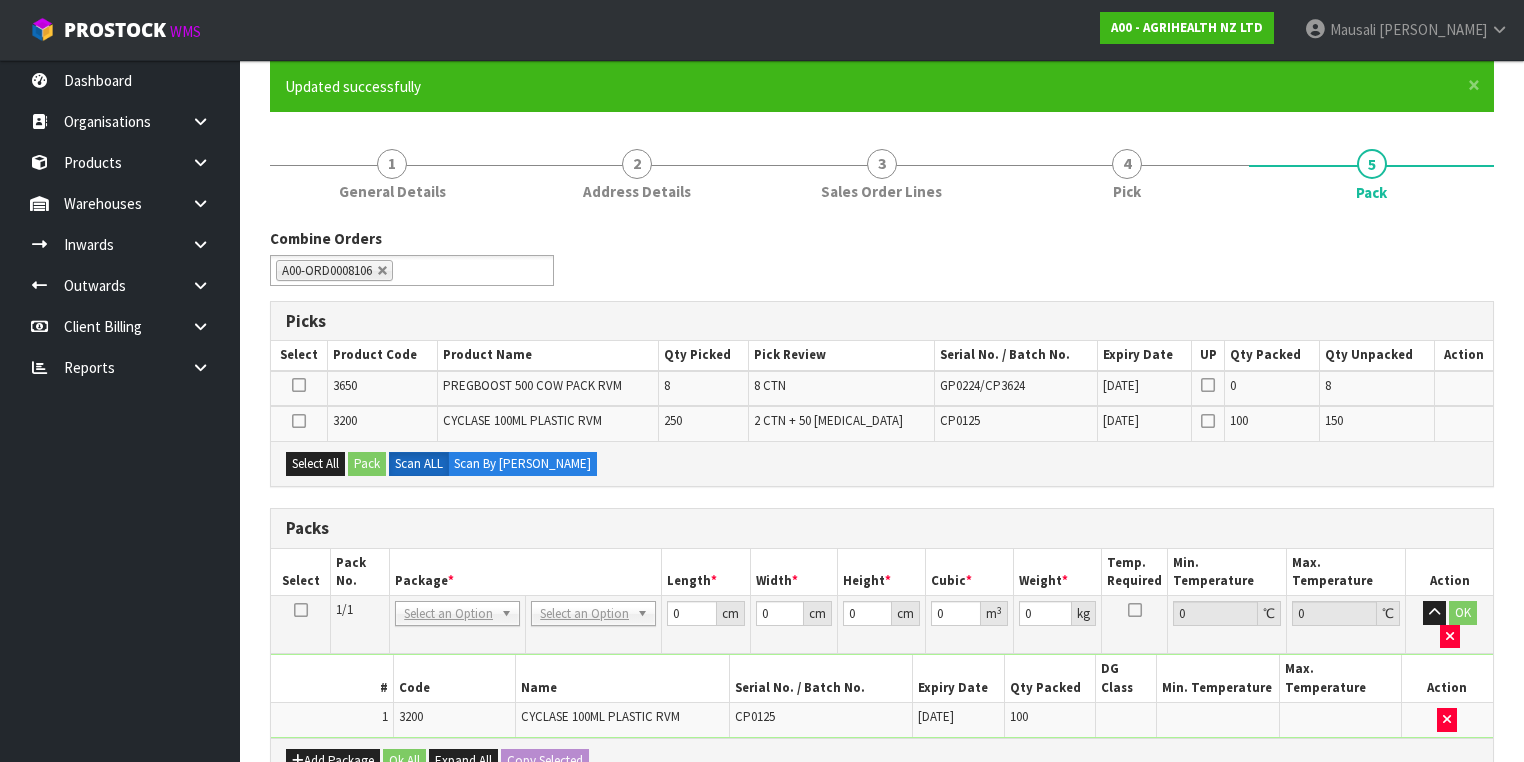 click at bounding box center [299, 421] 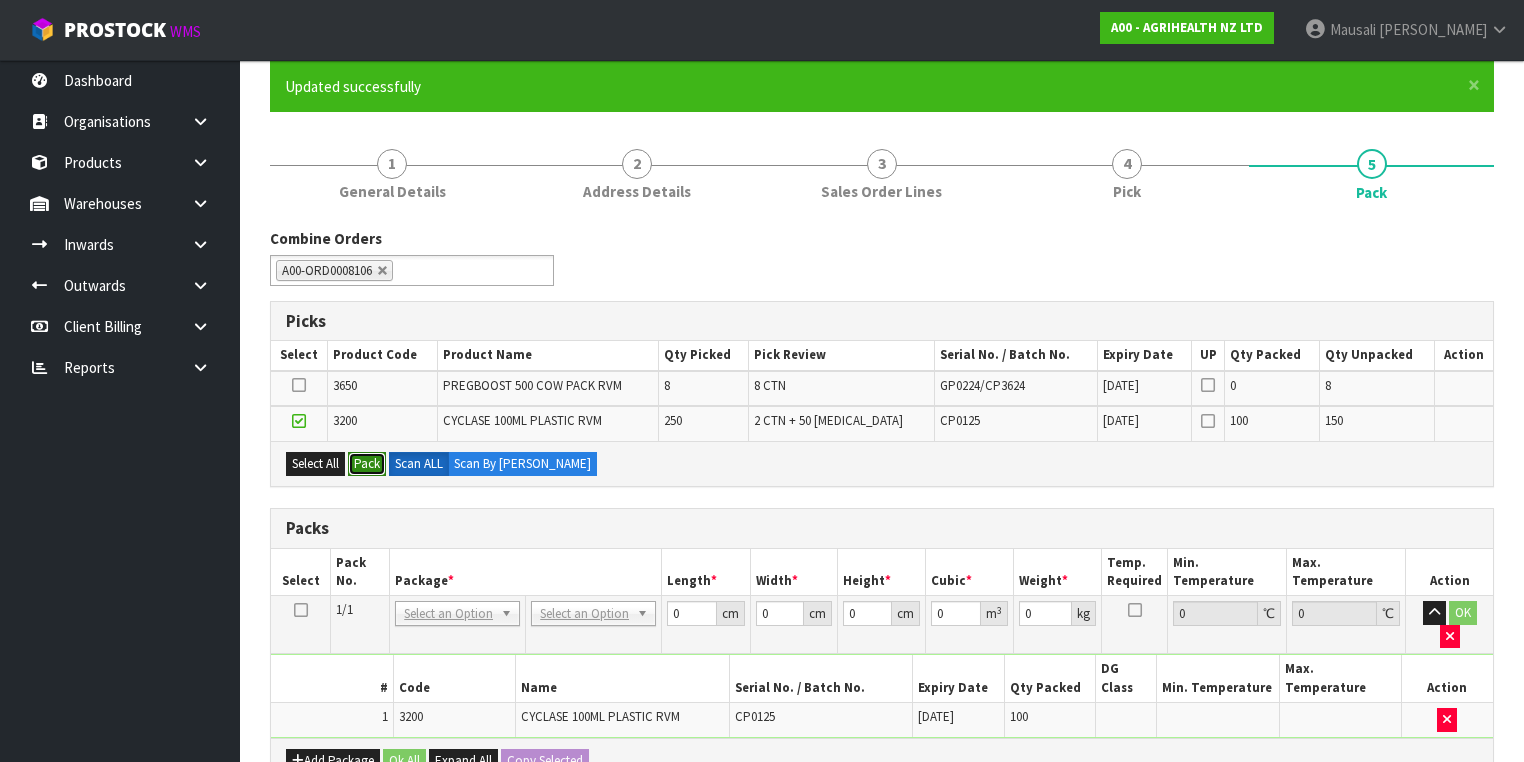 click on "Pack" at bounding box center [367, 464] 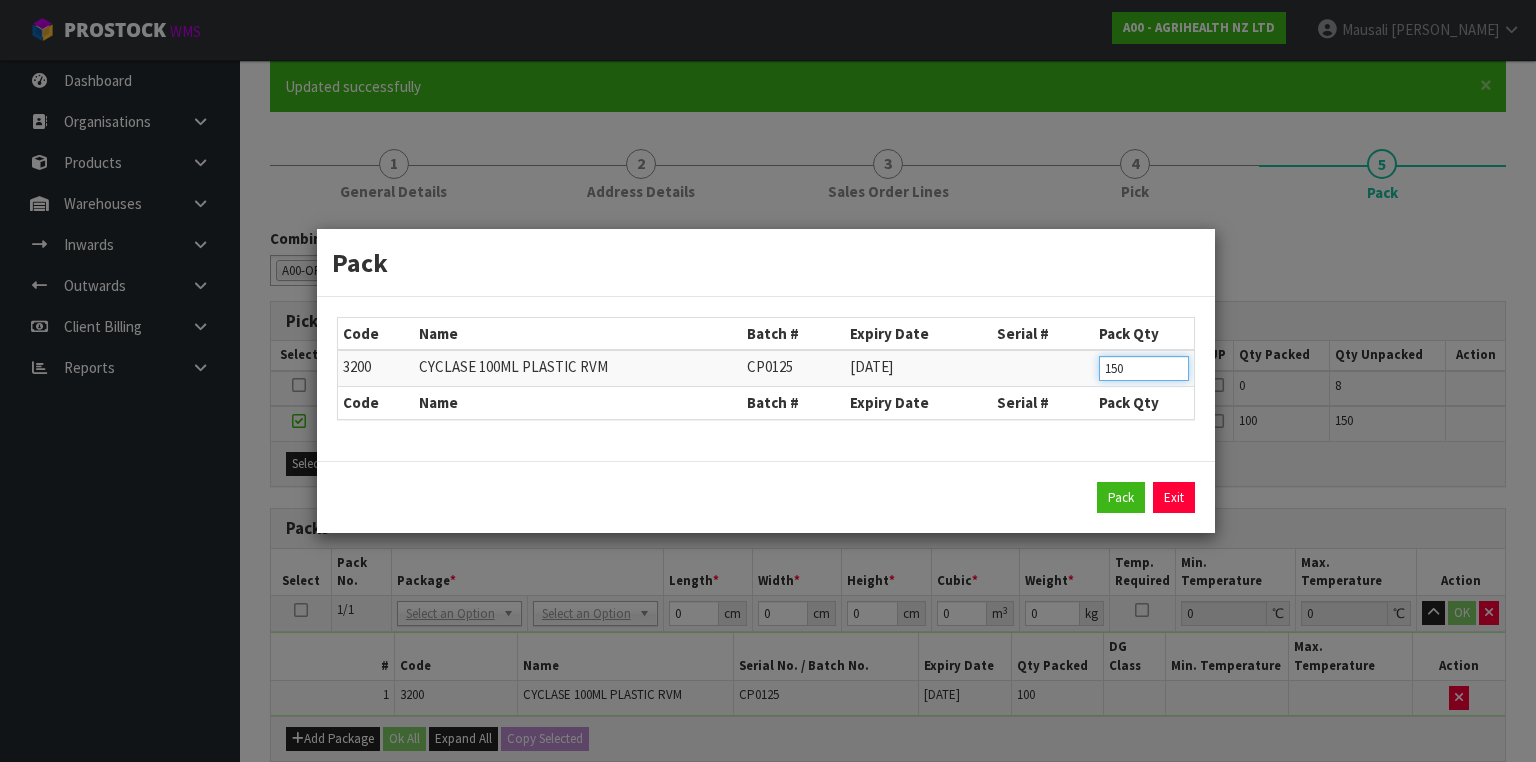 drag, startPoint x: 1134, startPoint y: 363, endPoint x: 1055, endPoint y: 380, distance: 80.80842 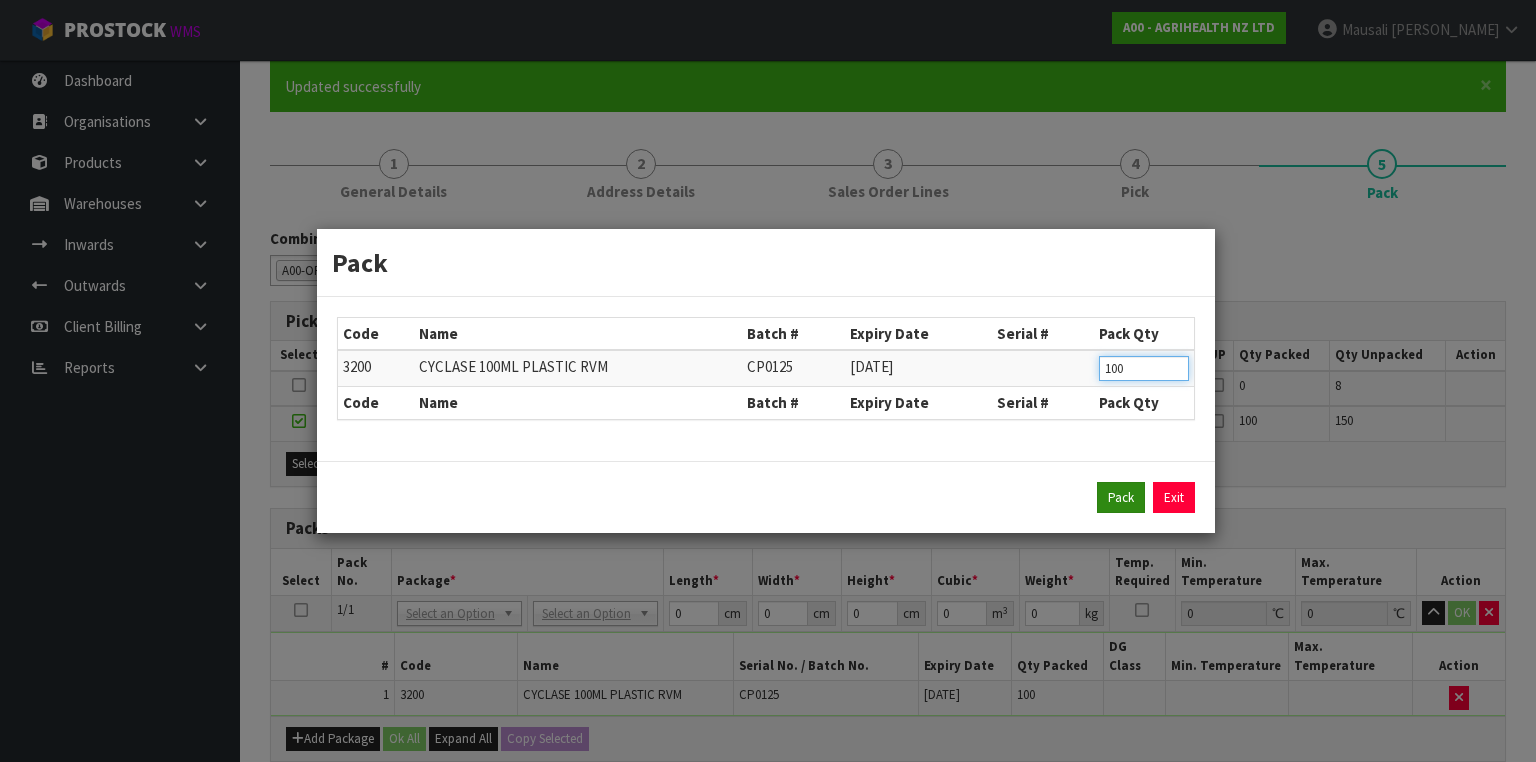 type on "100" 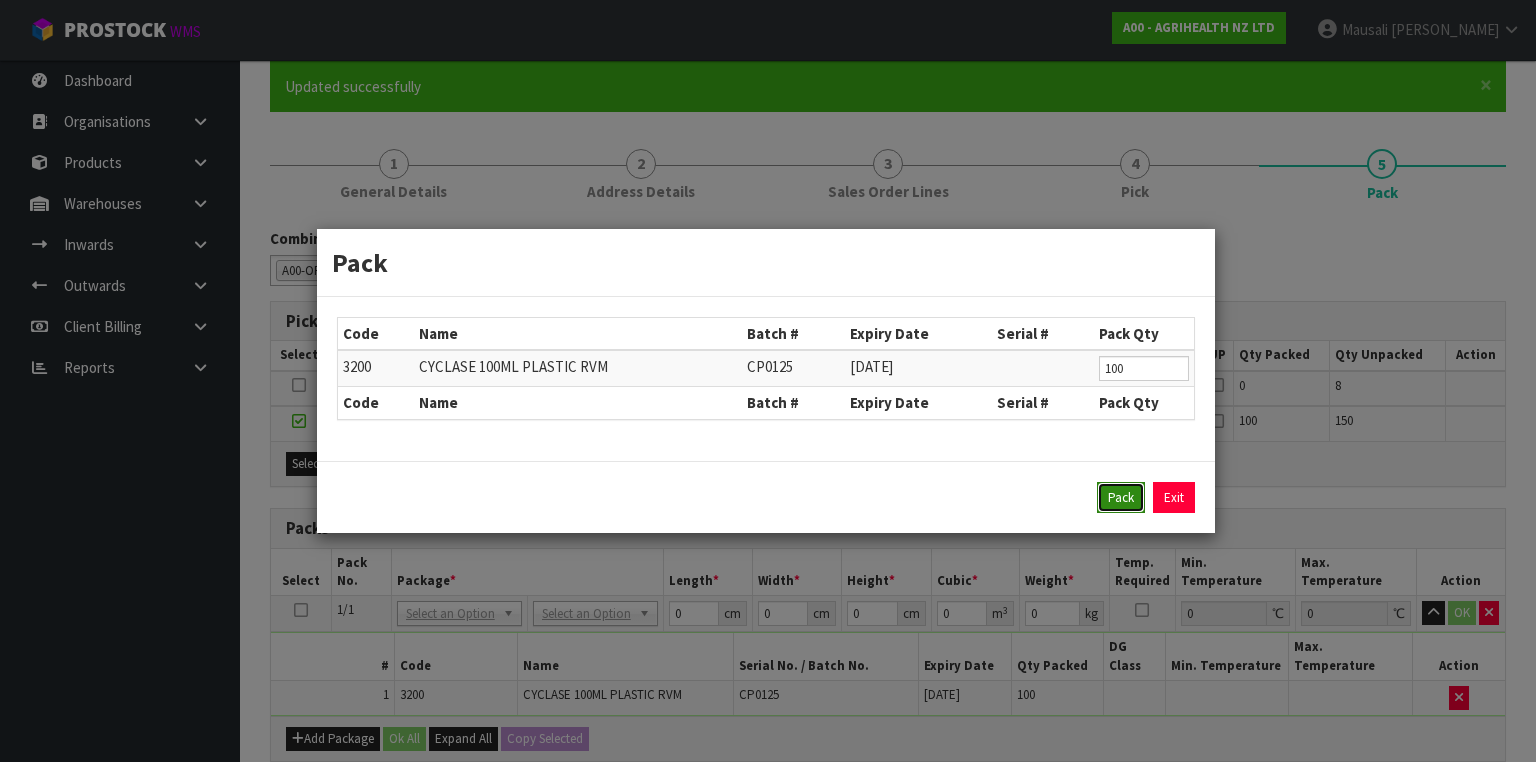drag, startPoint x: 1129, startPoint y: 485, endPoint x: 1036, endPoint y: 485, distance: 93 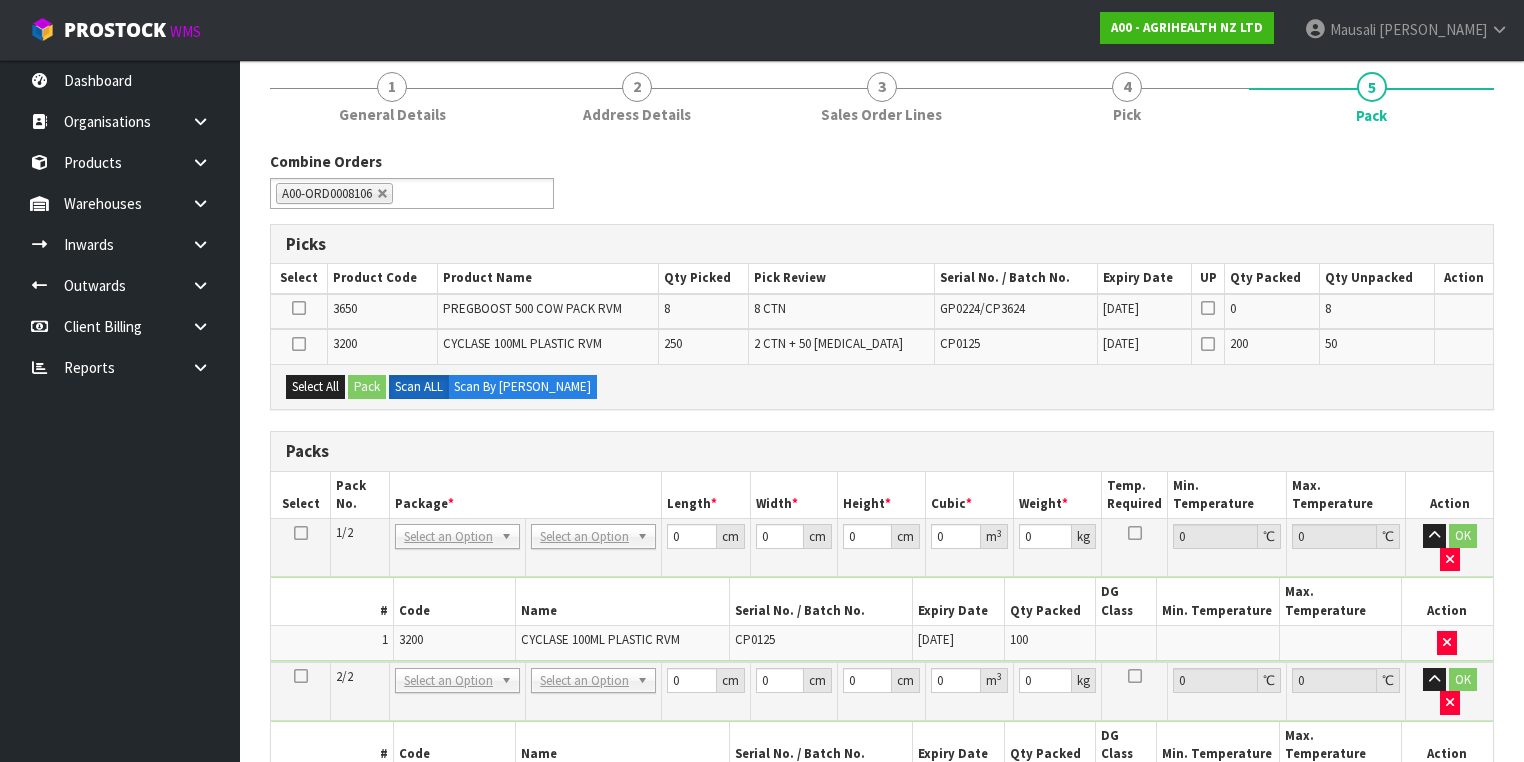 scroll, scrollTop: 400, scrollLeft: 0, axis: vertical 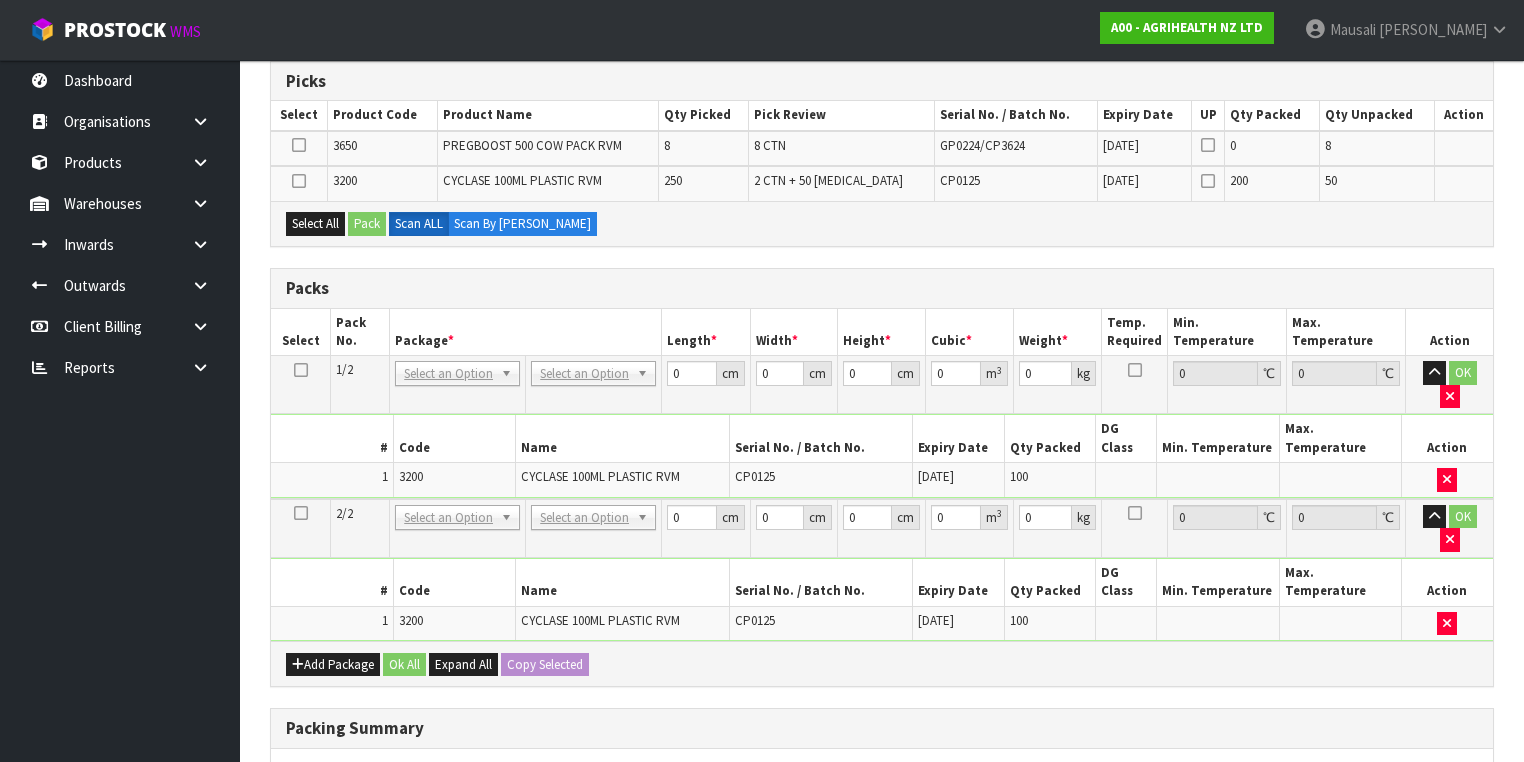 click at bounding box center (299, 181) 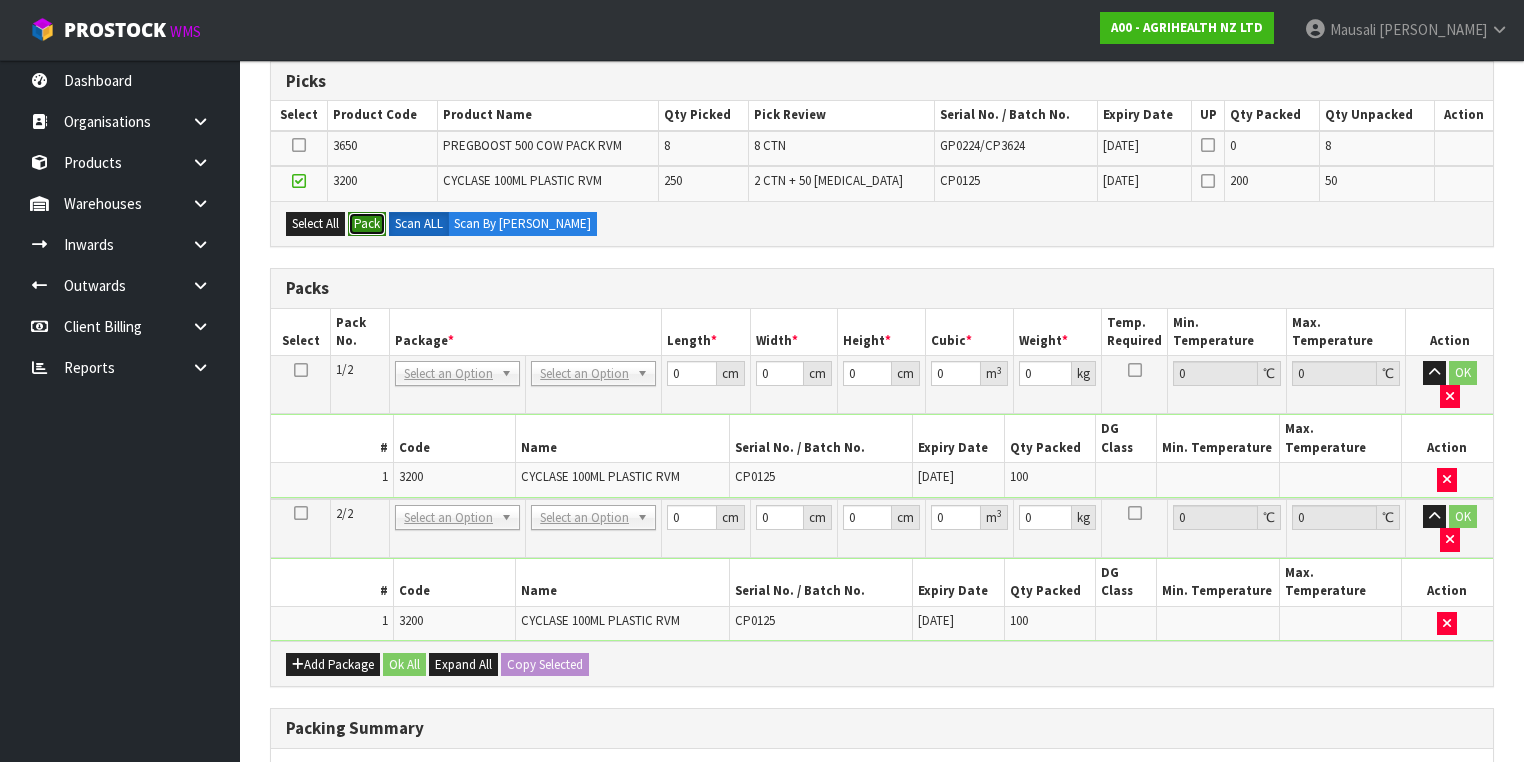 click on "Pack" at bounding box center (367, 224) 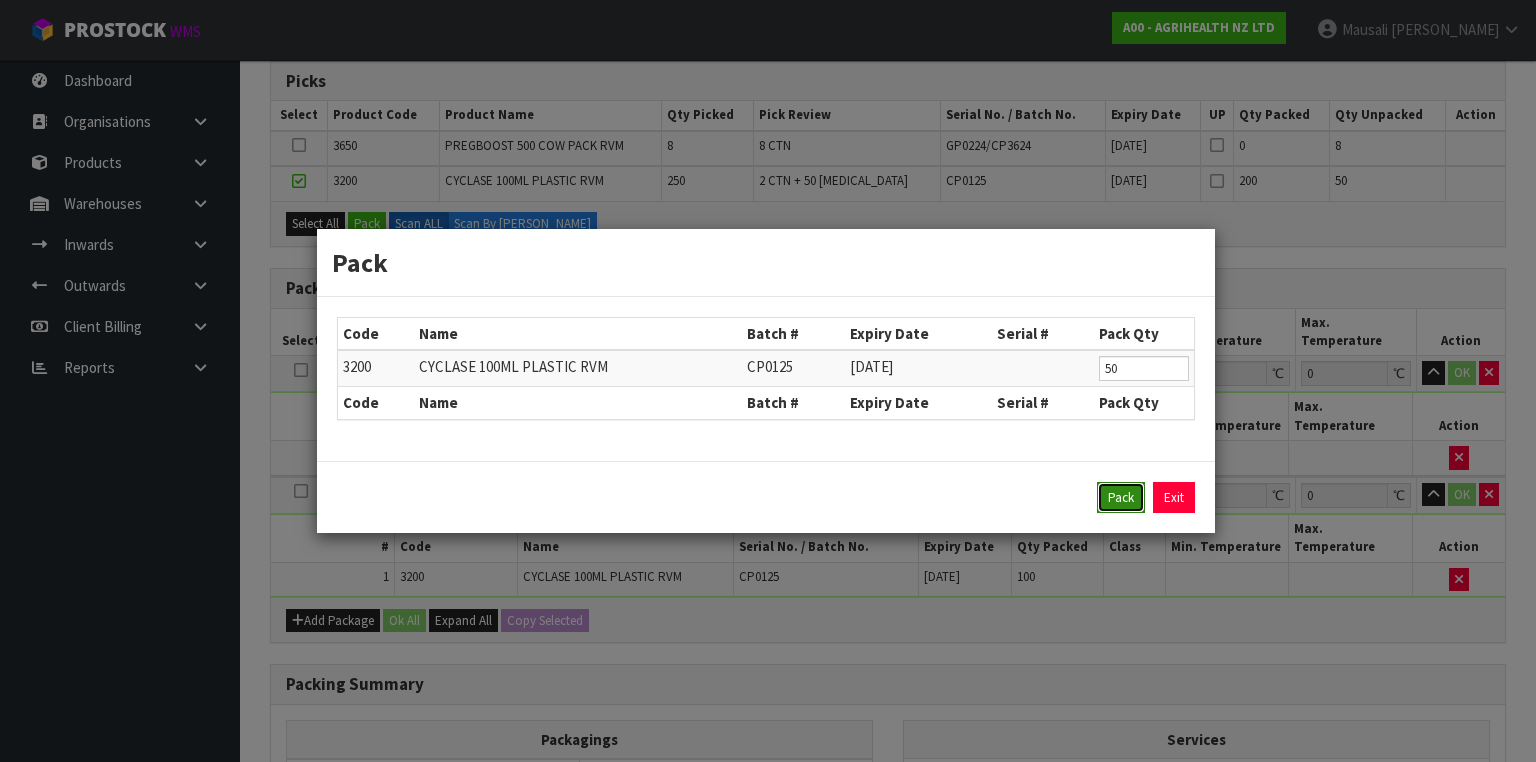 click on "Pack" at bounding box center (1121, 498) 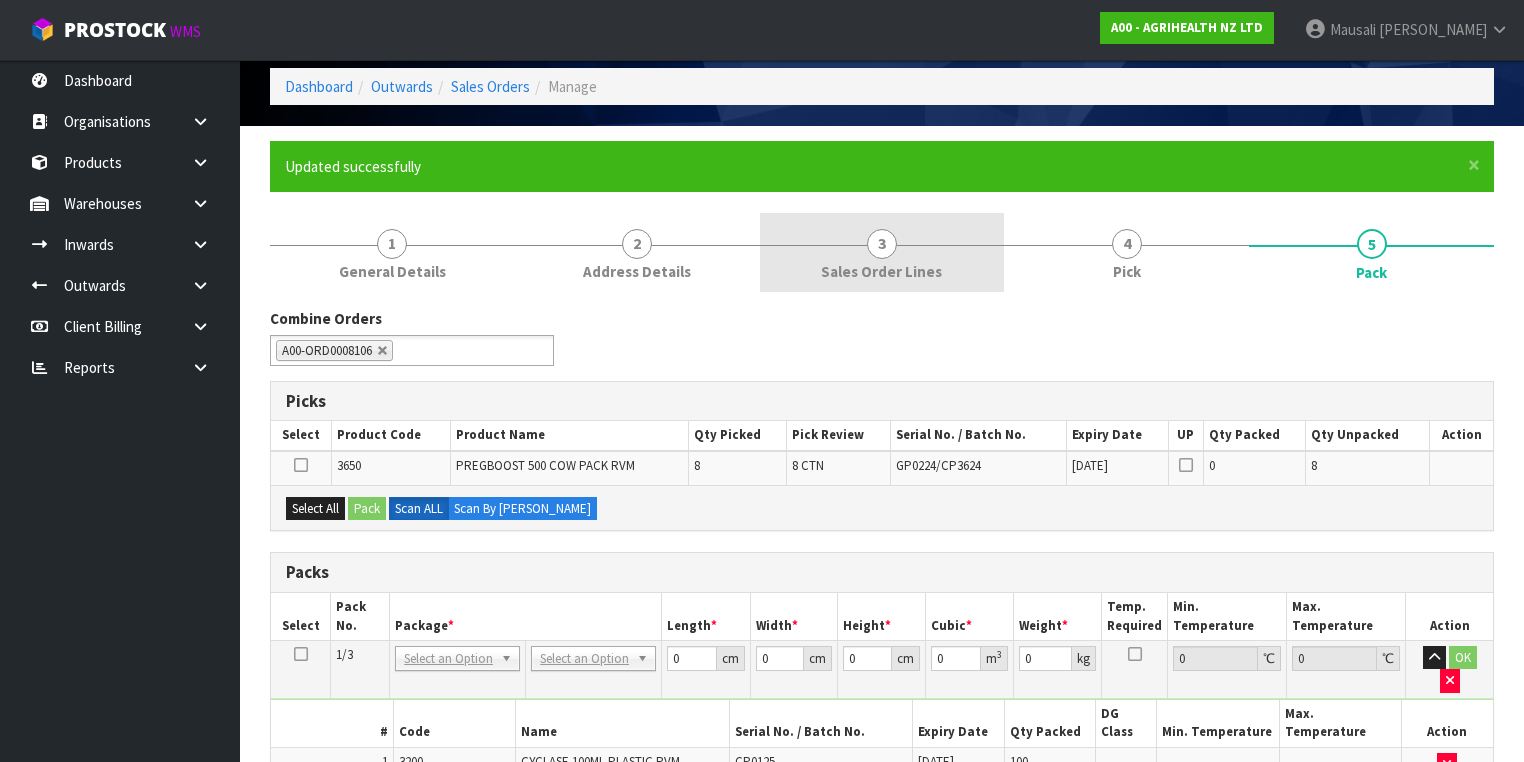 scroll, scrollTop: 320, scrollLeft: 0, axis: vertical 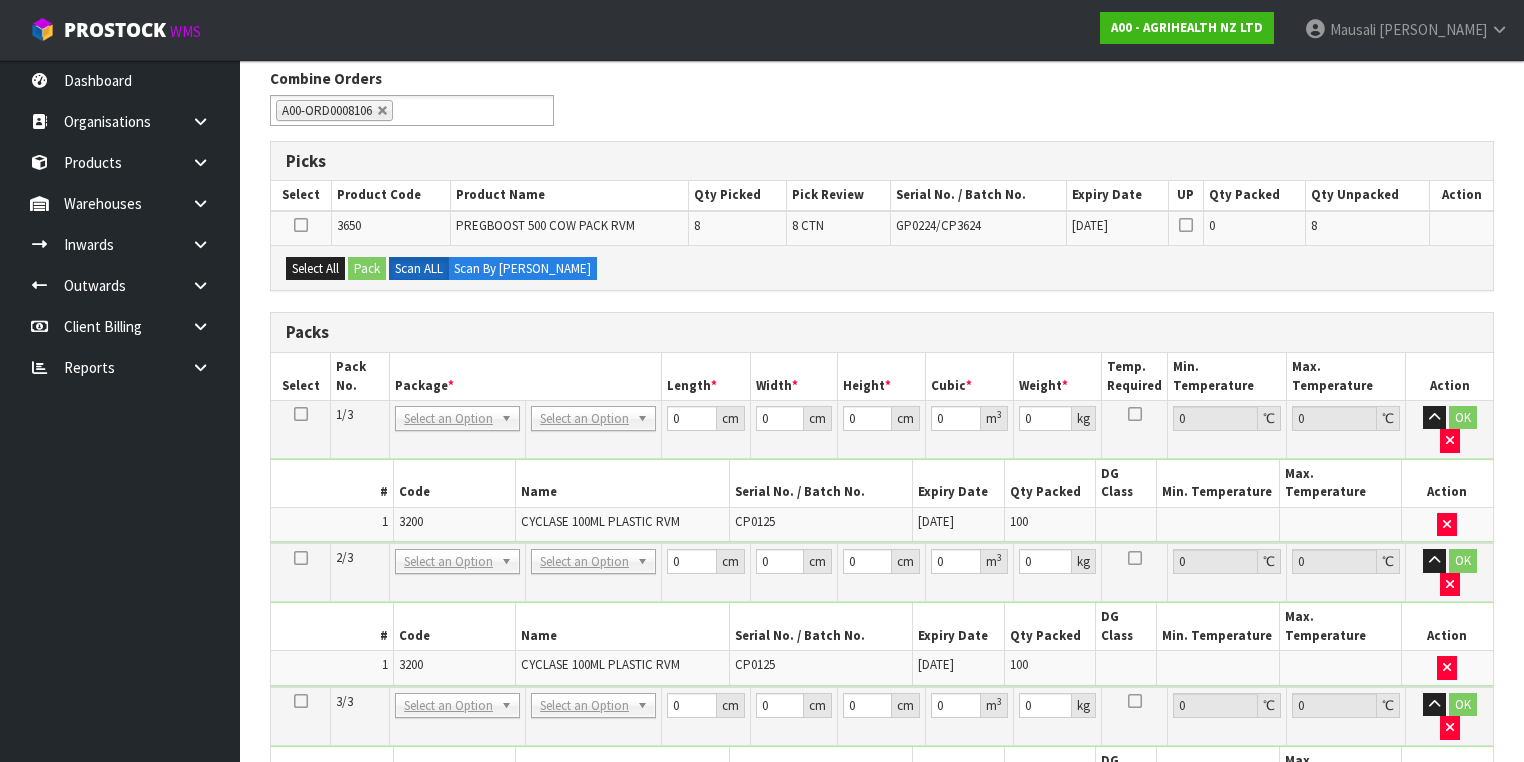 click at bounding box center (301, 414) 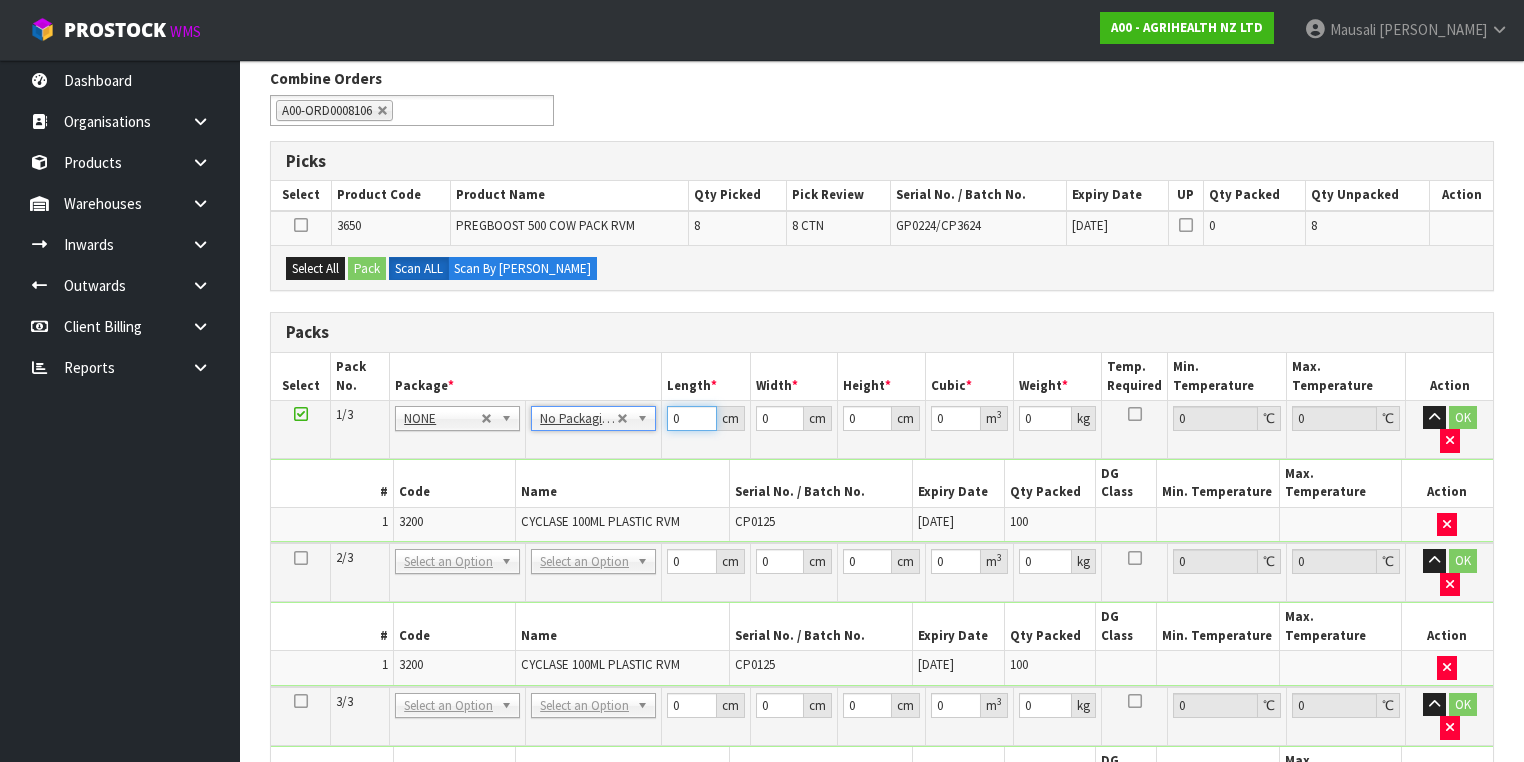 drag, startPoint x: 684, startPoint y: 417, endPoint x: 623, endPoint y: 439, distance: 64.84597 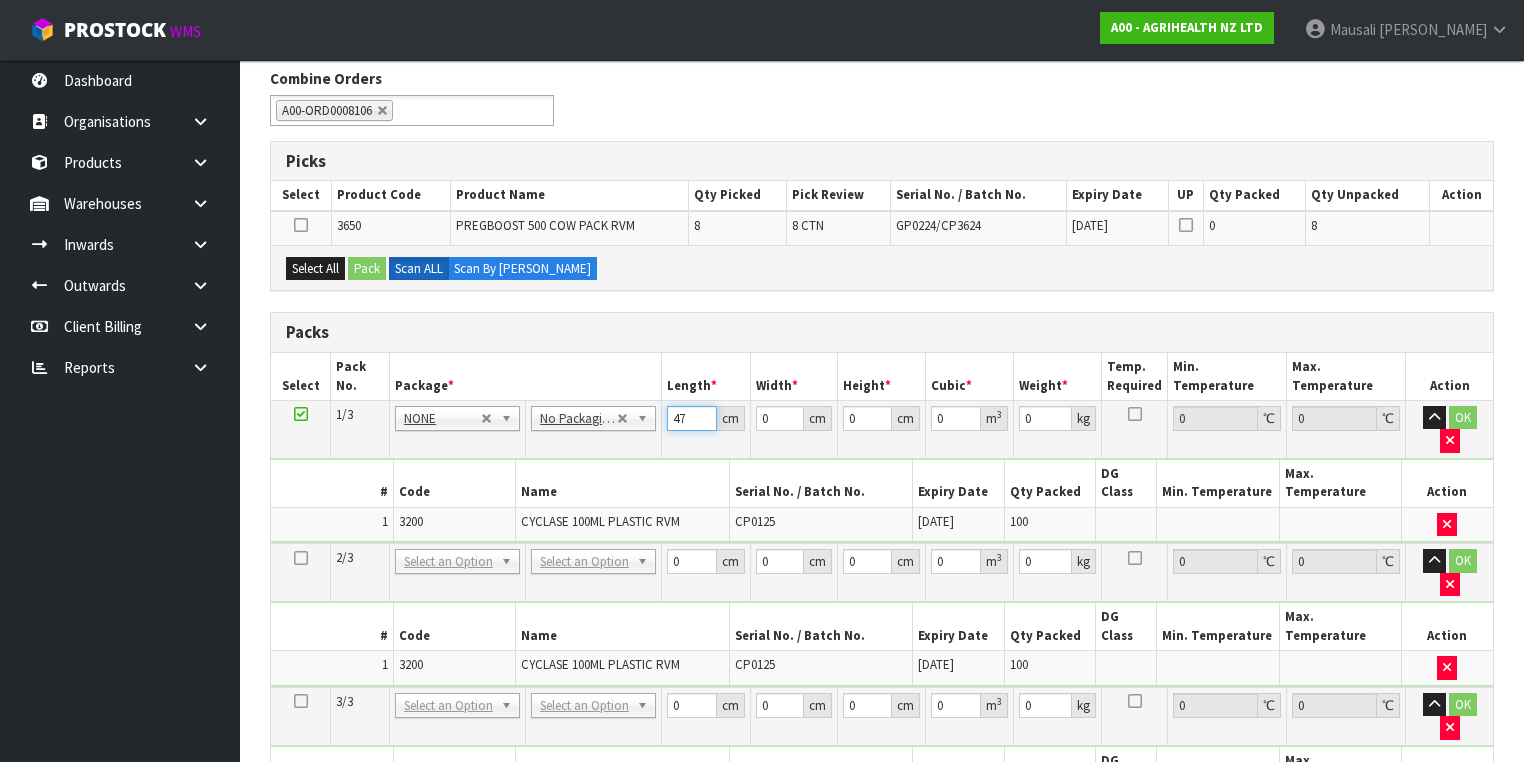 type on "47" 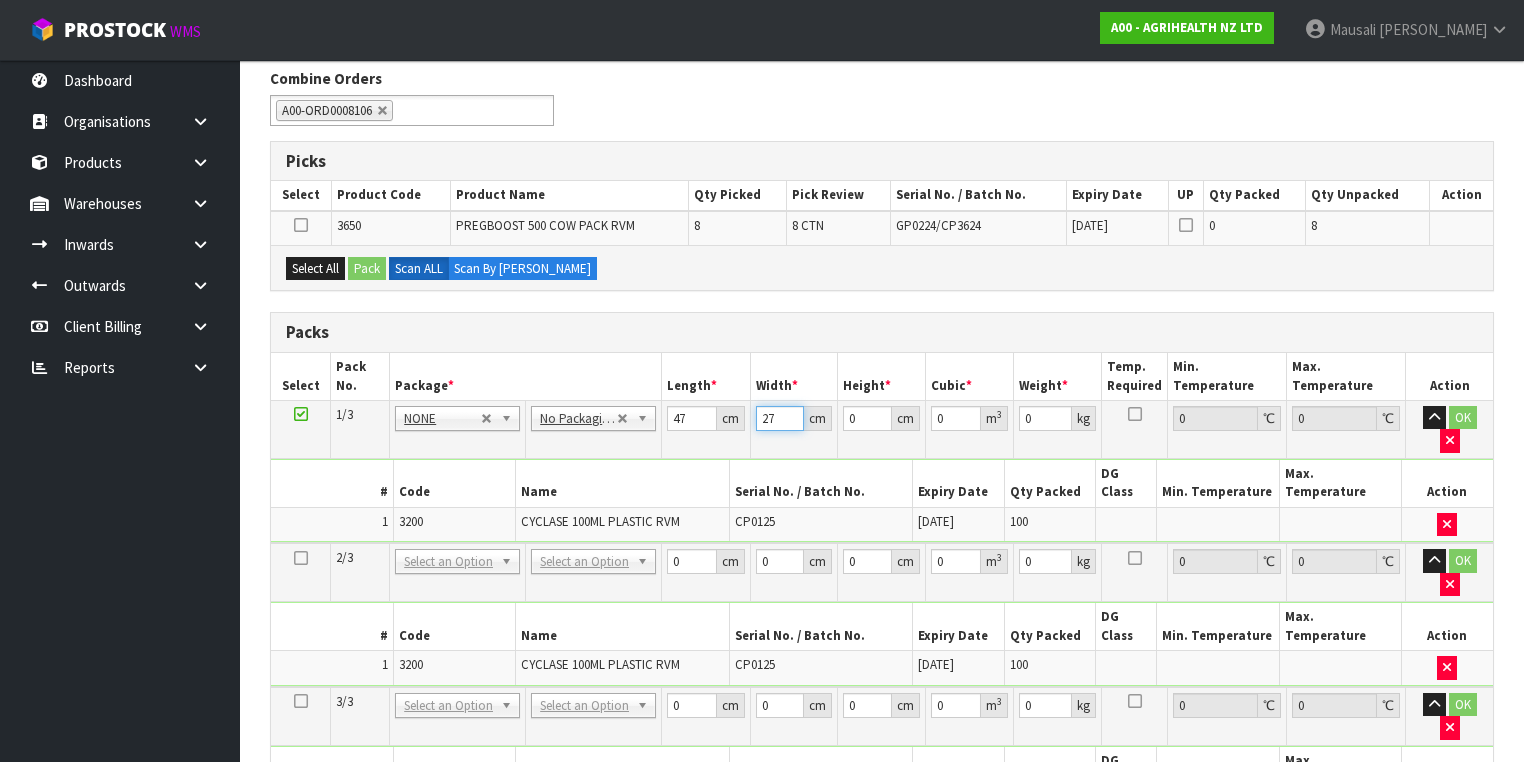 type on "27" 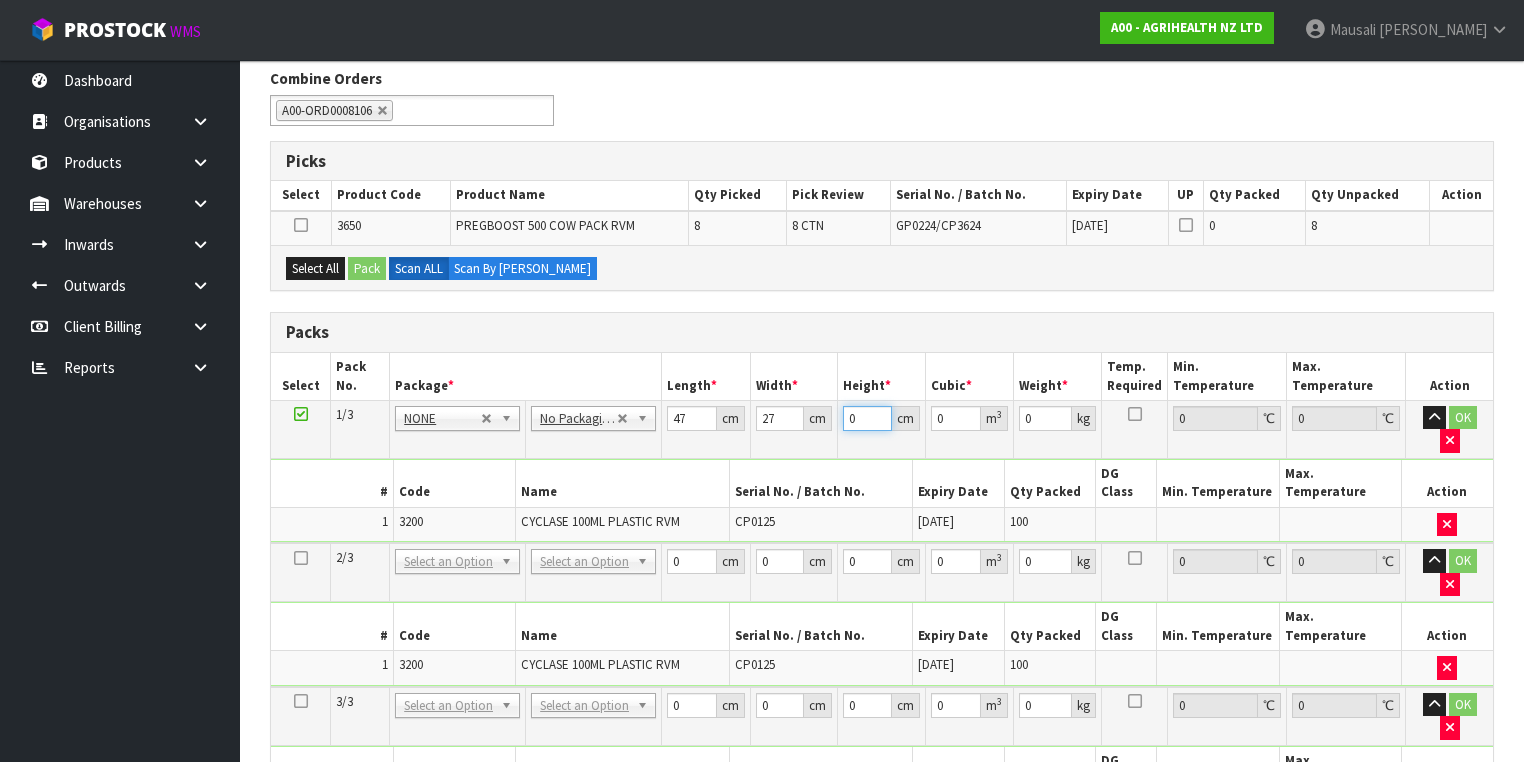 type on "4" 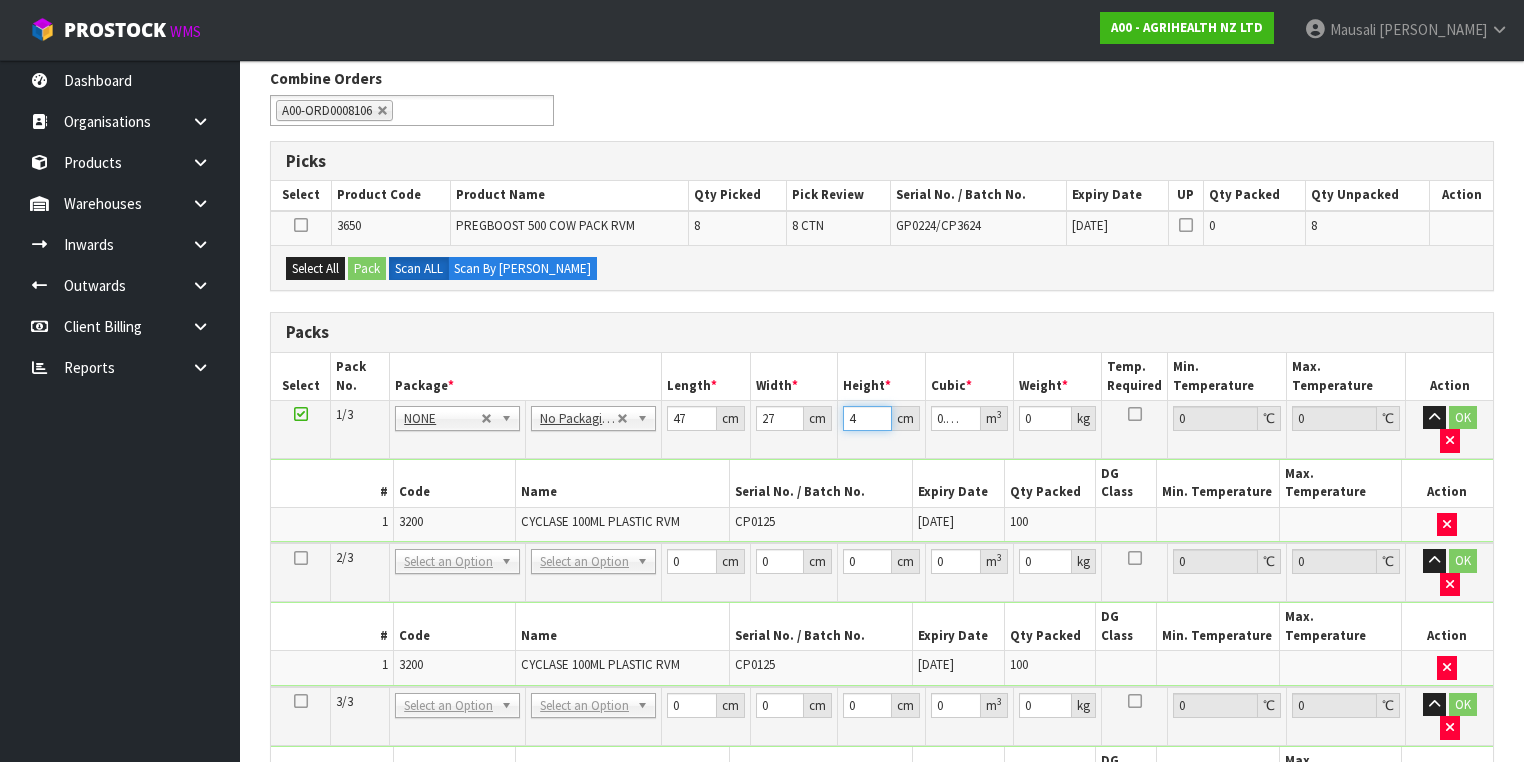 type on "42" 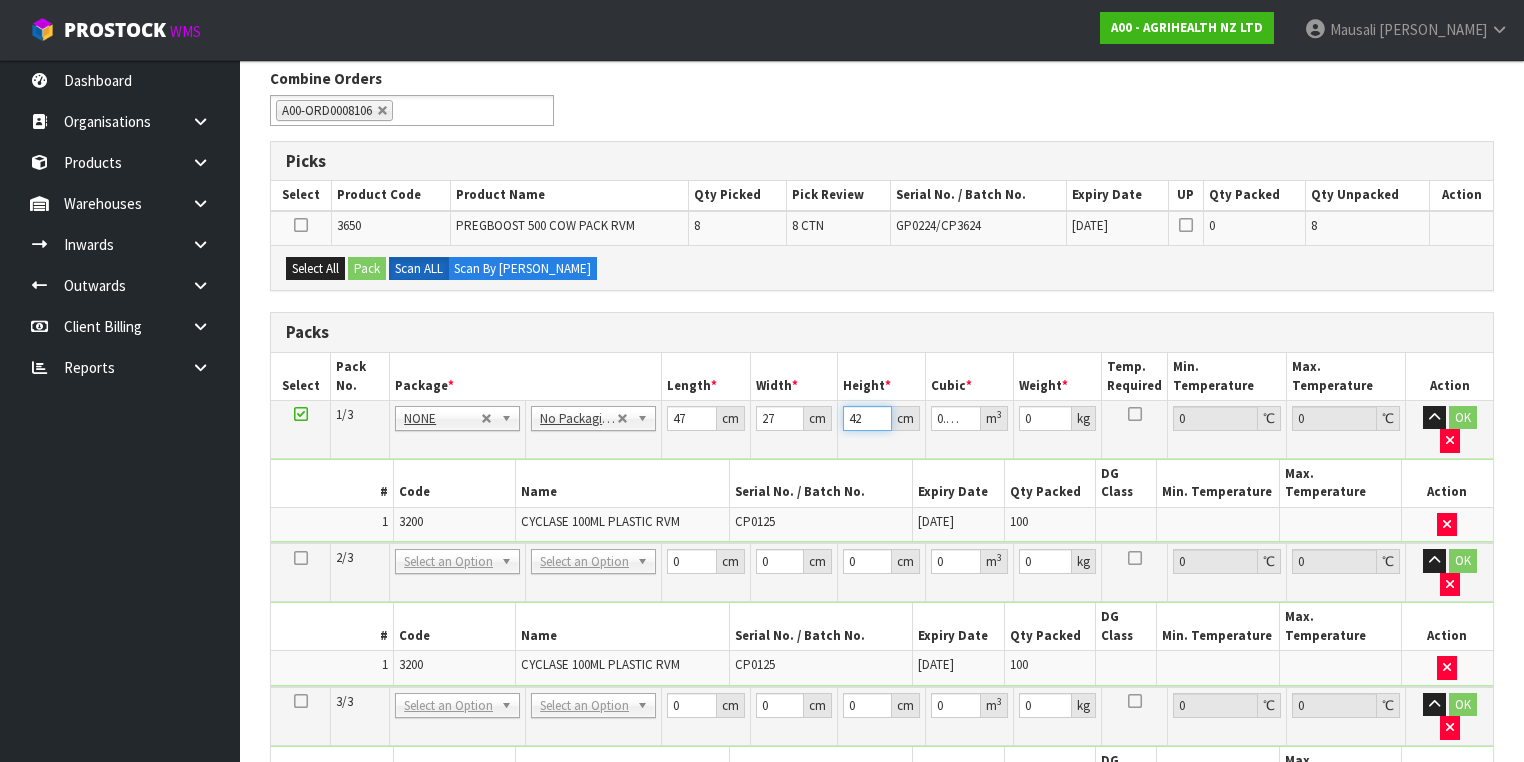 type on "42" 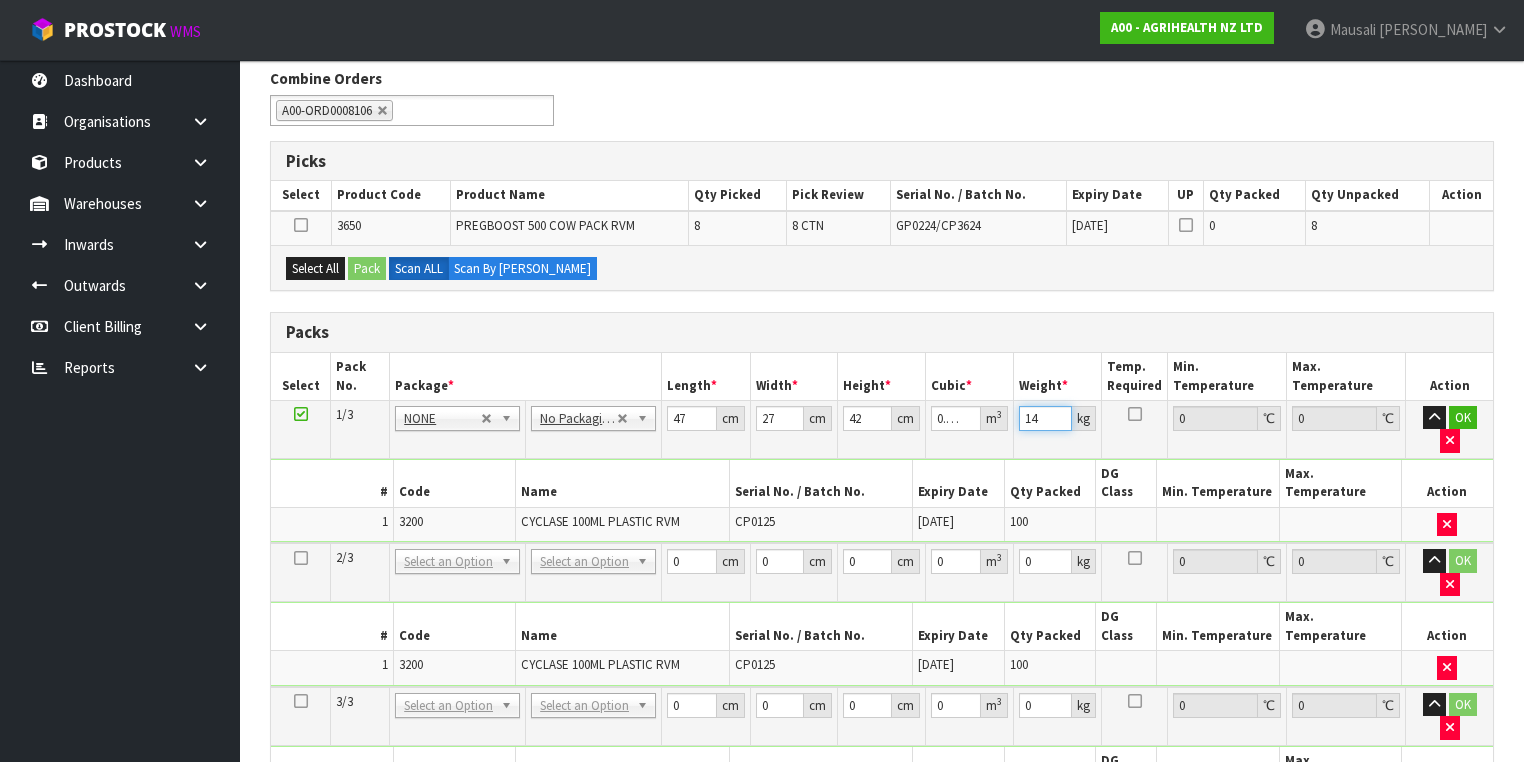 type on "14" 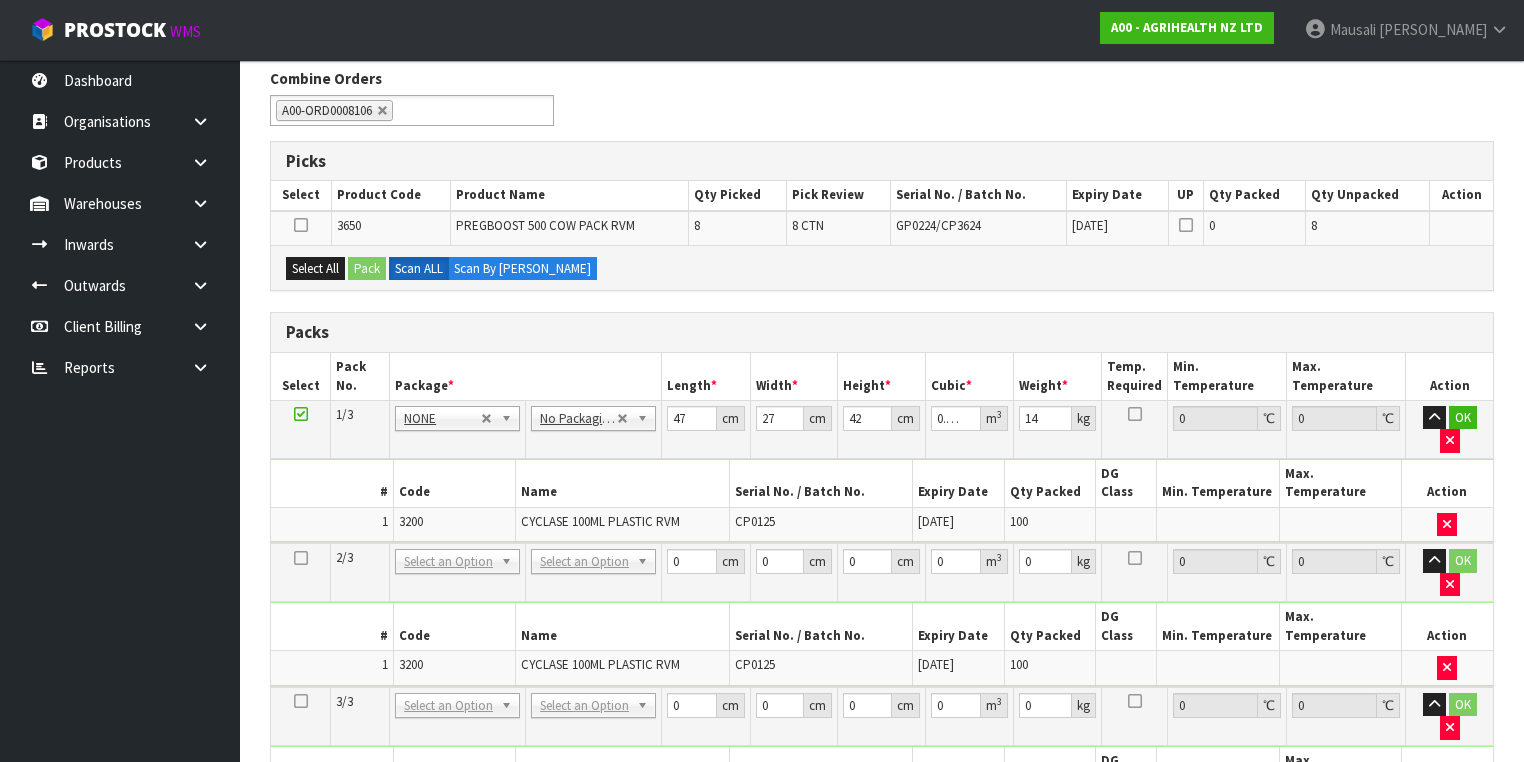 click on "Copy Selected" at bounding box center (545, 853) 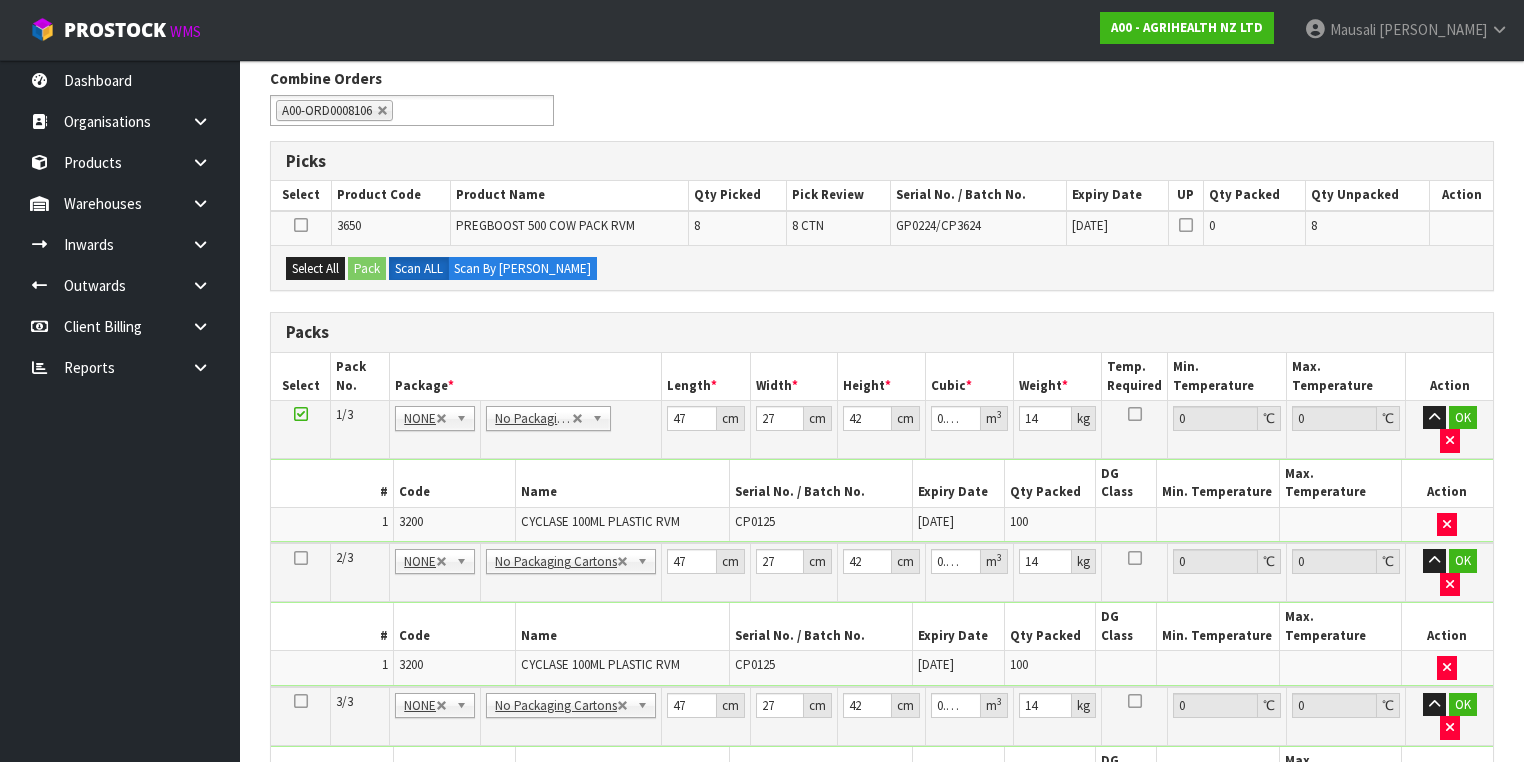 click on "Ok All" at bounding box center [404, 853] 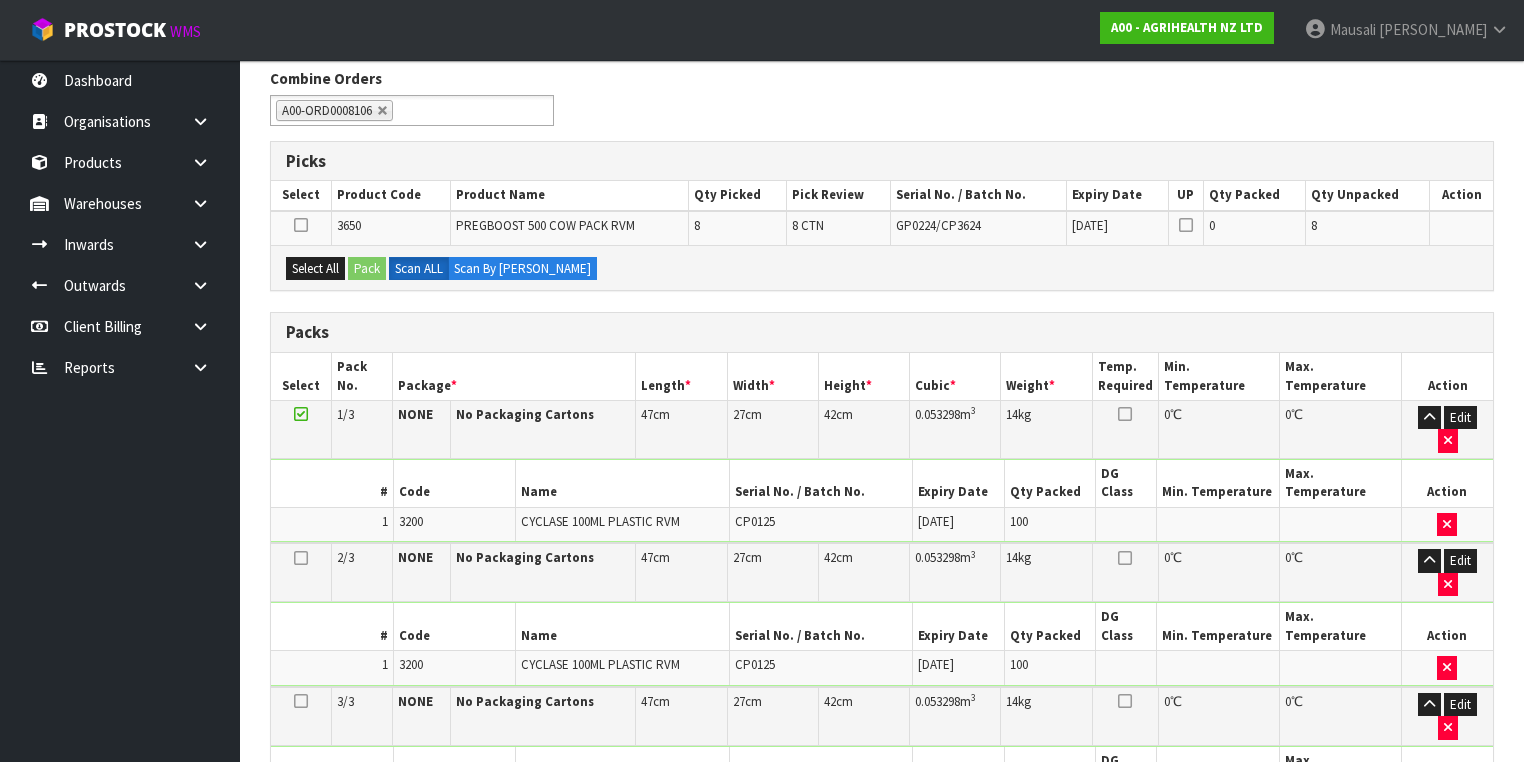 click on "Edit All" at bounding box center [407, 853] 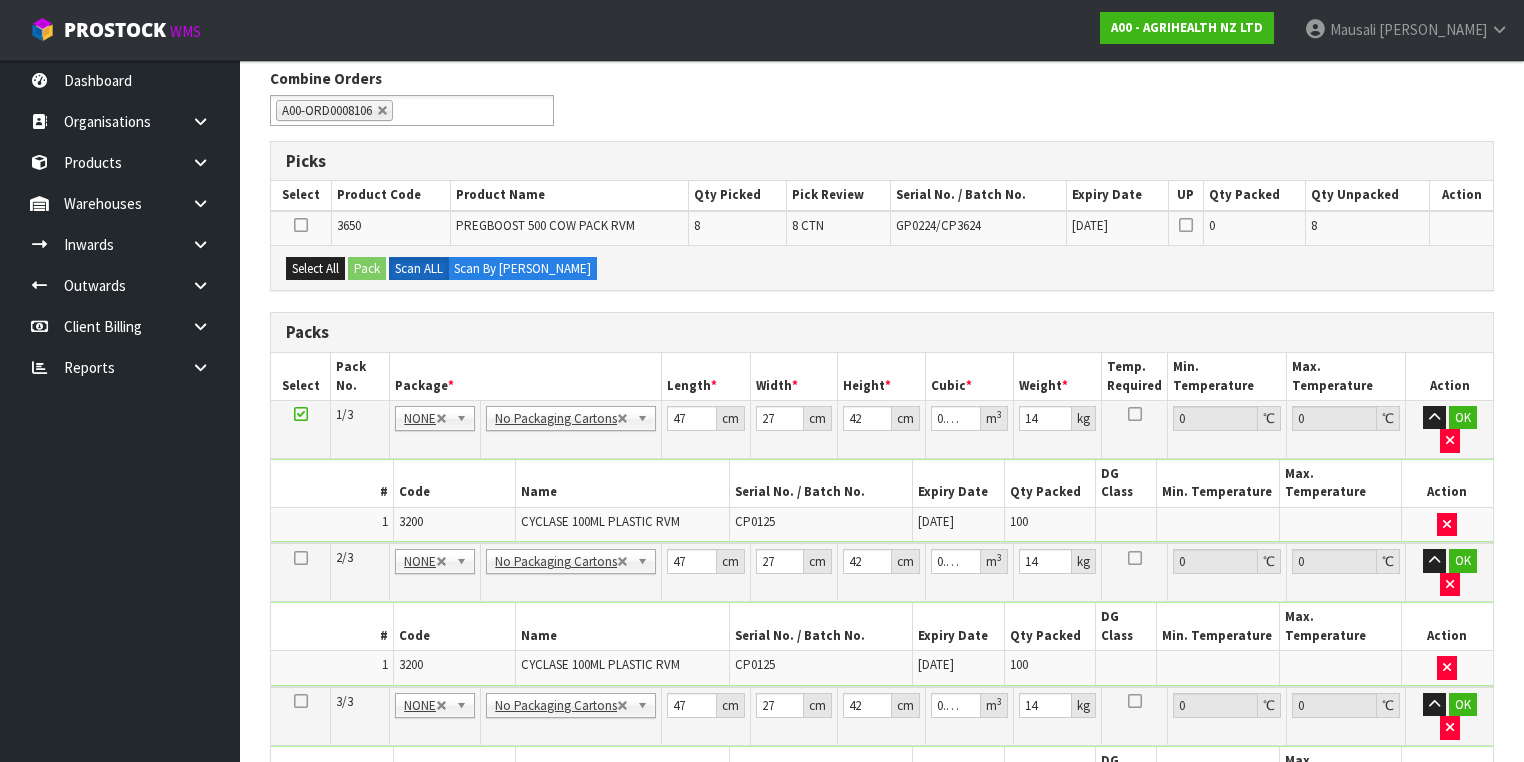 scroll, scrollTop: 640, scrollLeft: 0, axis: vertical 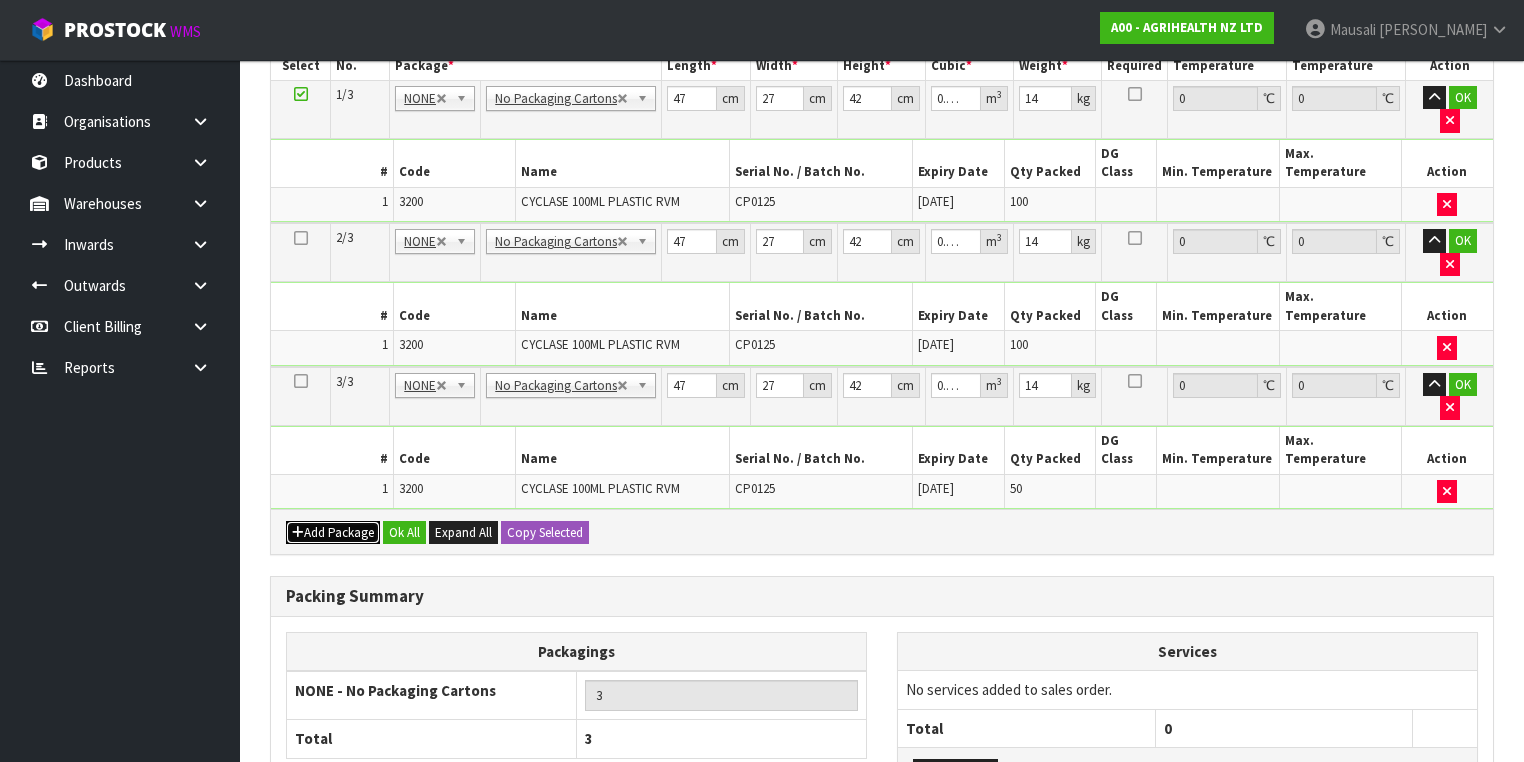 click on "Add Package" at bounding box center (333, 533) 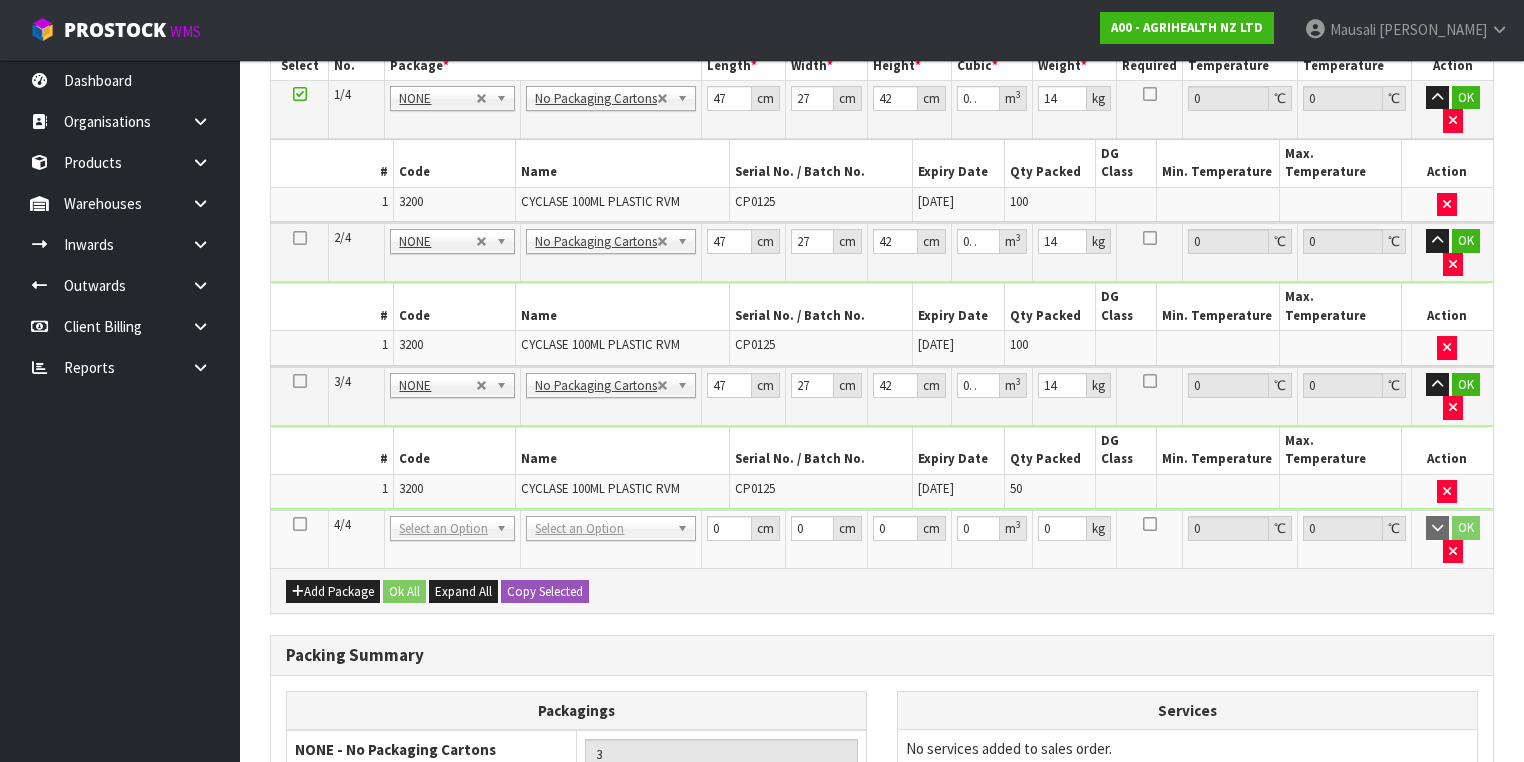 click at bounding box center [300, 524] 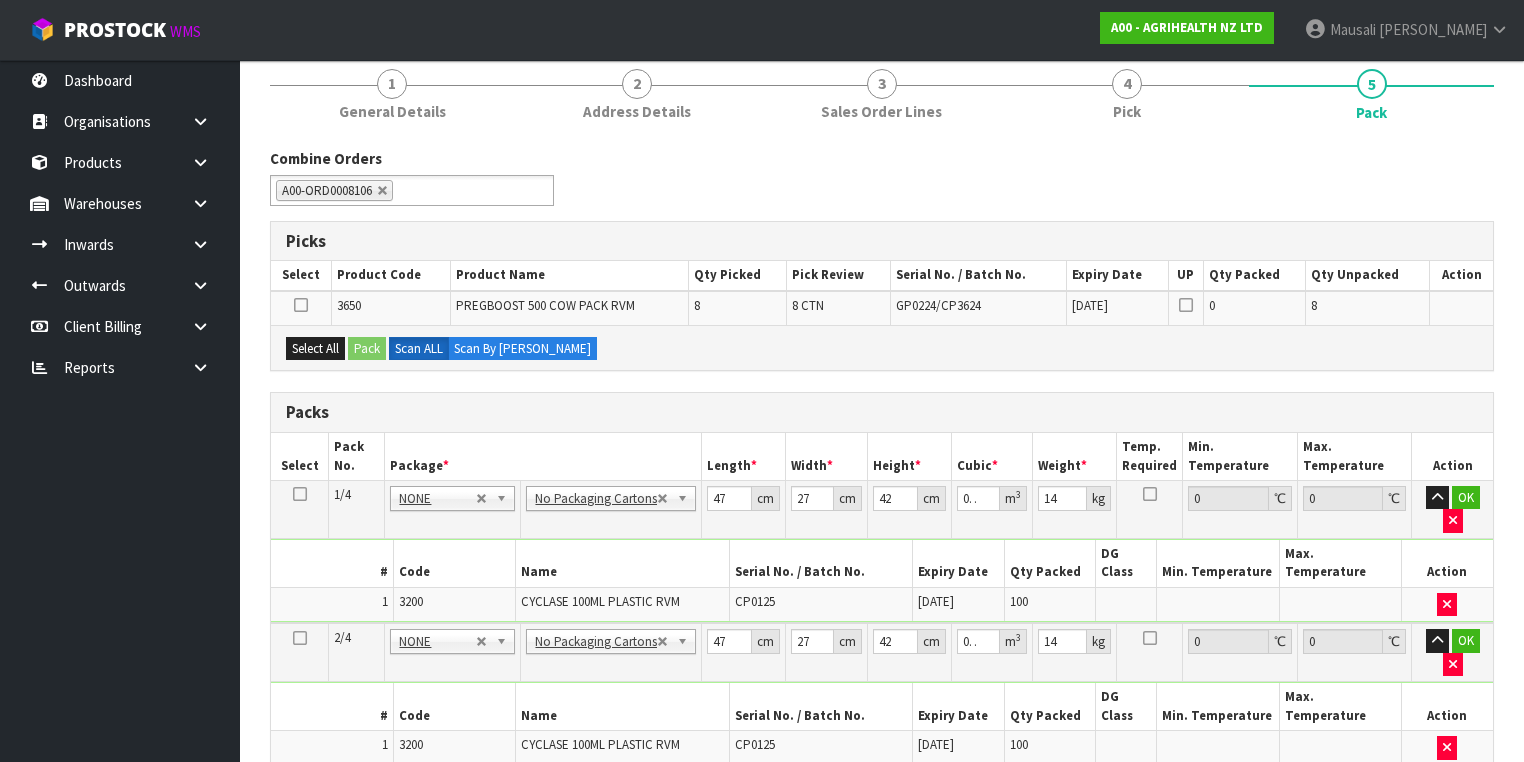 scroll, scrollTop: 80, scrollLeft: 0, axis: vertical 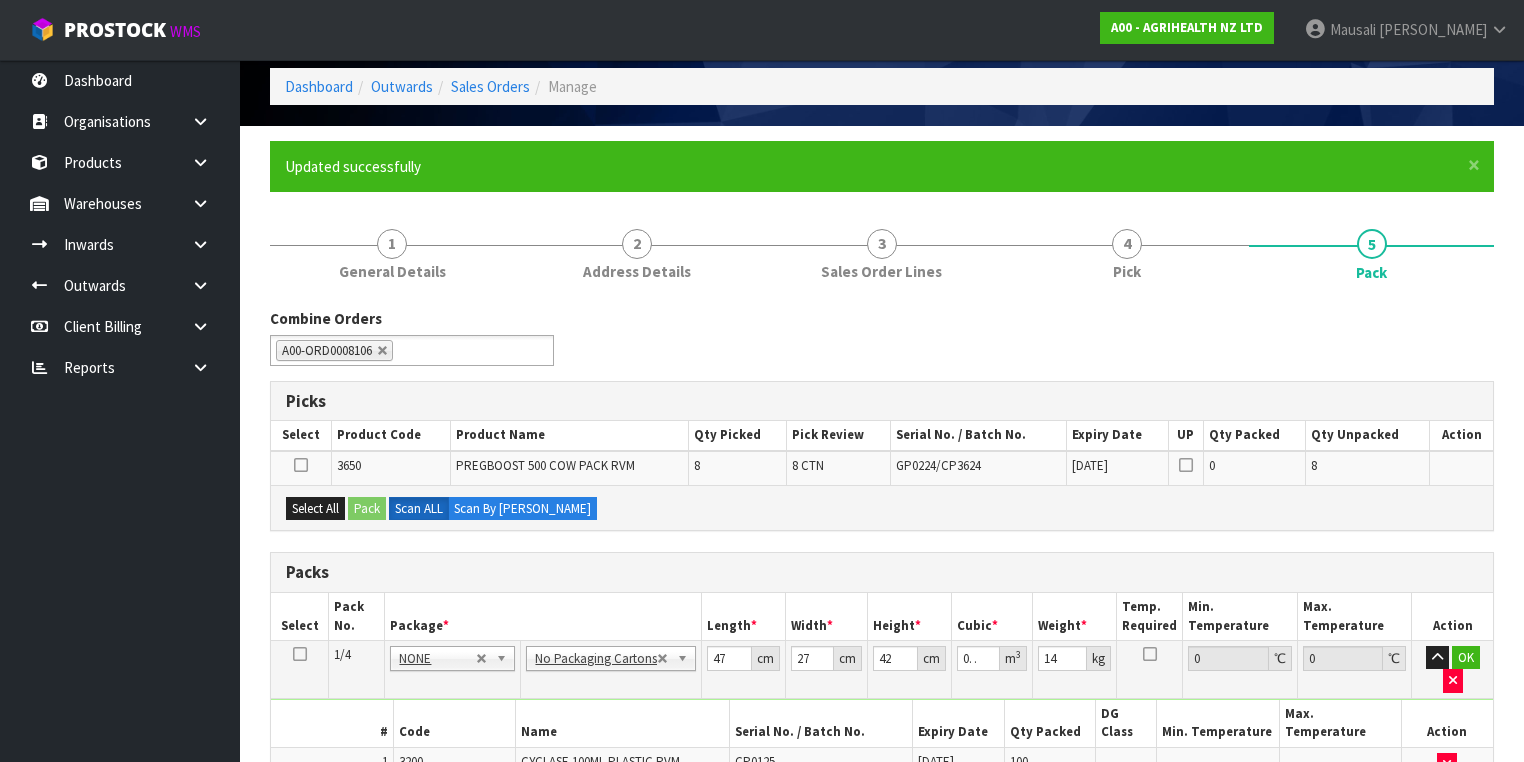 click at bounding box center (301, 465) 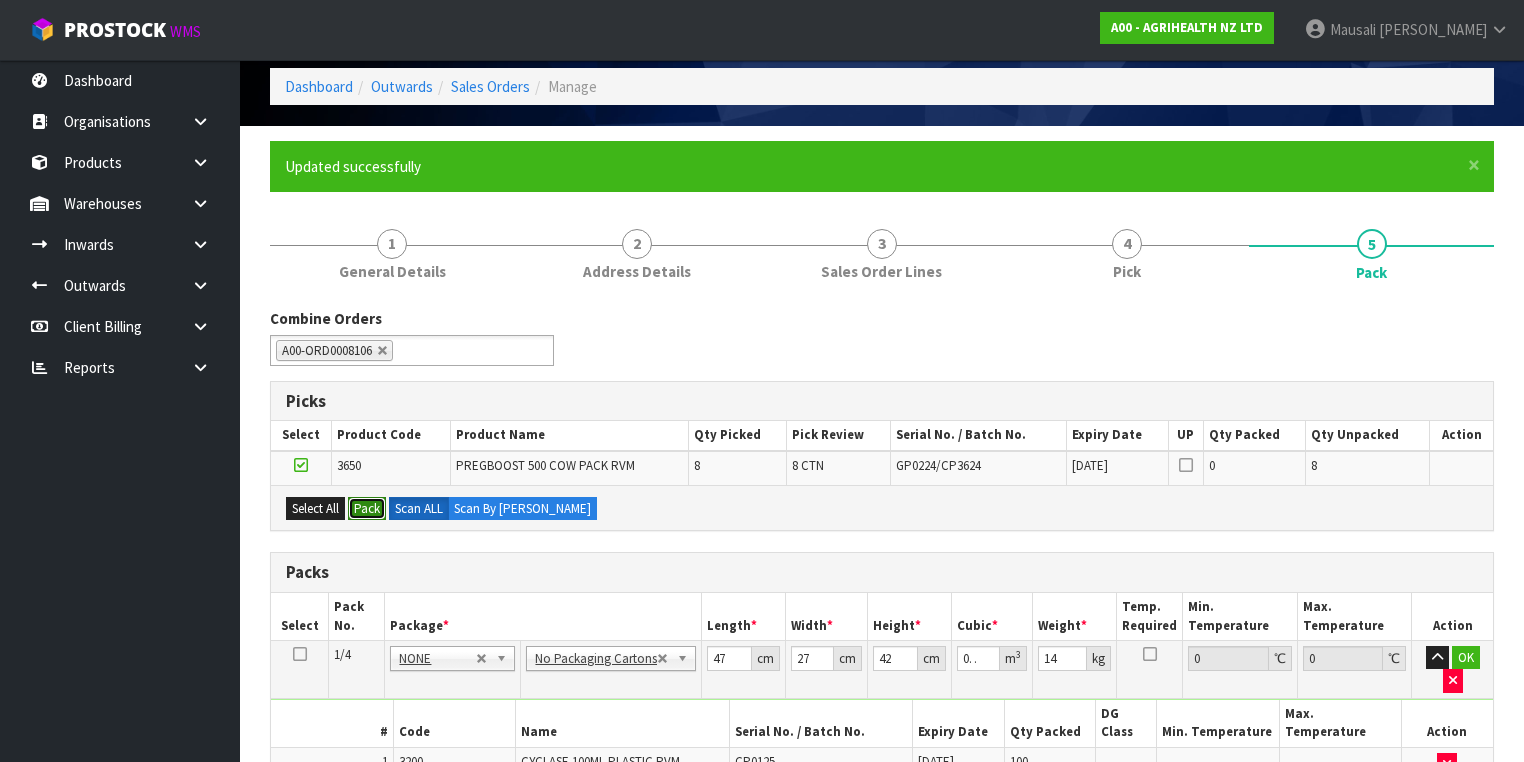 click on "Pack" at bounding box center (367, 509) 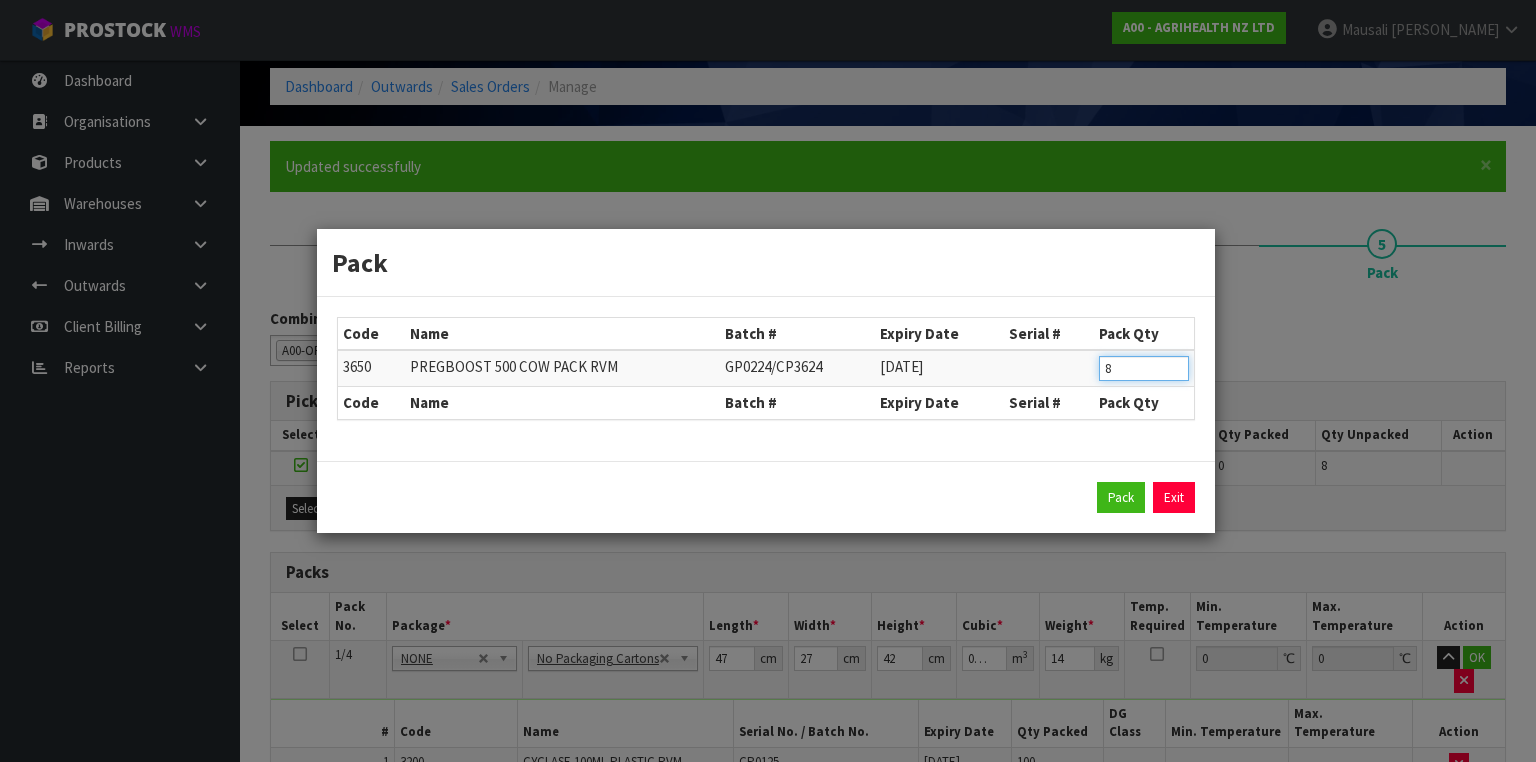 drag, startPoint x: 1122, startPoint y: 374, endPoint x: 1044, endPoint y: 394, distance: 80.523285 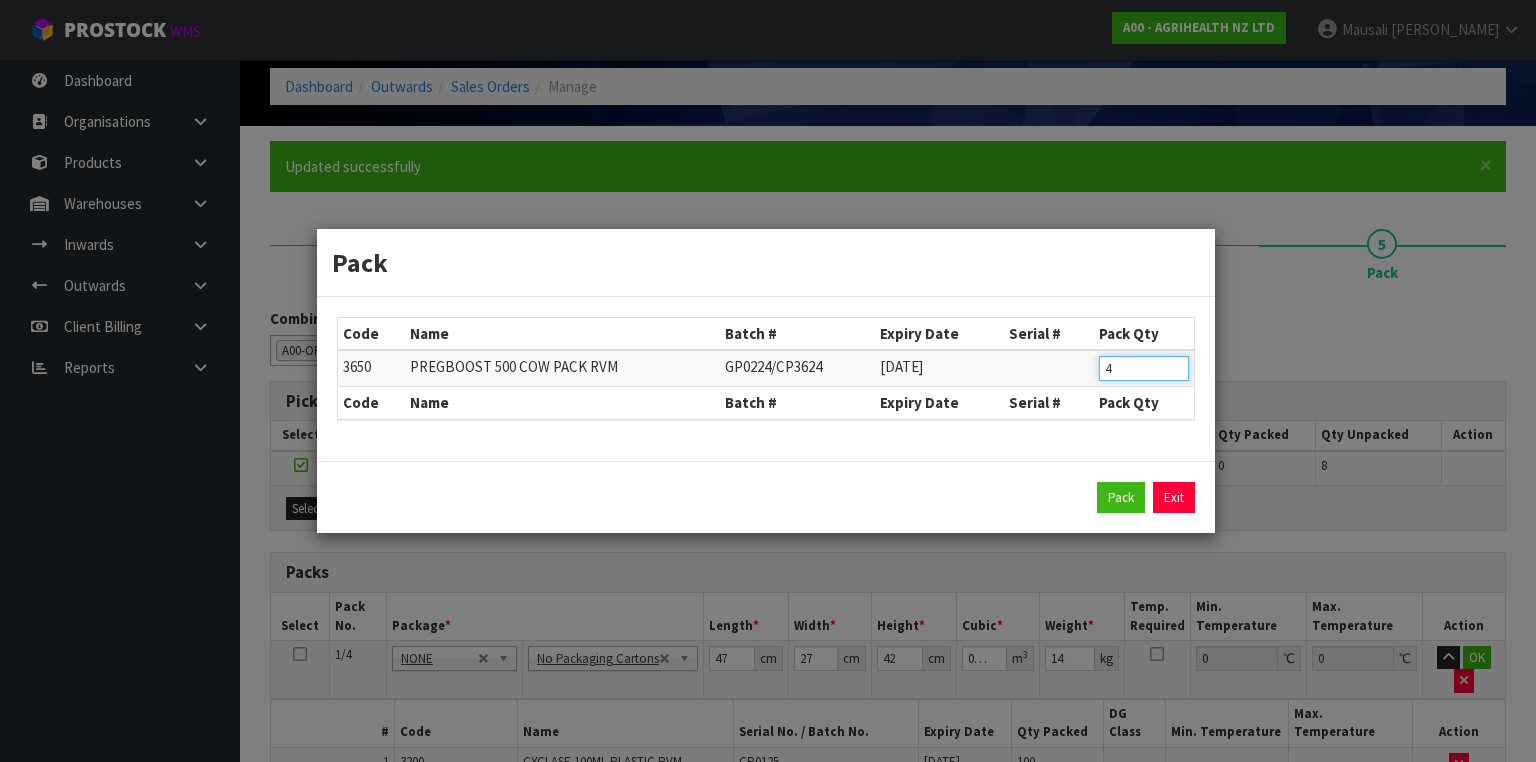 click on "Pack" at bounding box center [1121, 498] 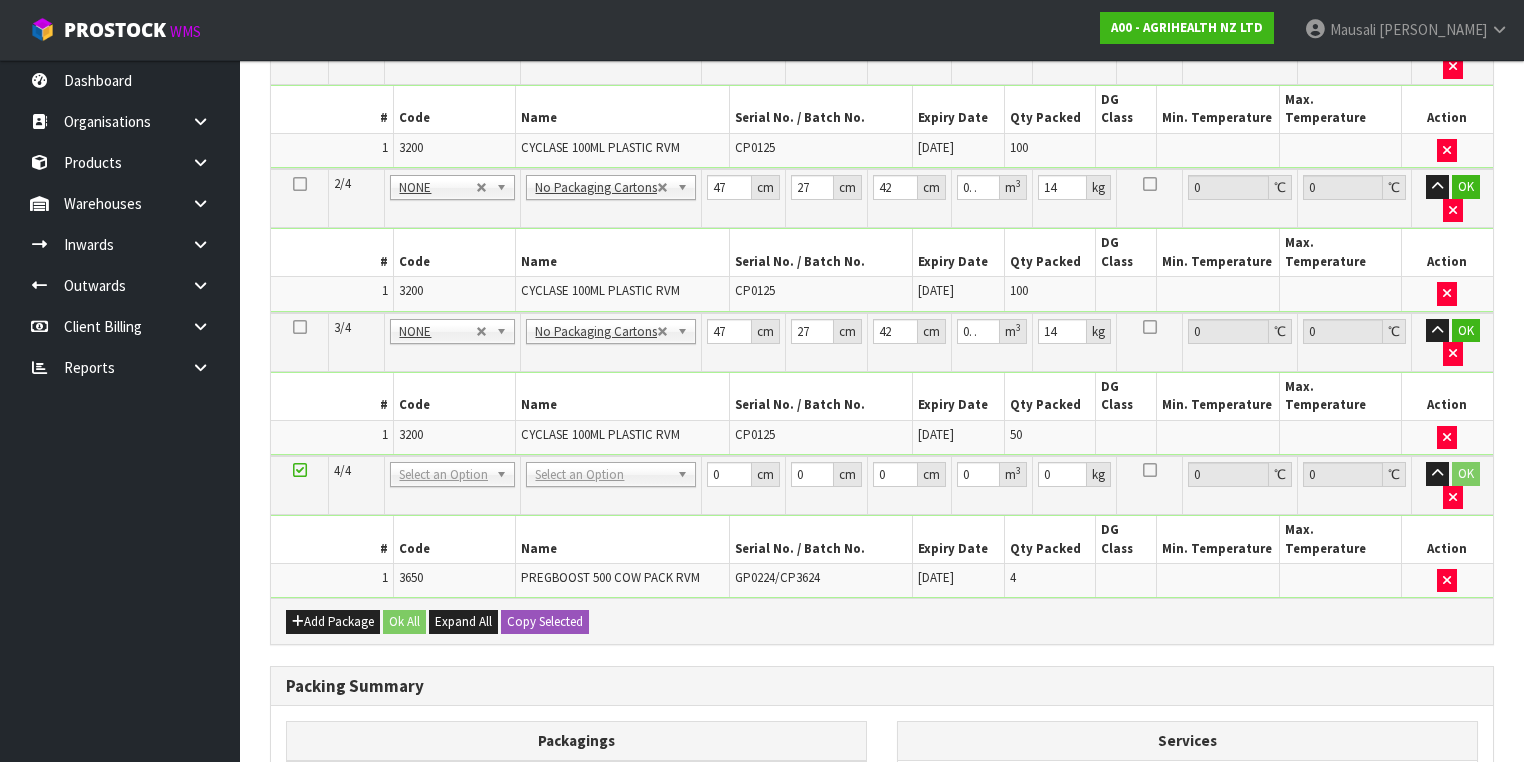 scroll, scrollTop: 720, scrollLeft: 0, axis: vertical 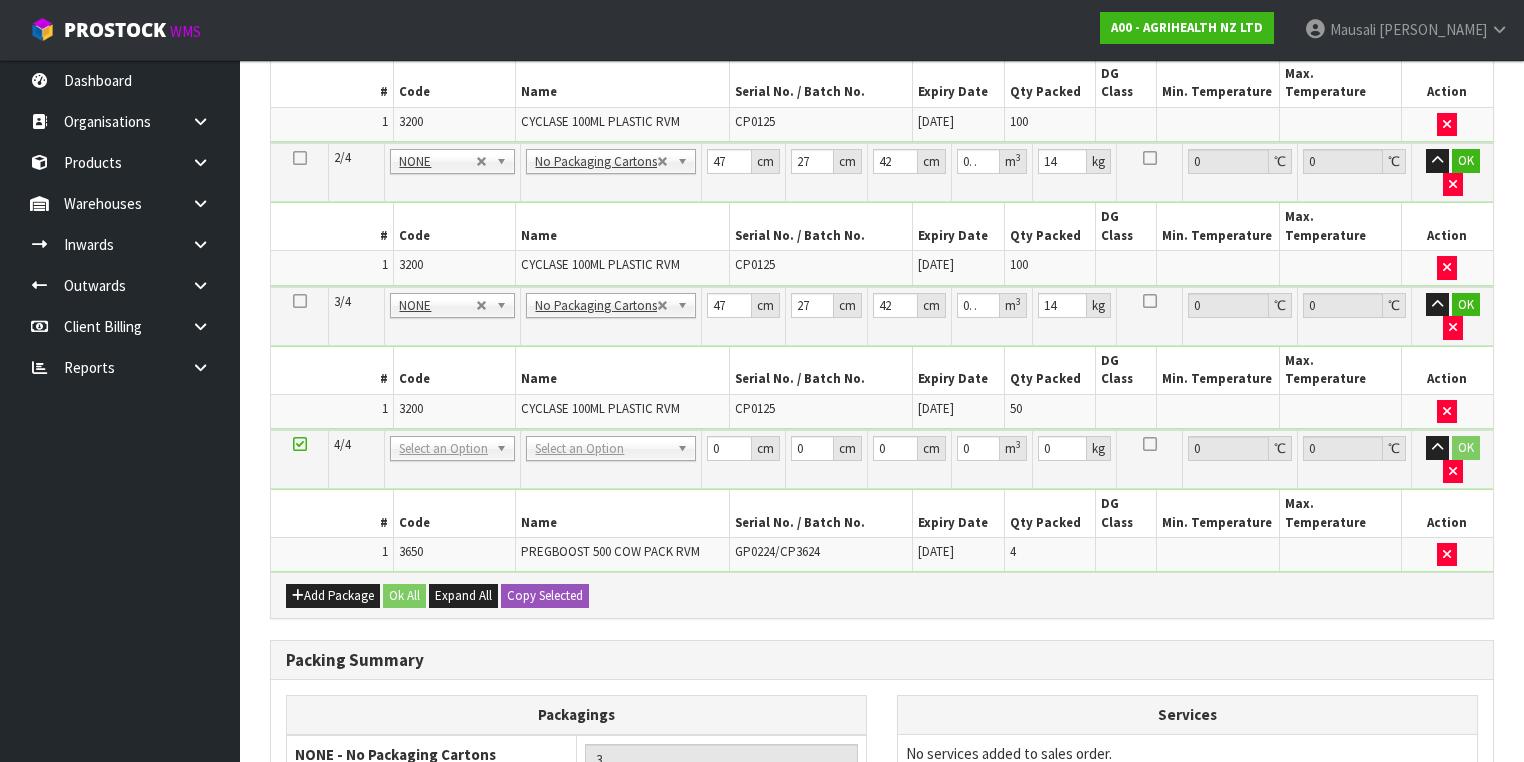 click on "Add Package
Ok All
Expand All
Copy Selected" at bounding box center (882, 594) 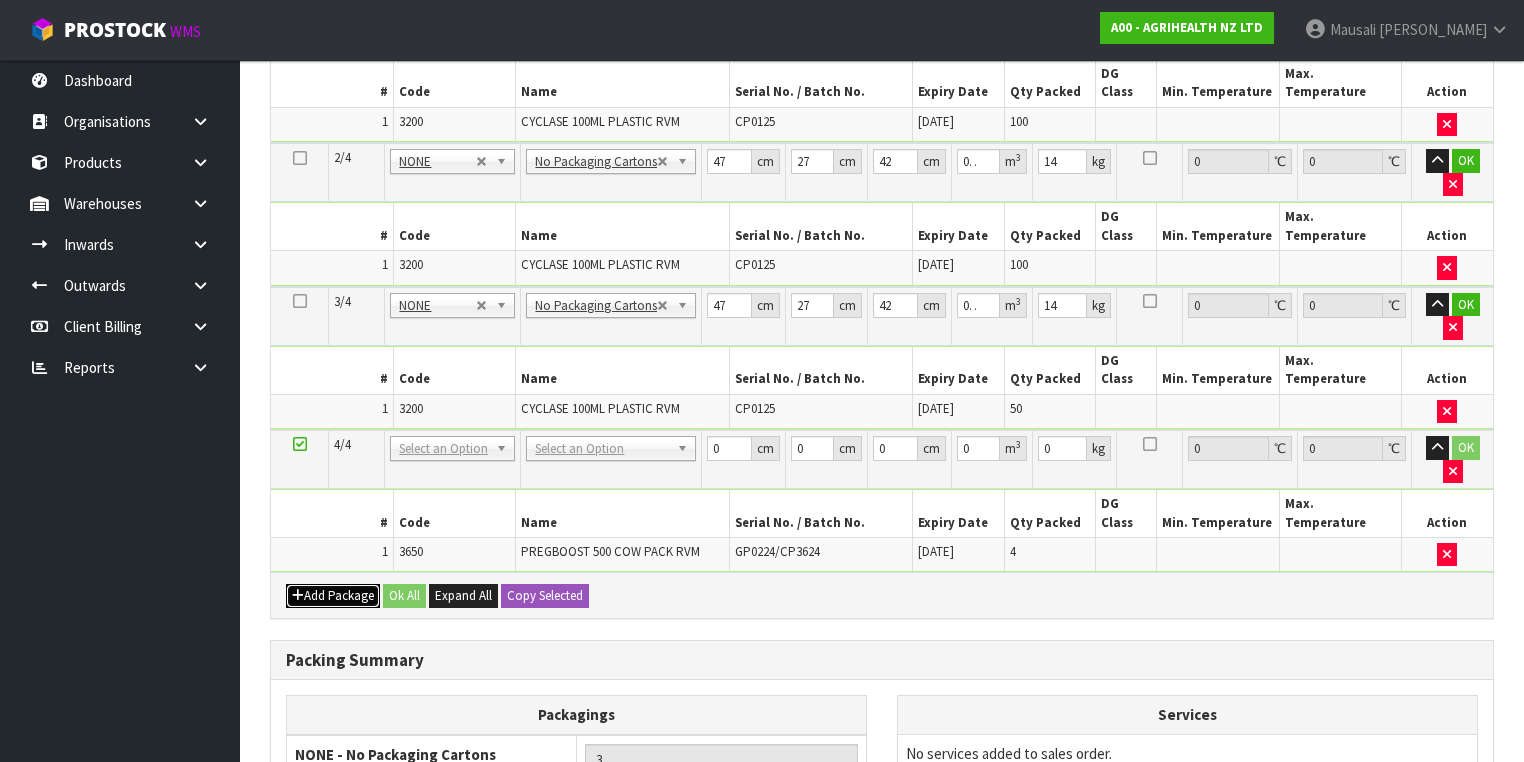 click on "Add Package" at bounding box center (333, 596) 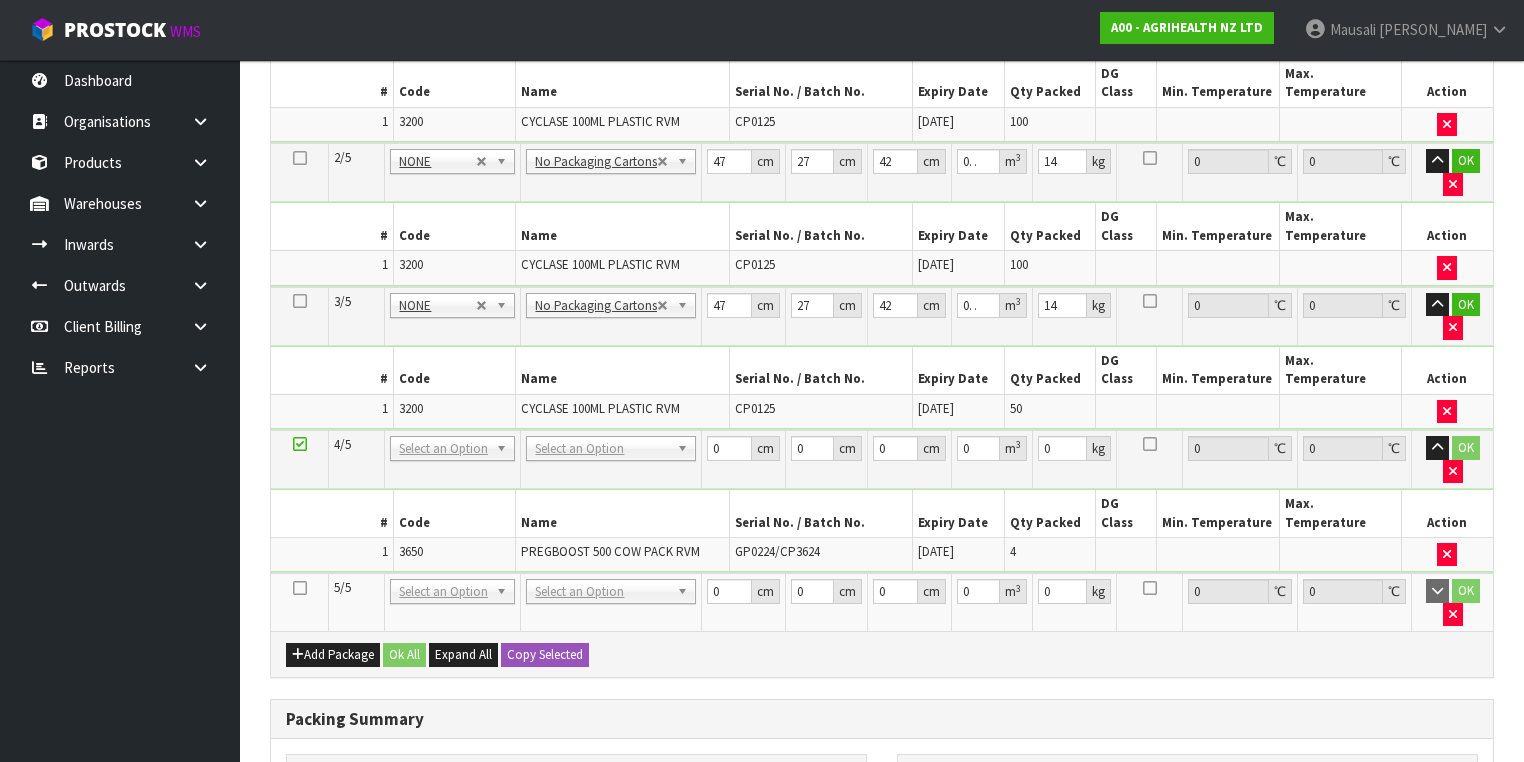 click at bounding box center [300, 588] 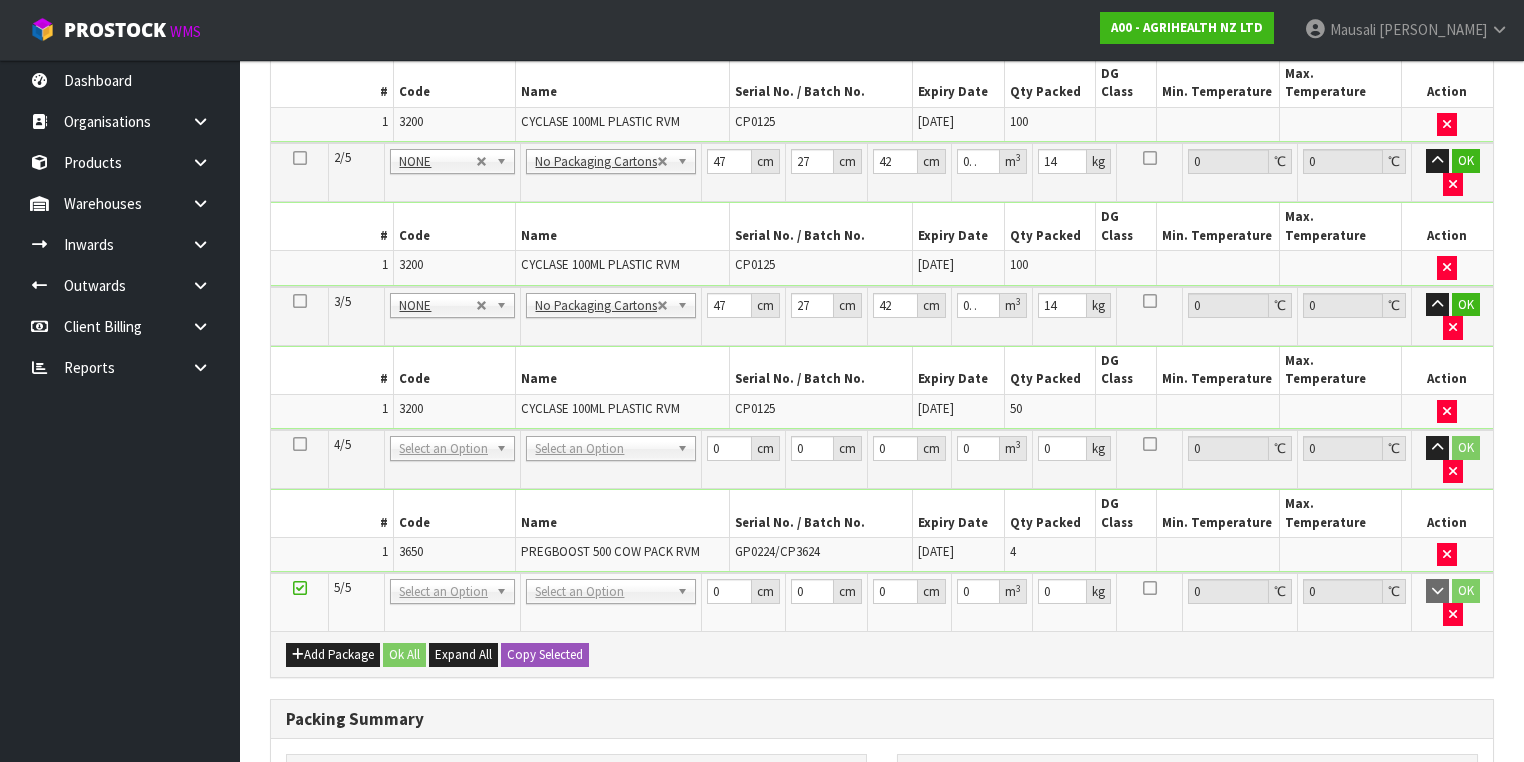 scroll, scrollTop: 240, scrollLeft: 0, axis: vertical 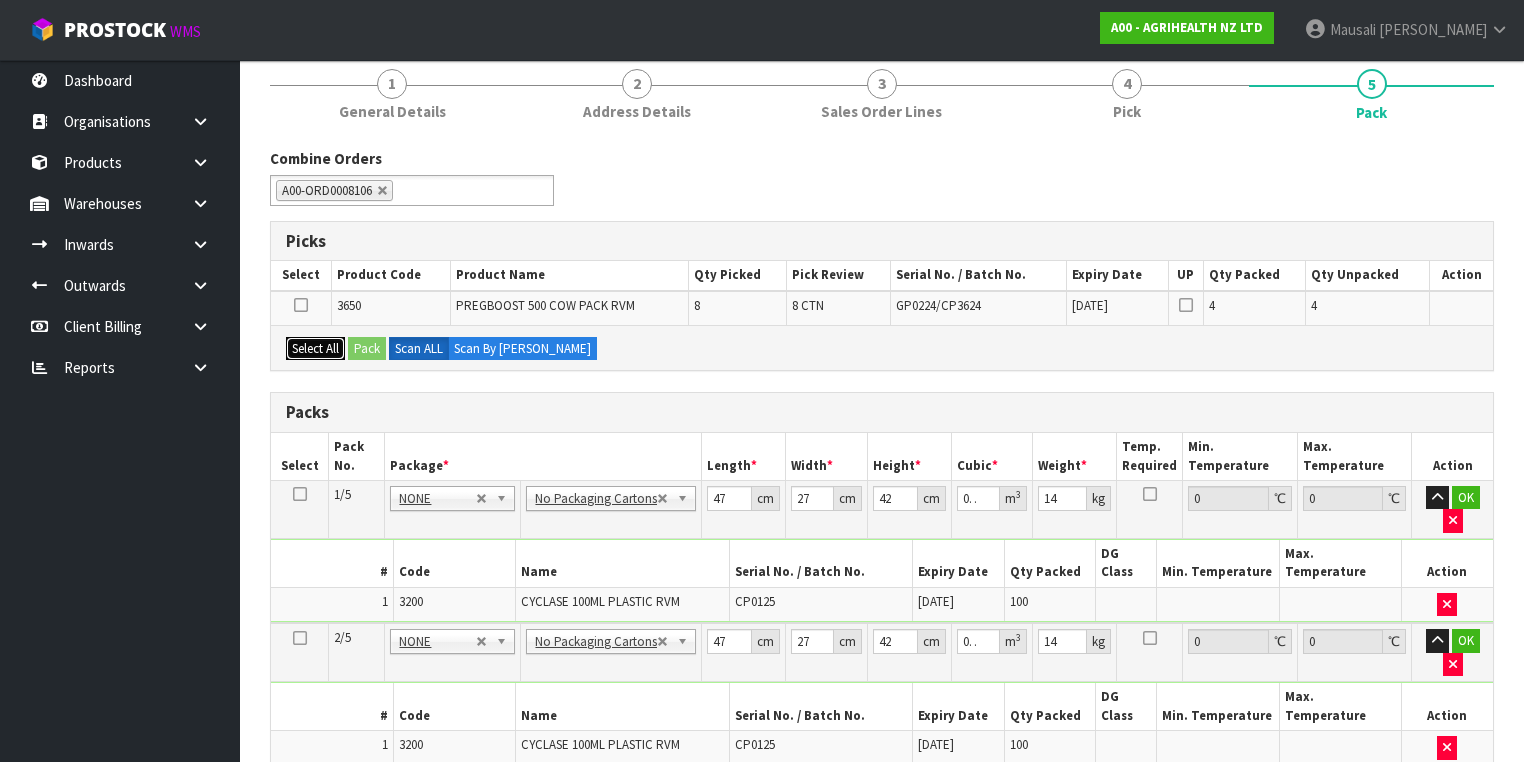 click on "Select All" at bounding box center (315, 349) 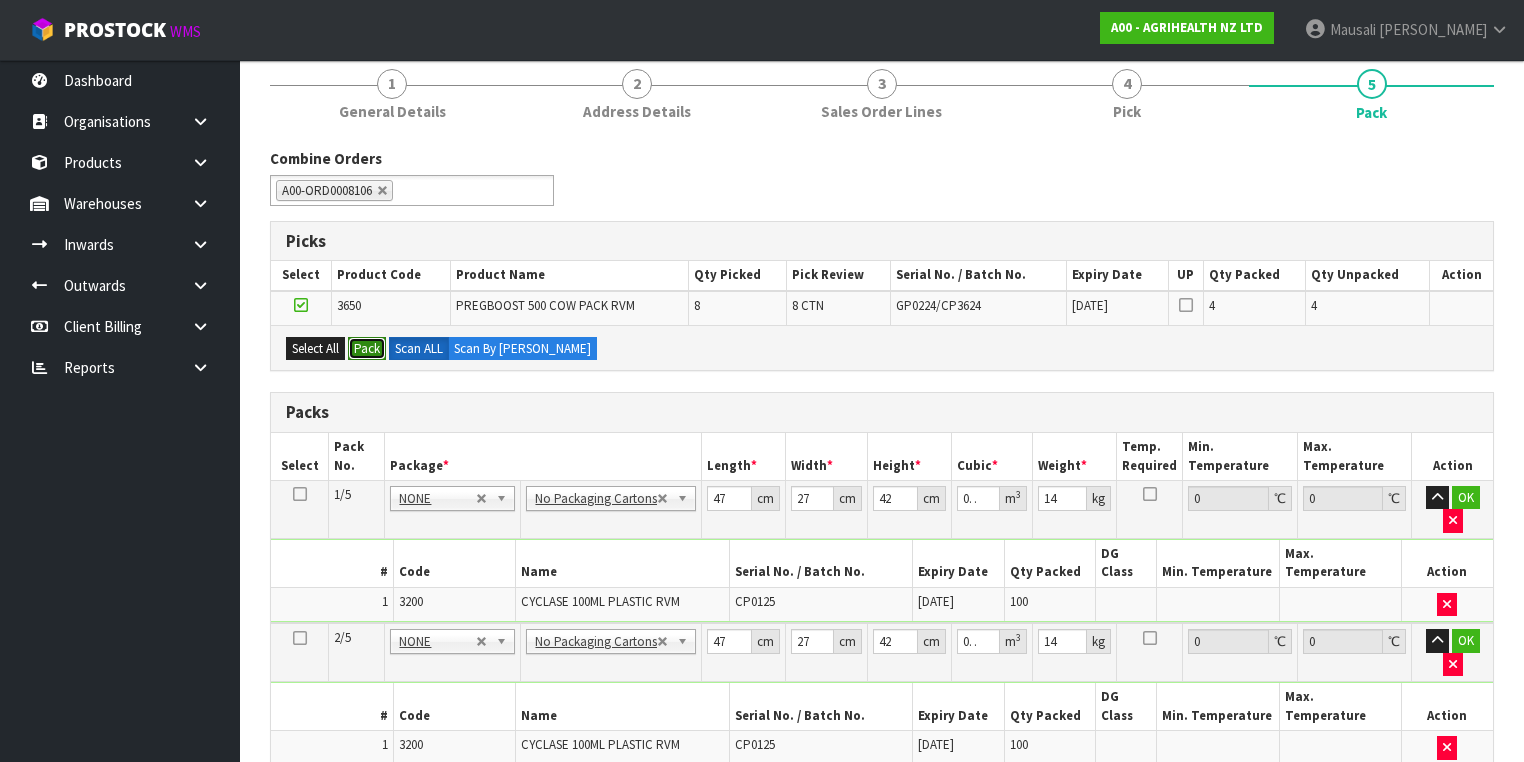 click on "Pack" at bounding box center (367, 349) 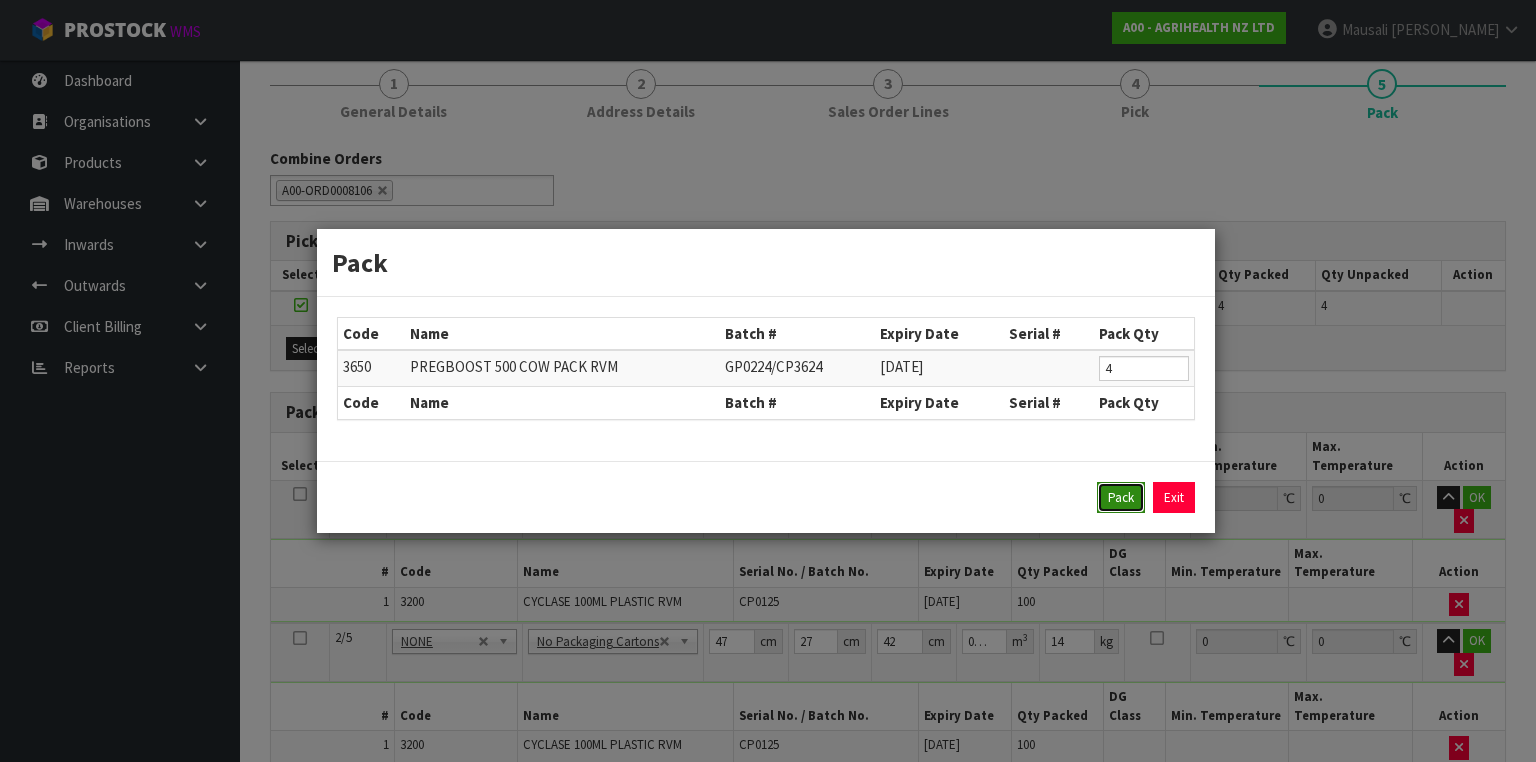 click on "Pack" at bounding box center [1121, 498] 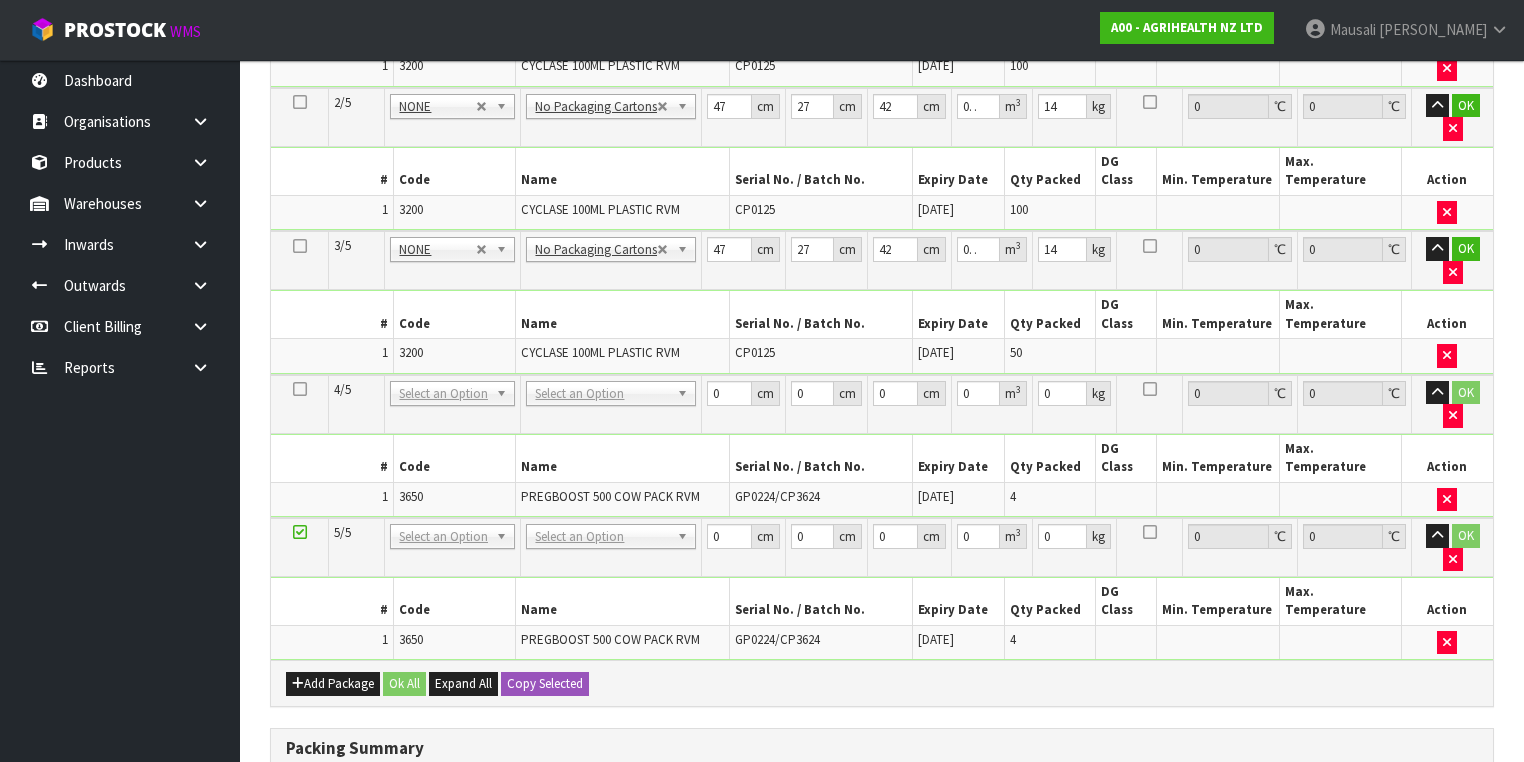 scroll, scrollTop: 800, scrollLeft: 0, axis: vertical 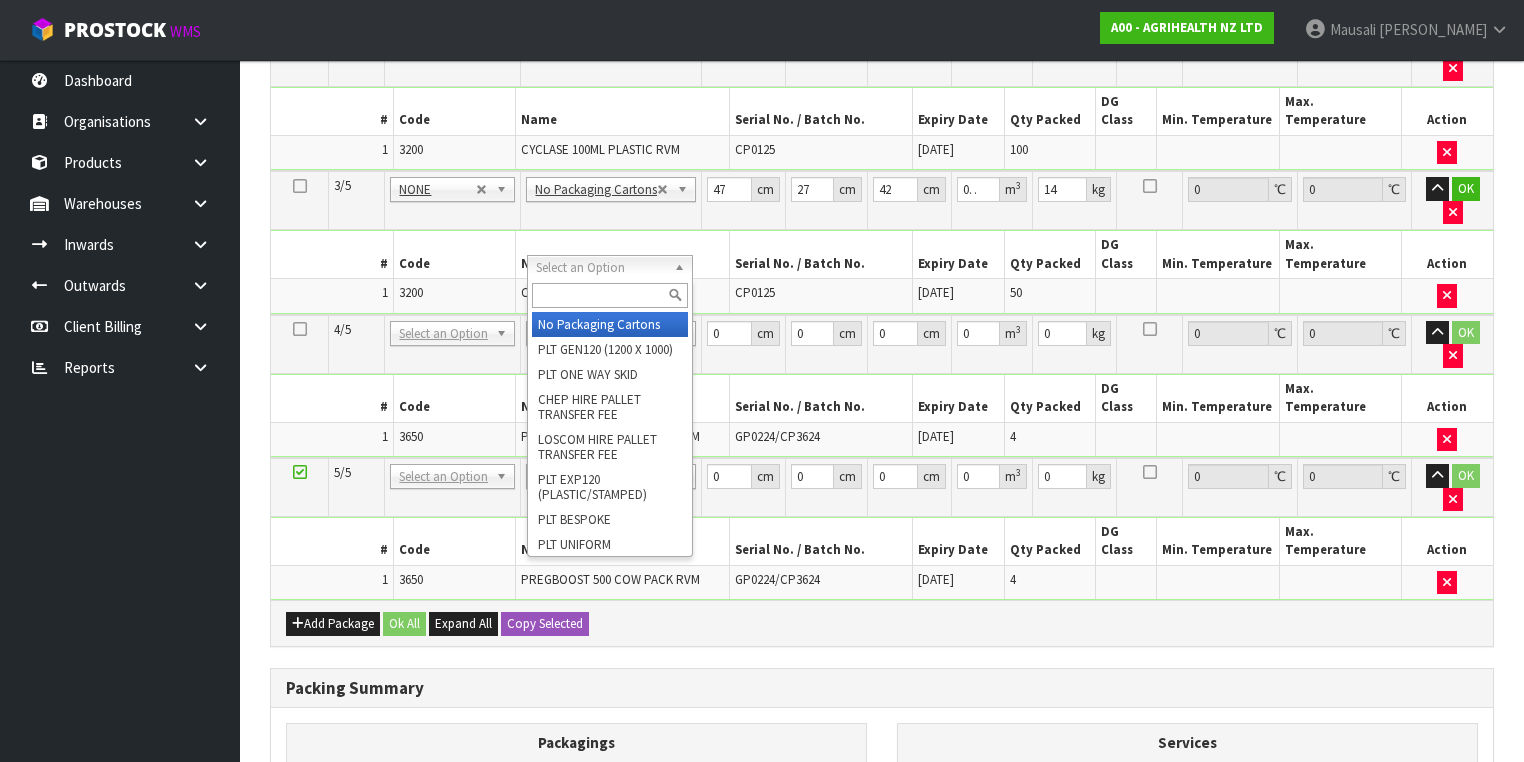 click at bounding box center (610, 295) 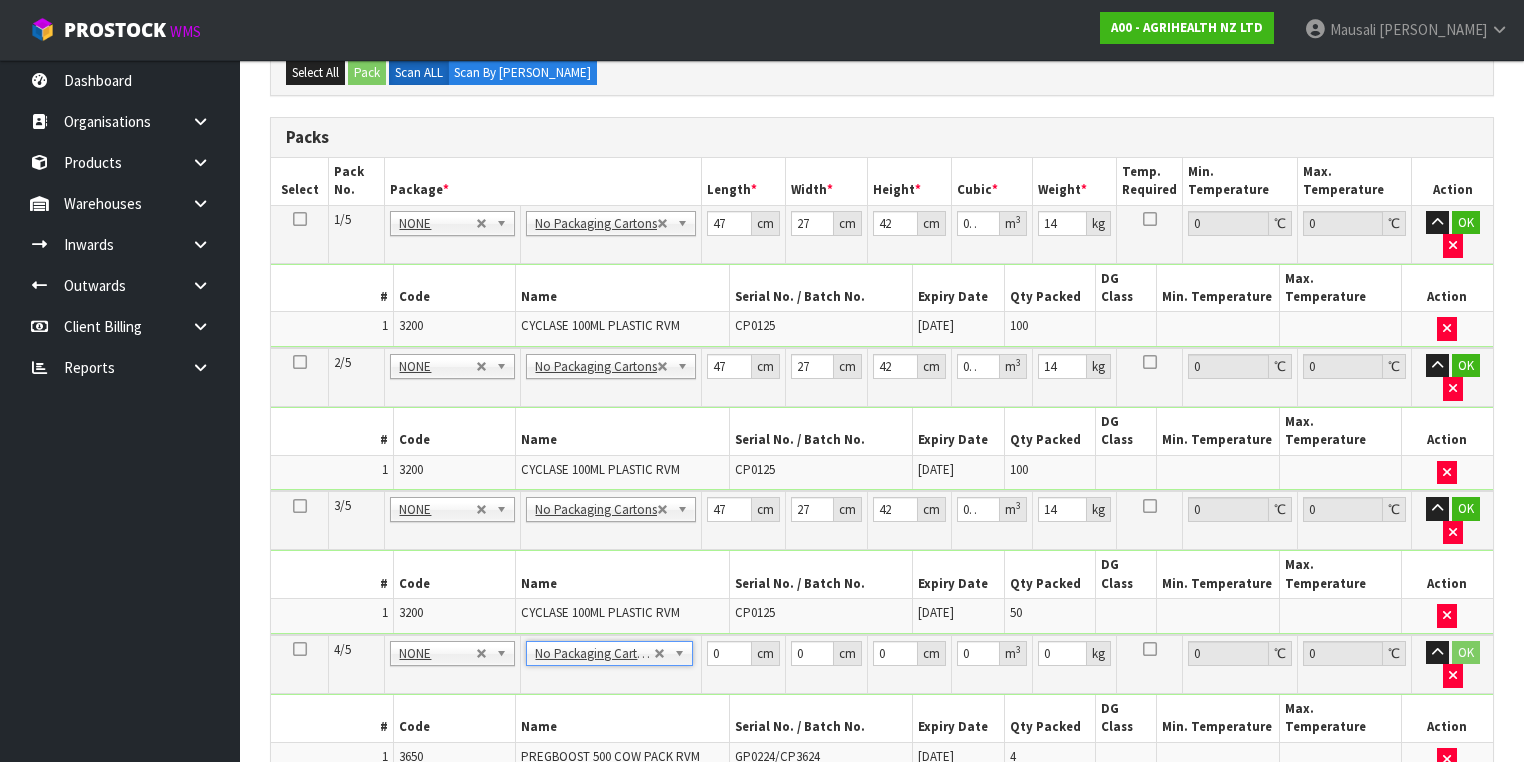 scroll, scrollTop: 800, scrollLeft: 0, axis: vertical 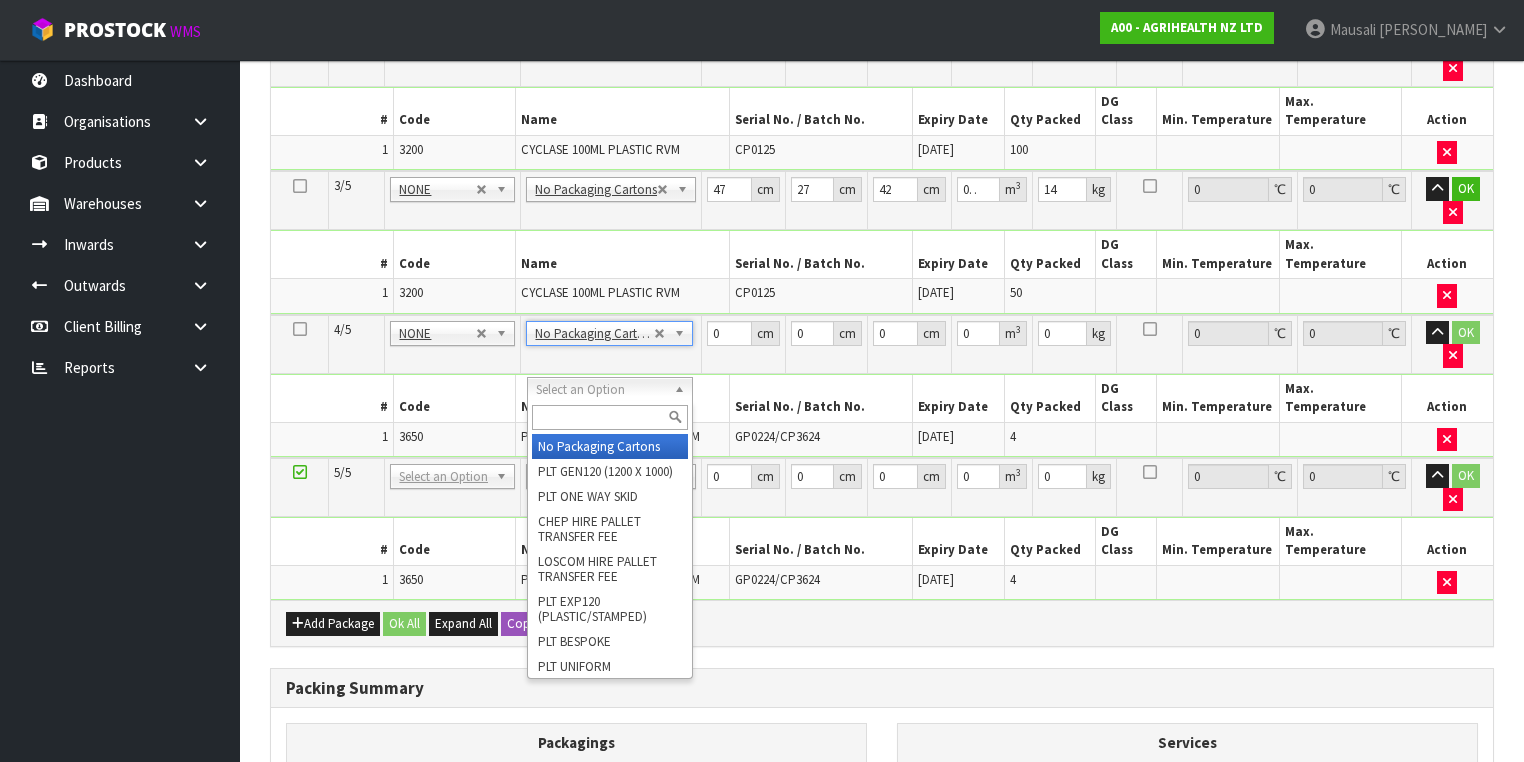 type on "5" 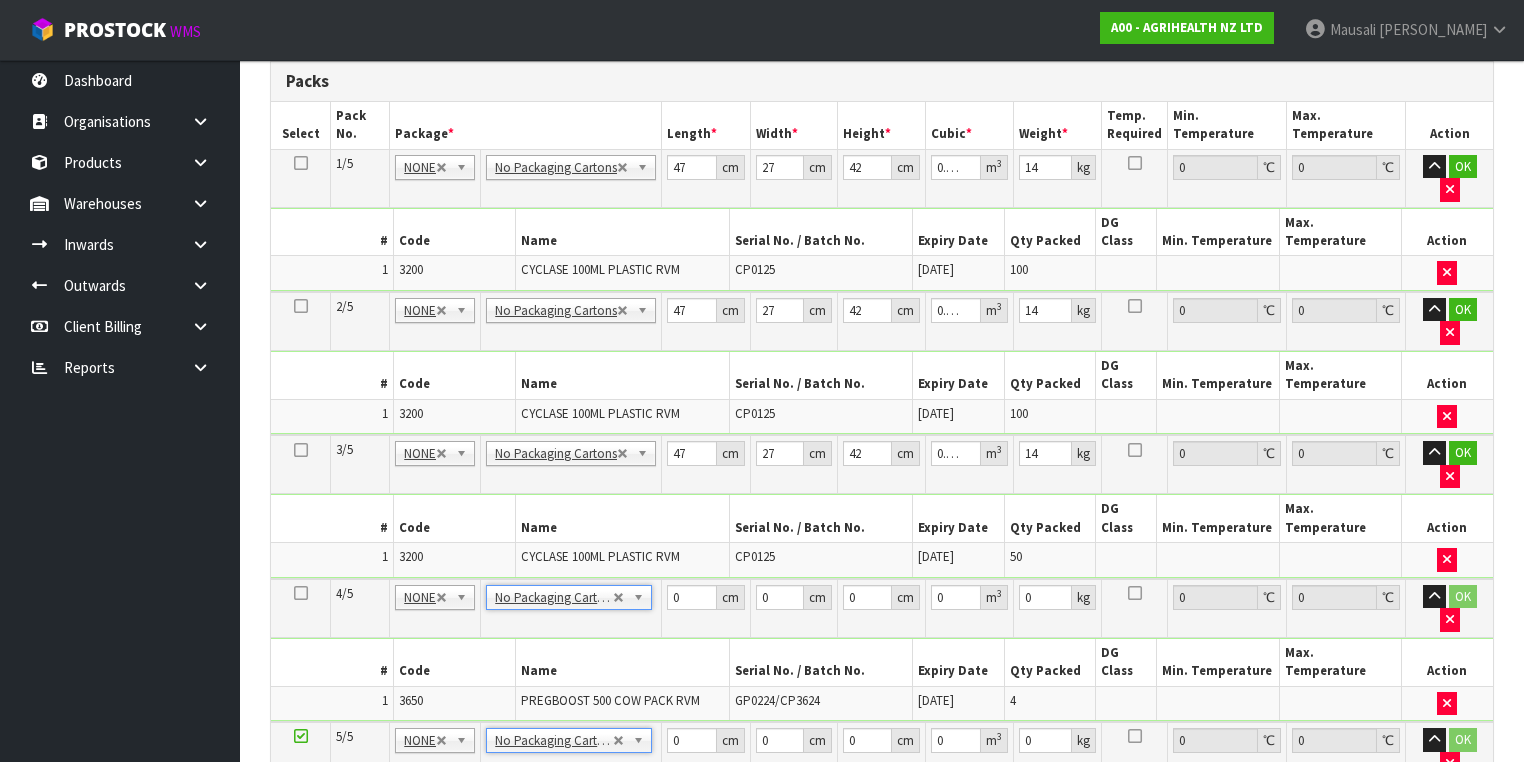 scroll, scrollTop: 459, scrollLeft: 0, axis: vertical 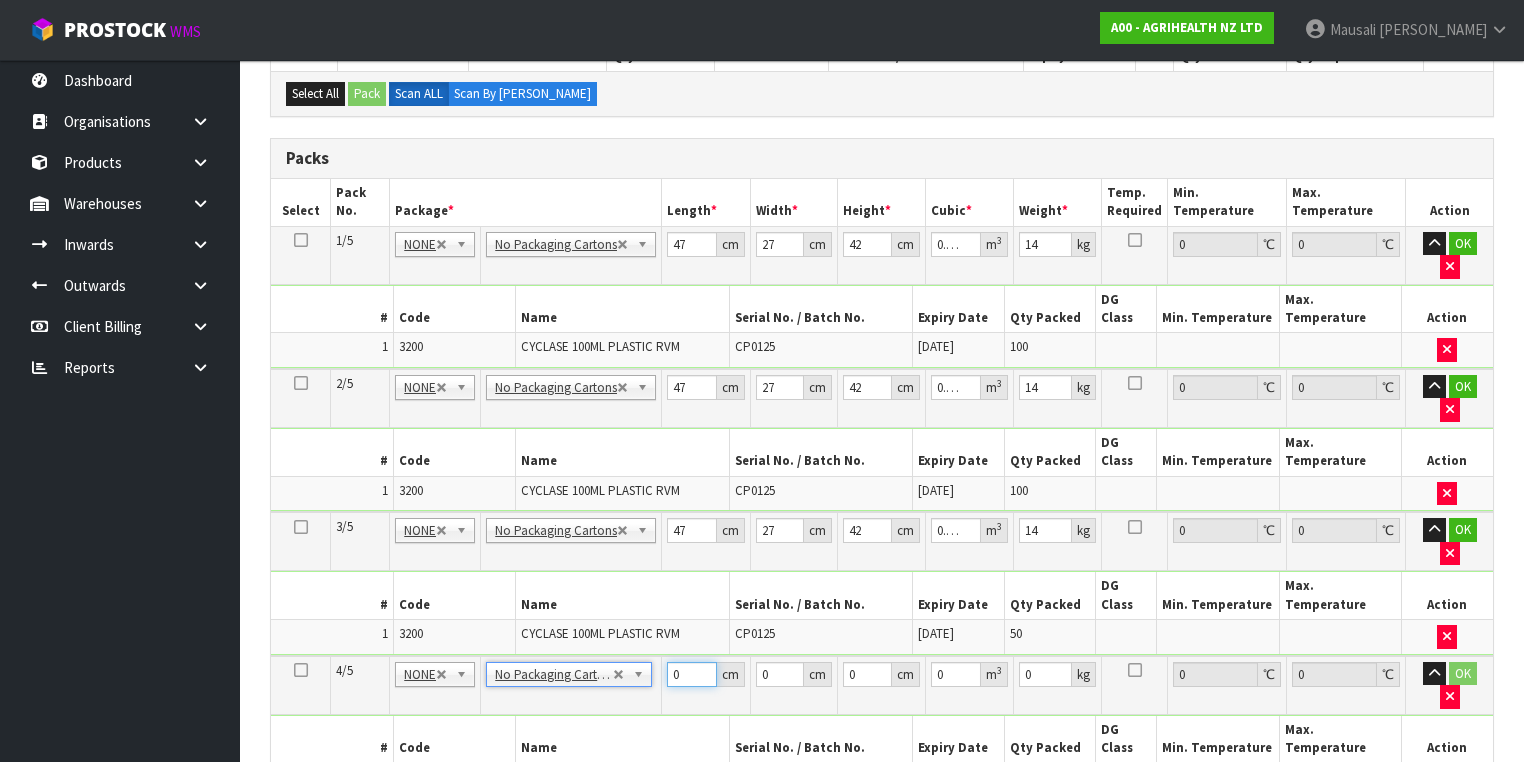drag, startPoint x: 684, startPoint y: 543, endPoint x: 623, endPoint y: 554, distance: 61.983868 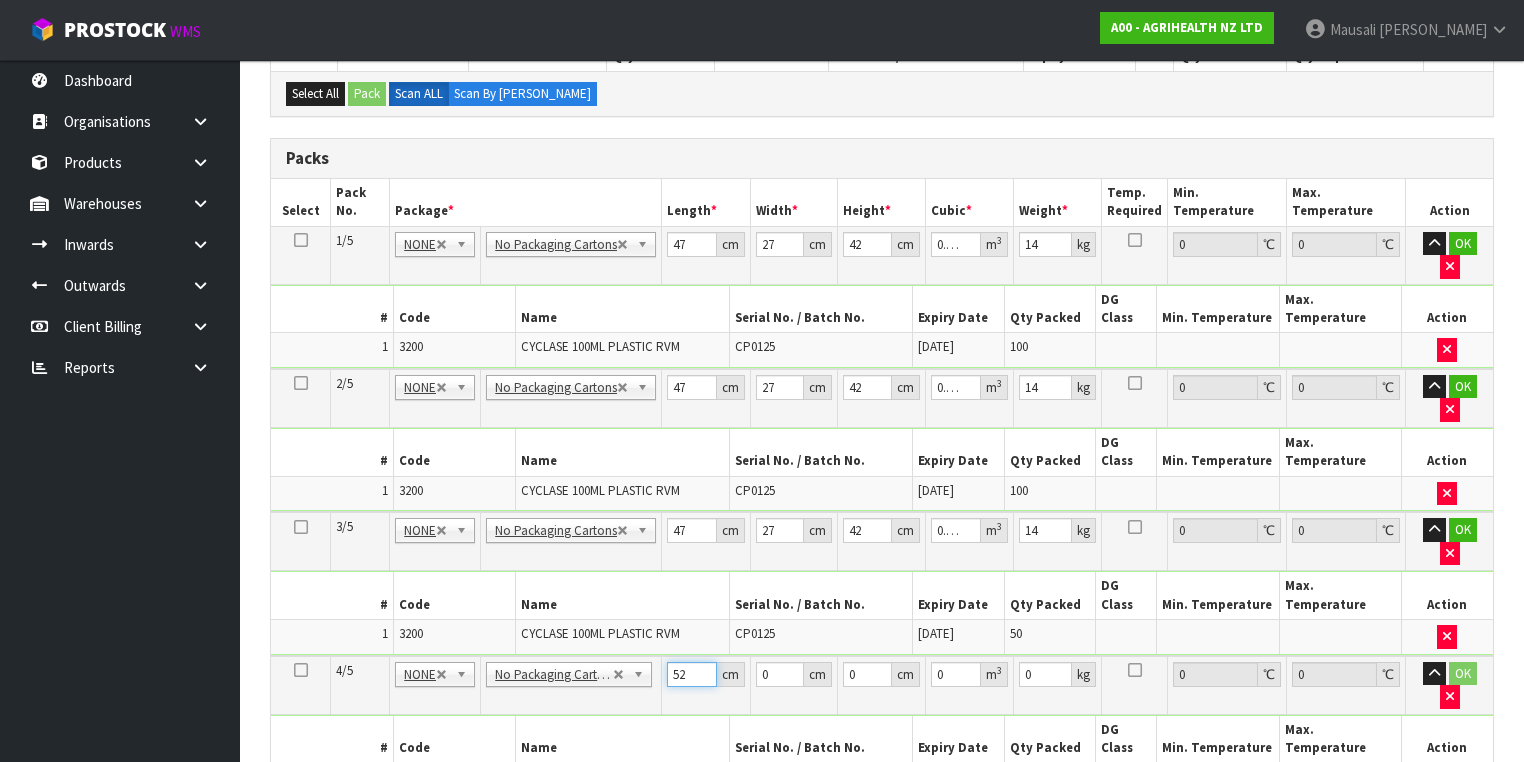 type on "52" 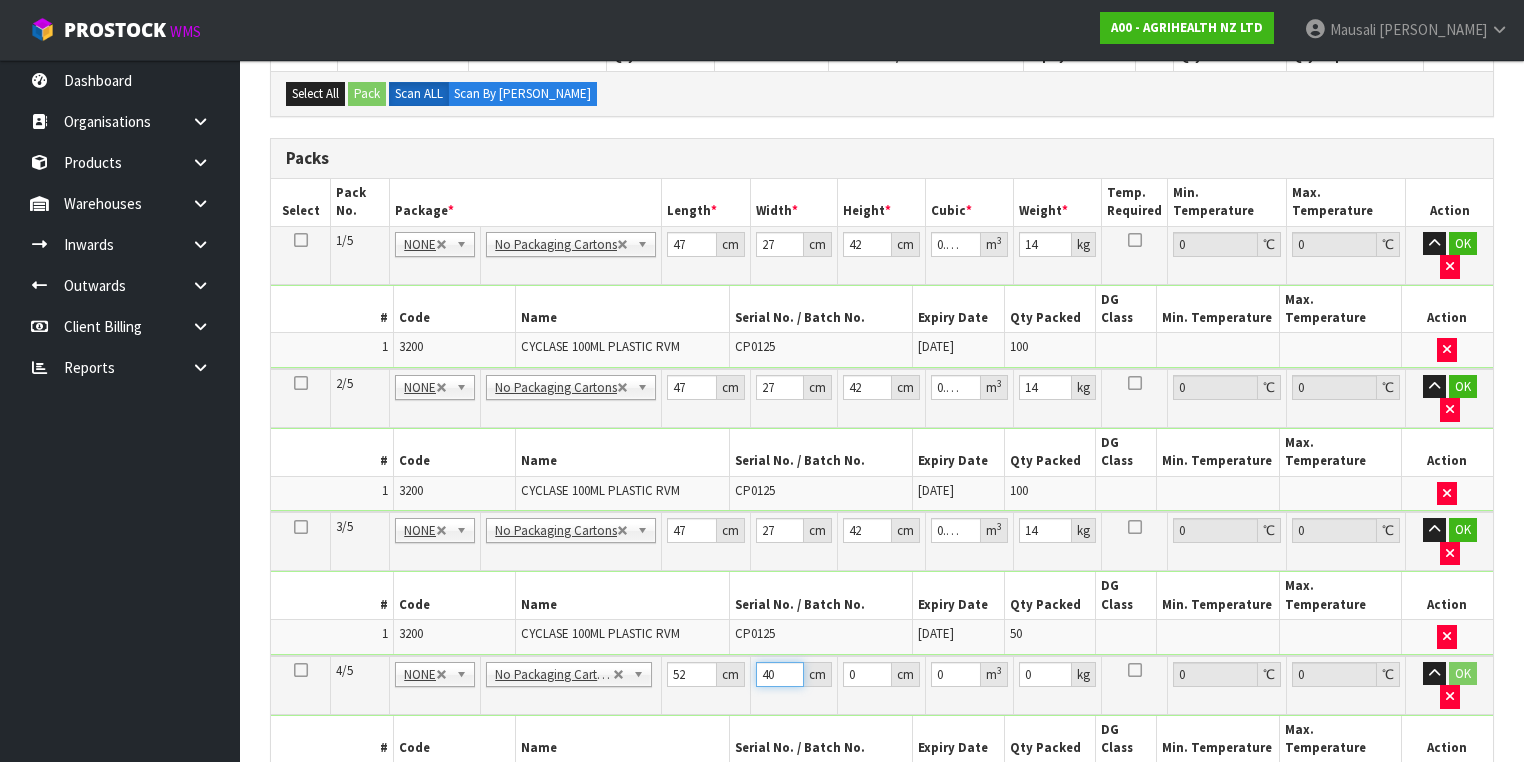 type on "40" 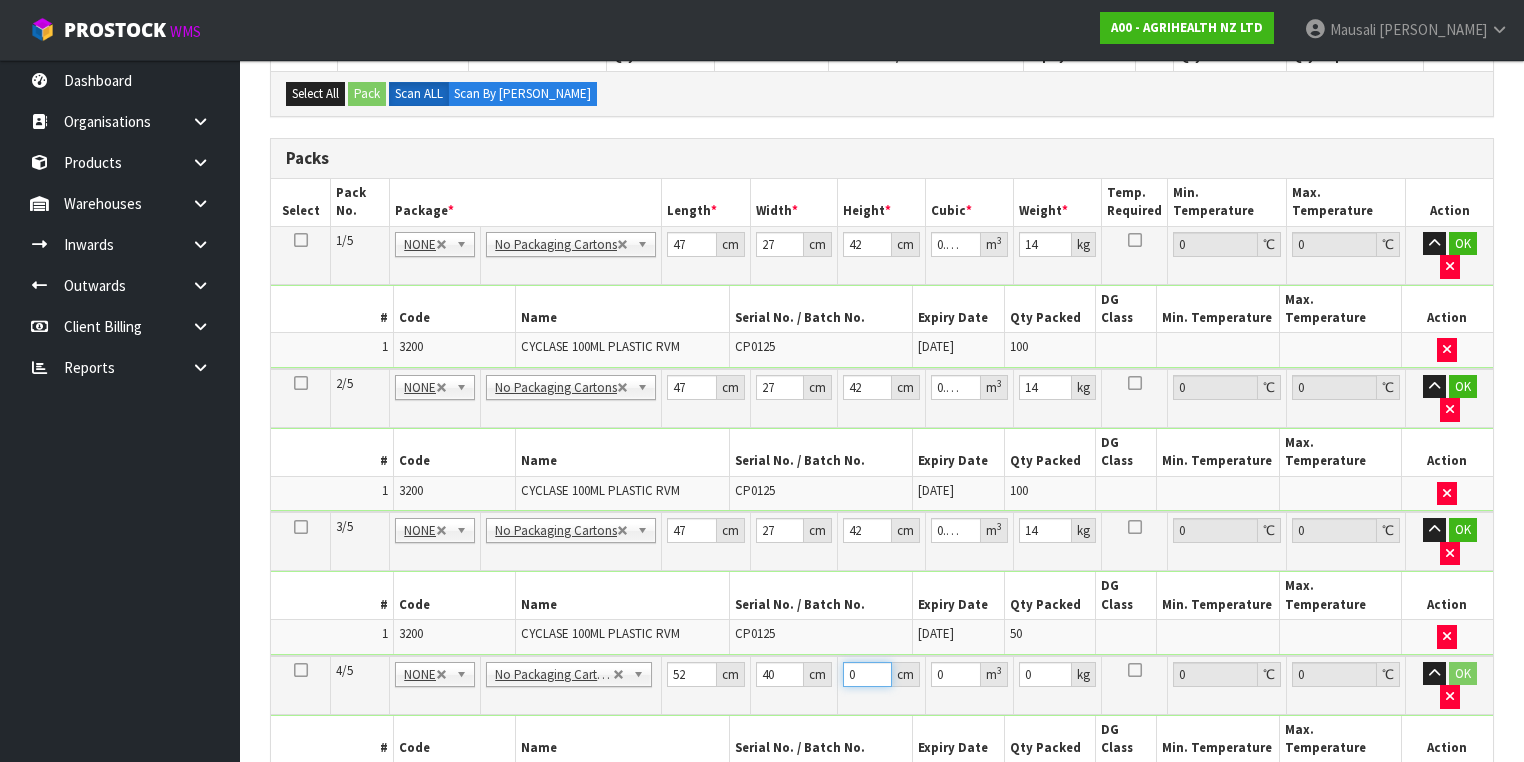 type on "5" 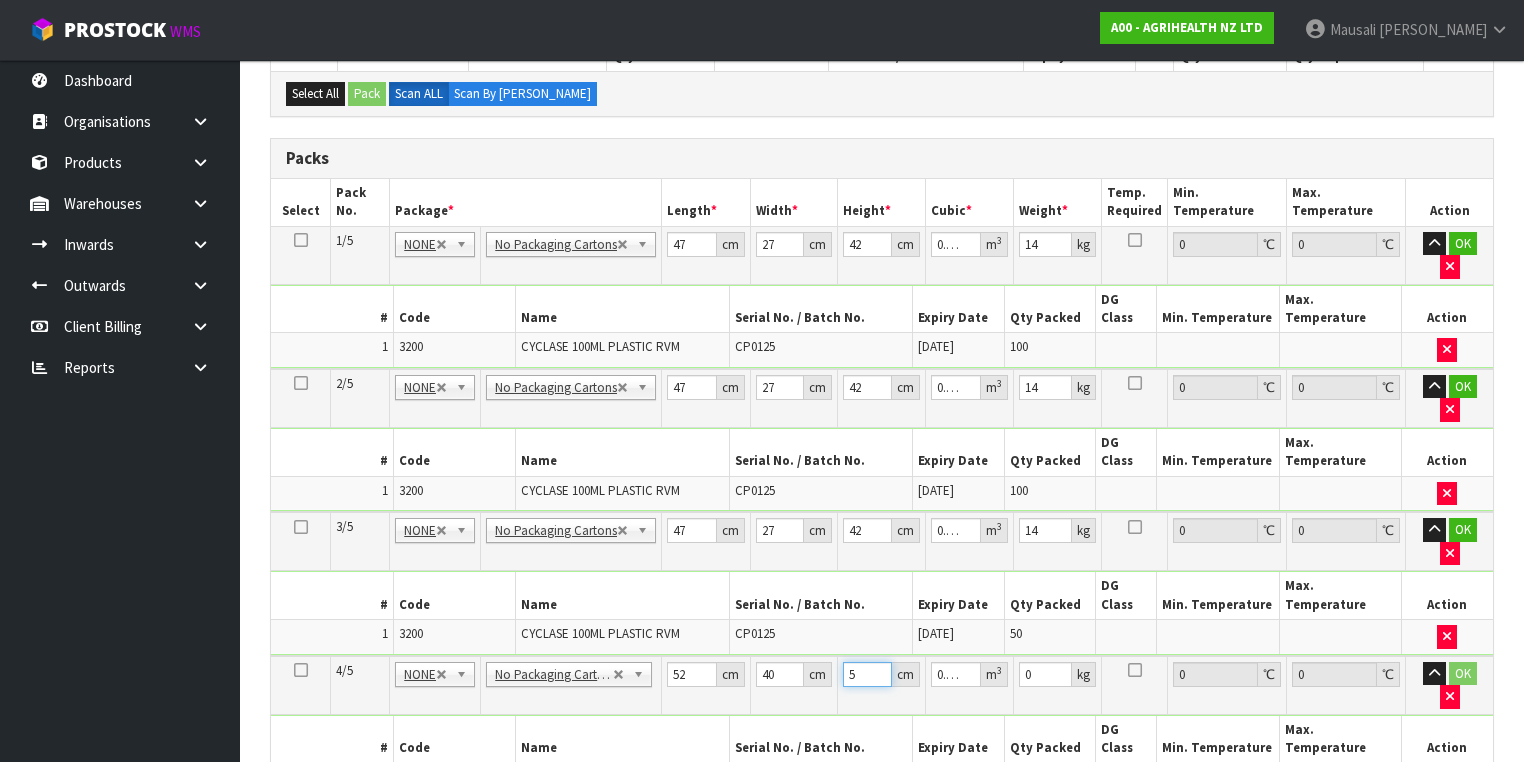 type on "55" 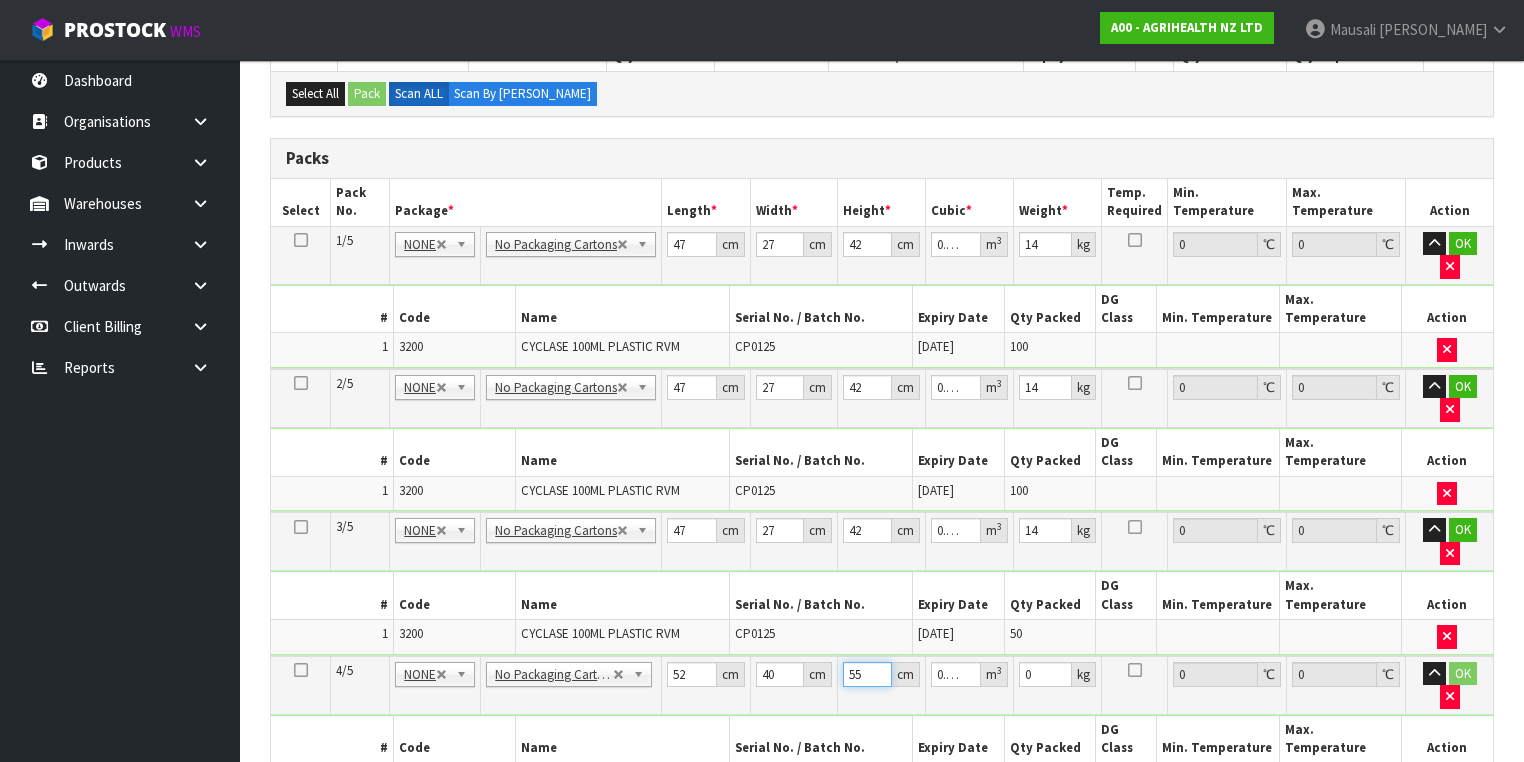 type on "55" 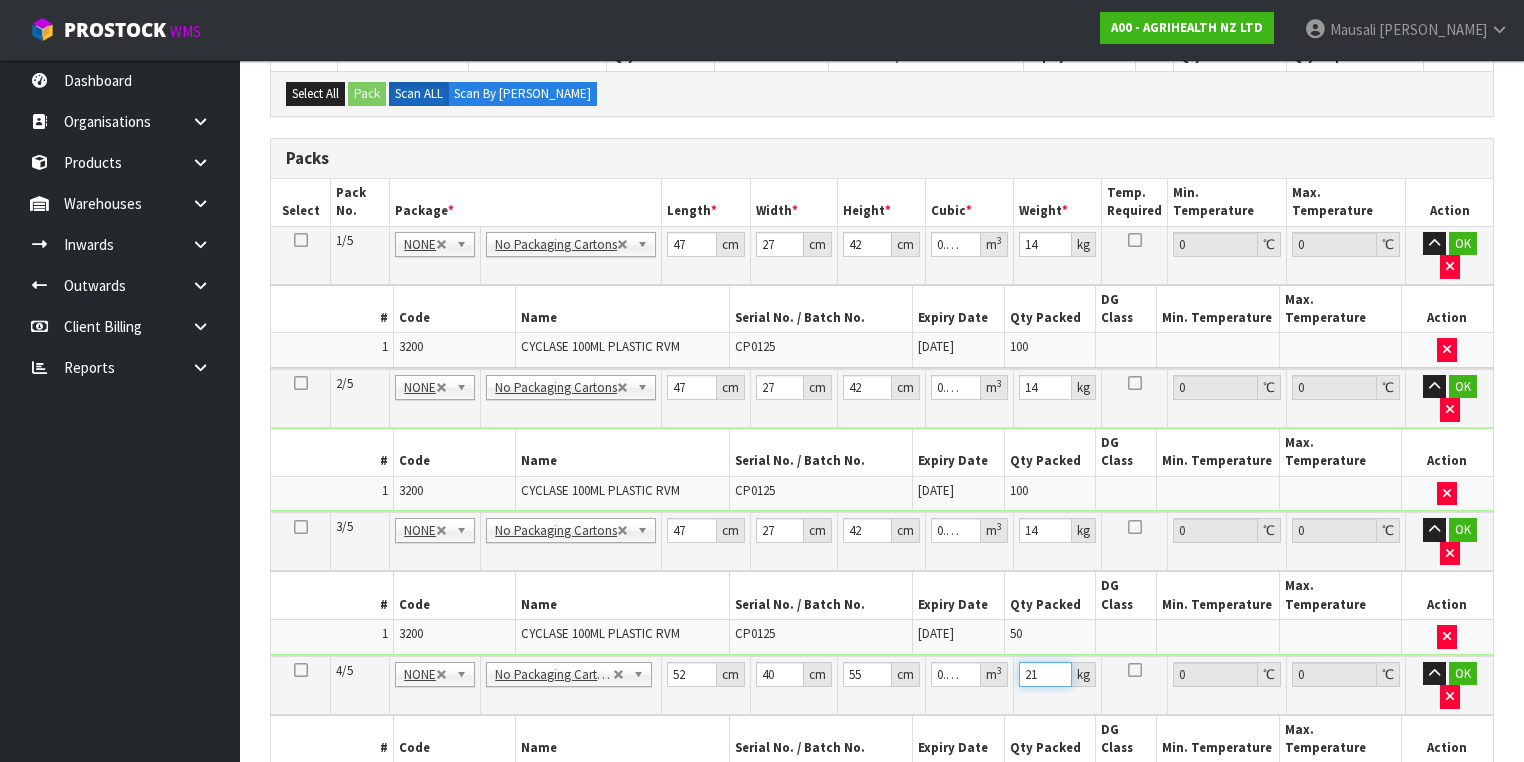 type on "21" 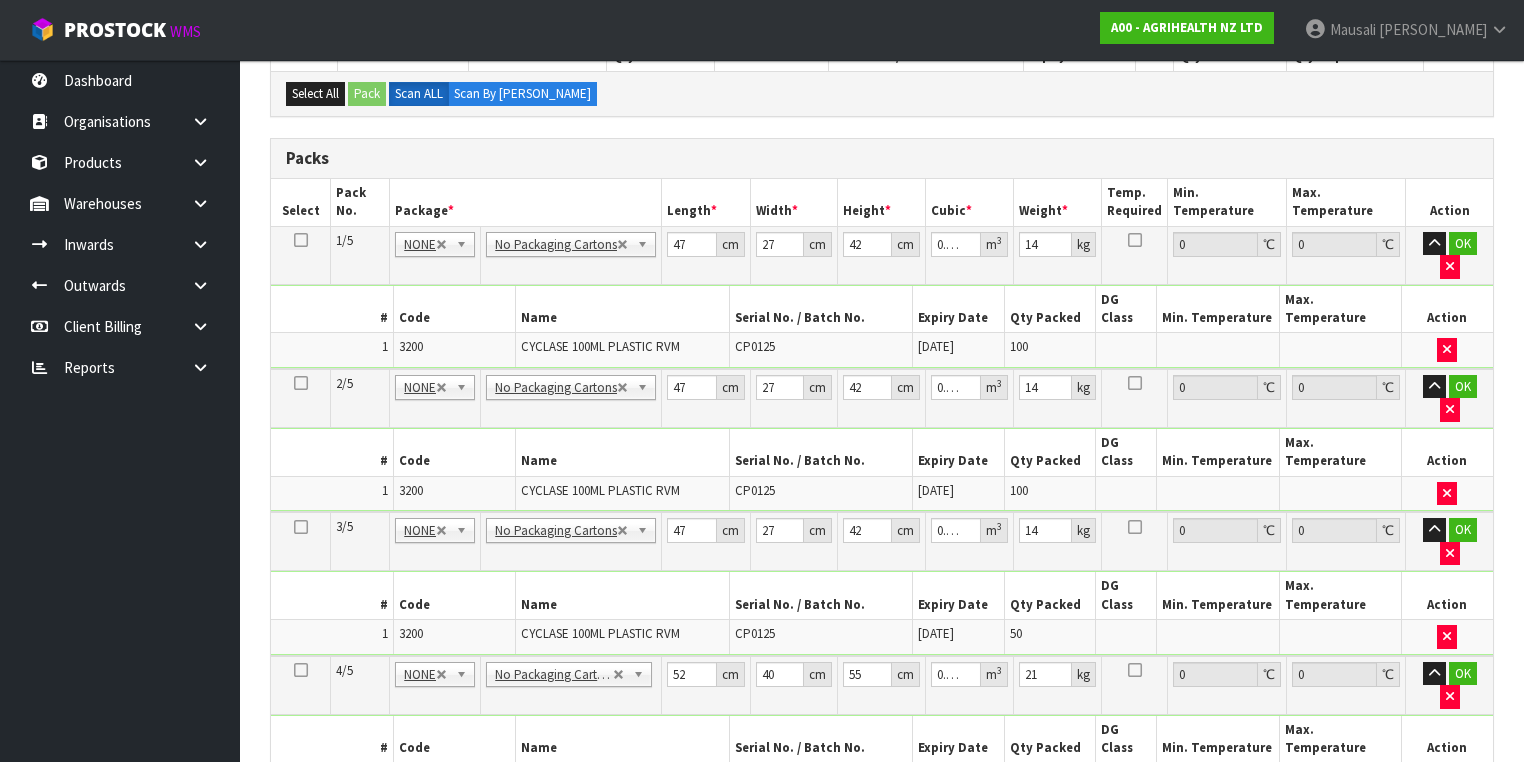 drag, startPoint x: 684, startPoint y: 644, endPoint x: 636, endPoint y: 665, distance: 52.392746 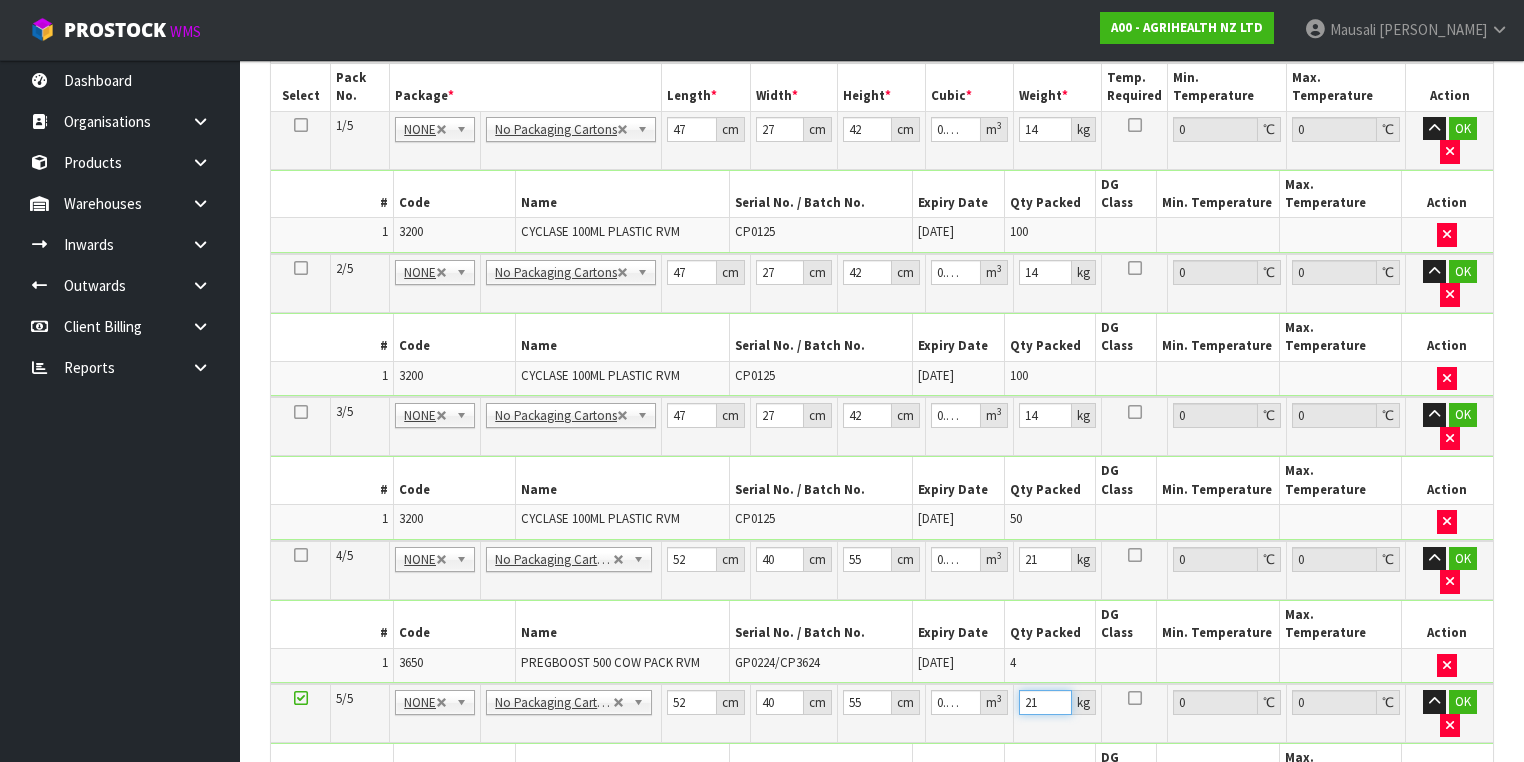 scroll, scrollTop: 699, scrollLeft: 0, axis: vertical 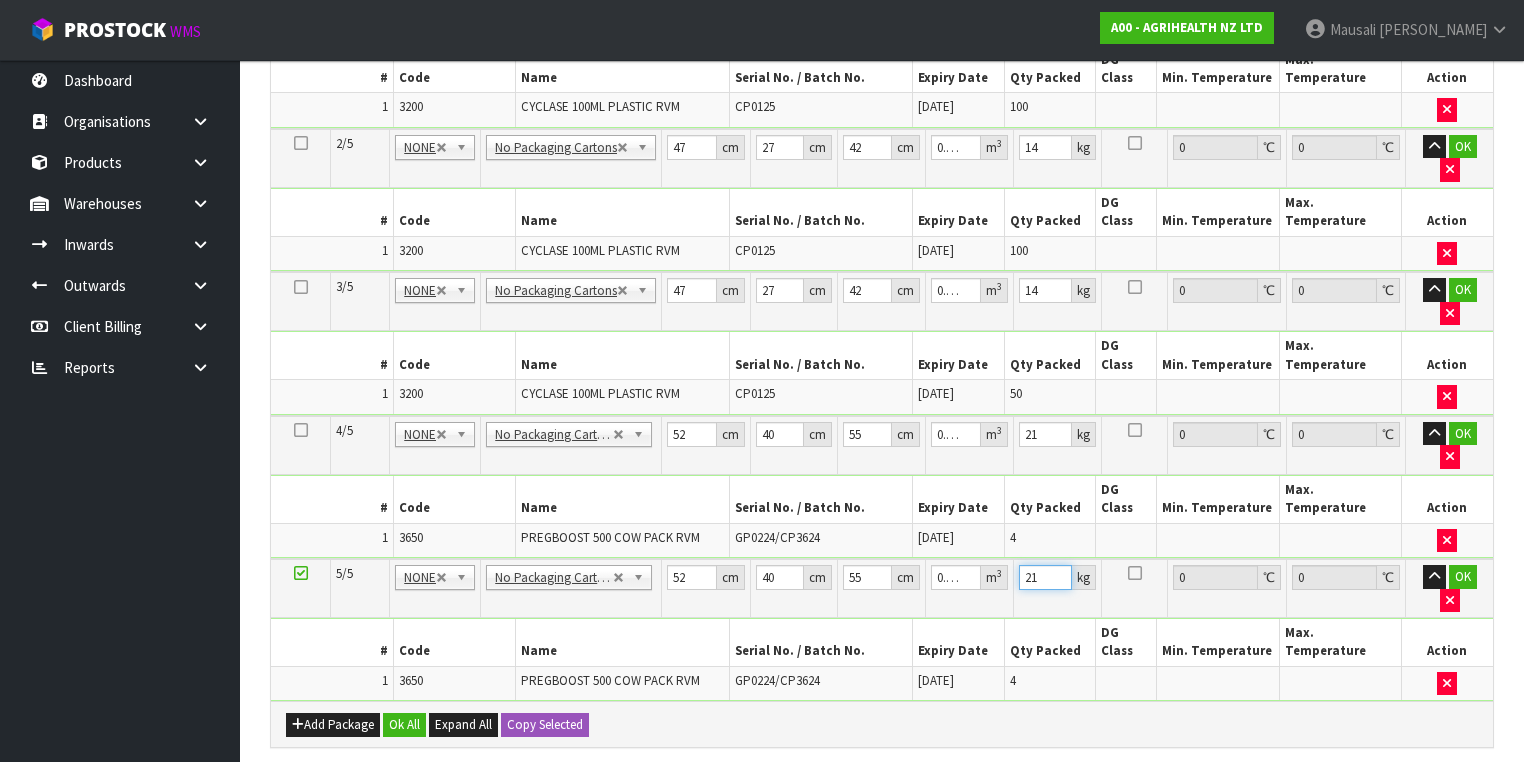 type on "21" 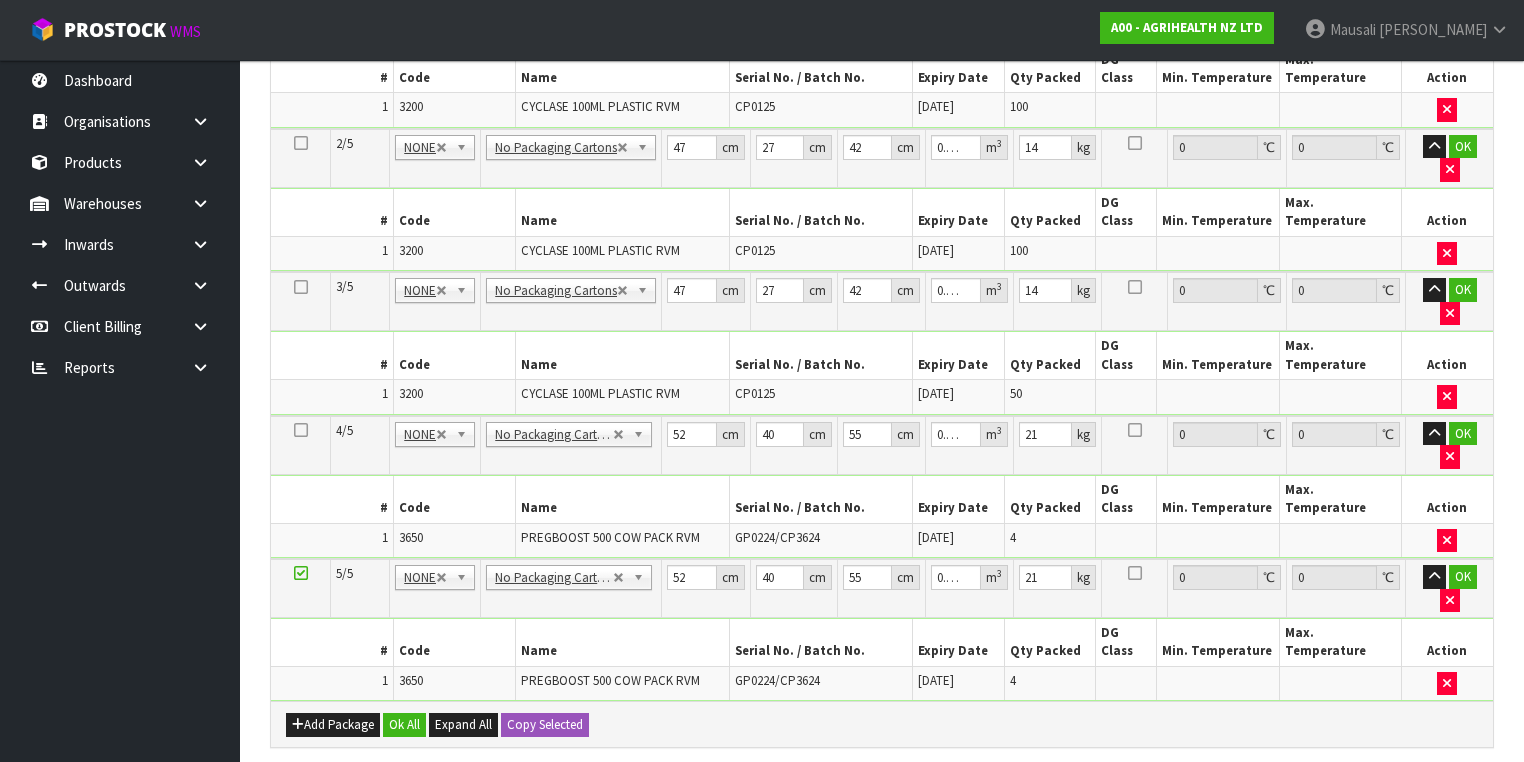 click on "Add Package
Ok All
Expand All
Copy Selected" at bounding box center [882, 723] 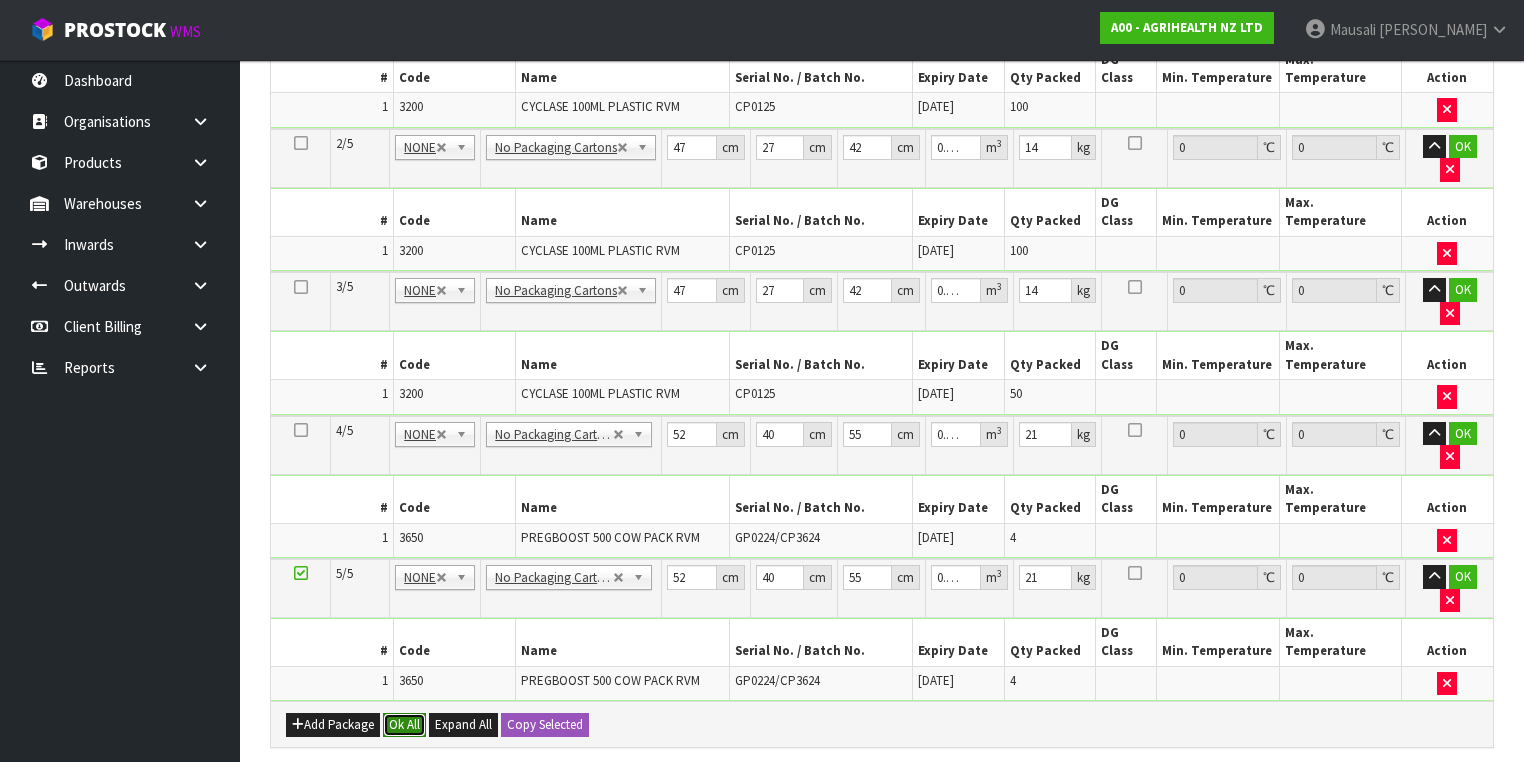click on "Ok All" at bounding box center (404, 725) 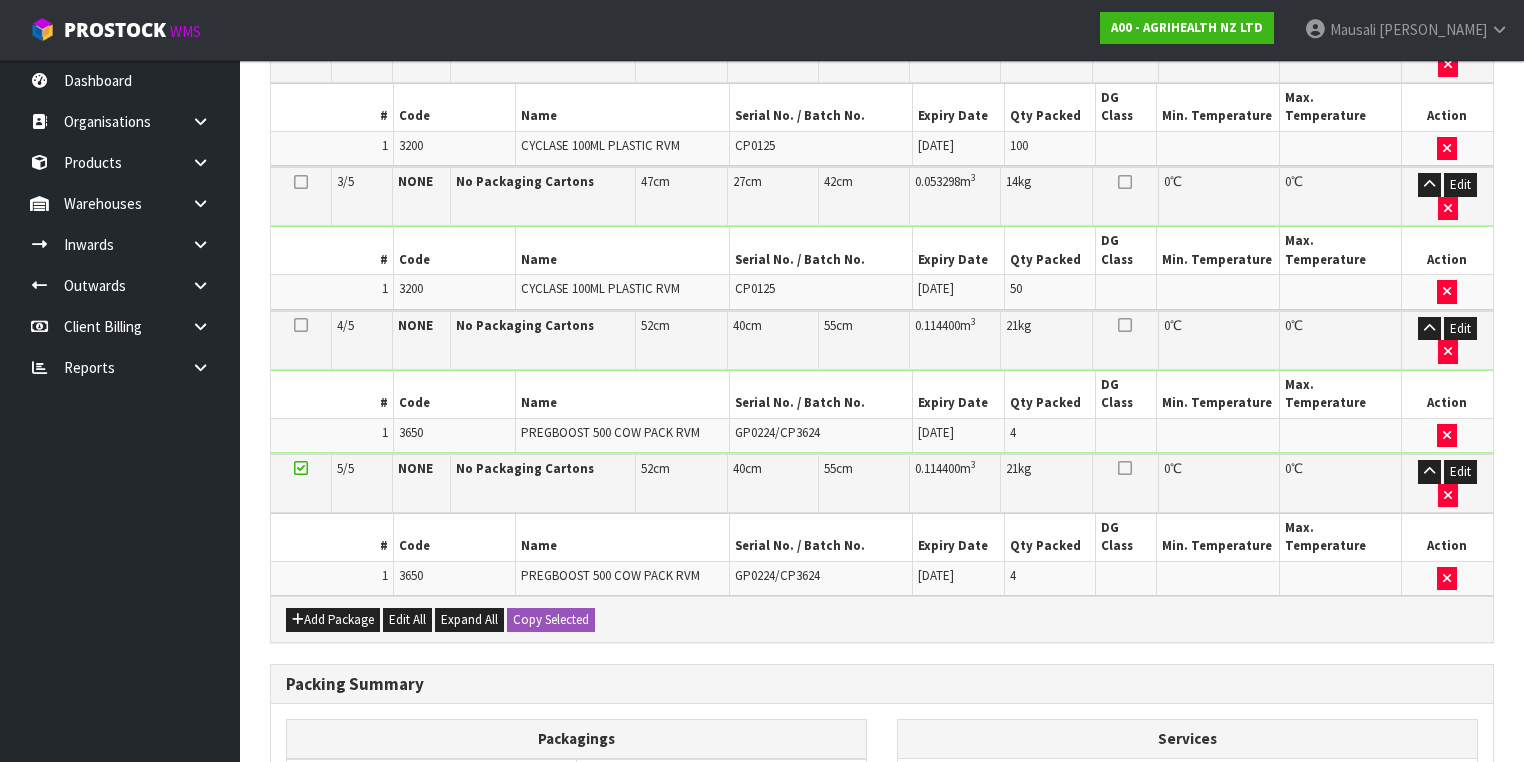 scroll, scrollTop: 838, scrollLeft: 0, axis: vertical 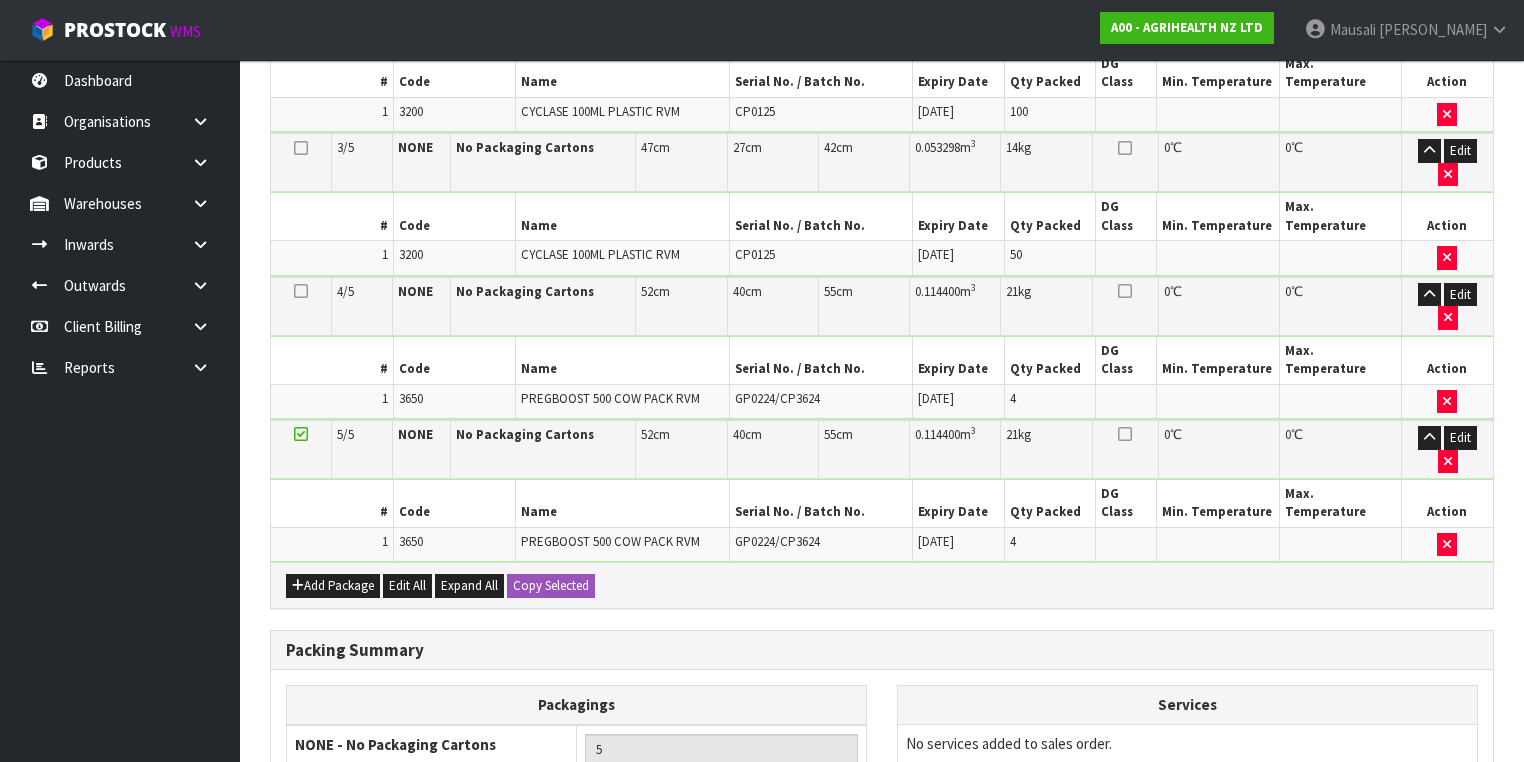 click on "Save & Confirm Packs" at bounding box center [427, 936] 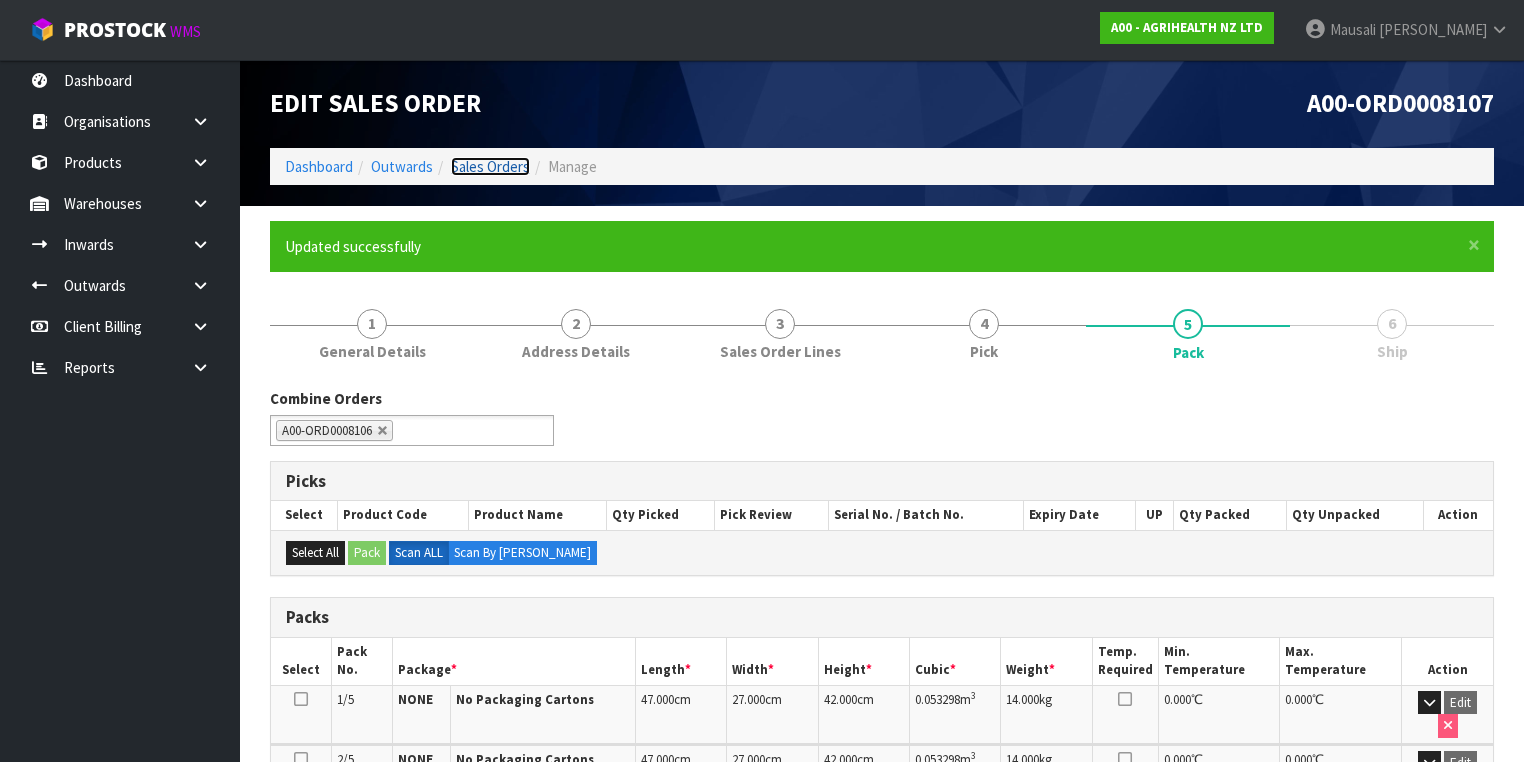 click on "Sales Orders" at bounding box center [490, 166] 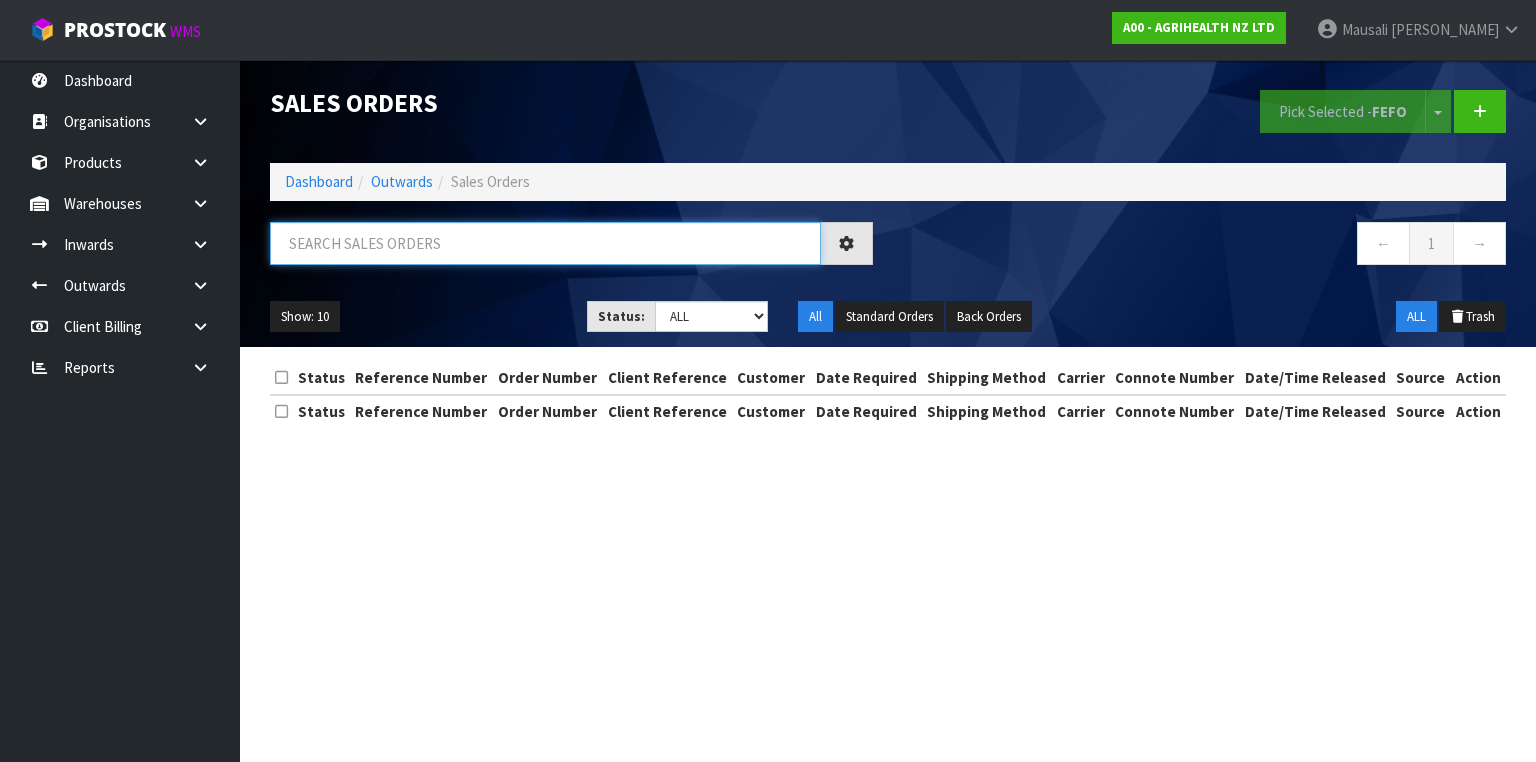 click at bounding box center (545, 243) 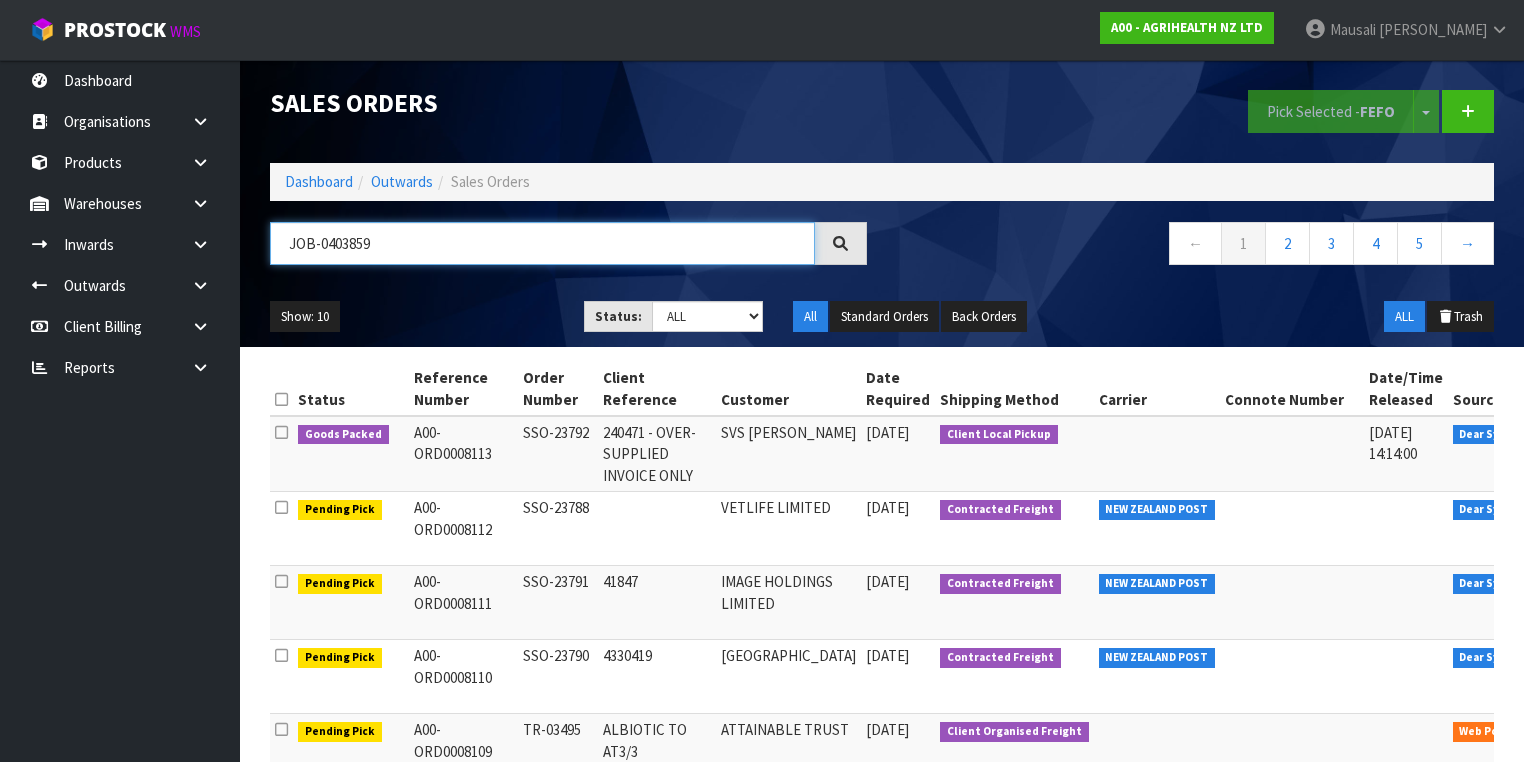 type on "JOB-0403859" 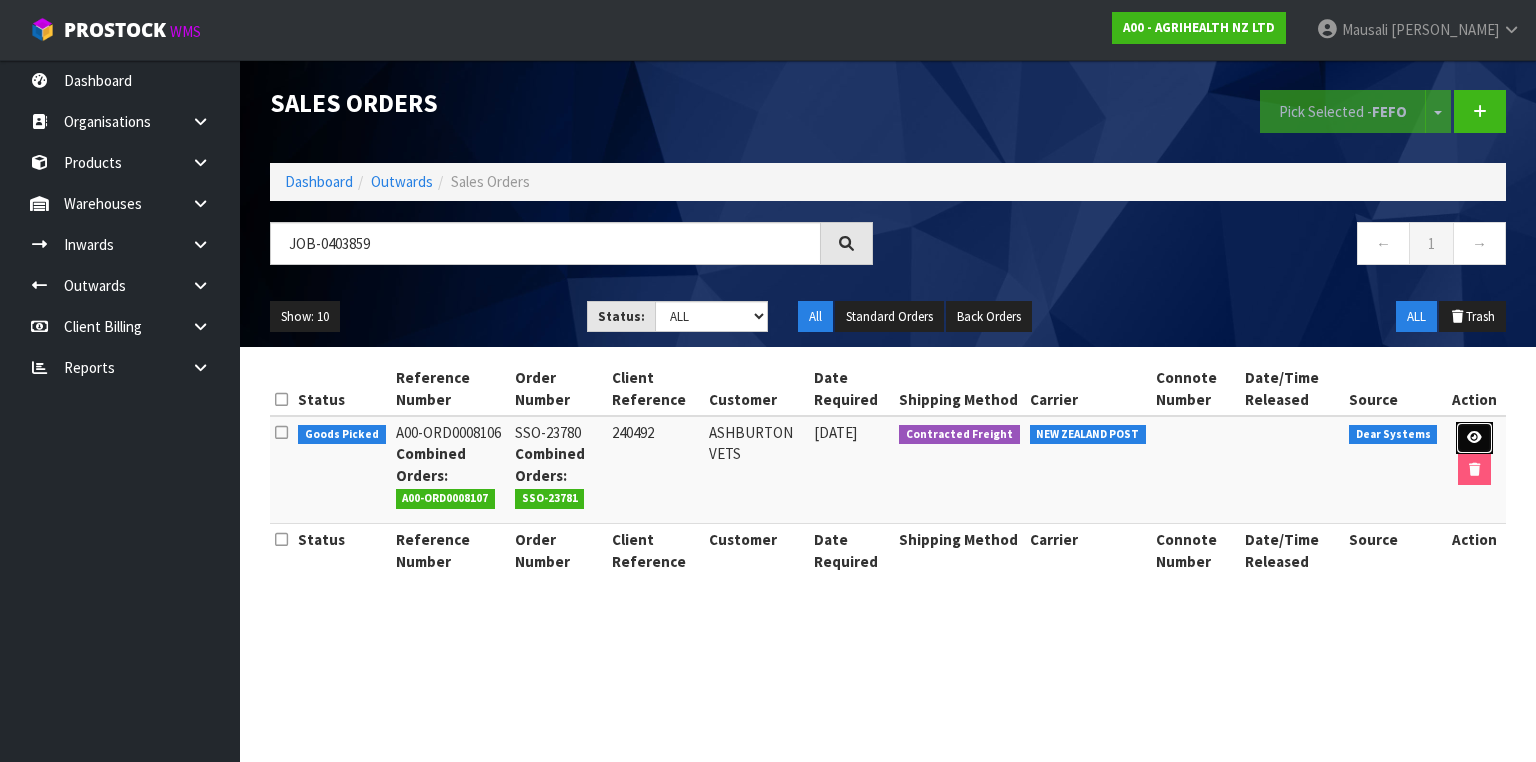 click at bounding box center [1474, 438] 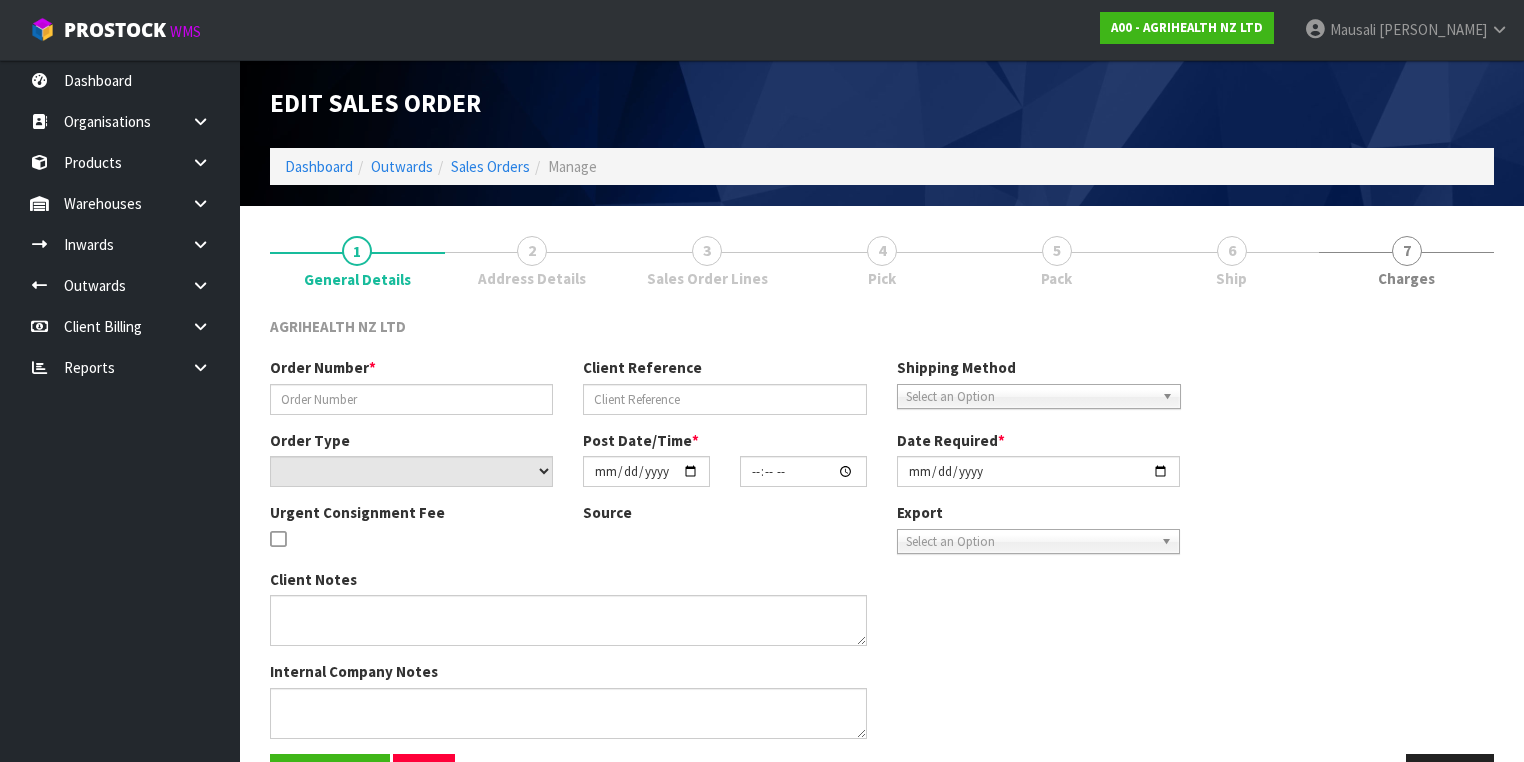 type on "SSO-23780" 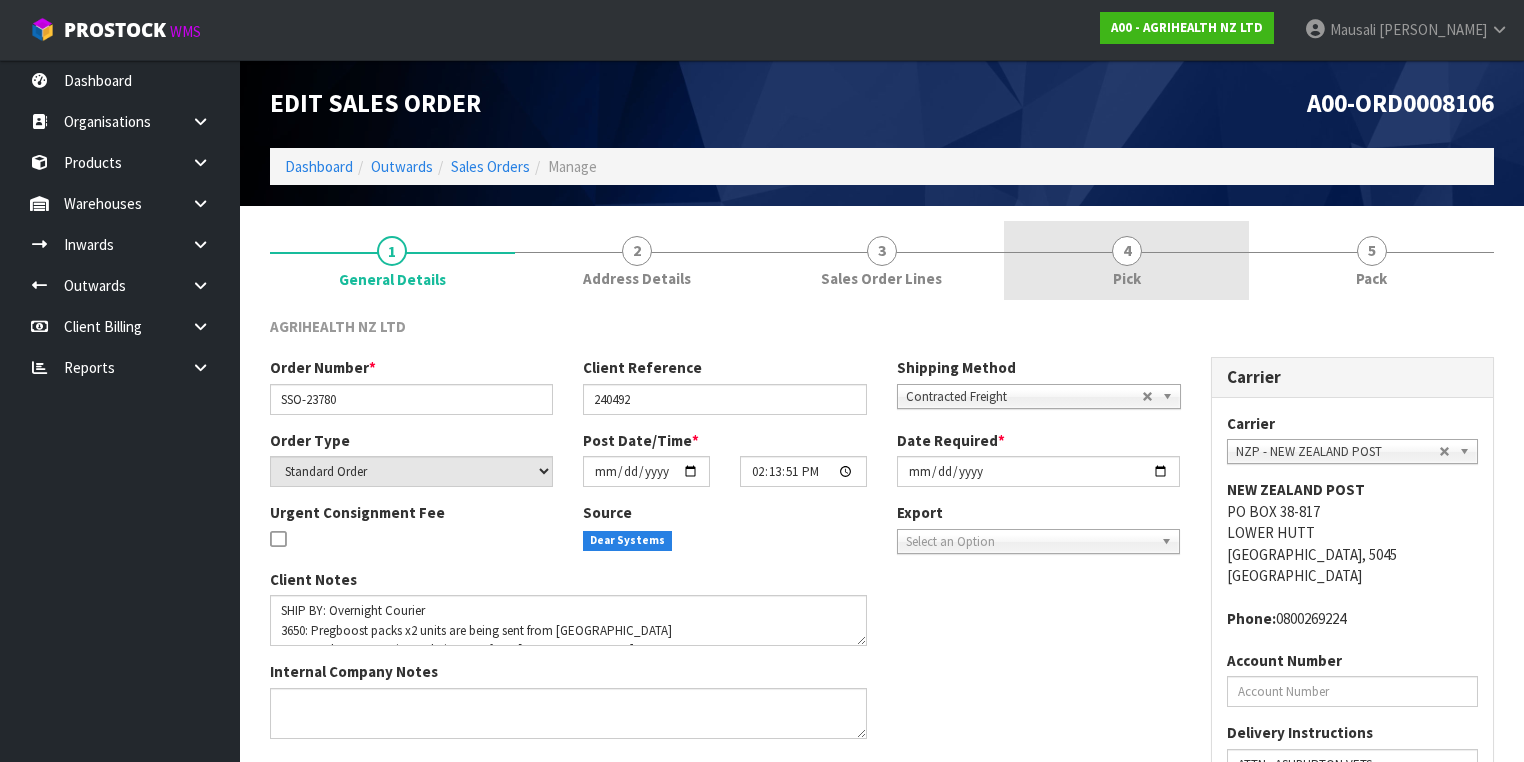 click on "4
Pick" at bounding box center [1126, 260] 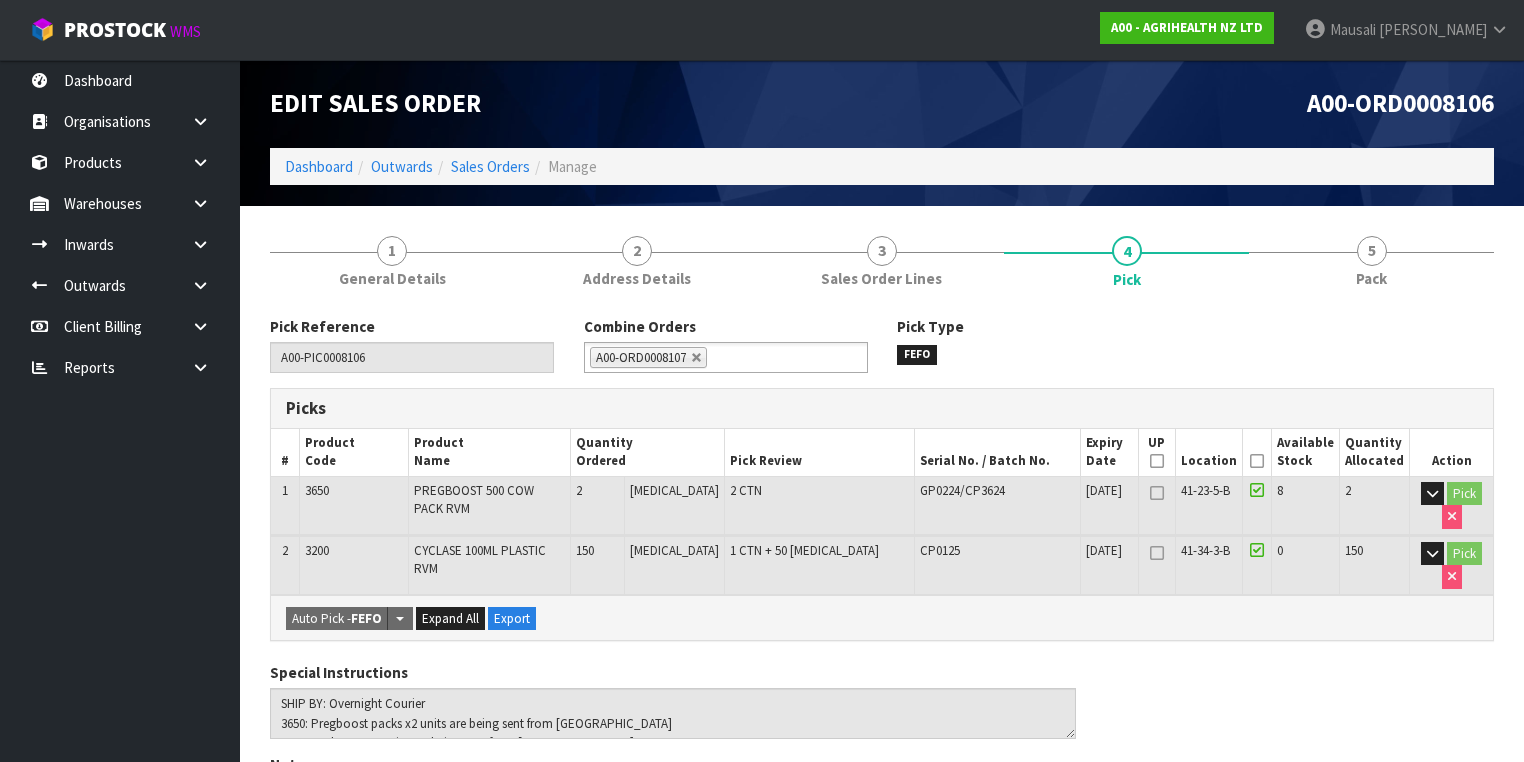 click at bounding box center (1257, 461) 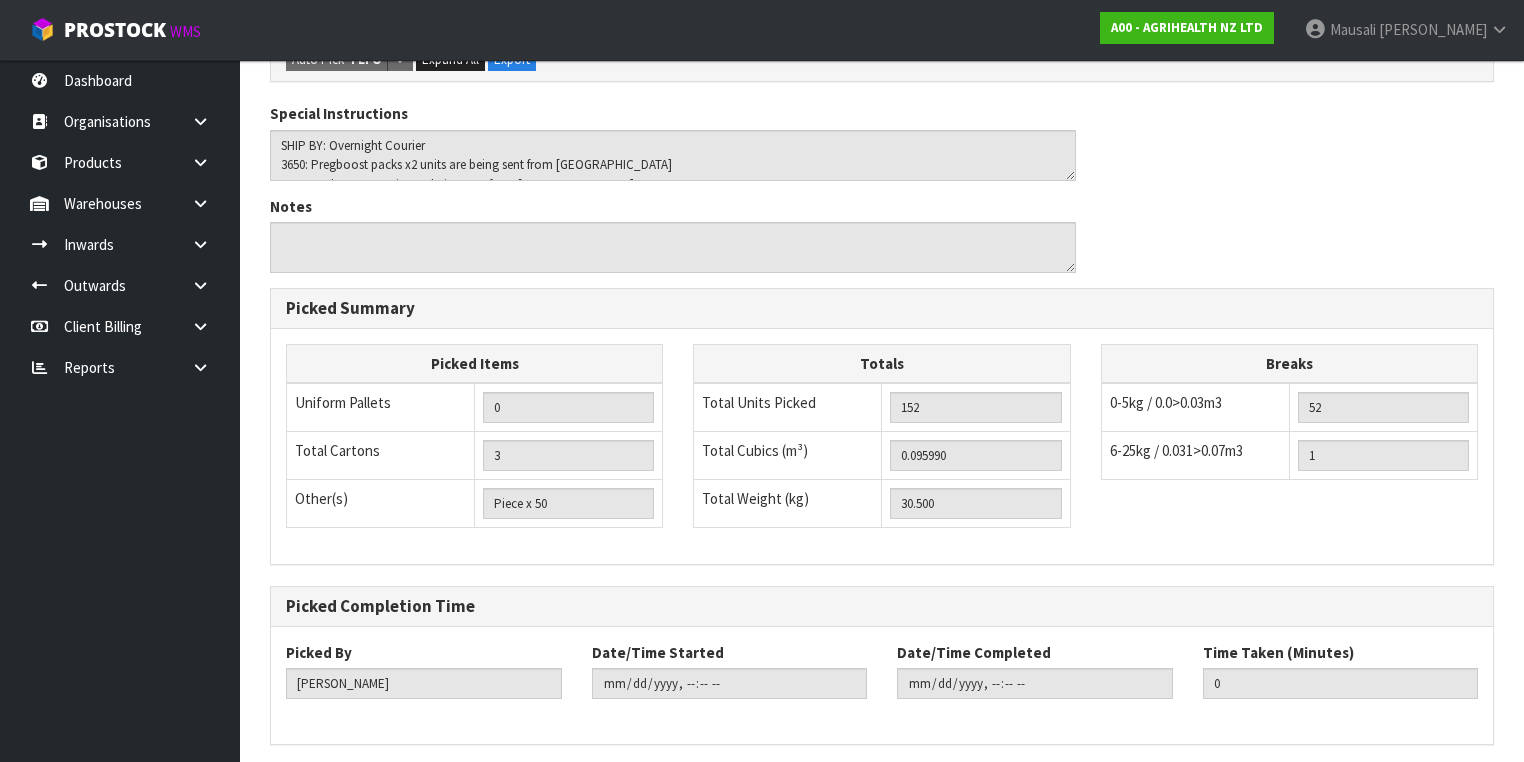 scroll, scrollTop: 700, scrollLeft: 0, axis: vertical 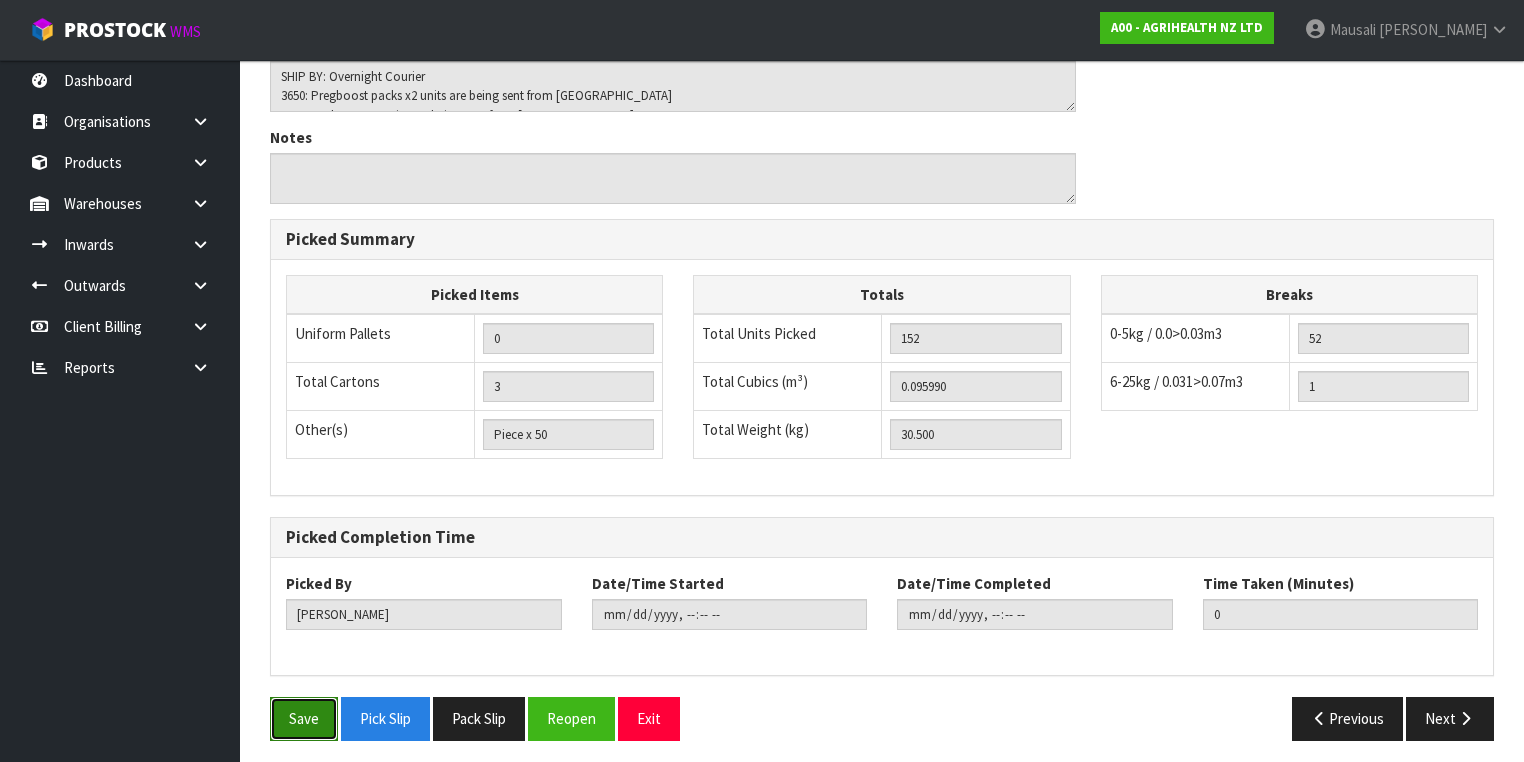click on "Save" at bounding box center [304, 718] 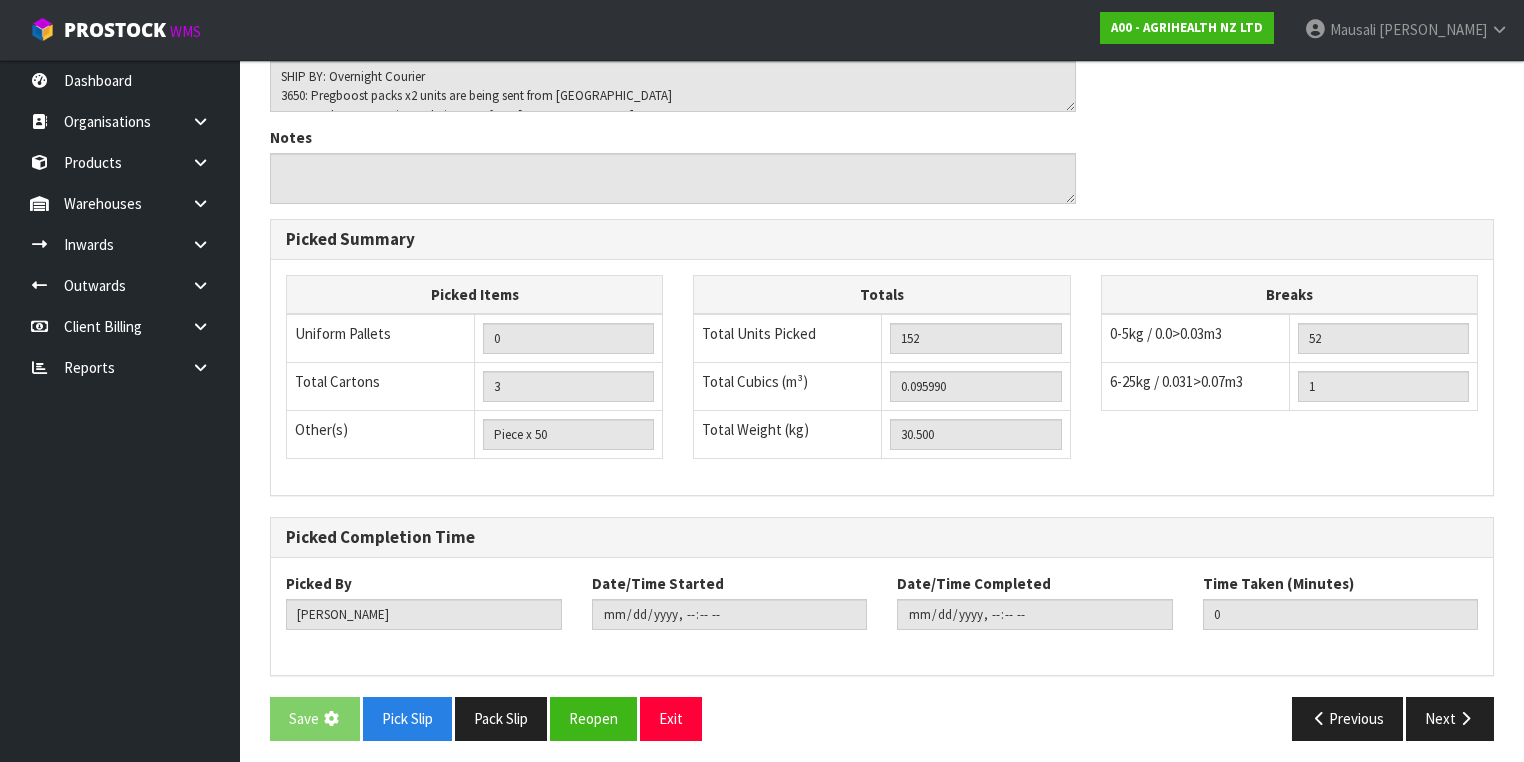 scroll, scrollTop: 0, scrollLeft: 0, axis: both 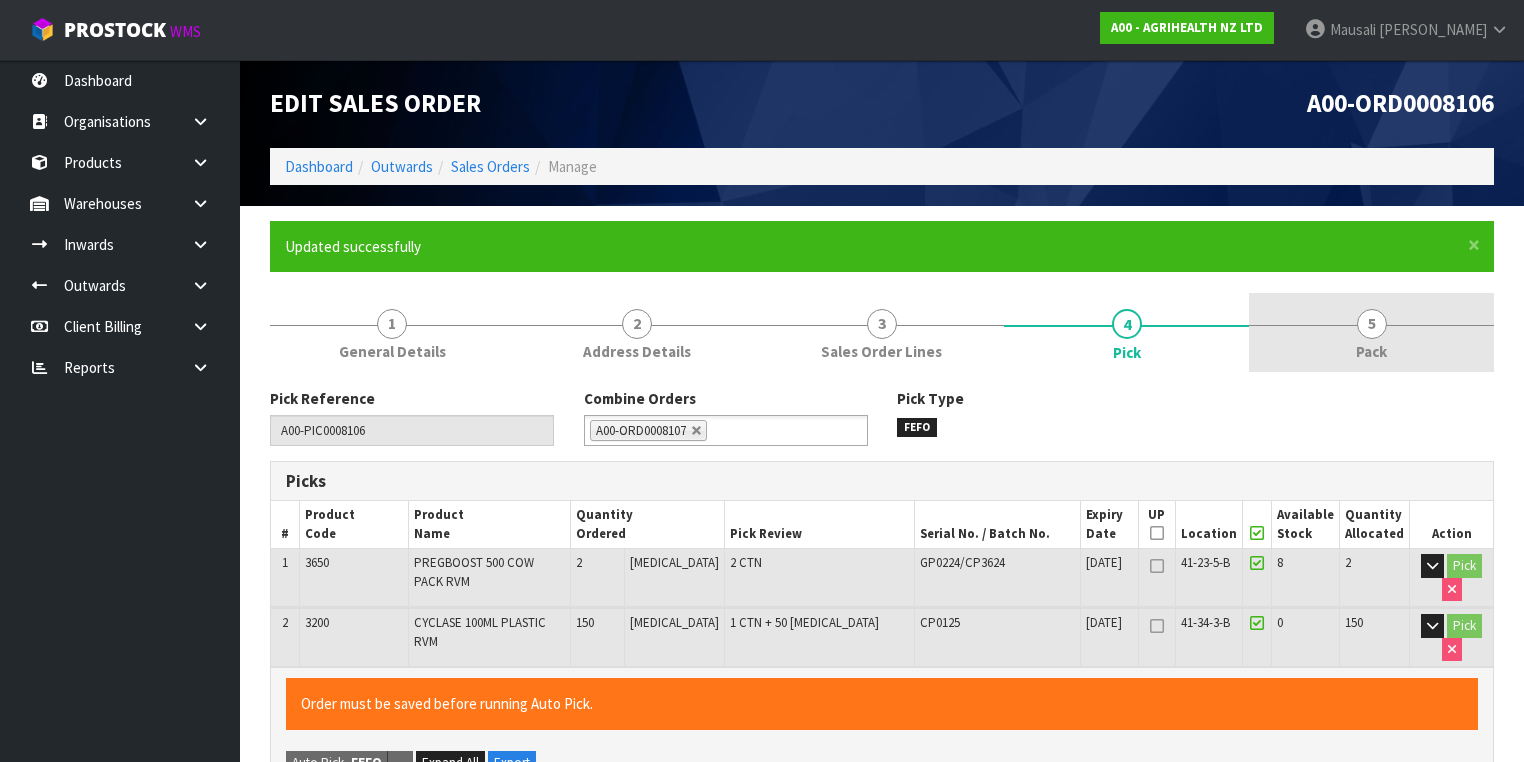 type on "[PERSON_NAME]" 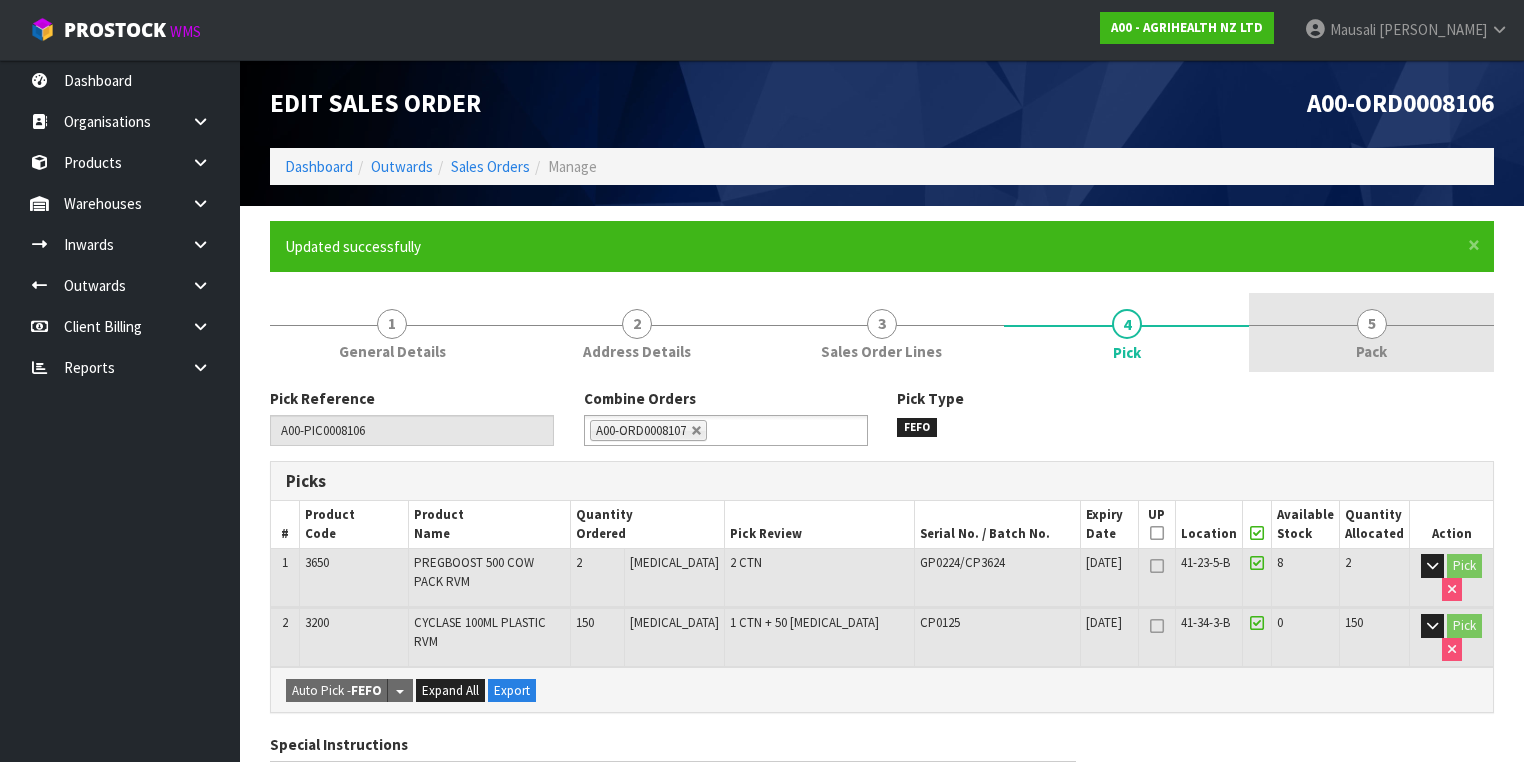 click on "5
Pack" at bounding box center (1371, 332) 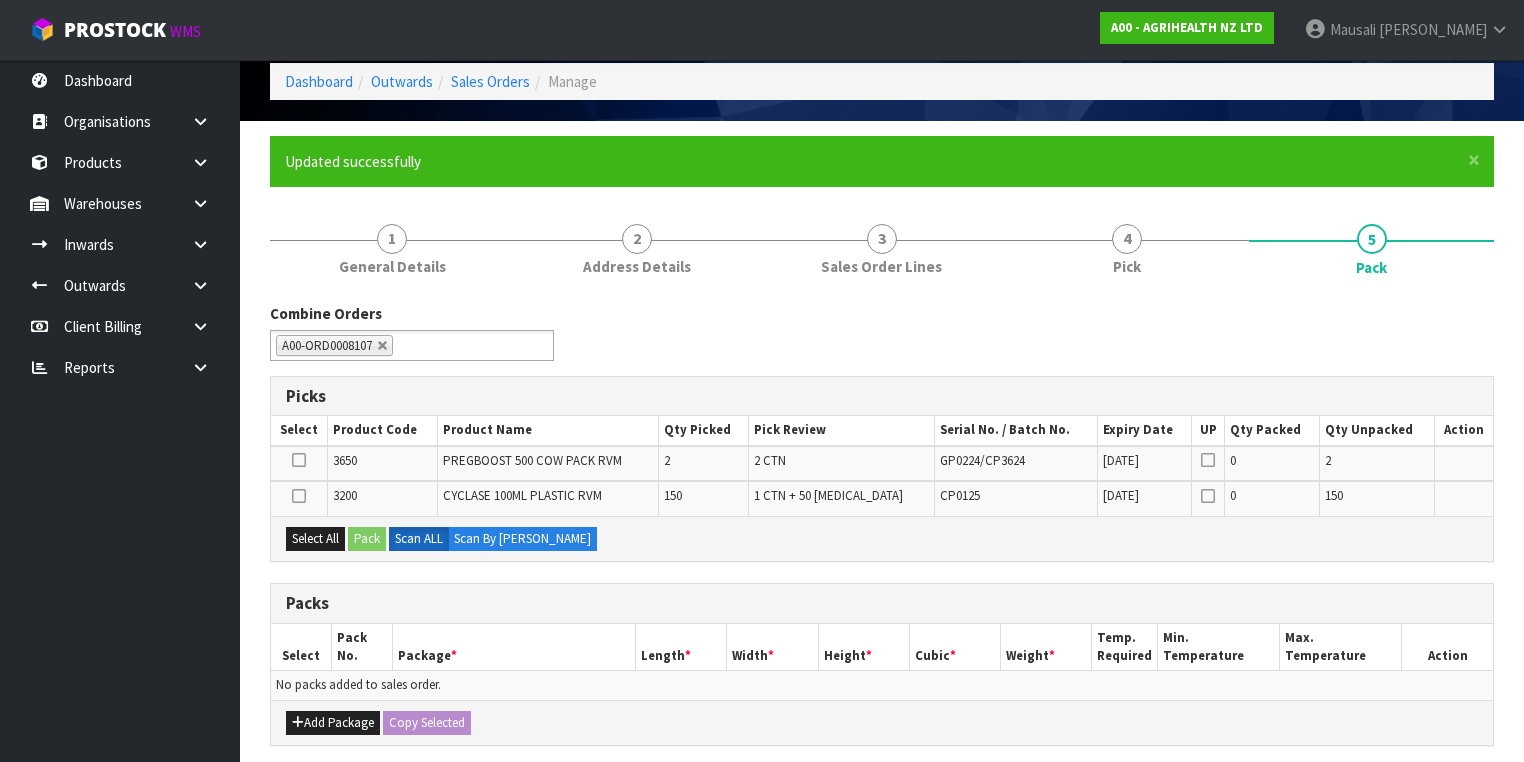 scroll, scrollTop: 240, scrollLeft: 0, axis: vertical 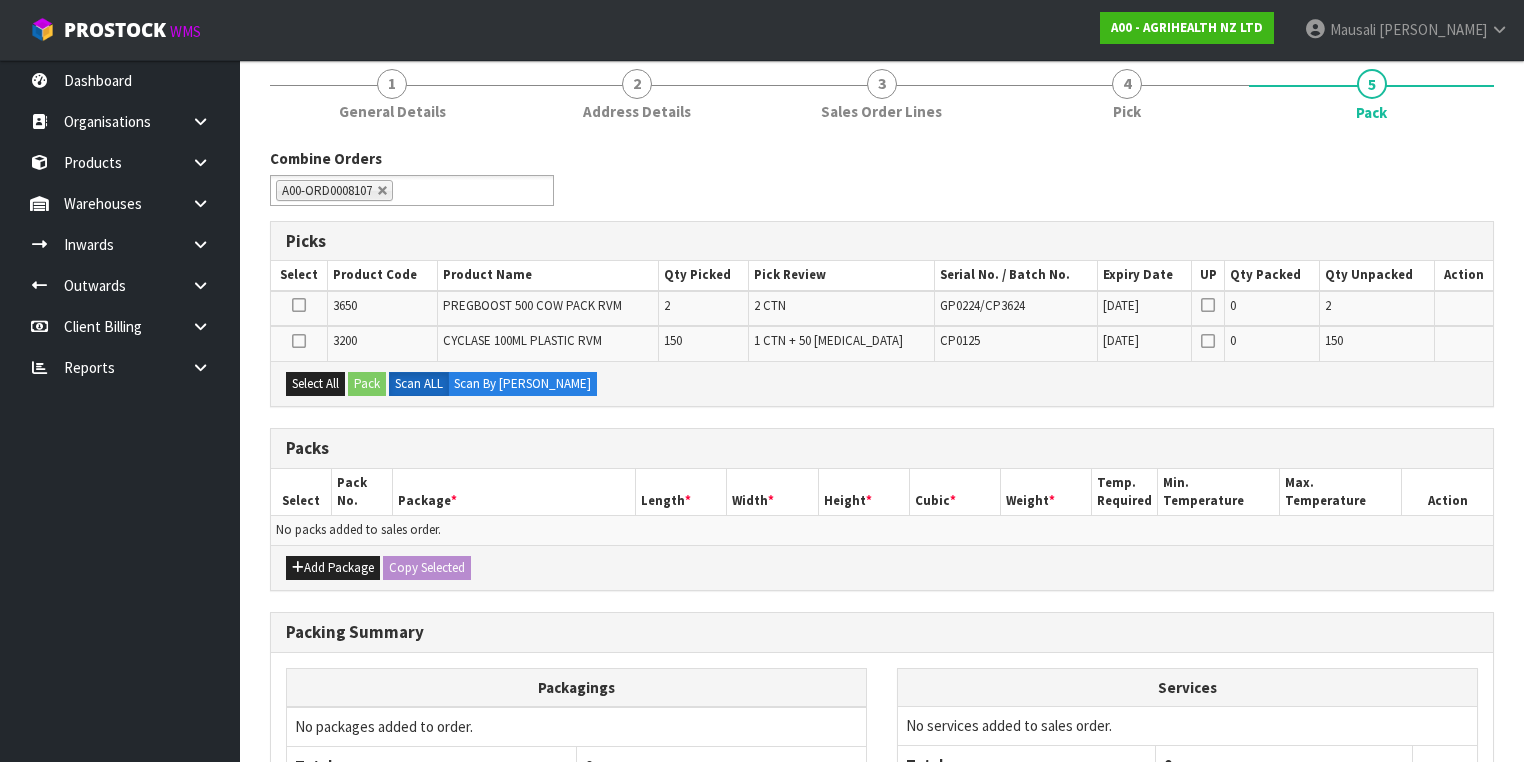 click at bounding box center (299, 305) 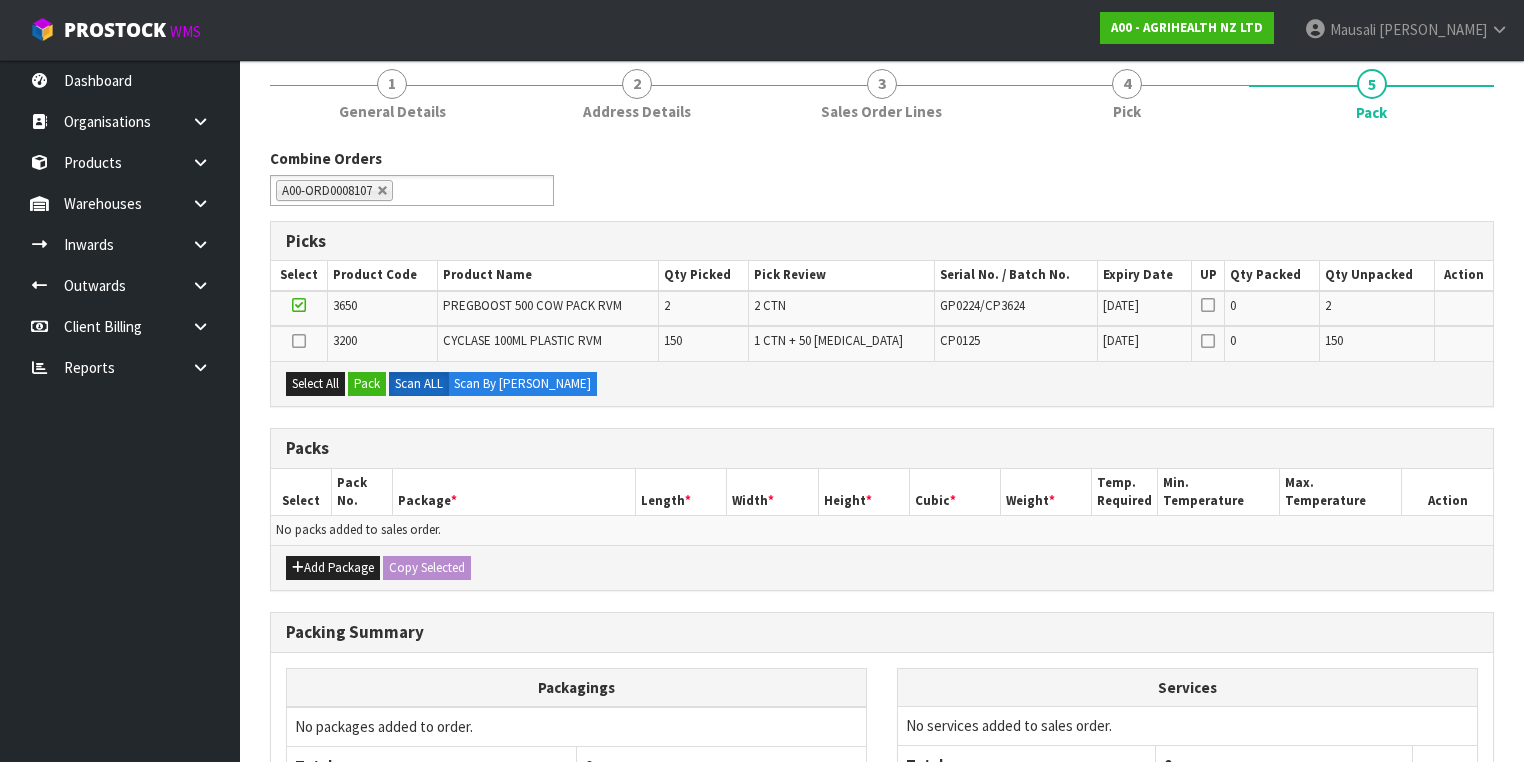 click at bounding box center (299, 305) 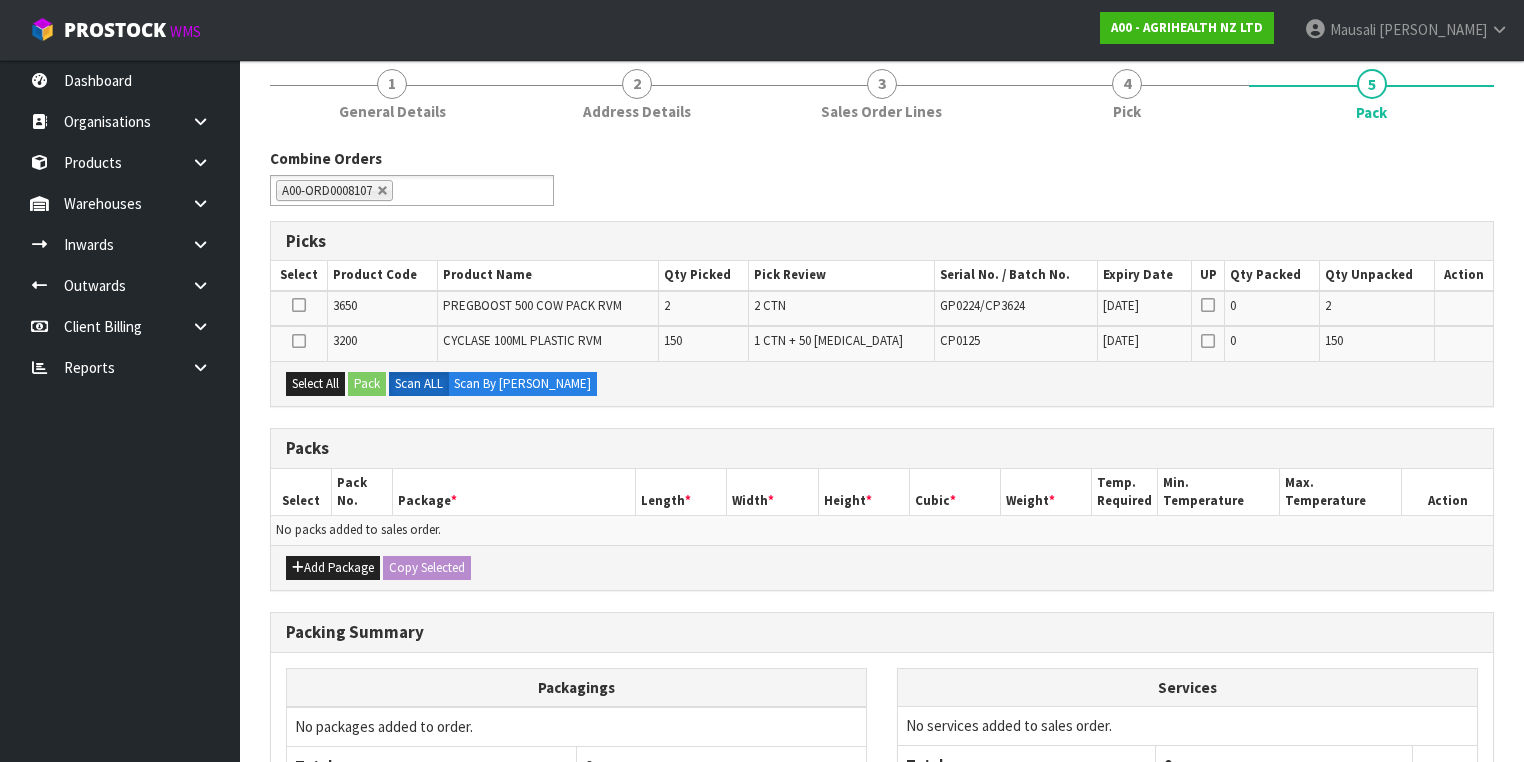 click at bounding box center [299, 341] 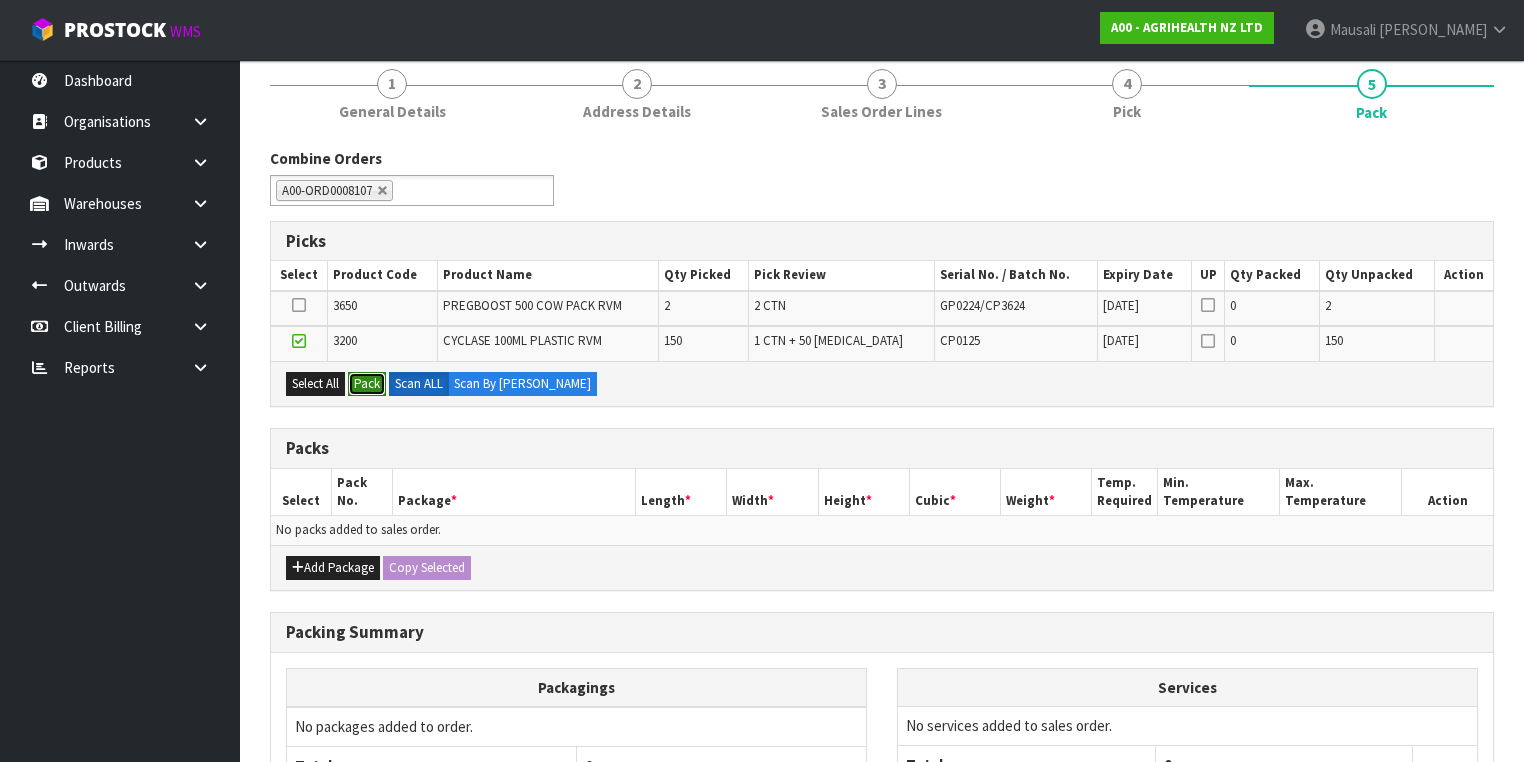 click on "Pack" at bounding box center [367, 384] 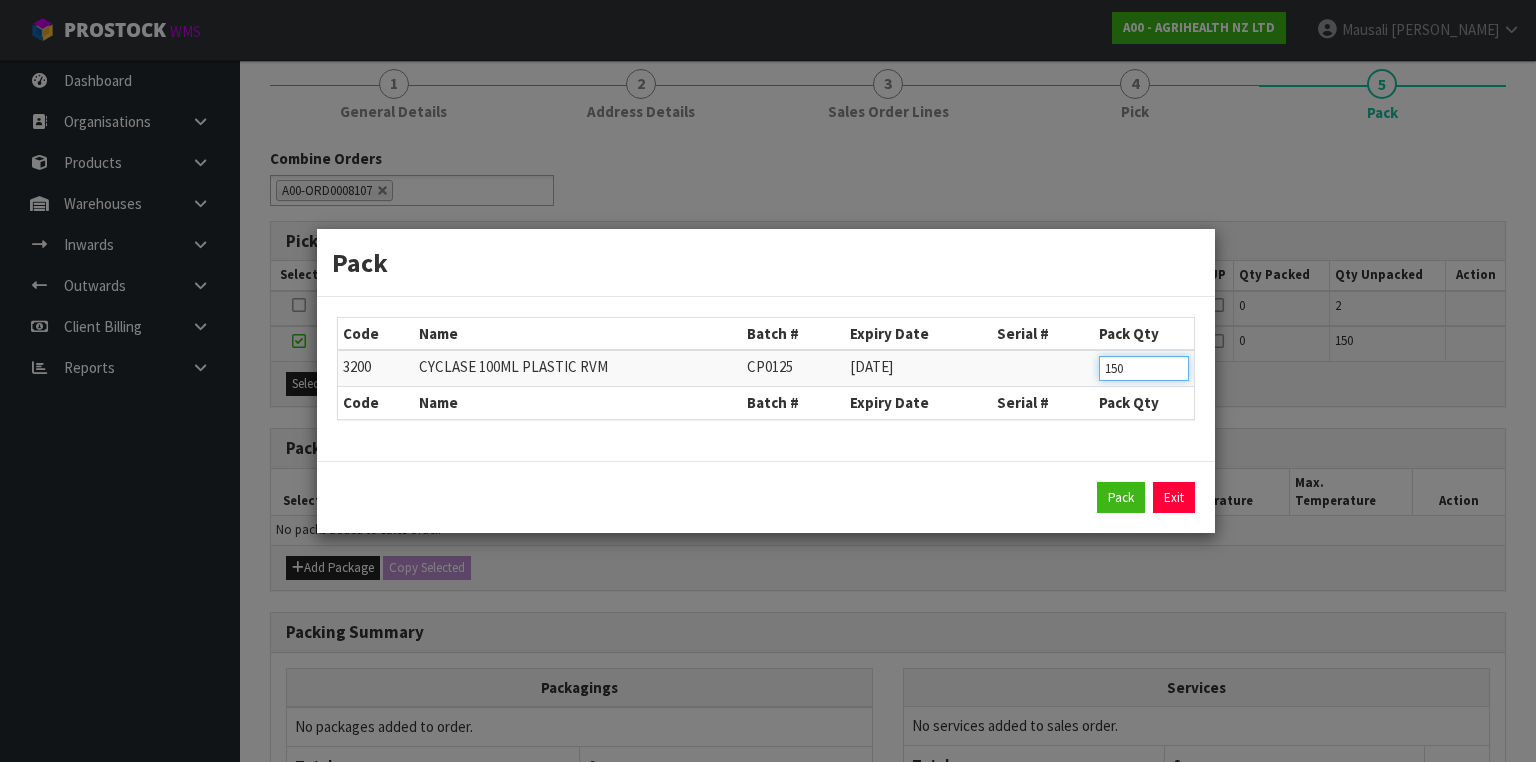 drag, startPoint x: 1148, startPoint y: 367, endPoint x: 1056, endPoint y: 368, distance: 92.00543 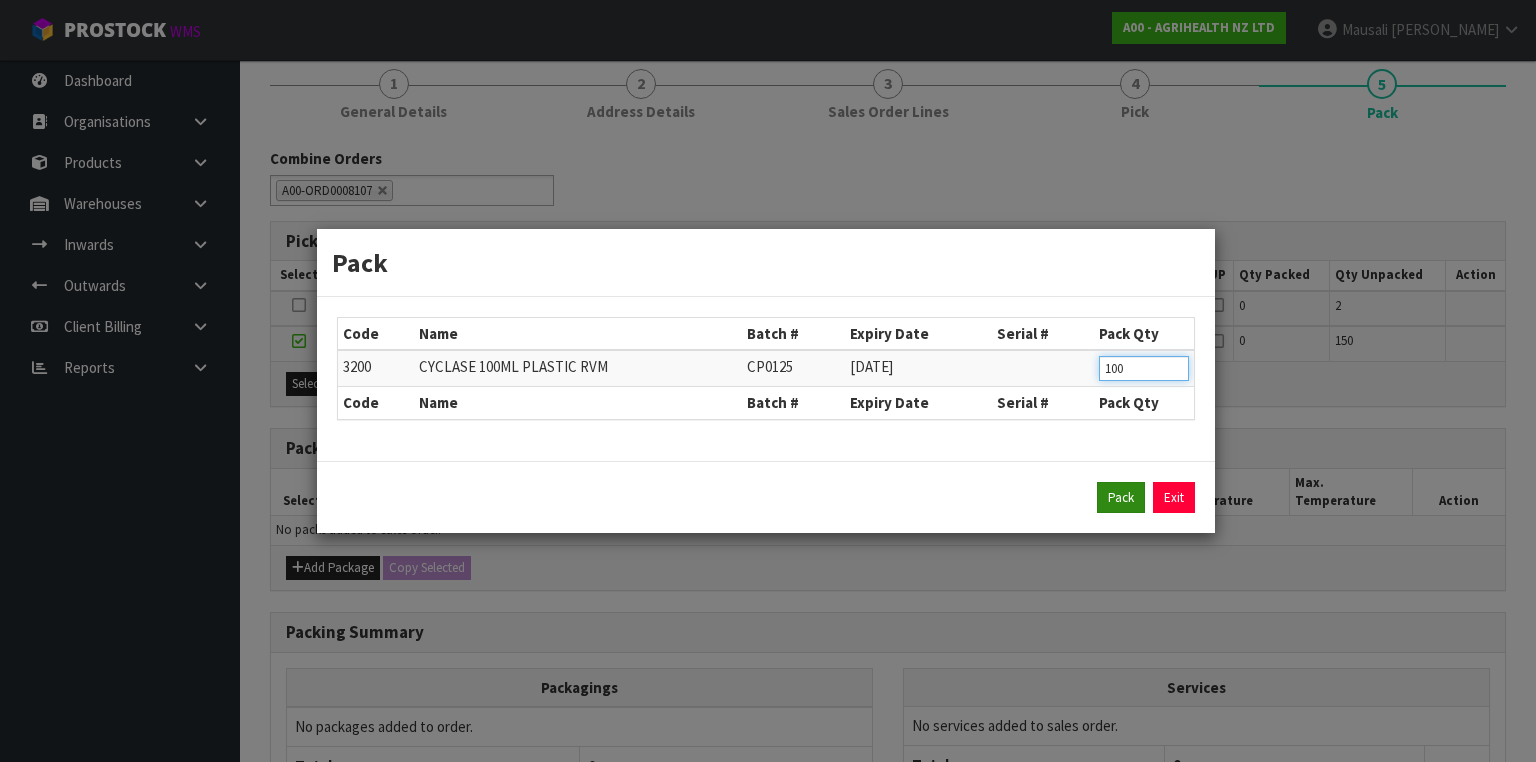 type on "100" 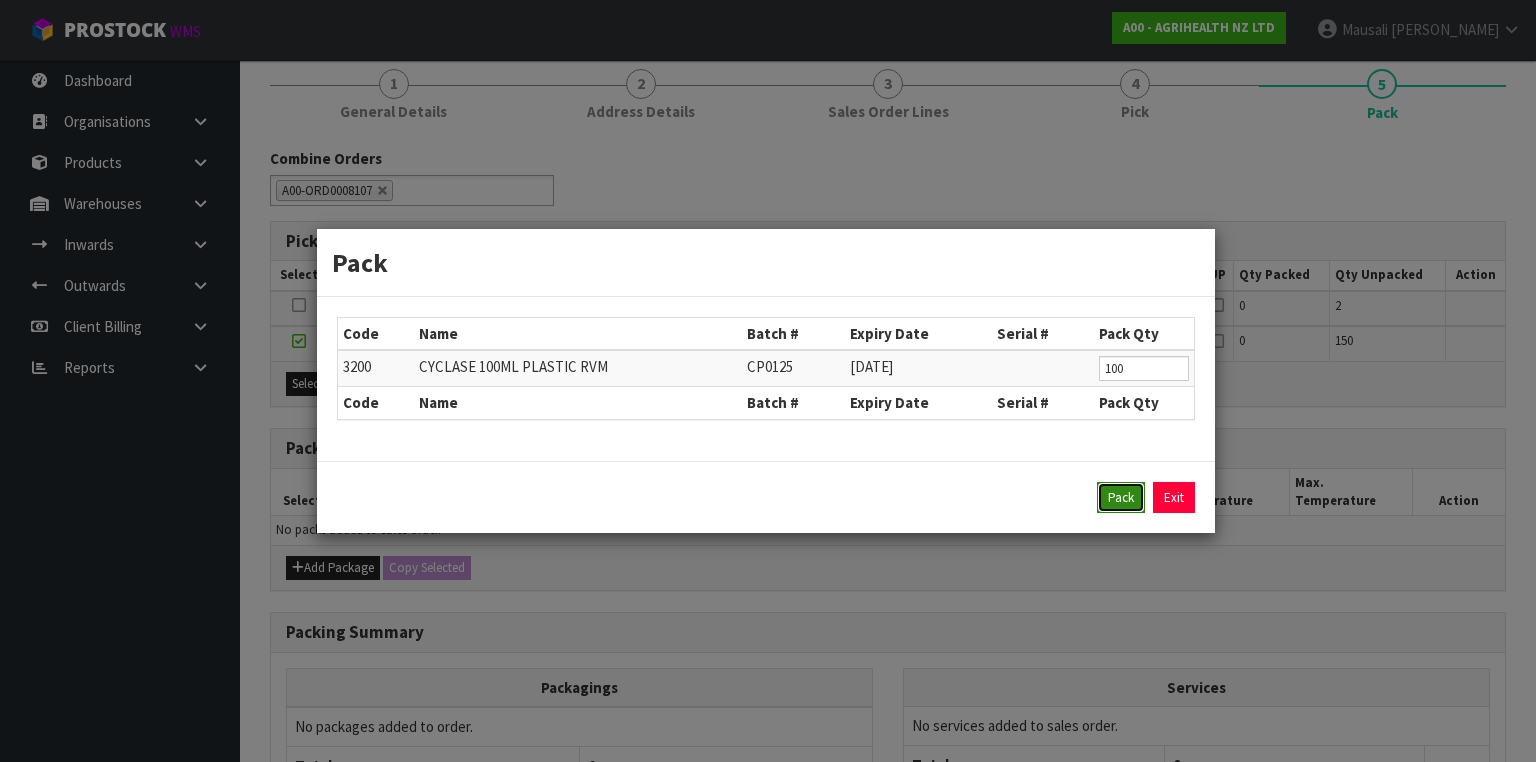 click on "Pack" at bounding box center [1121, 498] 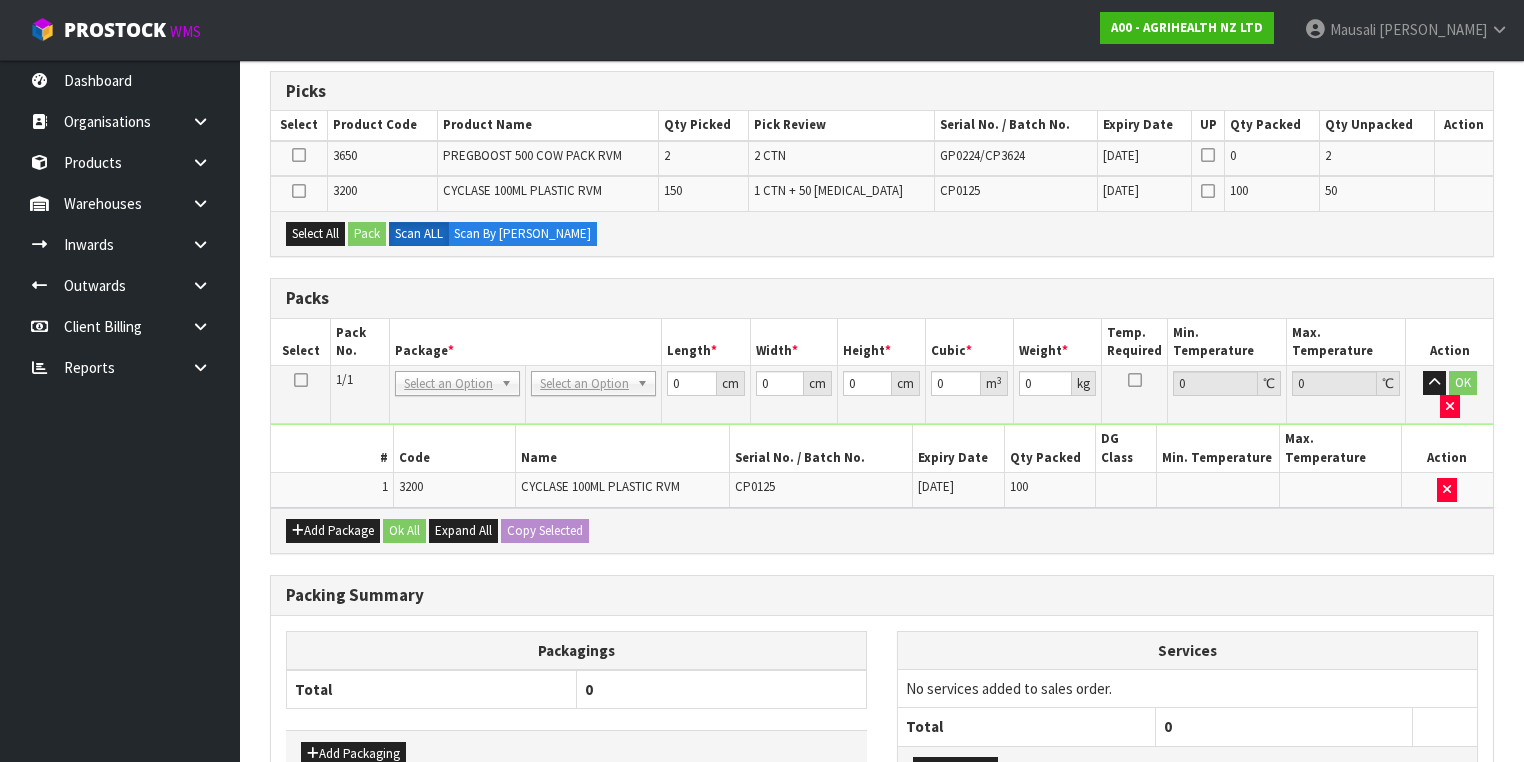 scroll, scrollTop: 500, scrollLeft: 0, axis: vertical 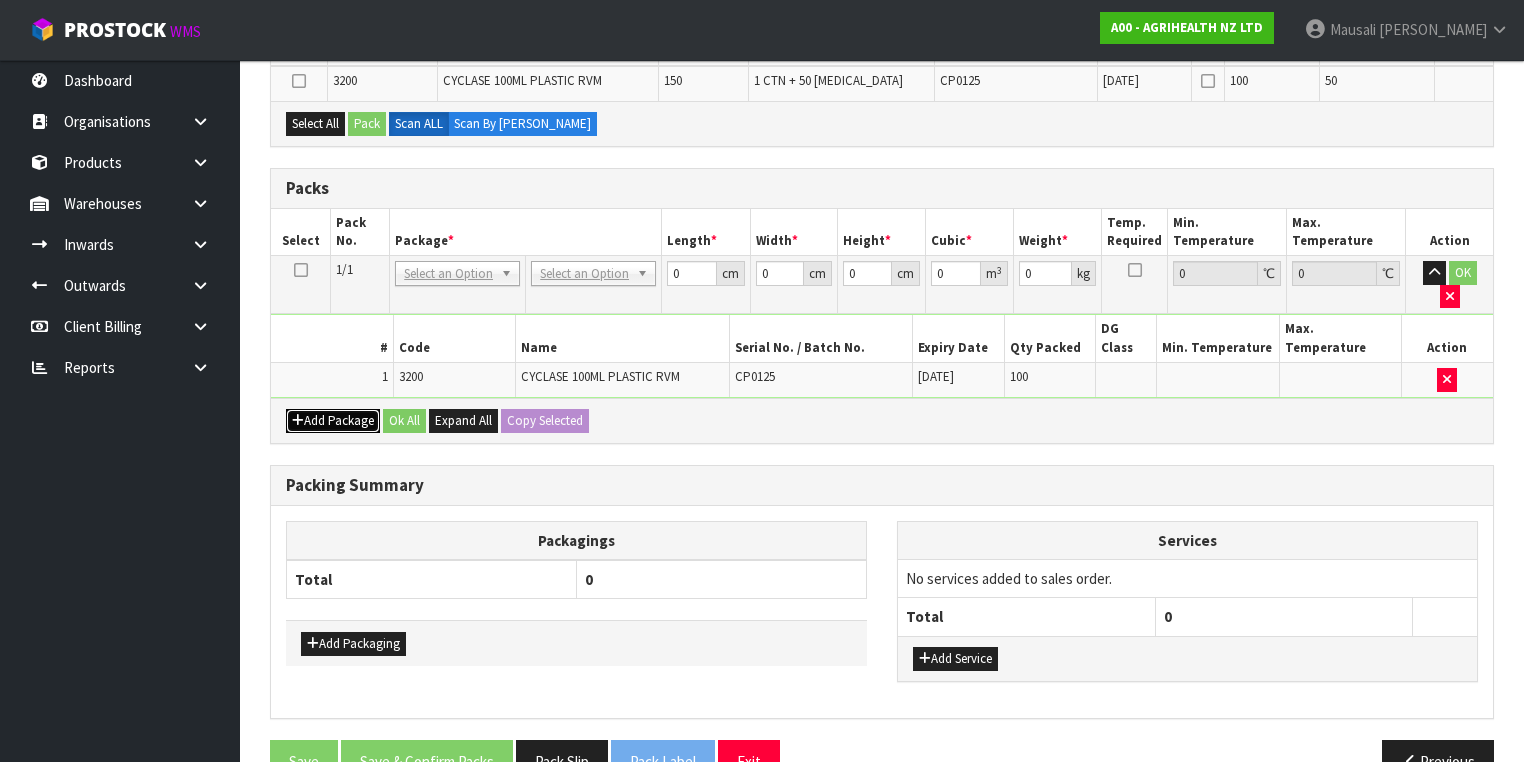 click on "Add Package" at bounding box center (333, 421) 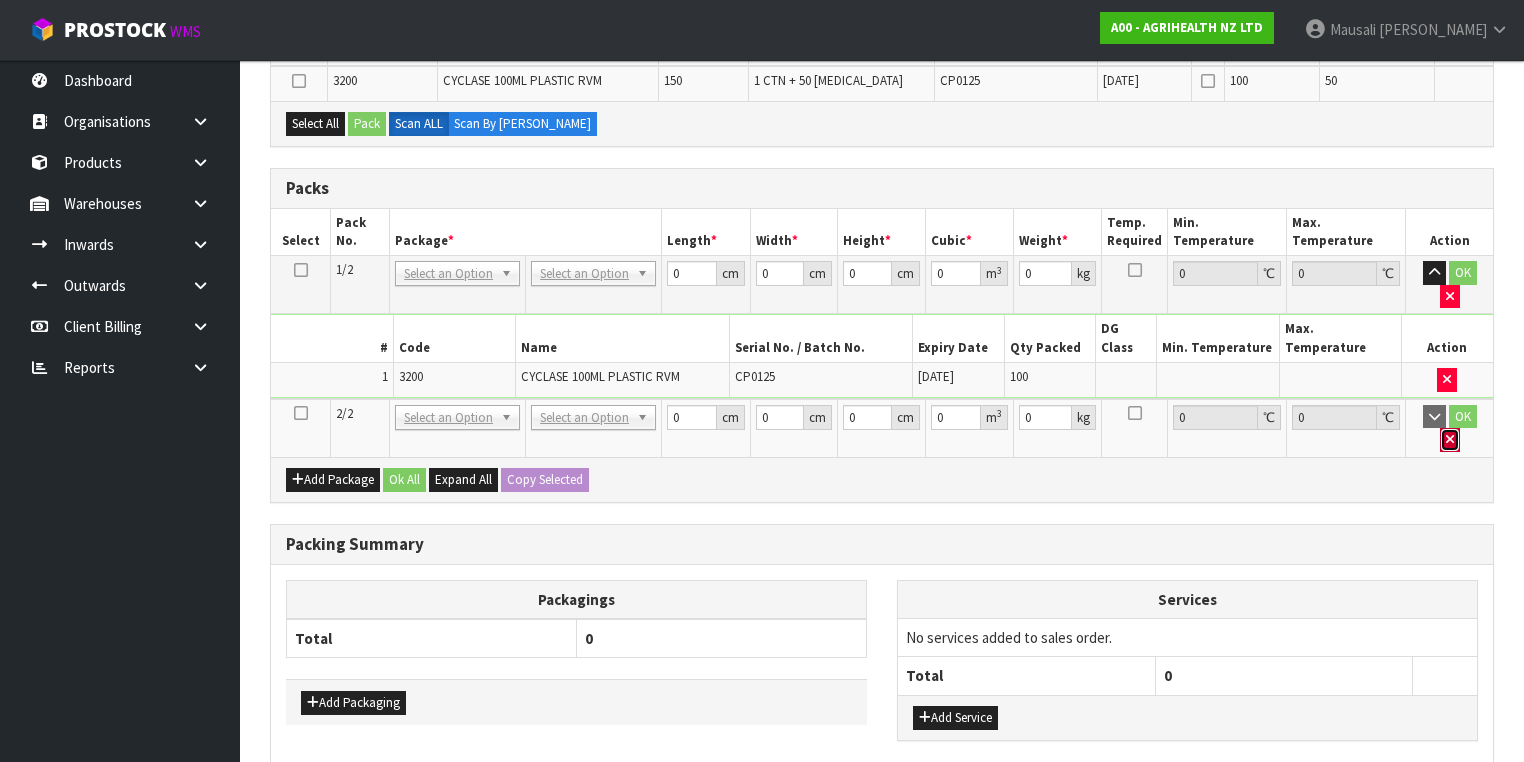 click at bounding box center [1450, 440] 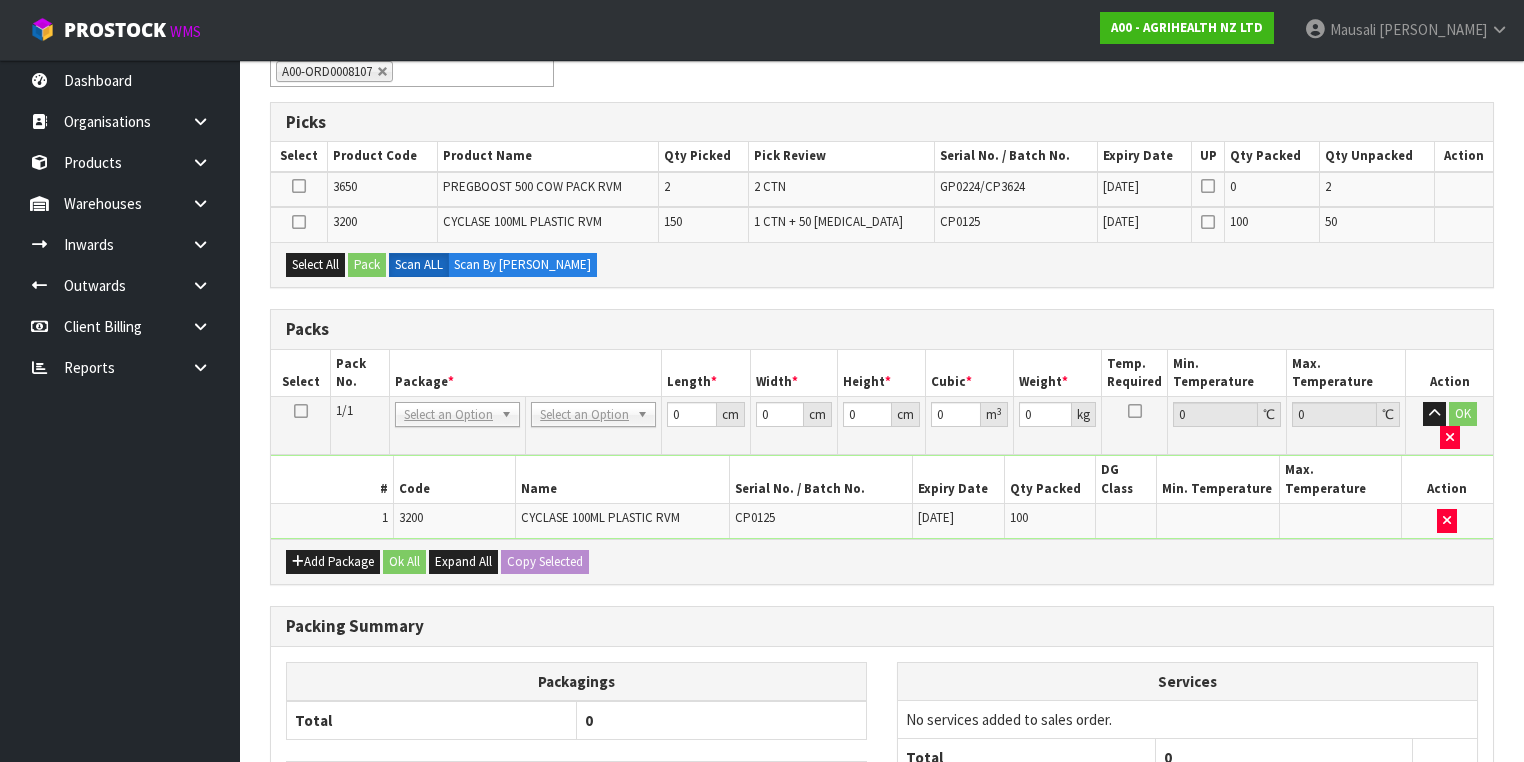 scroll, scrollTop: 180, scrollLeft: 0, axis: vertical 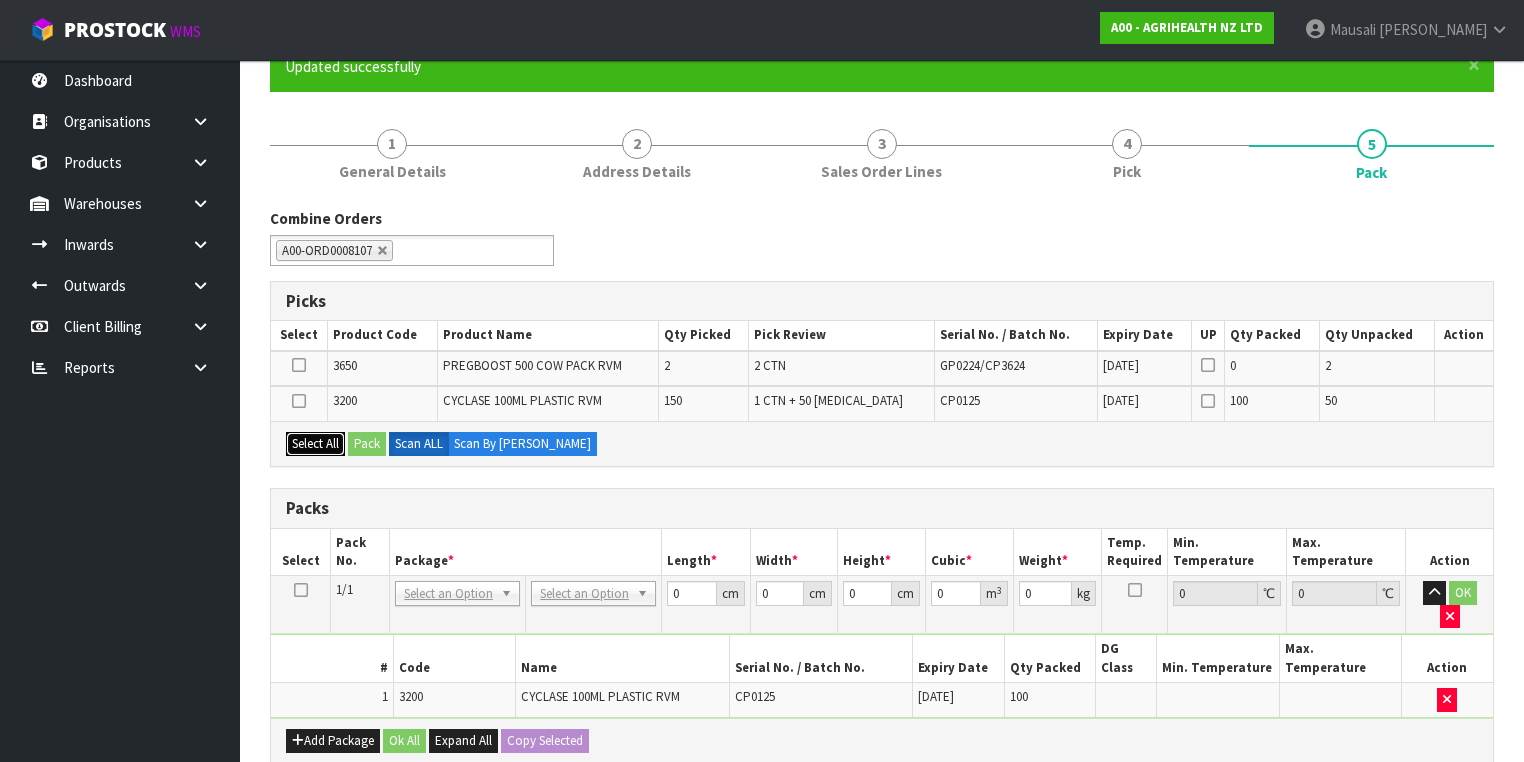 click on "Select All" at bounding box center (315, 444) 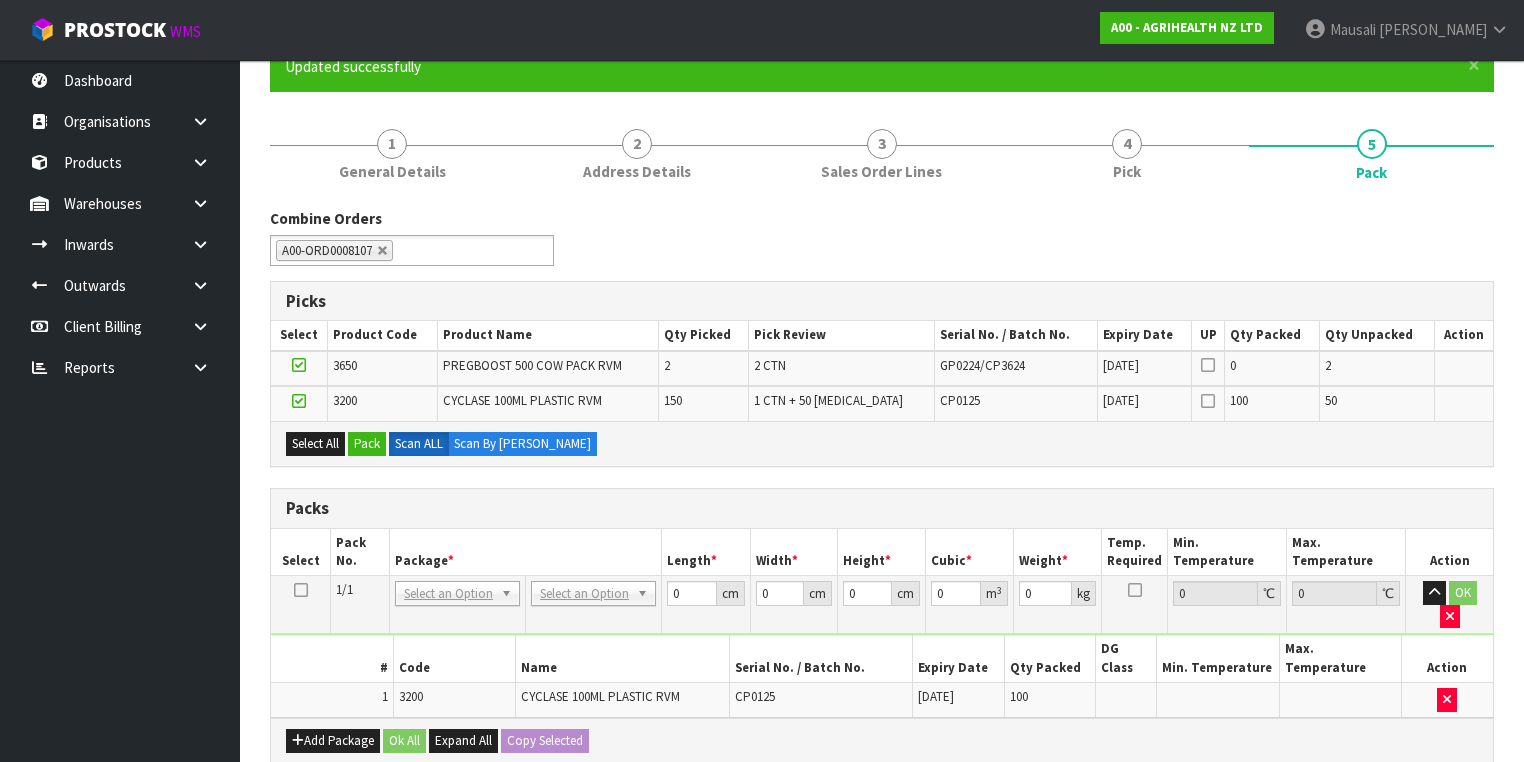 click at bounding box center [299, 365] 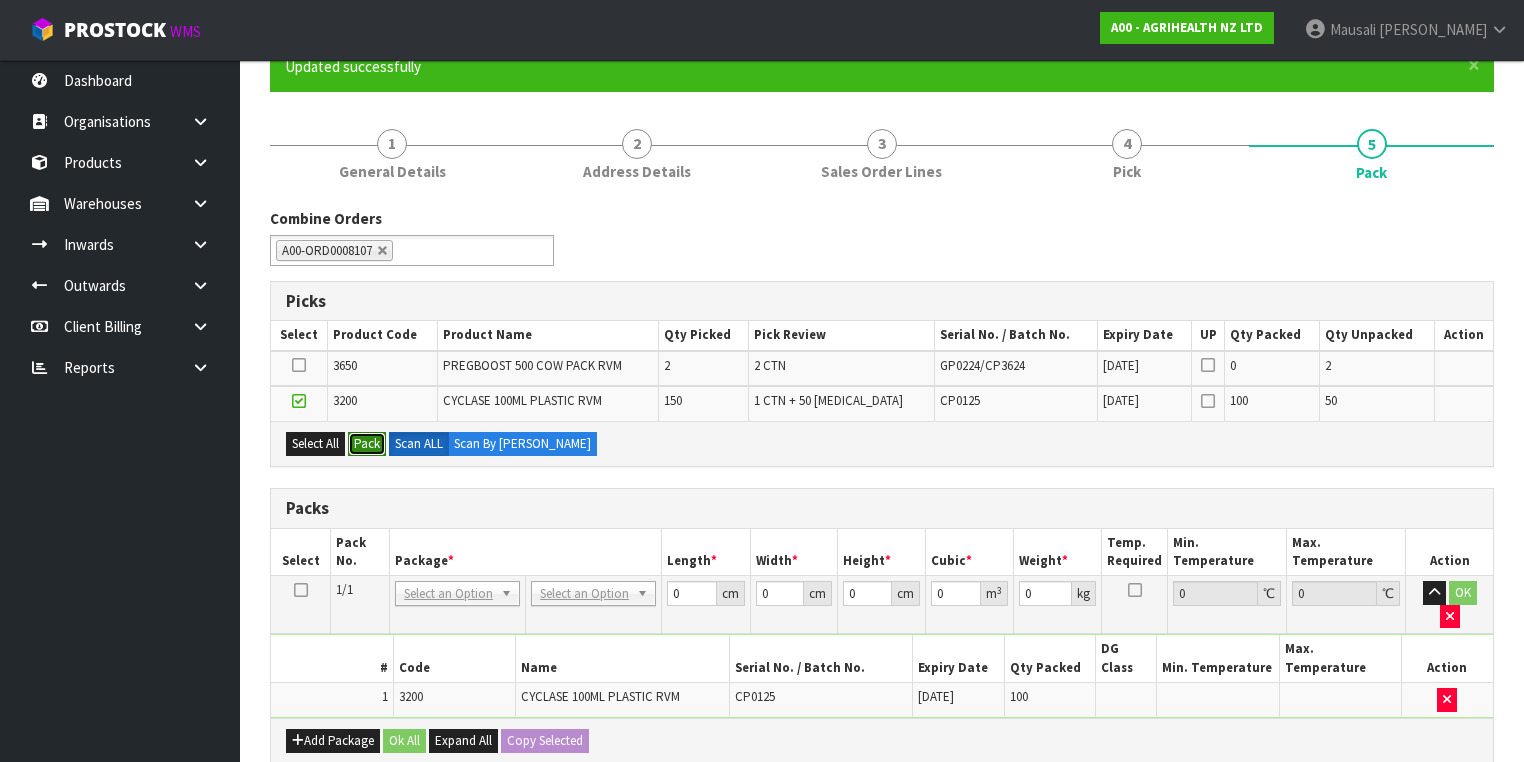 click on "Pack" at bounding box center (367, 444) 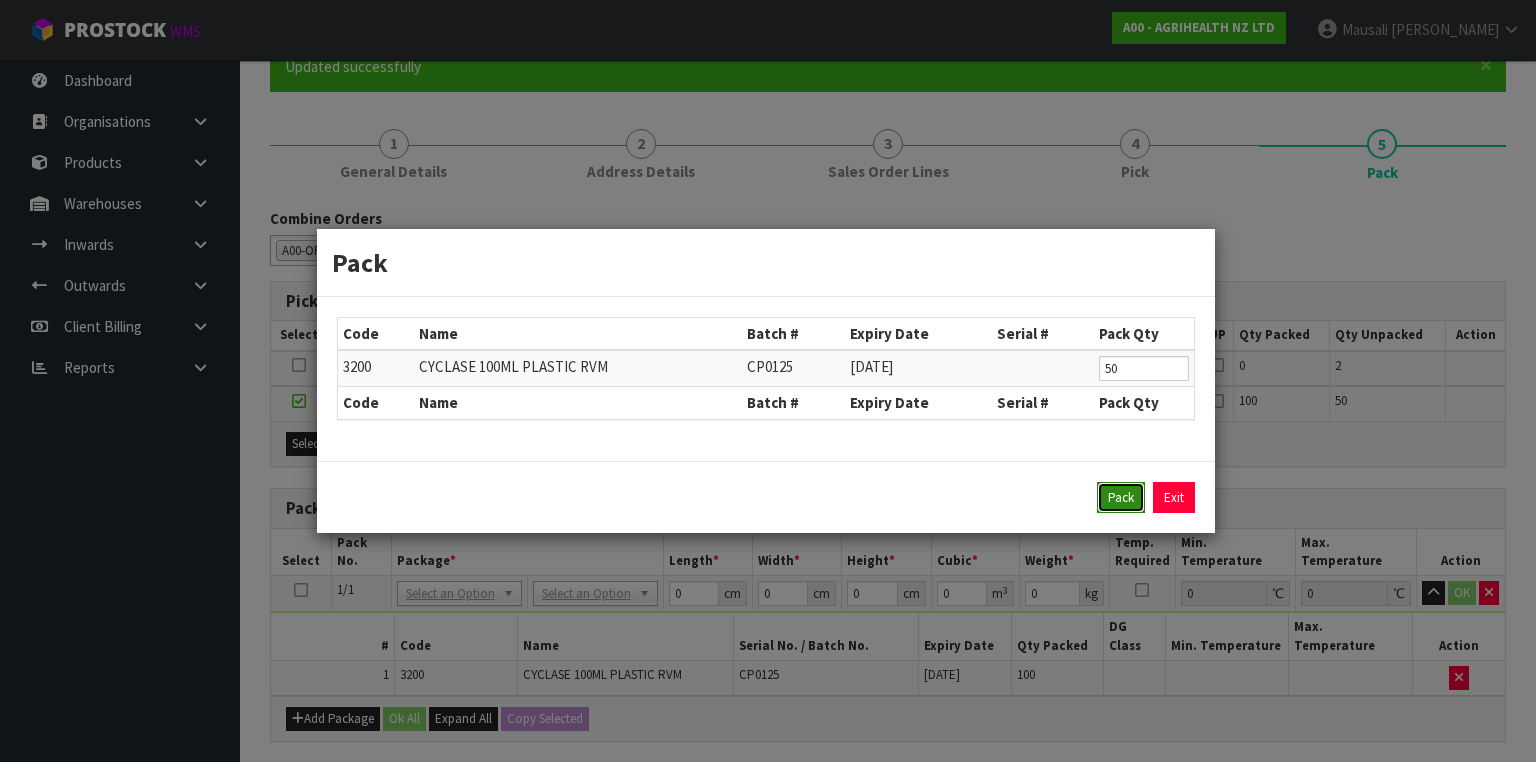 click on "Pack" at bounding box center [1121, 498] 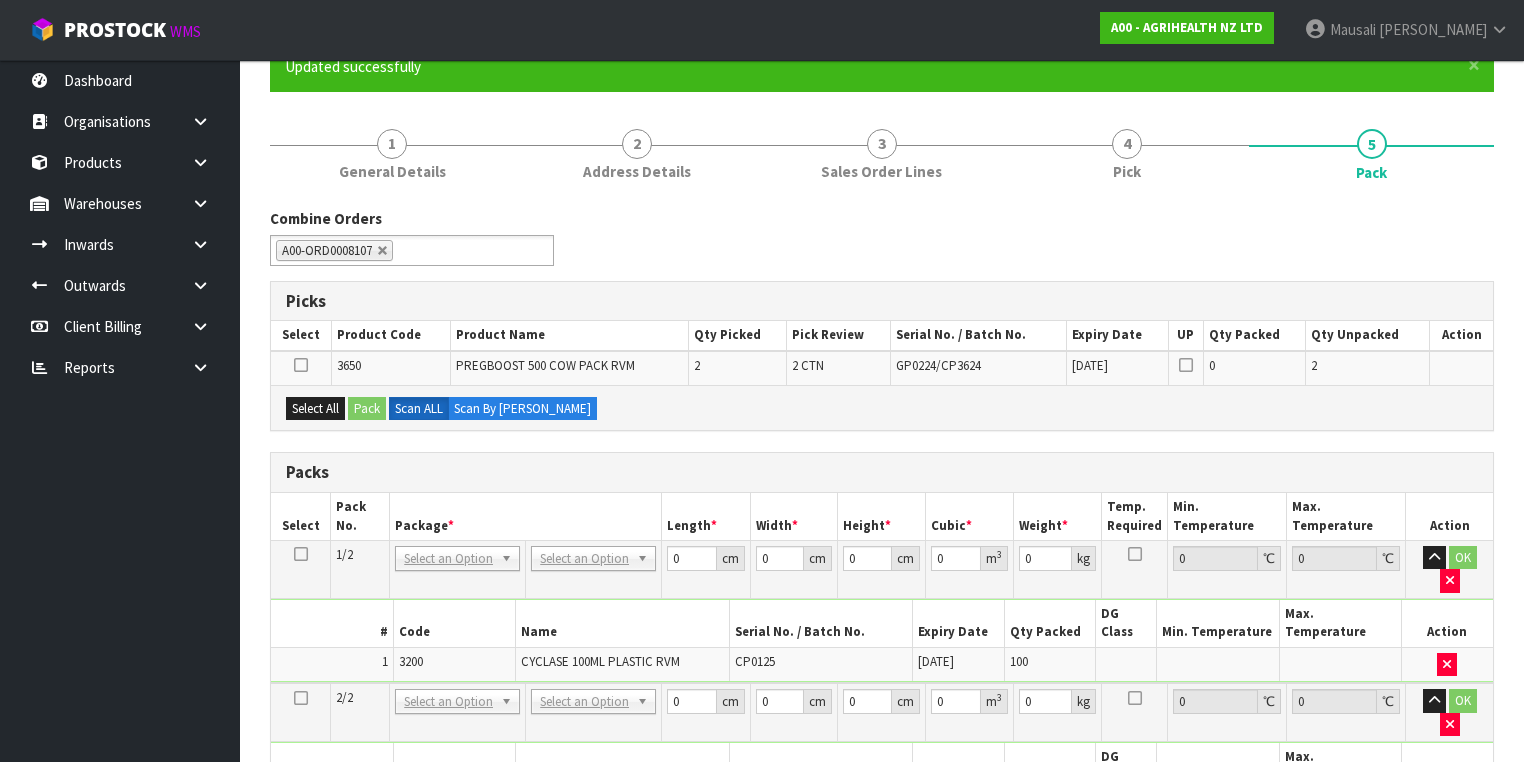 scroll, scrollTop: 340, scrollLeft: 0, axis: vertical 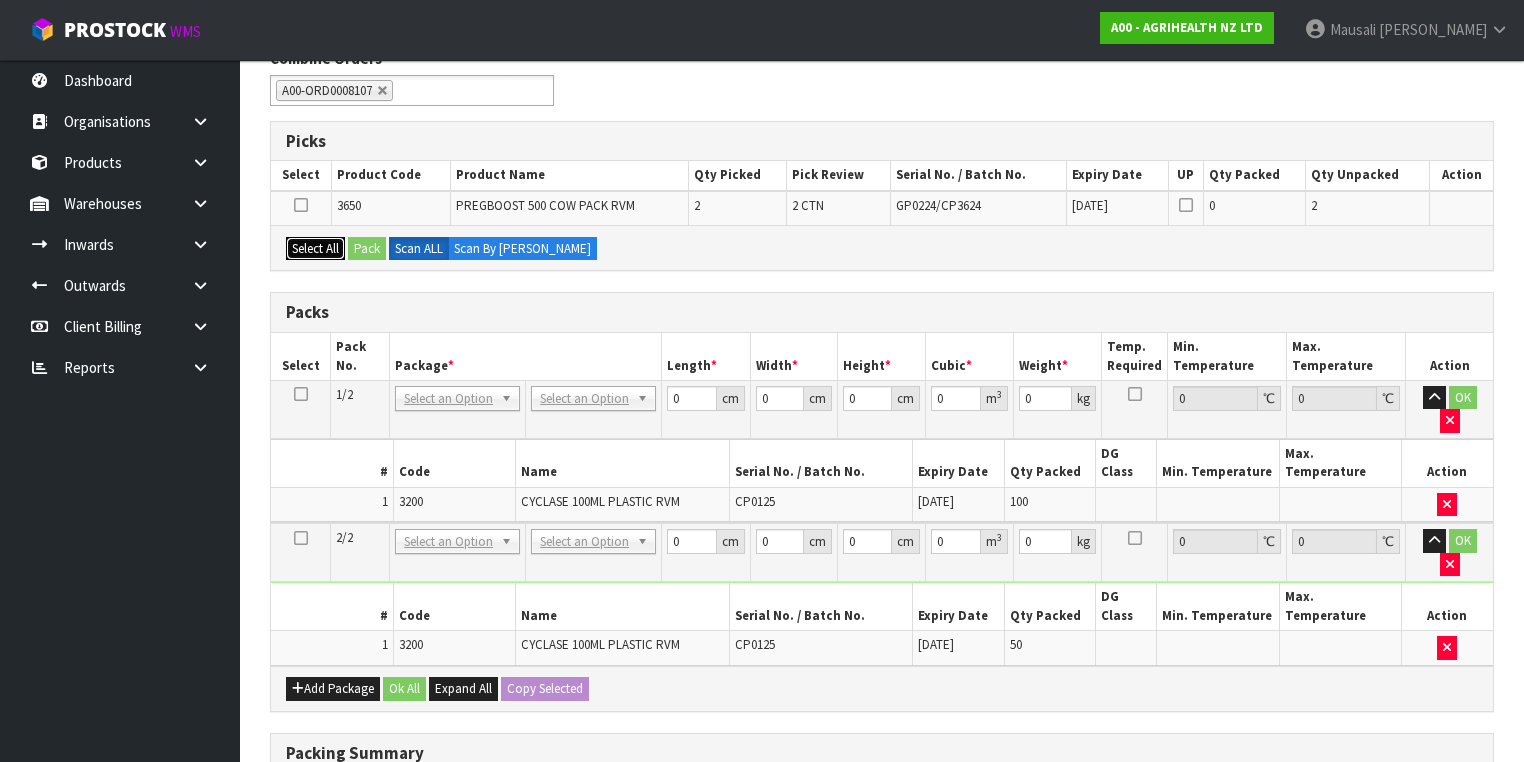 click on "Select All" at bounding box center [315, 249] 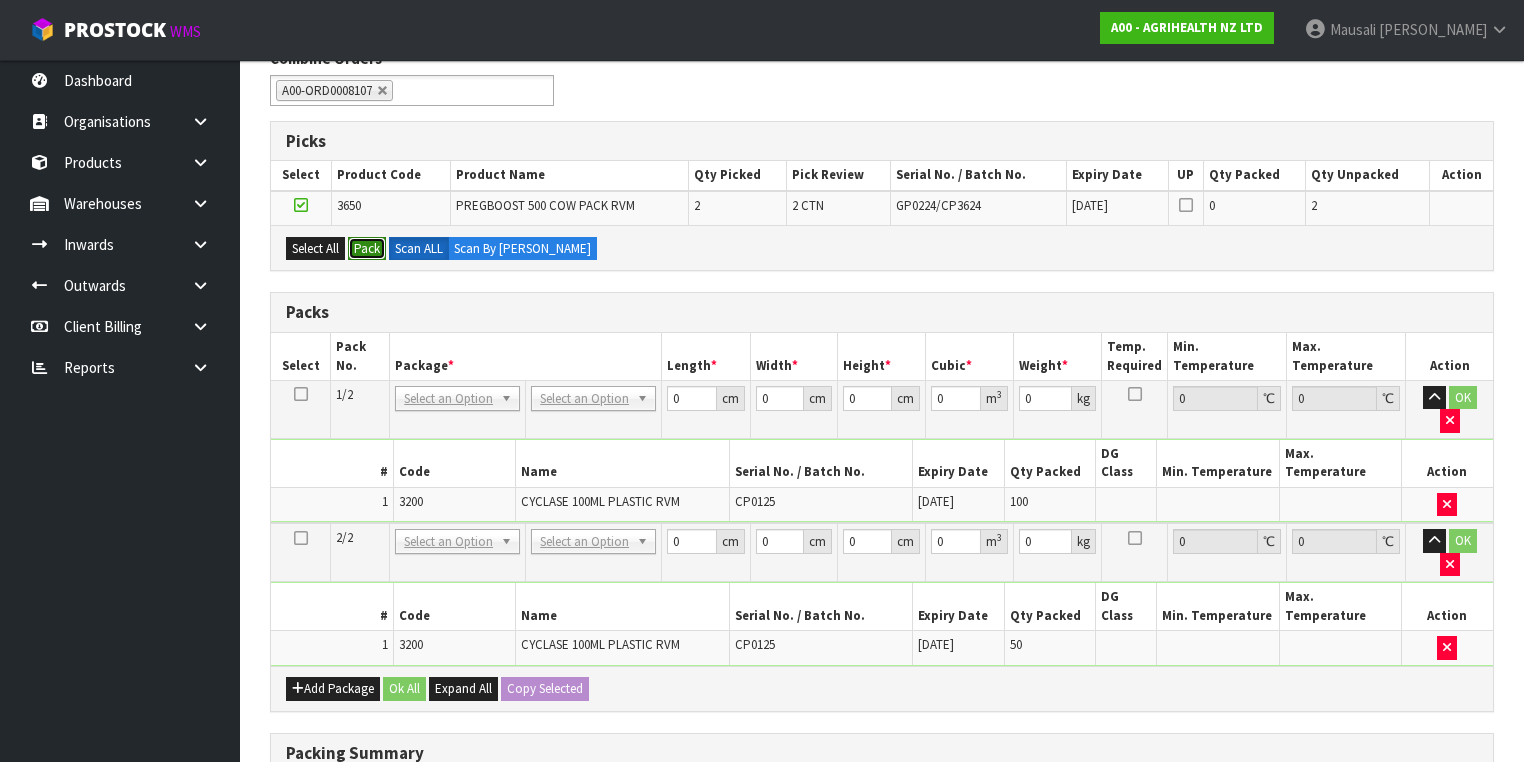 click on "Pack" at bounding box center [367, 249] 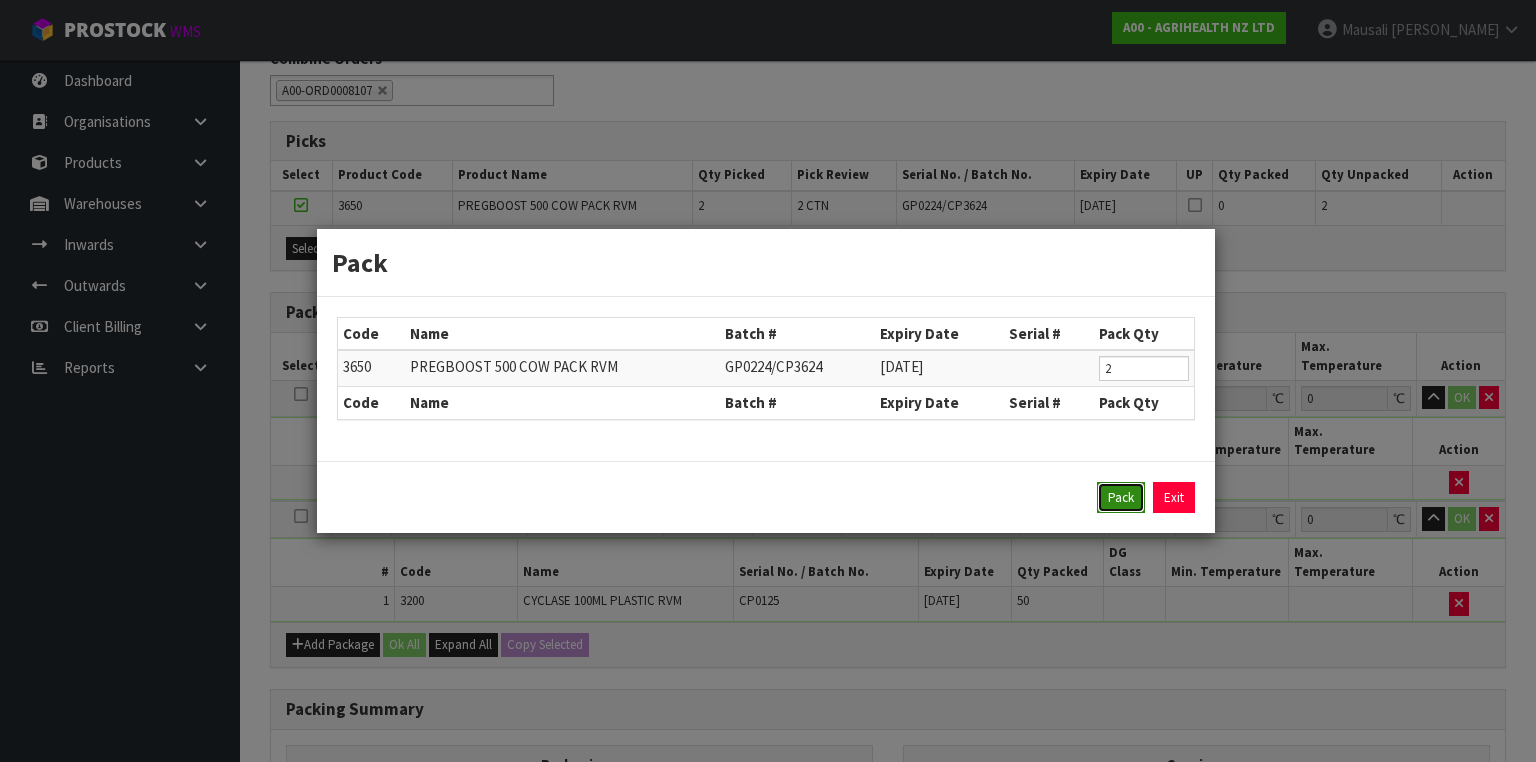 click on "Pack" at bounding box center [1121, 498] 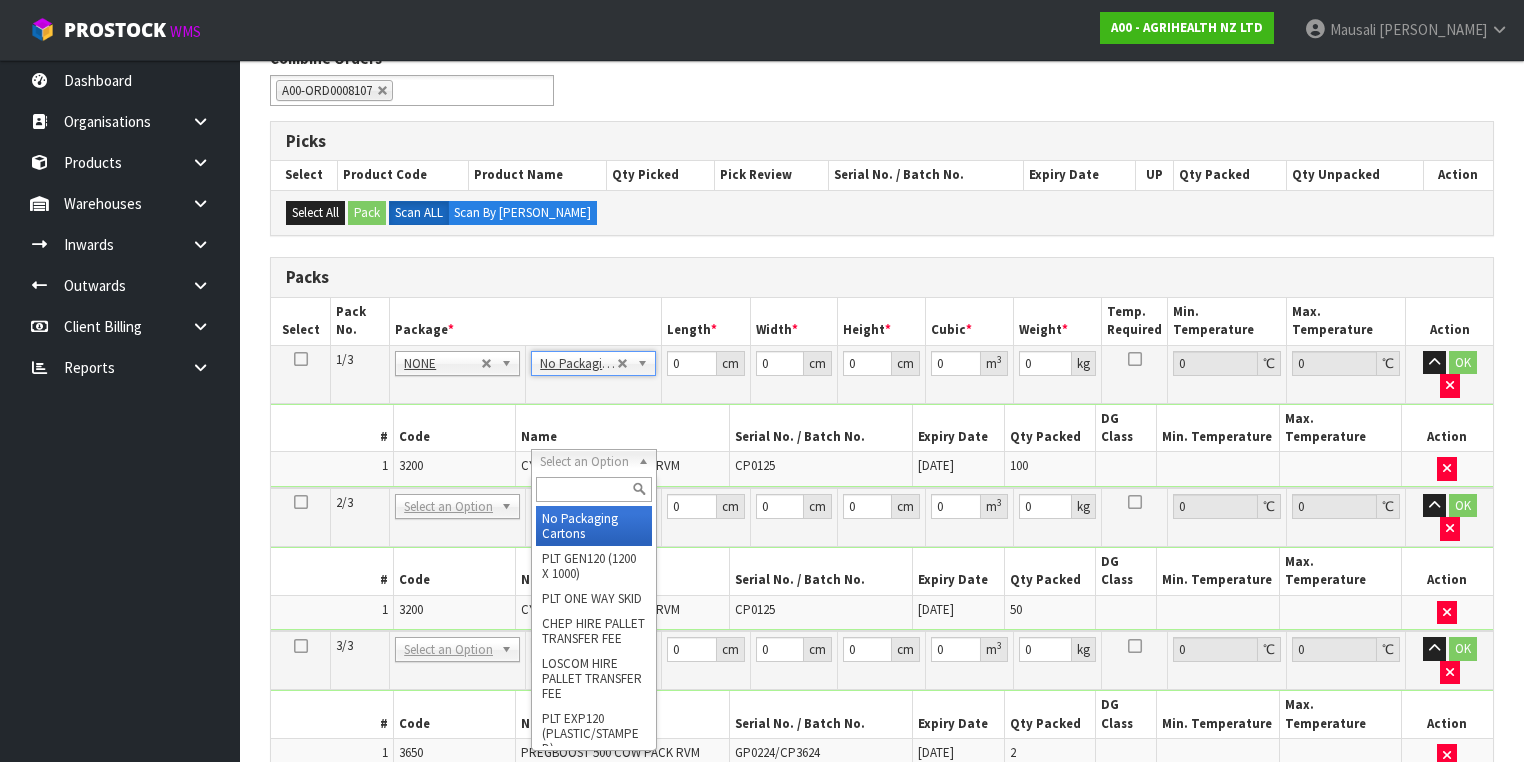 type on "2" 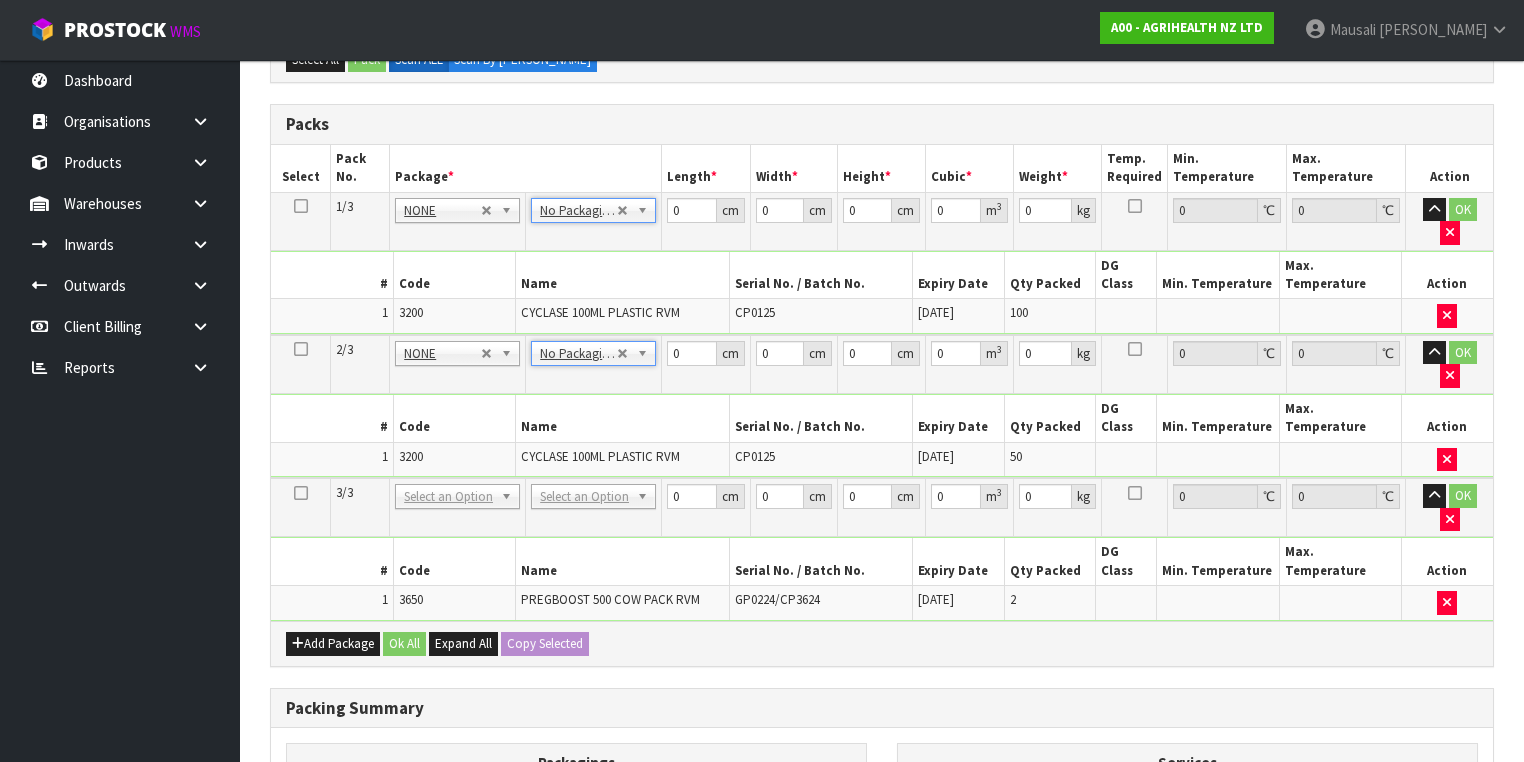 scroll, scrollTop: 500, scrollLeft: 0, axis: vertical 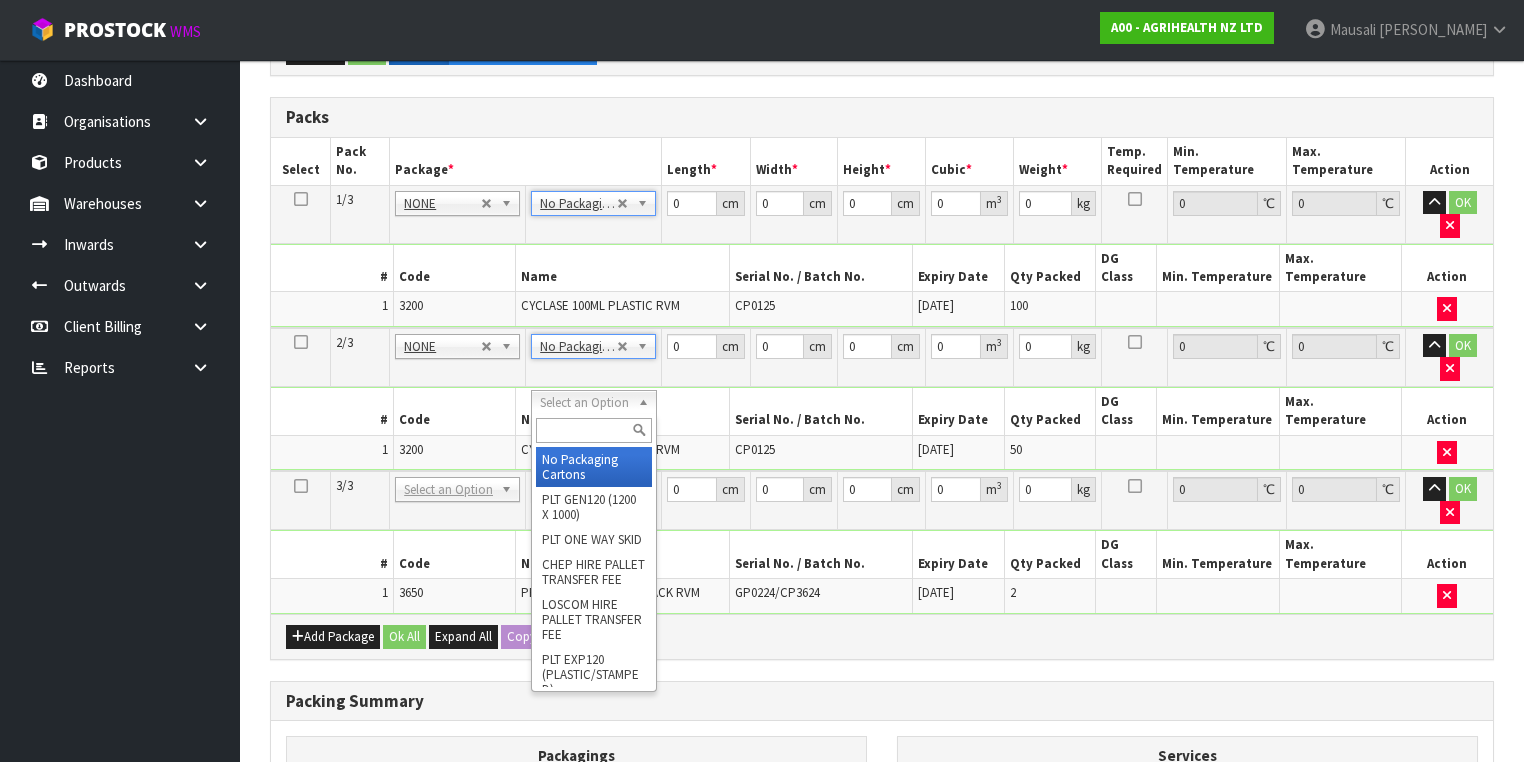 click at bounding box center [593, 430] 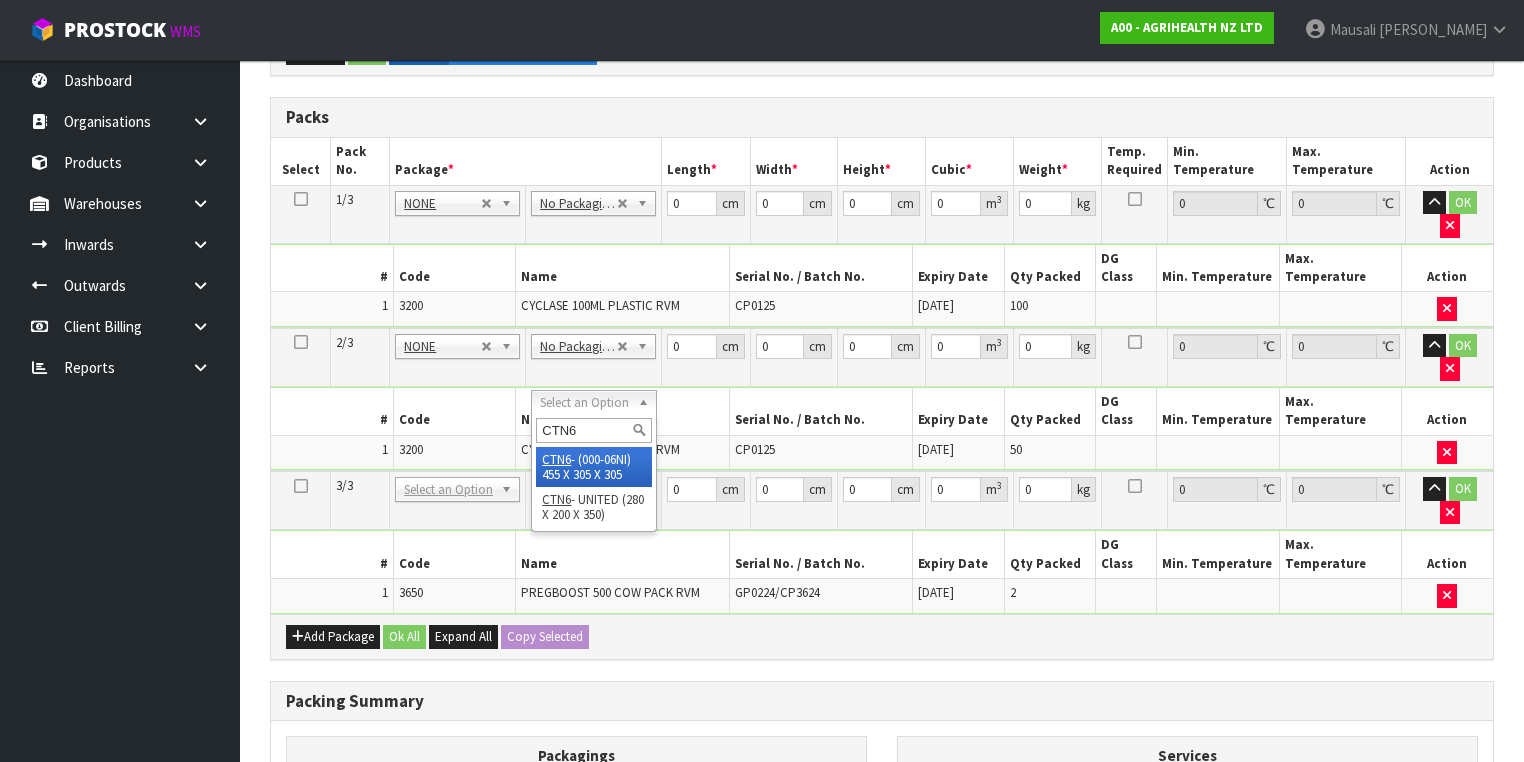 type on "CTN6" 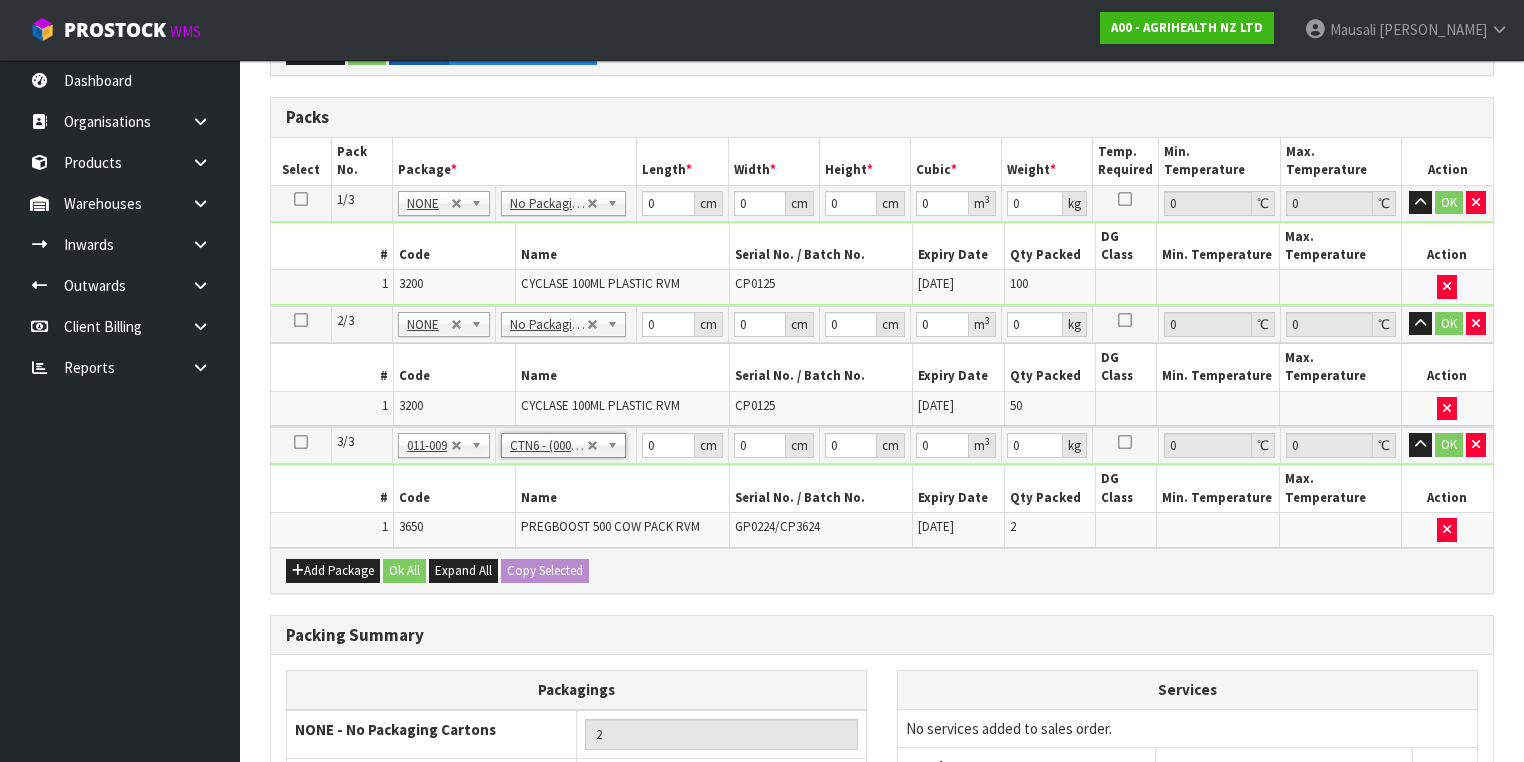 type on "45.5" 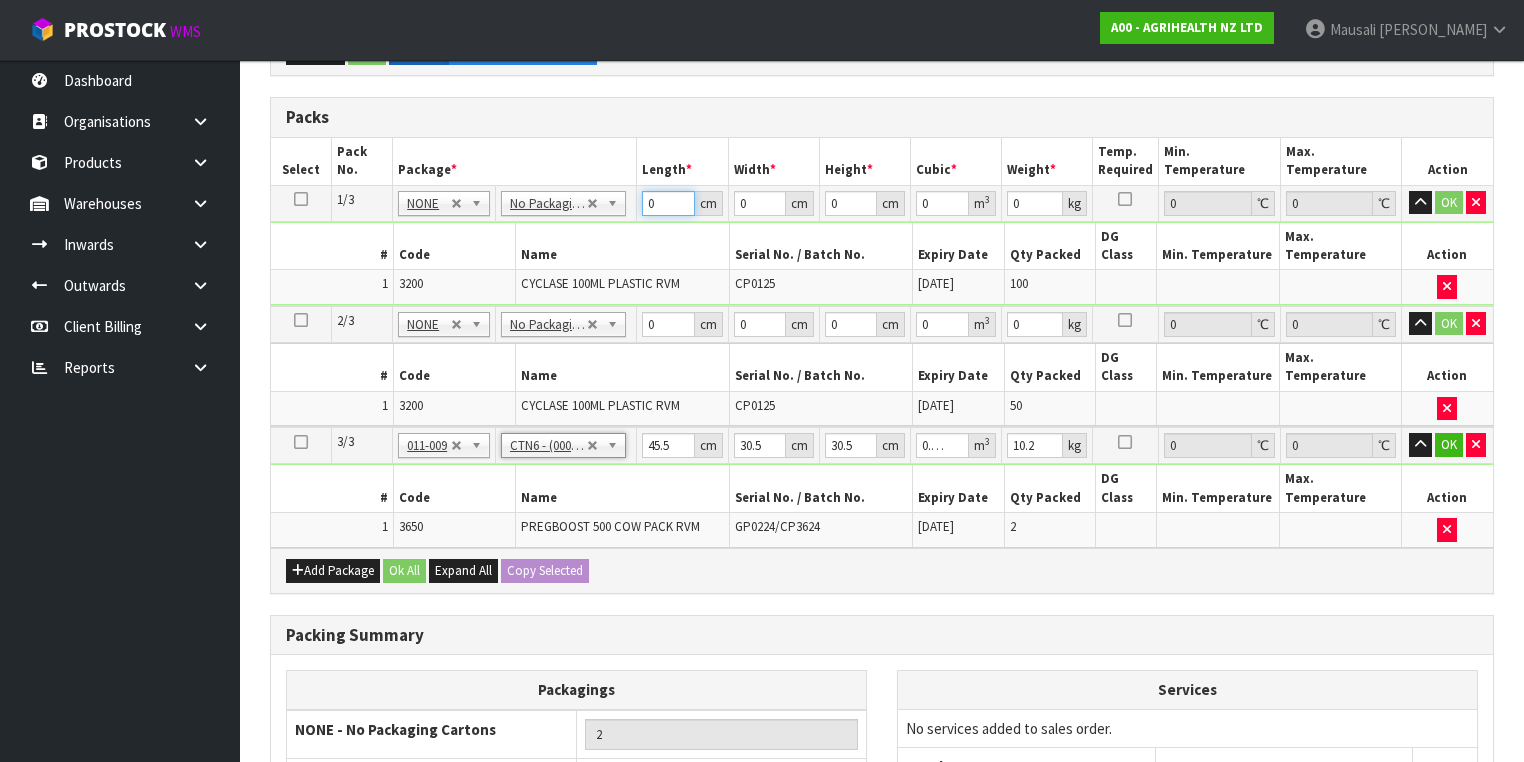 drag, startPoint x: 661, startPoint y: 197, endPoint x: 621, endPoint y: 221, distance: 46.647614 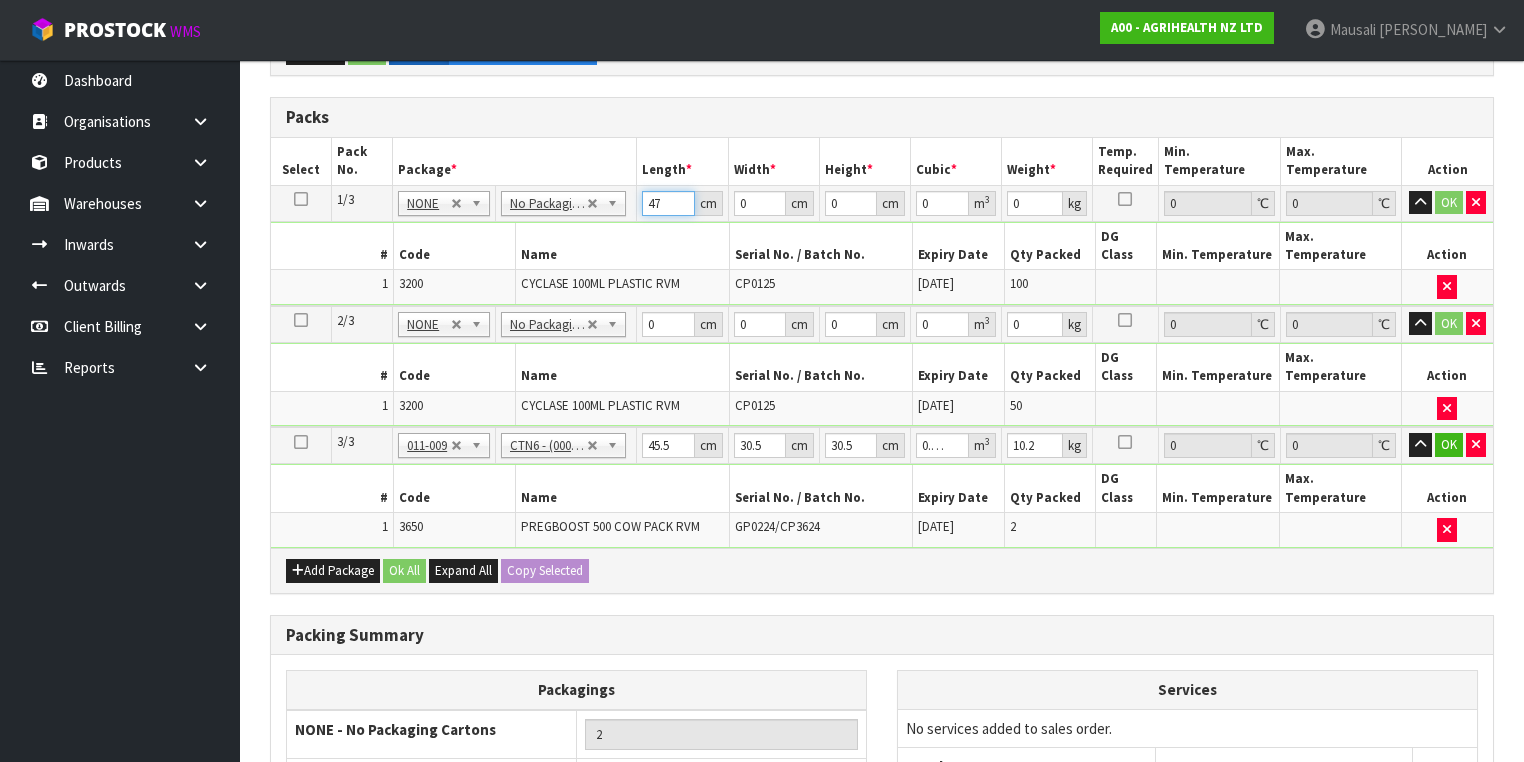 type on "47" 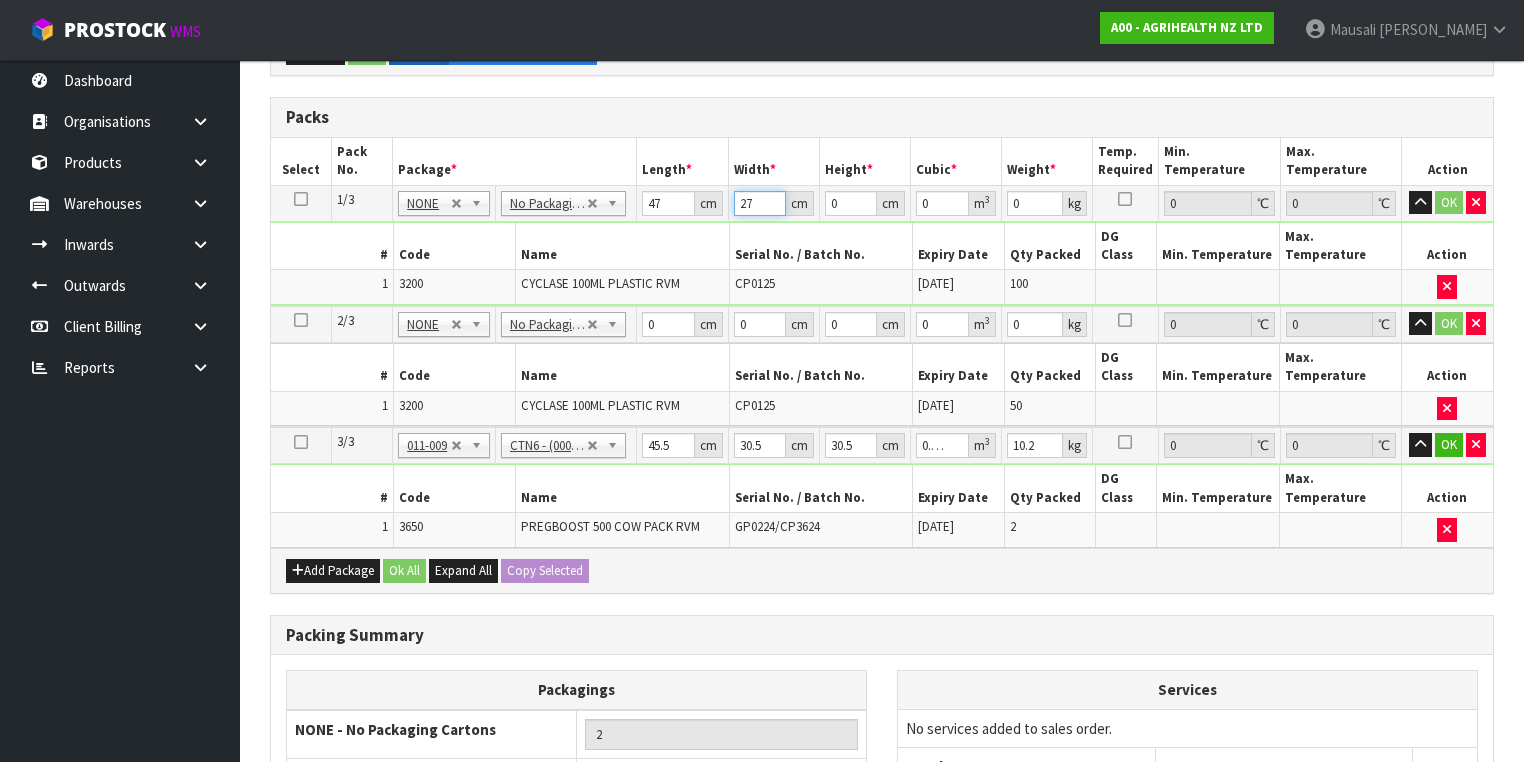 type on "27" 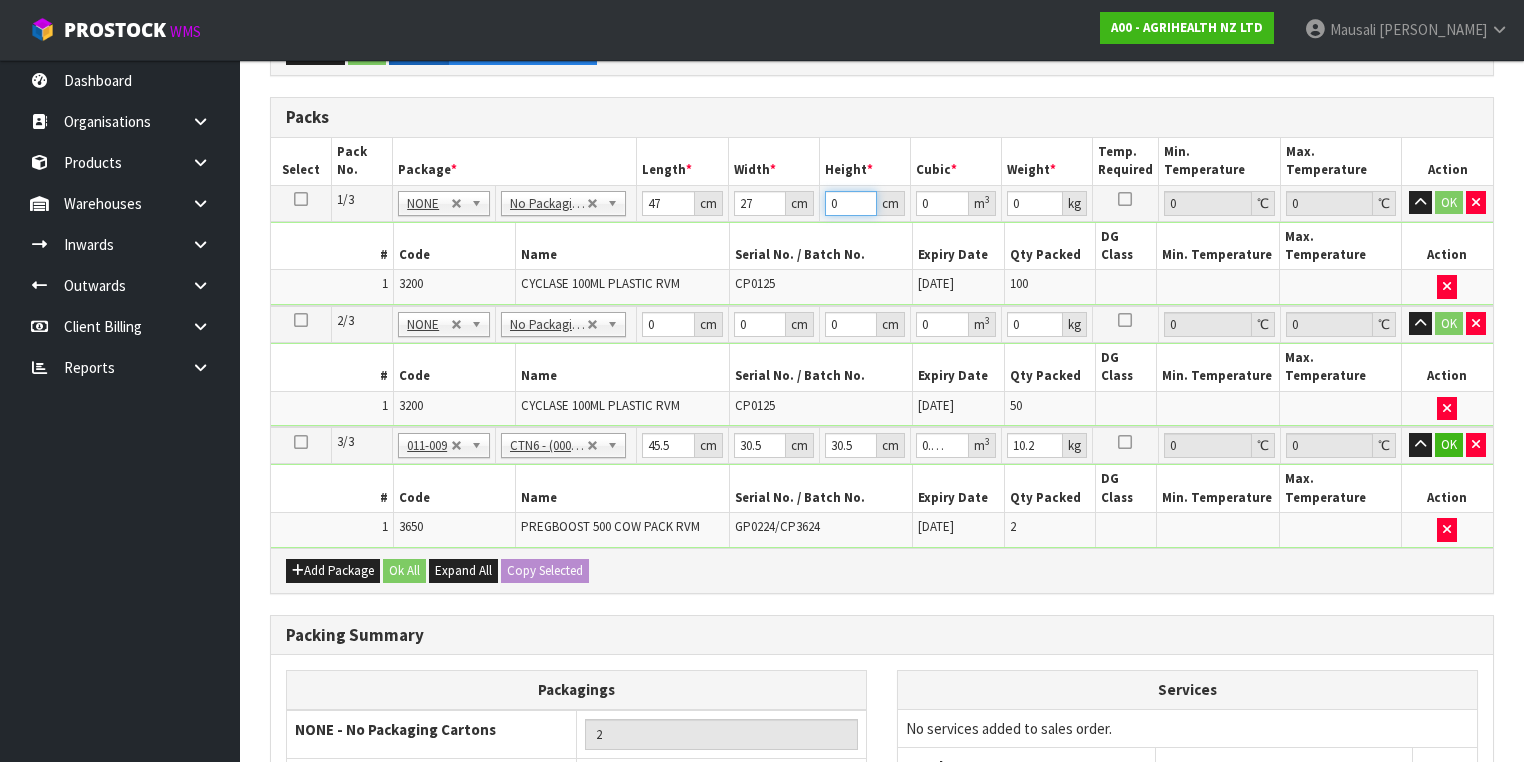type on "4" 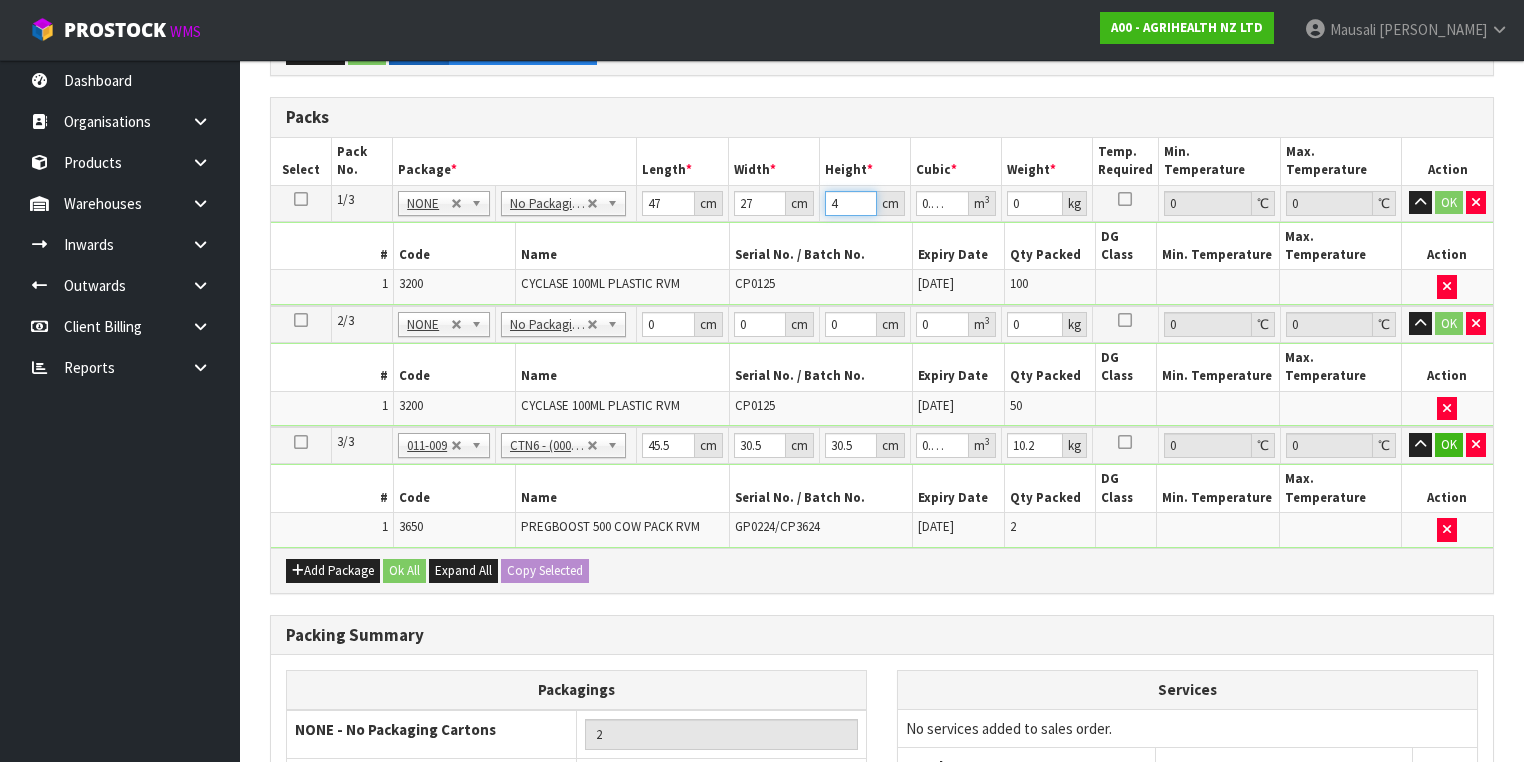 type on "42" 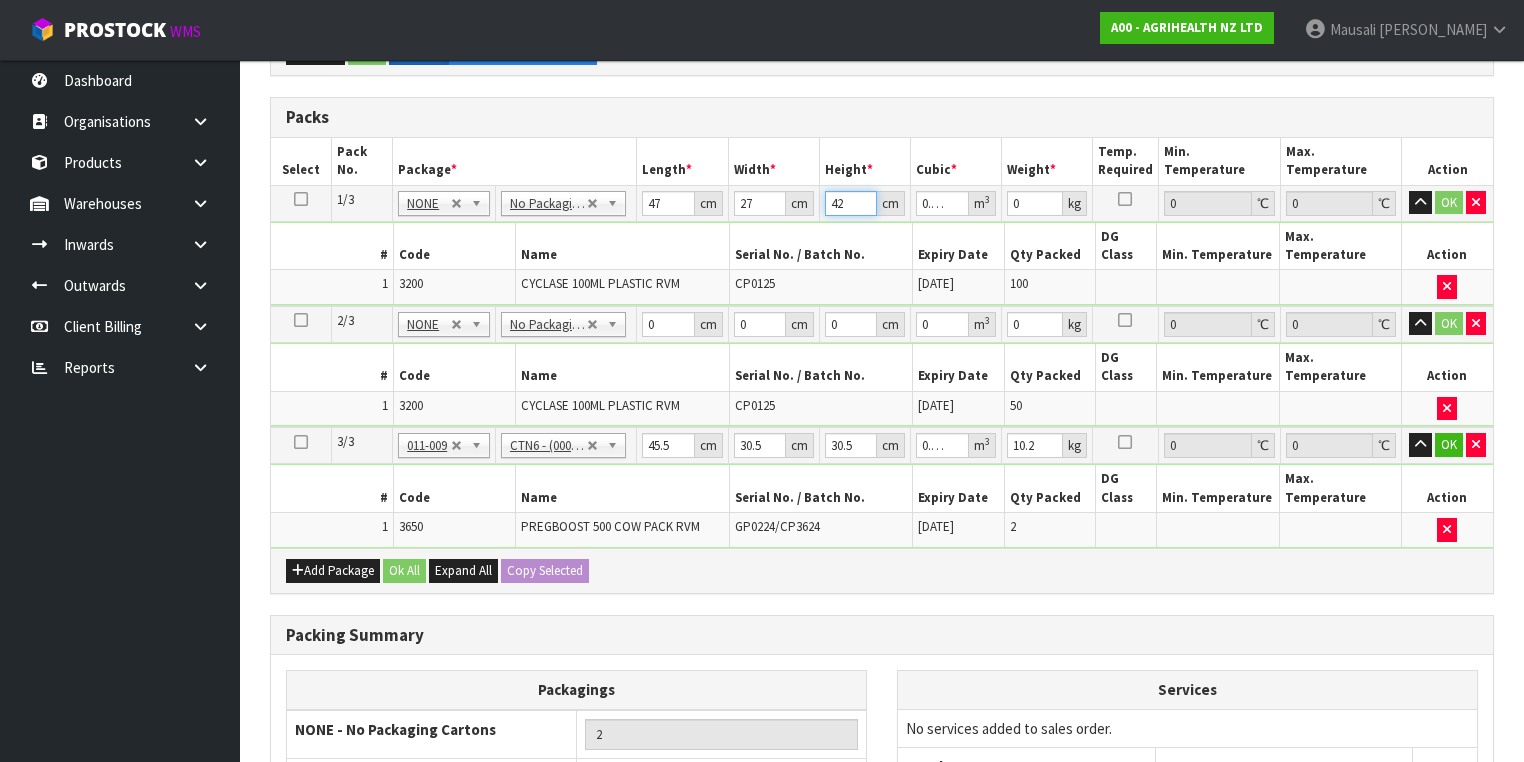 type on "42" 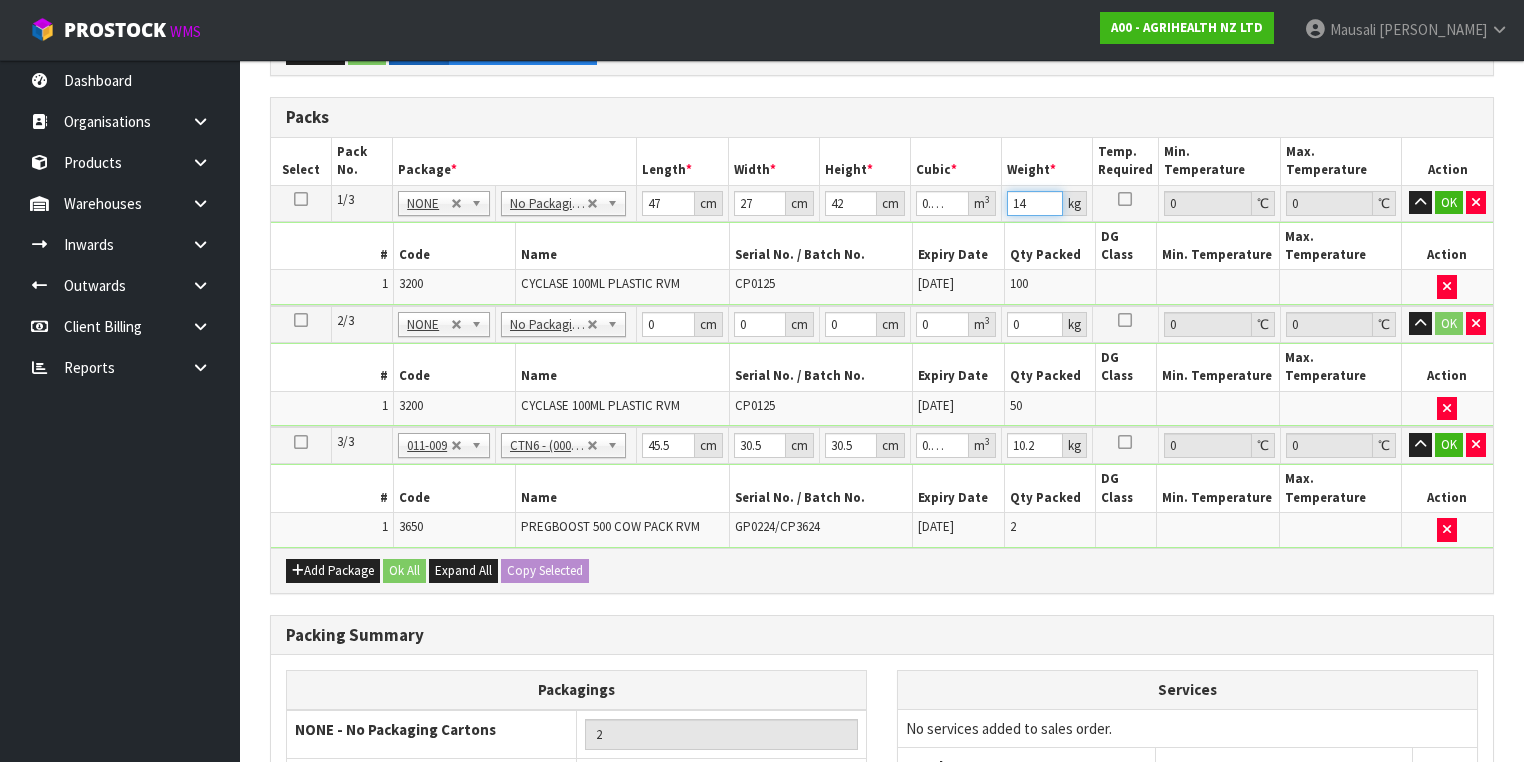 type on "14" 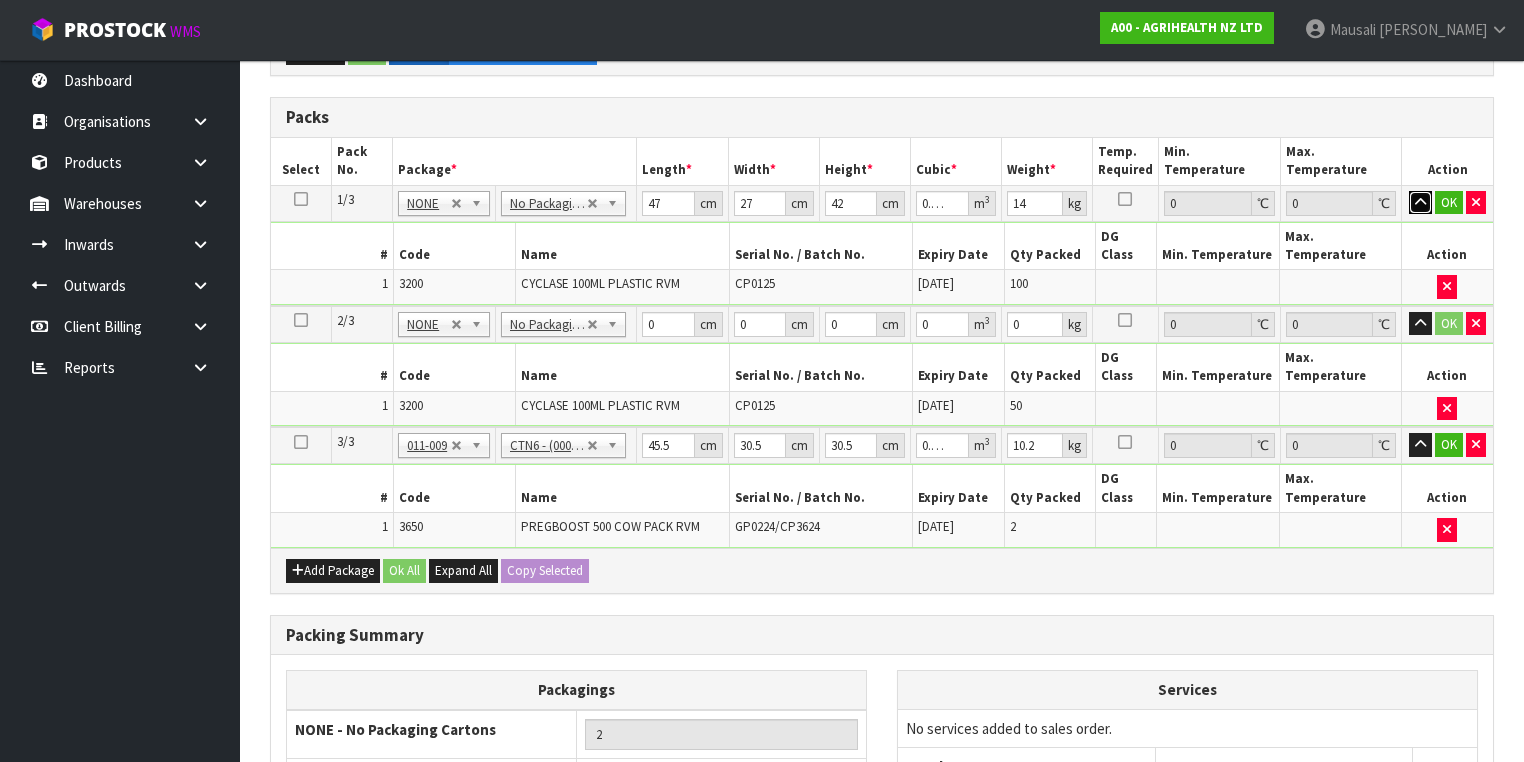 type 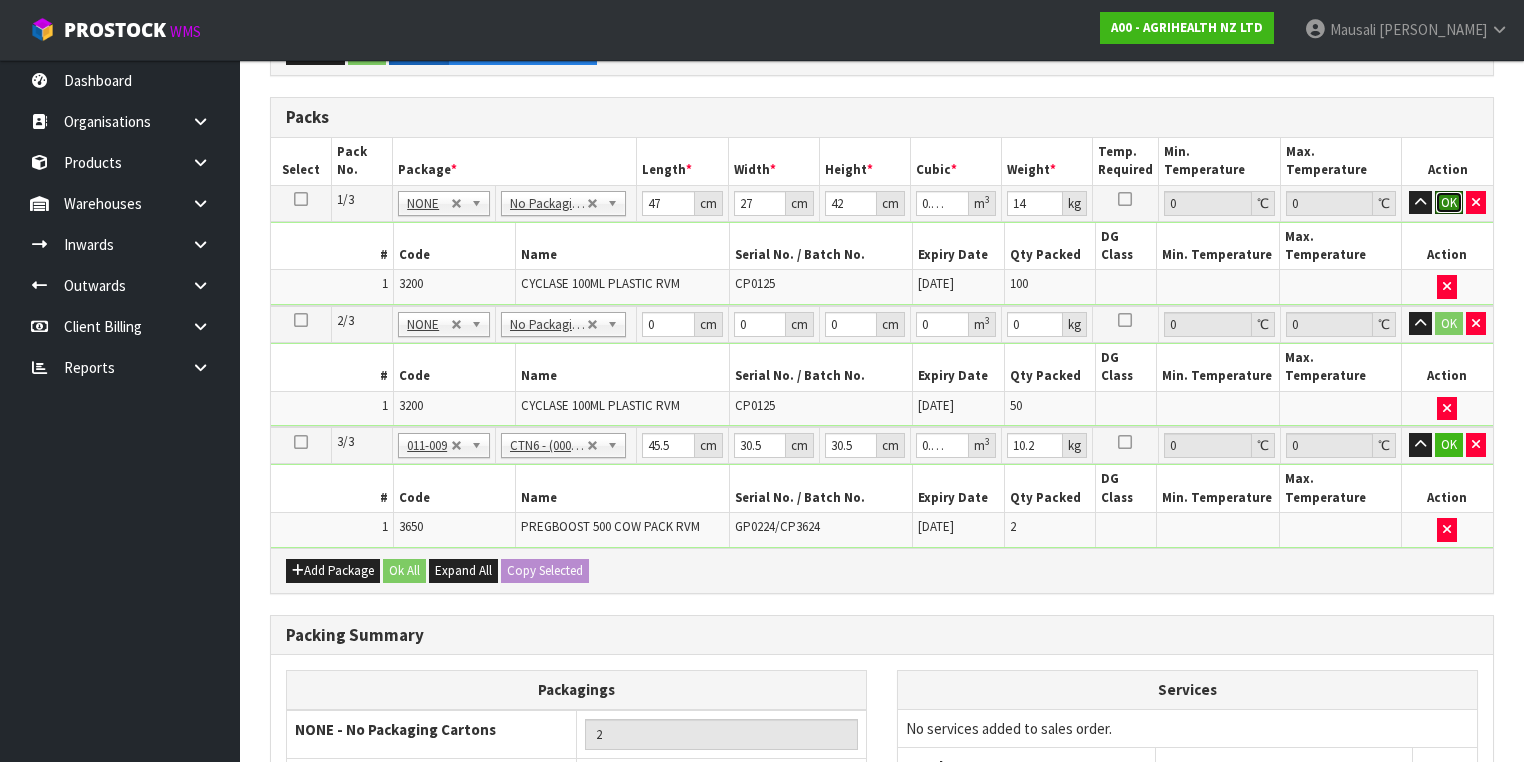 type 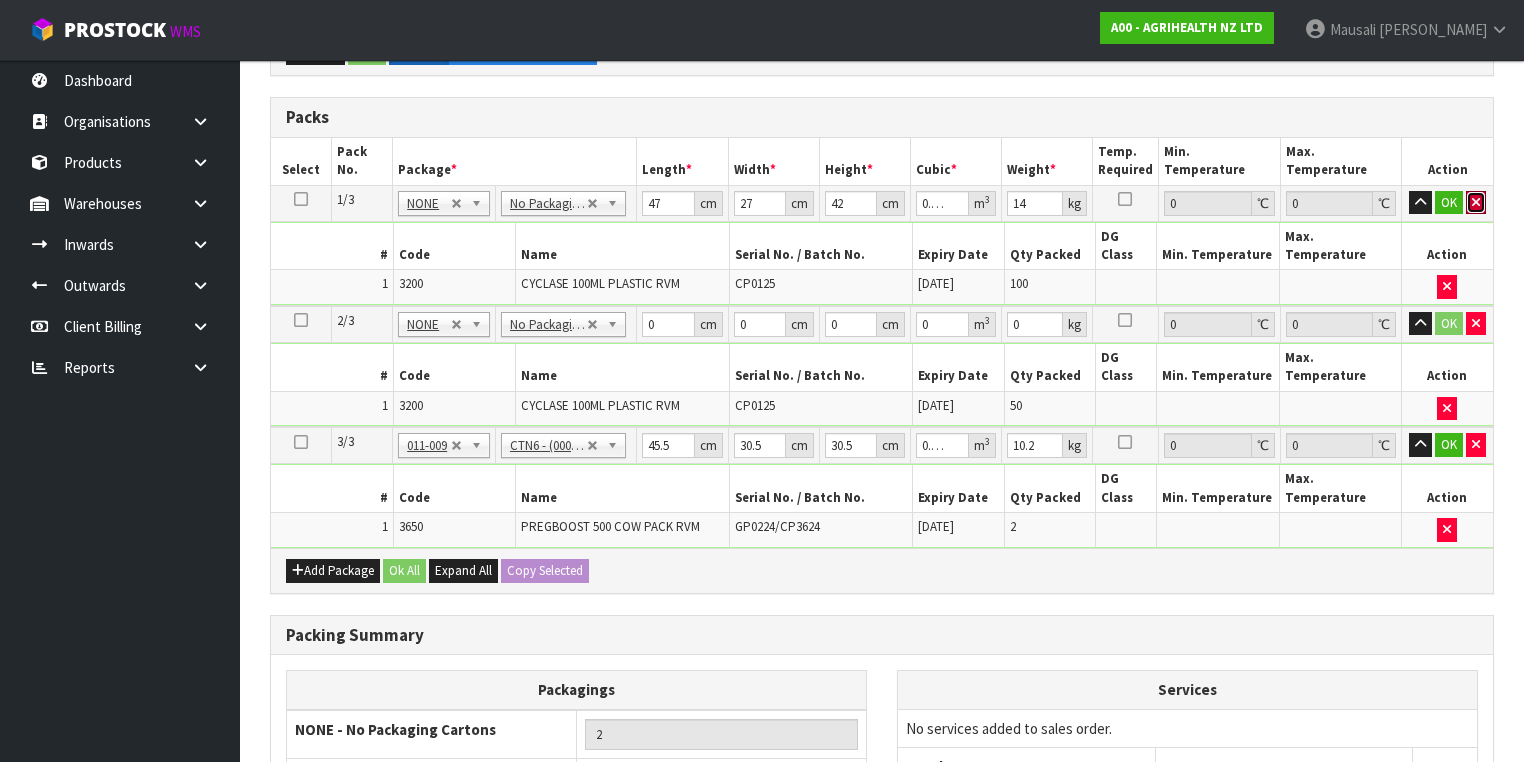 type 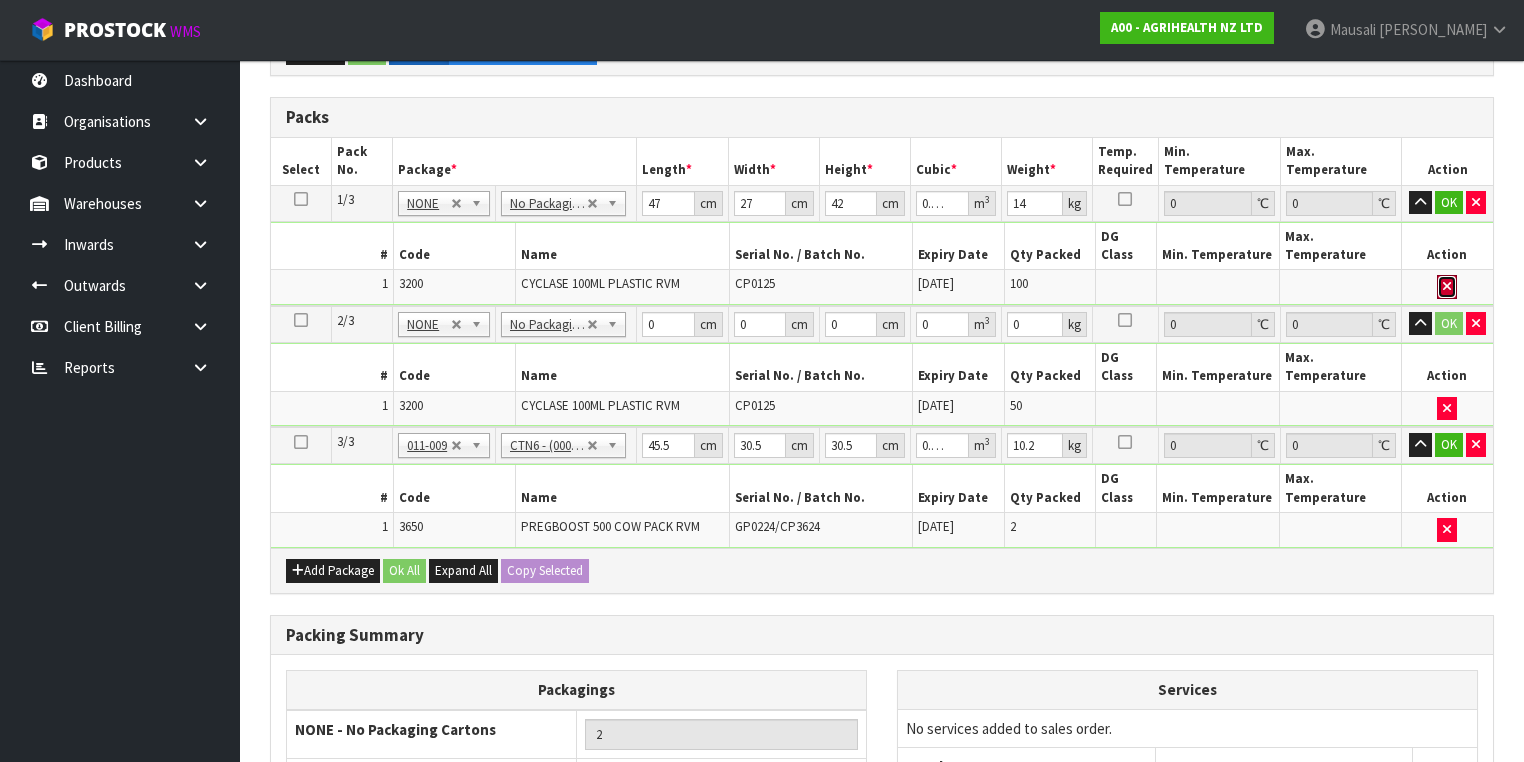 type 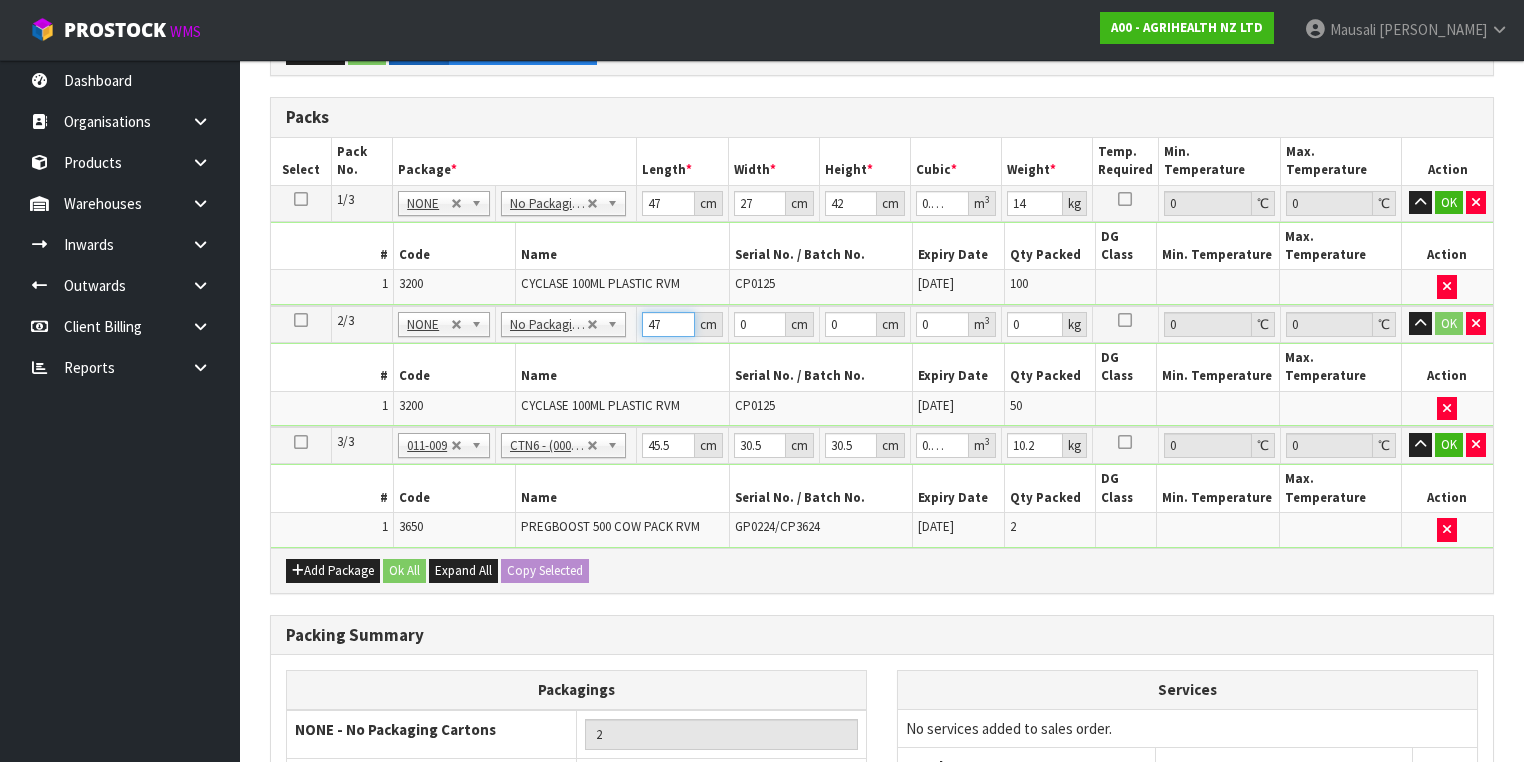 type on "47" 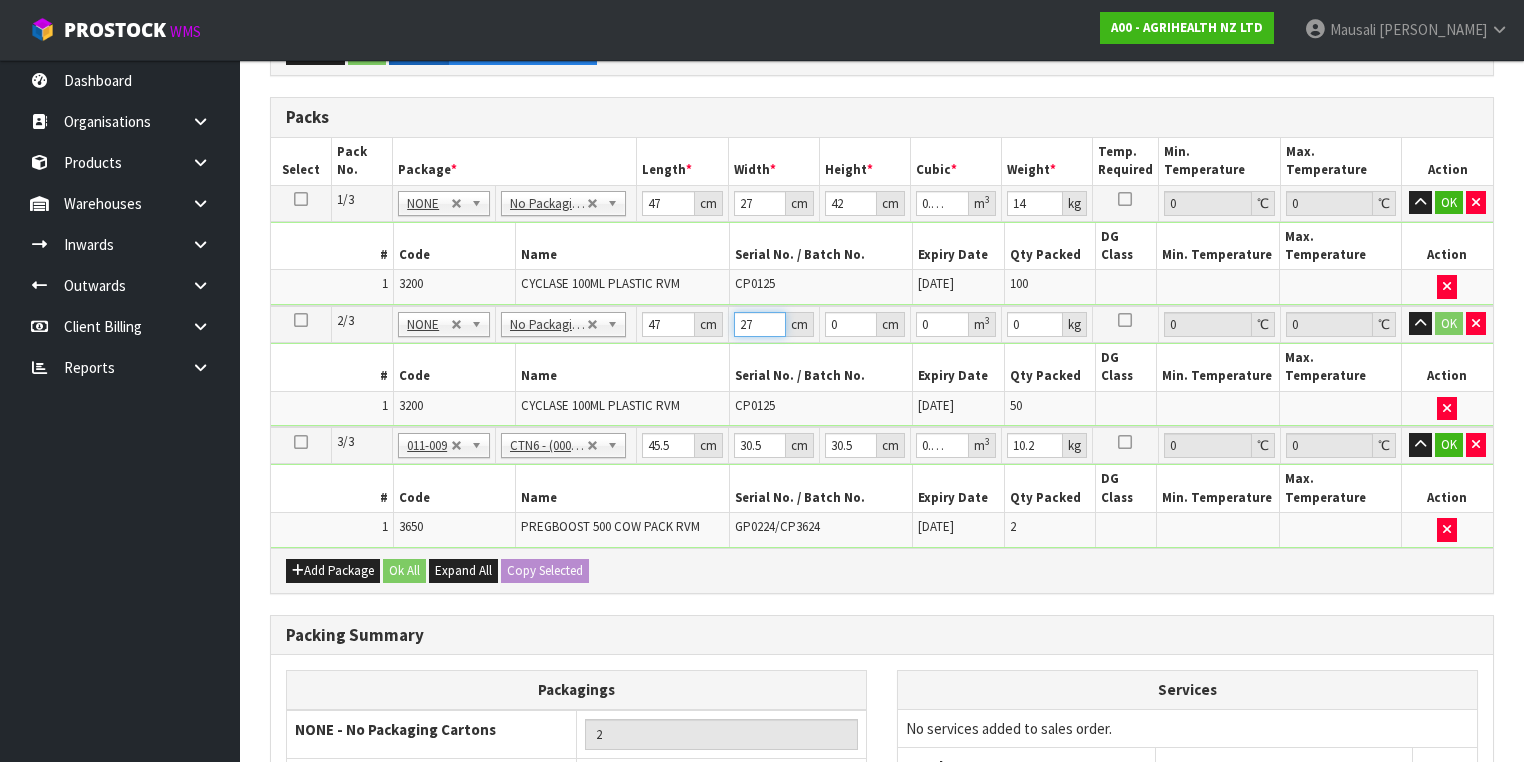type on "27" 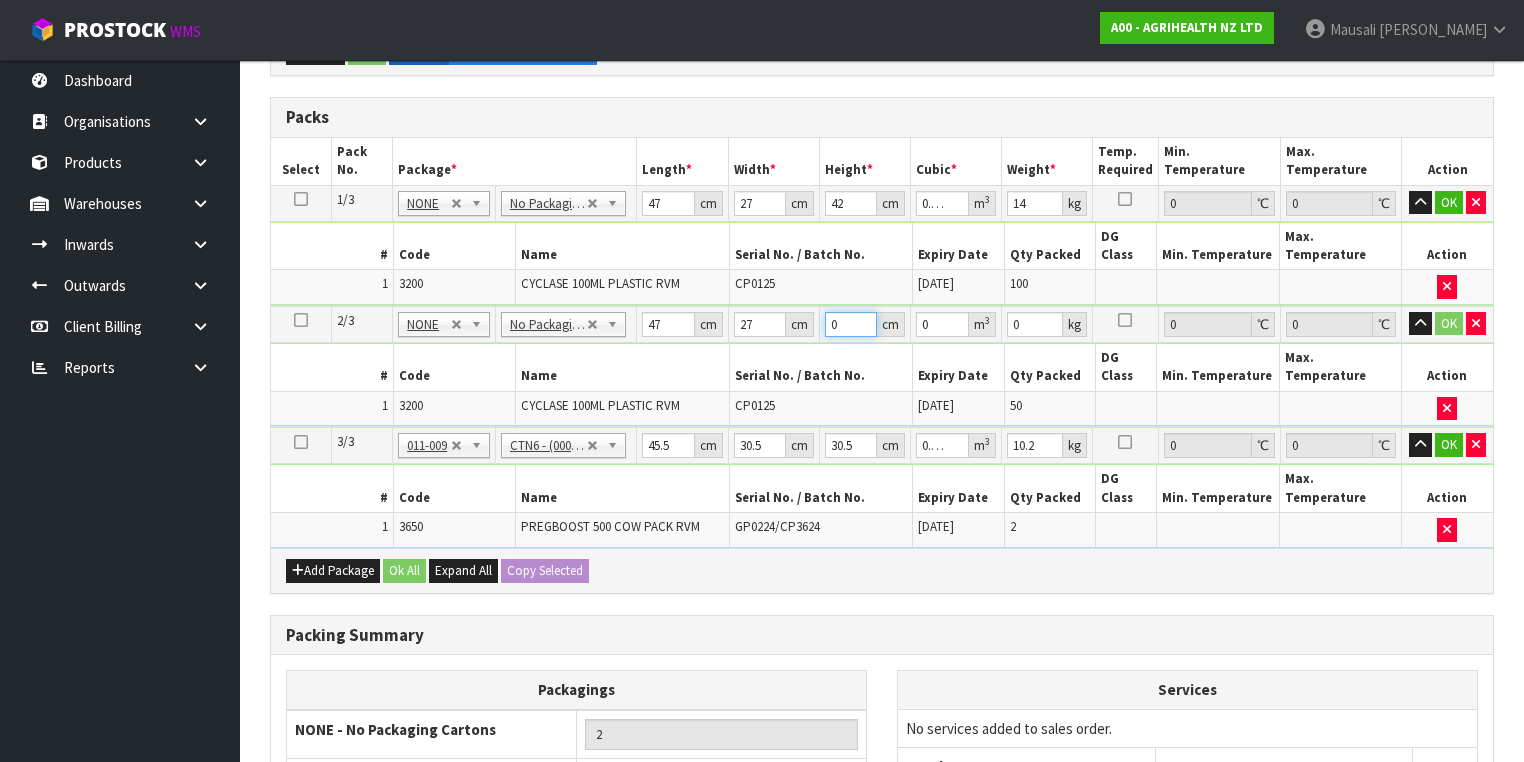 type on "4" 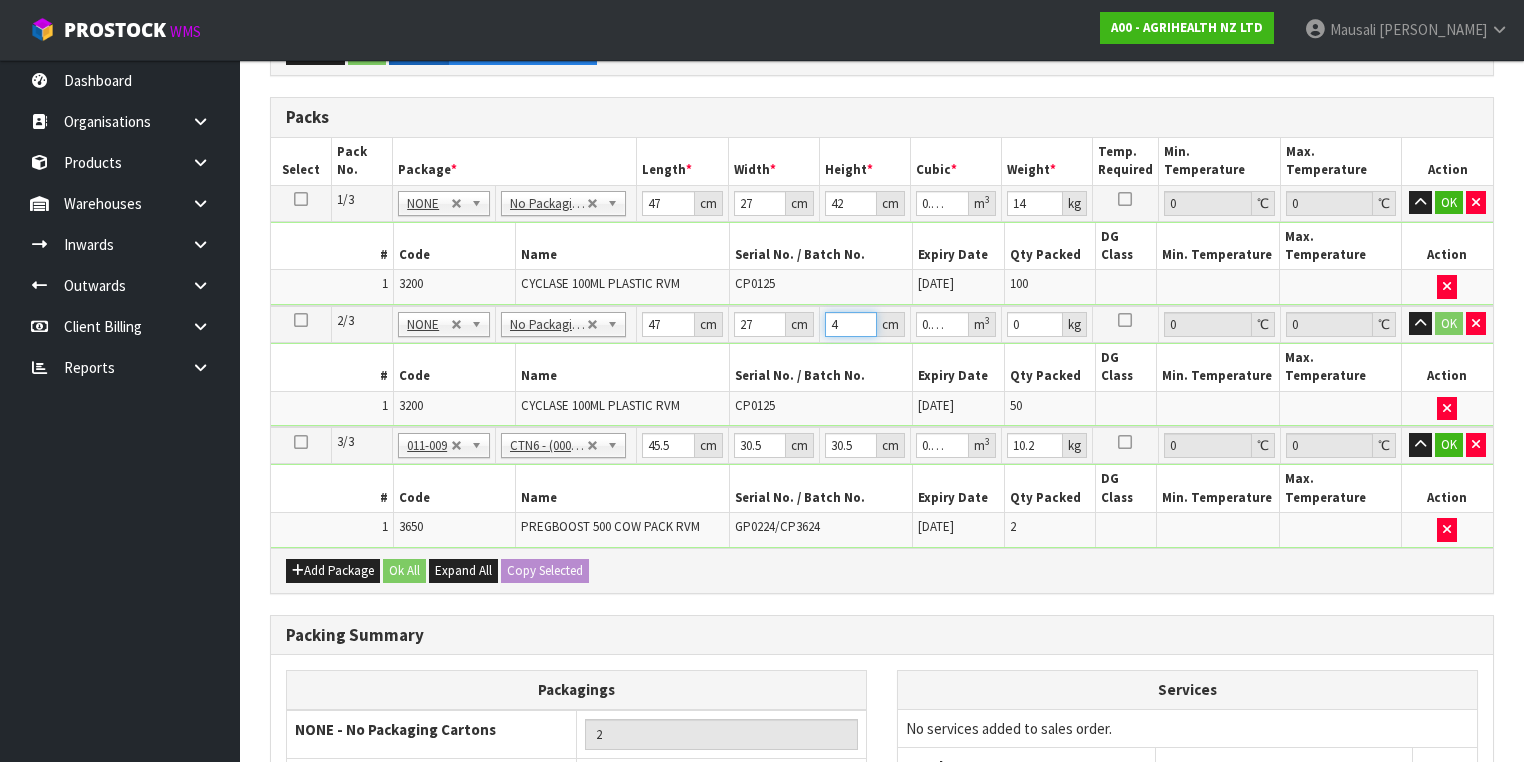 type on "42" 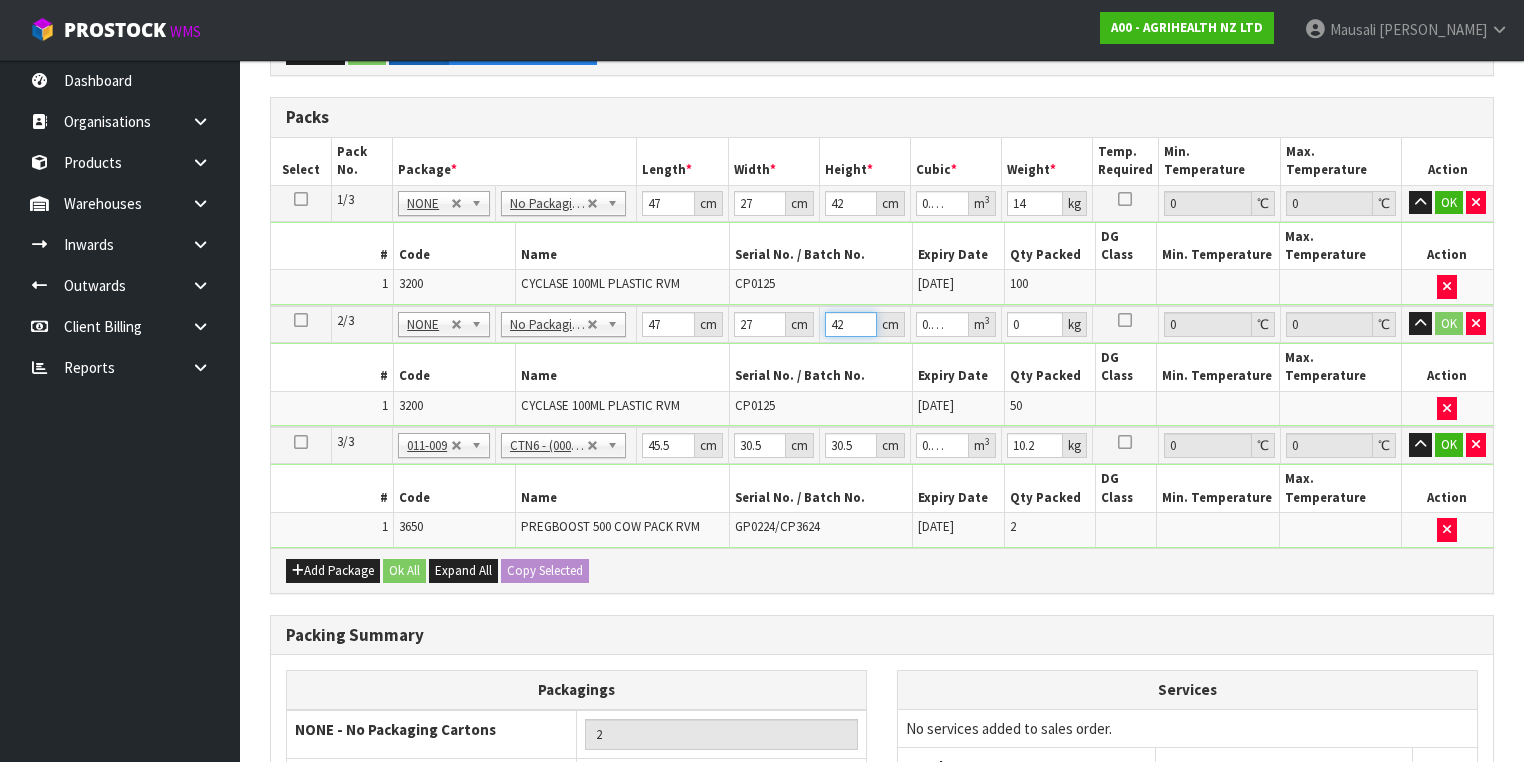 type on "42" 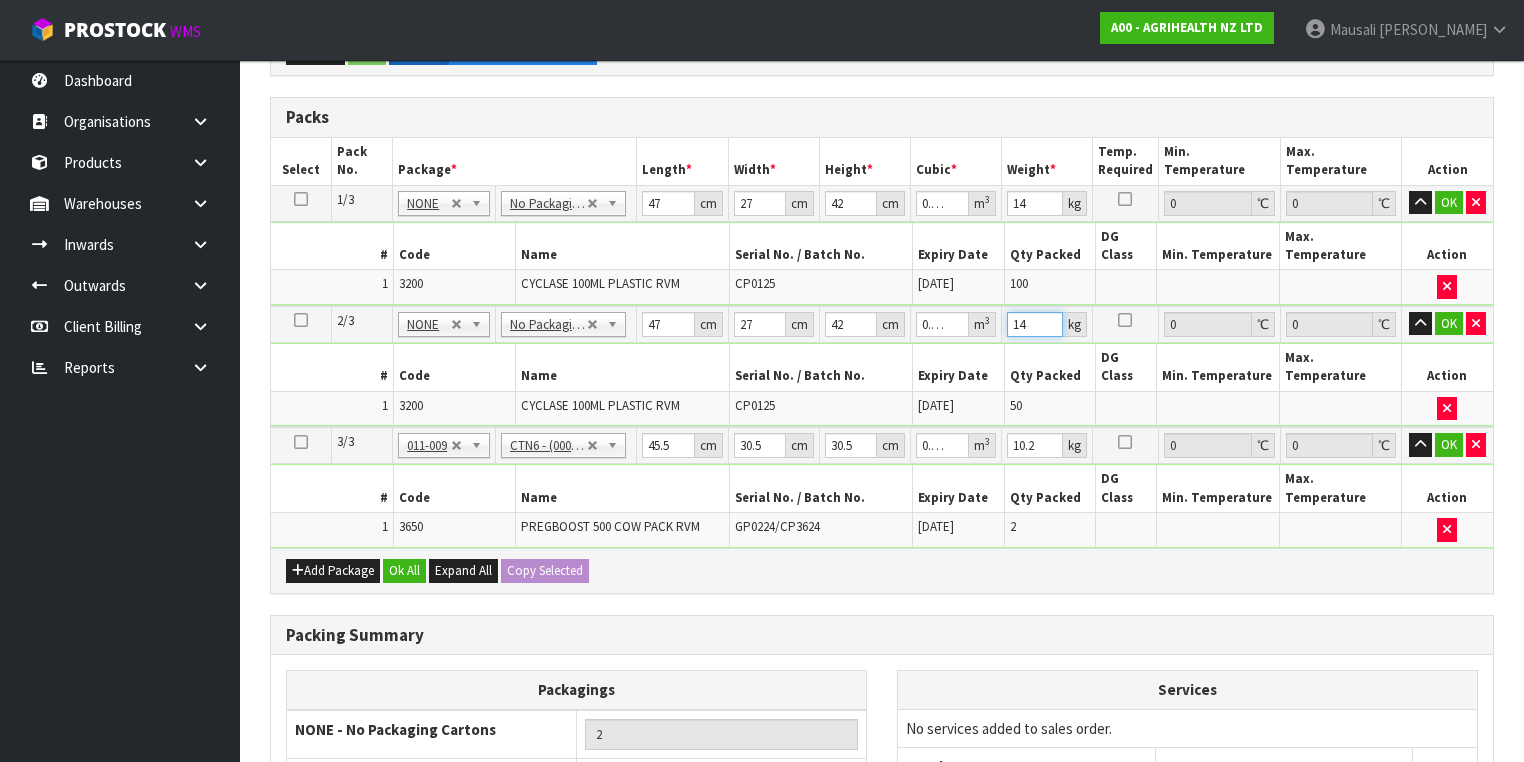 type on "14" 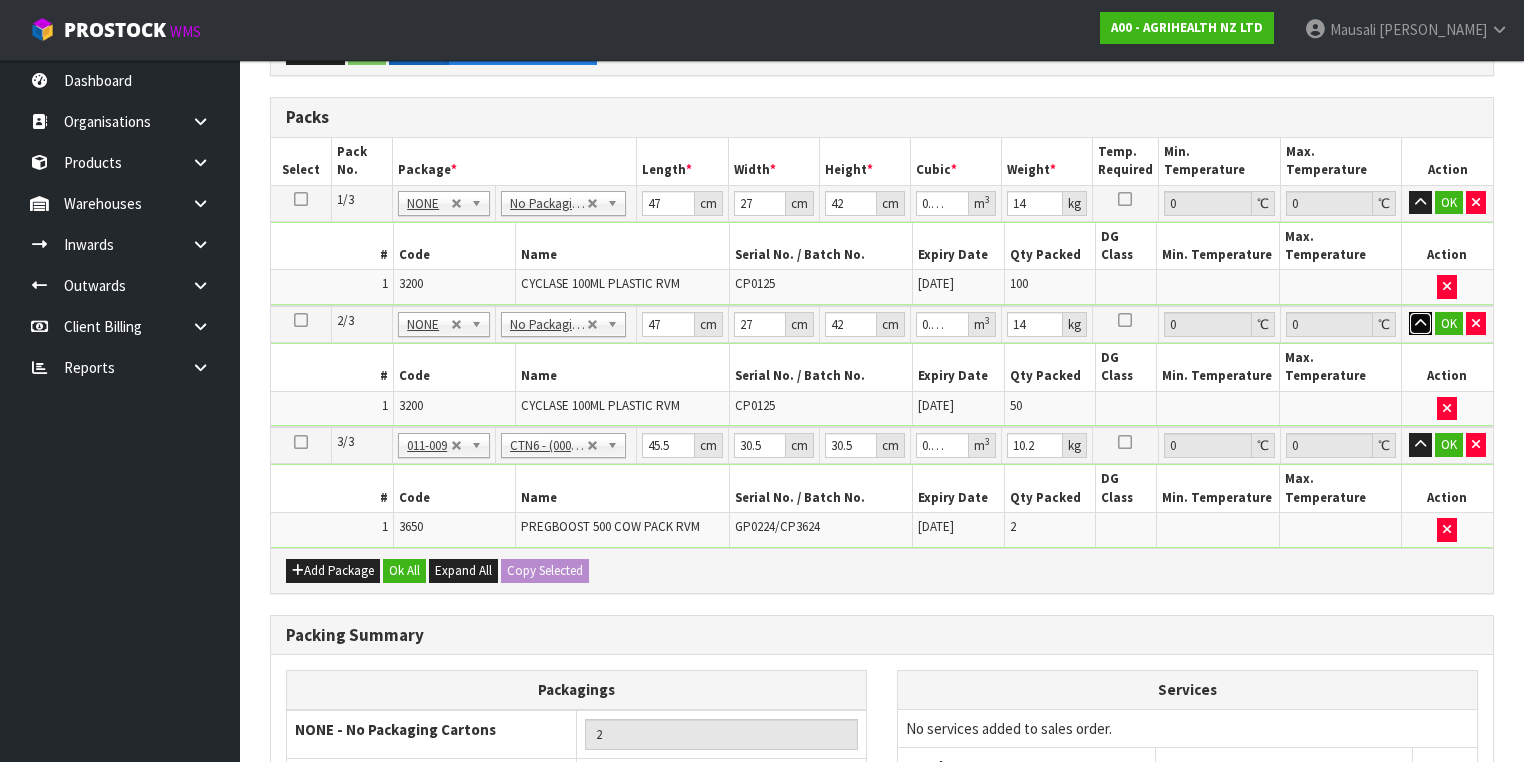 type 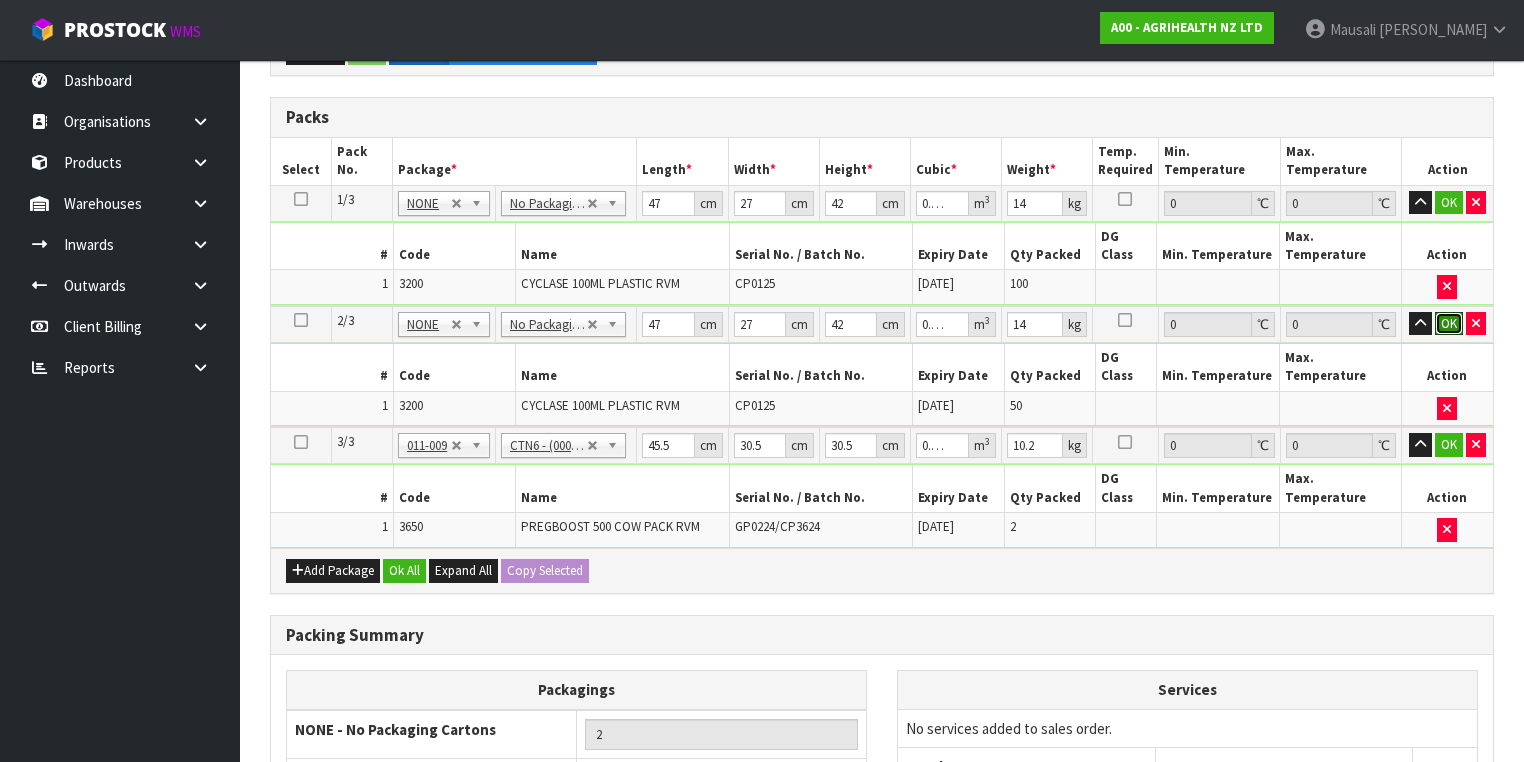 type 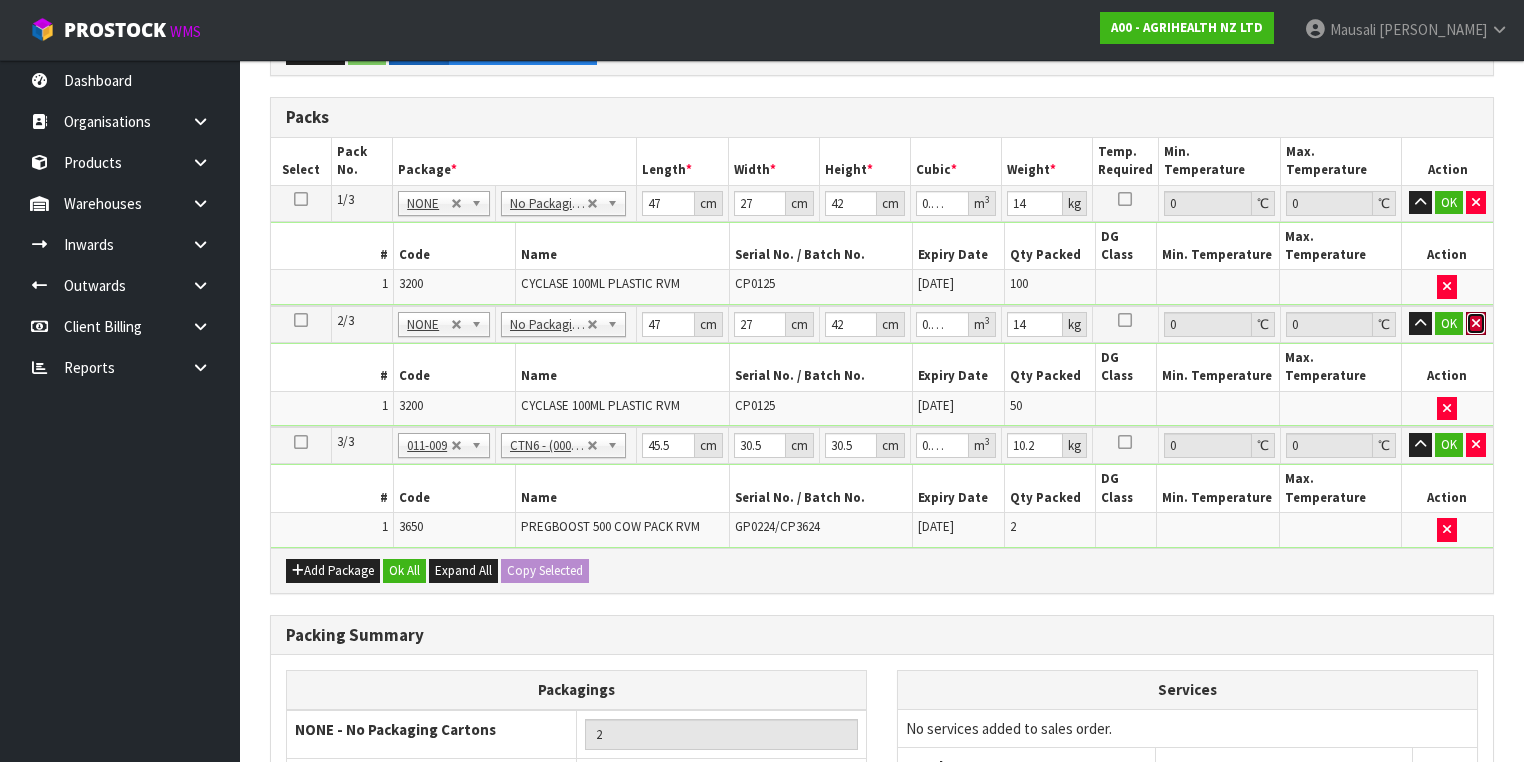 type 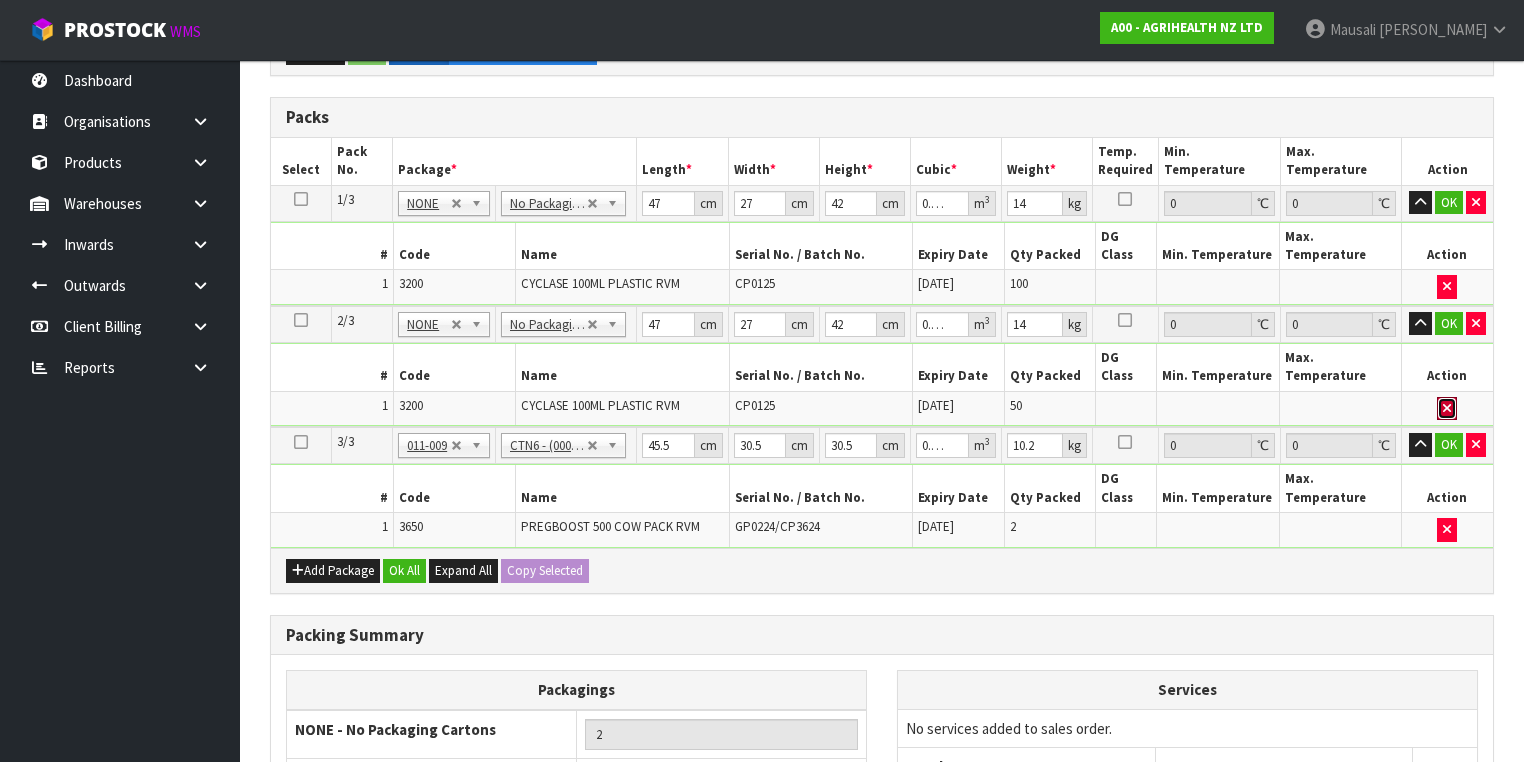type 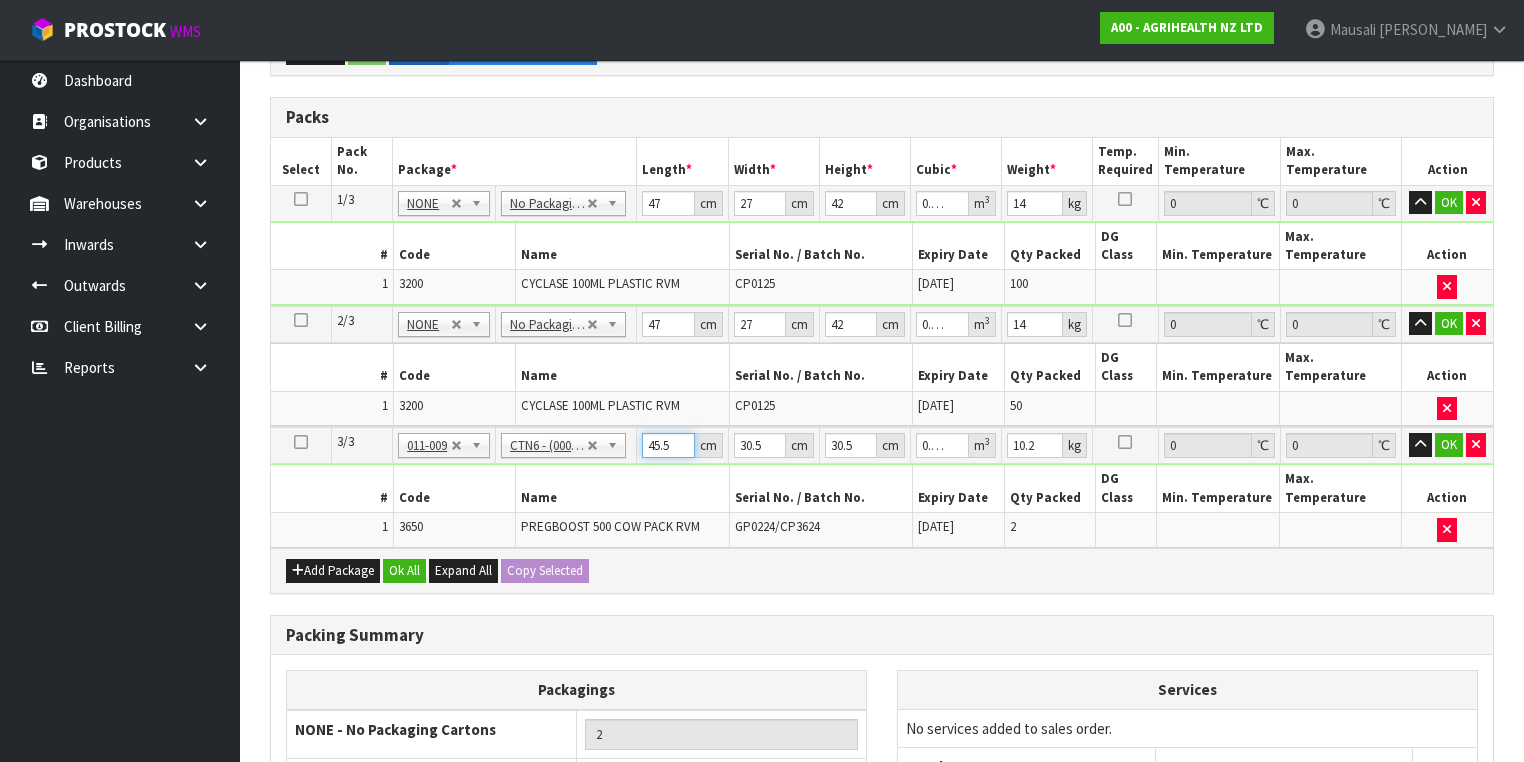 type on "4" 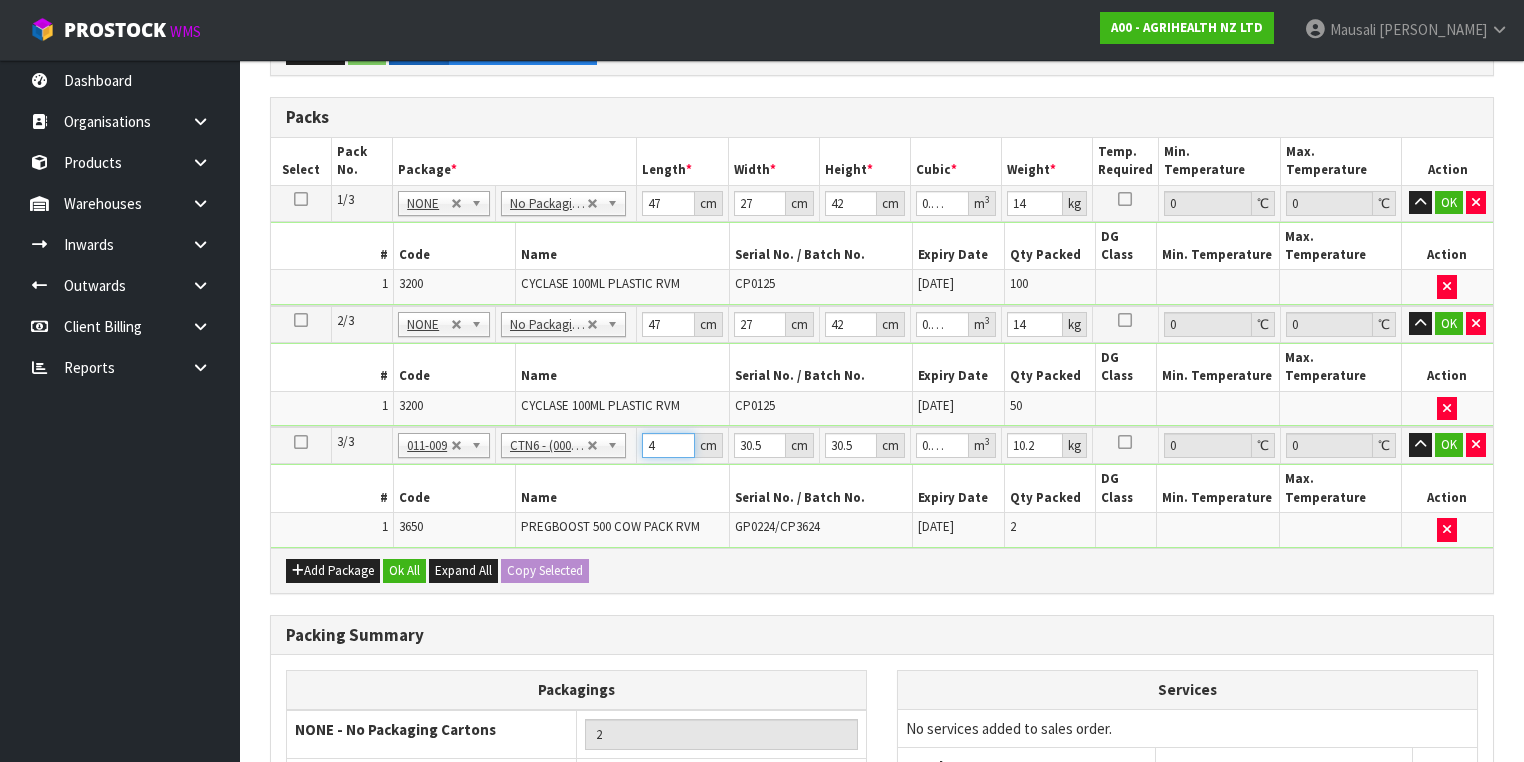 type on "46" 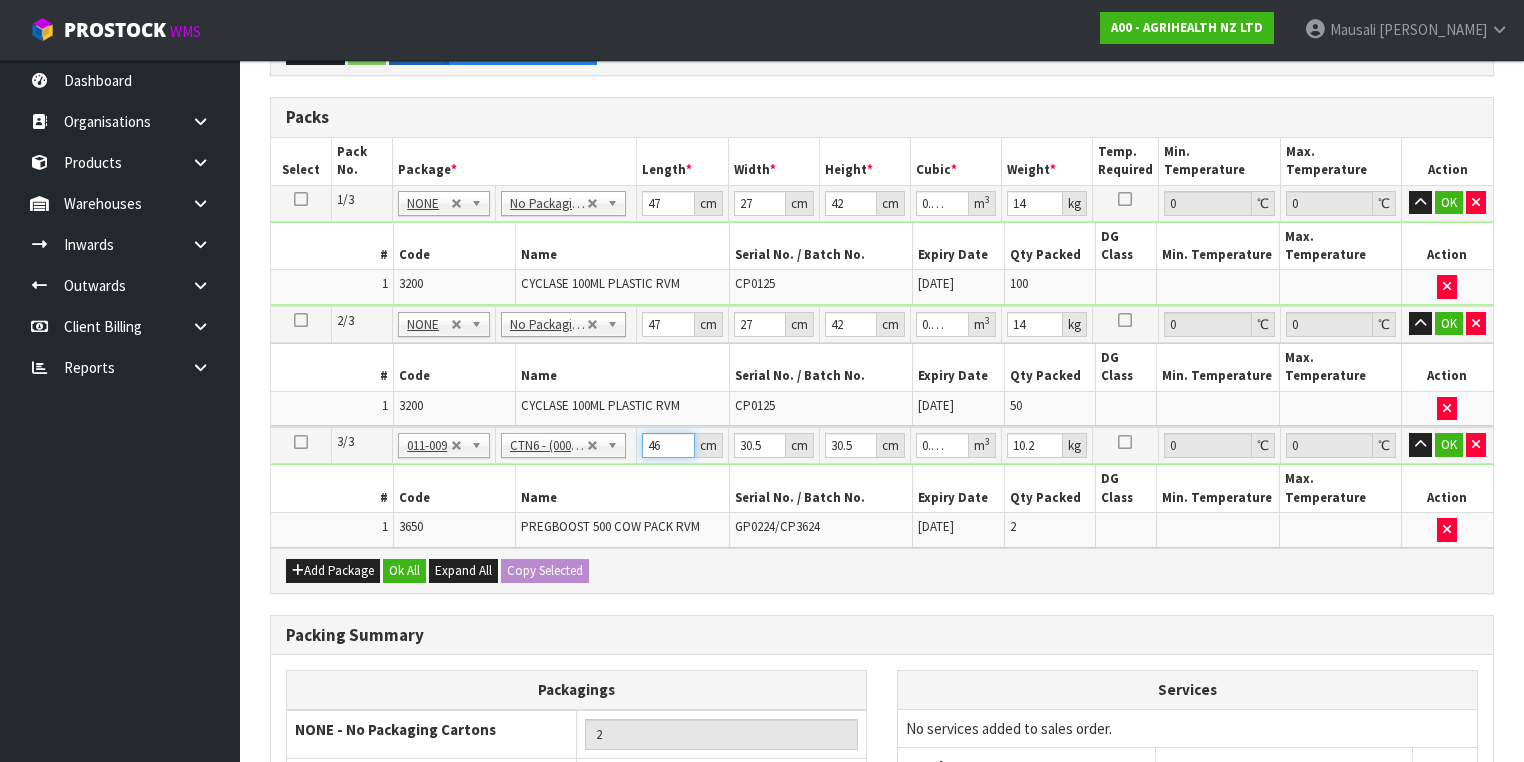 type on "46" 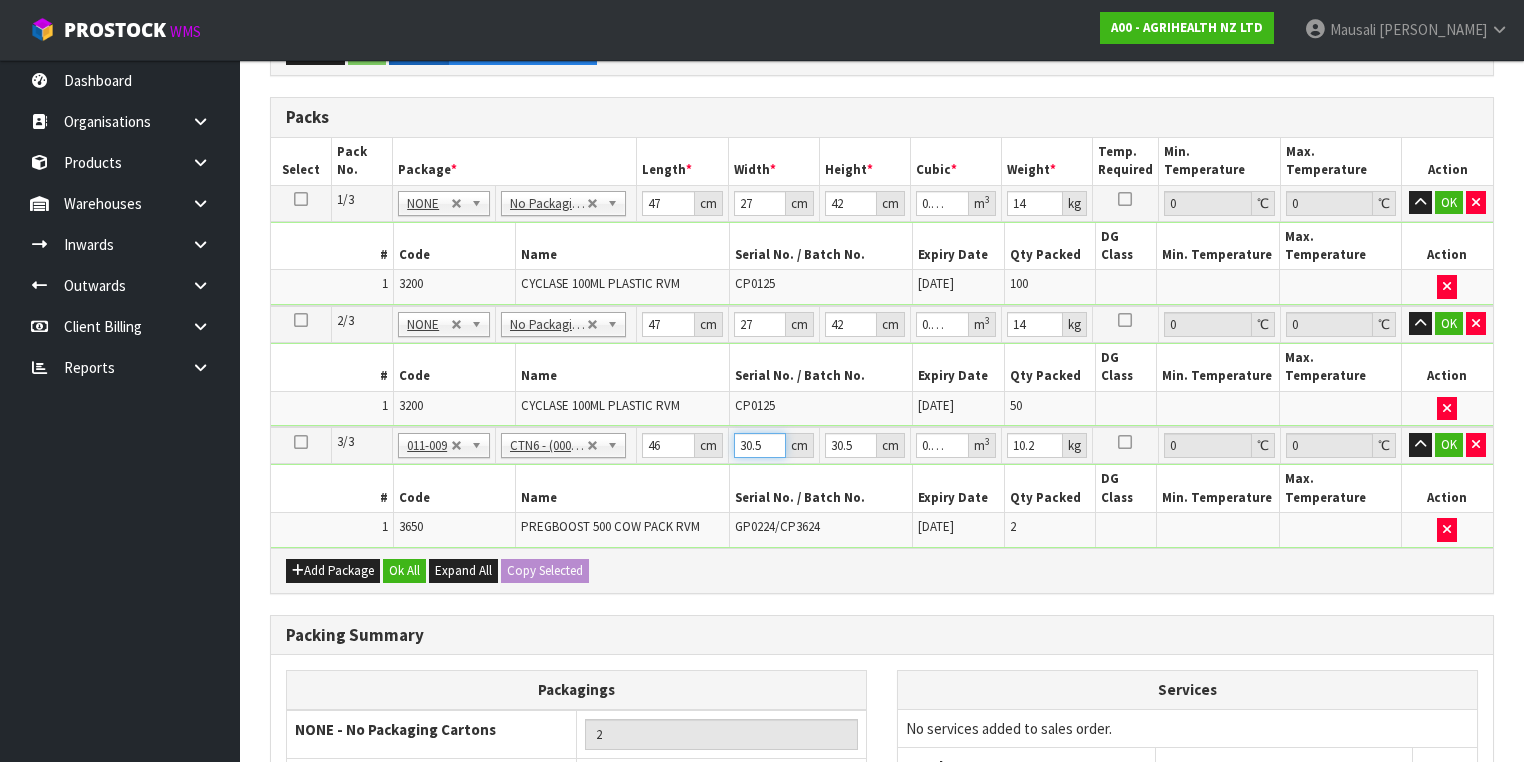 type on "3" 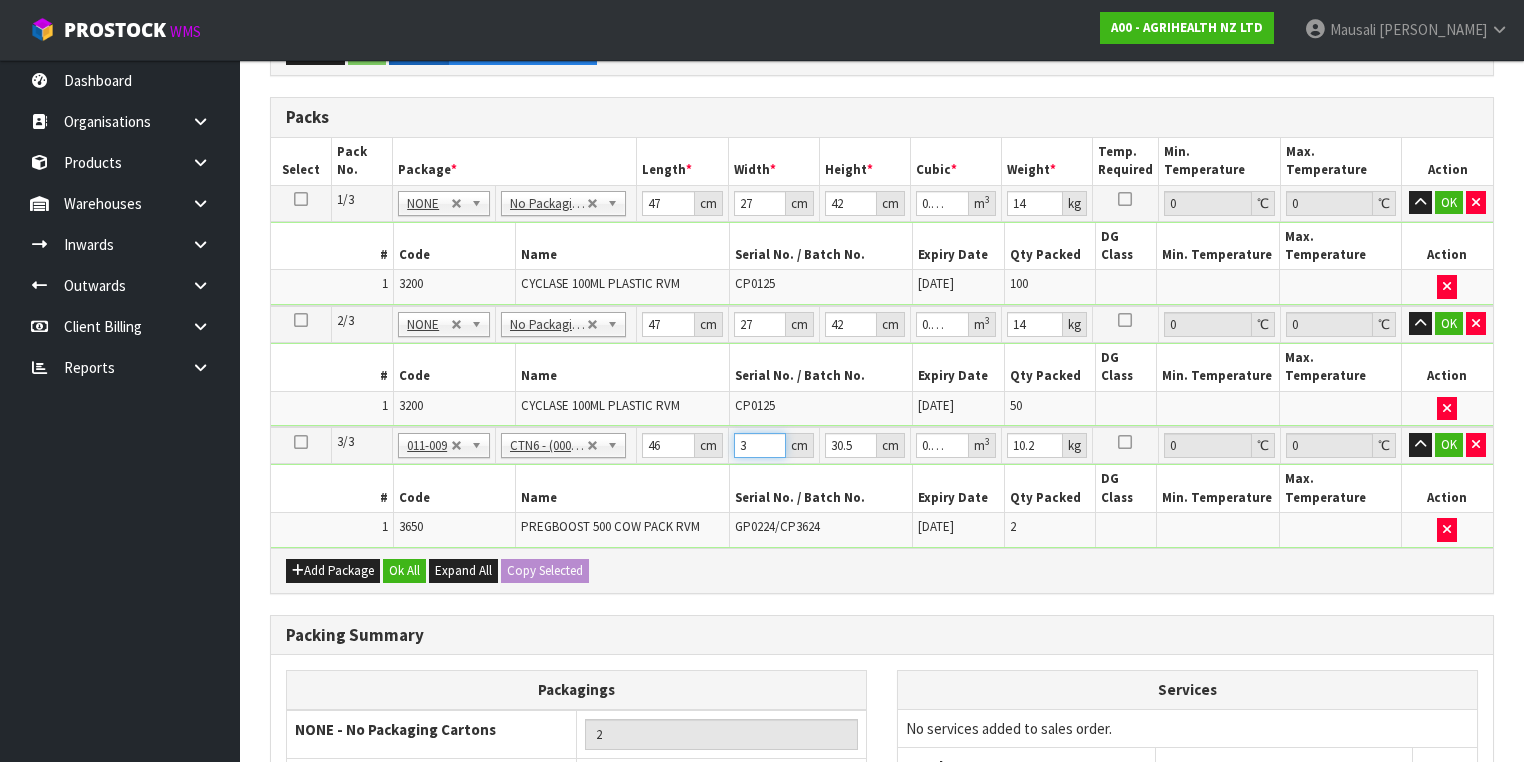type on "32" 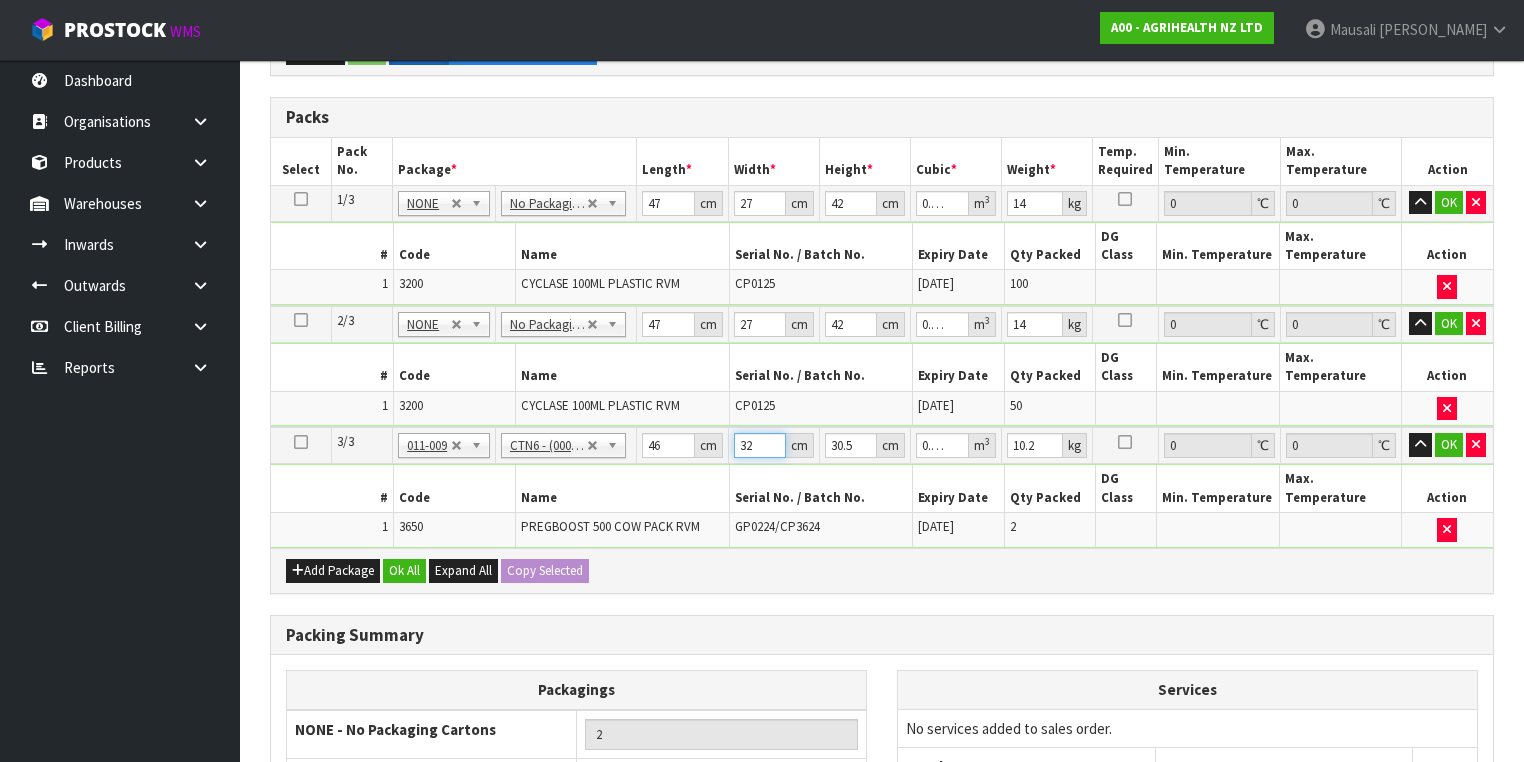 type on "32" 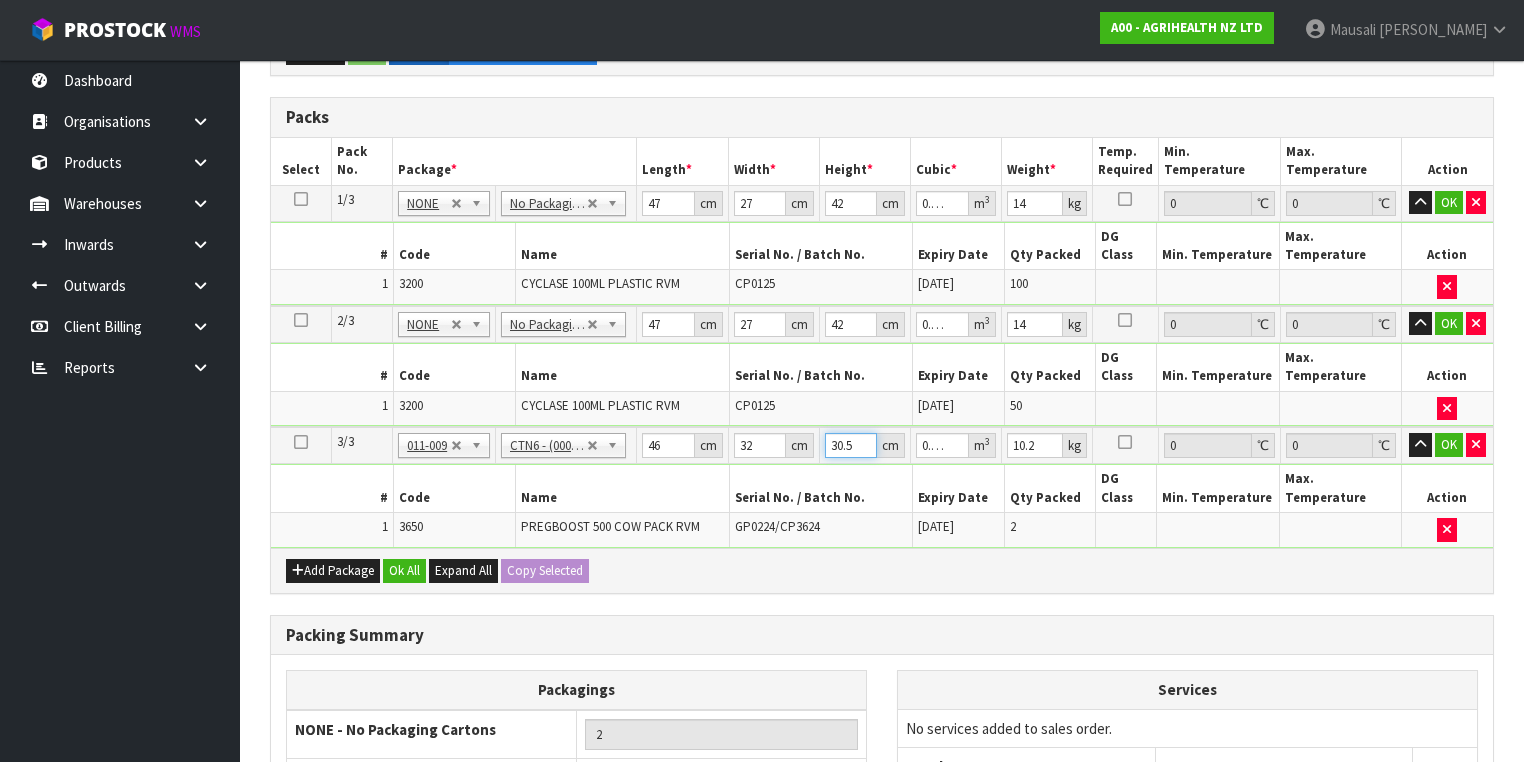 type on "2" 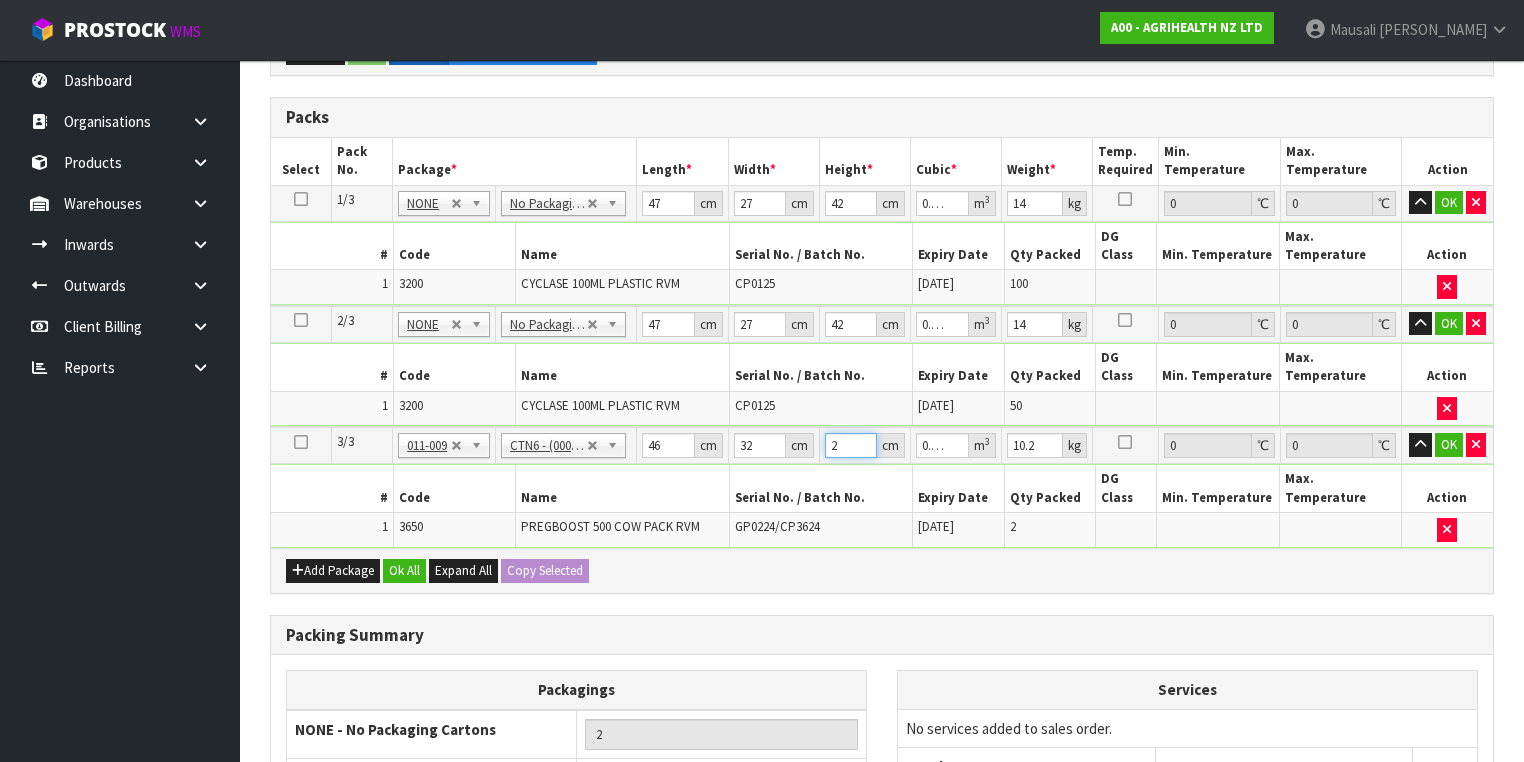 type on "29" 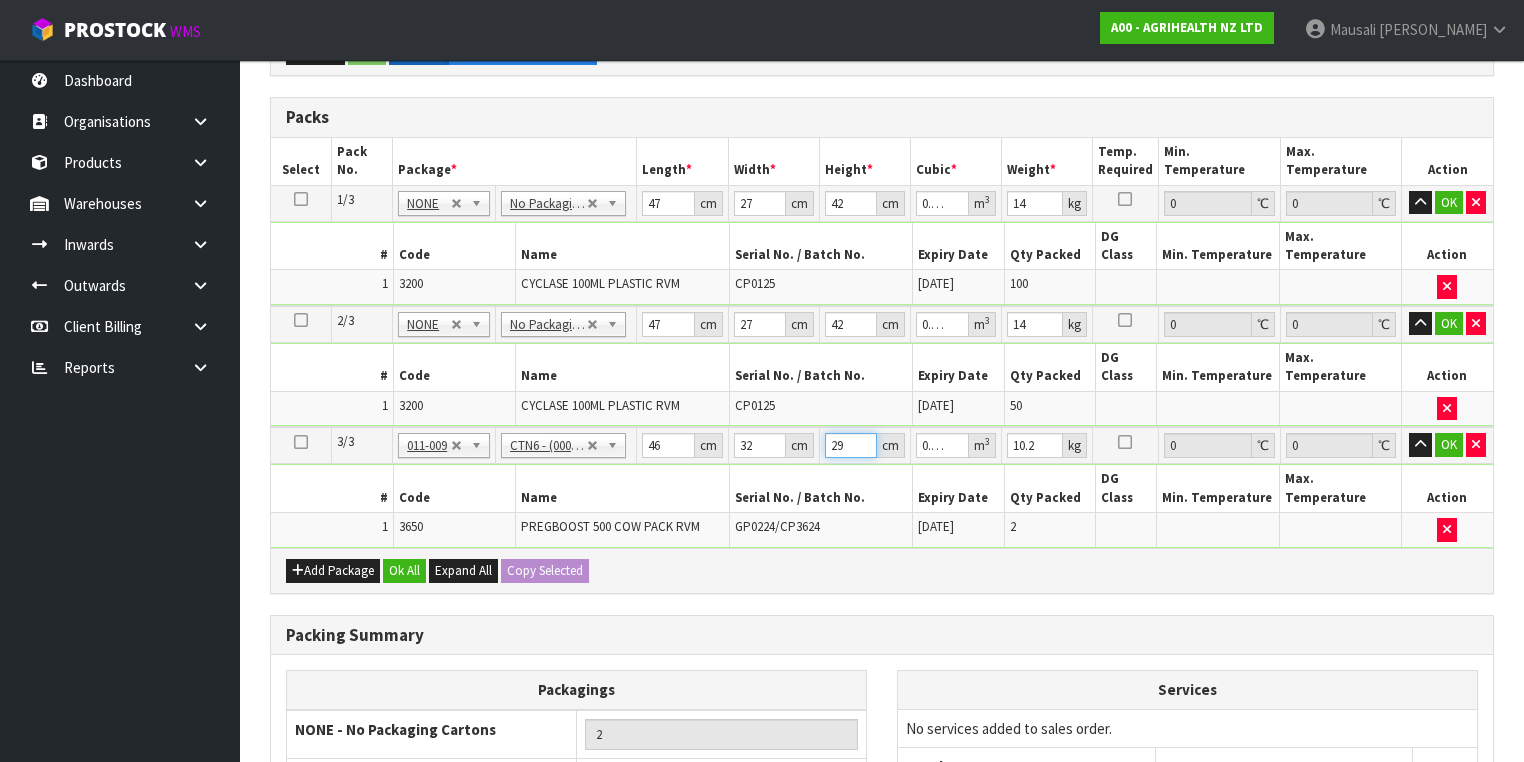 type on "29" 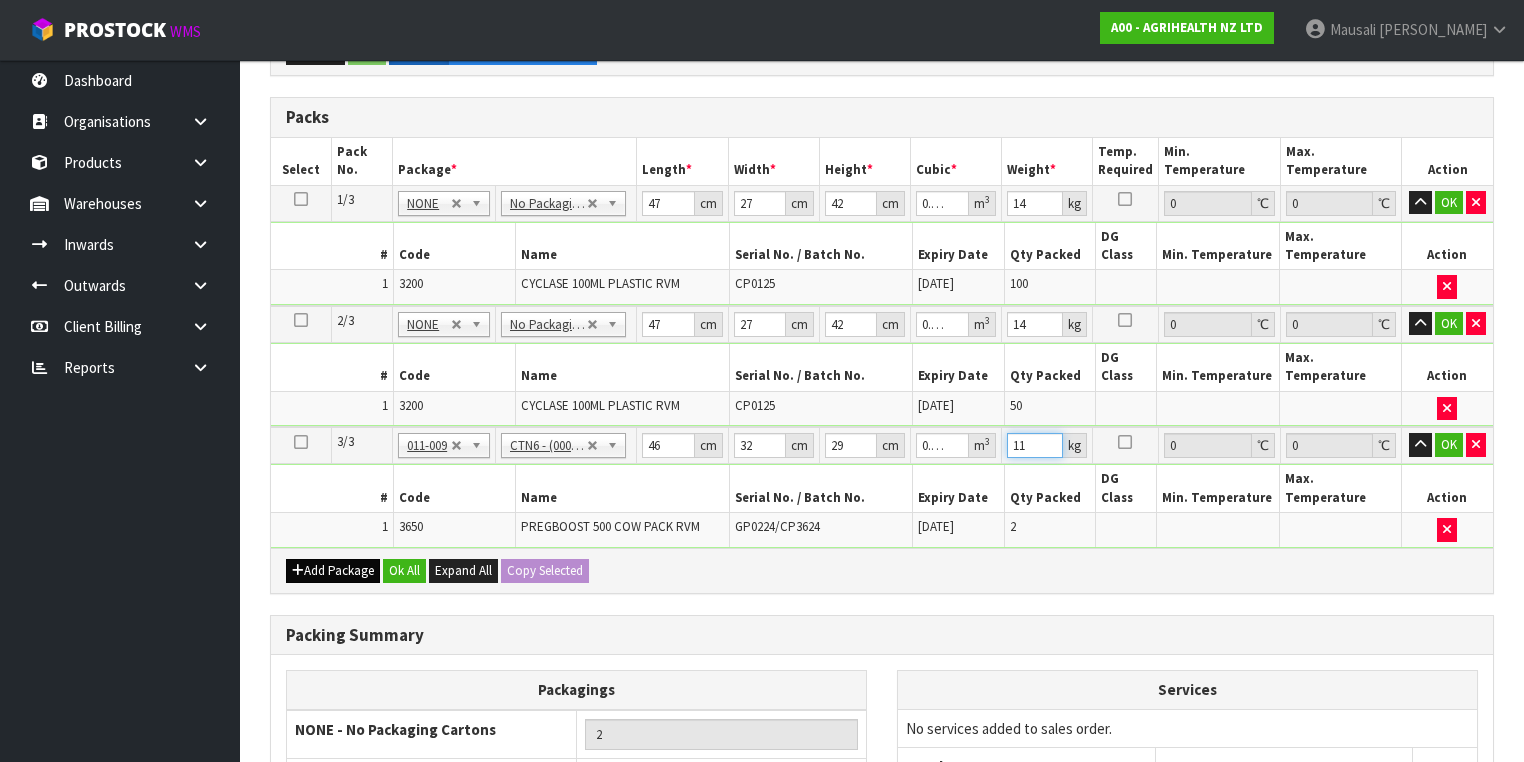 type on "11" 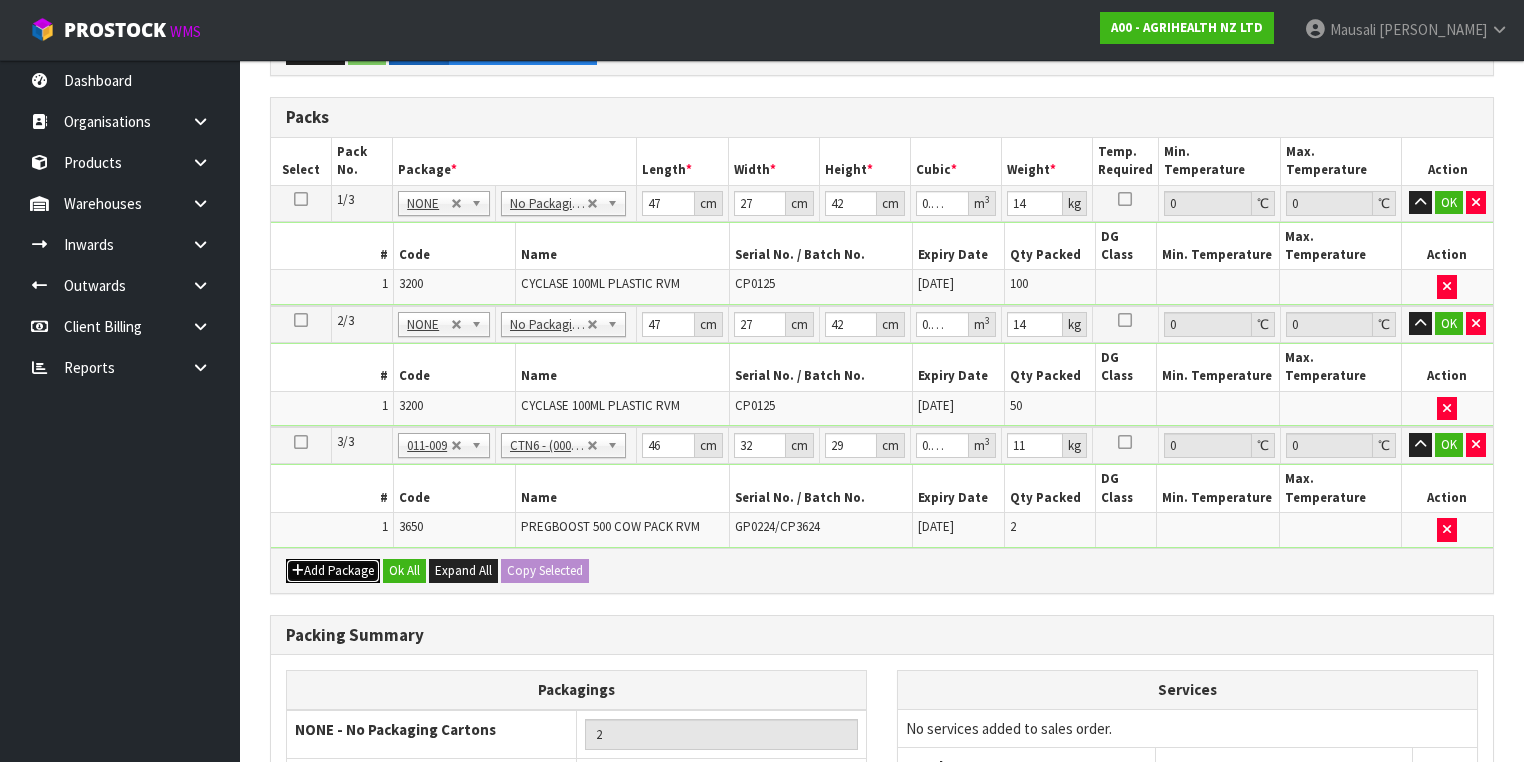 click on "Add Package" at bounding box center (333, 571) 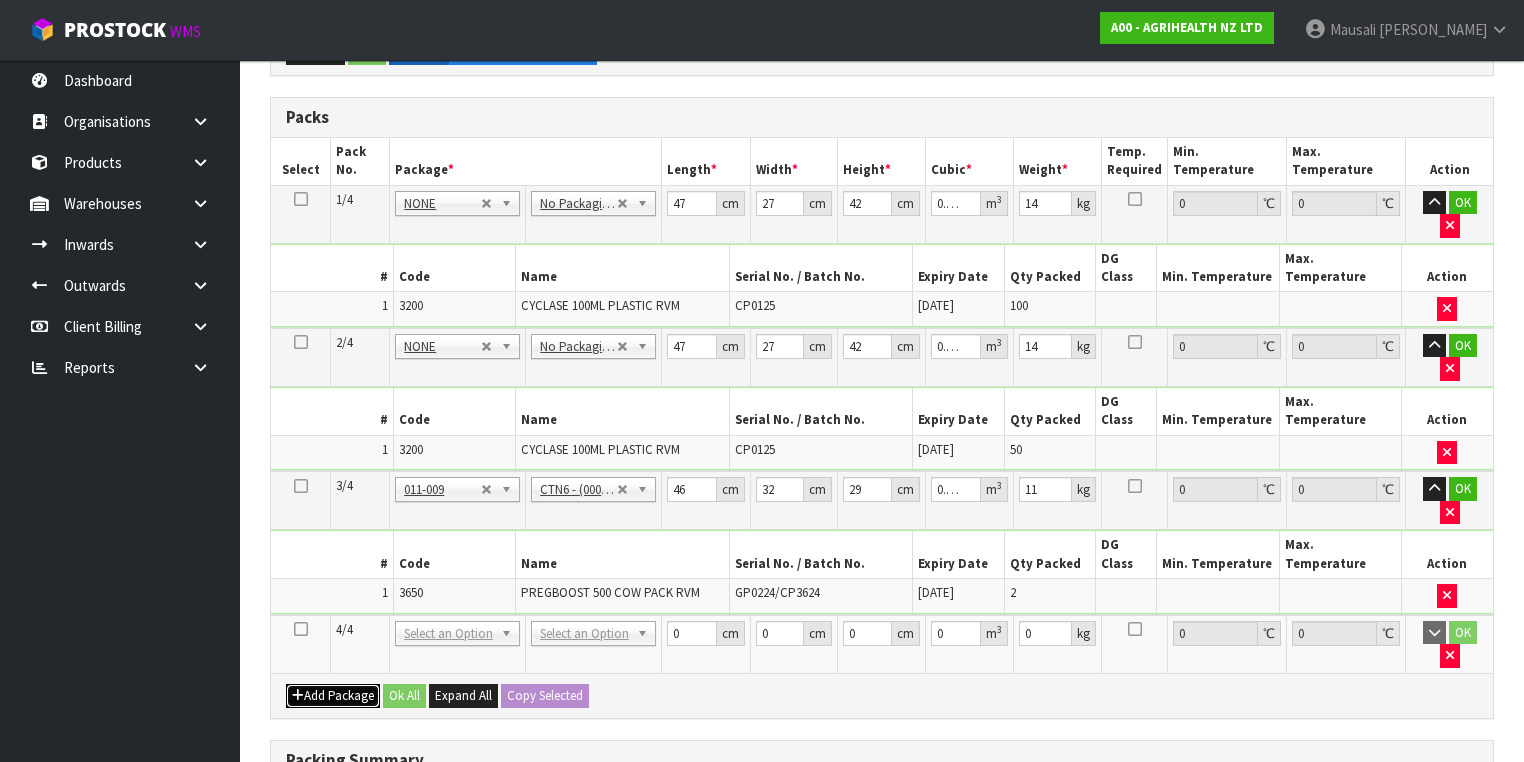click on "Add Package" at bounding box center [333, 696] 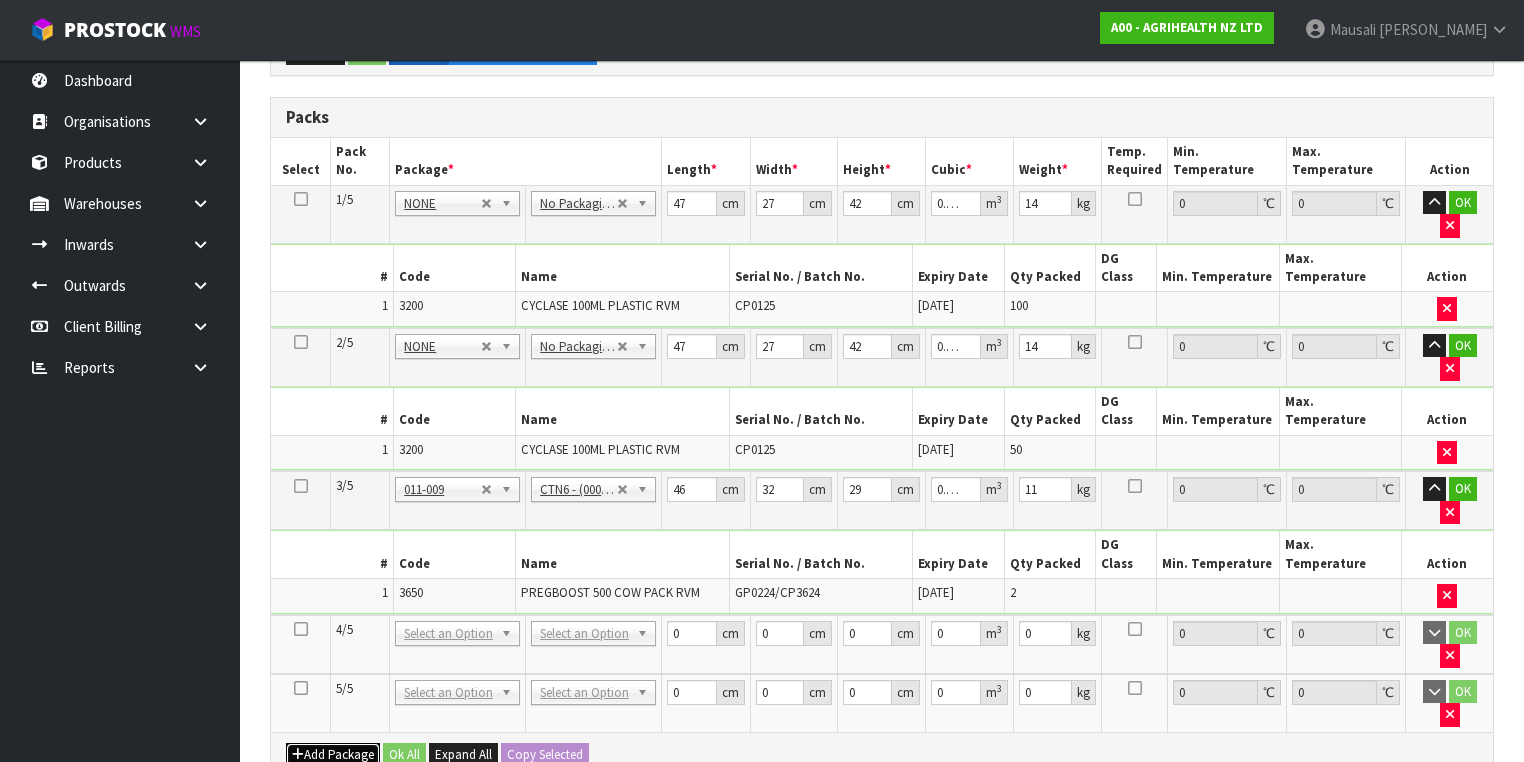 click on "Add Package" at bounding box center [333, 755] 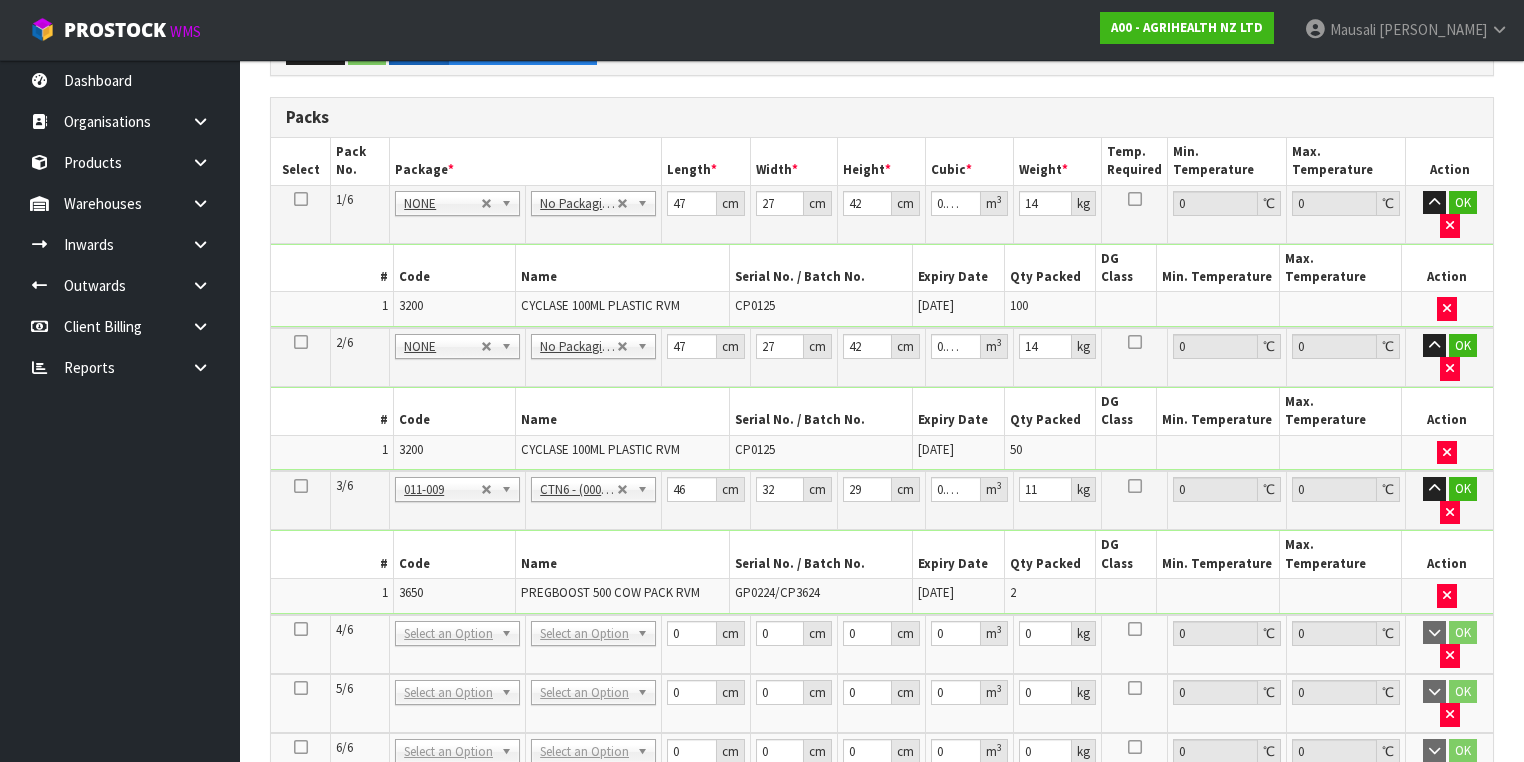 click on "Add Package" at bounding box center (333, 814) 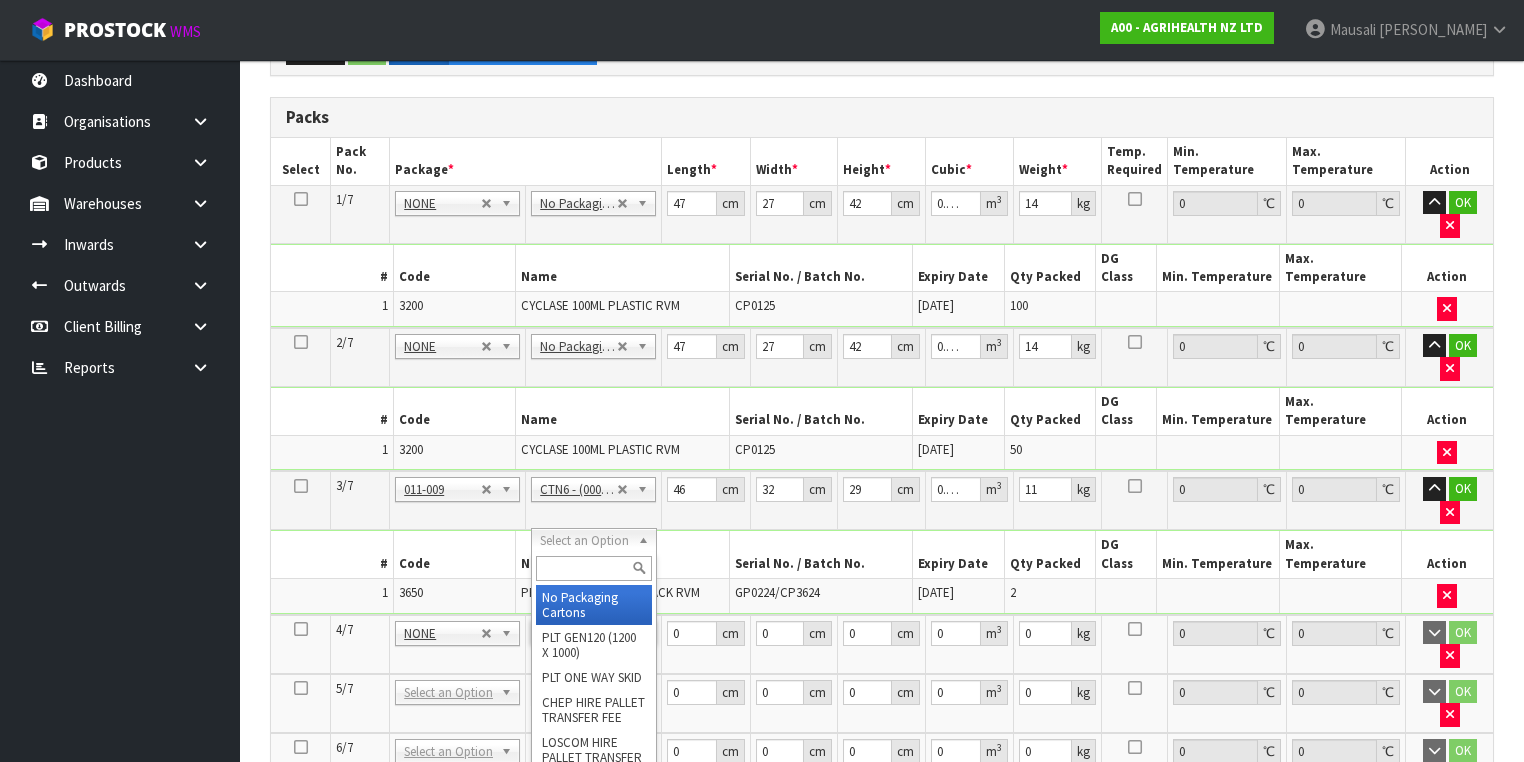 type on "4" 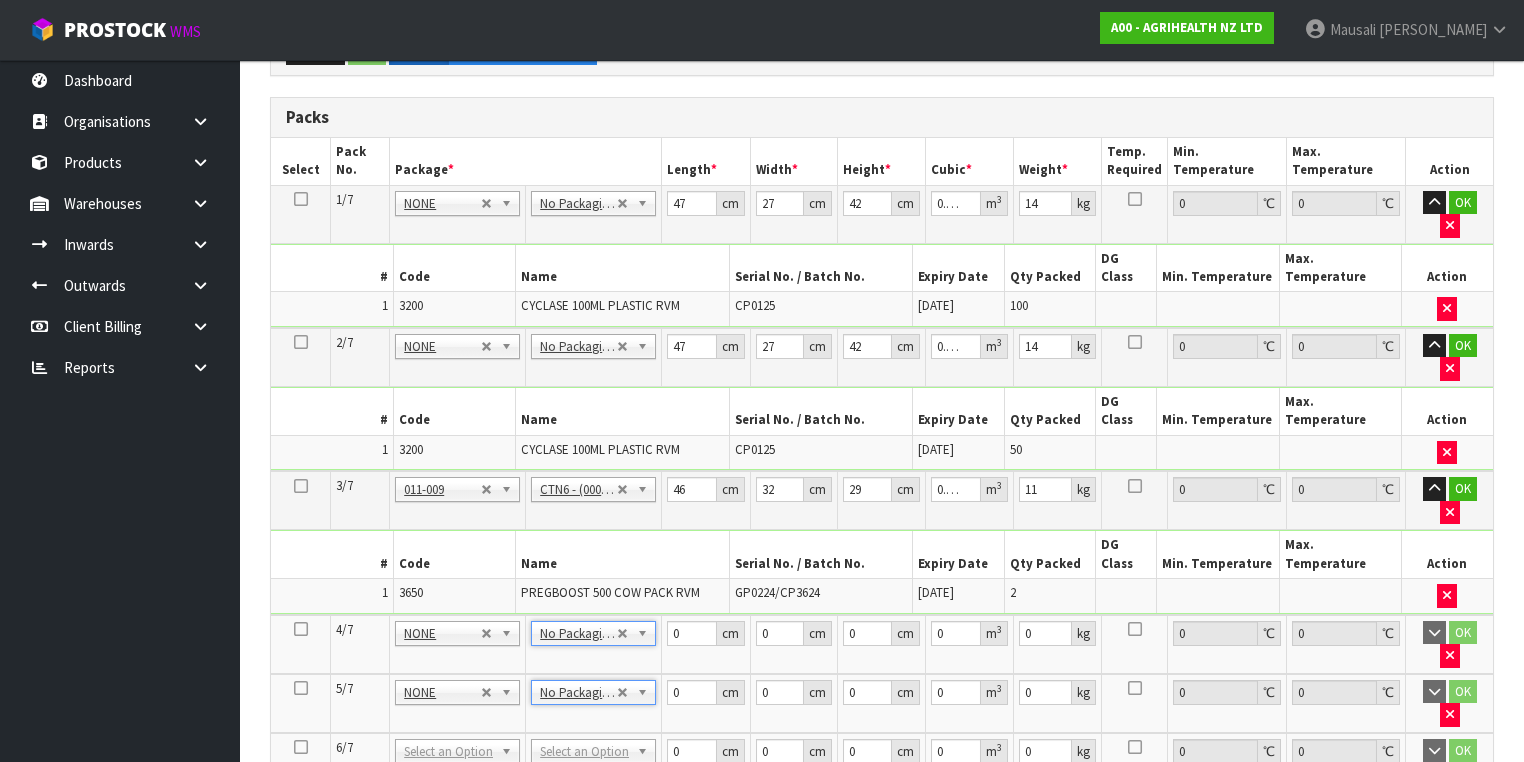 drag, startPoint x: 567, startPoint y: 575, endPoint x: 552, endPoint y: 597, distance: 26.627054 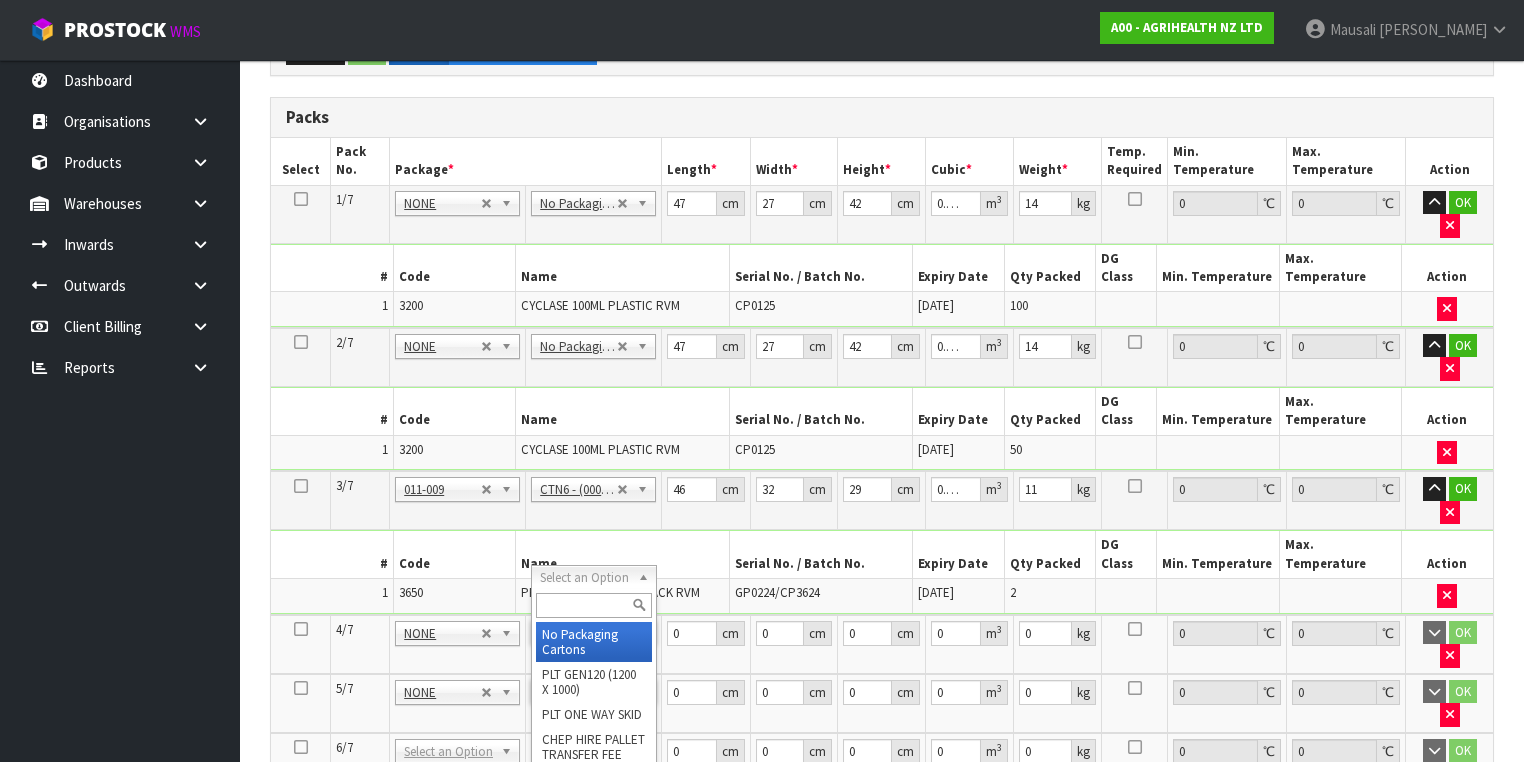 click at bounding box center (593, 605) 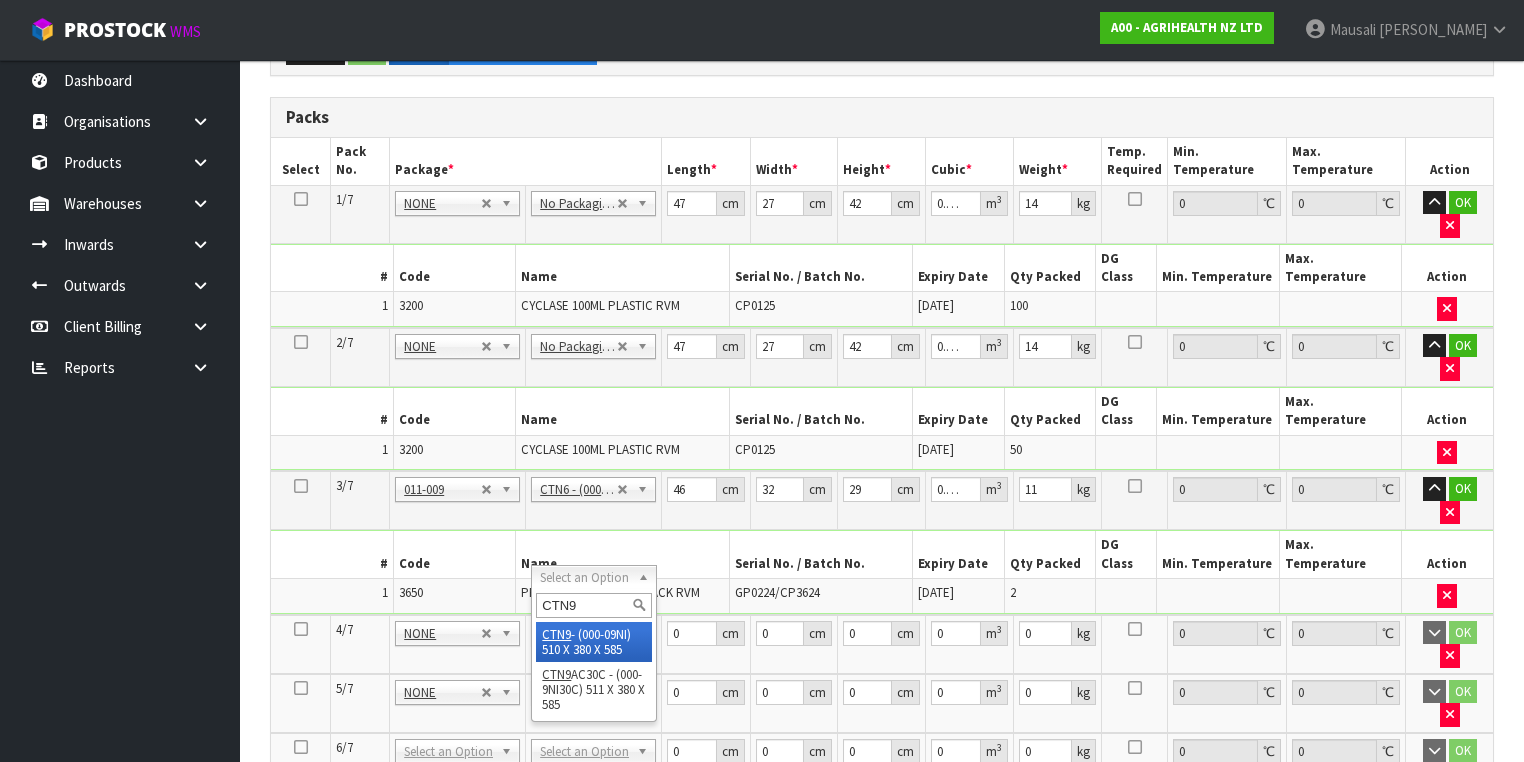type on "CTN9" 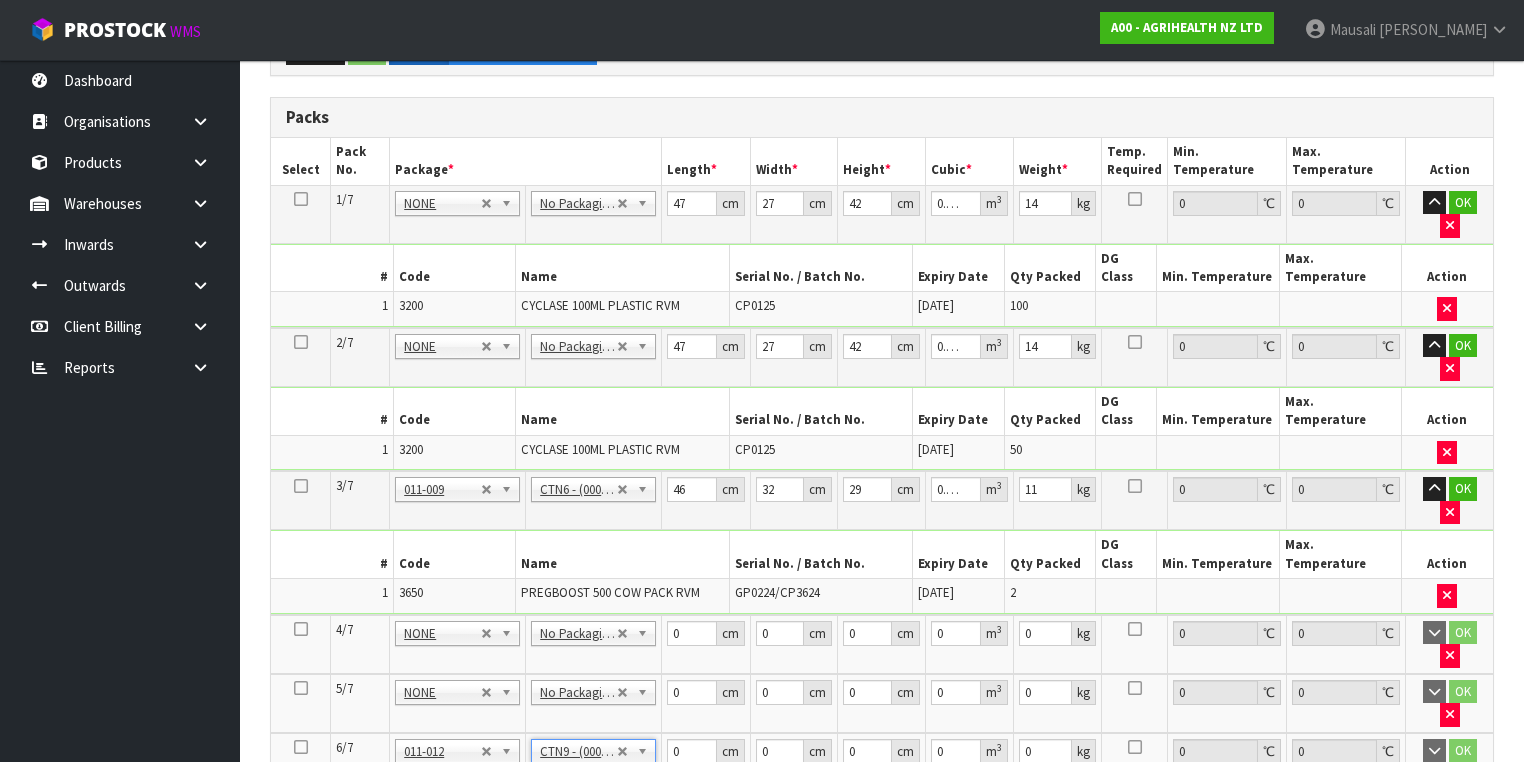 type on "51" 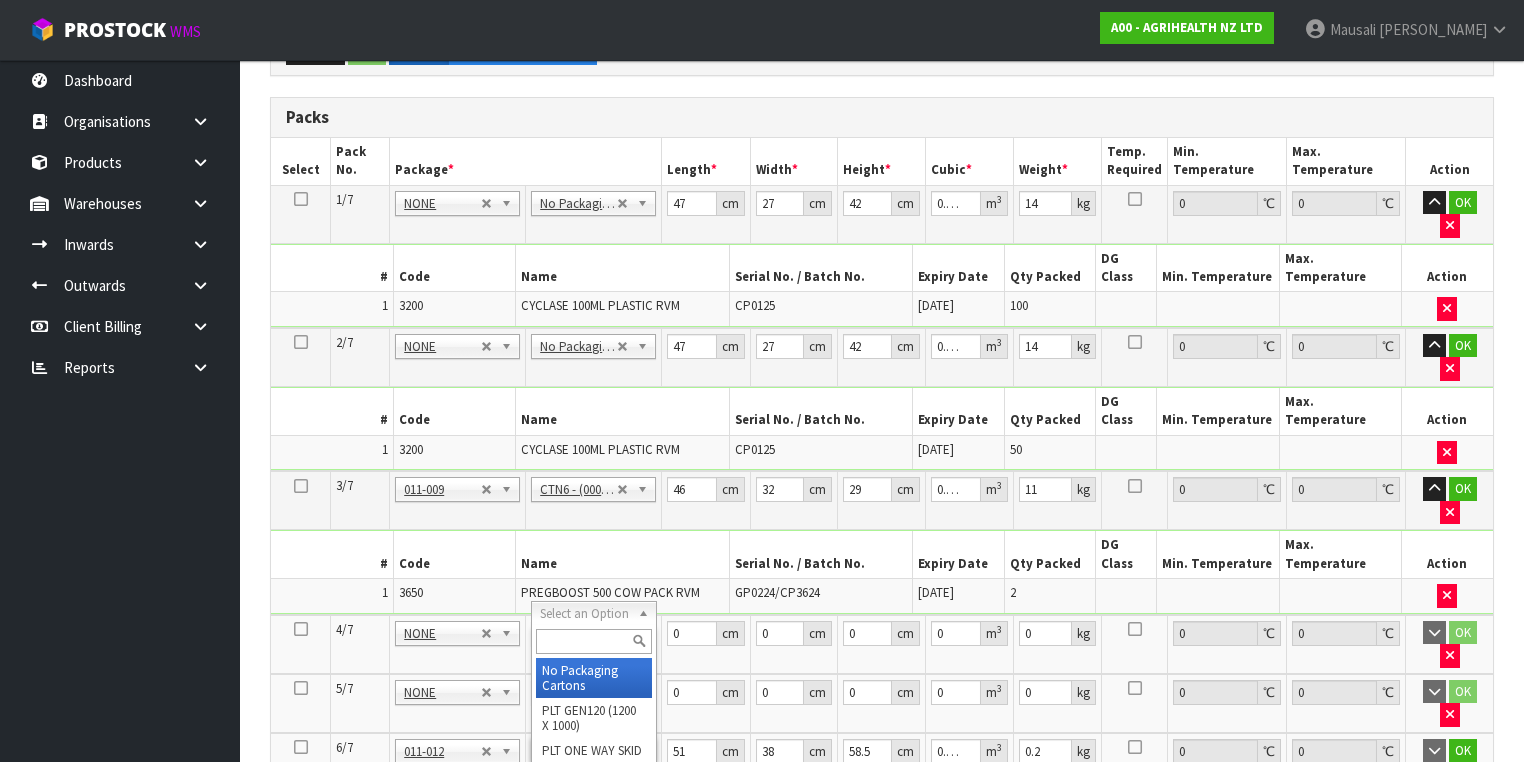 click at bounding box center [593, 641] 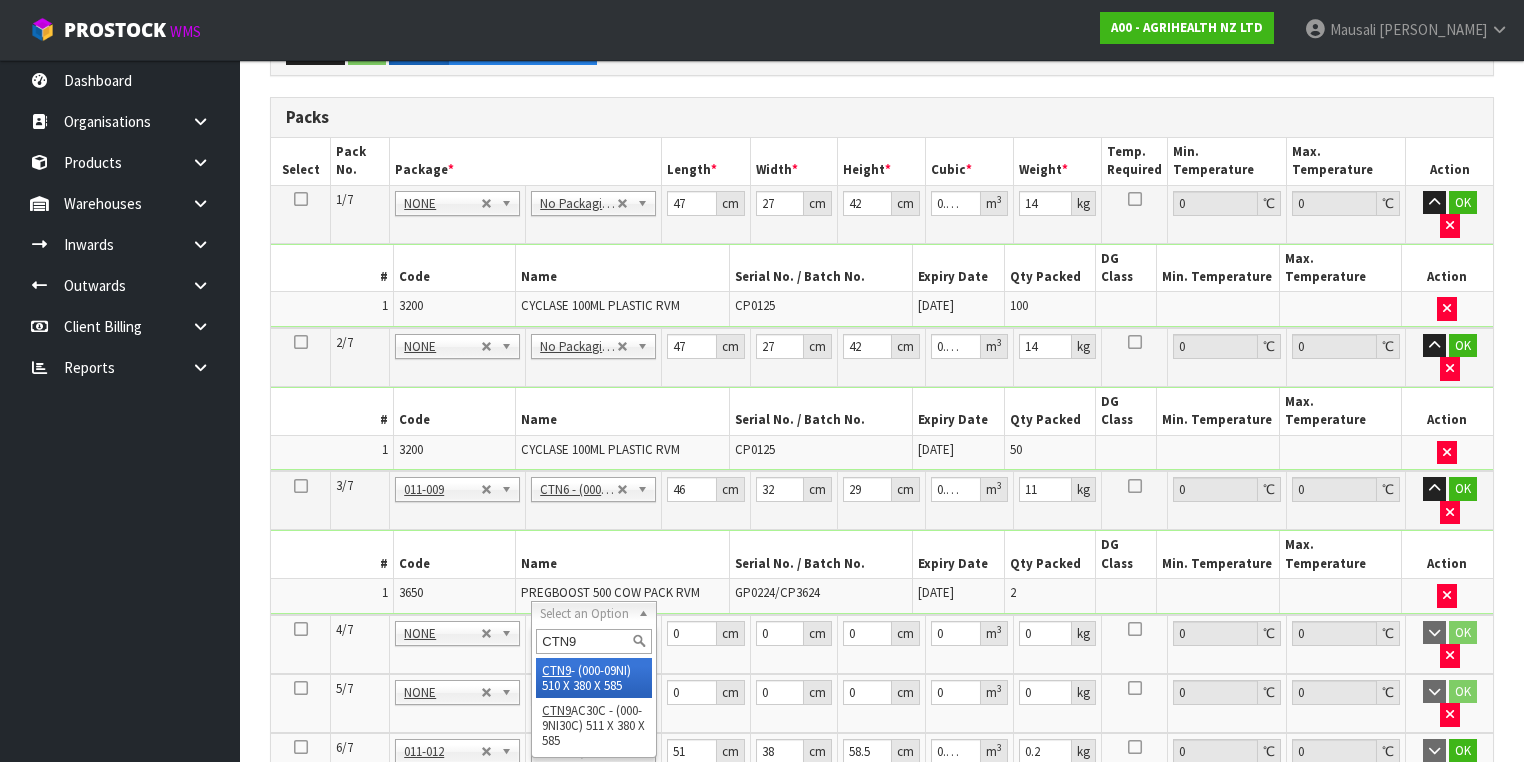 type on "CTN9" 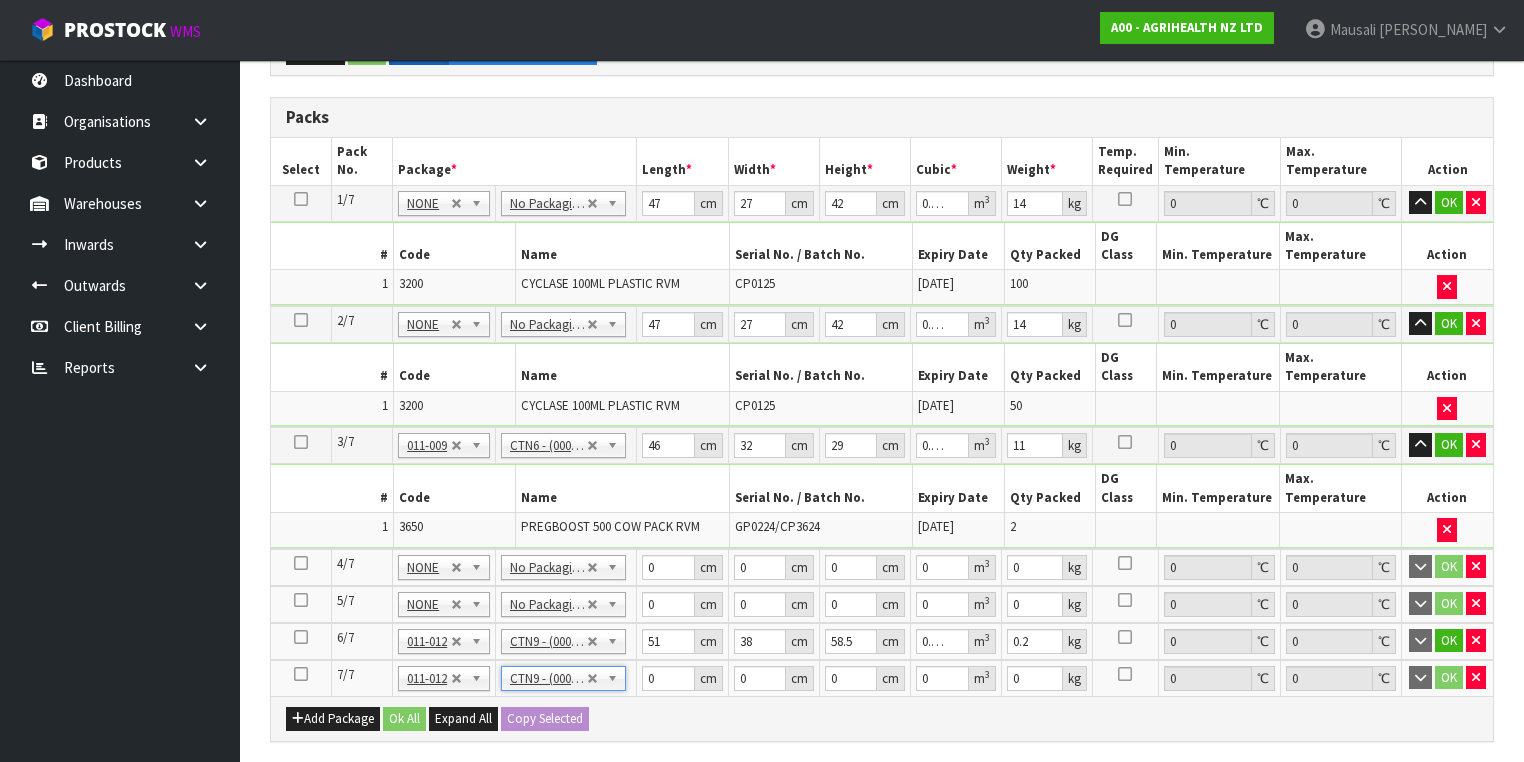 type on "51" 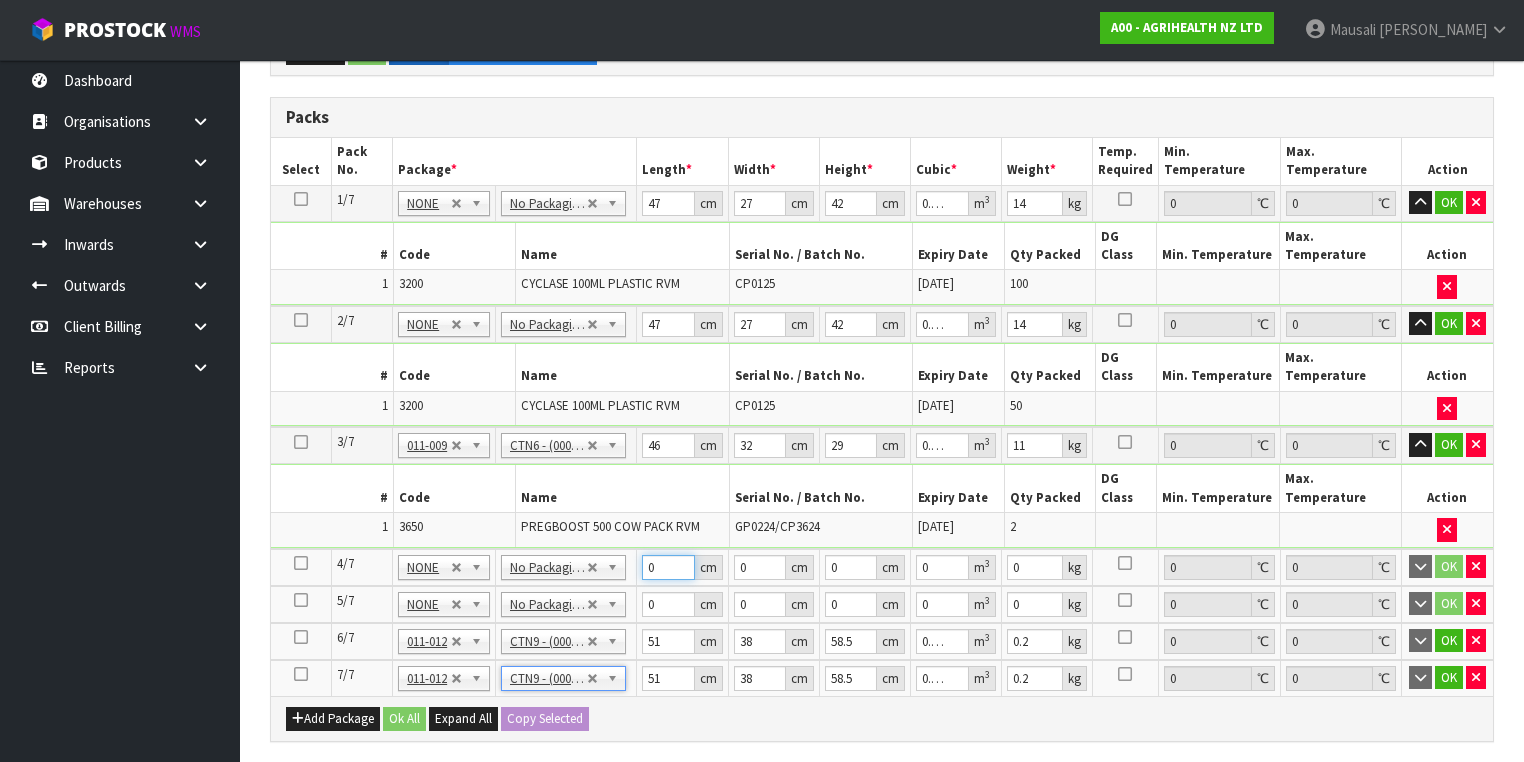 drag, startPoint x: 663, startPoint y: 504, endPoint x: 623, endPoint y: 518, distance: 42.379242 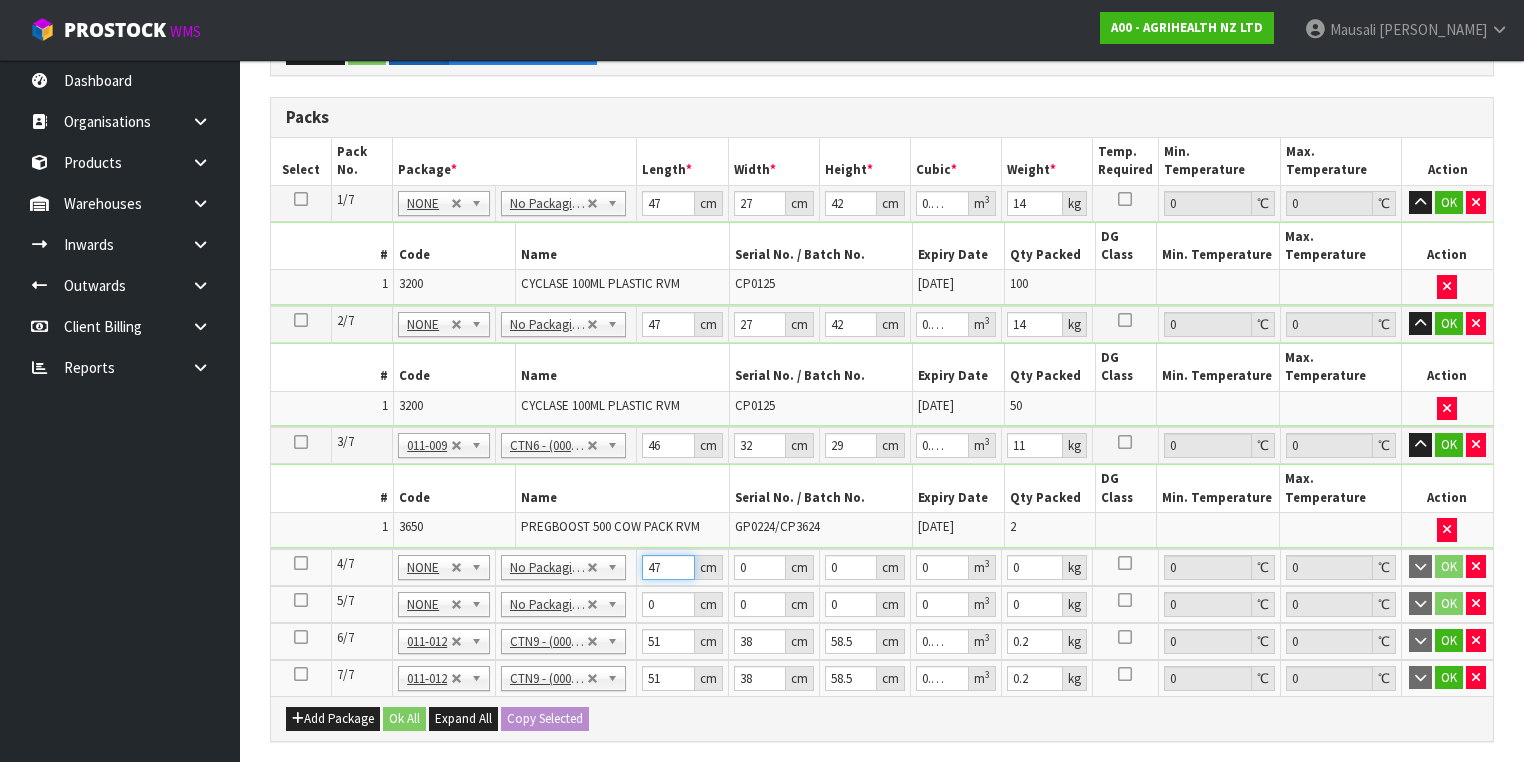 type on "47" 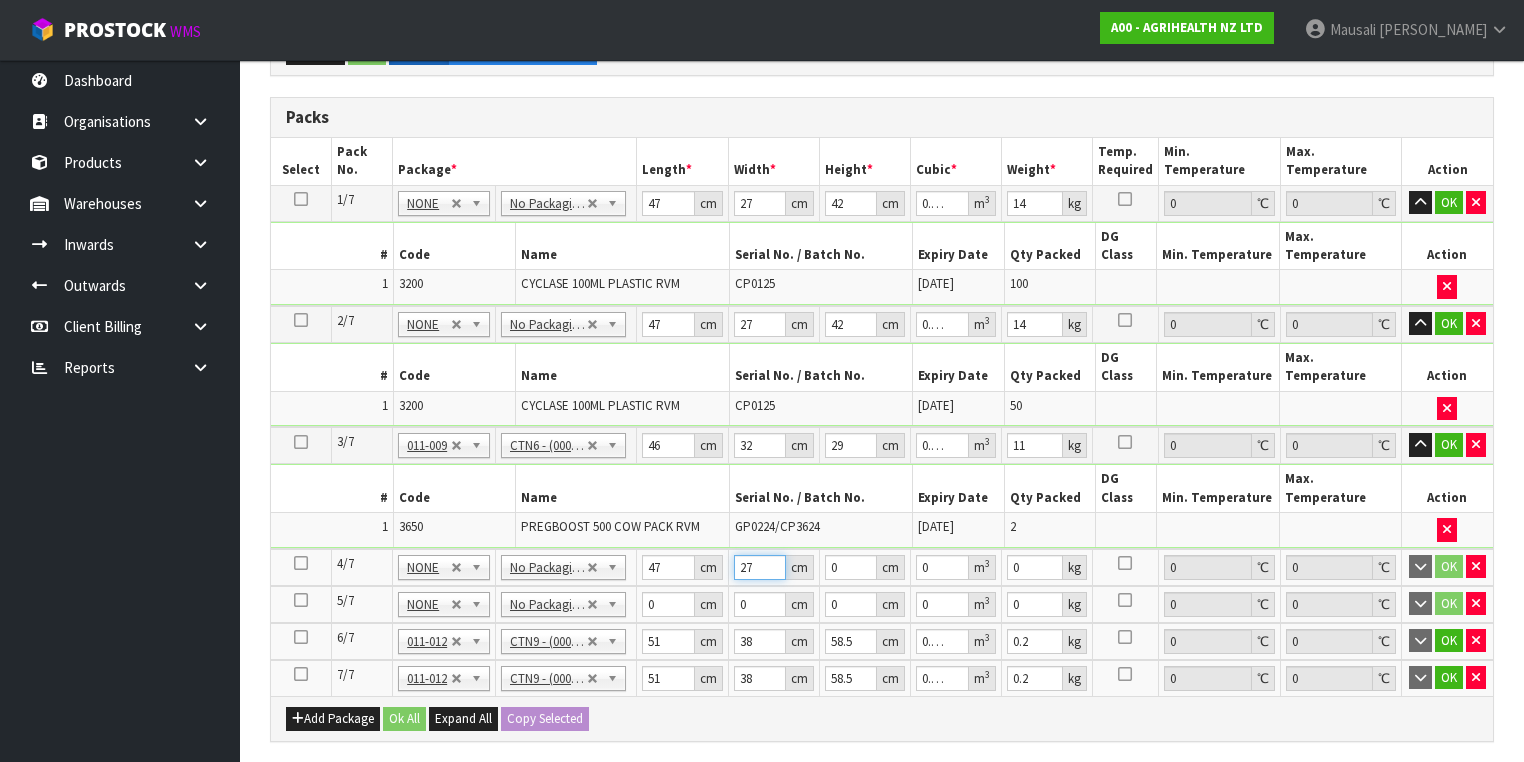 type on "27" 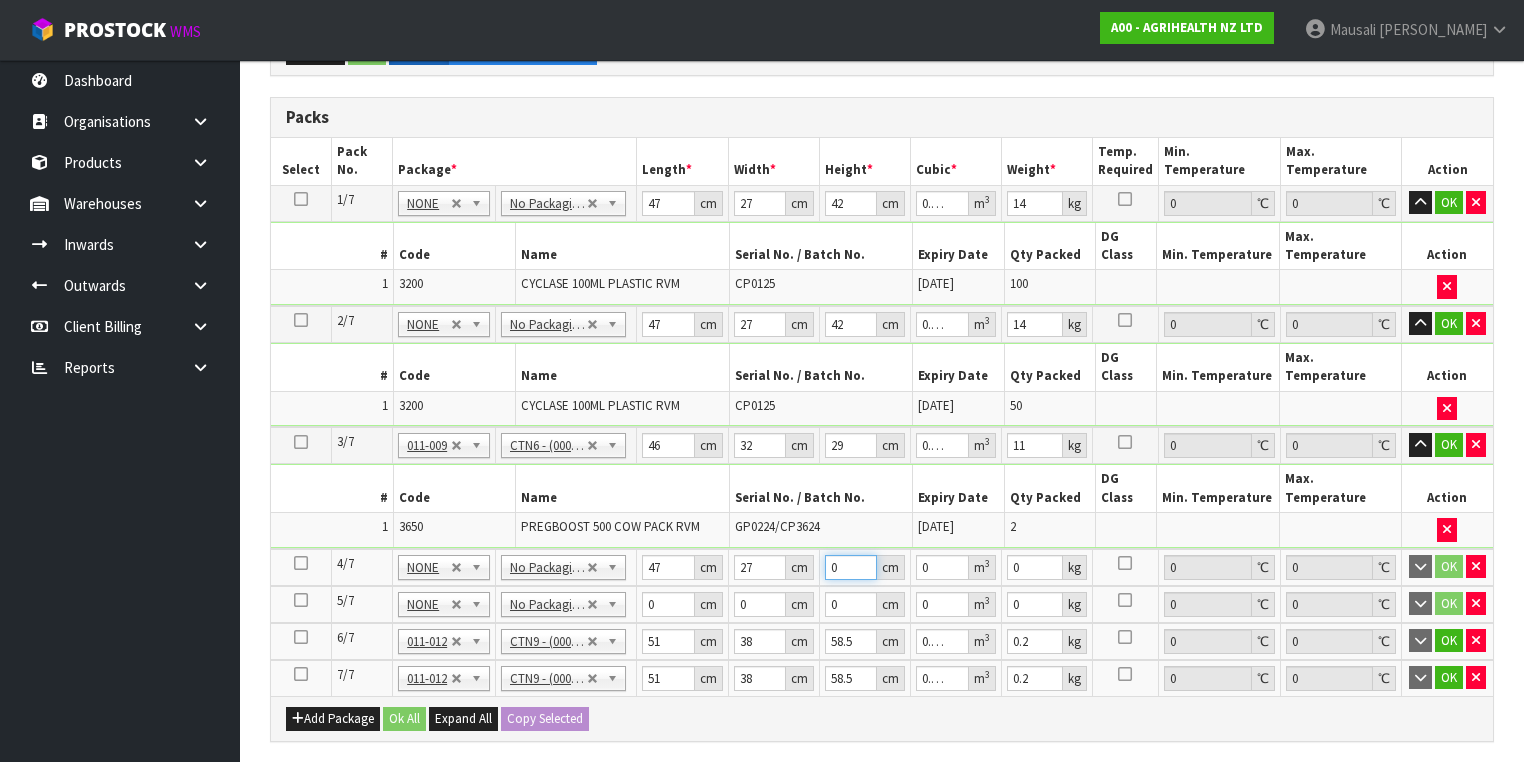 type on "4" 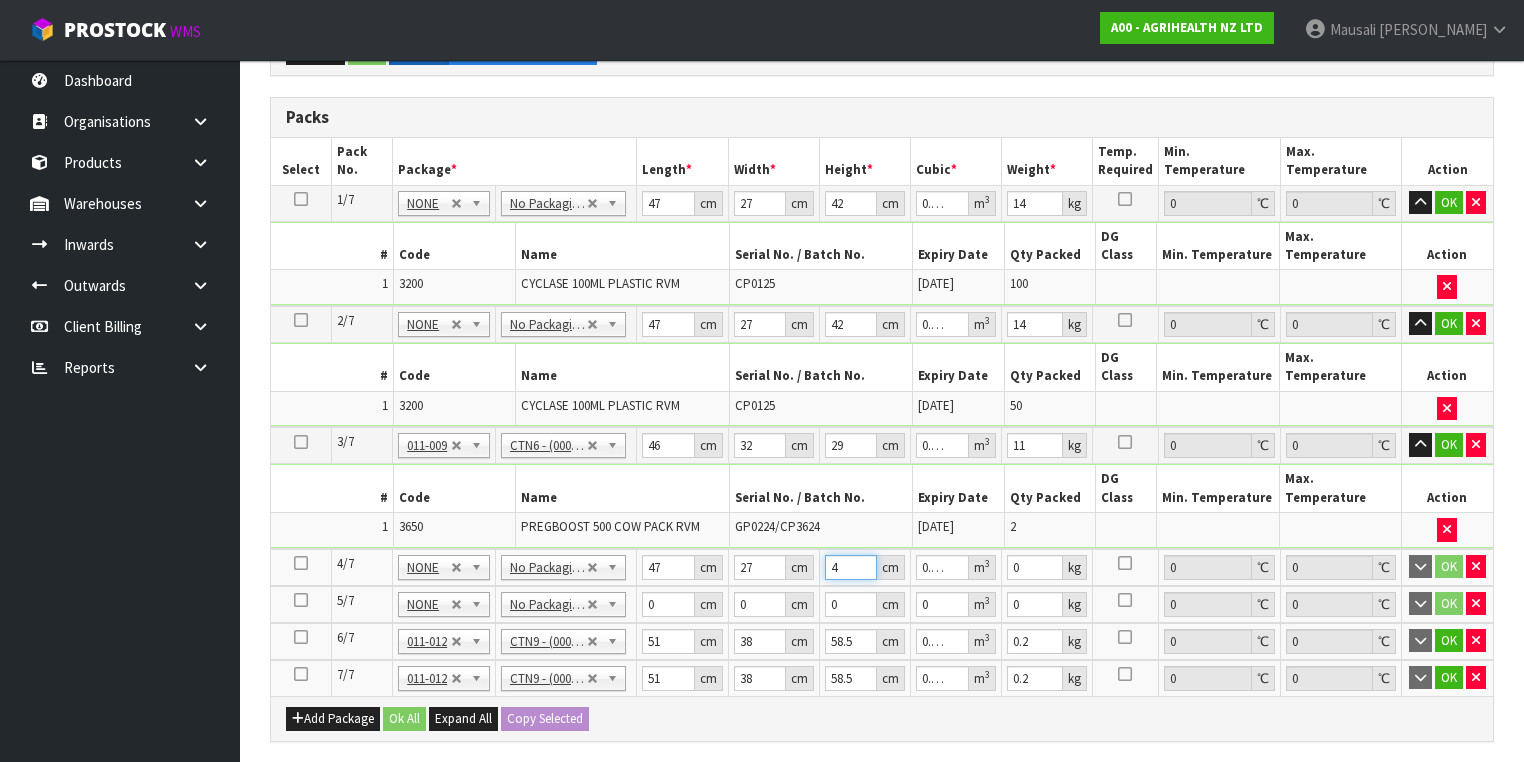 type on "42" 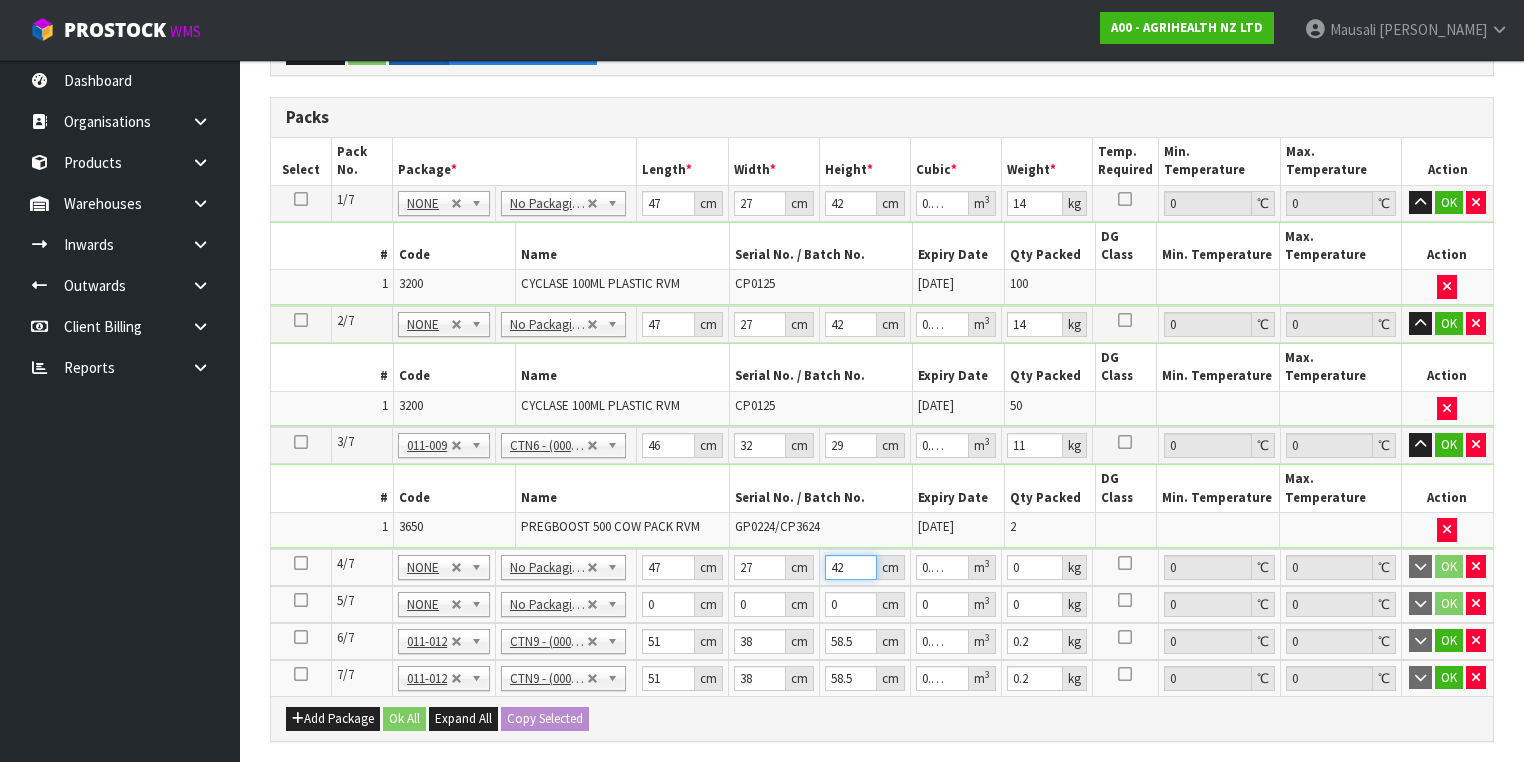 type on "42" 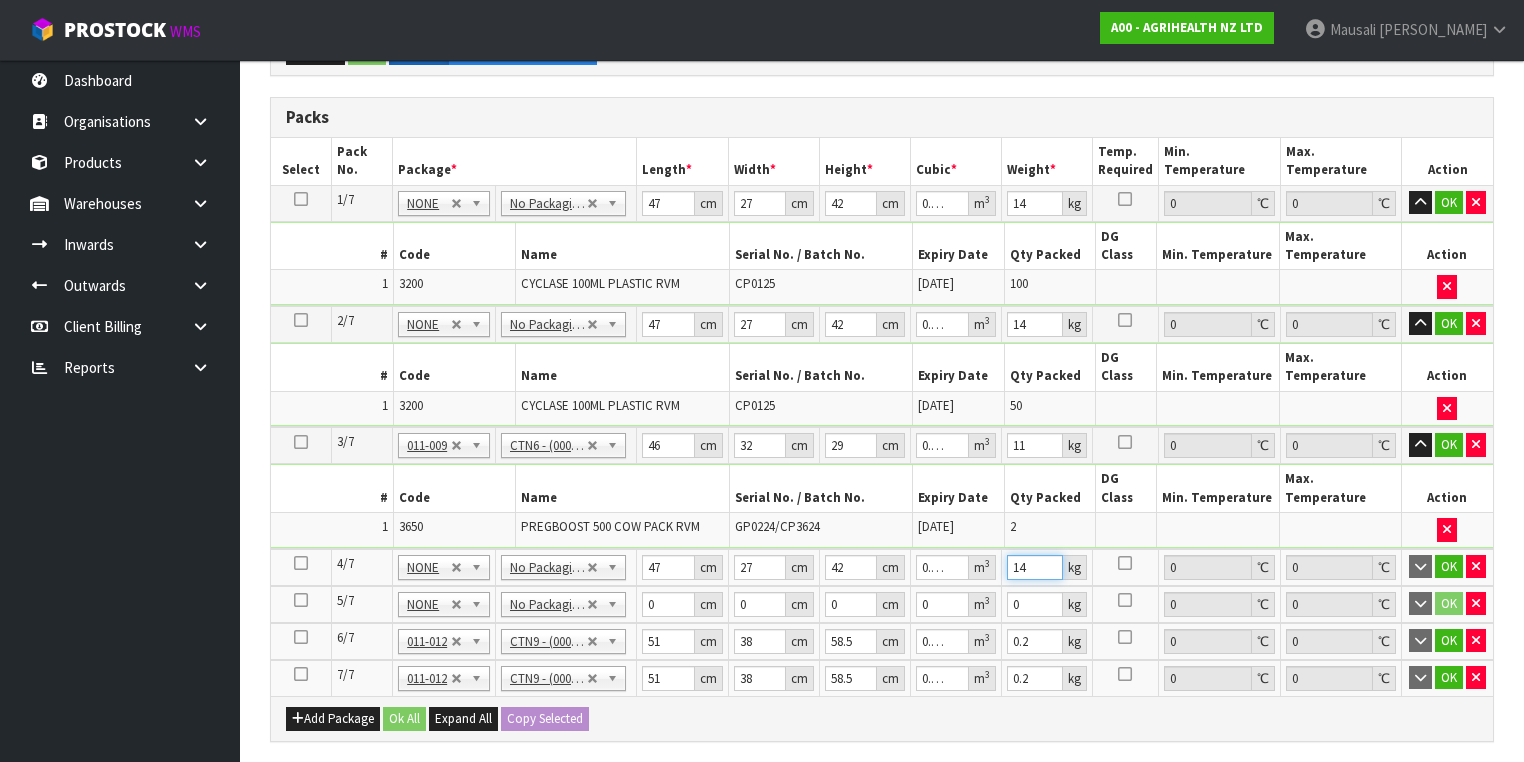 type on "14" 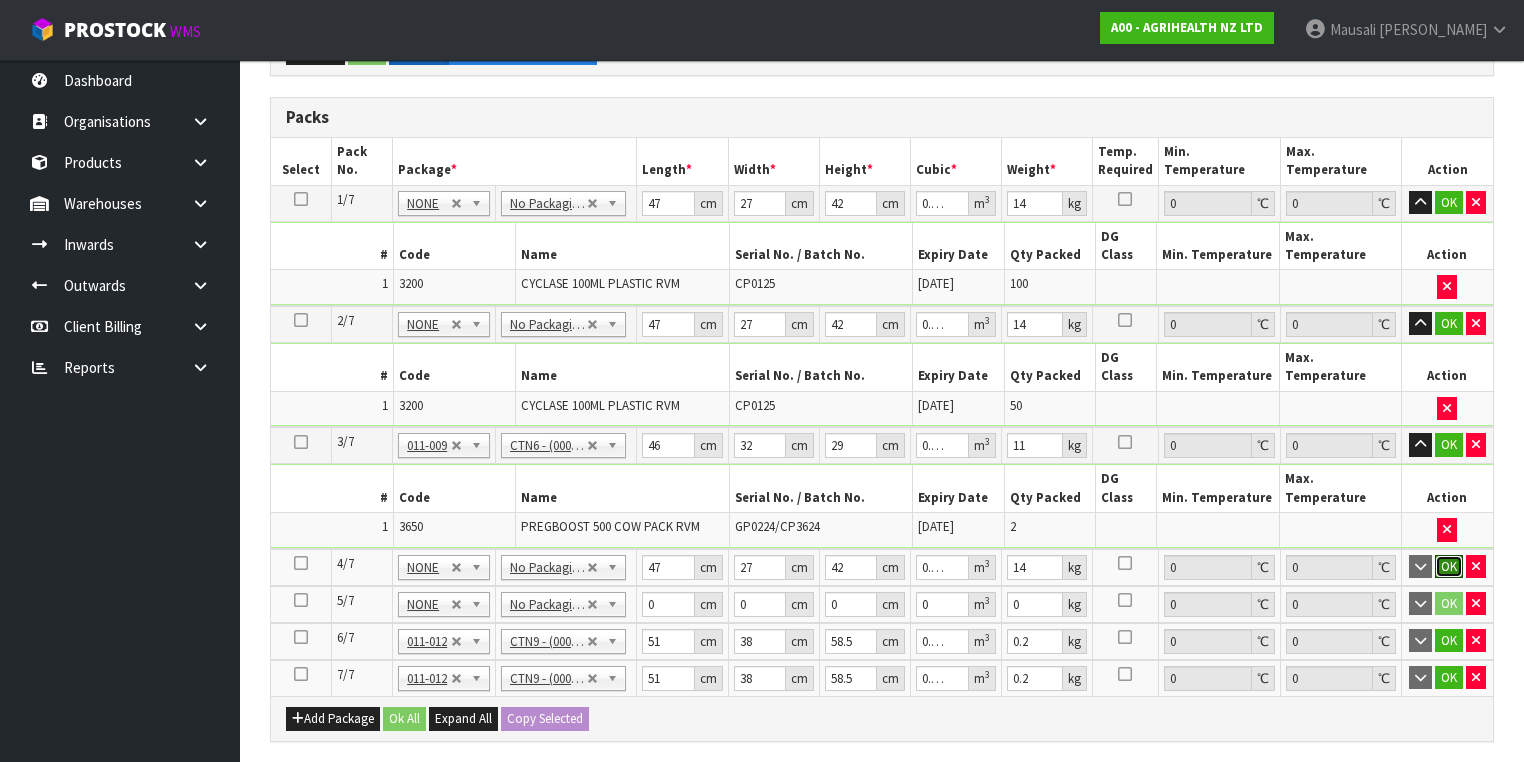 type 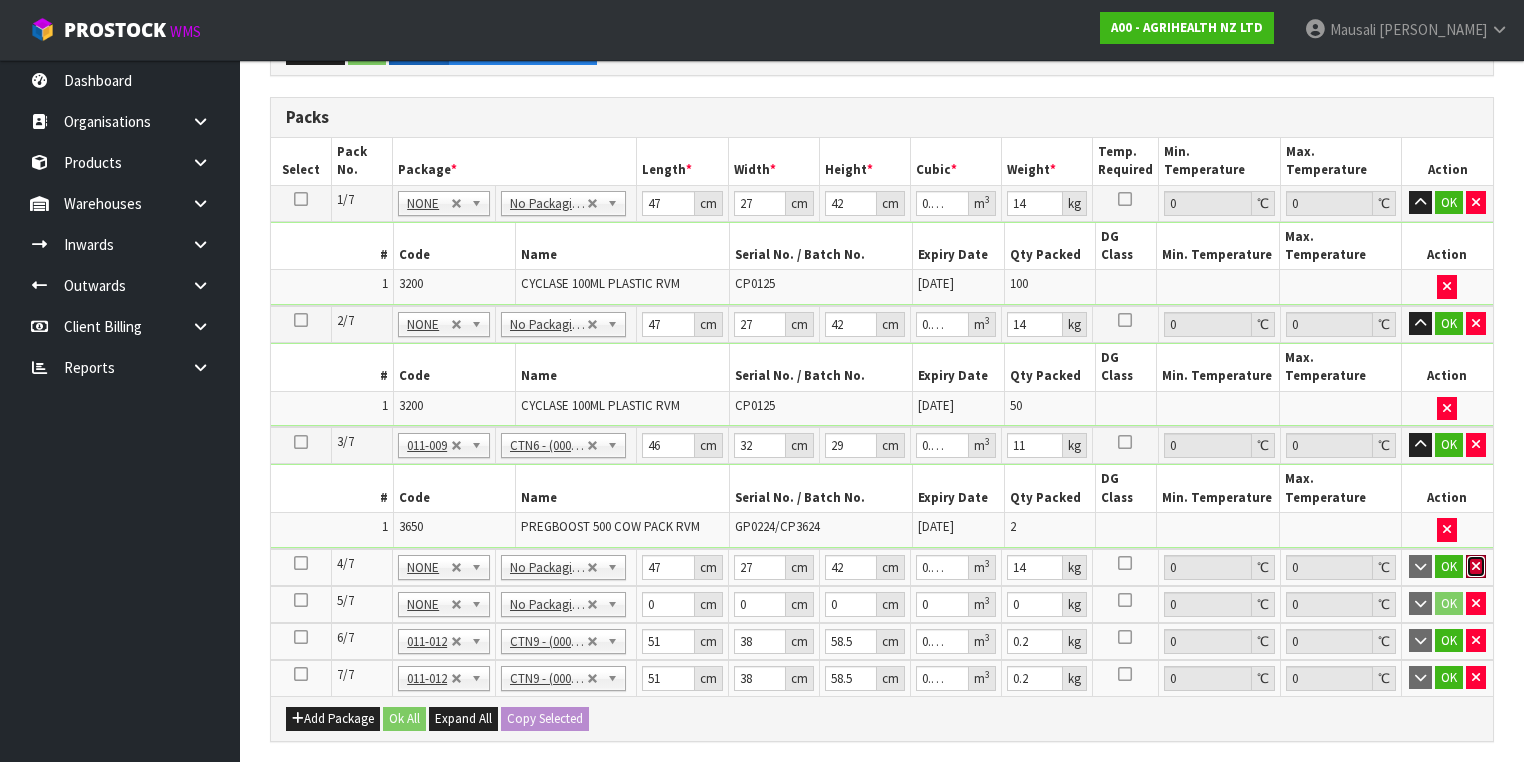 type 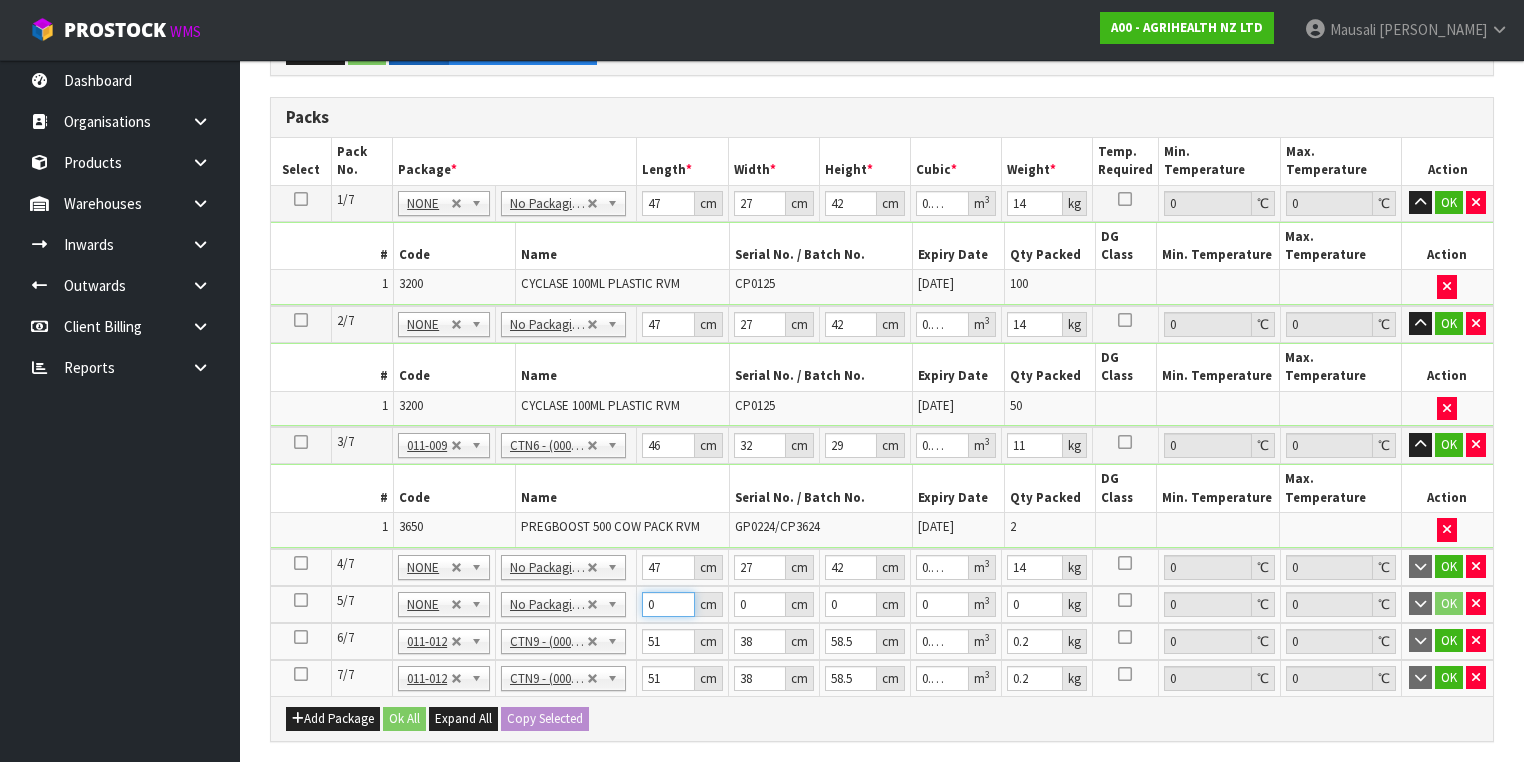 drag, startPoint x: 660, startPoint y: 546, endPoint x: 640, endPoint y: 550, distance: 20.396078 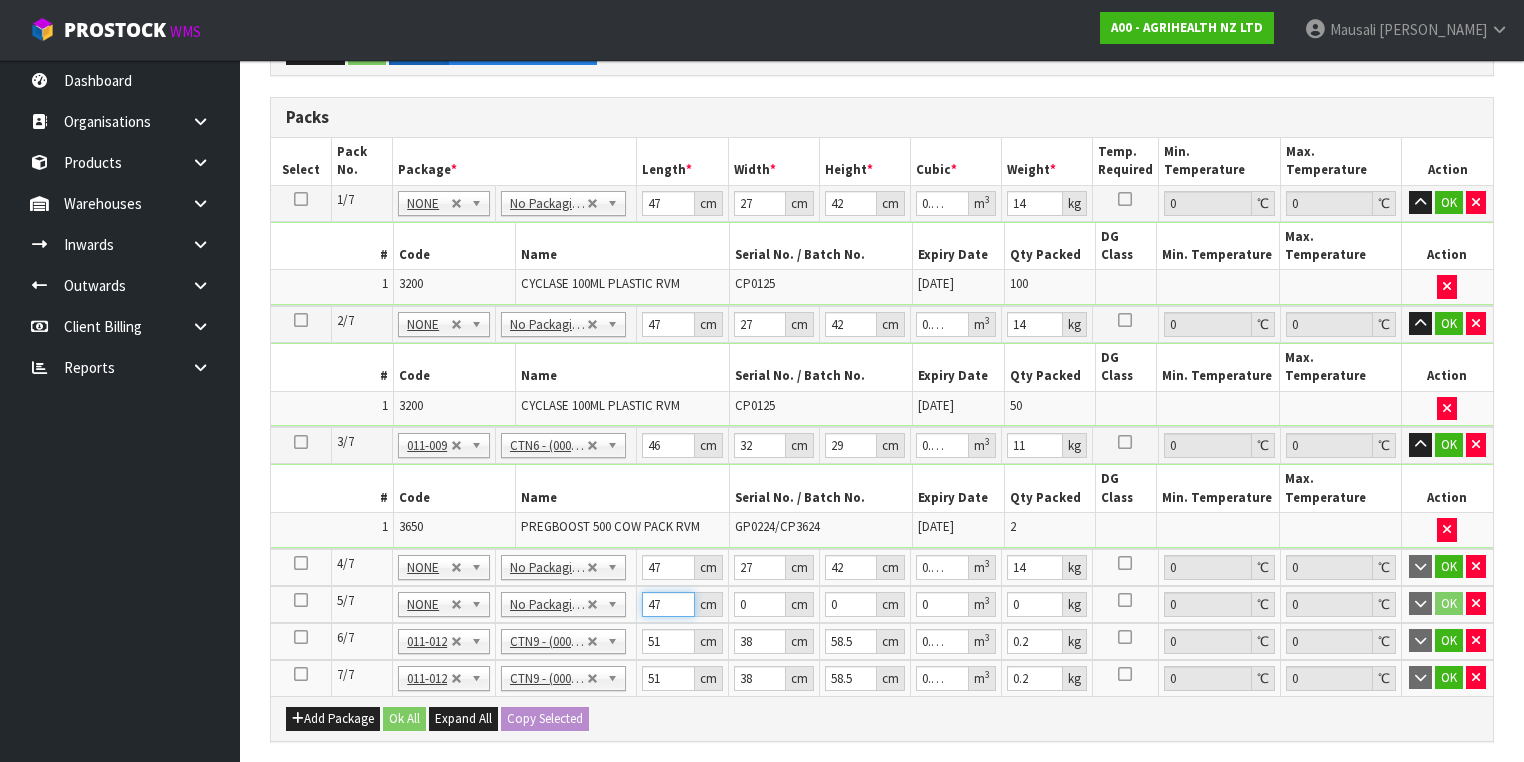type on "47" 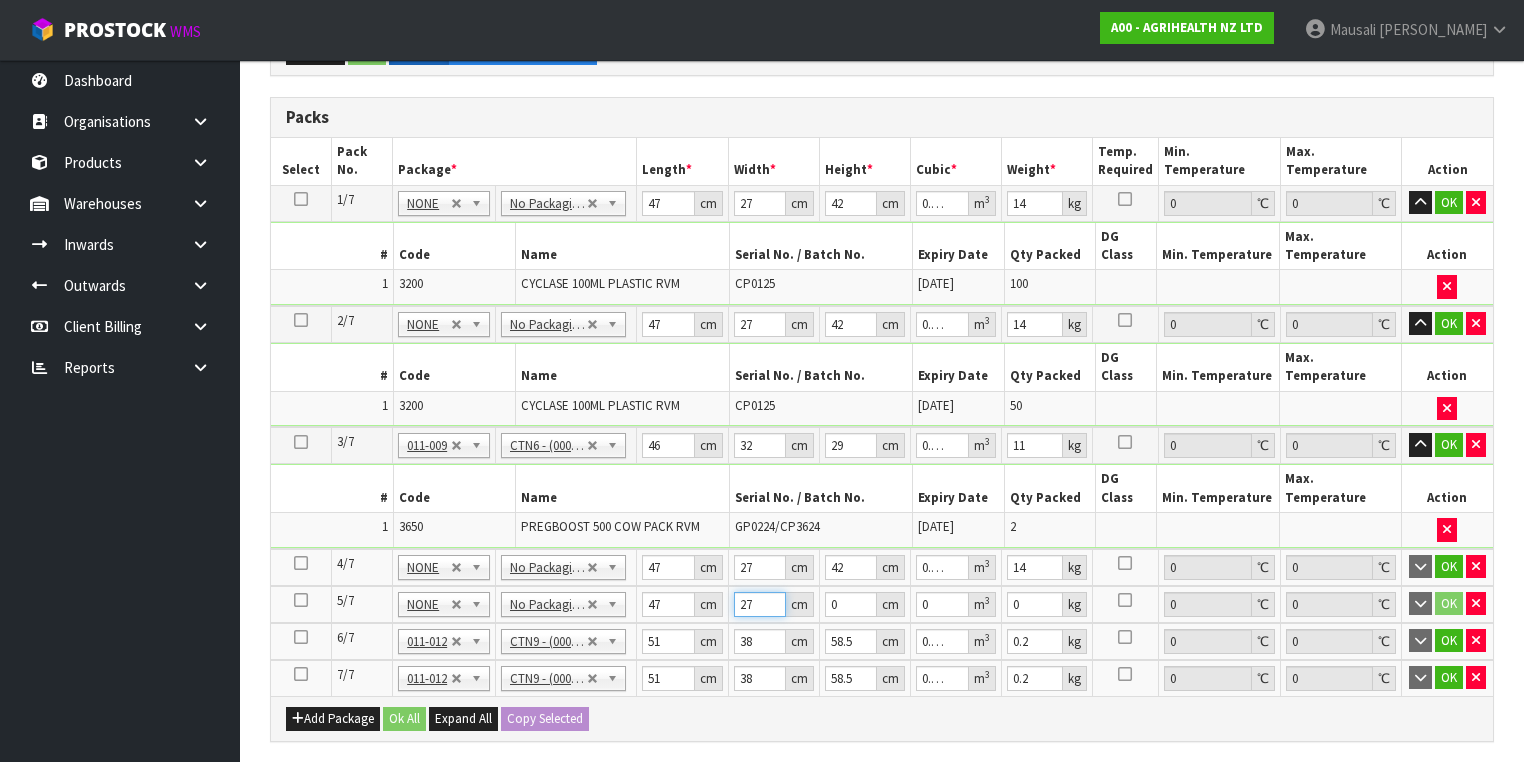 type on "27" 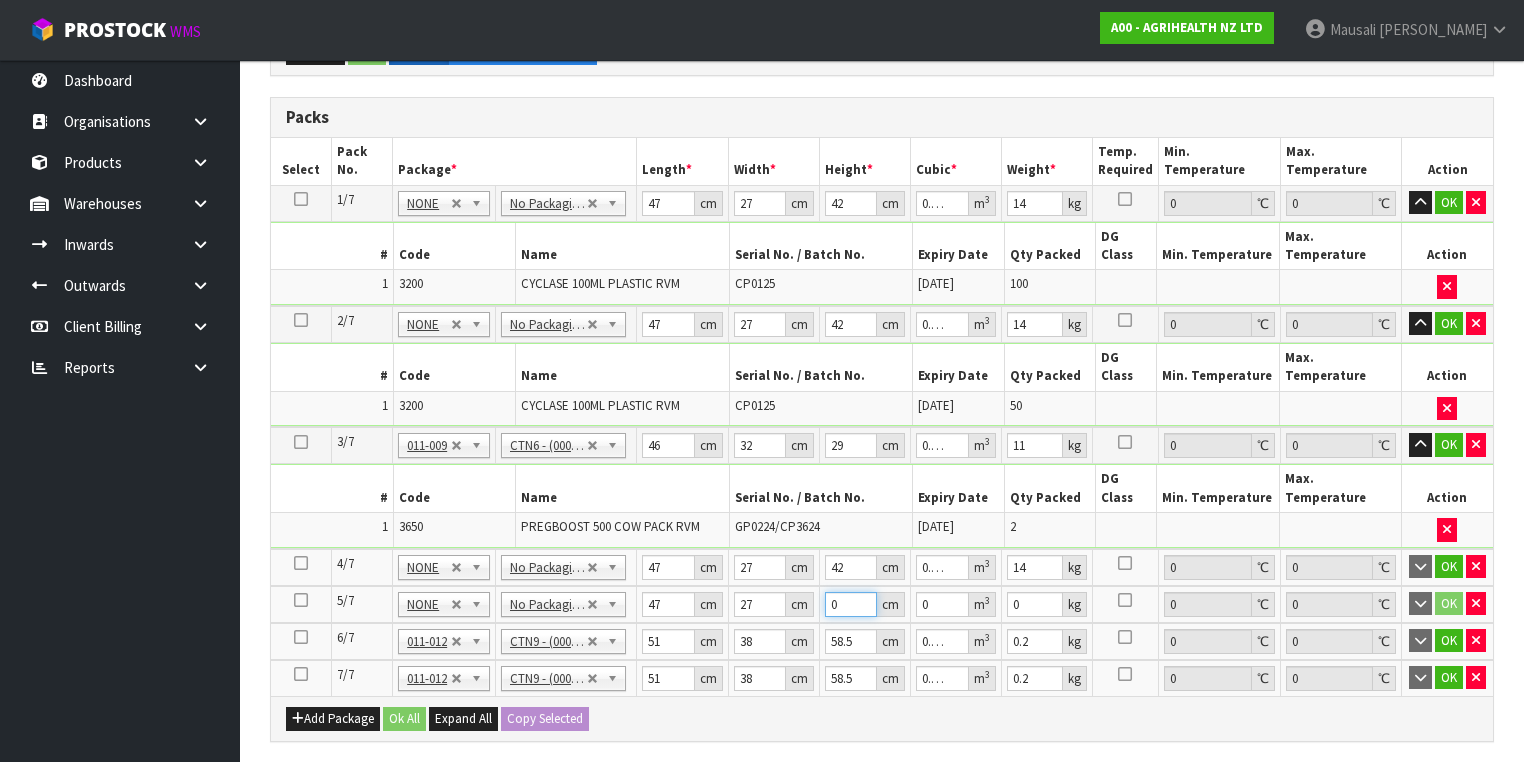 type on "4" 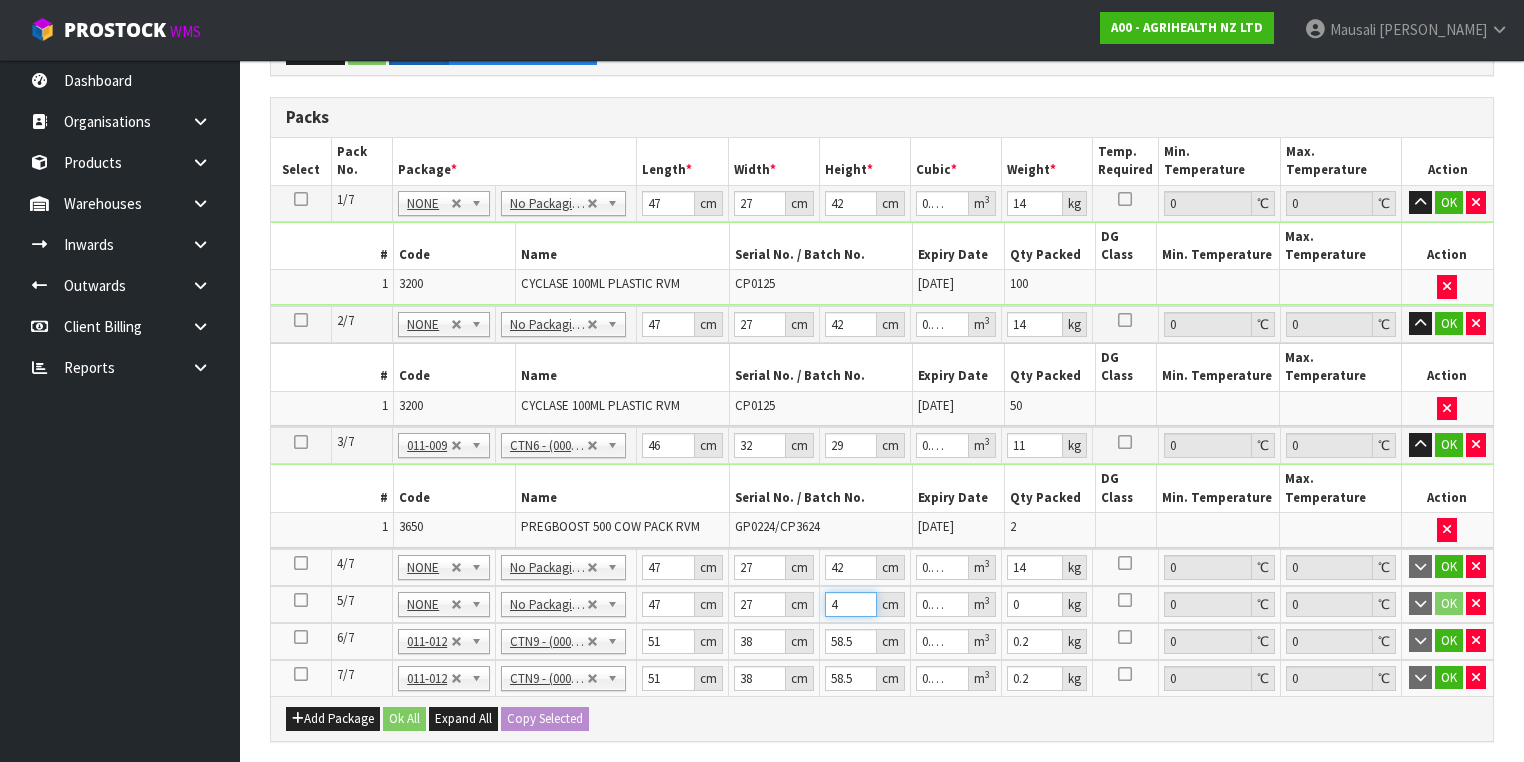 type on "42" 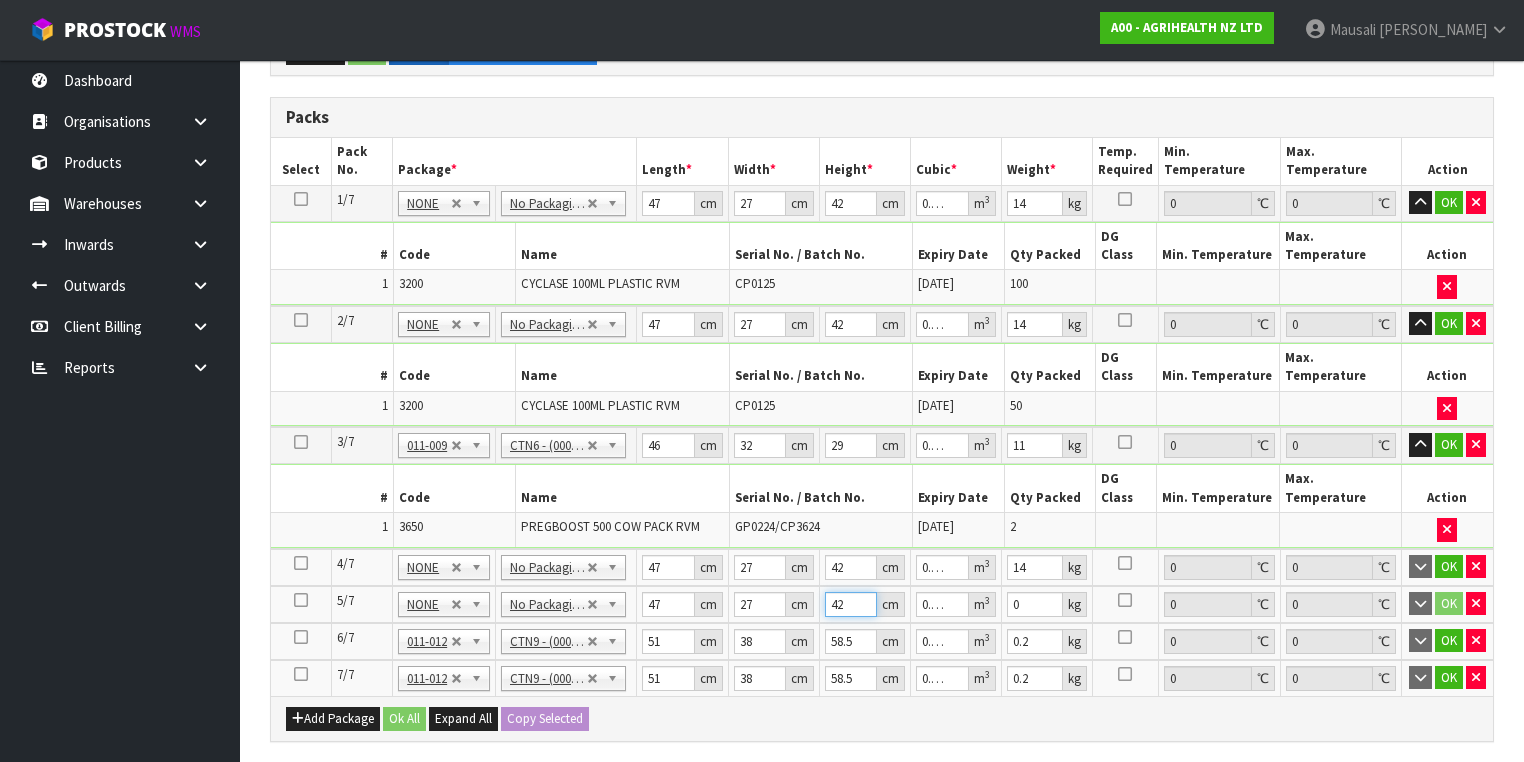type on "42" 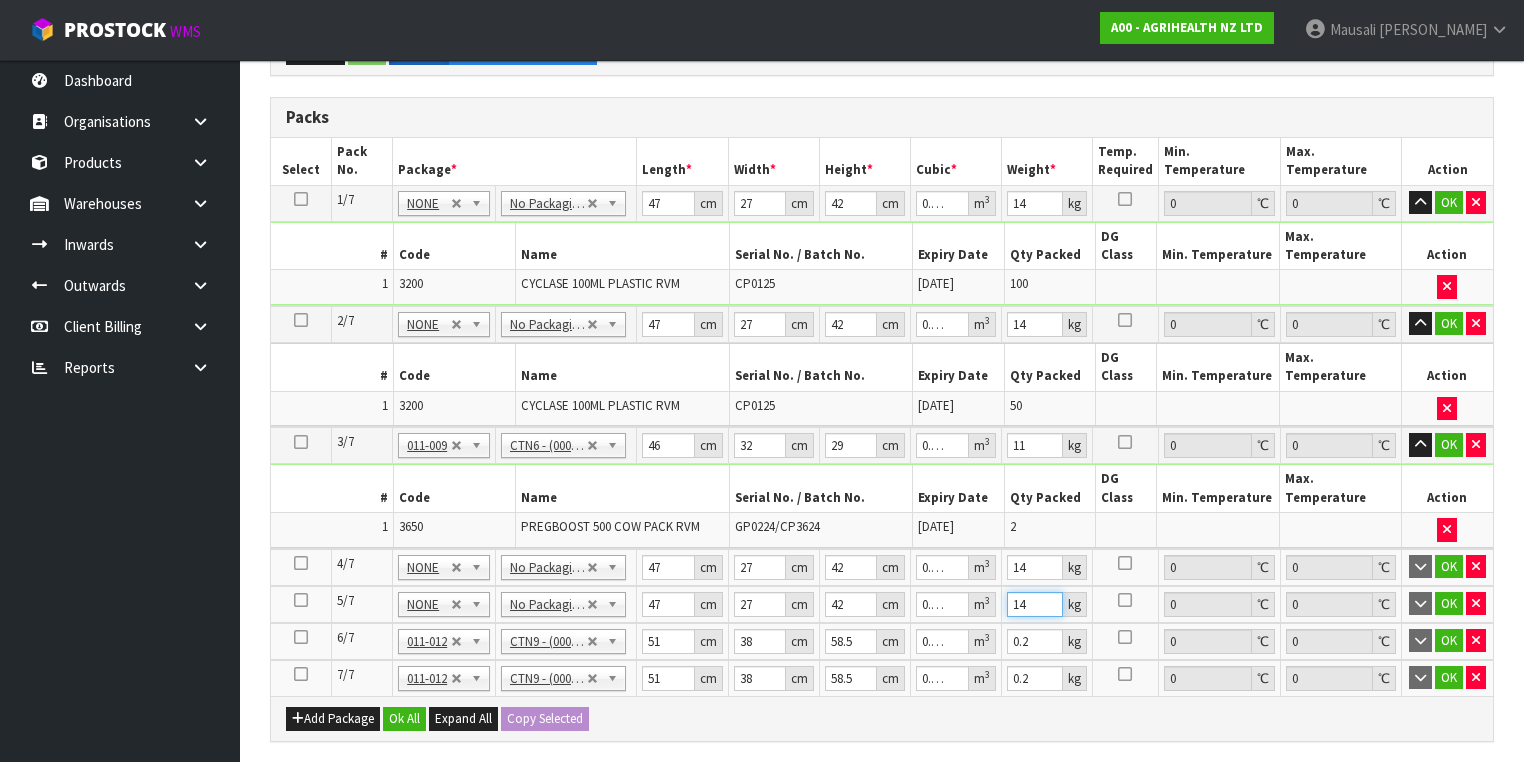 type on "14" 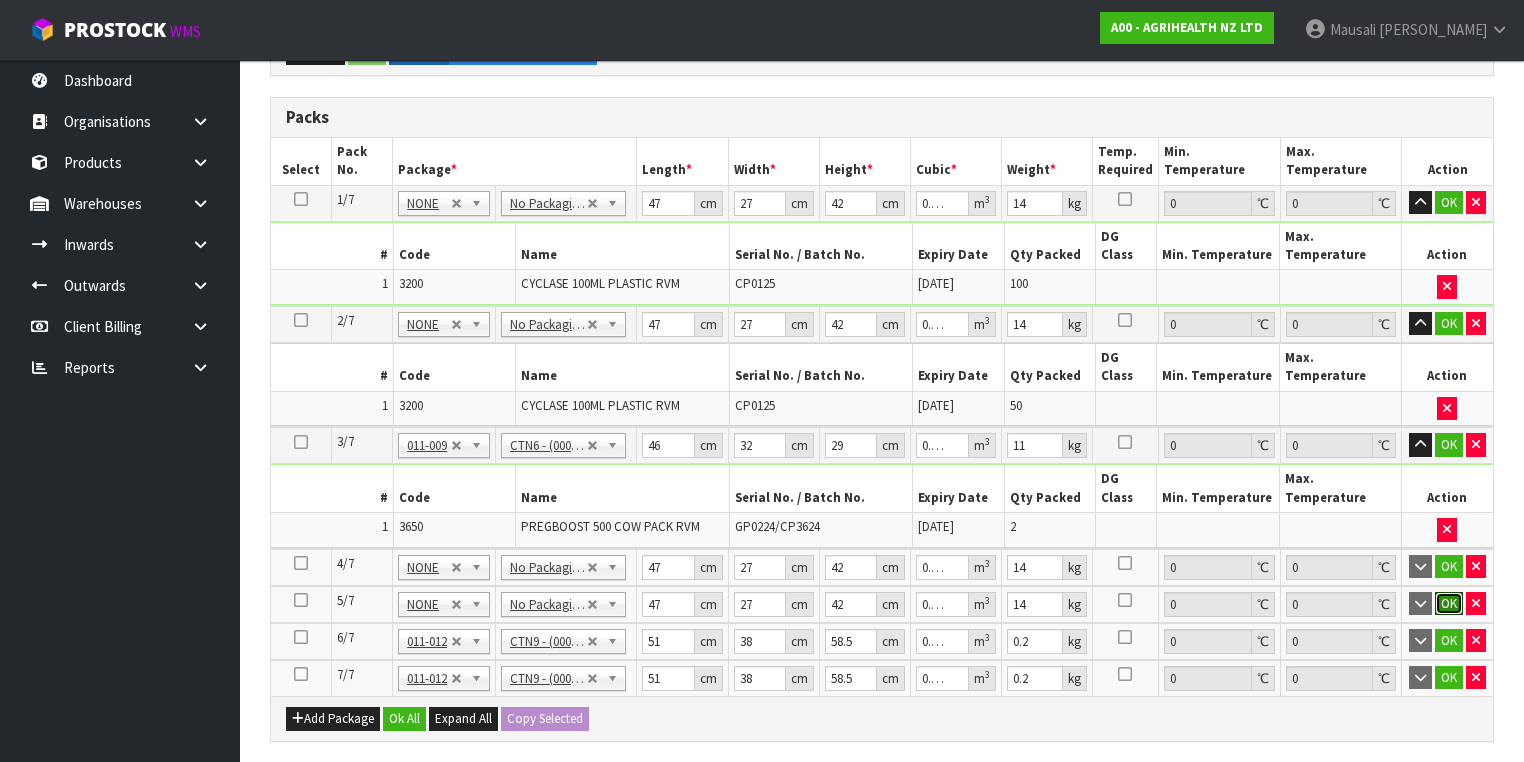 type 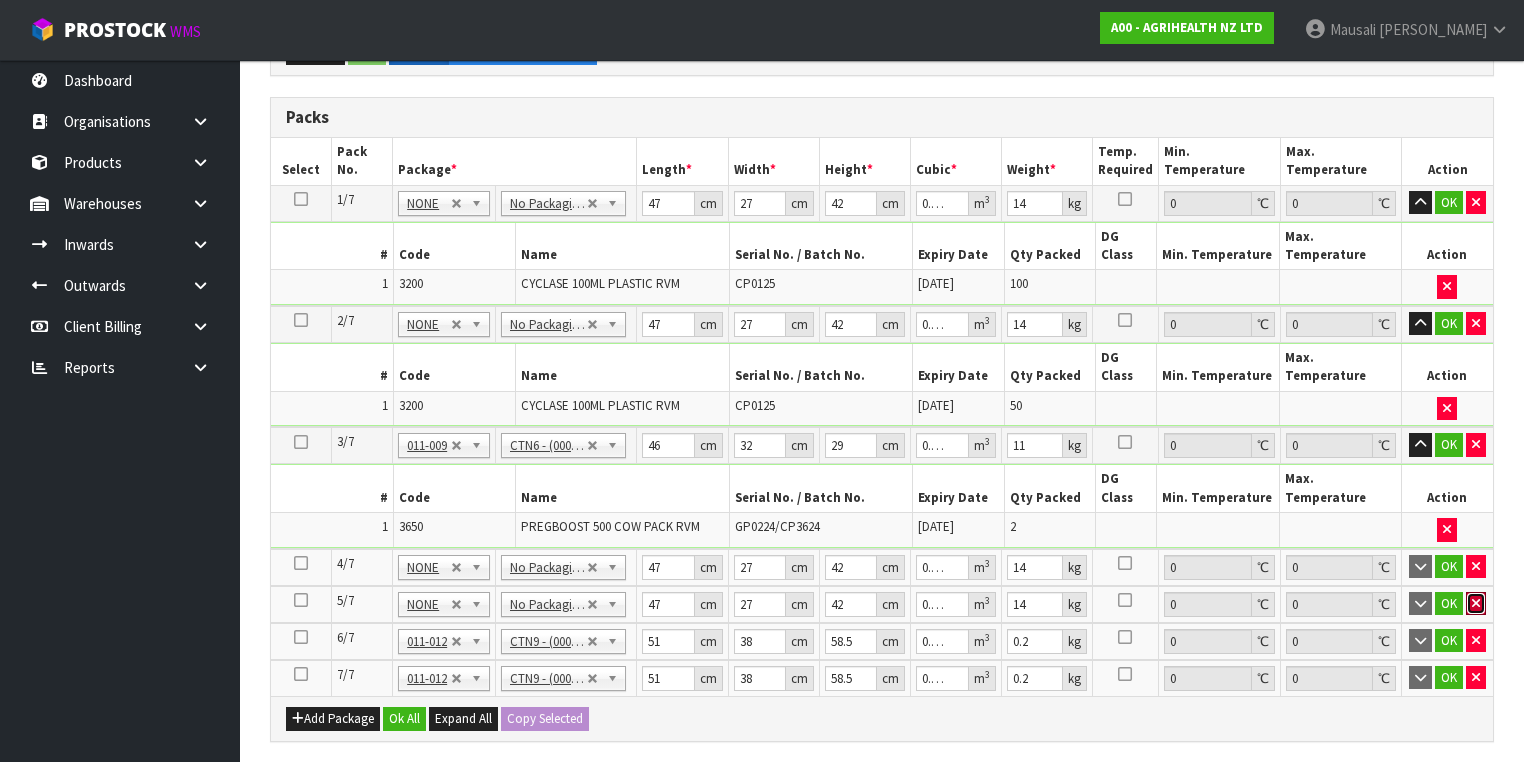 type 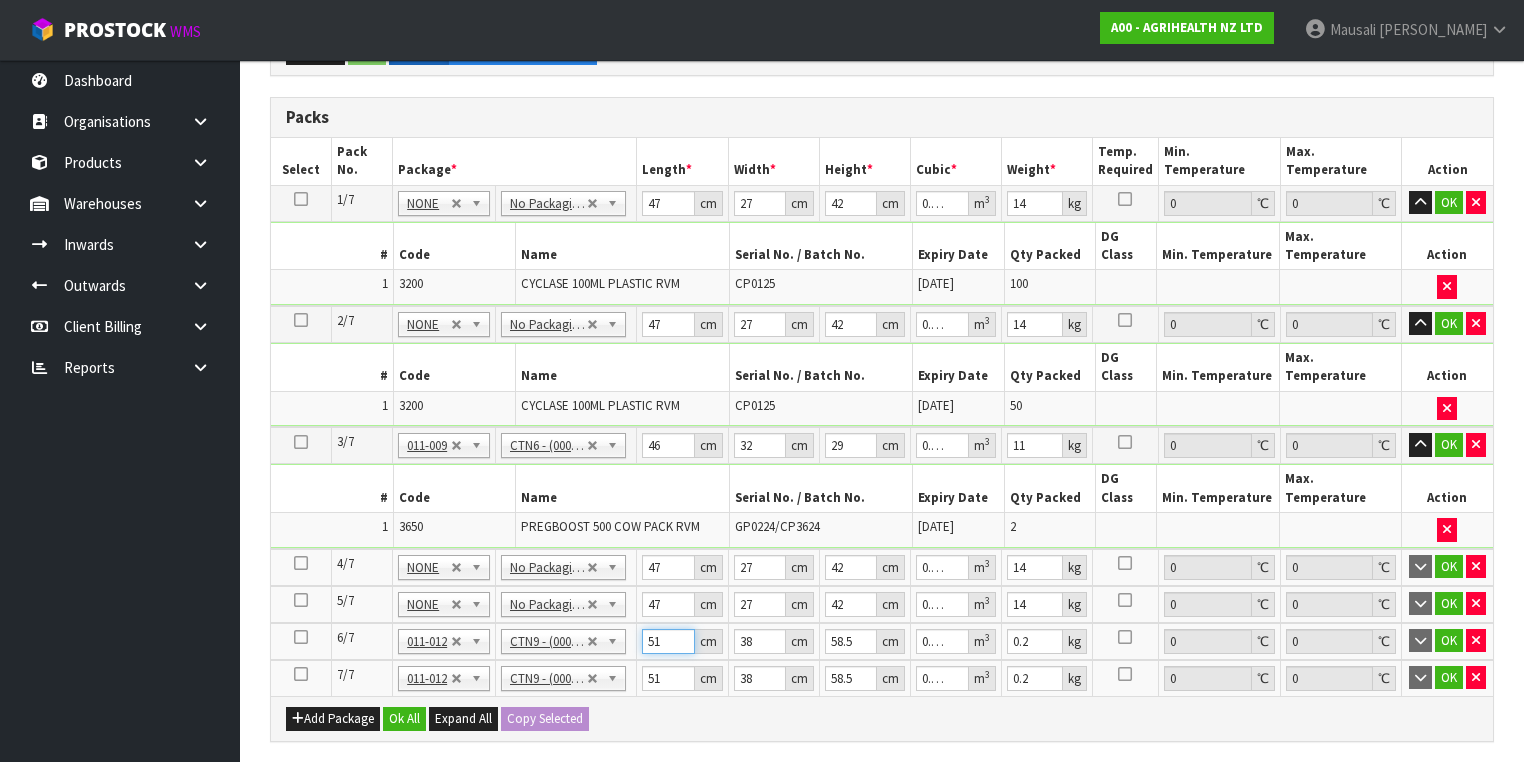 drag, startPoint x: 667, startPoint y: 578, endPoint x: 644, endPoint y: 583, distance: 23.537205 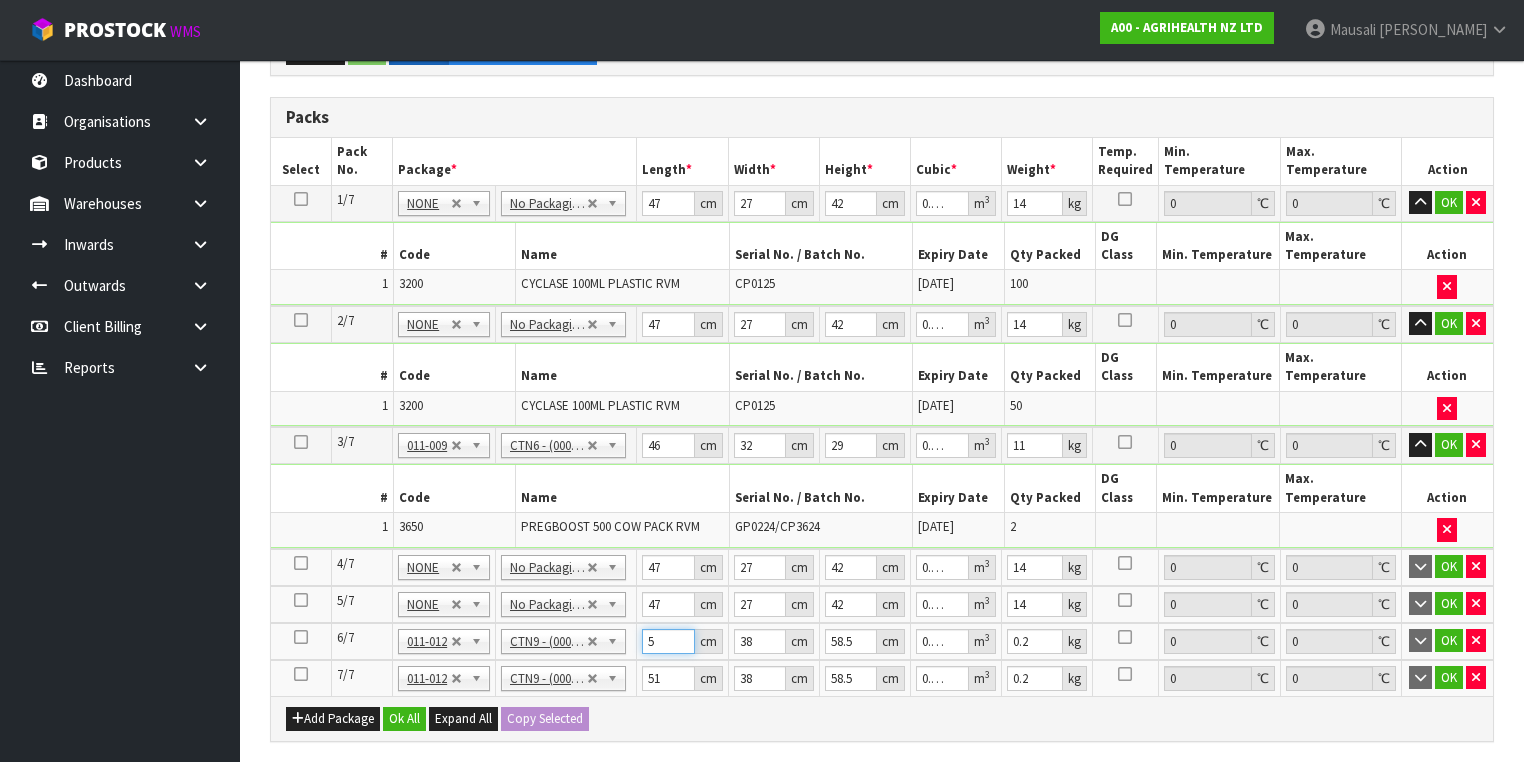 type on "52" 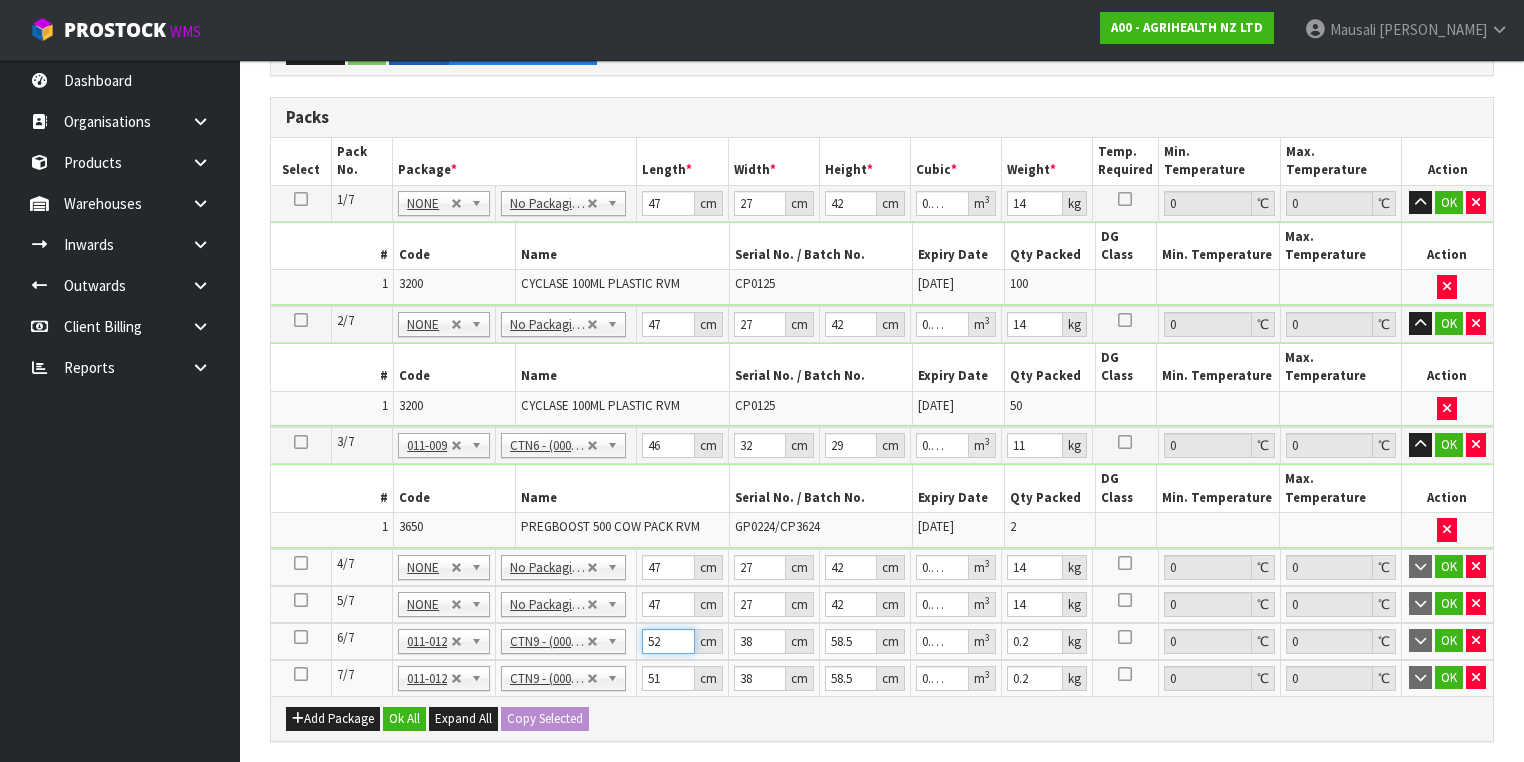 type on "52" 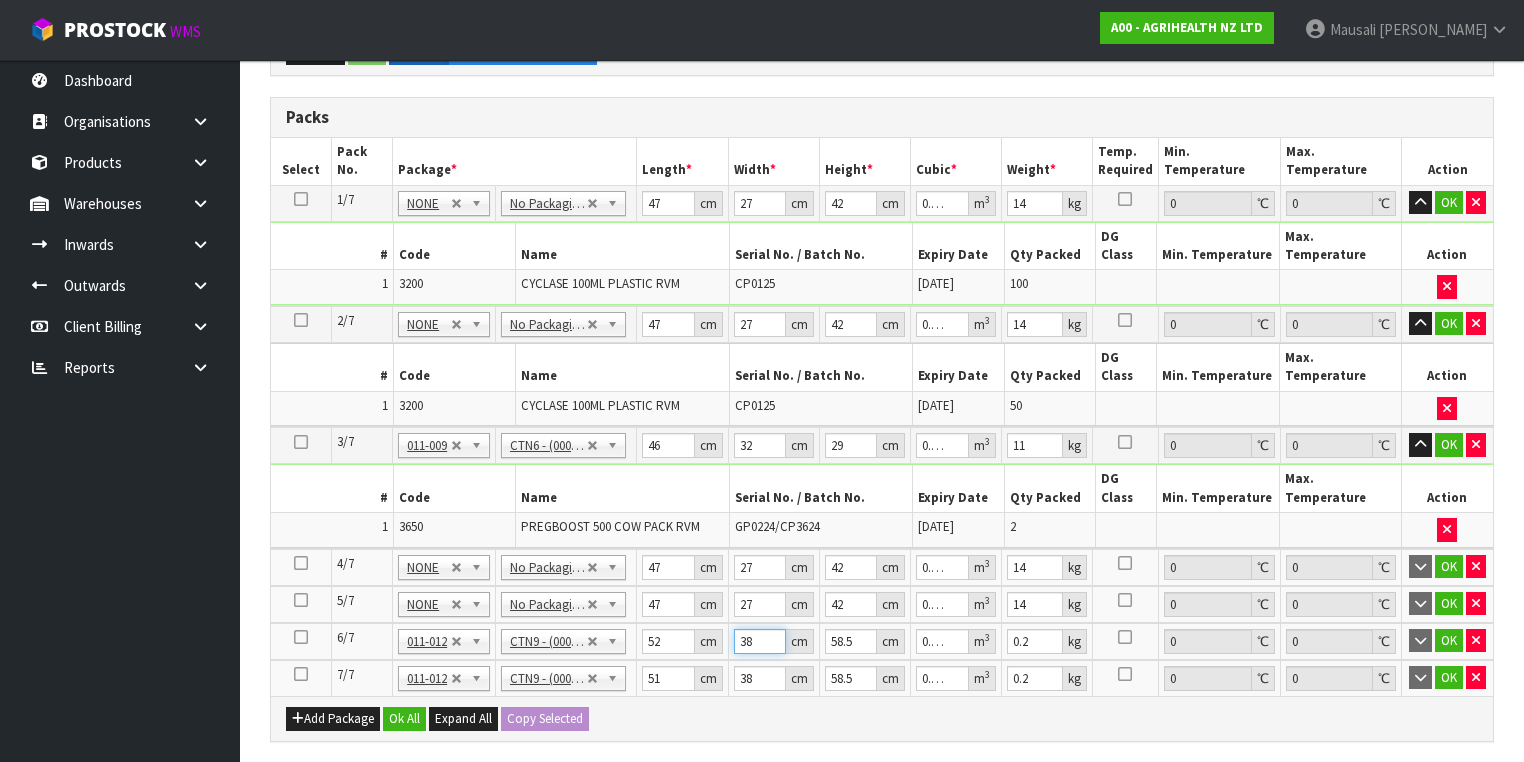 type on "4" 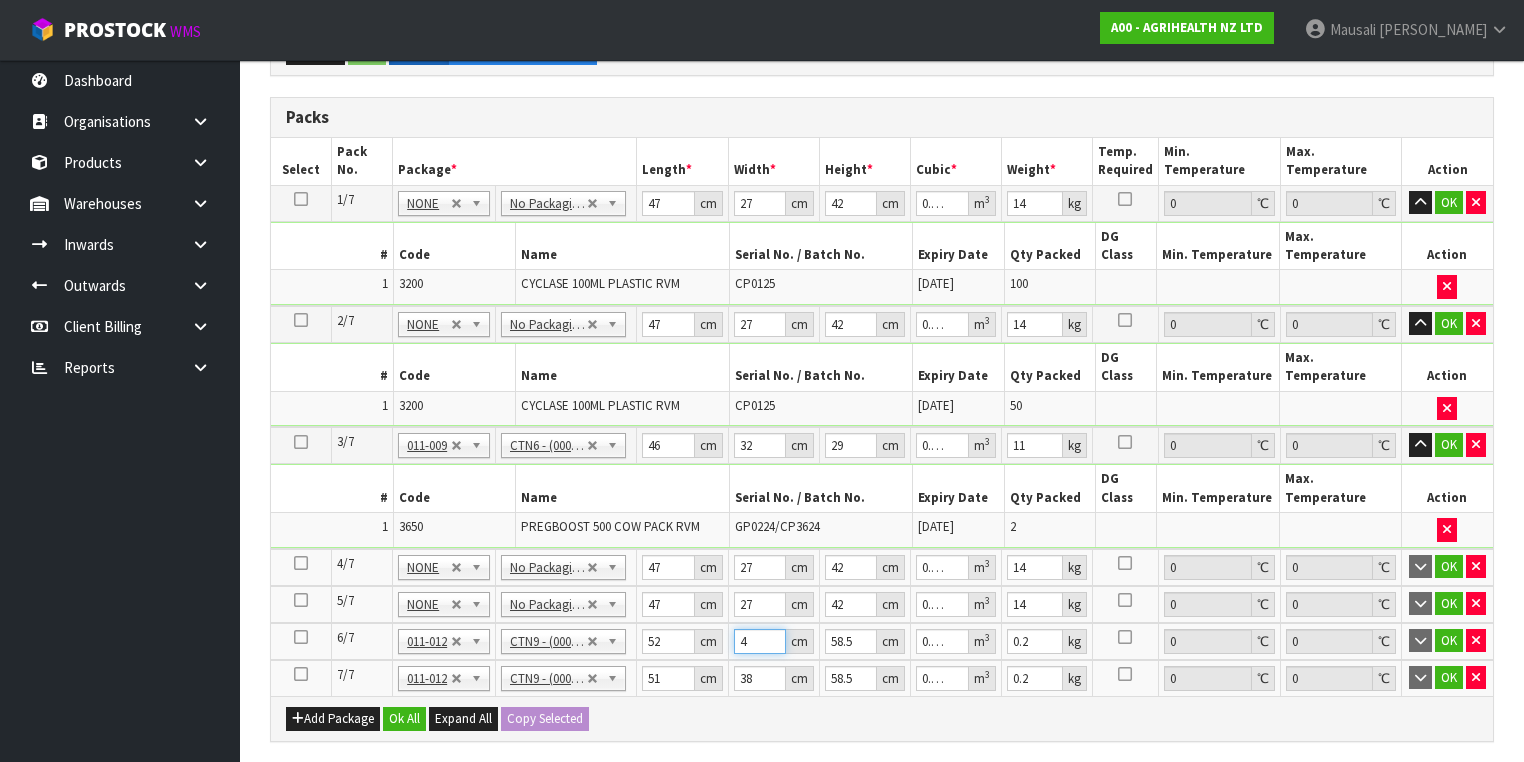 type on "40" 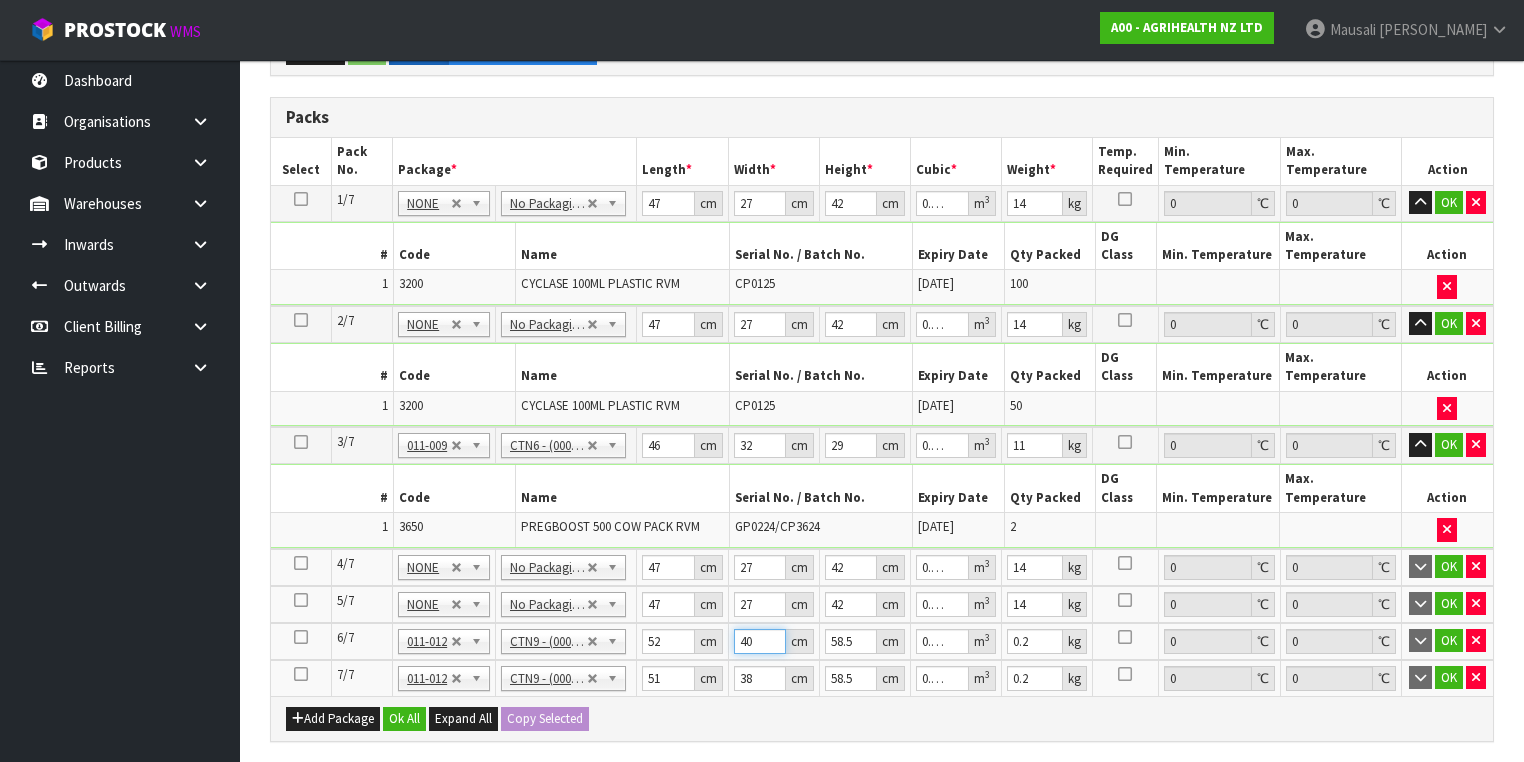 type on "40" 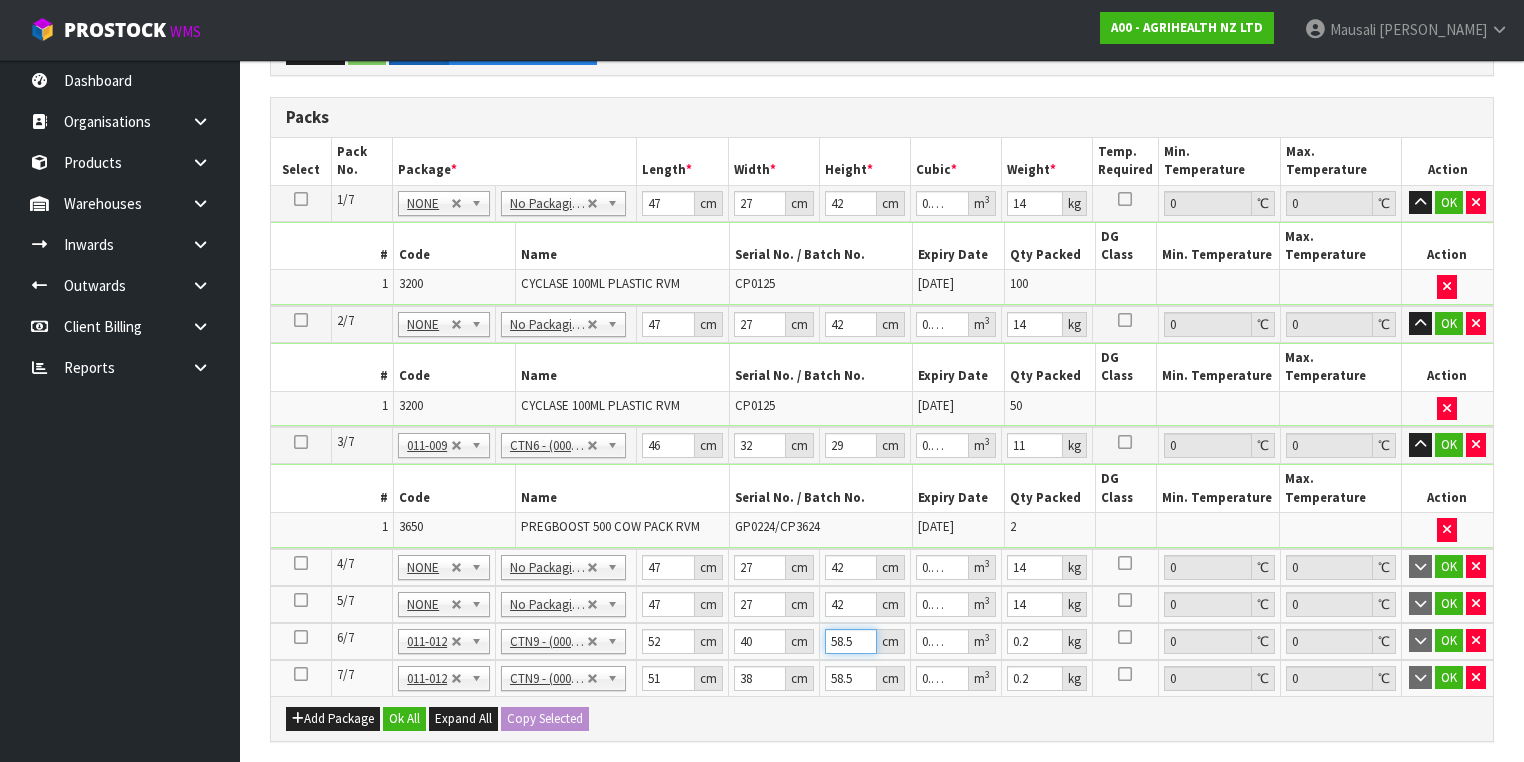 type on "5" 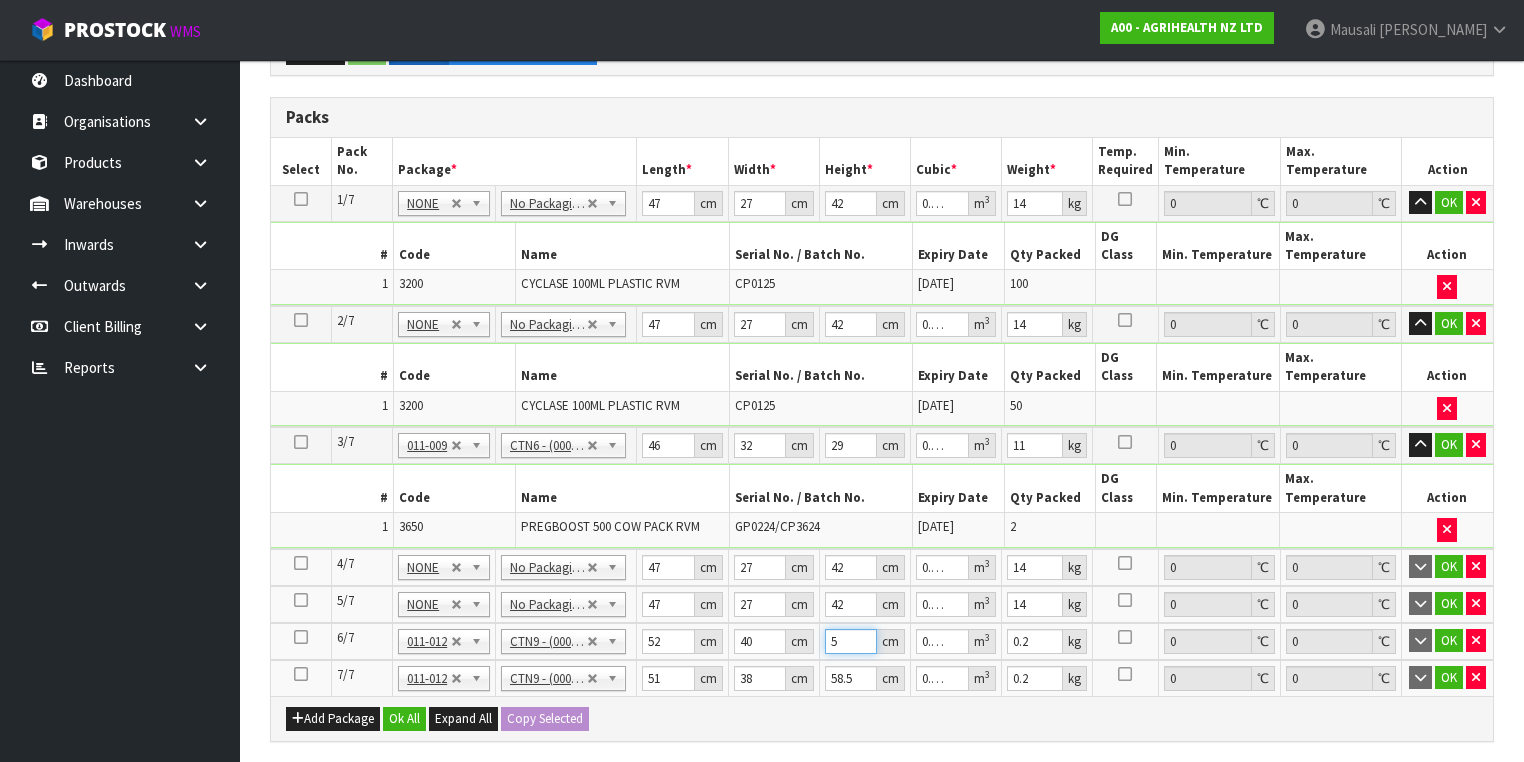 type on "55" 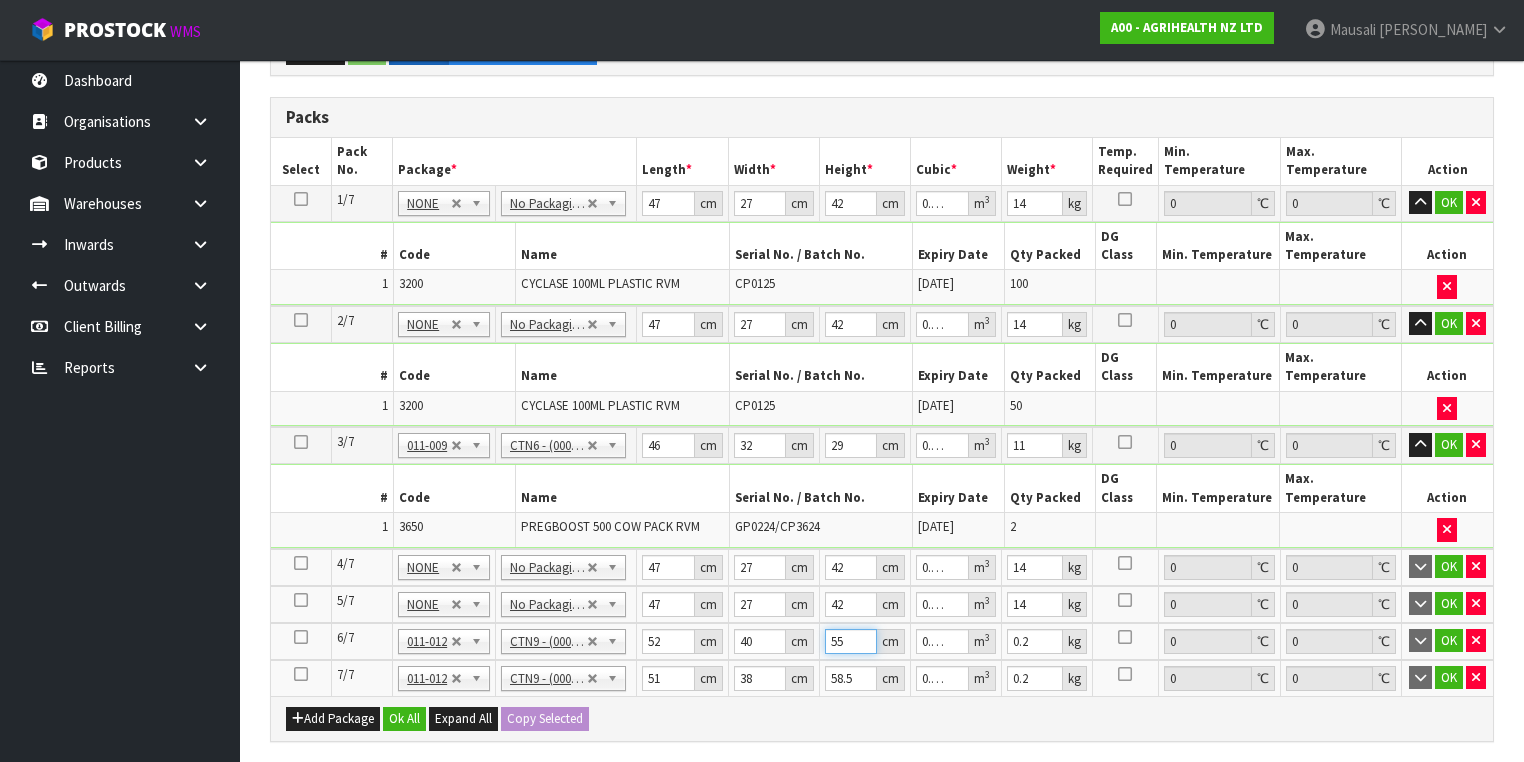 type on "55" 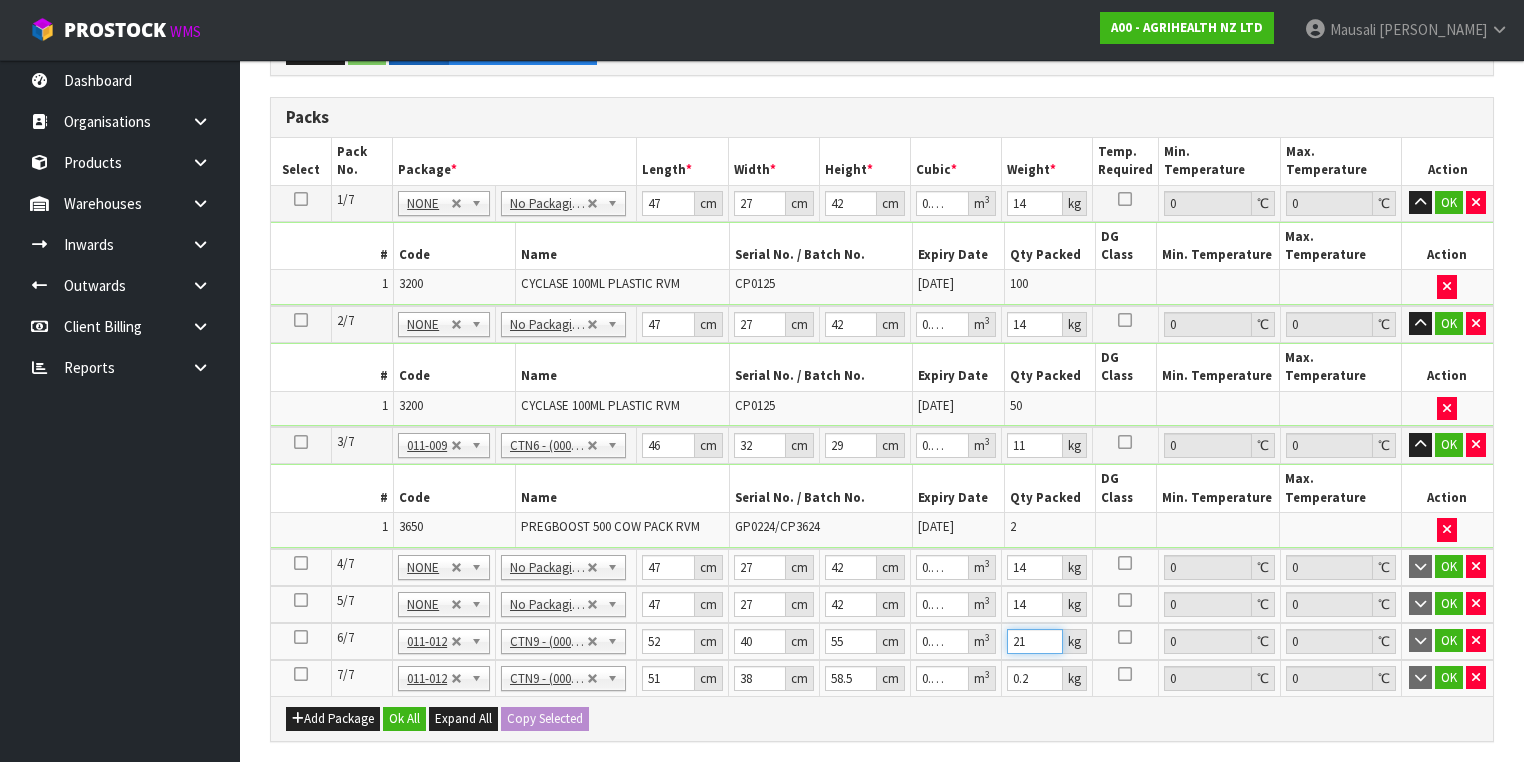 type on "21" 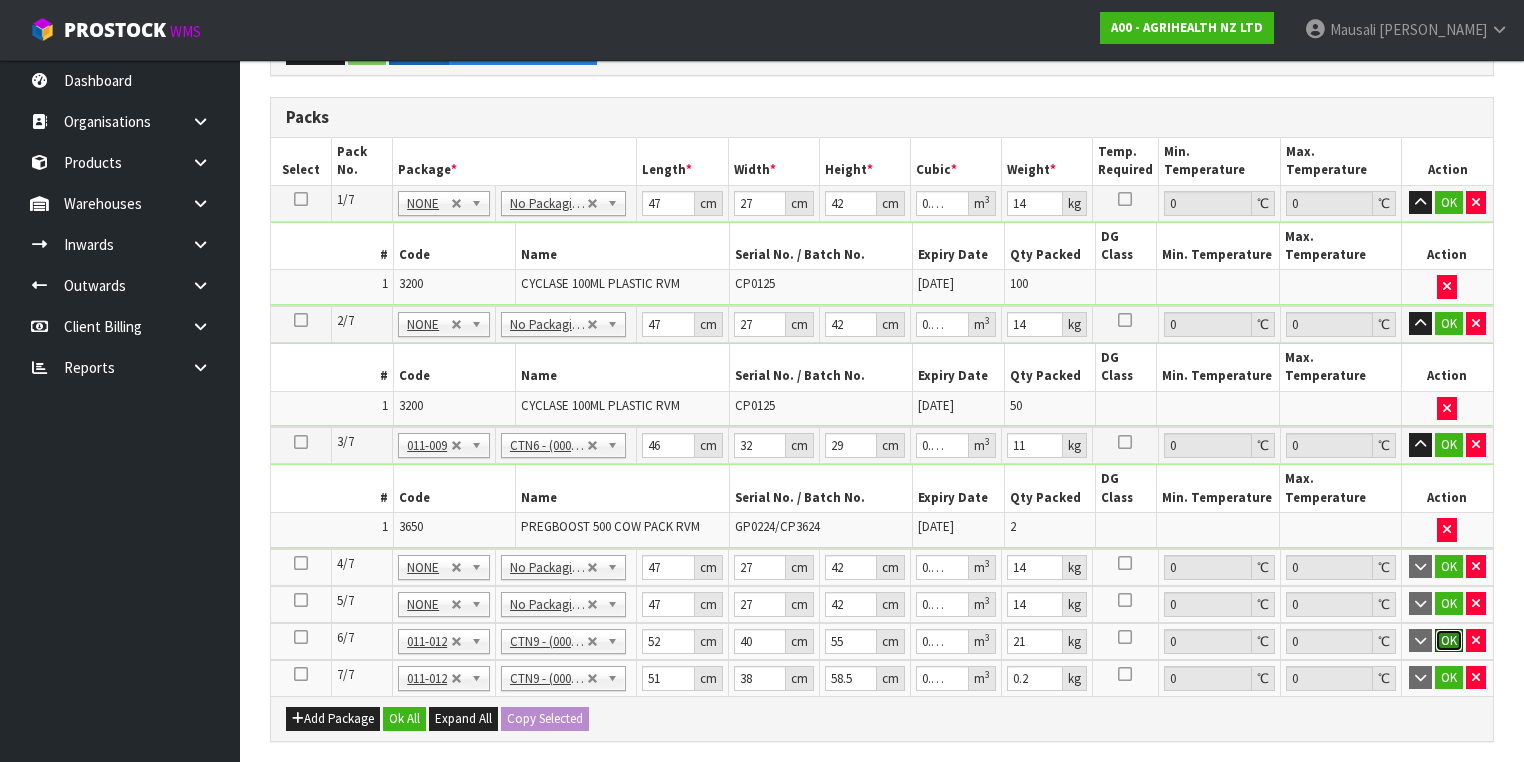 type 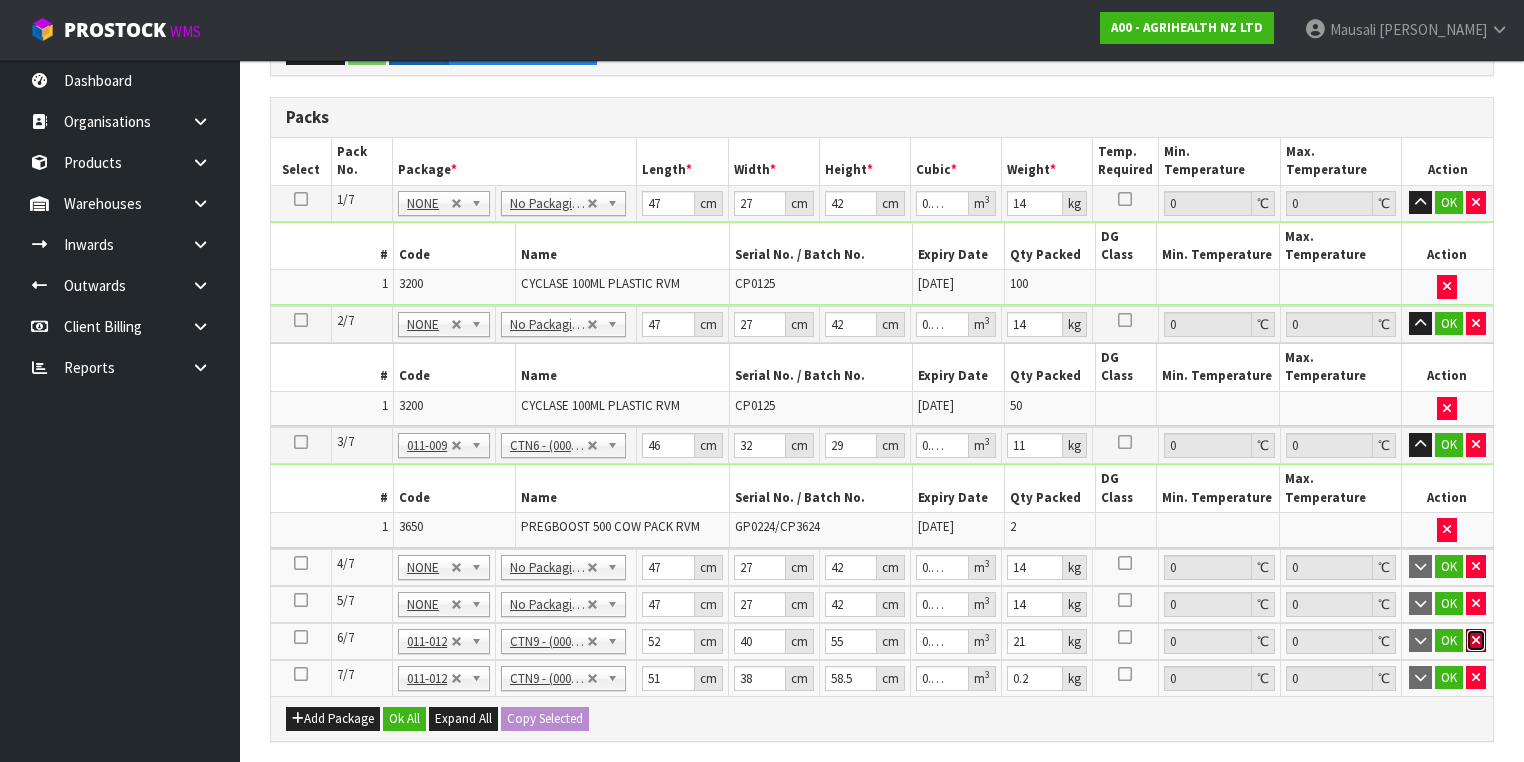 type 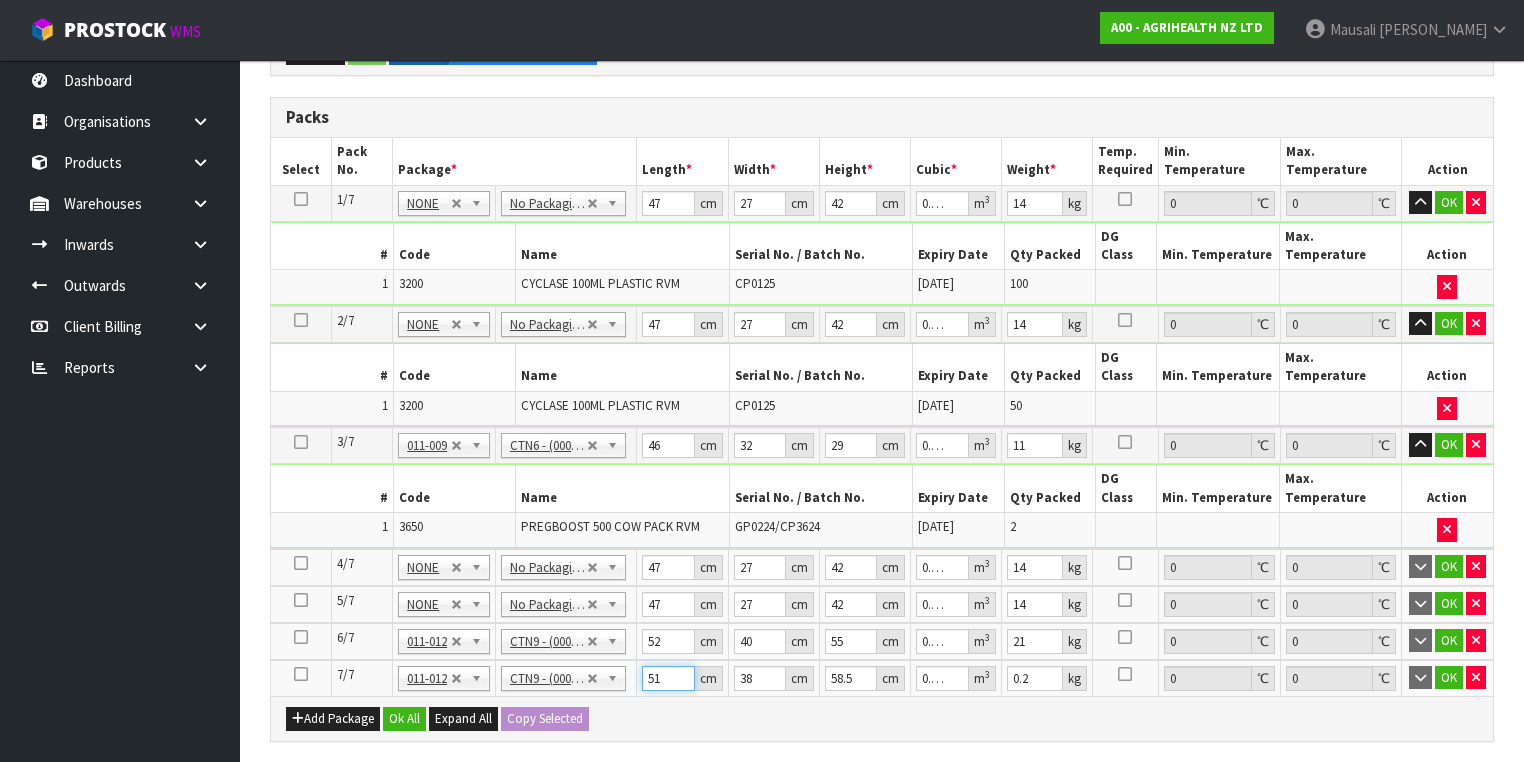 type on "5" 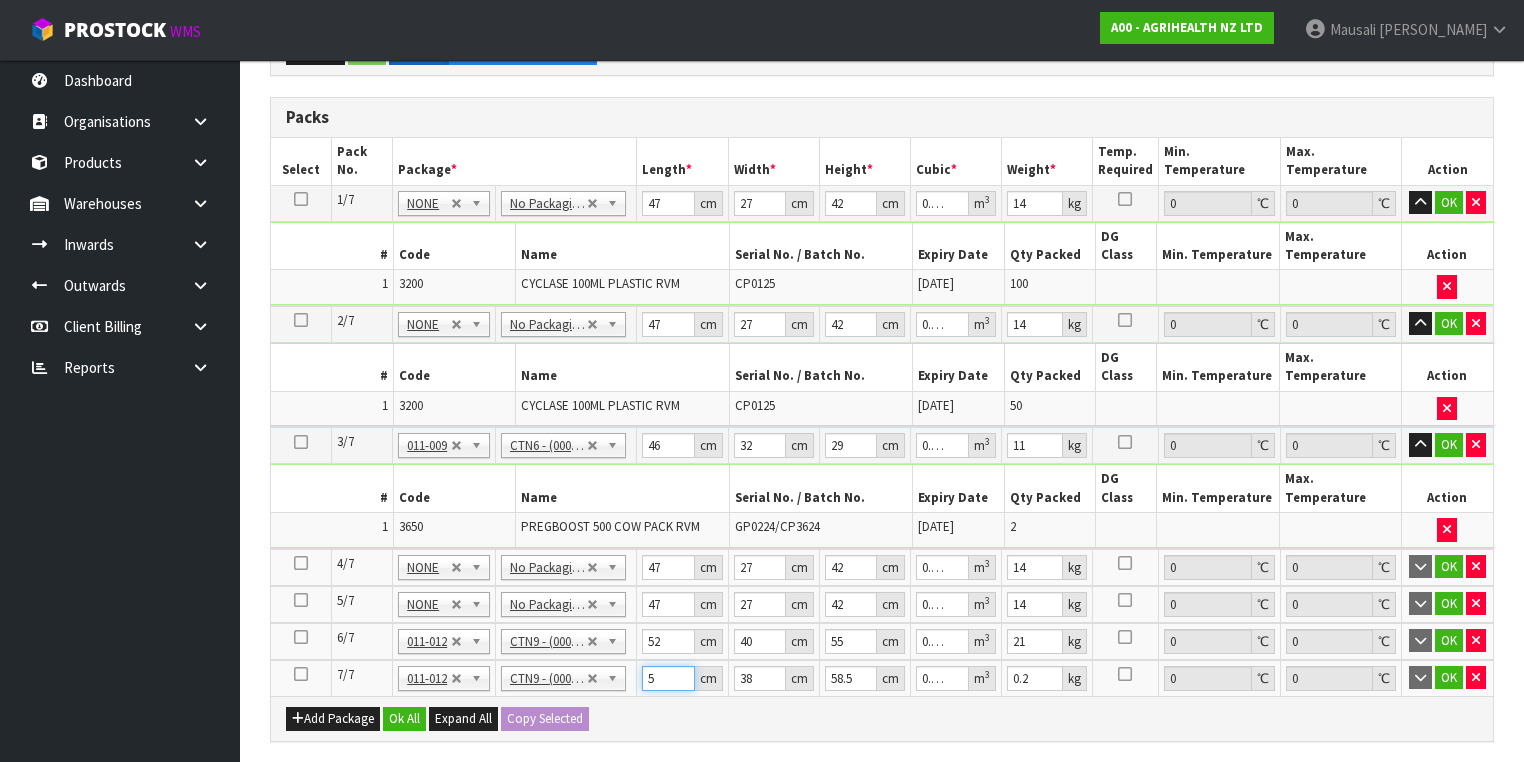 type on "52" 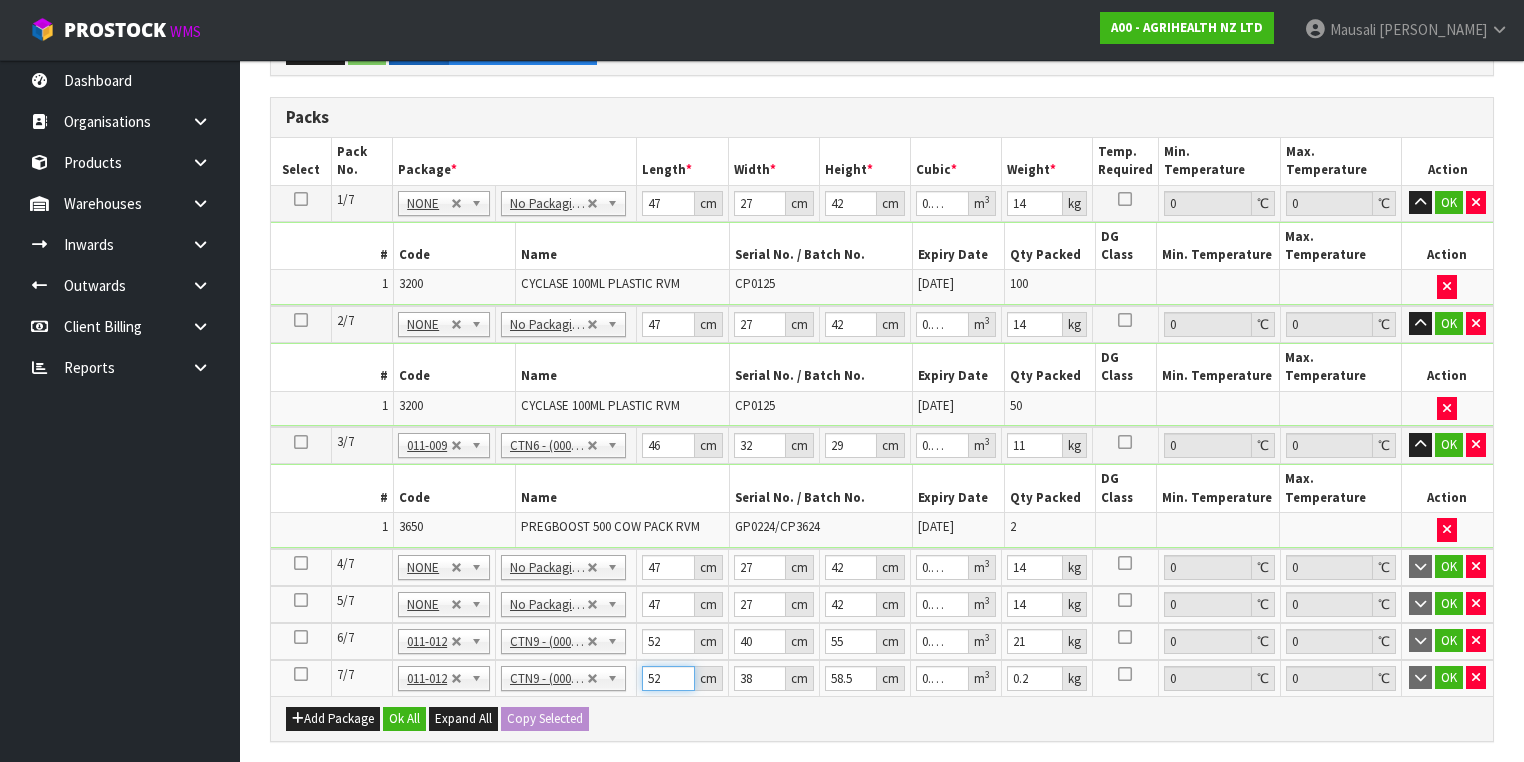 type on "0.115596" 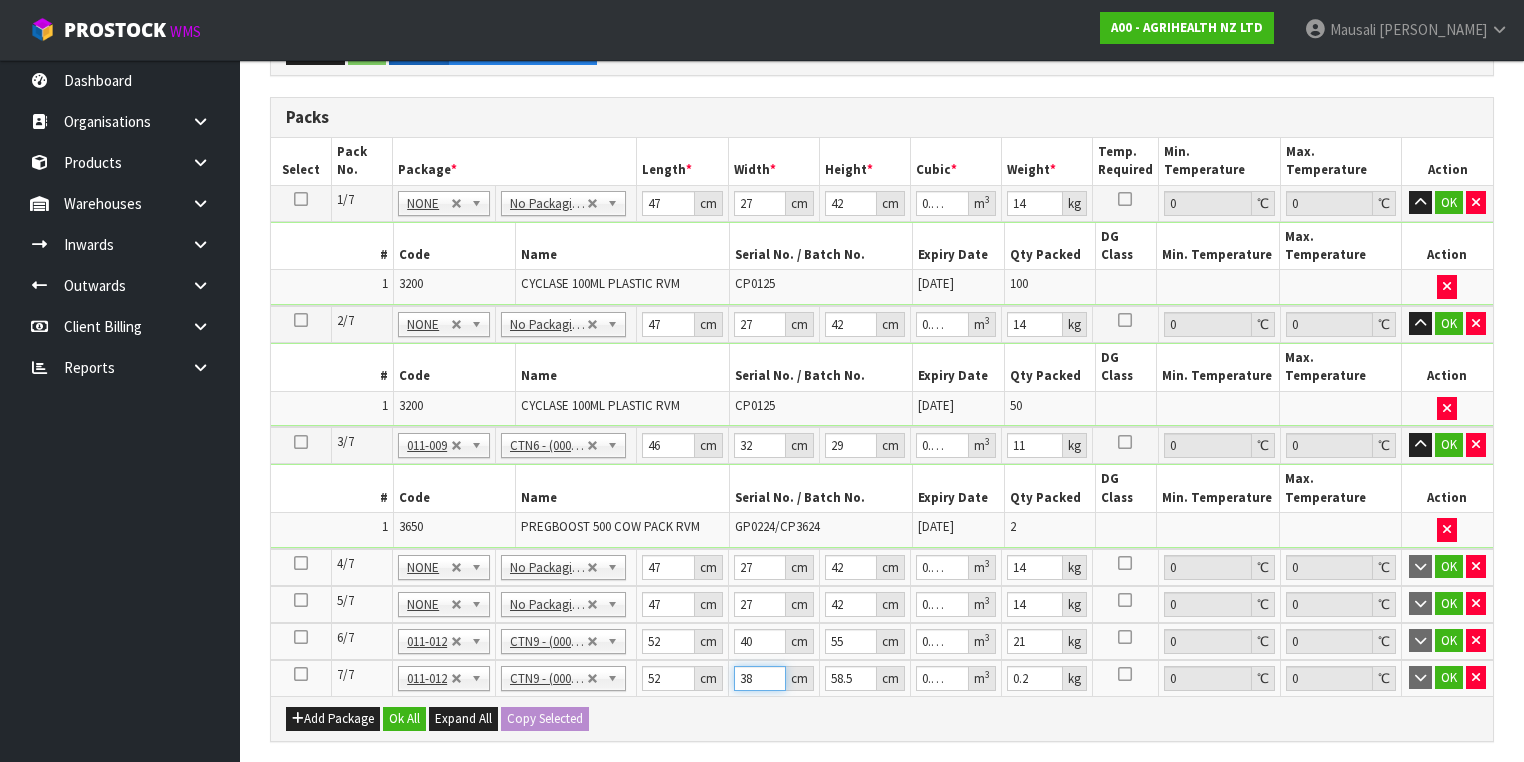 type on "4" 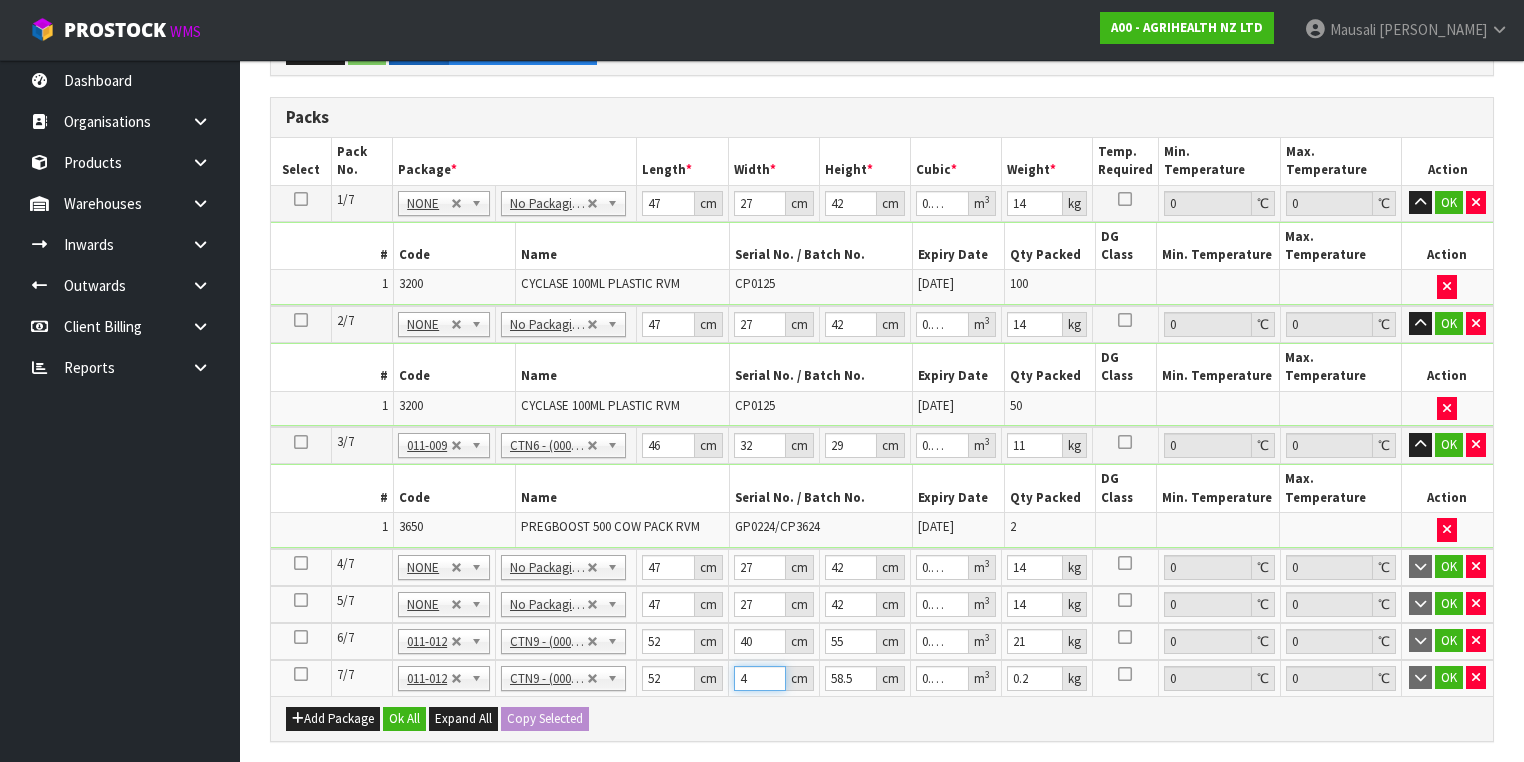 type on "40" 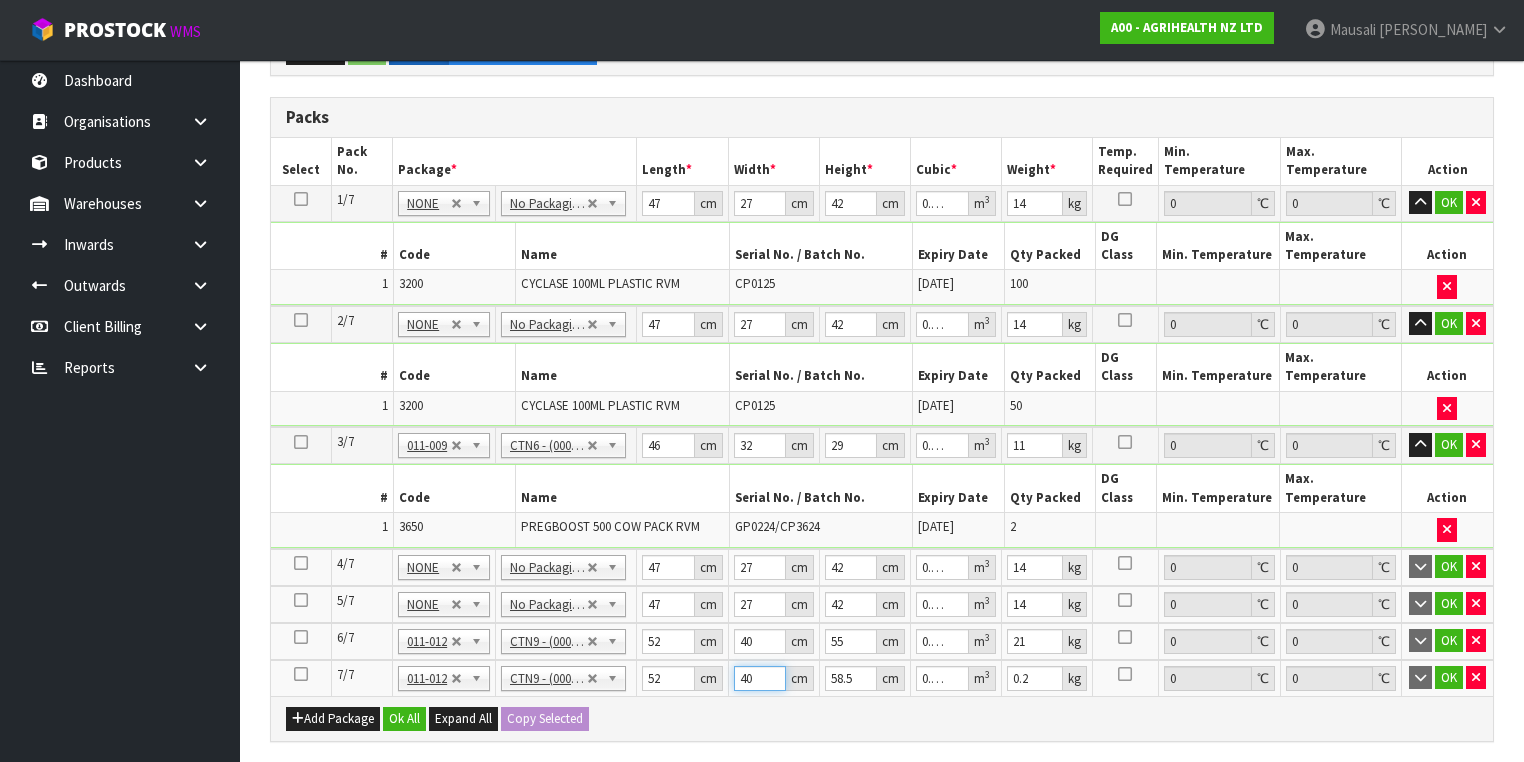 type on "40" 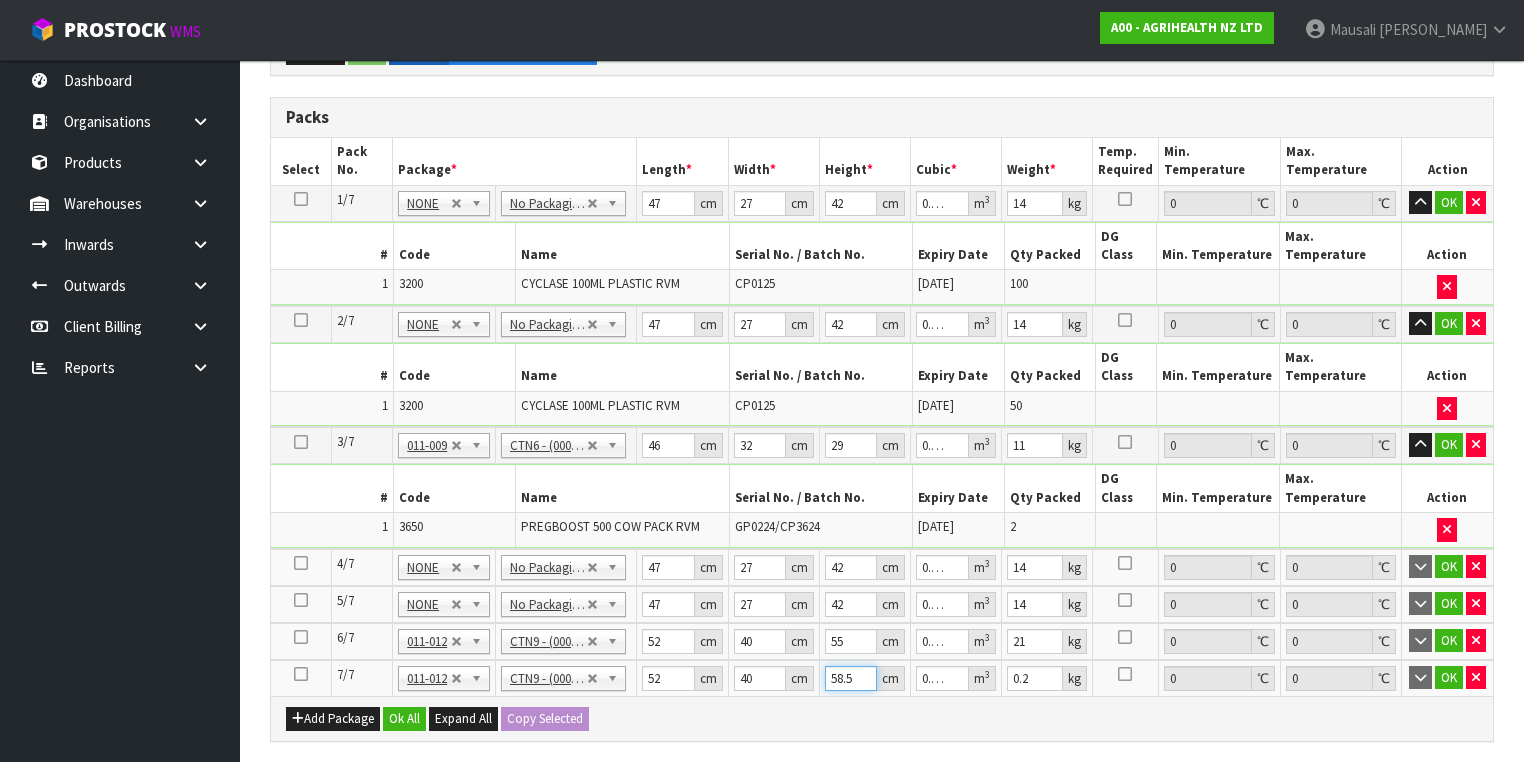 type on "5" 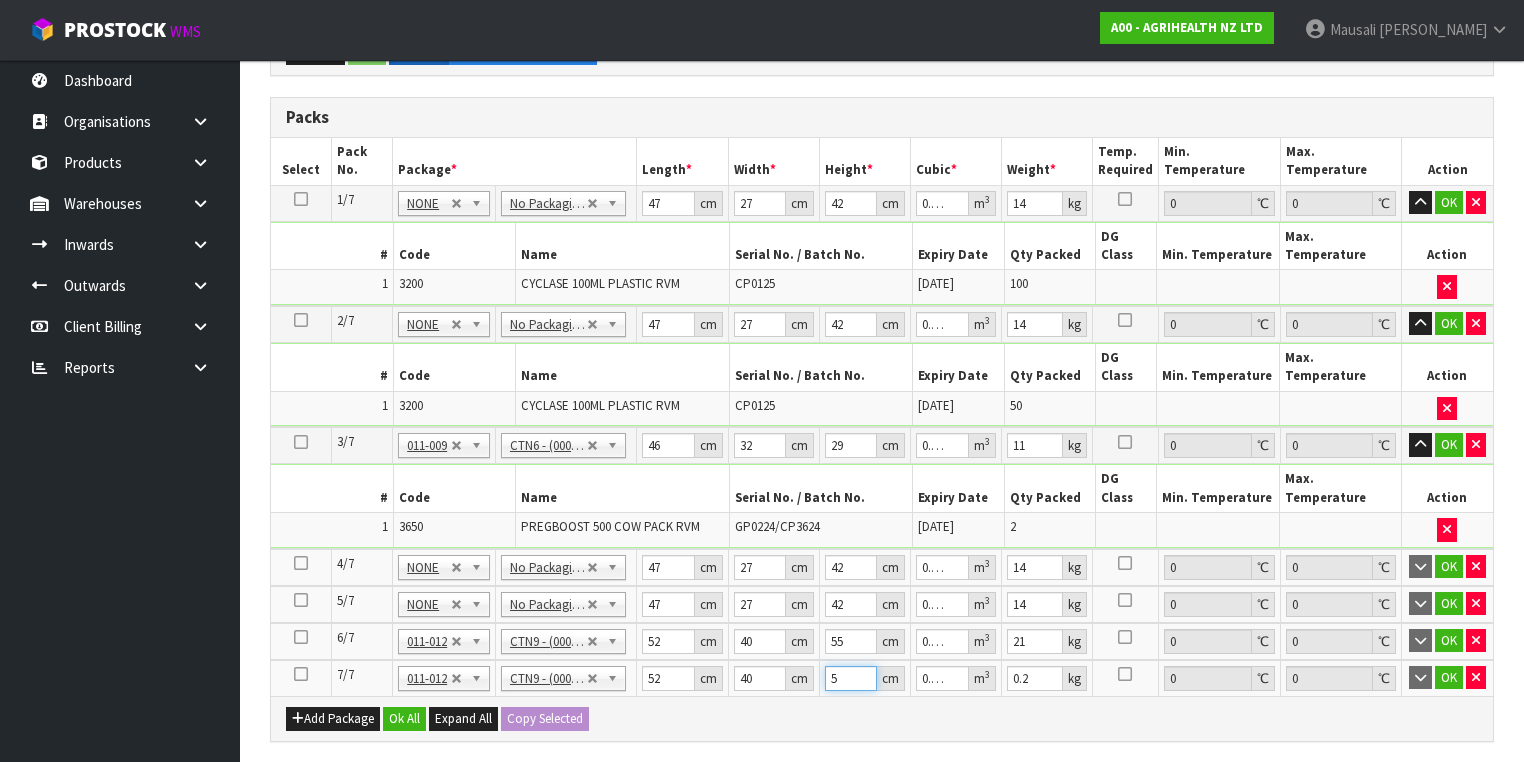 type on "55" 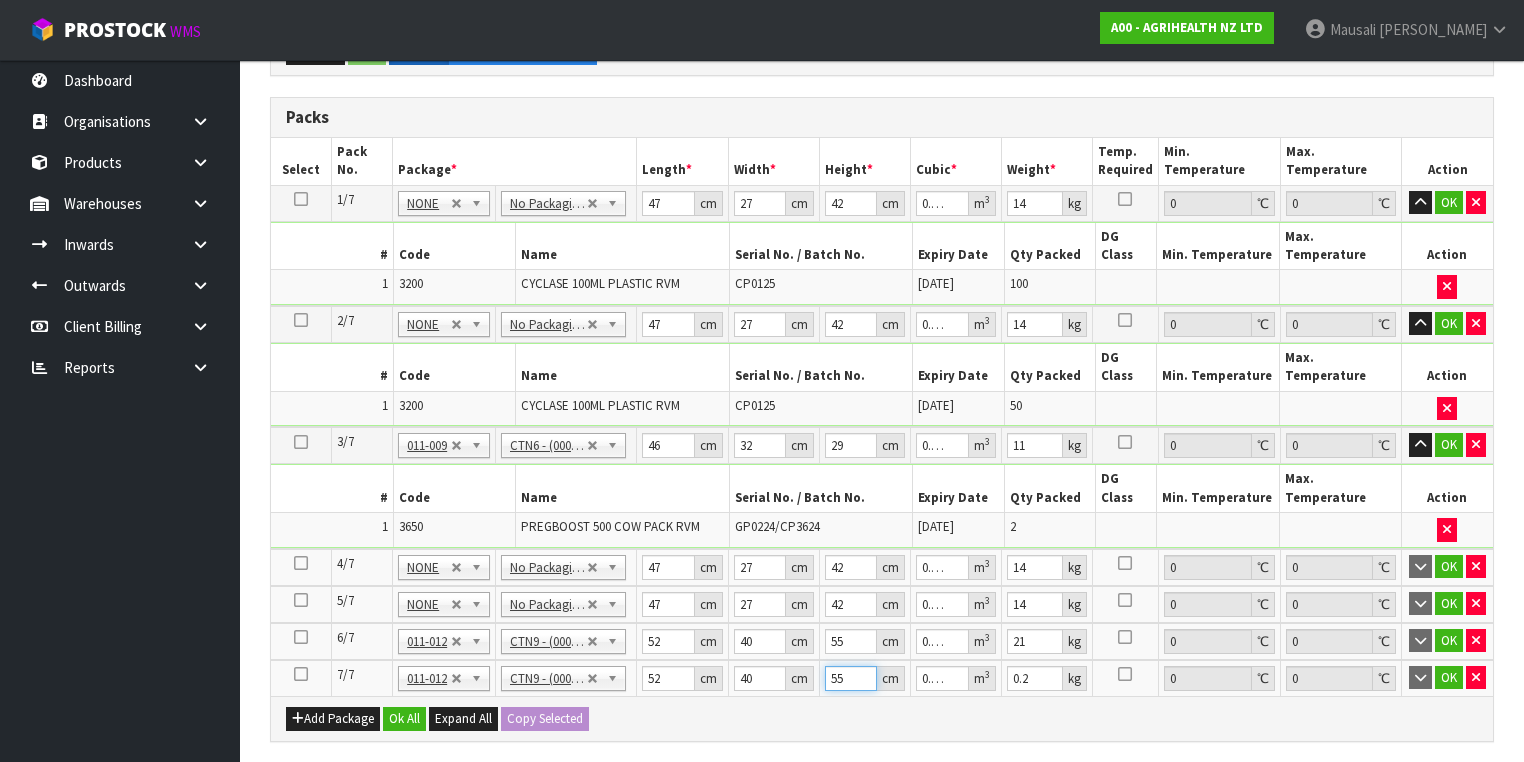 type on "55" 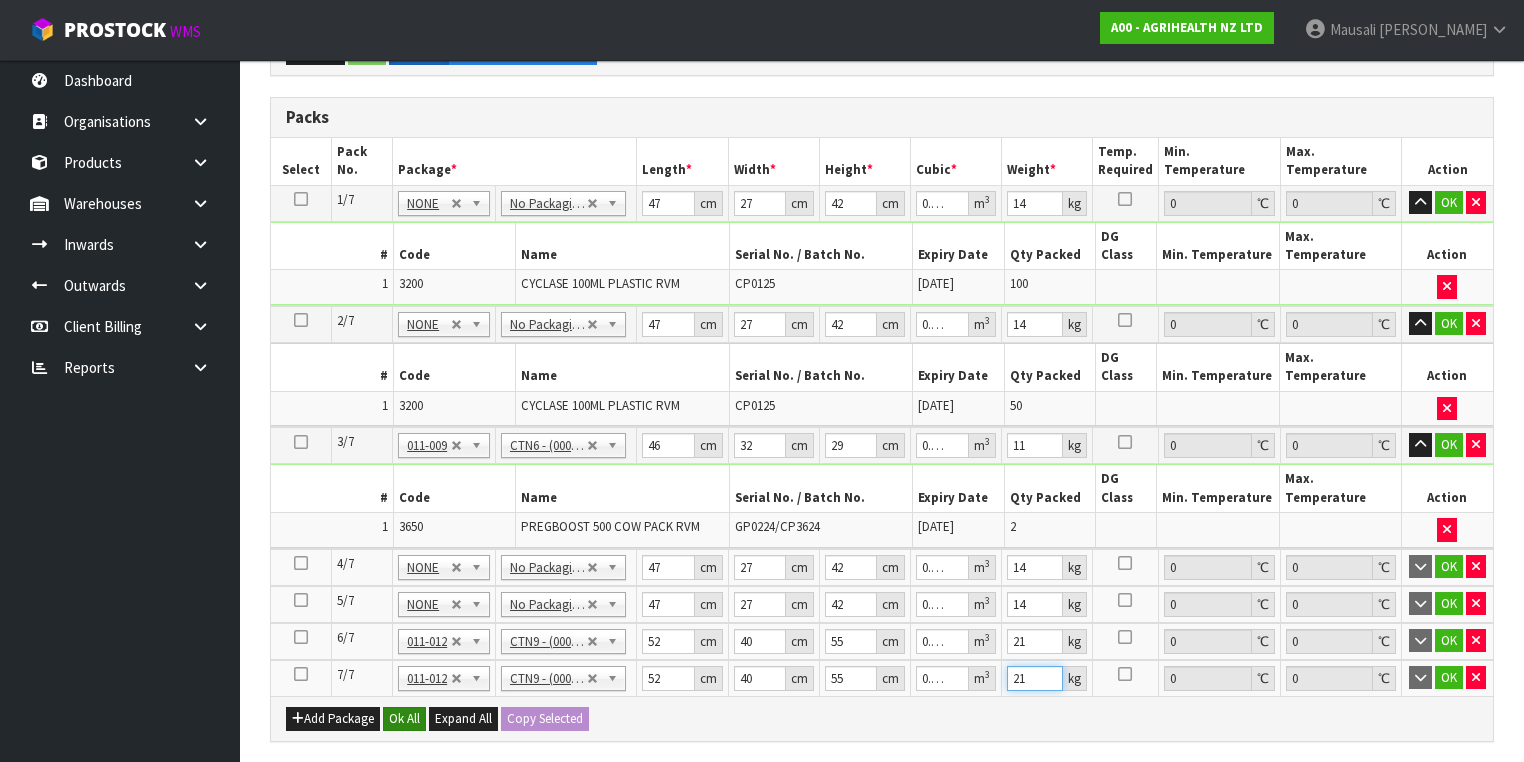 type on "21" 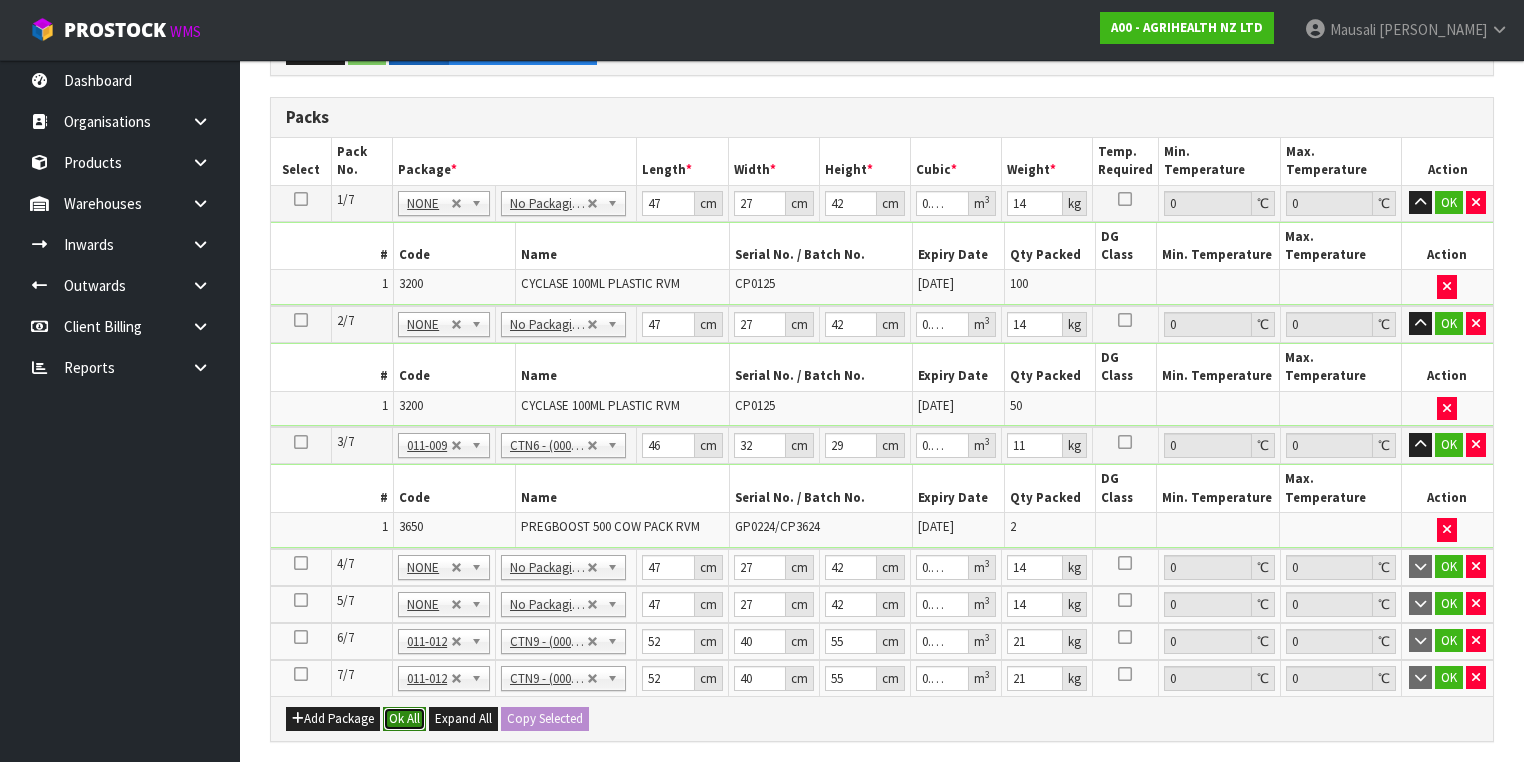 click on "Ok All" at bounding box center (404, 719) 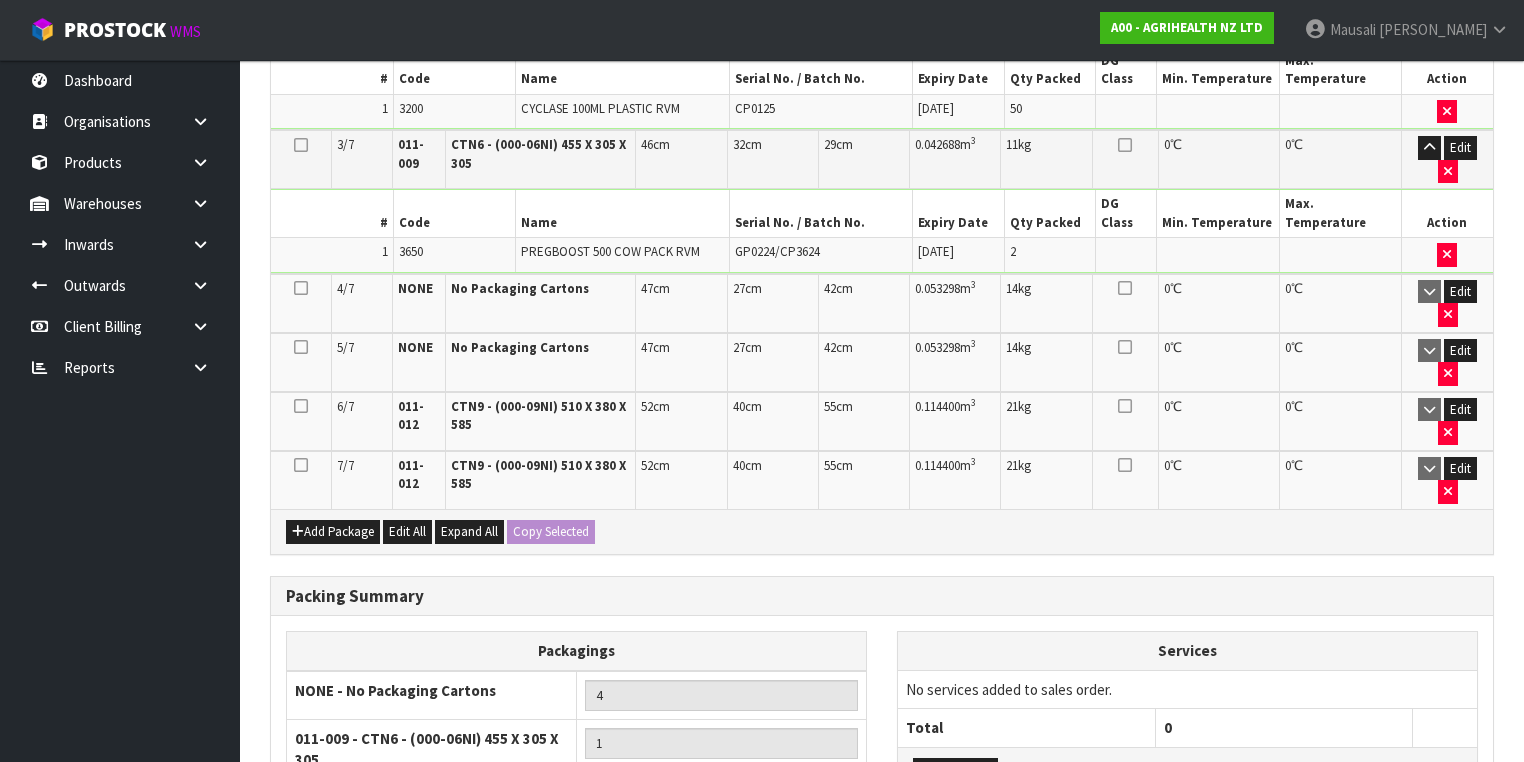 scroll, scrollTop: 939, scrollLeft: 0, axis: vertical 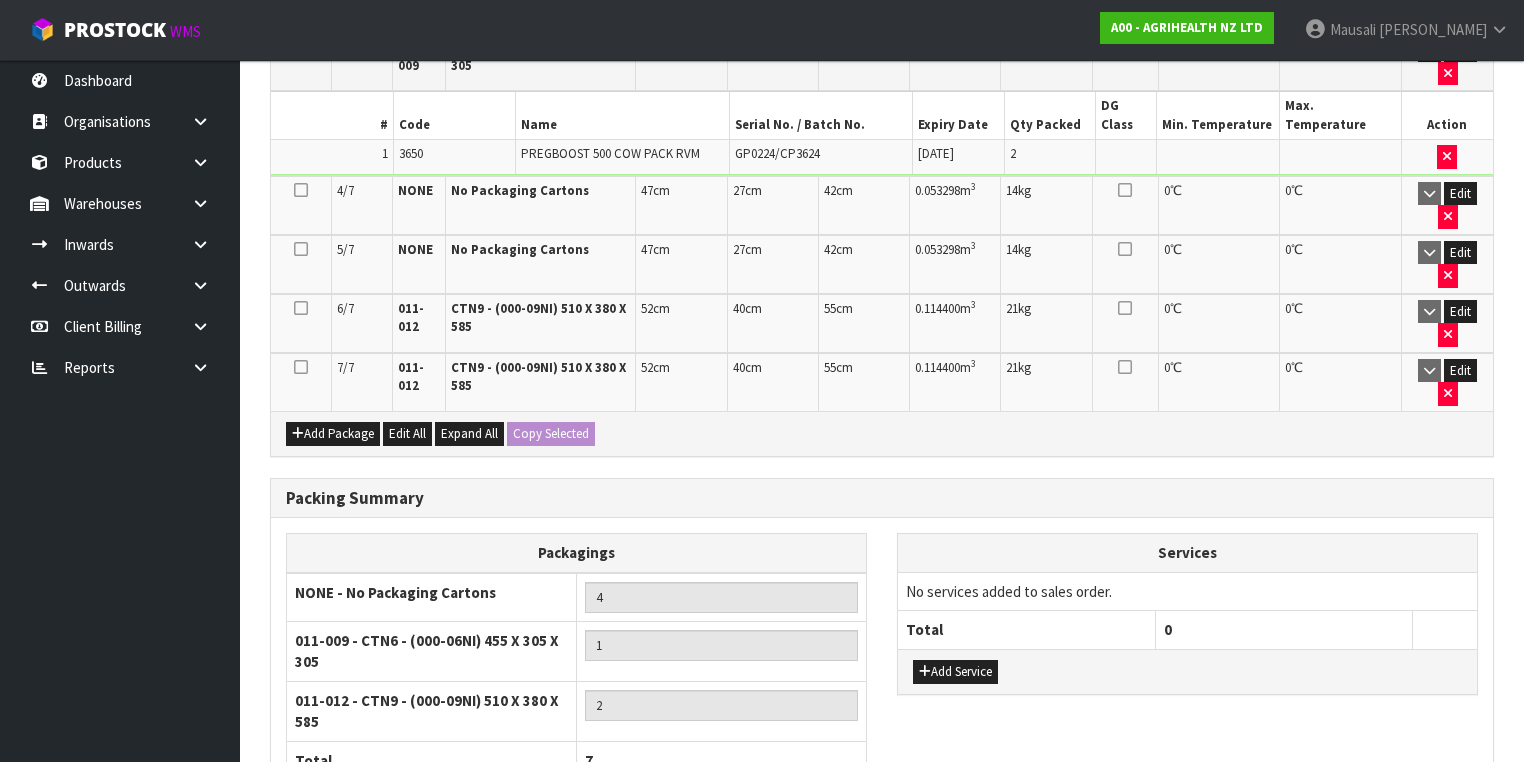 click on "Save & Confirm Packs" at bounding box center [427, 904] 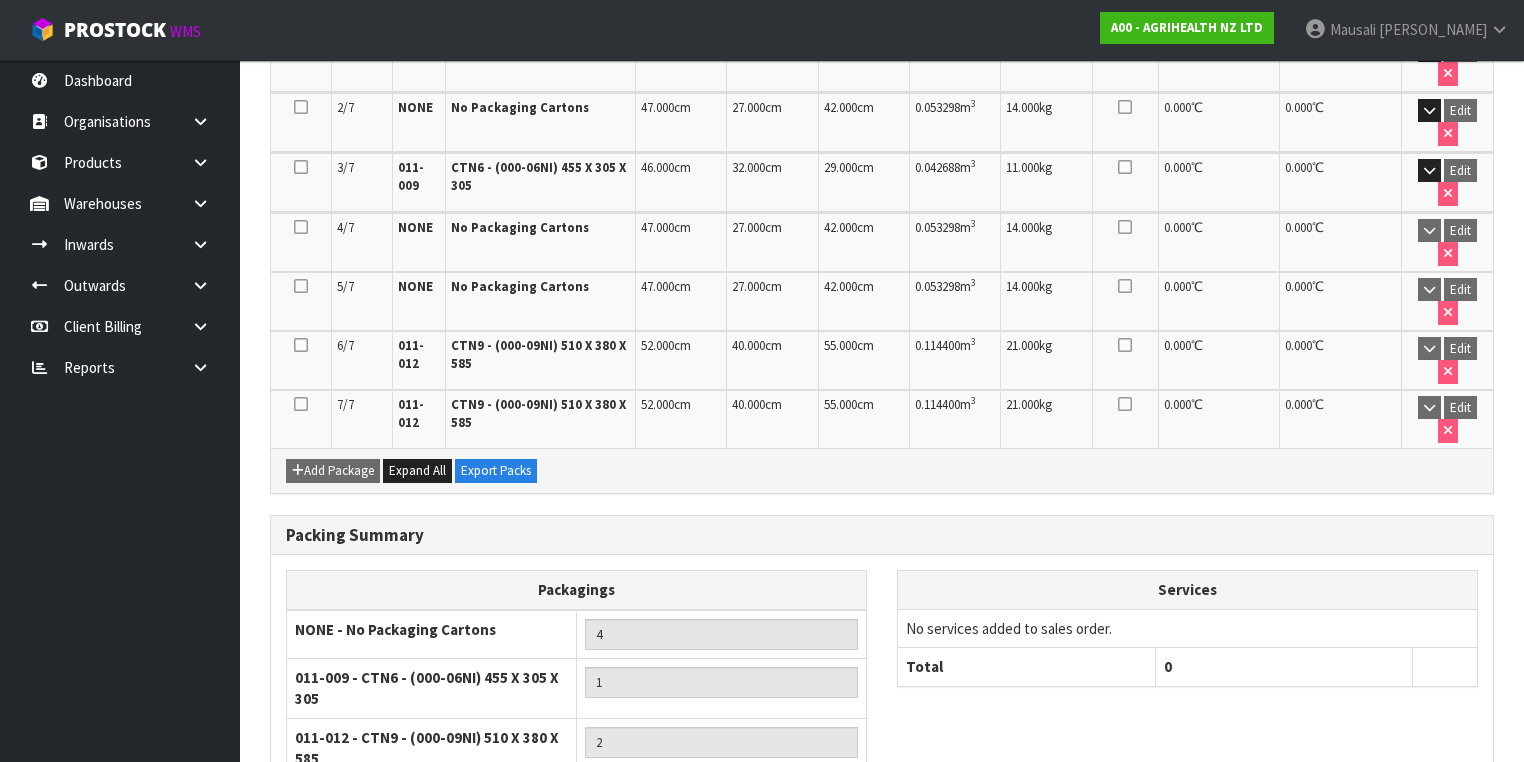 scroll, scrollTop: 703, scrollLeft: 0, axis: vertical 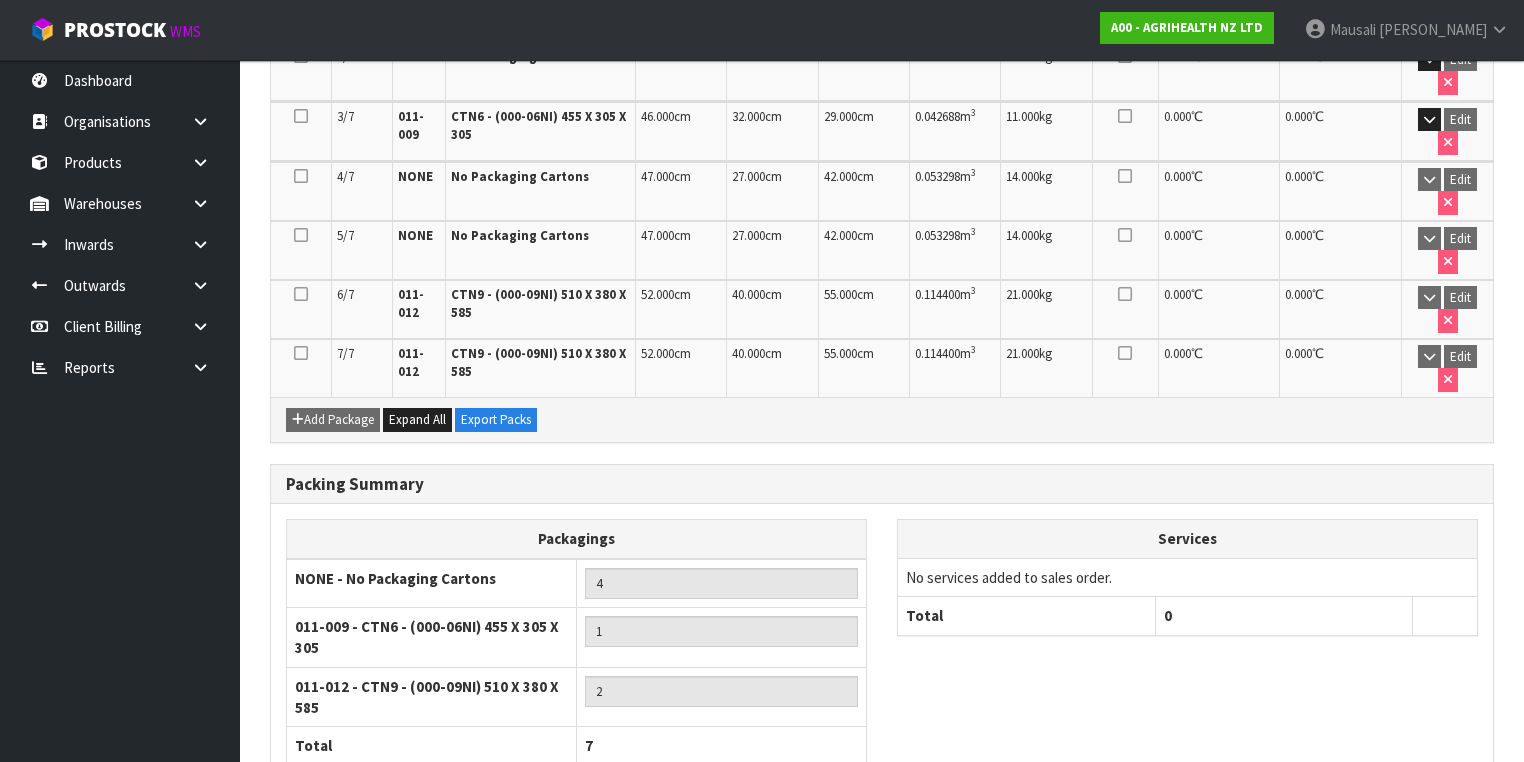 click on "Next" at bounding box center [1450, 845] 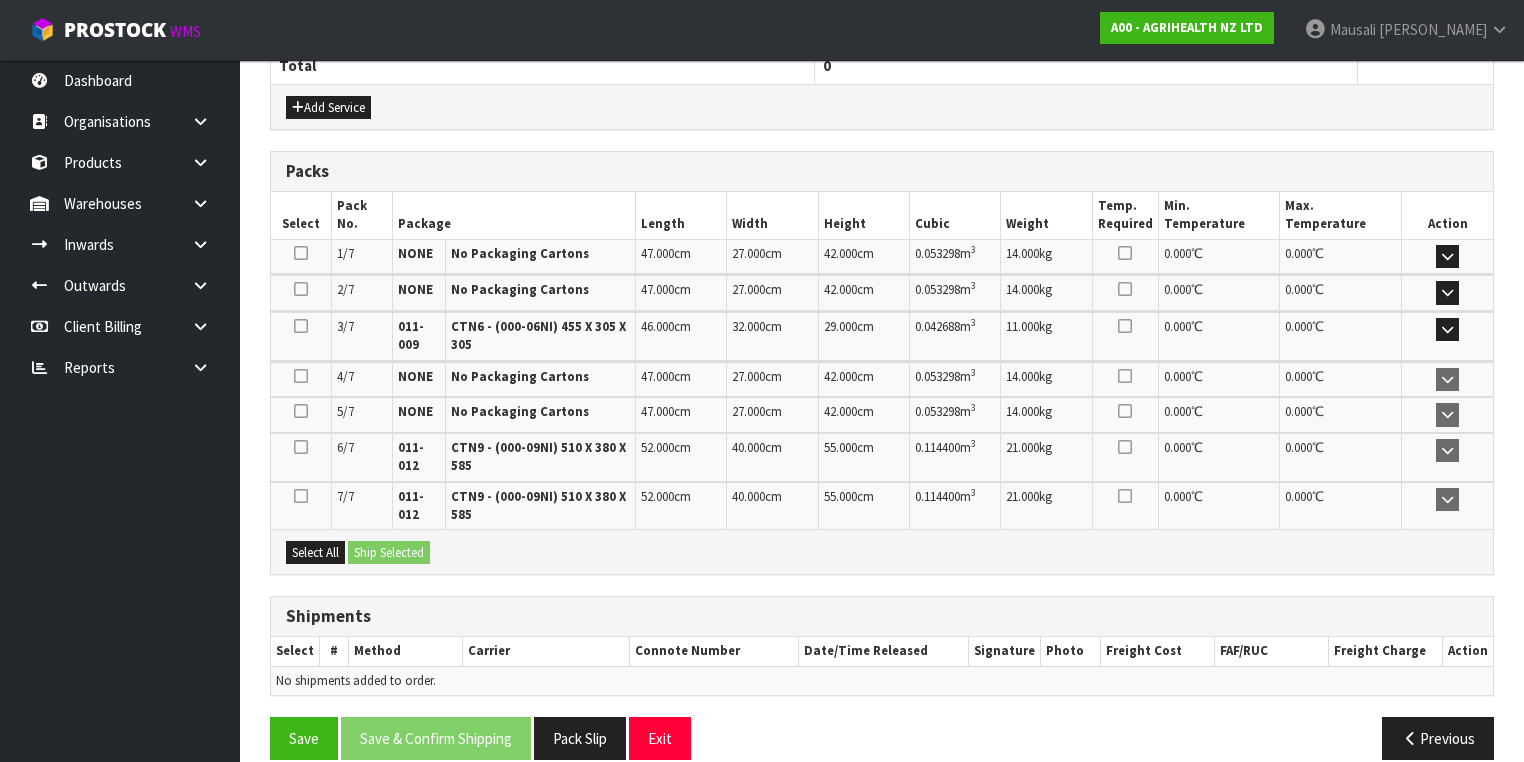 scroll, scrollTop: 866, scrollLeft: 0, axis: vertical 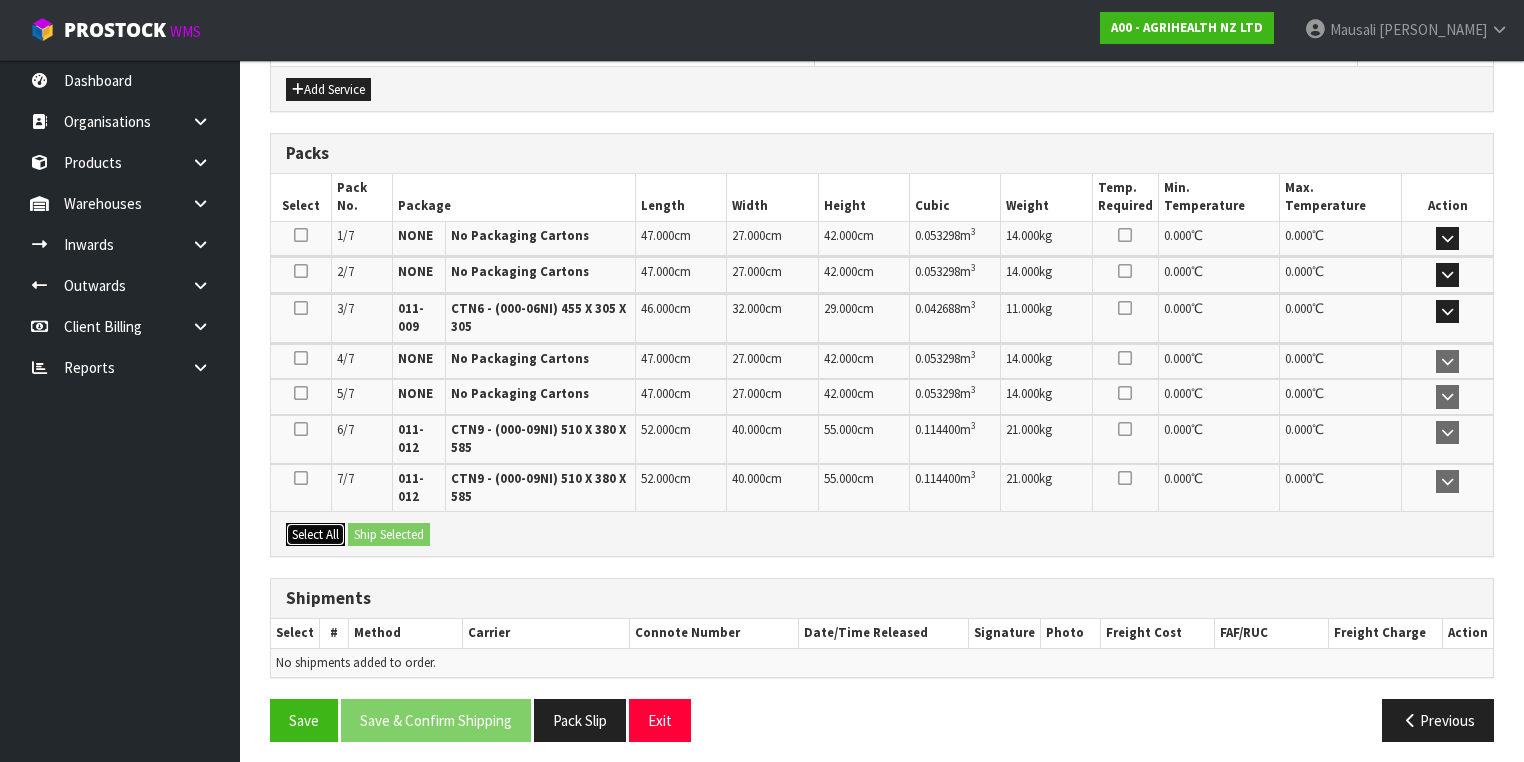 drag, startPoint x: 330, startPoint y: 518, endPoint x: 388, endPoint y: 520, distance: 58.034473 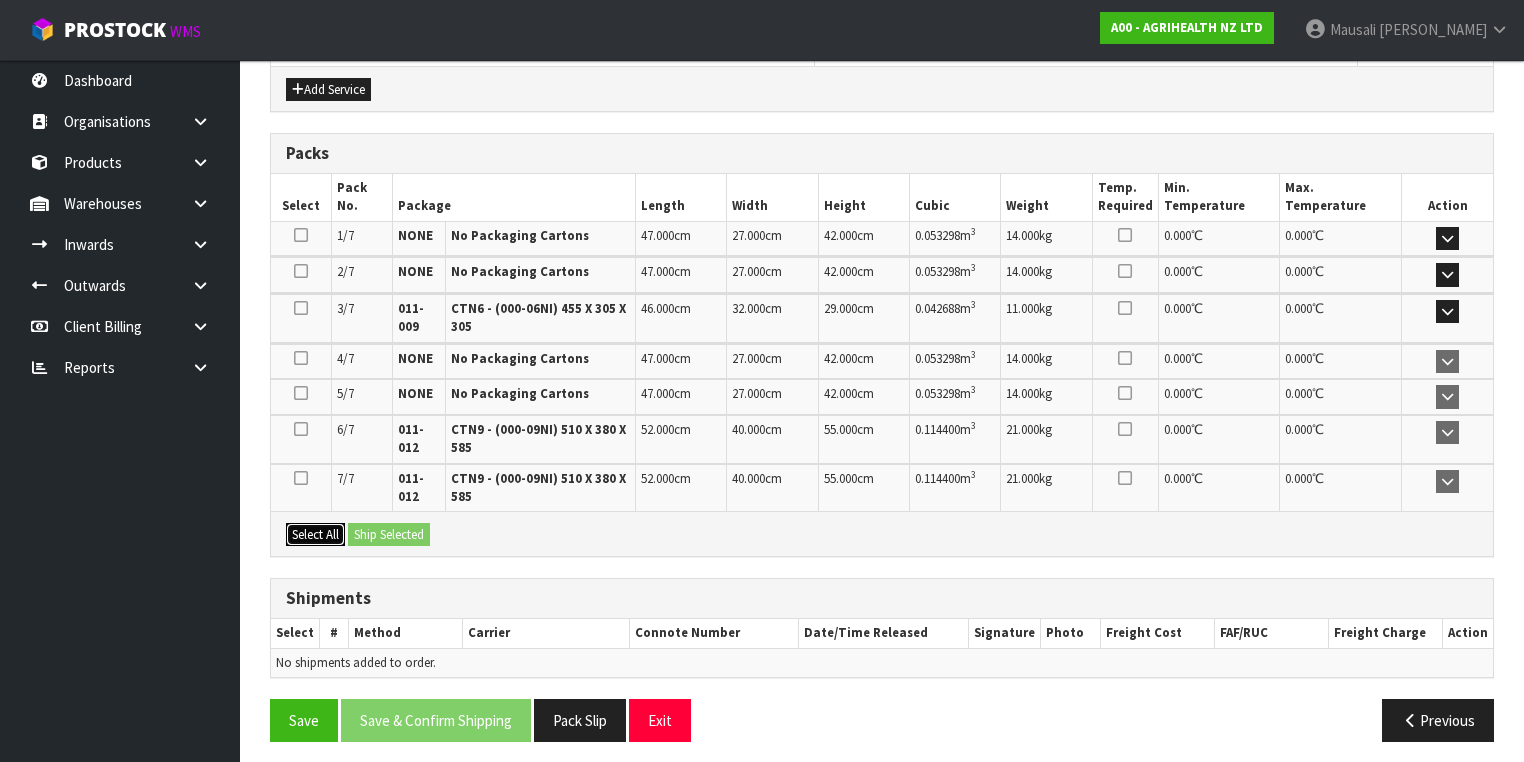 click on "Select All" at bounding box center (315, 535) 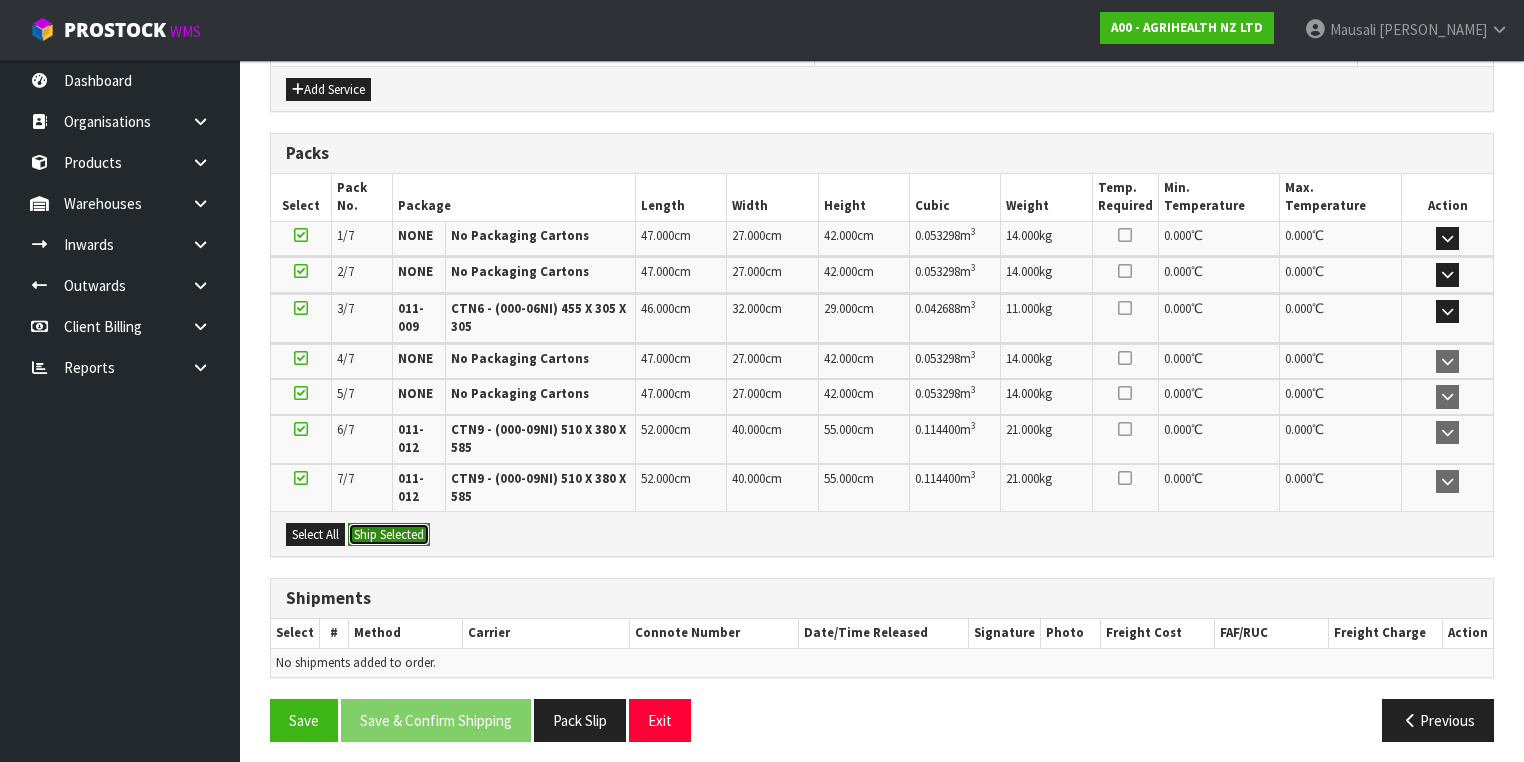 click on "Ship Selected" at bounding box center (389, 535) 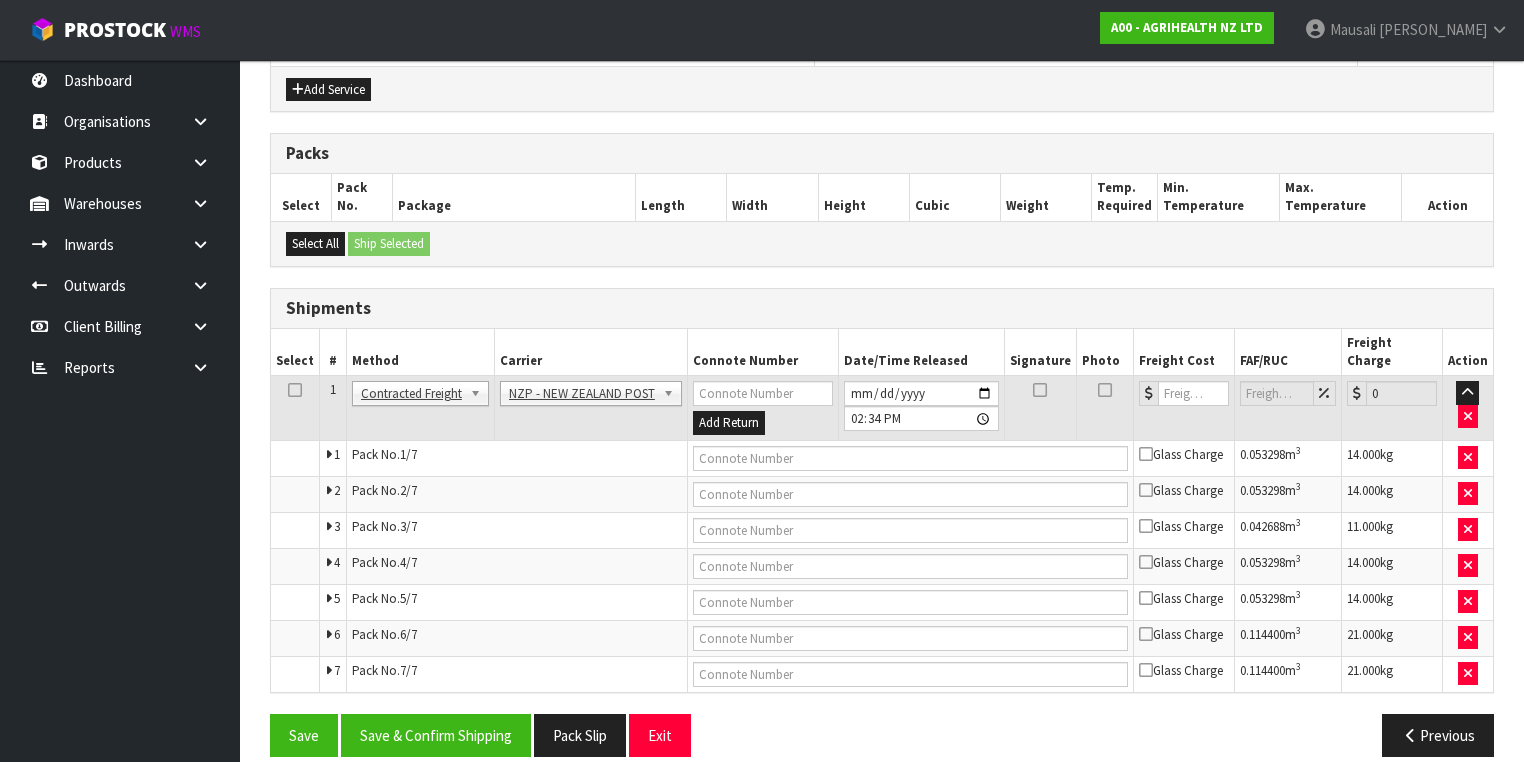 scroll, scrollTop: 864, scrollLeft: 0, axis: vertical 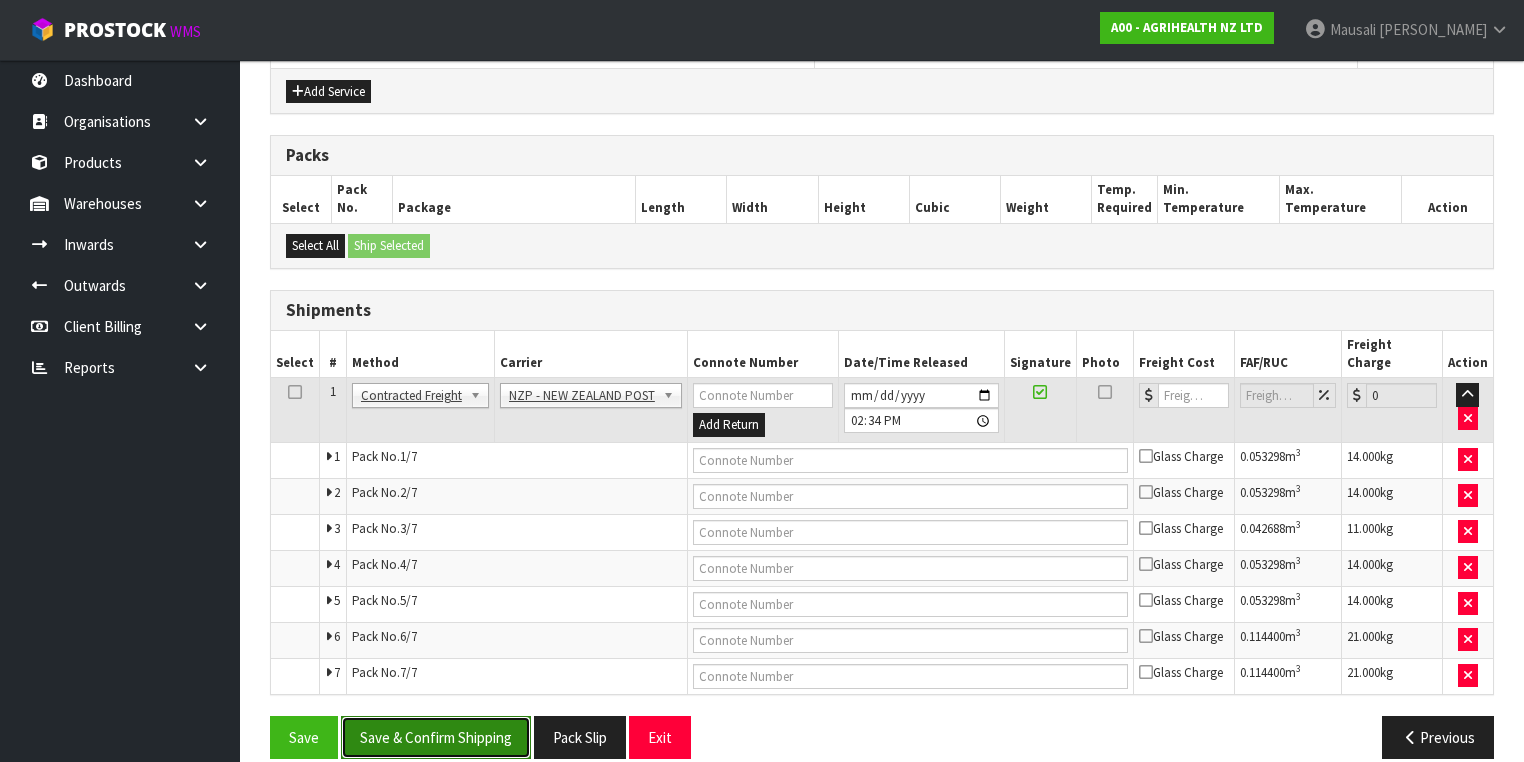 click on "Save & Confirm Shipping" at bounding box center [436, 737] 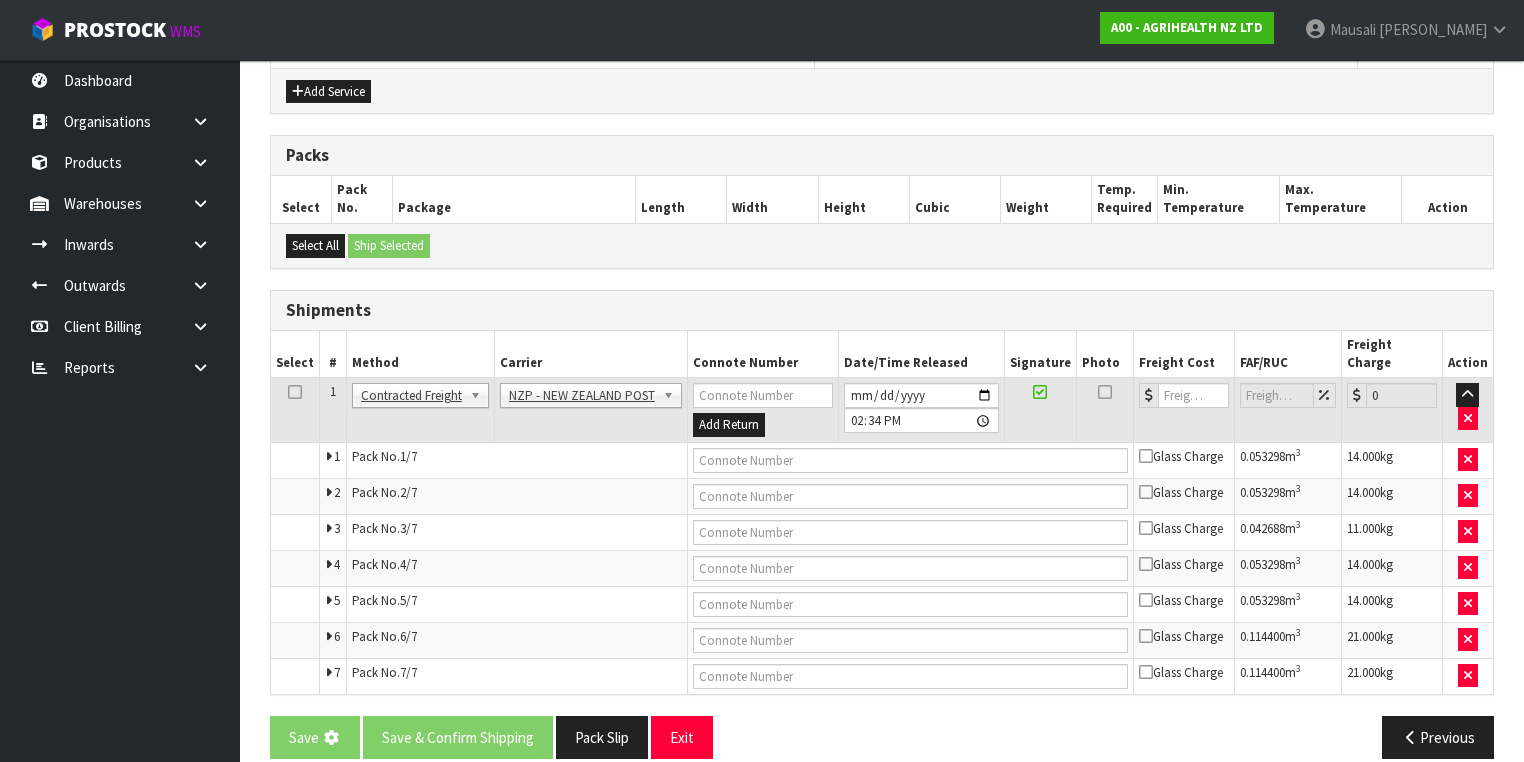 scroll, scrollTop: 0, scrollLeft: 0, axis: both 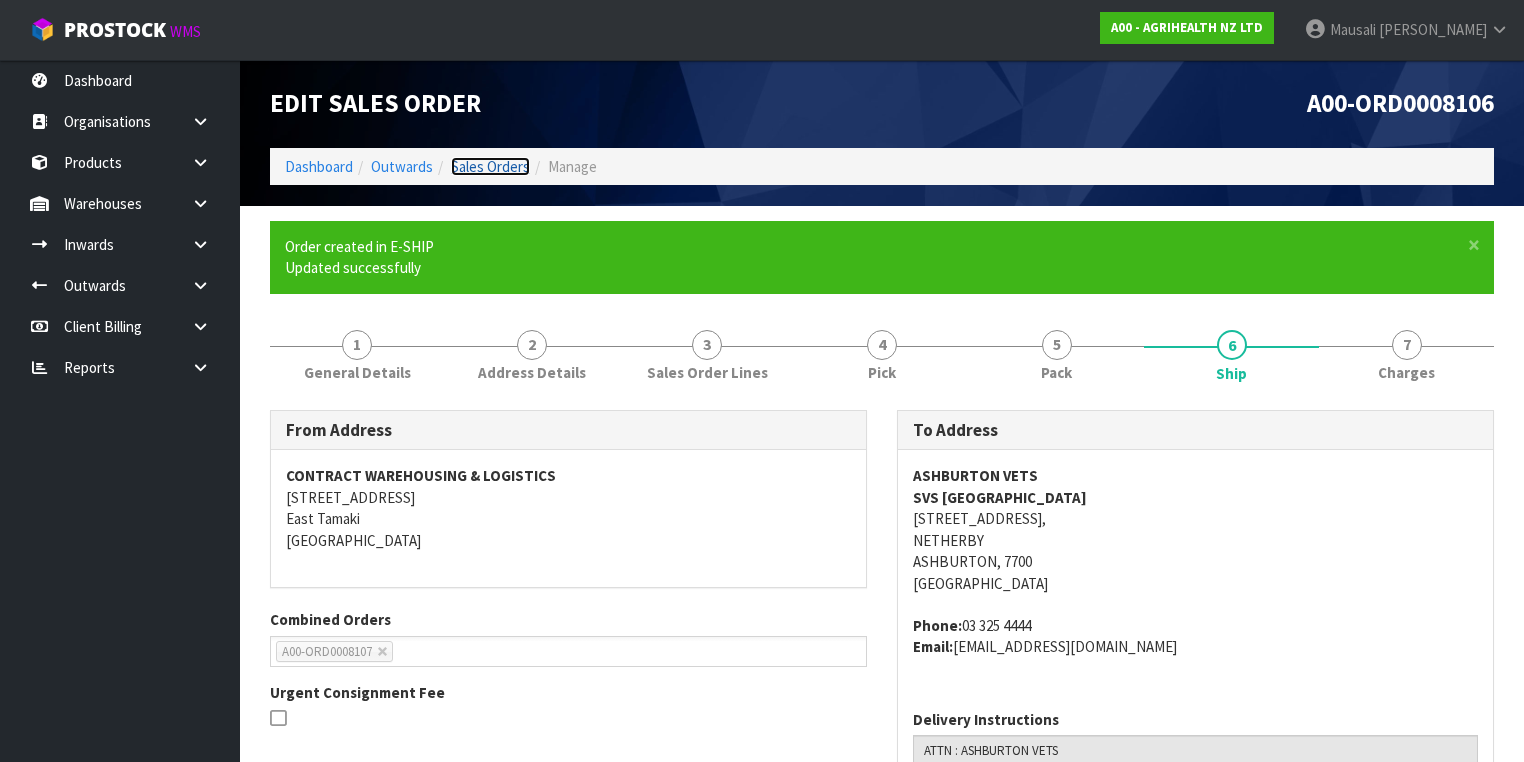 click on "Sales Orders" at bounding box center [490, 166] 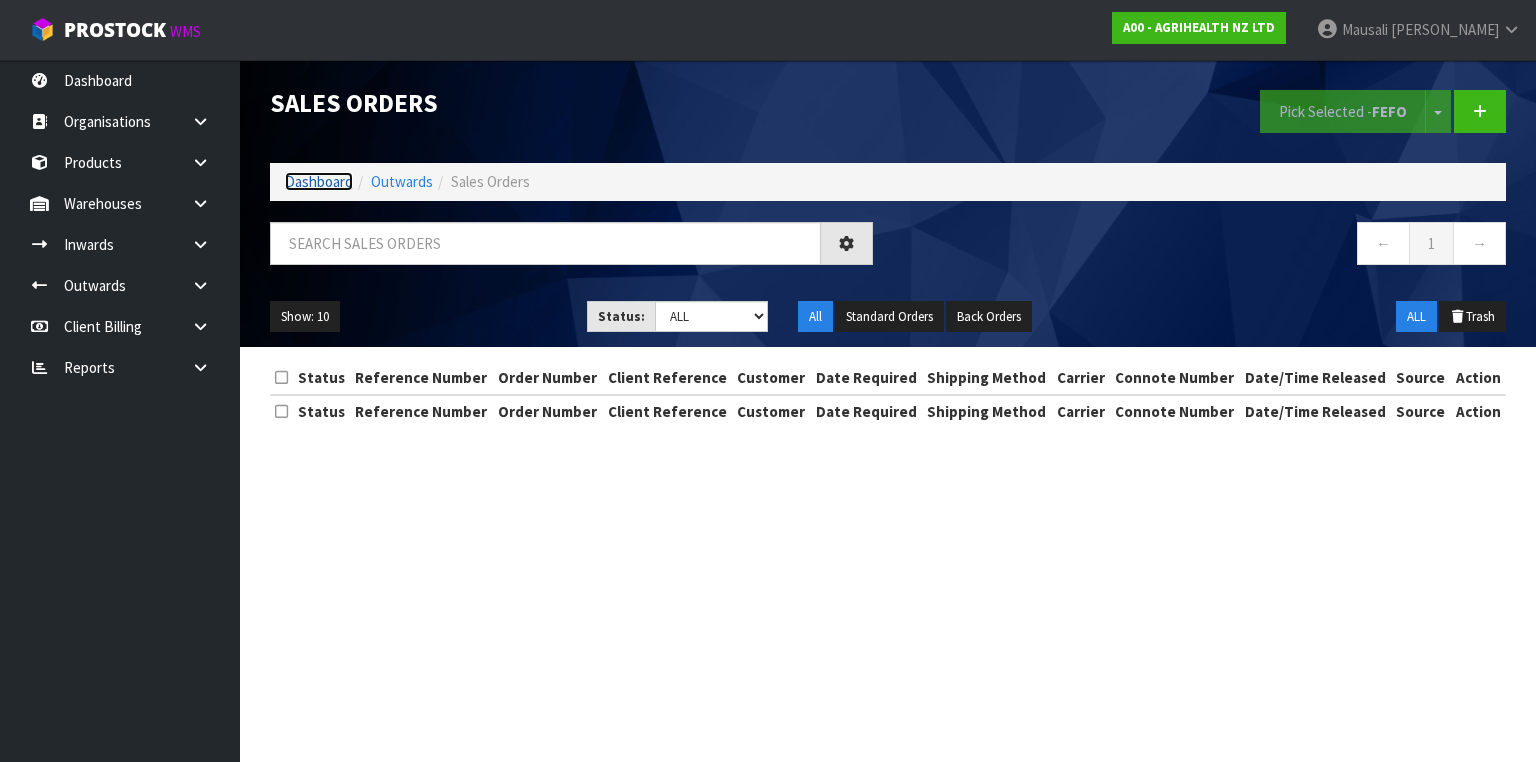 click on "Dashboard" at bounding box center (319, 181) 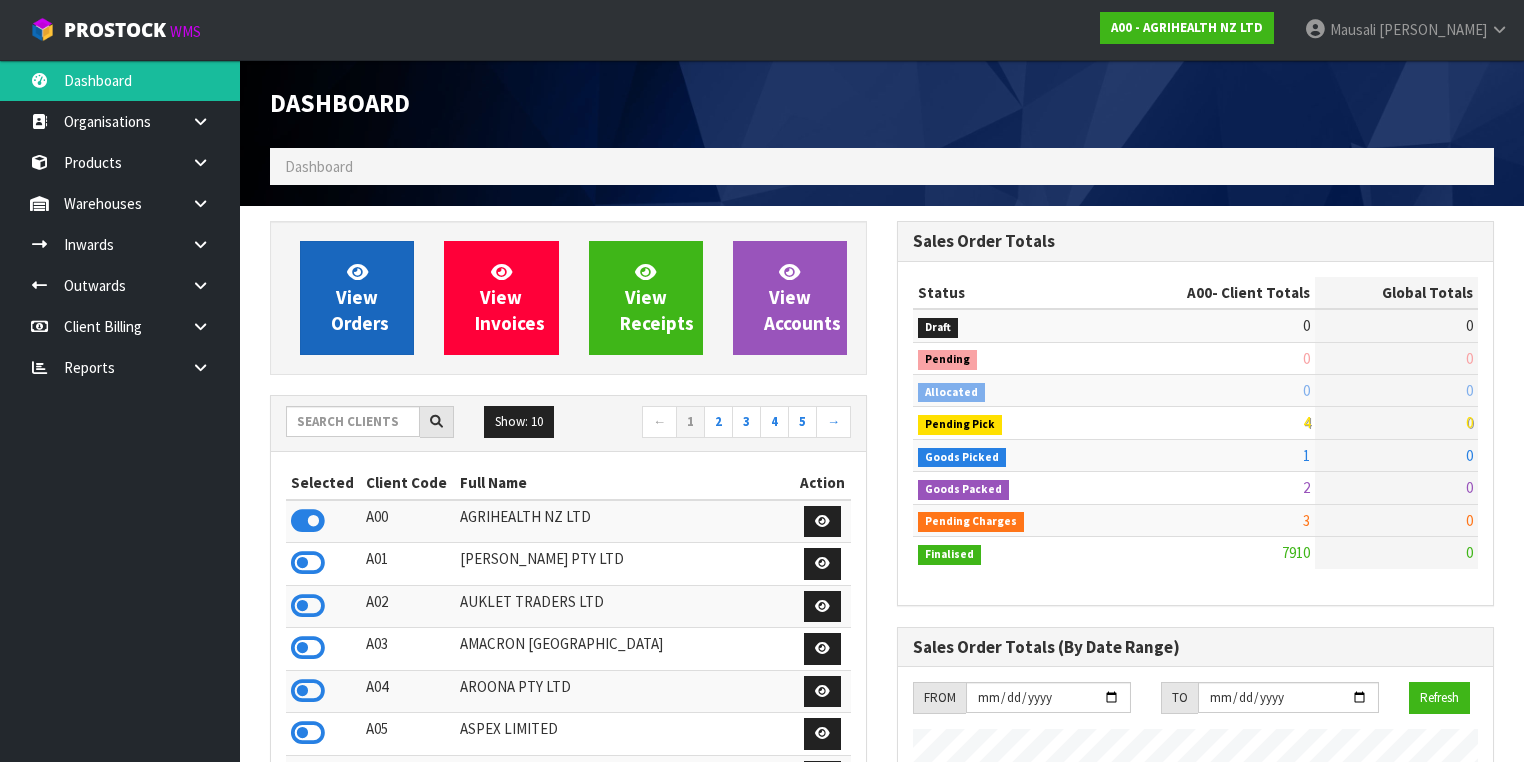 scroll, scrollTop: 998491, scrollLeft: 999372, axis: both 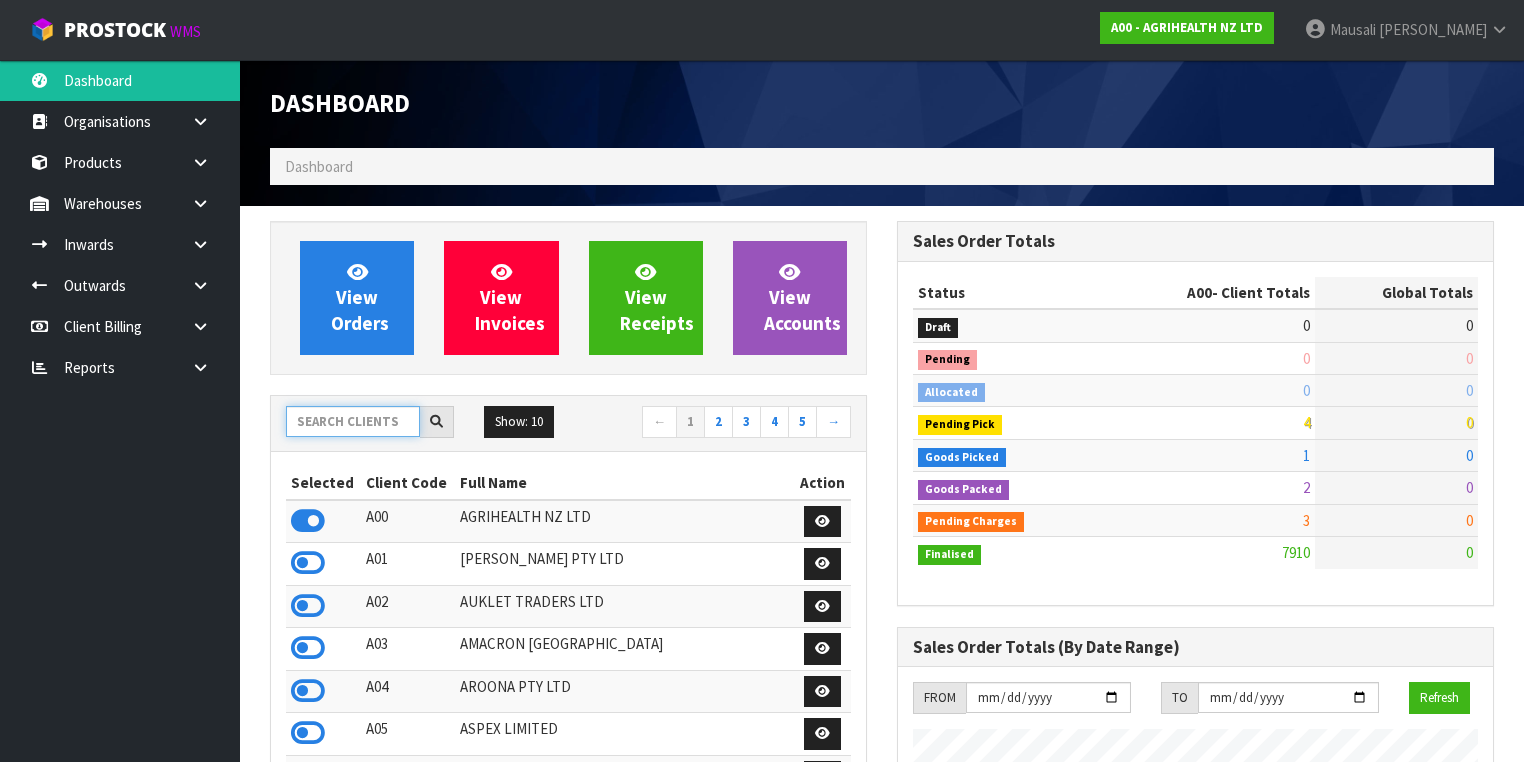 click at bounding box center (353, 421) 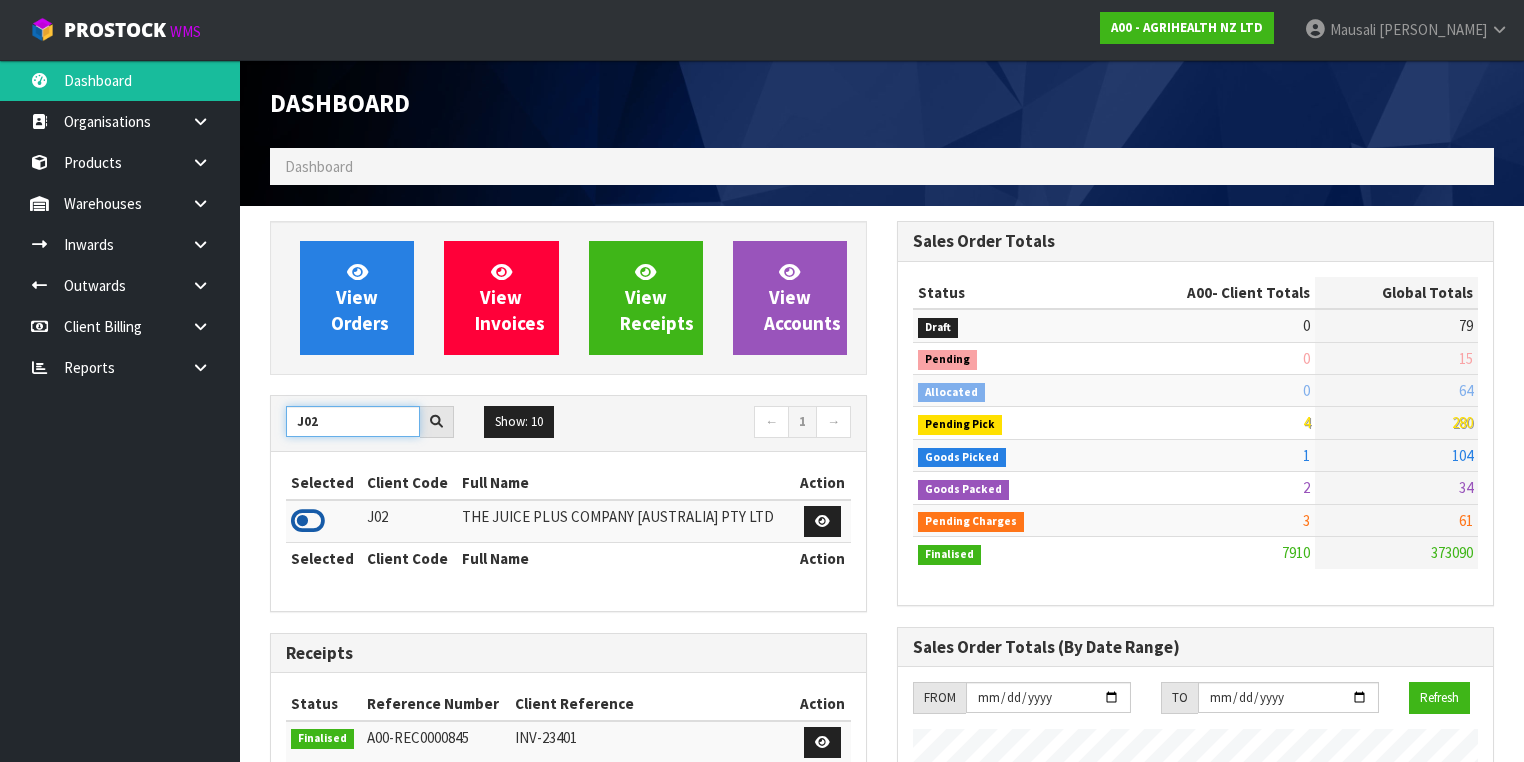 type on "J02" 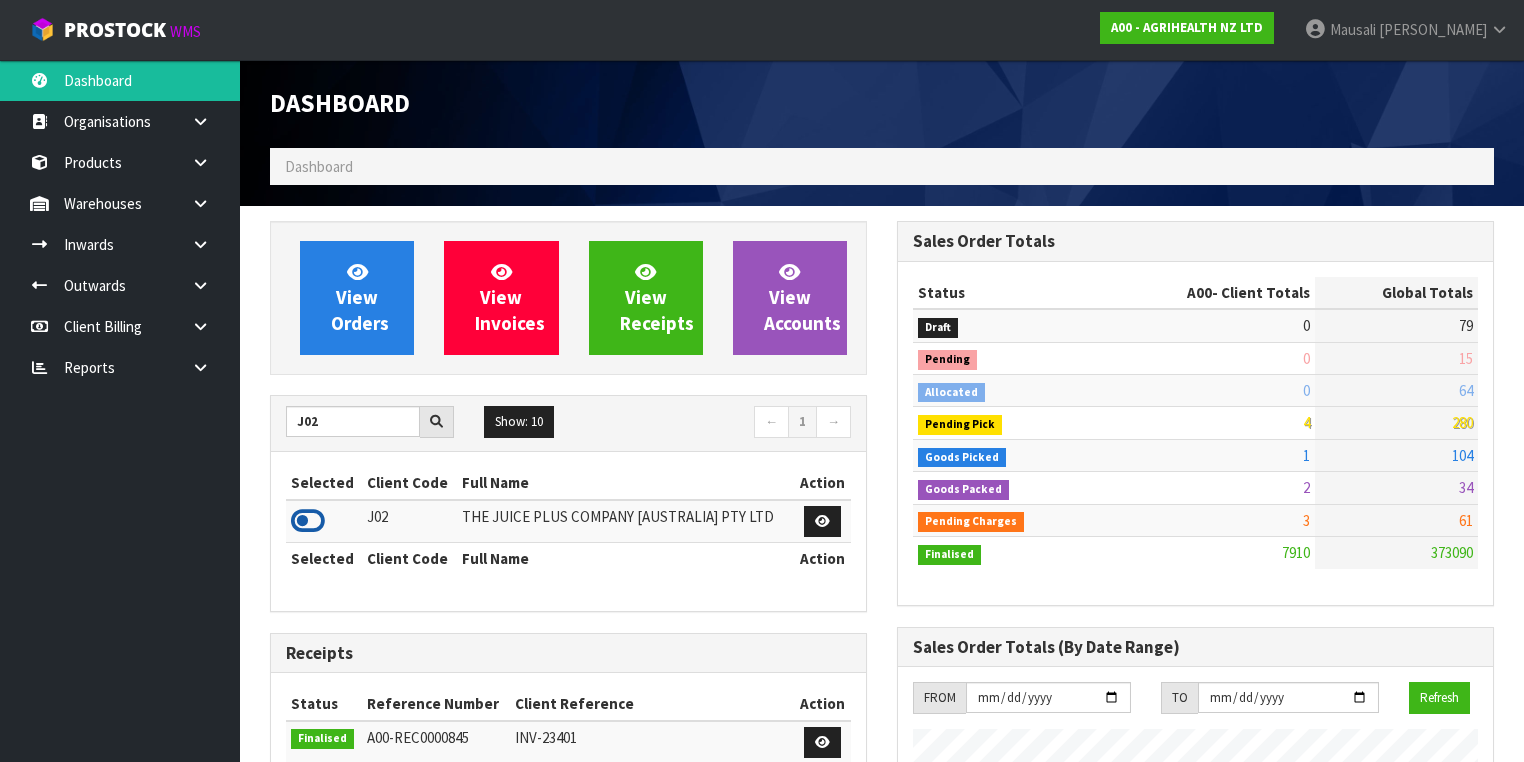click at bounding box center (308, 521) 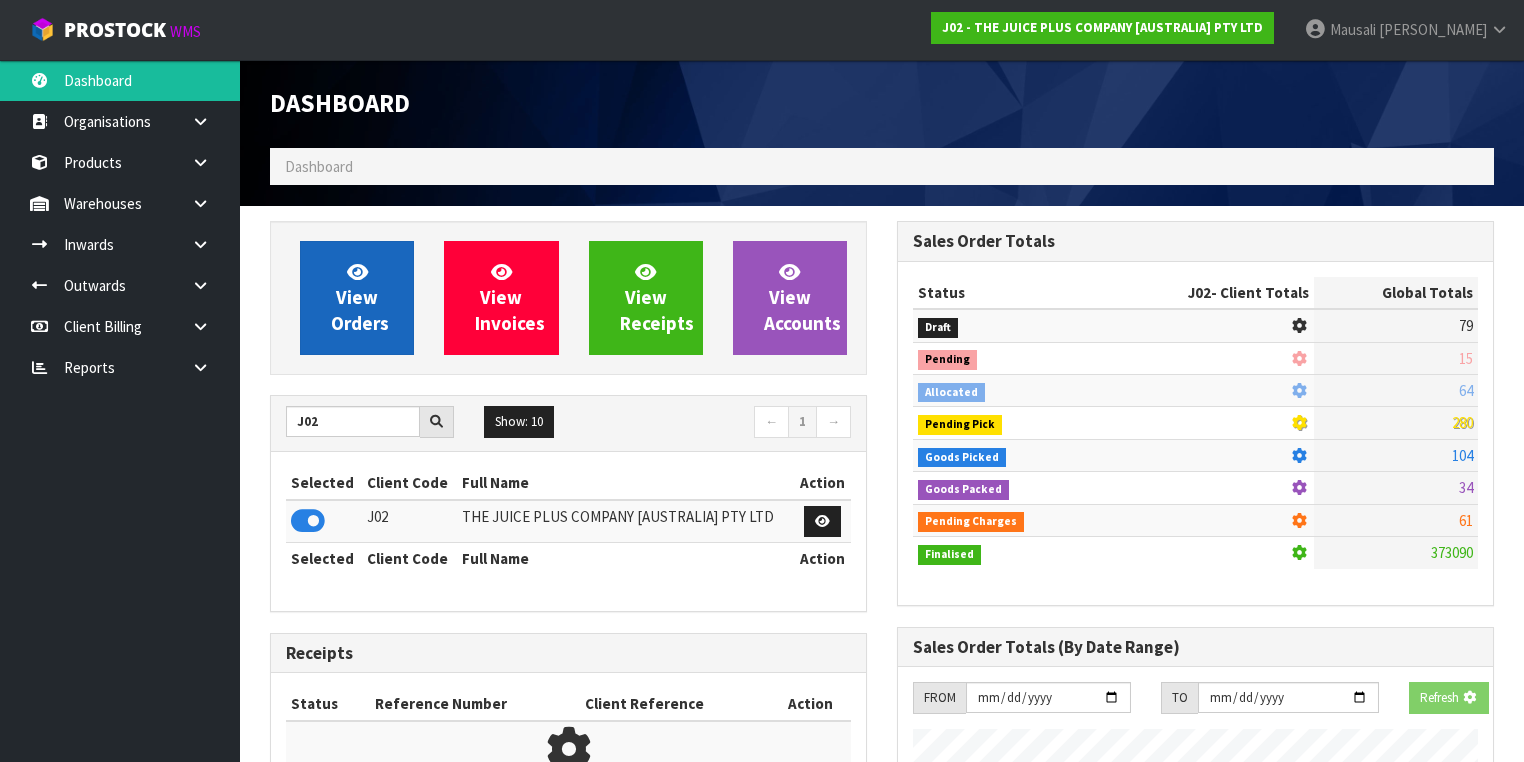 scroll, scrollTop: 1242, scrollLeft: 627, axis: both 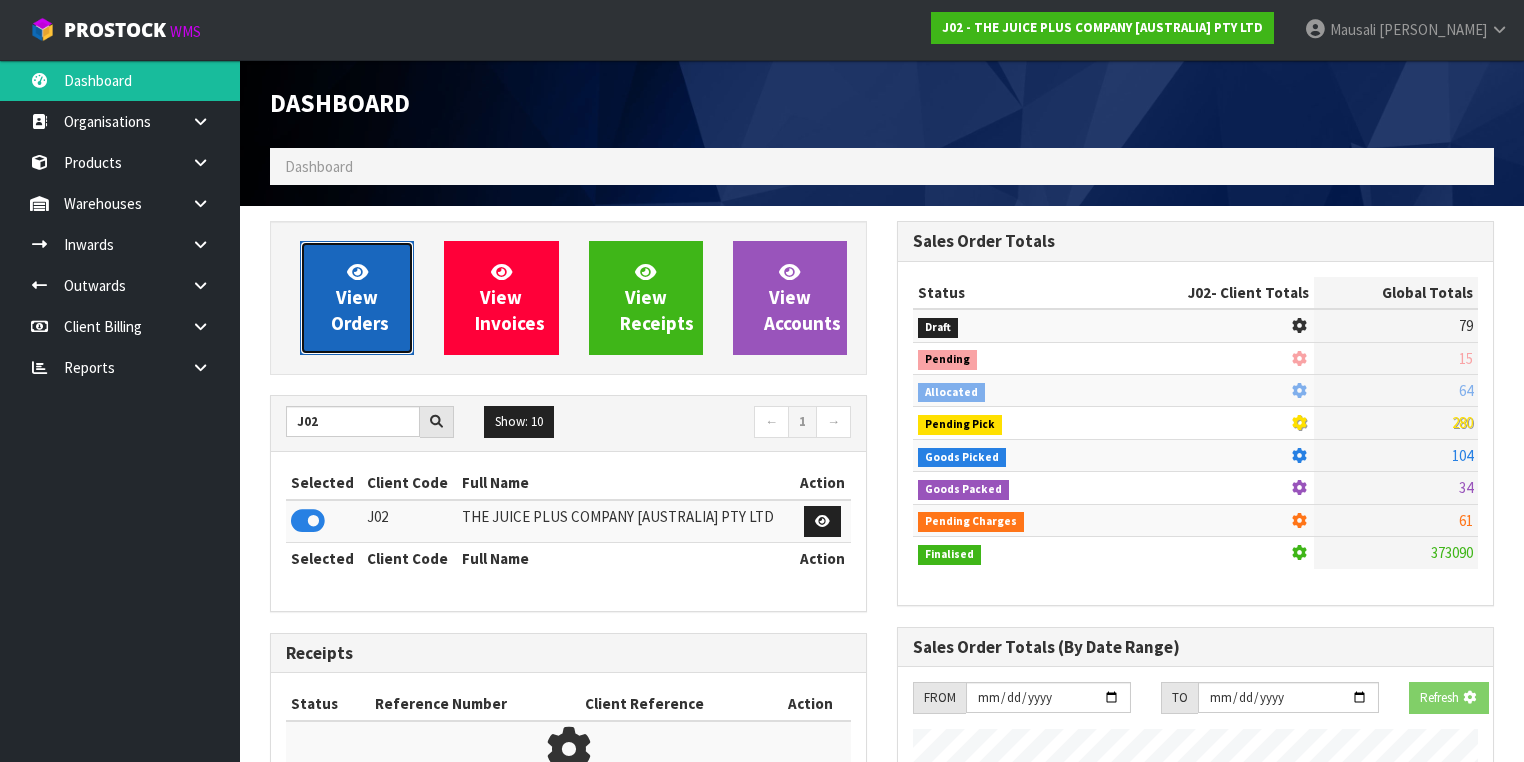 click on "View
Orders" at bounding box center [357, 298] 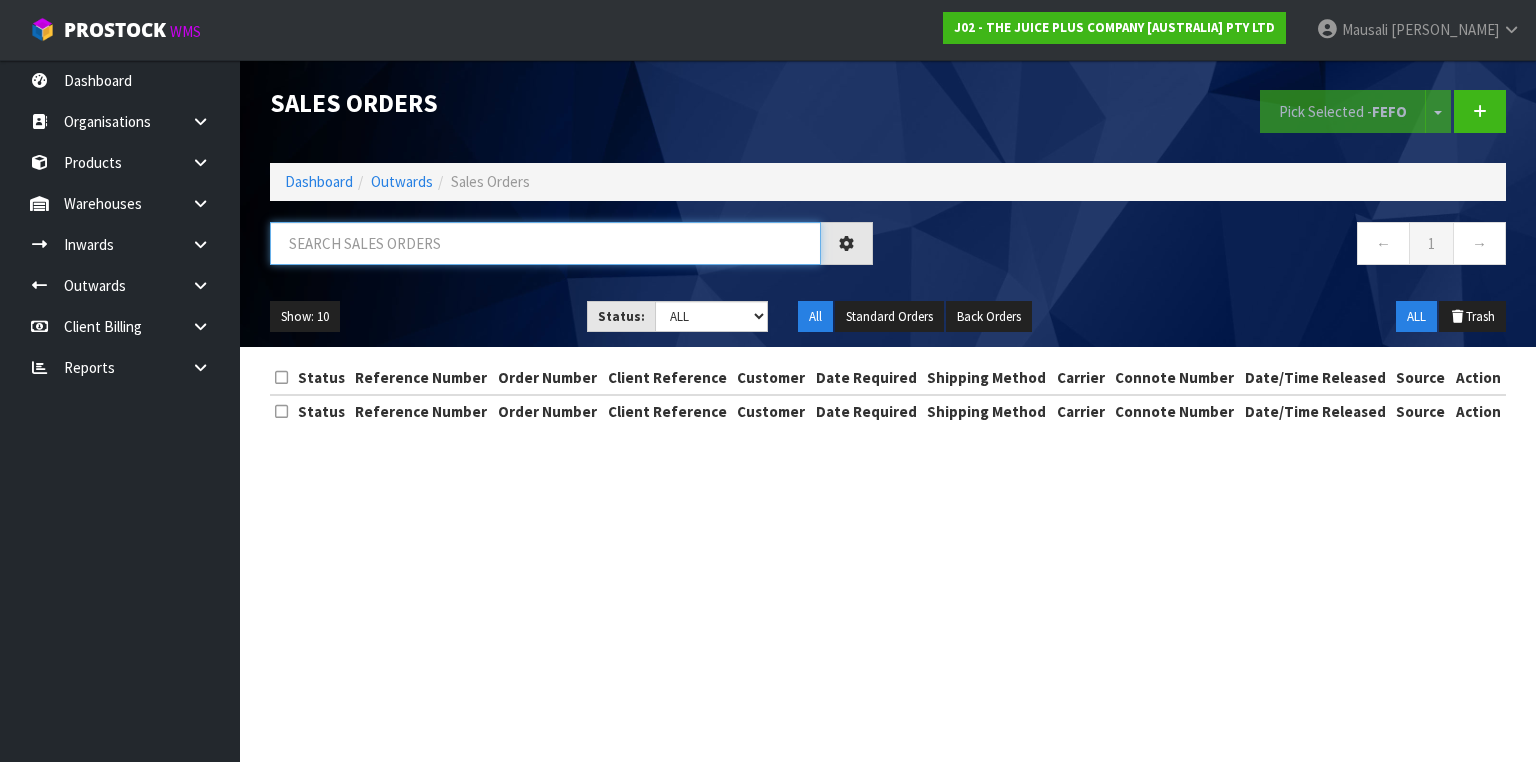 click at bounding box center (545, 243) 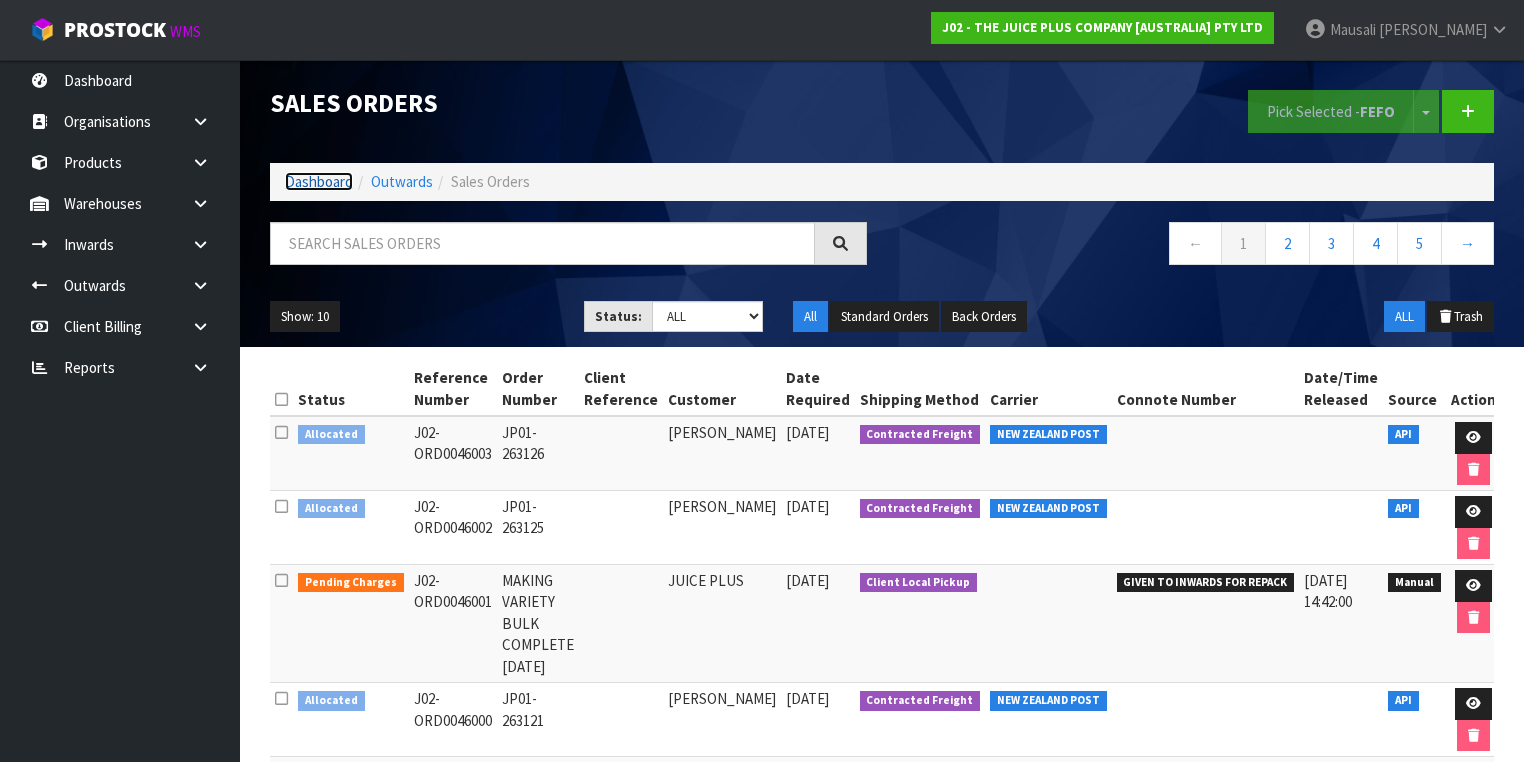 click on "Dashboard" at bounding box center [319, 181] 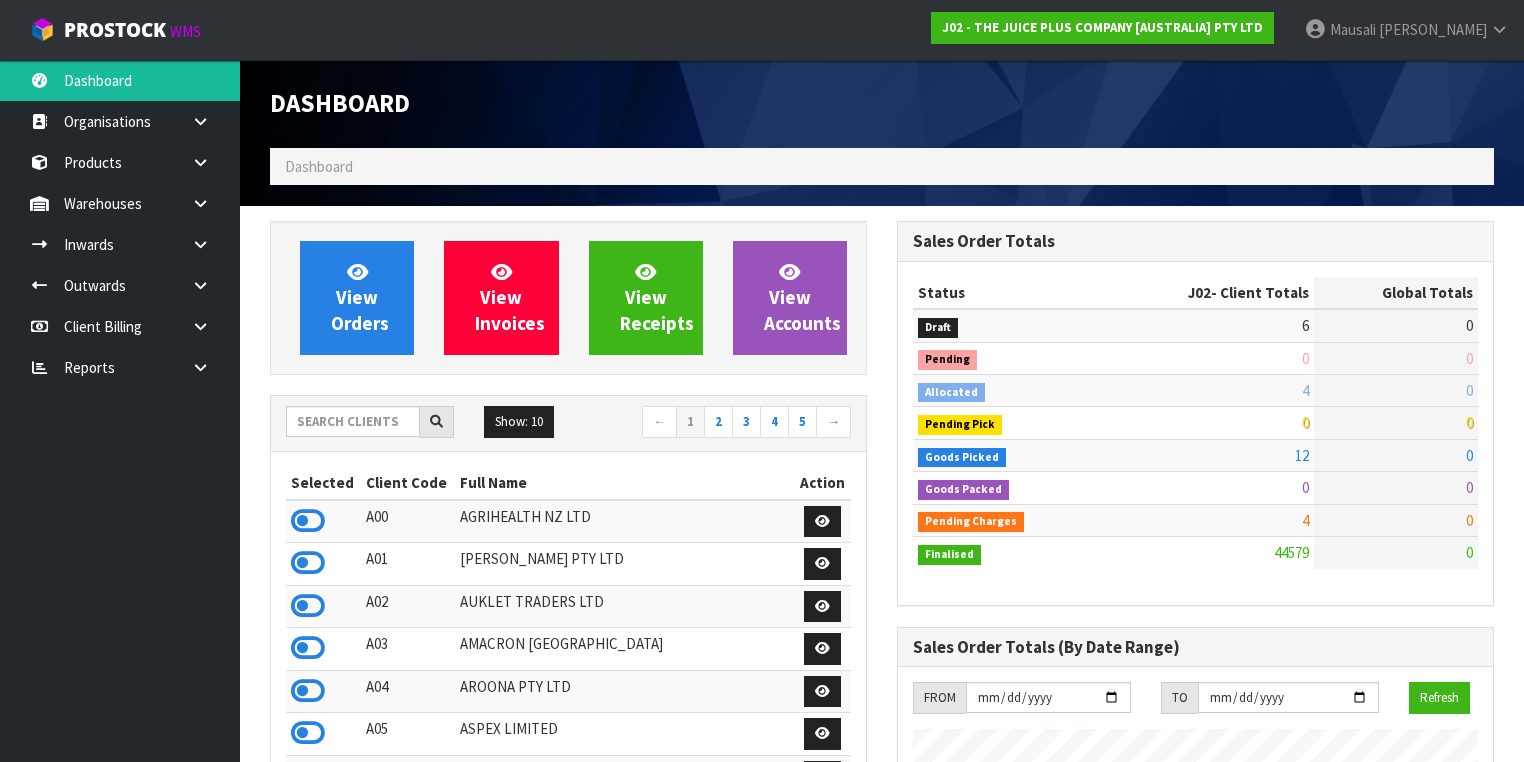 scroll, scrollTop: 998756, scrollLeft: 999372, axis: both 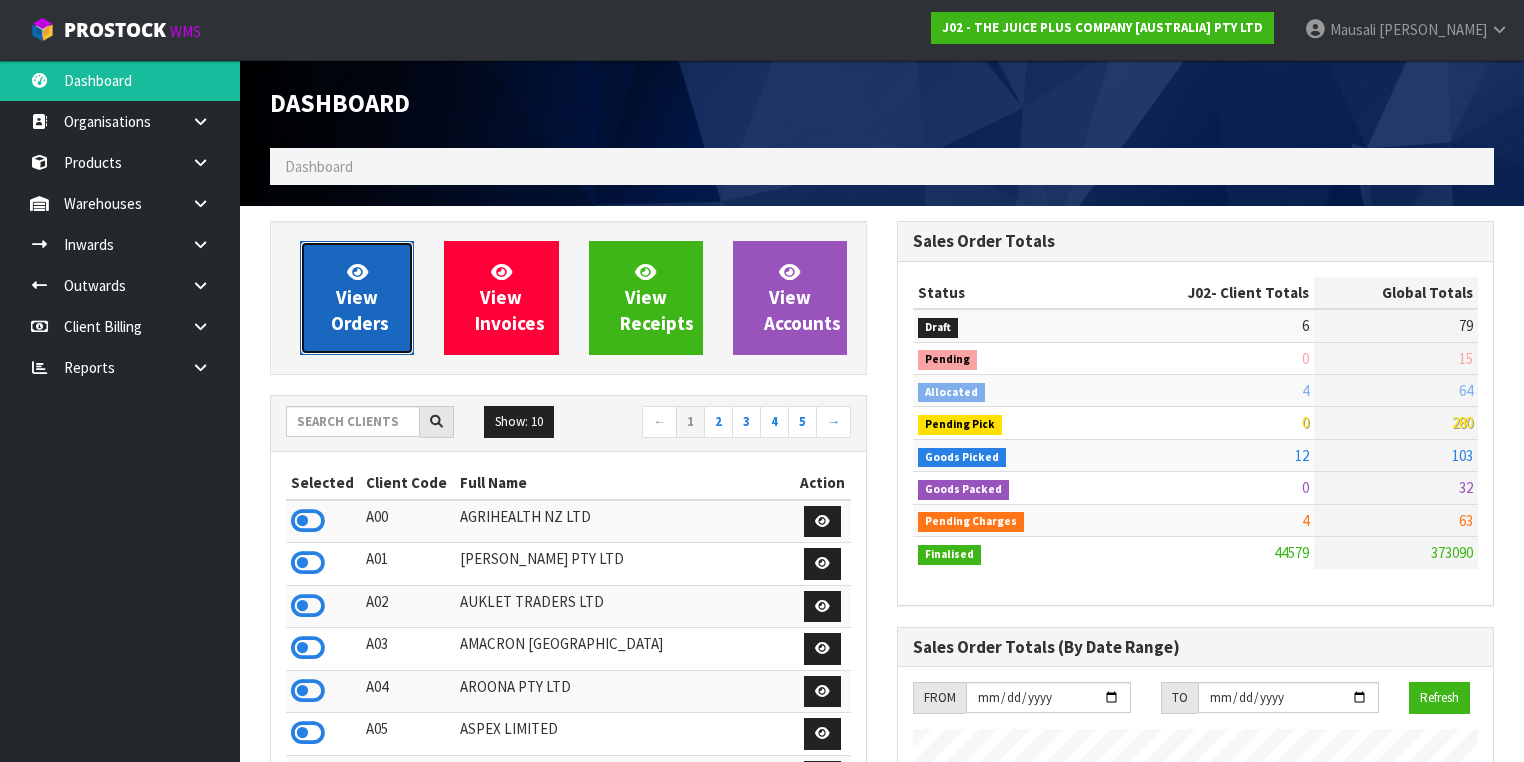 click on "View
Orders" at bounding box center (360, 297) 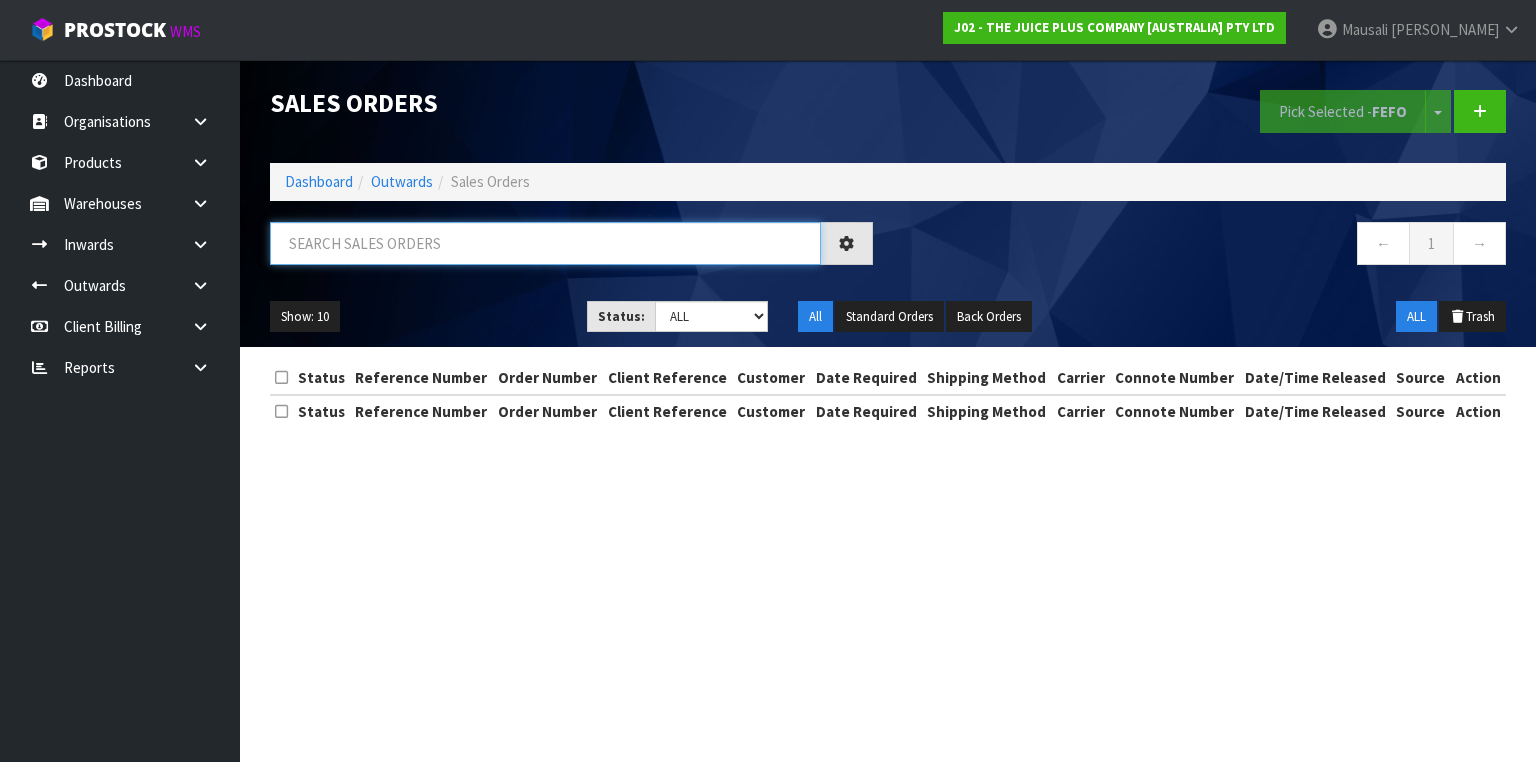 click at bounding box center [545, 243] 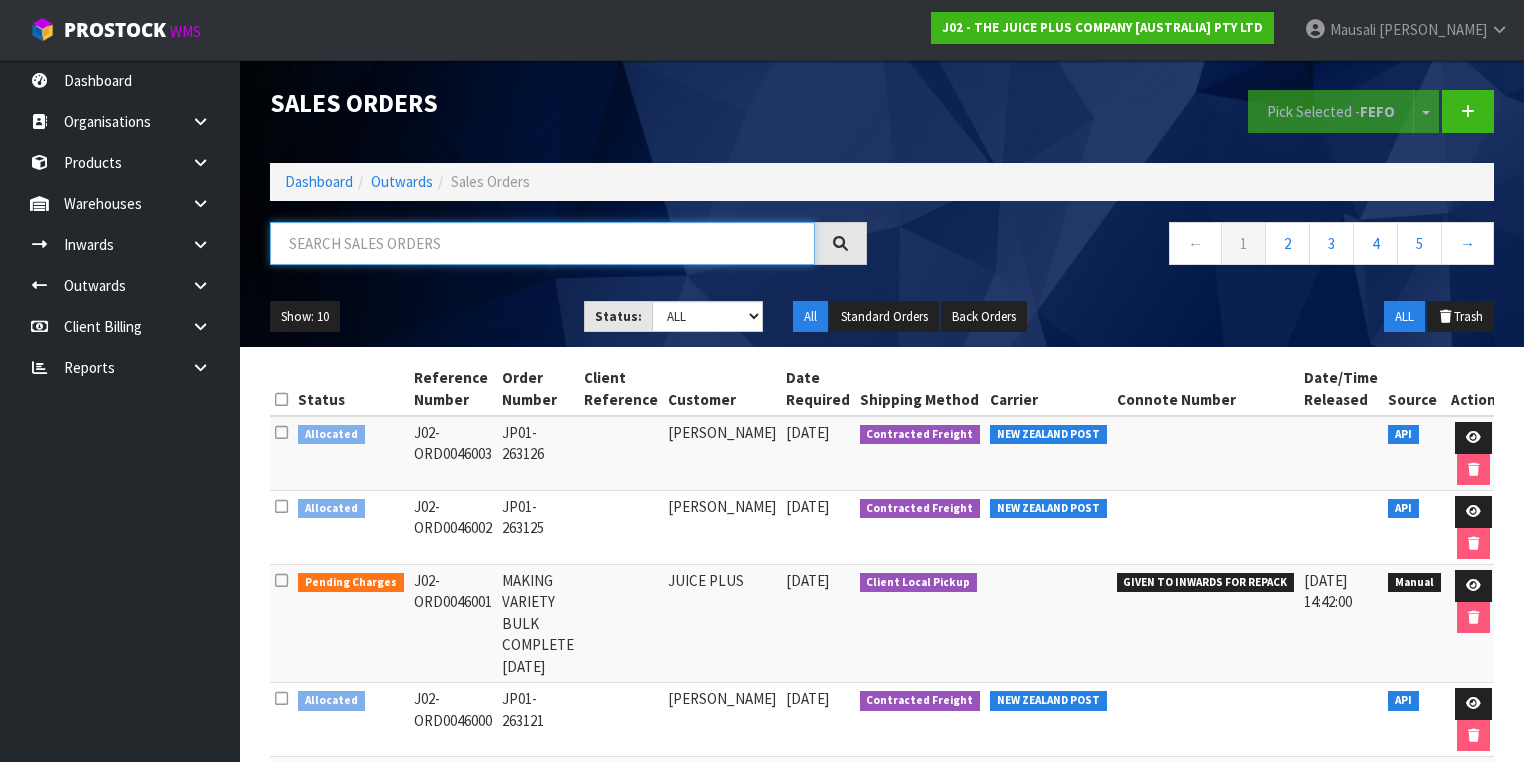 click at bounding box center (542, 243) 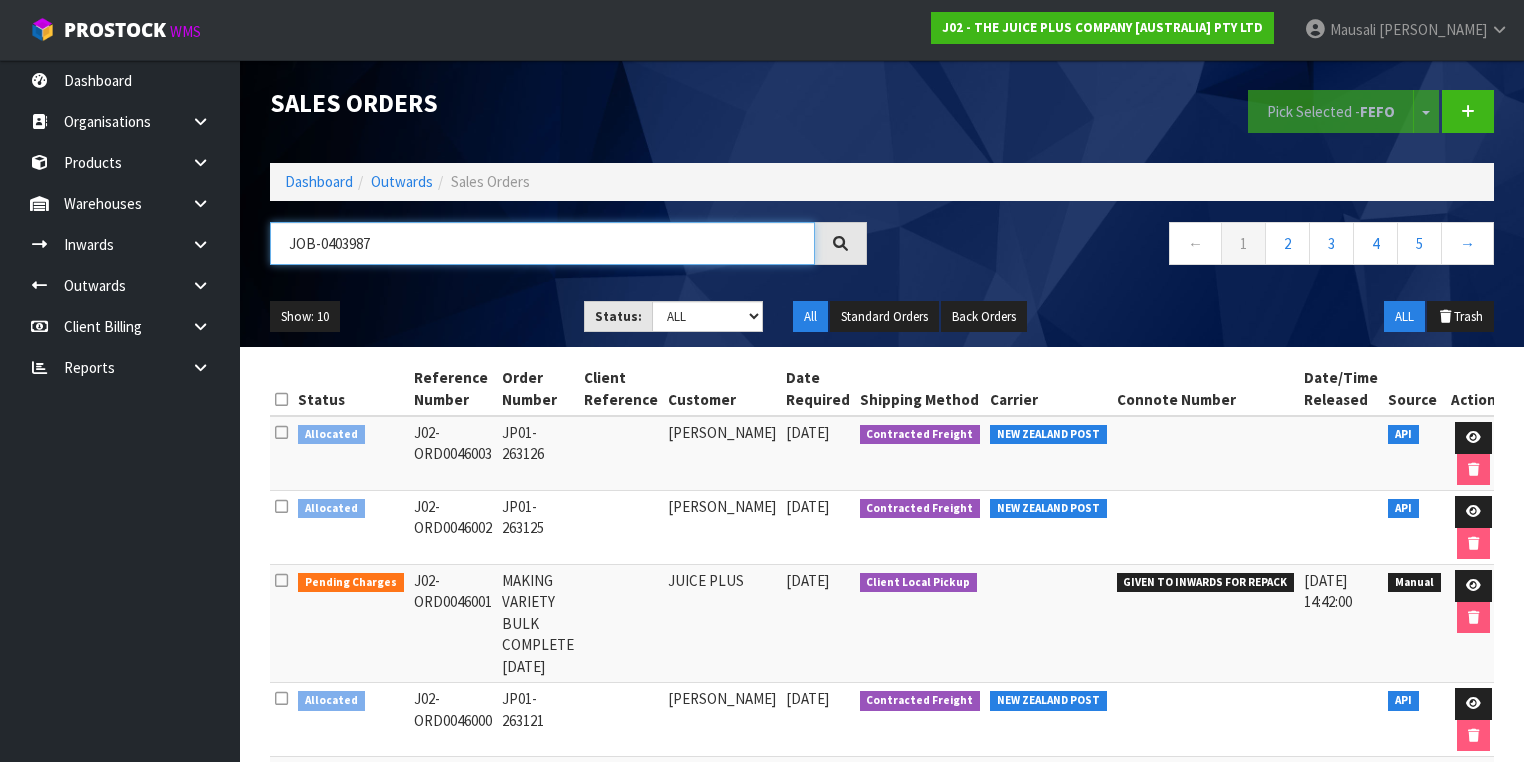 type on "JOB-0403987" 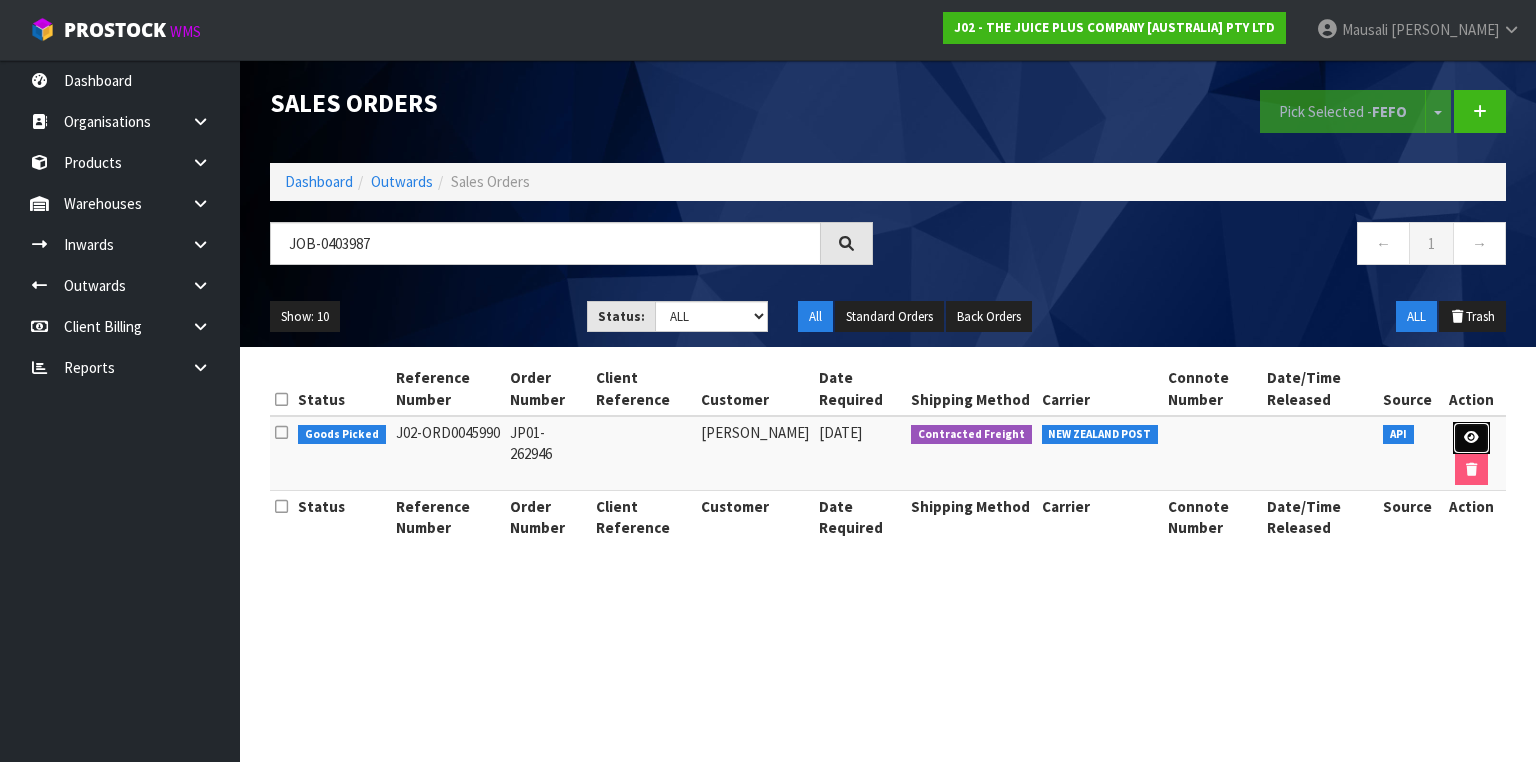 click at bounding box center [1471, 438] 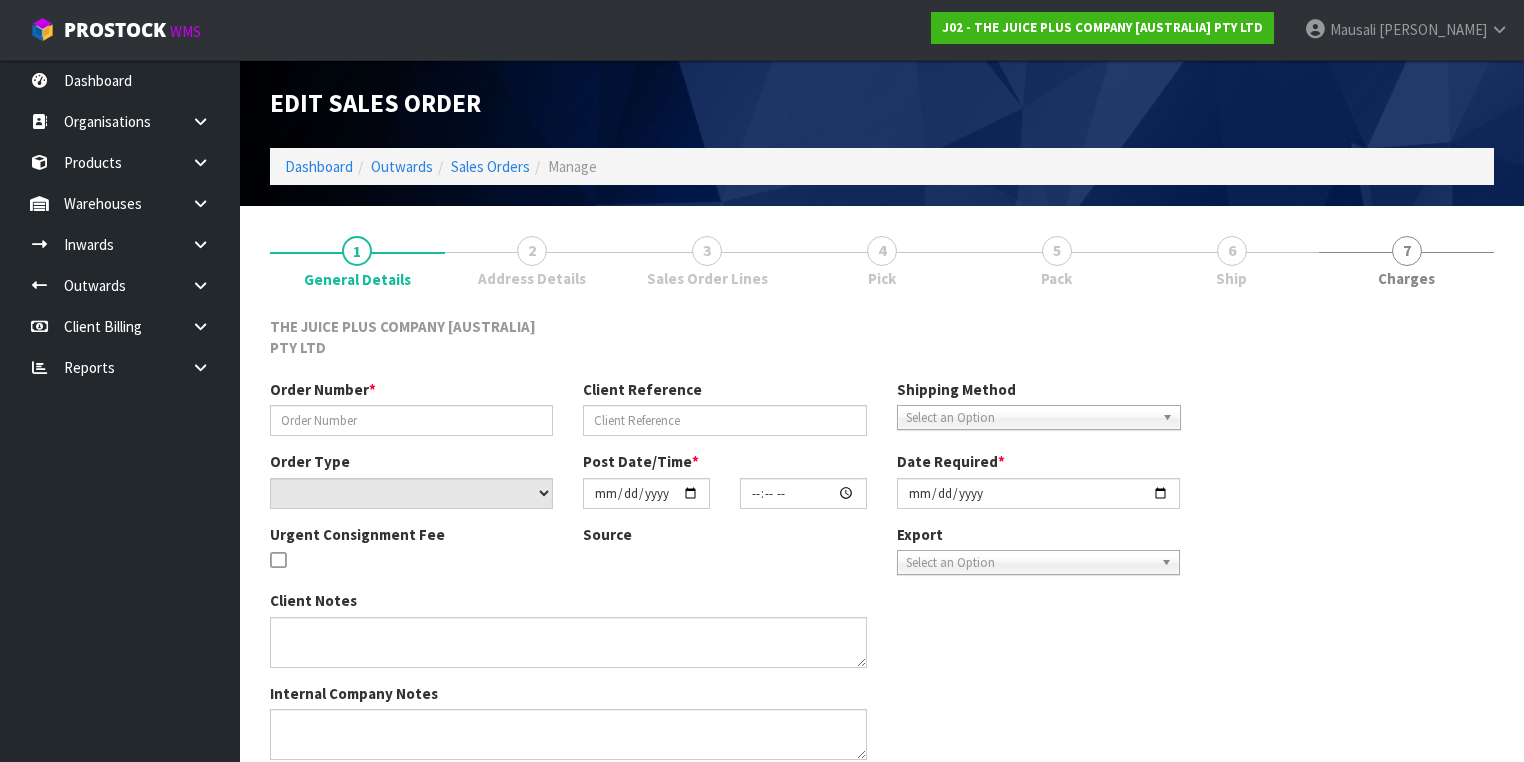 type on "JP01-262946" 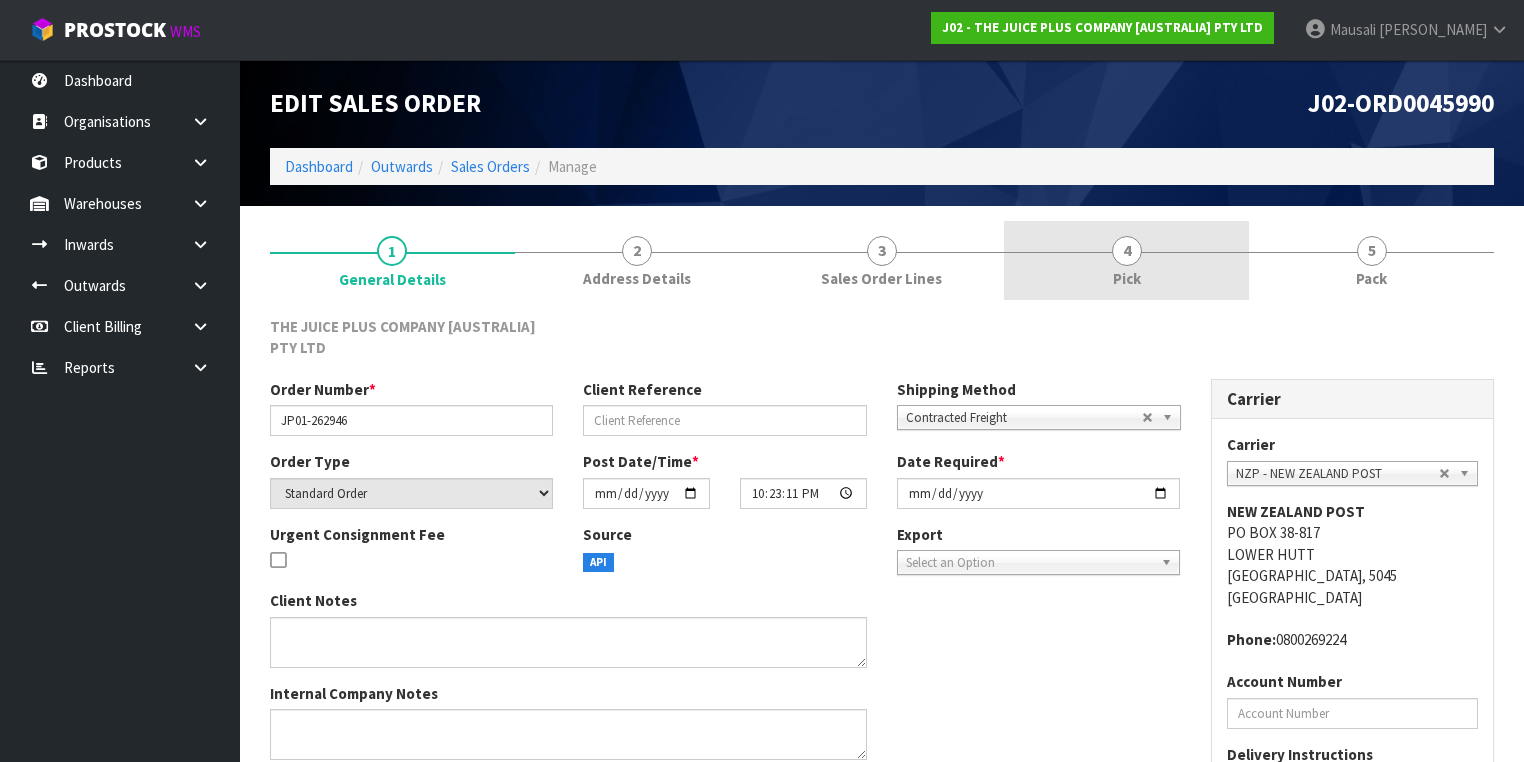 click on "4
Pick" at bounding box center [1126, 260] 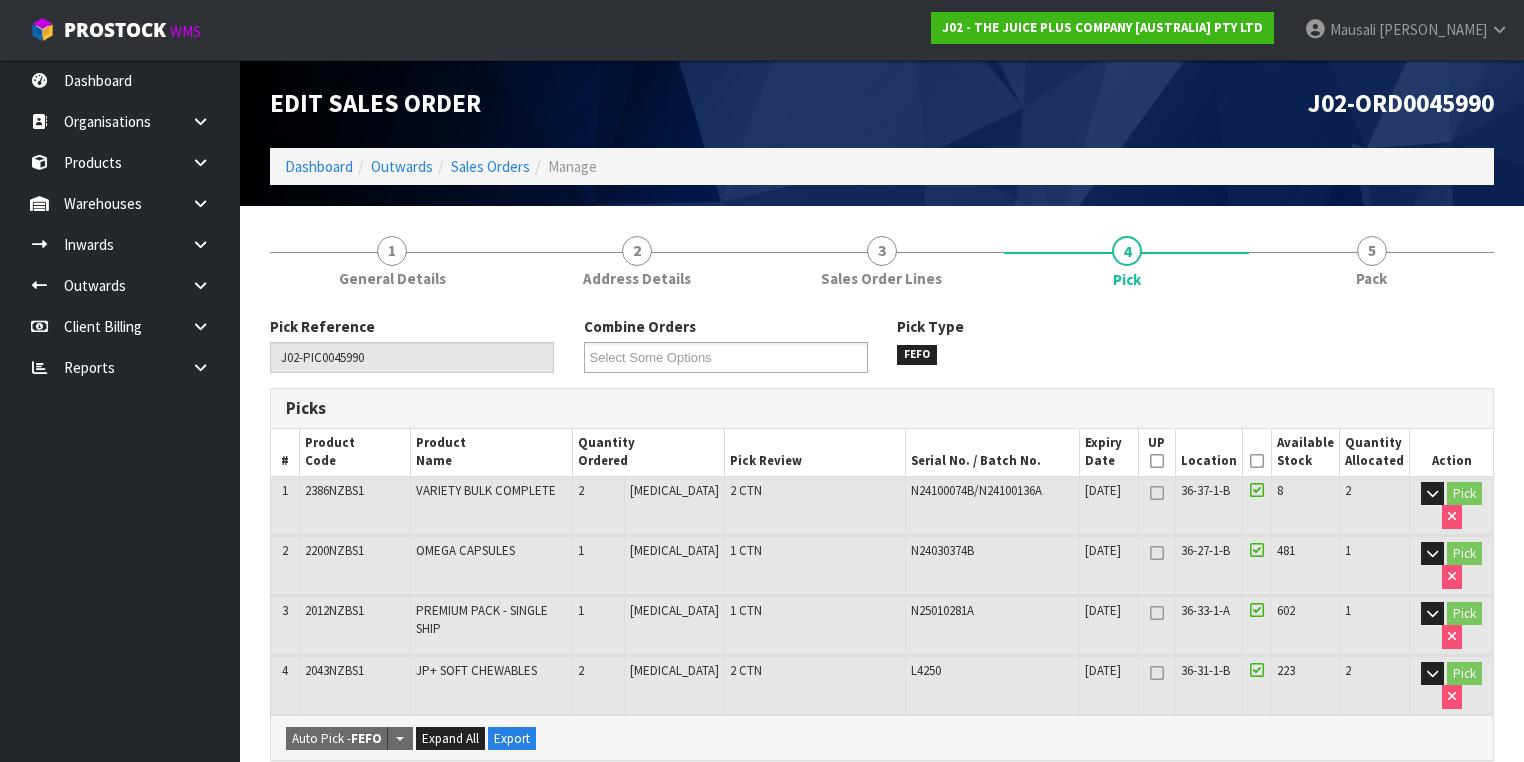 click on "Picked" at bounding box center (1256, 452) 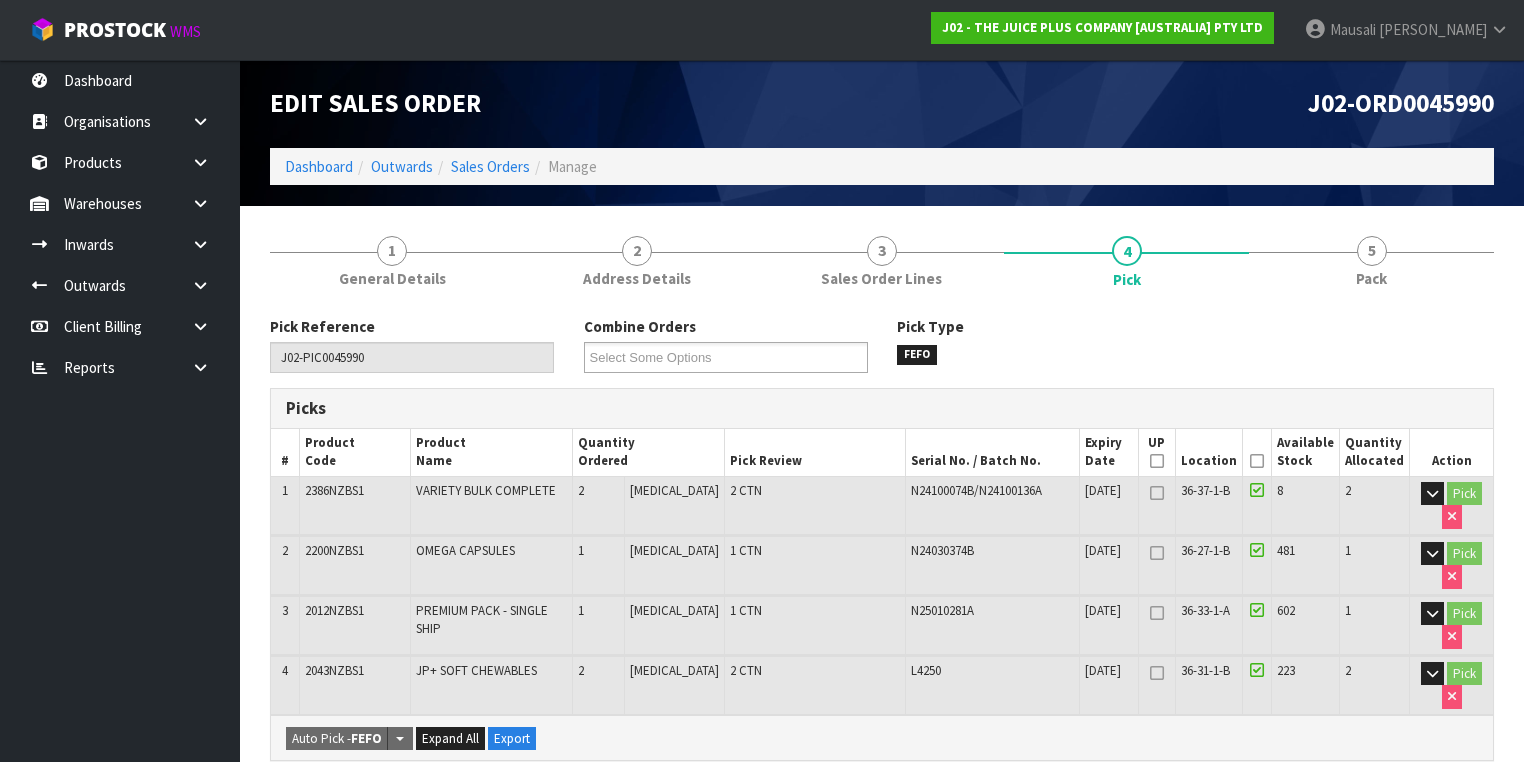 click at bounding box center [1257, 461] 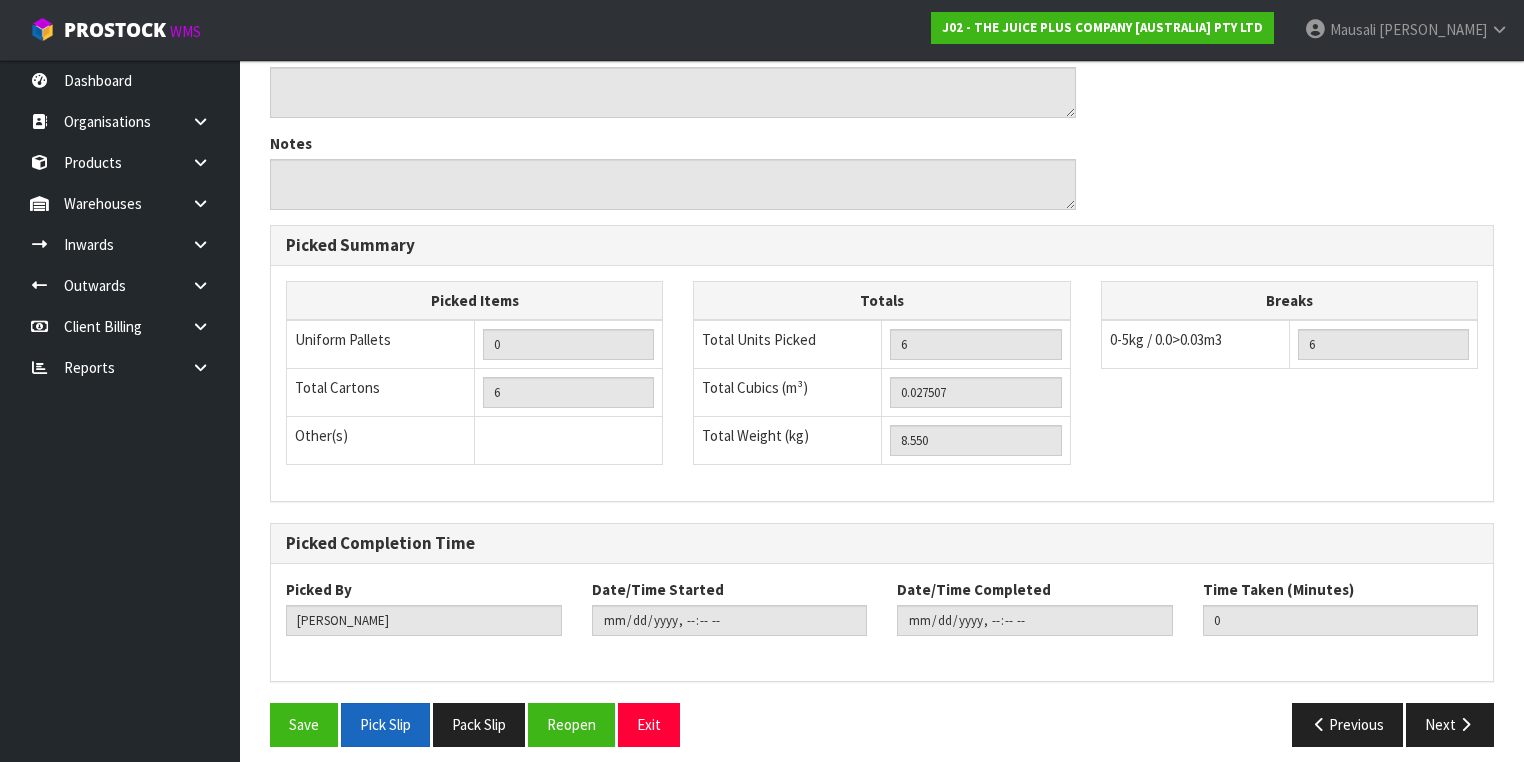 scroll, scrollTop: 817, scrollLeft: 0, axis: vertical 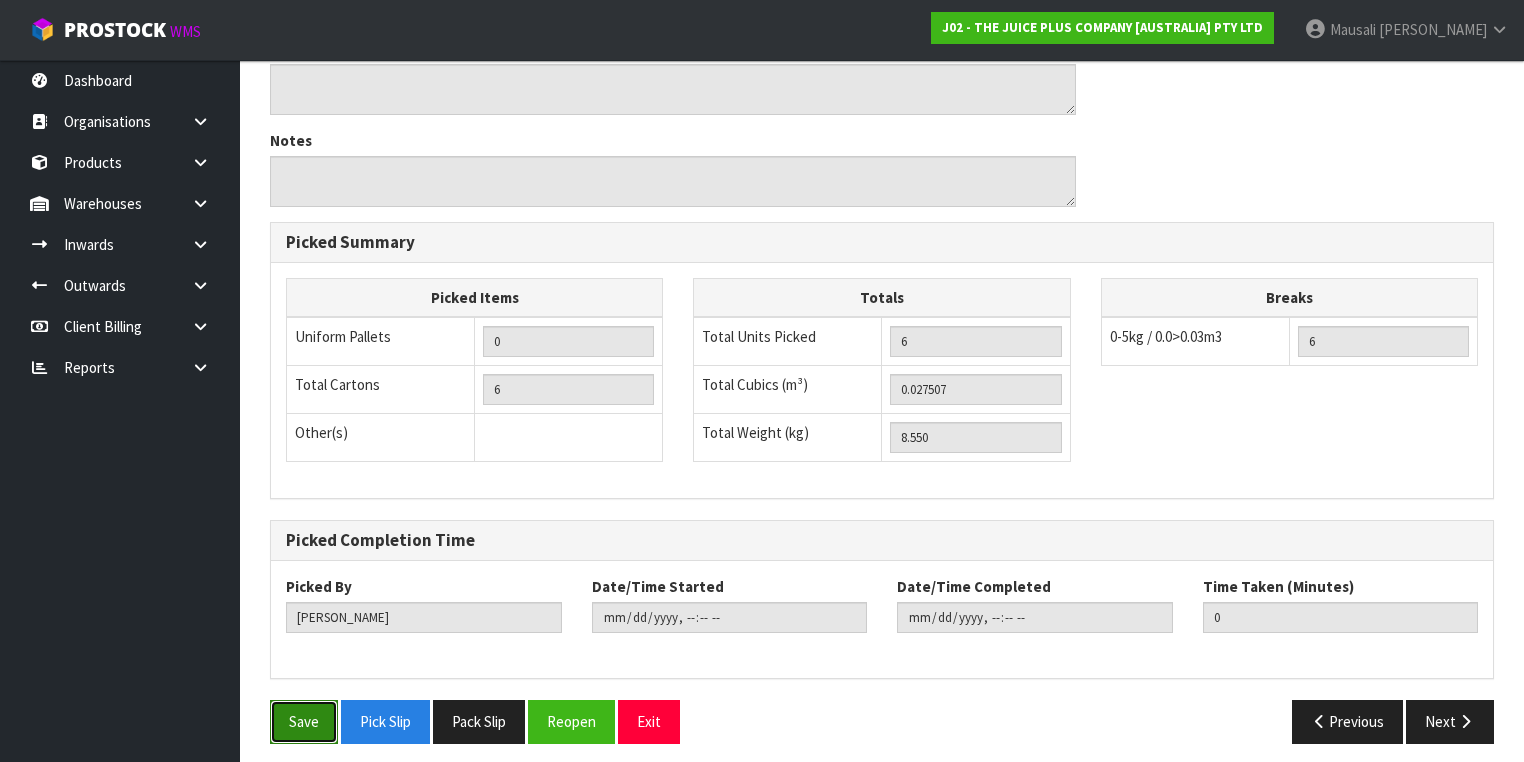 click on "Save" at bounding box center (304, 721) 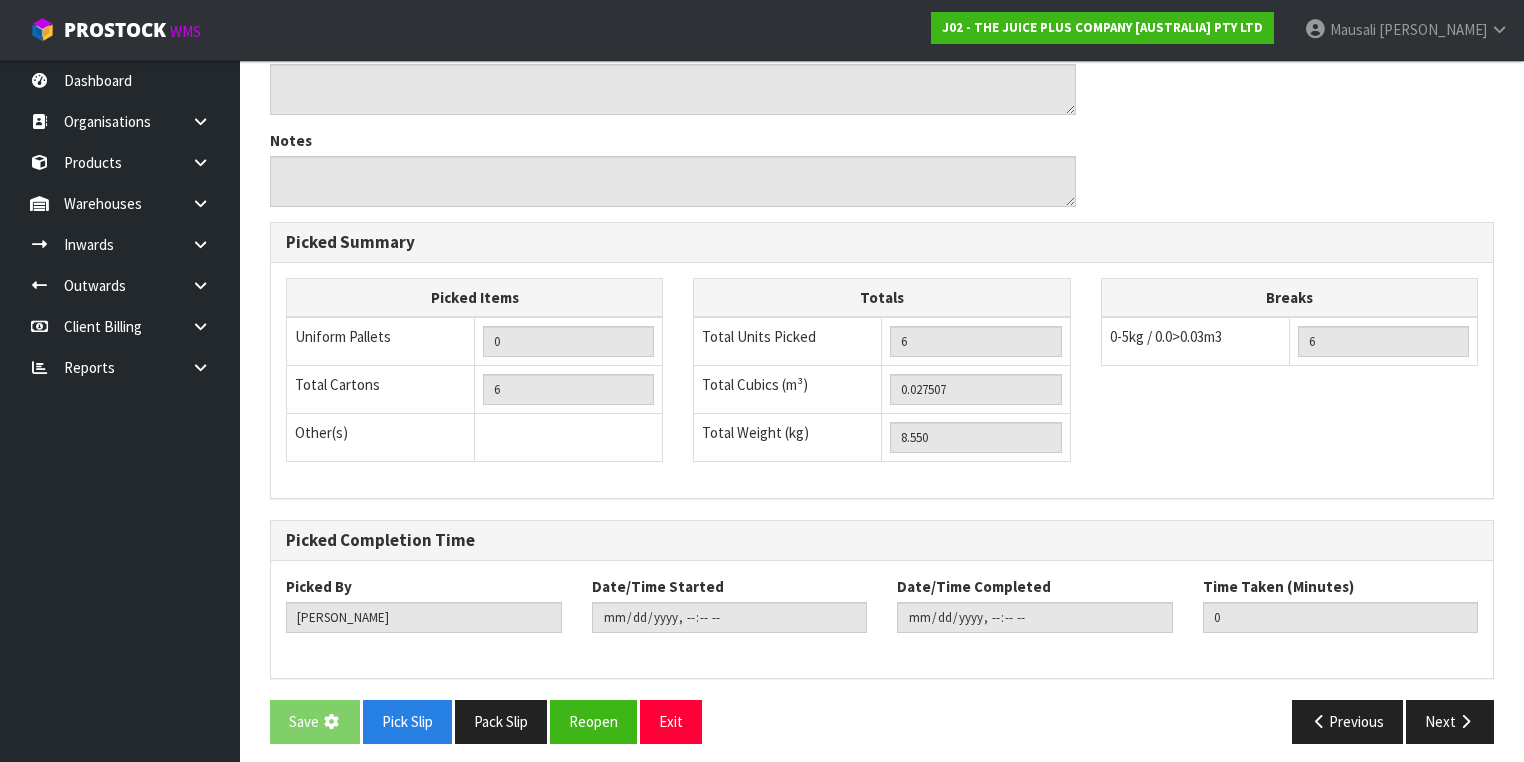 scroll, scrollTop: 0, scrollLeft: 0, axis: both 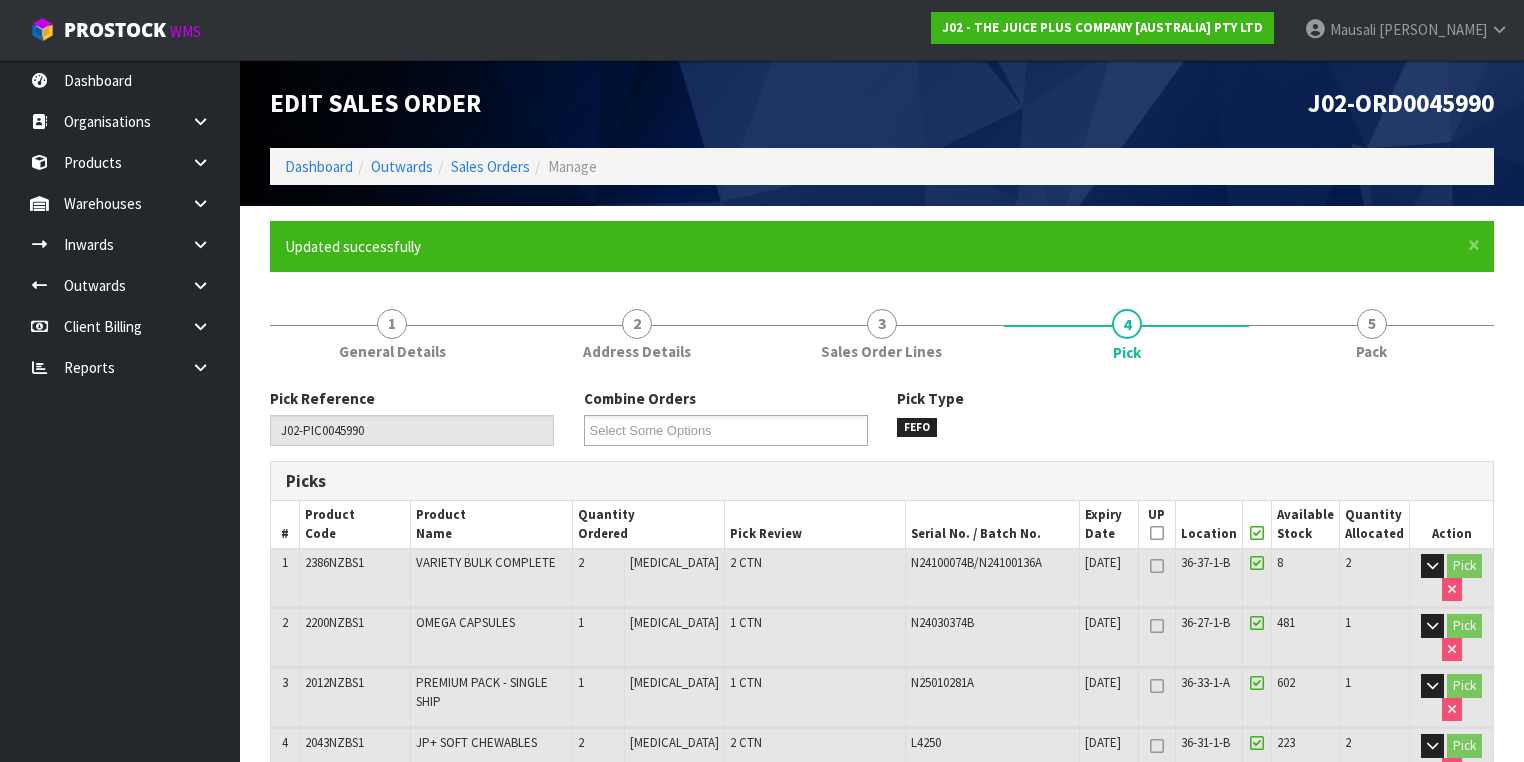 type on "[PERSON_NAME]" 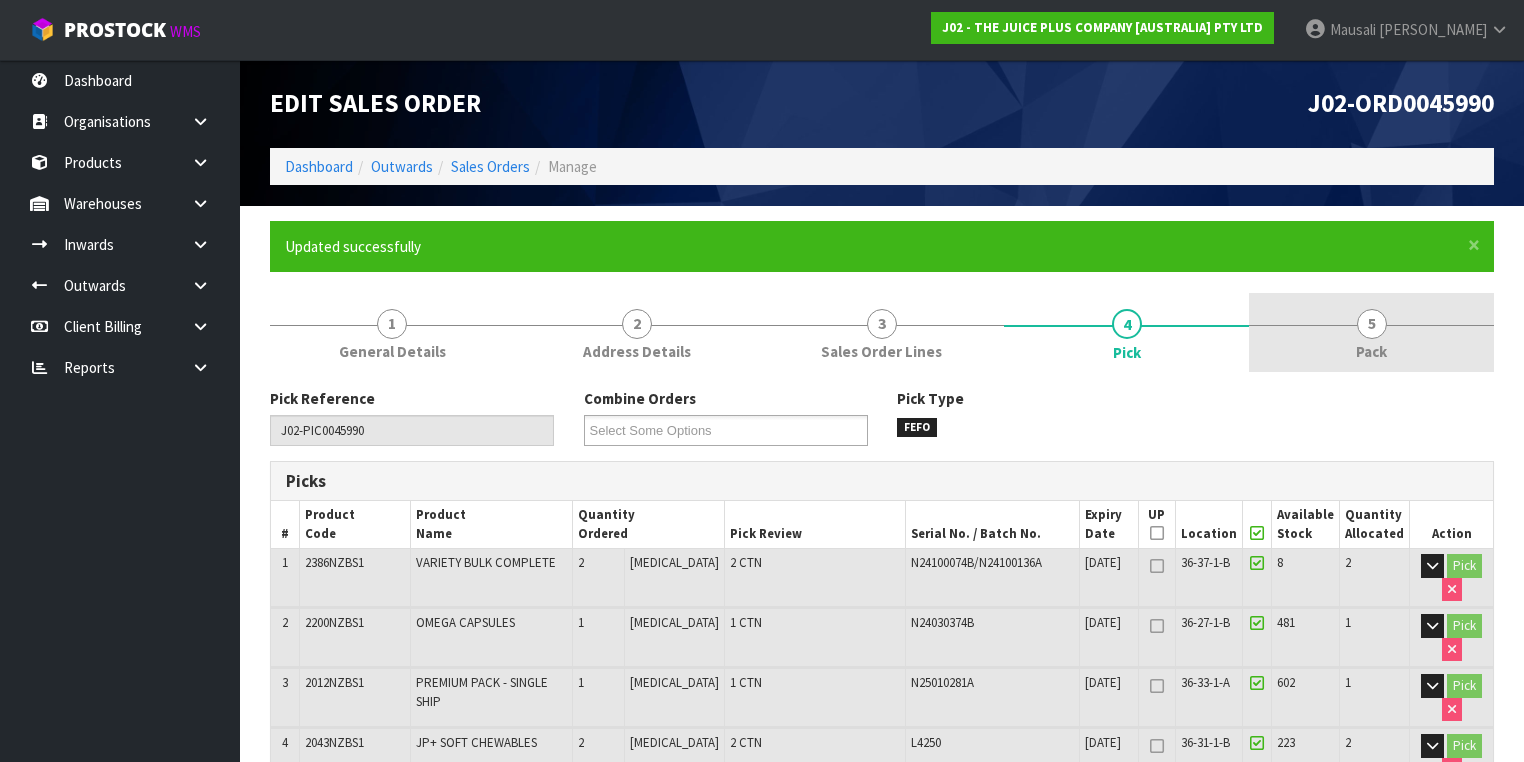 click on "5
Pack" at bounding box center [1371, 332] 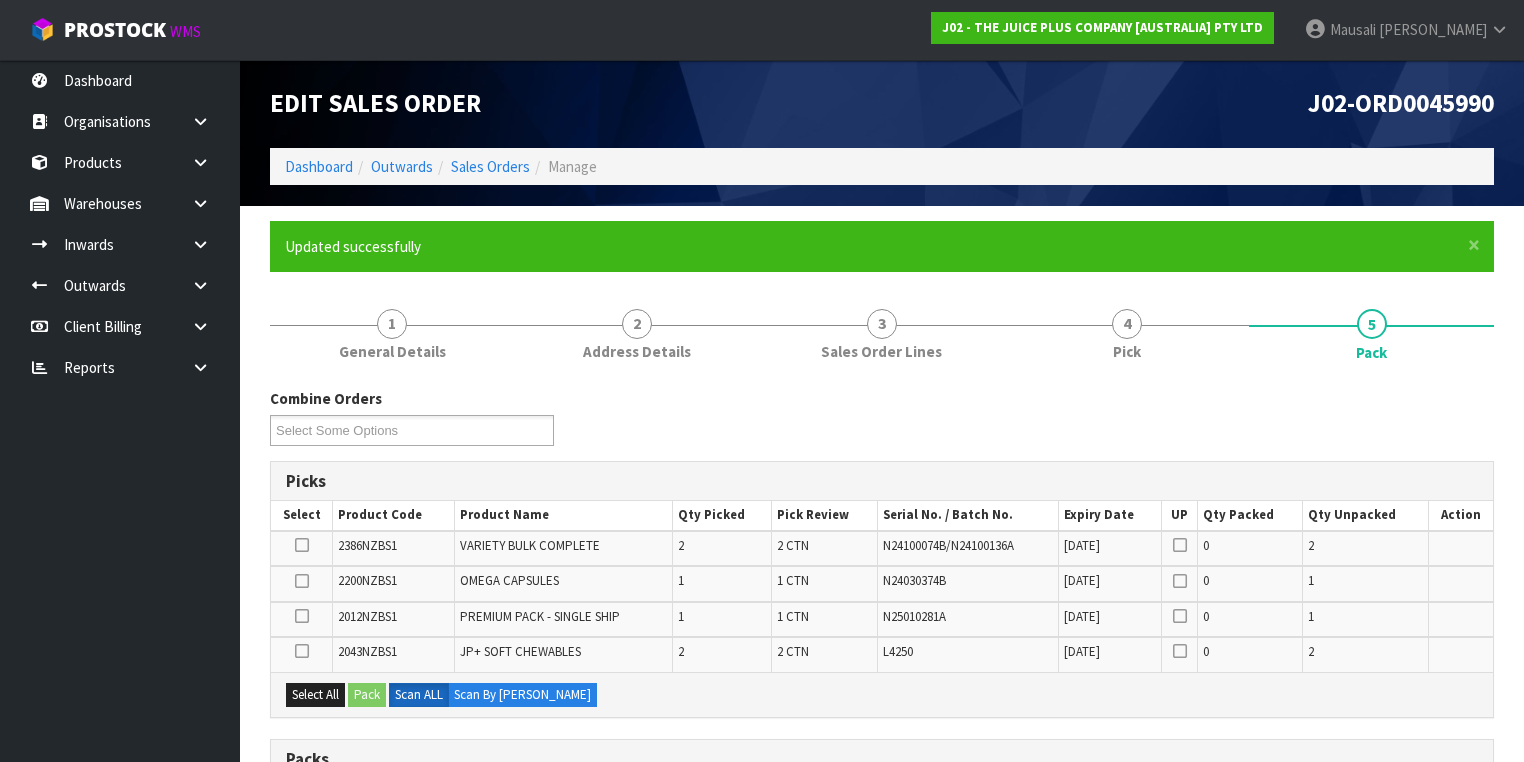 scroll, scrollTop: 320, scrollLeft: 0, axis: vertical 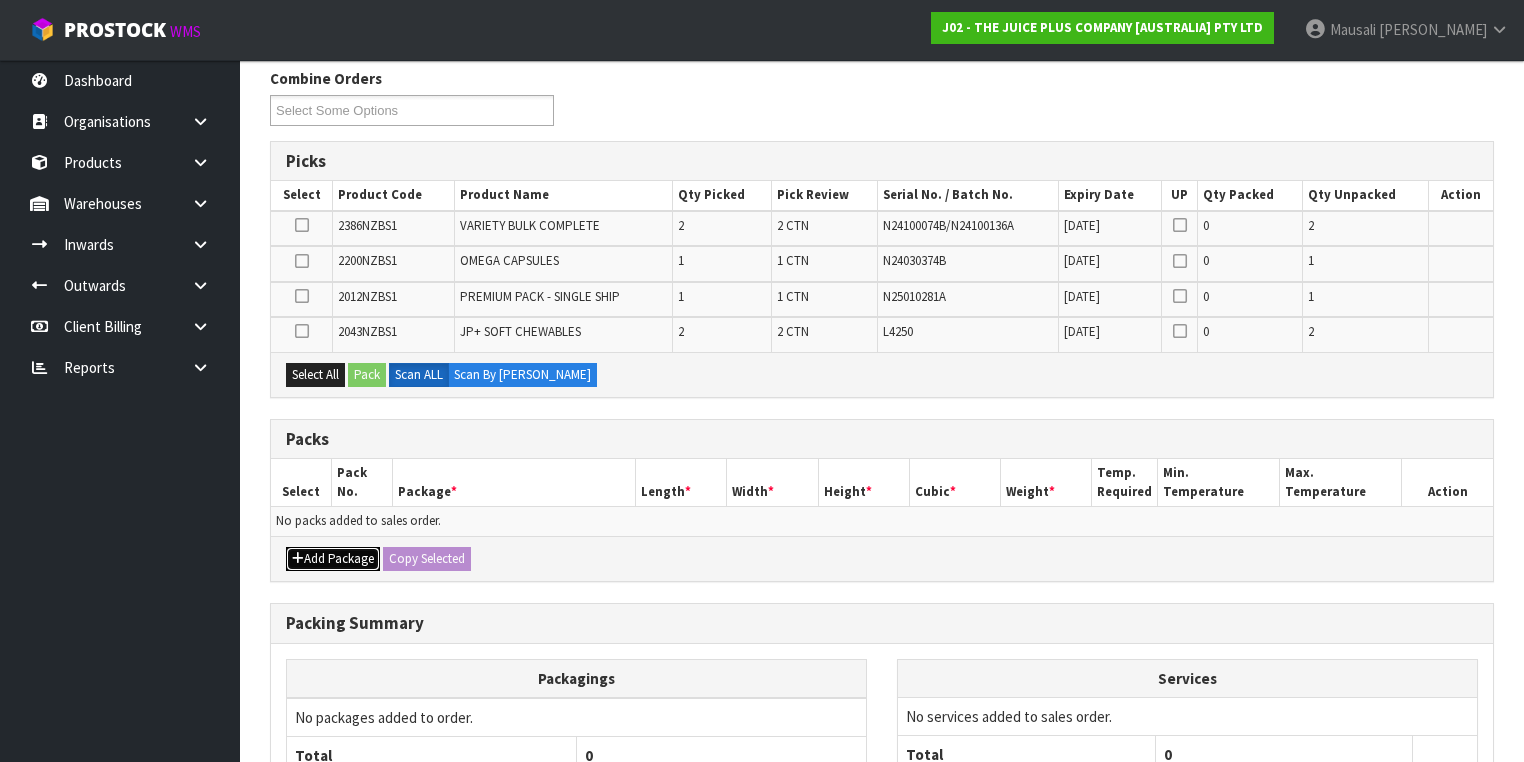 click on "Add Package" at bounding box center (333, 559) 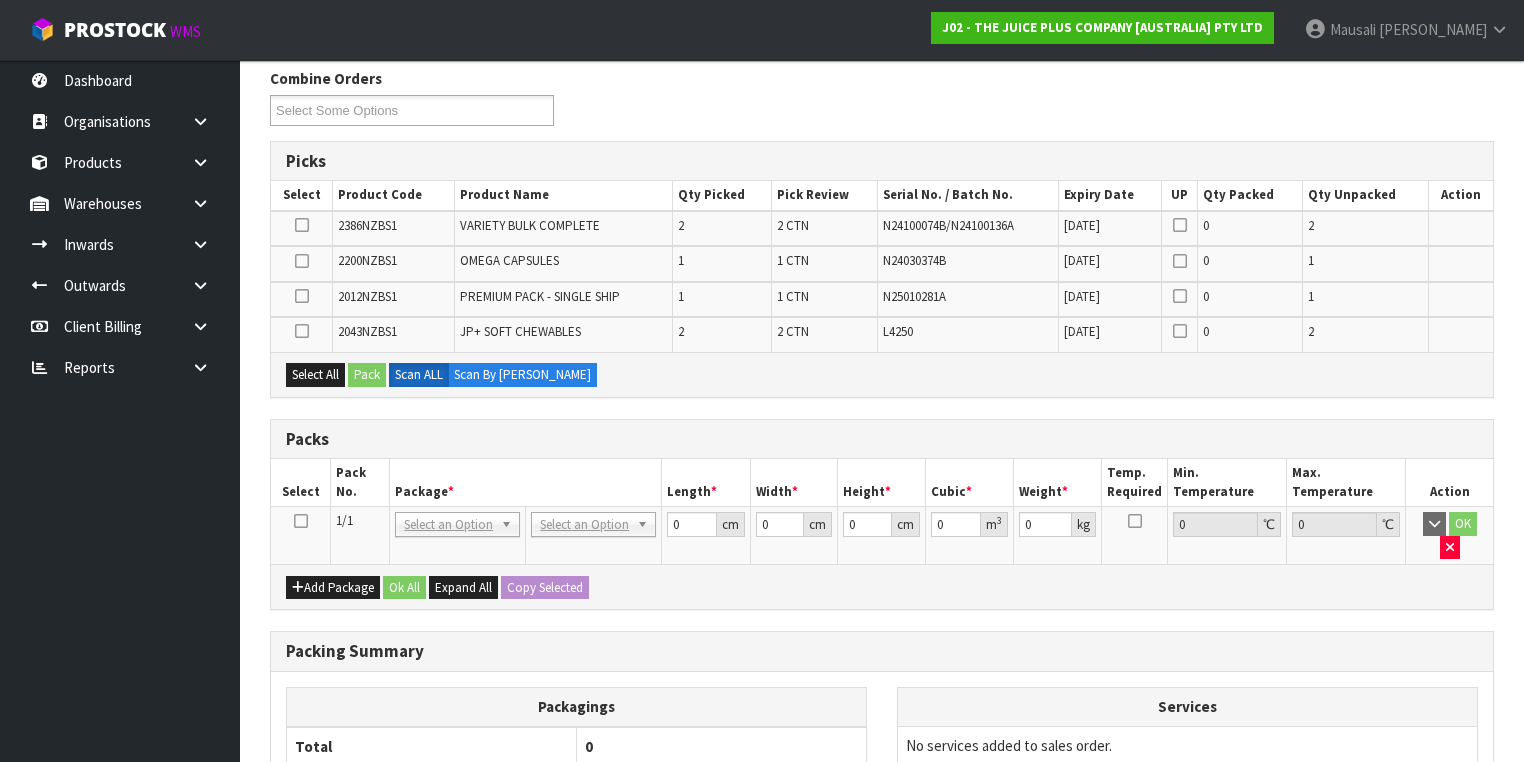drag, startPoint x: 304, startPoint y: 514, endPoint x: 356, endPoint y: 444, distance: 87.20092 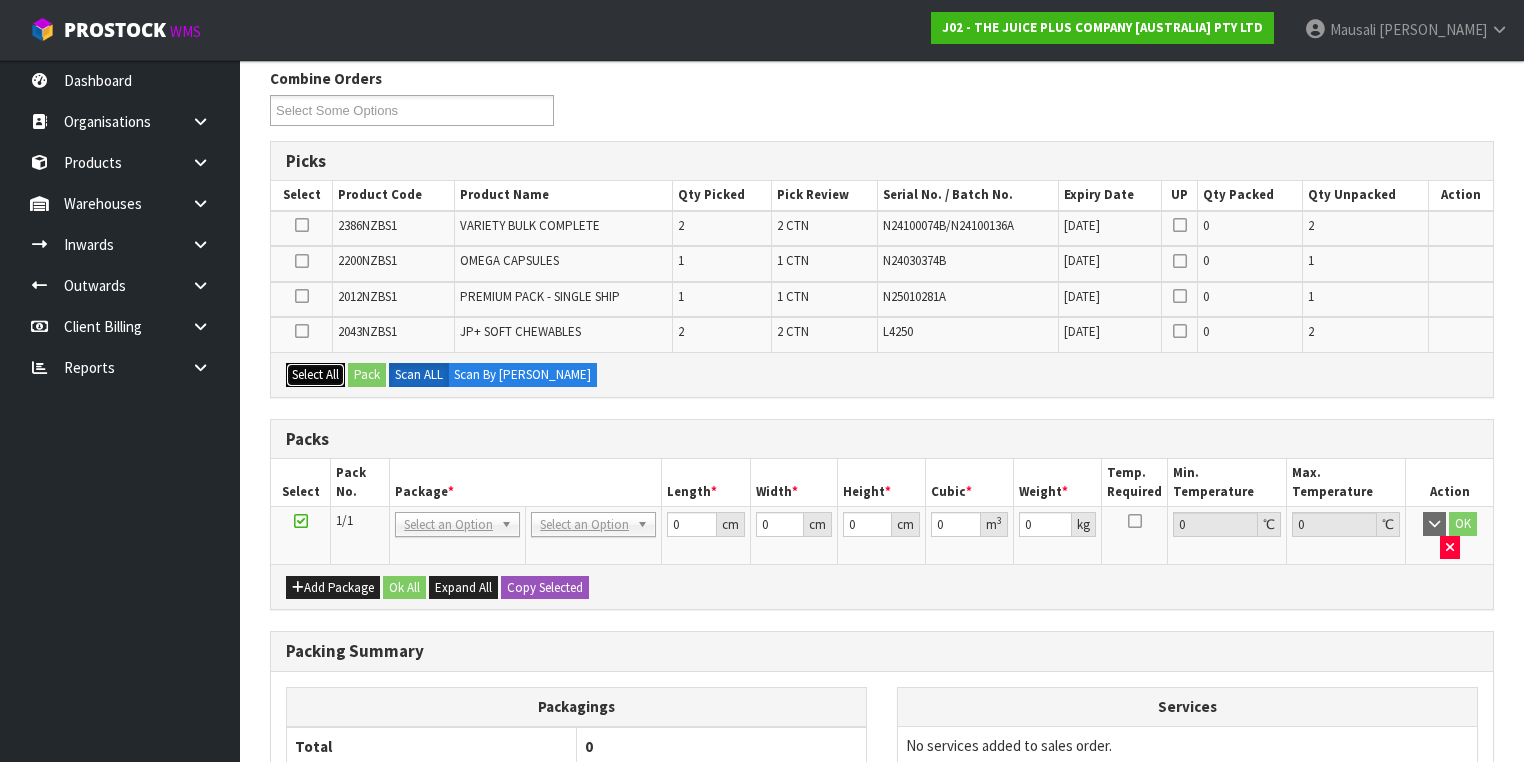 click on "Select All" at bounding box center (315, 375) 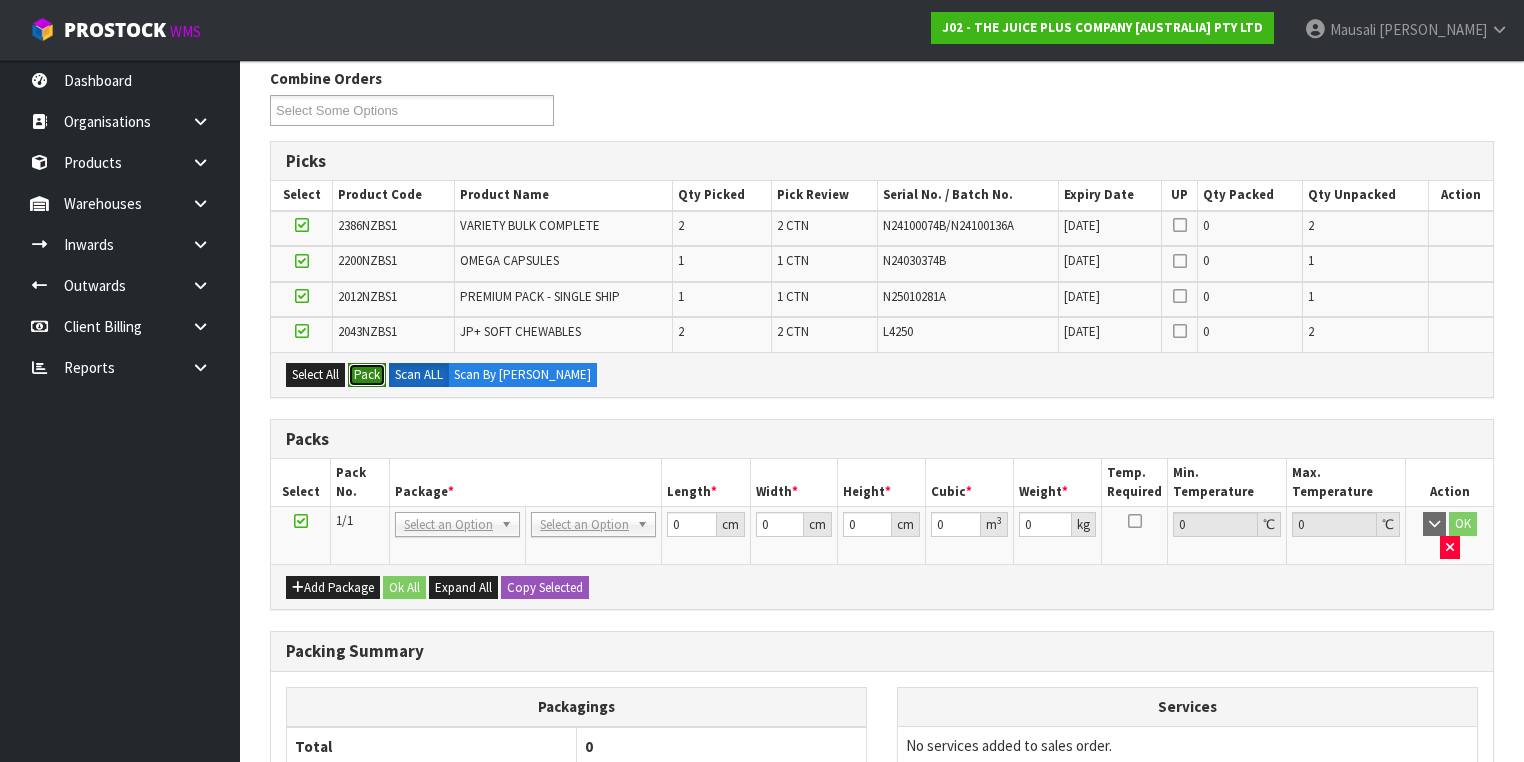 click on "Pack" at bounding box center (367, 375) 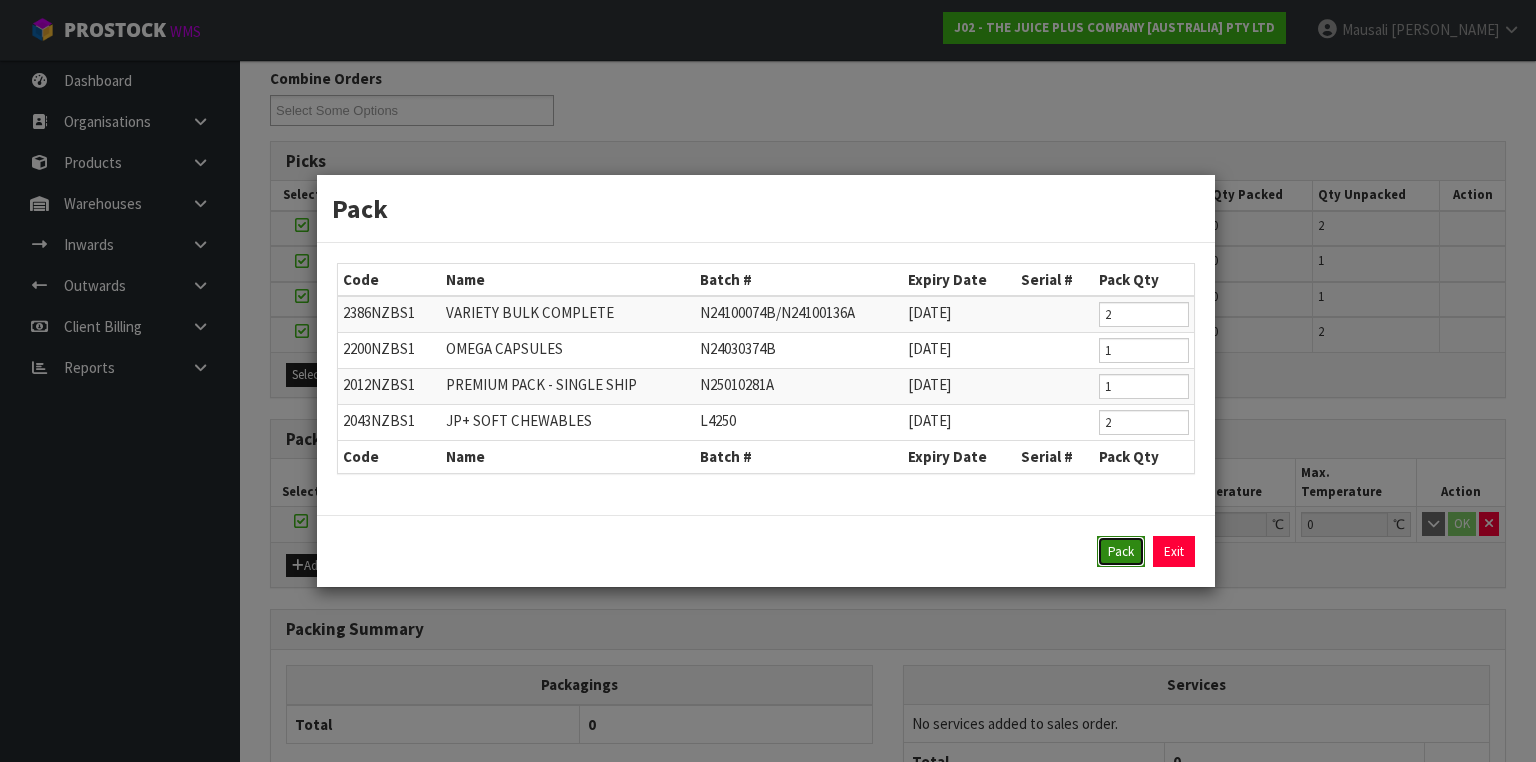 click on "Pack" at bounding box center [1121, 552] 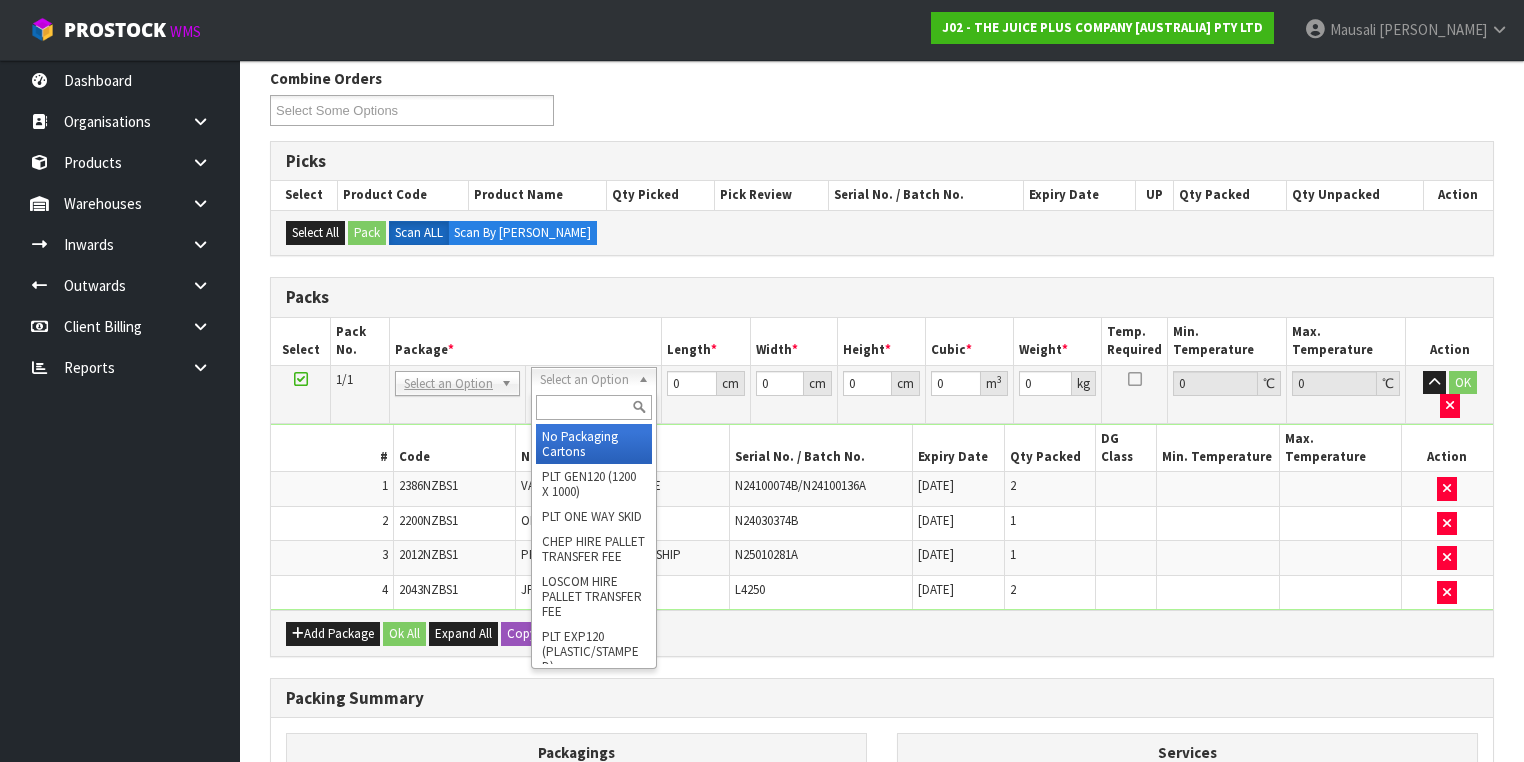 click at bounding box center (593, 407) 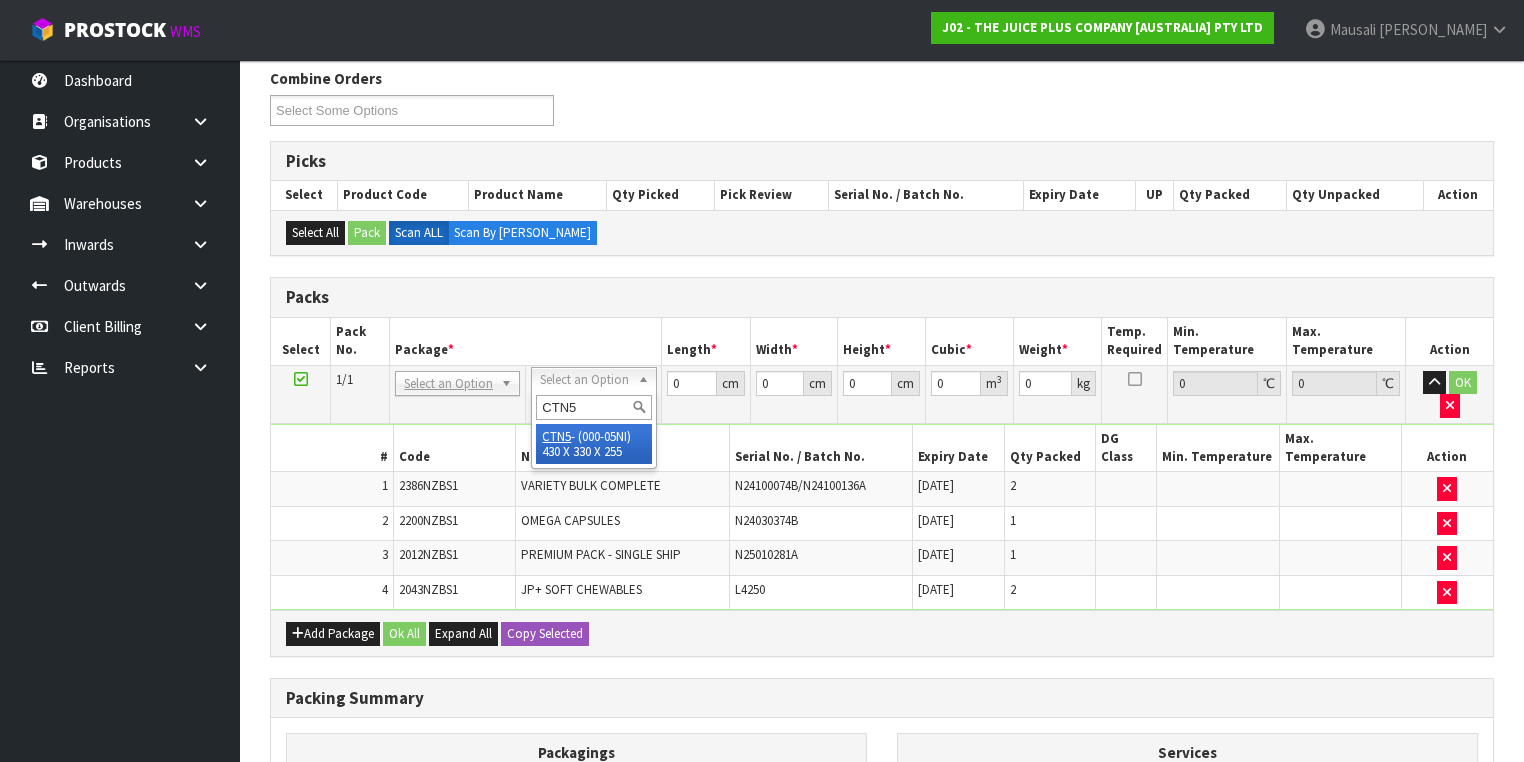 type on "CTN5" 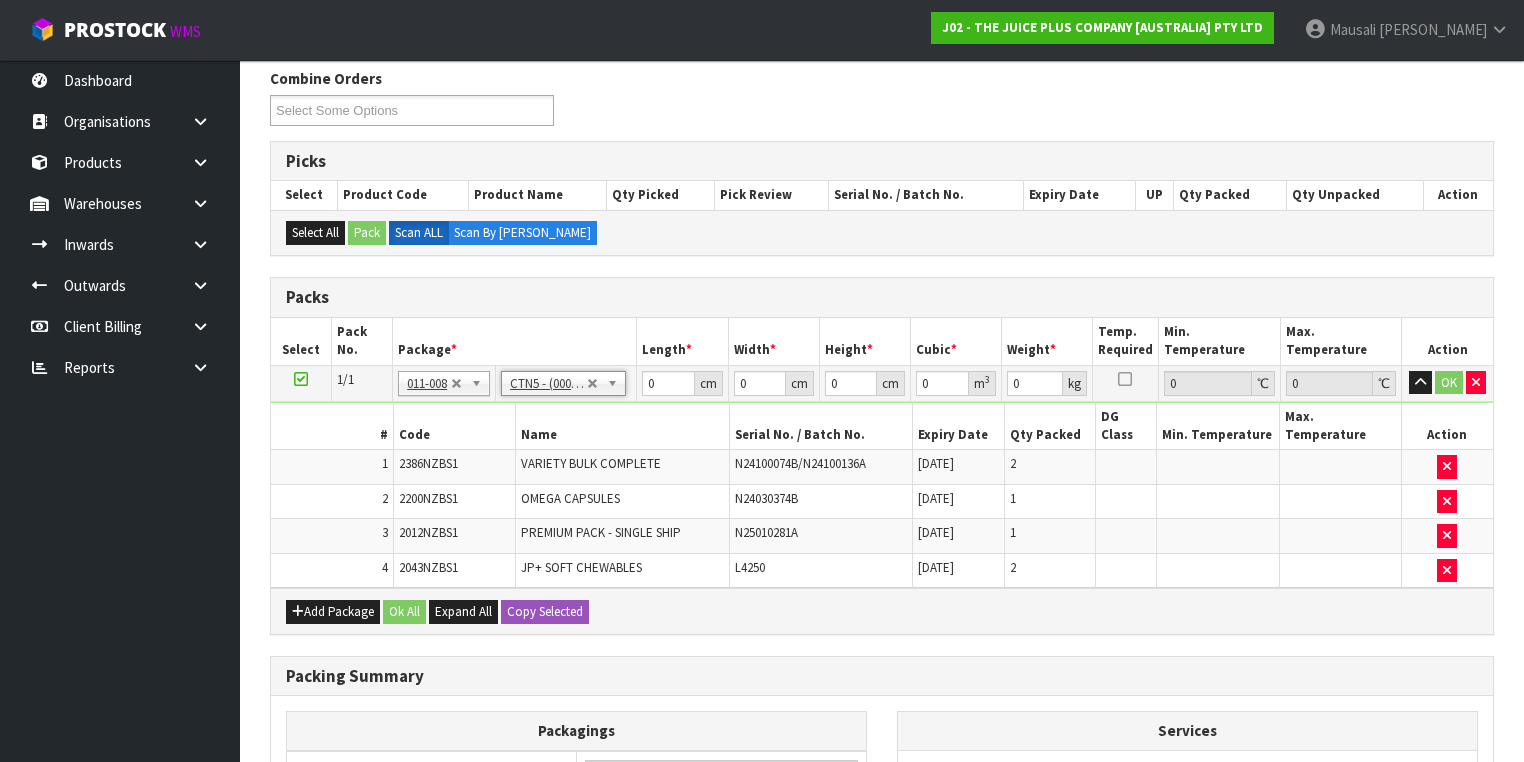 type on "43" 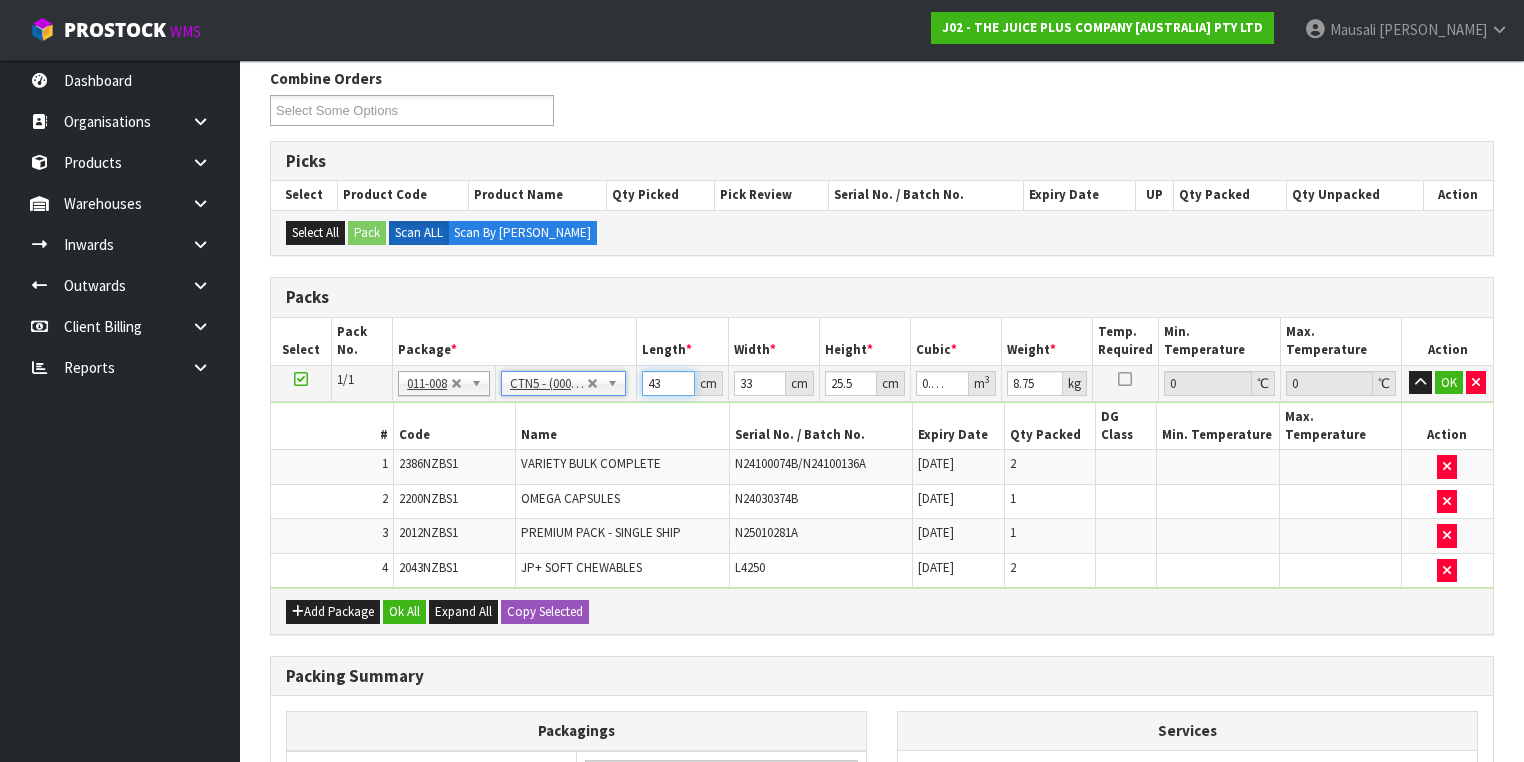drag, startPoint x: 664, startPoint y: 381, endPoint x: 632, endPoint y: 386, distance: 32.38827 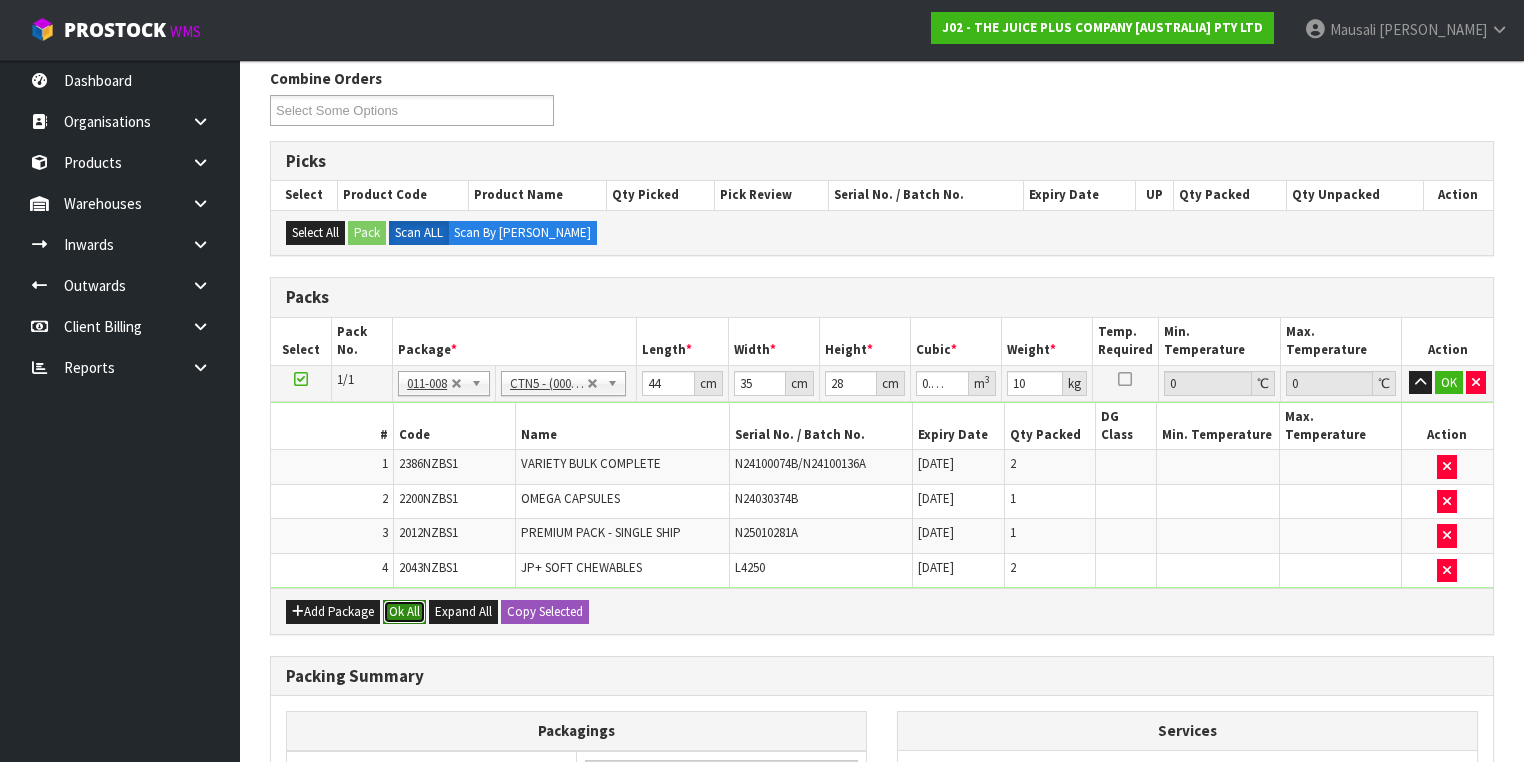 click on "Ok All" at bounding box center (404, 612) 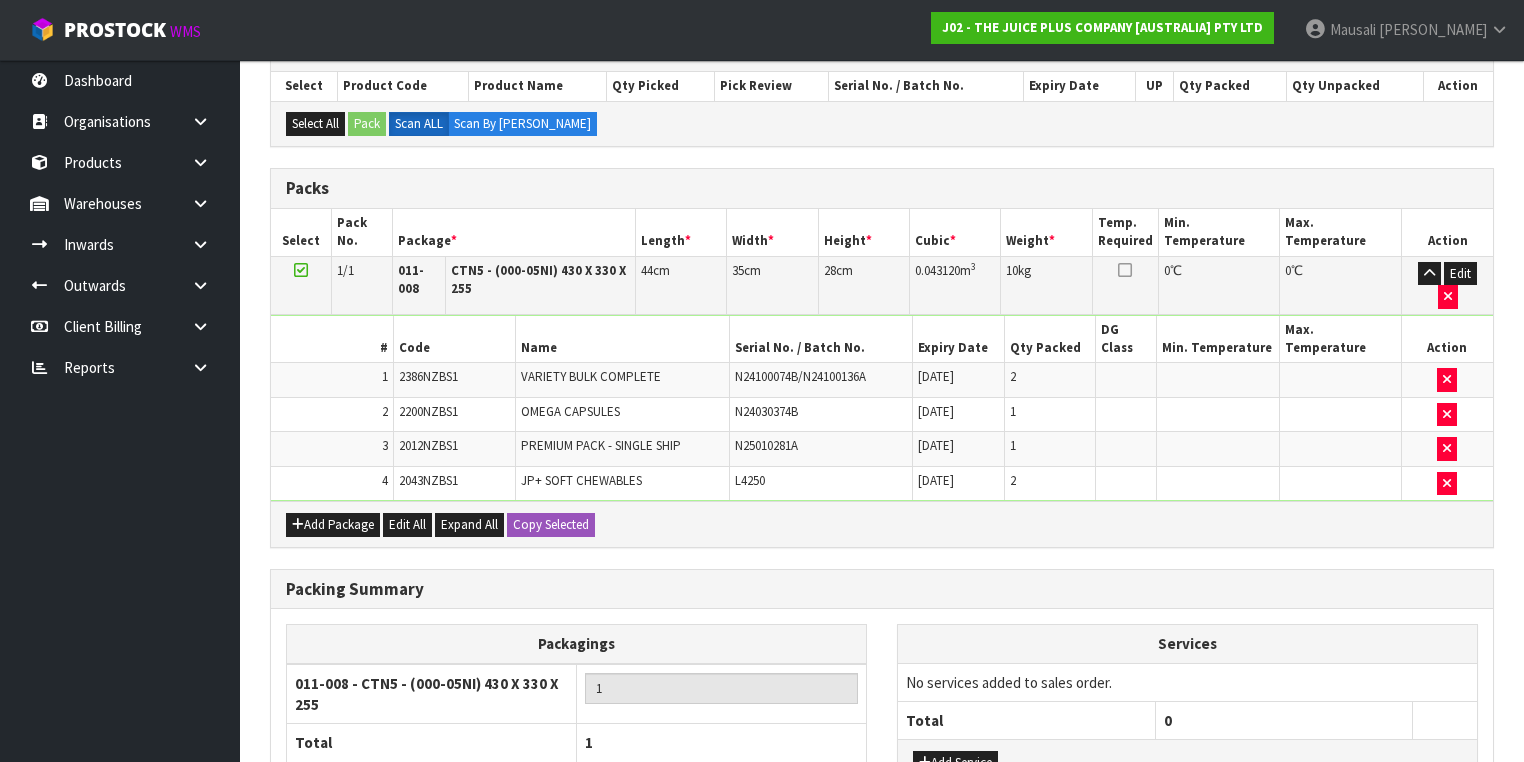scroll, scrollTop: 566, scrollLeft: 0, axis: vertical 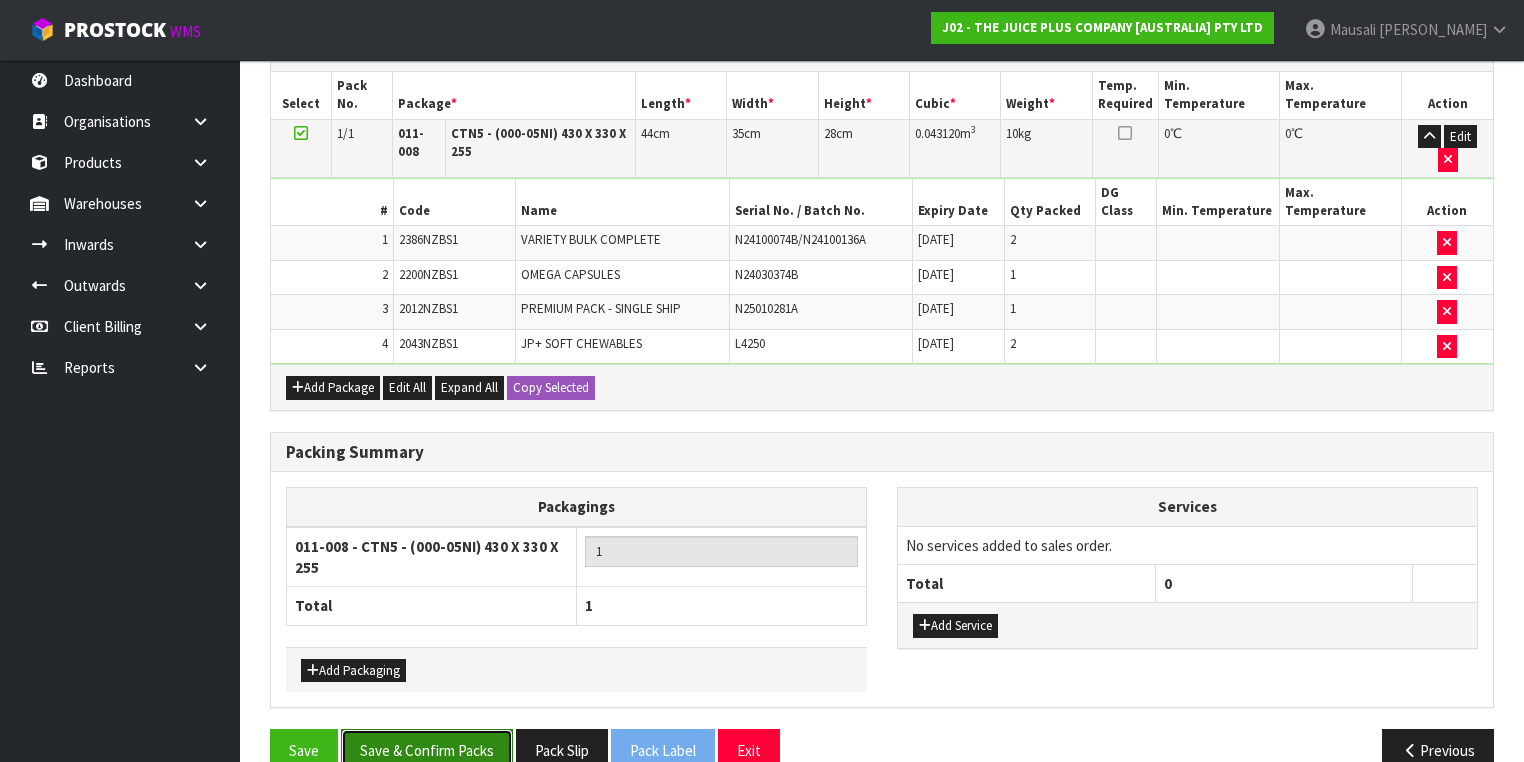 click on "Save & Confirm Packs" at bounding box center (427, 750) 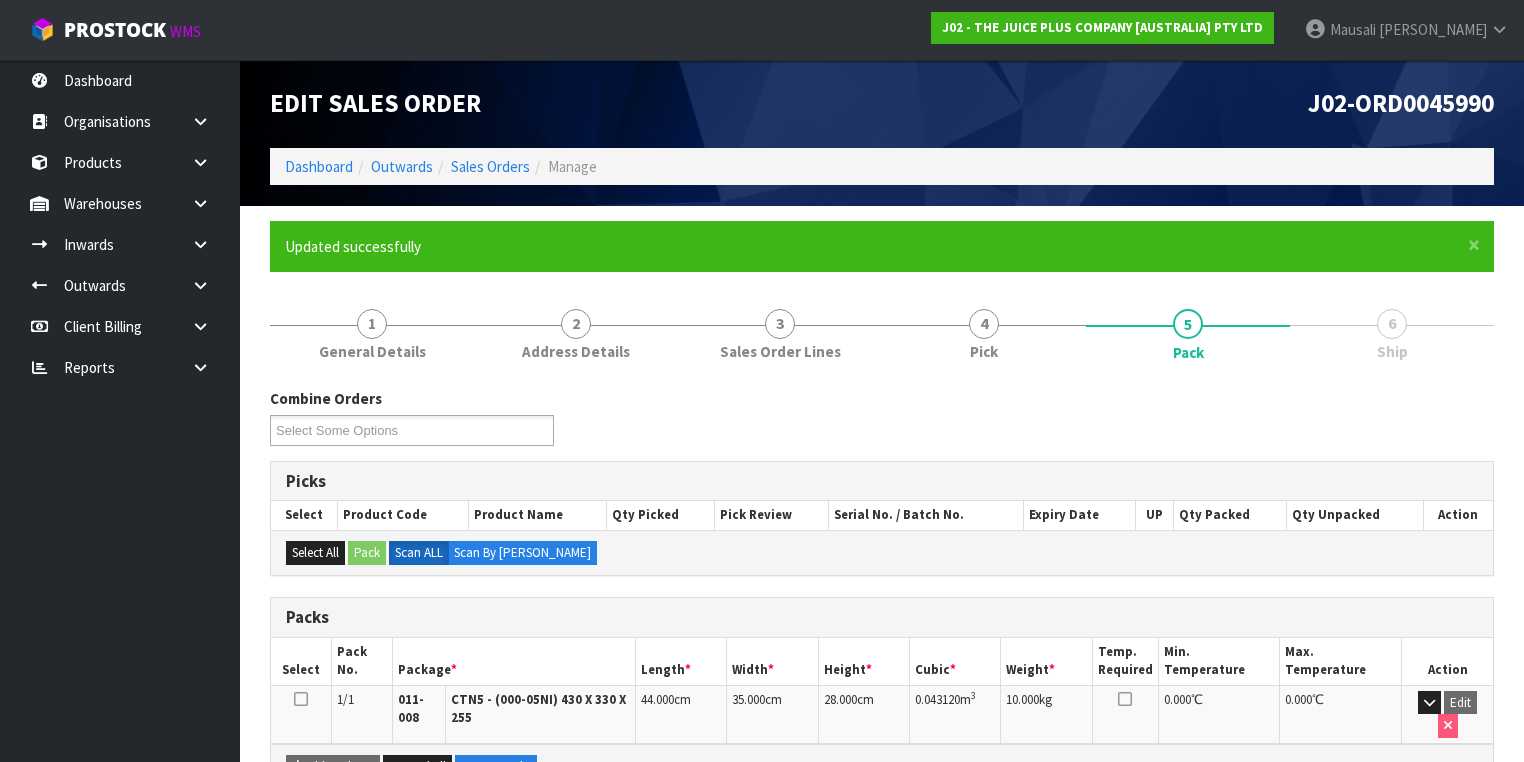 scroll, scrollTop: 356, scrollLeft: 0, axis: vertical 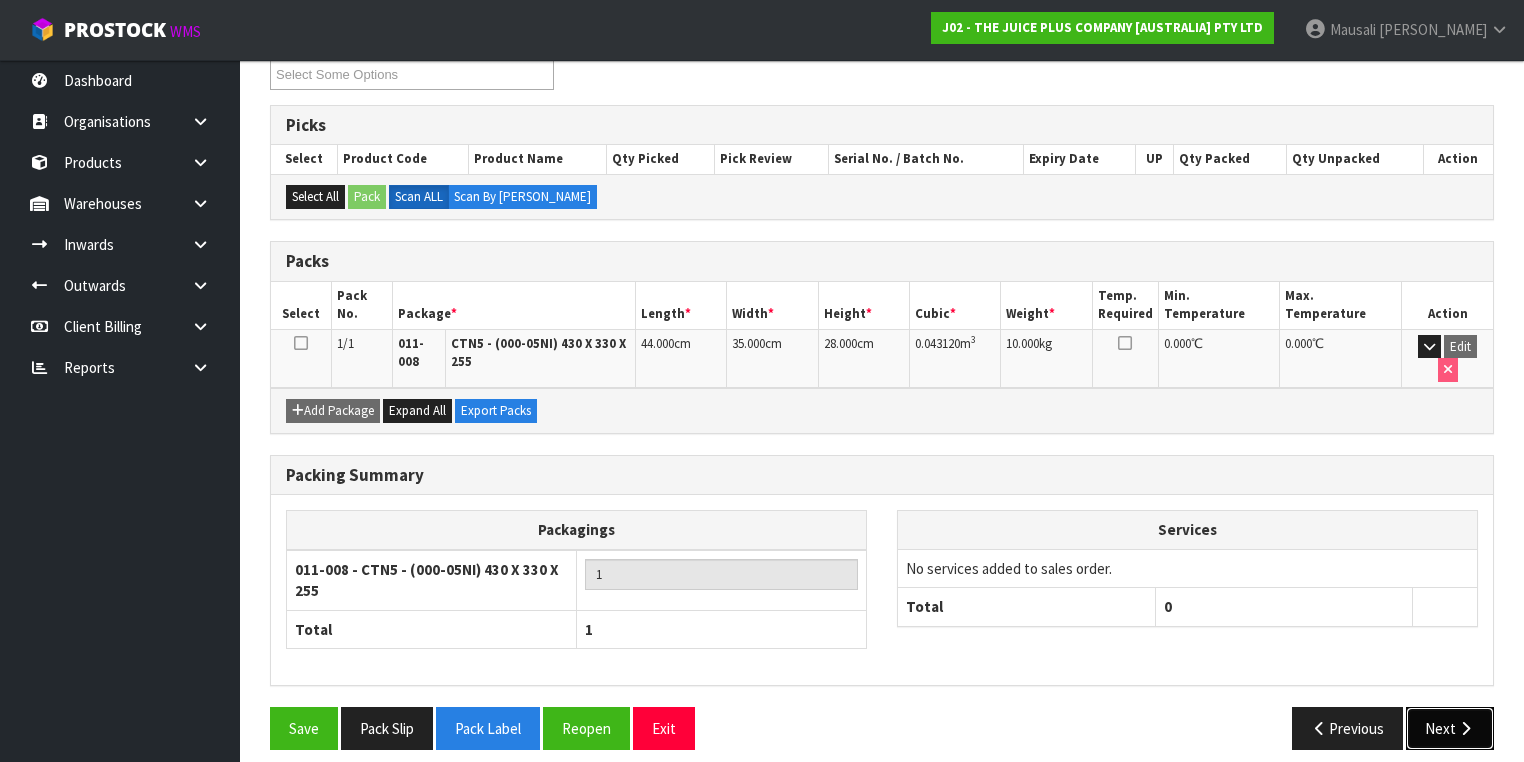 click on "Next" at bounding box center (1450, 728) 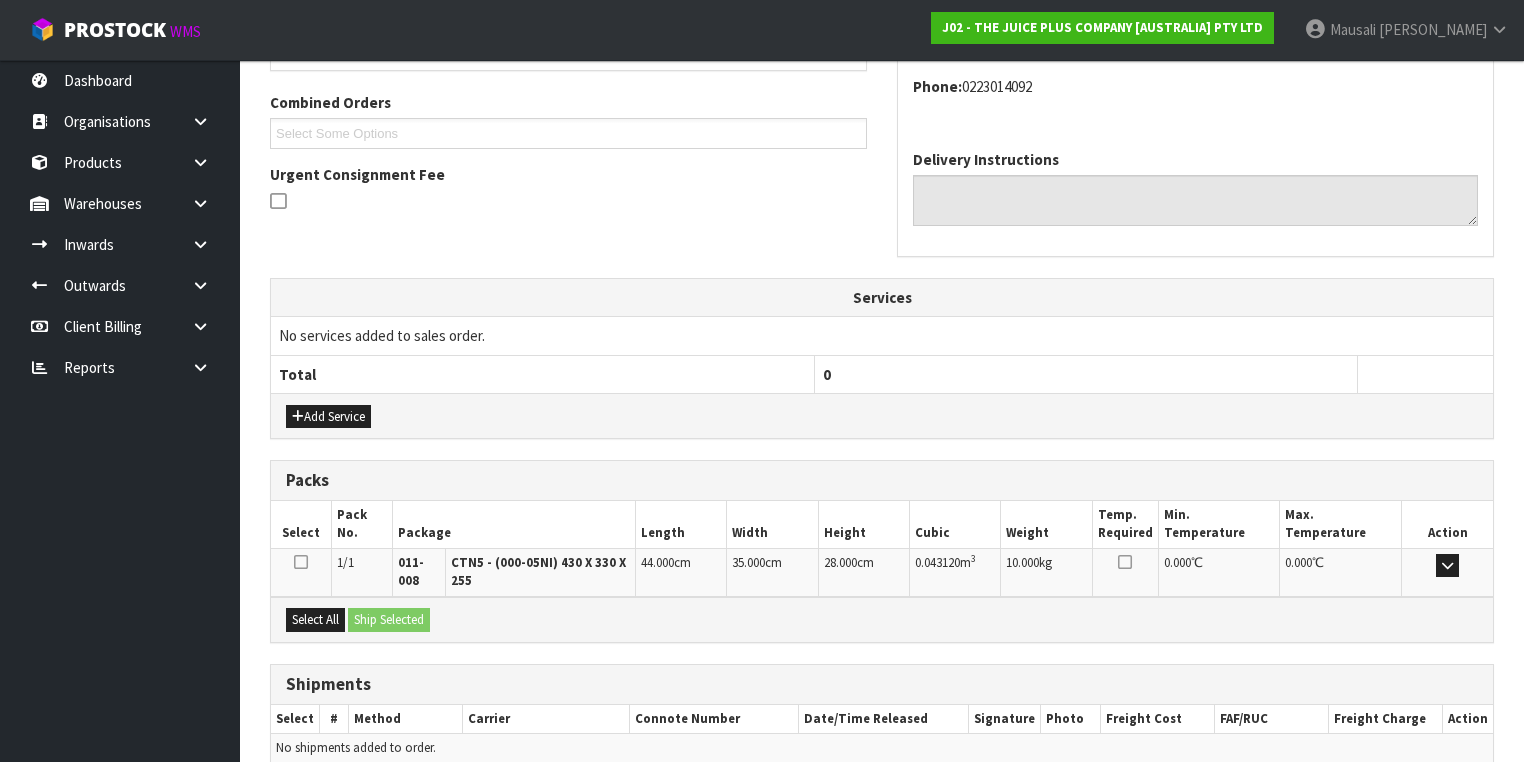 scroll, scrollTop: 584, scrollLeft: 0, axis: vertical 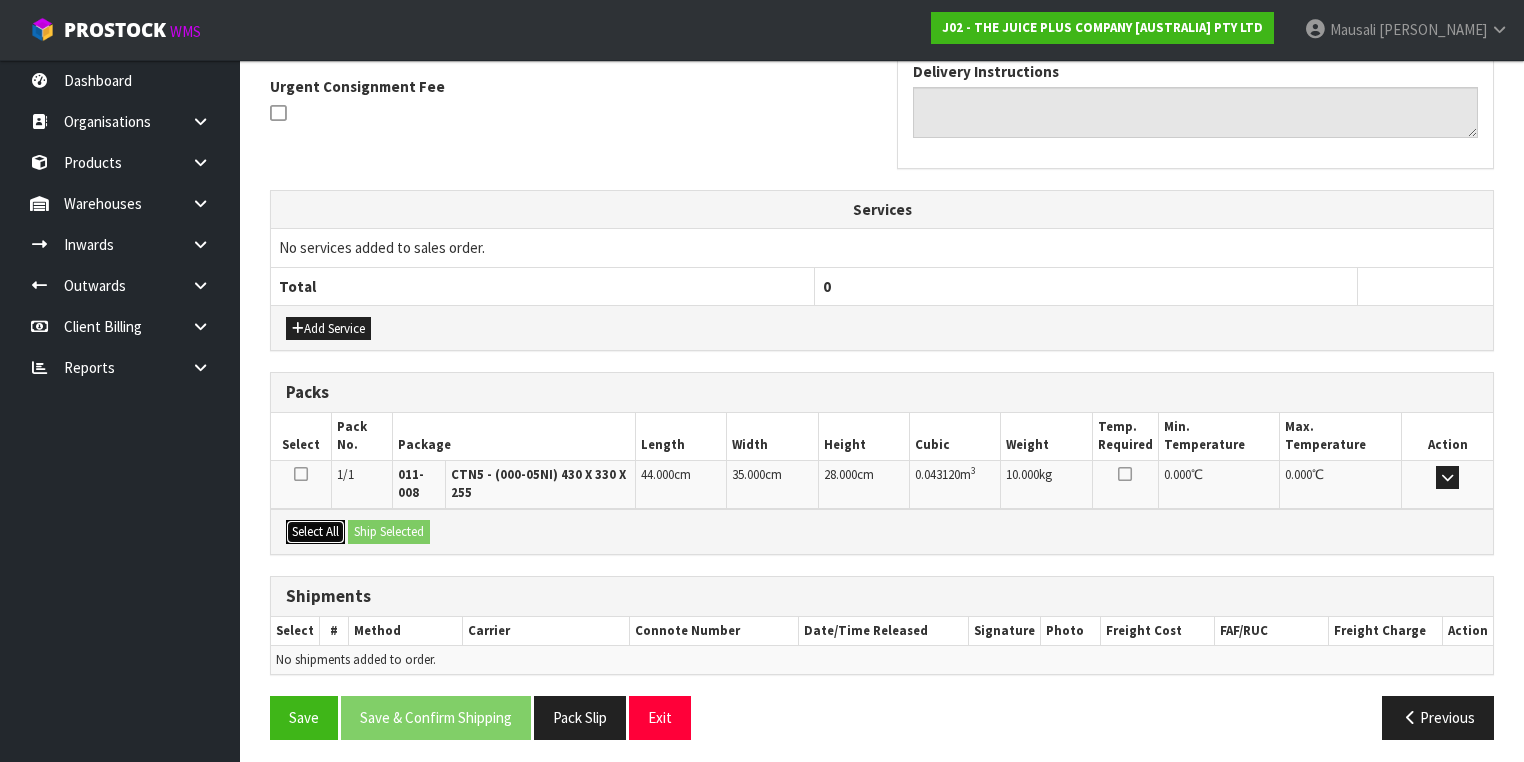 click on "Select All" at bounding box center (315, 532) 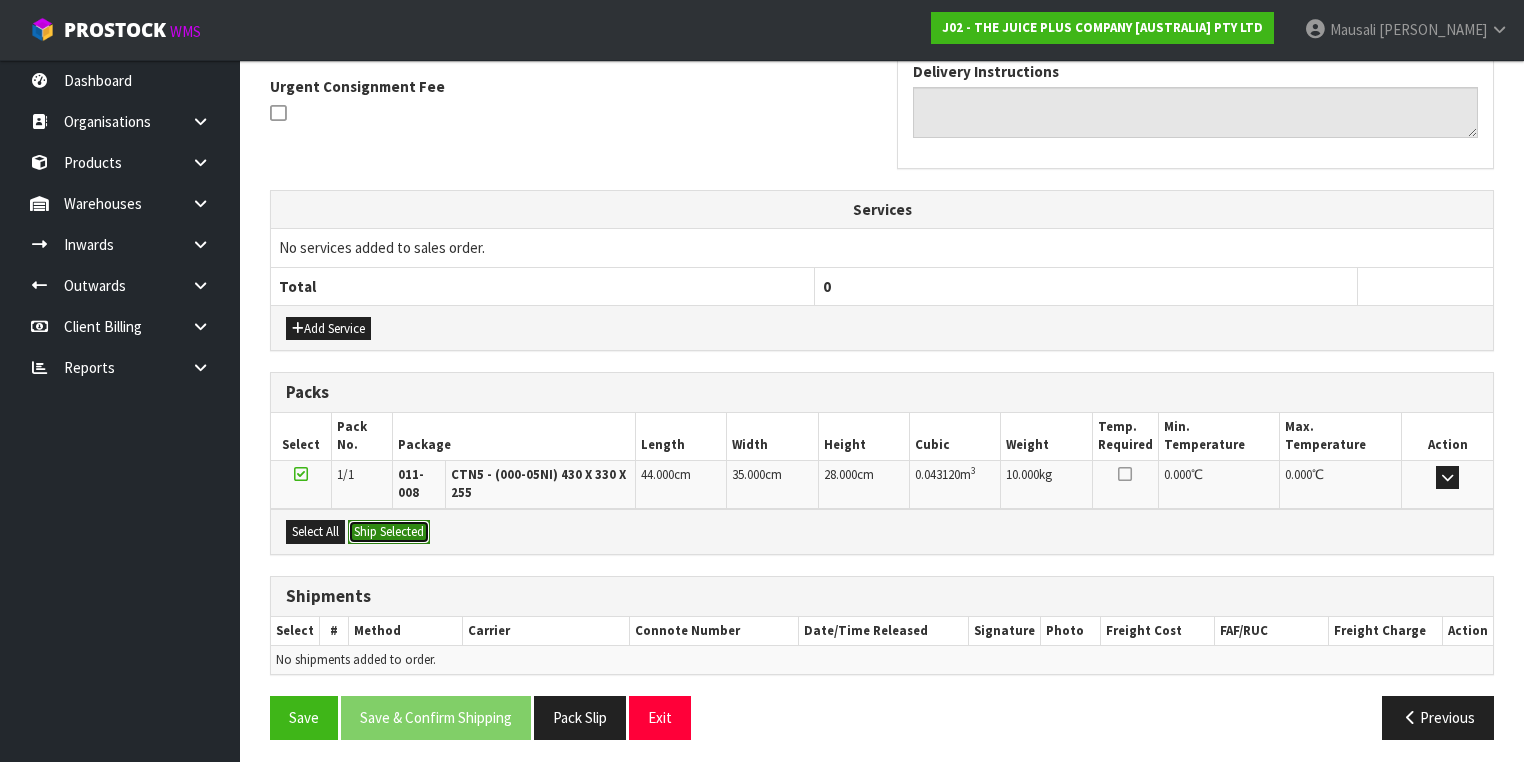 click on "Ship Selected" at bounding box center [389, 532] 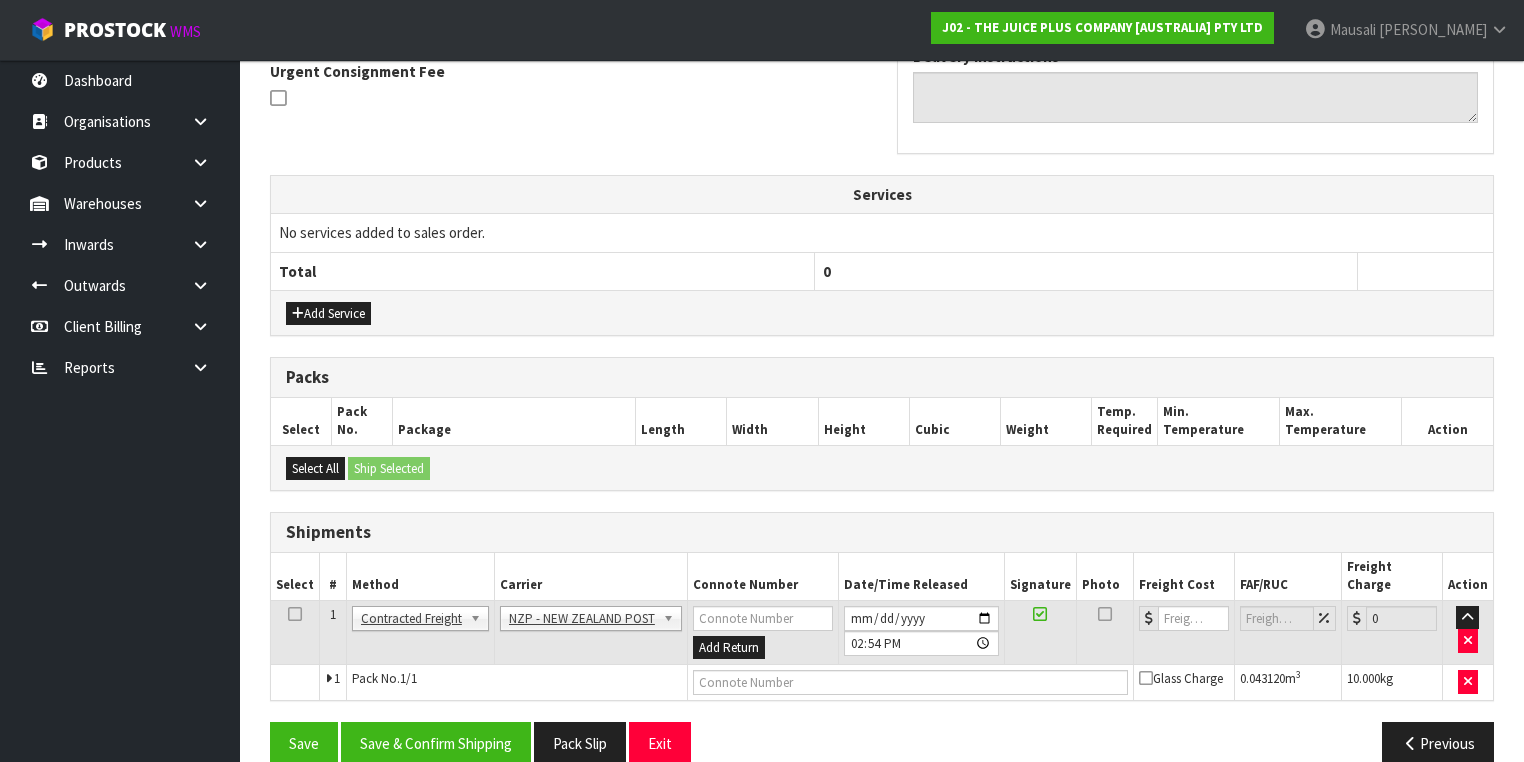 scroll, scrollTop: 606, scrollLeft: 0, axis: vertical 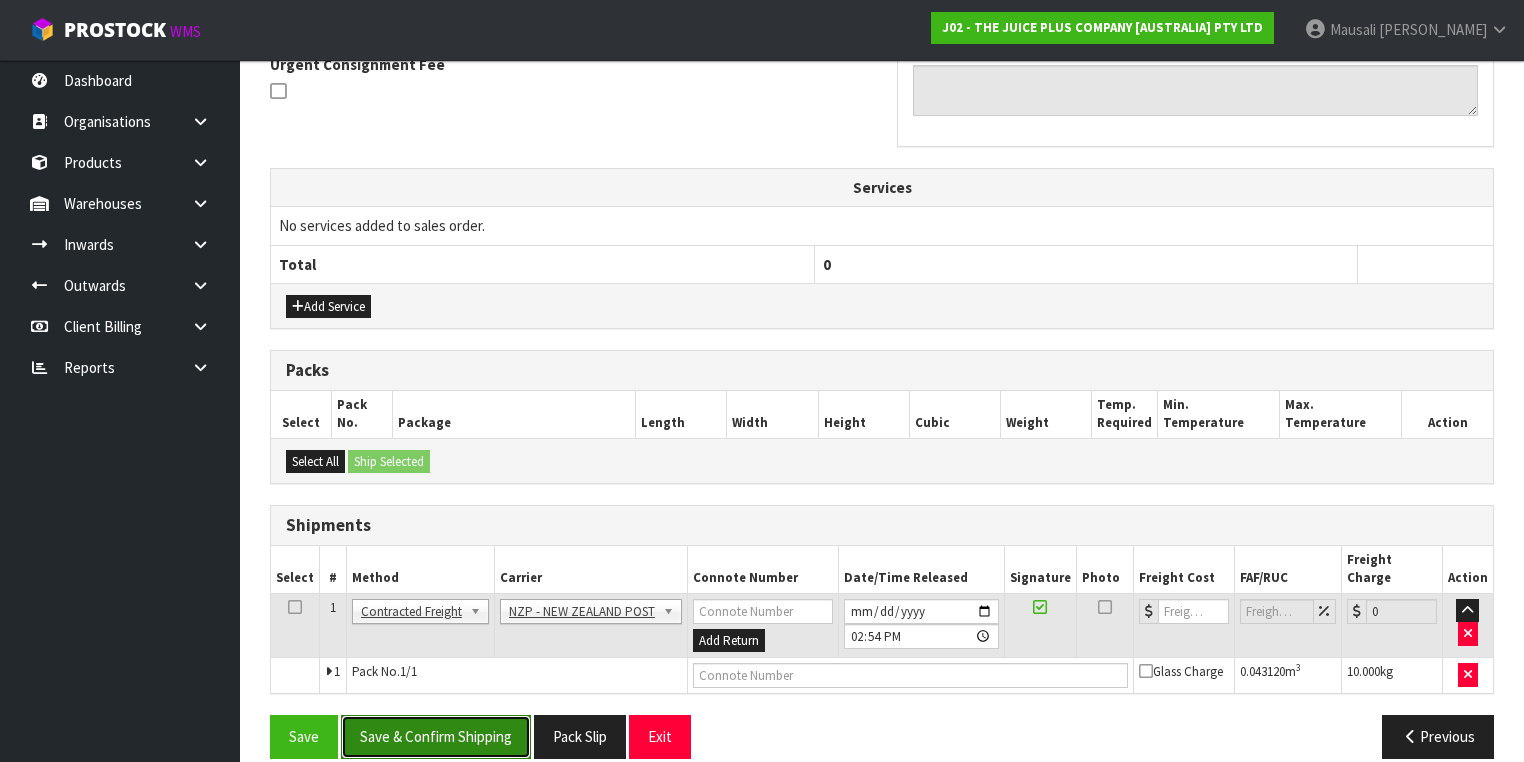click on "Save & Confirm Shipping" at bounding box center [436, 736] 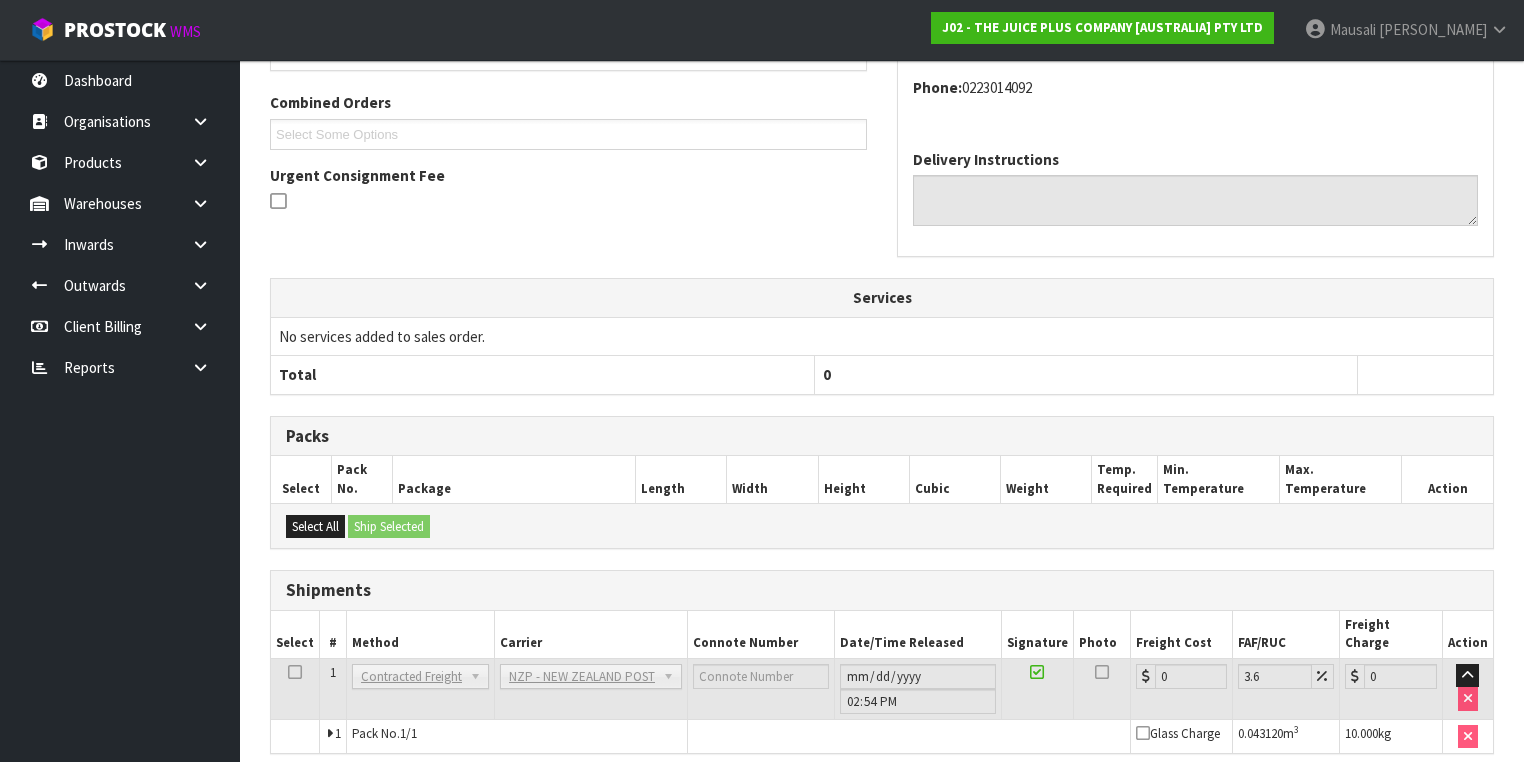 scroll, scrollTop: 579, scrollLeft: 0, axis: vertical 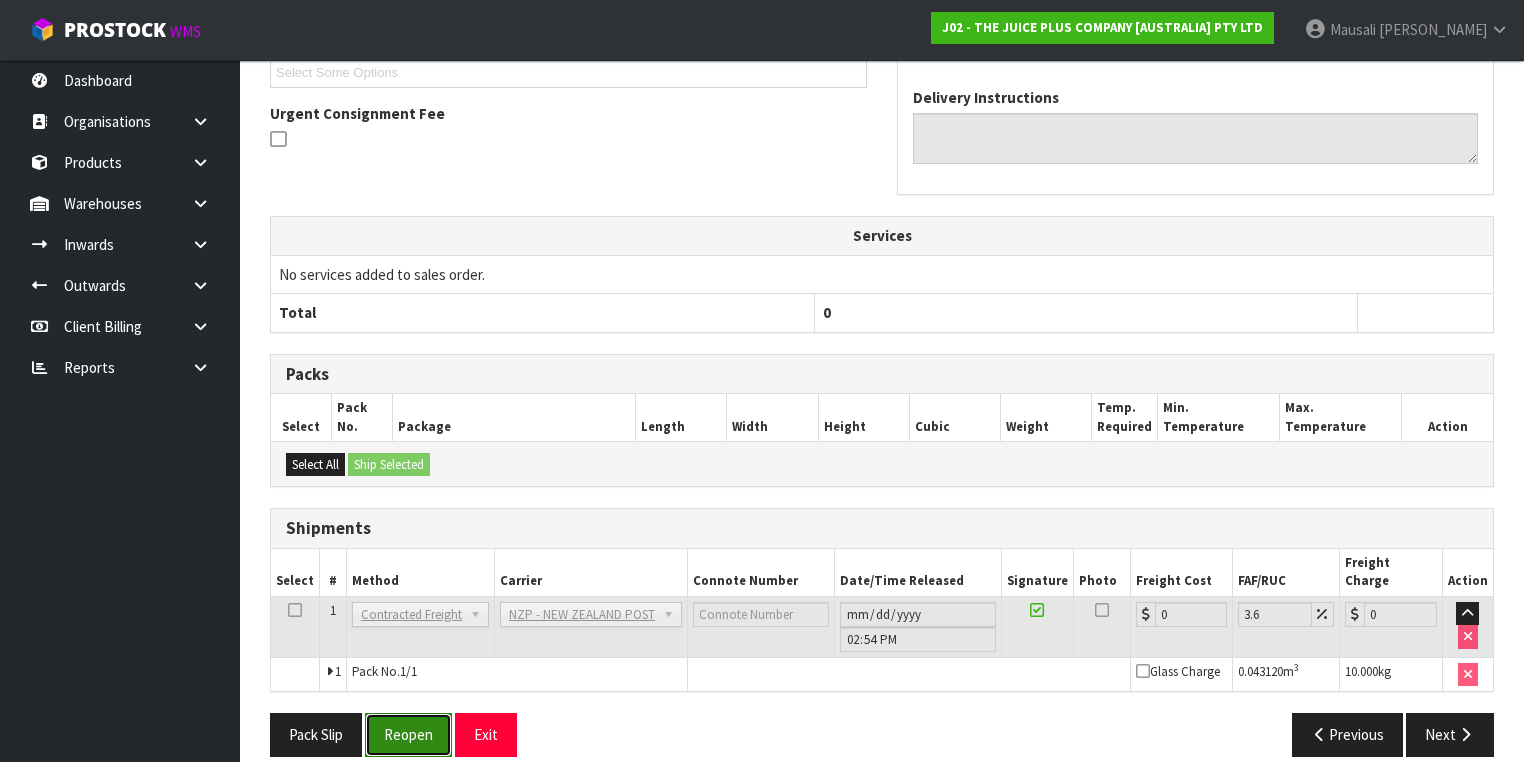 click on "Reopen" at bounding box center [408, 734] 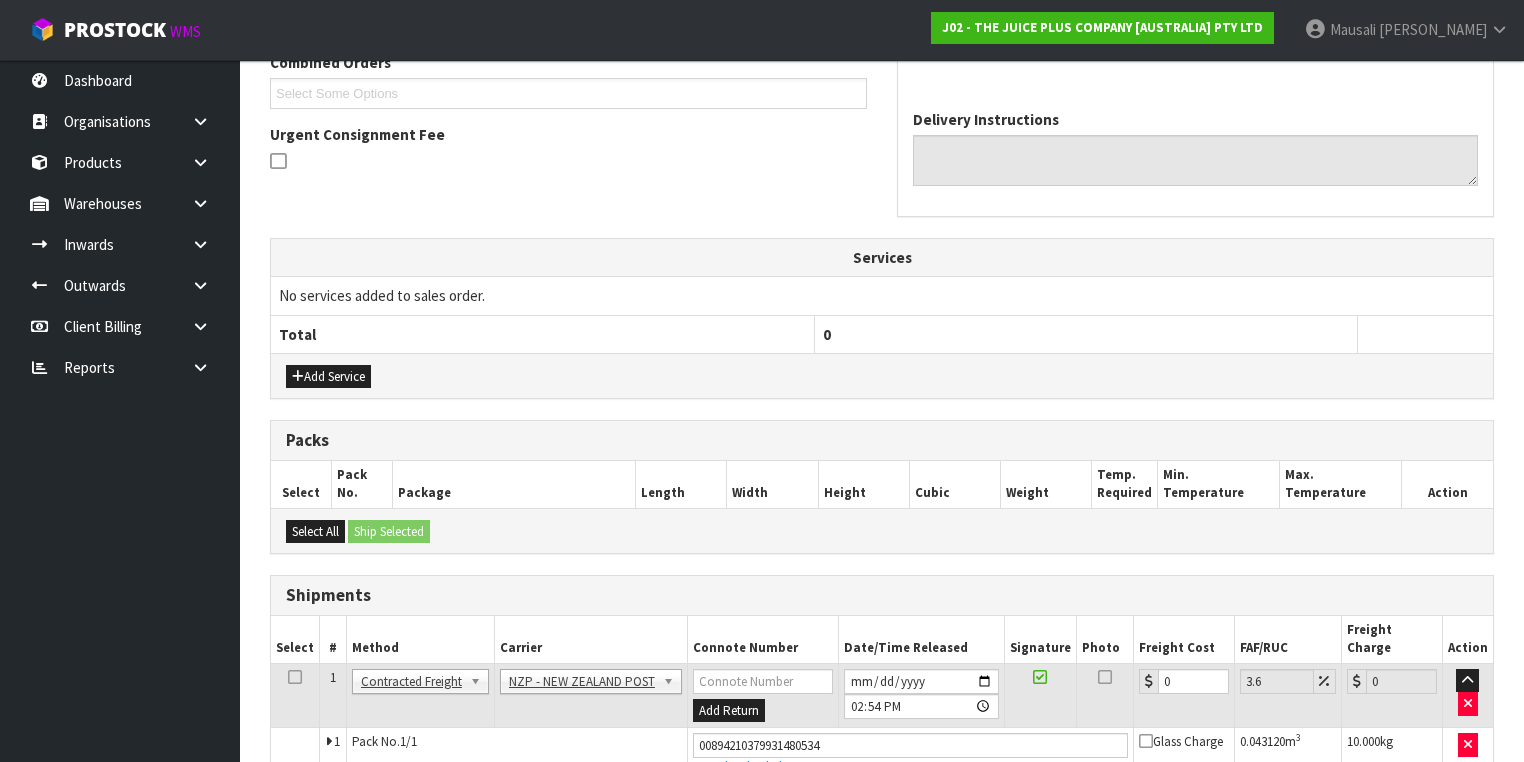 scroll, scrollTop: 624, scrollLeft: 0, axis: vertical 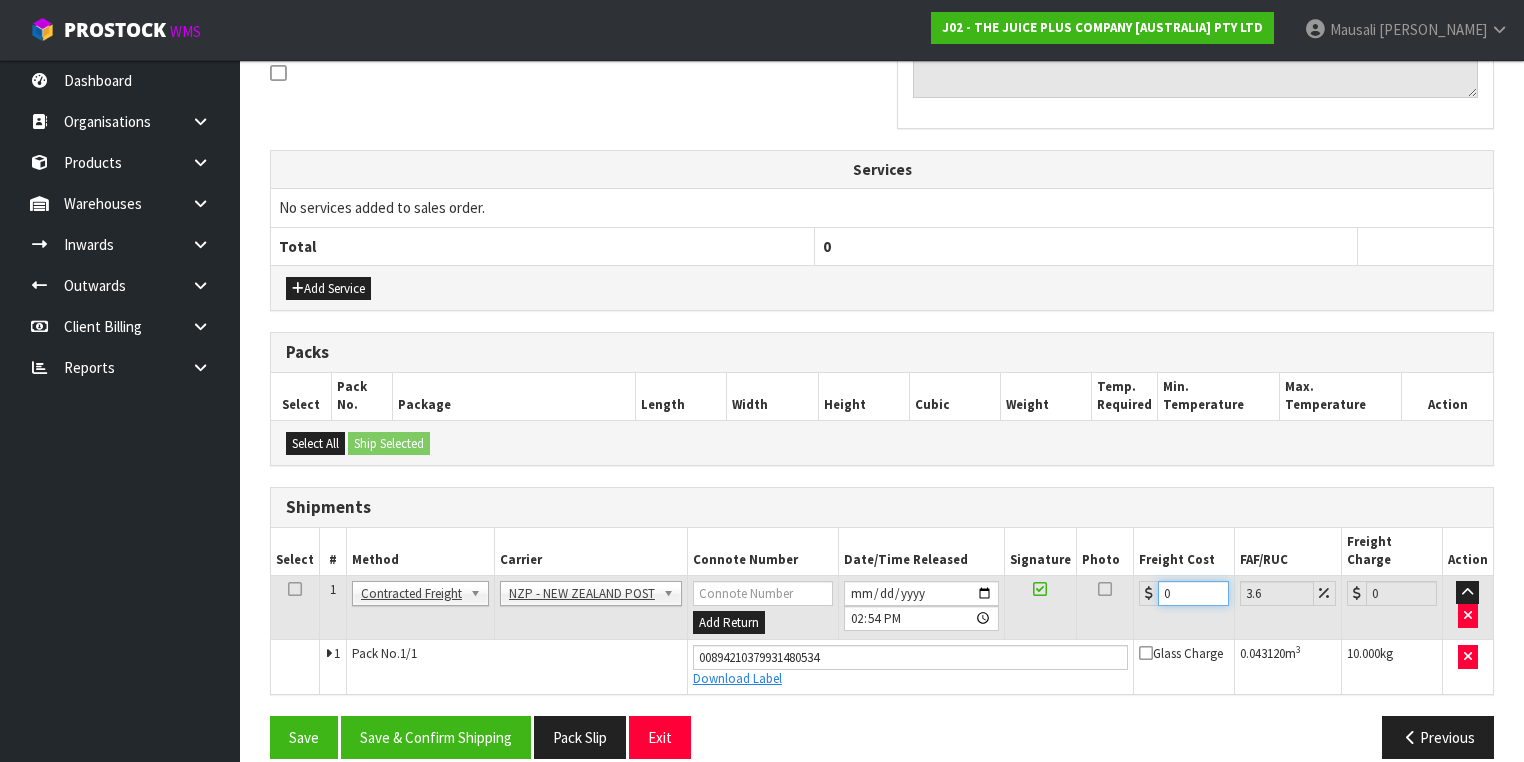 drag, startPoint x: 1172, startPoint y: 566, endPoint x: 1116, endPoint y: 580, distance: 57.72348 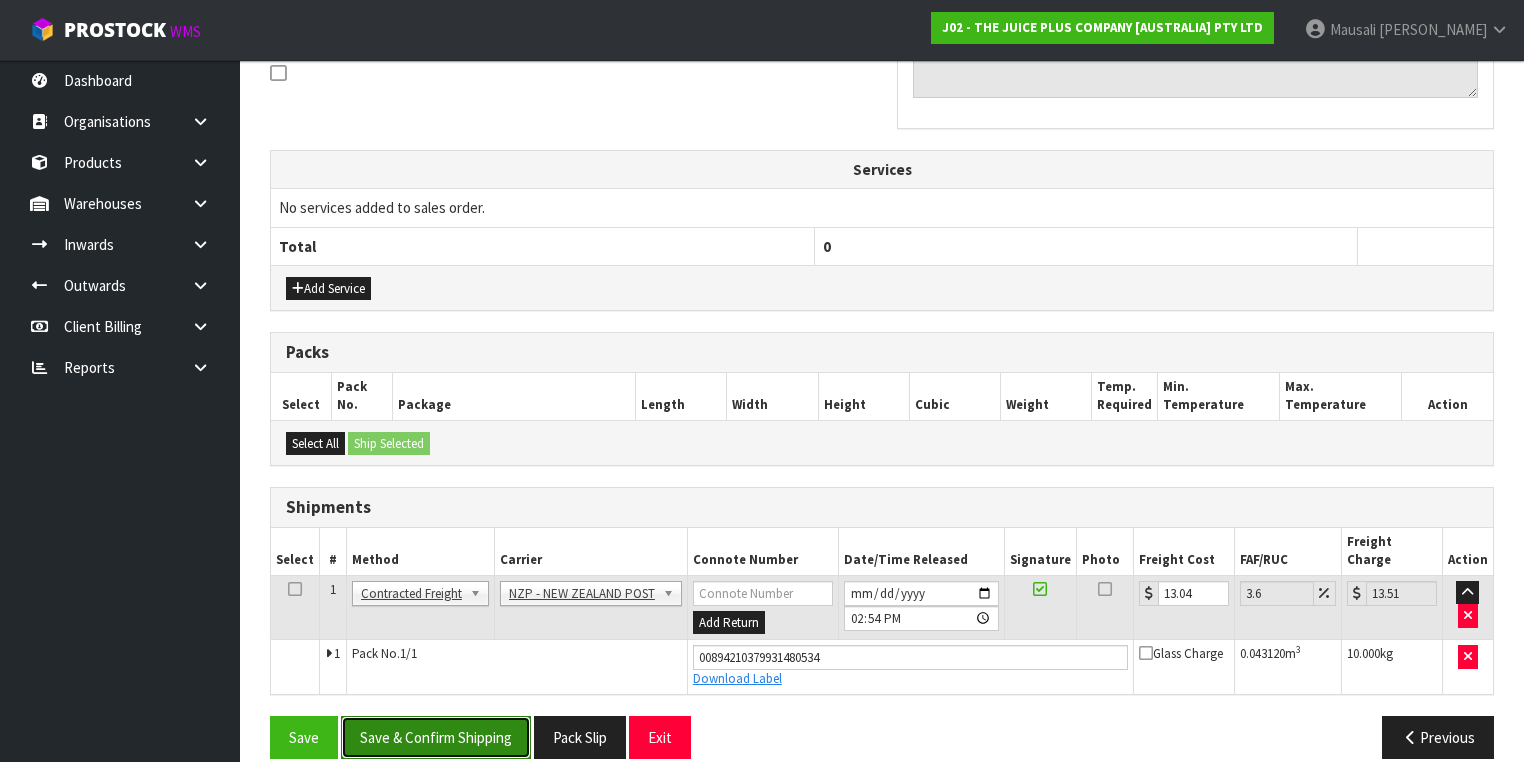 click on "Save & Confirm Shipping" at bounding box center [436, 737] 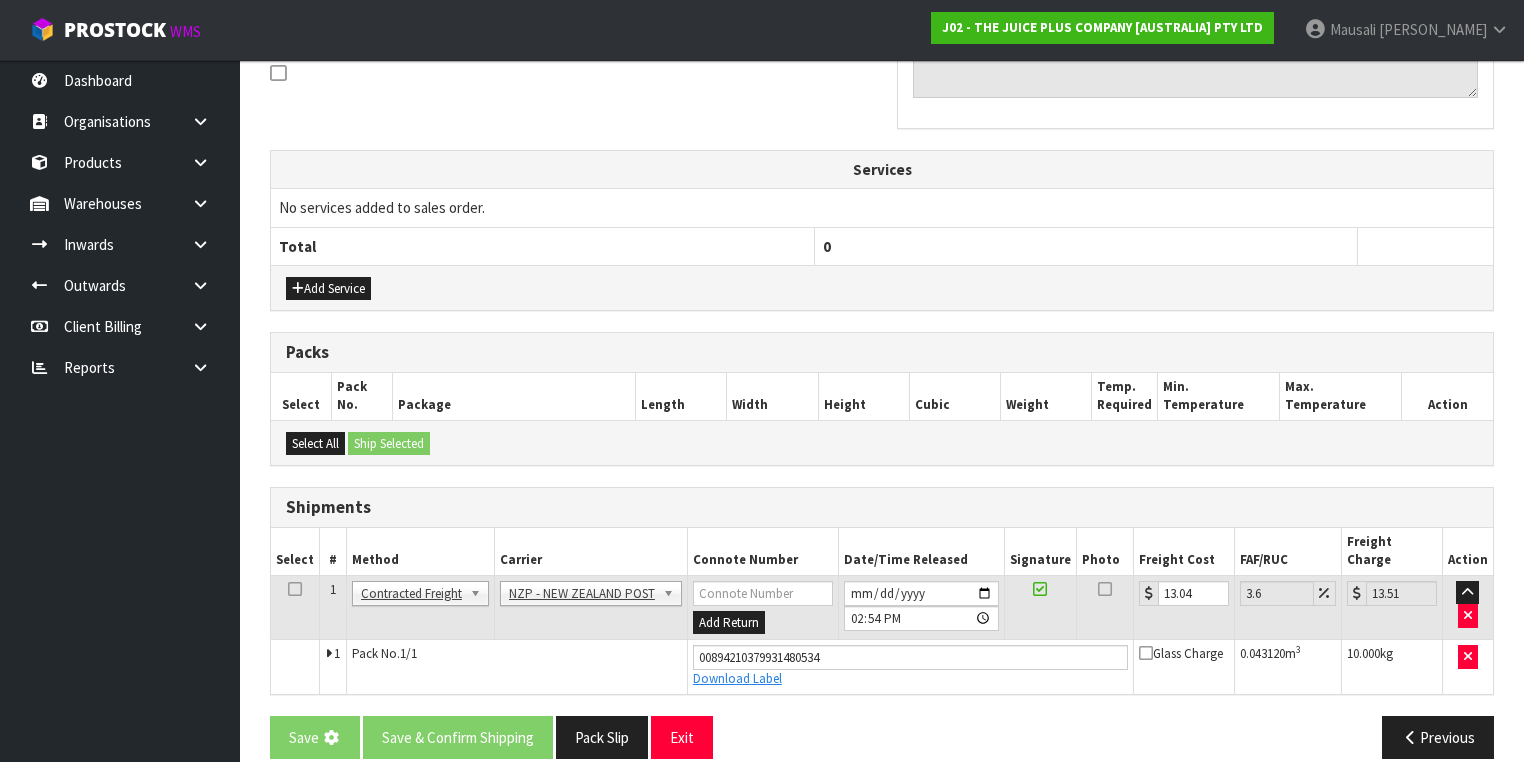 scroll, scrollTop: 0, scrollLeft: 0, axis: both 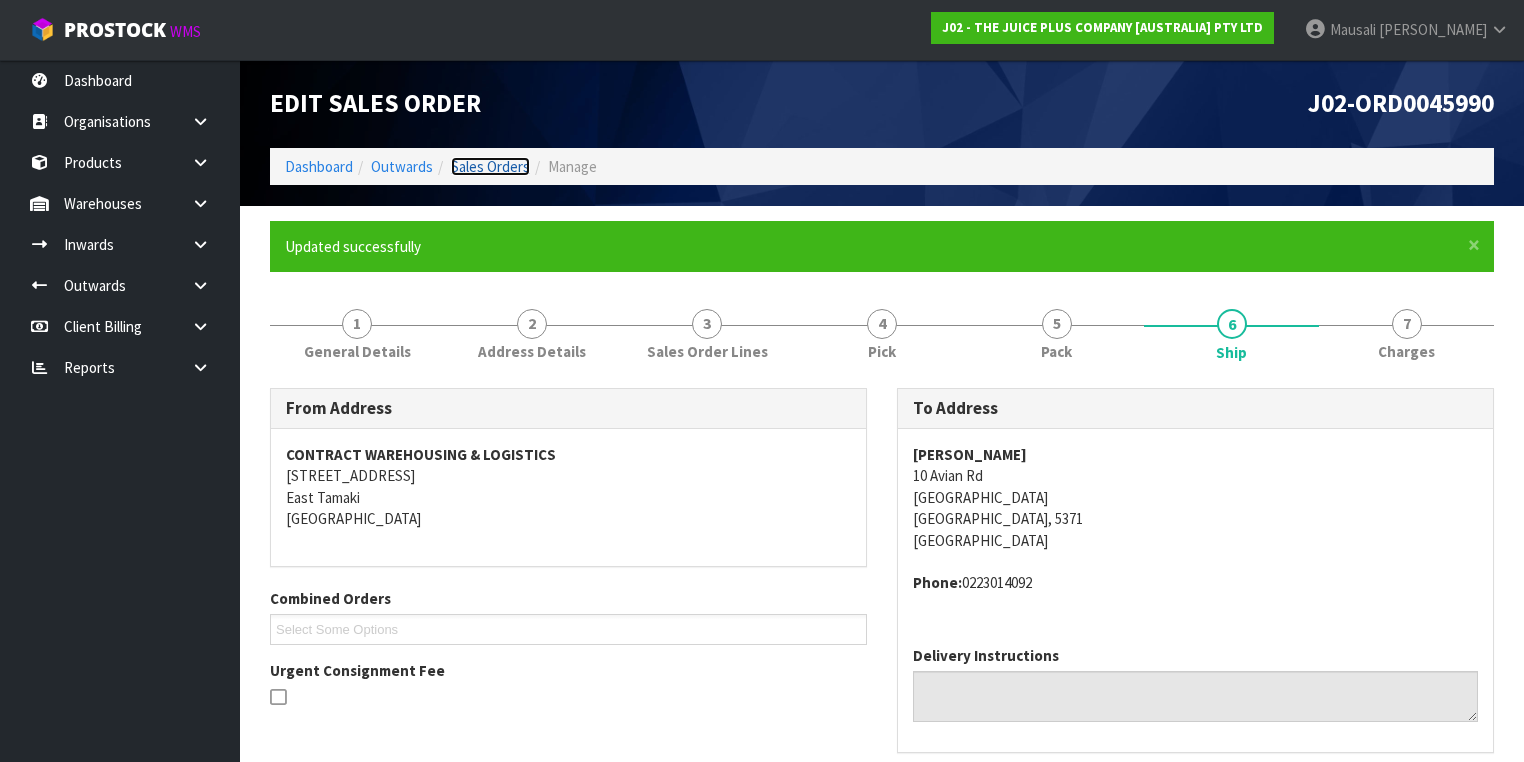 click on "Sales Orders" at bounding box center (490, 166) 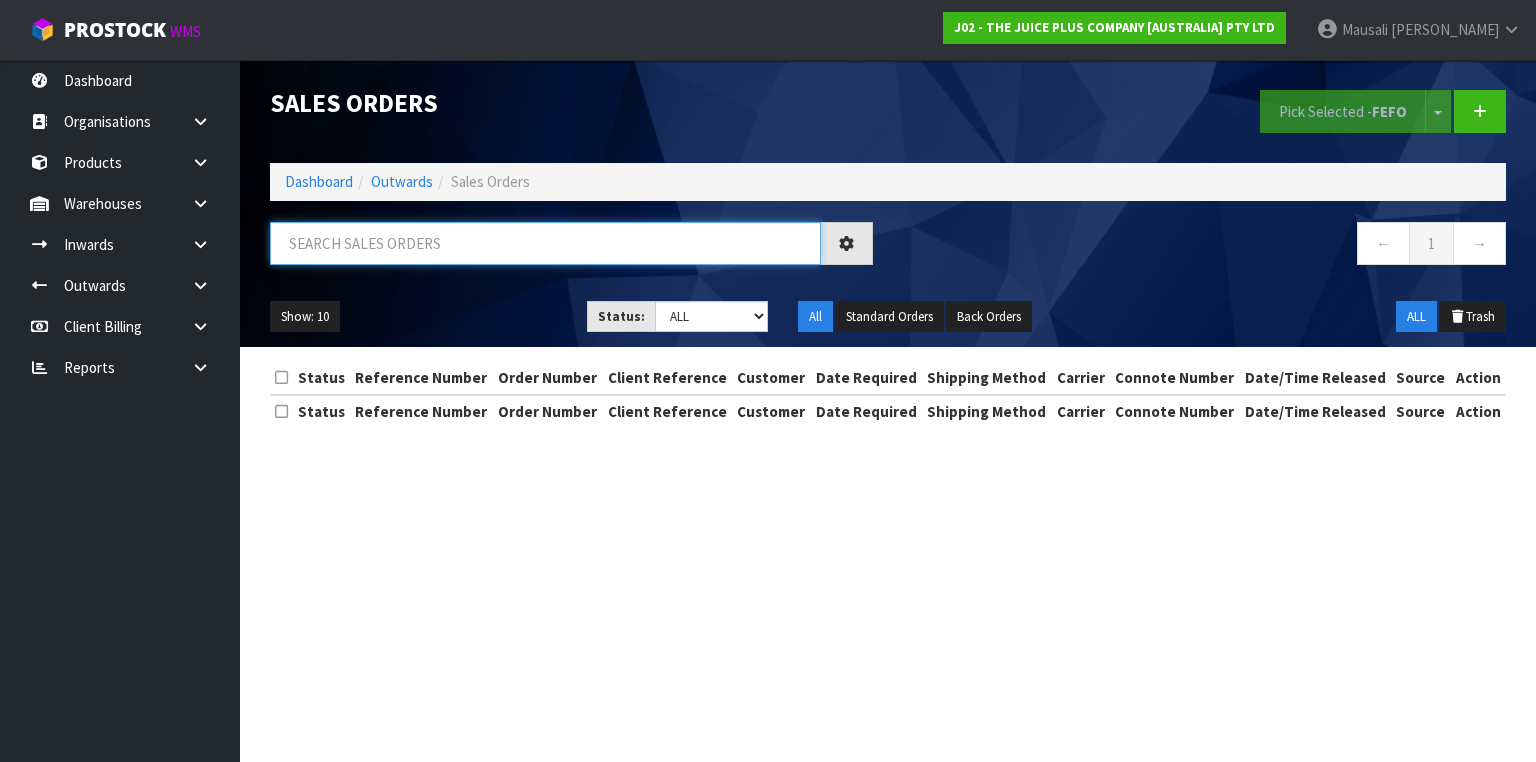 click at bounding box center [545, 243] 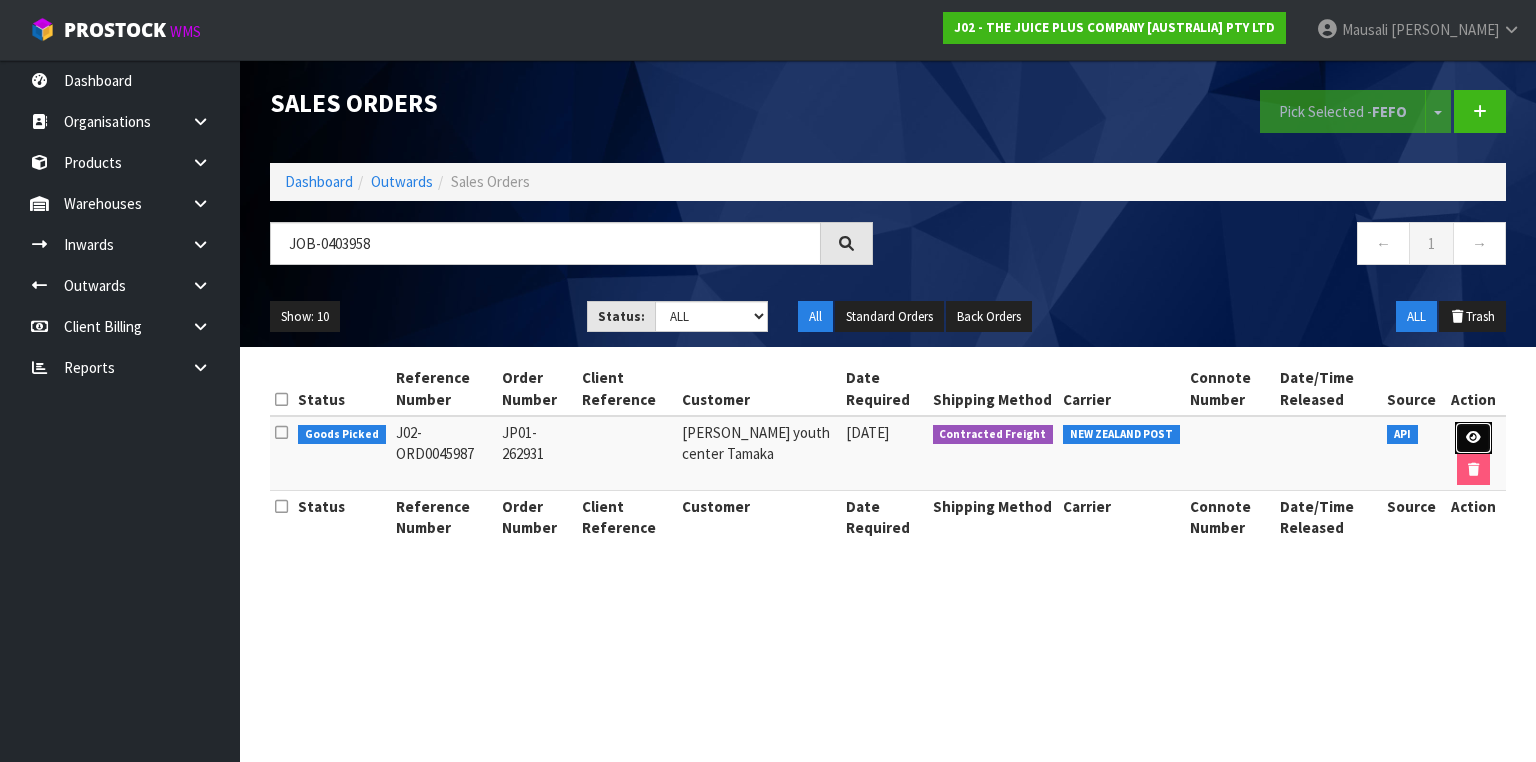 click at bounding box center [1473, 437] 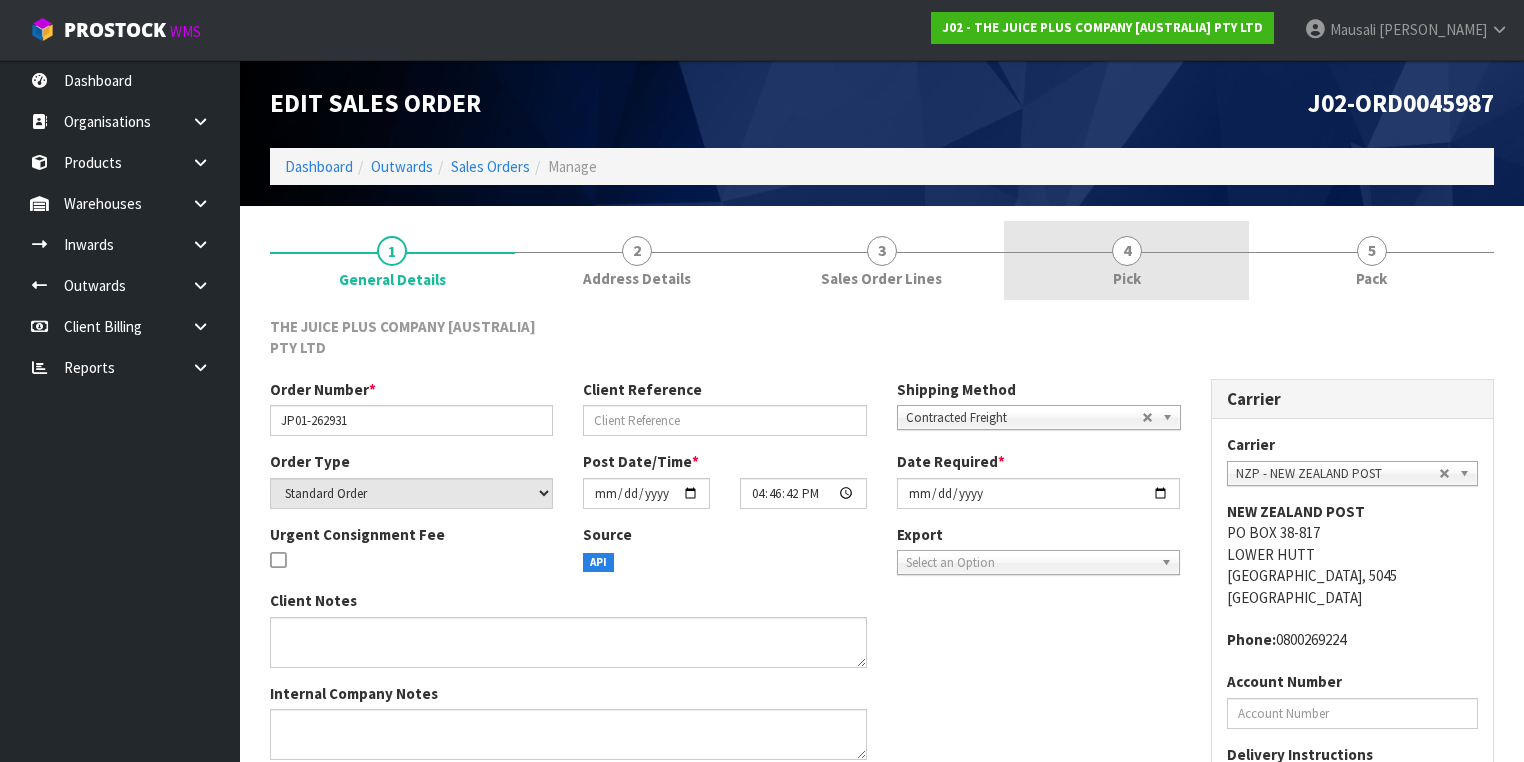 click on "4
Pick" at bounding box center (1126, 260) 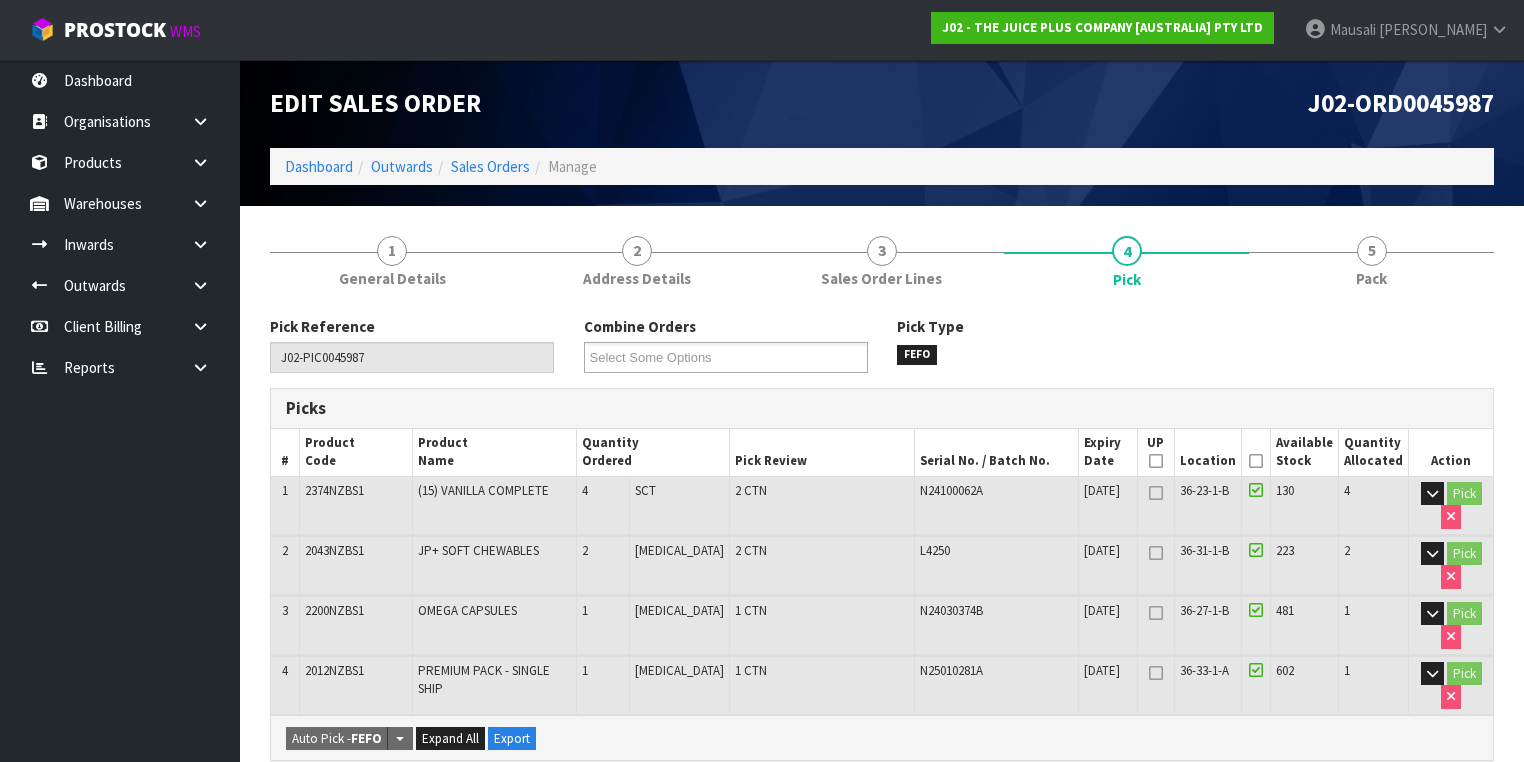 click at bounding box center (1256, 461) 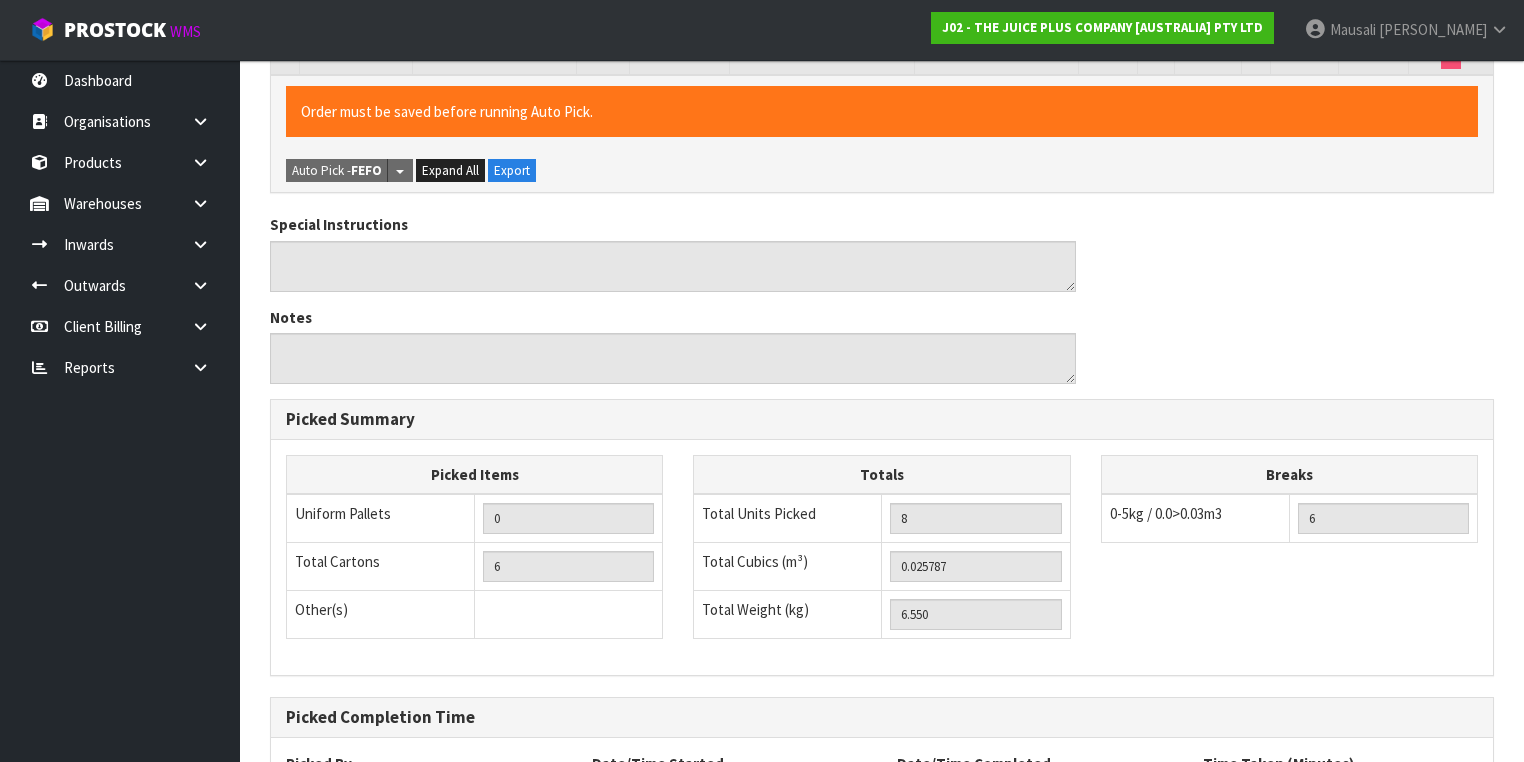 scroll, scrollTop: 817, scrollLeft: 0, axis: vertical 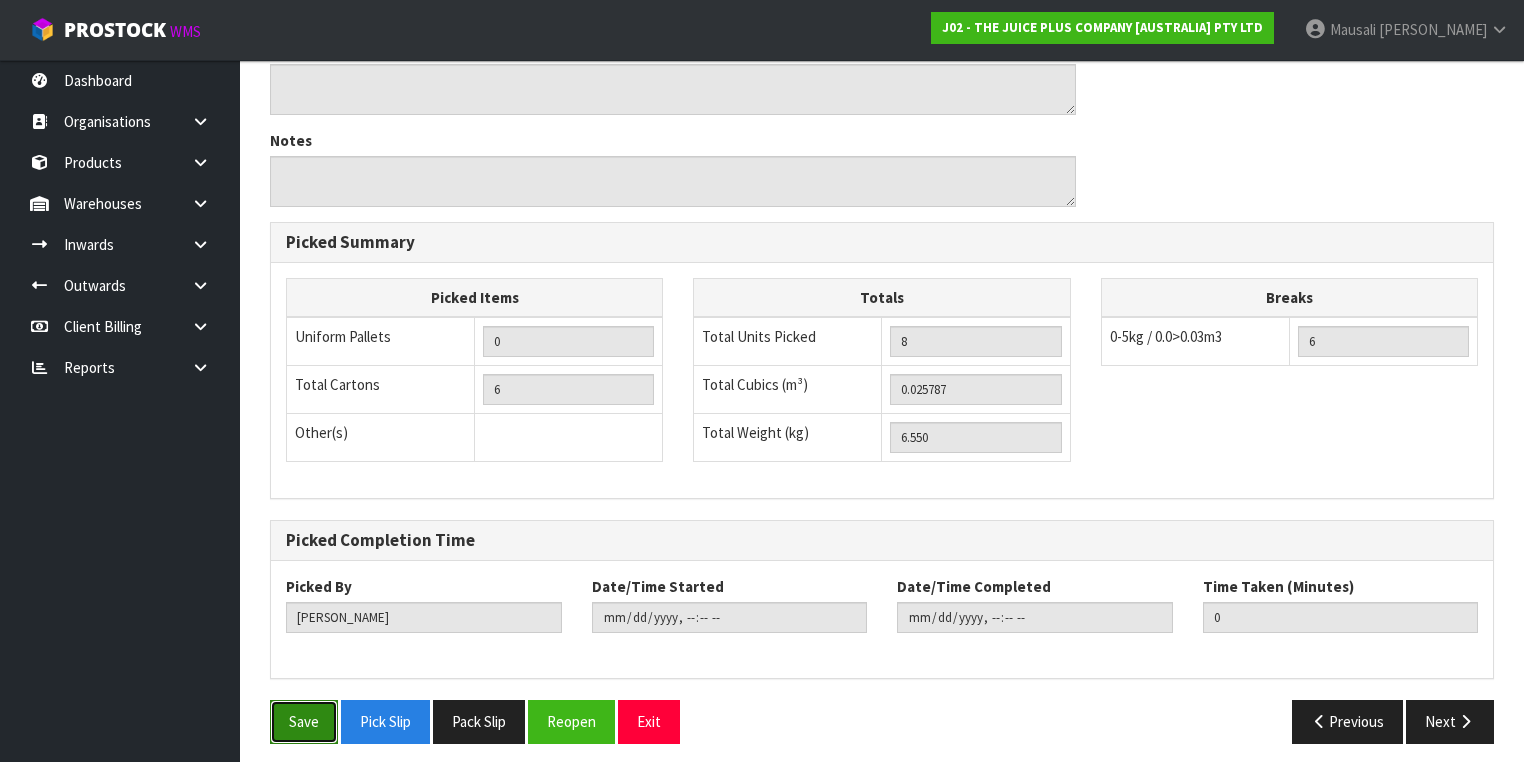 drag, startPoint x: 298, startPoint y: 708, endPoint x: 605, endPoint y: 600, distance: 325.44278 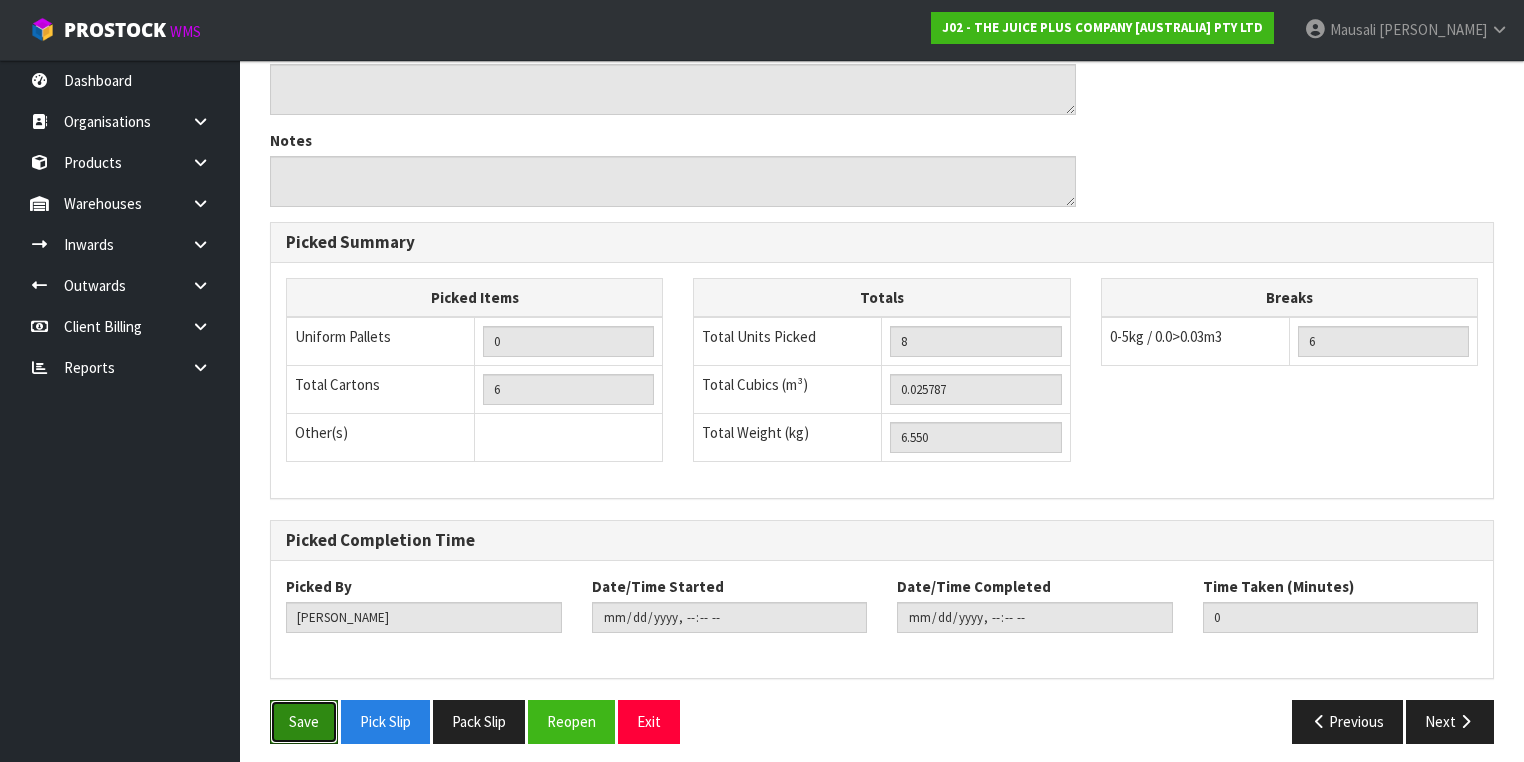 click on "Save" at bounding box center (304, 721) 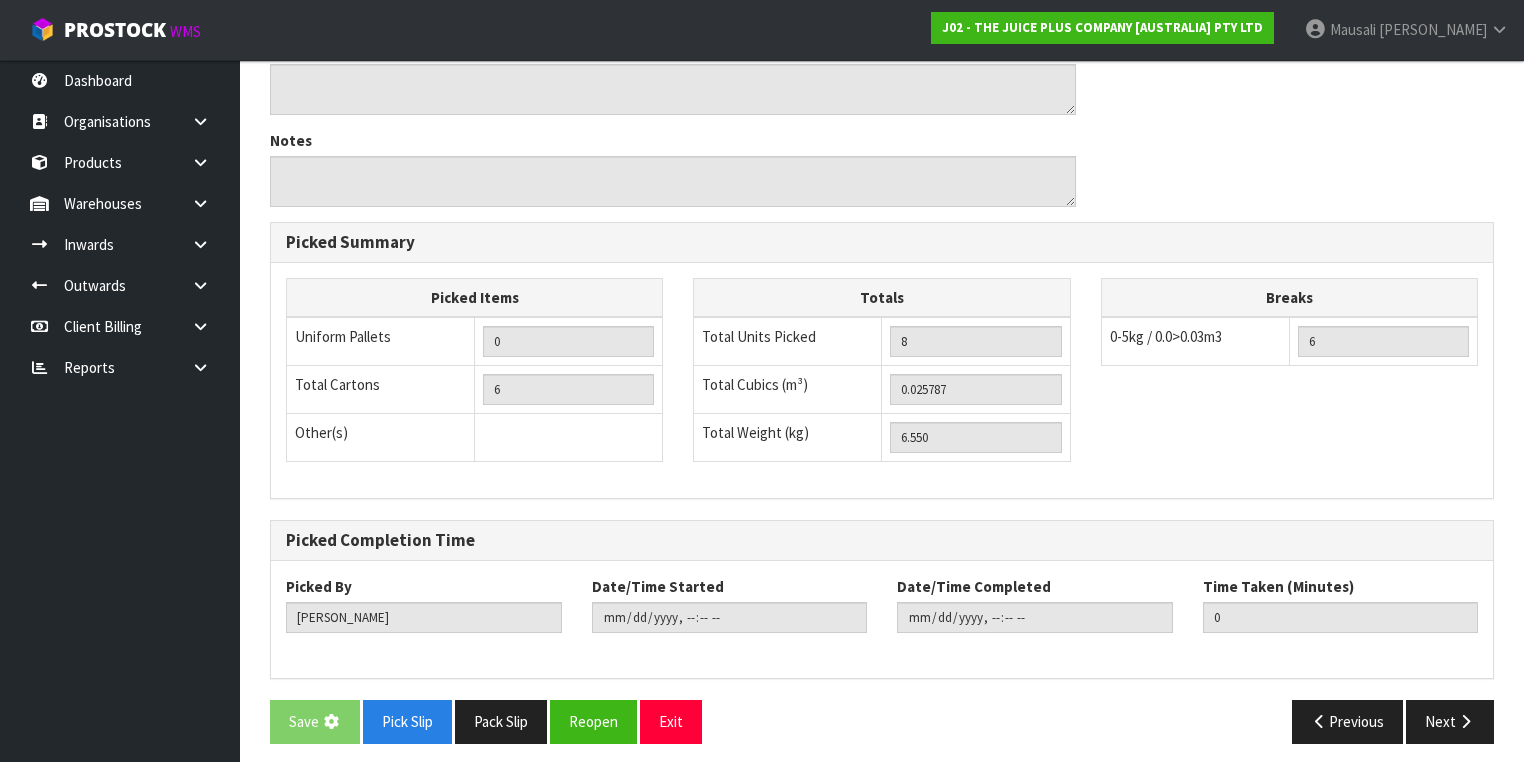 scroll, scrollTop: 0, scrollLeft: 0, axis: both 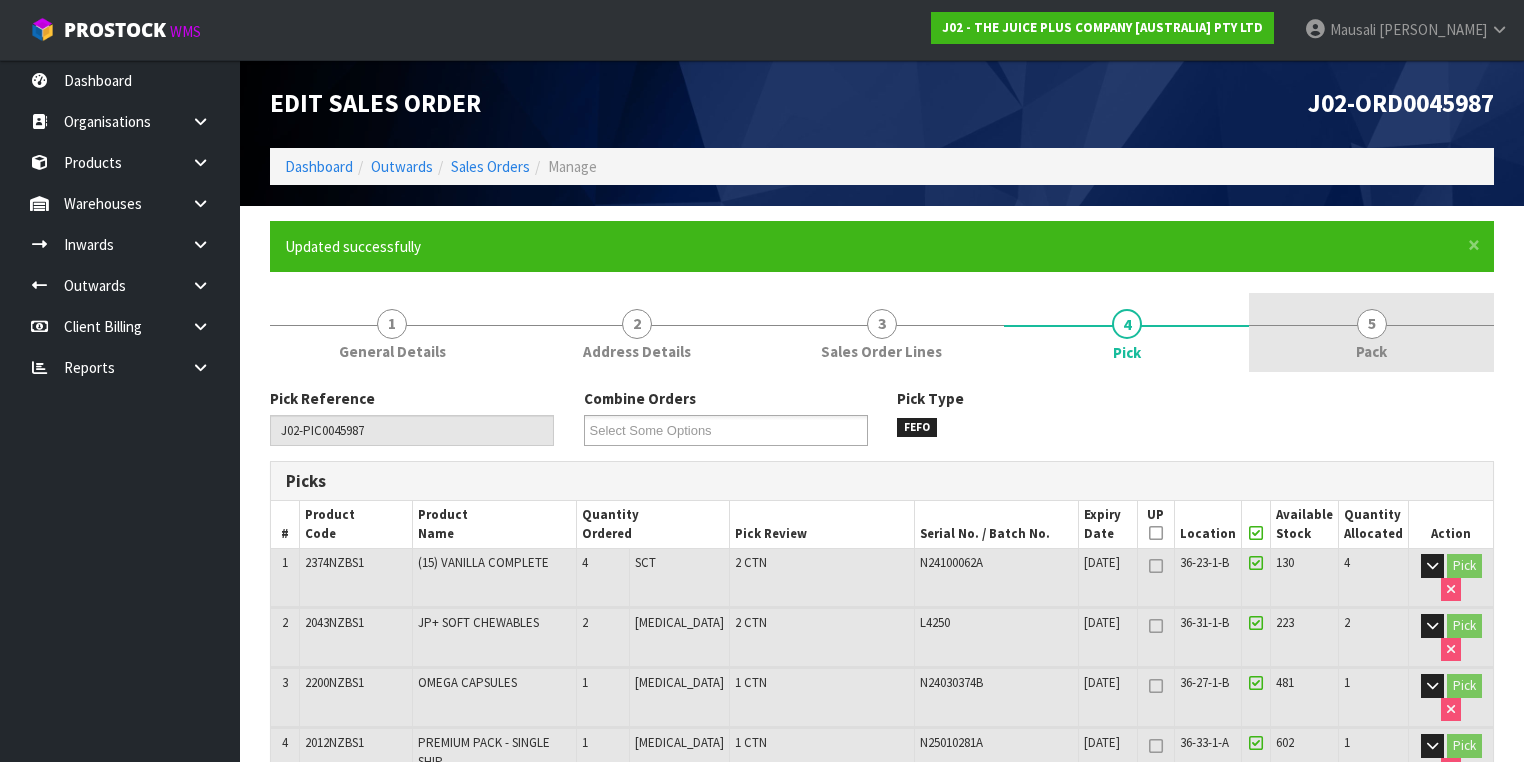 click on "5
Pack" at bounding box center [1371, 332] 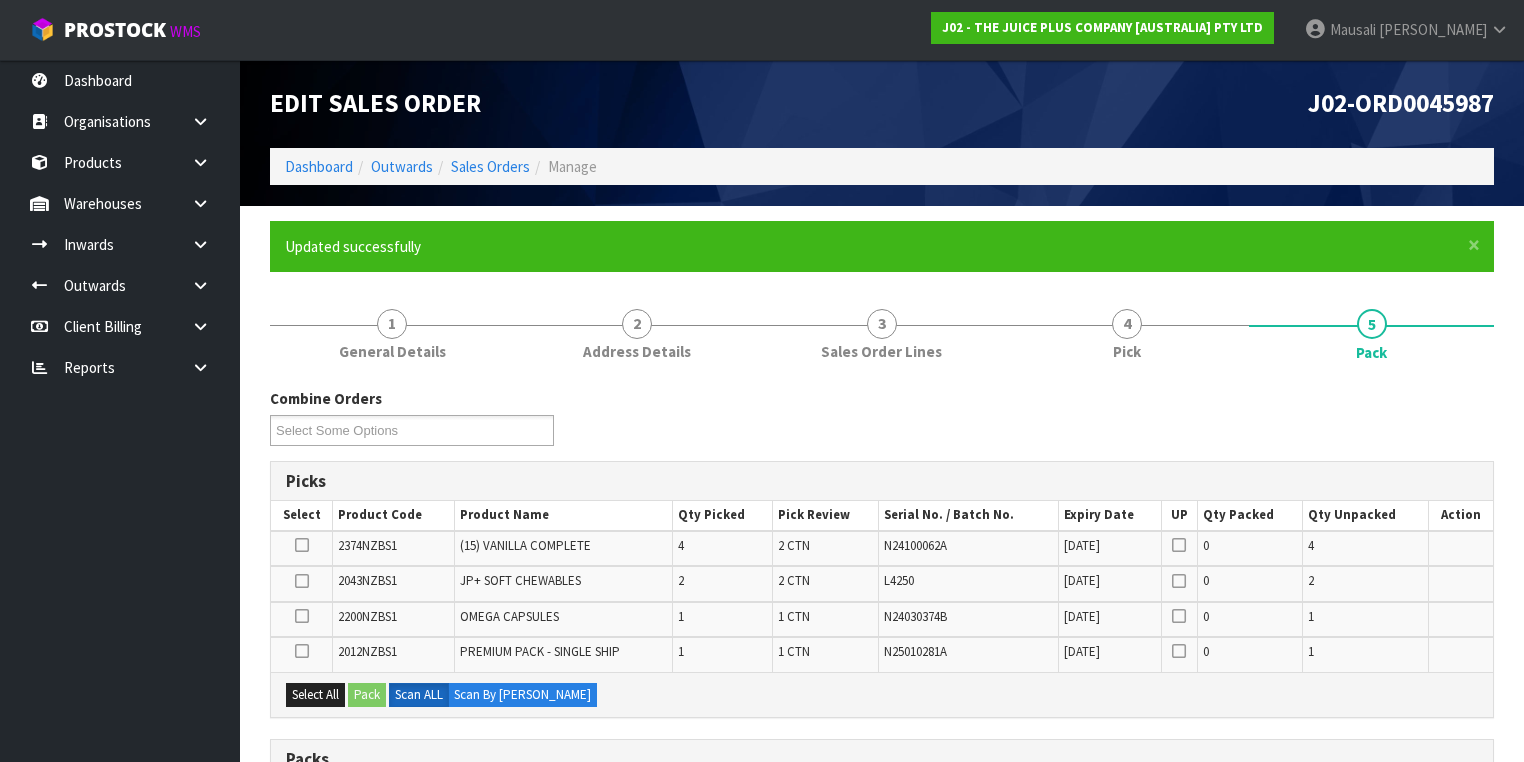 scroll, scrollTop: 160, scrollLeft: 0, axis: vertical 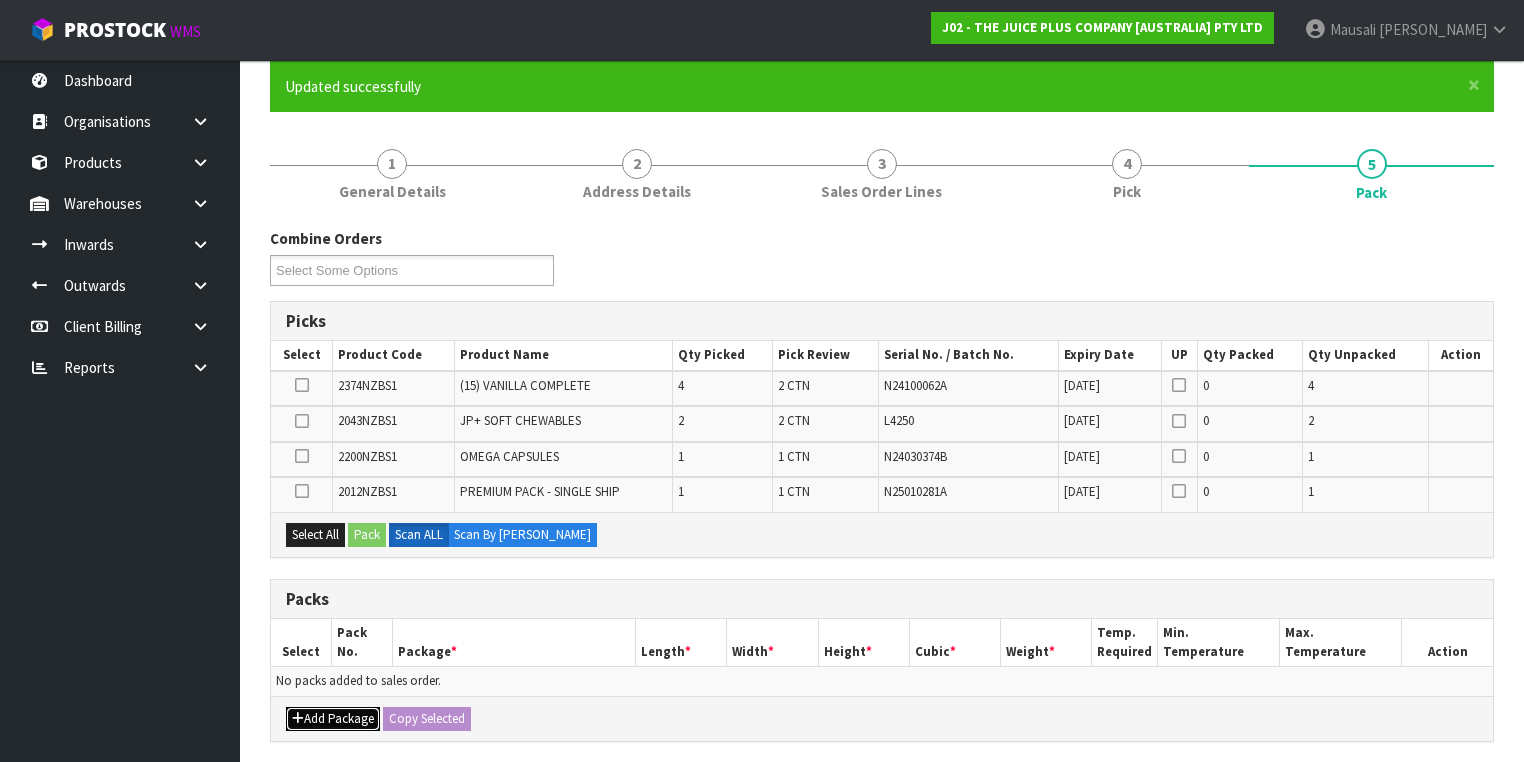 click on "Add Package" at bounding box center [333, 719] 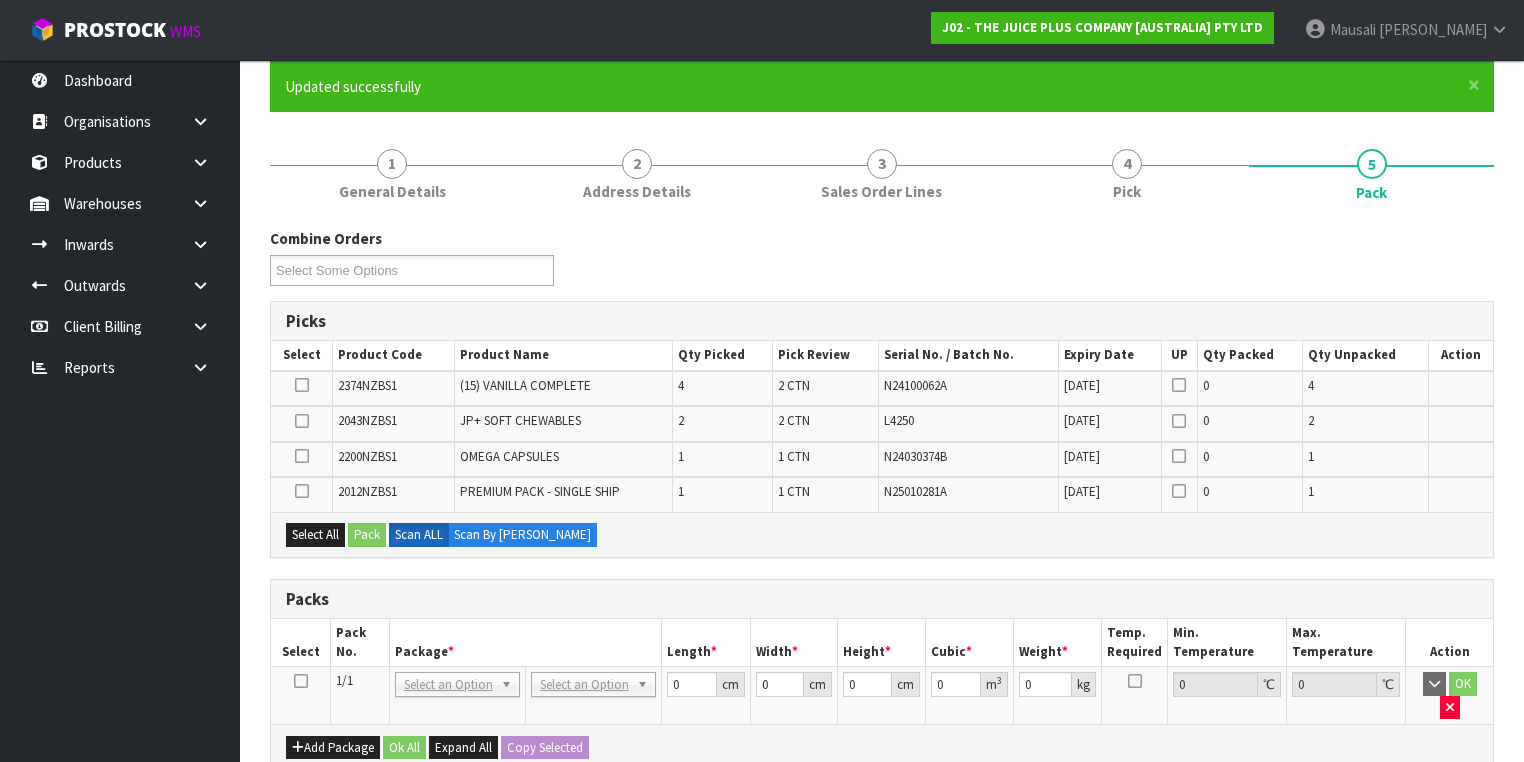 click at bounding box center (301, 681) 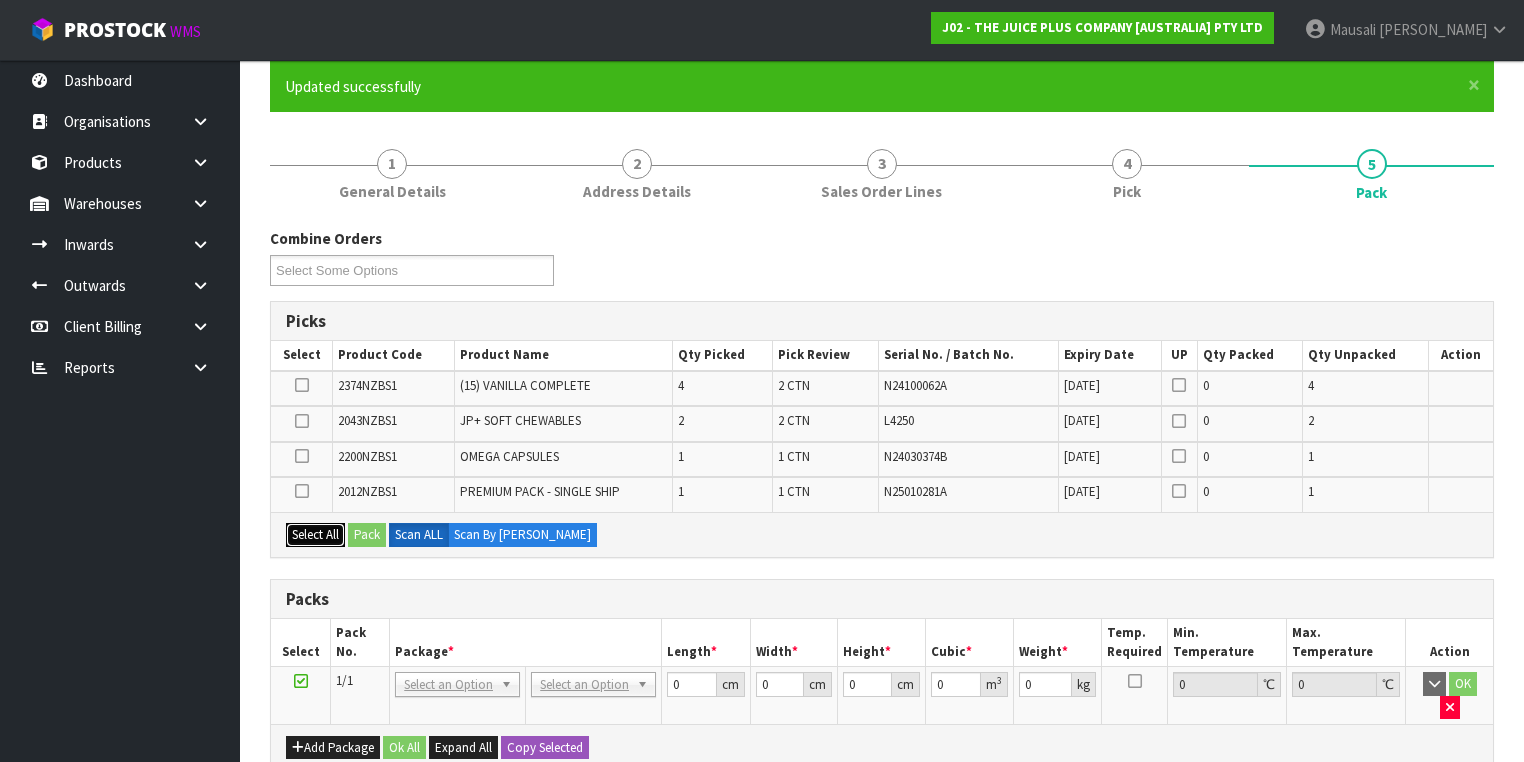 click on "Select All" at bounding box center [315, 535] 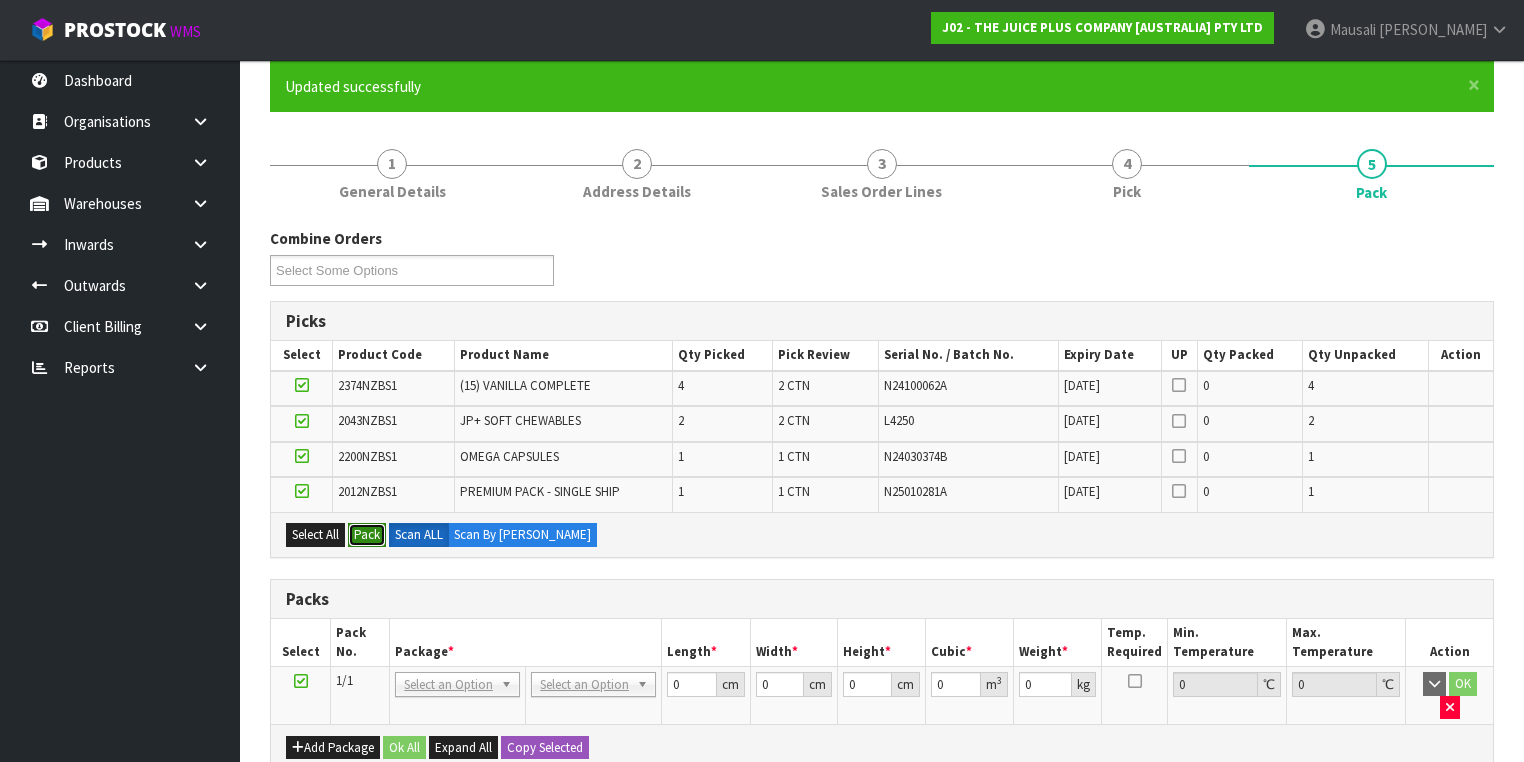 click on "Pack" at bounding box center (367, 535) 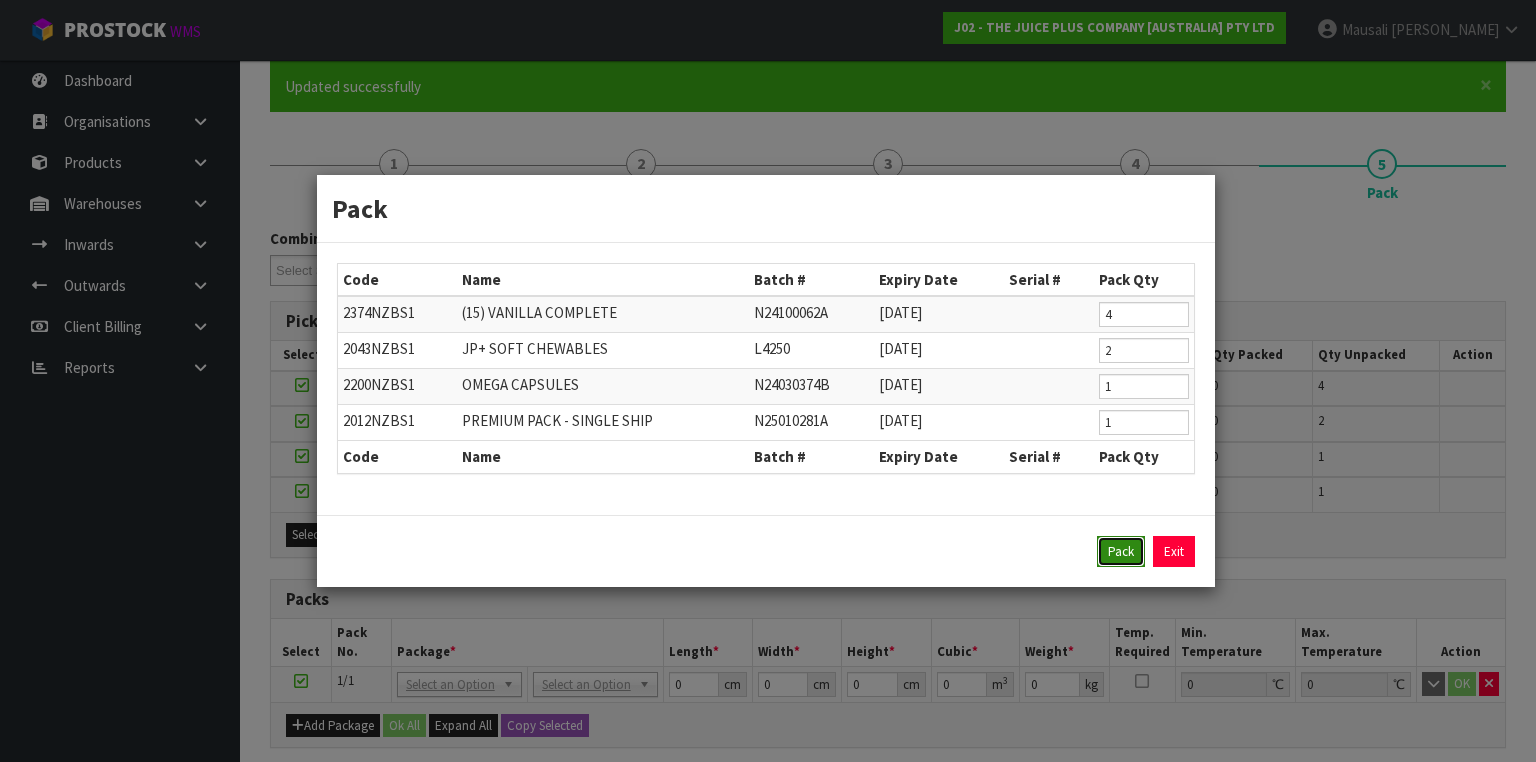 click on "Pack" at bounding box center (1121, 552) 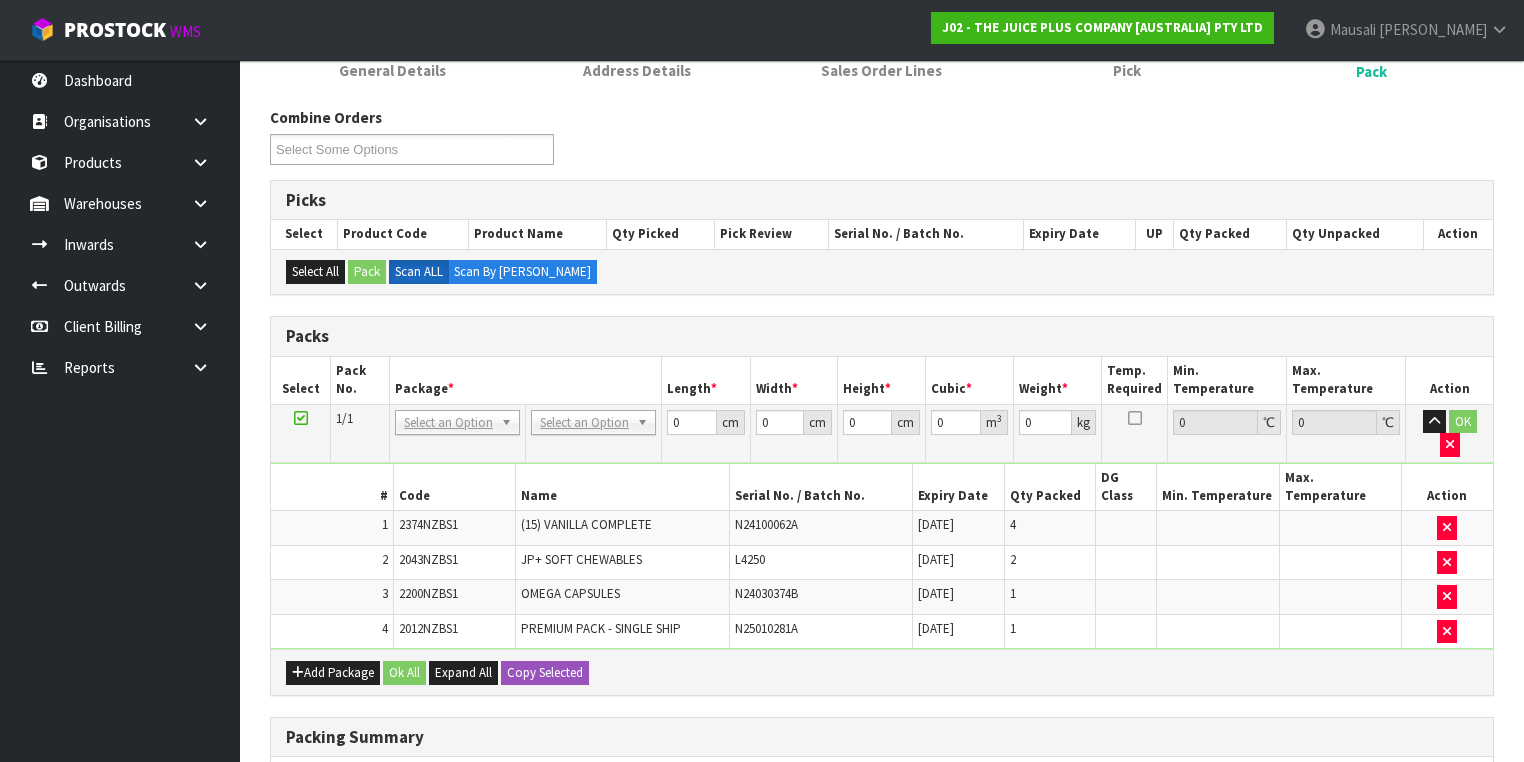 scroll, scrollTop: 480, scrollLeft: 0, axis: vertical 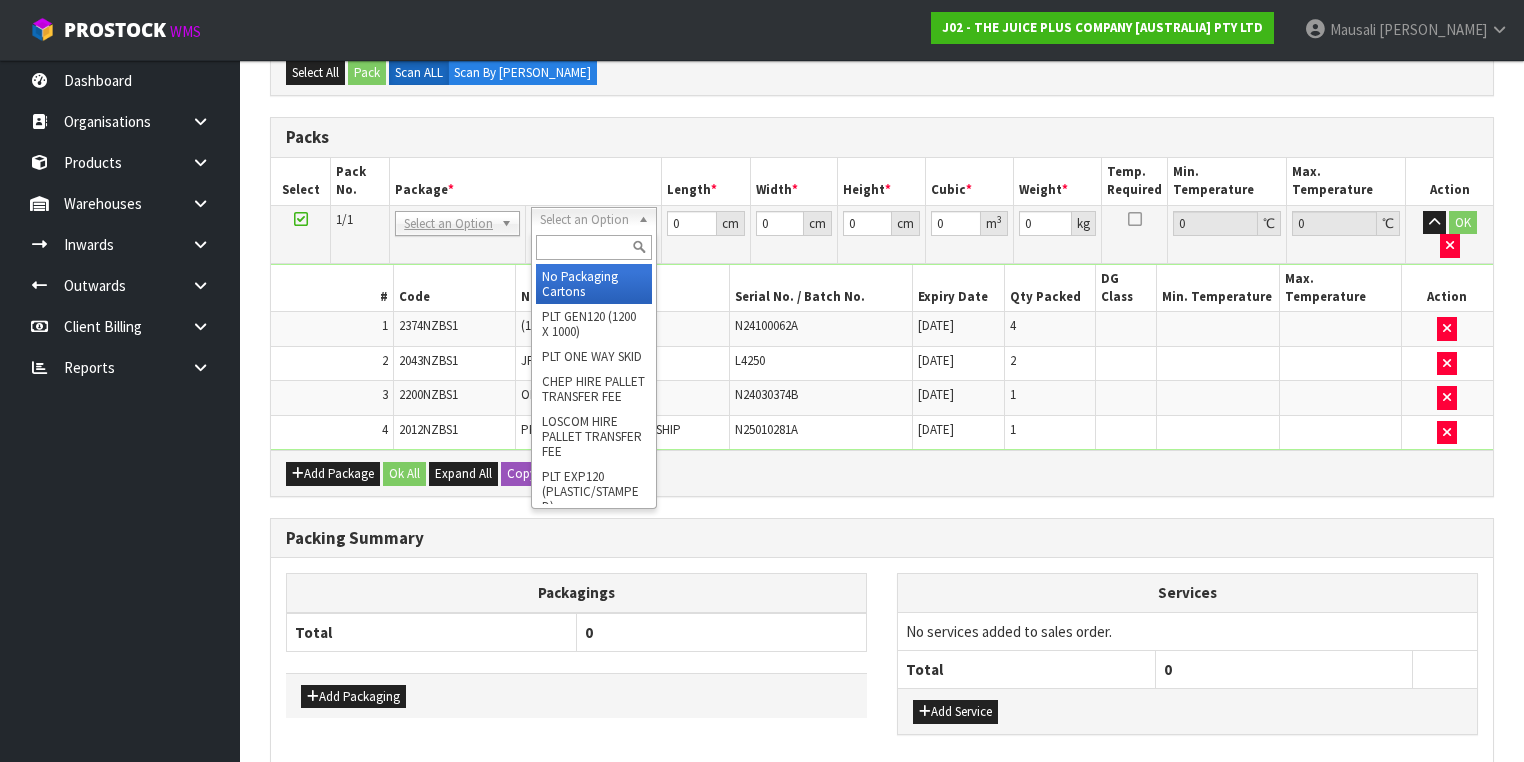 click at bounding box center [593, 247] 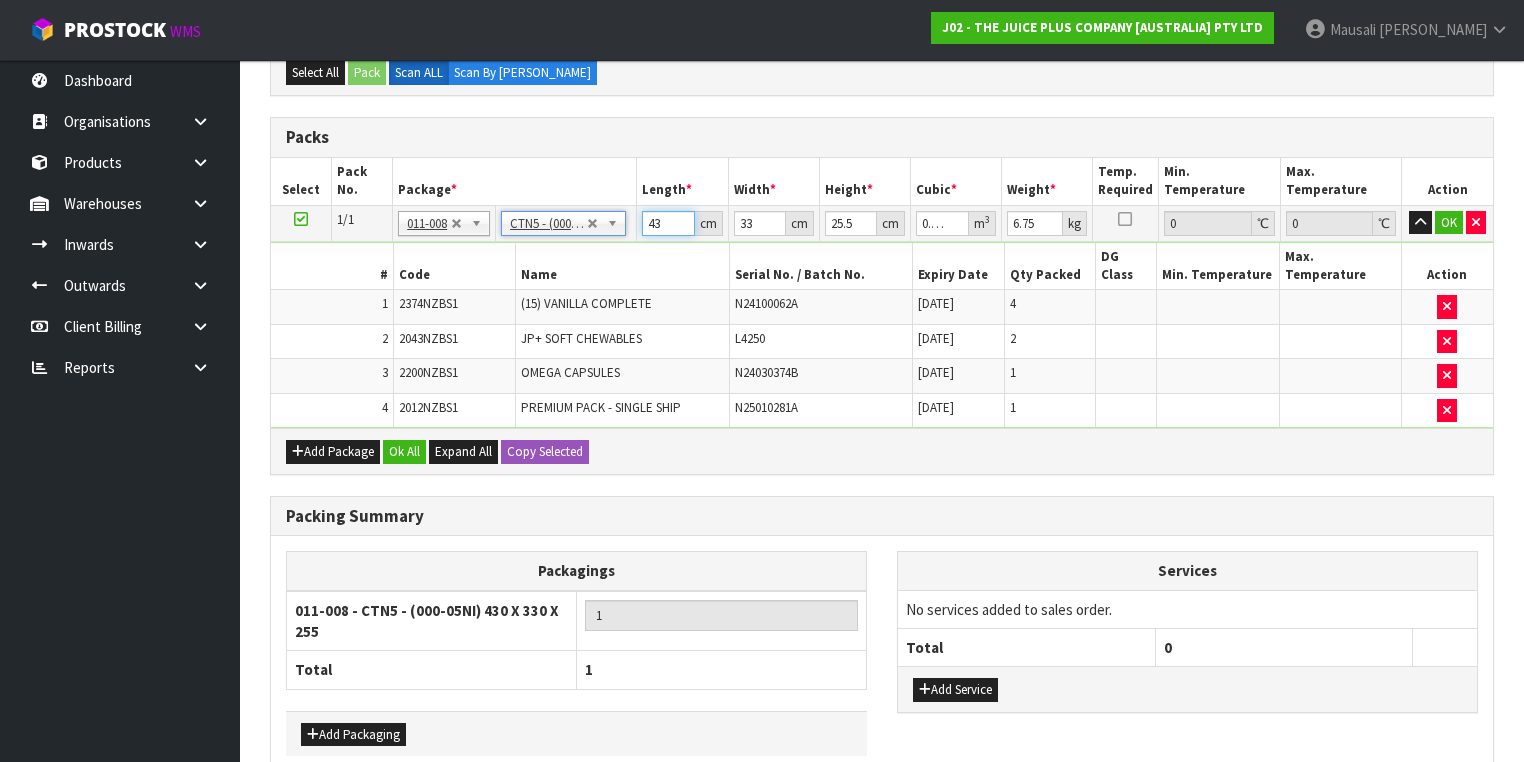 drag, startPoint x: 661, startPoint y: 219, endPoint x: 629, endPoint y: 230, distance: 33.83785 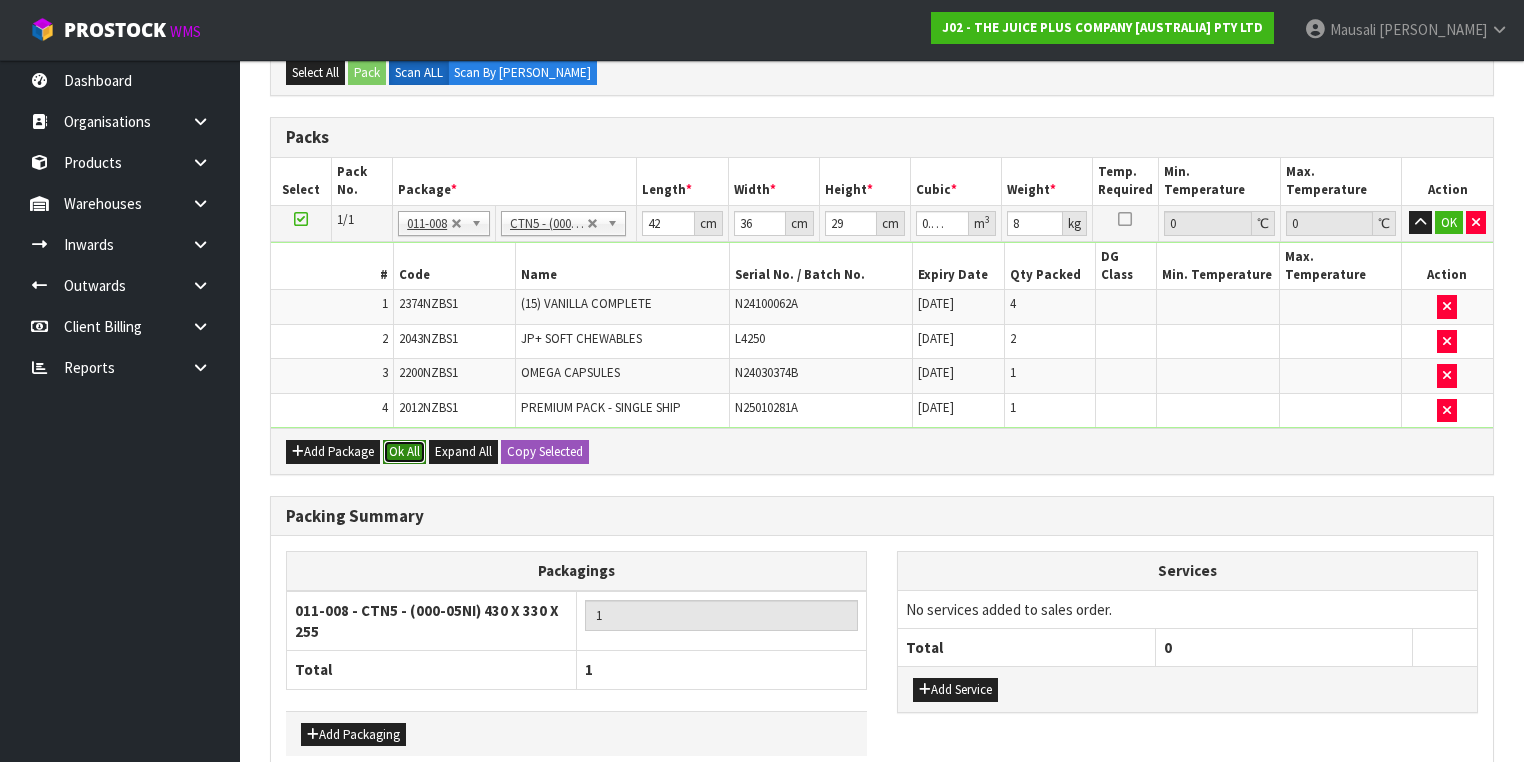 click on "Ok All" at bounding box center [404, 452] 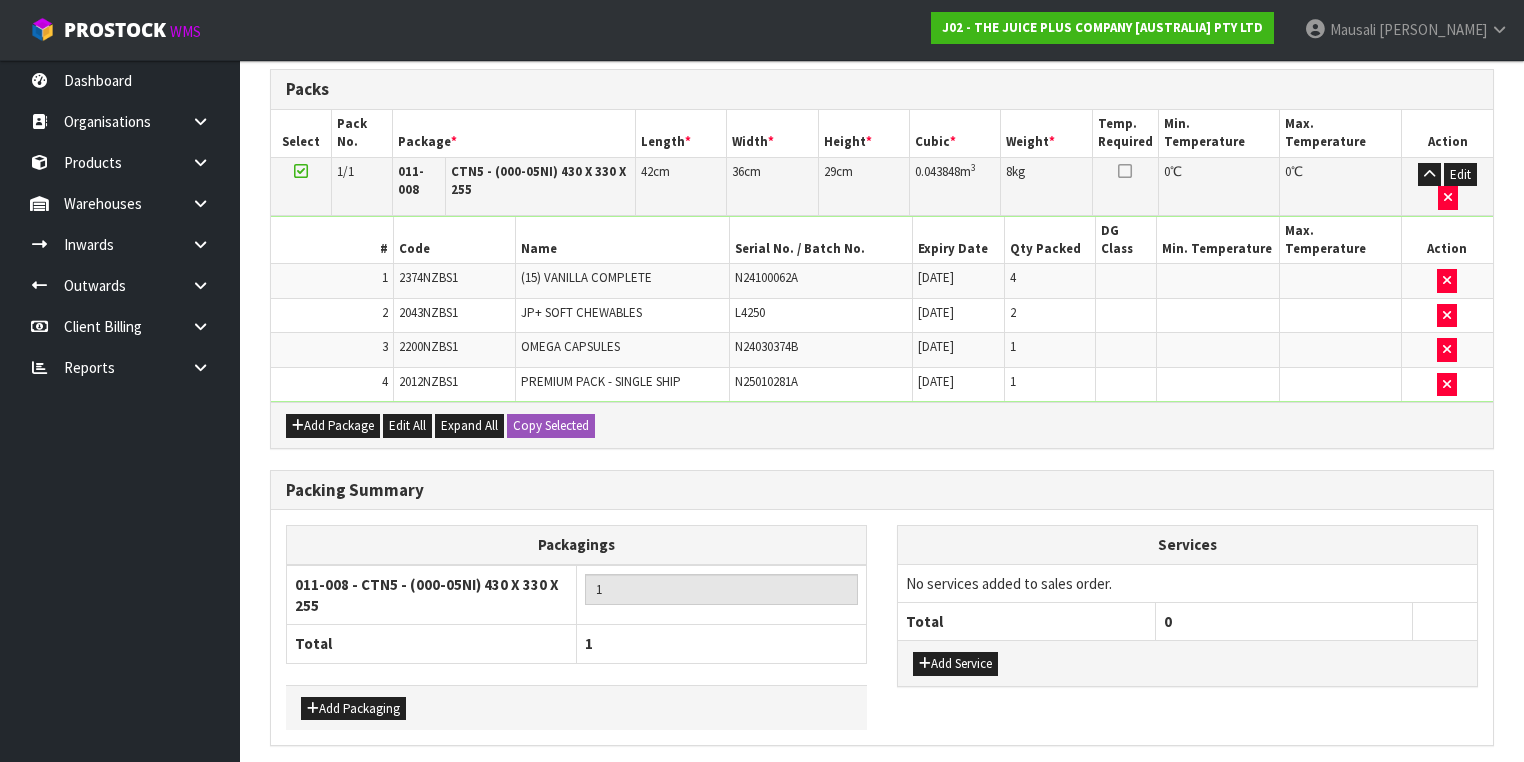 scroll, scrollTop: 566, scrollLeft: 0, axis: vertical 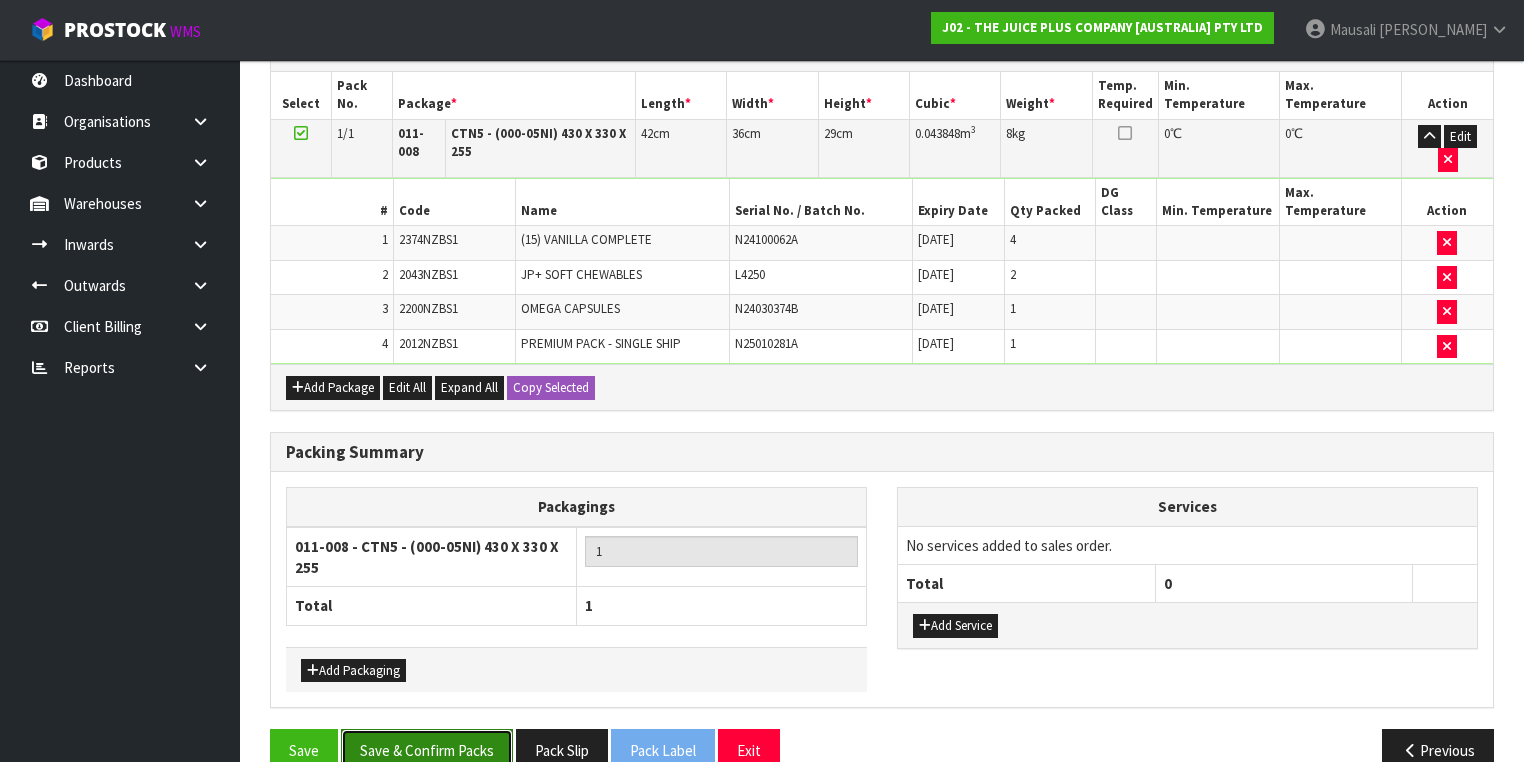 click on "Save & Confirm Packs" at bounding box center (427, 750) 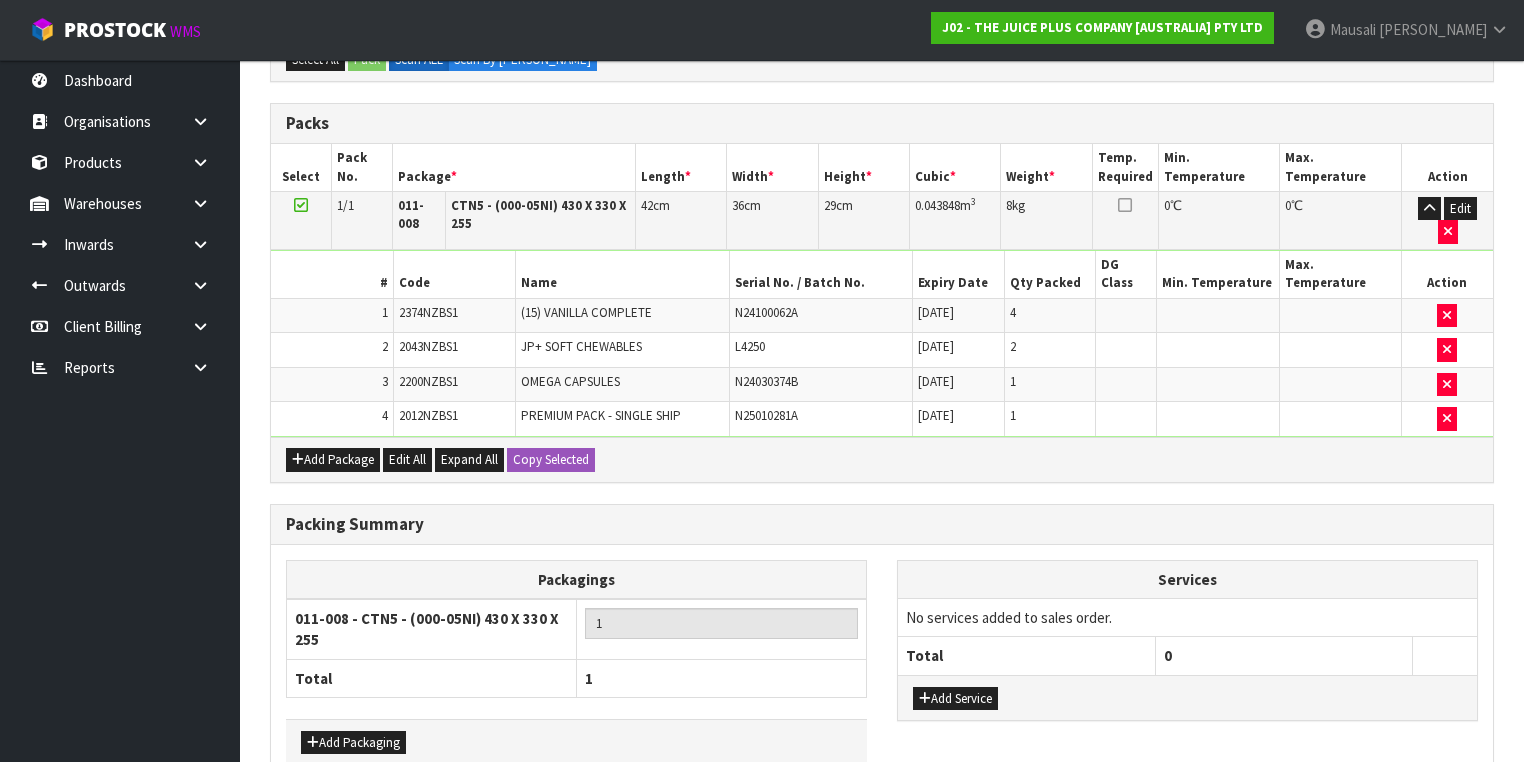 scroll, scrollTop: 0, scrollLeft: 0, axis: both 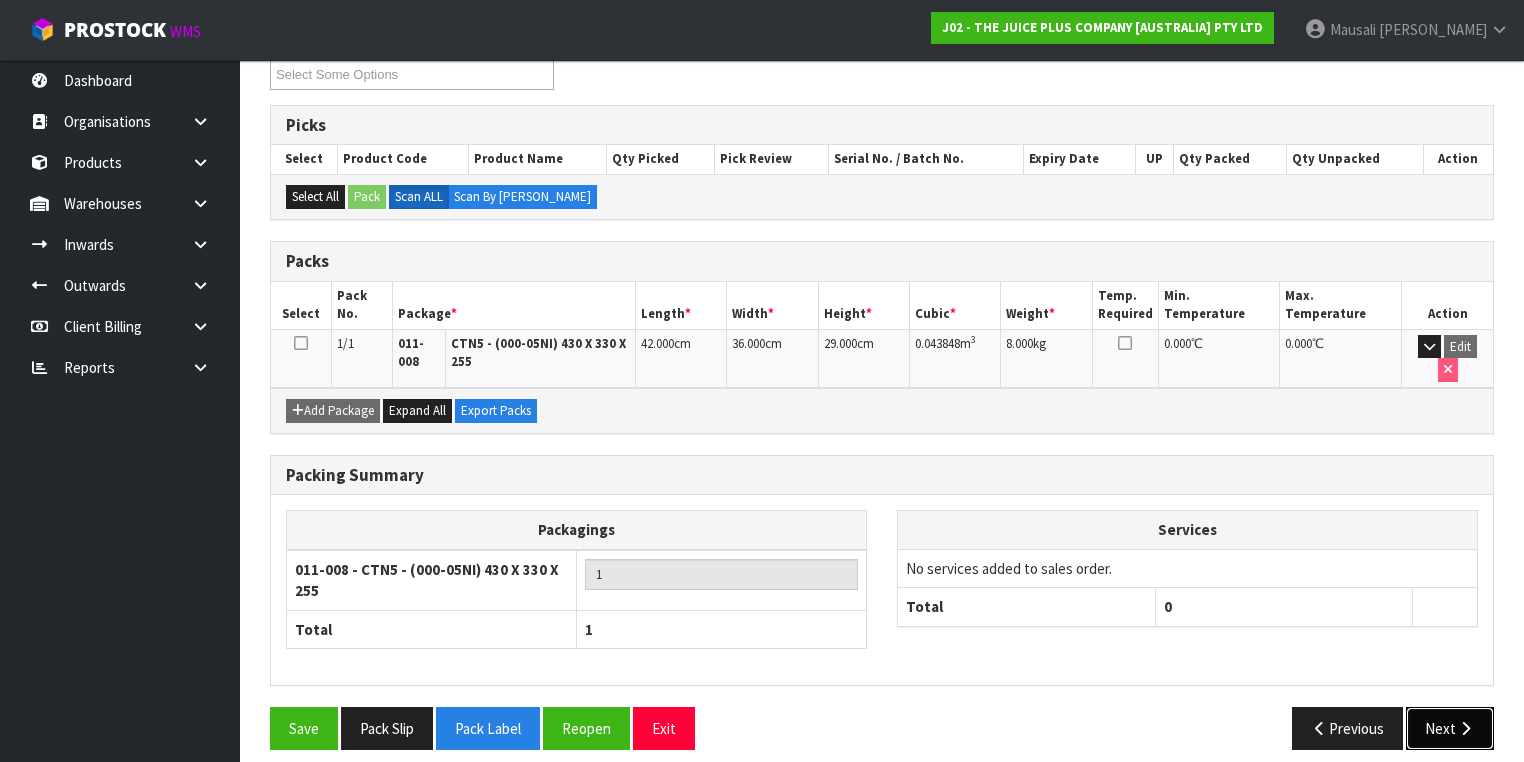 click on "Next" at bounding box center (1450, 728) 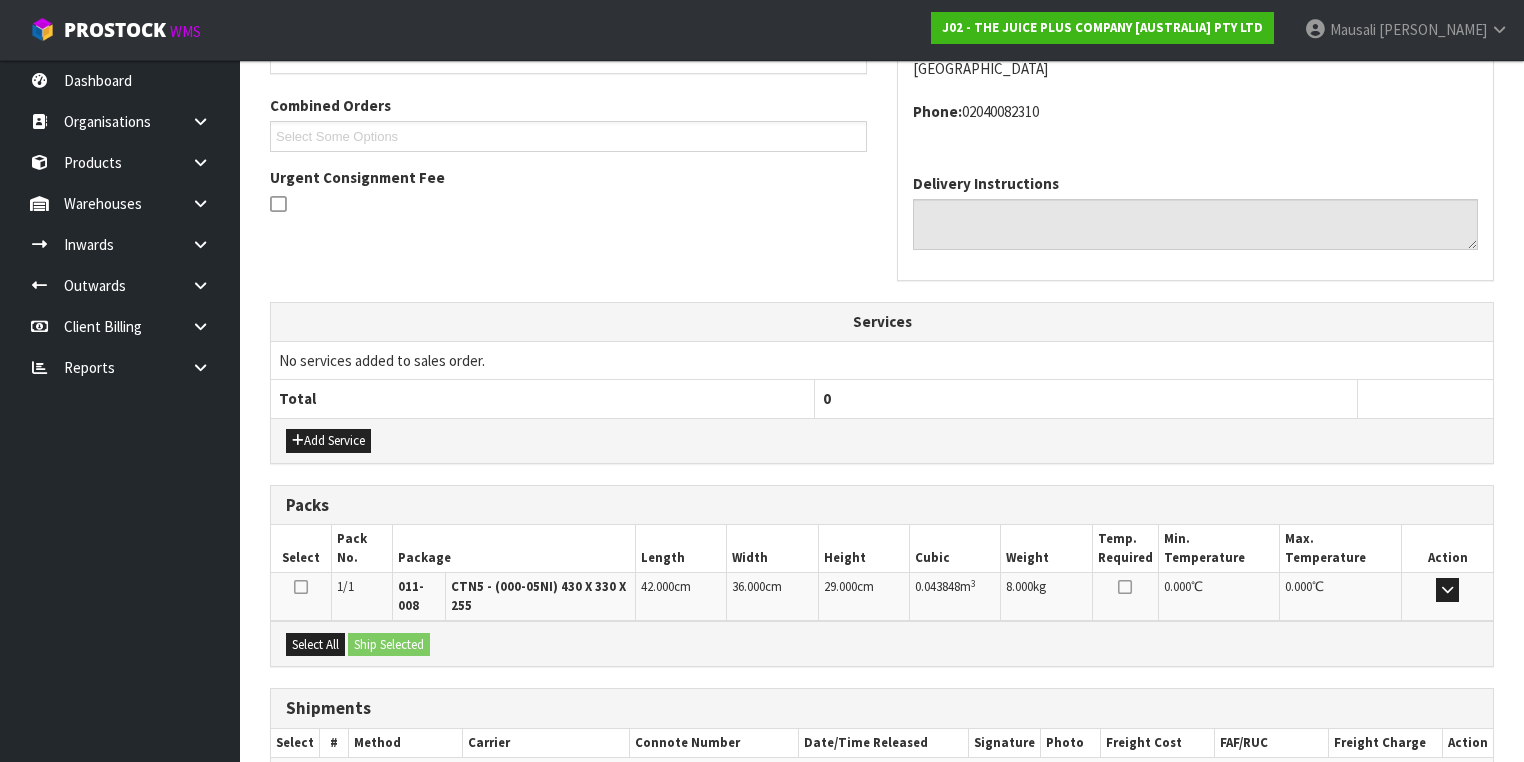 scroll, scrollTop: 606, scrollLeft: 0, axis: vertical 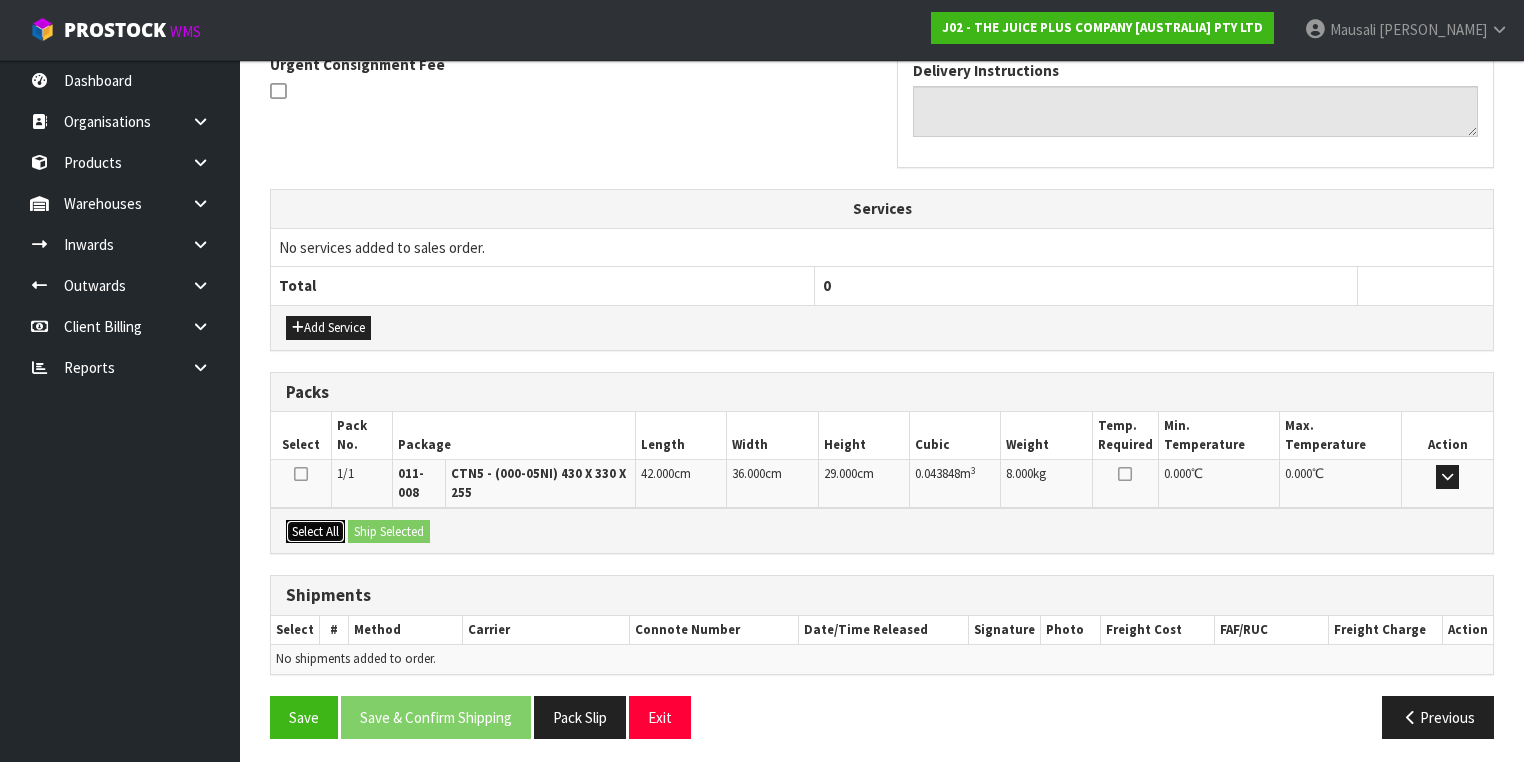 drag, startPoint x: 316, startPoint y: 524, endPoint x: 380, endPoint y: 524, distance: 64 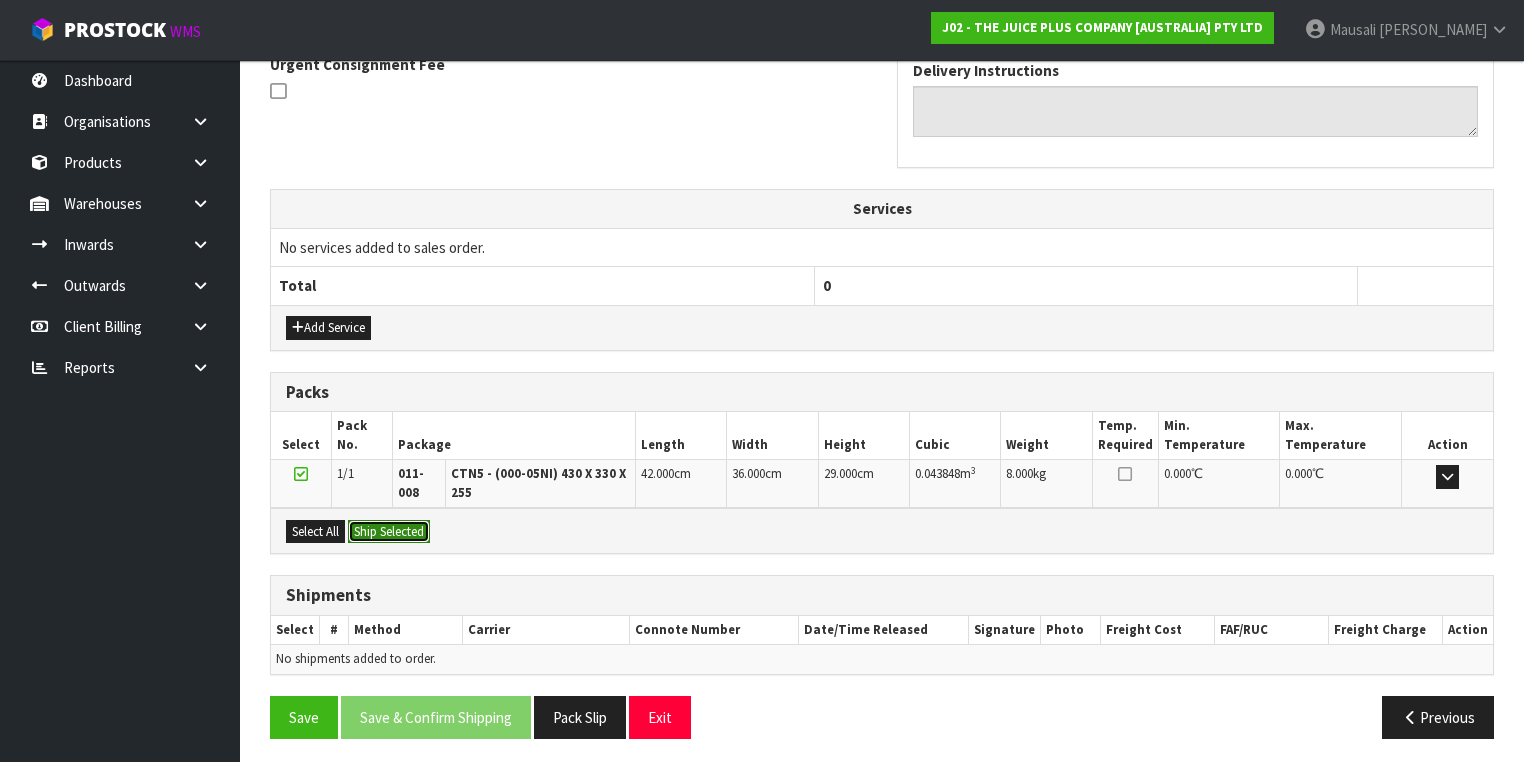 click on "Ship Selected" at bounding box center (389, 532) 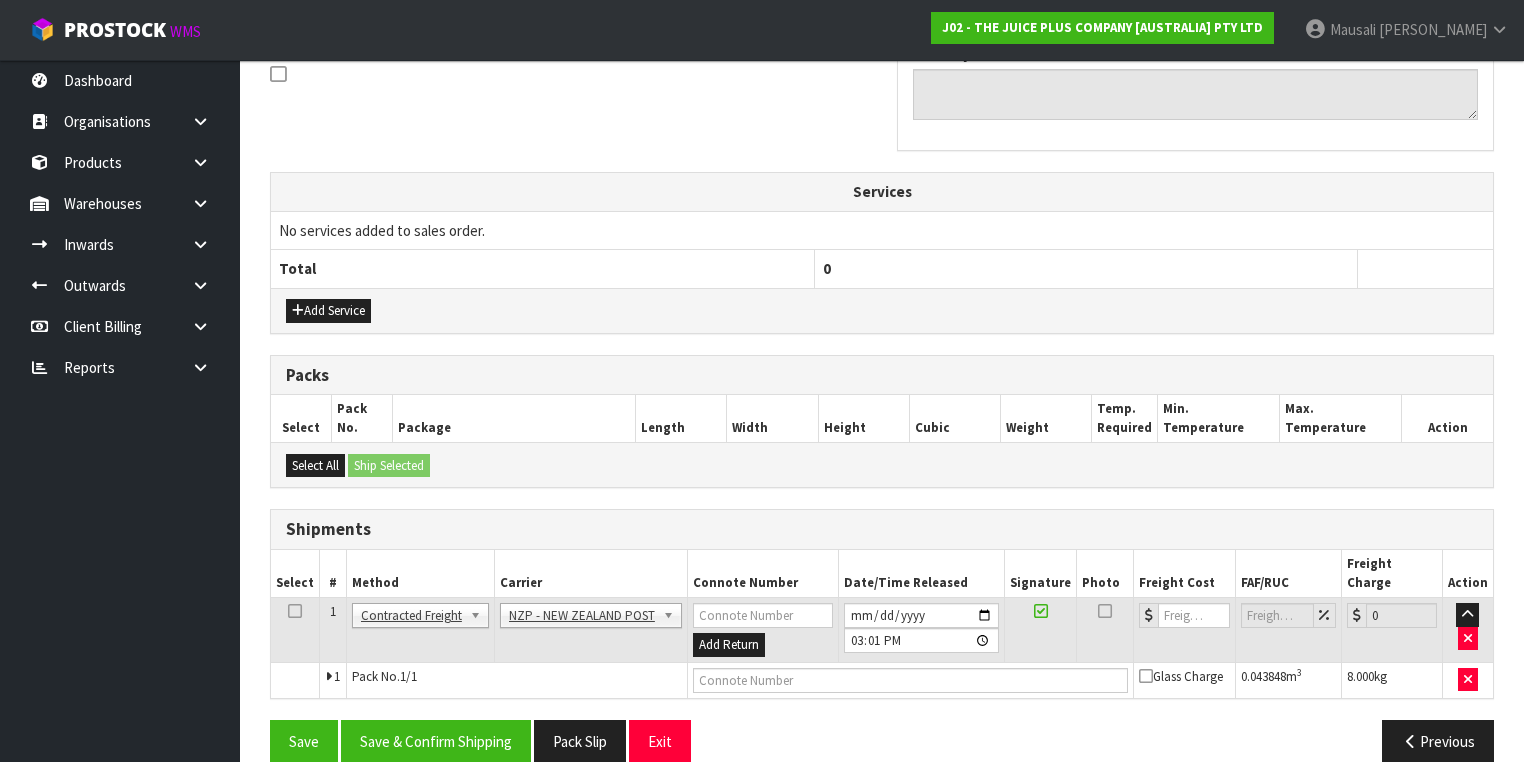scroll, scrollTop: 628, scrollLeft: 0, axis: vertical 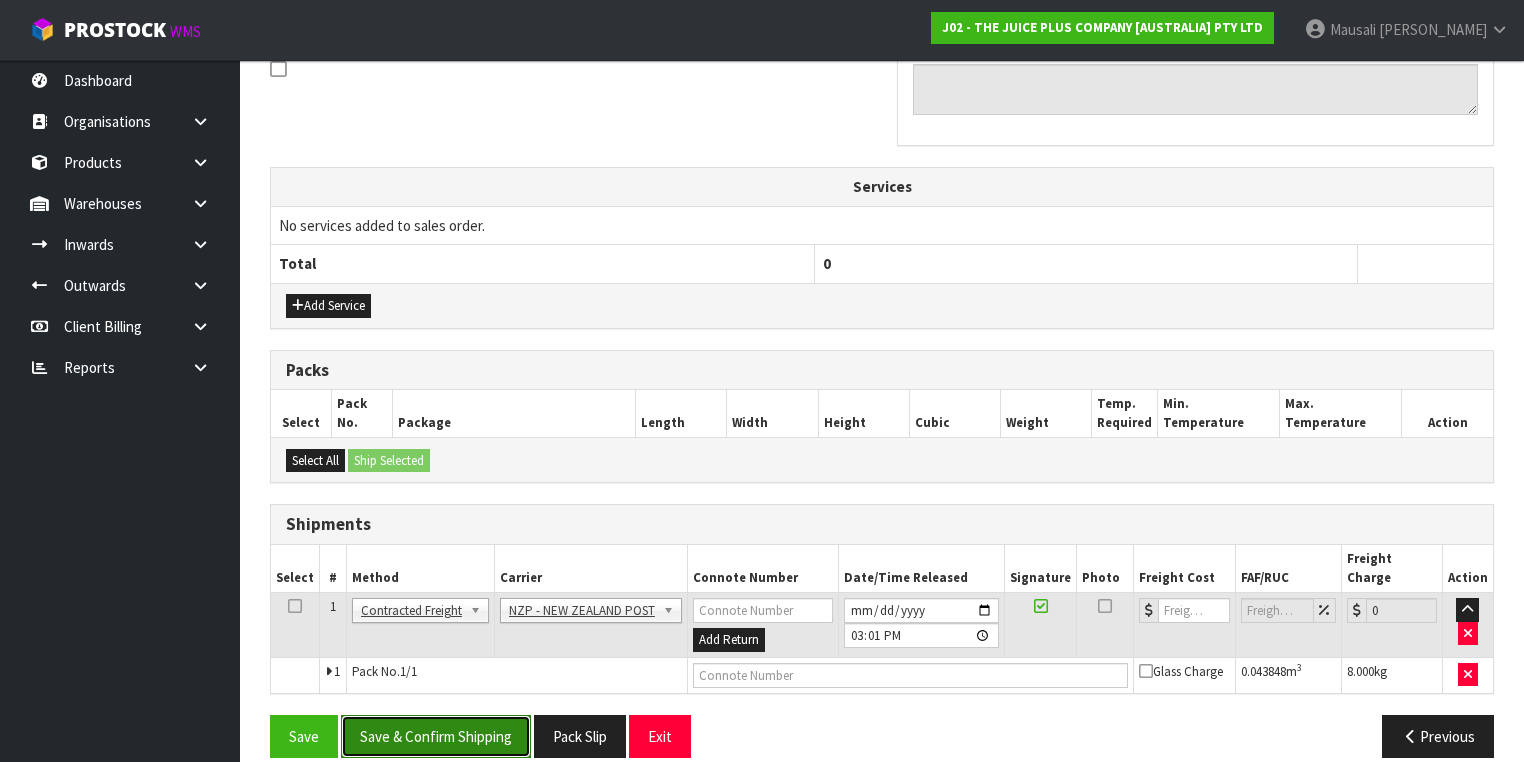 click on "Save & Confirm Shipping" at bounding box center (436, 736) 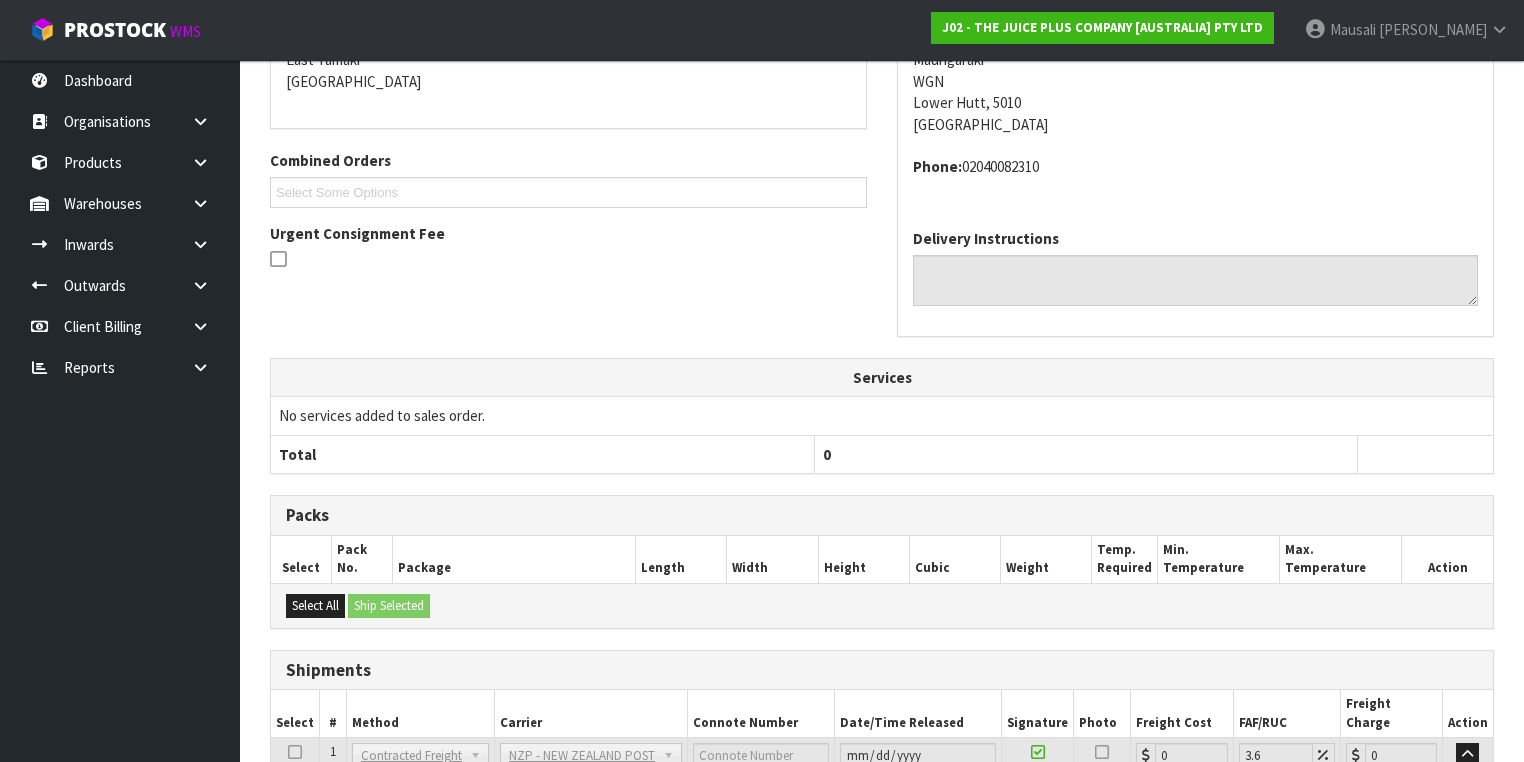 scroll, scrollTop: 600, scrollLeft: 0, axis: vertical 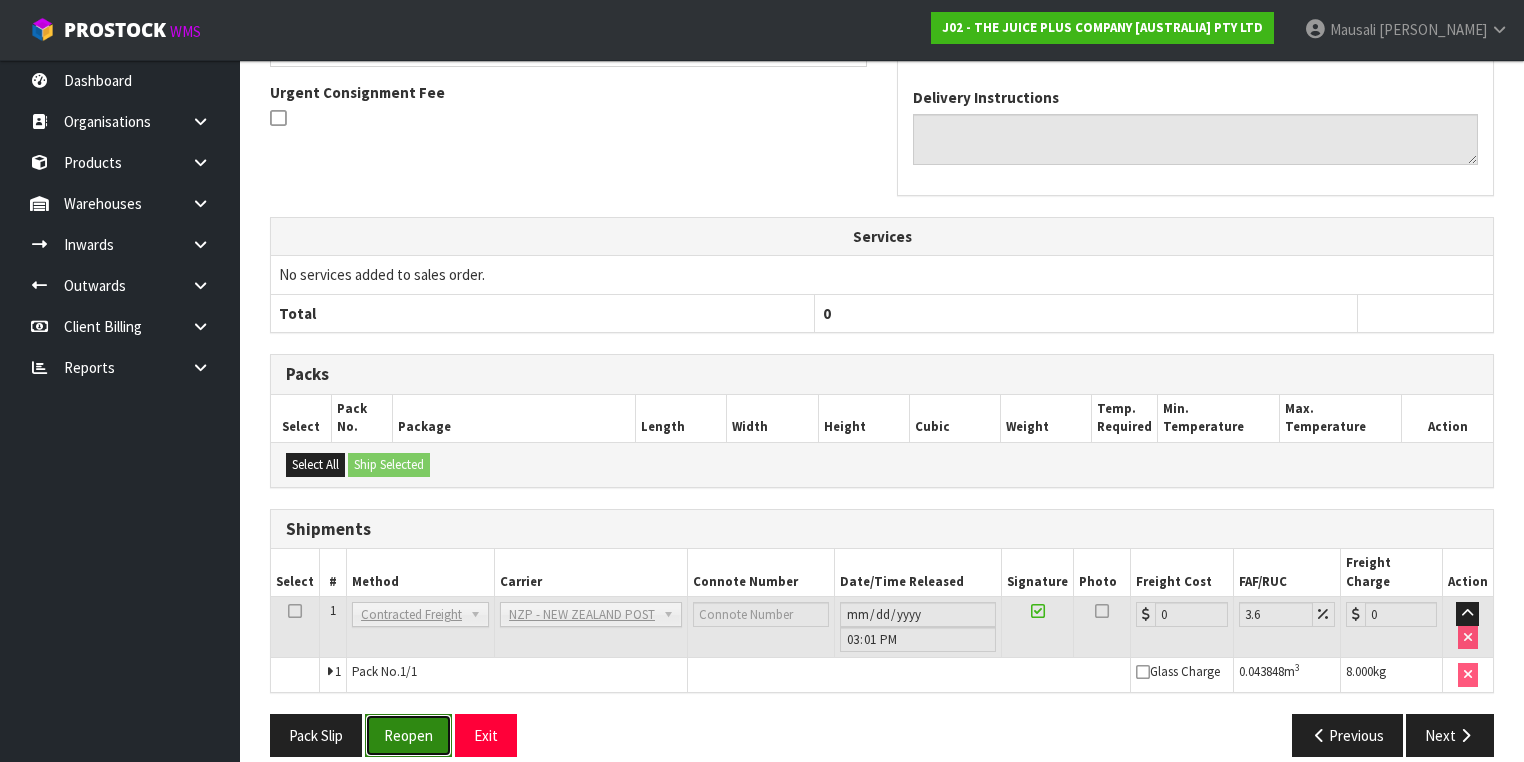 click on "Reopen" at bounding box center [408, 735] 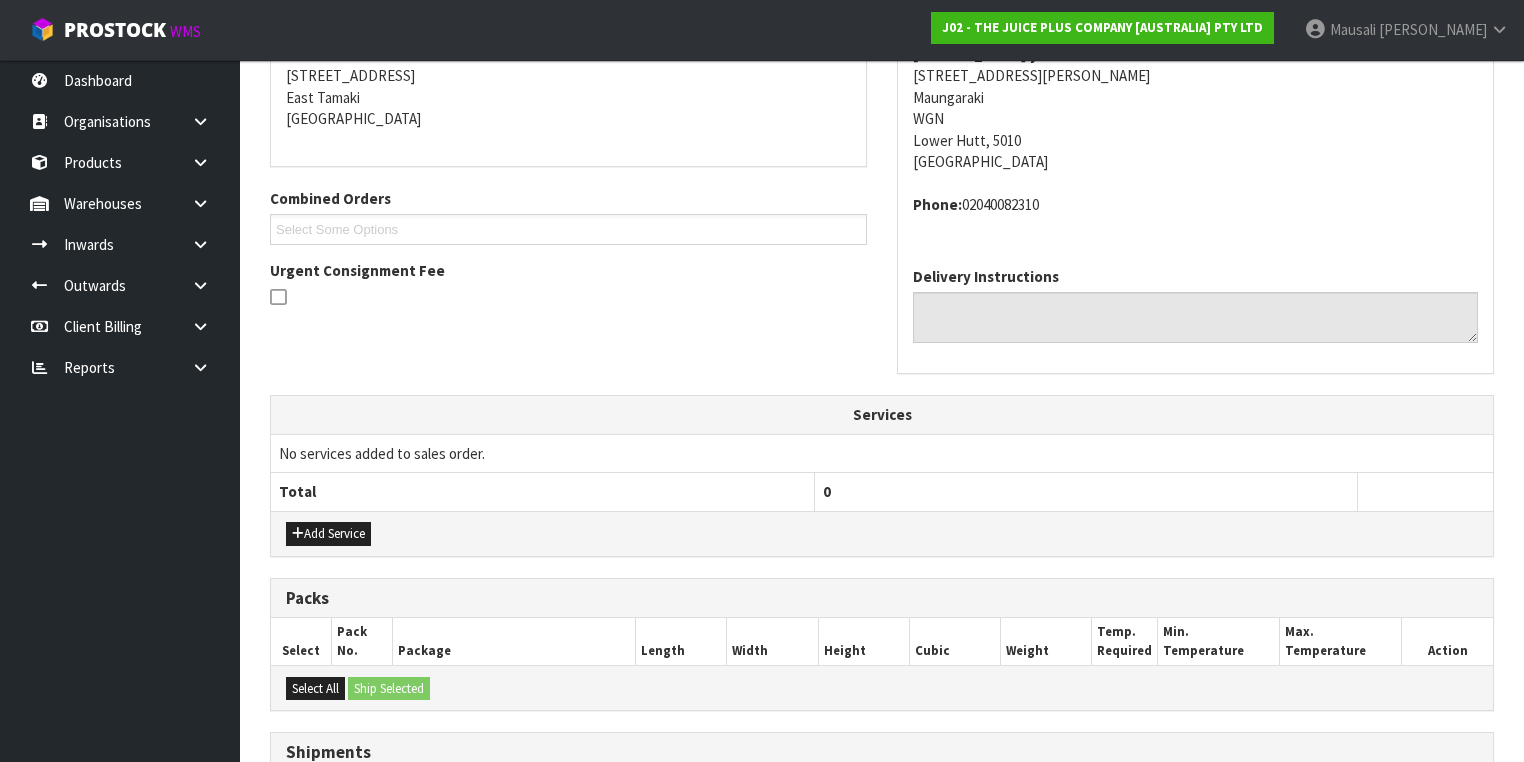scroll, scrollTop: 646, scrollLeft: 0, axis: vertical 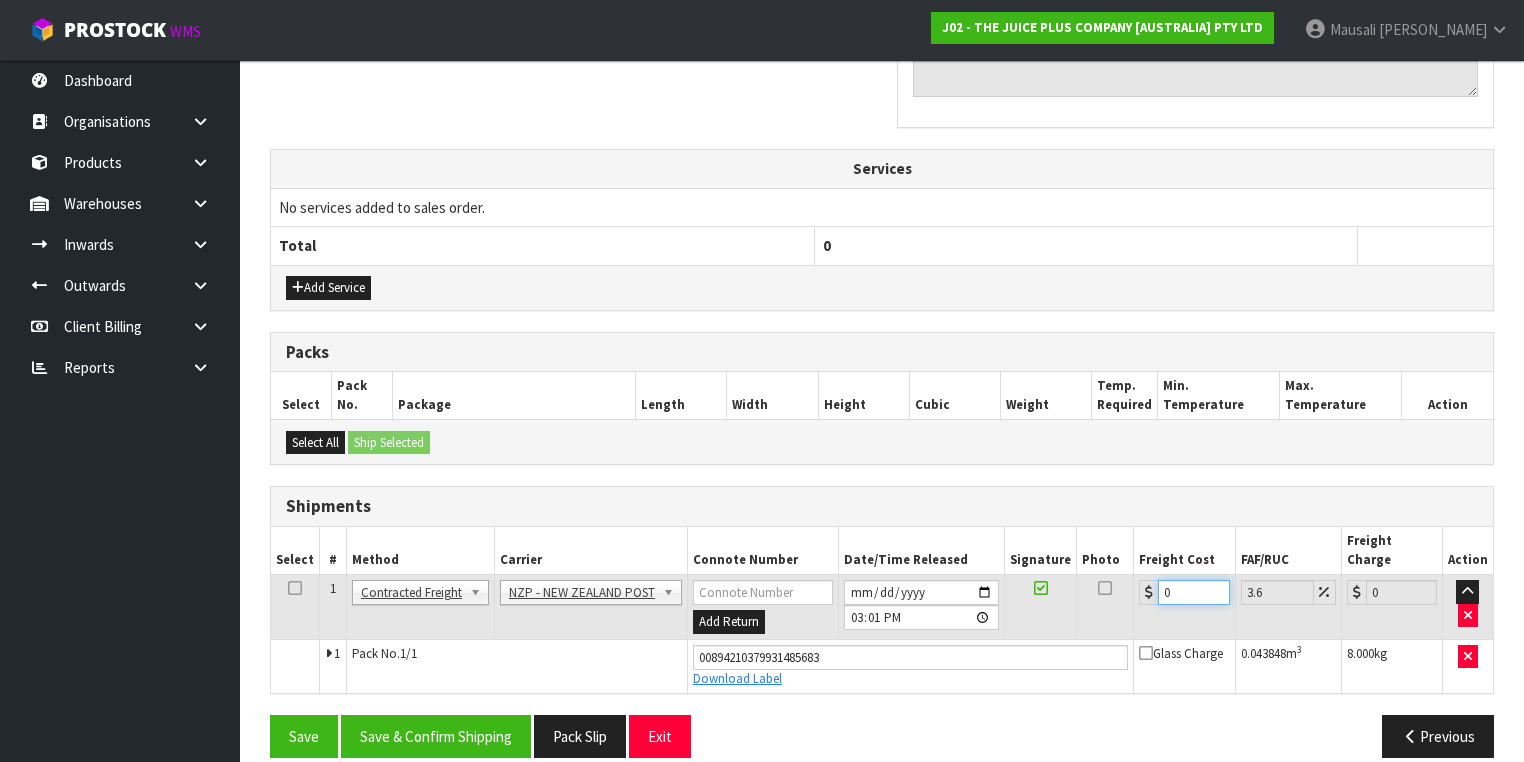 drag, startPoint x: 1176, startPoint y: 566, endPoint x: 1128, endPoint y: 582, distance: 50.596443 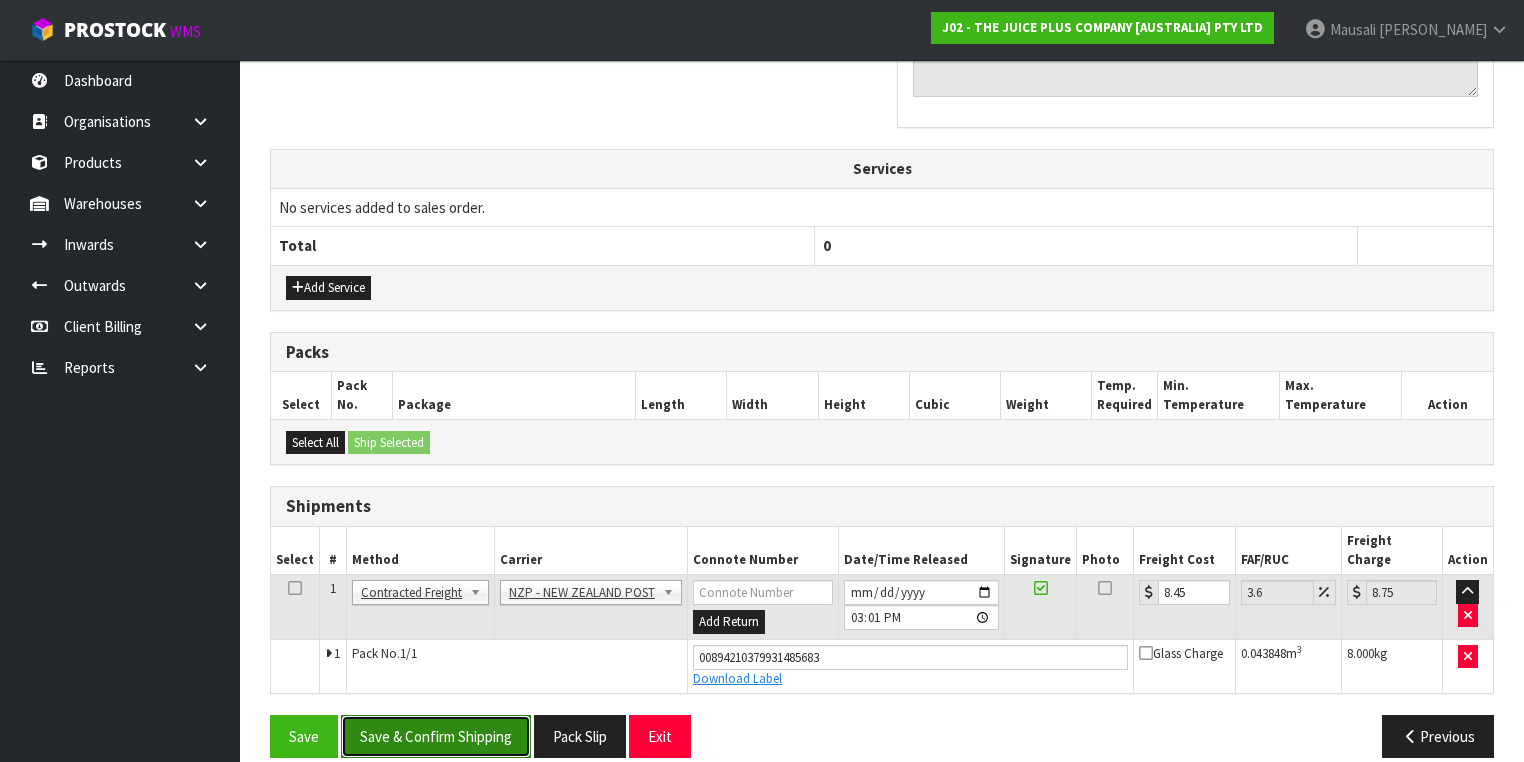 click on "Save & Confirm Shipping" at bounding box center (436, 736) 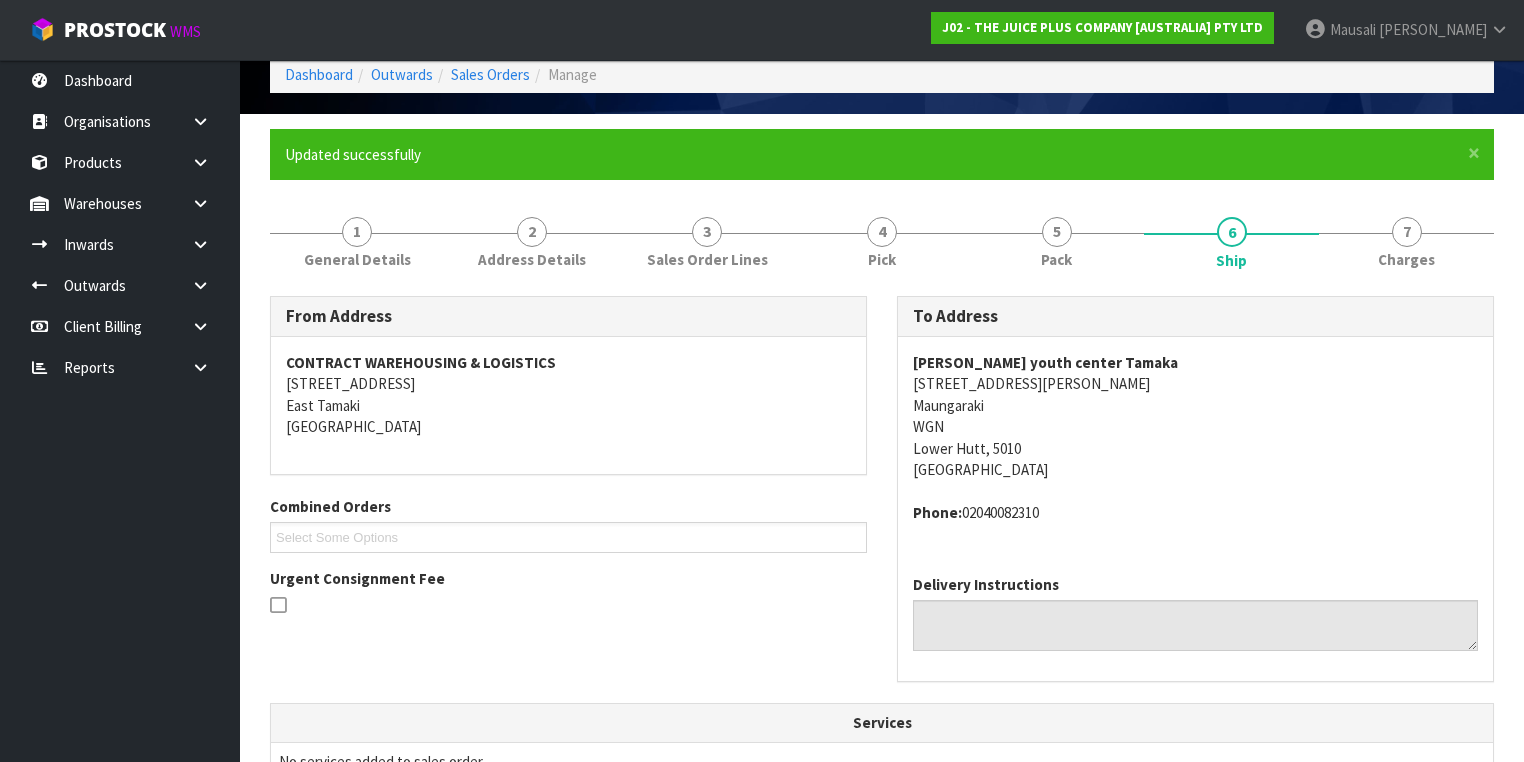 scroll, scrollTop: 0, scrollLeft: 0, axis: both 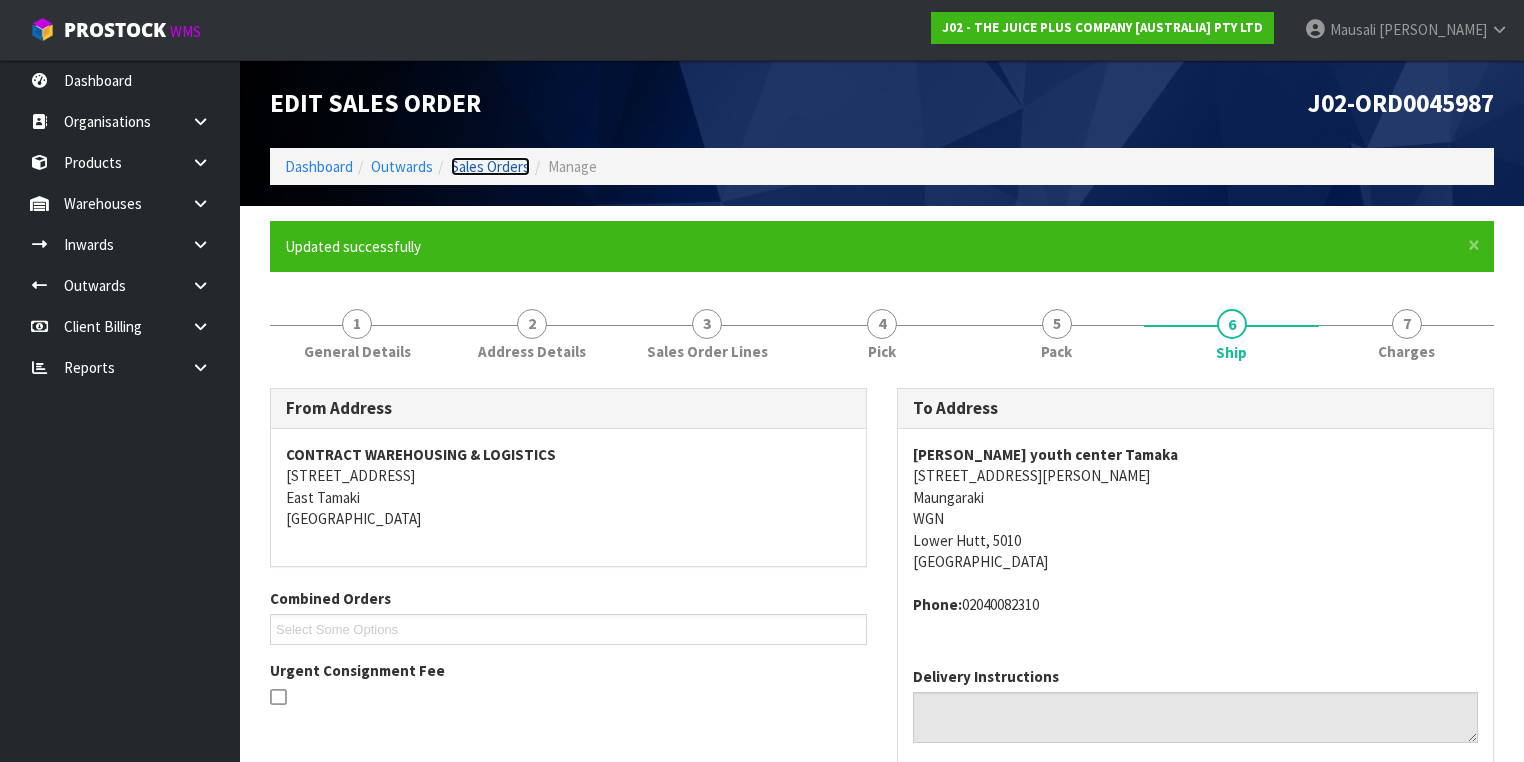 click on "Sales Orders" at bounding box center (490, 166) 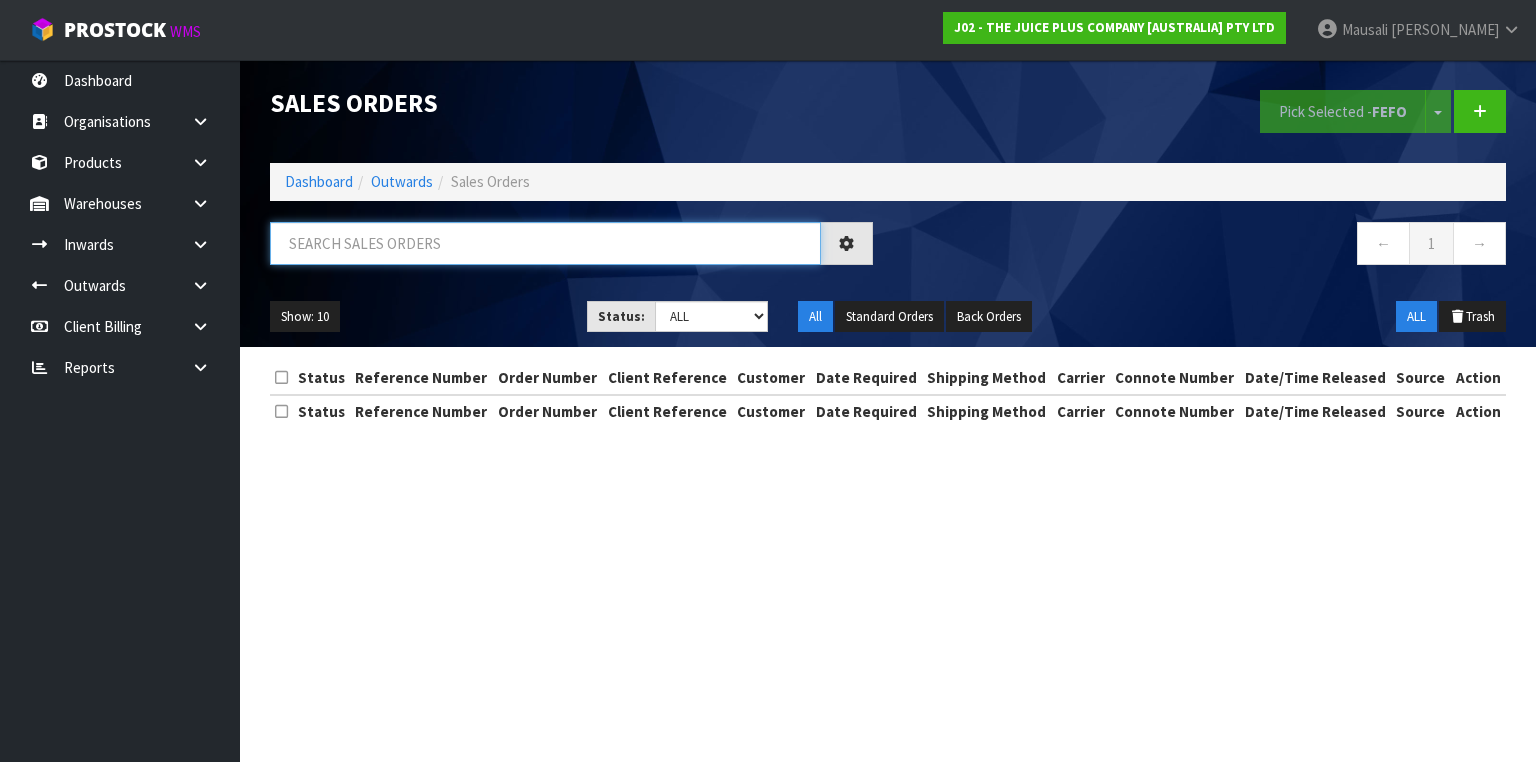 click at bounding box center (545, 243) 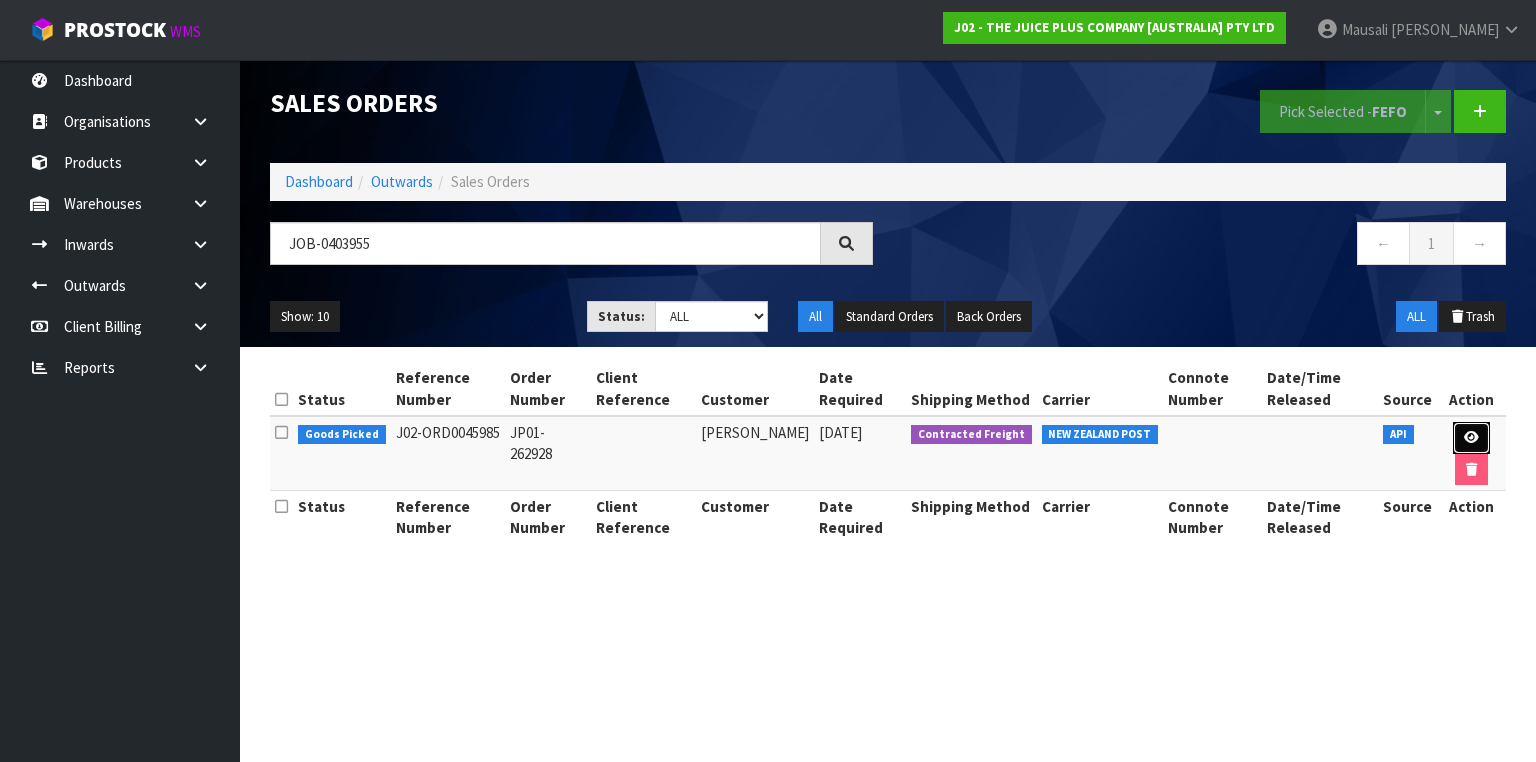 click at bounding box center (1471, 438) 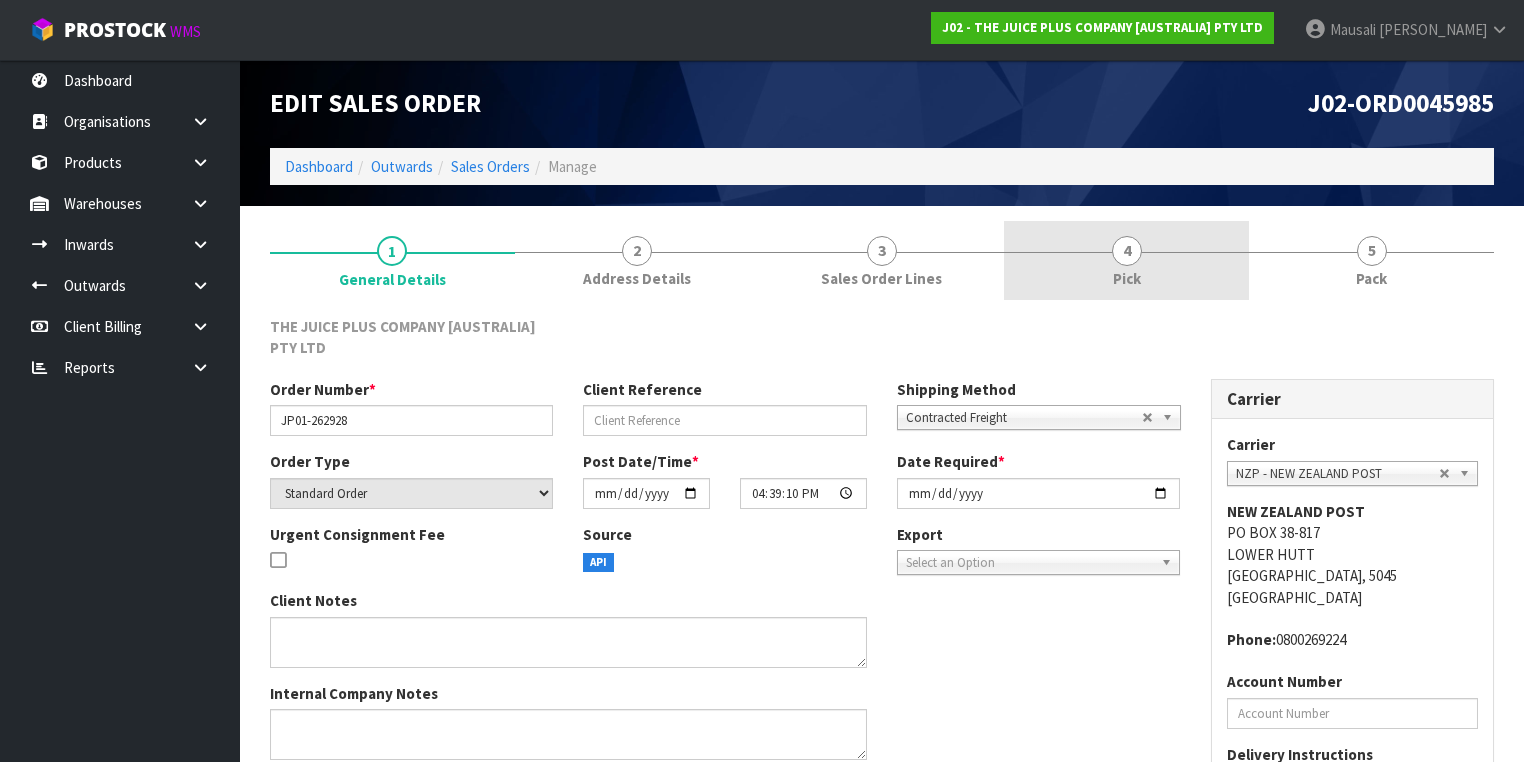 click on "4
Pick" at bounding box center (1126, 260) 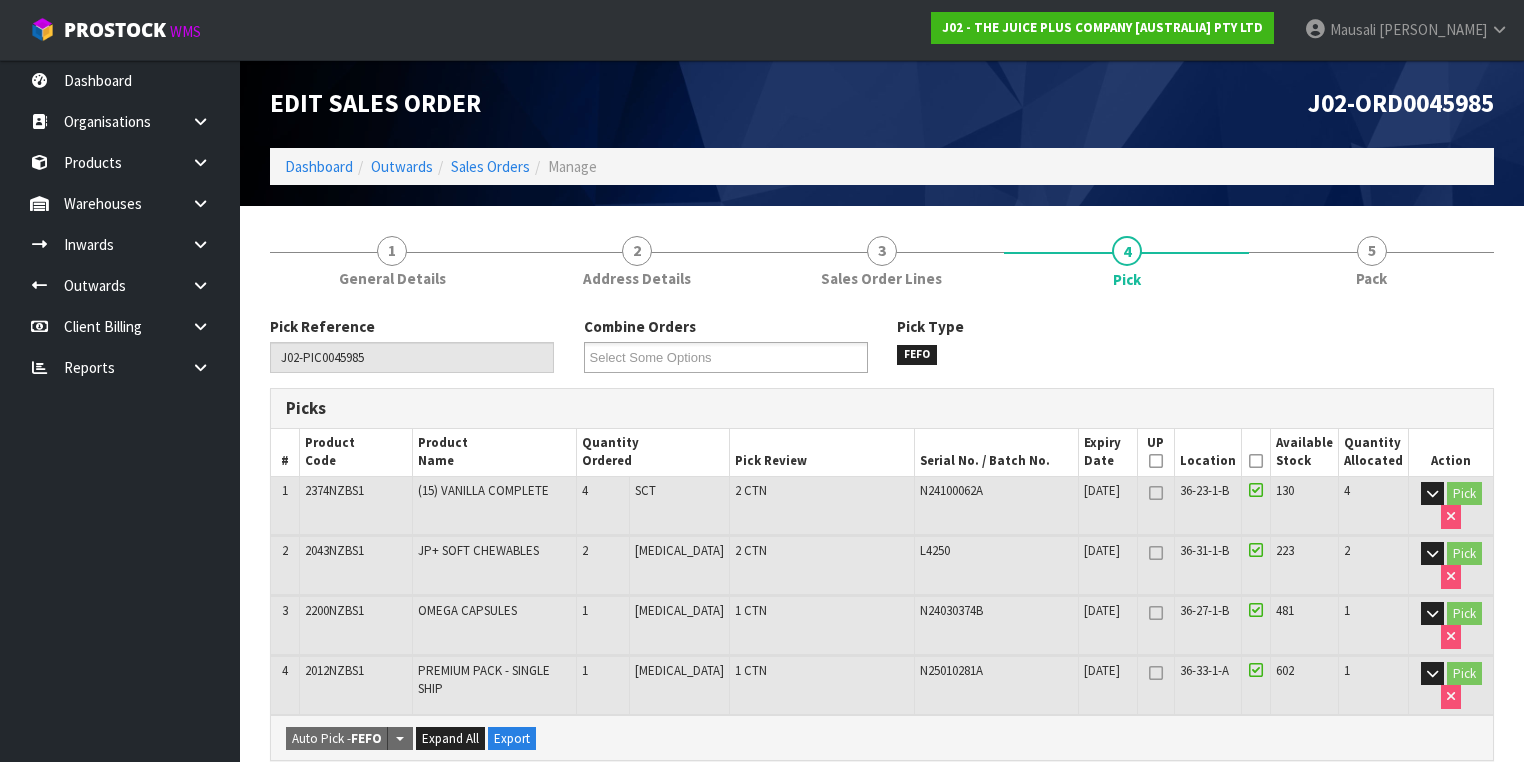 click at bounding box center [1256, 461] 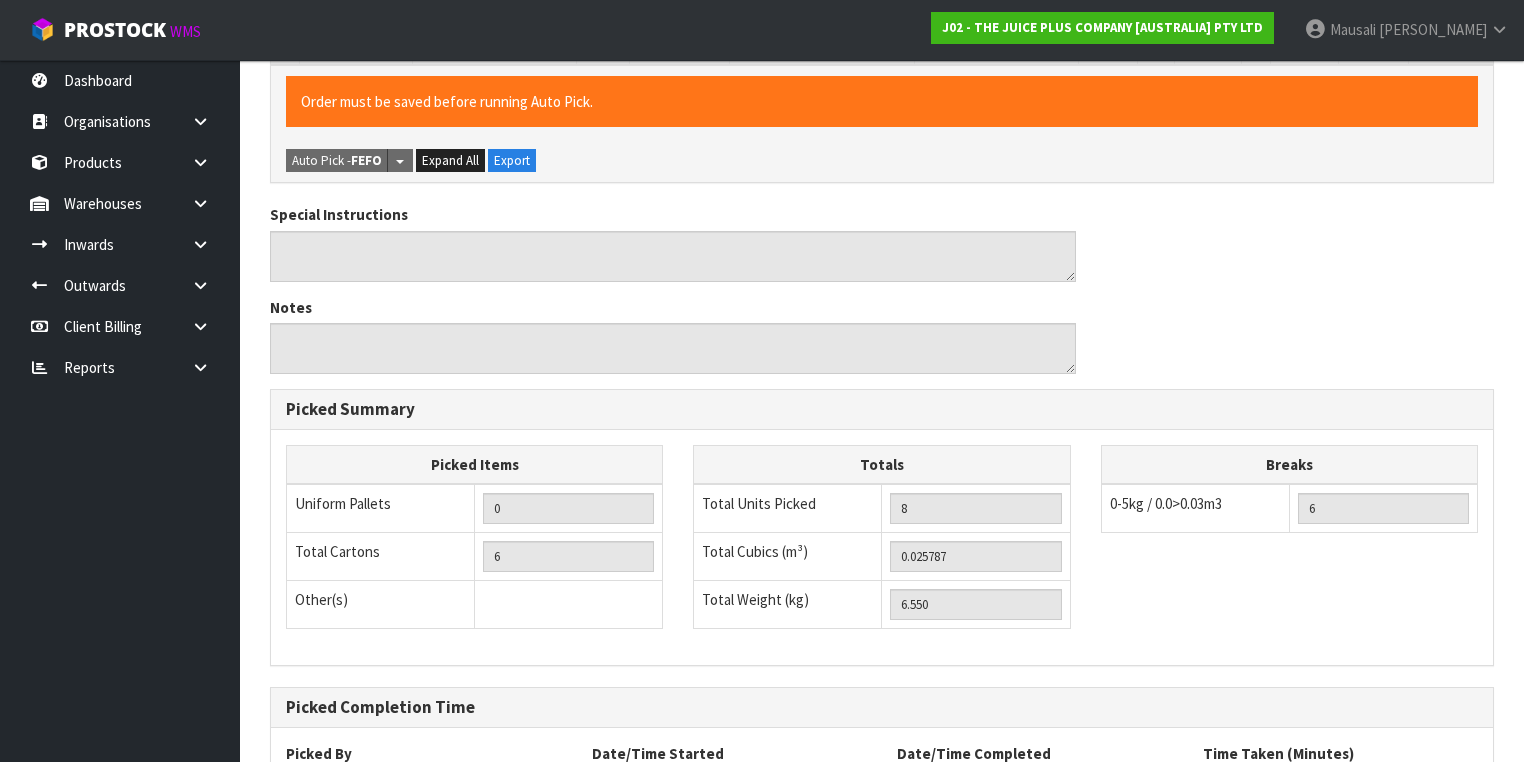 scroll, scrollTop: 800, scrollLeft: 0, axis: vertical 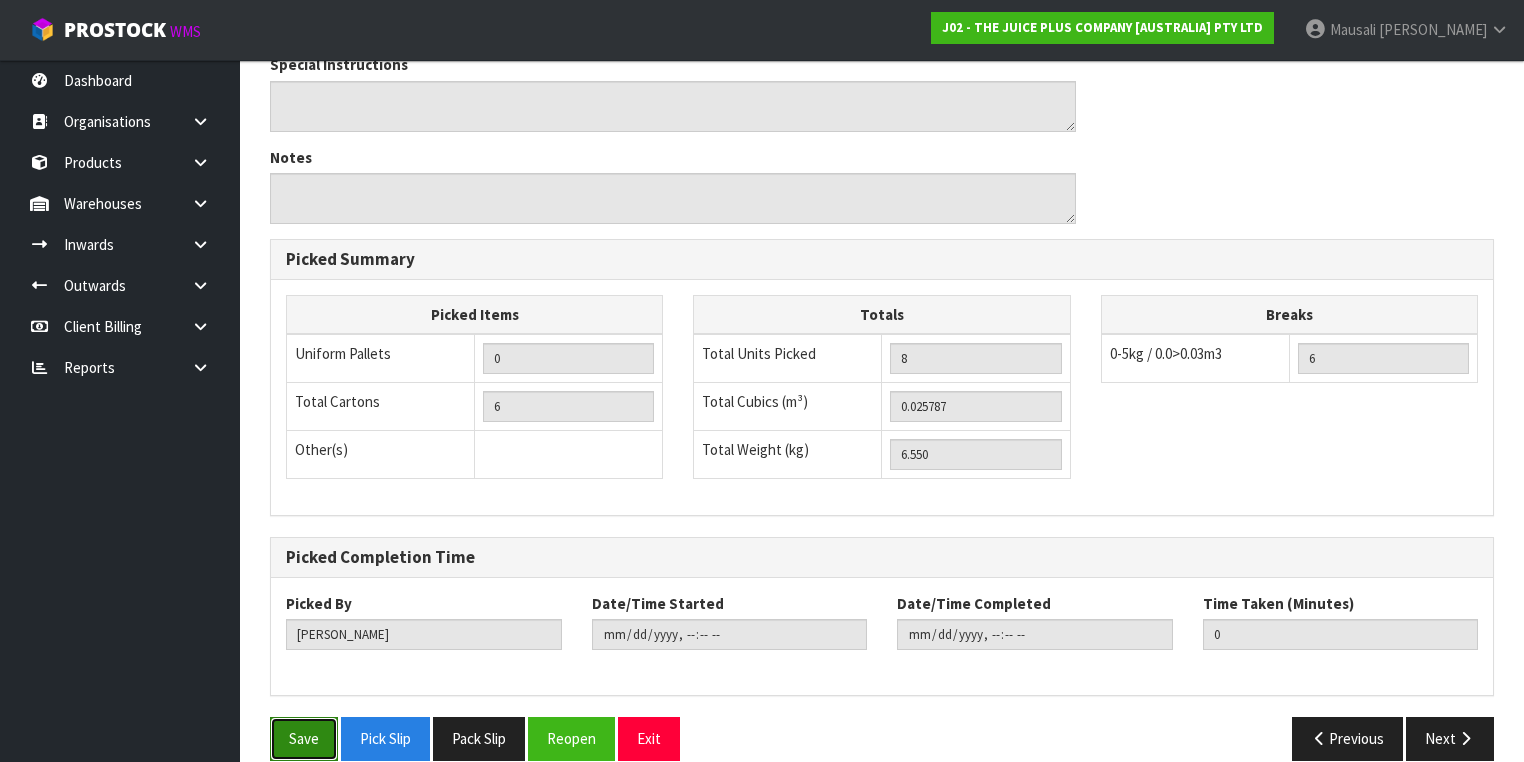 drag, startPoint x: 292, startPoint y: 736, endPoint x: 544, endPoint y: 649, distance: 266.59518 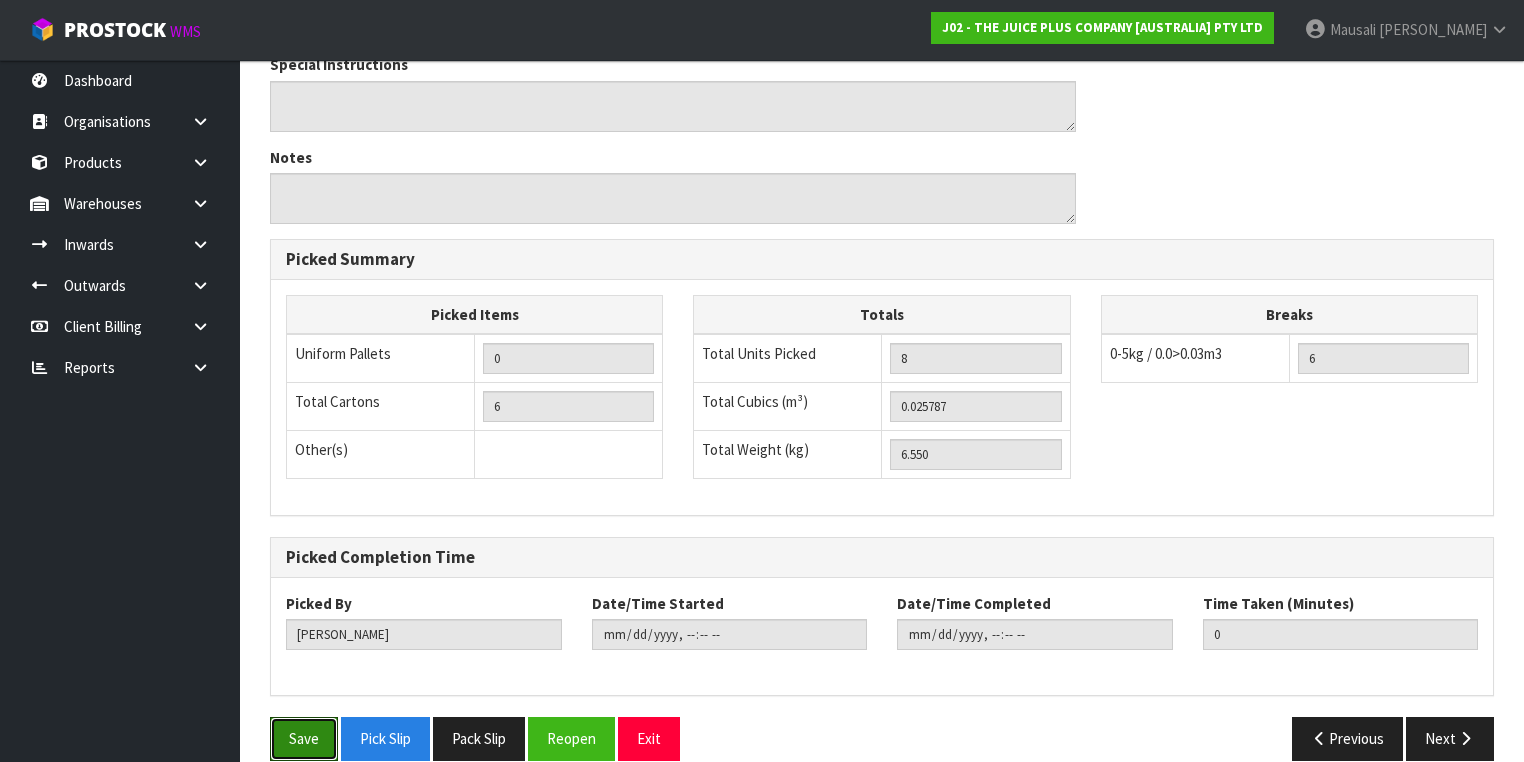 click on "Save" at bounding box center [304, 738] 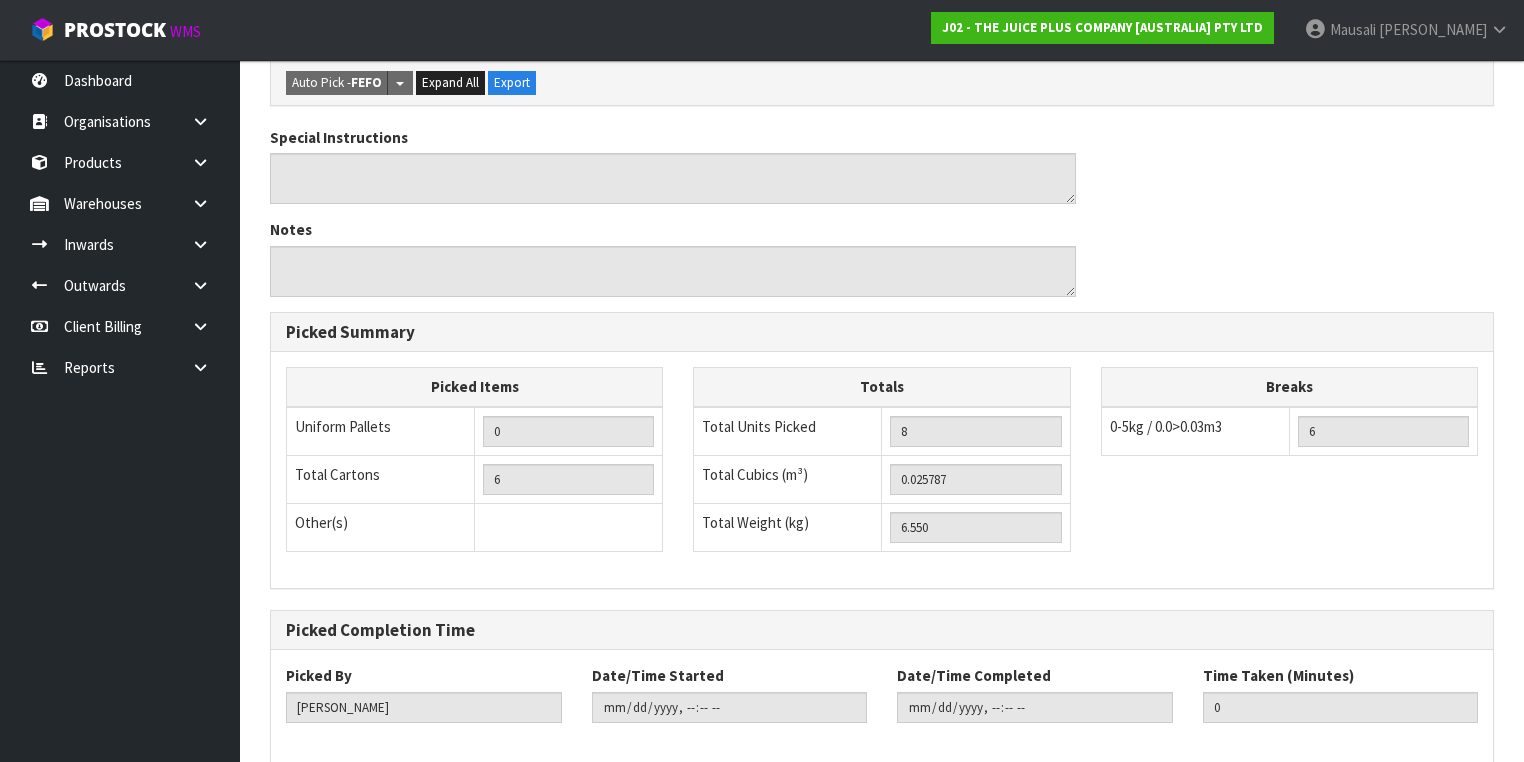 scroll, scrollTop: 0, scrollLeft: 0, axis: both 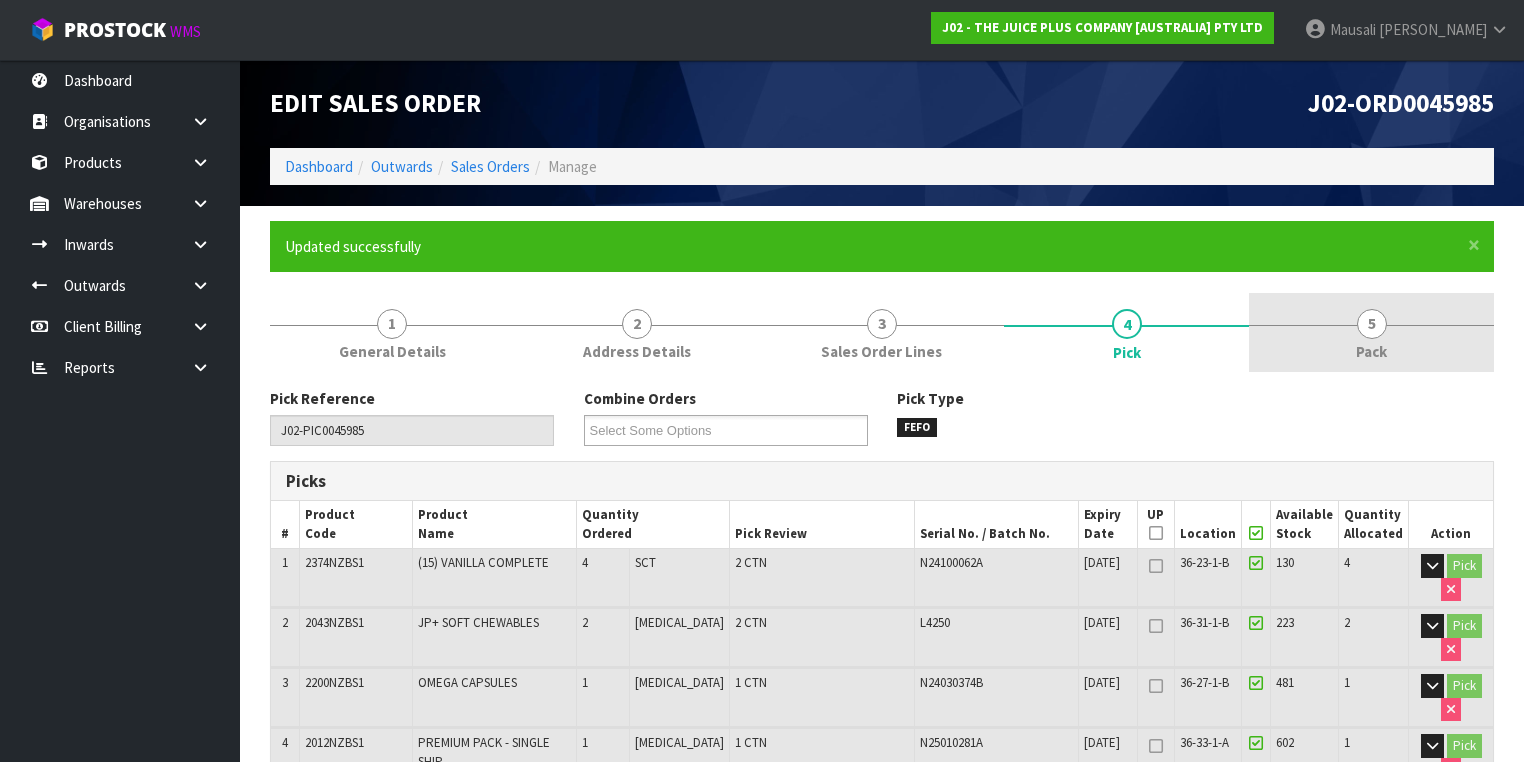 click on "5" at bounding box center [1372, 324] 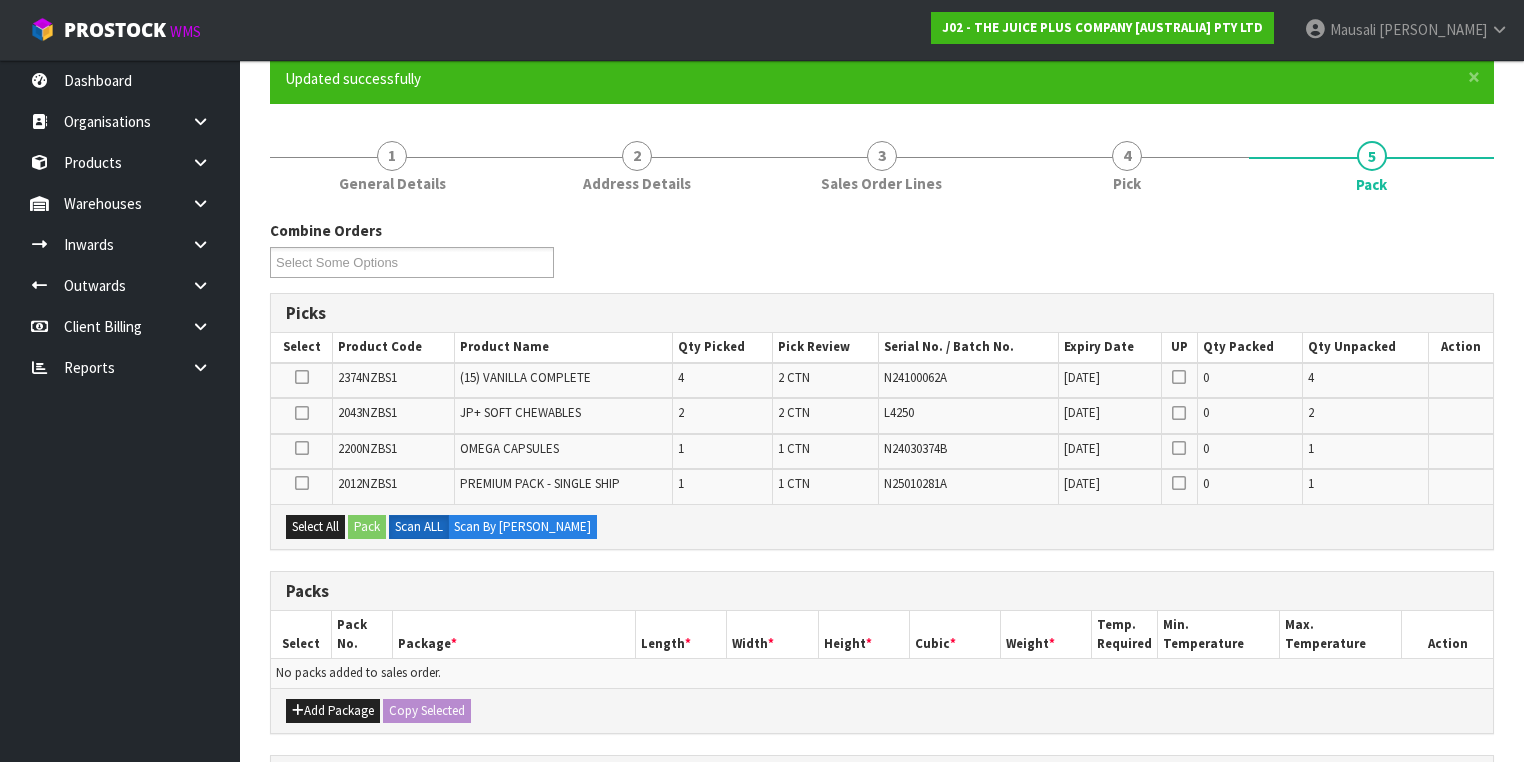 scroll, scrollTop: 240, scrollLeft: 0, axis: vertical 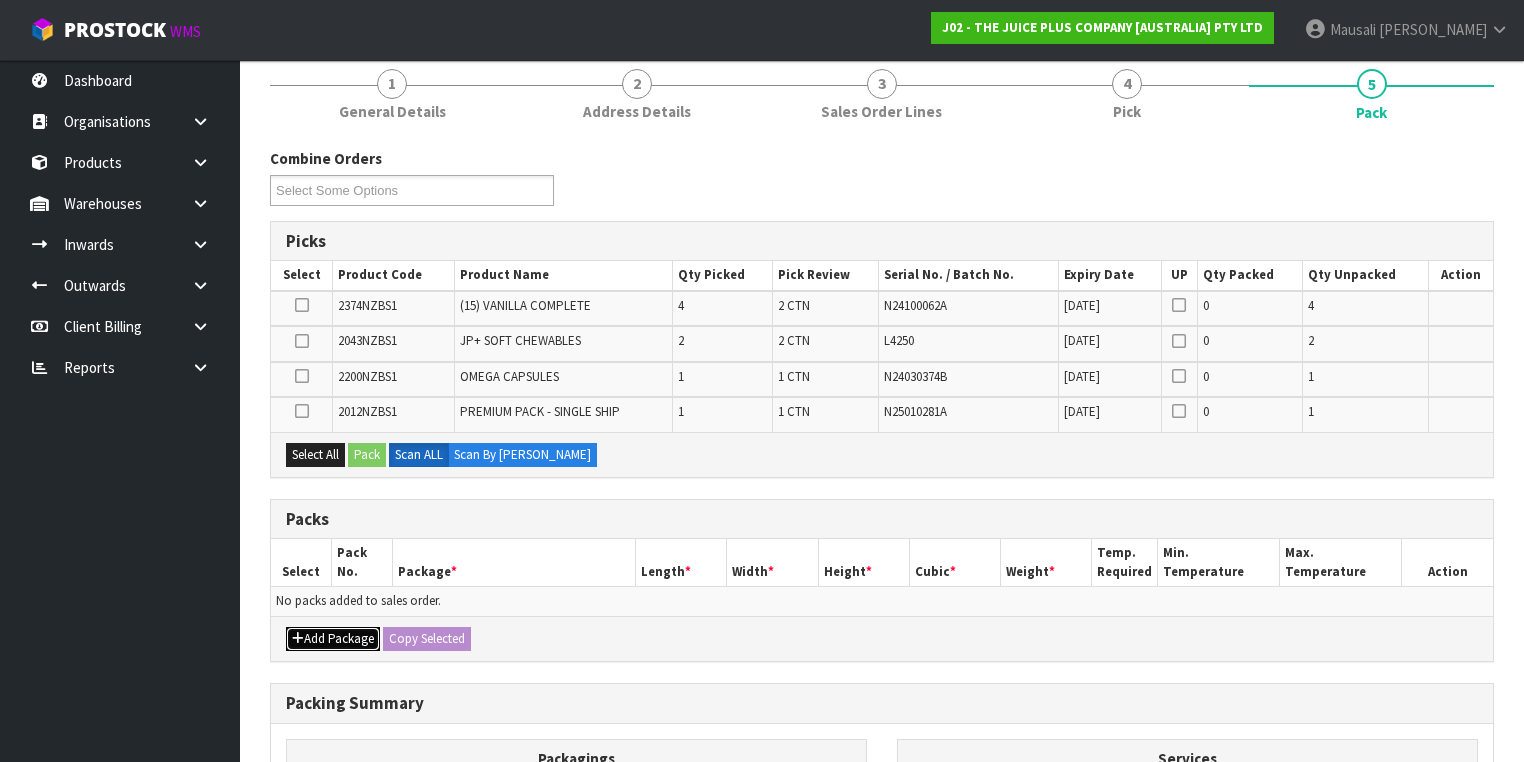 click on "Add Package" at bounding box center [333, 639] 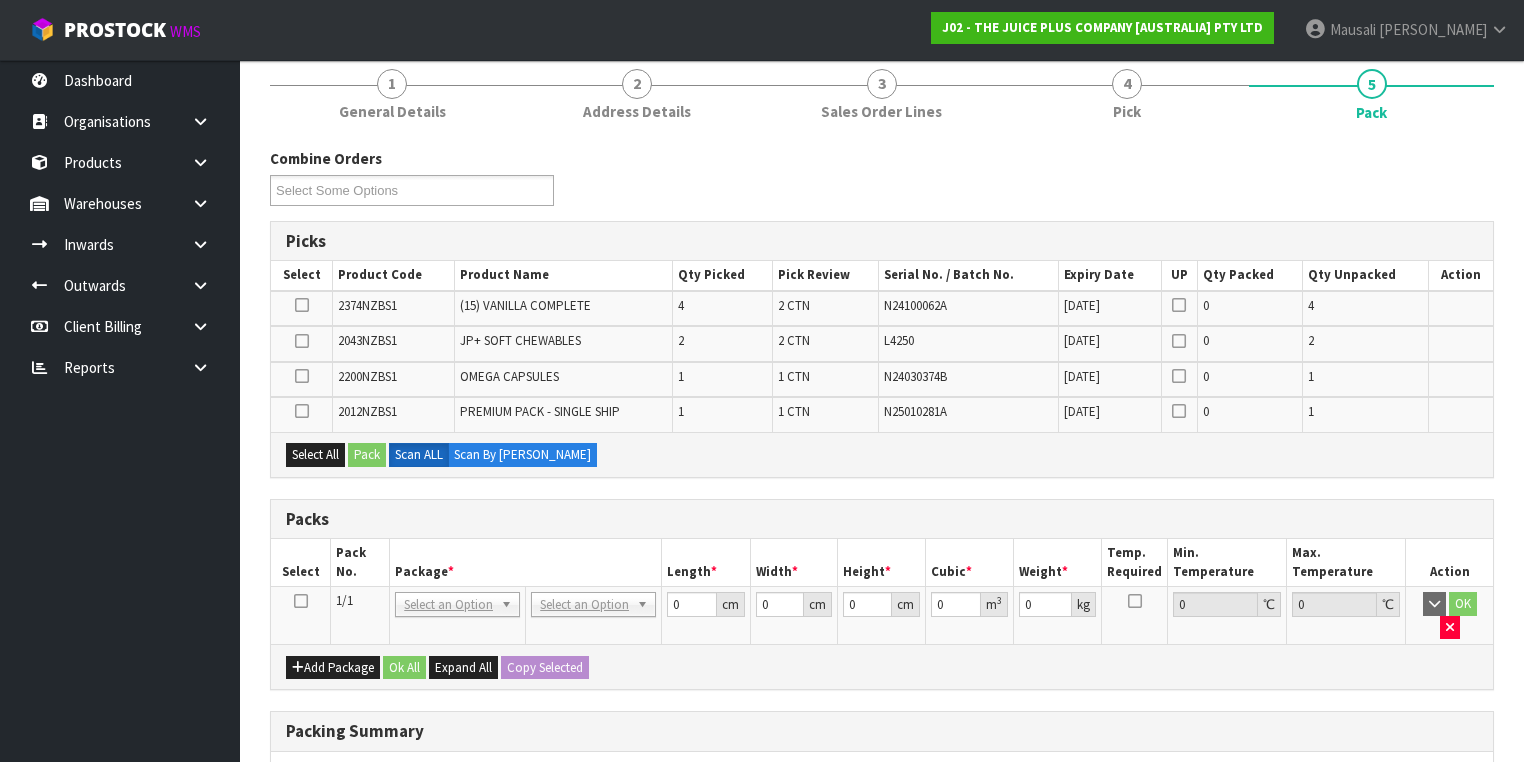 click at bounding box center (301, 601) 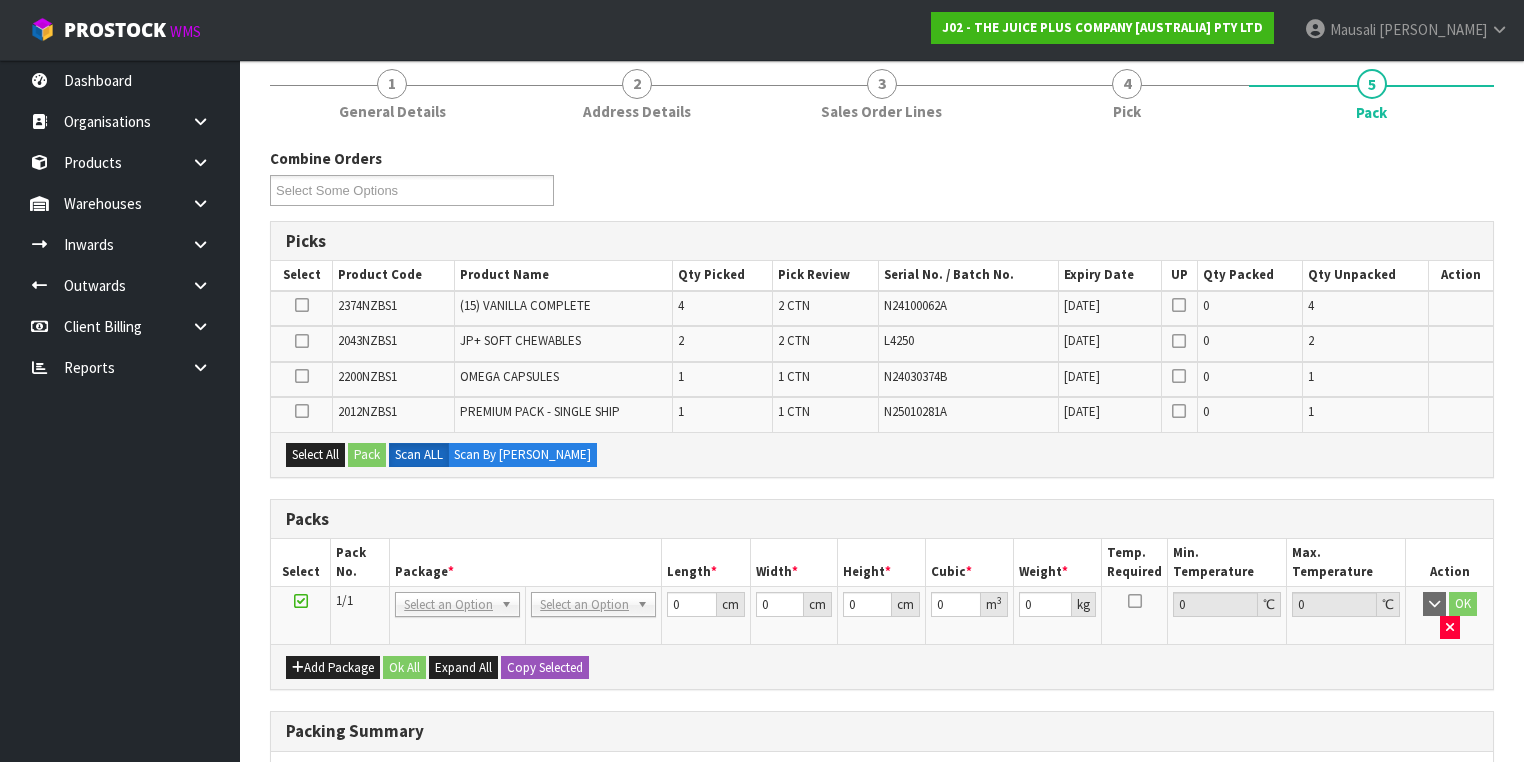 click on "Select All
Pack
Scan ALL
Scan By [PERSON_NAME]" at bounding box center [882, 454] 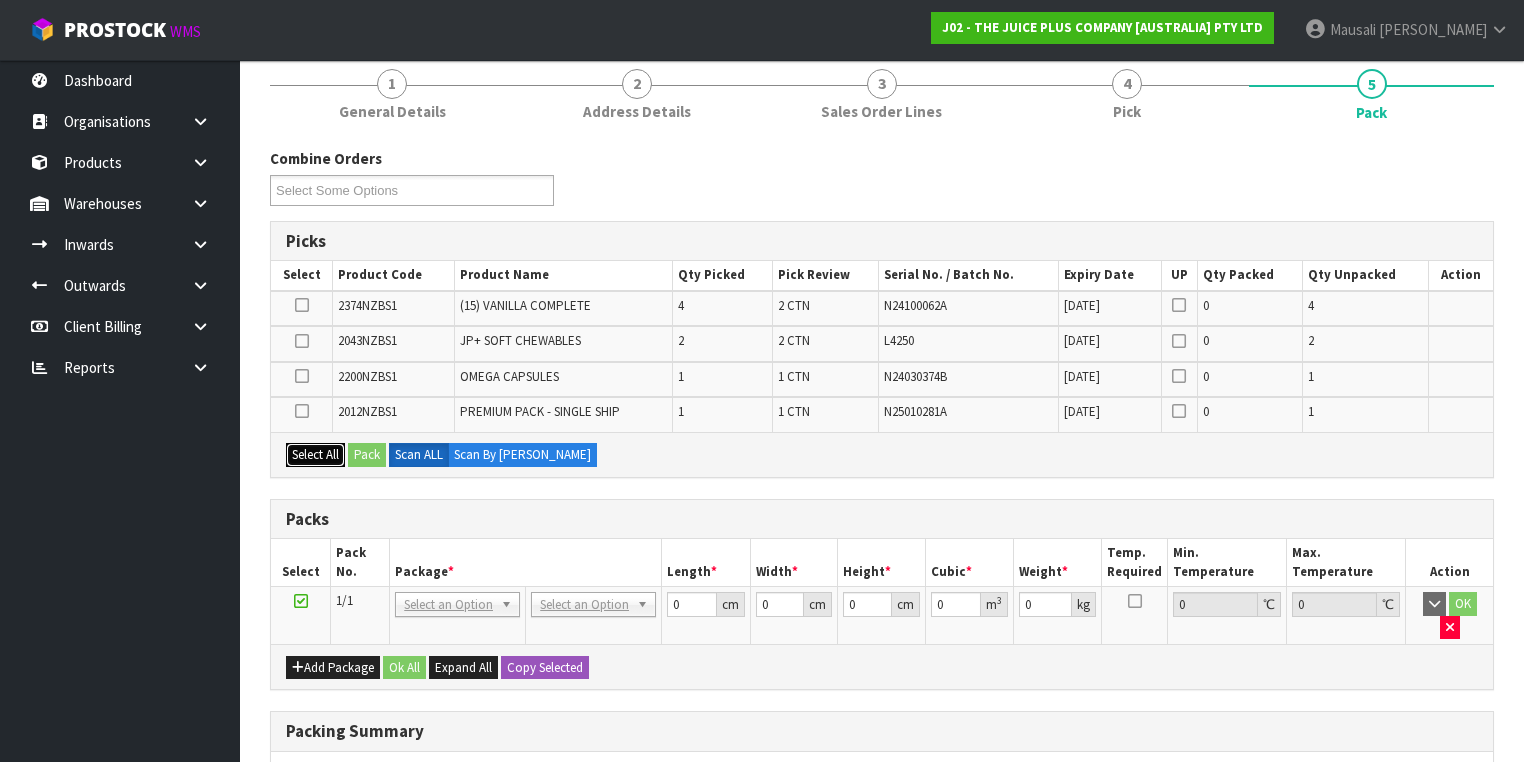 click on "Select All" at bounding box center (315, 455) 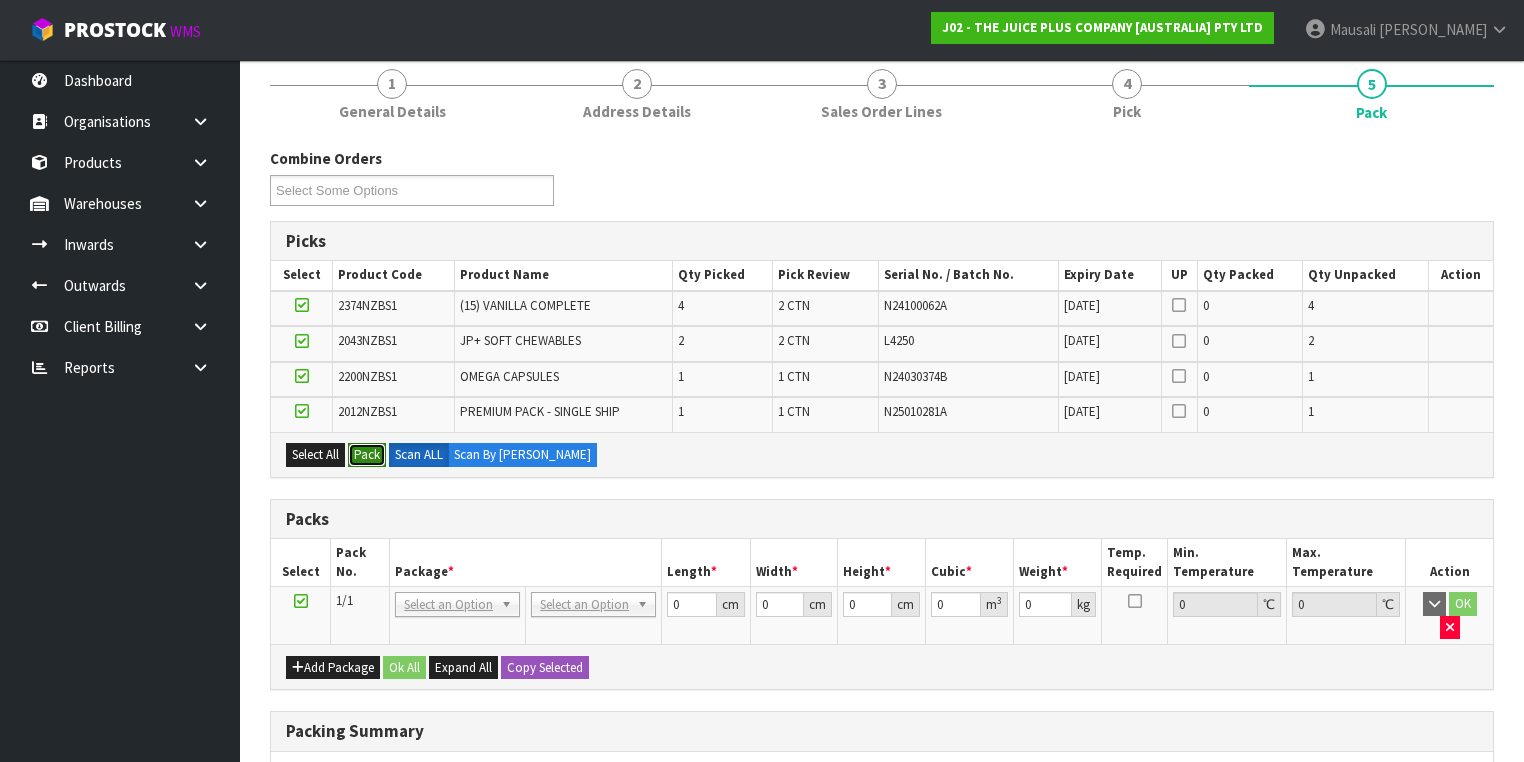click on "Pack" at bounding box center (367, 455) 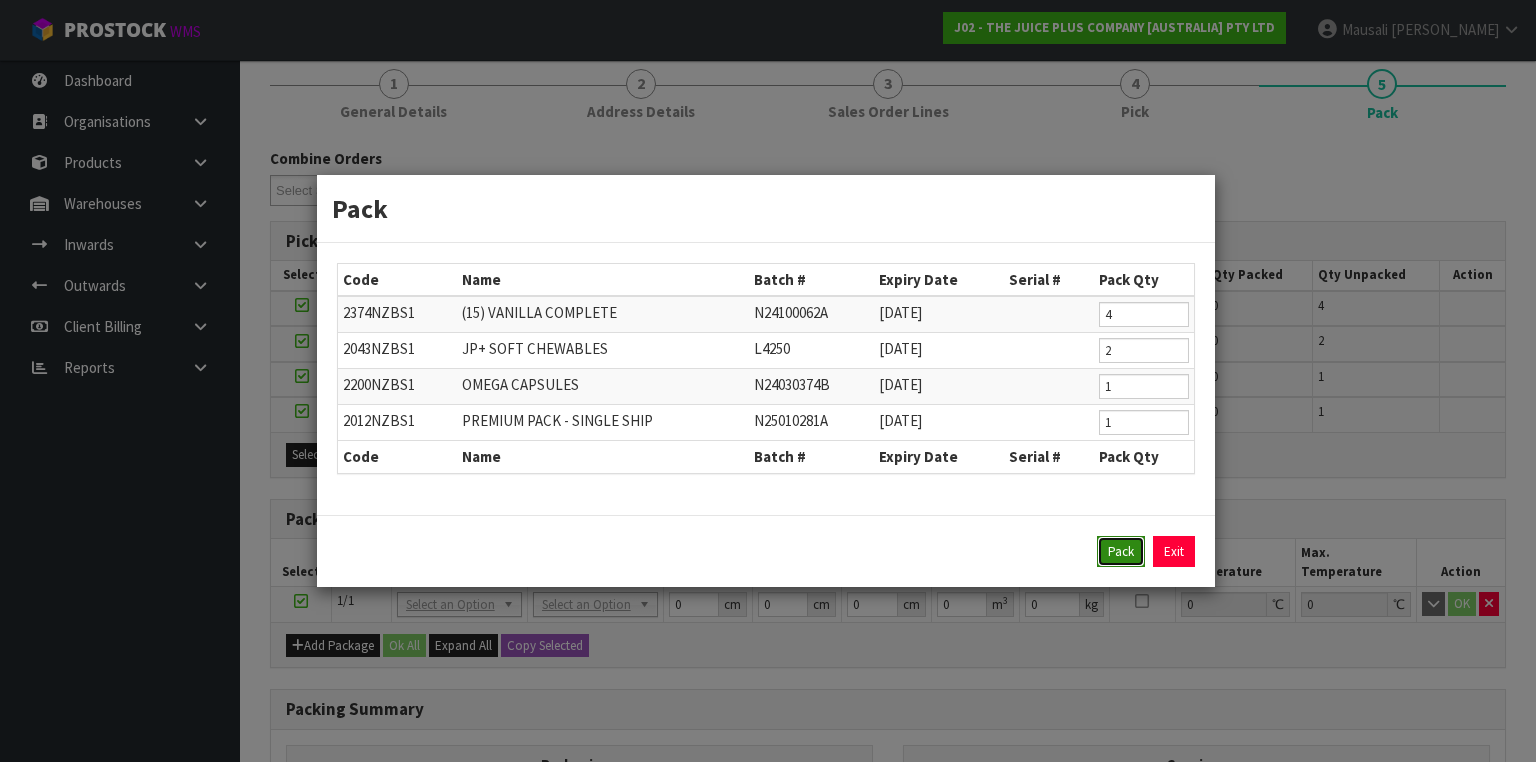 click on "Pack" at bounding box center [1121, 552] 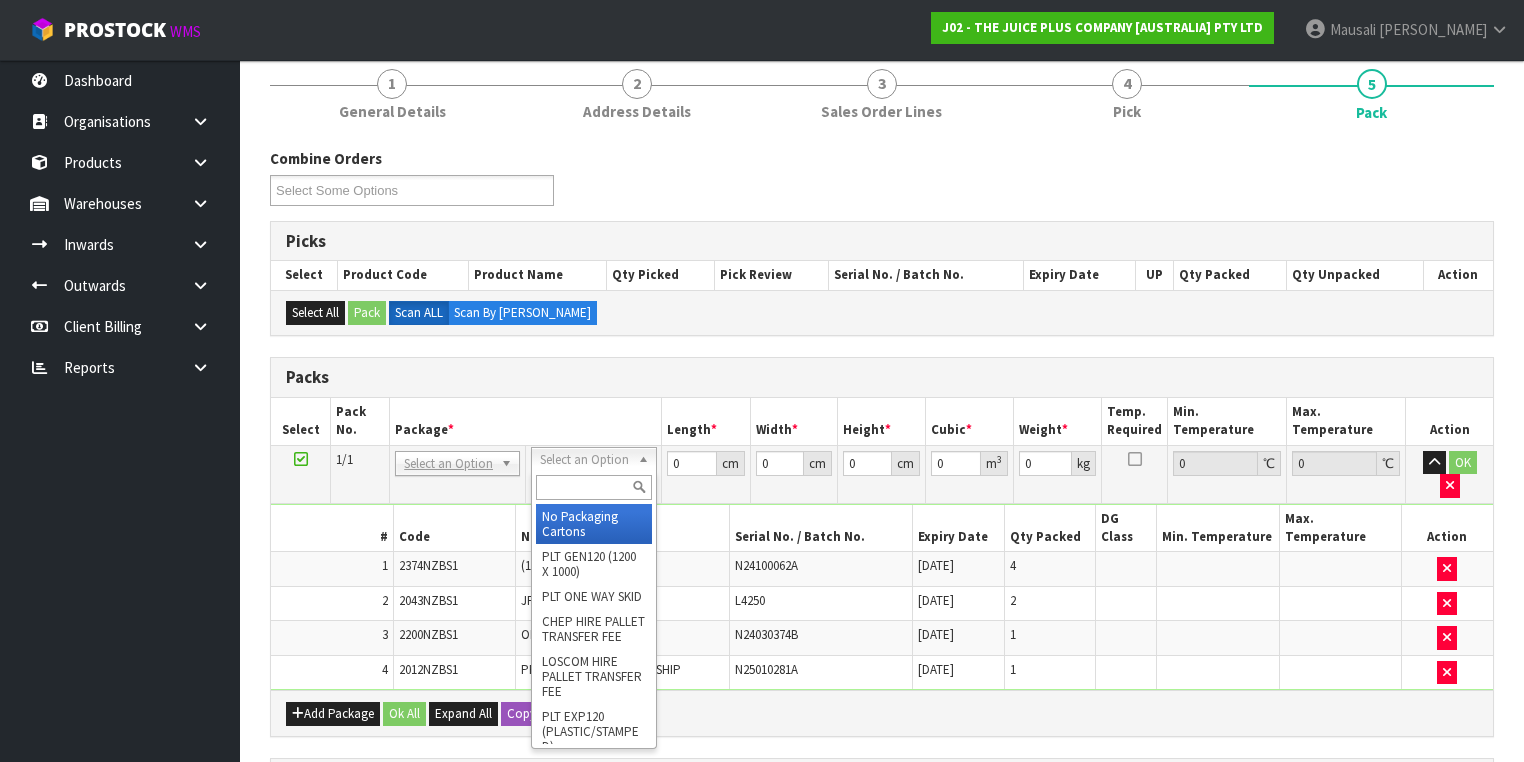 click at bounding box center (593, 487) 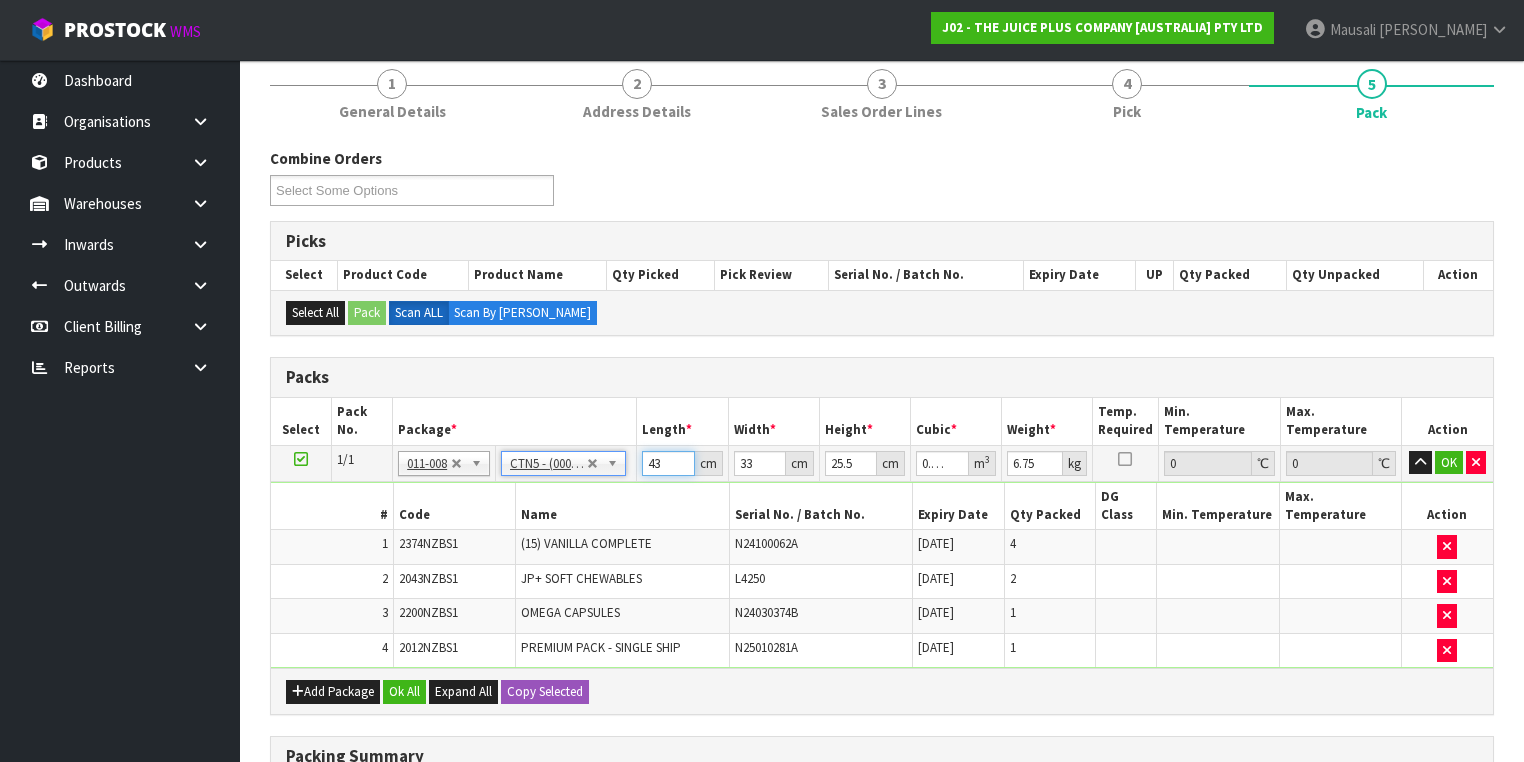 drag, startPoint x: 667, startPoint y: 464, endPoint x: 616, endPoint y: 477, distance: 52.63079 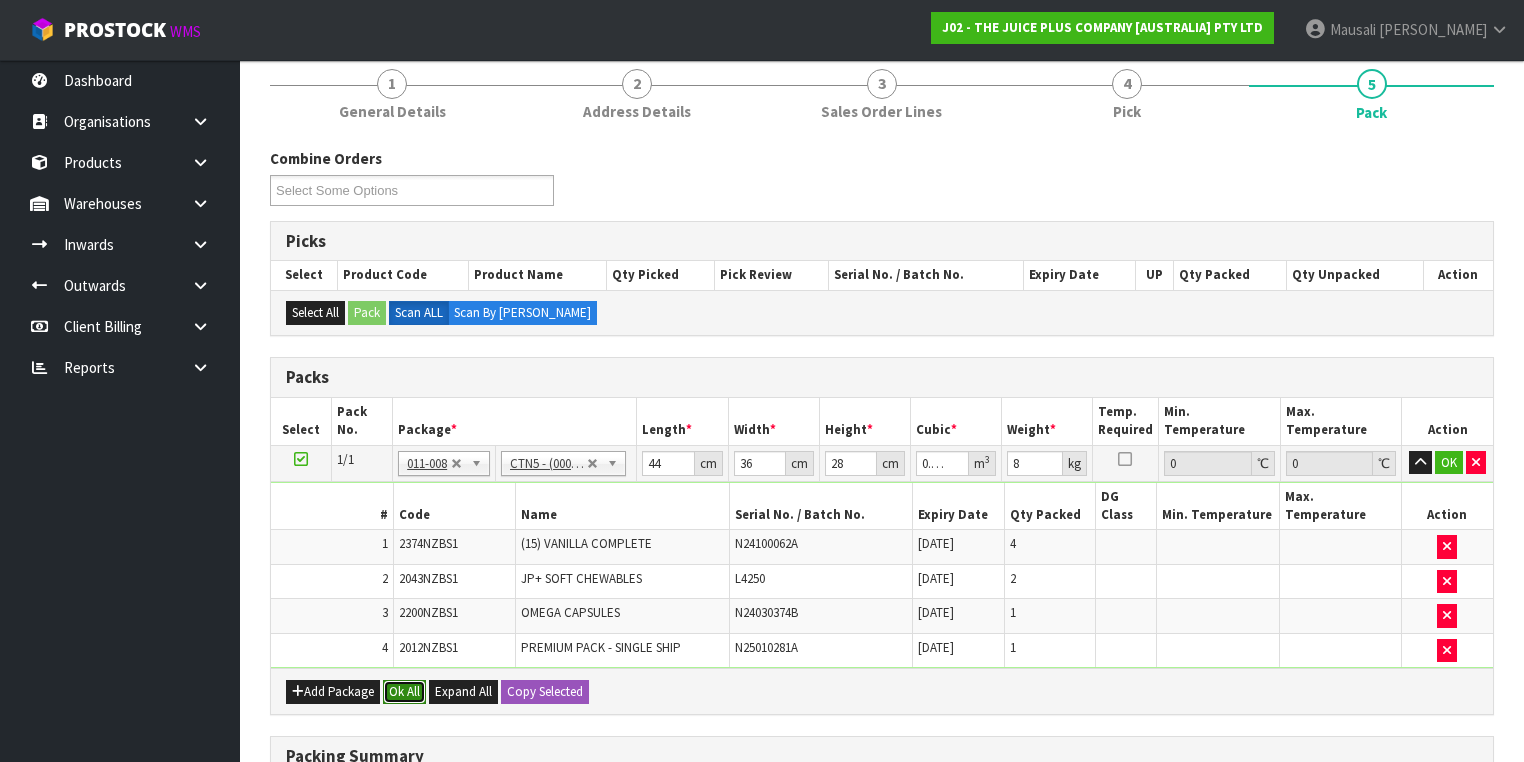 click on "Ok All" at bounding box center [404, 692] 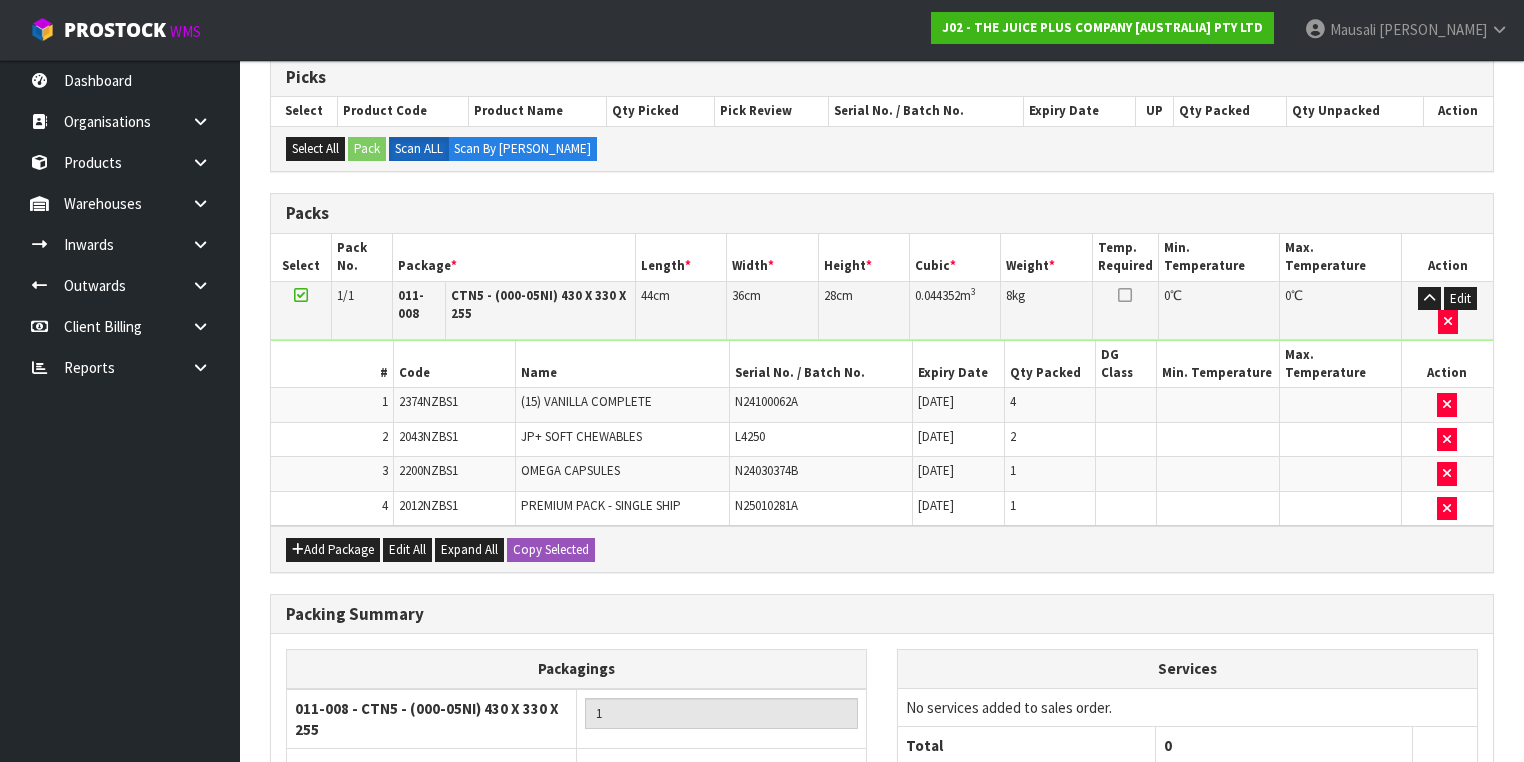 scroll, scrollTop: 560, scrollLeft: 0, axis: vertical 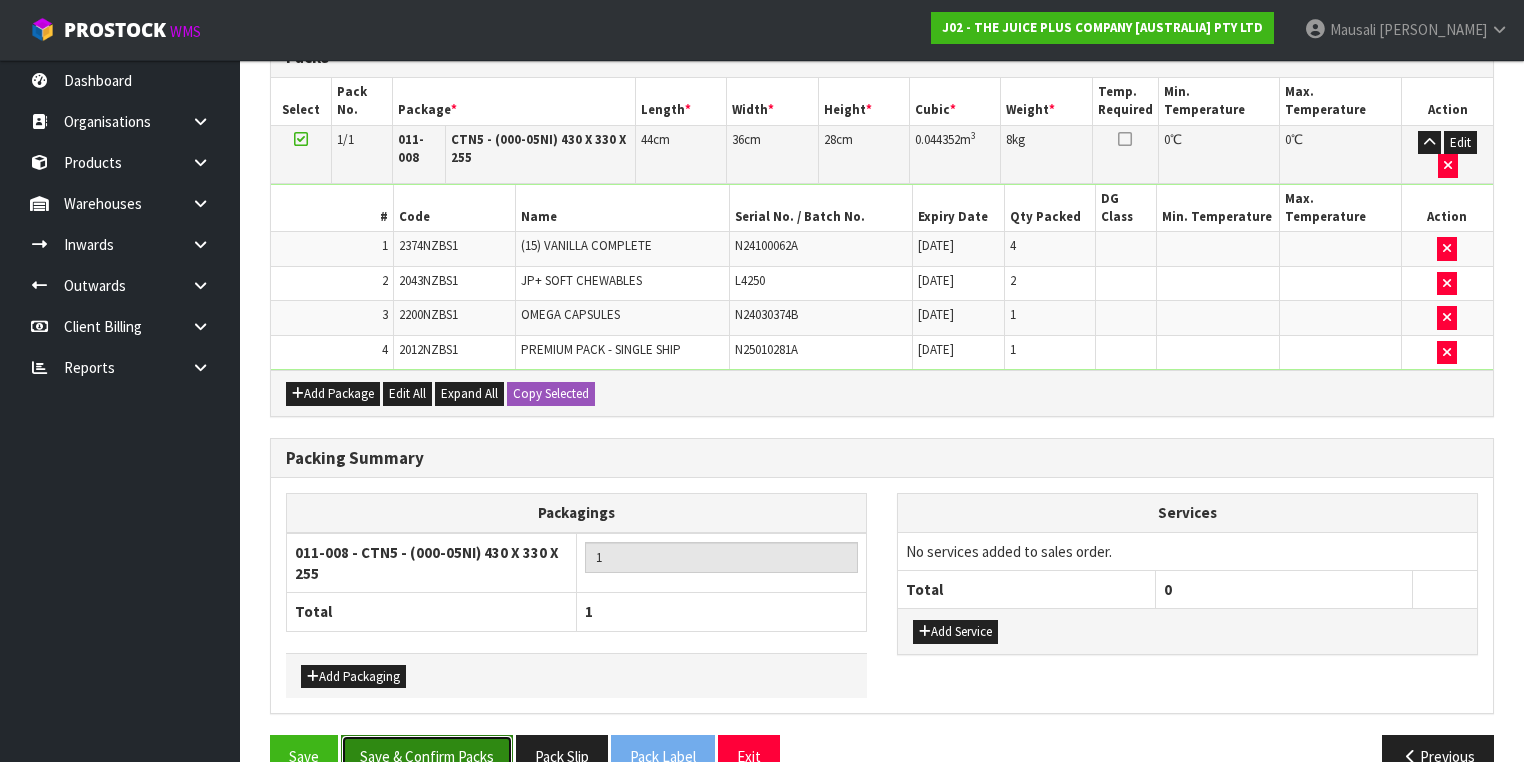 click on "Save & Confirm Packs" at bounding box center (427, 756) 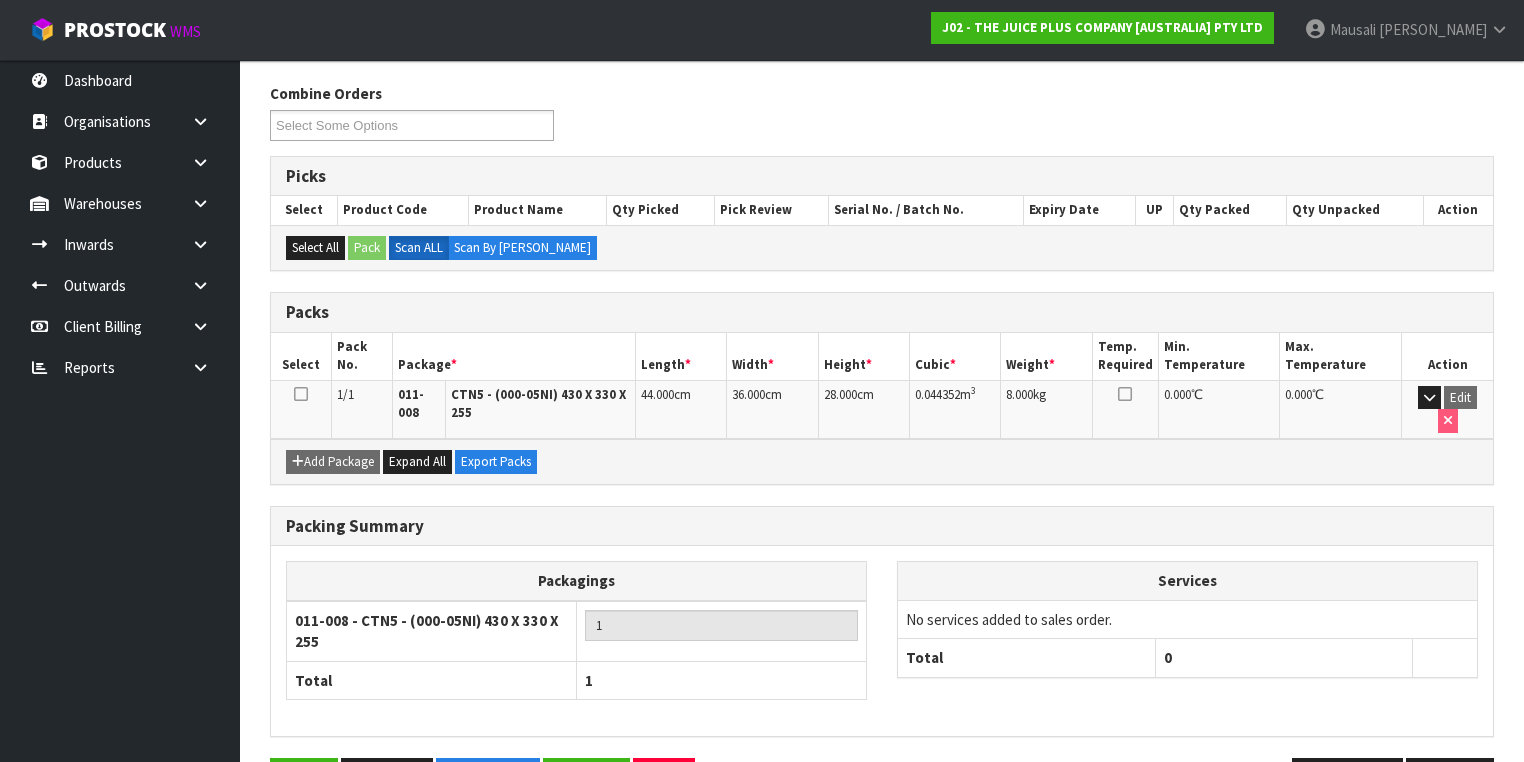 scroll, scrollTop: 356, scrollLeft: 0, axis: vertical 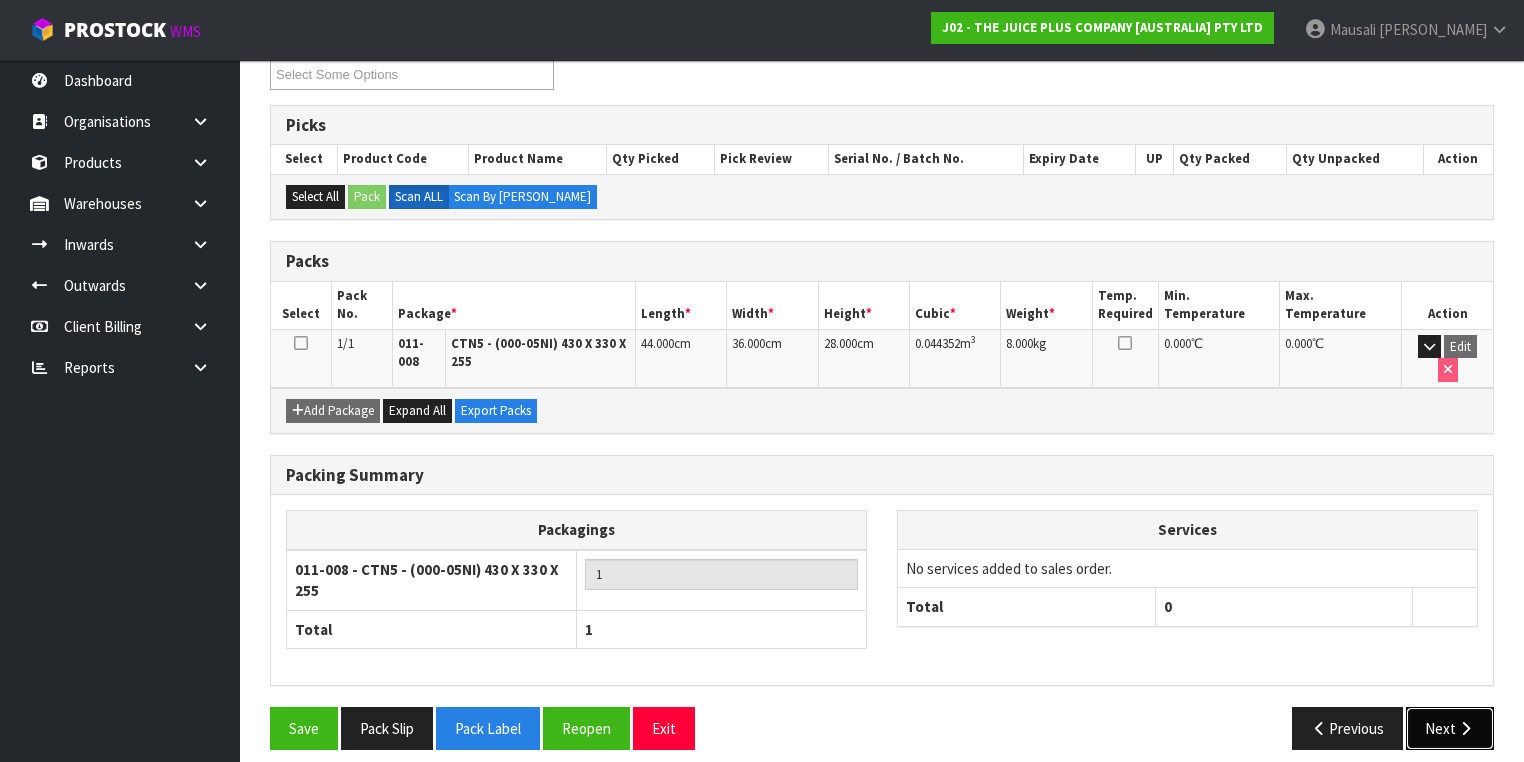 click on "Next" at bounding box center [1450, 728] 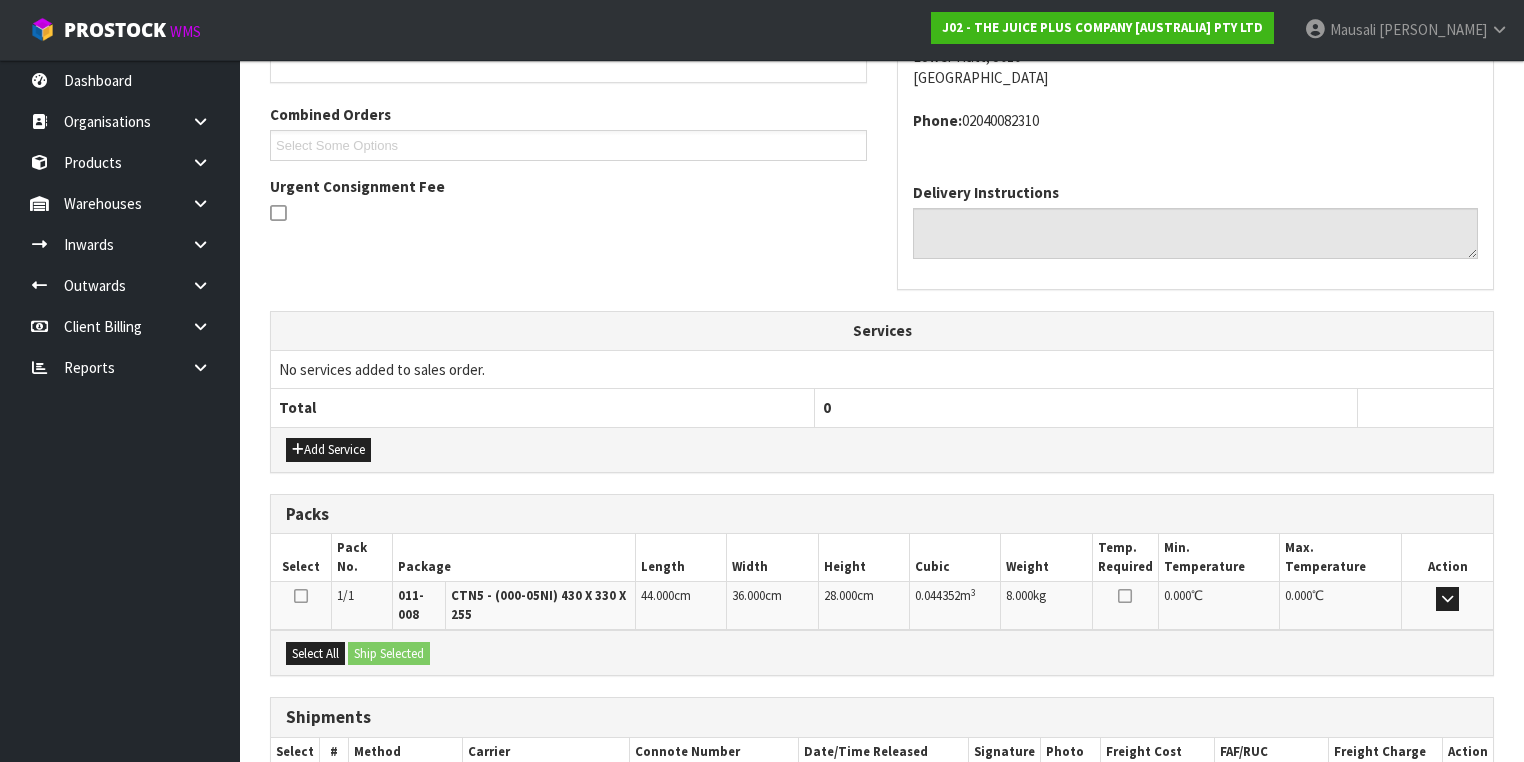 scroll, scrollTop: 606, scrollLeft: 0, axis: vertical 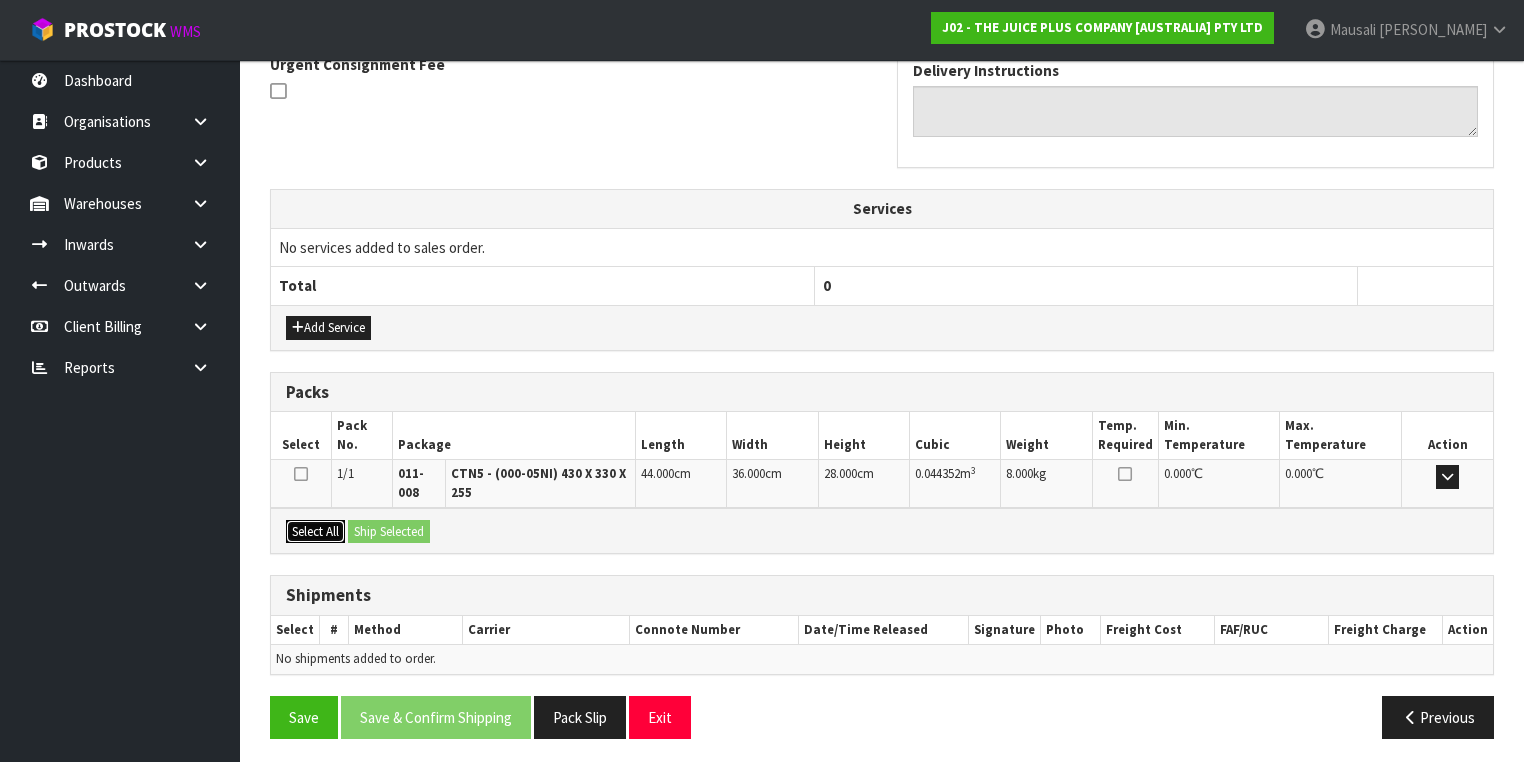 drag, startPoint x: 297, startPoint y: 522, endPoint x: 340, endPoint y: 518, distance: 43.185646 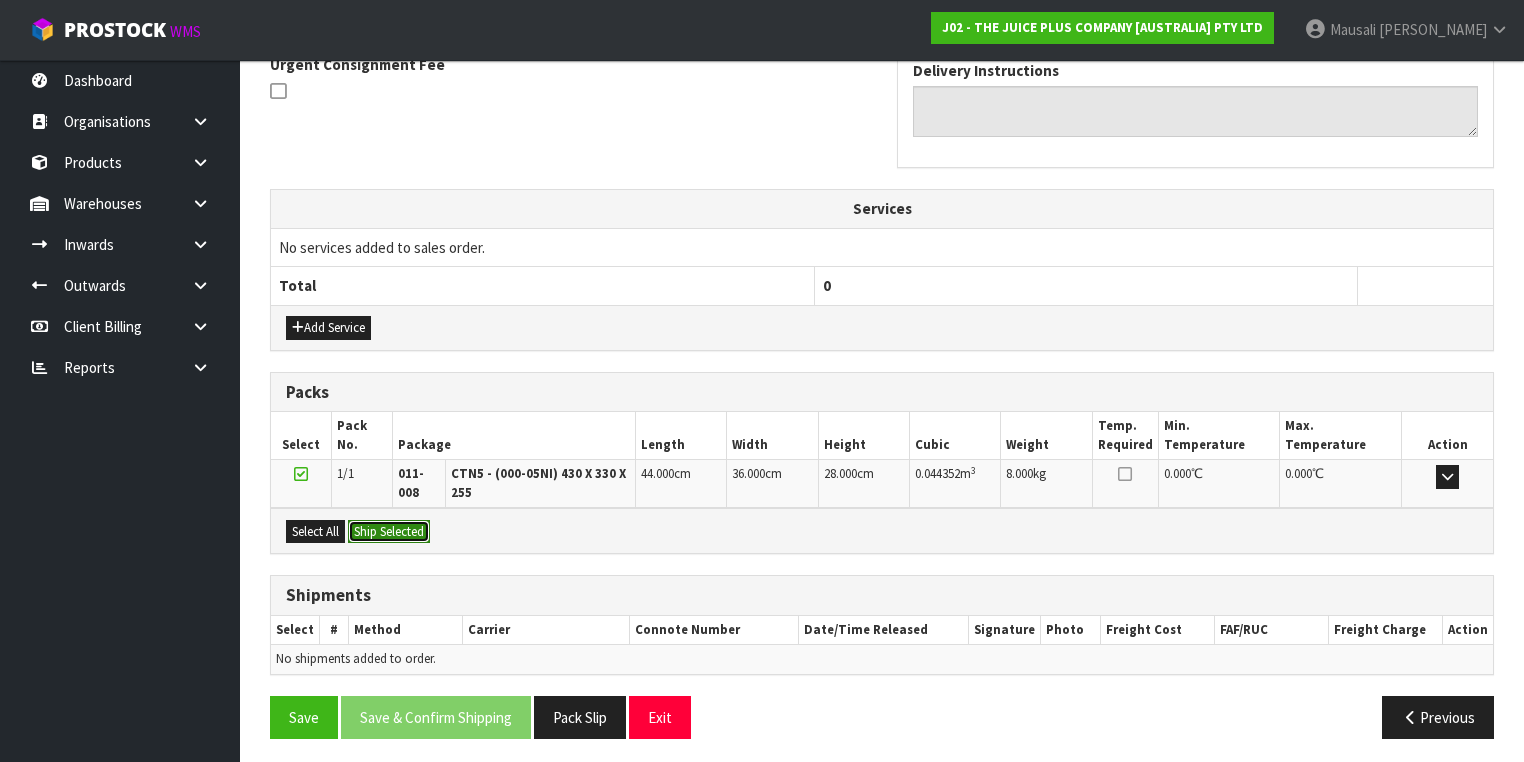 click on "Ship Selected" at bounding box center [389, 532] 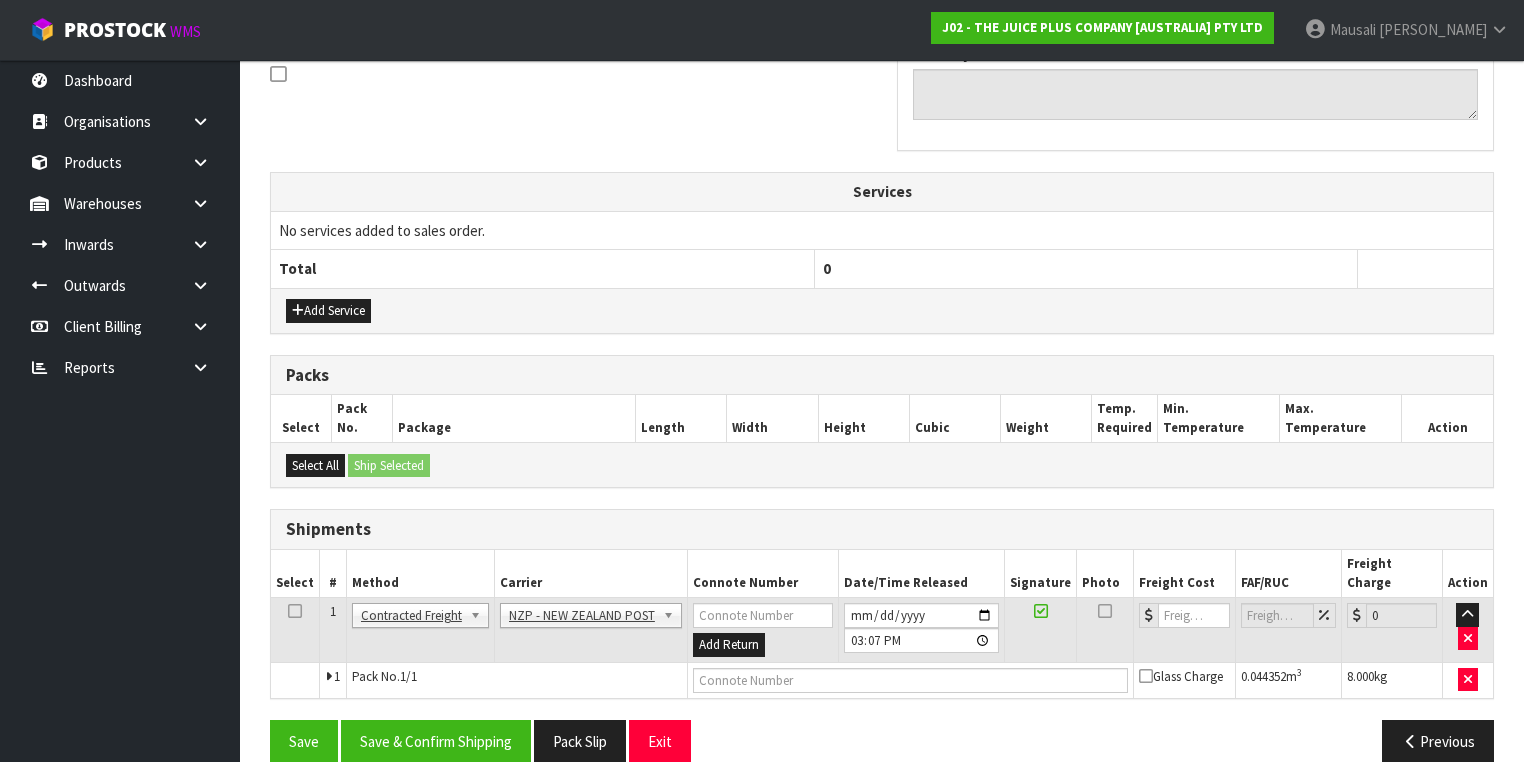 scroll, scrollTop: 628, scrollLeft: 0, axis: vertical 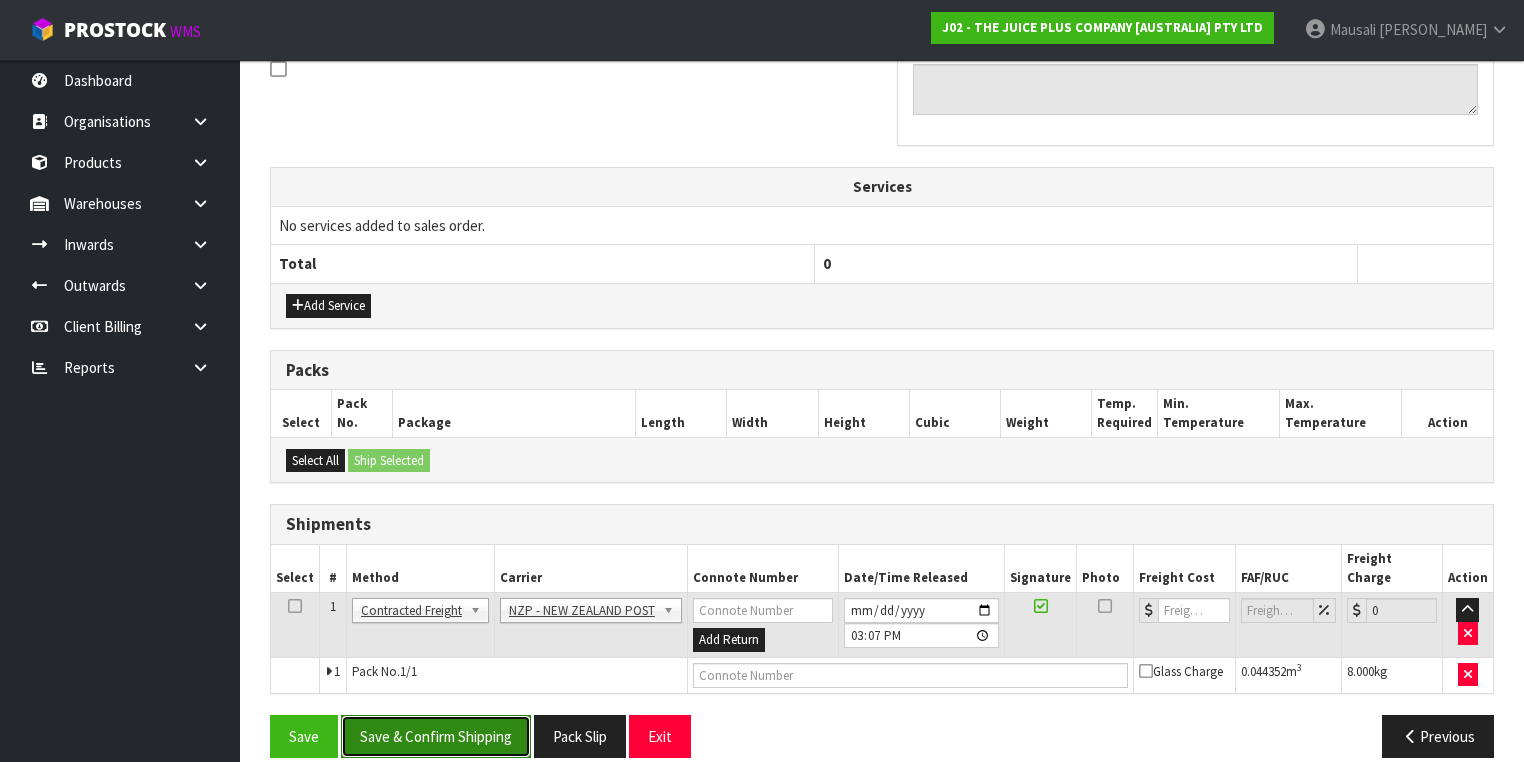 click on "Save & Confirm Shipping" at bounding box center (436, 736) 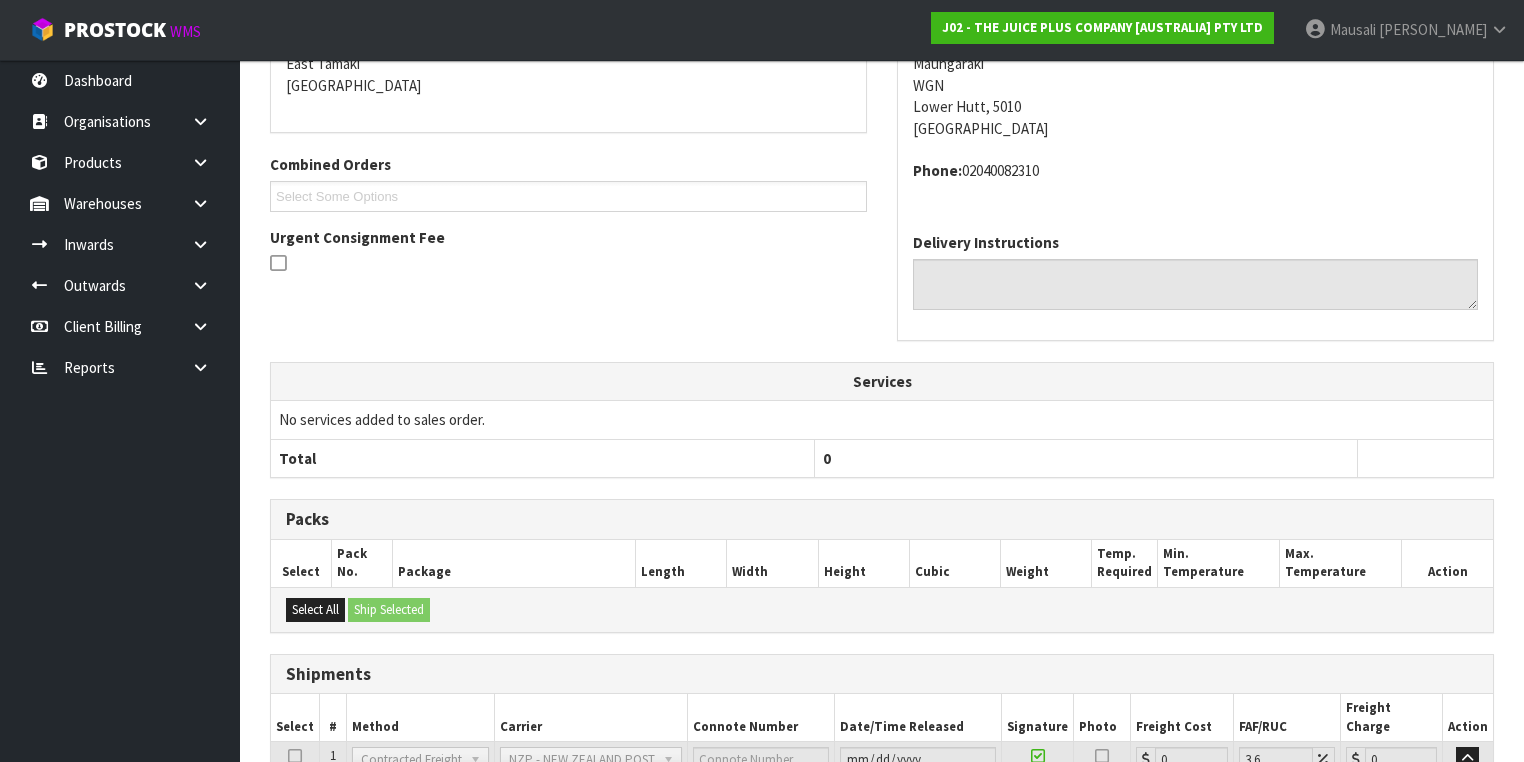 scroll, scrollTop: 560, scrollLeft: 0, axis: vertical 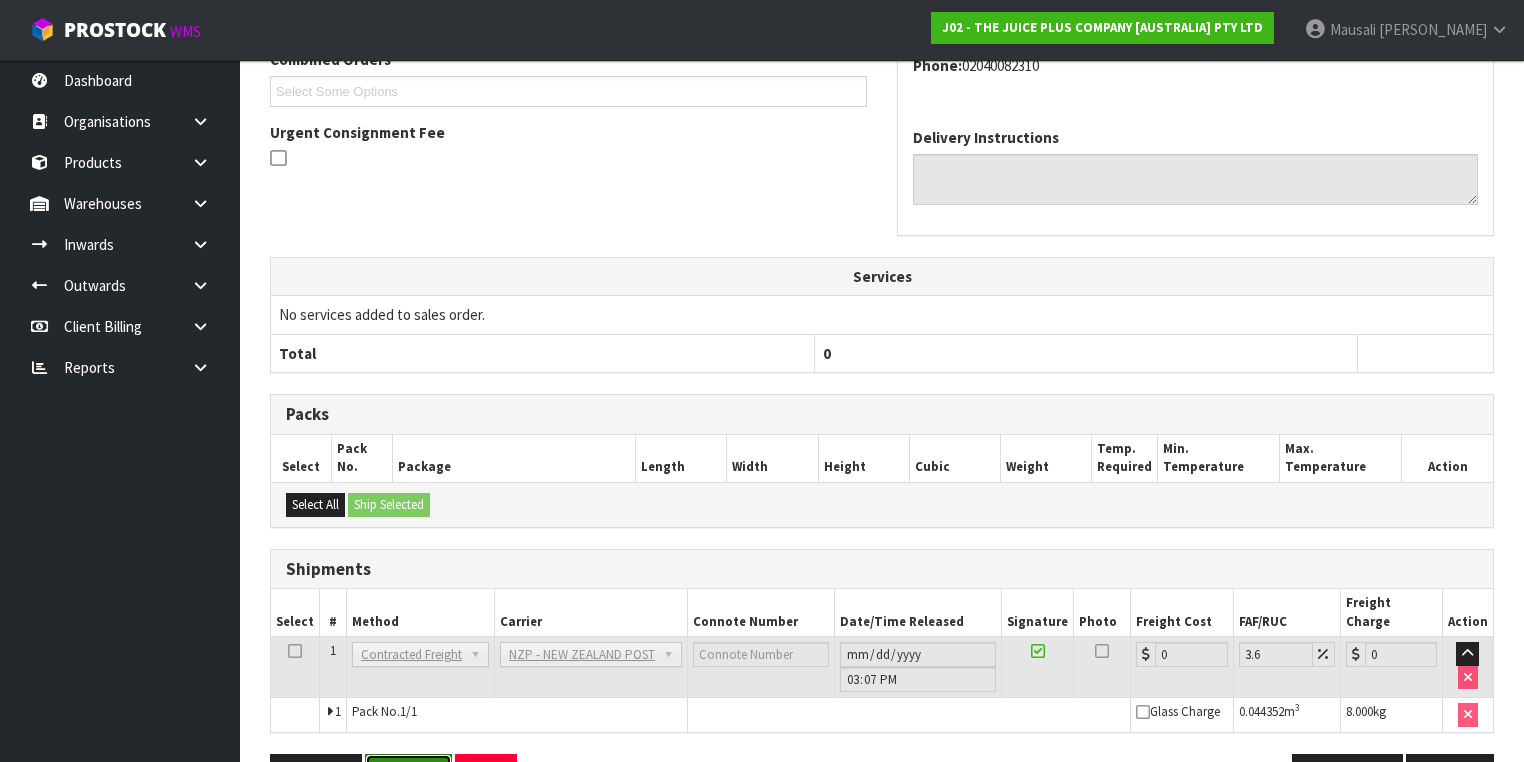 click on "Reopen" at bounding box center (408, 775) 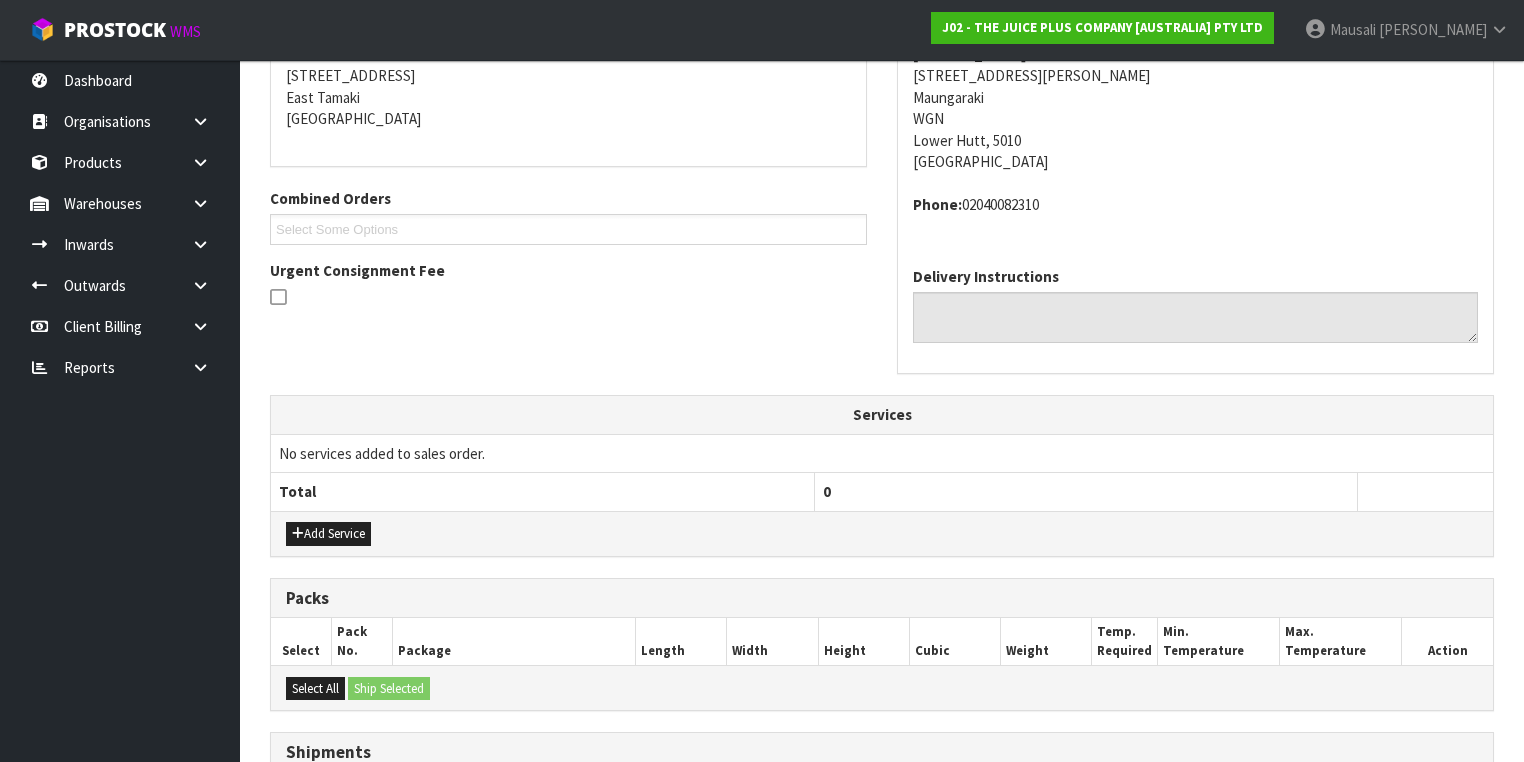 scroll, scrollTop: 646, scrollLeft: 0, axis: vertical 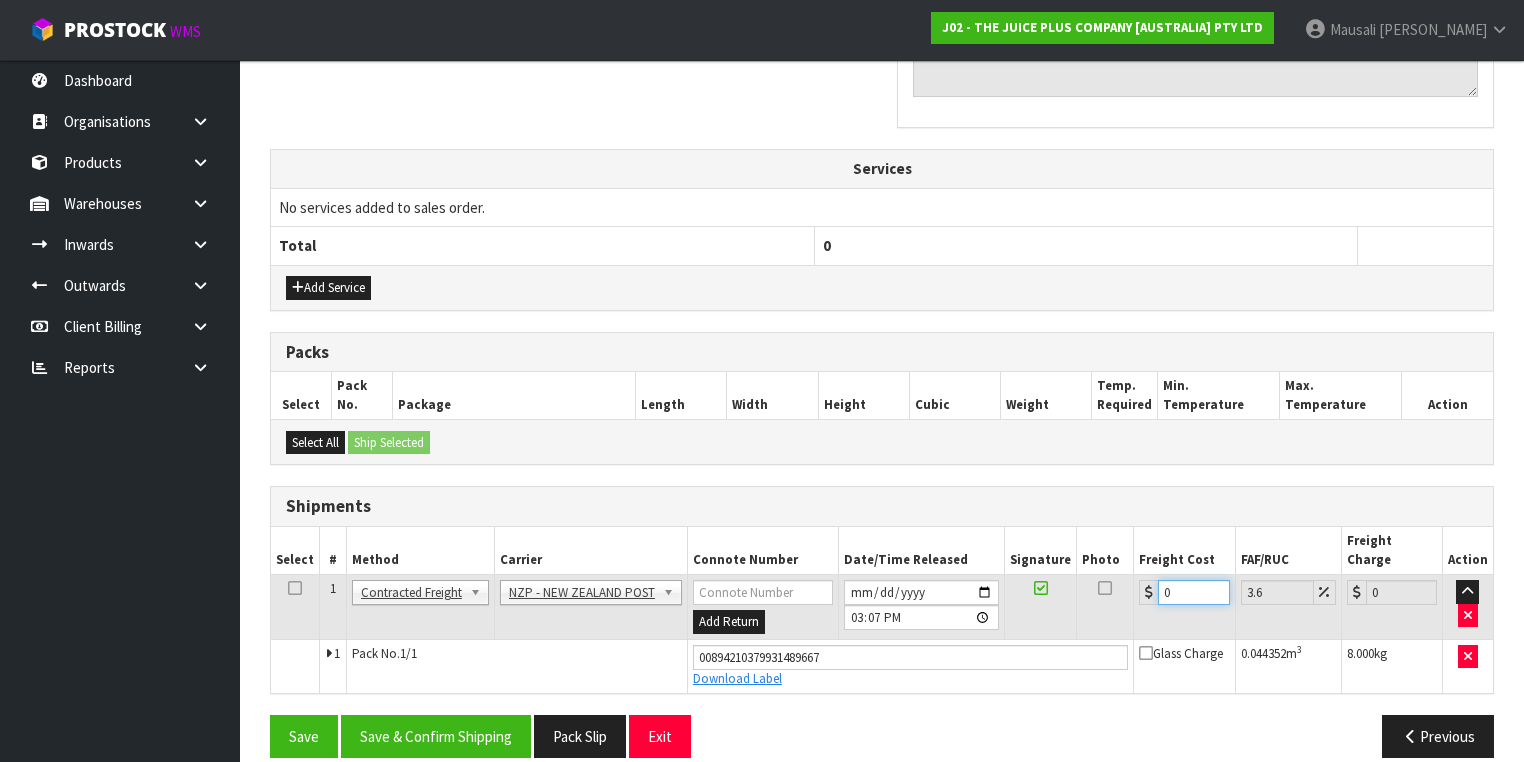 drag, startPoint x: 1142, startPoint y: 584, endPoint x: 1128, endPoint y: 589, distance: 14.866069 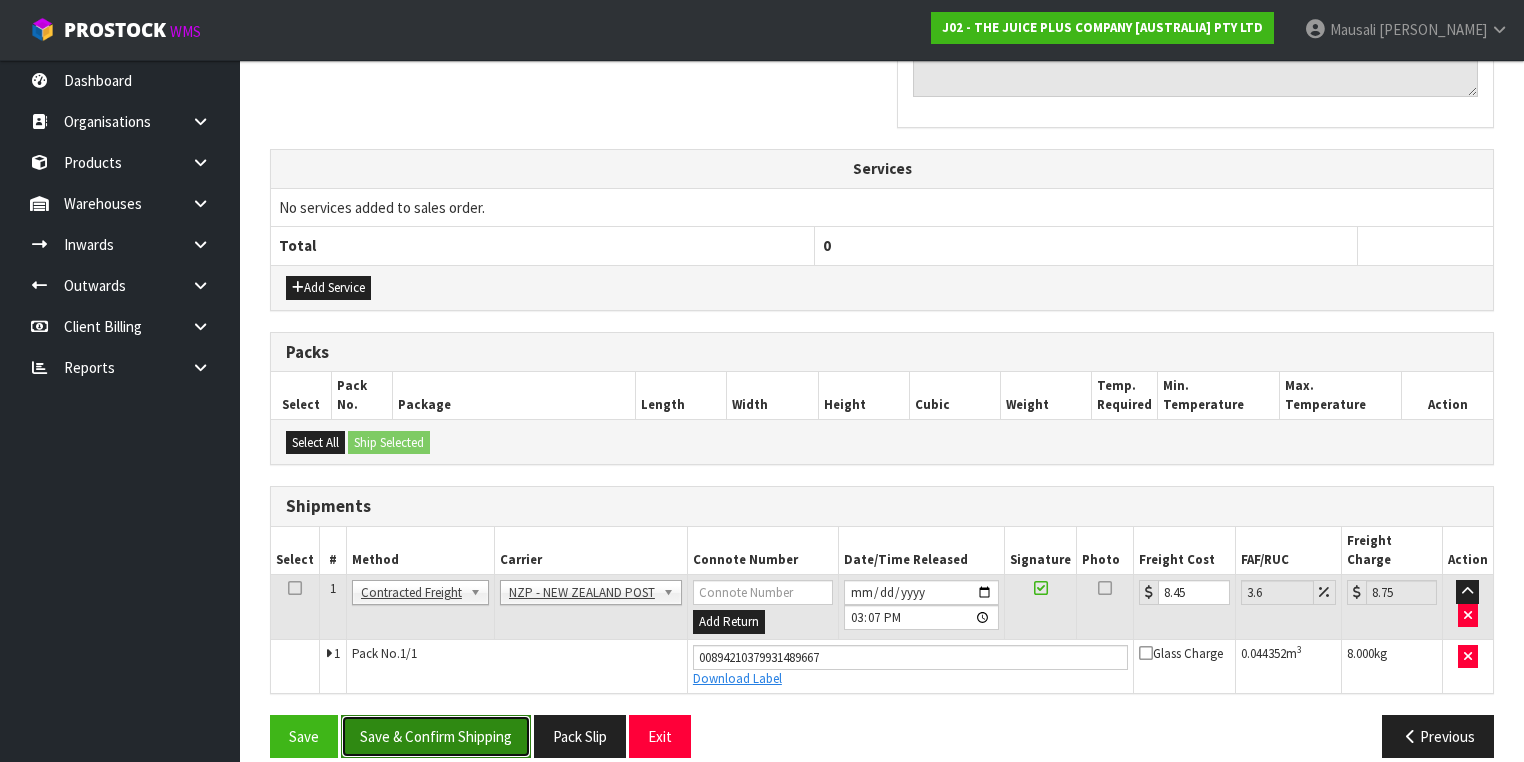 click on "Save & Confirm Shipping" at bounding box center (436, 736) 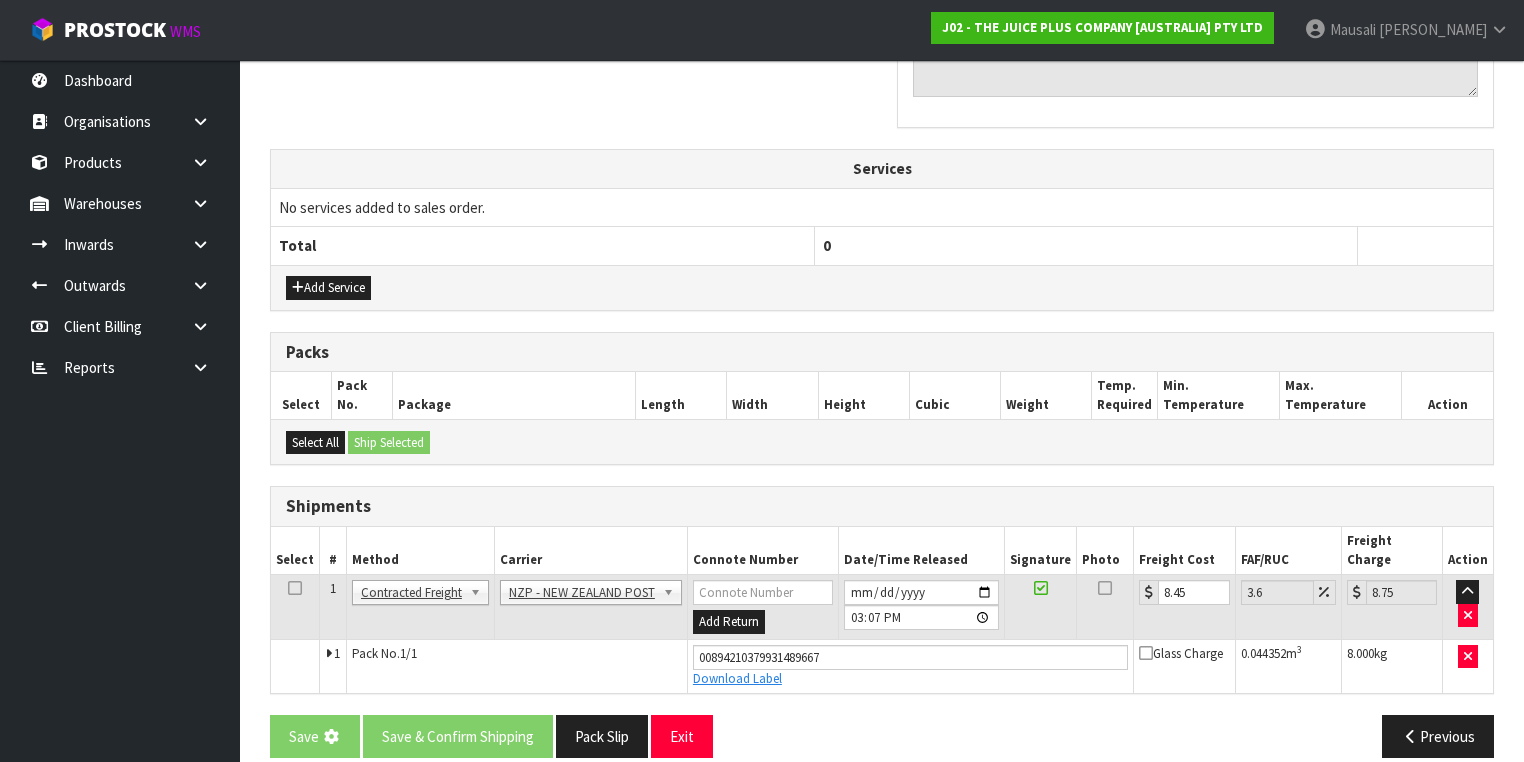 scroll, scrollTop: 0, scrollLeft: 0, axis: both 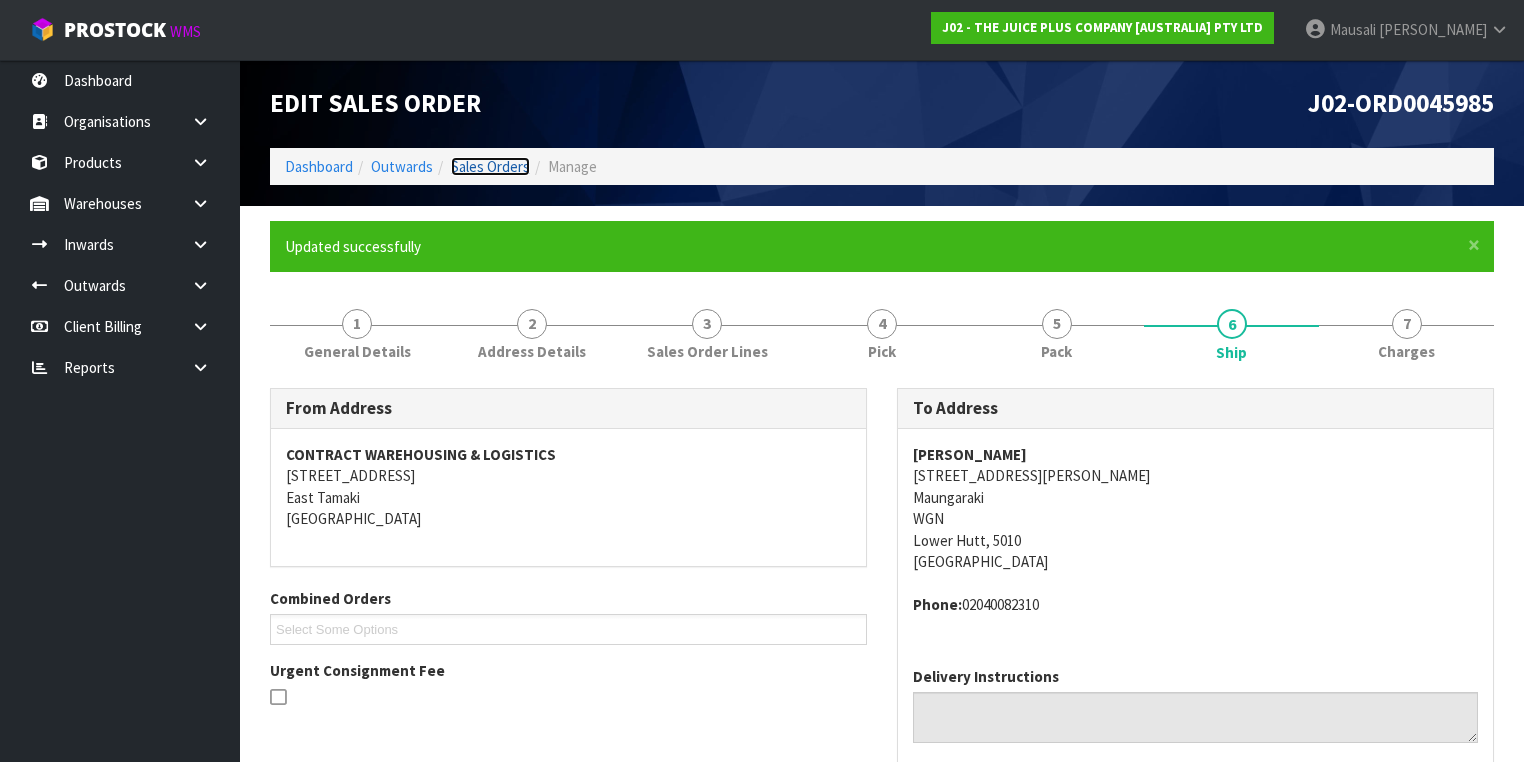 click on "Sales Orders" at bounding box center [490, 166] 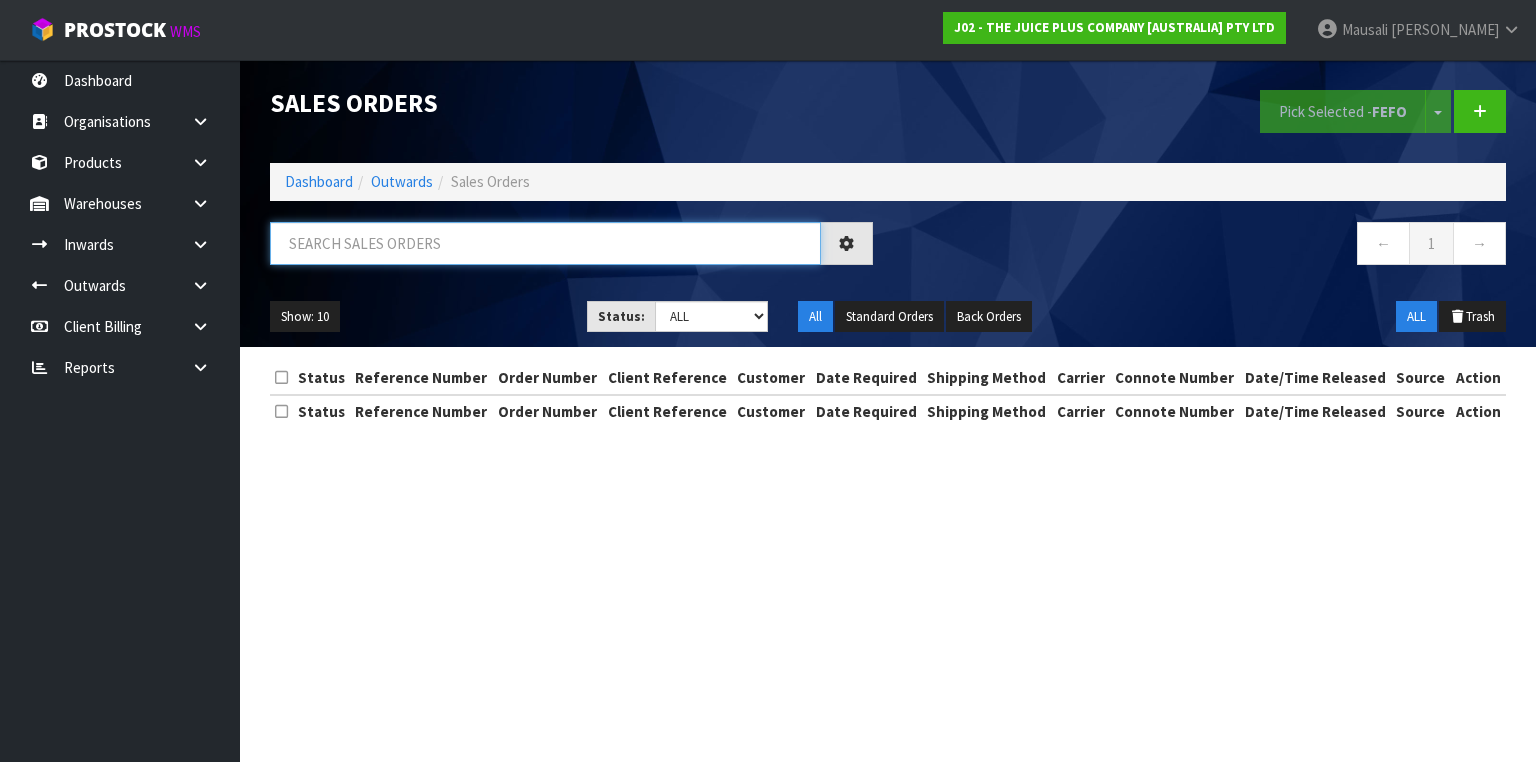click at bounding box center (545, 243) 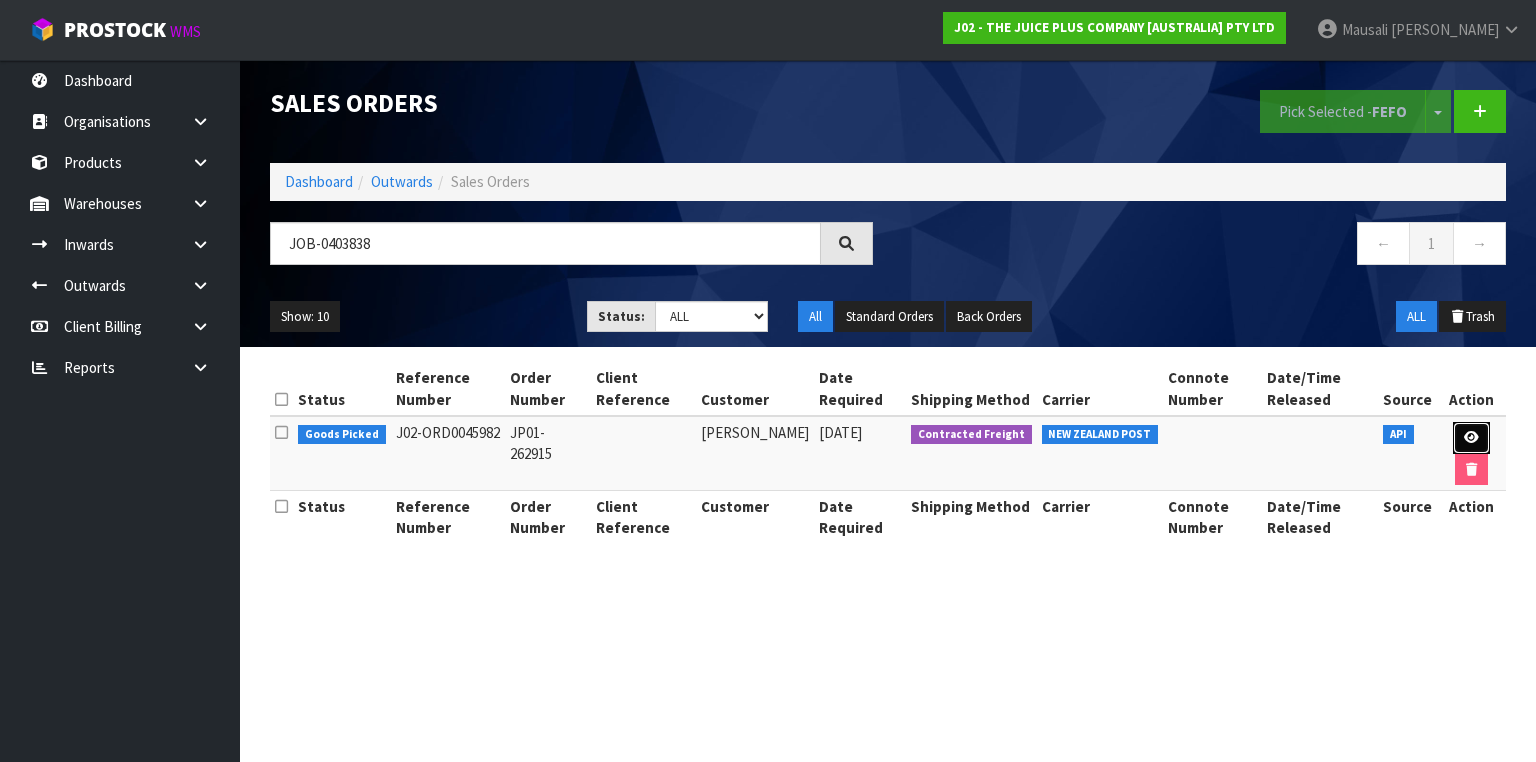 click at bounding box center (1471, 438) 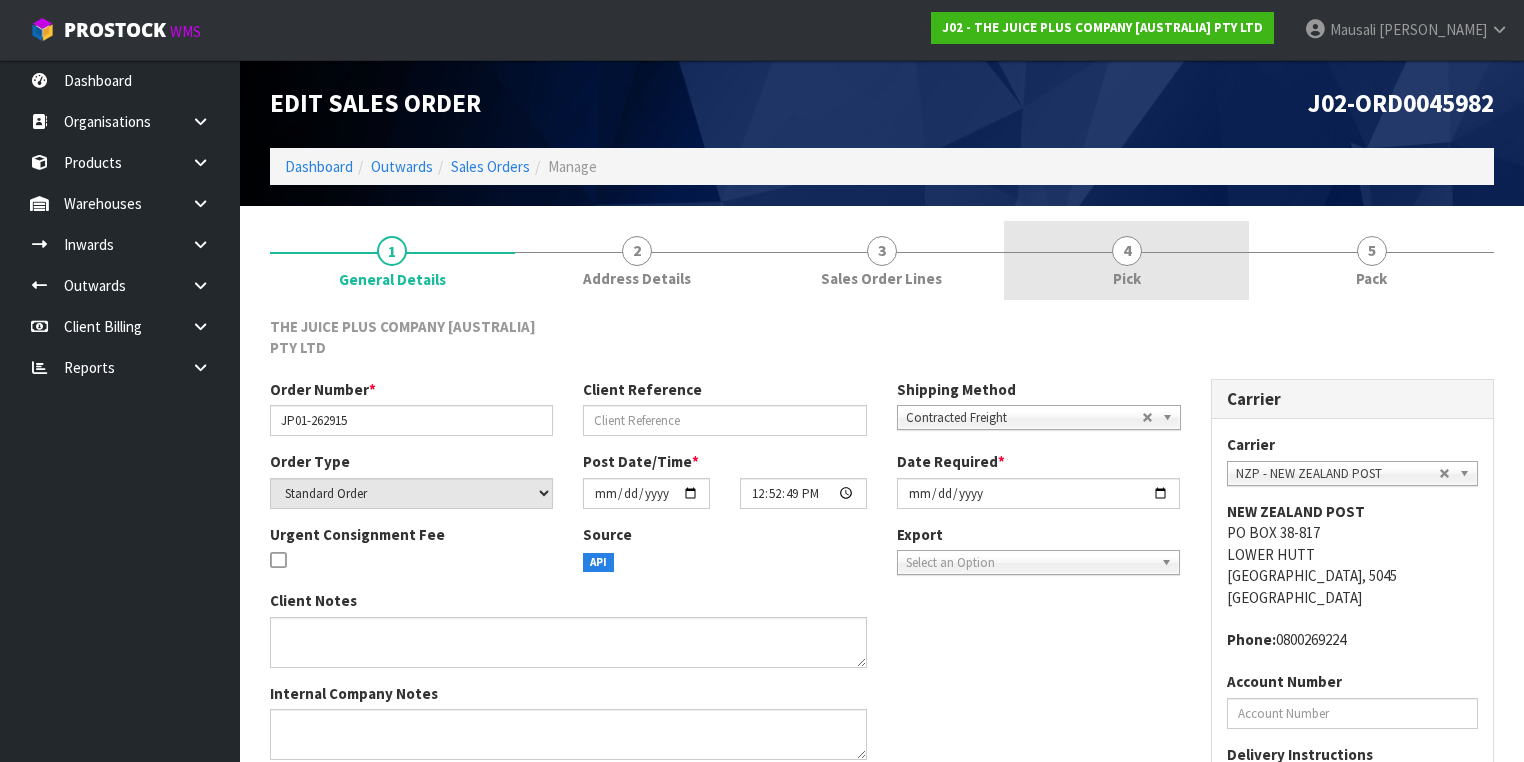 click on "4
Pick" at bounding box center [1126, 260] 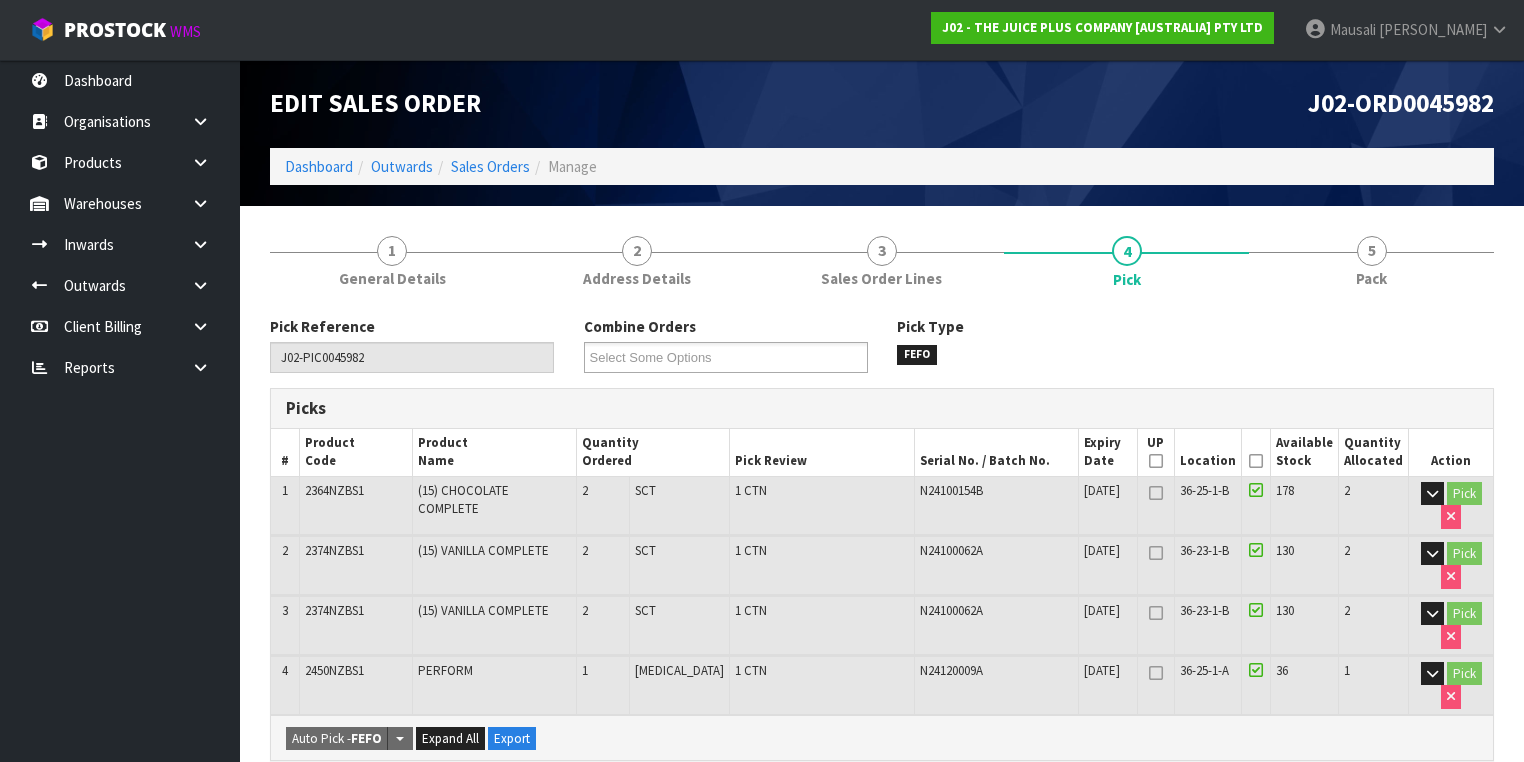 click on "Picked" at bounding box center (1256, 452) 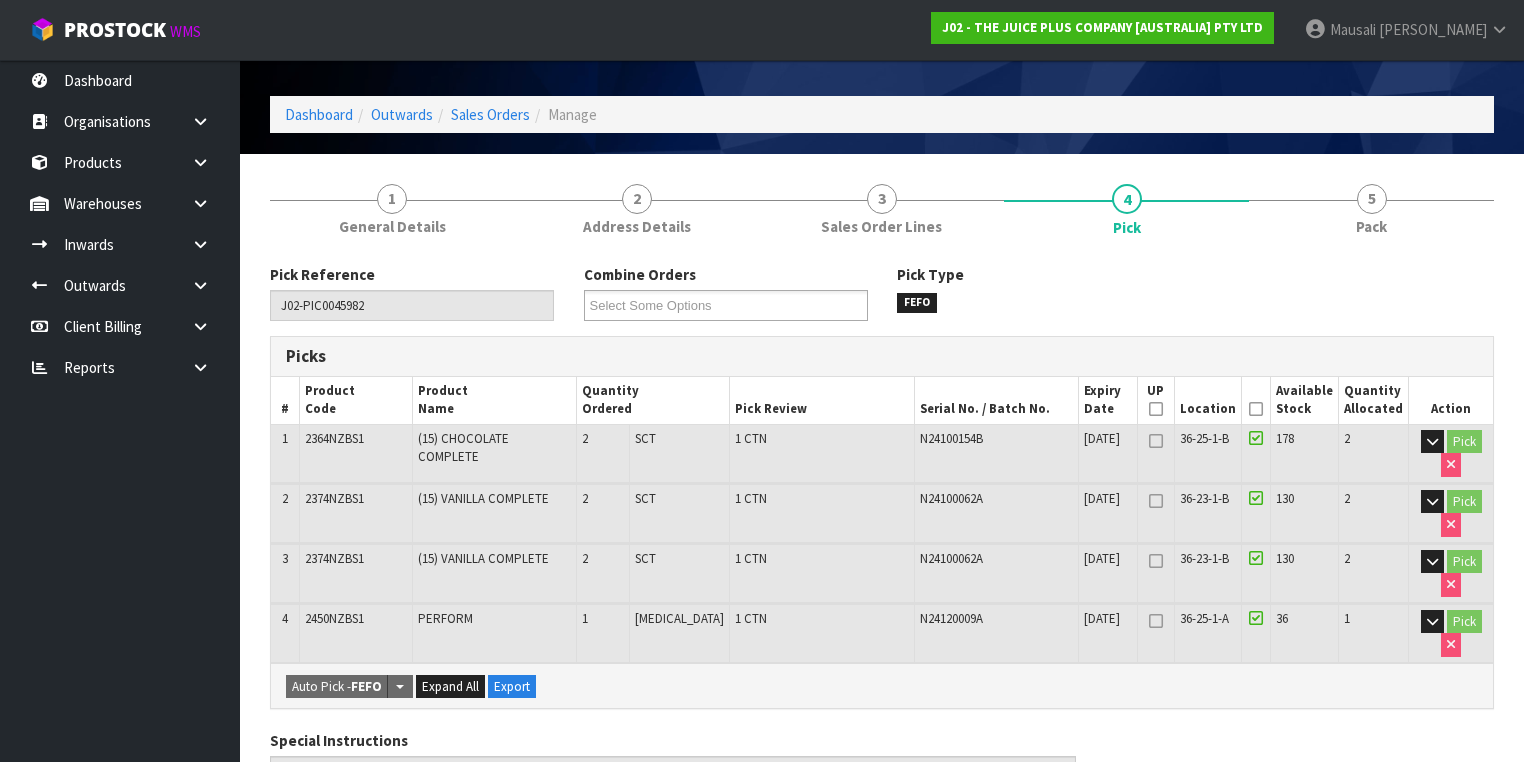 scroll, scrollTop: 80, scrollLeft: 0, axis: vertical 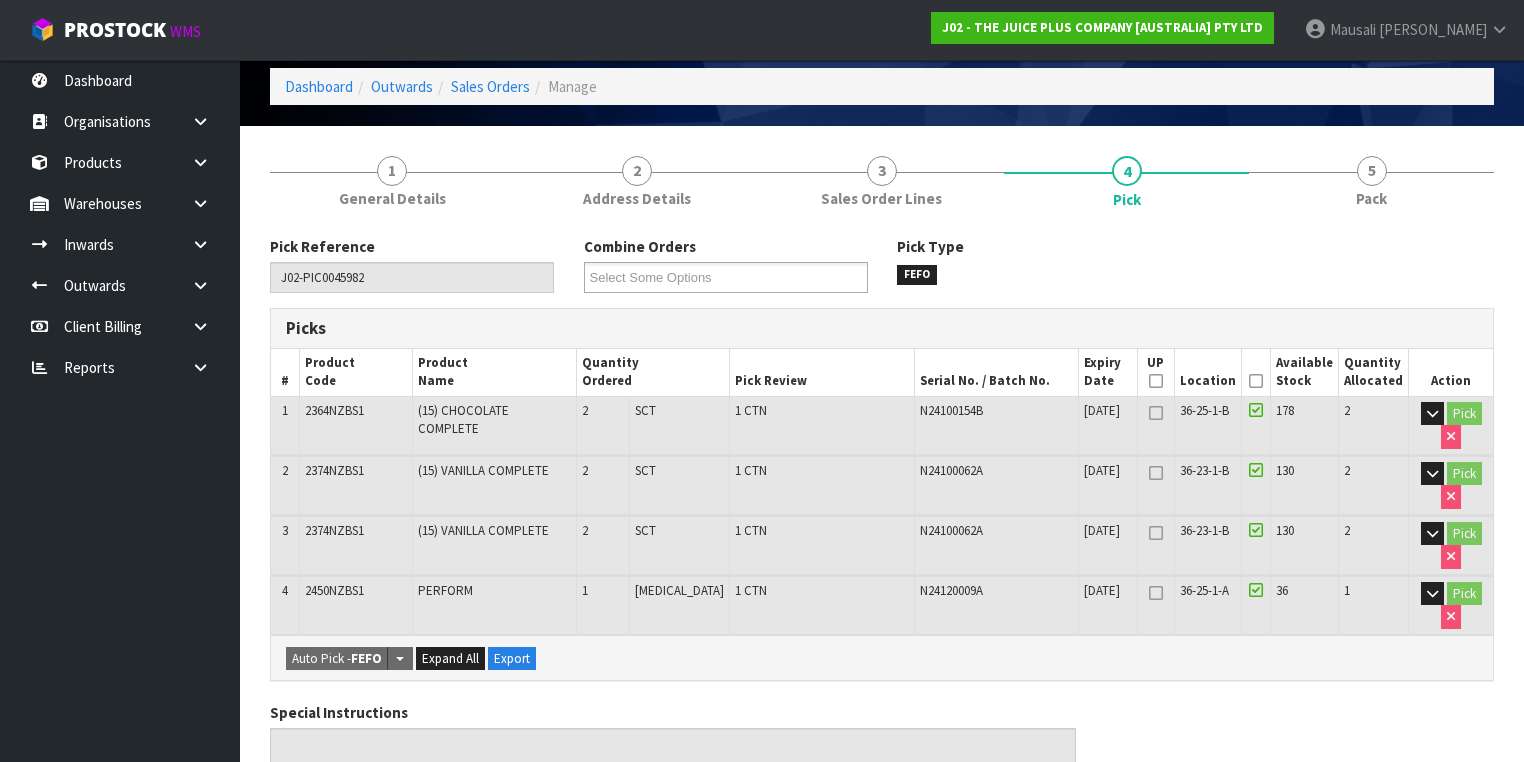 click at bounding box center [1256, 381] 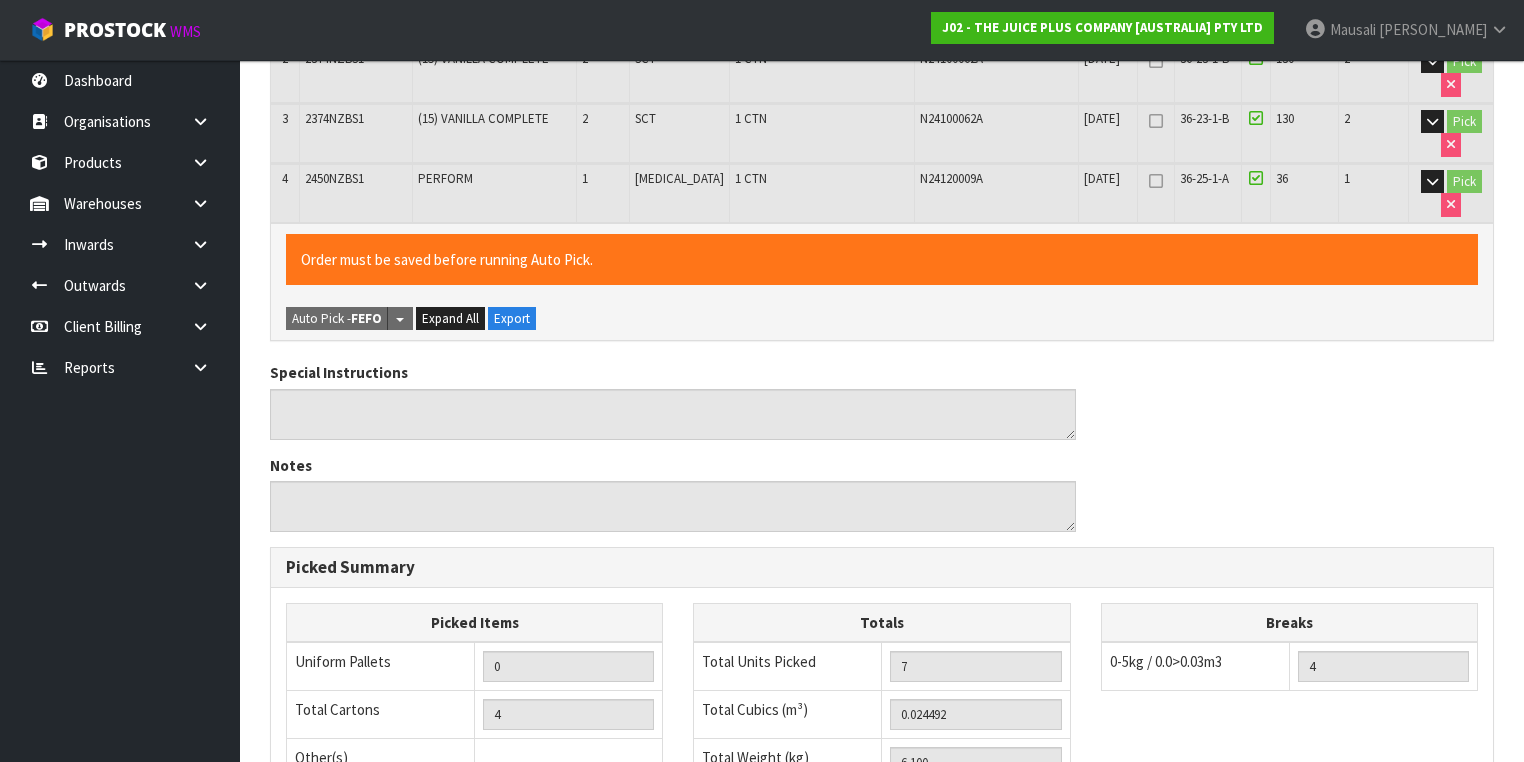 scroll, scrollTop: 817, scrollLeft: 0, axis: vertical 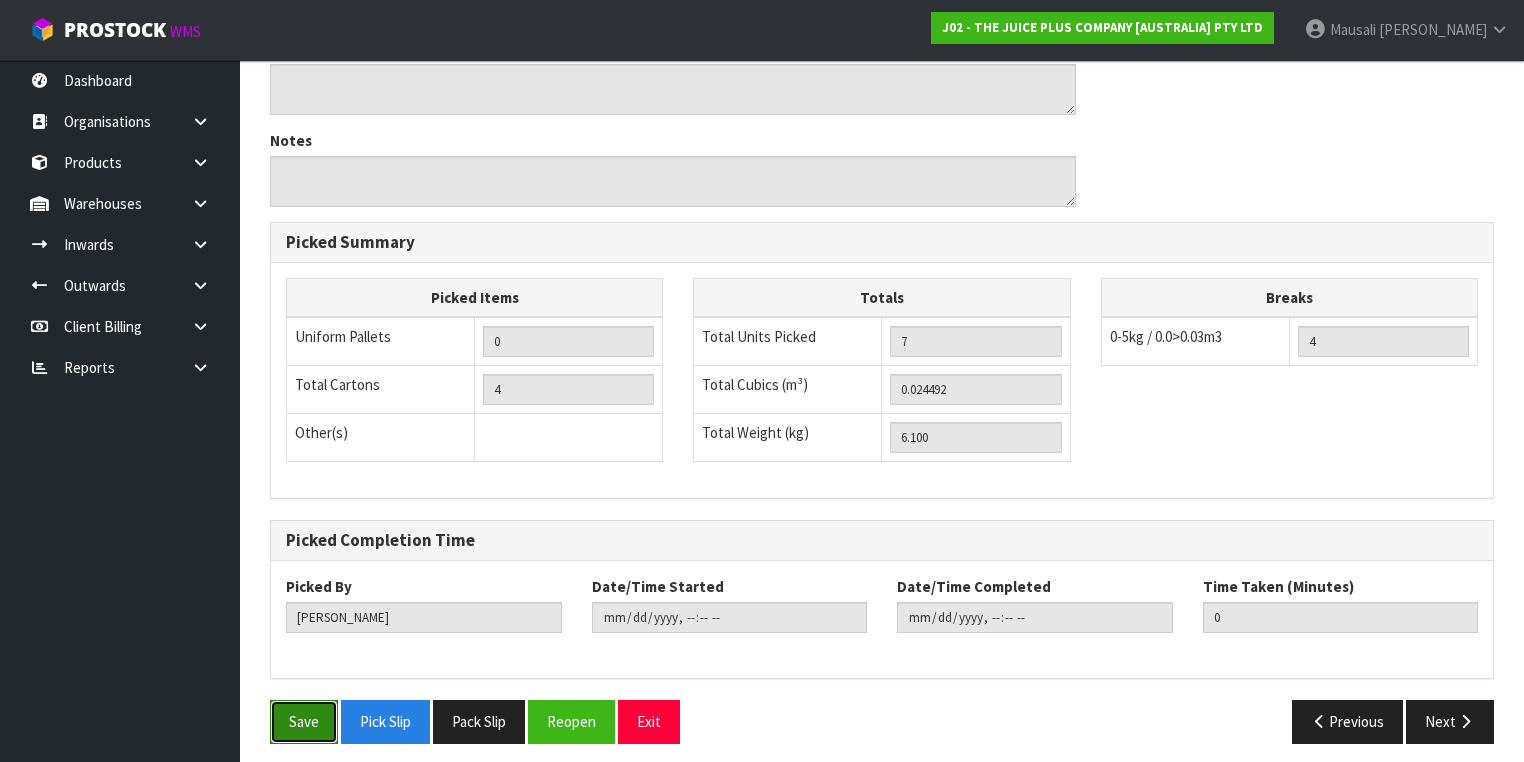 click on "Save" at bounding box center (304, 721) 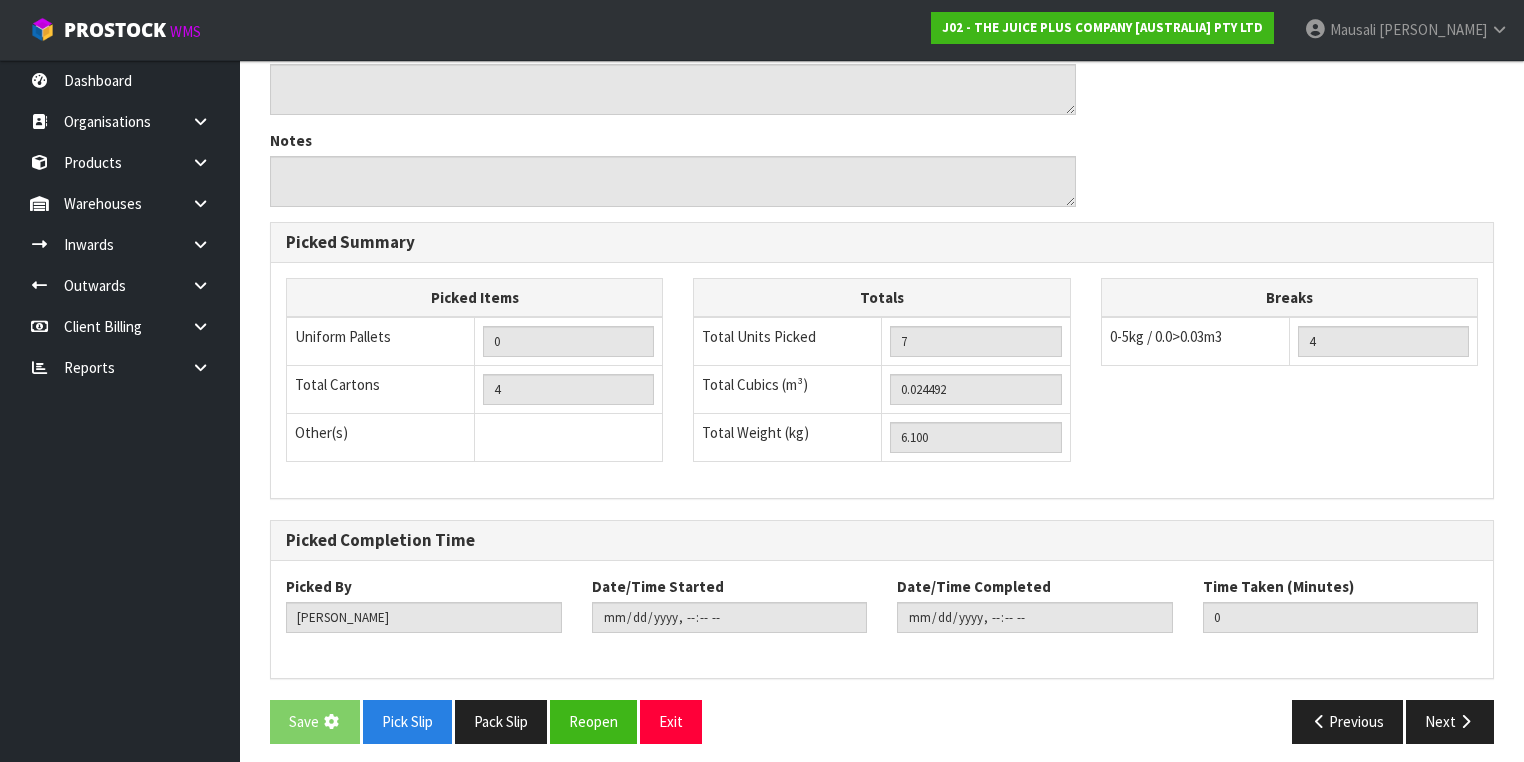 scroll, scrollTop: 0, scrollLeft: 0, axis: both 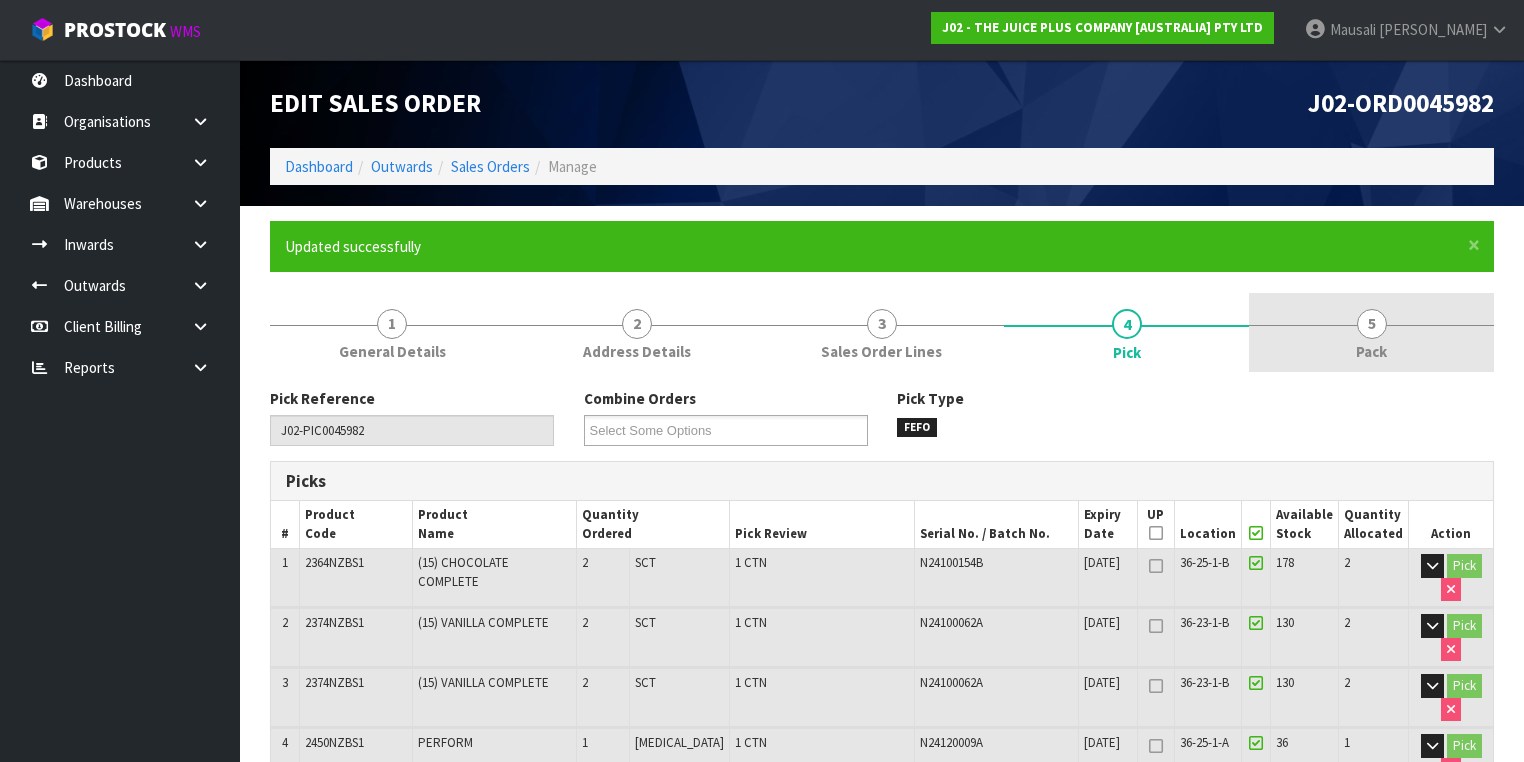 click on "5
Pack" at bounding box center [1371, 332] 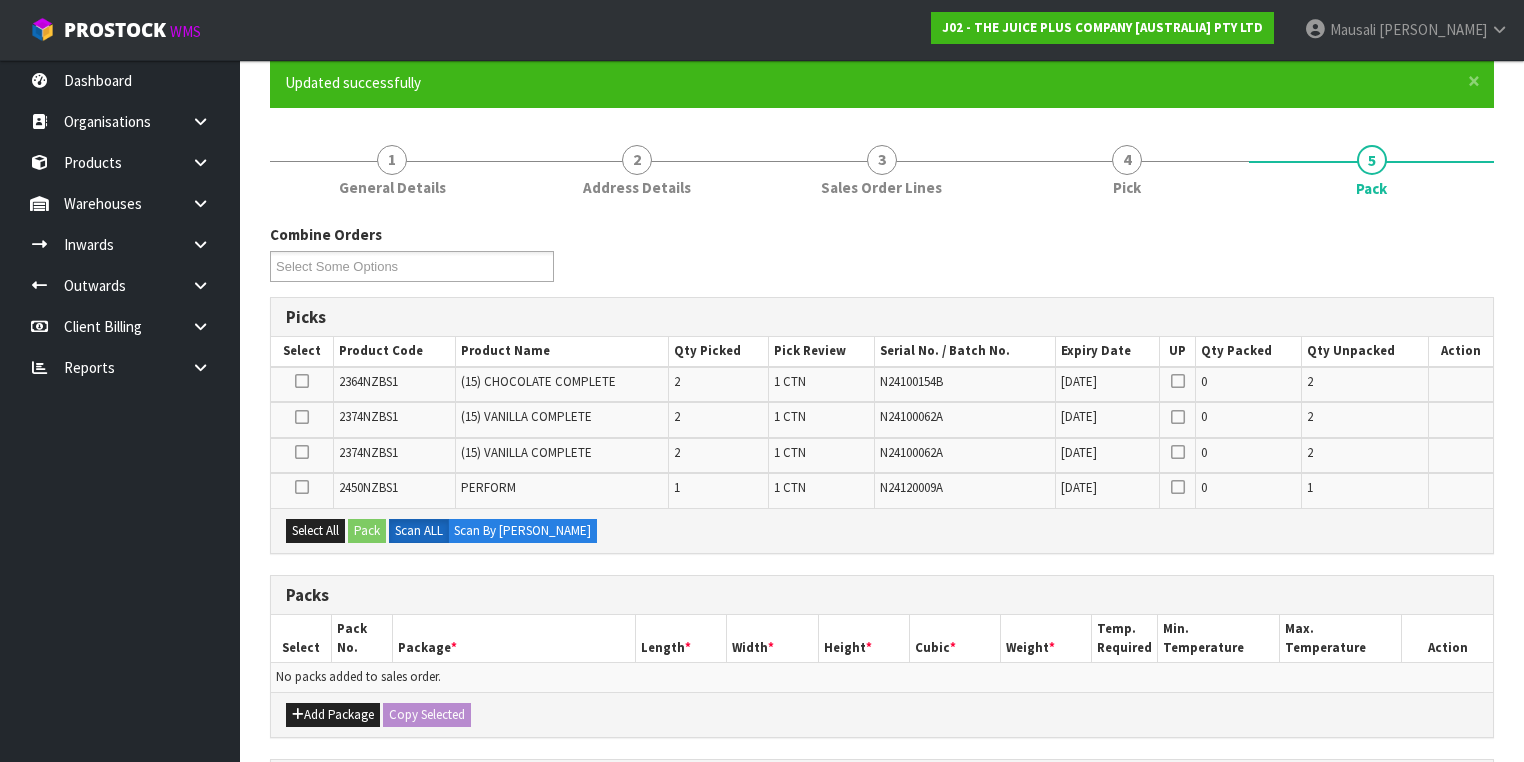 scroll, scrollTop: 320, scrollLeft: 0, axis: vertical 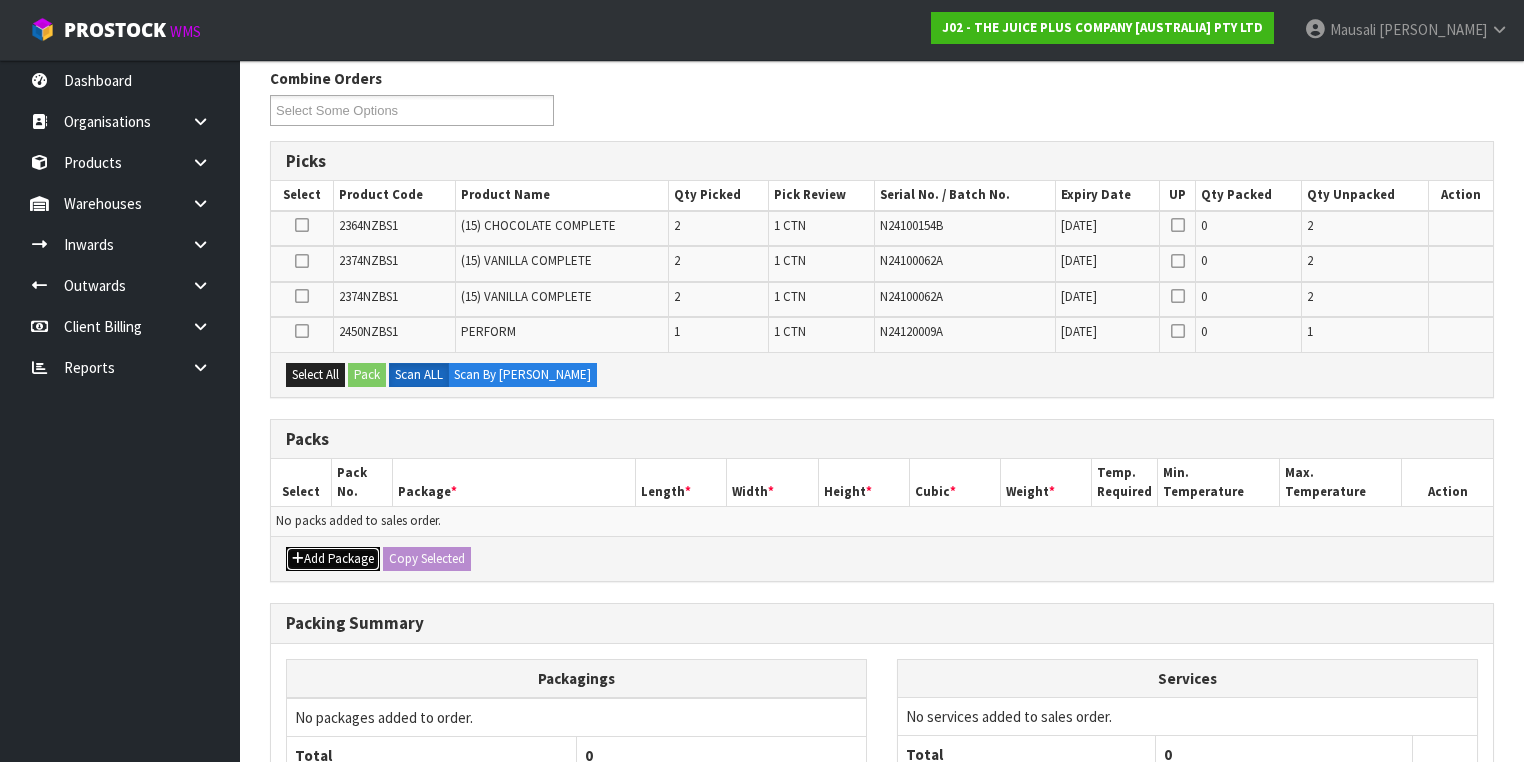 click on "Add Package" at bounding box center (333, 559) 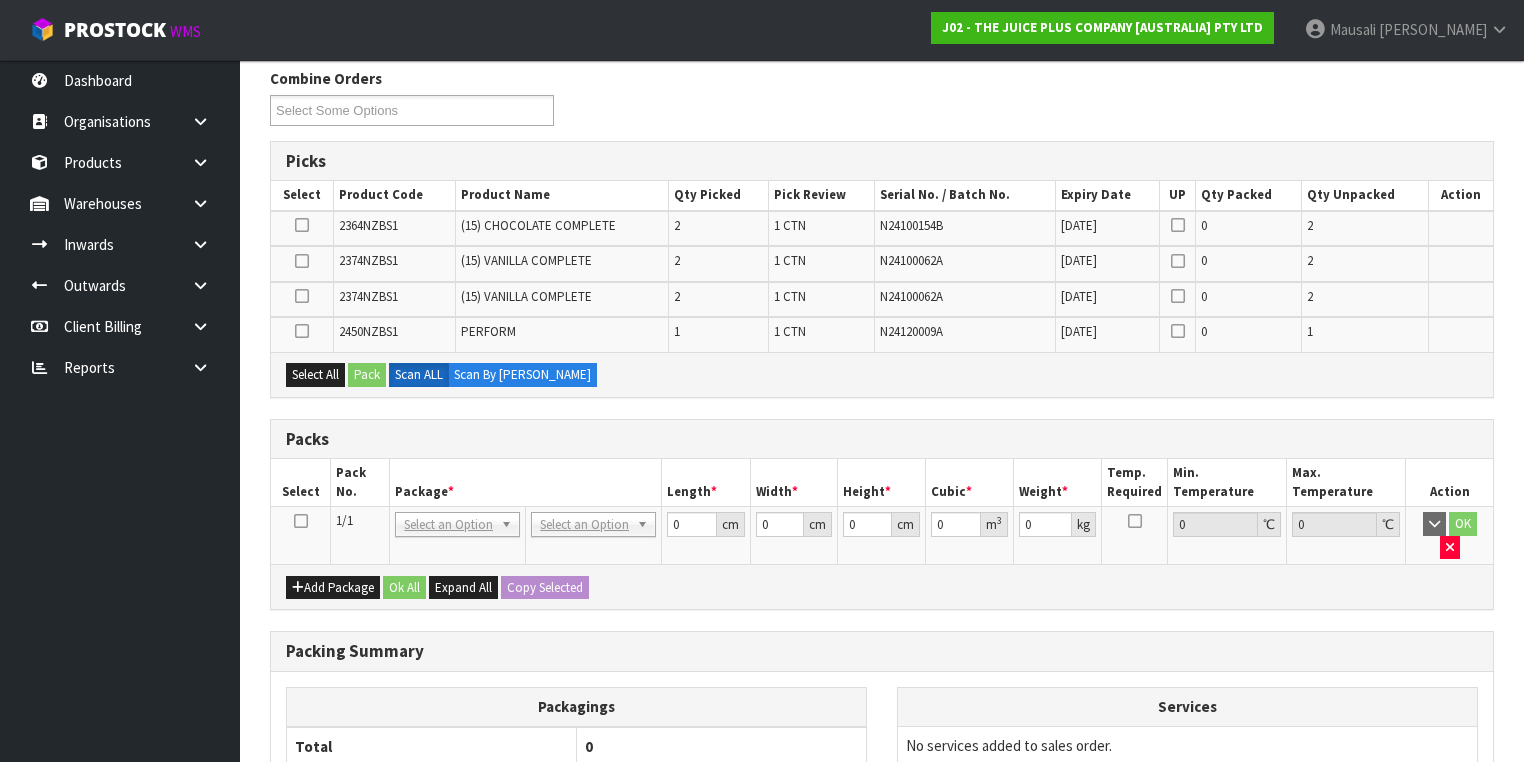 click at bounding box center (301, 521) 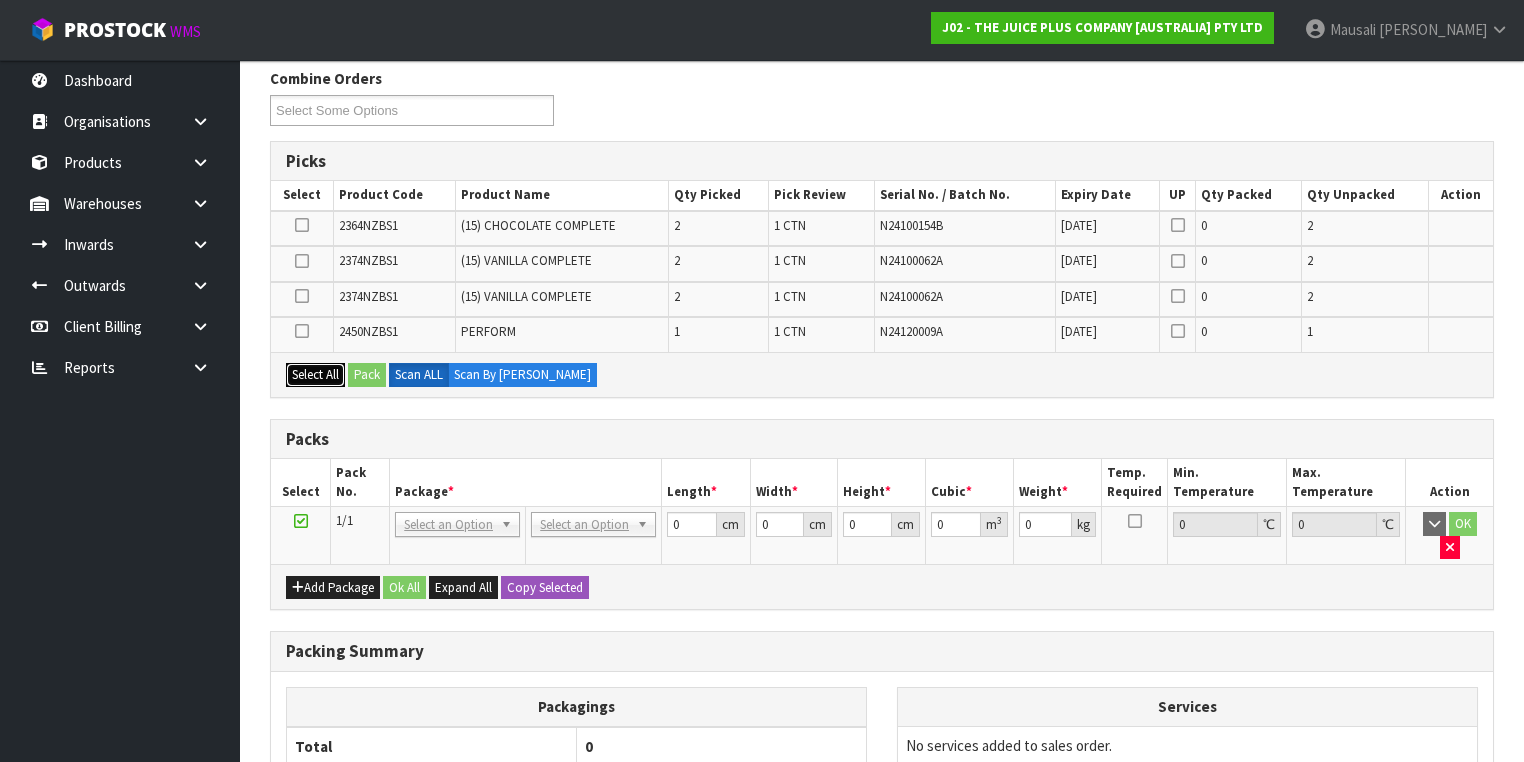 click on "Select All" at bounding box center [315, 375] 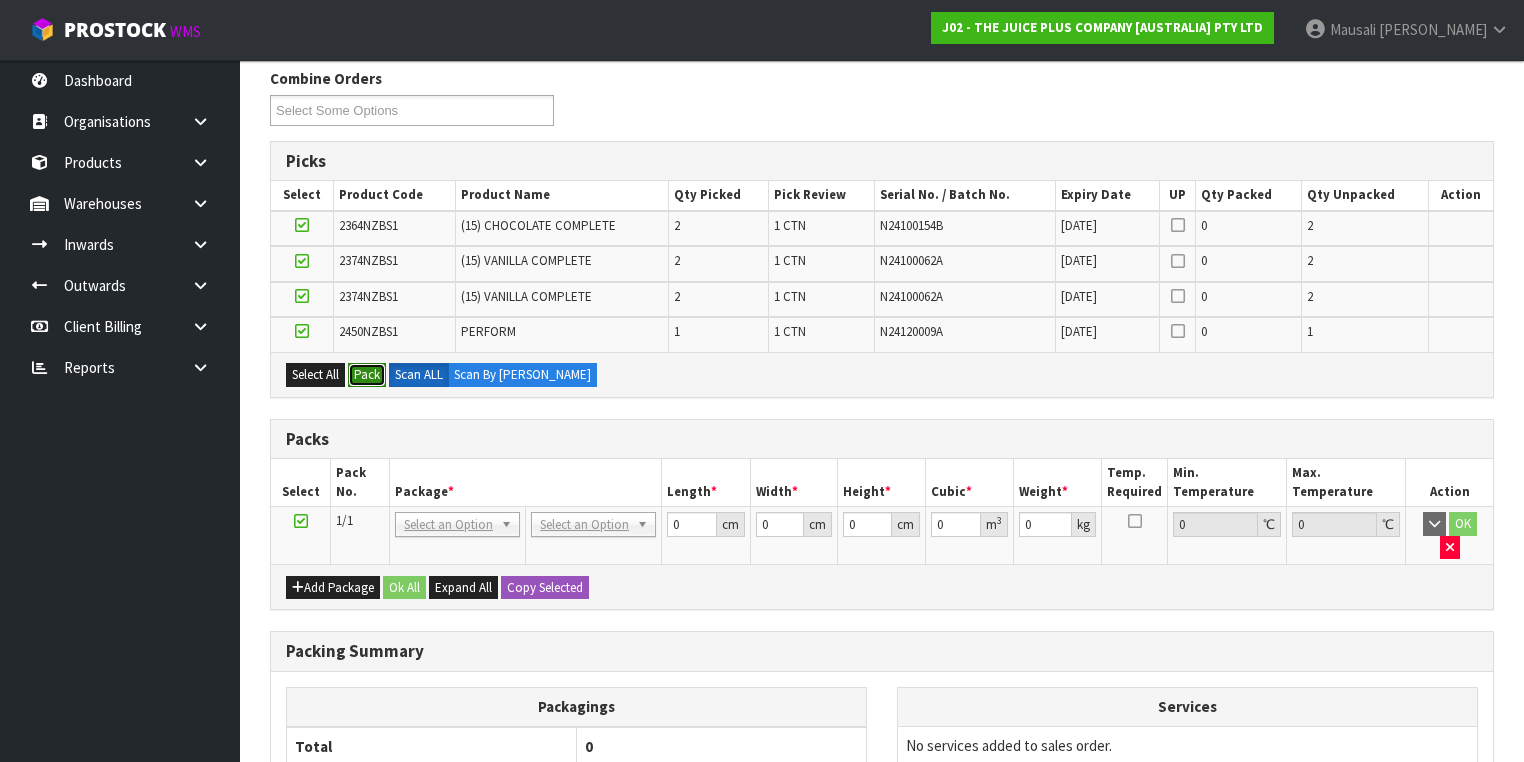 click on "Pack" at bounding box center [367, 375] 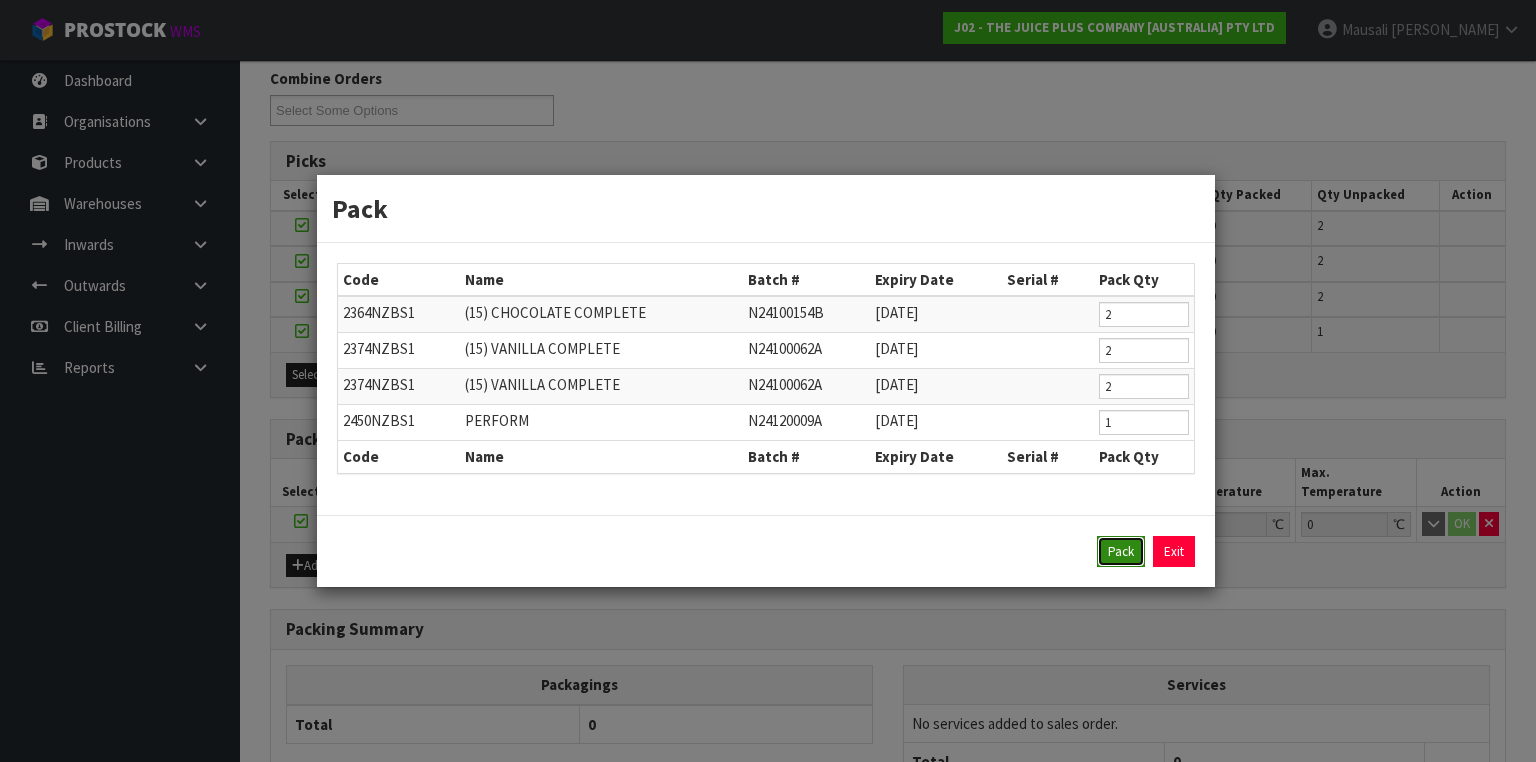 click on "Pack" at bounding box center [1121, 552] 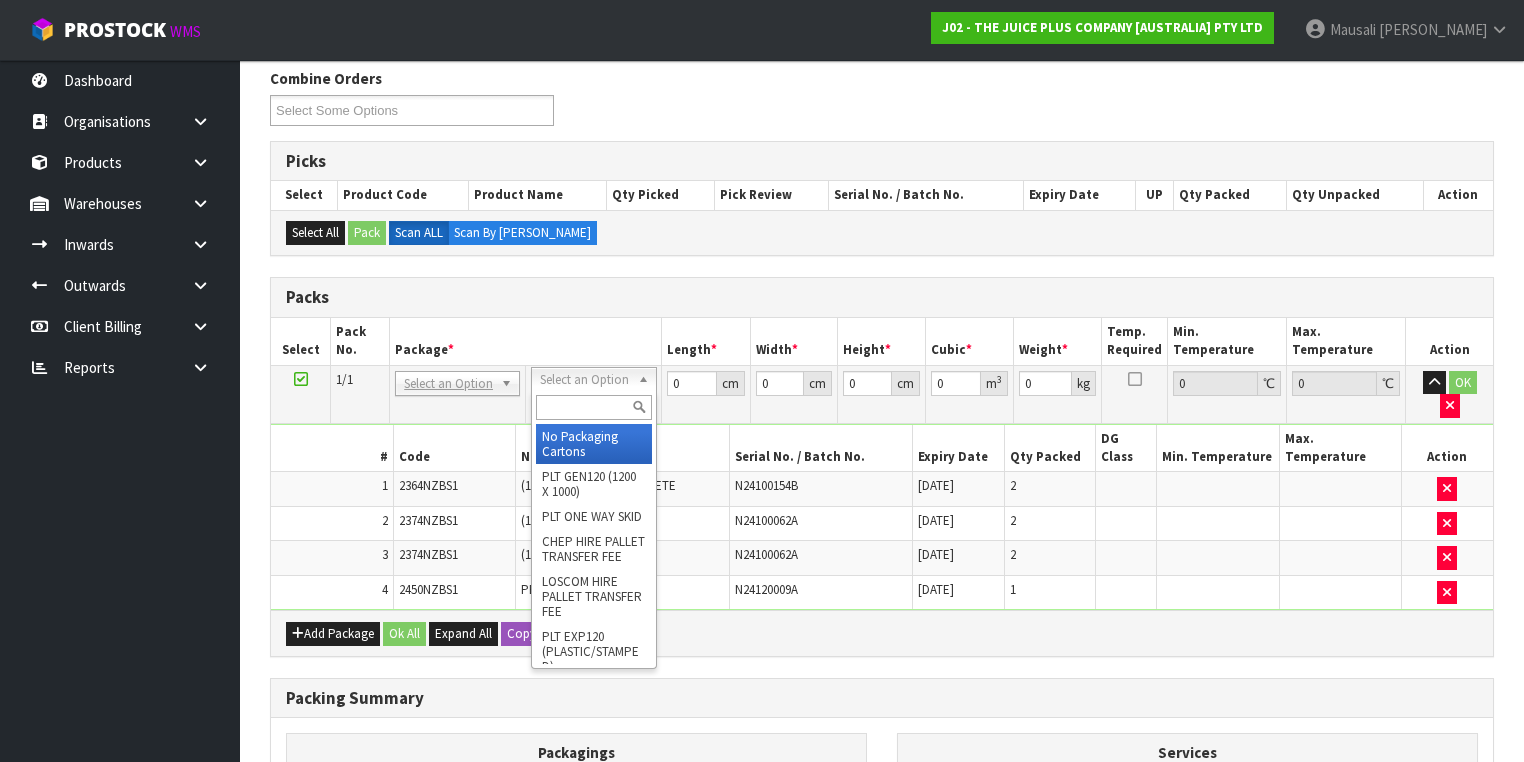 click at bounding box center [593, 407] 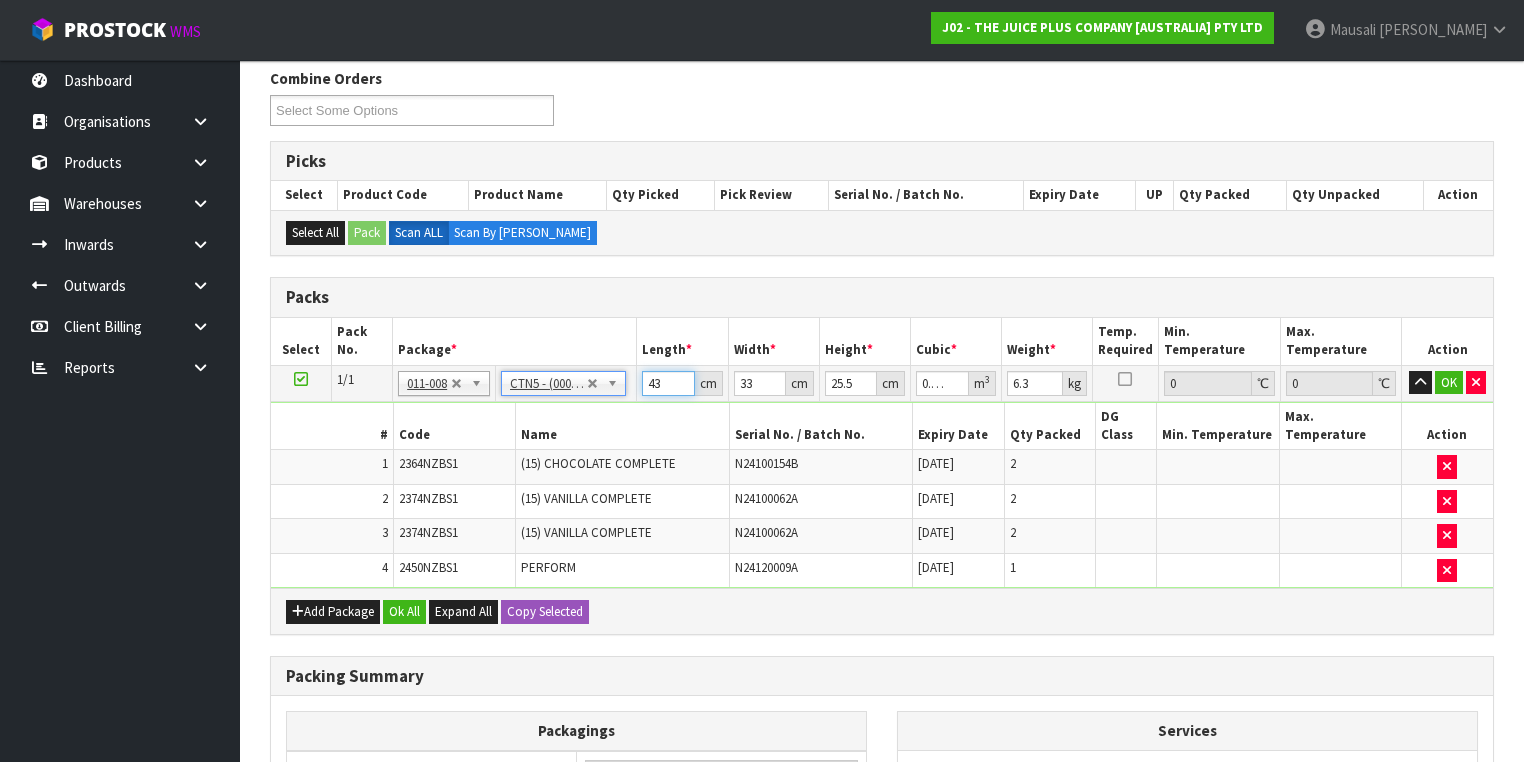 drag, startPoint x: 666, startPoint y: 377, endPoint x: 577, endPoint y: 393, distance: 90.426765 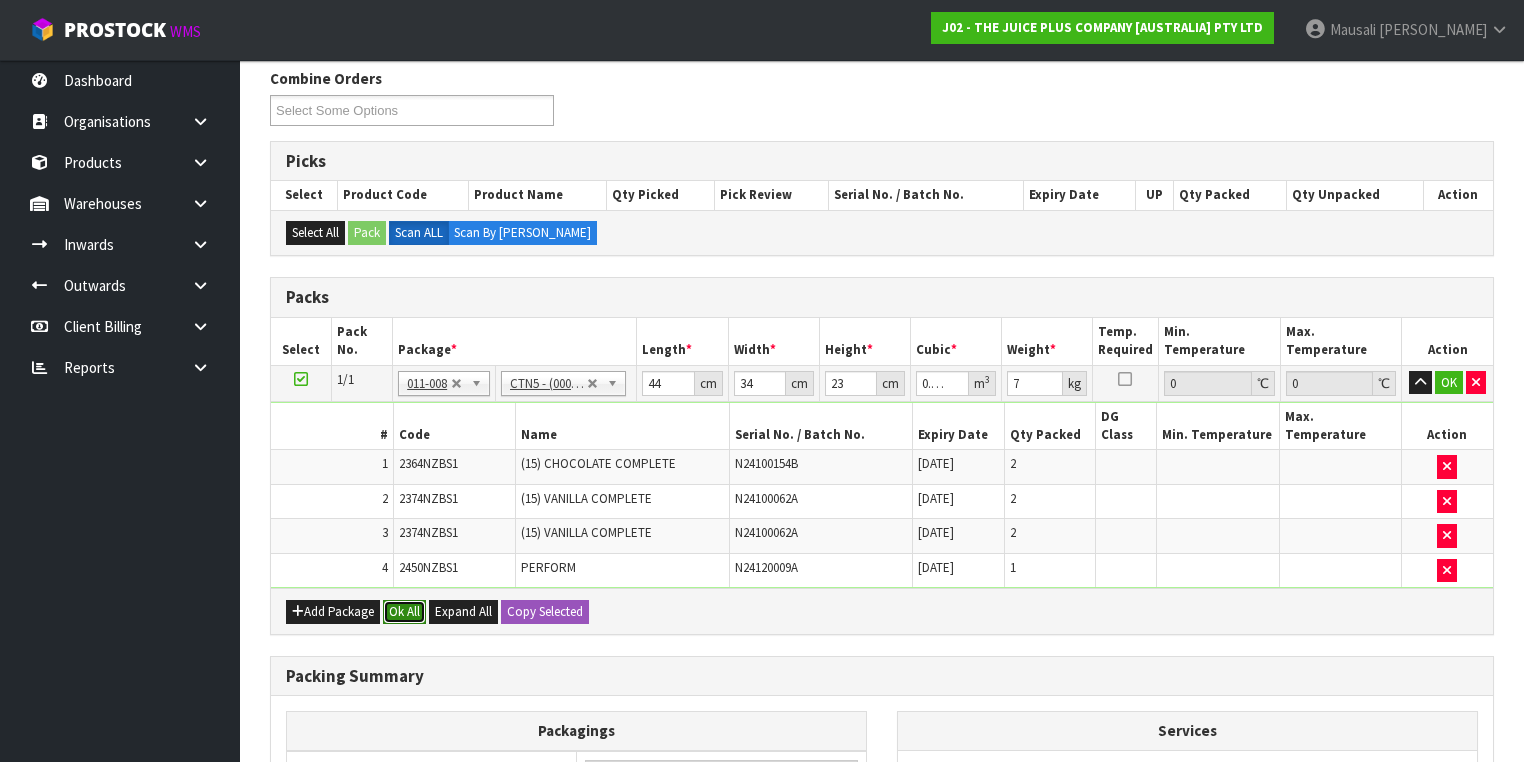 click on "Ok All" at bounding box center (404, 612) 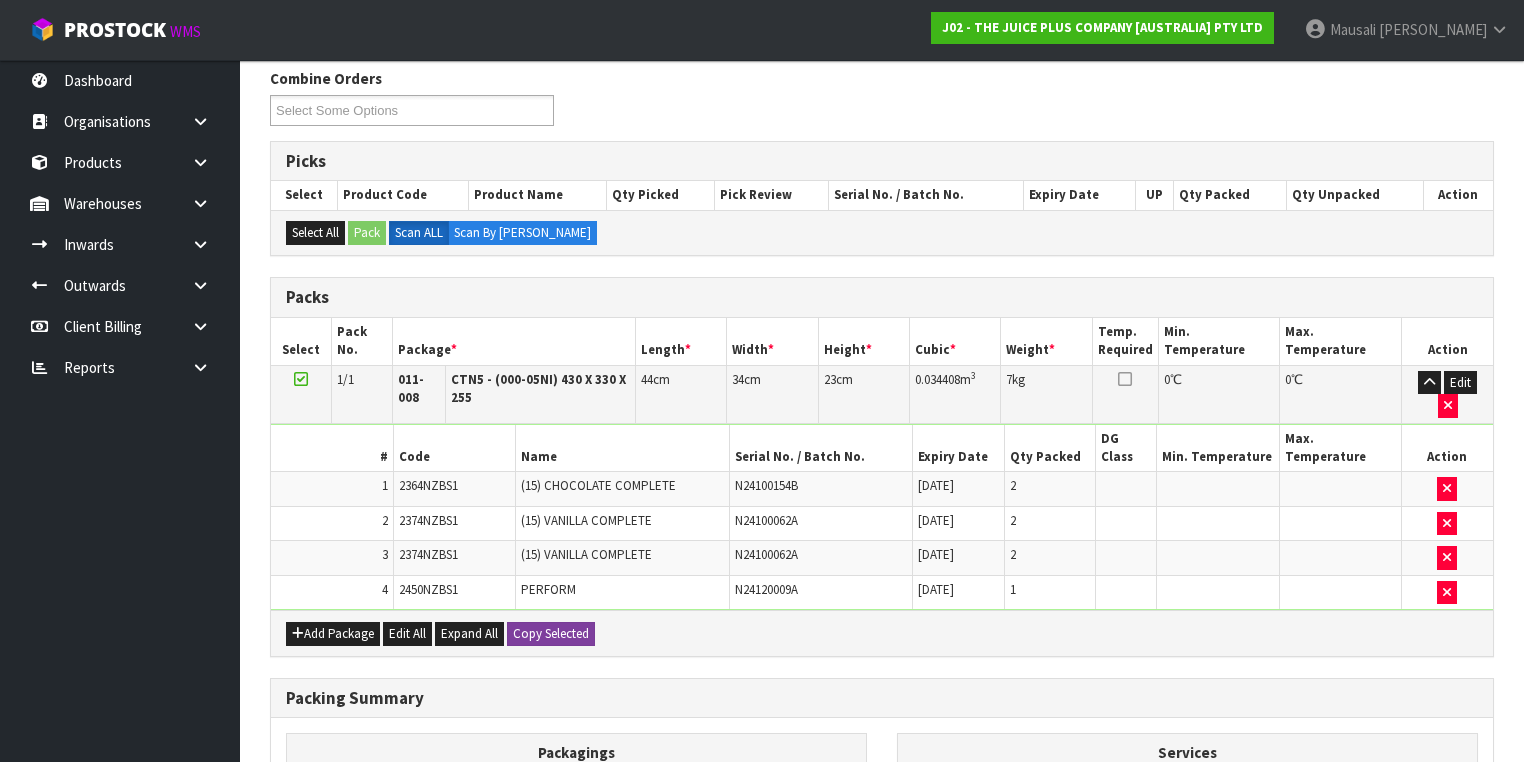scroll, scrollTop: 566, scrollLeft: 0, axis: vertical 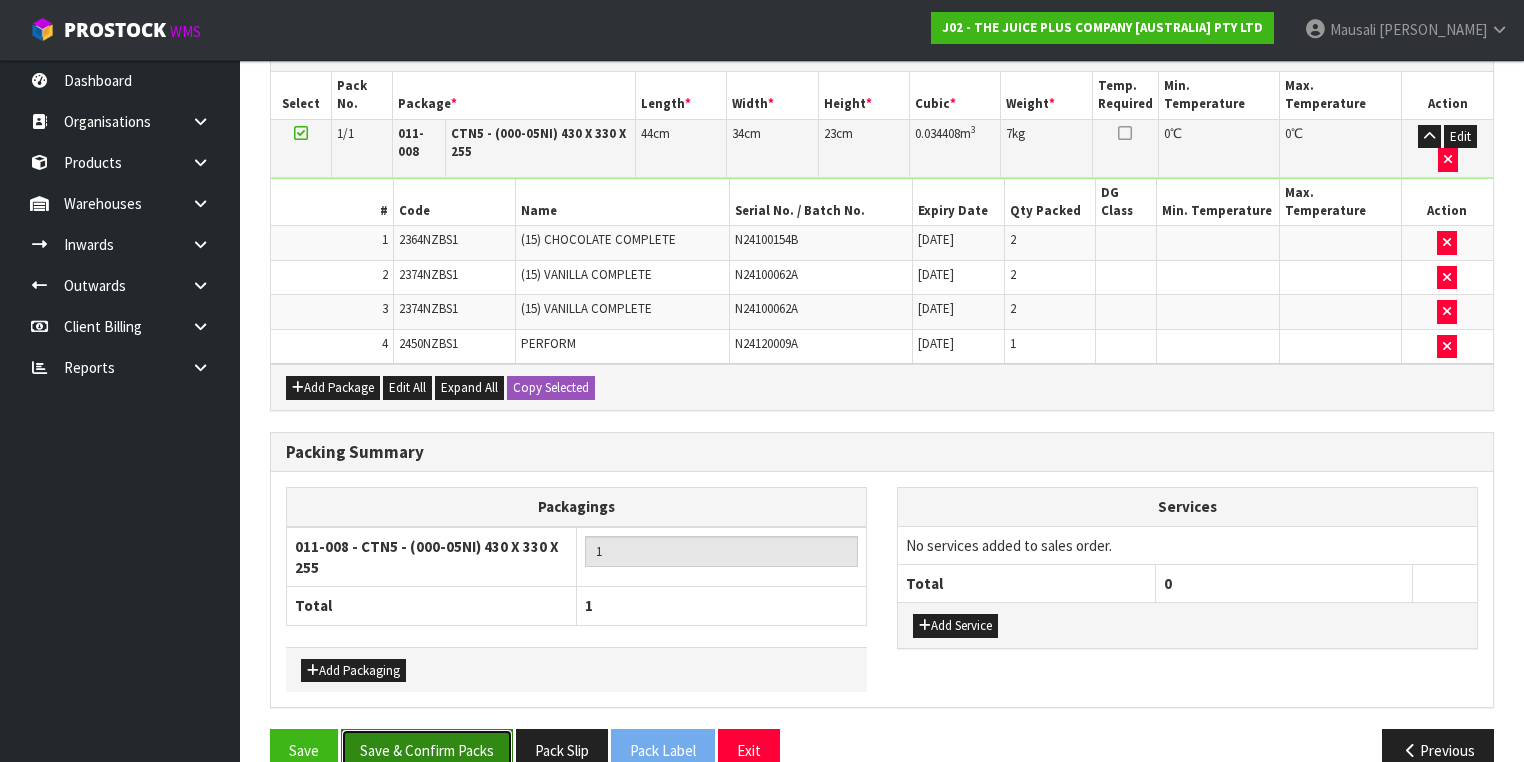 click on "Save & Confirm Packs" at bounding box center [427, 750] 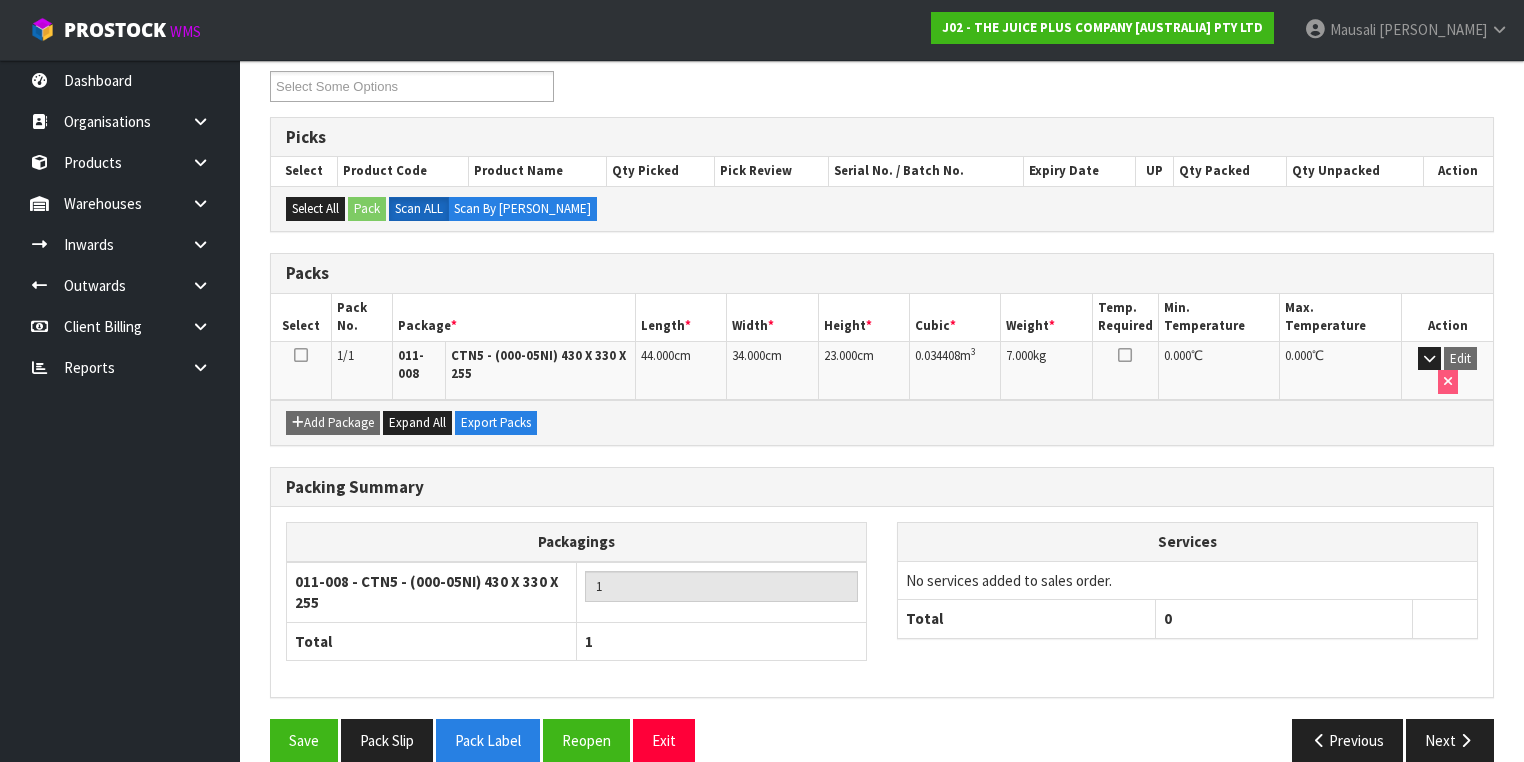 scroll, scrollTop: 356, scrollLeft: 0, axis: vertical 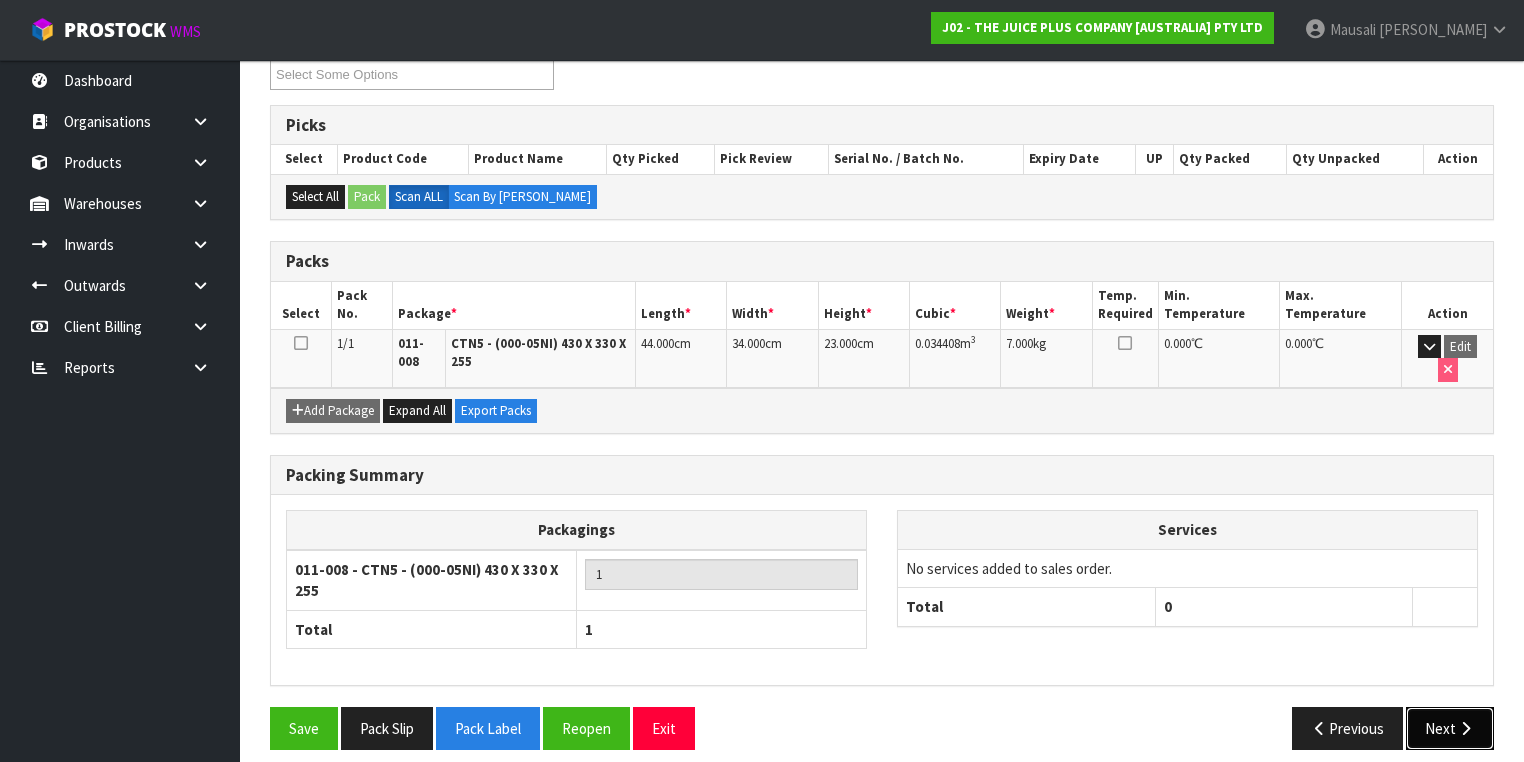 click on "Next" at bounding box center [1450, 728] 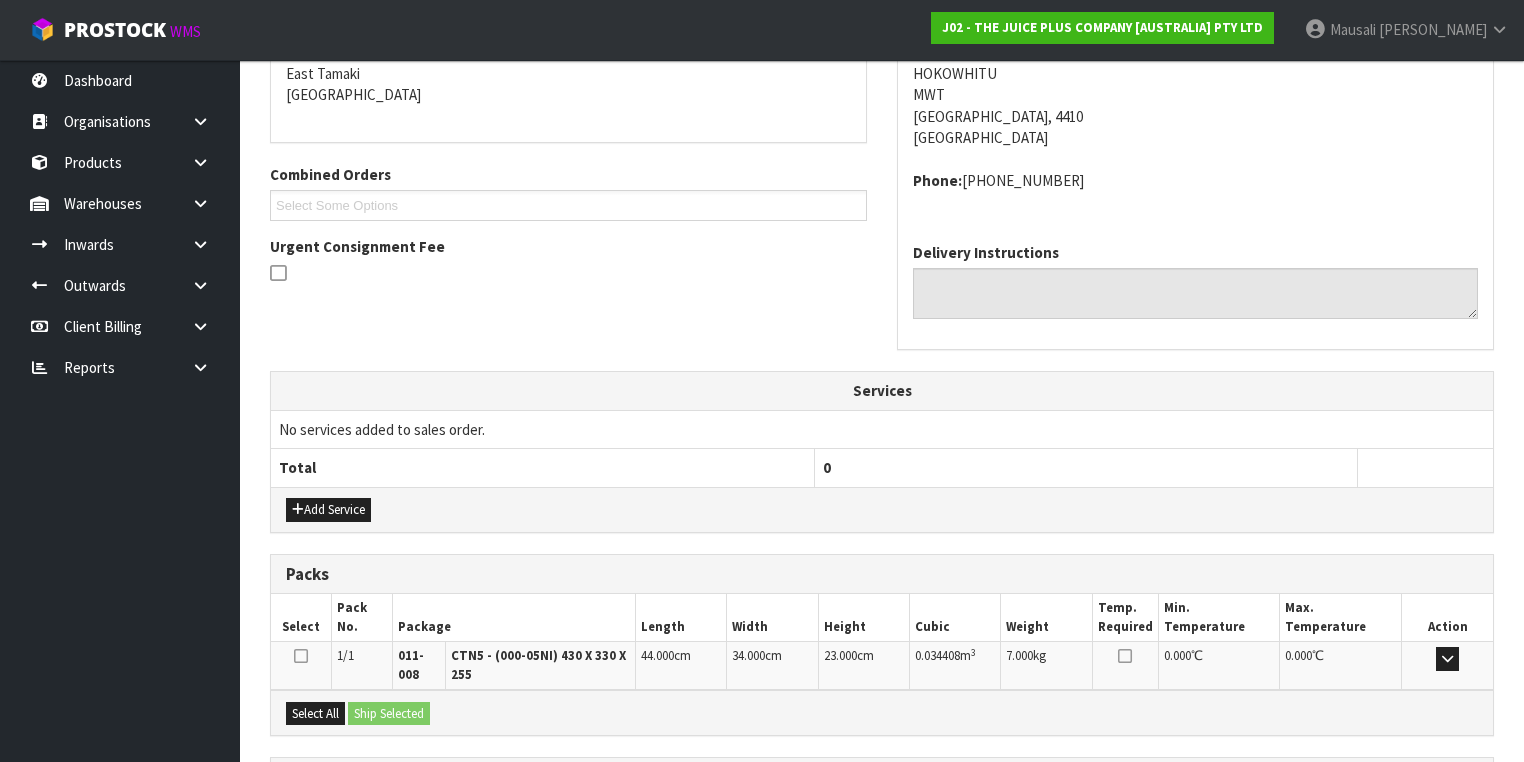scroll, scrollTop: 606, scrollLeft: 0, axis: vertical 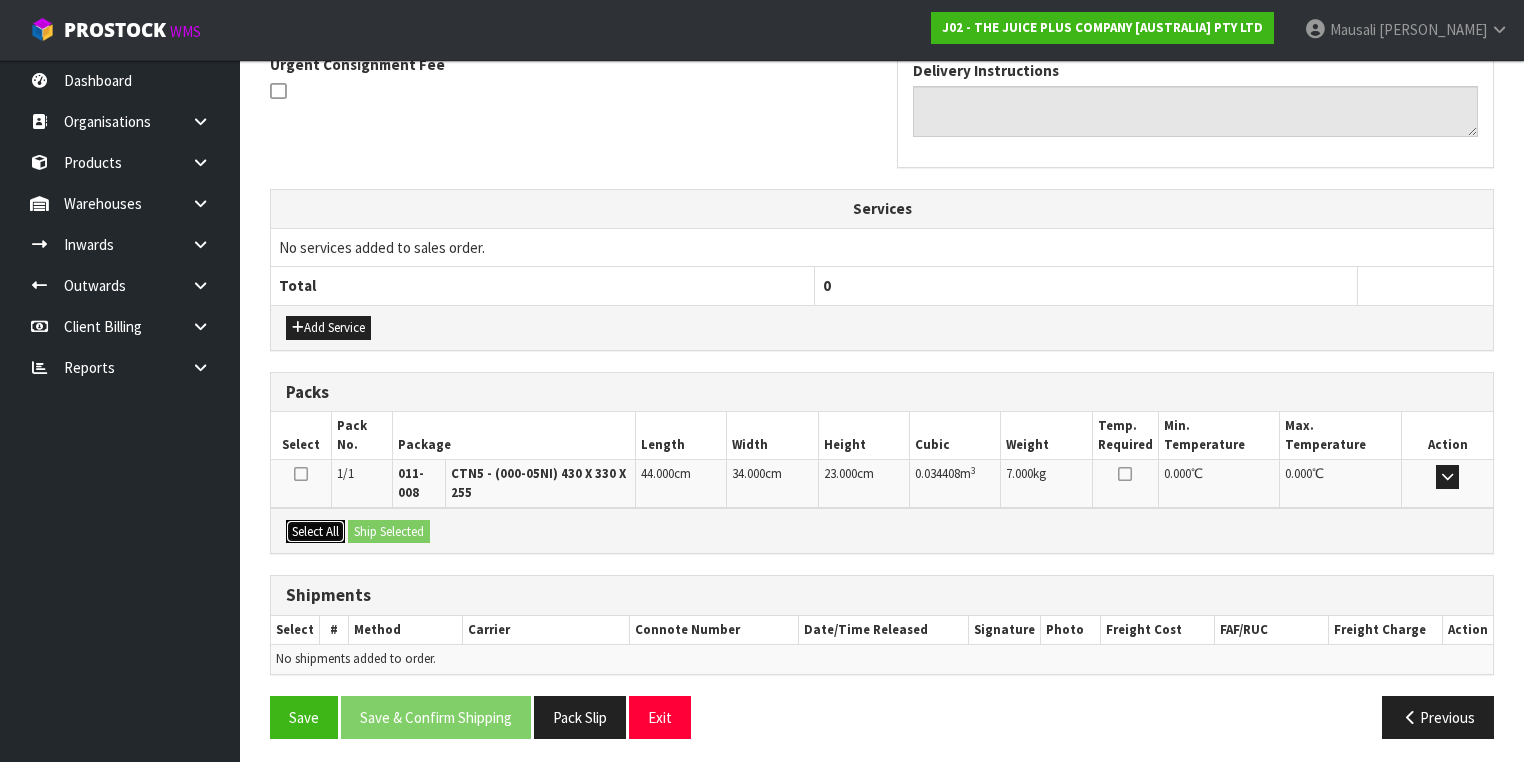 click on "Select All" at bounding box center (315, 532) 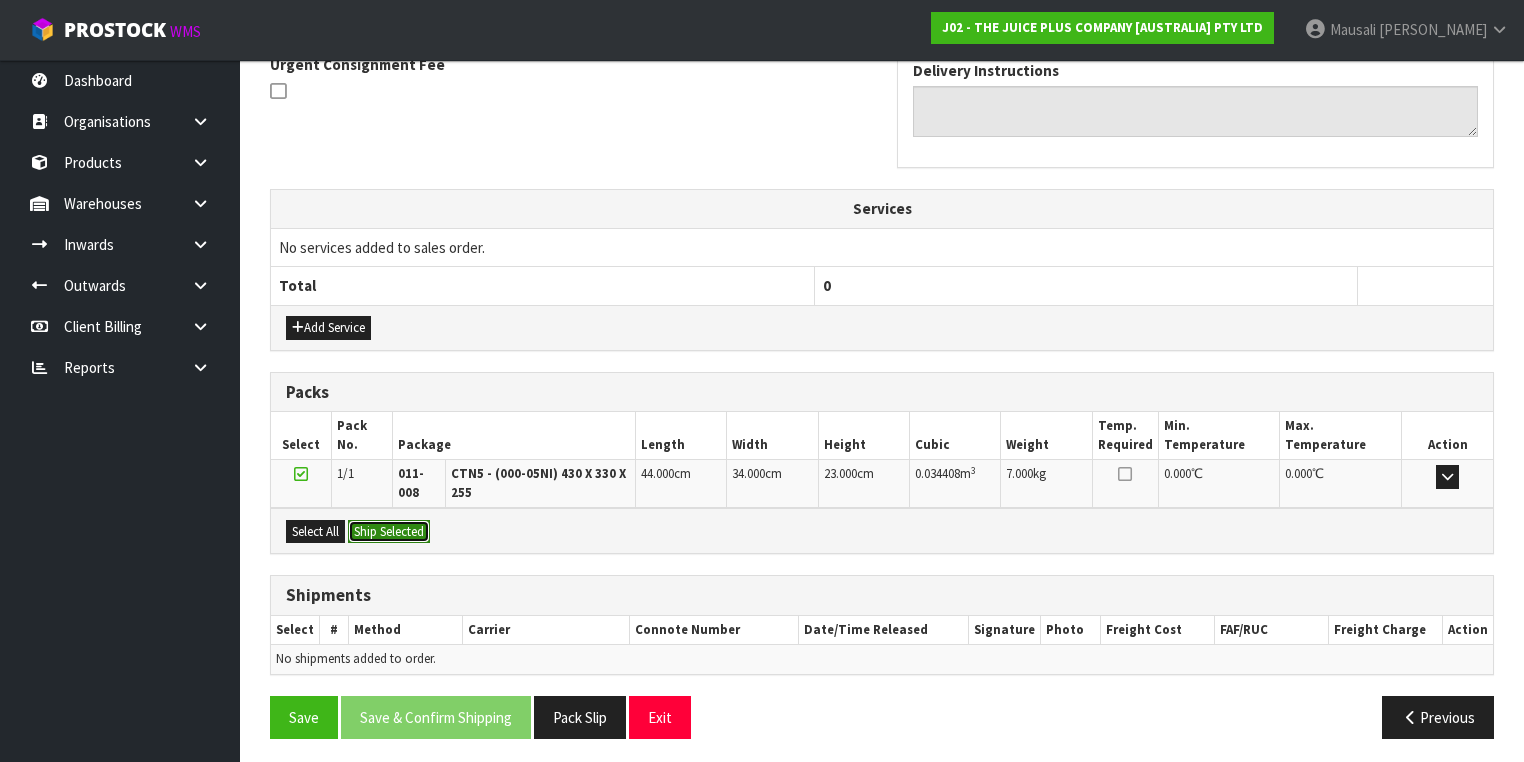 click on "Ship Selected" at bounding box center (389, 532) 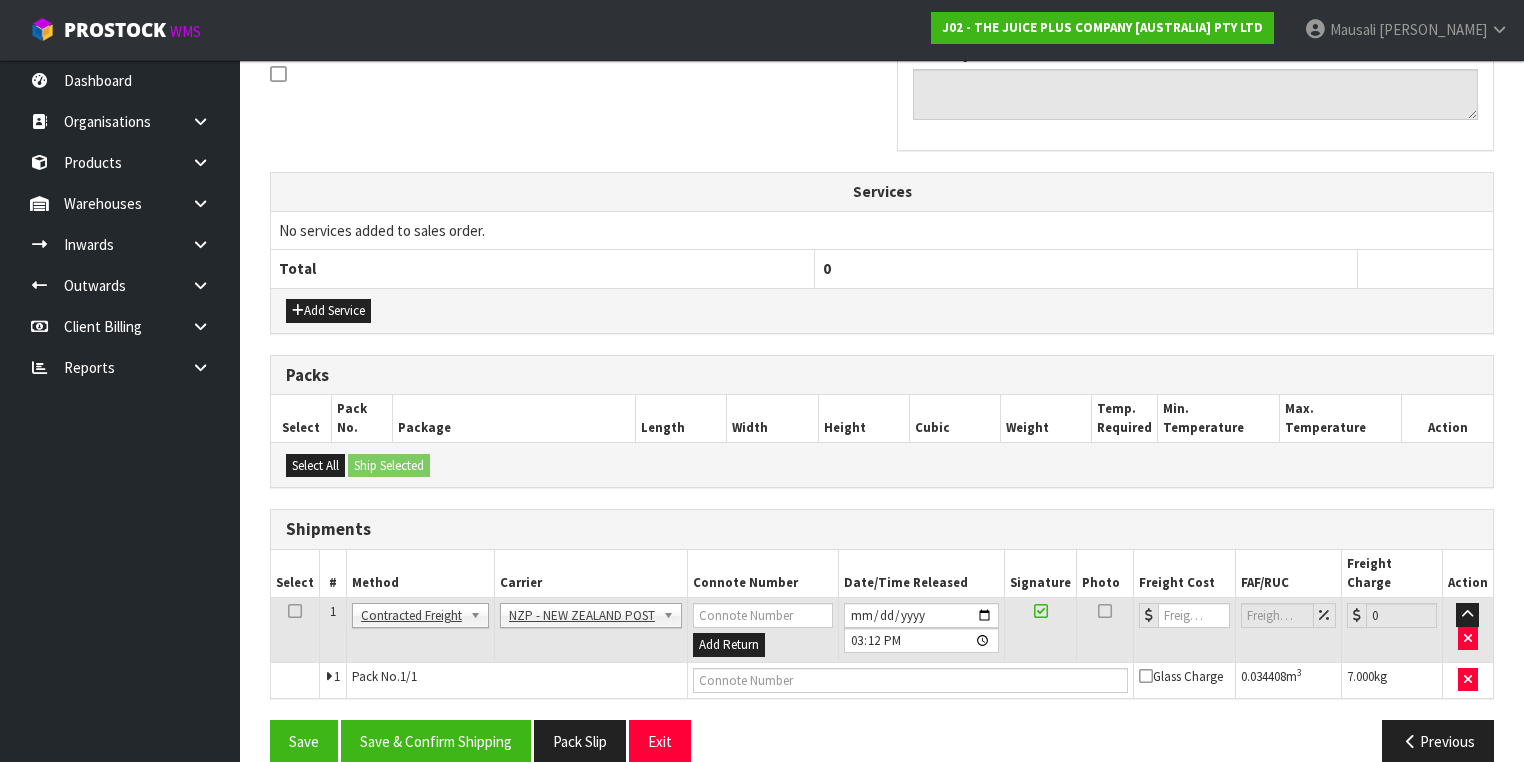 scroll, scrollTop: 628, scrollLeft: 0, axis: vertical 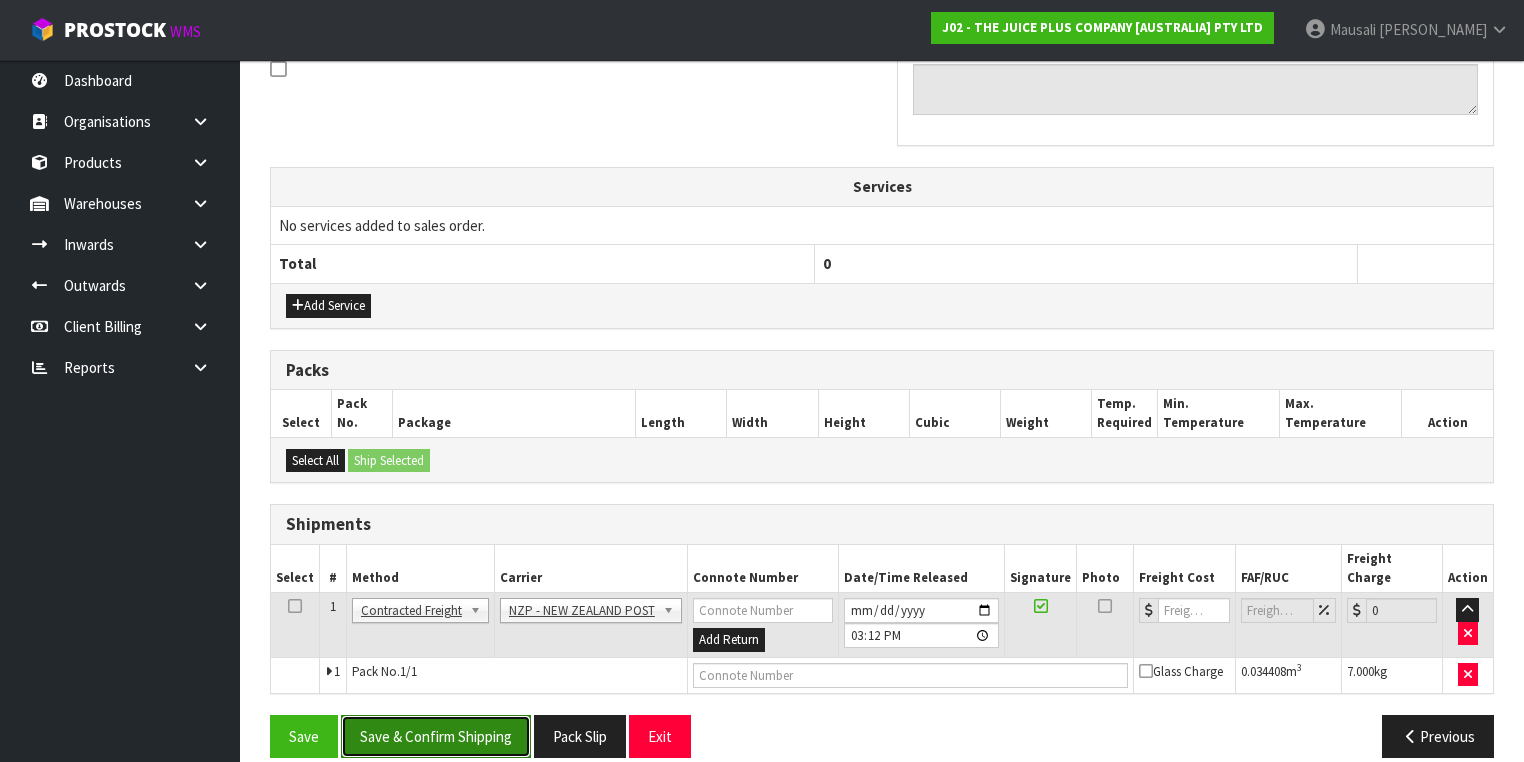 drag, startPoint x: 459, startPoint y: 706, endPoint x: 606, endPoint y: 674, distance: 150.44267 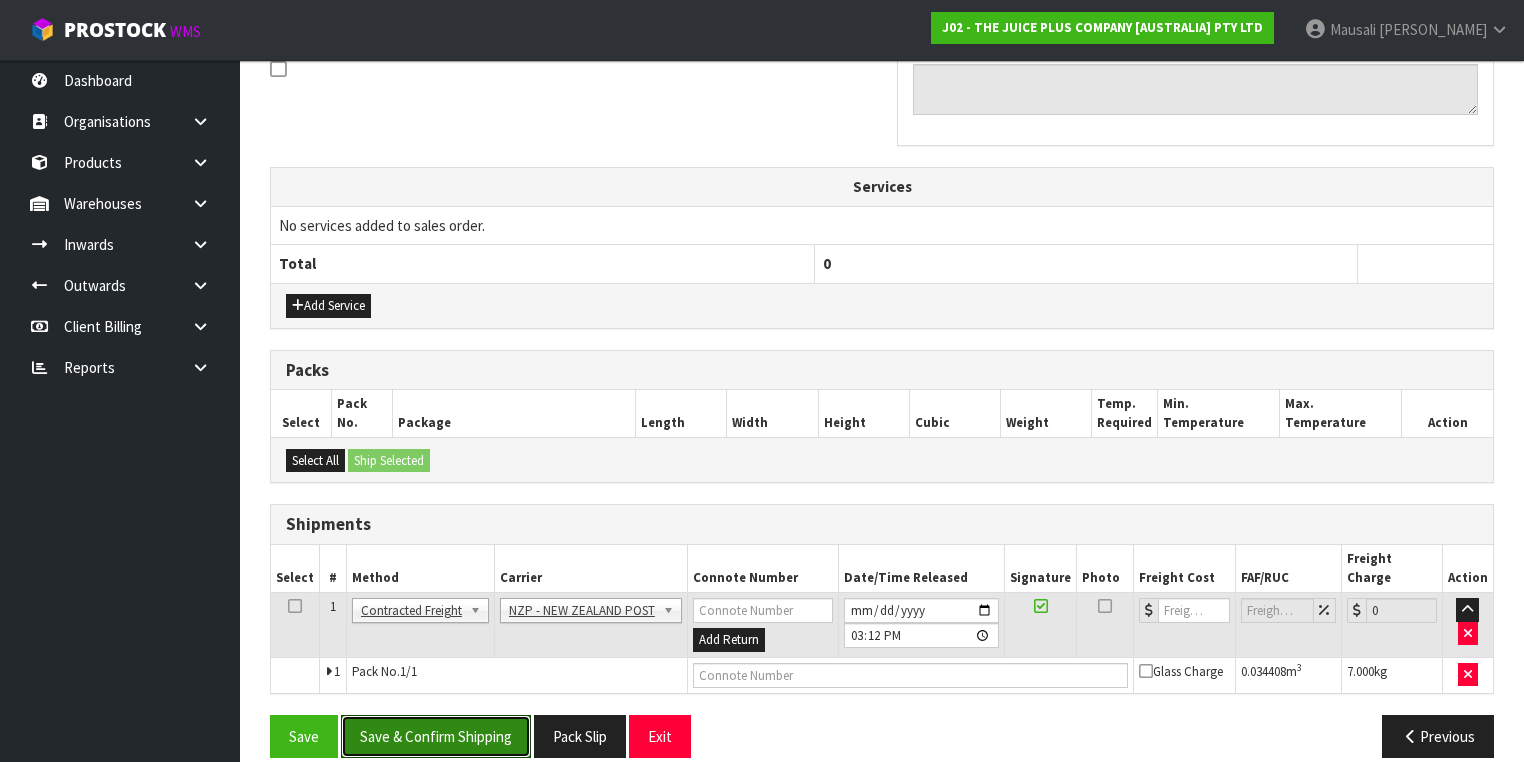 click on "Save & Confirm Shipping" at bounding box center [436, 736] 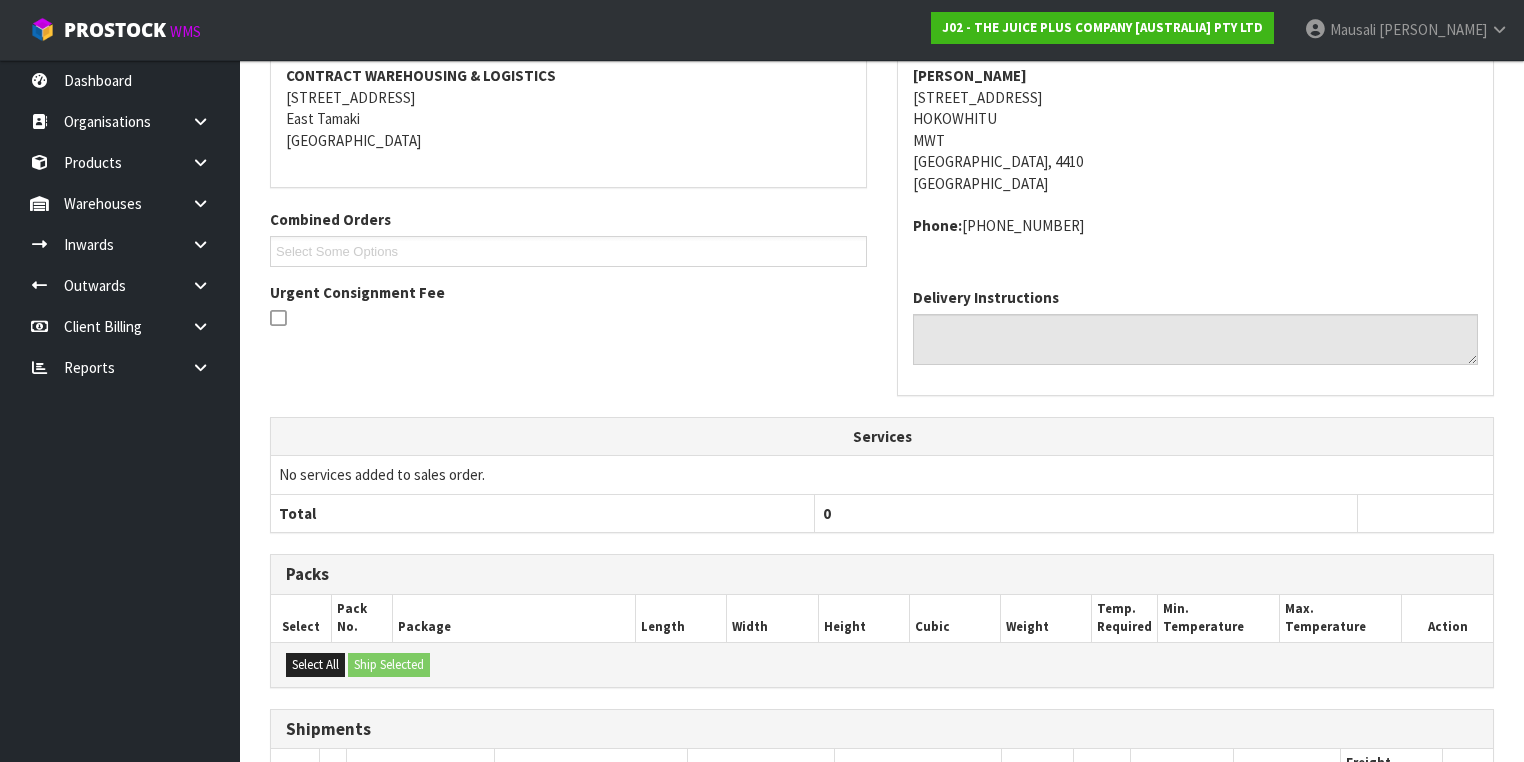 scroll, scrollTop: 600, scrollLeft: 0, axis: vertical 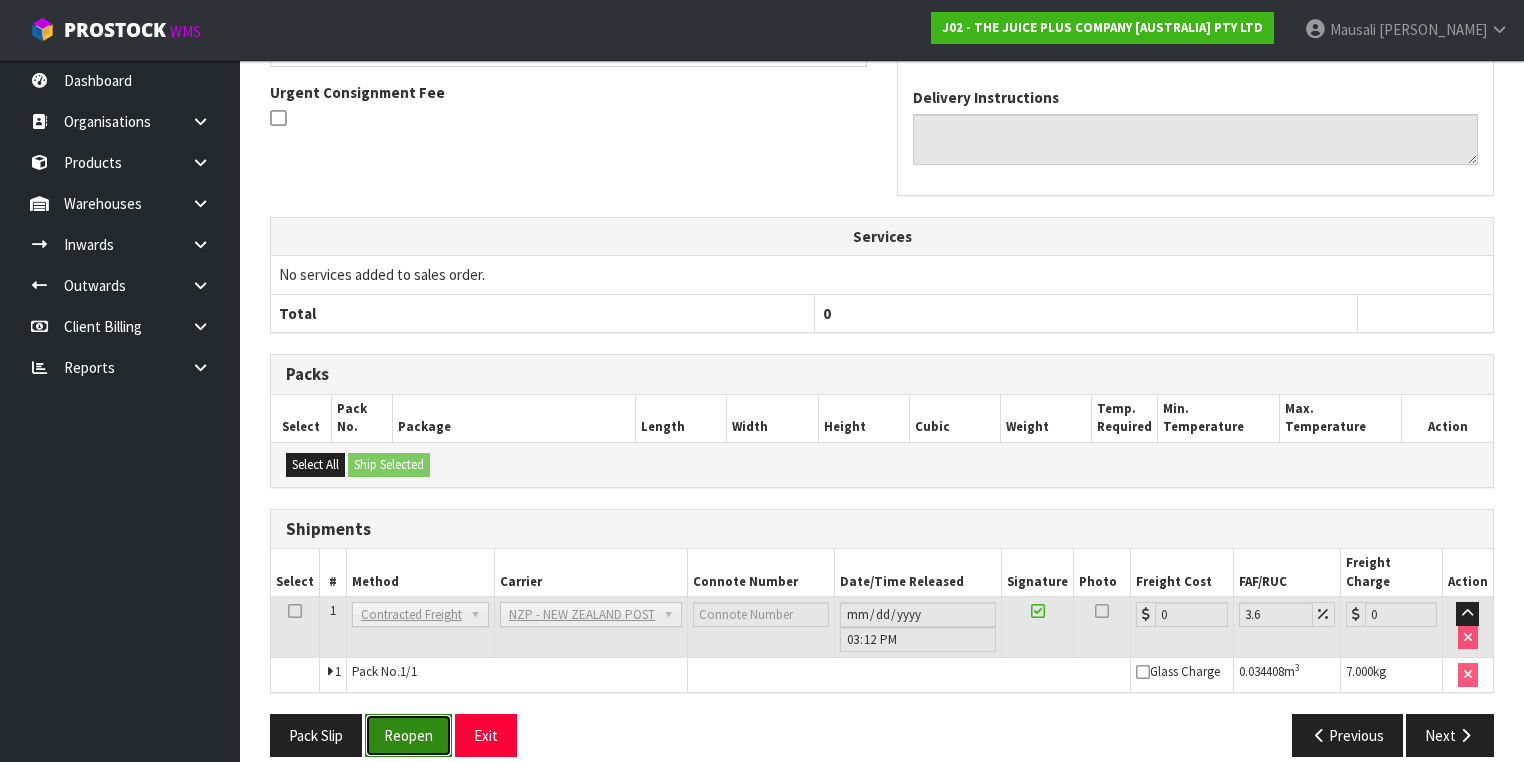 drag, startPoint x: 392, startPoint y: 702, endPoint x: 403, endPoint y: 693, distance: 14.21267 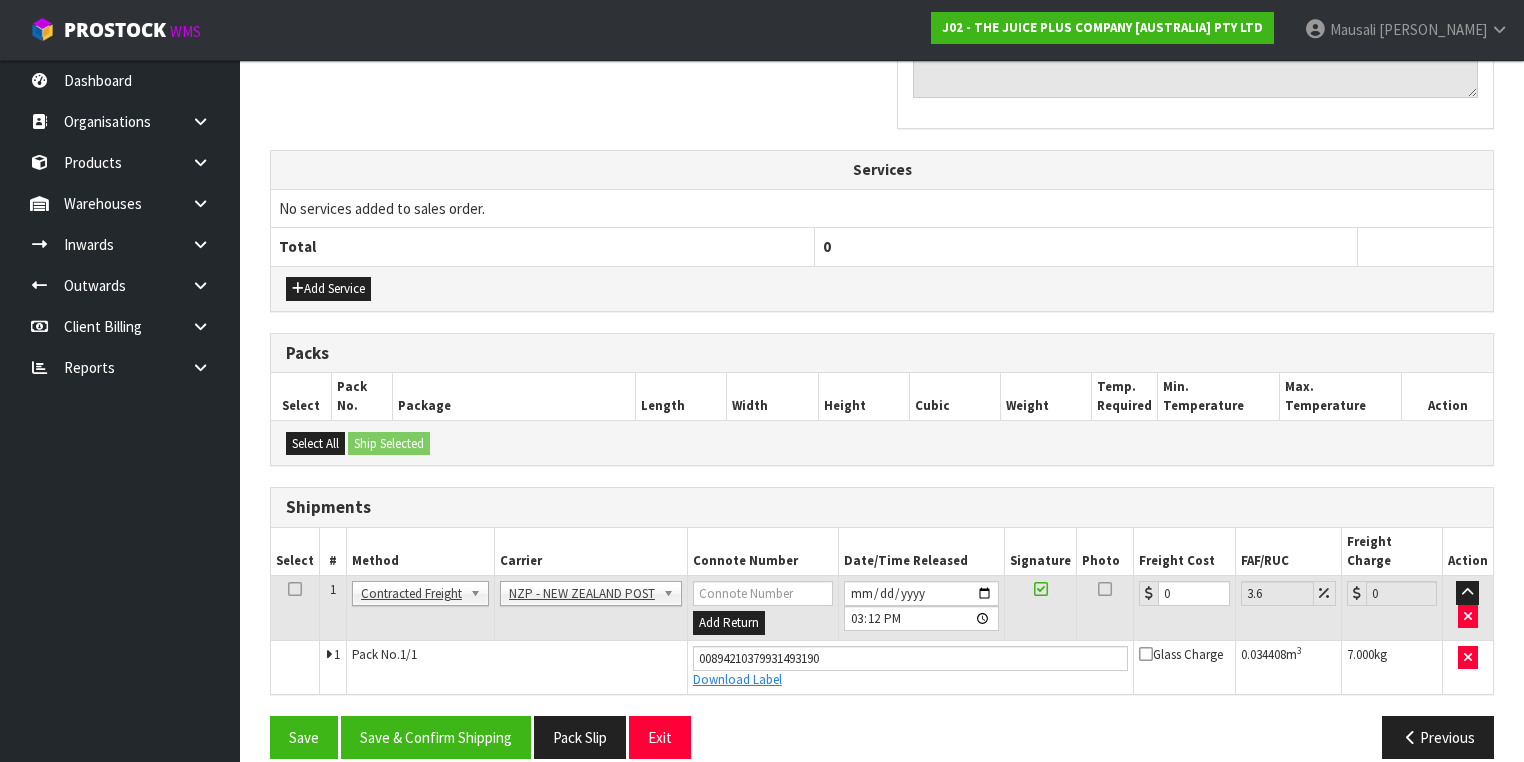 scroll, scrollTop: 646, scrollLeft: 0, axis: vertical 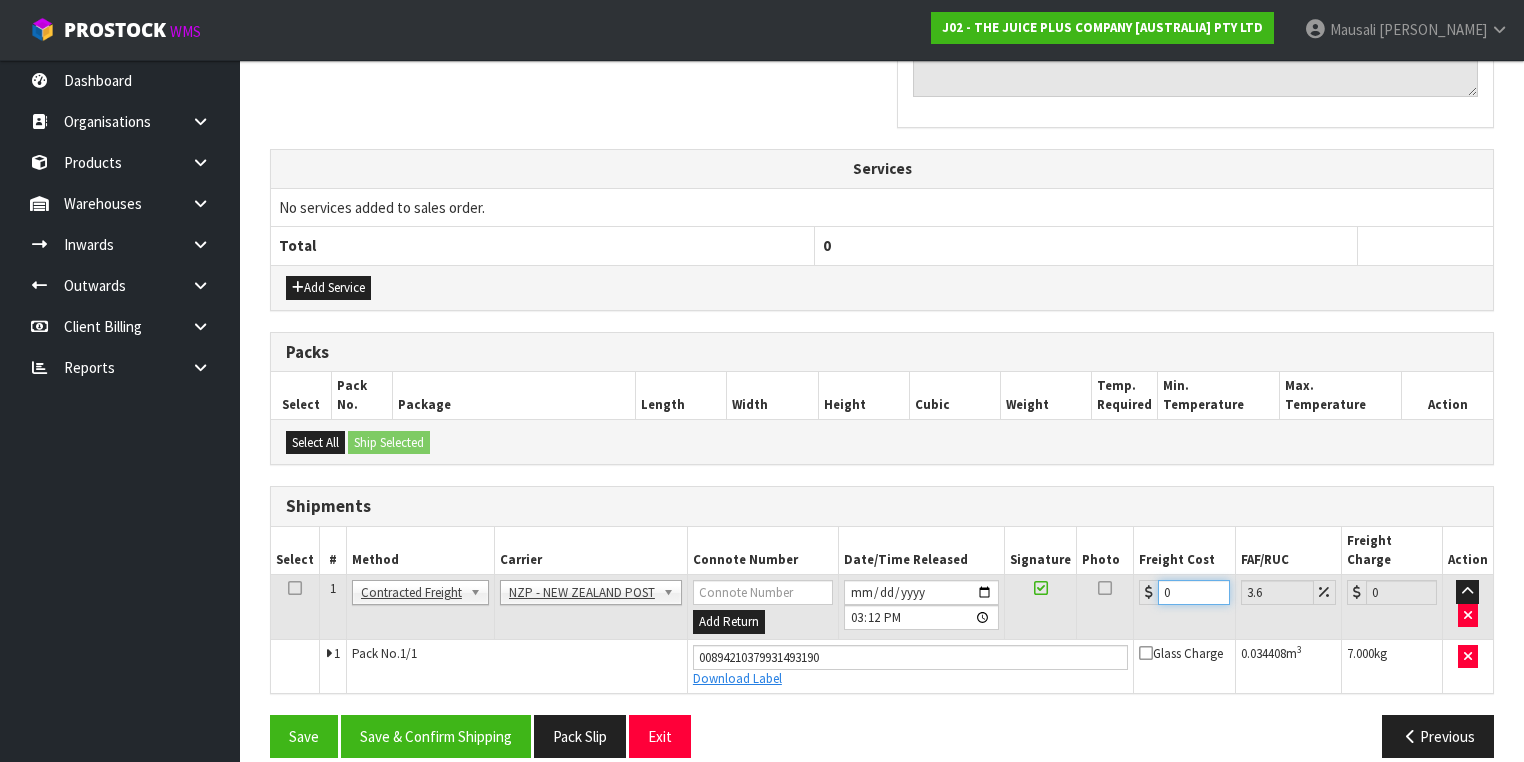 drag, startPoint x: 1169, startPoint y: 573, endPoint x: 1140, endPoint y: 575, distance: 29.068884 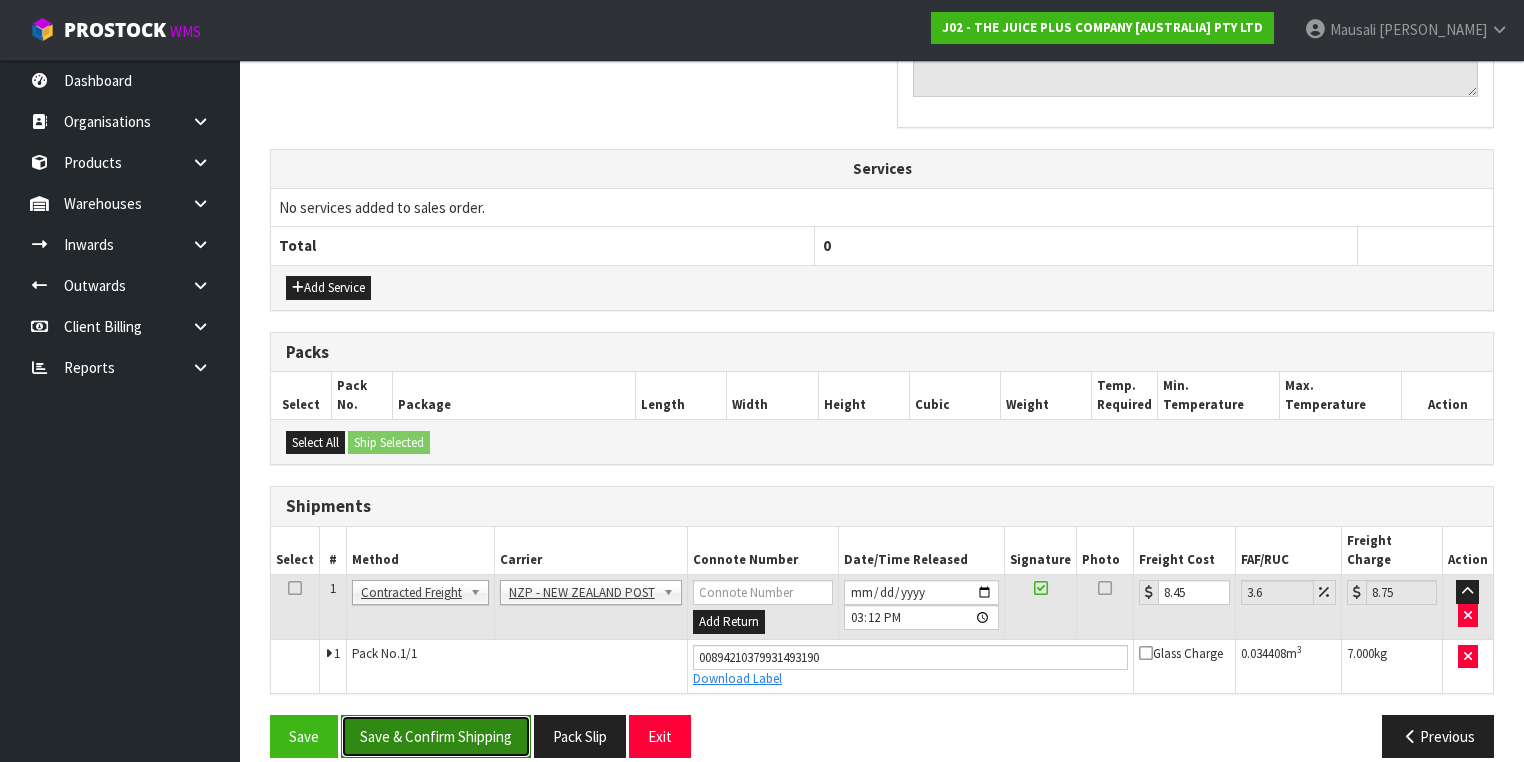 click on "Save & Confirm Shipping" at bounding box center [436, 736] 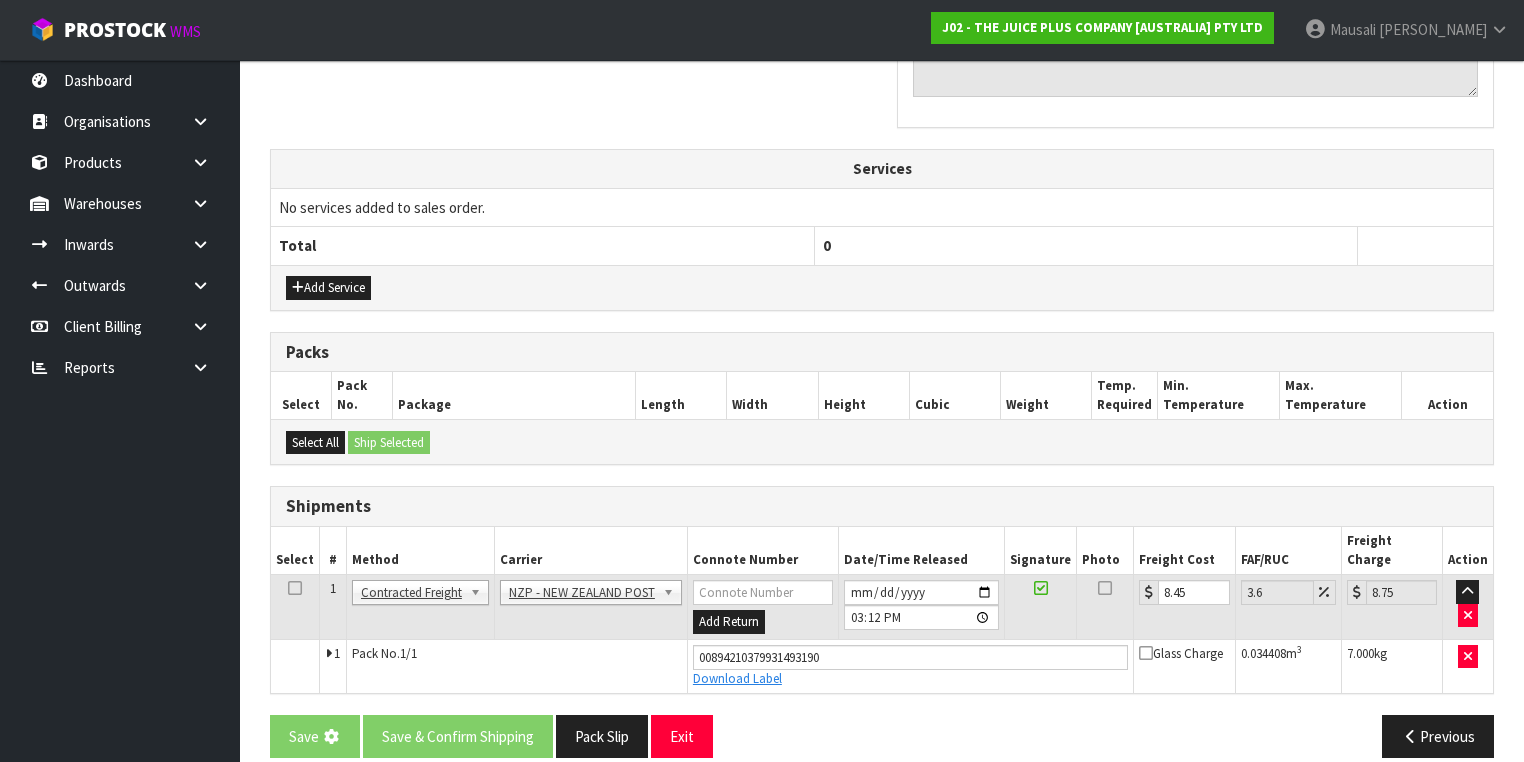 scroll, scrollTop: 0, scrollLeft: 0, axis: both 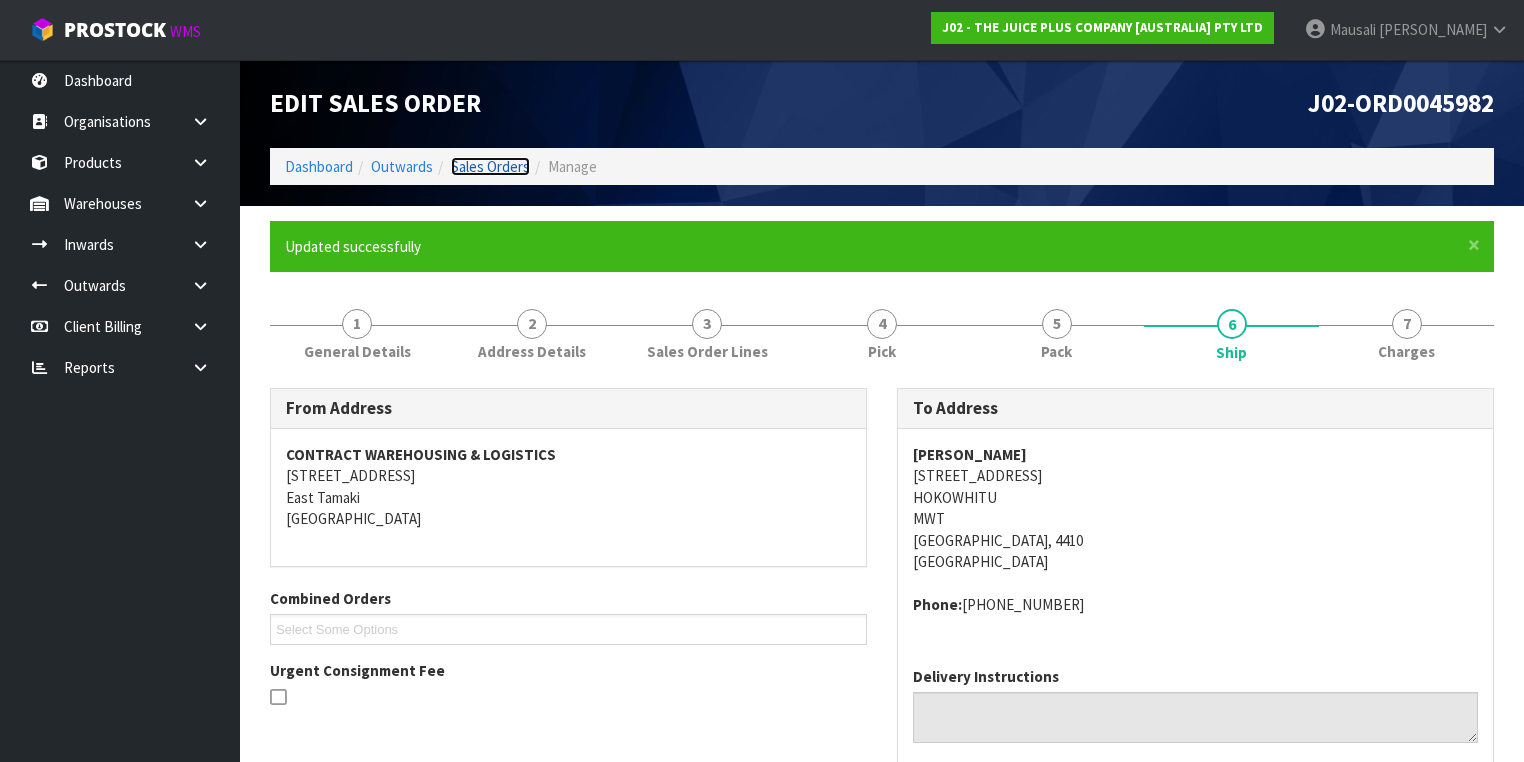 click on "Sales Orders" at bounding box center [490, 166] 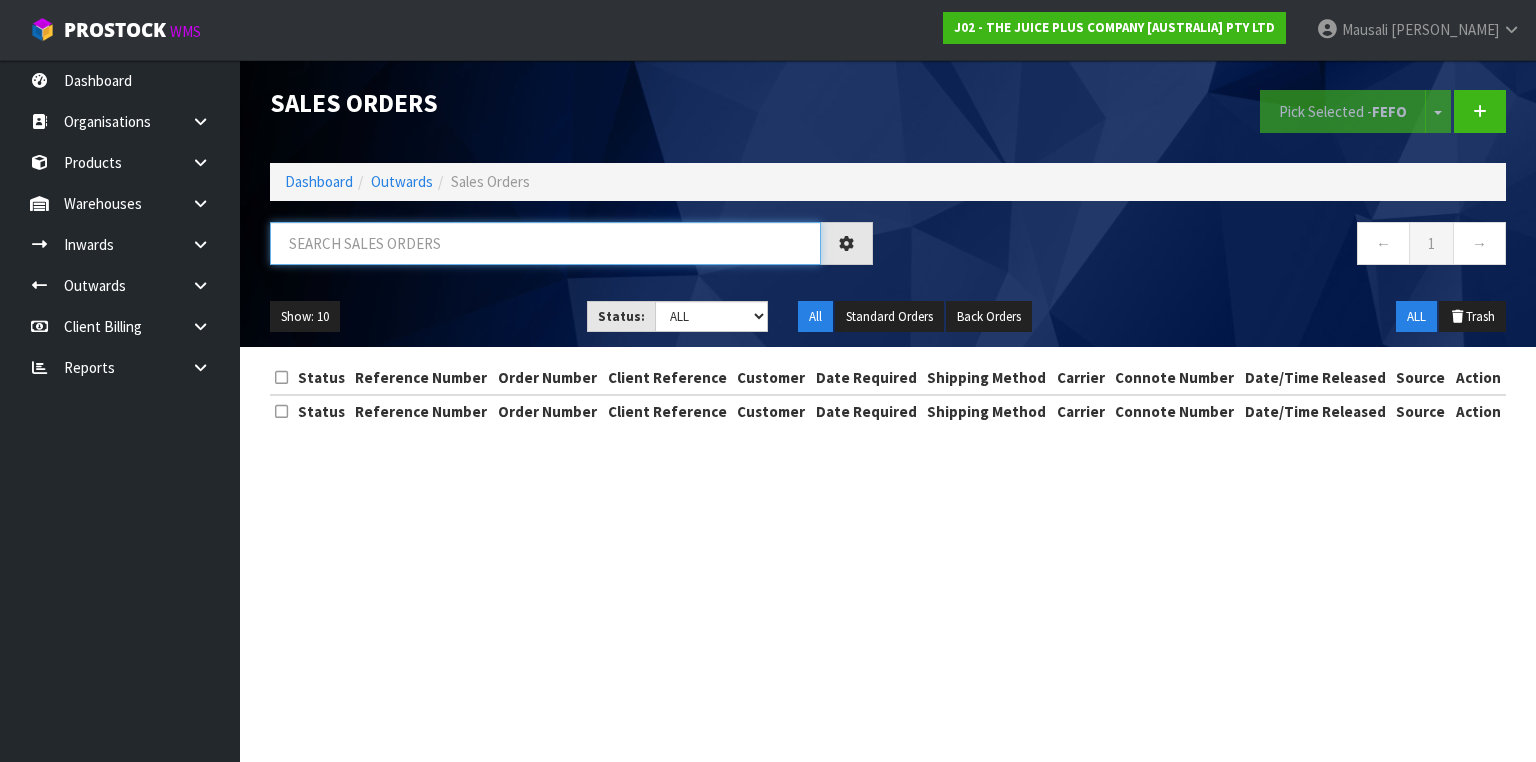 click at bounding box center [545, 243] 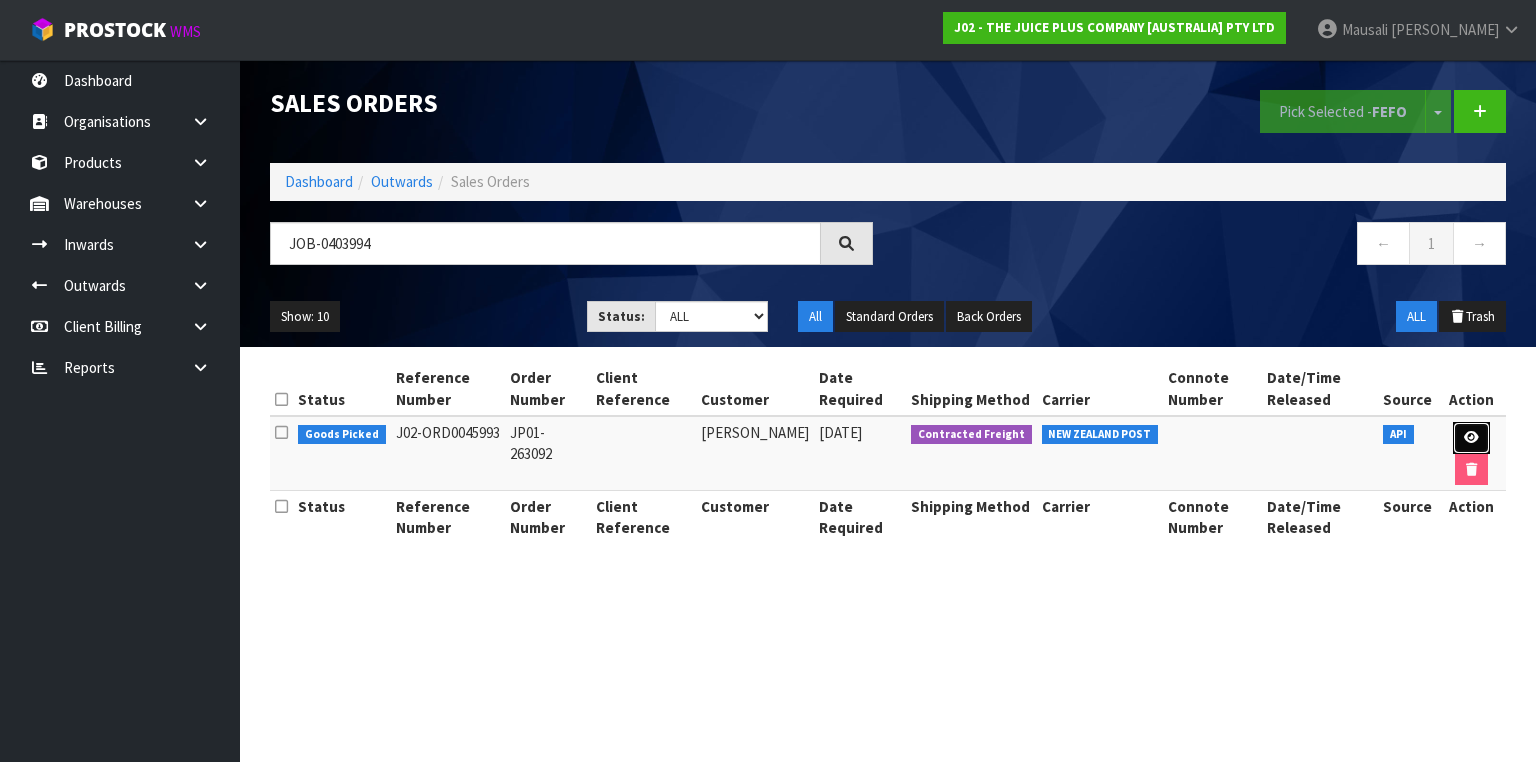 click at bounding box center [1471, 437] 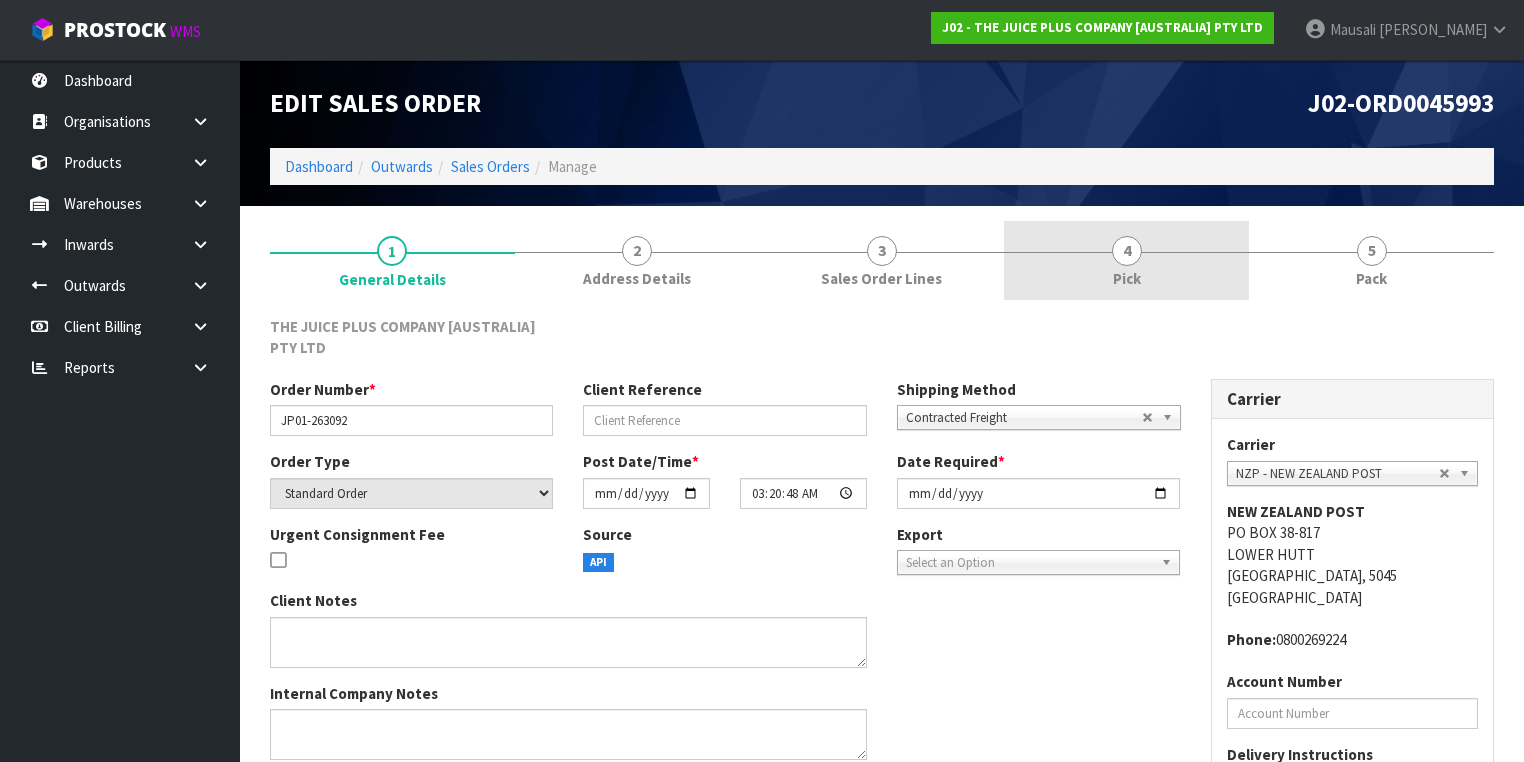 click on "4" at bounding box center (1127, 251) 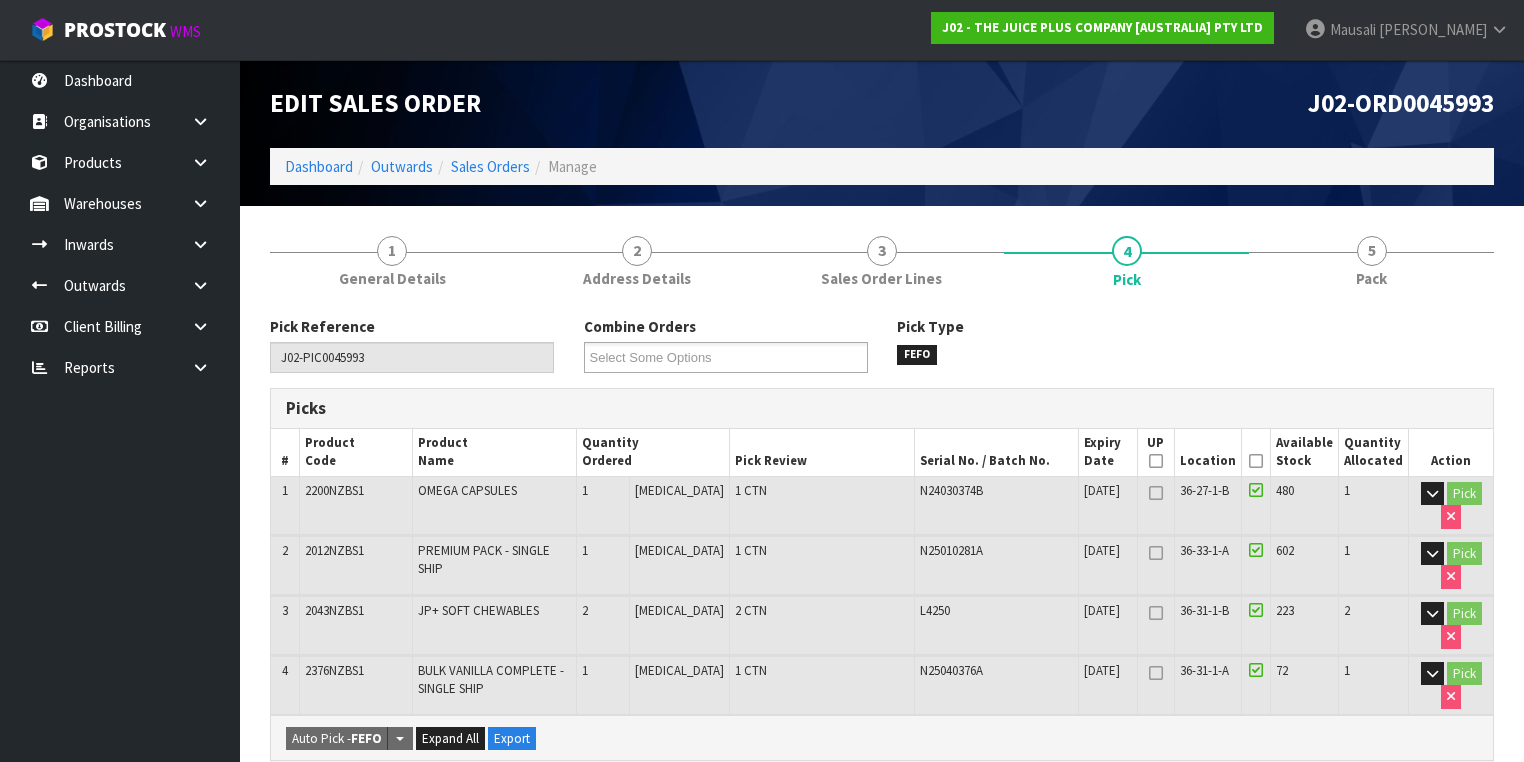click at bounding box center (1256, 461) 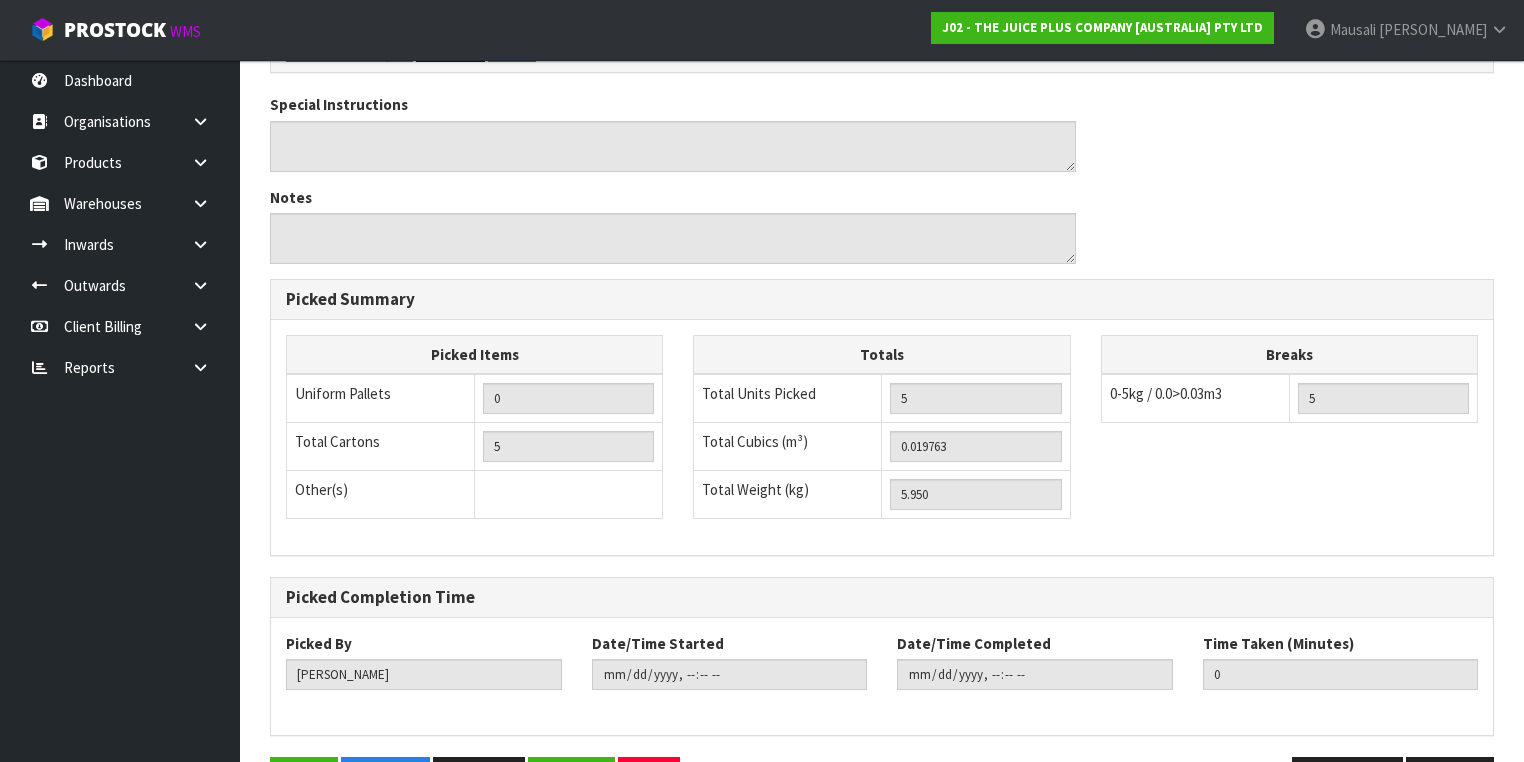 scroll, scrollTop: 800, scrollLeft: 0, axis: vertical 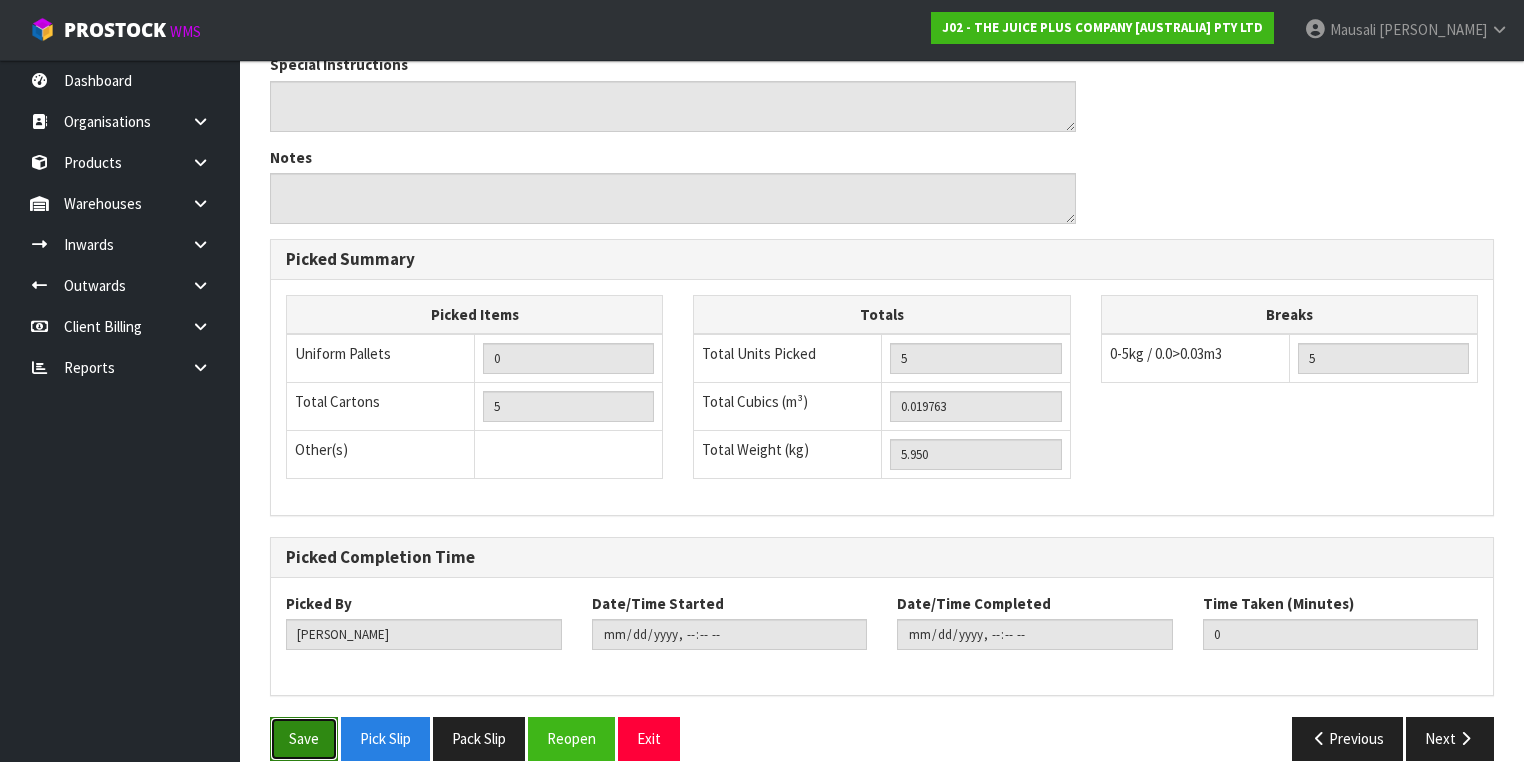click on "Save" at bounding box center [304, 738] 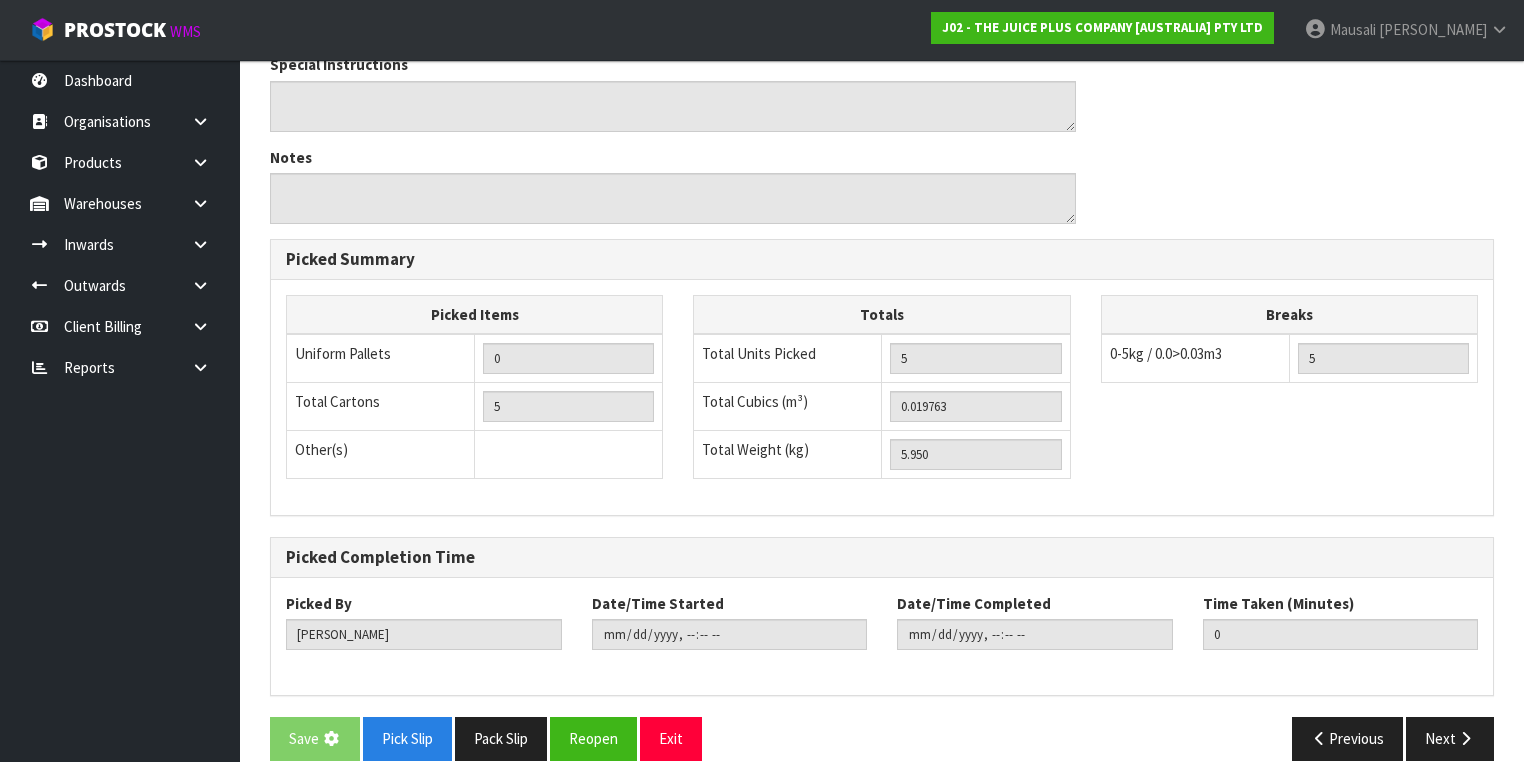 scroll, scrollTop: 0, scrollLeft: 0, axis: both 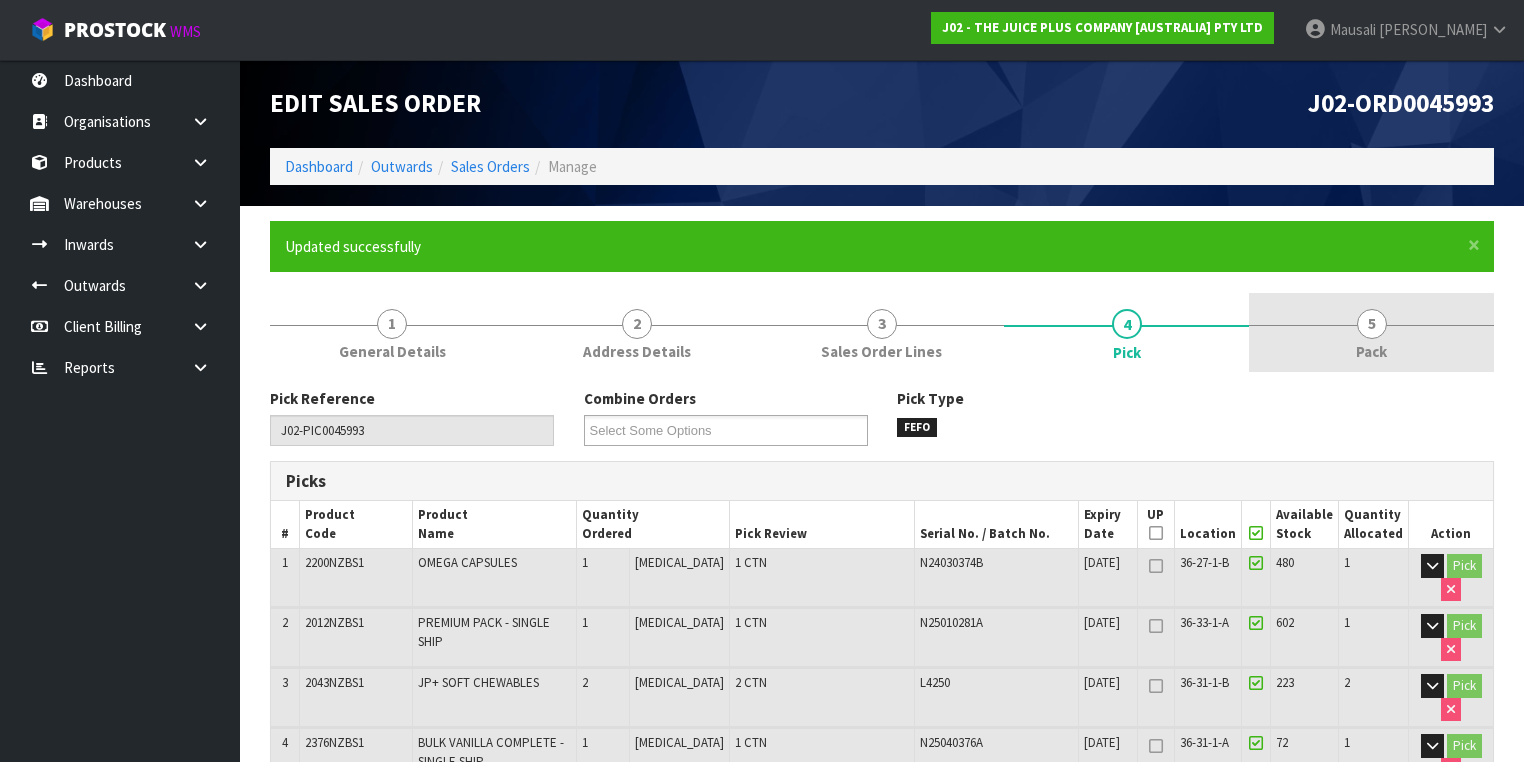 click on "5
Pack" at bounding box center [1371, 332] 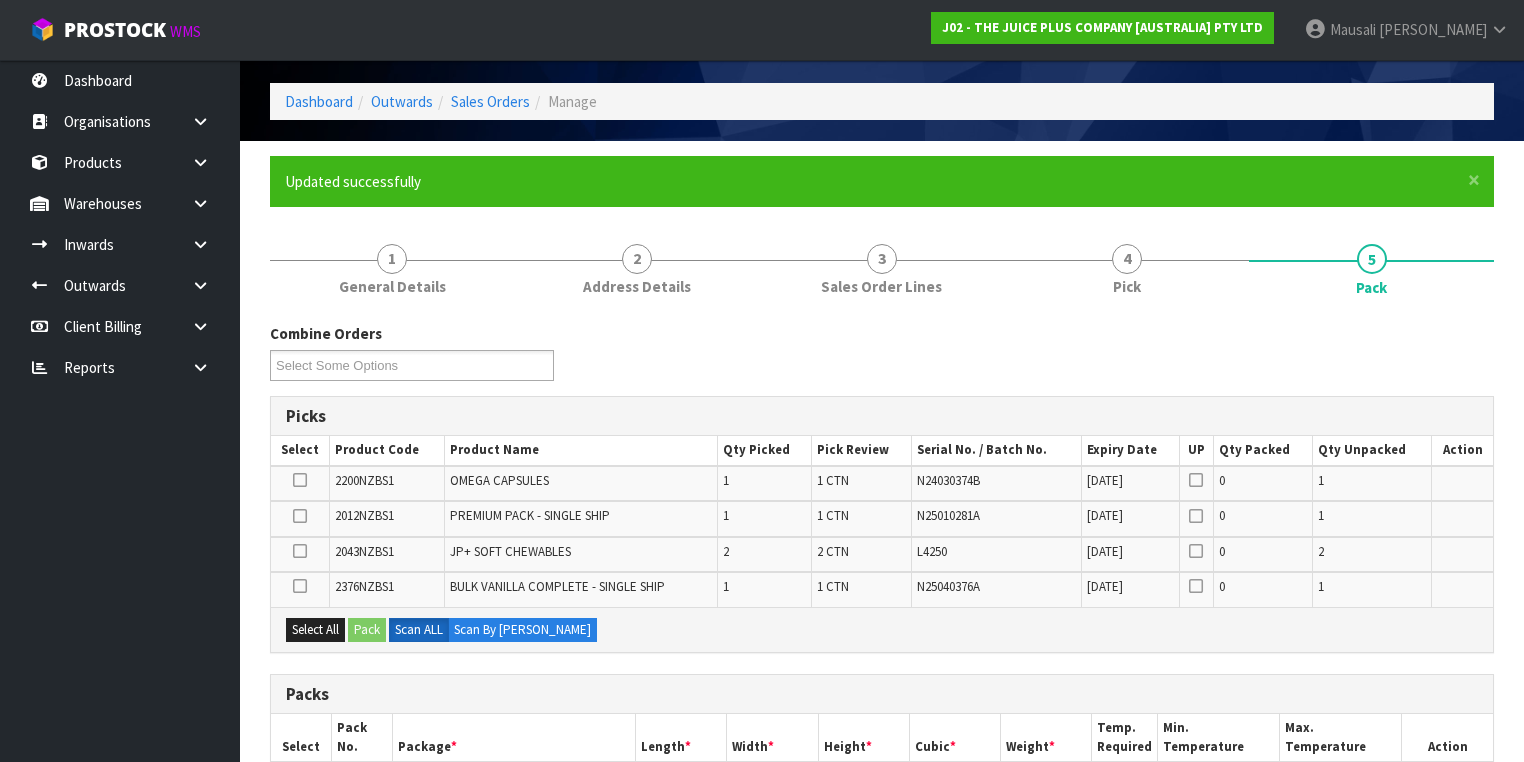scroll, scrollTop: 320, scrollLeft: 0, axis: vertical 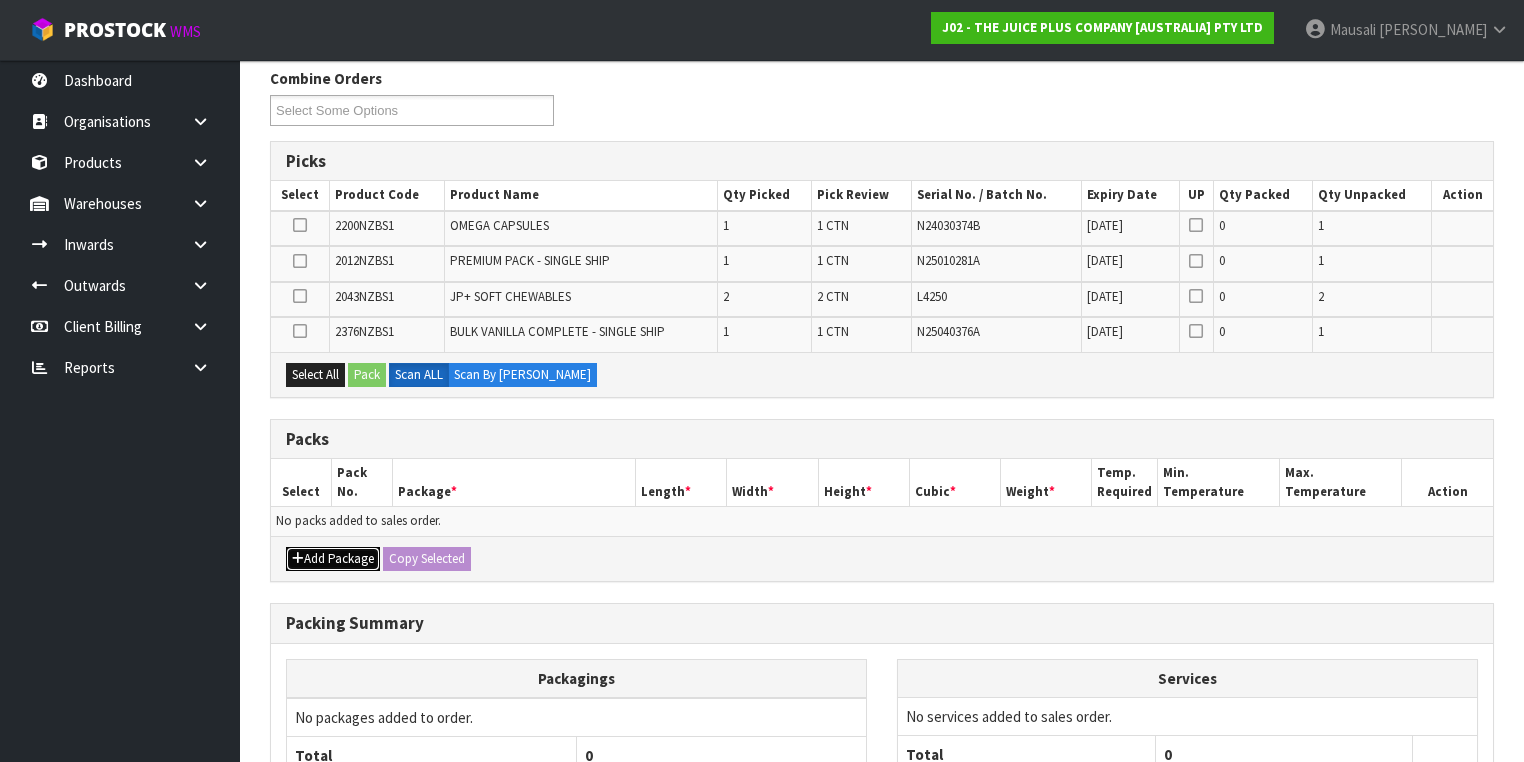 click on "Add Package" at bounding box center (333, 559) 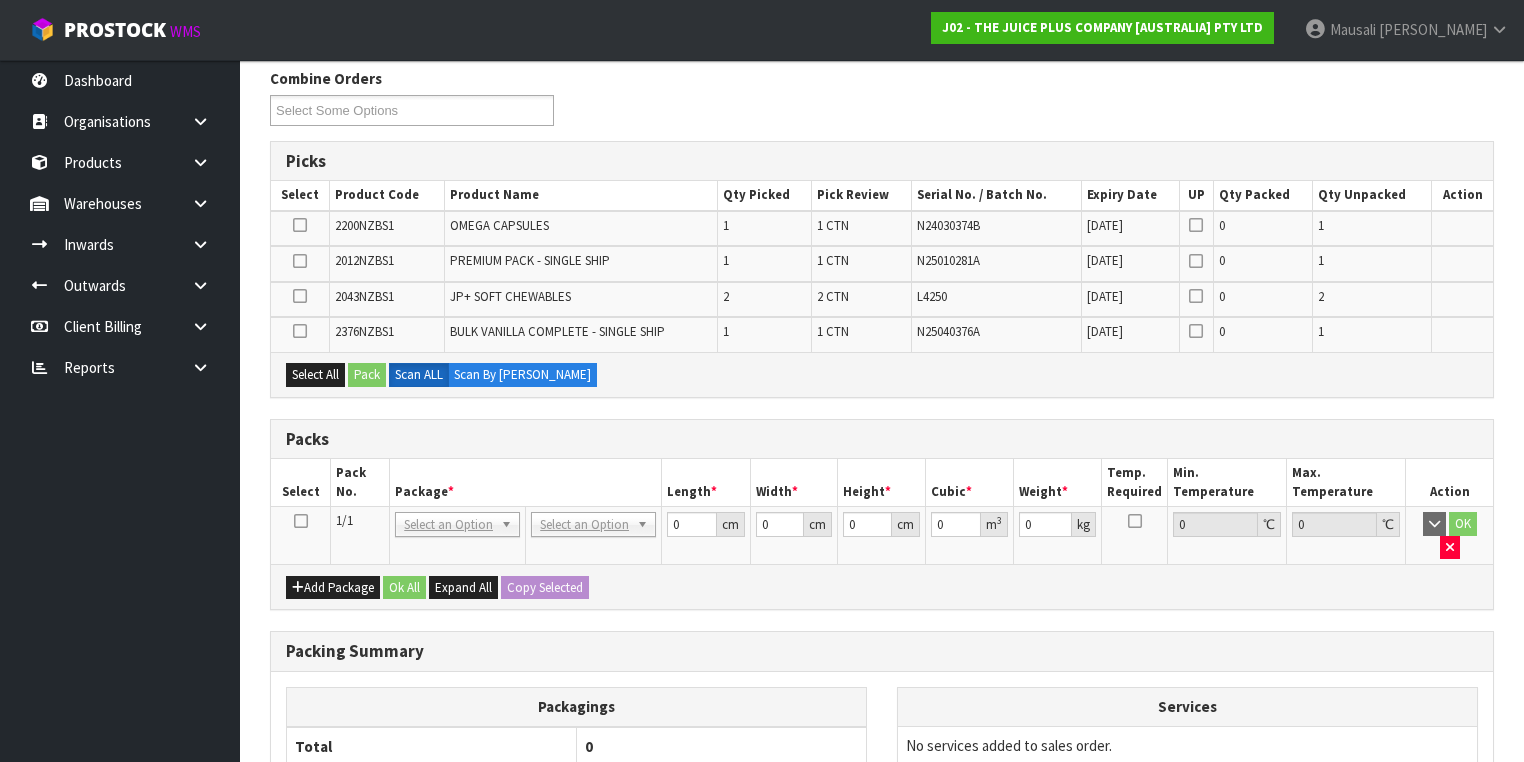click at bounding box center (301, 521) 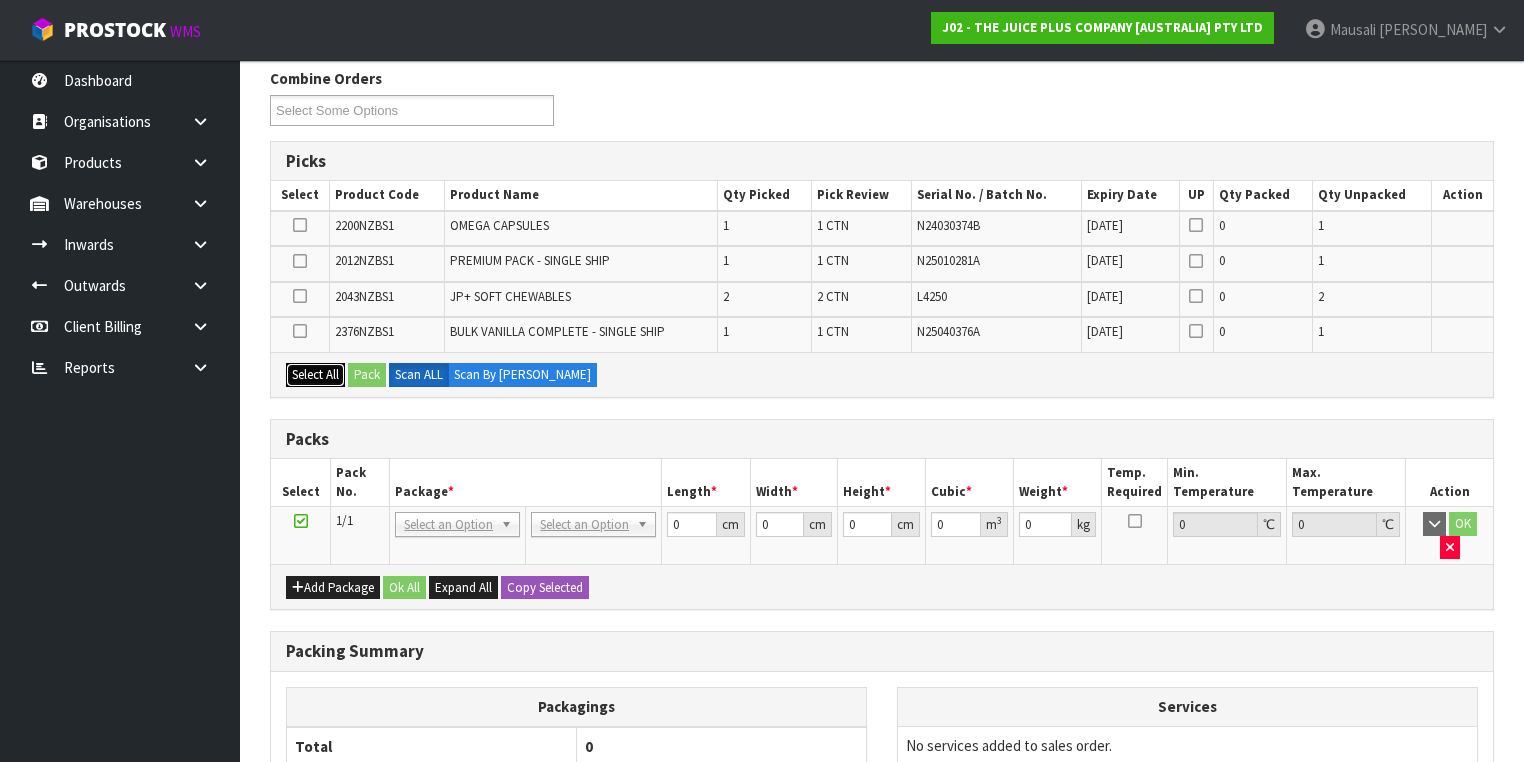 click on "Select All" at bounding box center [315, 375] 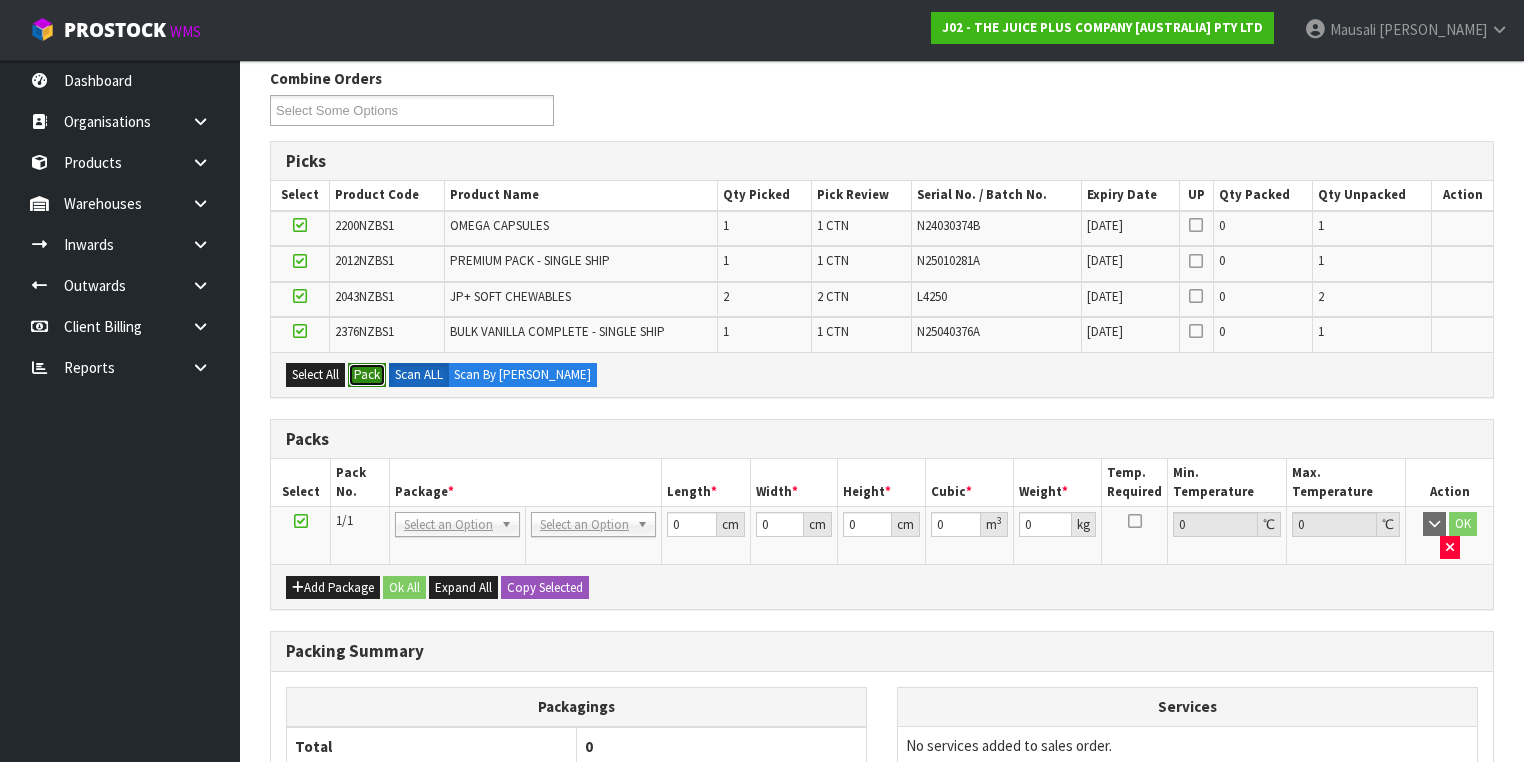 click on "Pack" at bounding box center (367, 375) 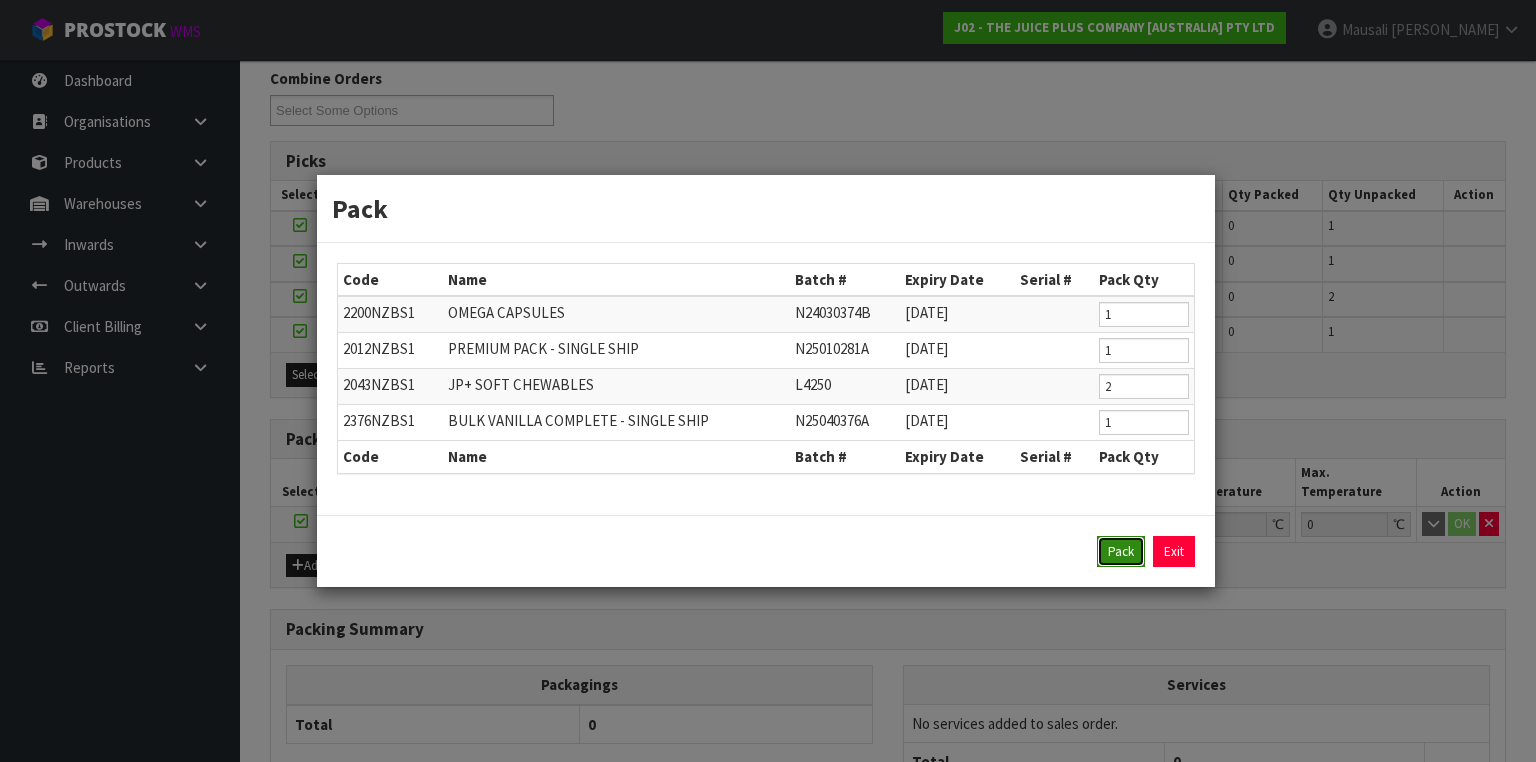 click on "Pack" at bounding box center (1121, 552) 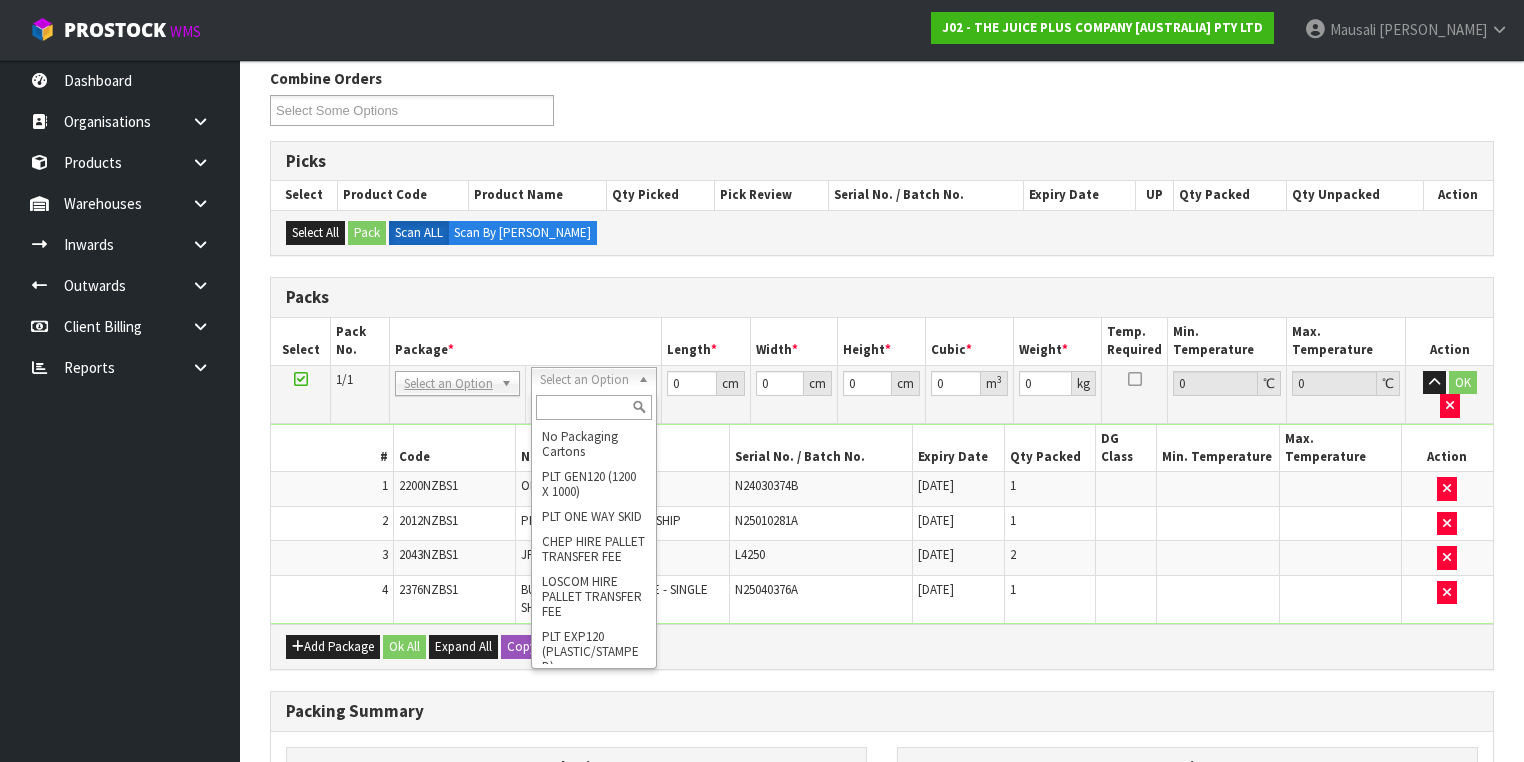 click at bounding box center [593, 407] 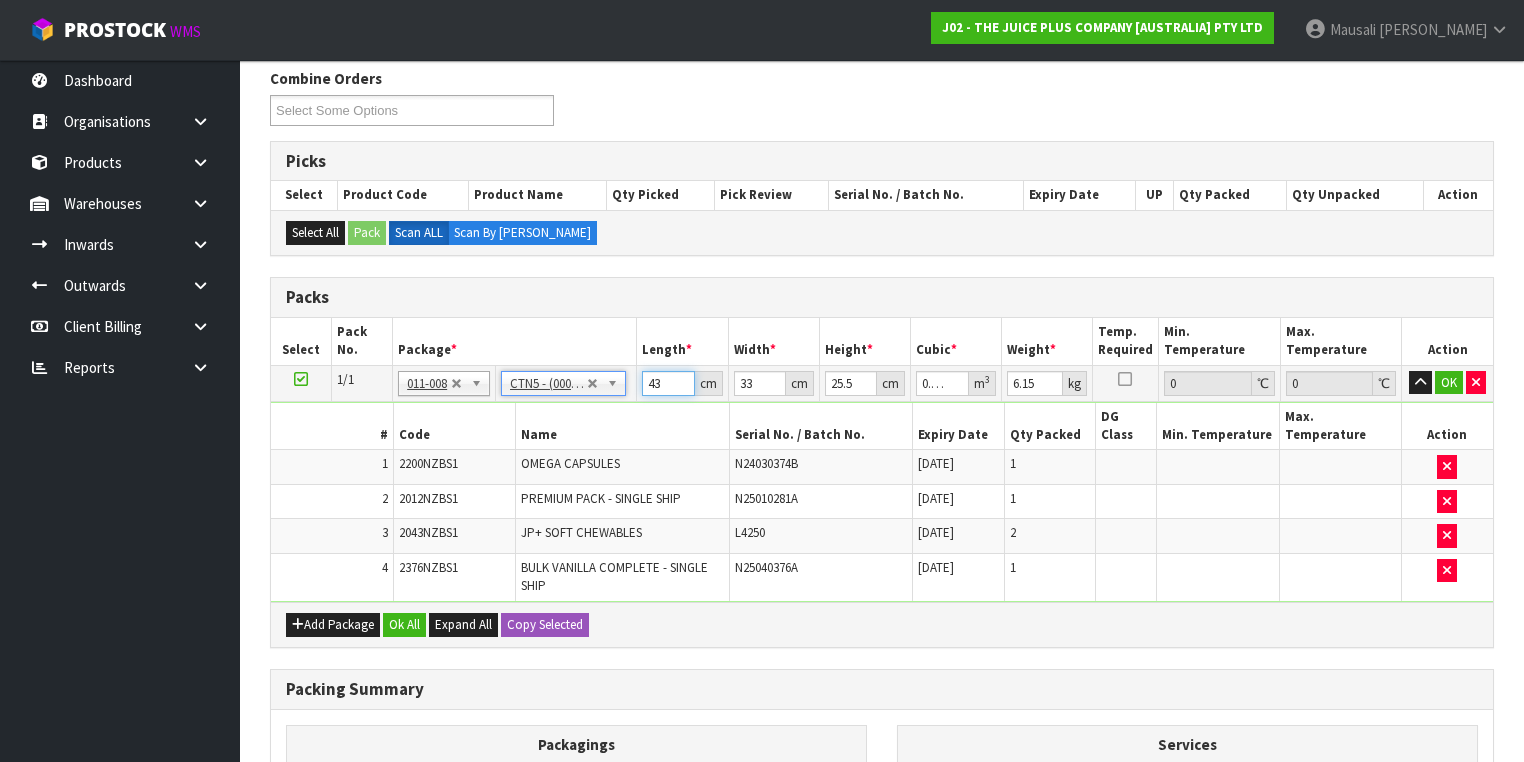 drag, startPoint x: 664, startPoint y: 384, endPoint x: 594, endPoint y: 403, distance: 72.53275 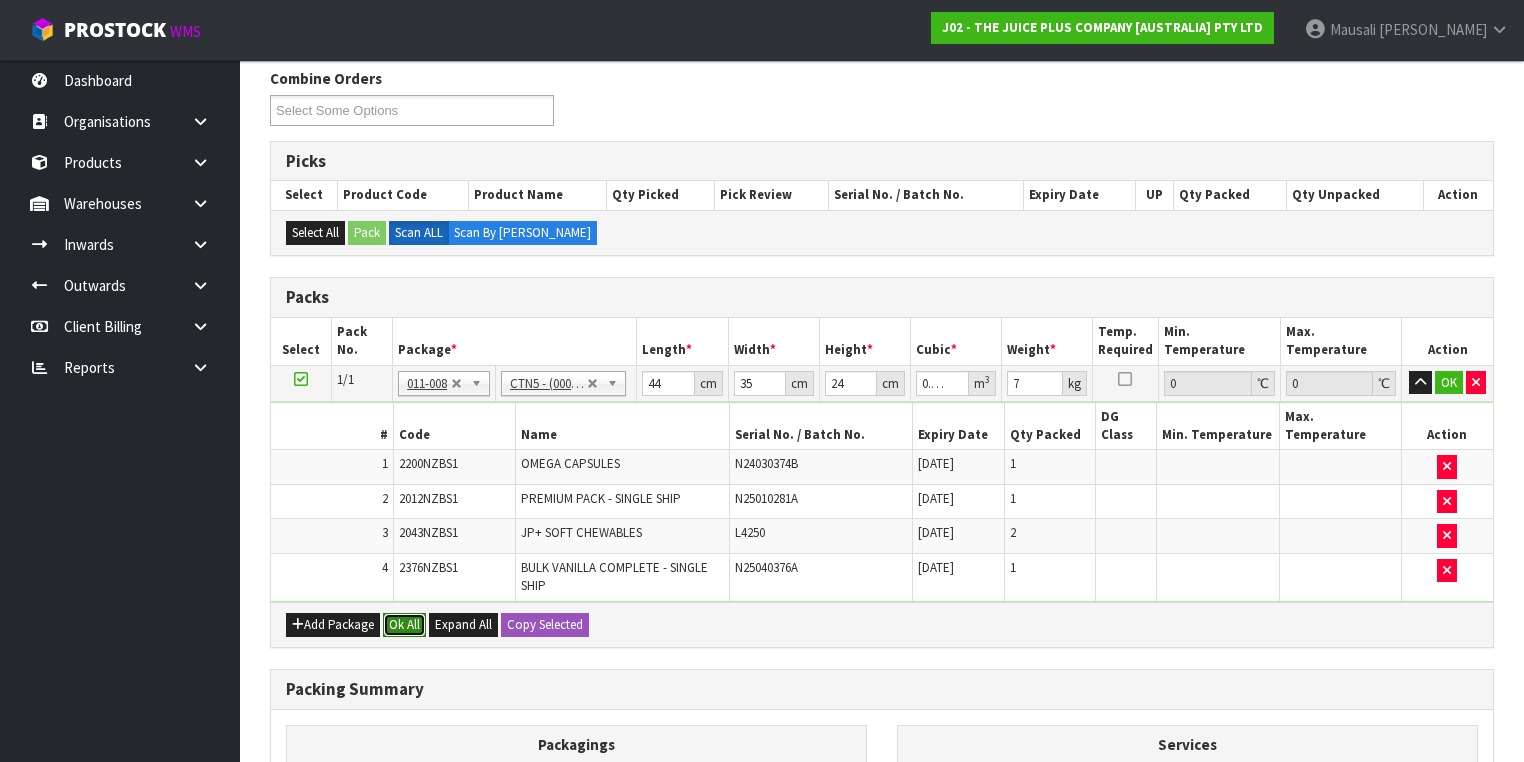 click on "Ok All" at bounding box center (404, 625) 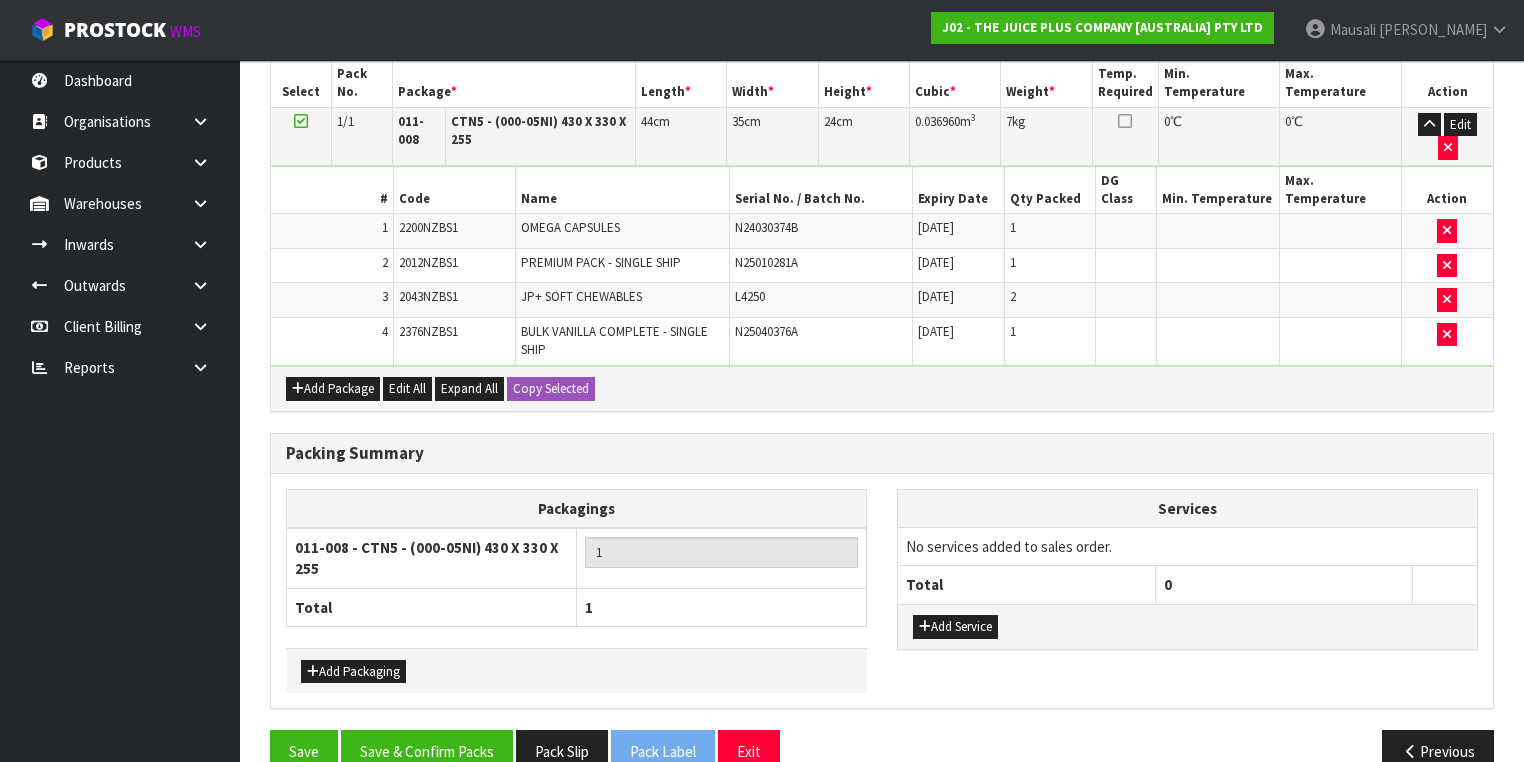 scroll, scrollTop: 580, scrollLeft: 0, axis: vertical 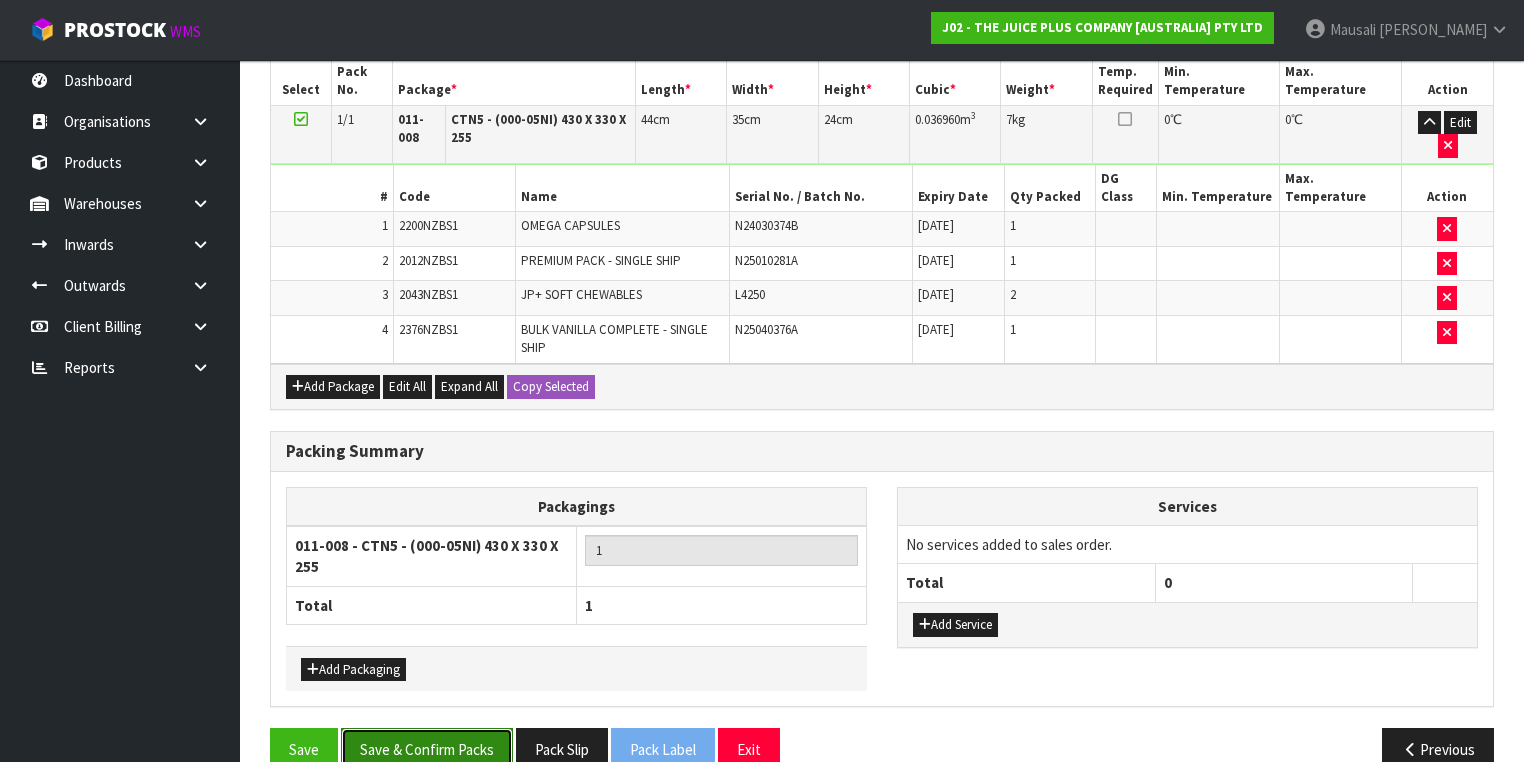 click on "Save & Confirm Packs" at bounding box center (427, 749) 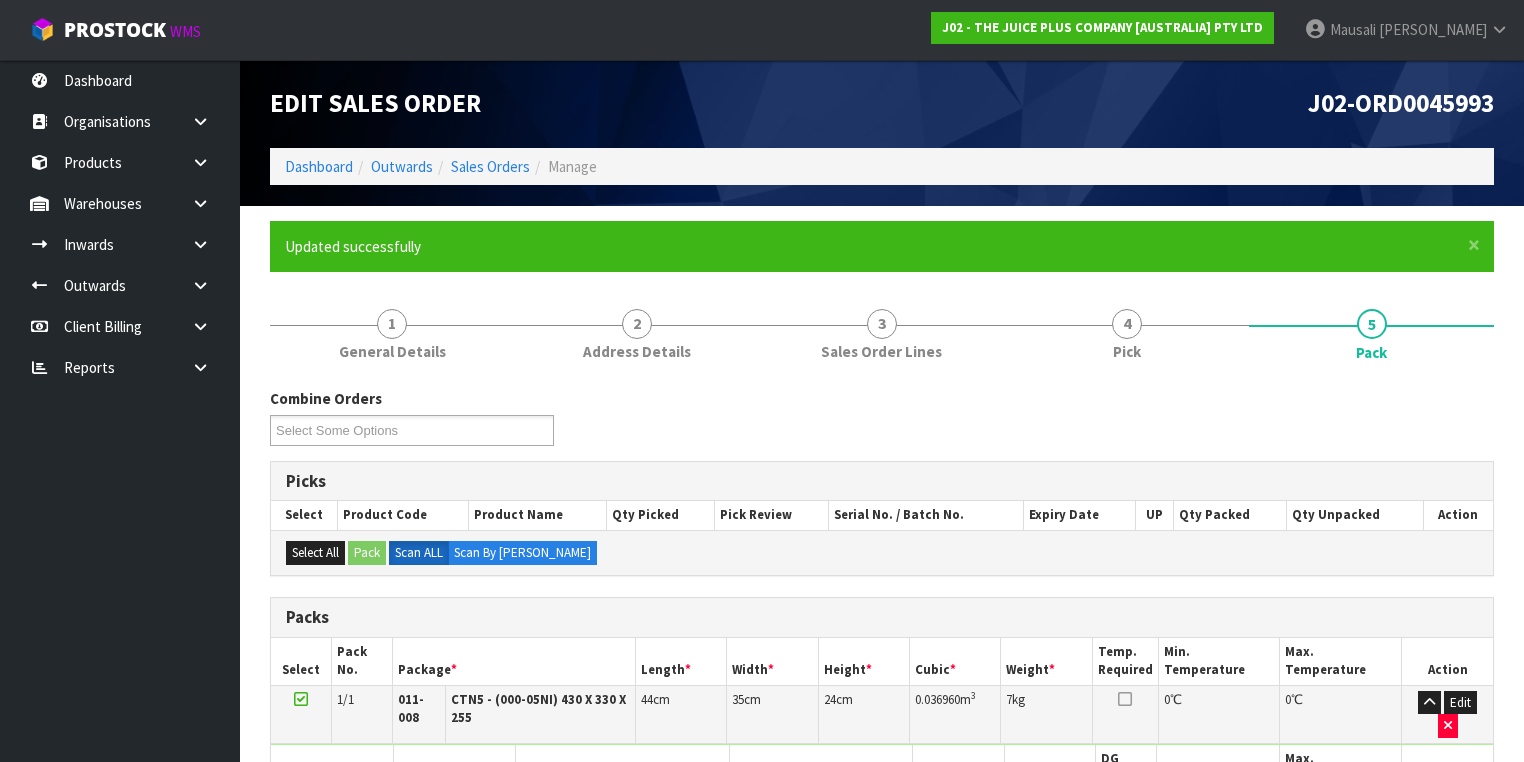scroll, scrollTop: 356, scrollLeft: 0, axis: vertical 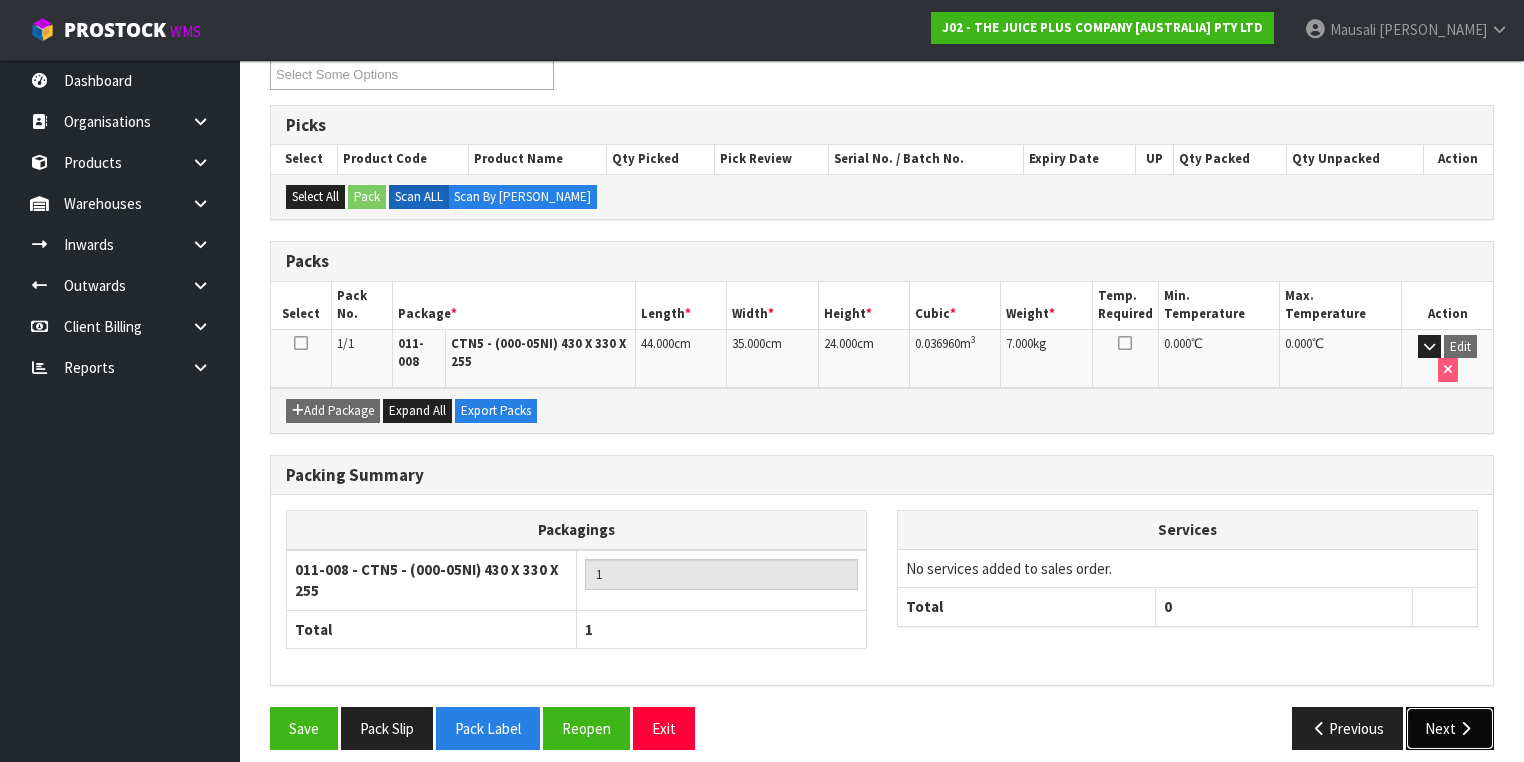 click on "Next" at bounding box center [1450, 728] 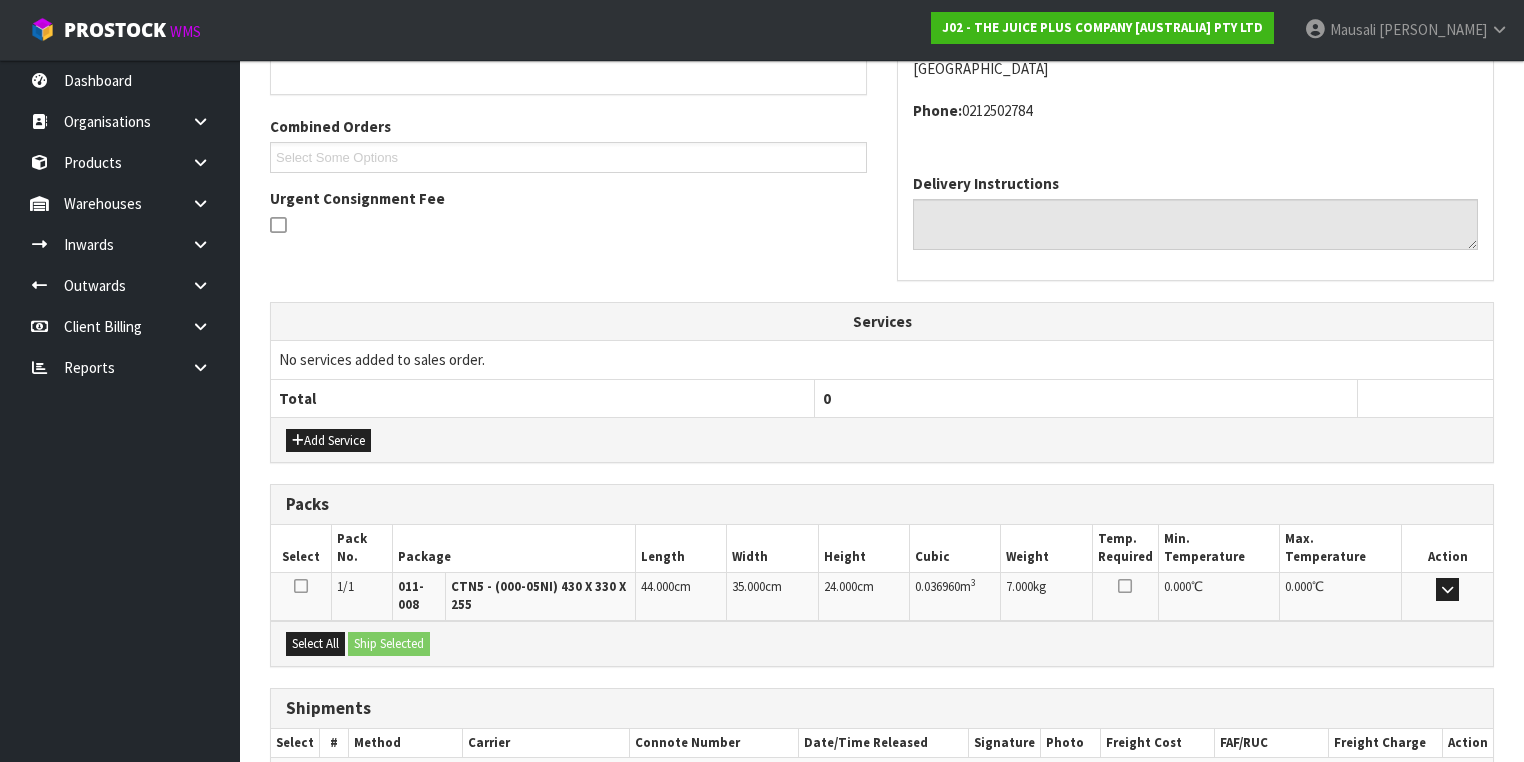 scroll, scrollTop: 584, scrollLeft: 0, axis: vertical 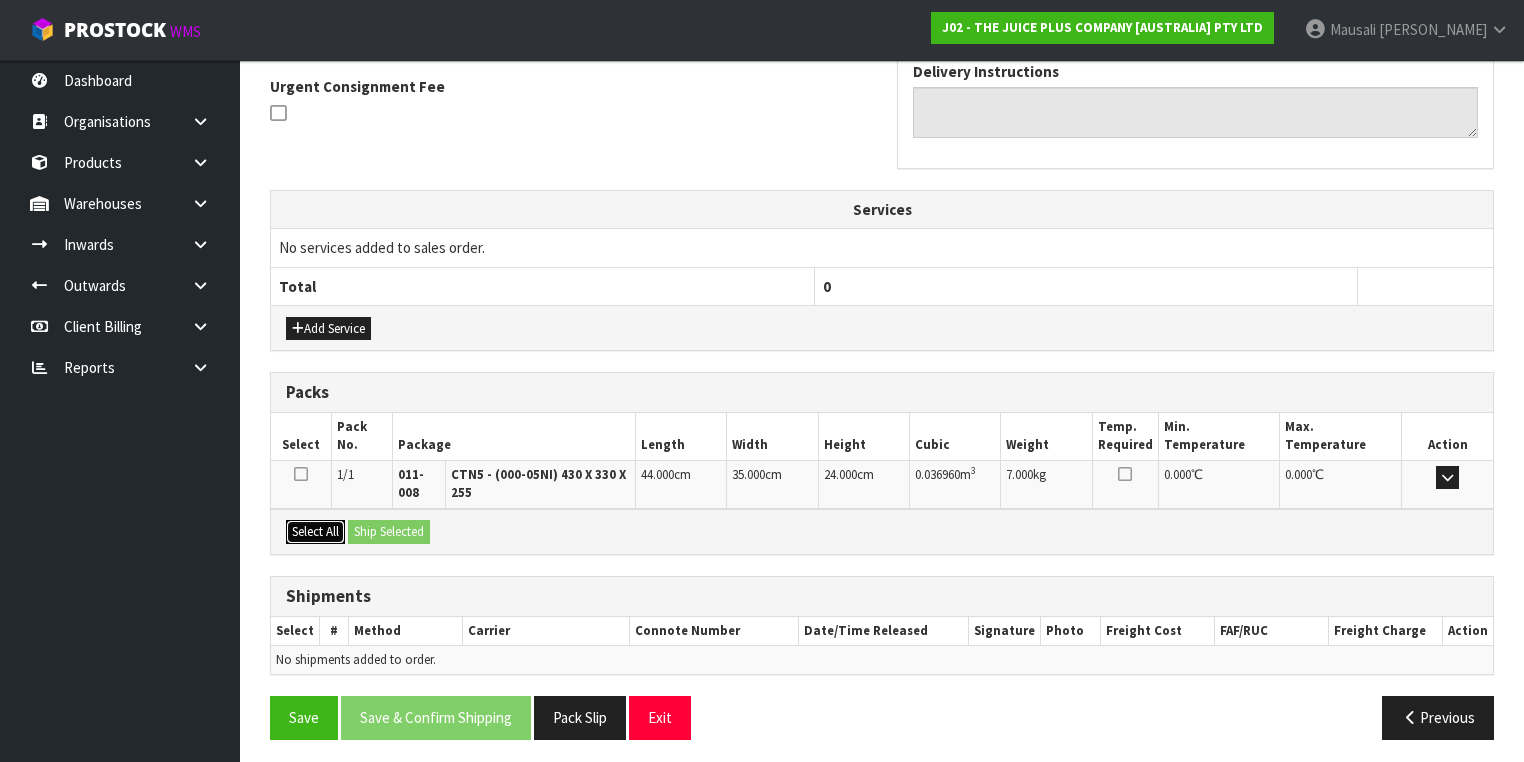 click on "Select All" at bounding box center (315, 532) 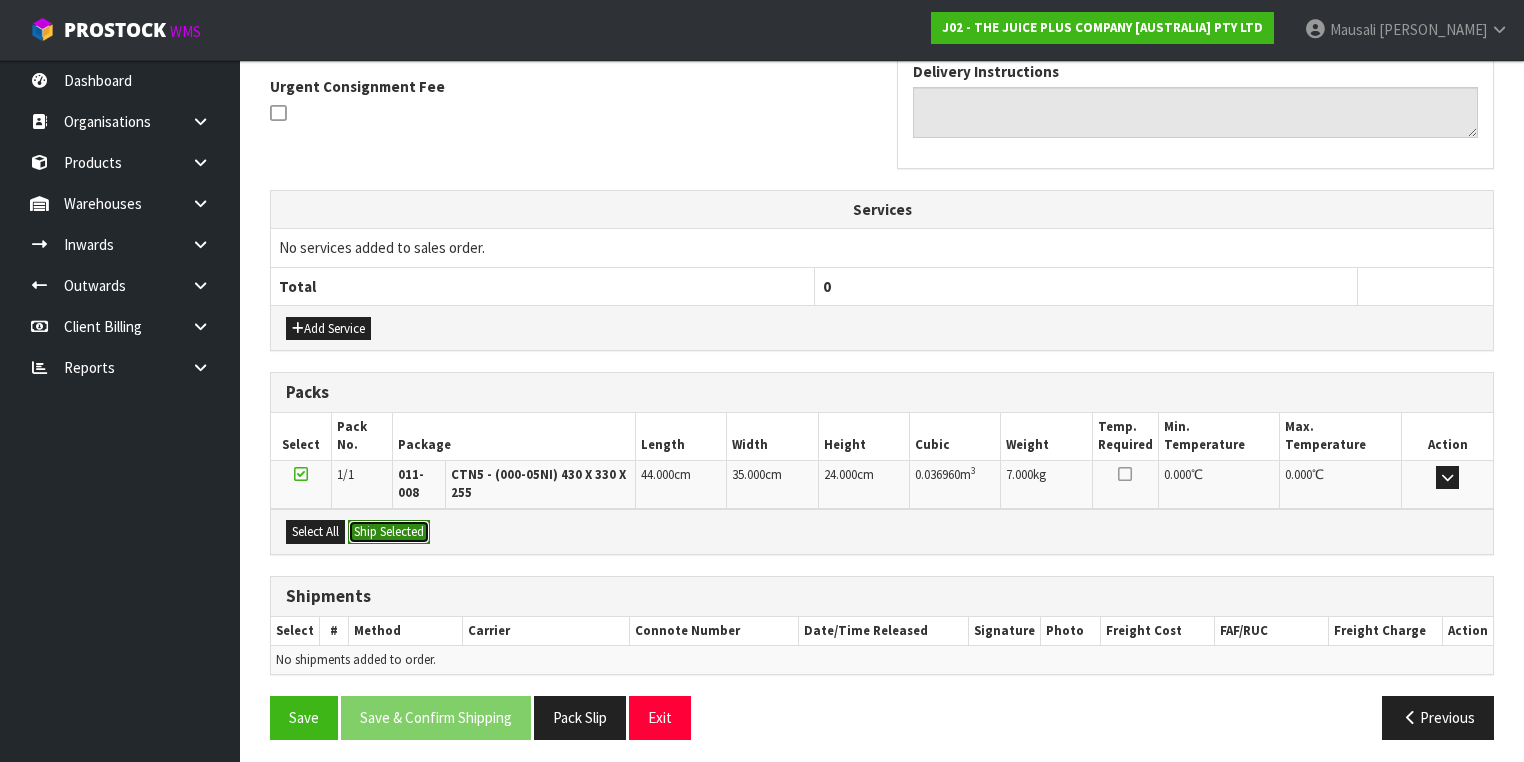 click on "Ship Selected" at bounding box center (389, 532) 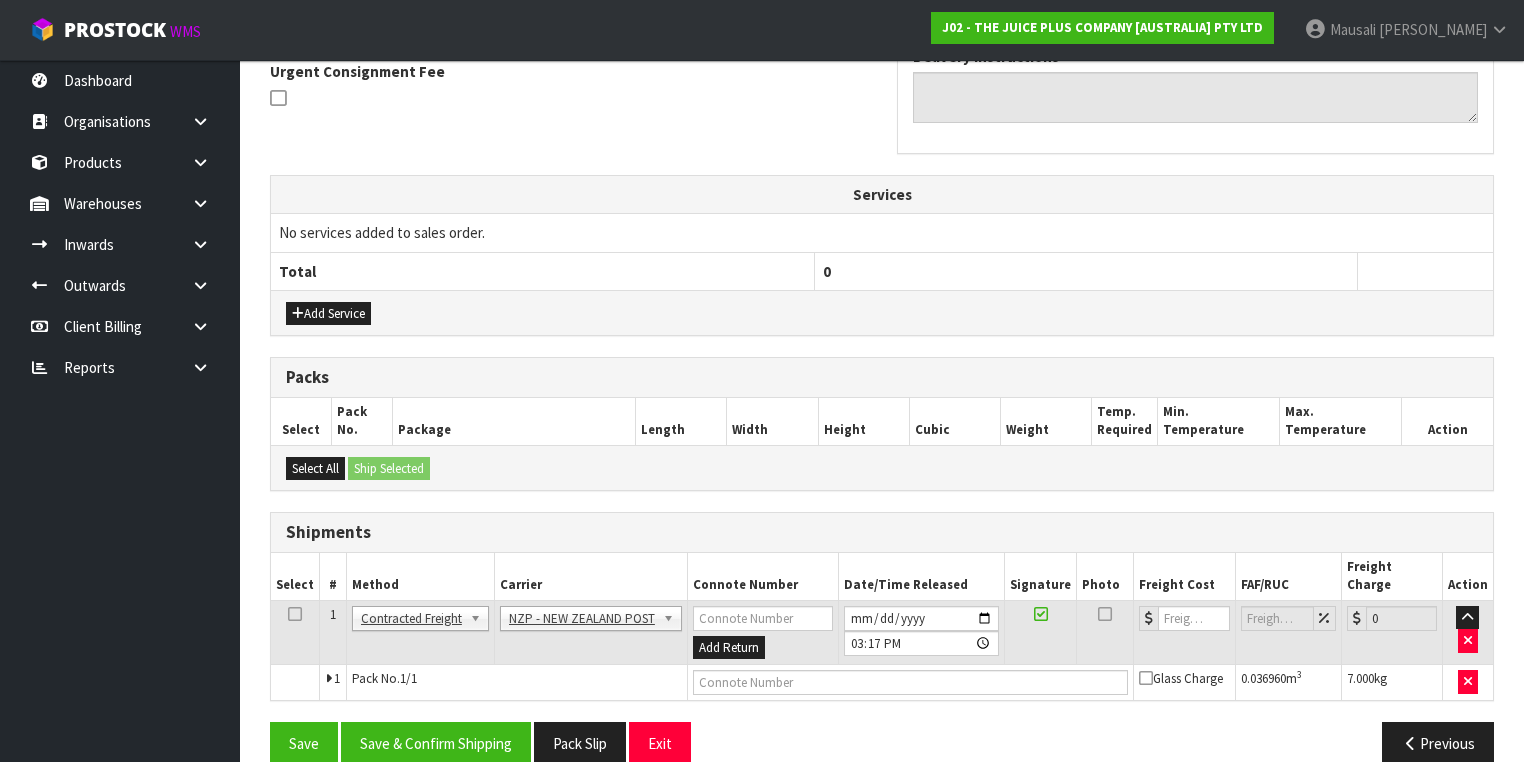 scroll, scrollTop: 606, scrollLeft: 0, axis: vertical 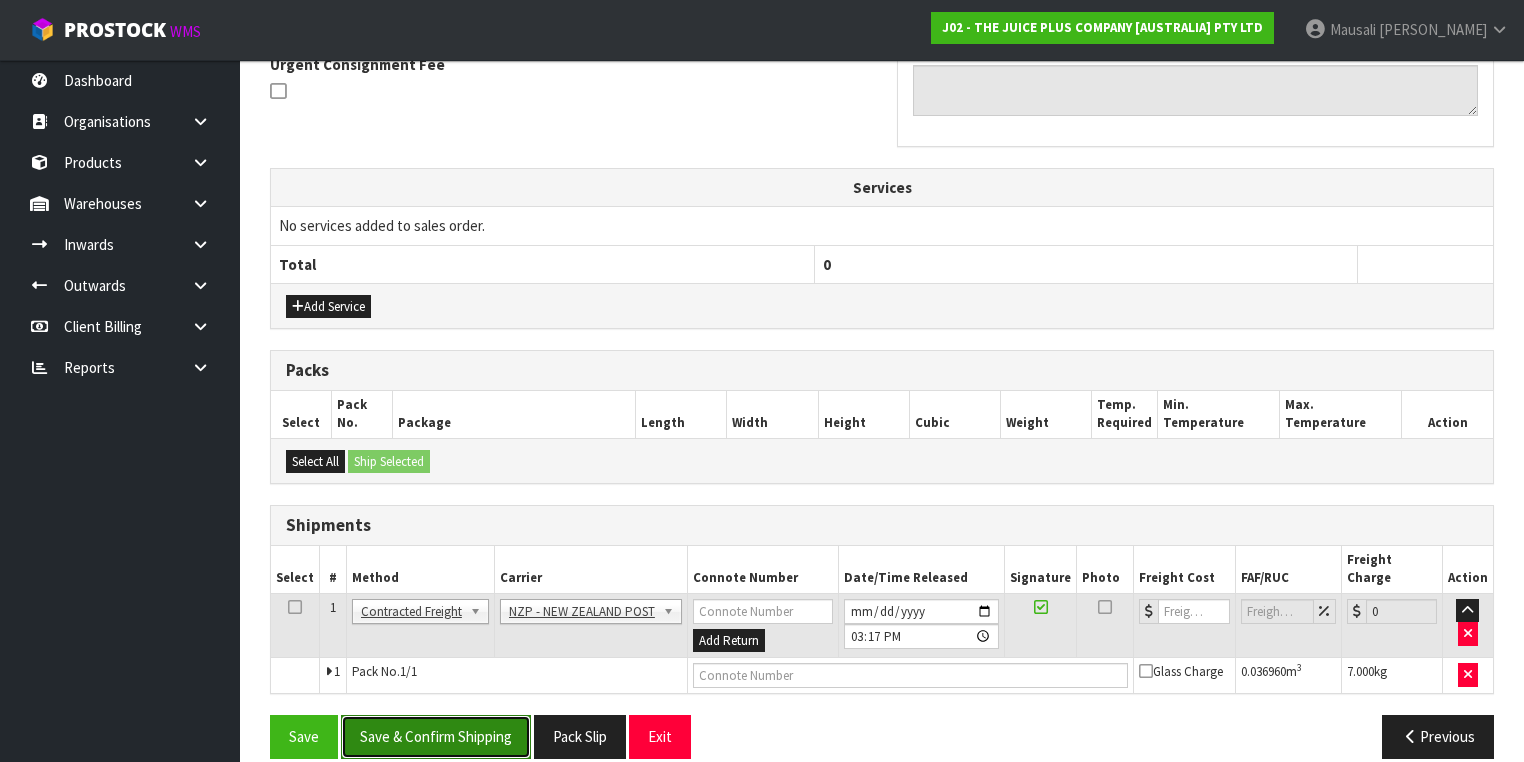 click on "Save & Confirm Shipping" at bounding box center [436, 736] 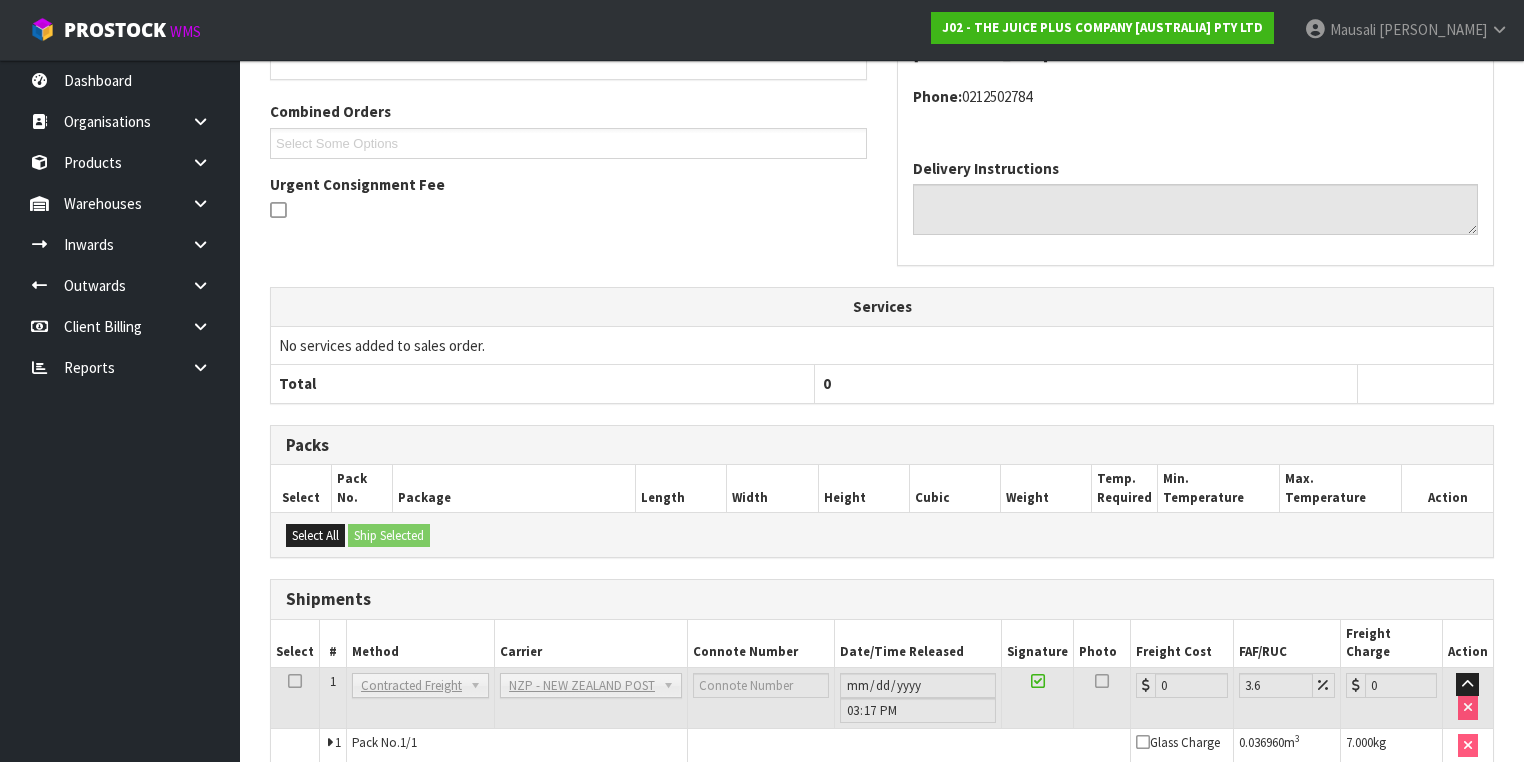 scroll, scrollTop: 579, scrollLeft: 0, axis: vertical 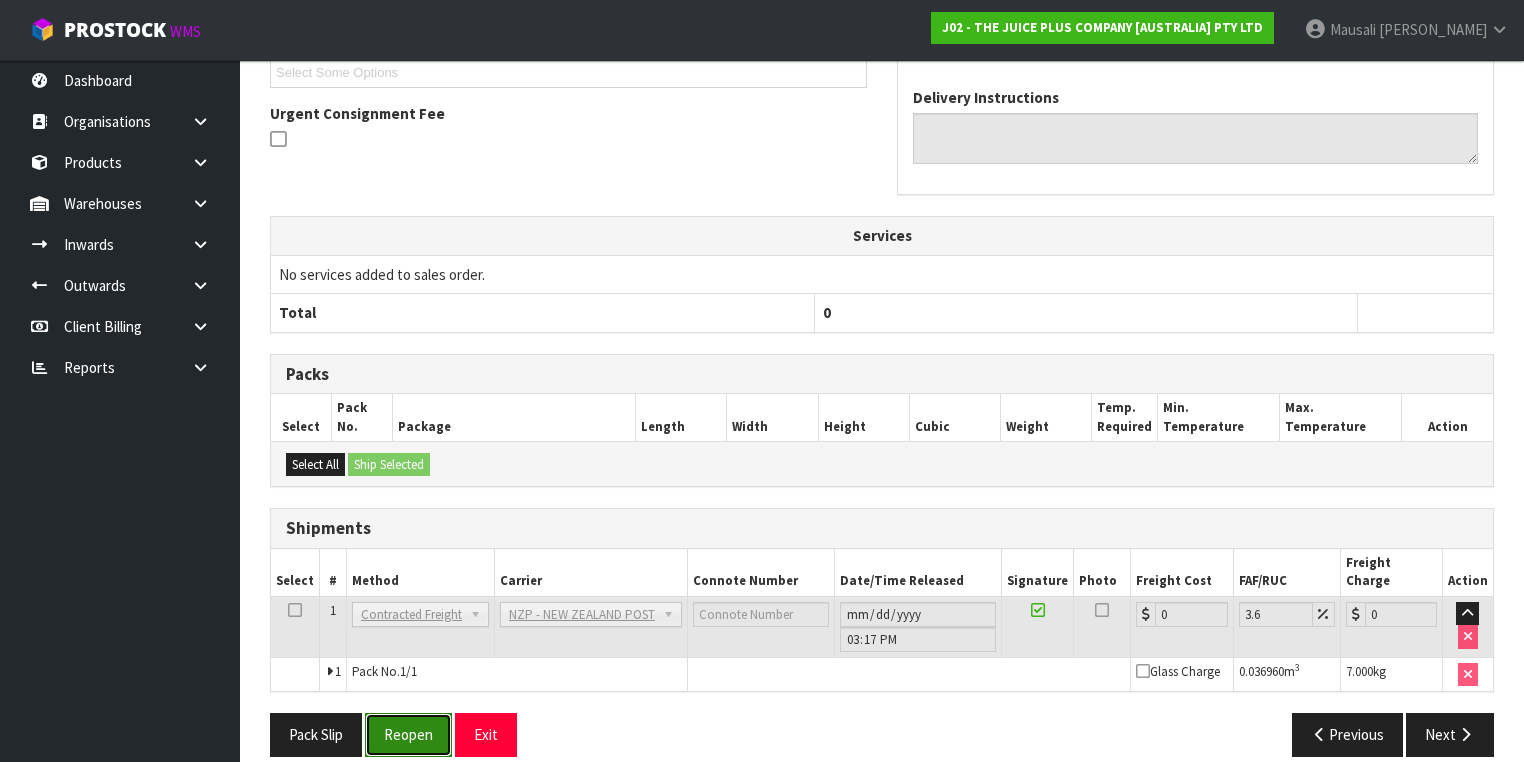 click on "Reopen" at bounding box center [408, 734] 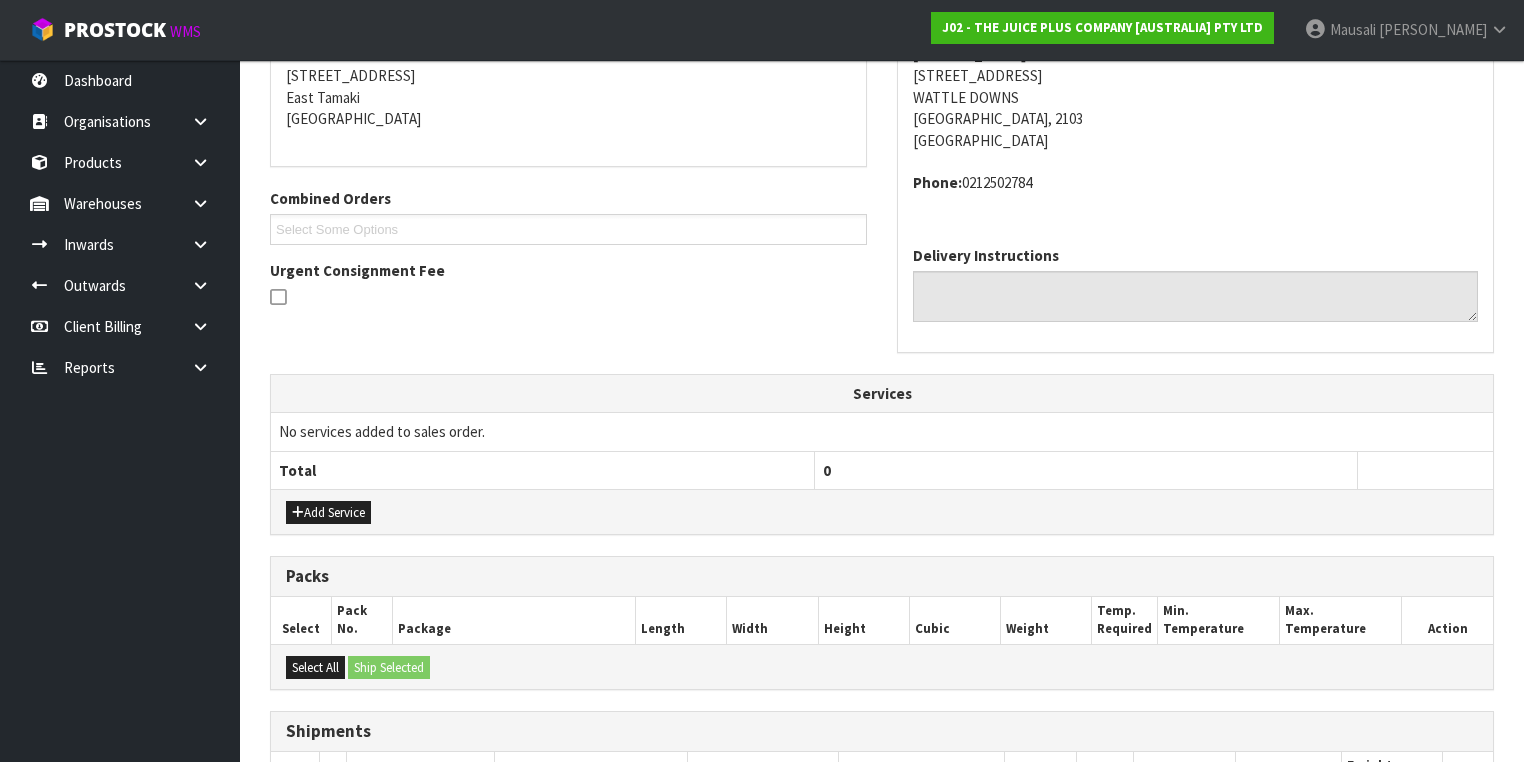 scroll, scrollTop: 624, scrollLeft: 0, axis: vertical 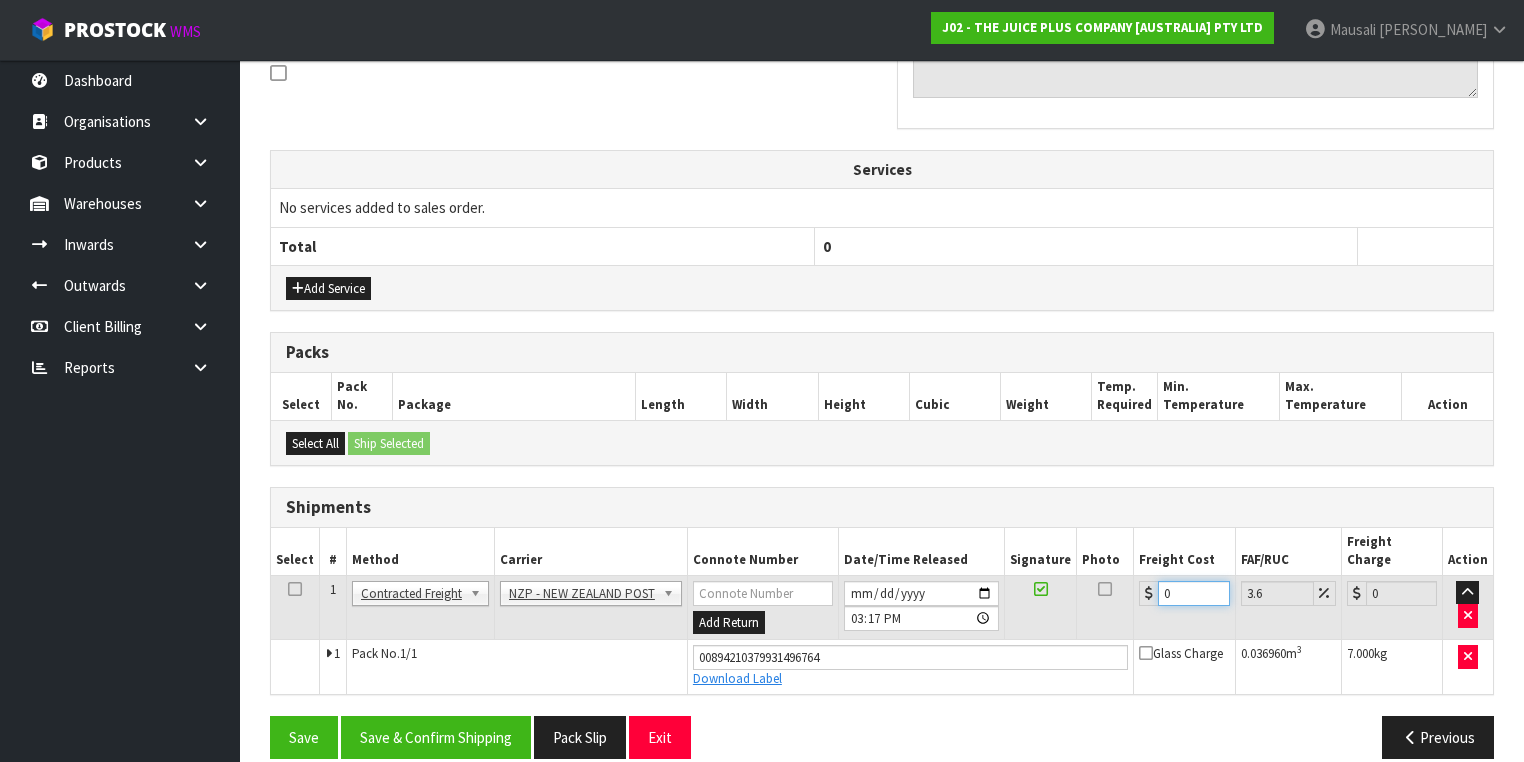drag, startPoint x: 1184, startPoint y: 561, endPoint x: 1107, endPoint y: 596, distance: 84.58132 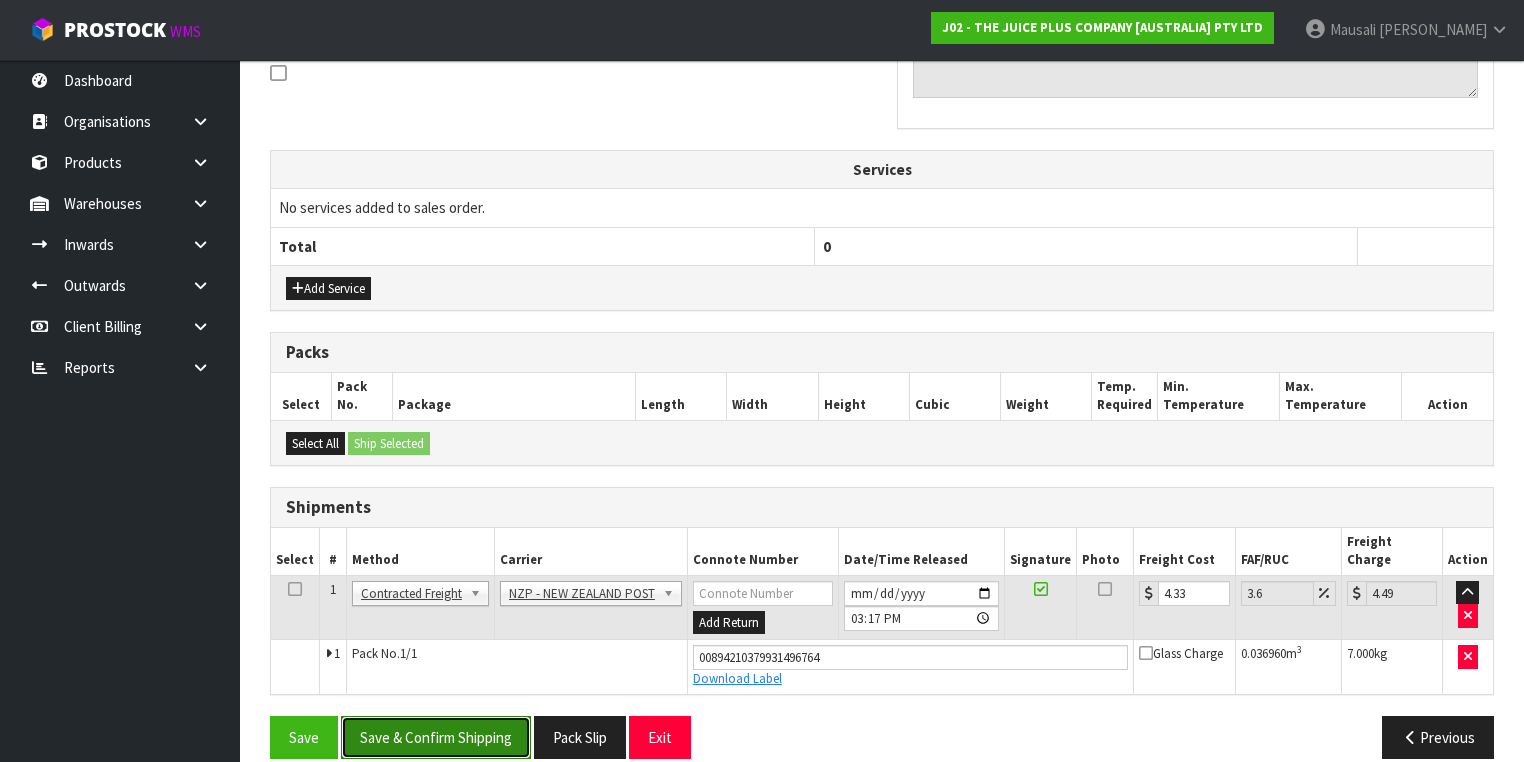 click on "Save & Confirm Shipping" at bounding box center (436, 737) 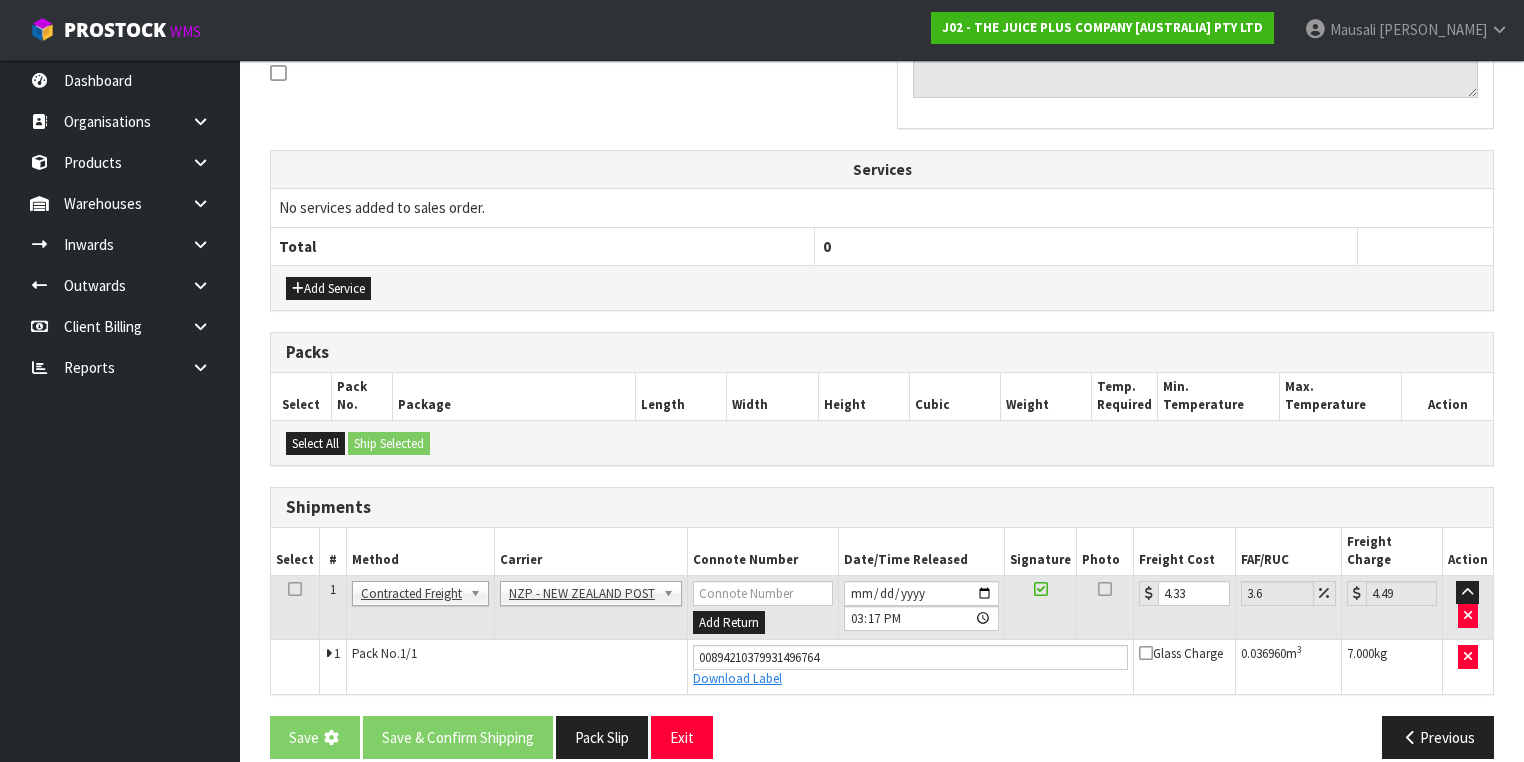 scroll, scrollTop: 0, scrollLeft: 0, axis: both 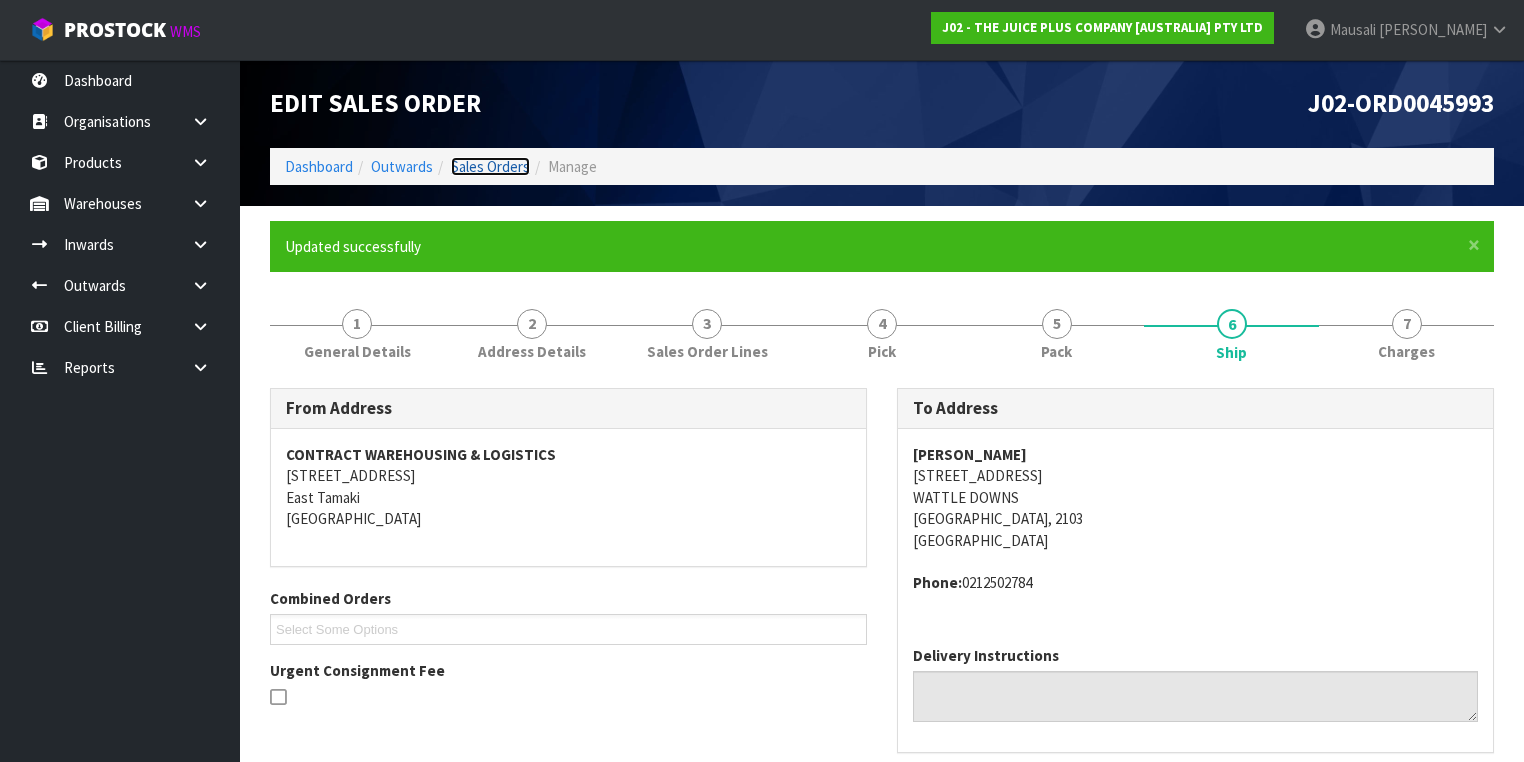click on "Sales Orders" at bounding box center [490, 166] 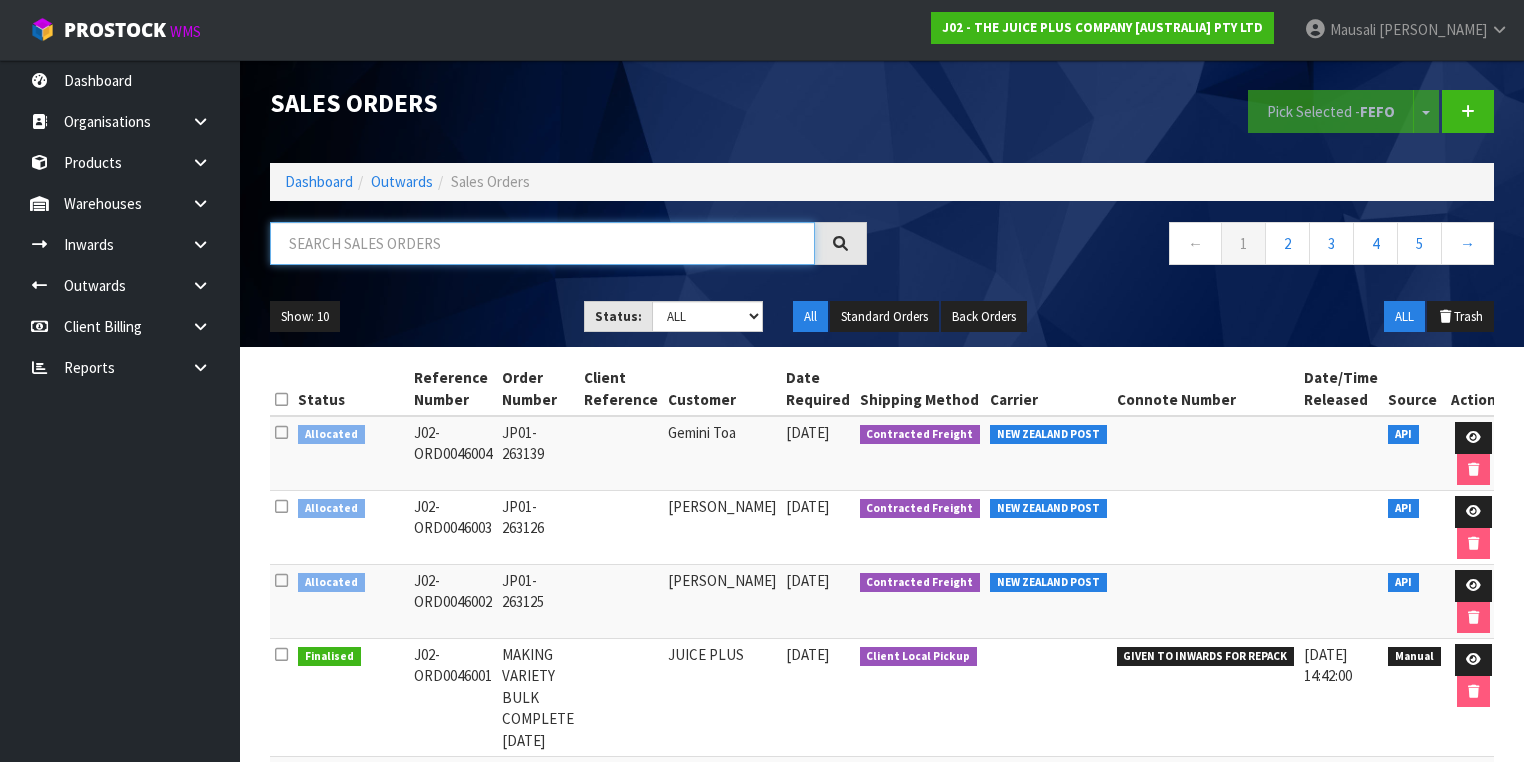 click at bounding box center [542, 243] 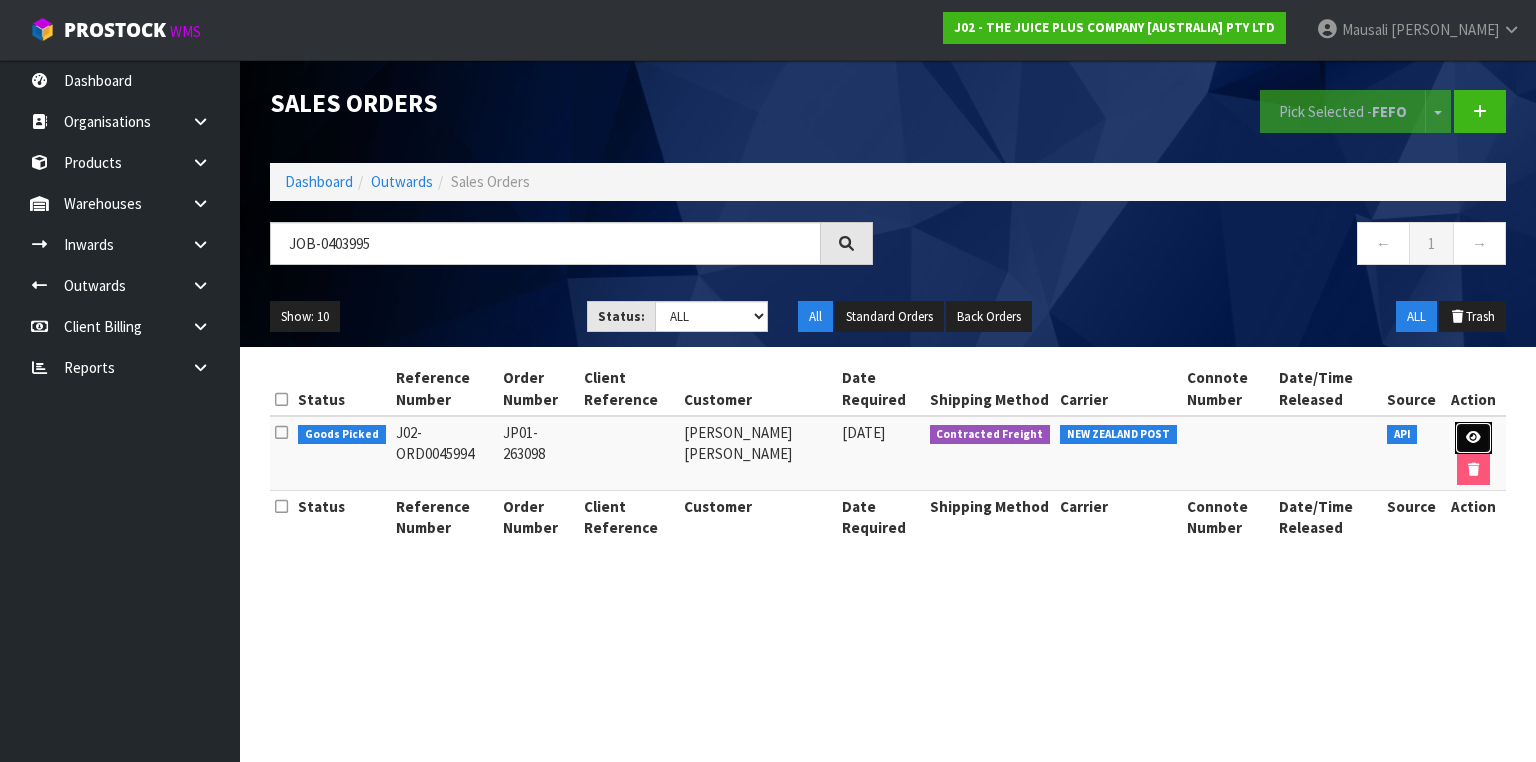 click at bounding box center [1473, 437] 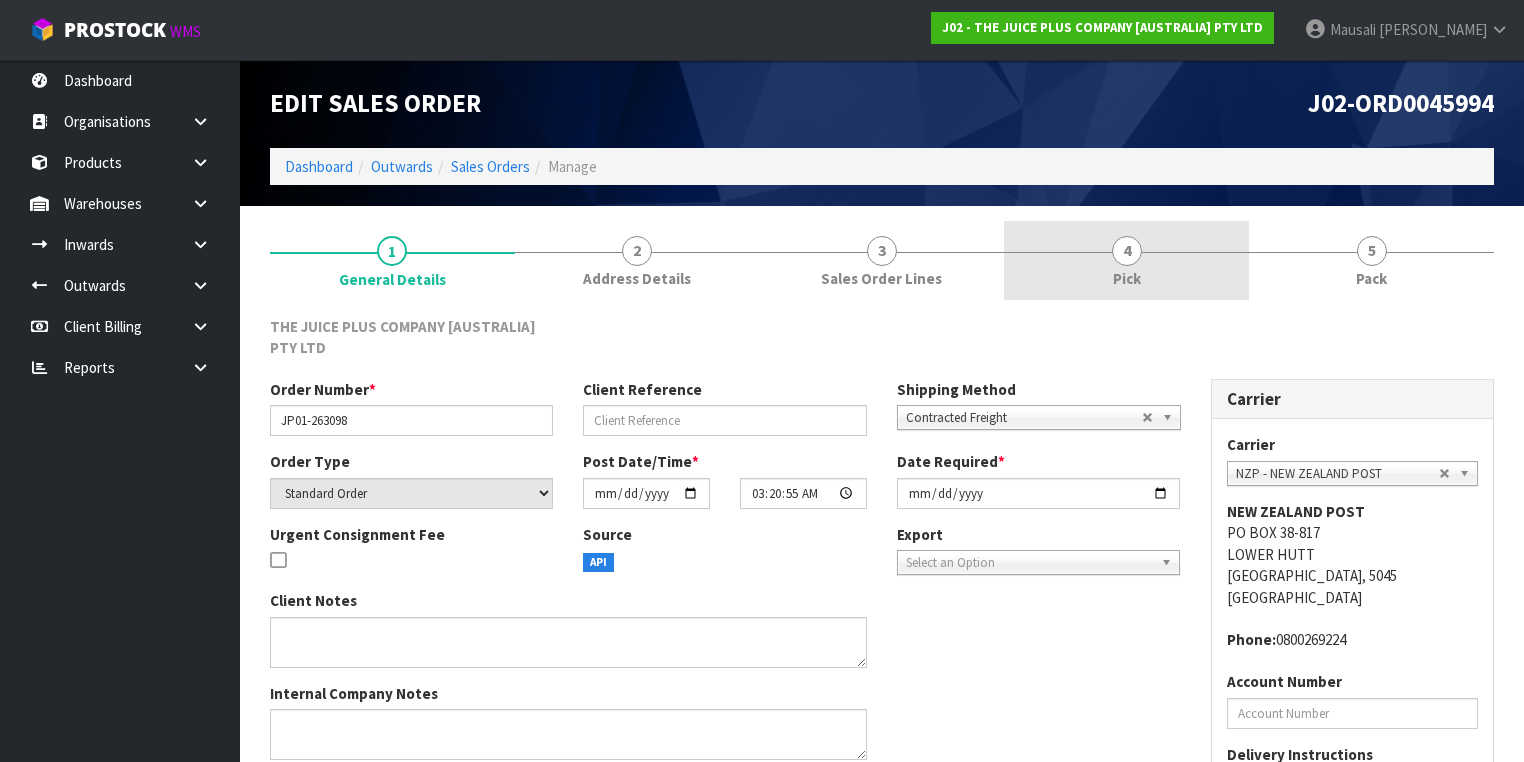 click on "4
Pick" at bounding box center (1126, 260) 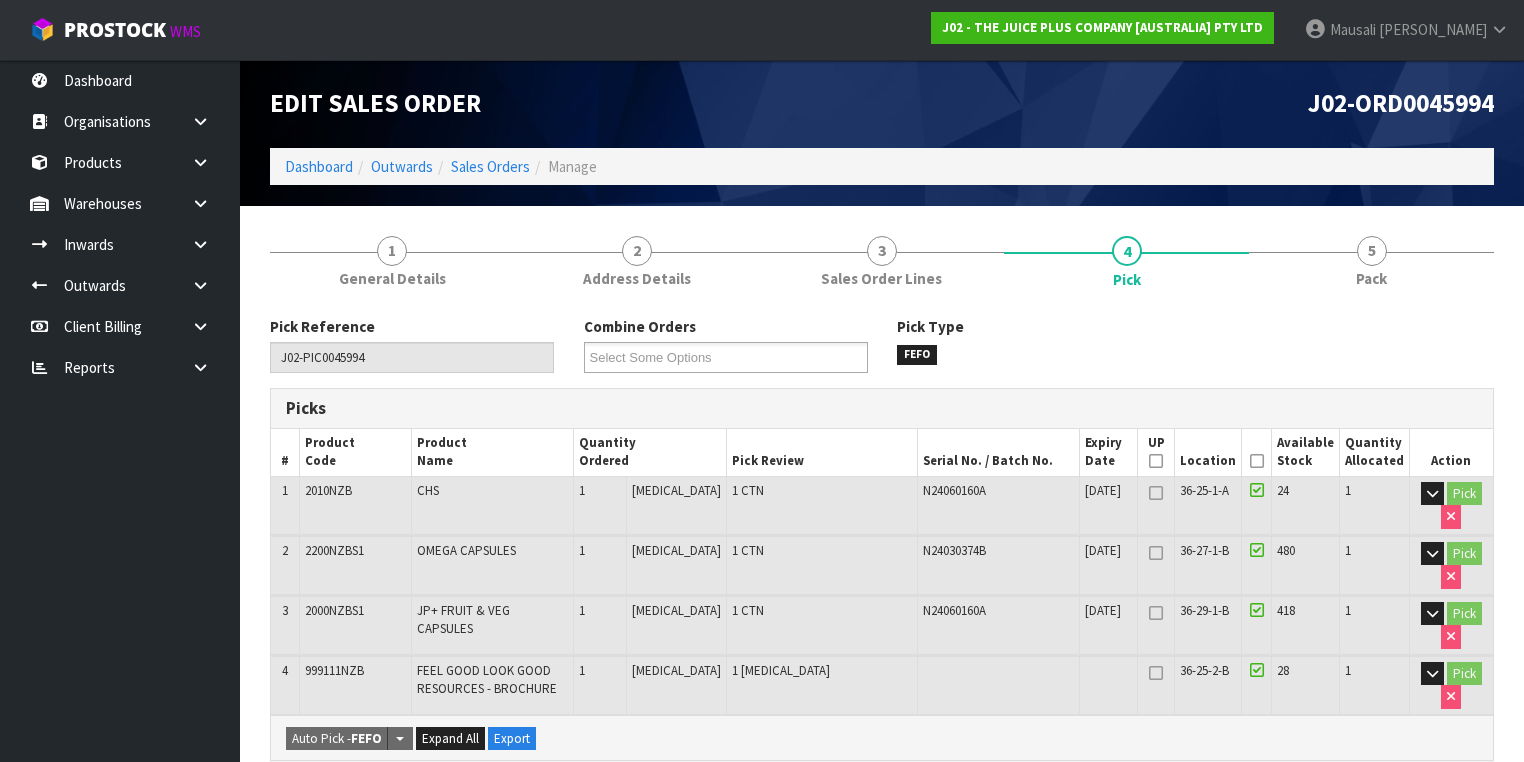 click at bounding box center (1257, 461) 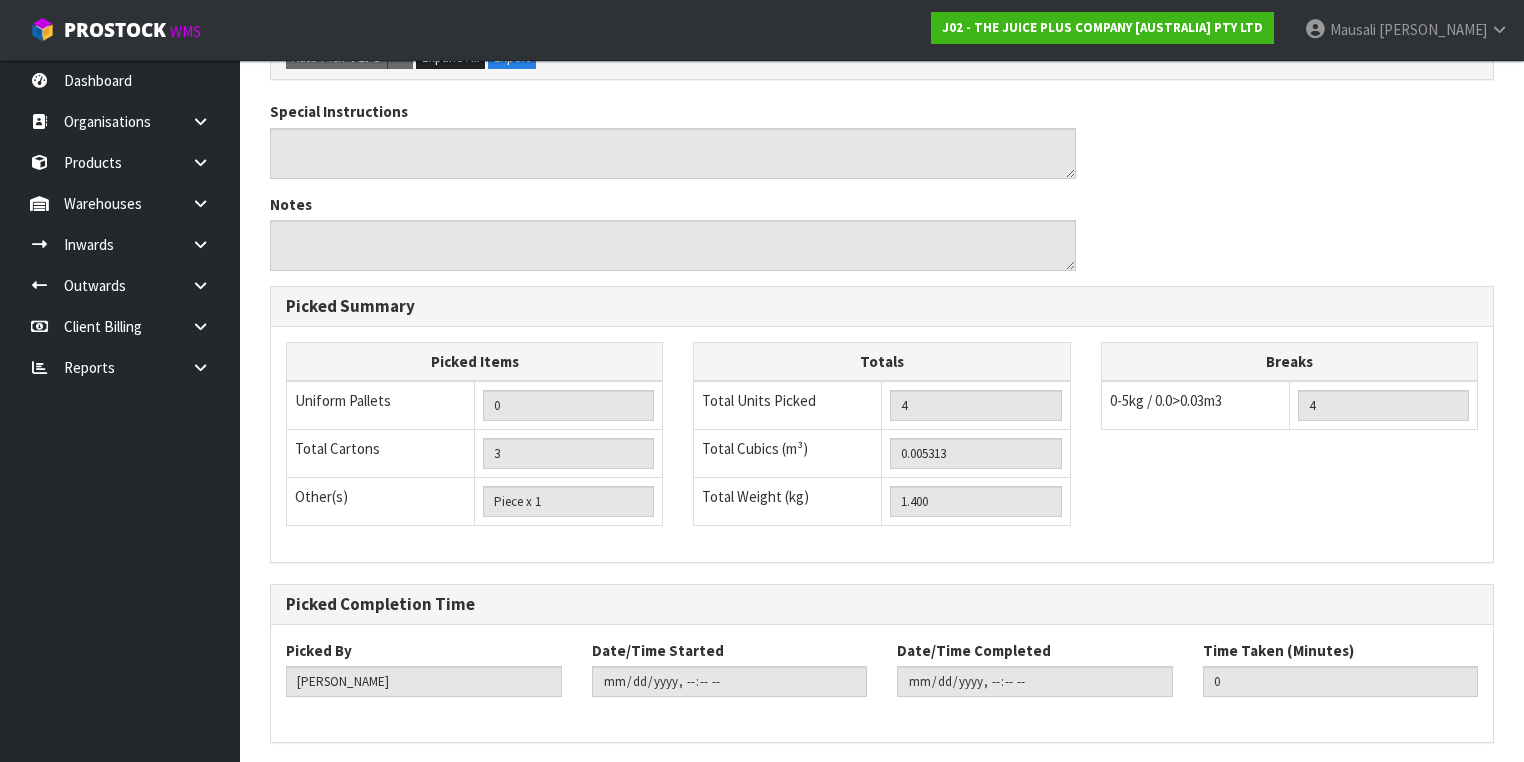scroll, scrollTop: 817, scrollLeft: 0, axis: vertical 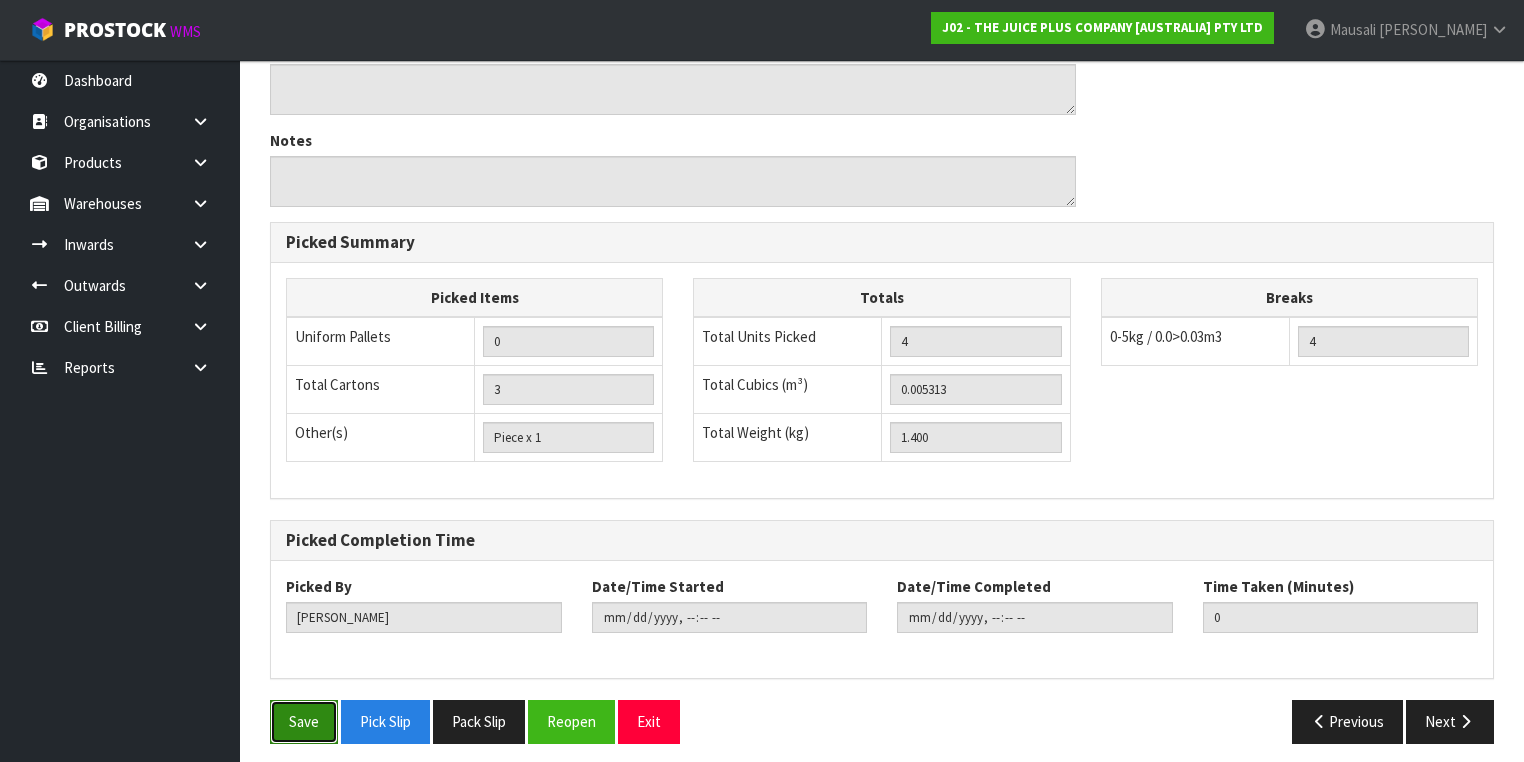 click on "Save" at bounding box center [304, 721] 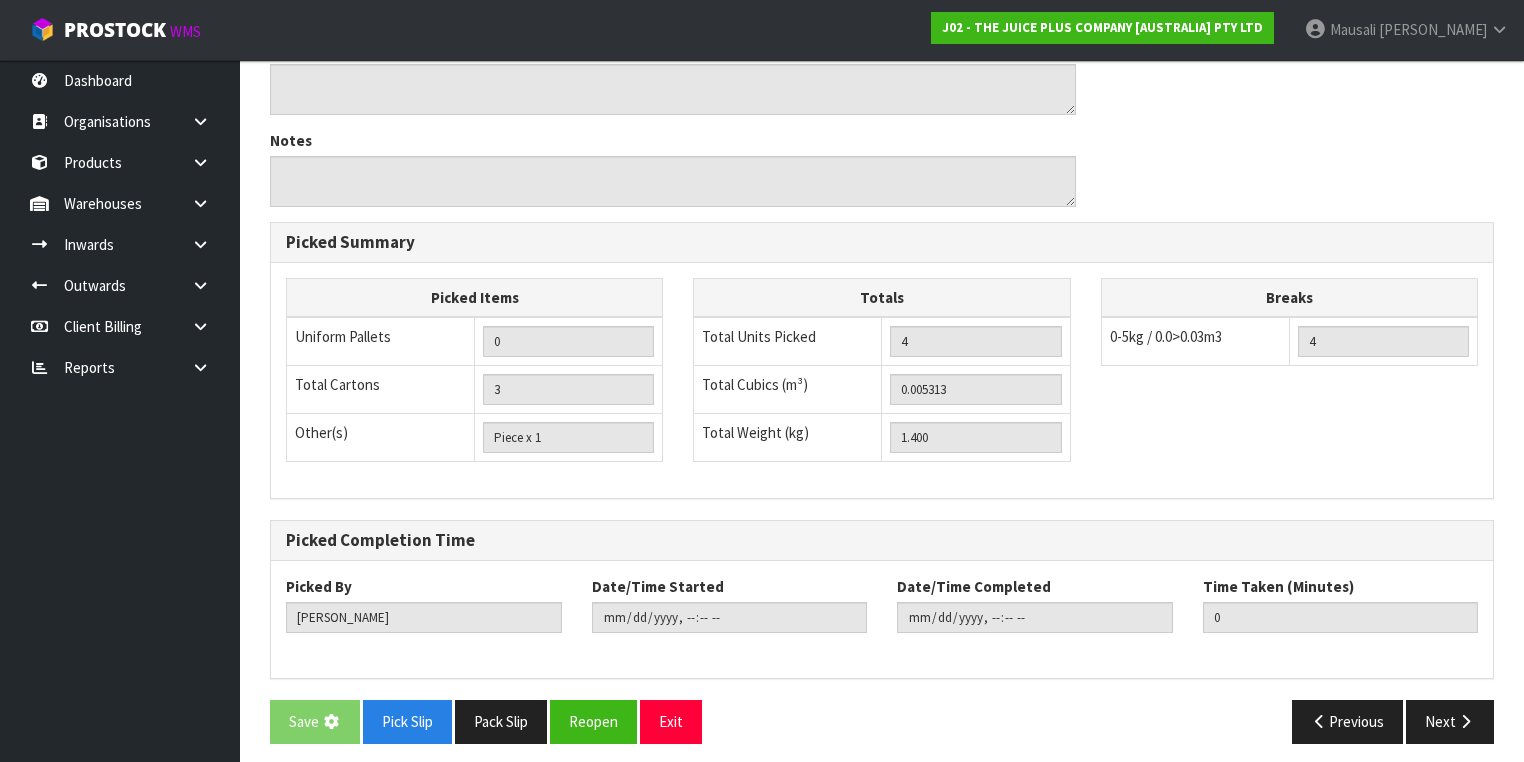 scroll, scrollTop: 0, scrollLeft: 0, axis: both 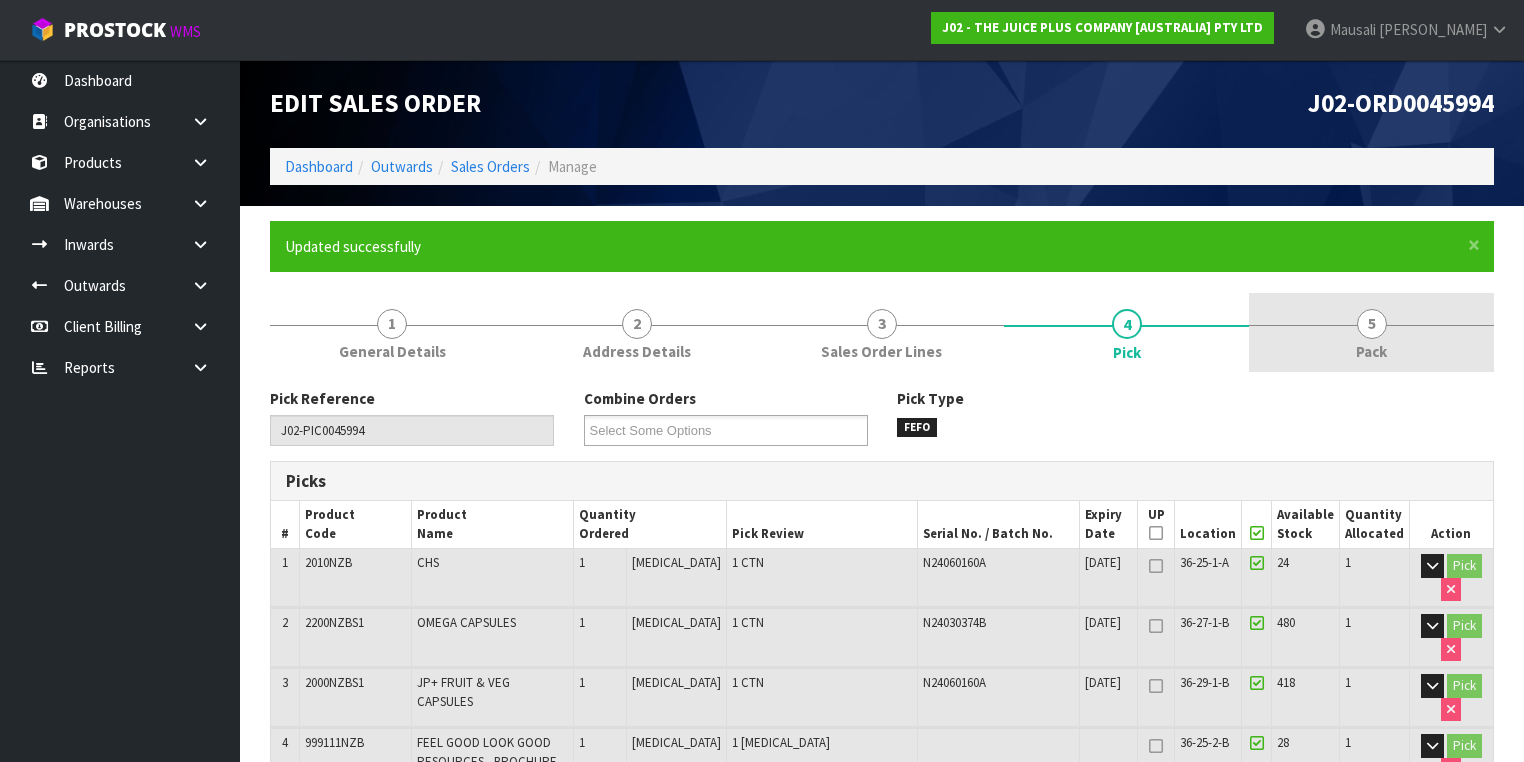 click on "5" at bounding box center (1372, 324) 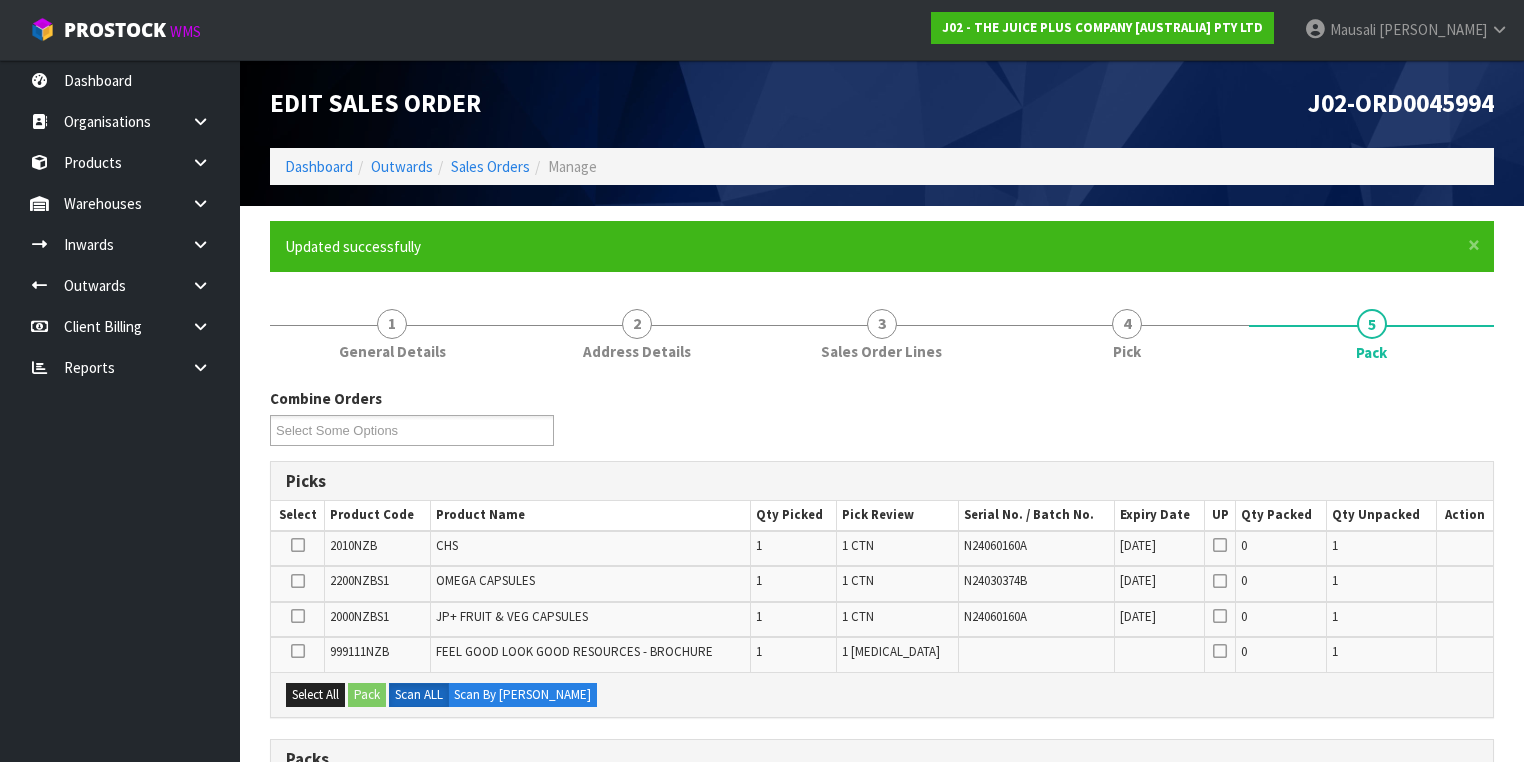 scroll, scrollTop: 400, scrollLeft: 0, axis: vertical 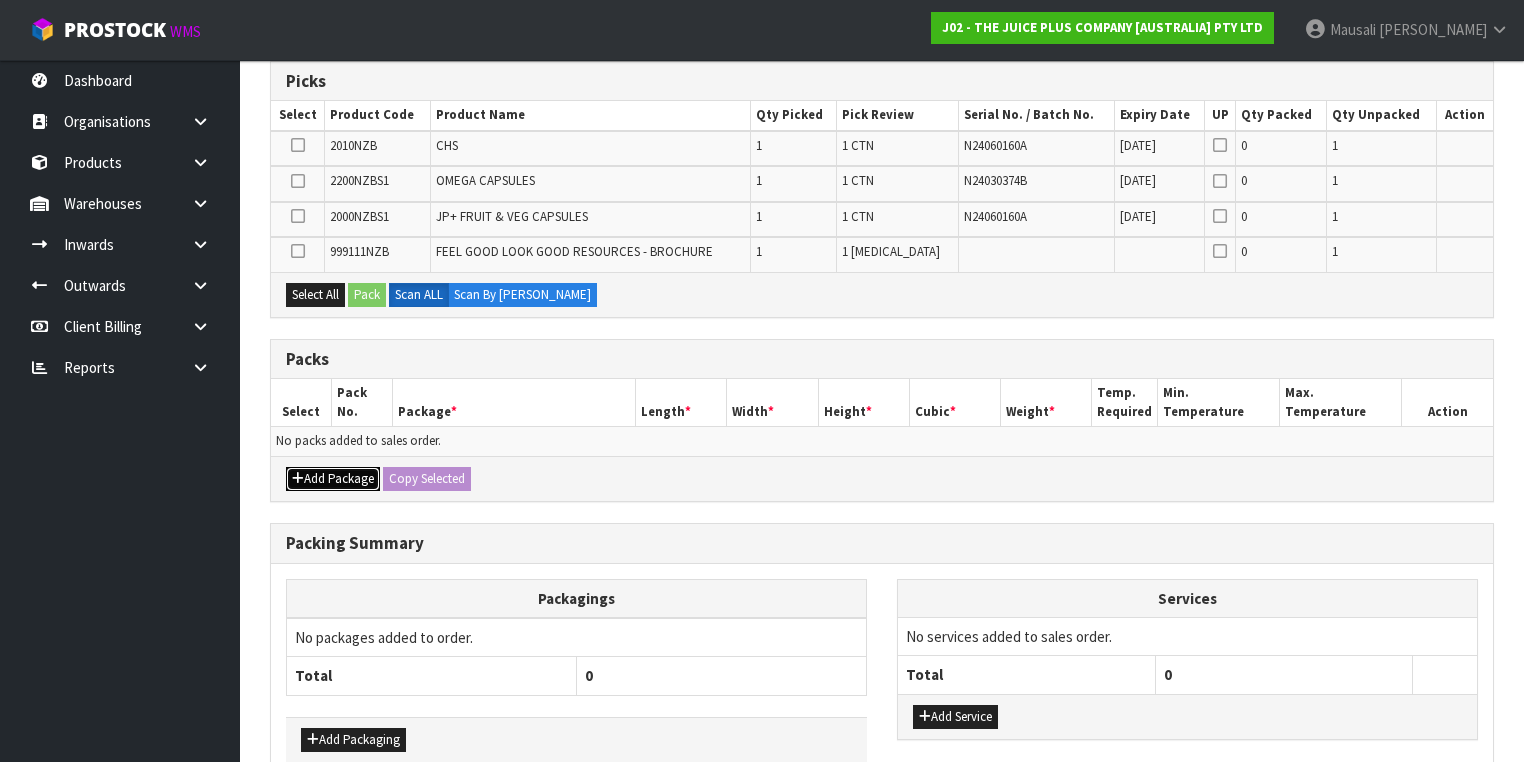 click on "Add Package" at bounding box center (333, 479) 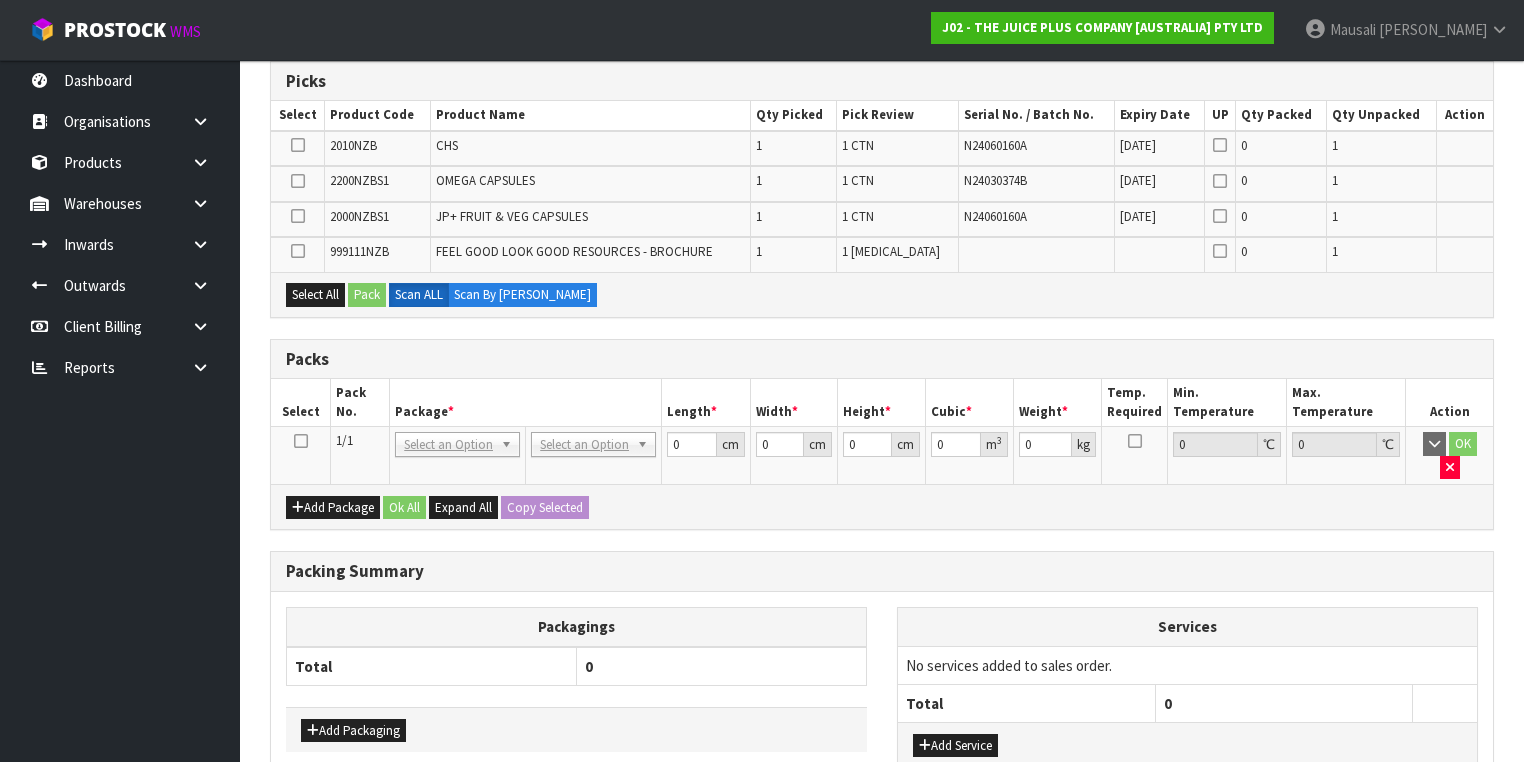 click at bounding box center (301, 441) 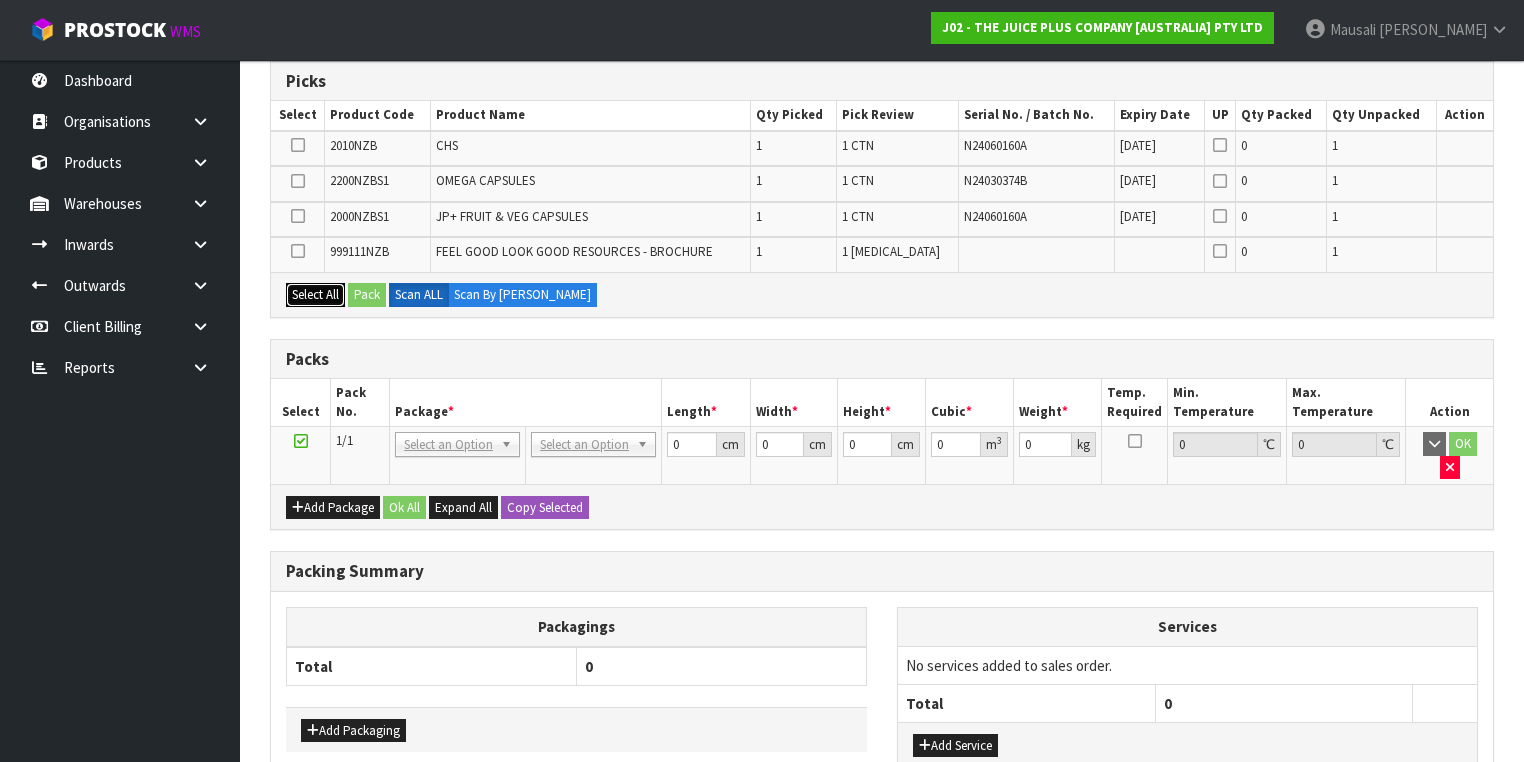 click on "Select All" at bounding box center [315, 295] 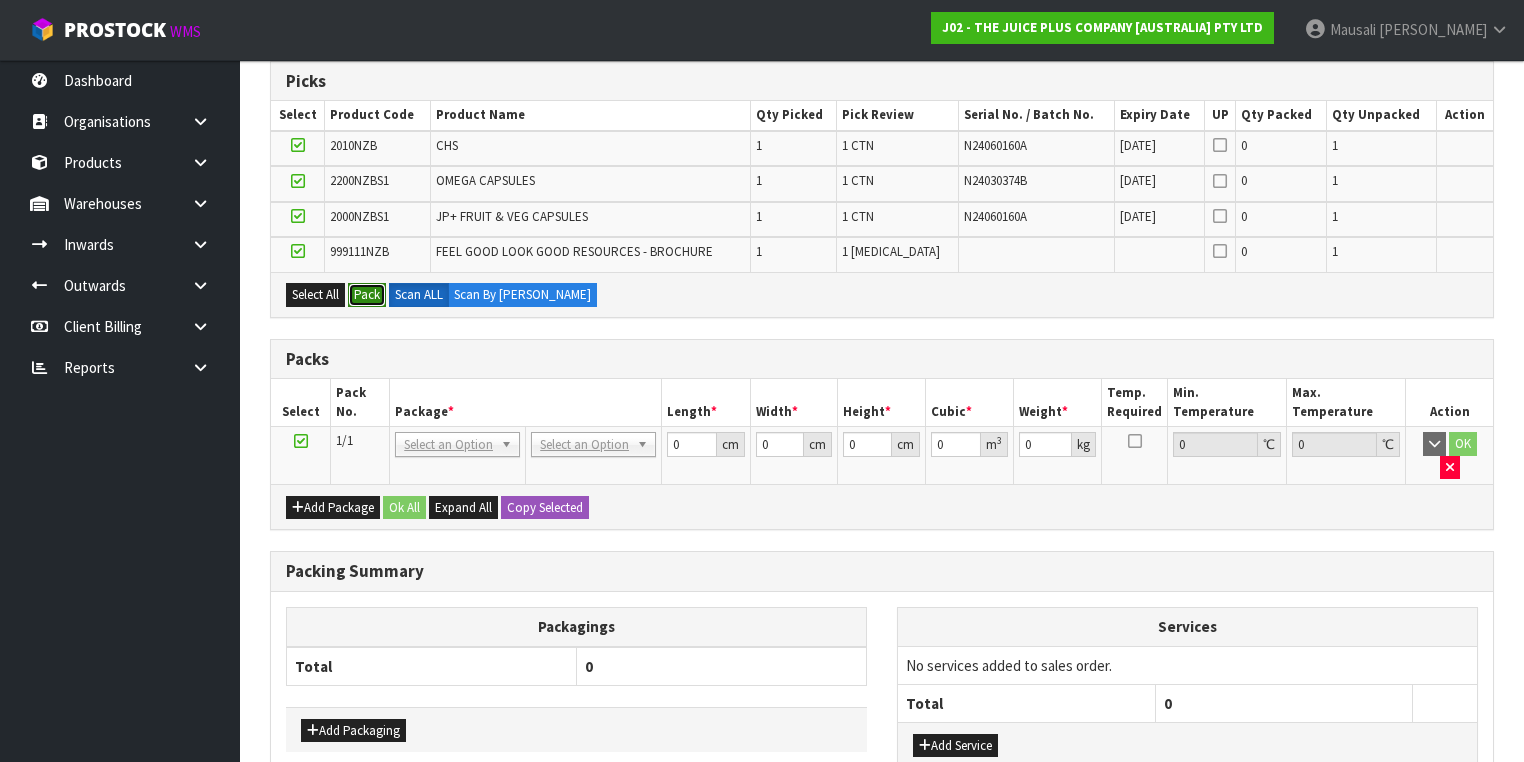 click on "Pack" at bounding box center (367, 295) 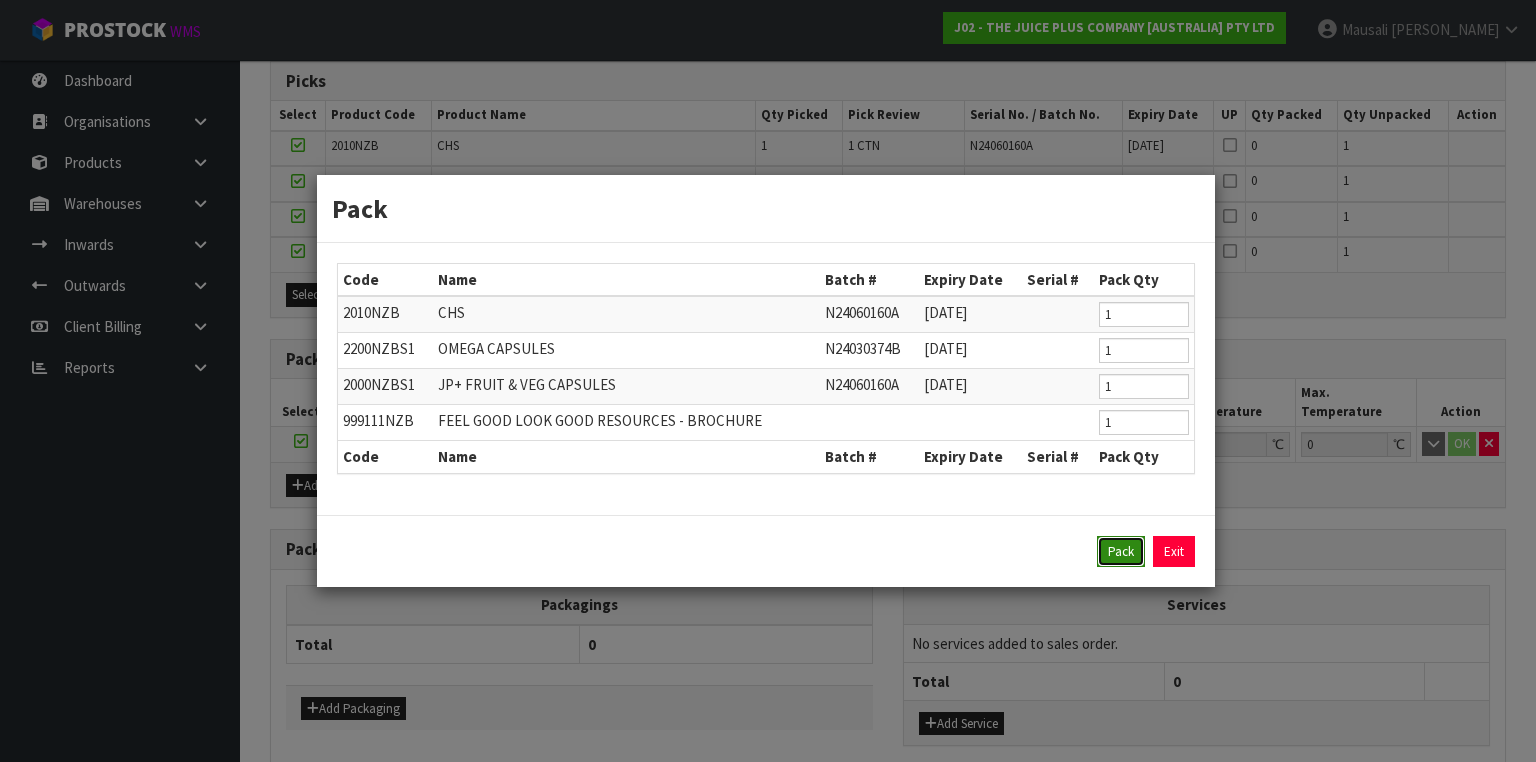click on "Pack" at bounding box center (1121, 552) 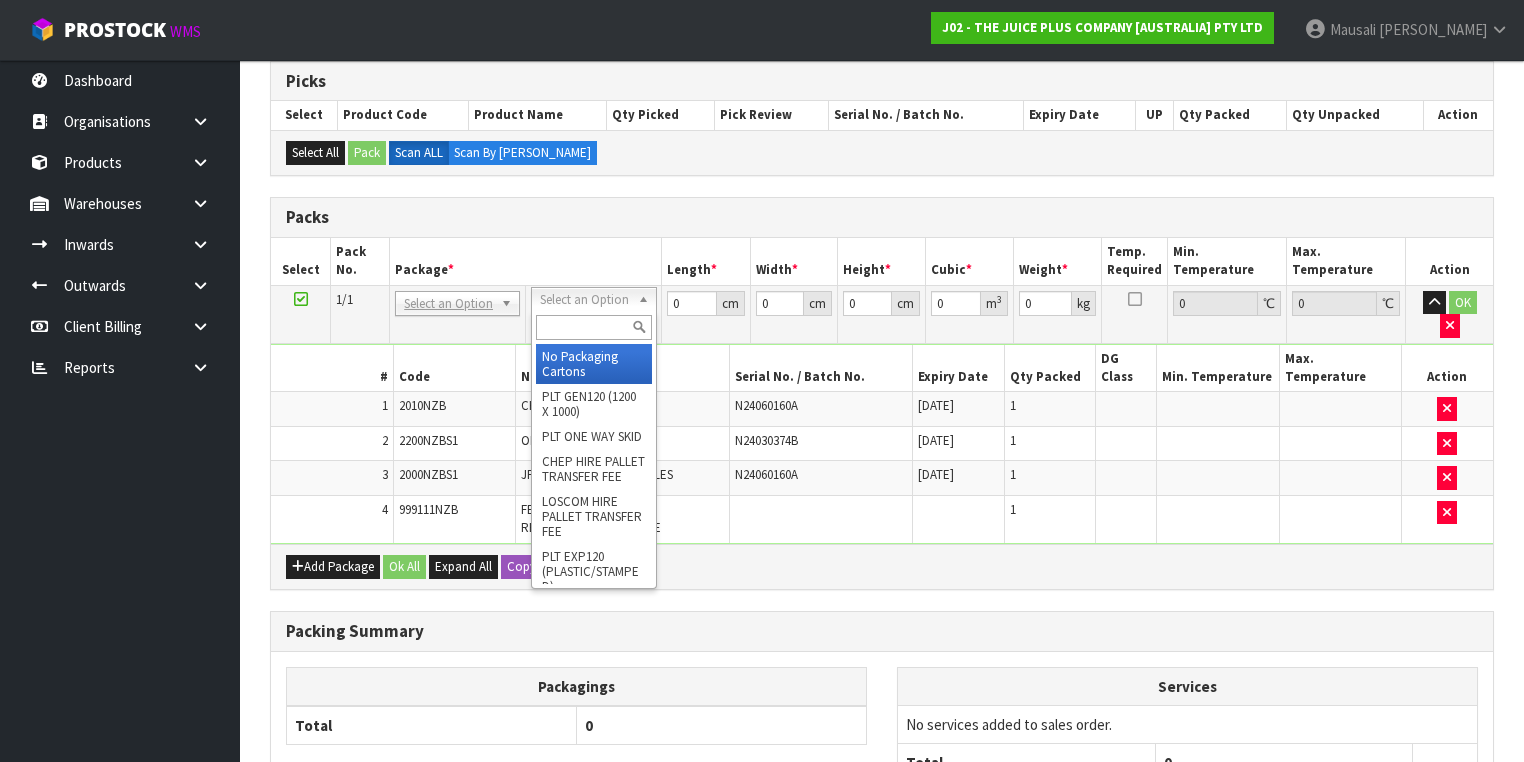 click at bounding box center [593, 327] 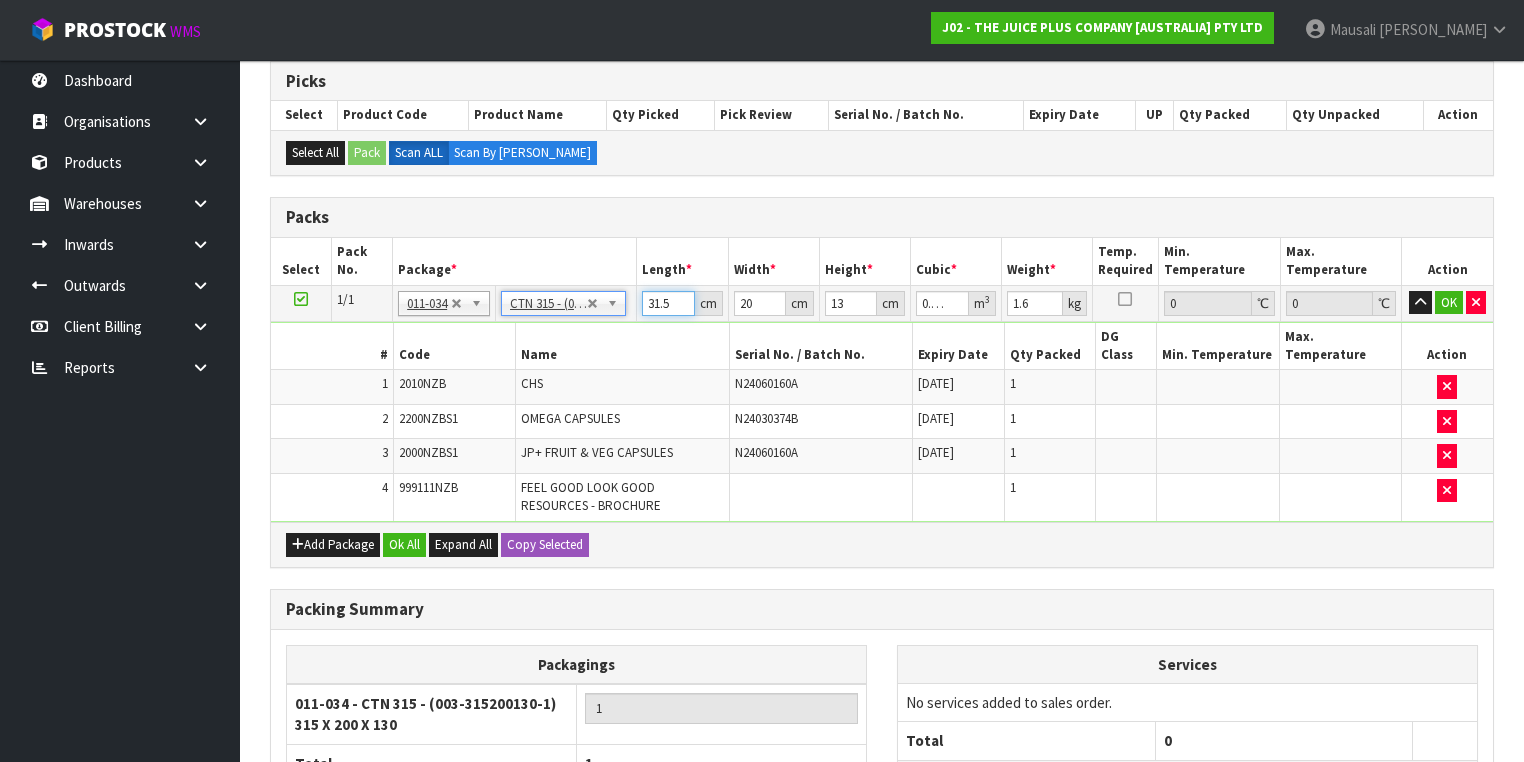 drag, startPoint x: 672, startPoint y: 302, endPoint x: 536, endPoint y: 312, distance: 136.36716 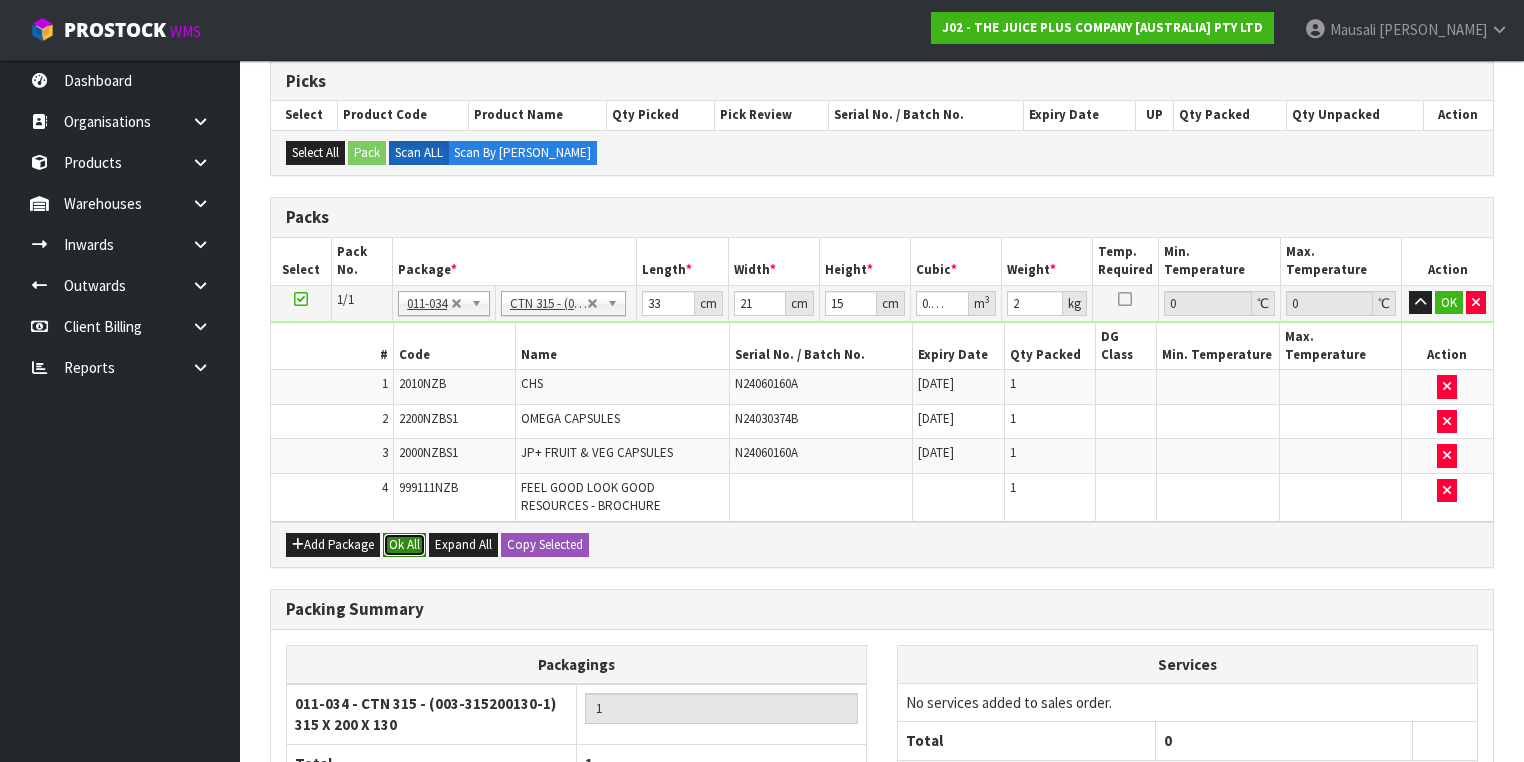 click on "Ok All" at bounding box center [404, 545] 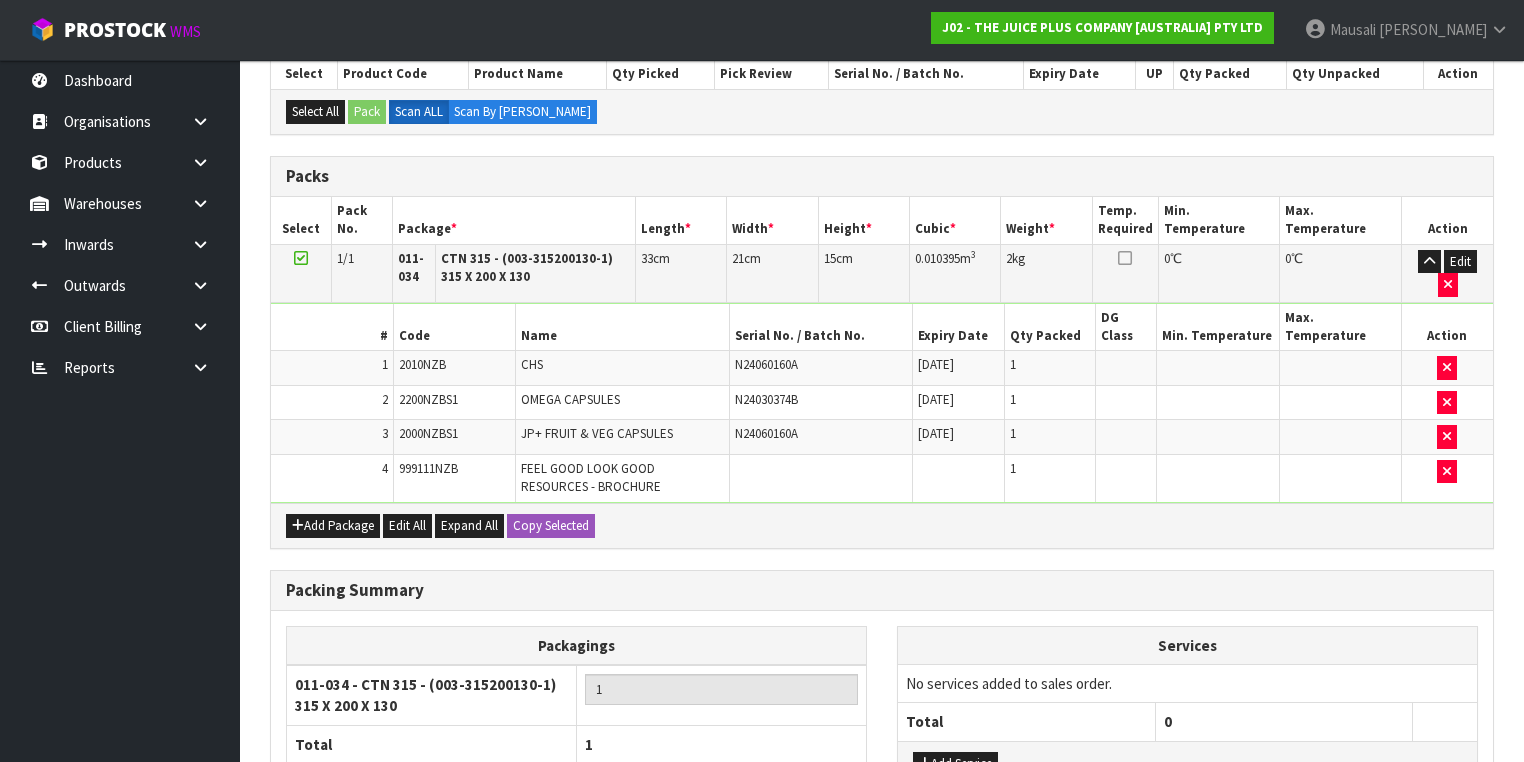 scroll, scrollTop: 580, scrollLeft: 0, axis: vertical 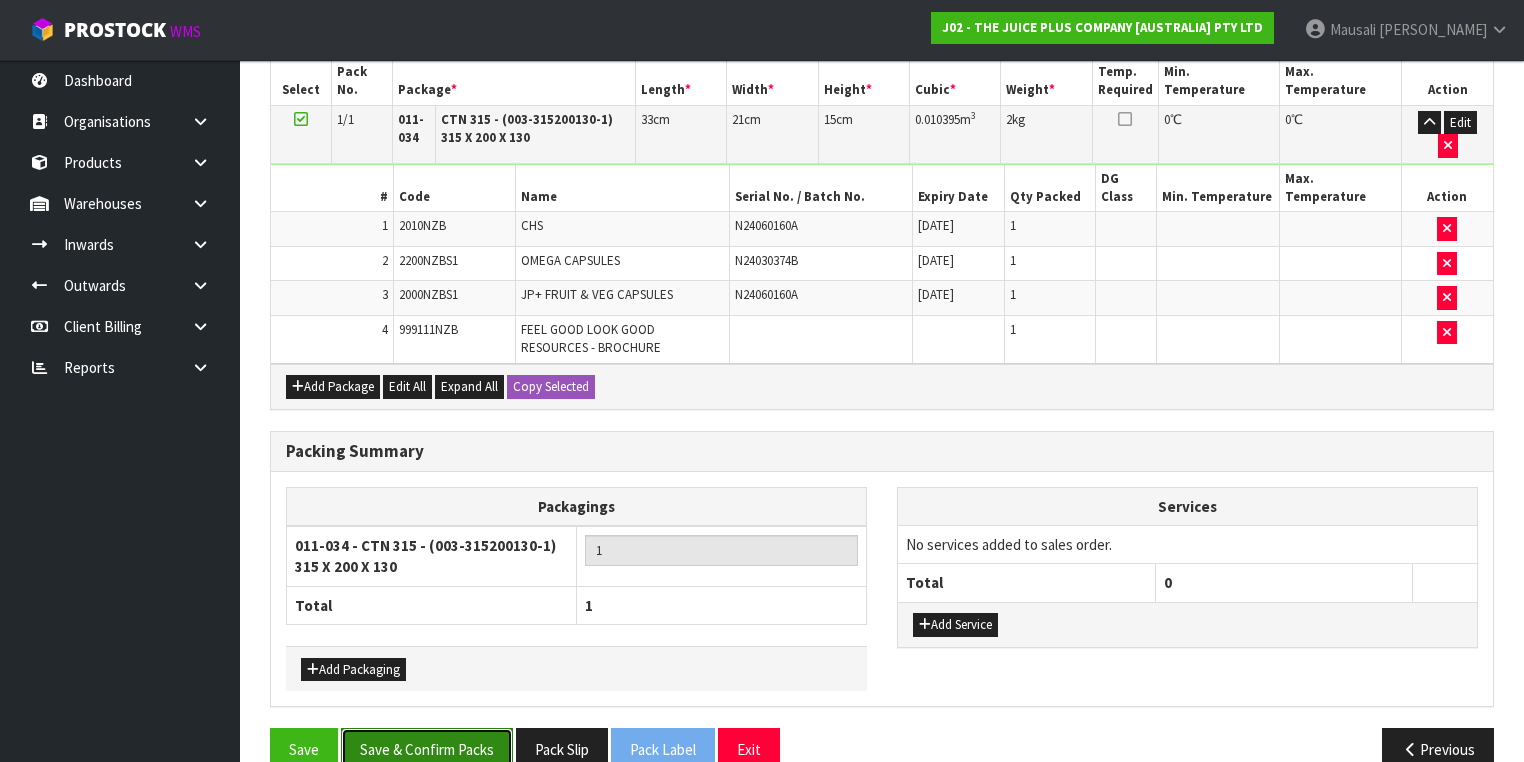 click on "Save & Confirm Packs" at bounding box center [427, 749] 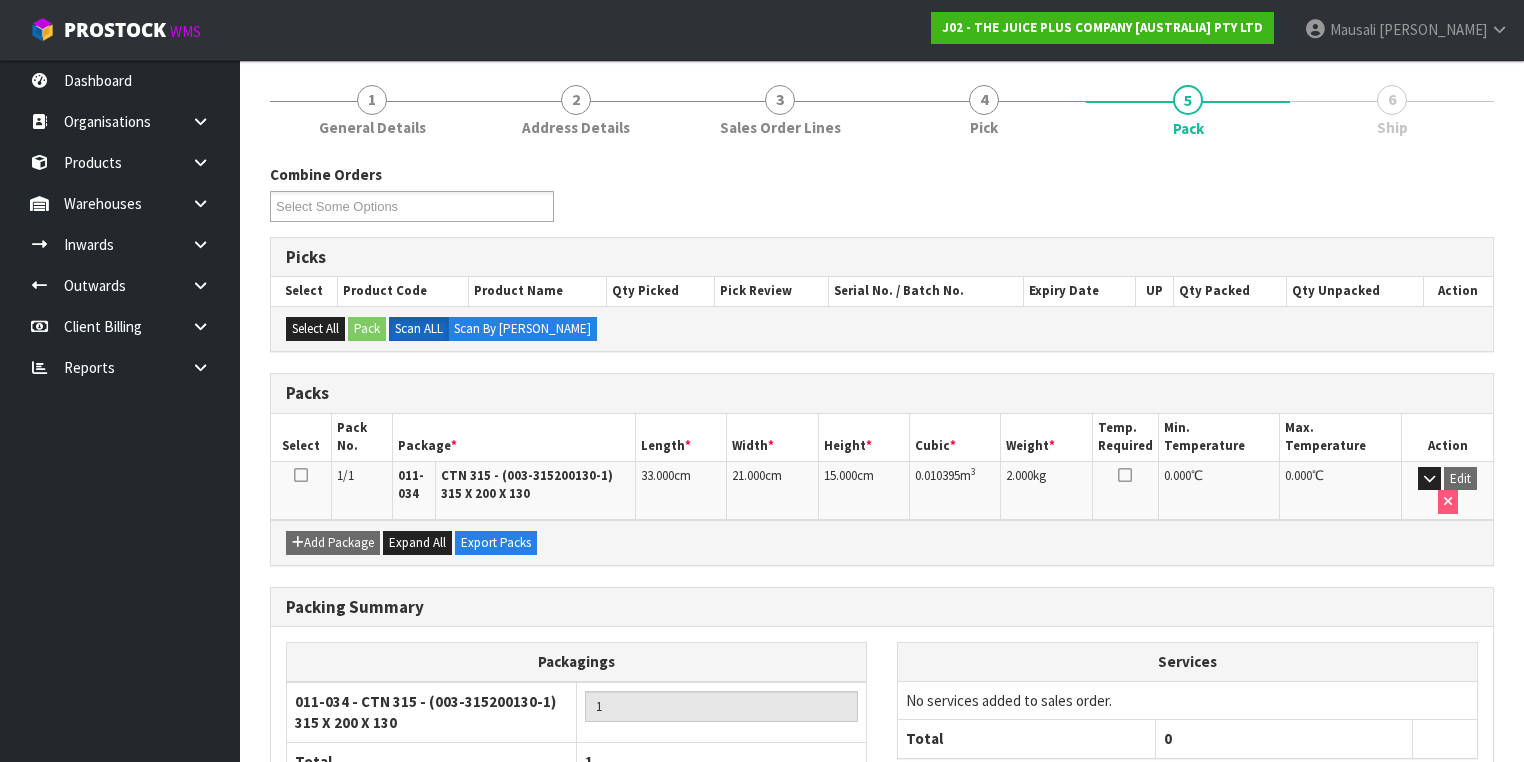 scroll, scrollTop: 320, scrollLeft: 0, axis: vertical 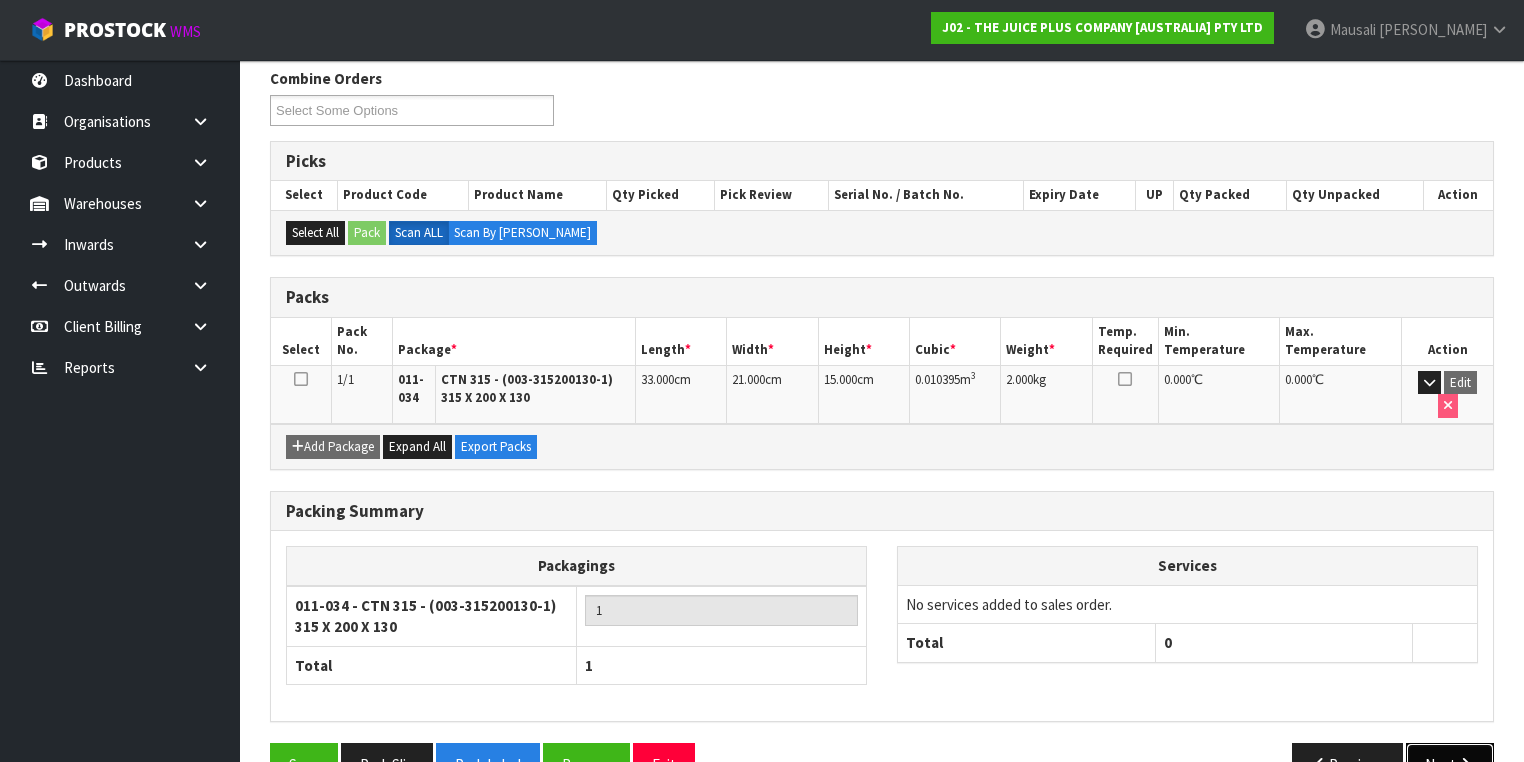 click on "Next" at bounding box center (1450, 764) 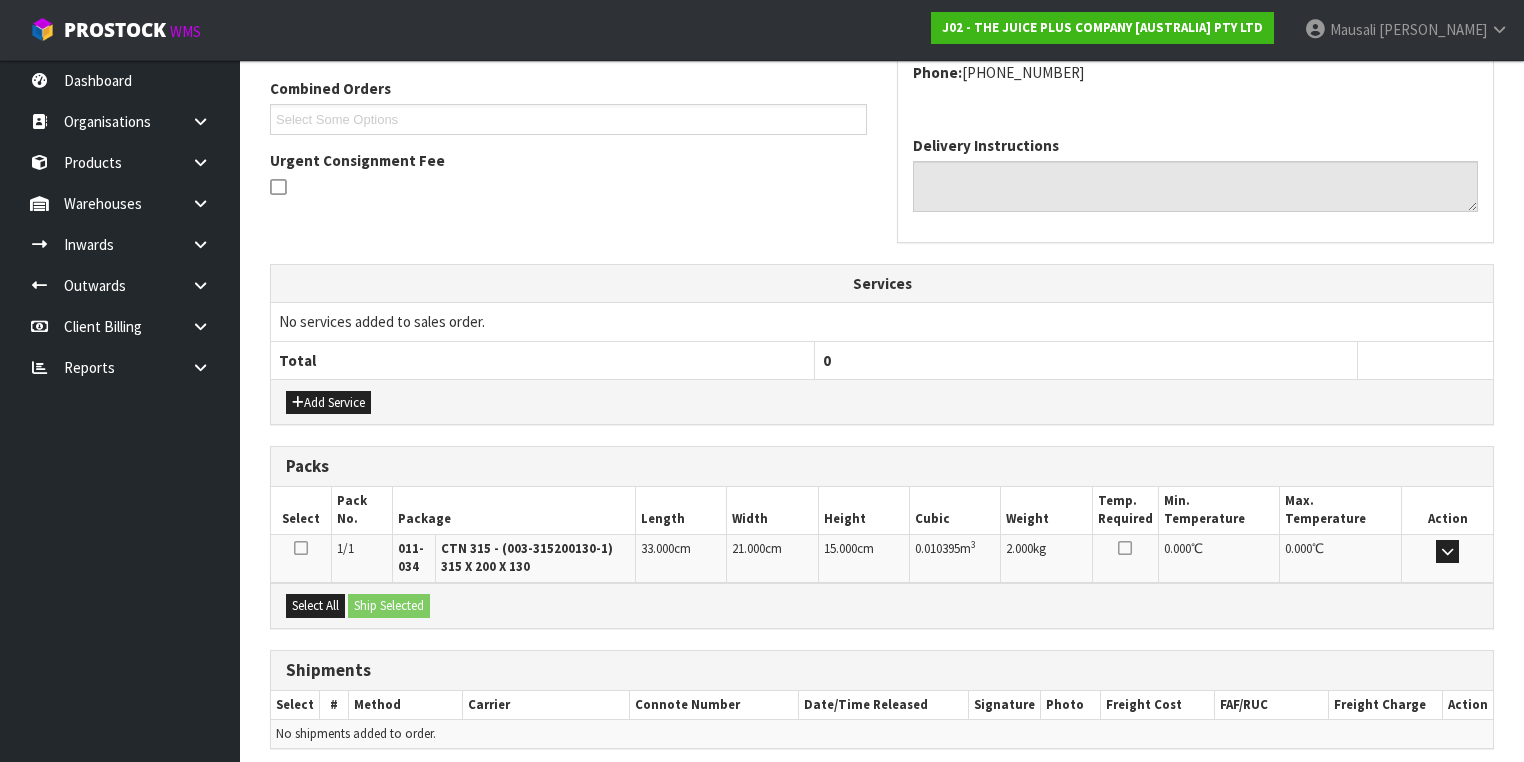 scroll, scrollTop: 584, scrollLeft: 0, axis: vertical 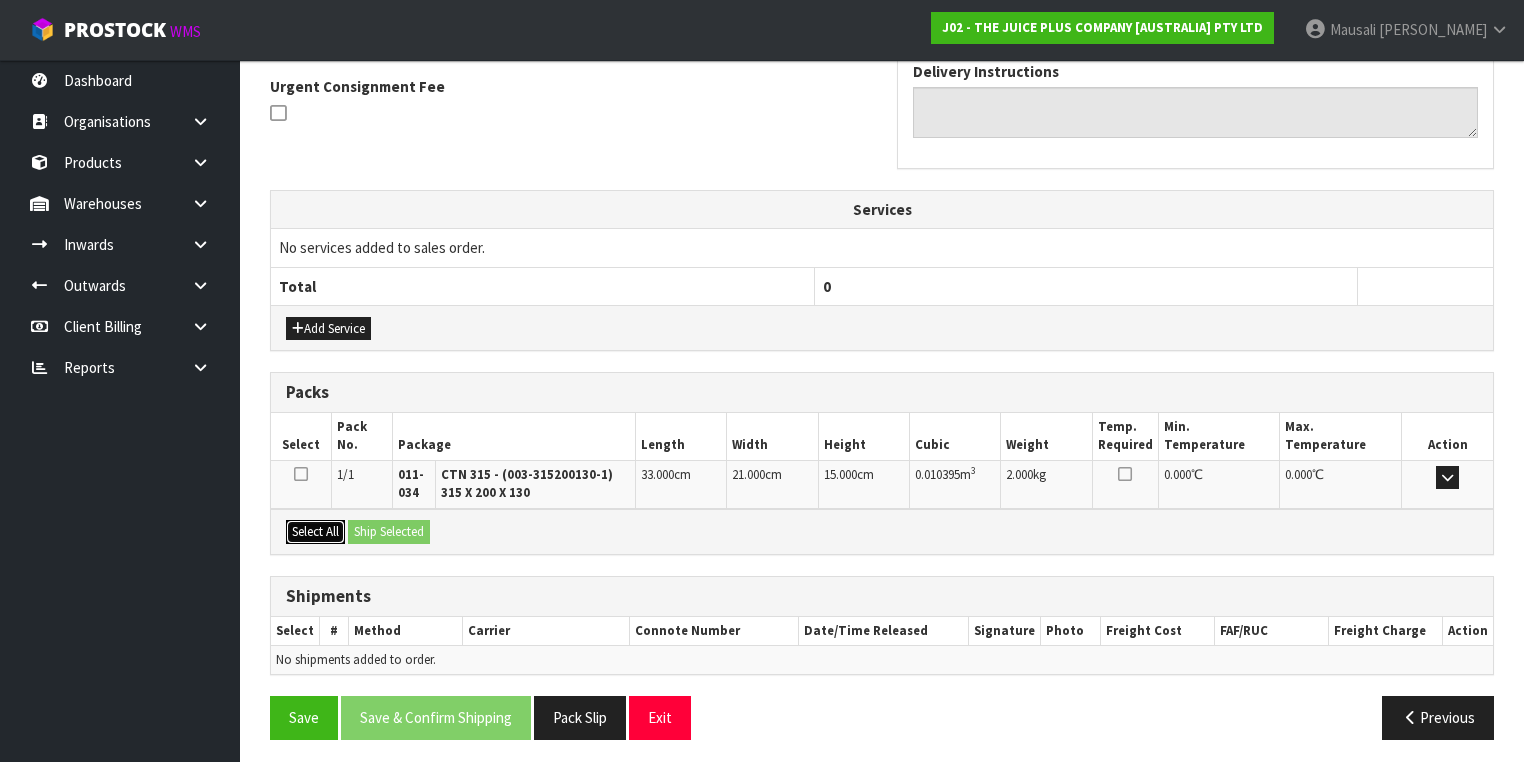 drag, startPoint x: 328, startPoint y: 526, endPoint x: 397, endPoint y: 525, distance: 69.00725 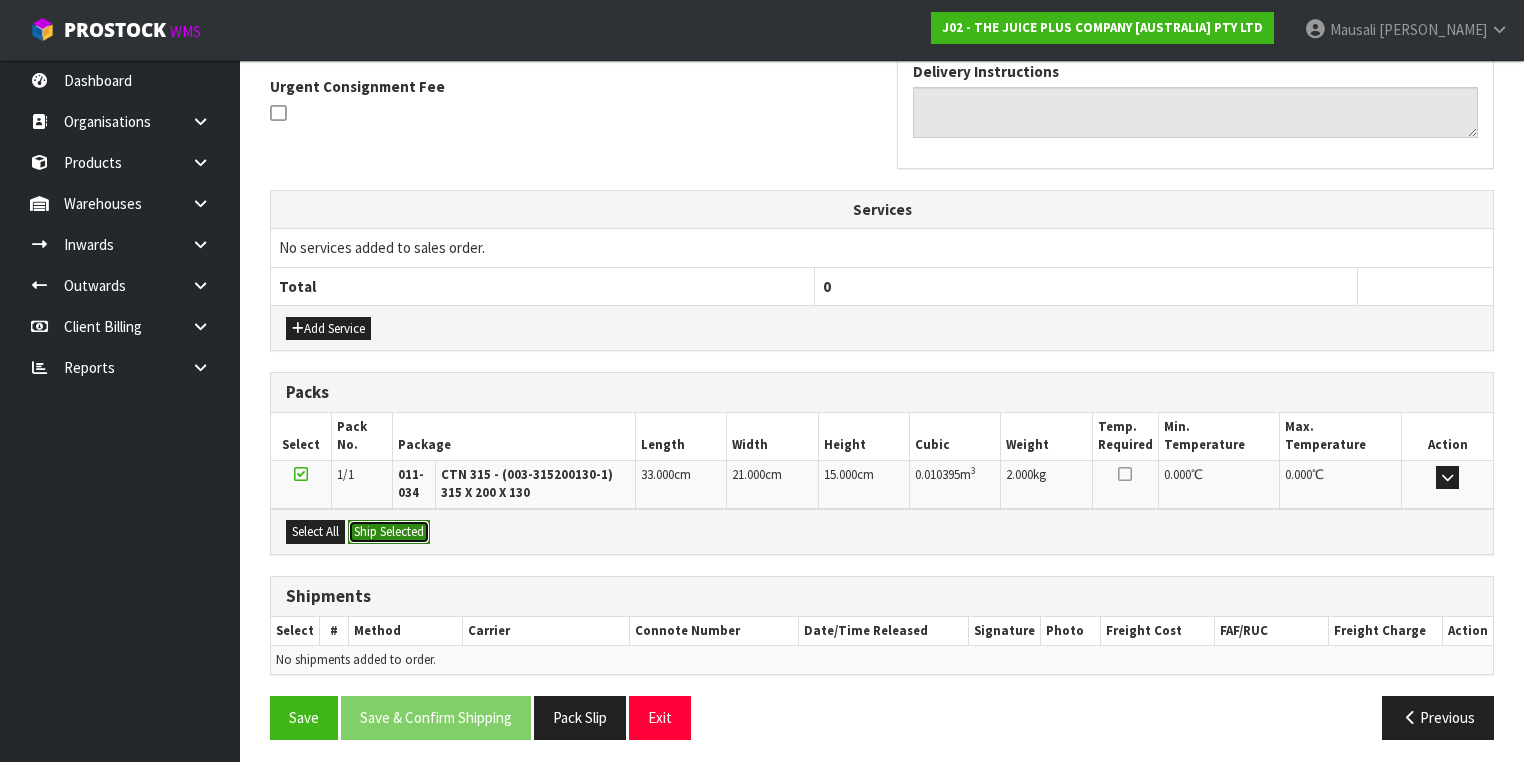 click on "Ship Selected" at bounding box center [389, 532] 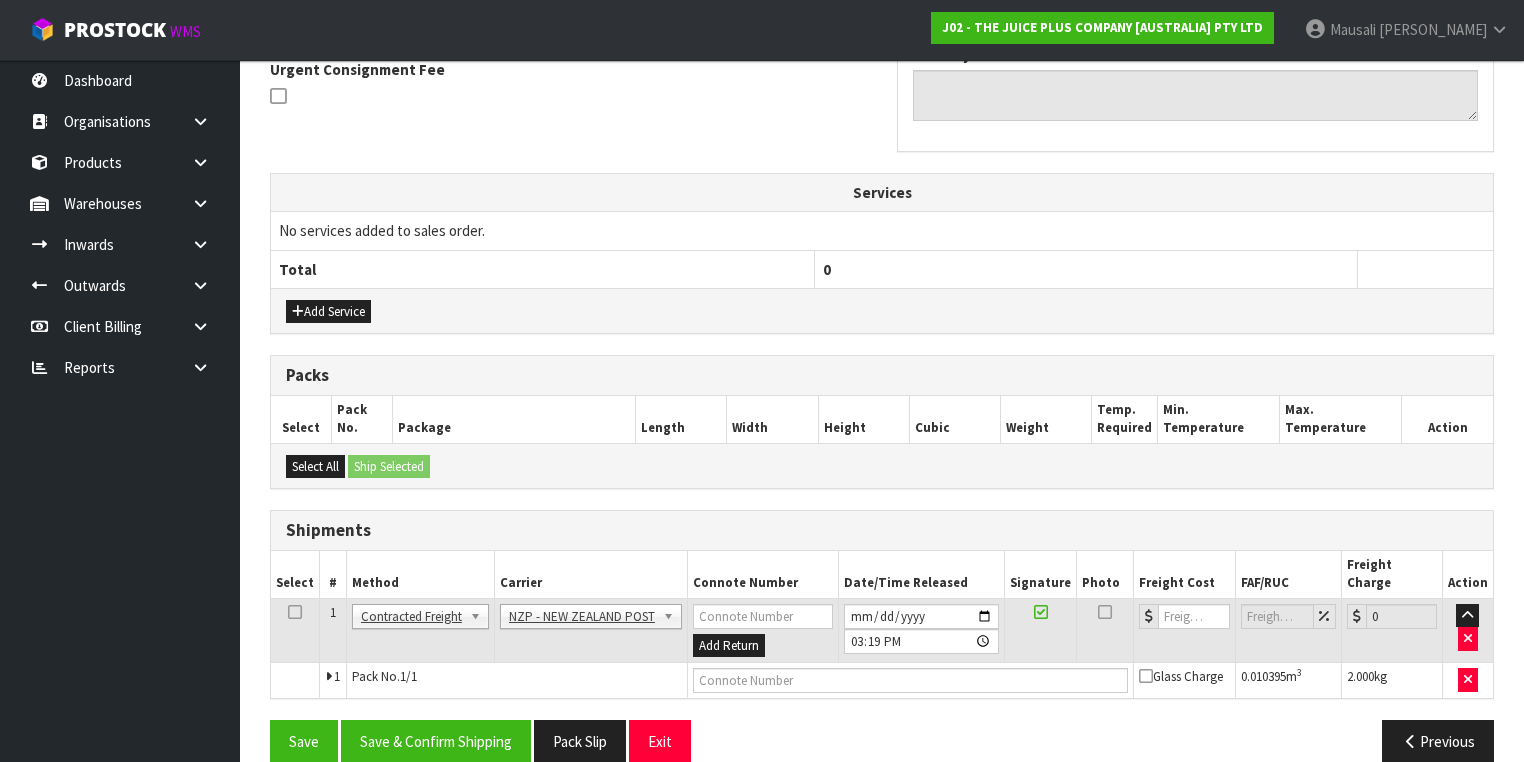 scroll, scrollTop: 606, scrollLeft: 0, axis: vertical 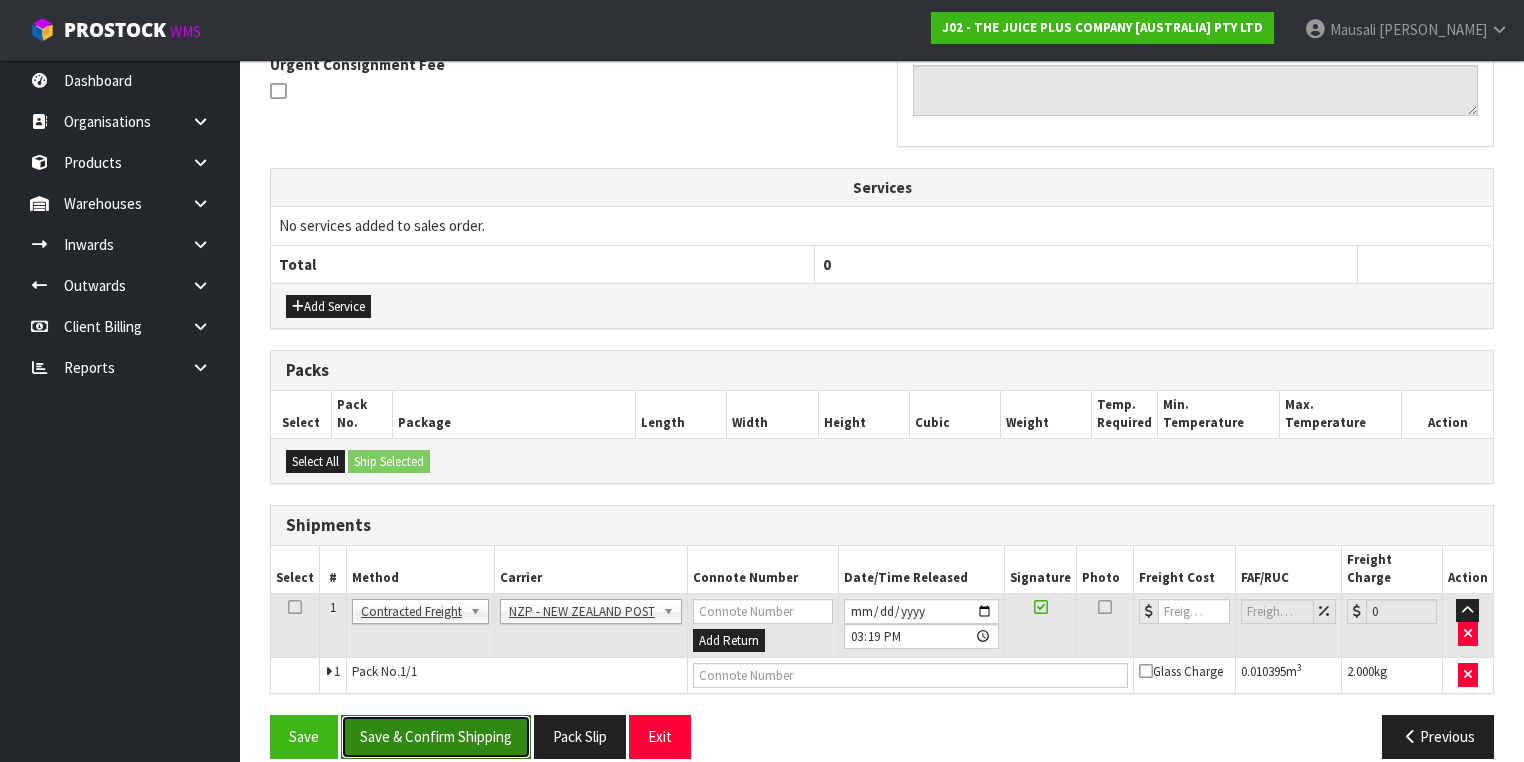click on "Save & Confirm Shipping" at bounding box center (436, 736) 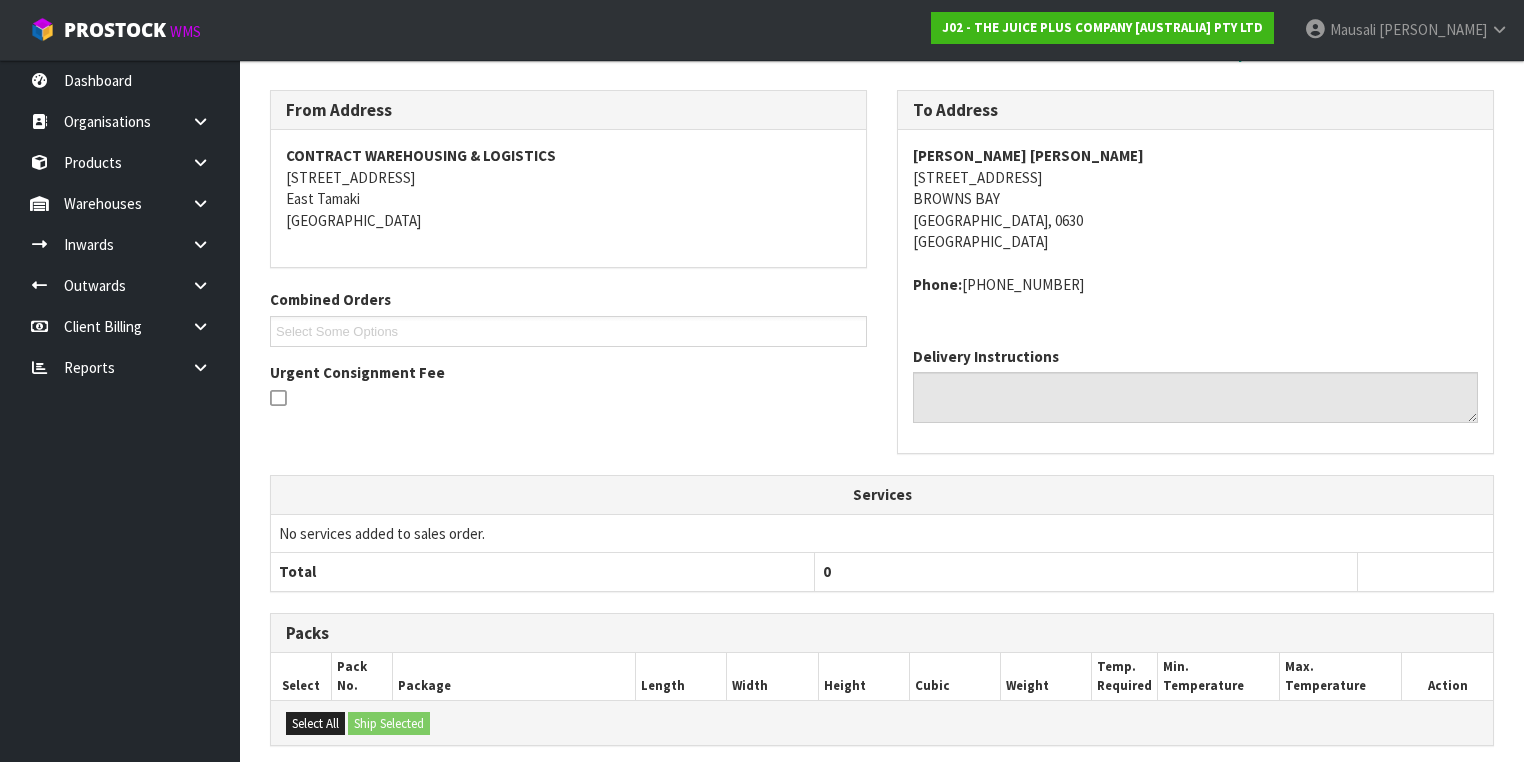 scroll, scrollTop: 579, scrollLeft: 0, axis: vertical 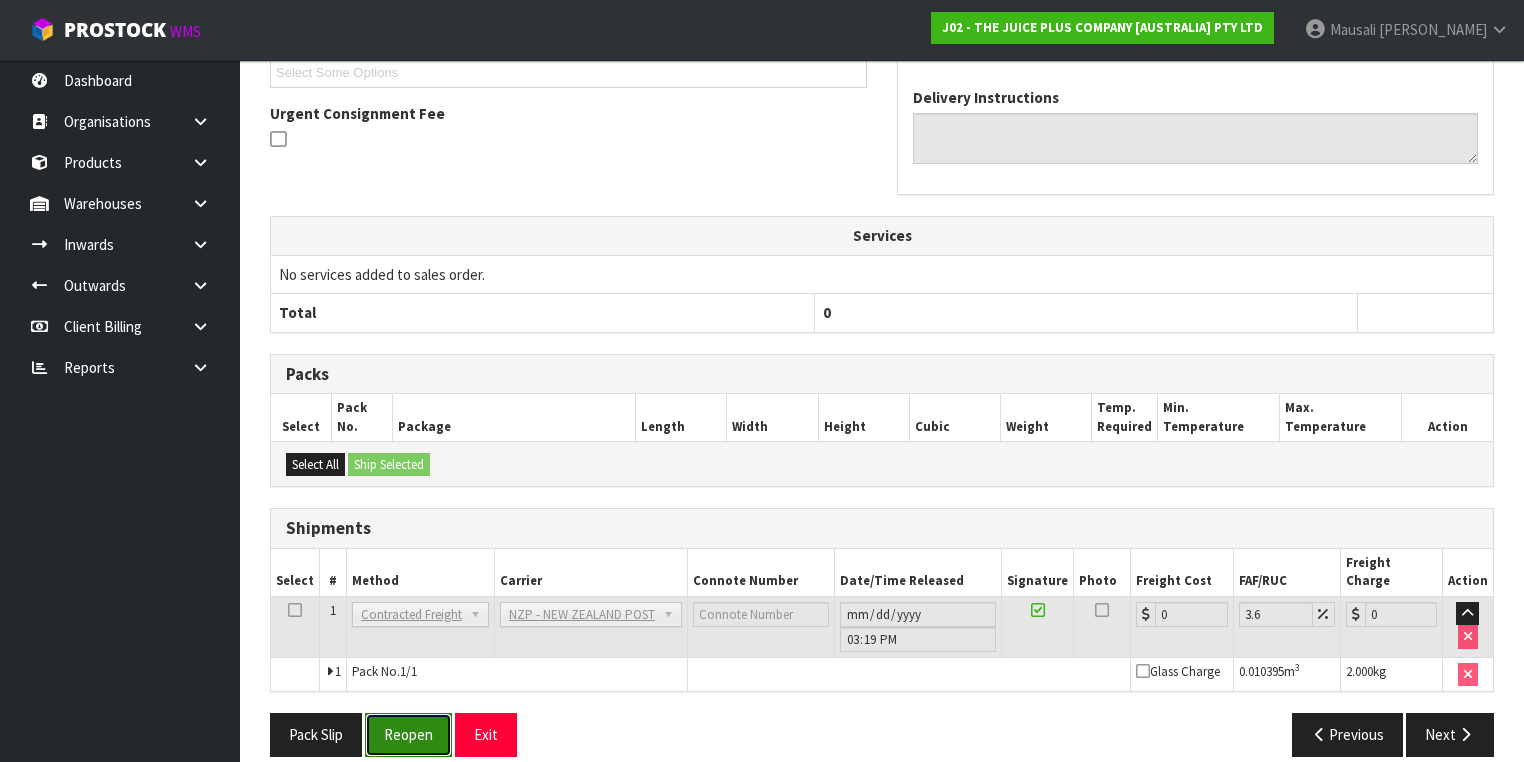 click on "Reopen" at bounding box center [408, 734] 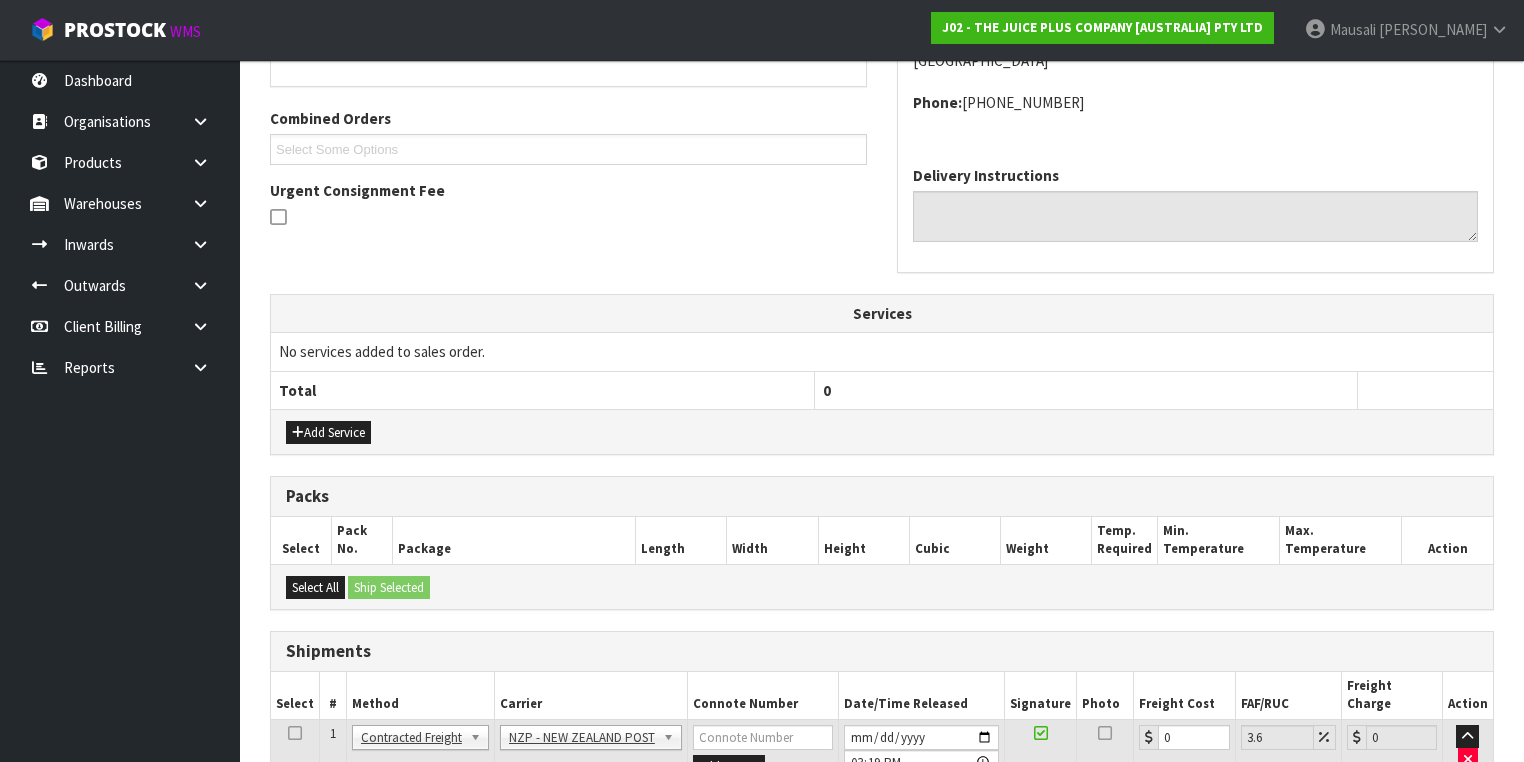 scroll, scrollTop: 624, scrollLeft: 0, axis: vertical 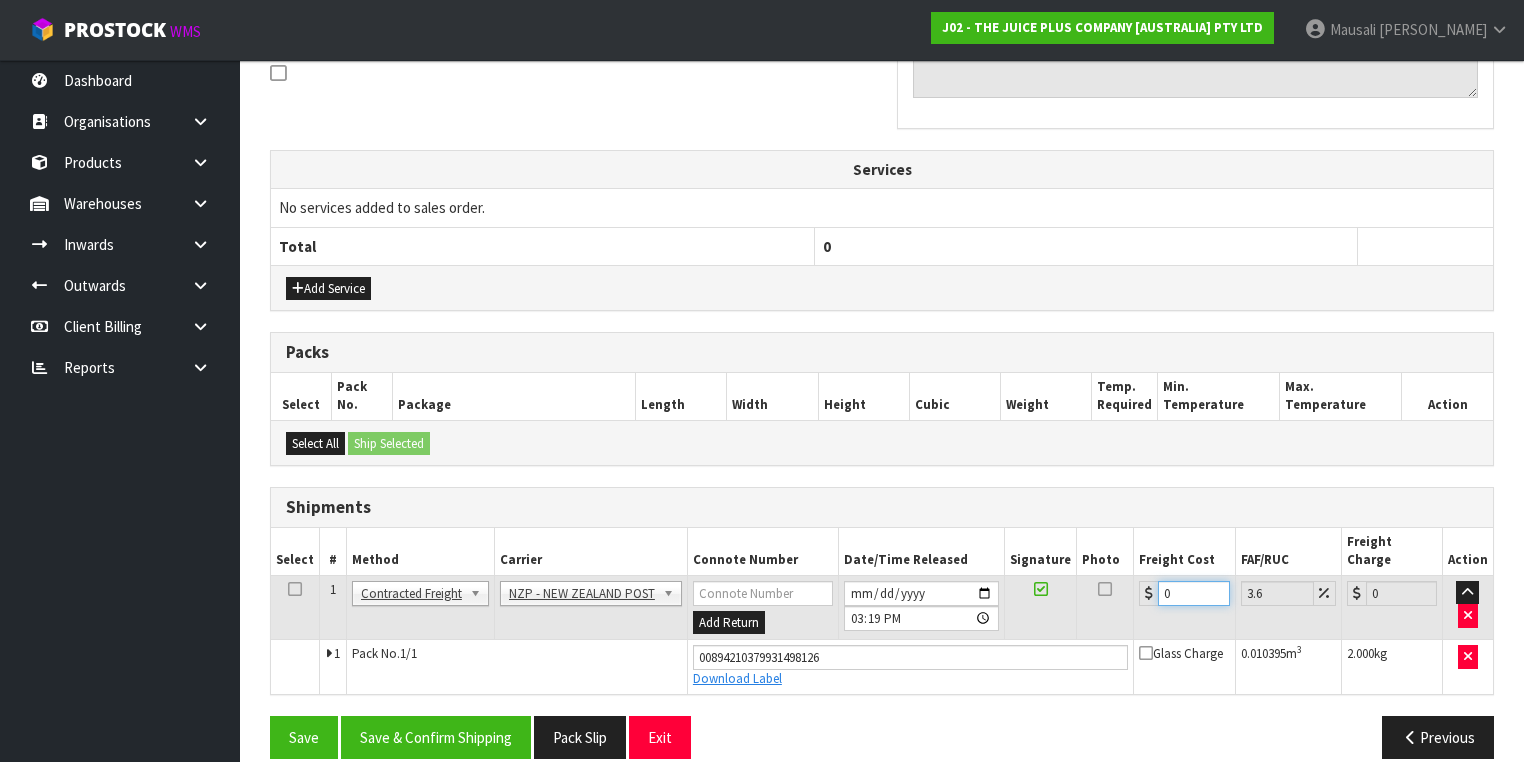 drag, startPoint x: 1186, startPoint y: 568, endPoint x: 1095, endPoint y: 590, distance: 93.62158 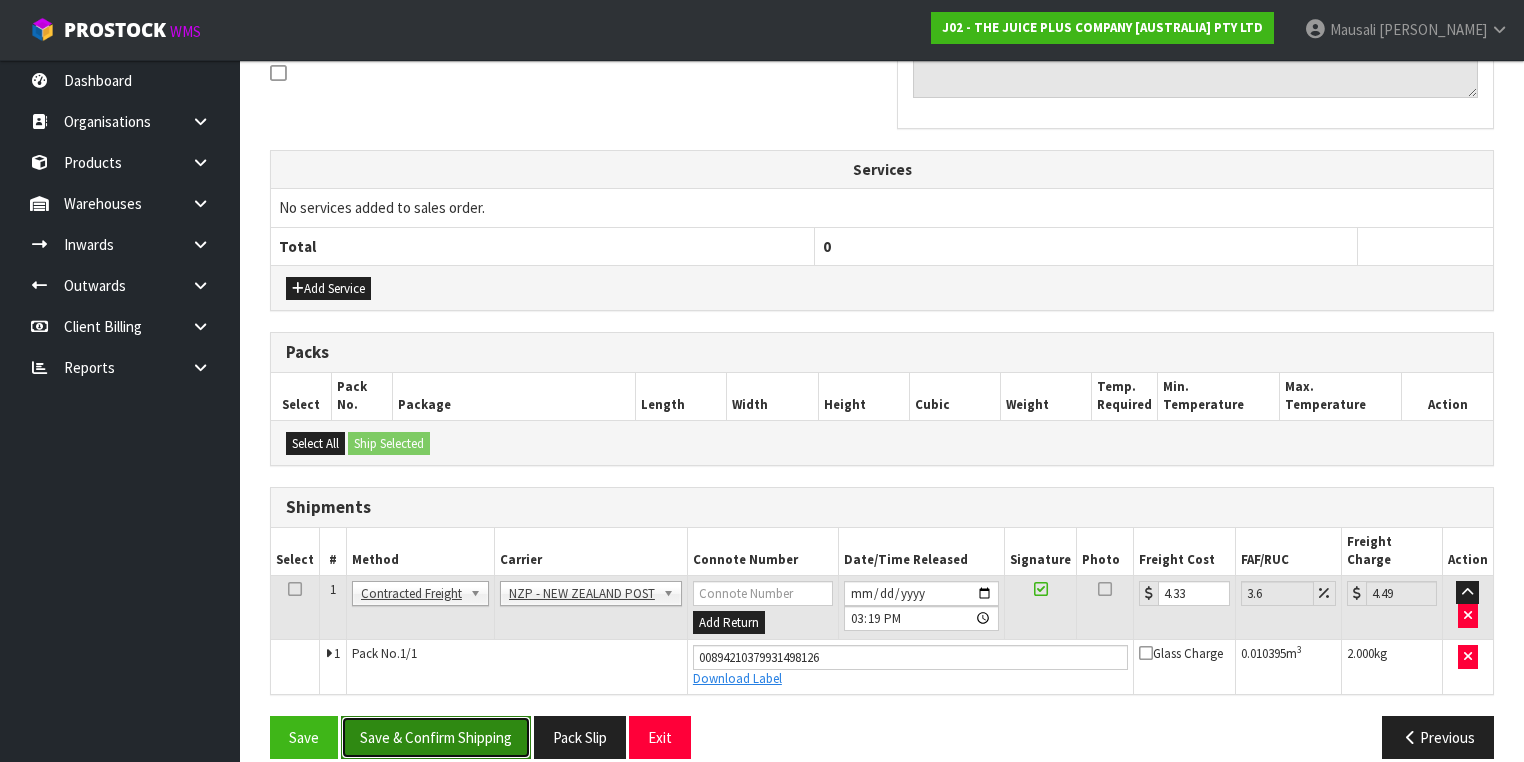 click on "Save & Confirm Shipping" at bounding box center [436, 737] 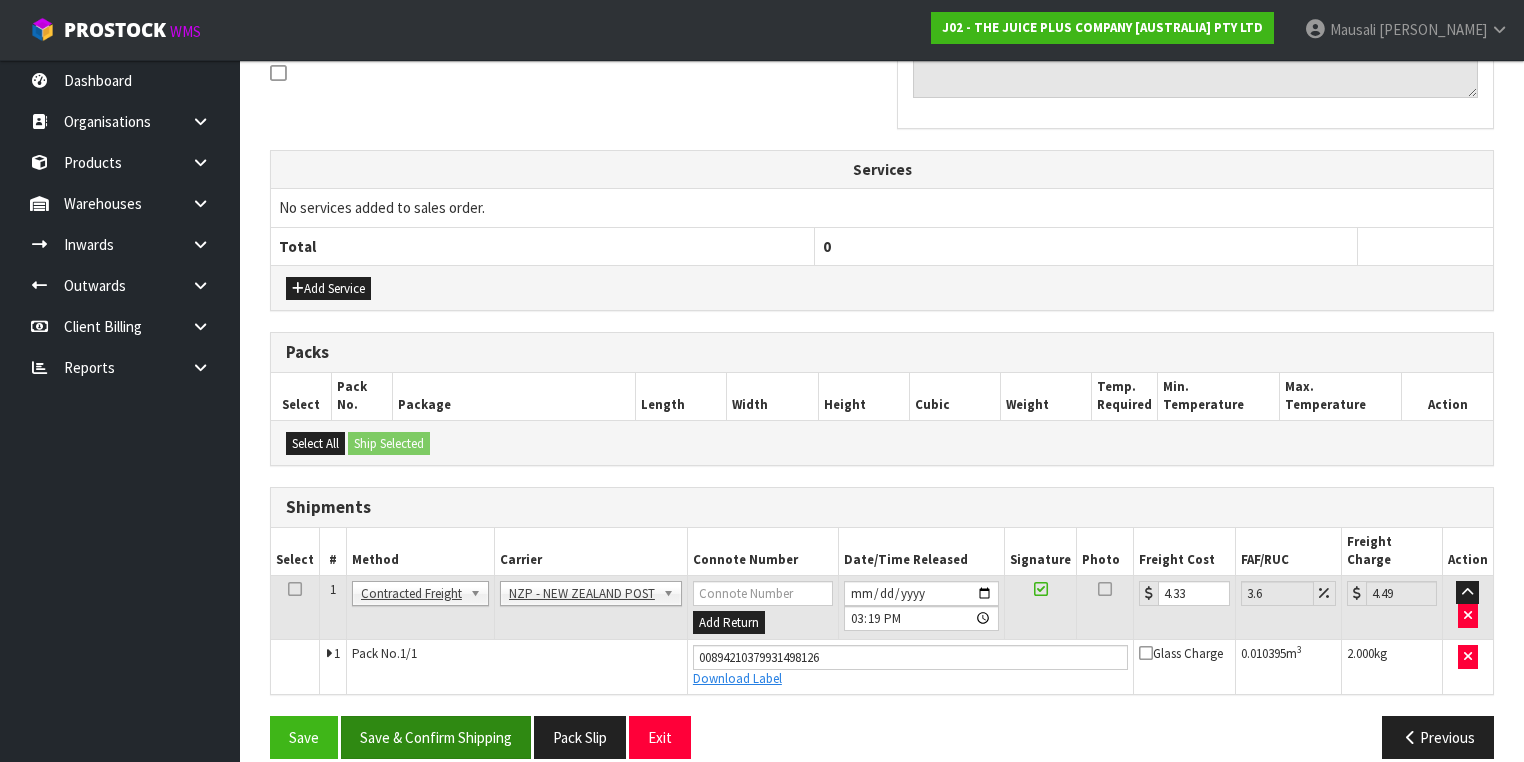 scroll, scrollTop: 0, scrollLeft: 0, axis: both 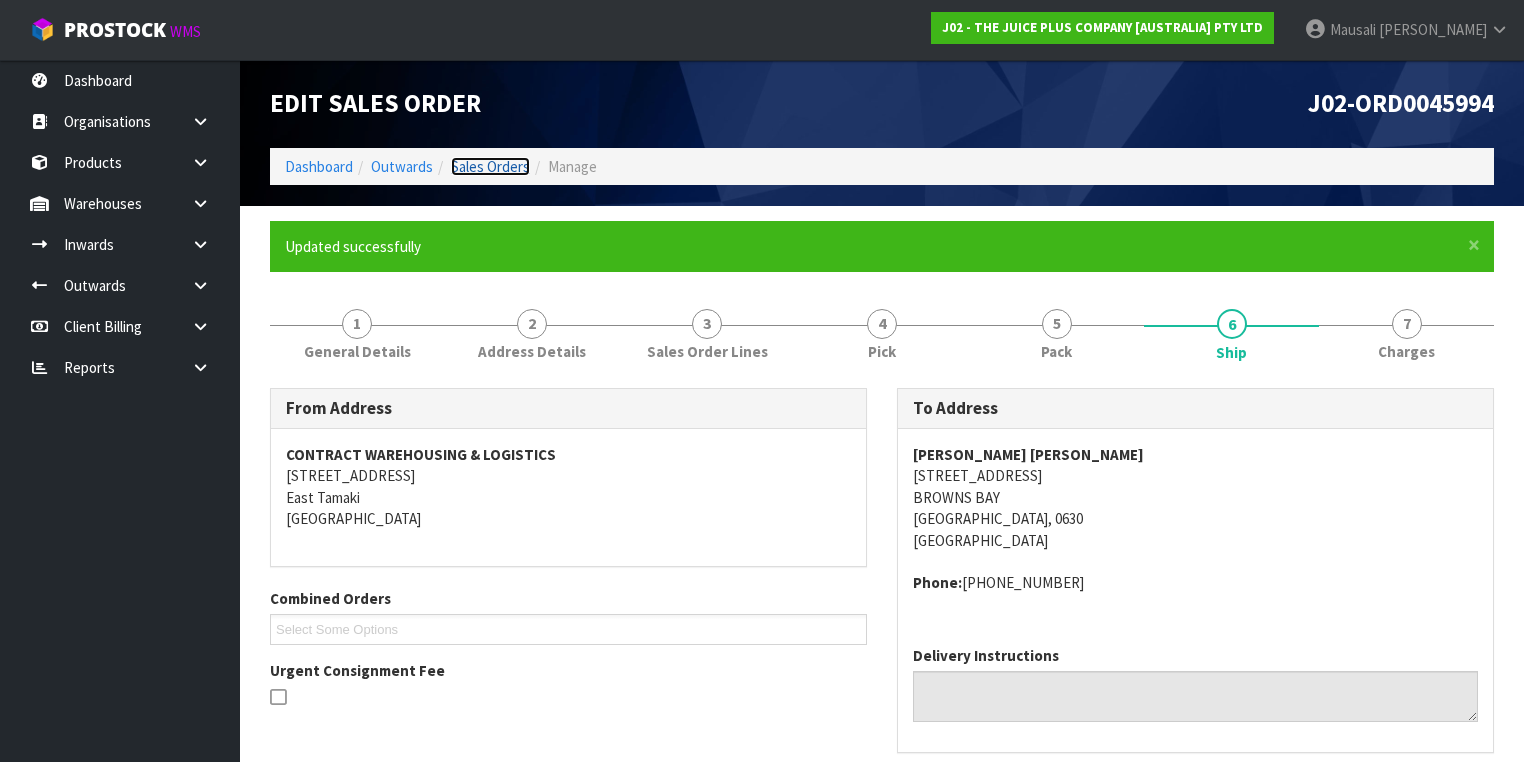 click on "Sales Orders" at bounding box center (490, 166) 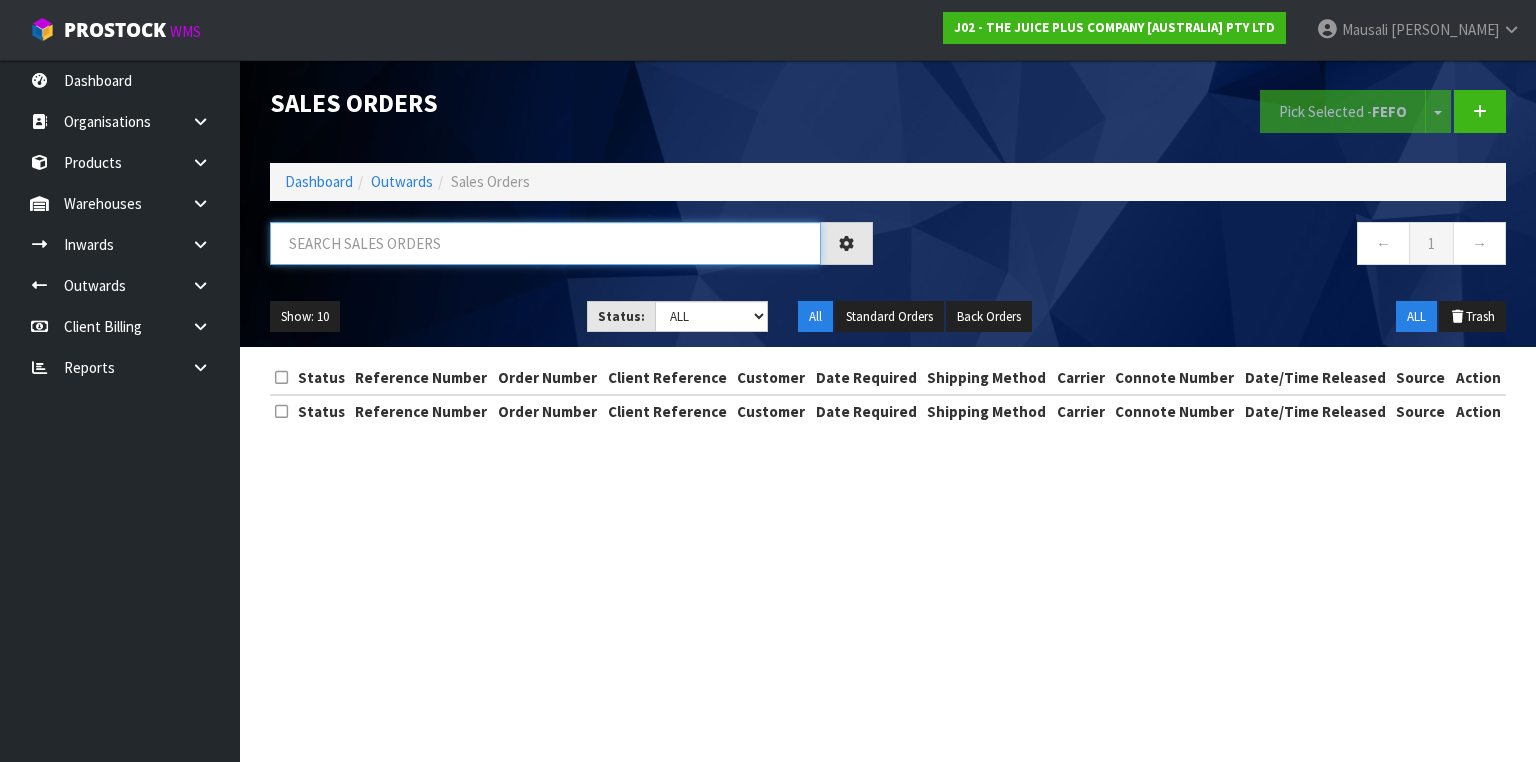 click at bounding box center (545, 243) 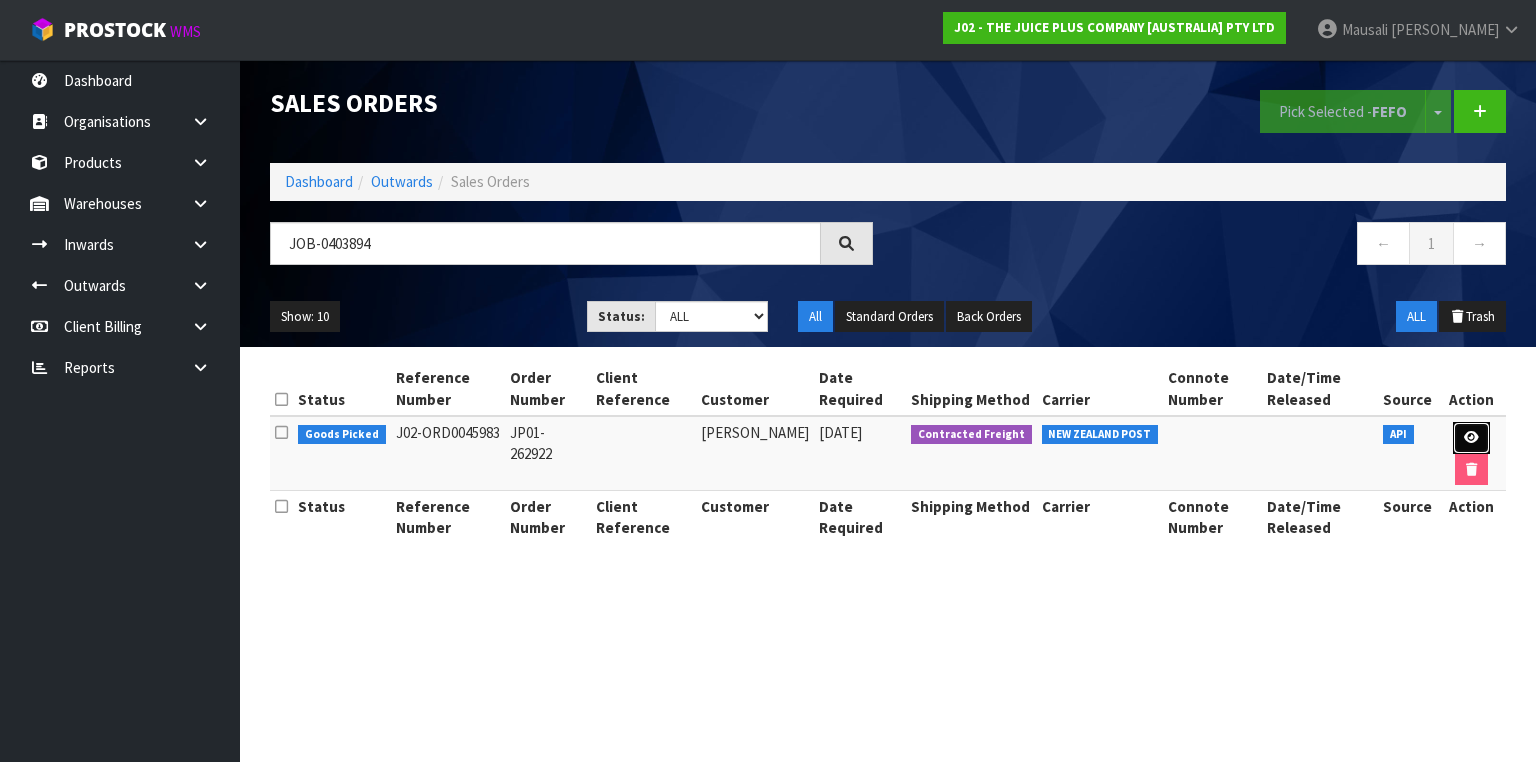 click at bounding box center (1471, 438) 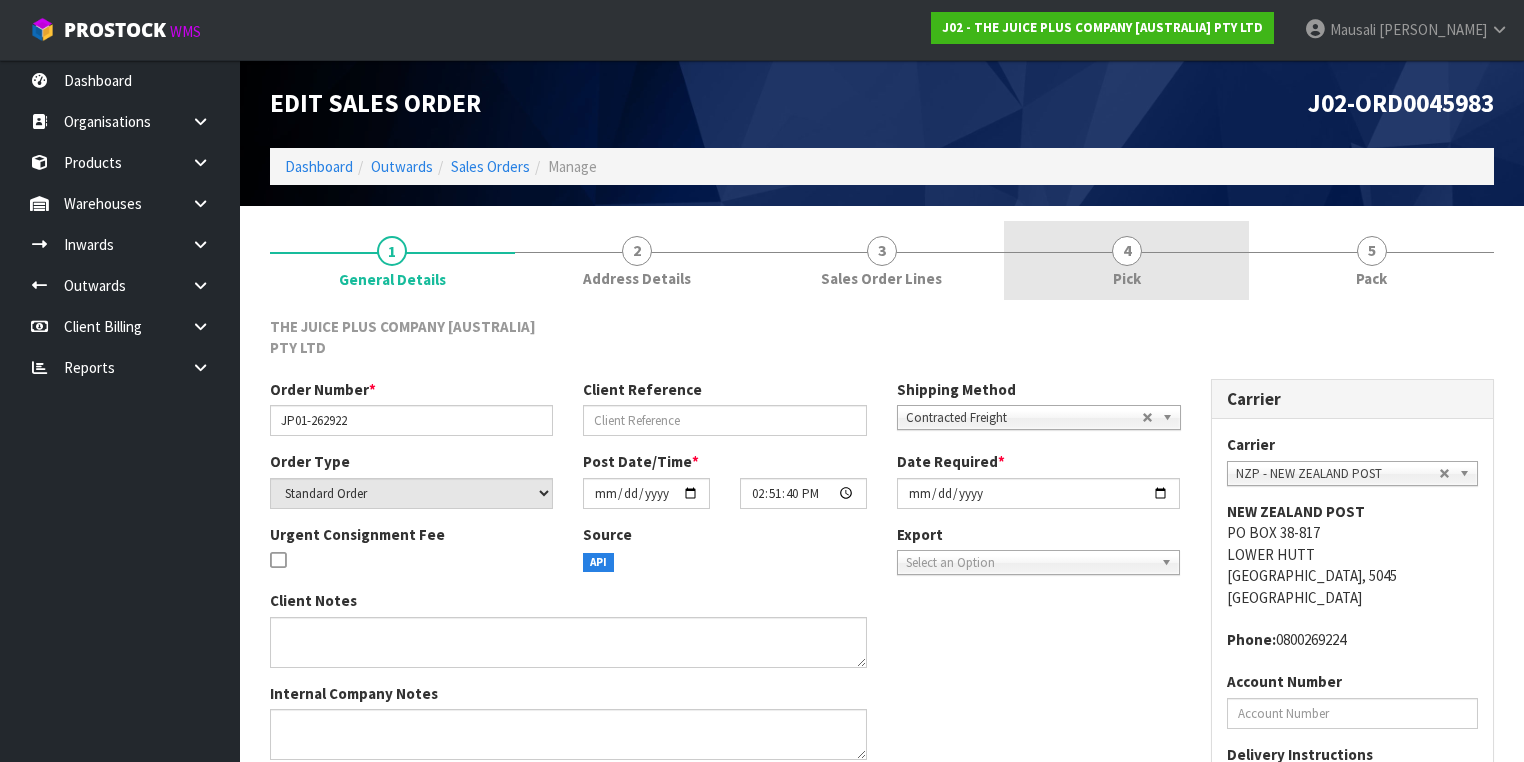 click on "4" at bounding box center (1127, 251) 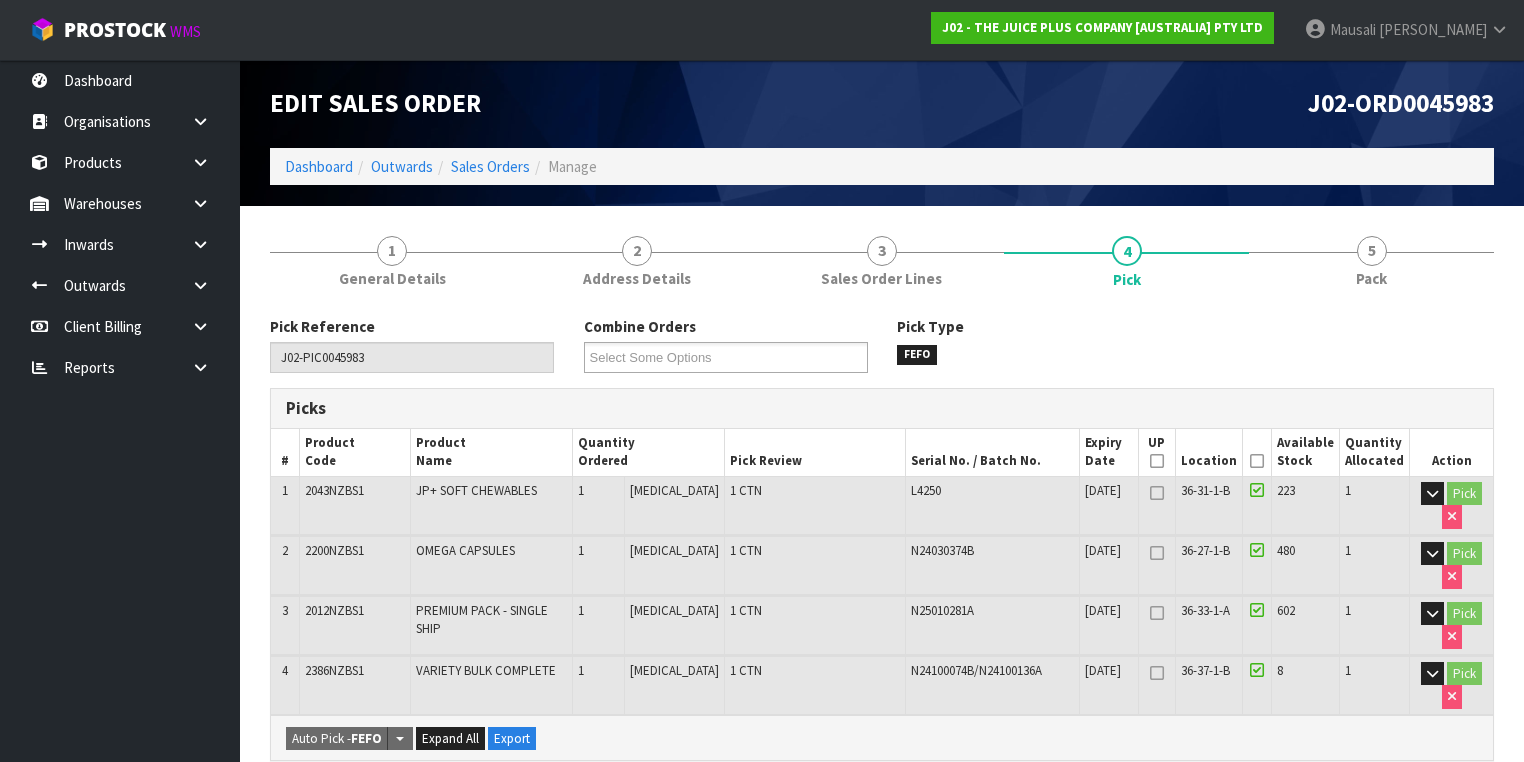 drag, startPoint x: 1264, startPoint y: 455, endPoint x: 1174, endPoint y: 506, distance: 103.44564 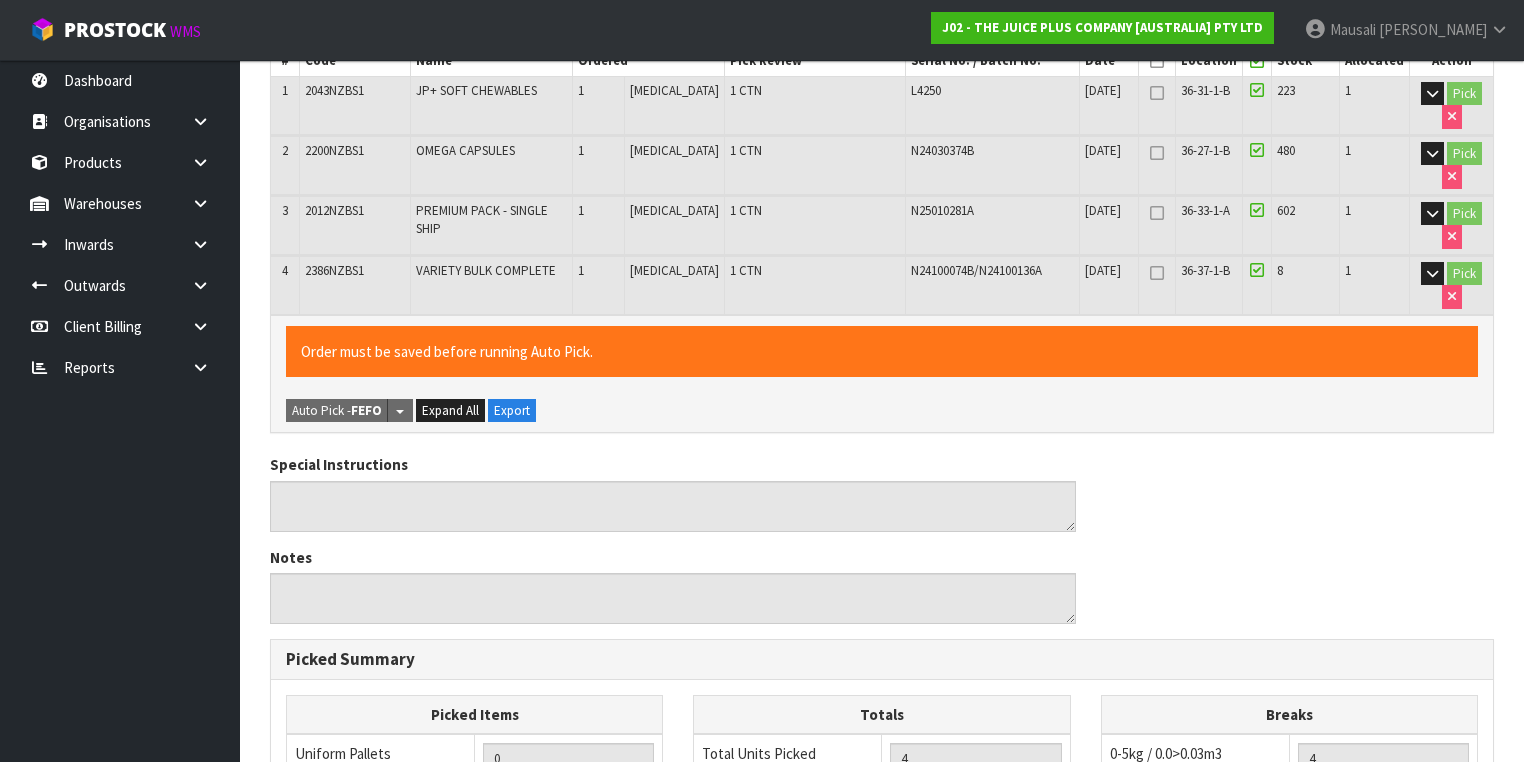 scroll, scrollTop: 800, scrollLeft: 0, axis: vertical 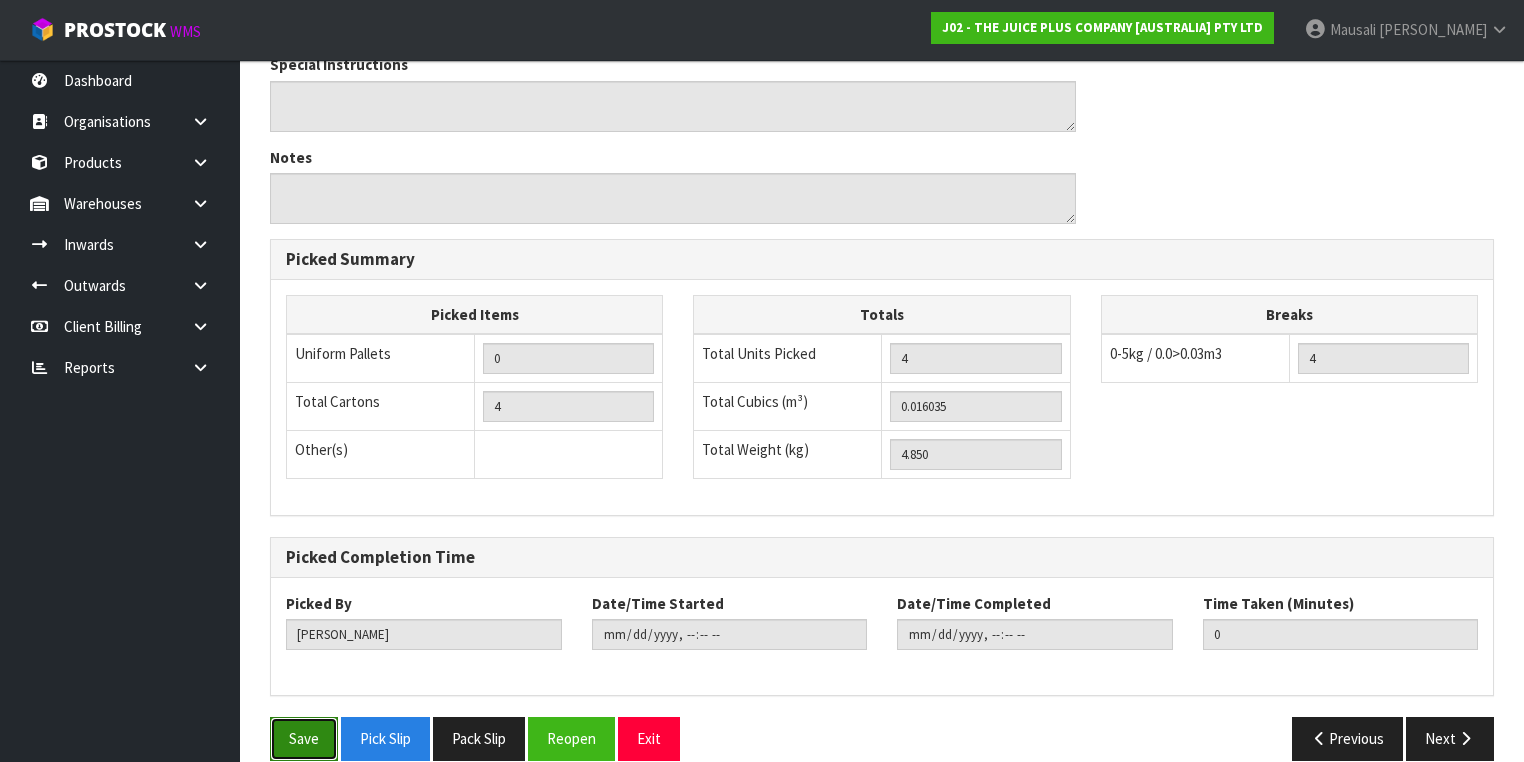 click on "Save" at bounding box center [304, 738] 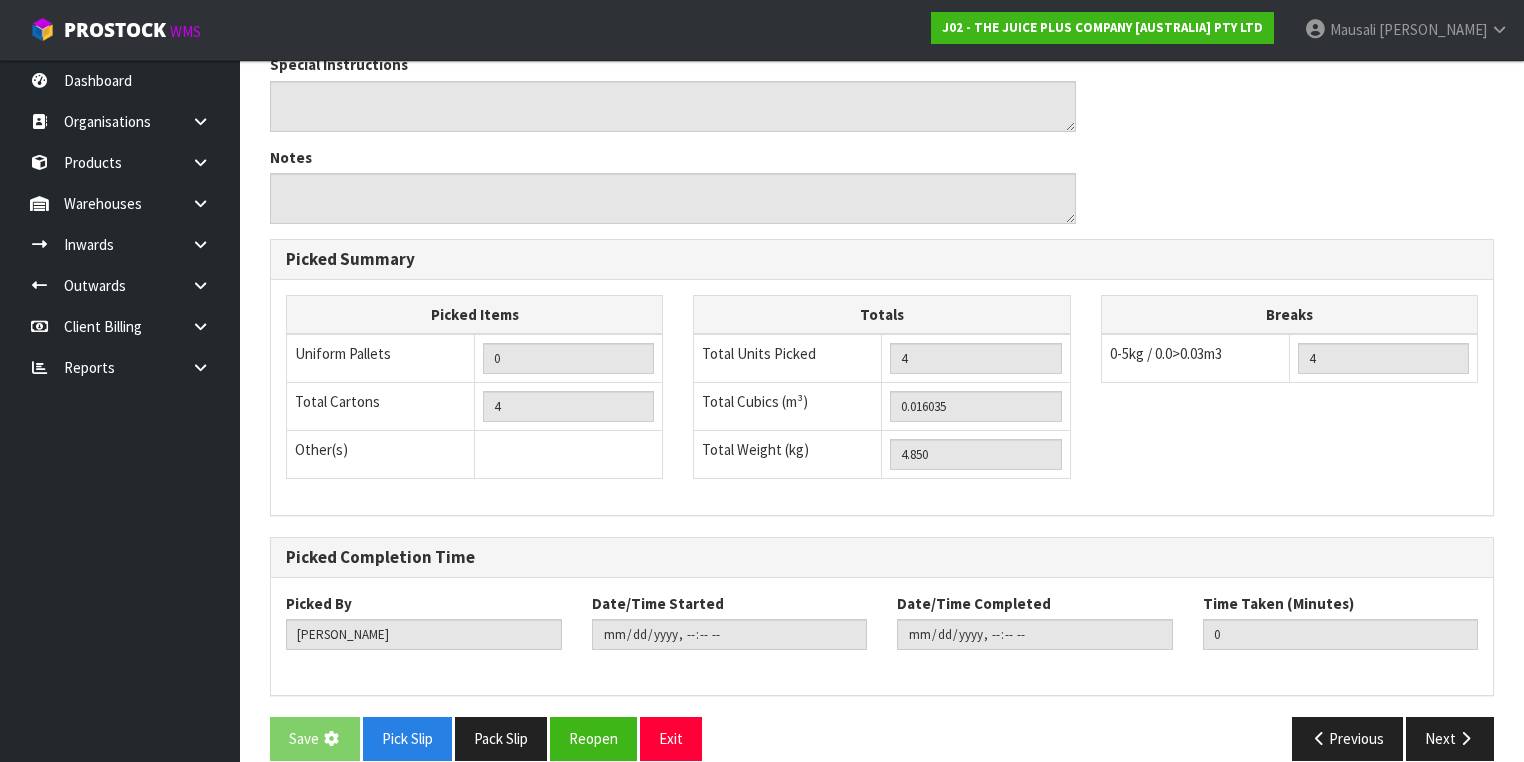 scroll, scrollTop: 0, scrollLeft: 0, axis: both 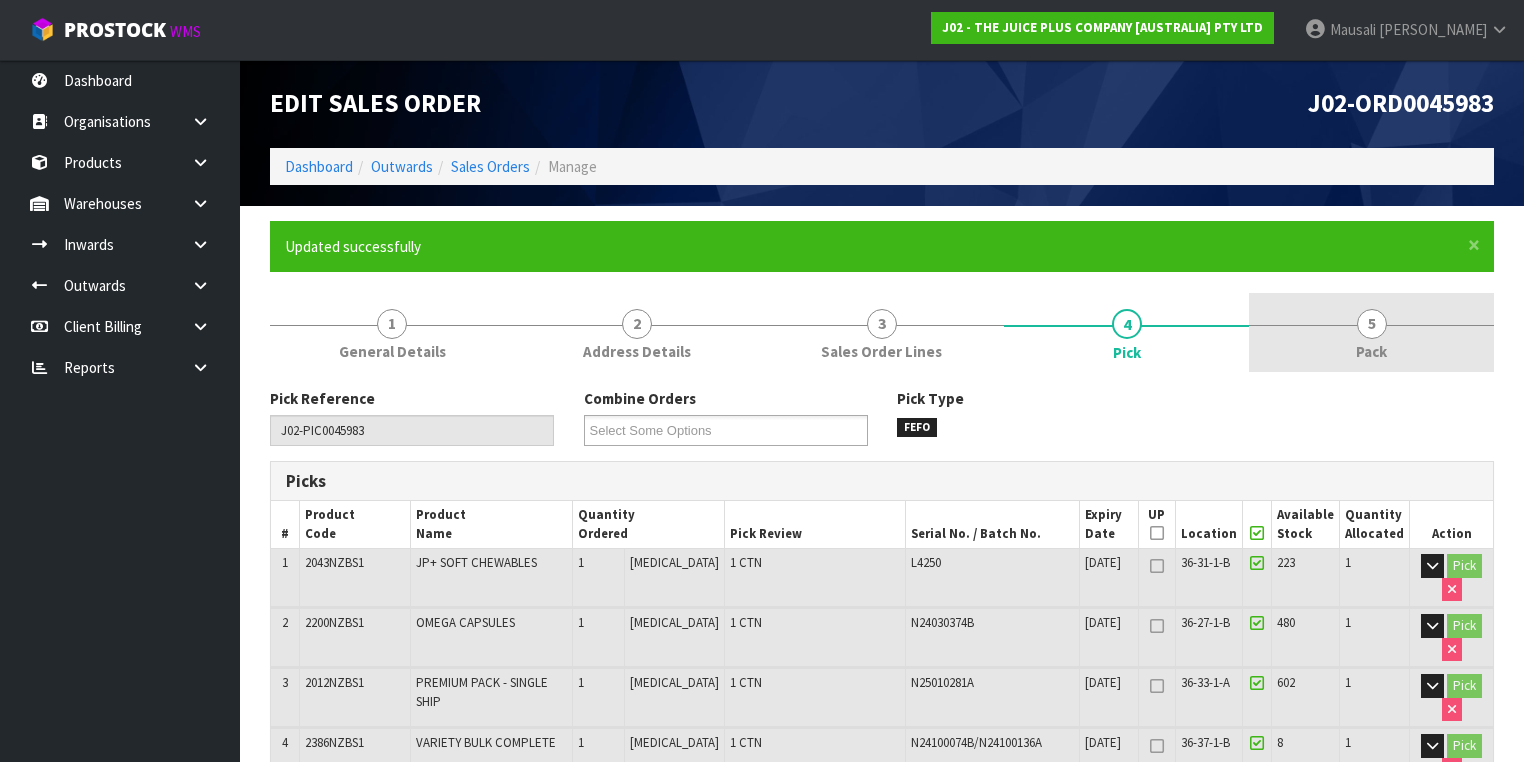 click on "Pack" at bounding box center (1371, 351) 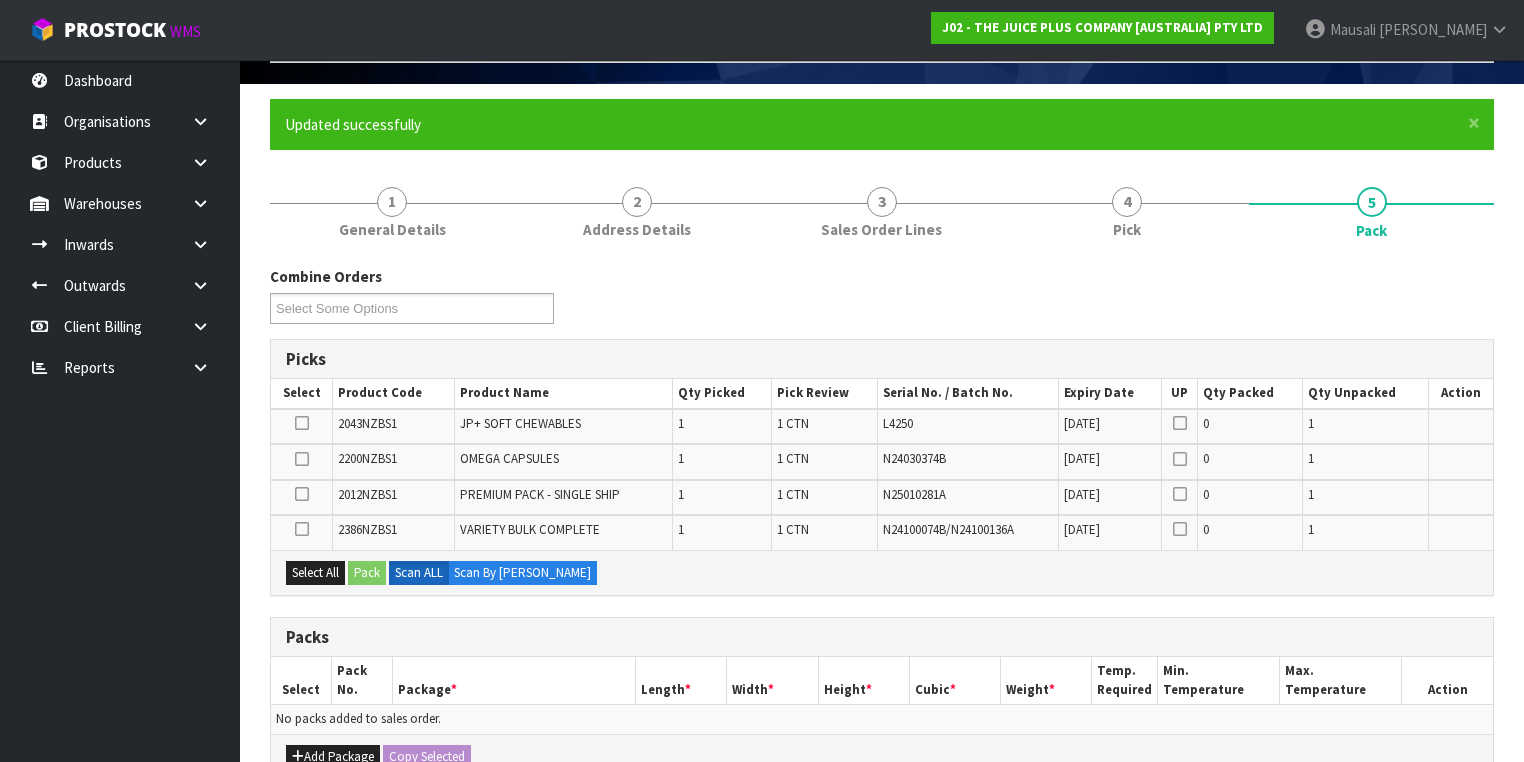 scroll, scrollTop: 240, scrollLeft: 0, axis: vertical 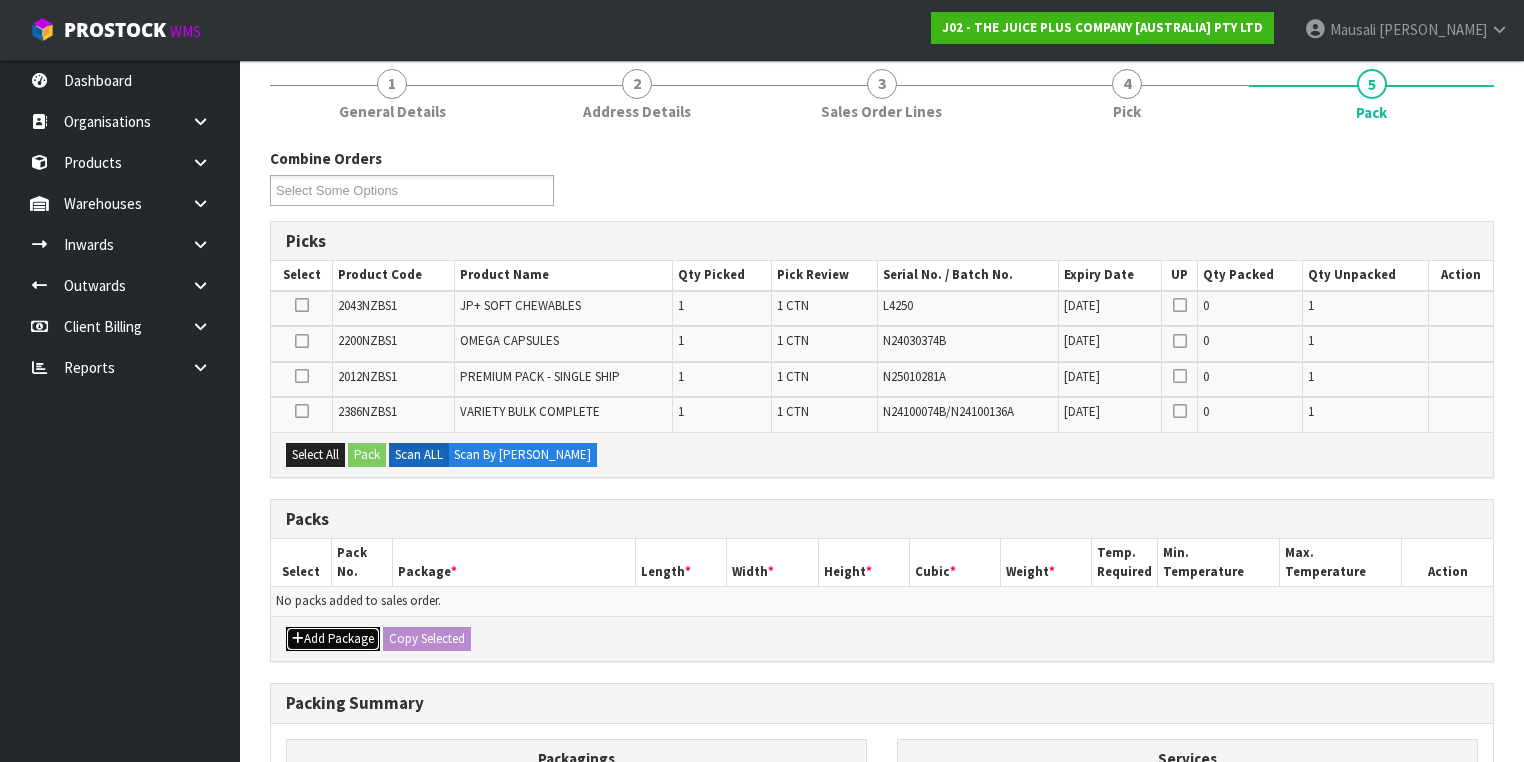 click on "Add Package" at bounding box center [333, 639] 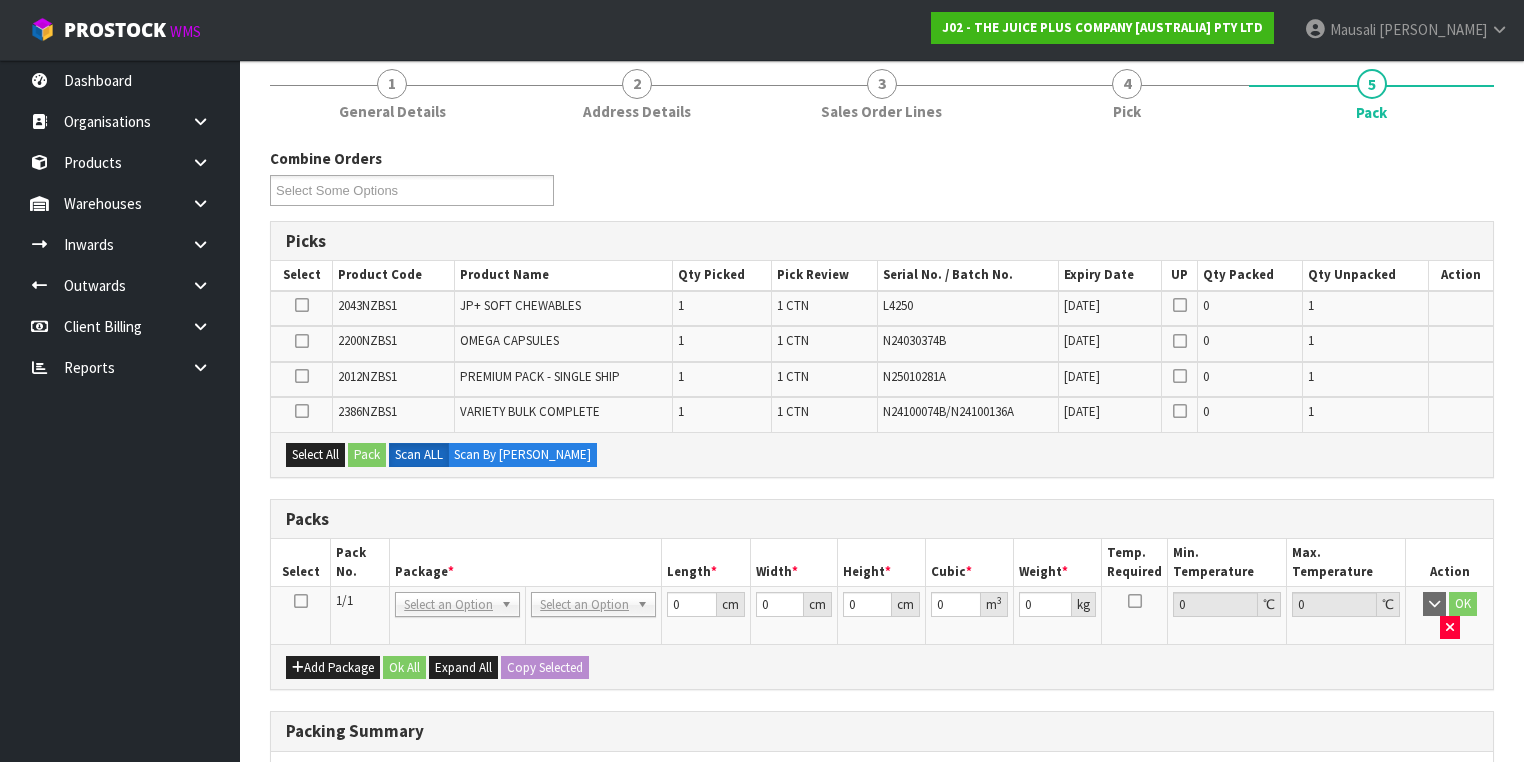 click at bounding box center (301, 601) 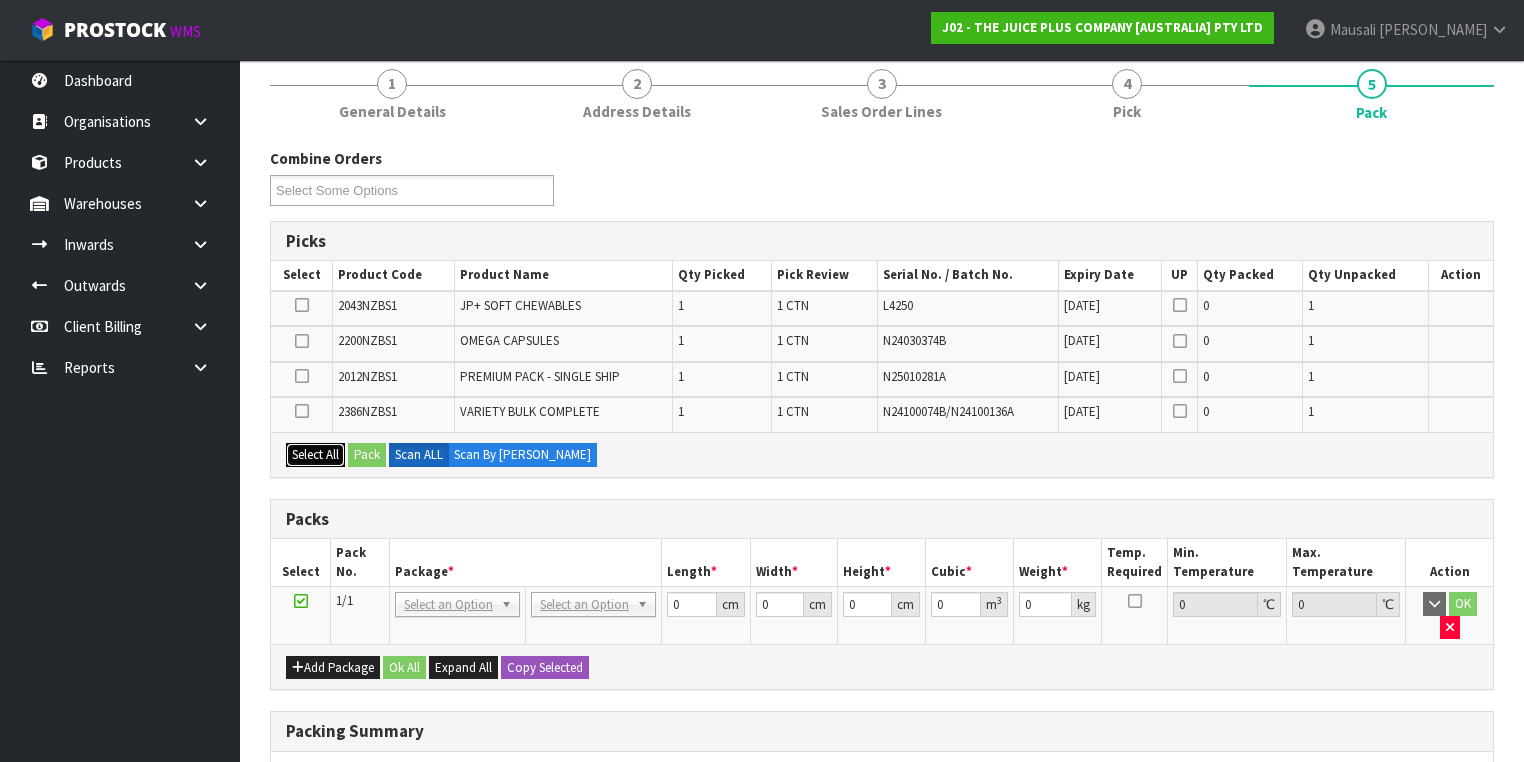 click on "Select All" at bounding box center [315, 455] 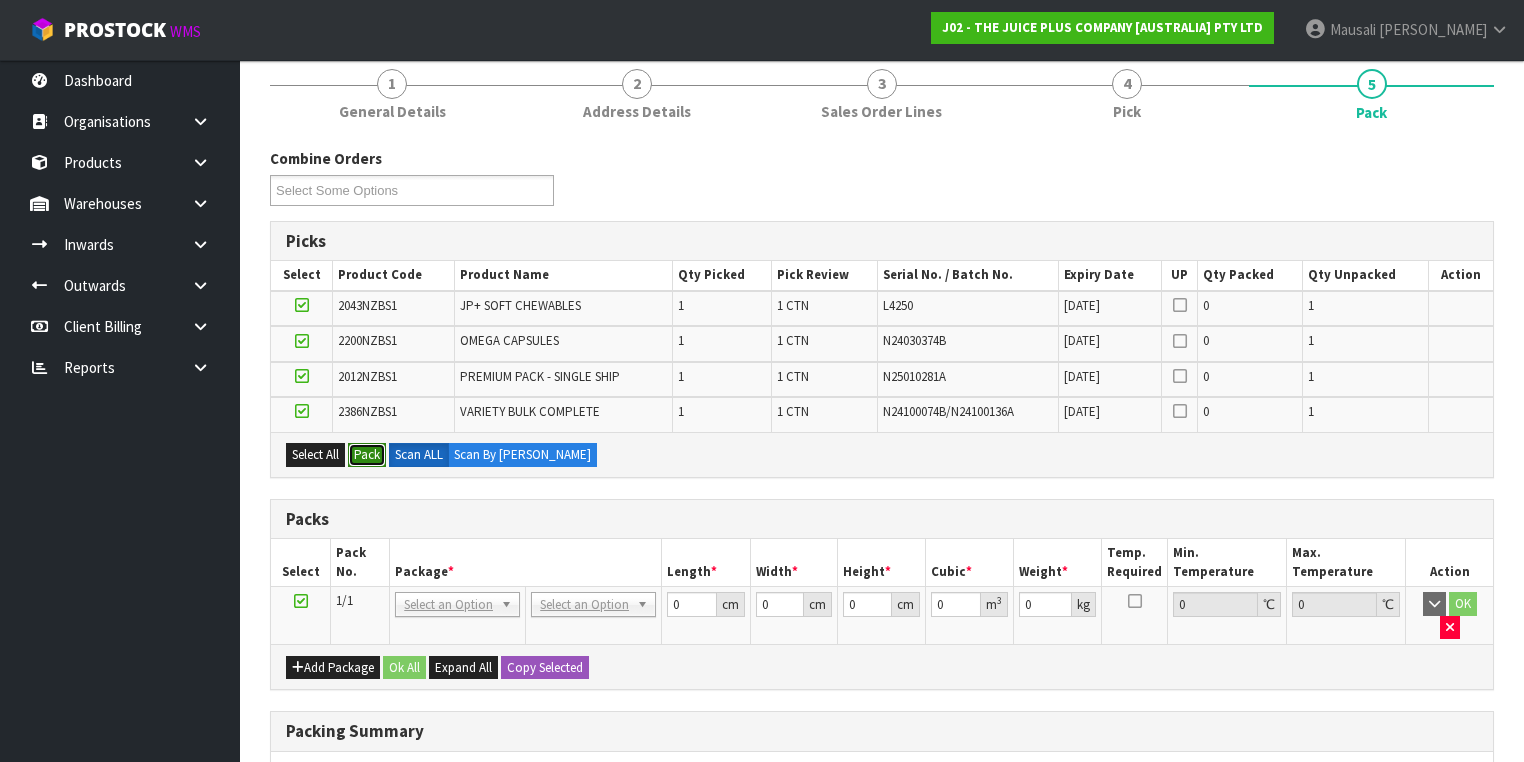 click on "Pack" at bounding box center [367, 455] 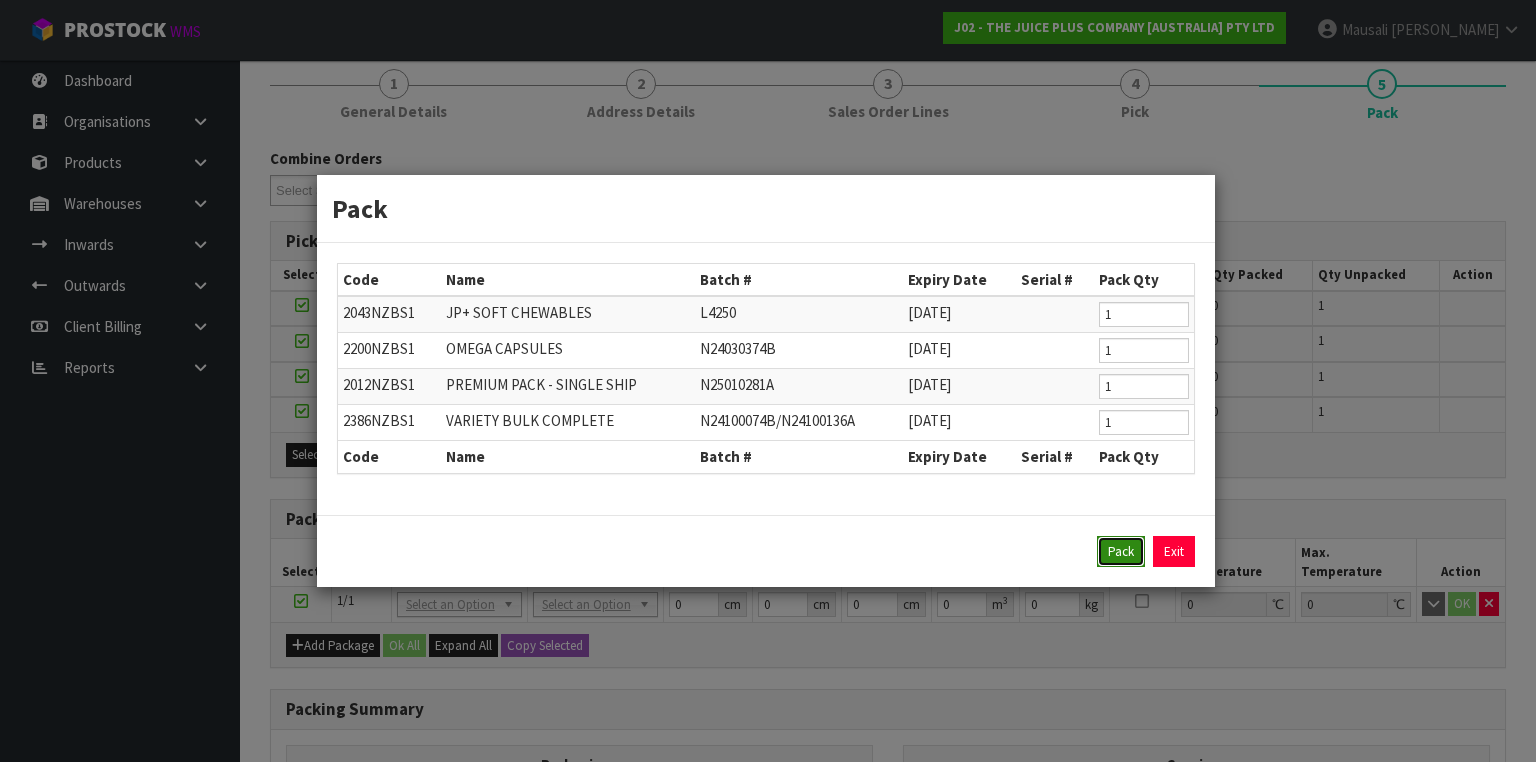 click on "Pack" at bounding box center (1121, 552) 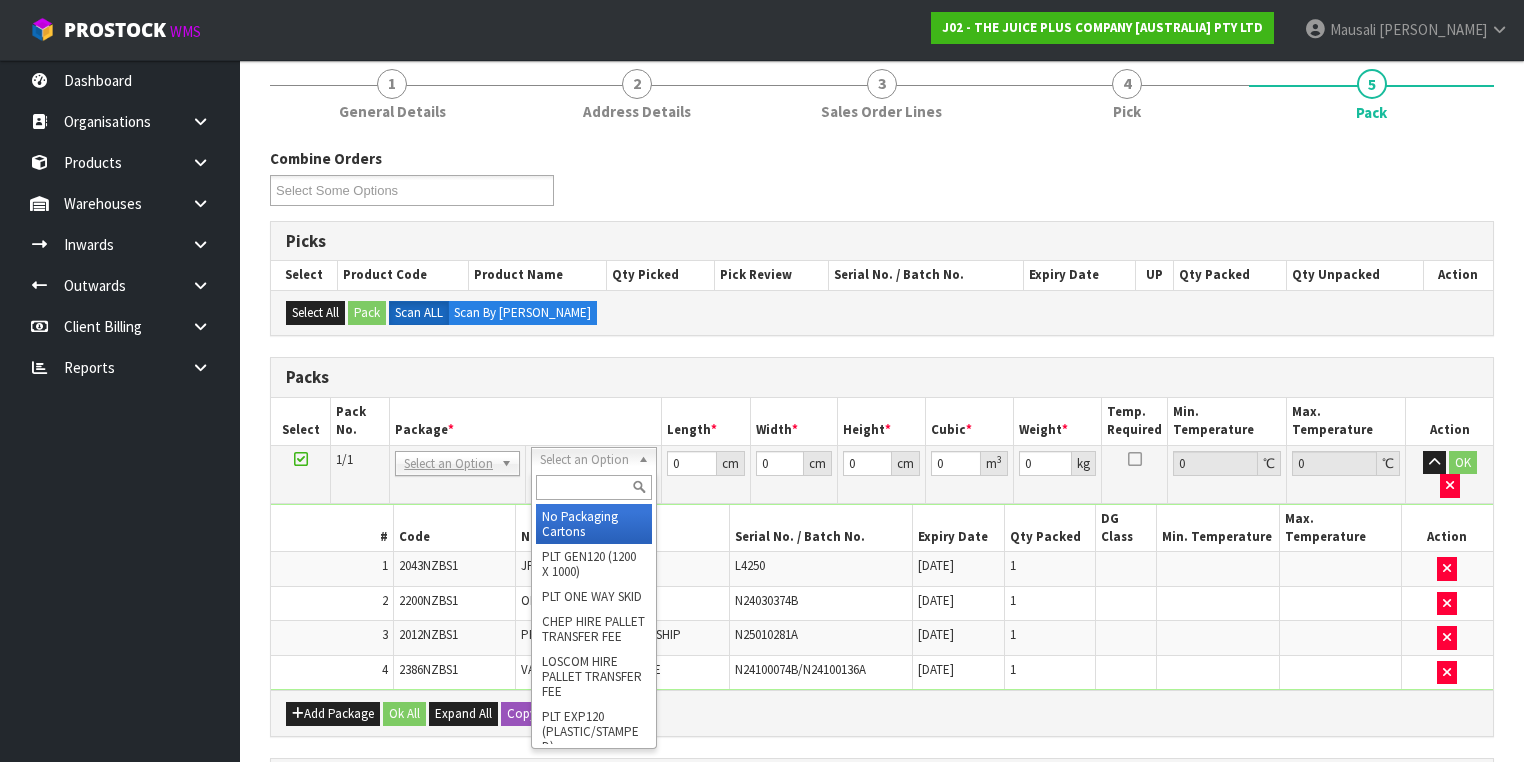 click at bounding box center (593, 487) 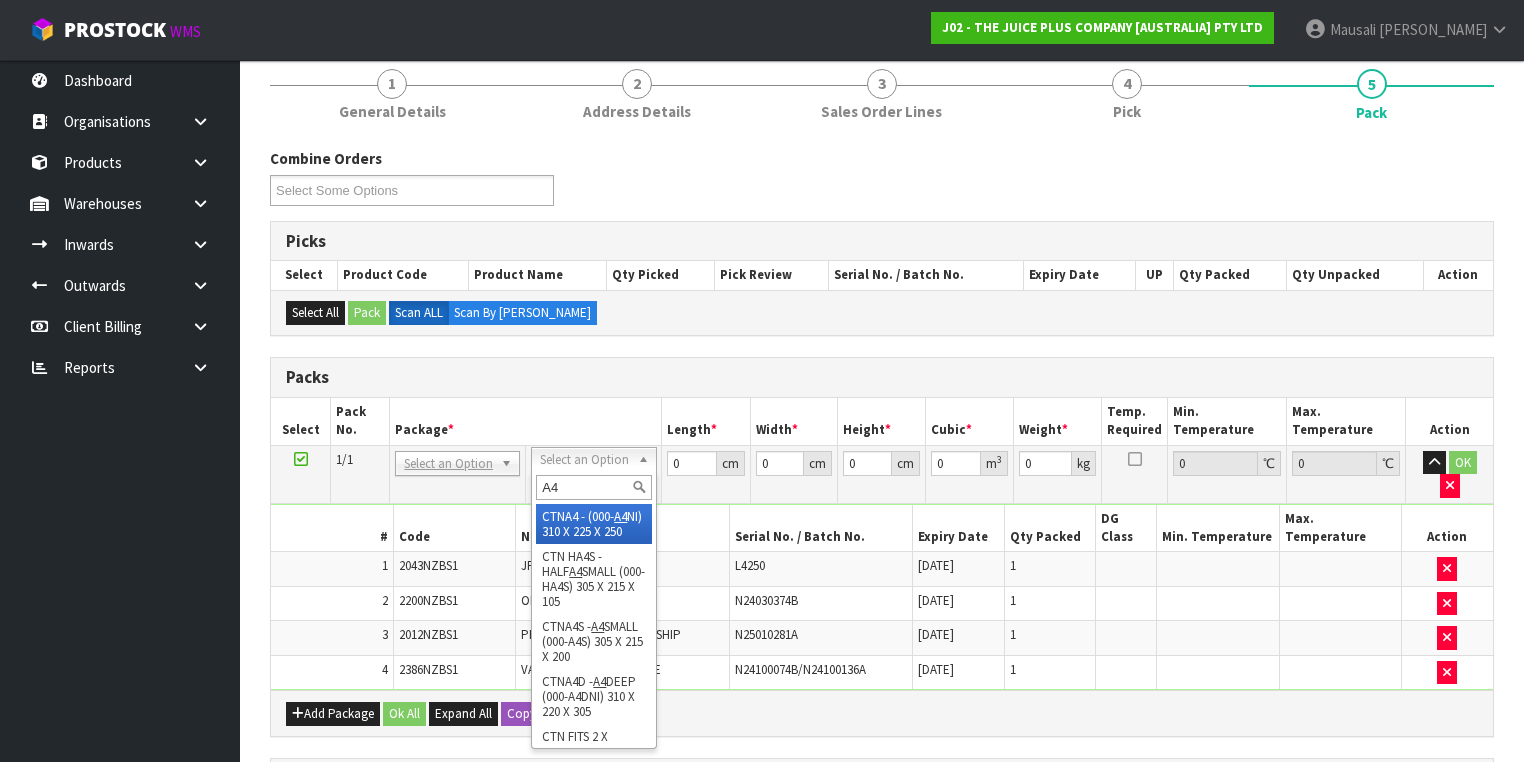 drag, startPoint x: 562, startPoint y: 518, endPoint x: 631, endPoint y: 482, distance: 77.82673 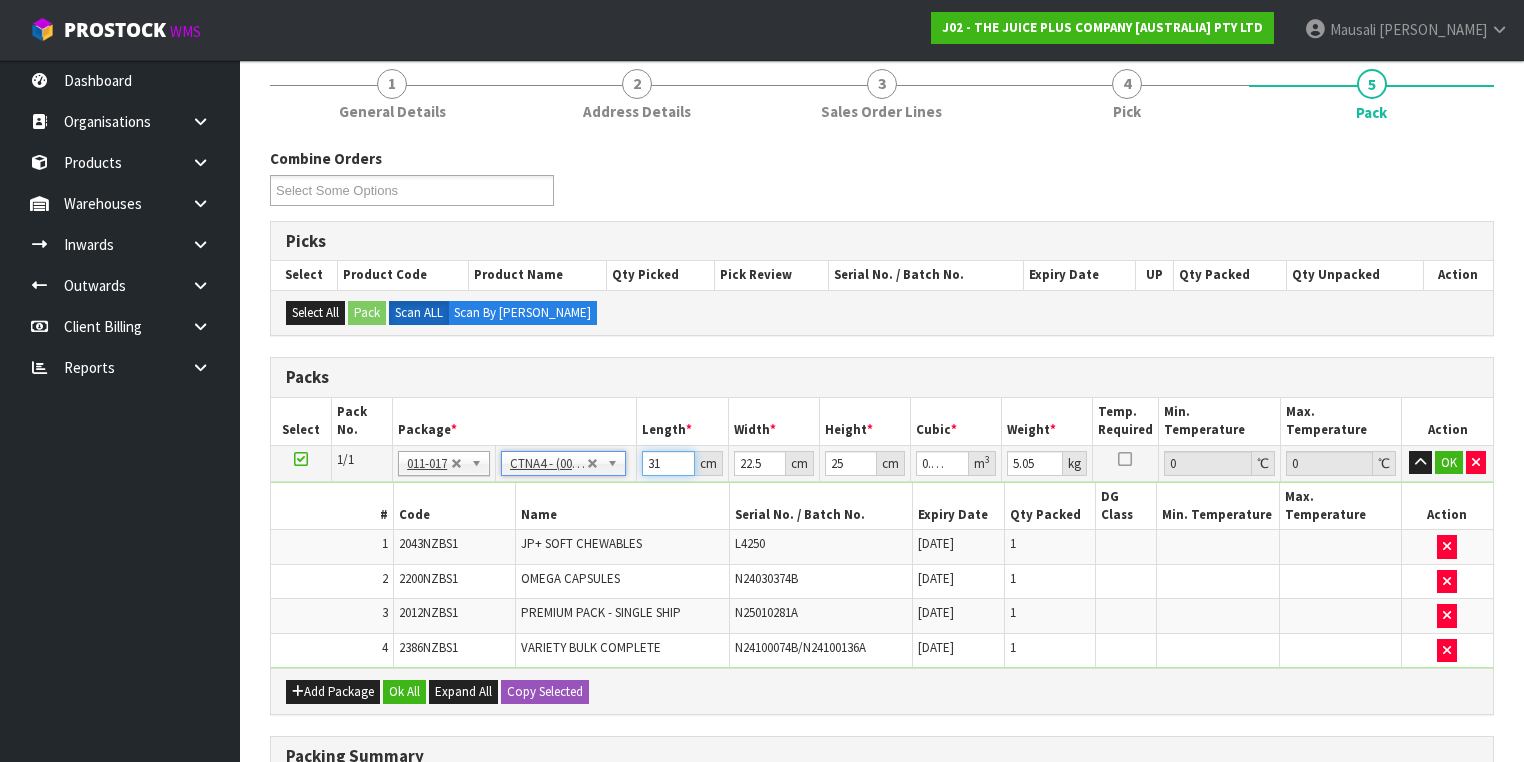 drag, startPoint x: 664, startPoint y: 459, endPoint x: 566, endPoint y: 462, distance: 98.045906 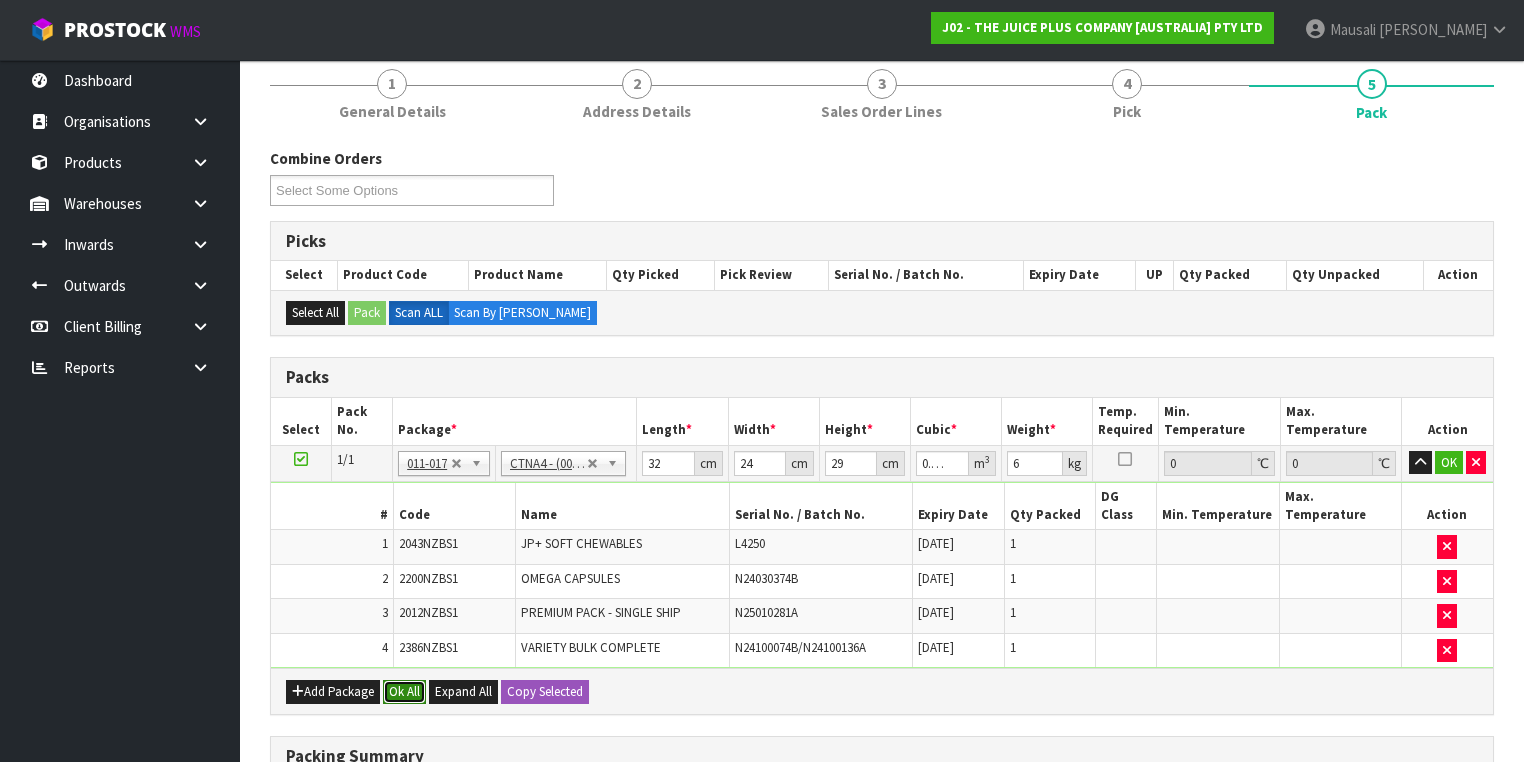 click on "Ok All" at bounding box center (404, 692) 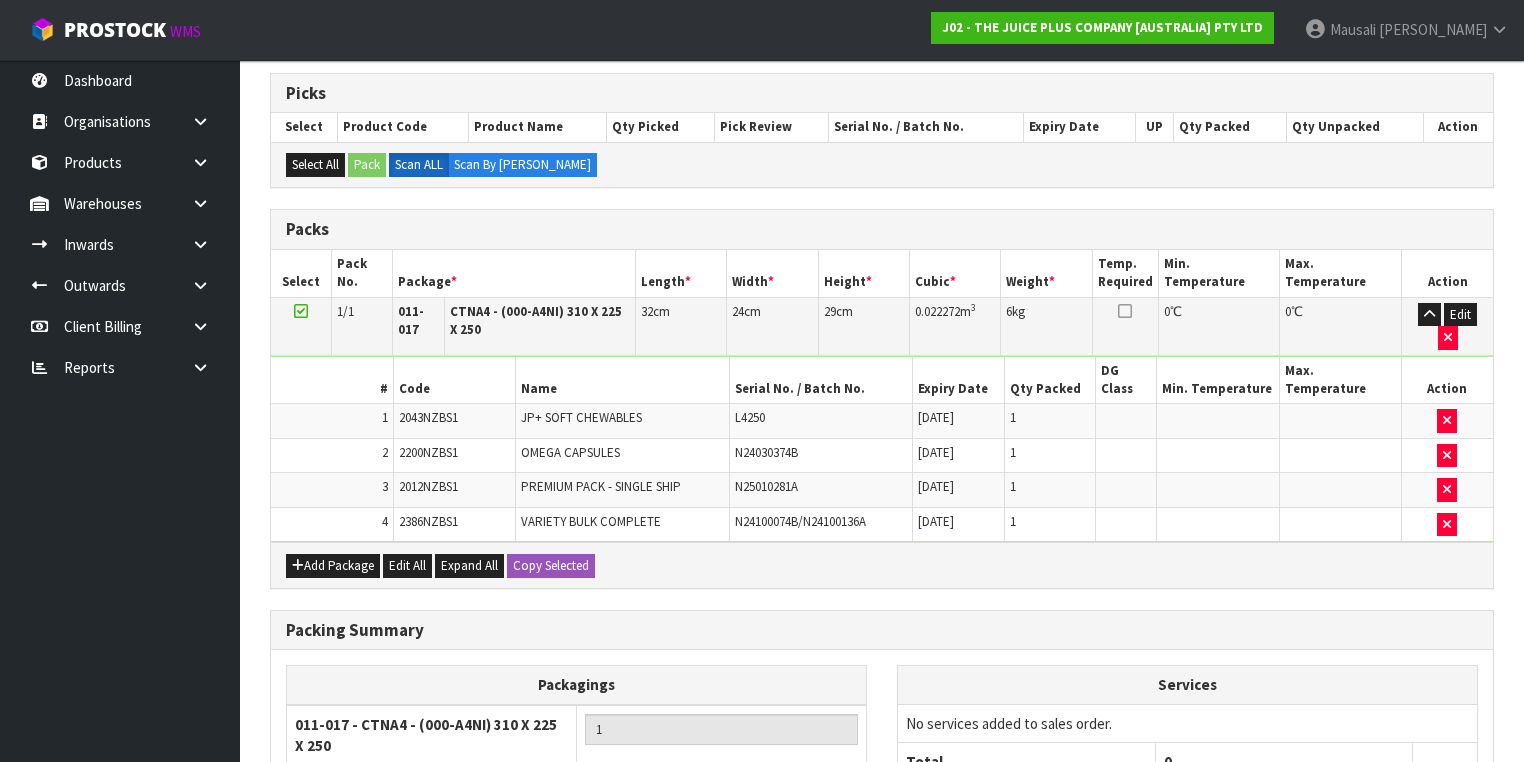 scroll, scrollTop: 560, scrollLeft: 0, axis: vertical 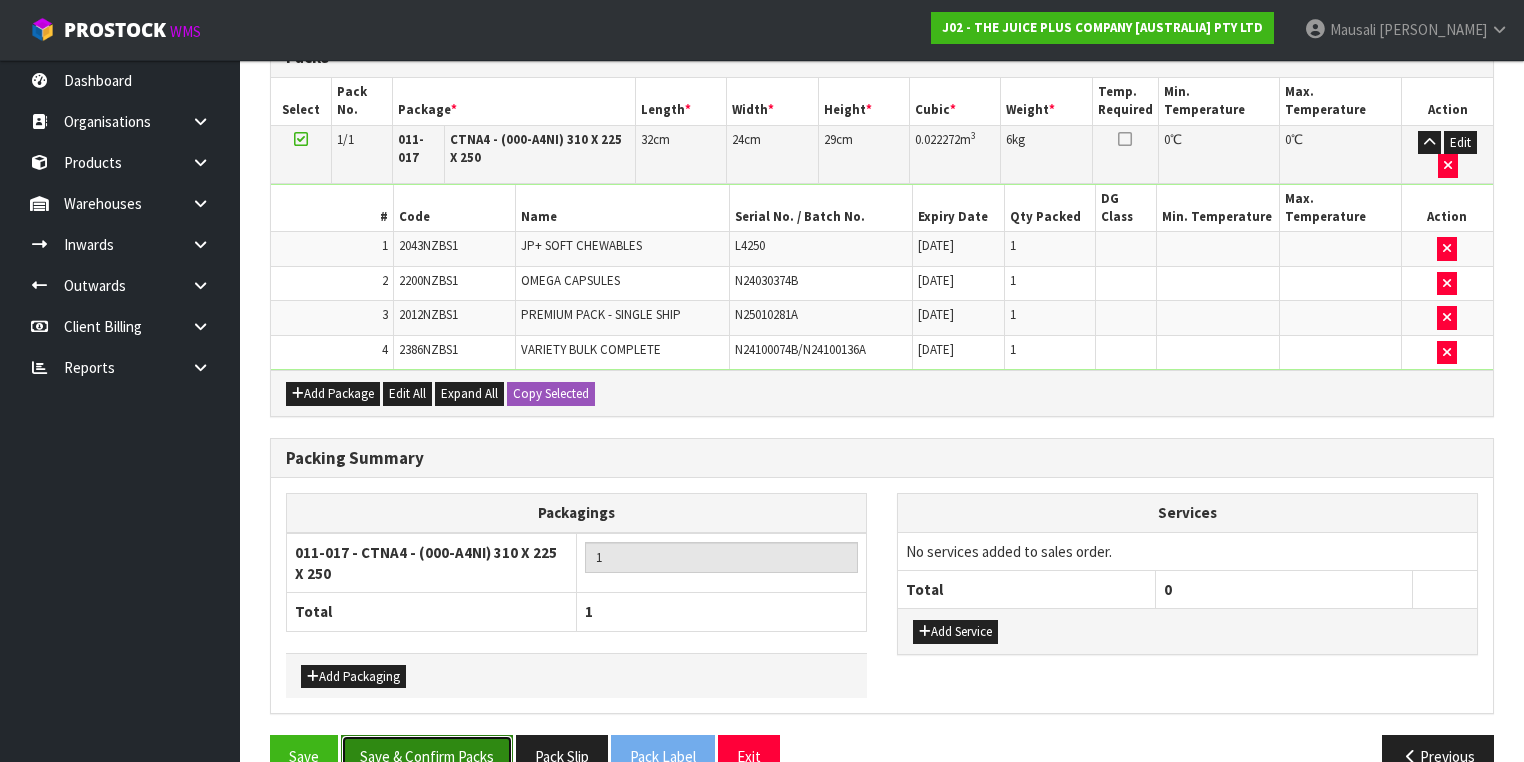 click on "Save & Confirm Packs" at bounding box center [427, 756] 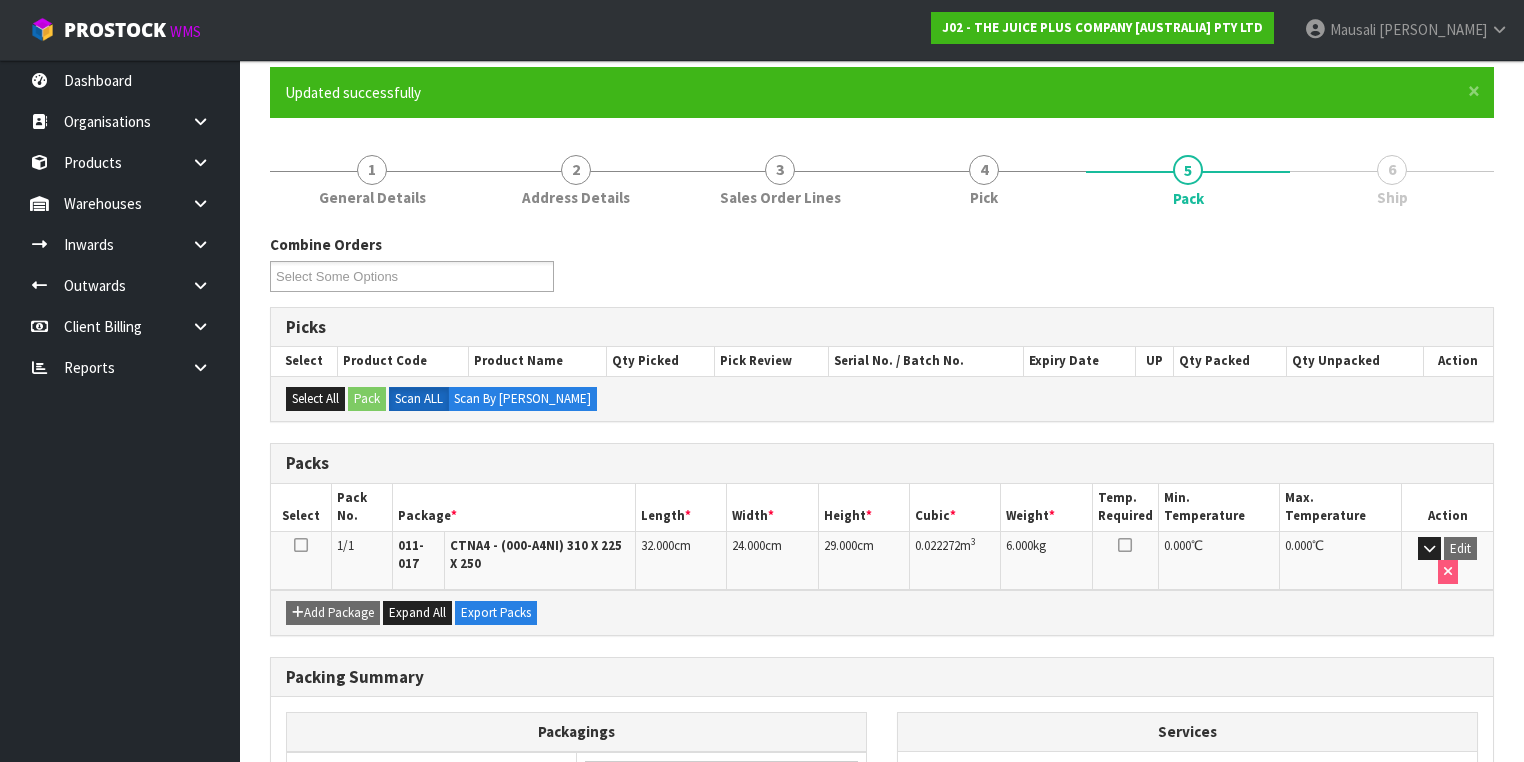 scroll, scrollTop: 320, scrollLeft: 0, axis: vertical 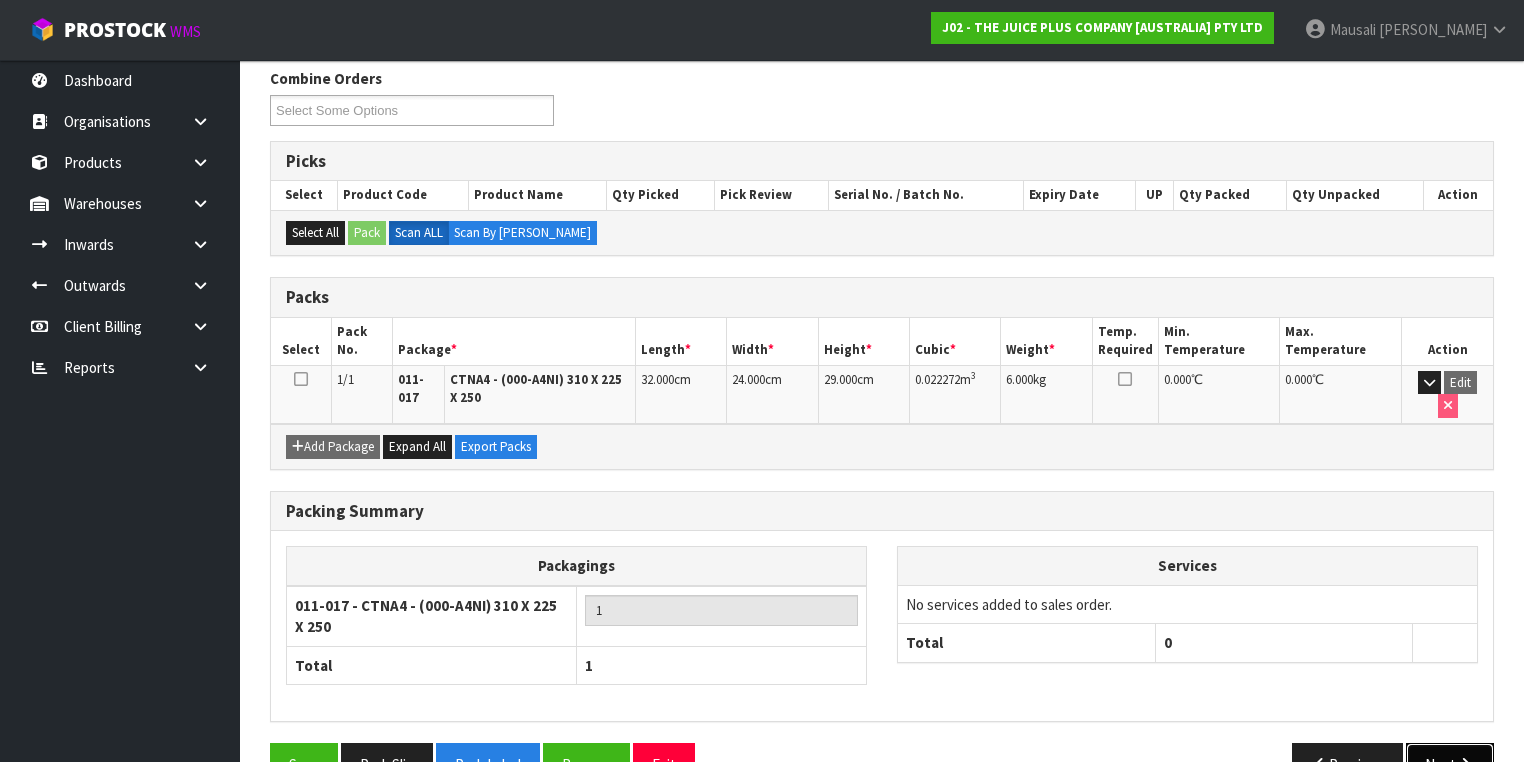 click on "Next" at bounding box center [1450, 764] 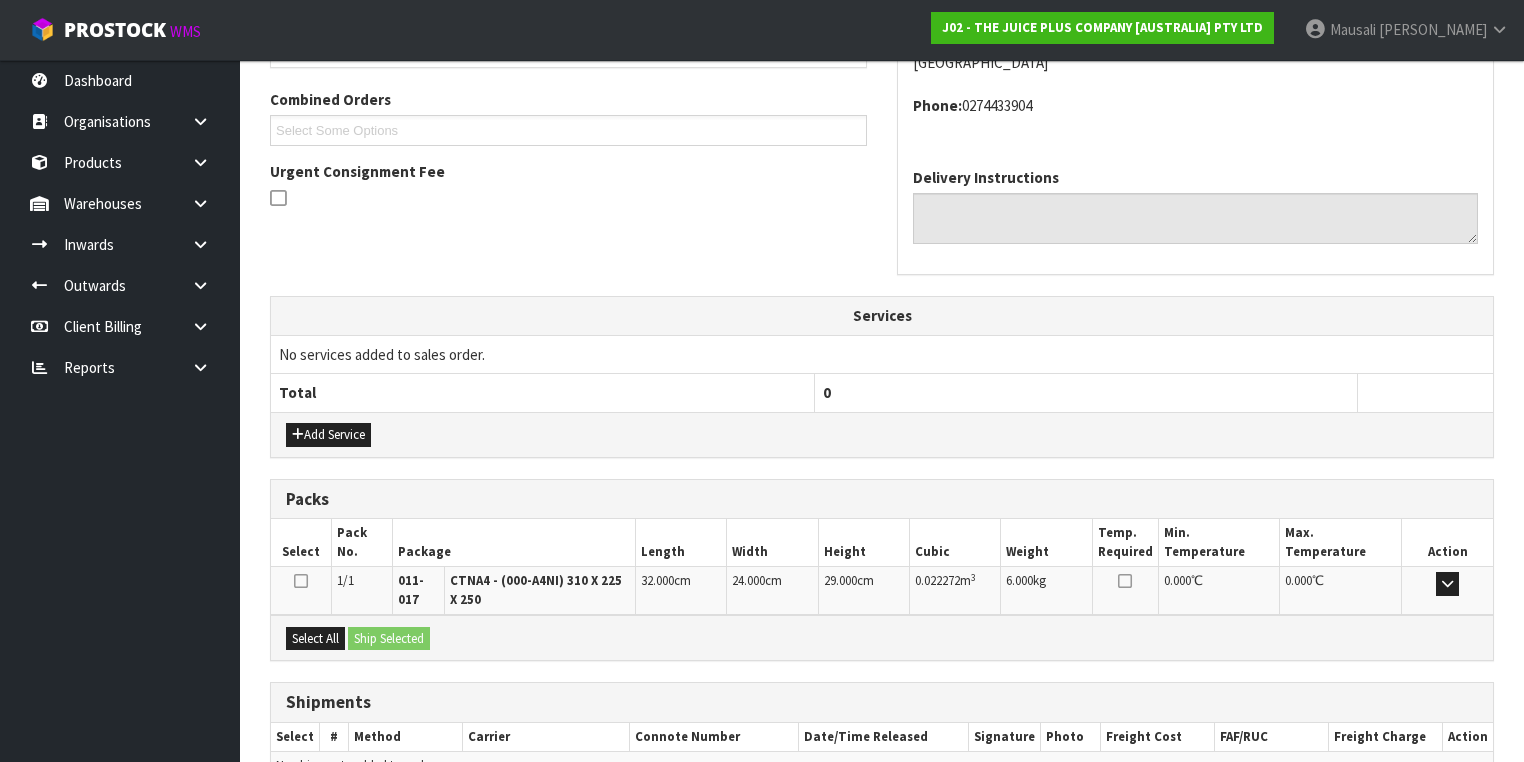 scroll, scrollTop: 606, scrollLeft: 0, axis: vertical 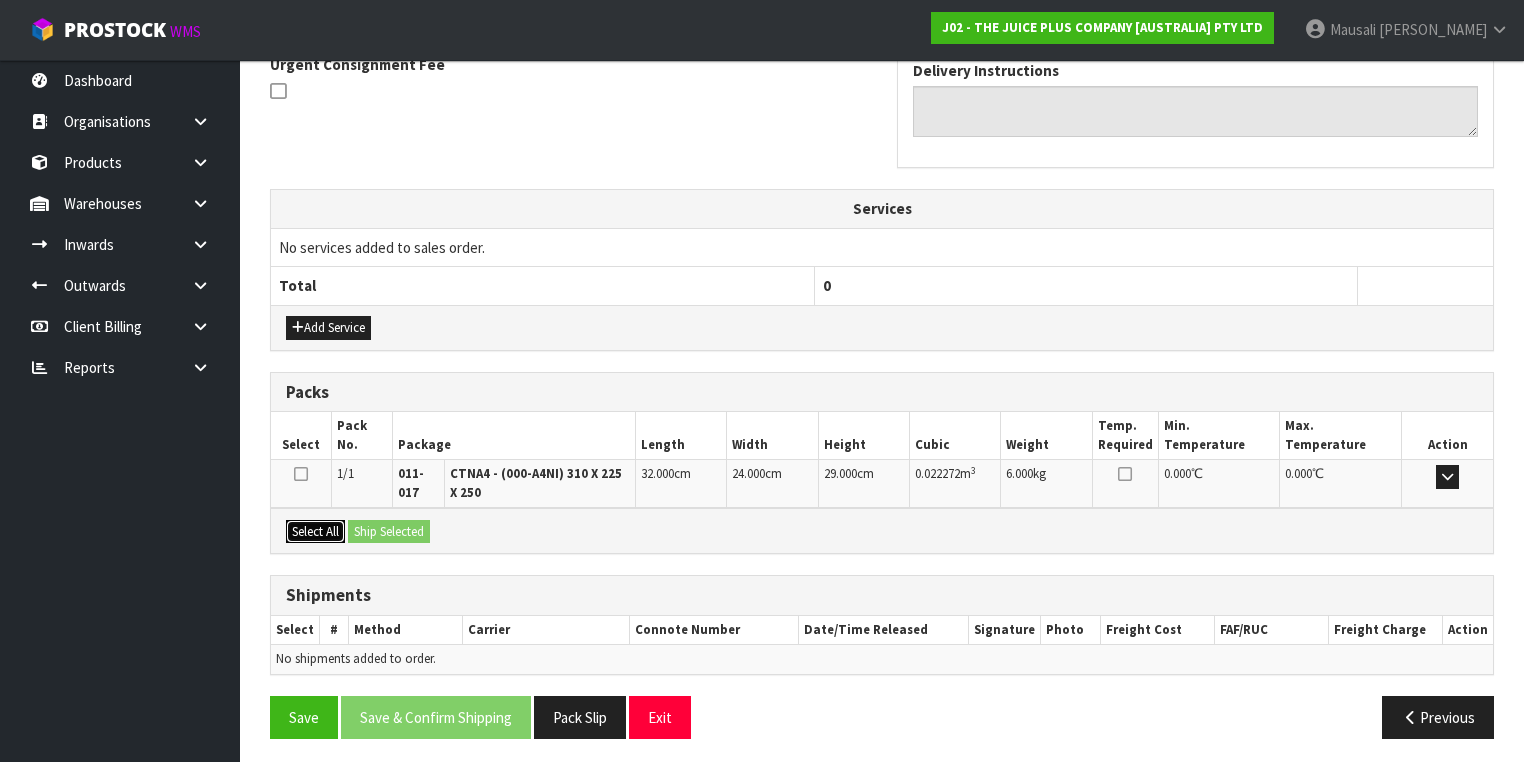 click on "Select All" at bounding box center [315, 532] 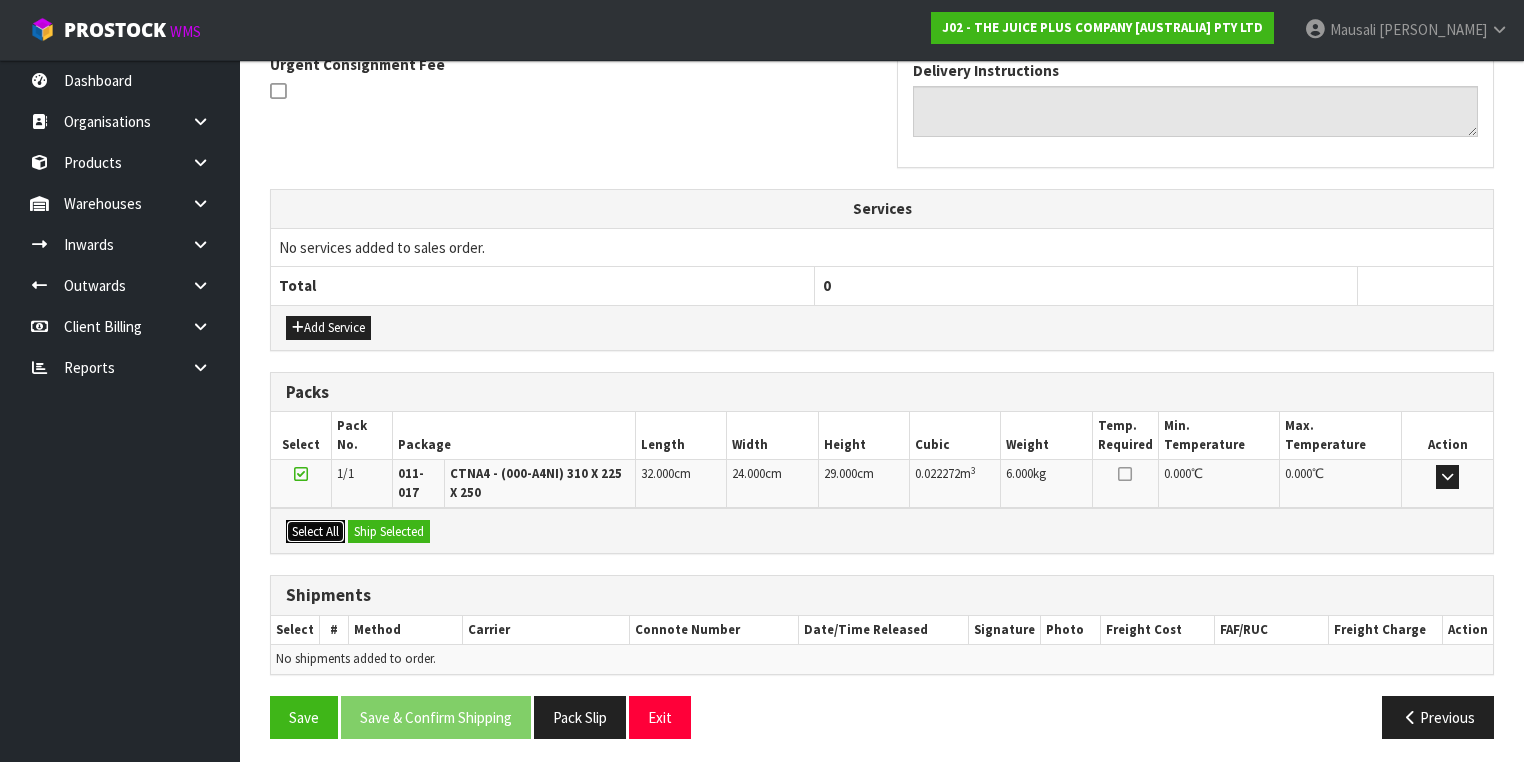 click on "Select All" at bounding box center (315, 532) 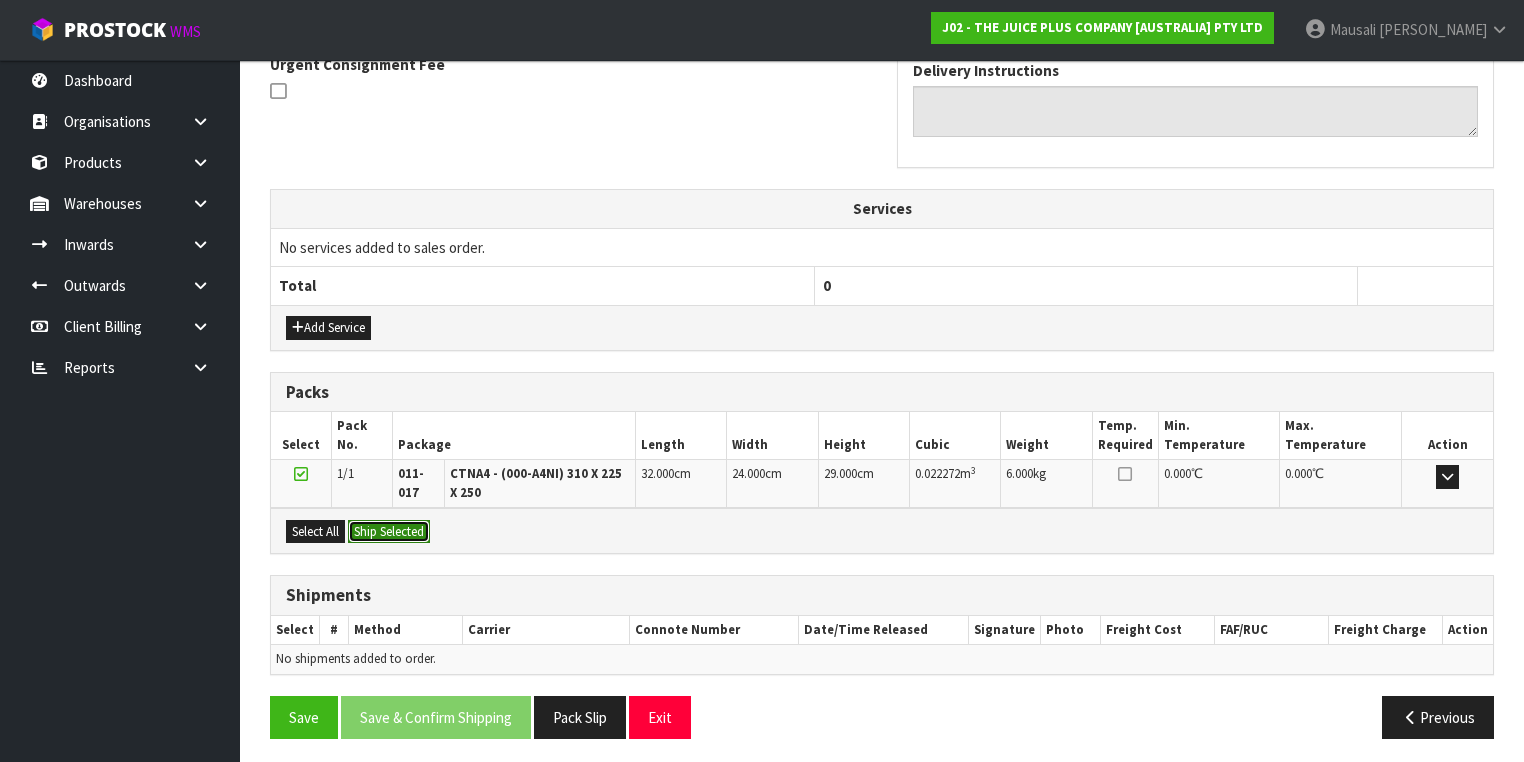 click on "Ship Selected" at bounding box center (389, 532) 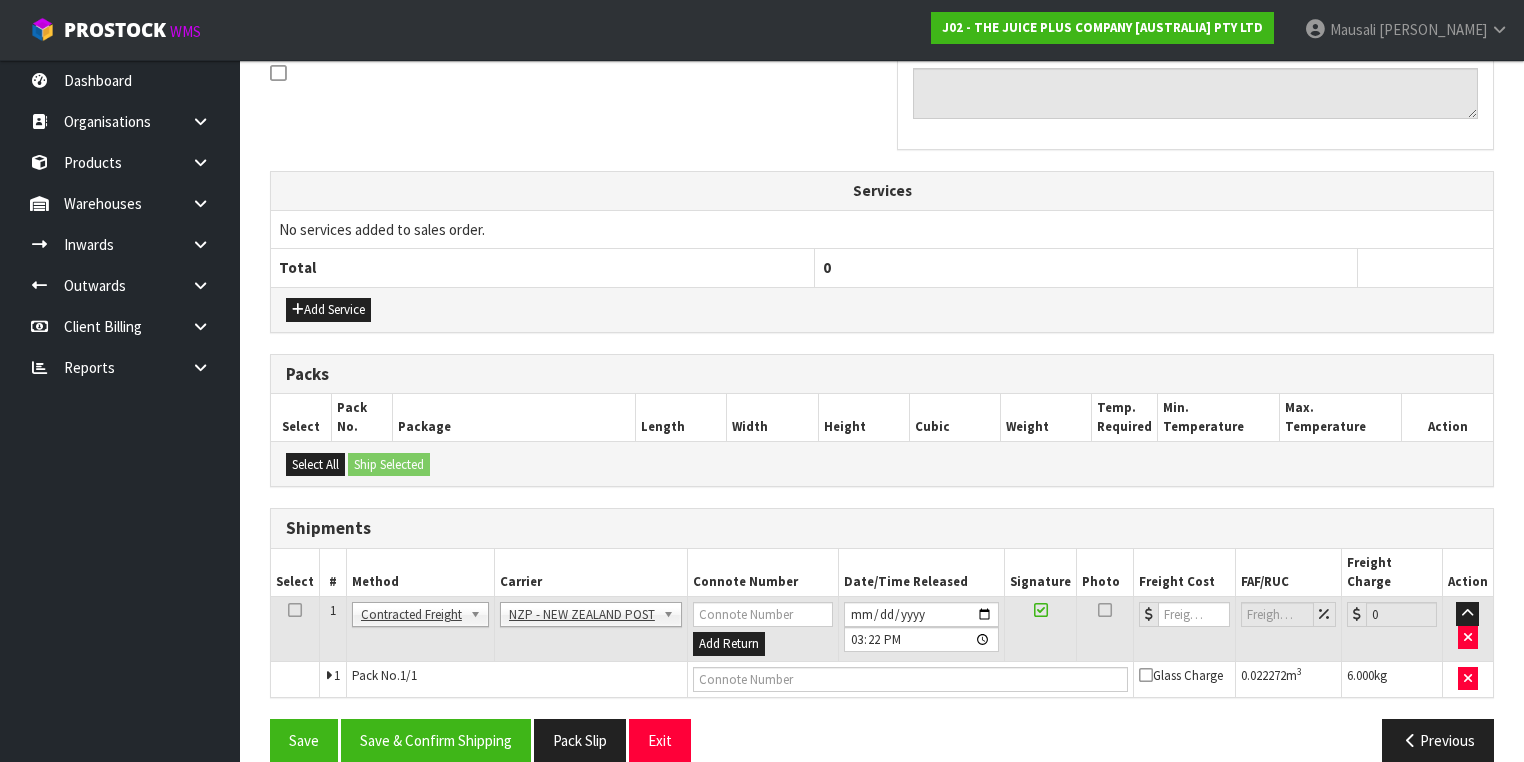 scroll, scrollTop: 628, scrollLeft: 0, axis: vertical 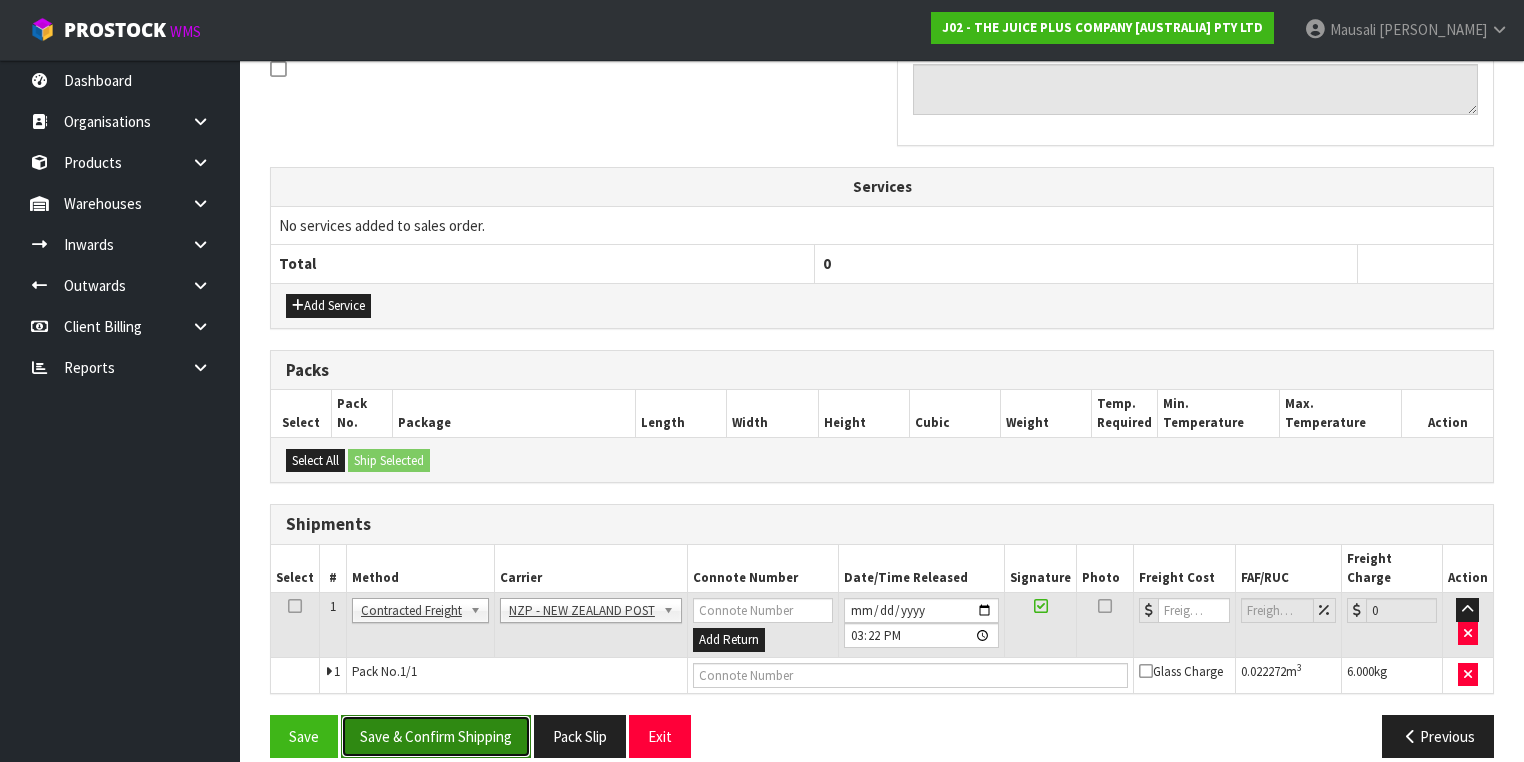 click on "Save & Confirm Shipping" at bounding box center [436, 736] 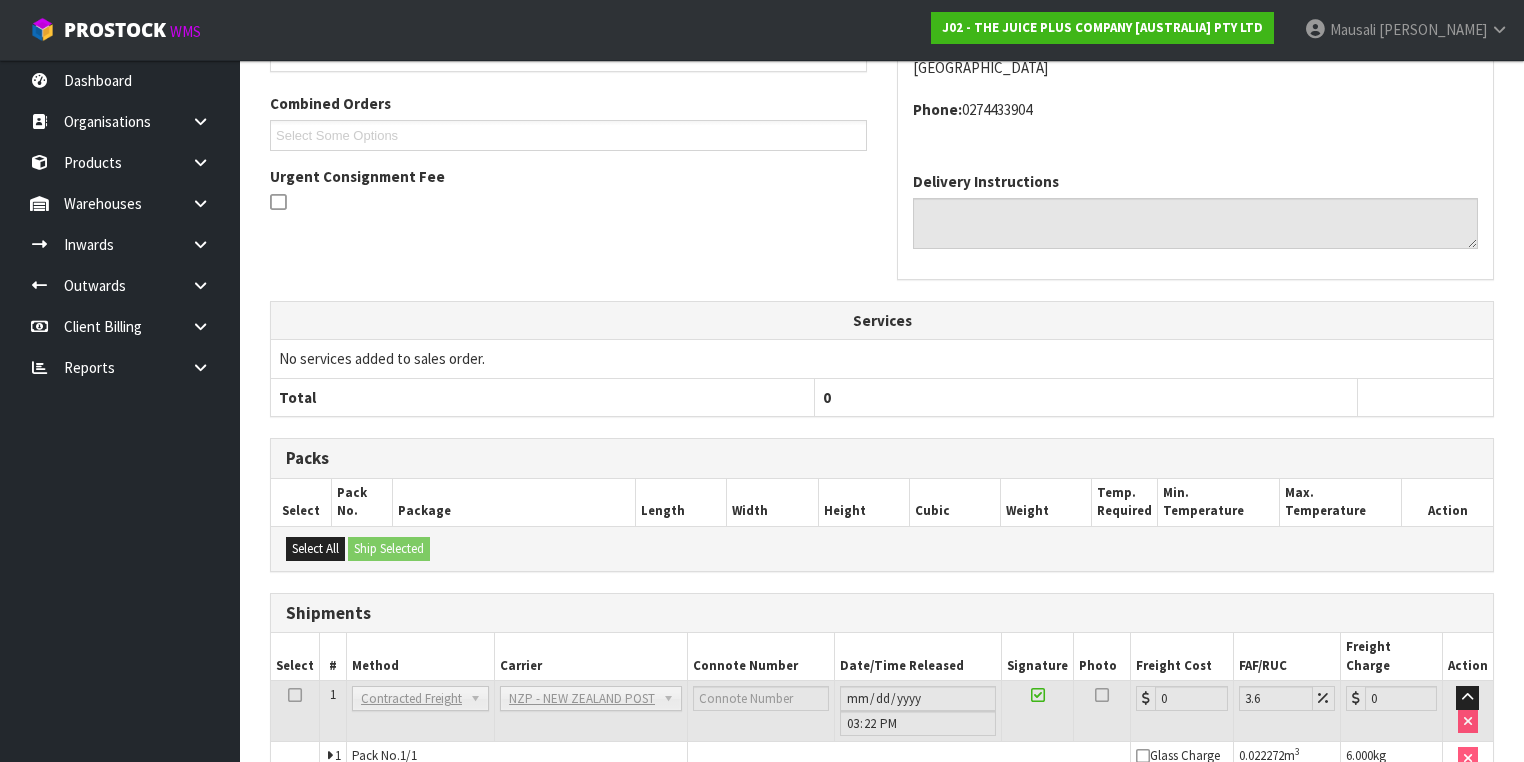 scroll, scrollTop: 600, scrollLeft: 0, axis: vertical 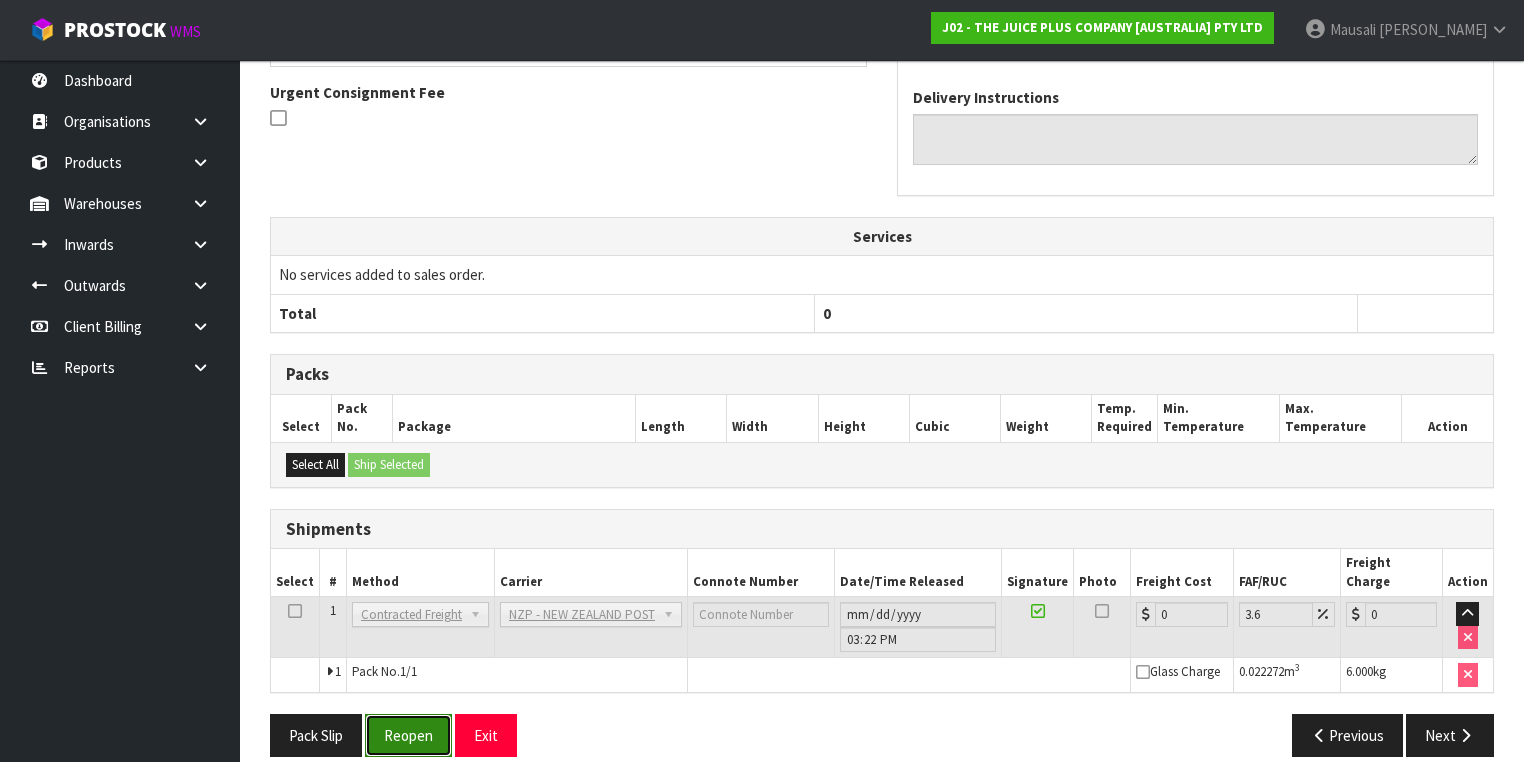 click on "Reopen" at bounding box center (408, 735) 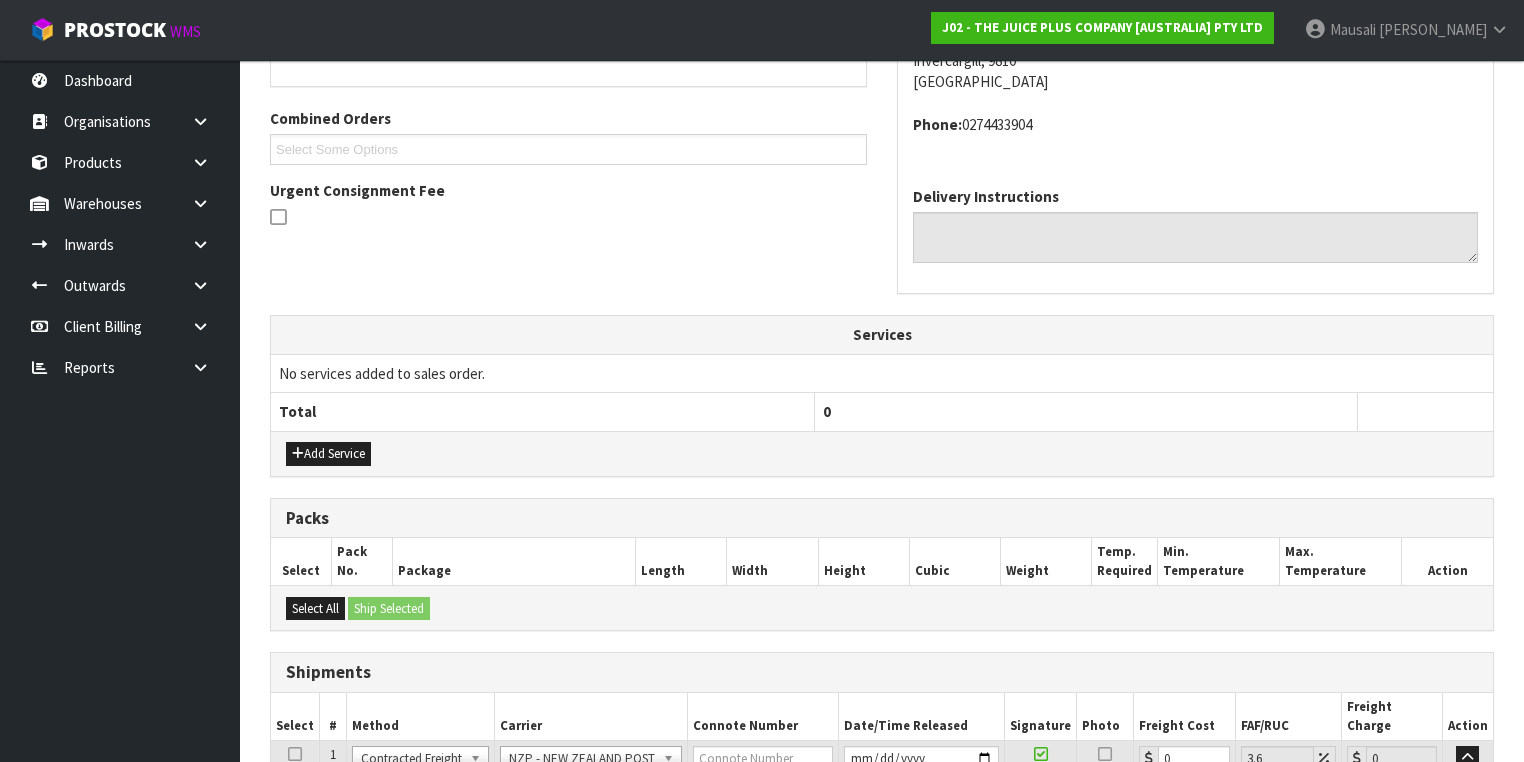 scroll, scrollTop: 646, scrollLeft: 0, axis: vertical 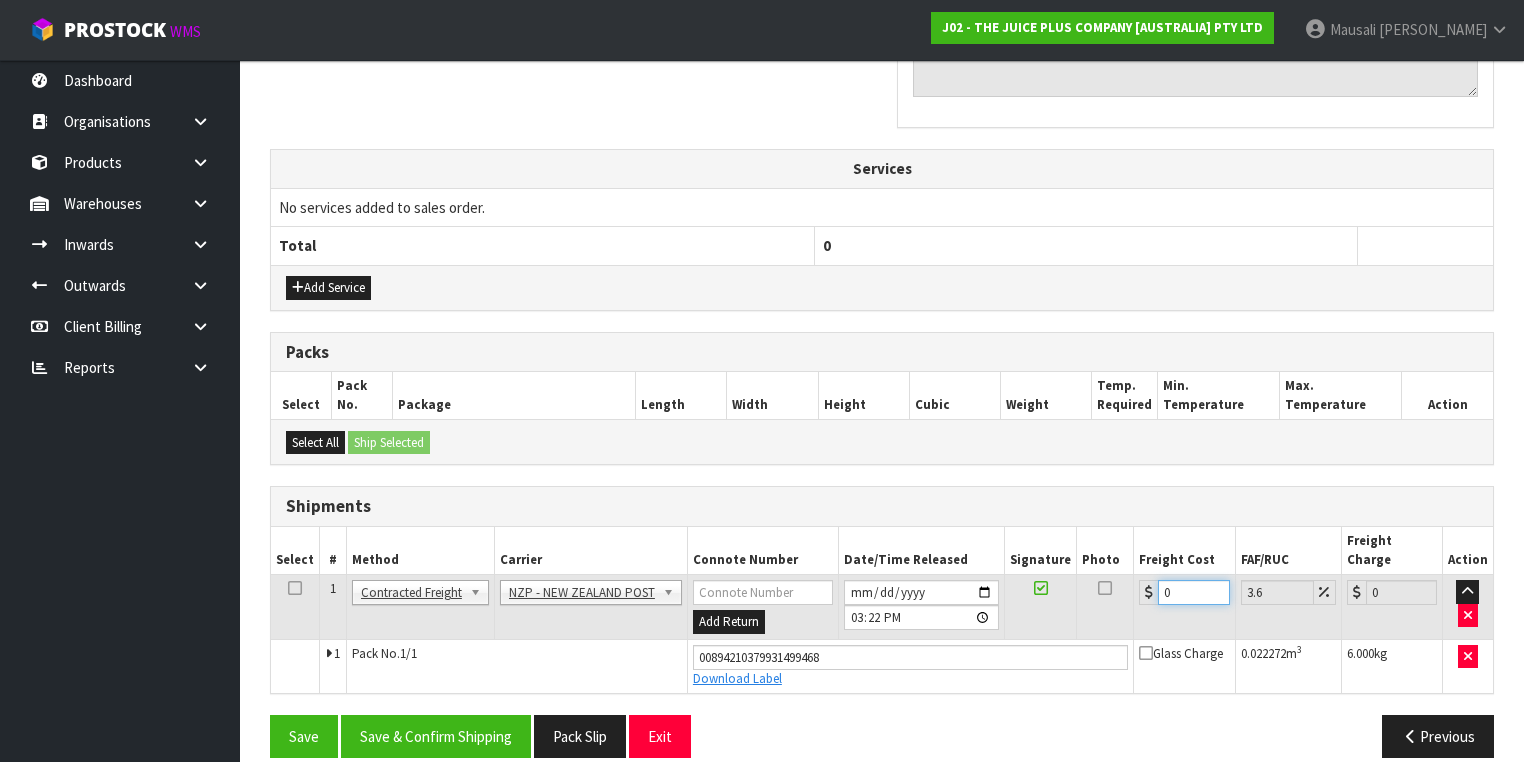 drag, startPoint x: 1185, startPoint y: 570, endPoint x: 1113, endPoint y: 588, distance: 74.215904 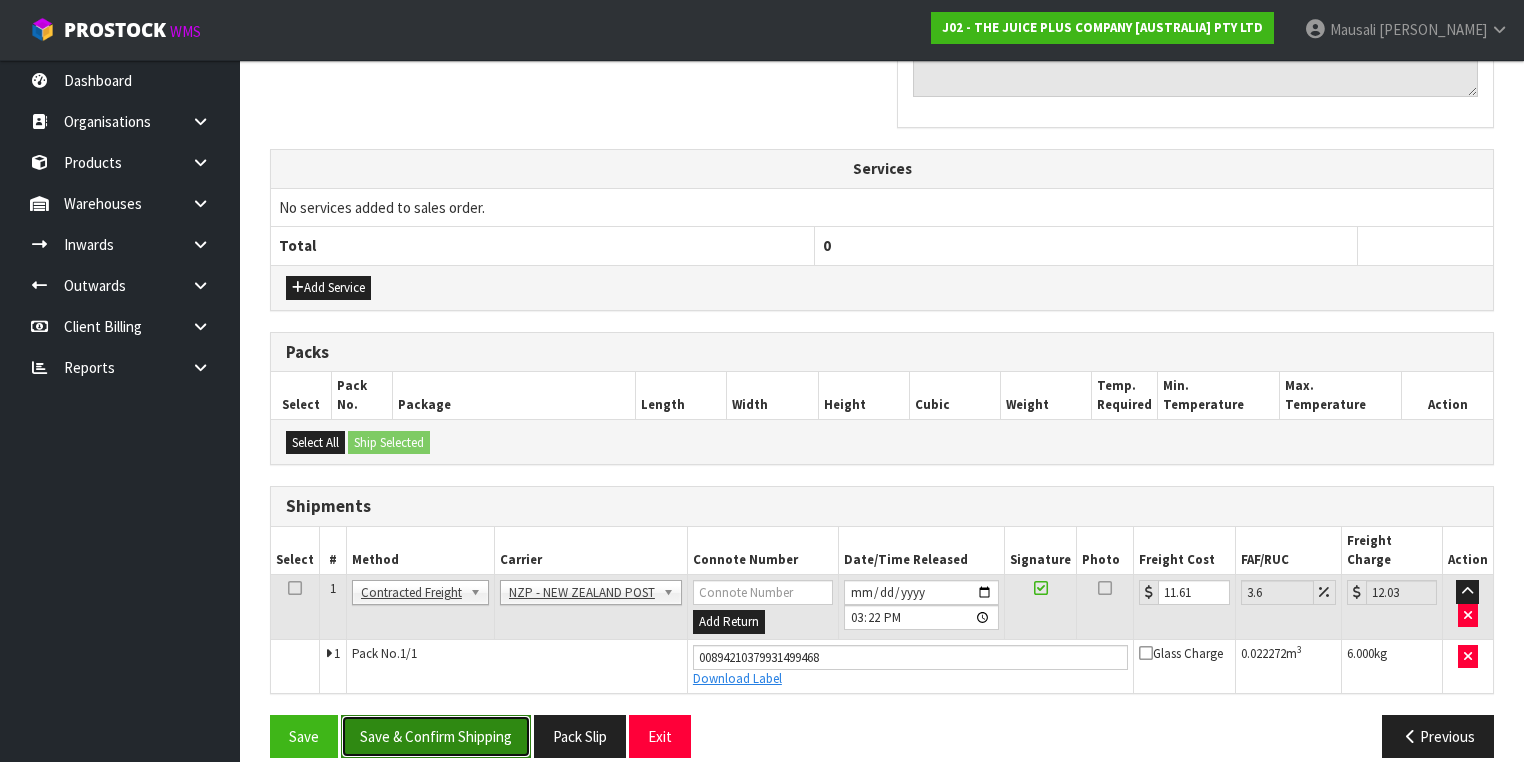 click on "Save & Confirm Shipping" at bounding box center (436, 736) 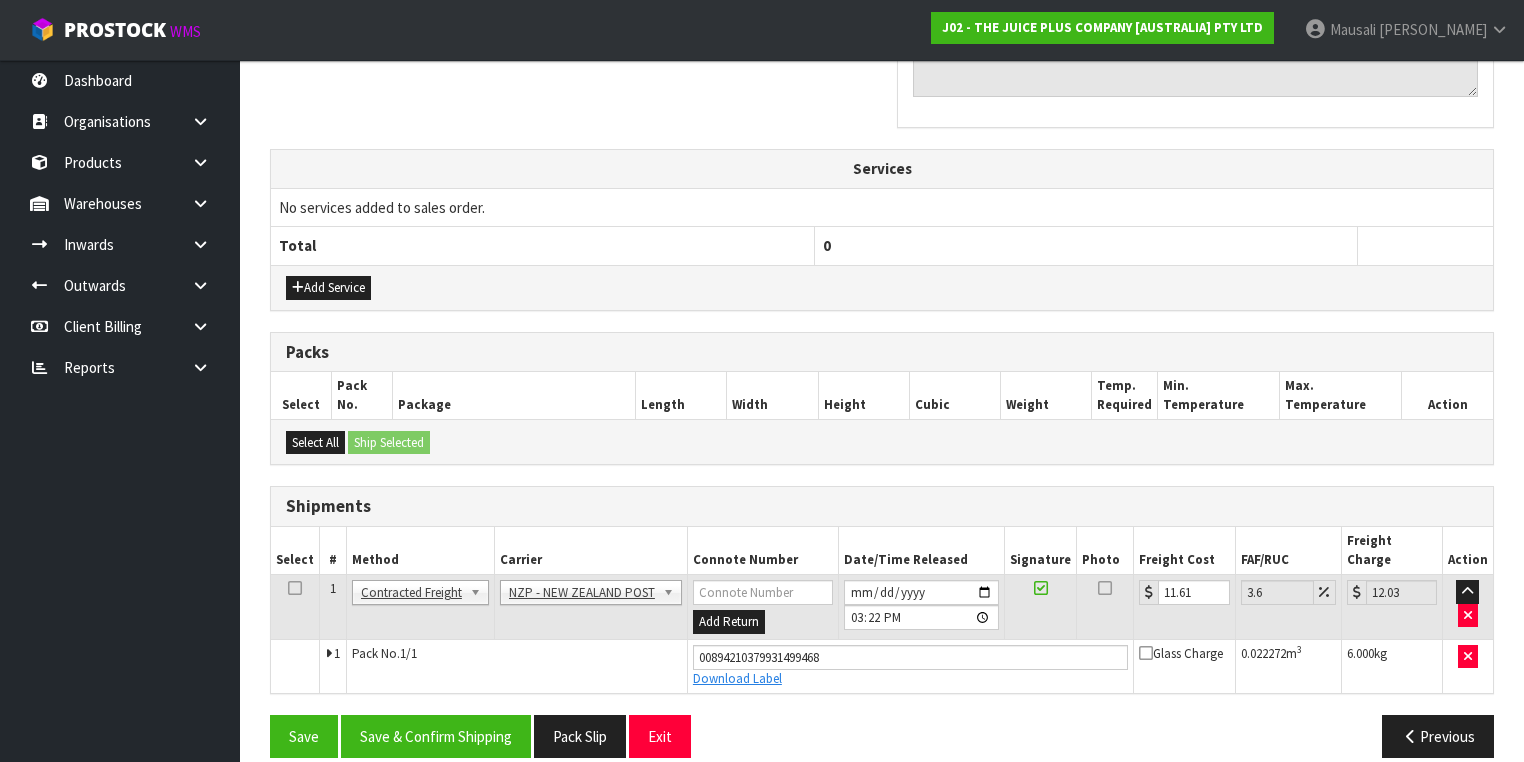 scroll, scrollTop: 0, scrollLeft: 0, axis: both 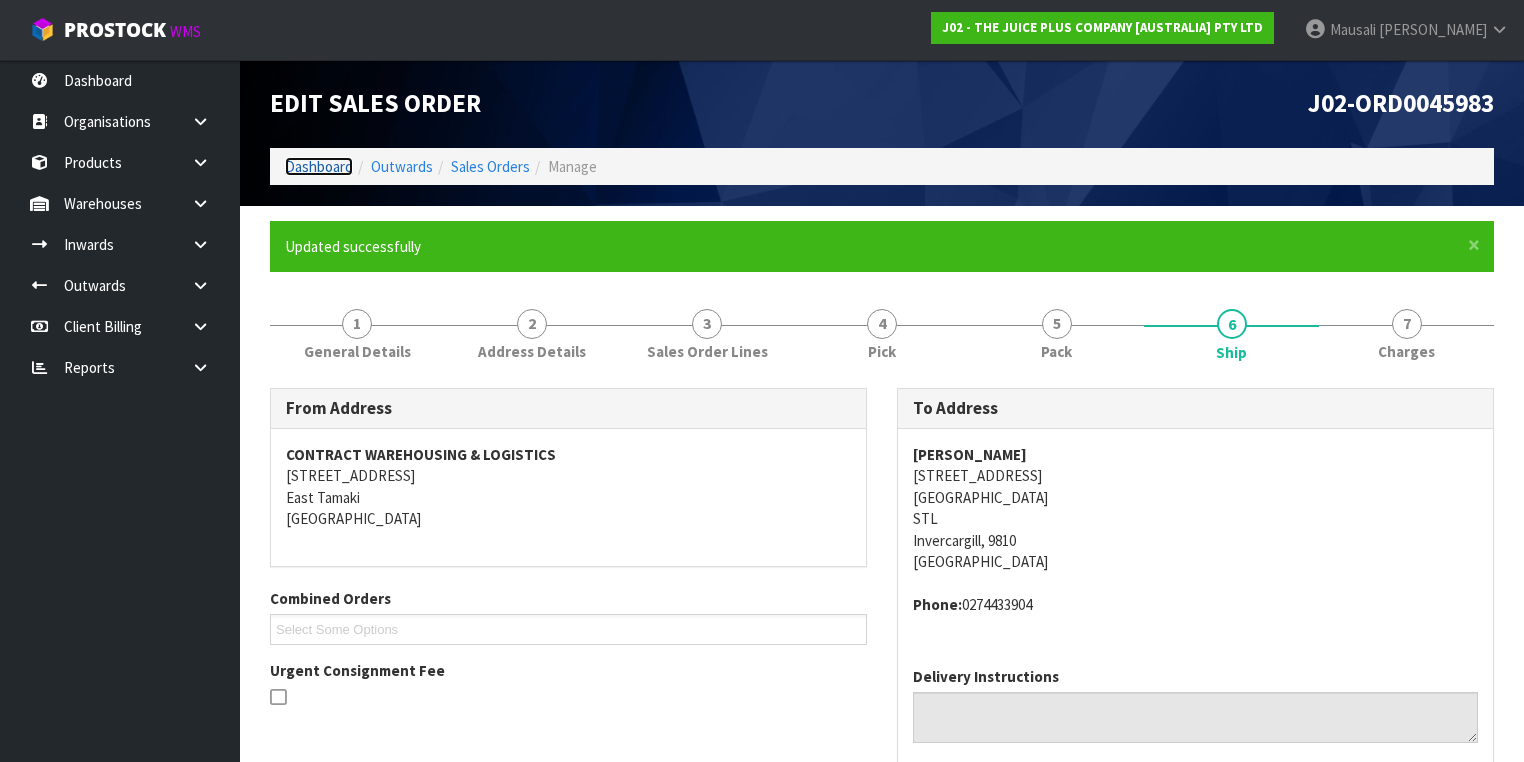 click on "Dashboard" at bounding box center (319, 166) 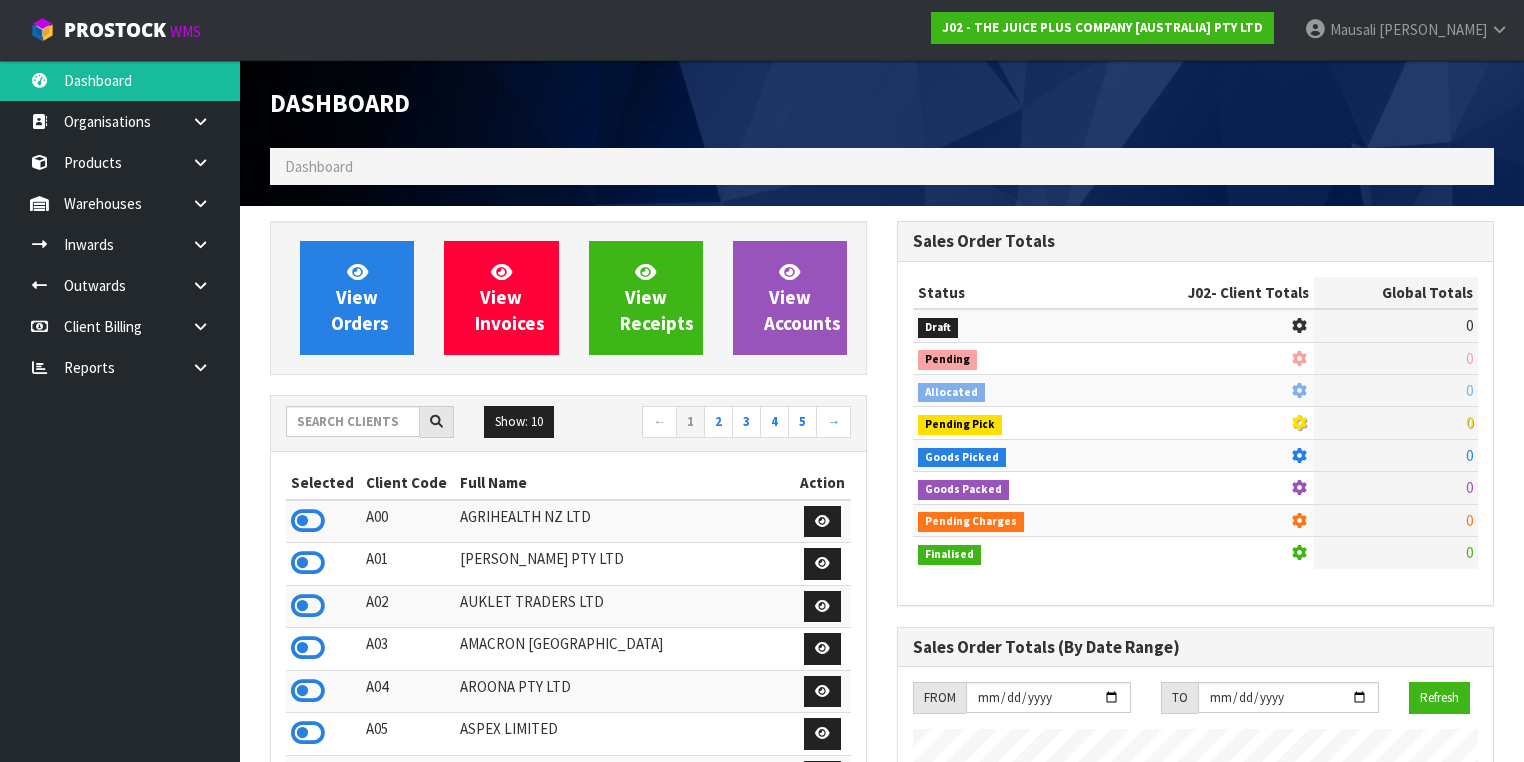 scroll, scrollTop: 998756, scrollLeft: 999372, axis: both 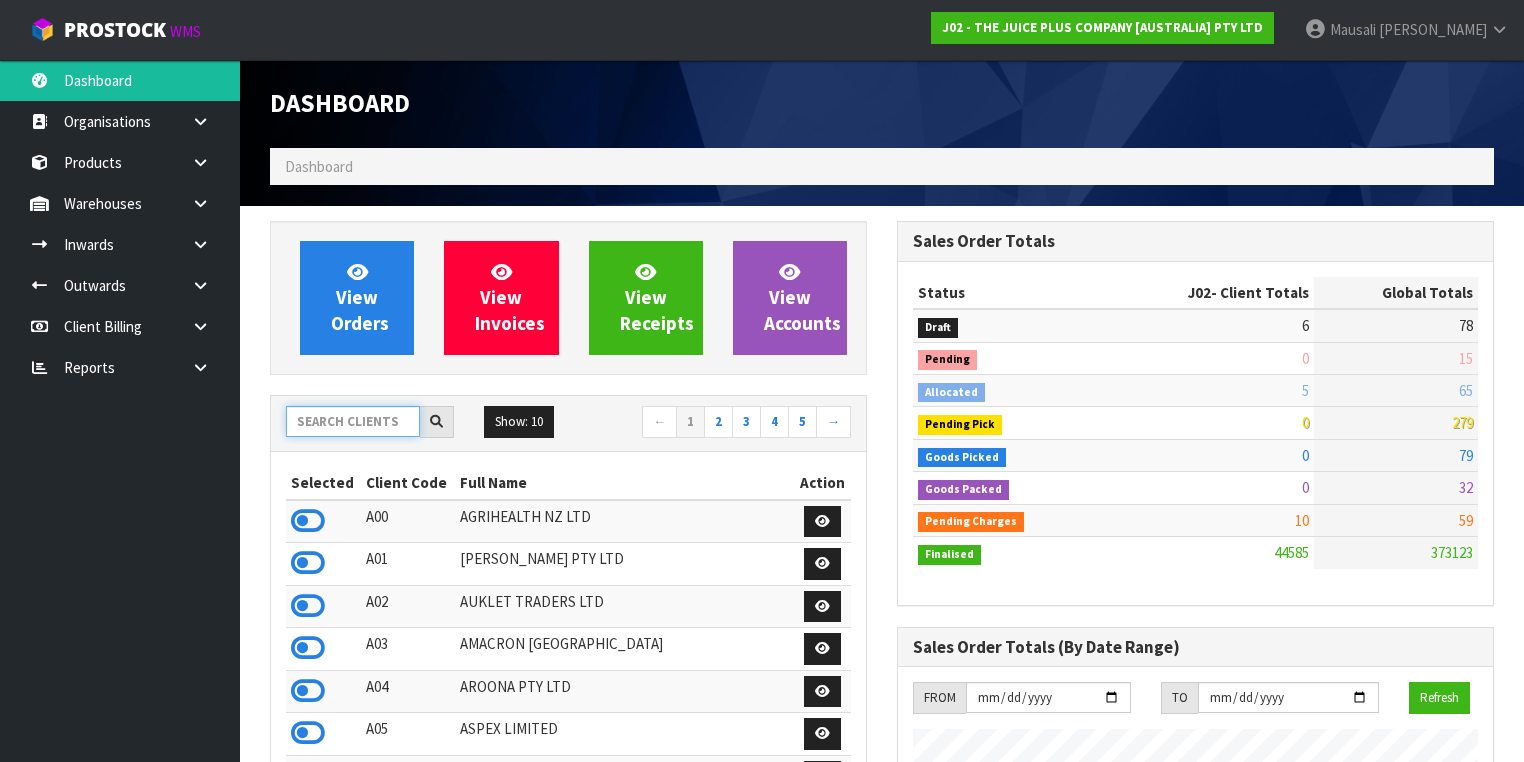 click at bounding box center [353, 421] 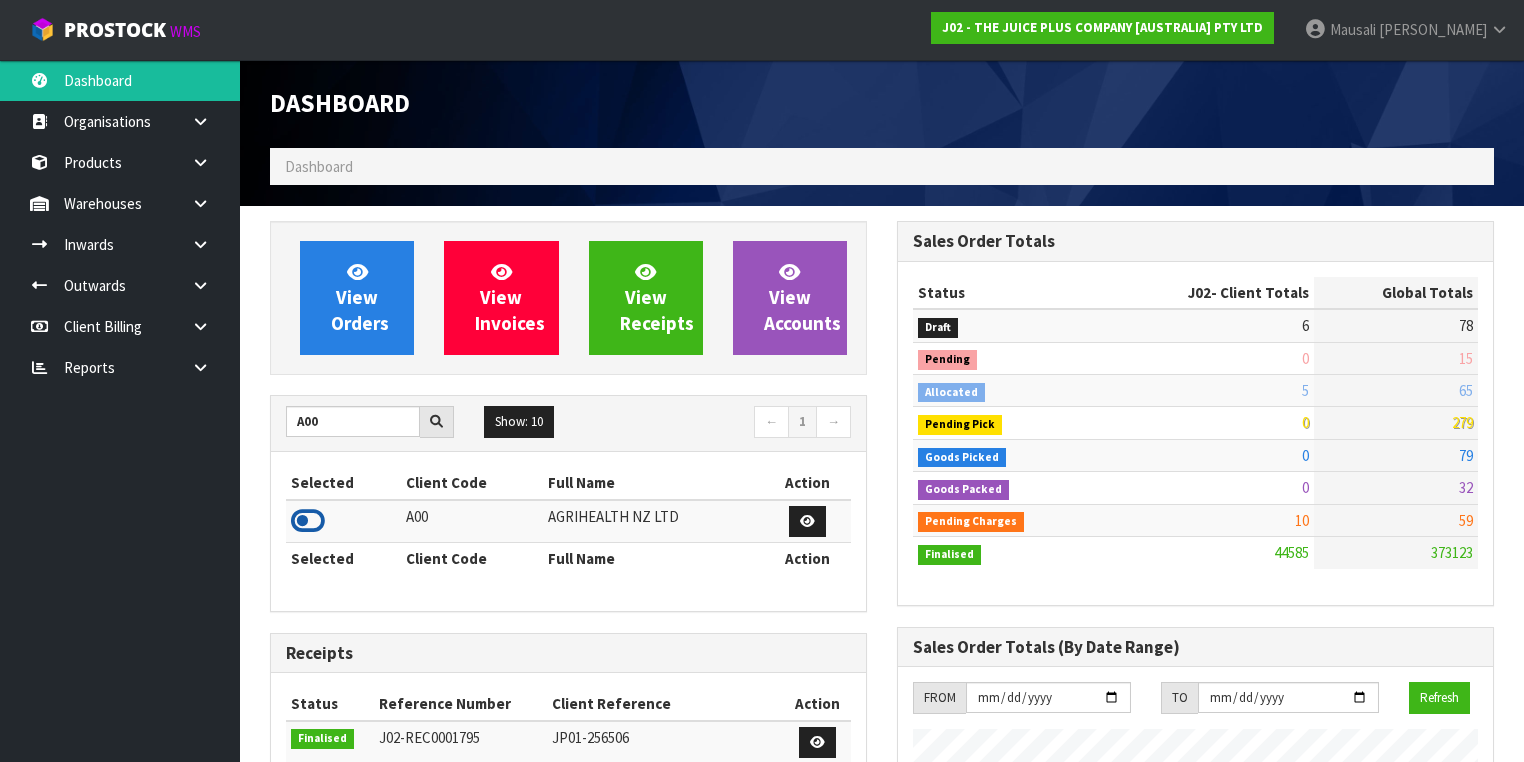 drag, startPoint x: 314, startPoint y: 517, endPoint x: 353, endPoint y: 409, distance: 114.82596 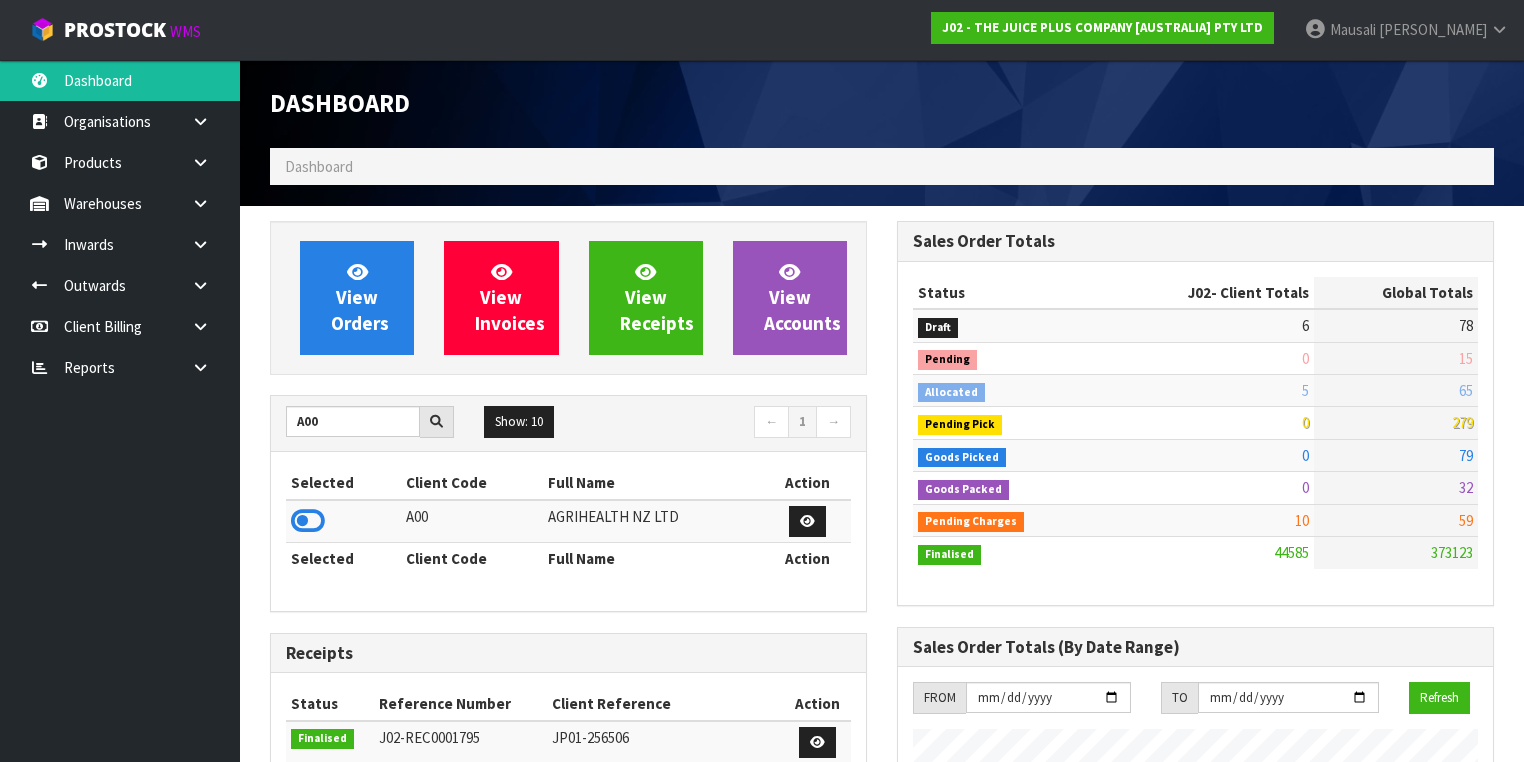 click at bounding box center (308, 521) 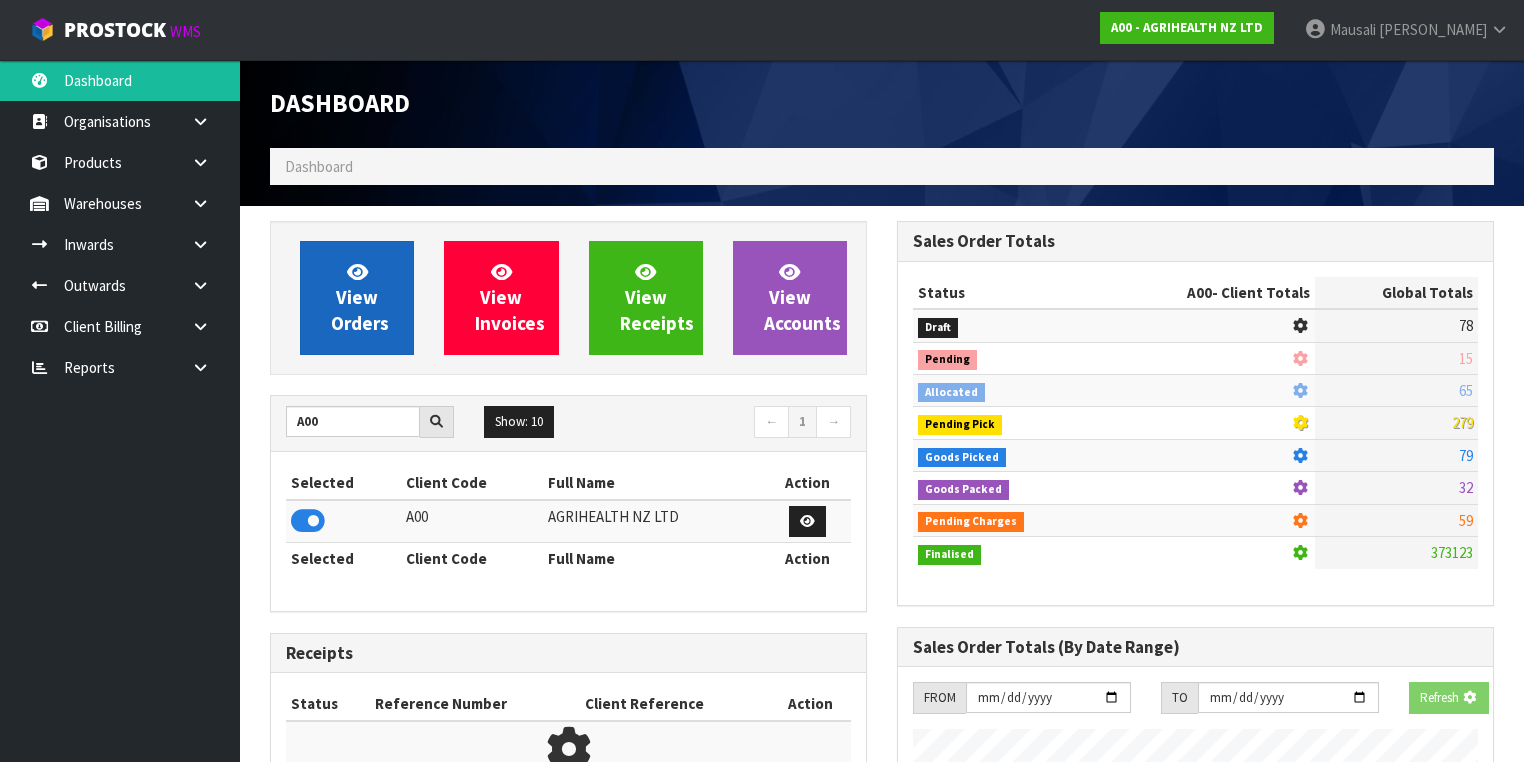scroll, scrollTop: 1242, scrollLeft: 627, axis: both 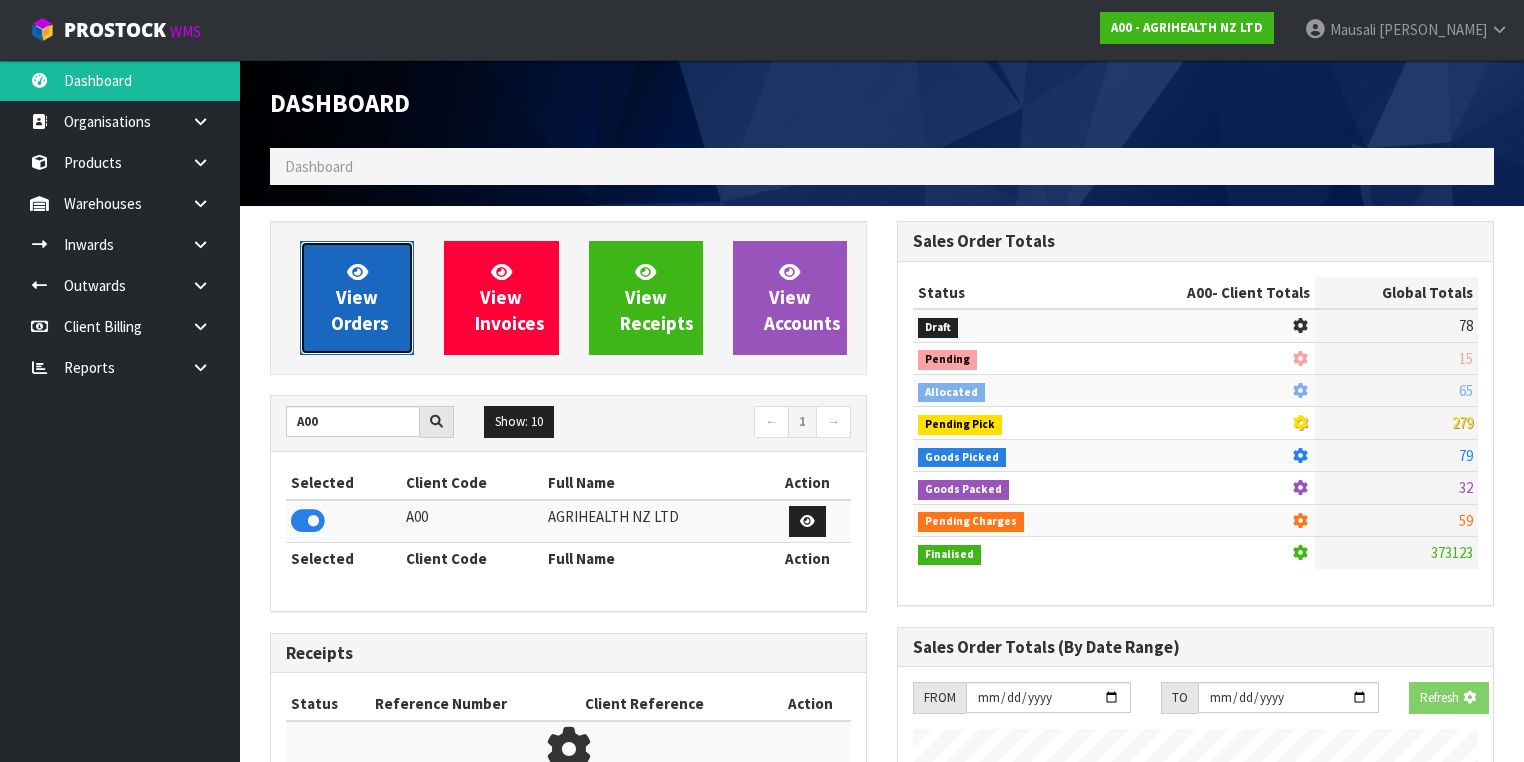 click on "View
Orders" at bounding box center (357, 298) 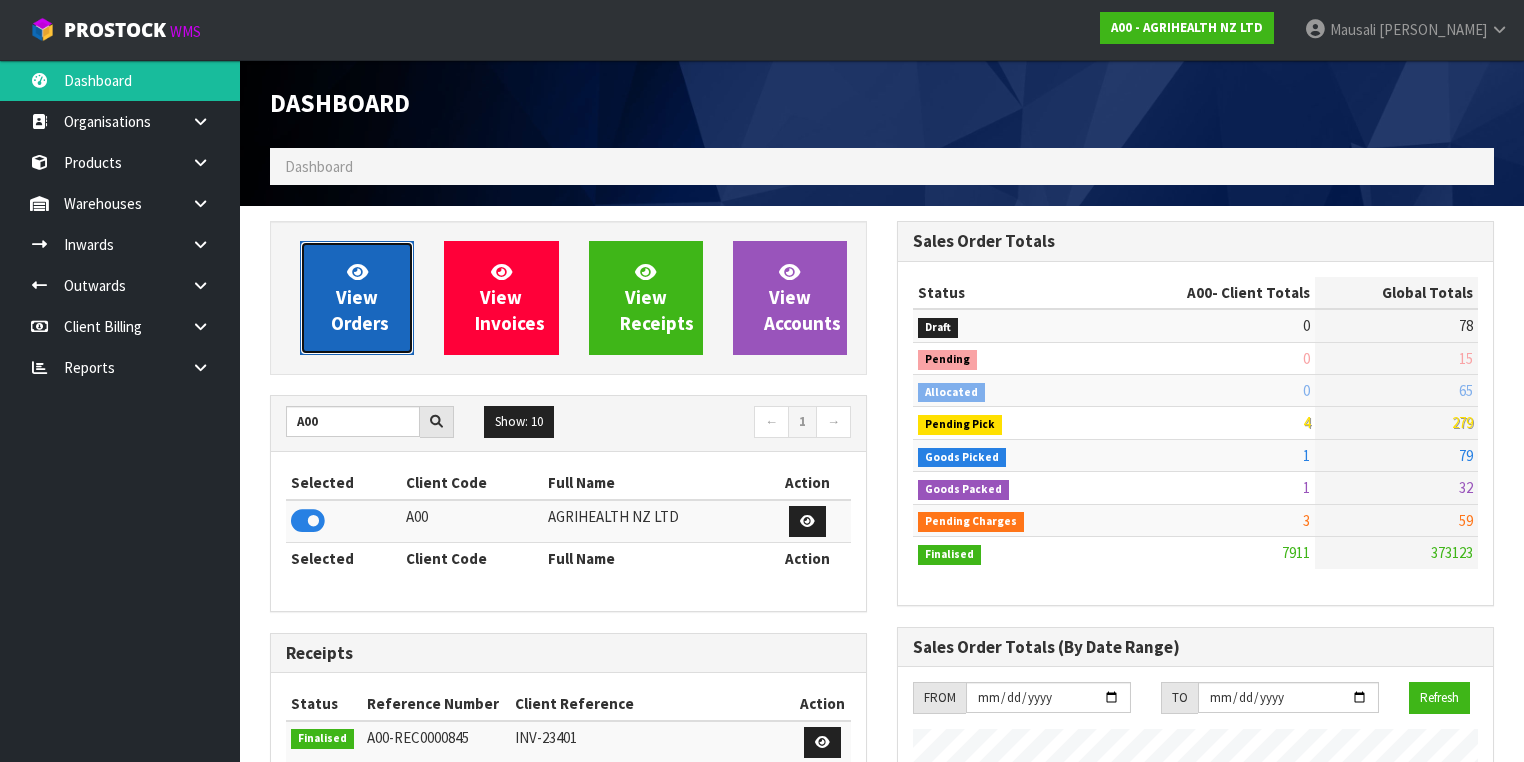 scroll, scrollTop: 998491, scrollLeft: 999372, axis: both 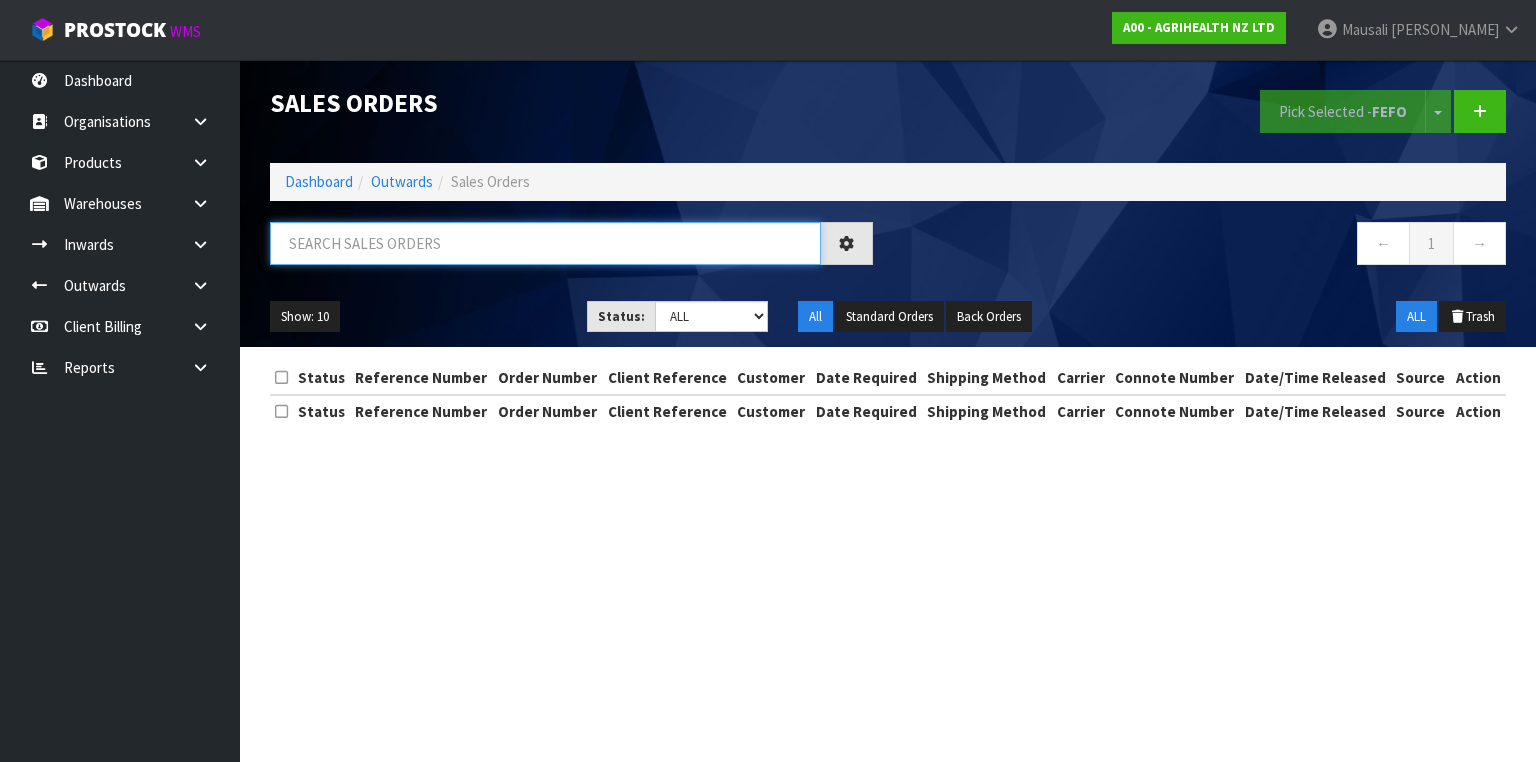click at bounding box center [545, 243] 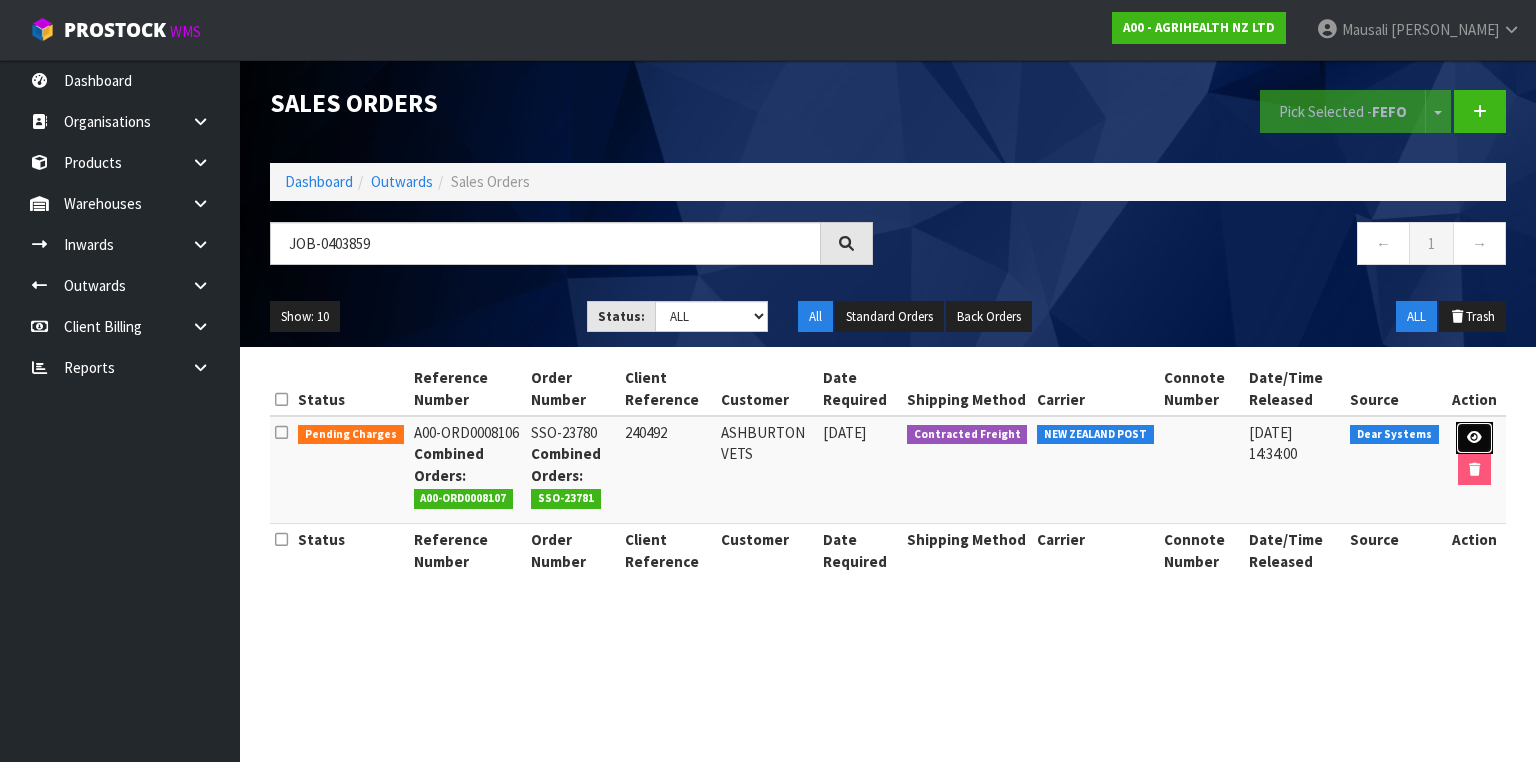 click at bounding box center [1474, 437] 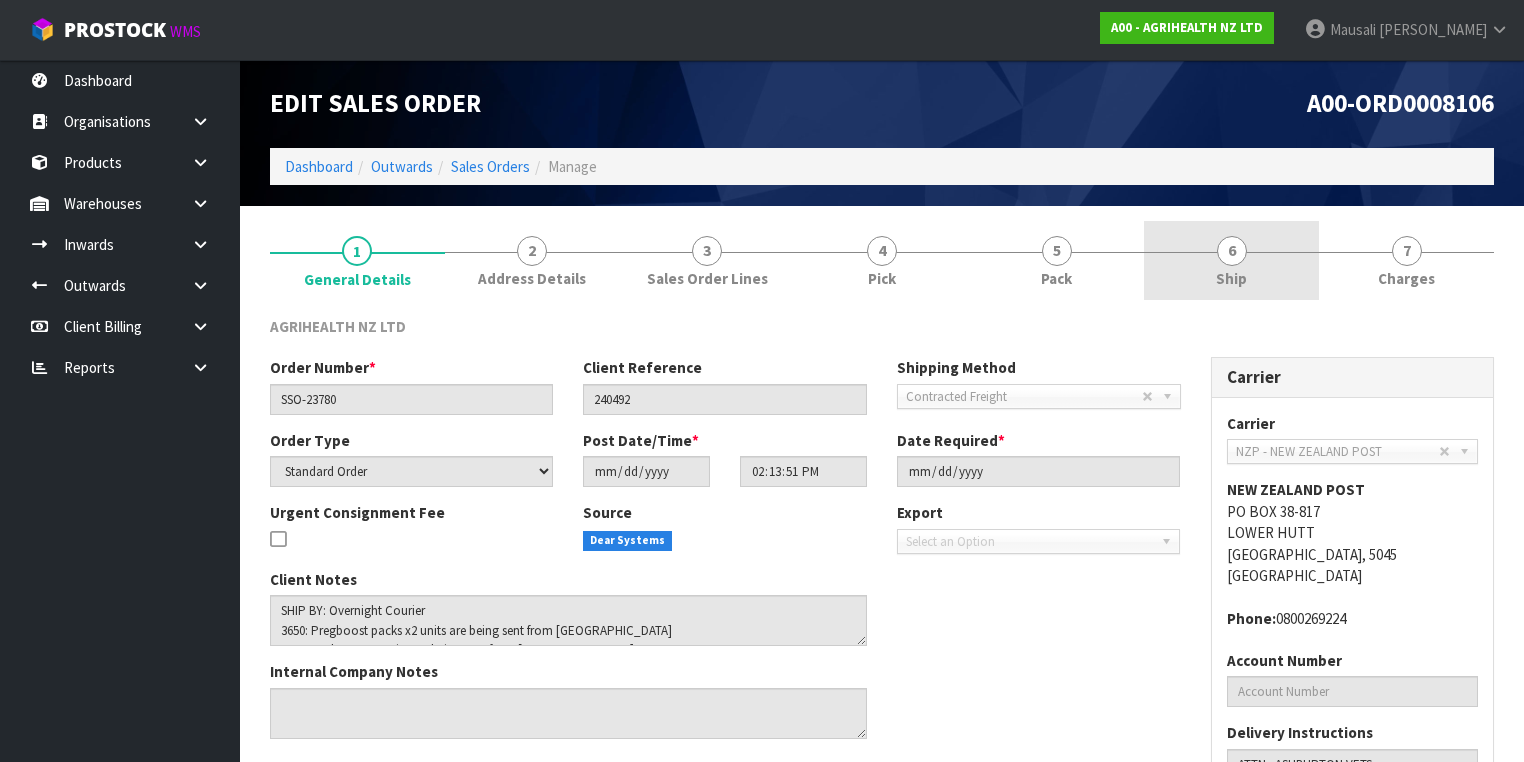 click on "6
Ship" at bounding box center [1231, 260] 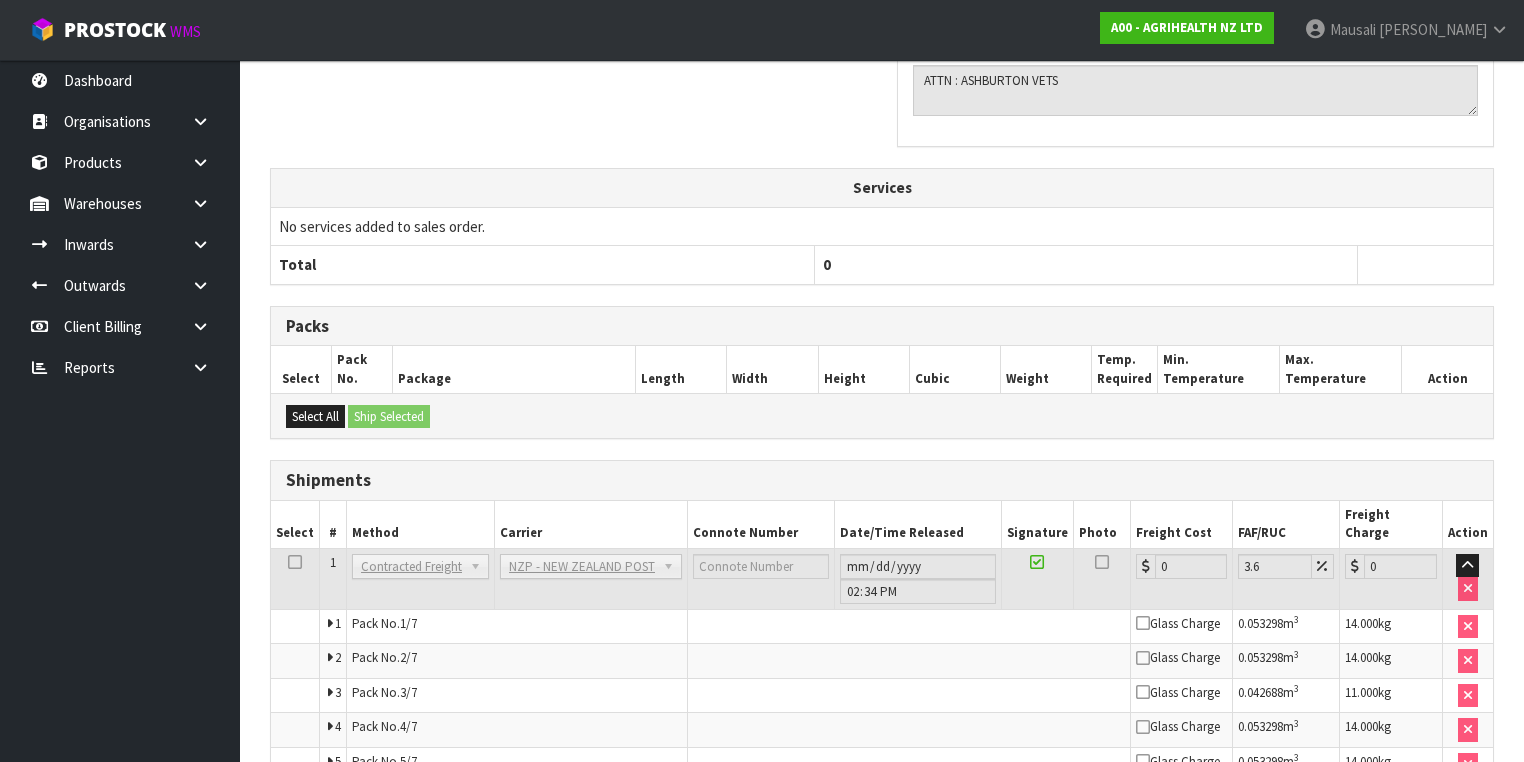 scroll, scrollTop: 732, scrollLeft: 0, axis: vertical 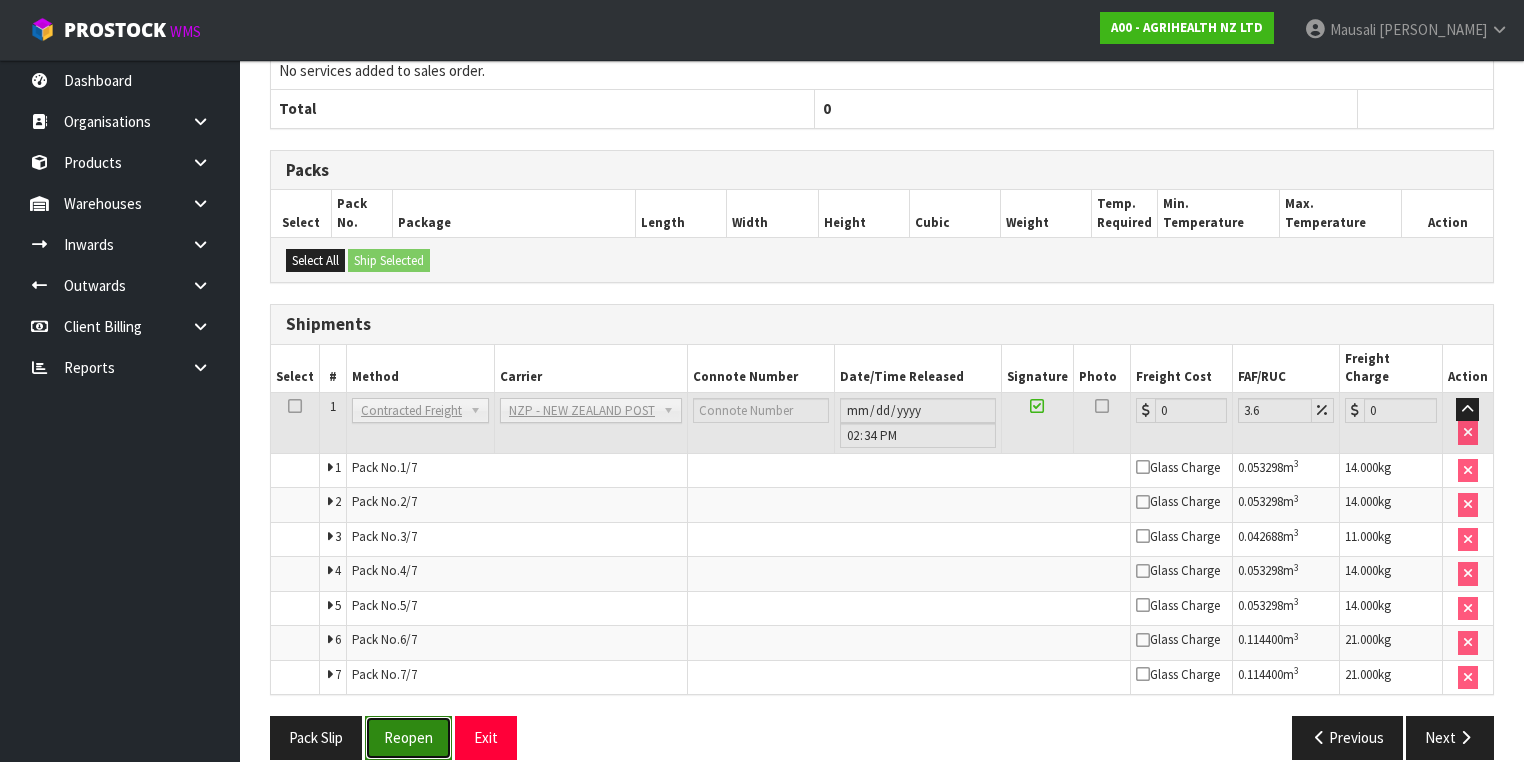 click on "Reopen" at bounding box center [408, 737] 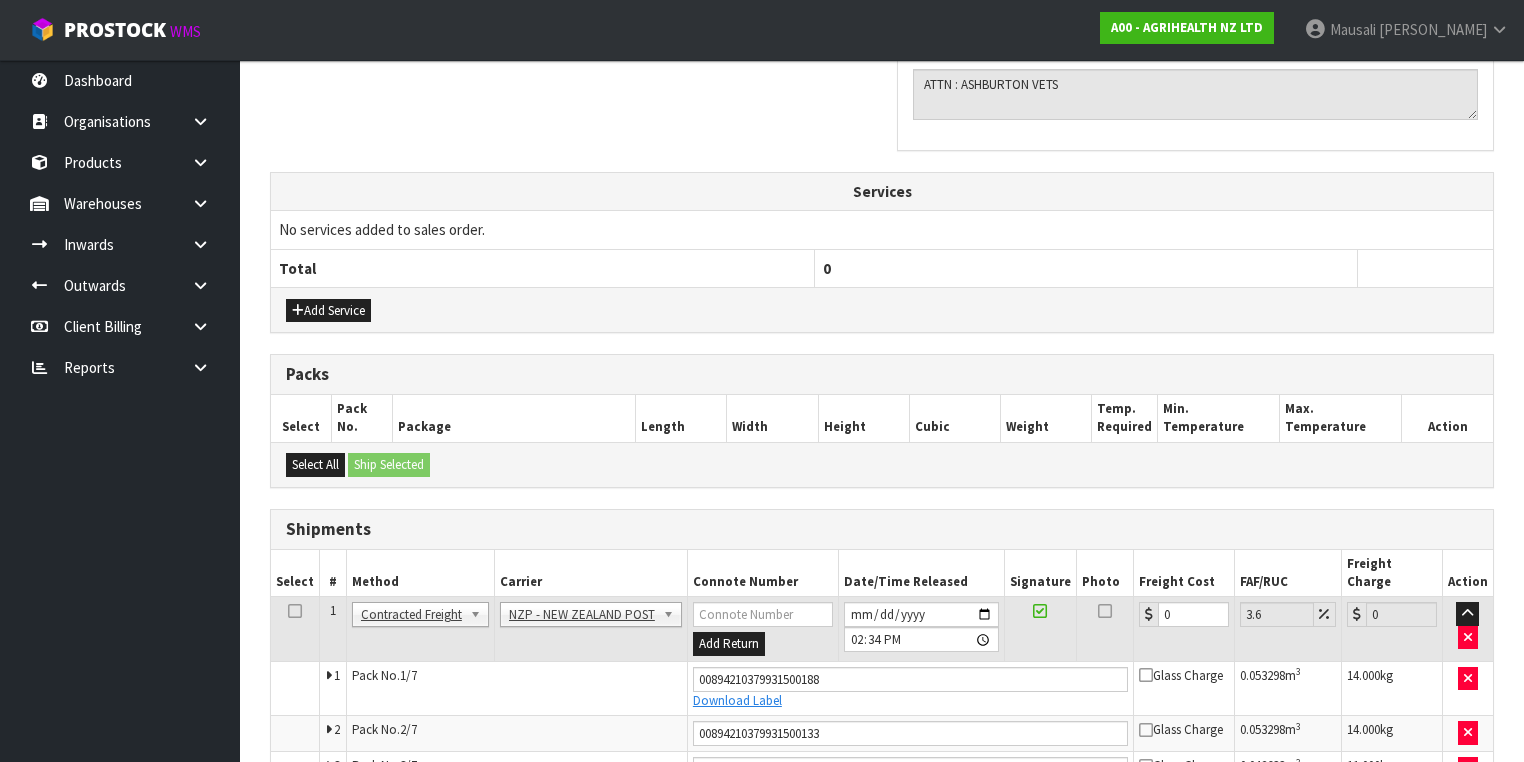 scroll, scrollTop: 720, scrollLeft: 0, axis: vertical 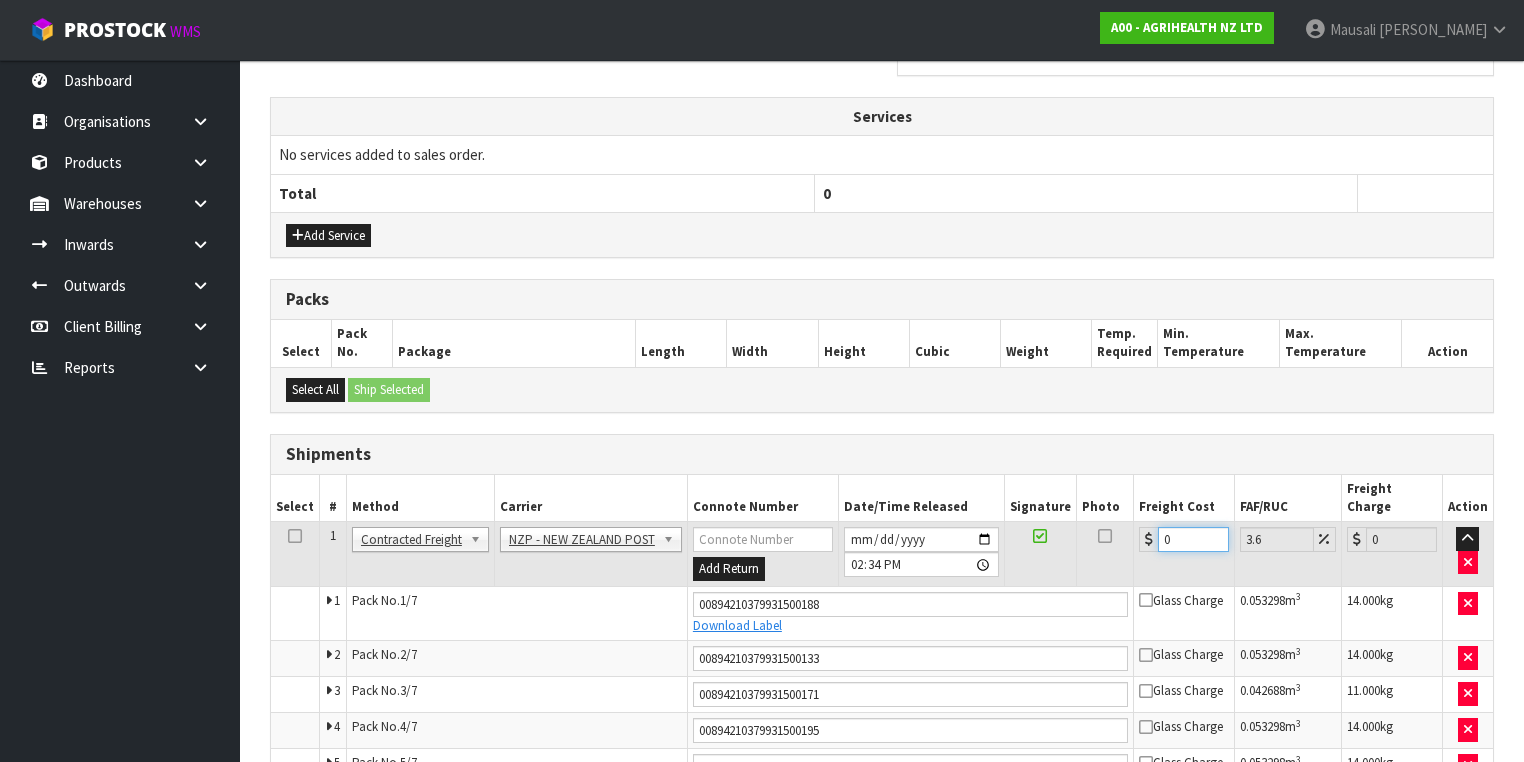 drag, startPoint x: 1170, startPoint y: 519, endPoint x: 1101, endPoint y: 530, distance: 69.87131 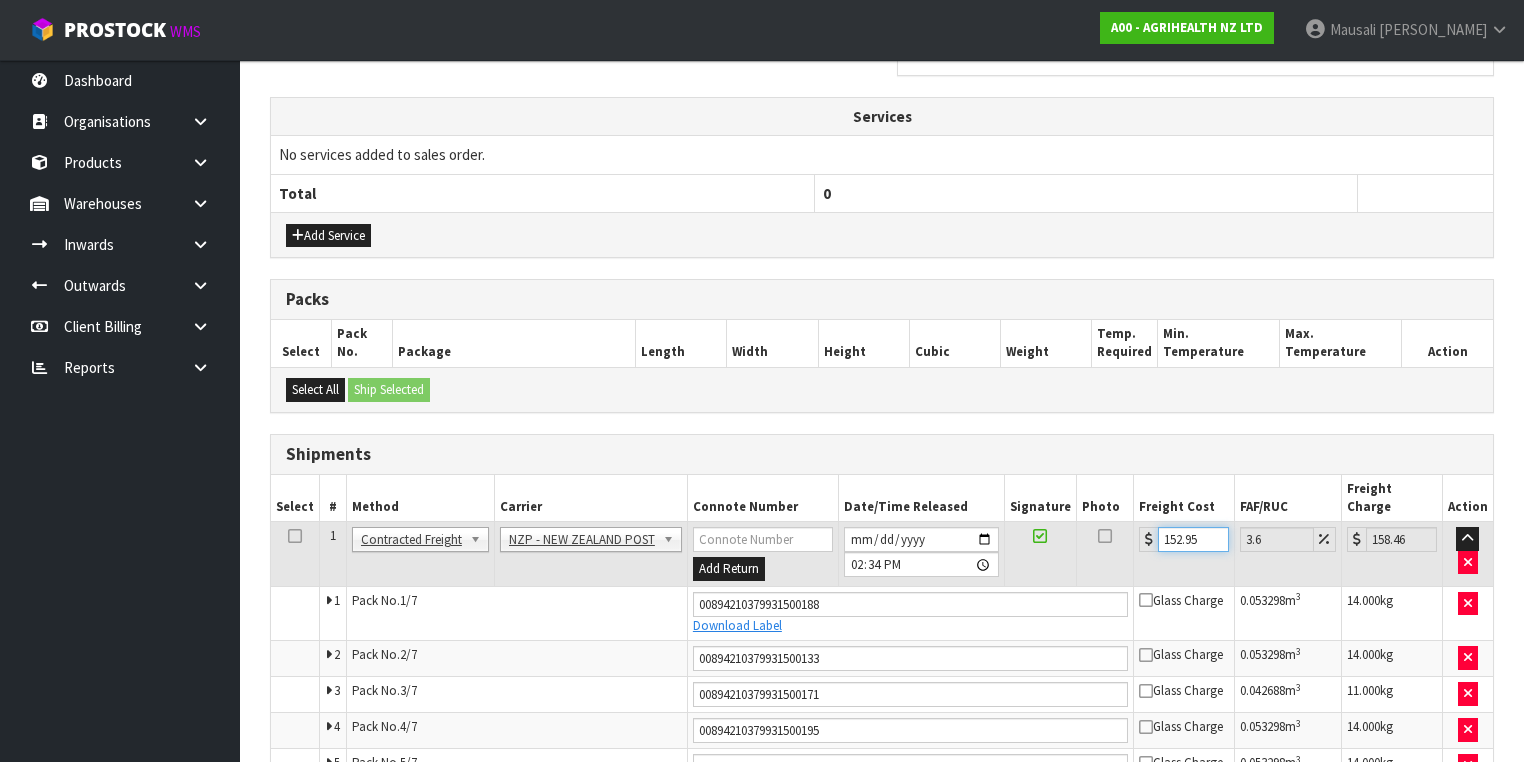 scroll, scrollTop: 883, scrollLeft: 0, axis: vertical 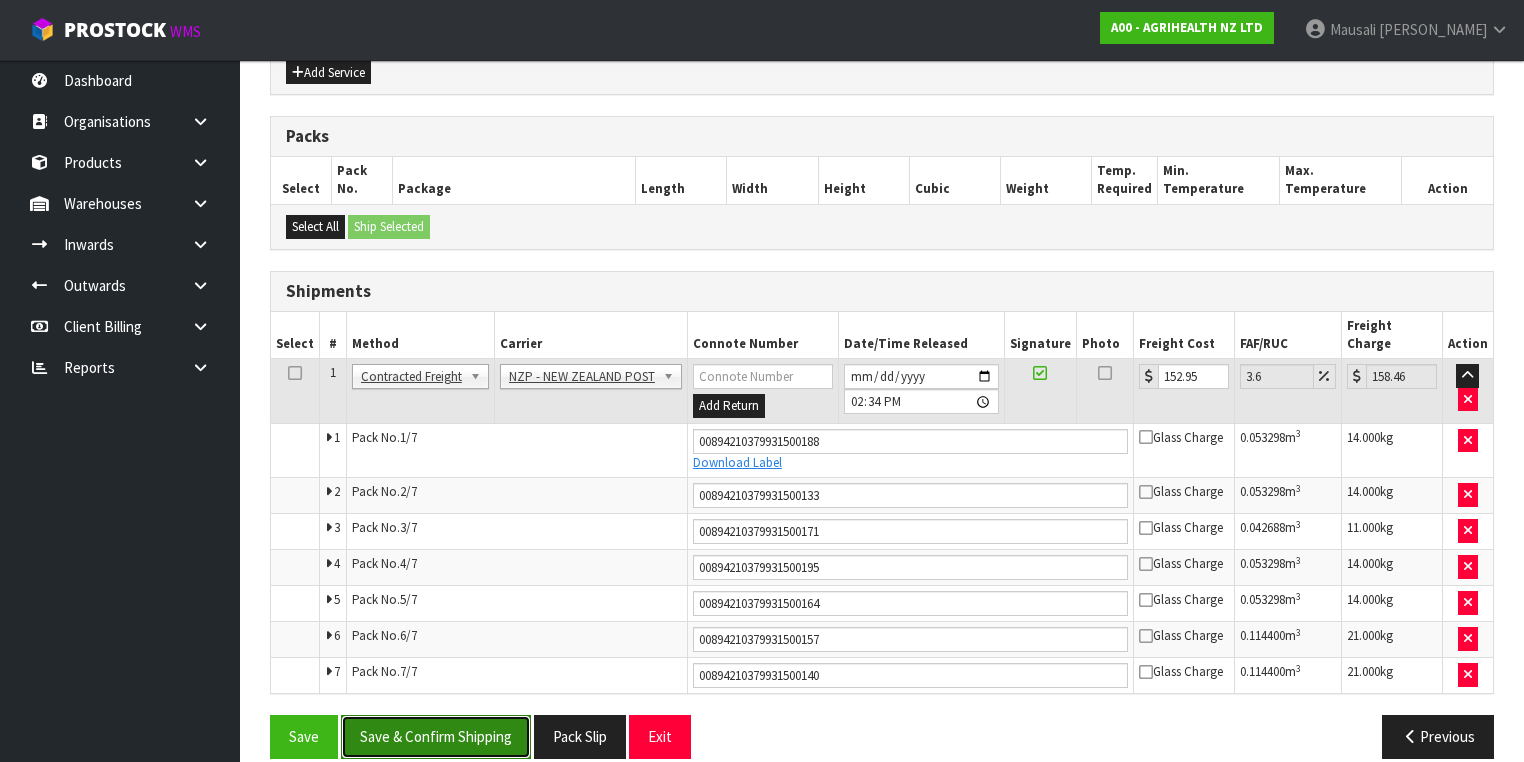 click on "Save & Confirm Shipping" at bounding box center [436, 736] 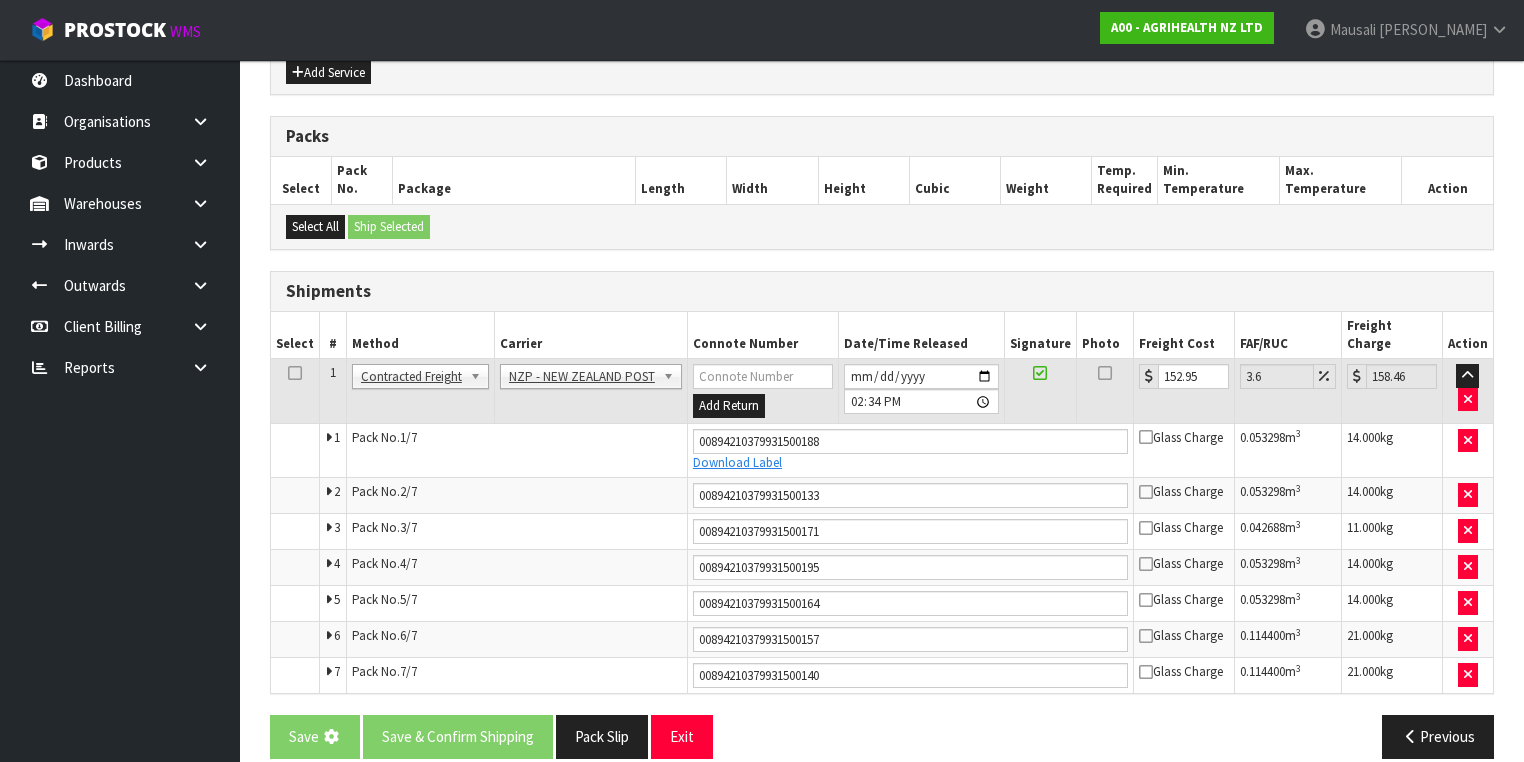 scroll, scrollTop: 0, scrollLeft: 0, axis: both 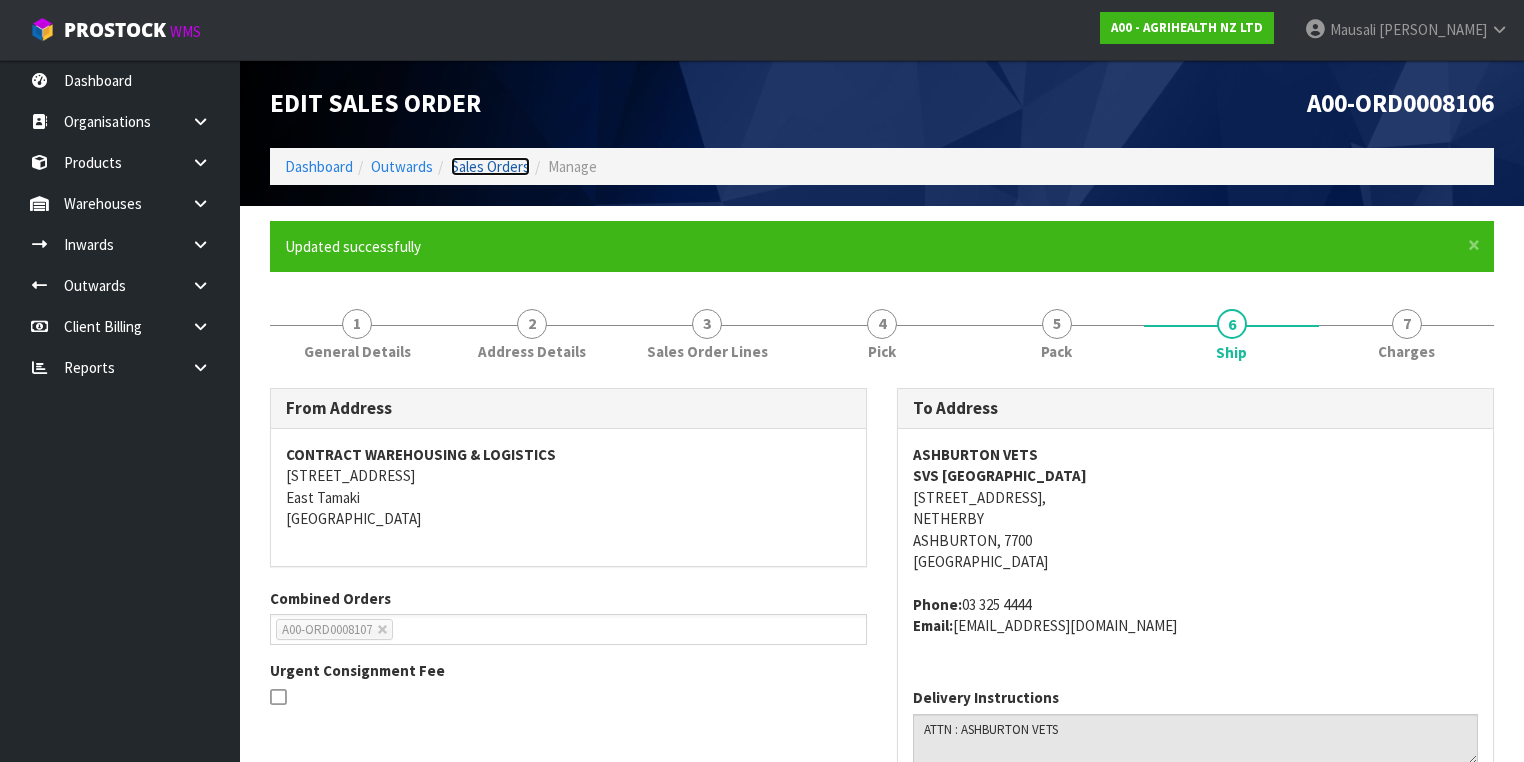 click on "Sales Orders" at bounding box center (490, 166) 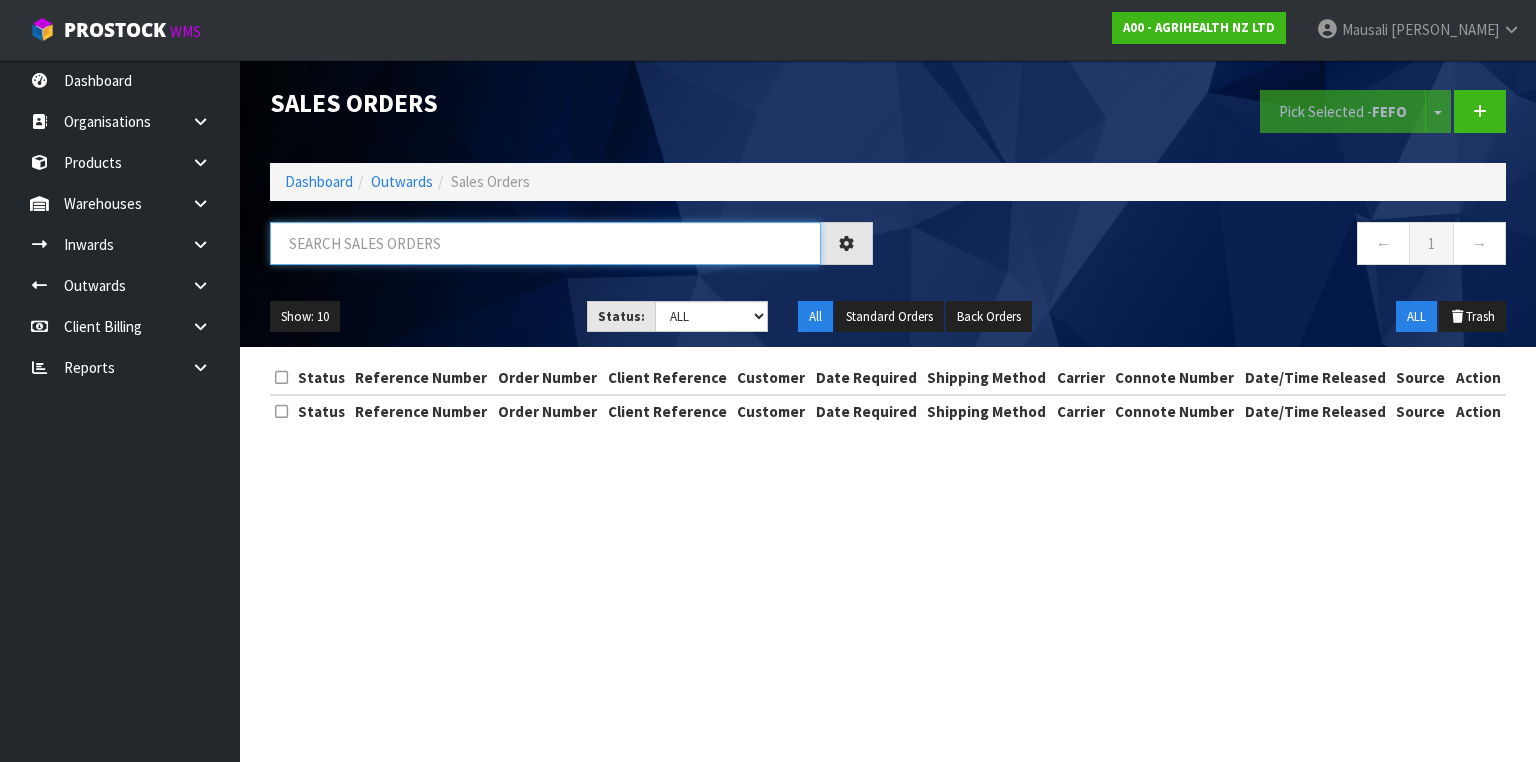click at bounding box center [545, 243] 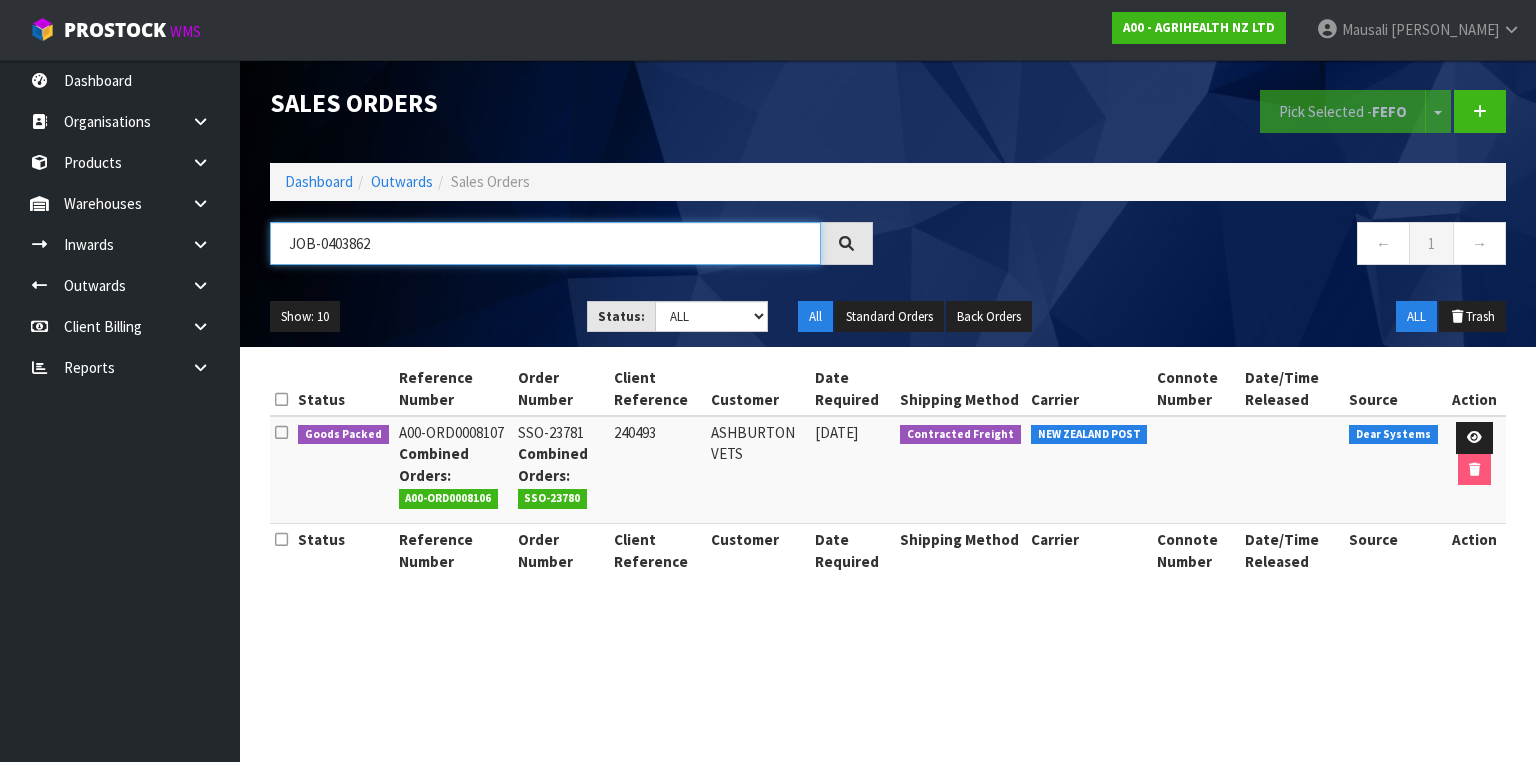 click on "JOB-0403862" at bounding box center [545, 243] 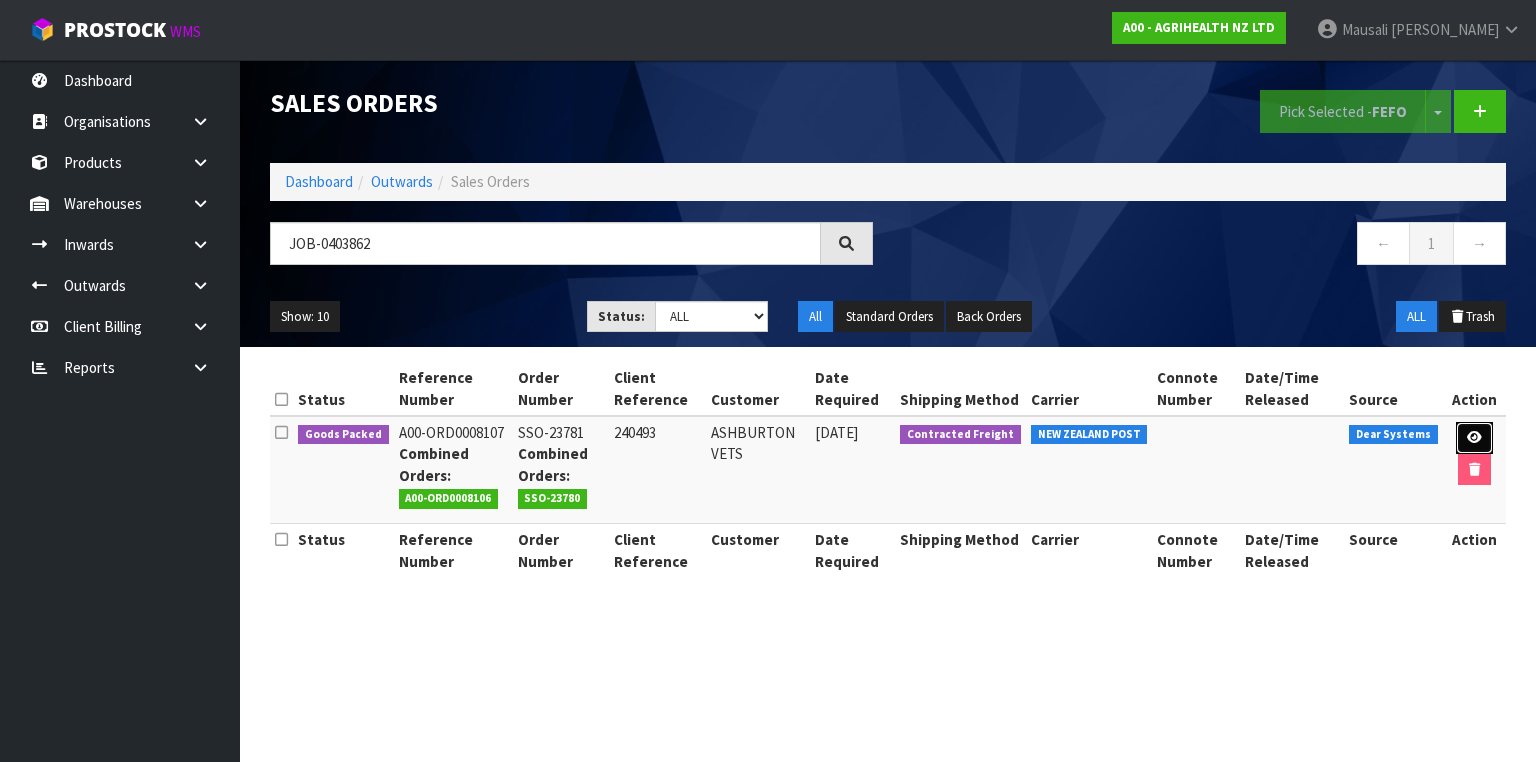 click at bounding box center [1474, 438] 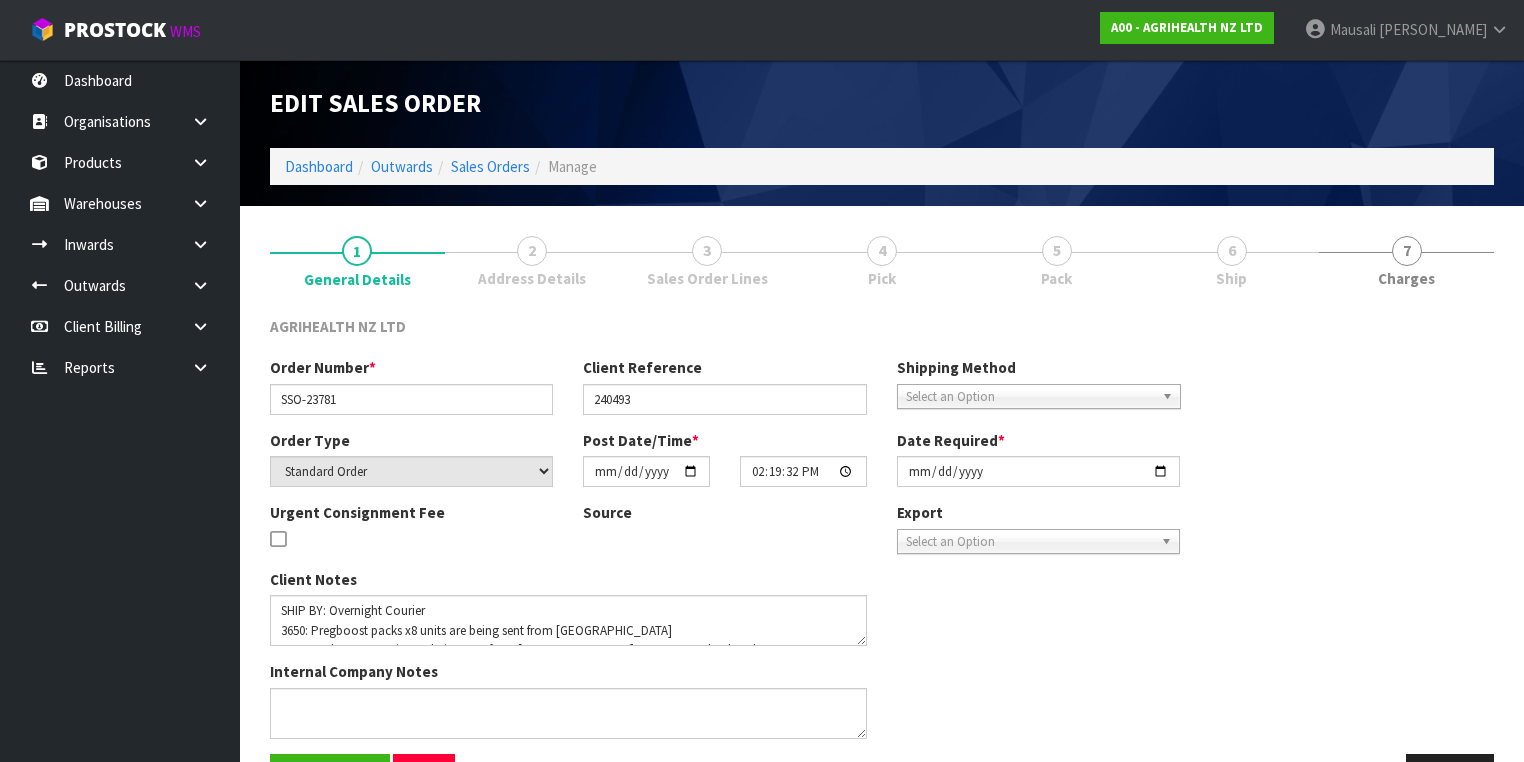 scroll, scrollTop: 63, scrollLeft: 0, axis: vertical 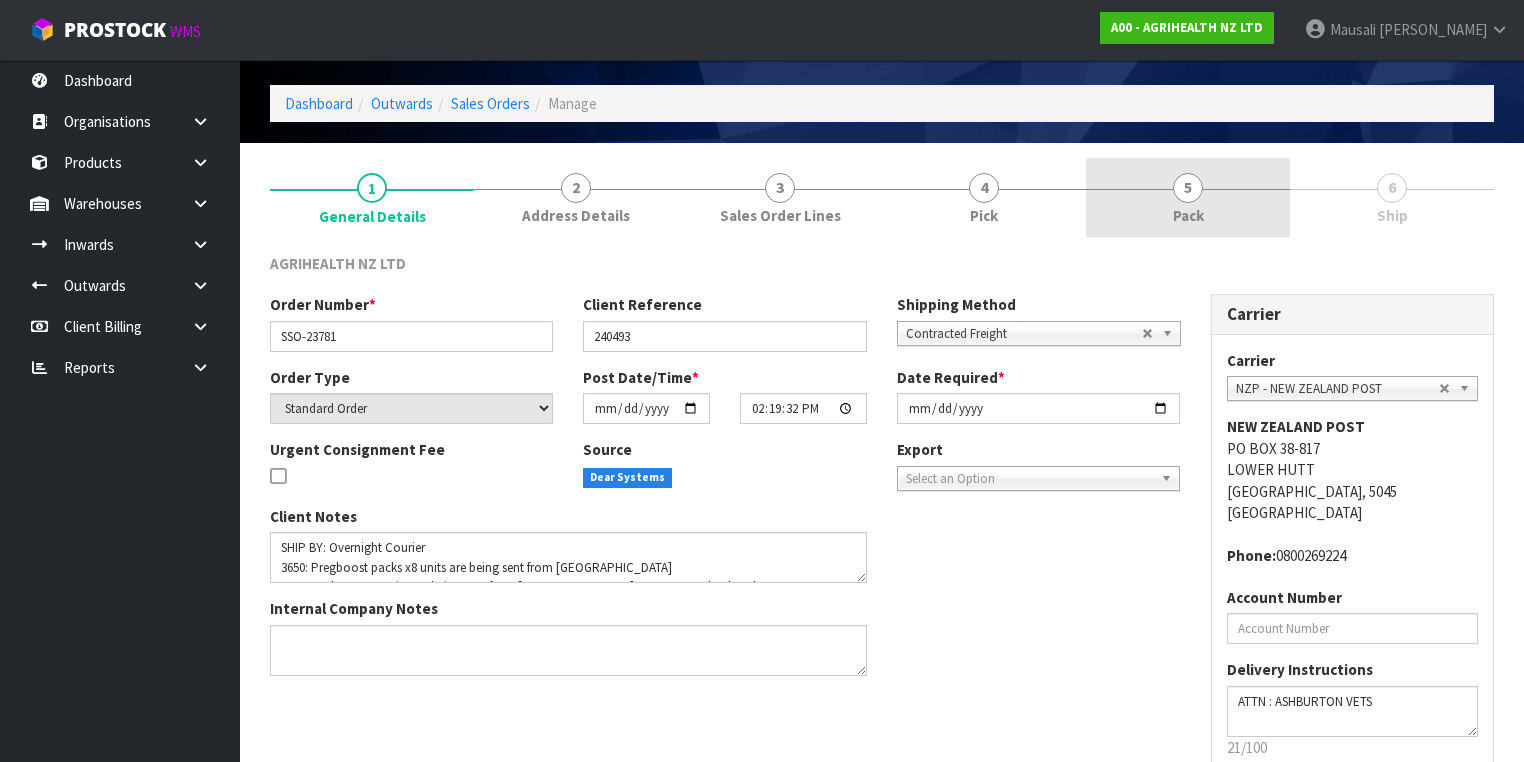 click on "Pack" at bounding box center [1188, 215] 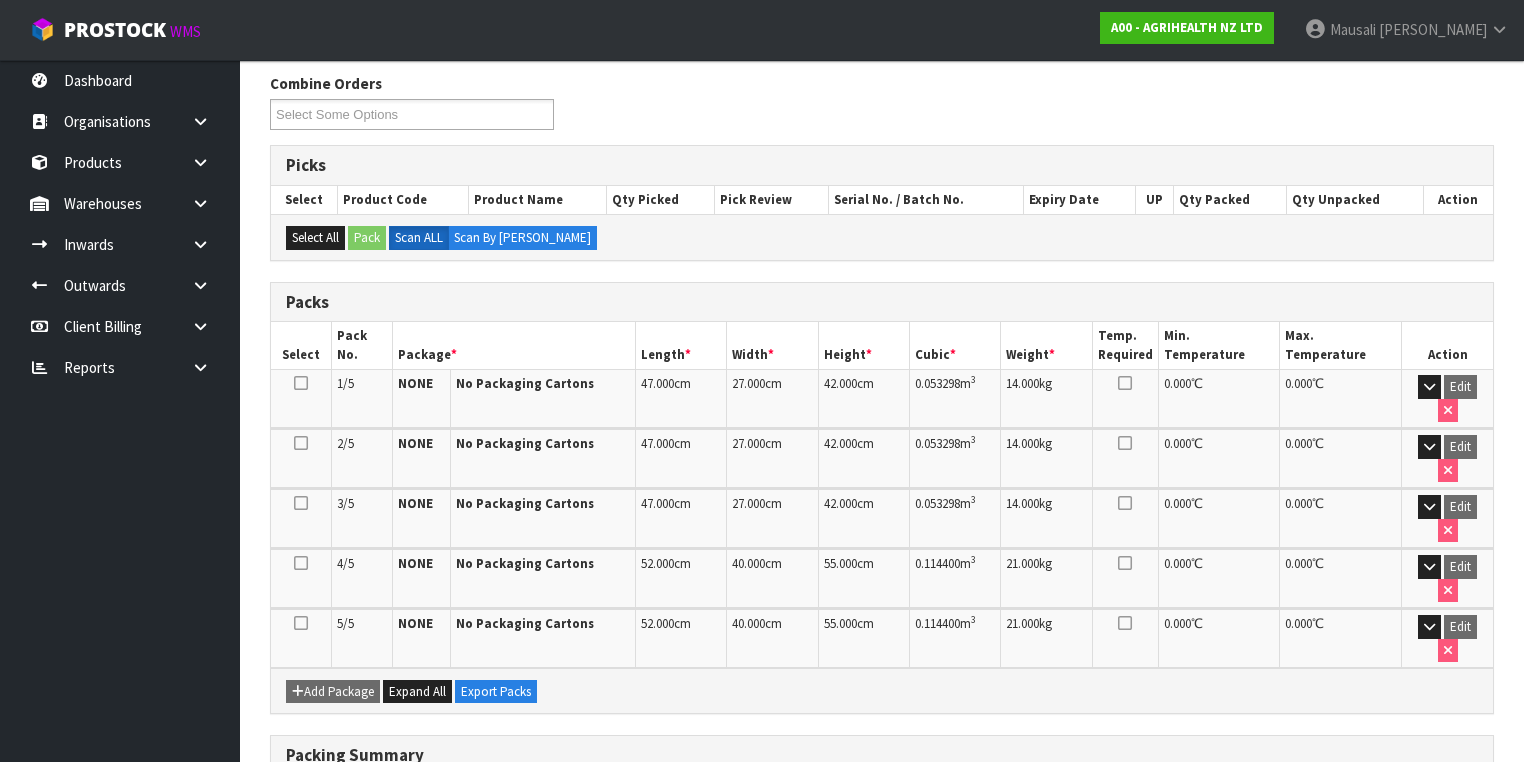scroll, scrollTop: 402, scrollLeft: 0, axis: vertical 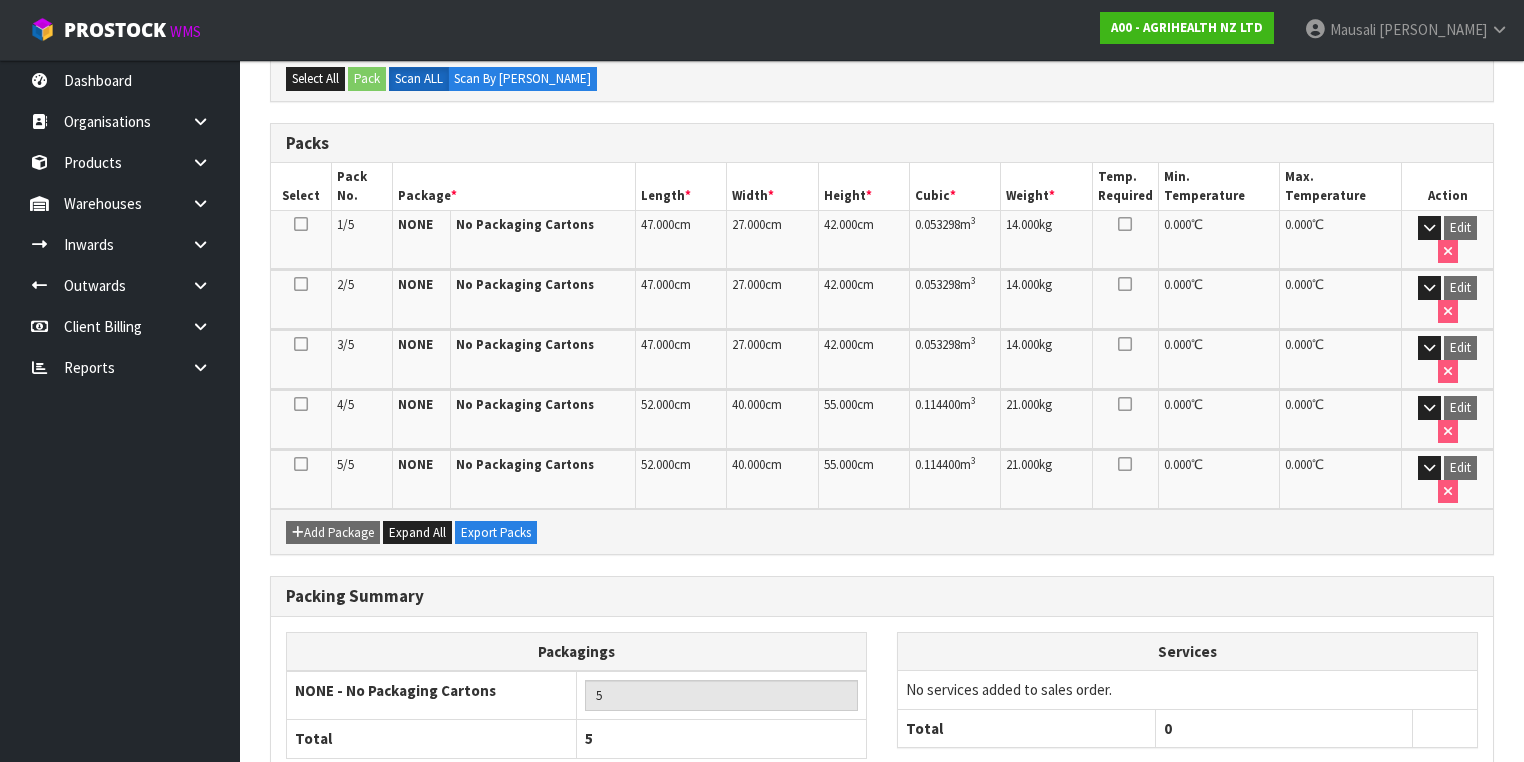 click on "Next" at bounding box center (1450, 838) 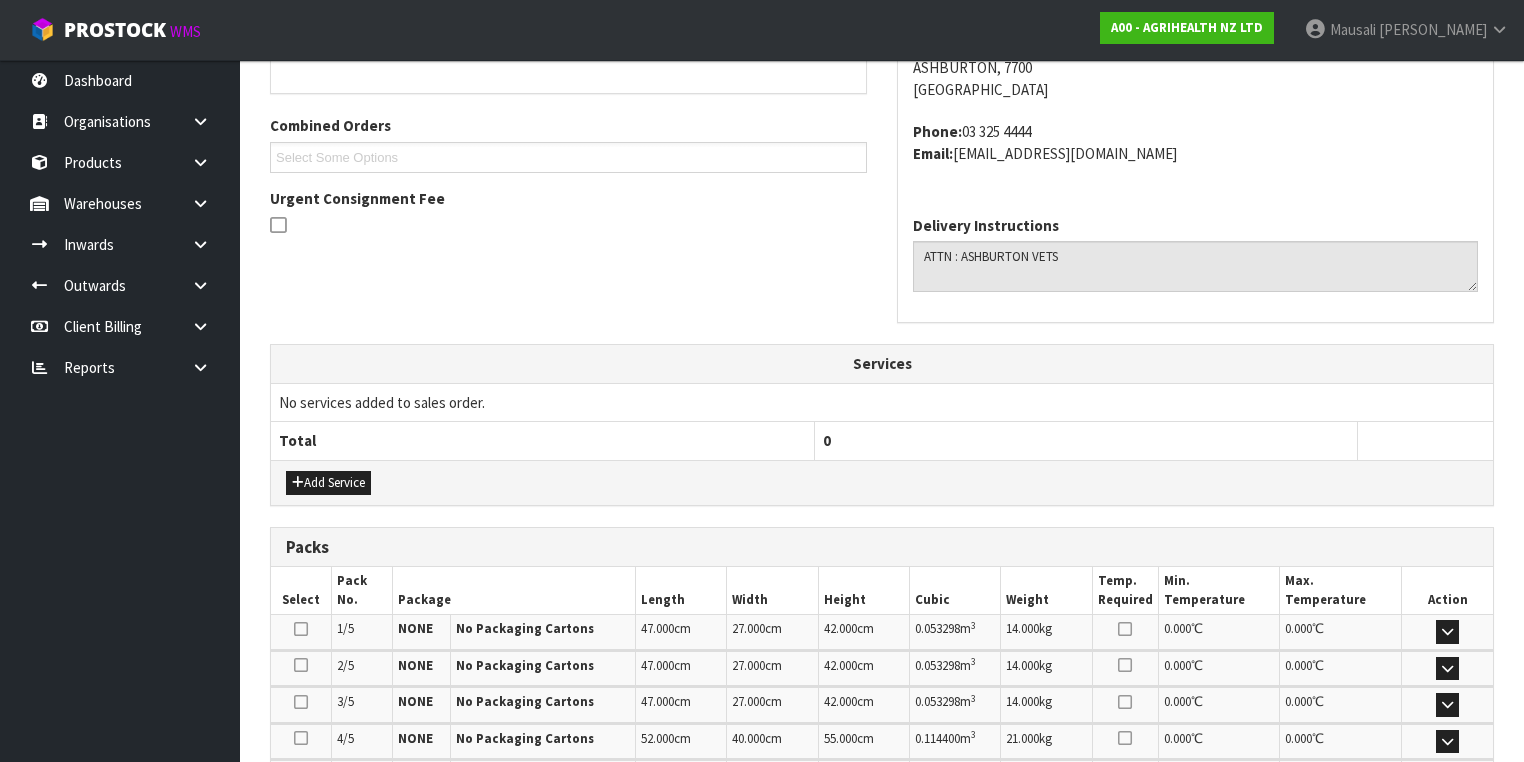 scroll, scrollTop: 684, scrollLeft: 0, axis: vertical 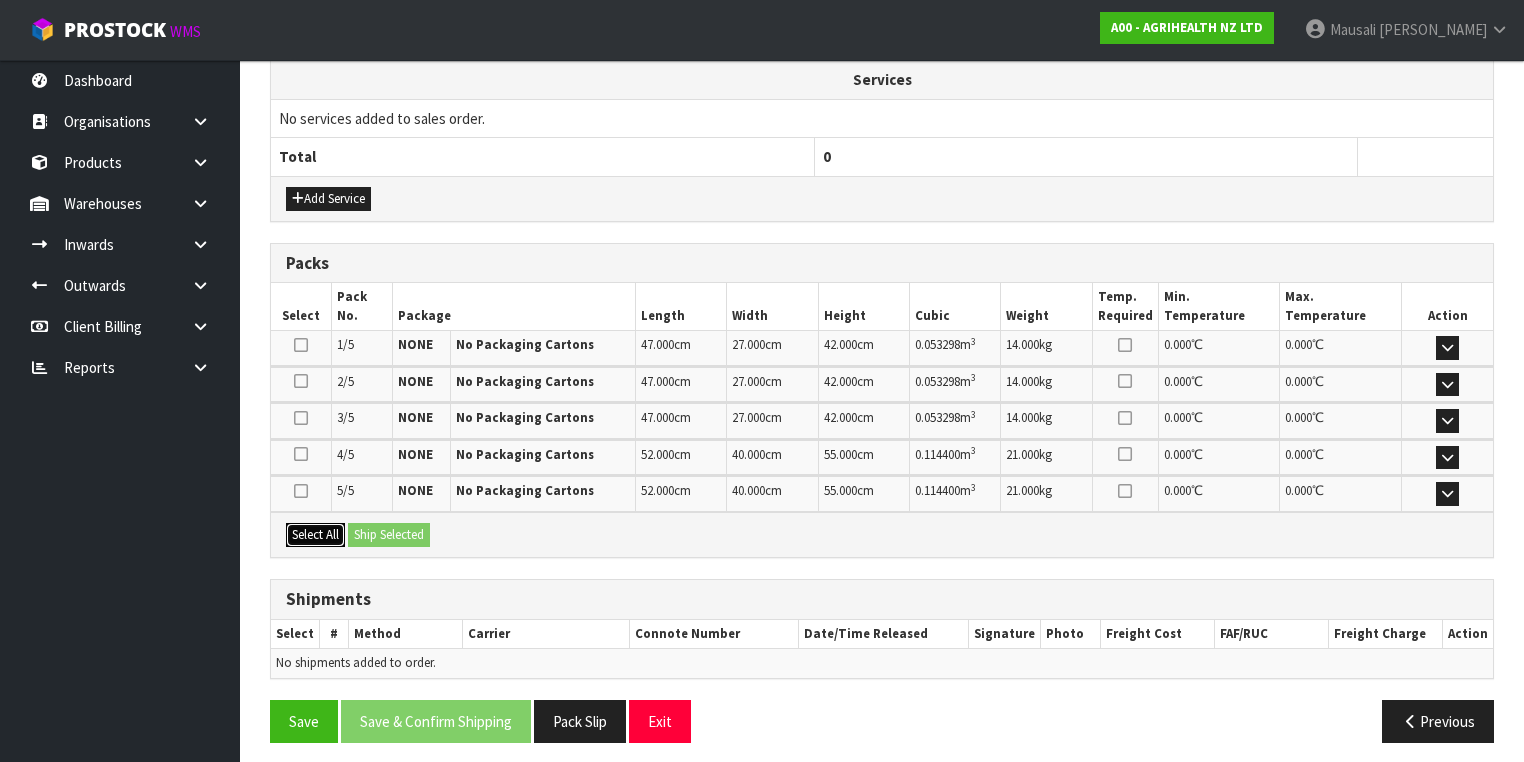 drag, startPoint x: 328, startPoint y: 528, endPoint x: 345, endPoint y: 524, distance: 17.464249 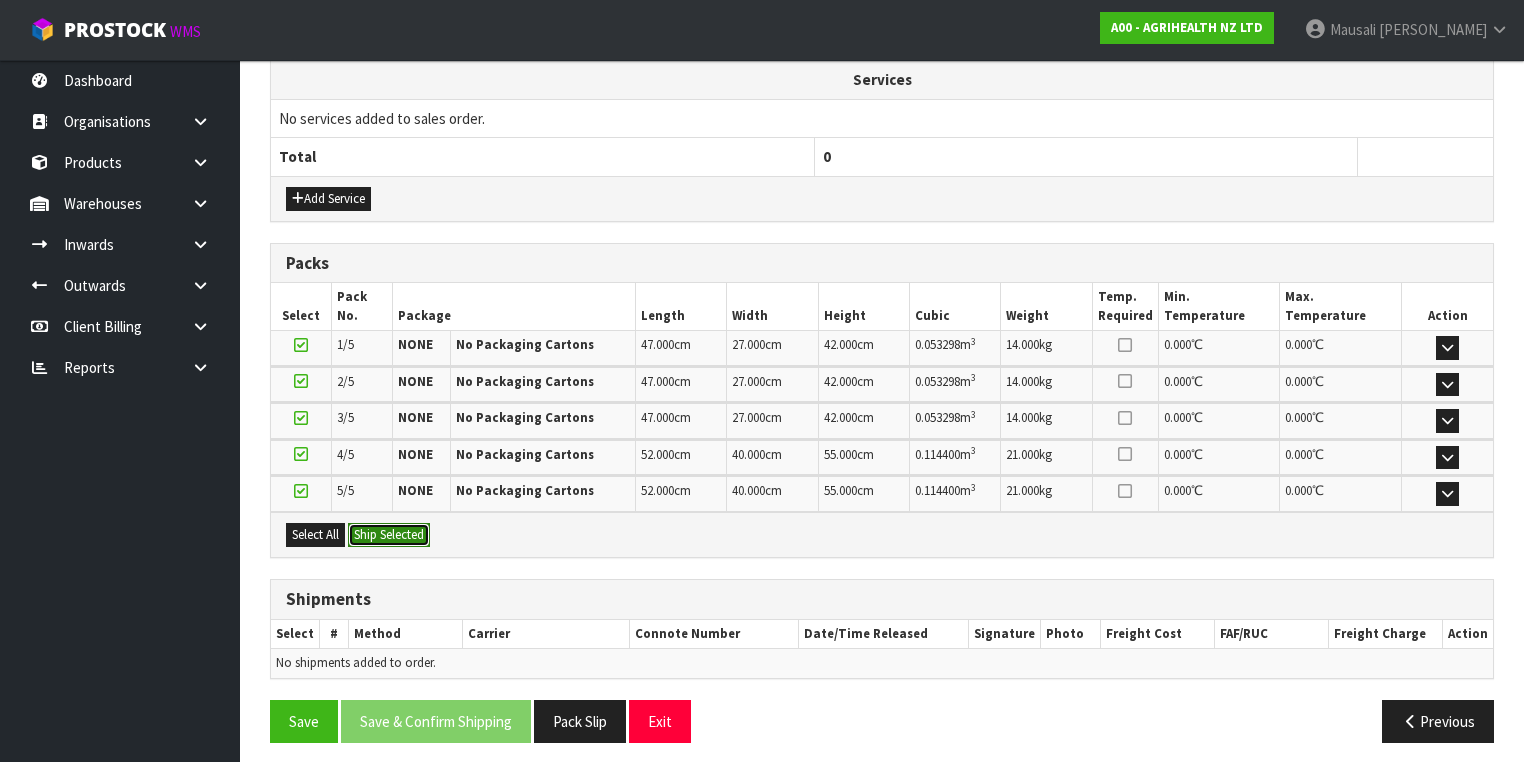 click on "Ship Selected" at bounding box center [389, 535] 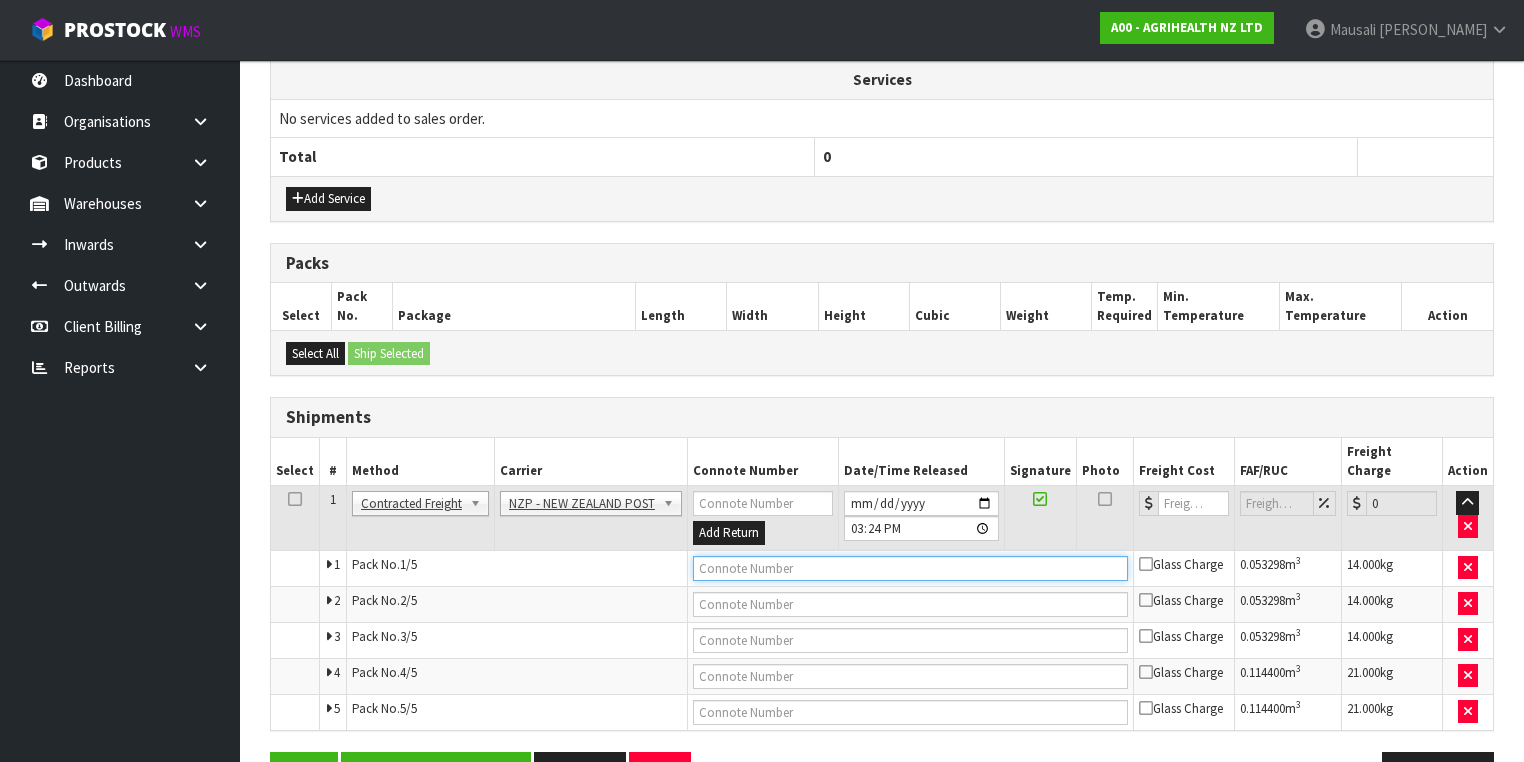 click at bounding box center [910, 568] 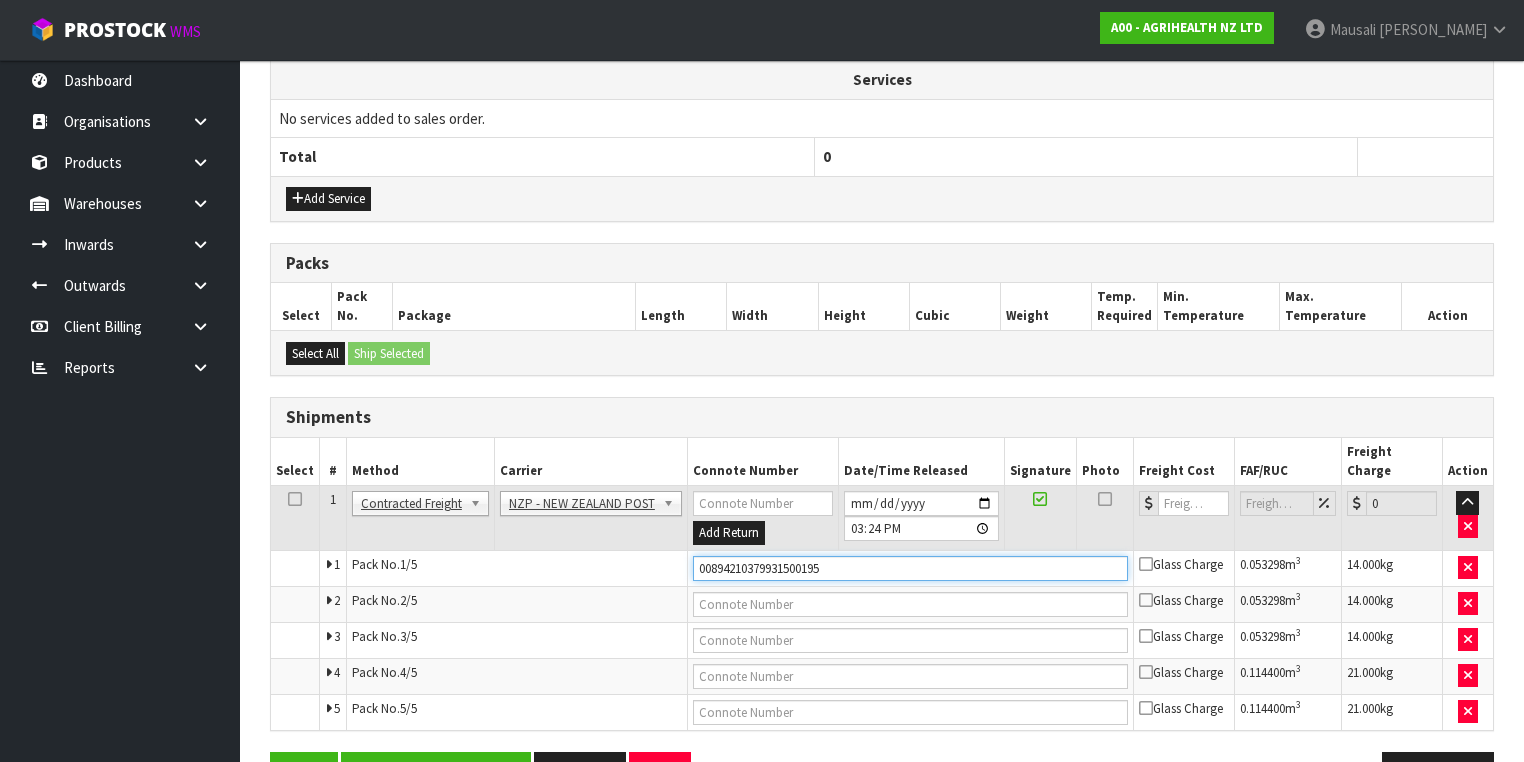 click on "Save" at bounding box center [304, 773] 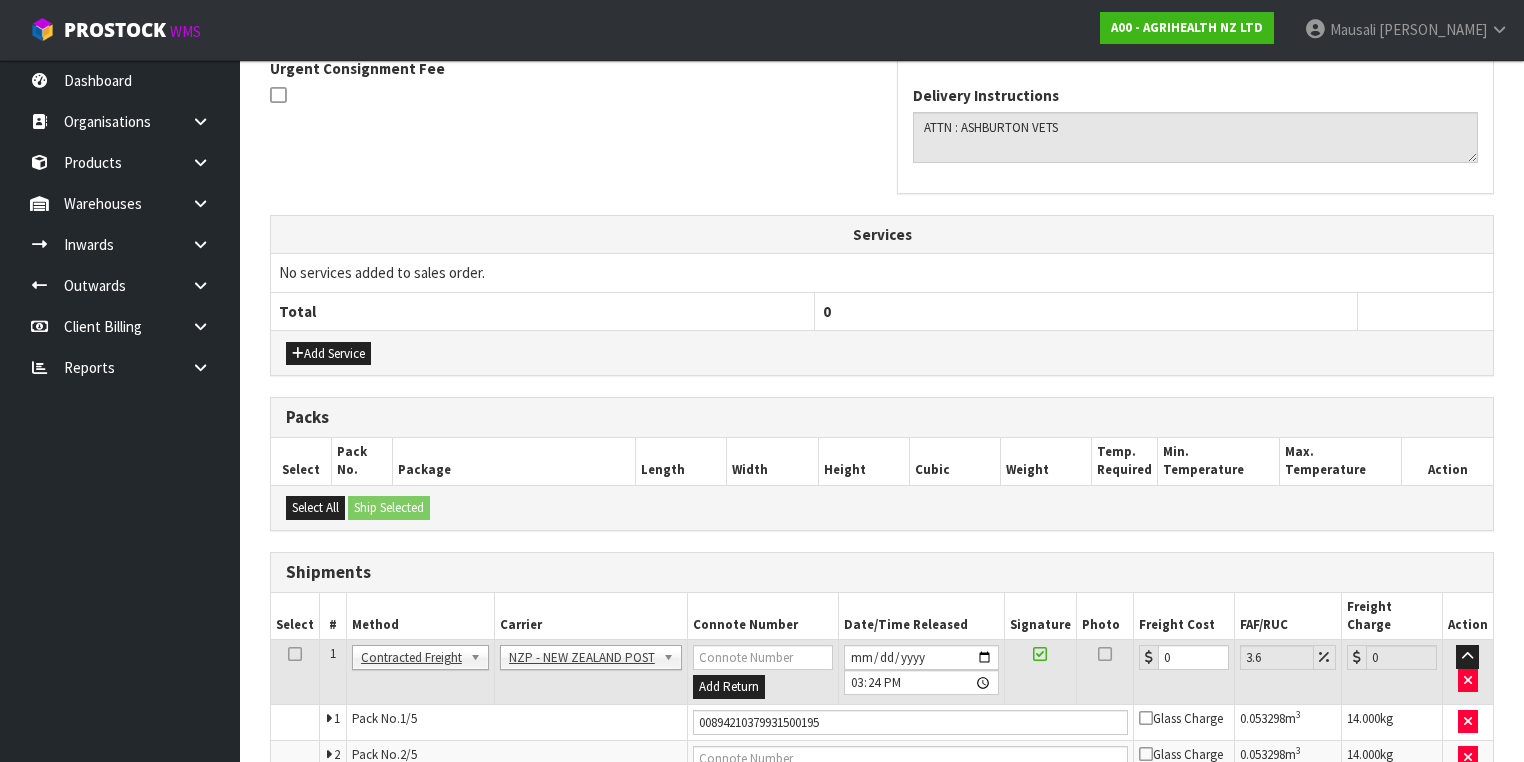 scroll, scrollTop: 720, scrollLeft: 0, axis: vertical 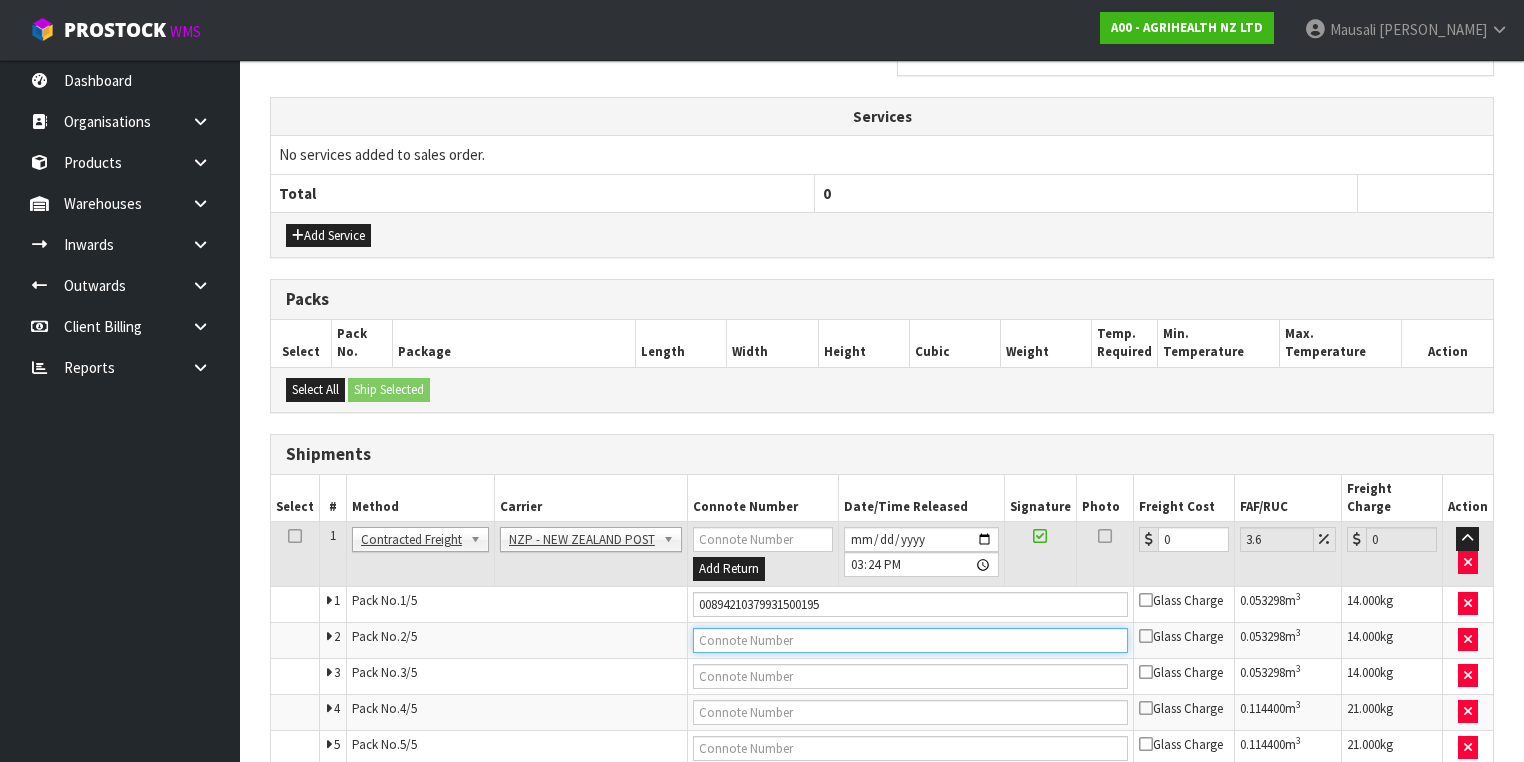 click at bounding box center (910, 640) 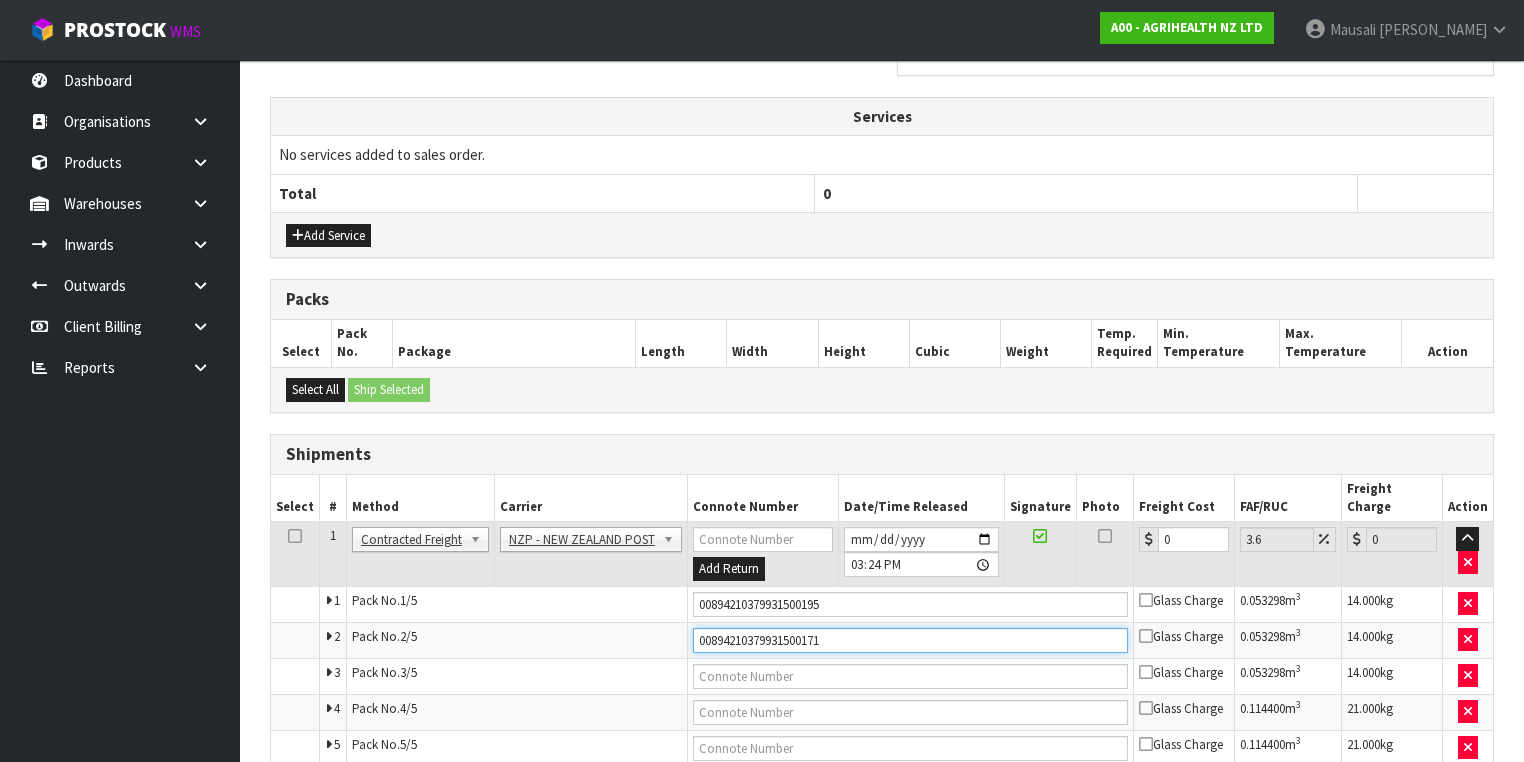 click on "Save" at bounding box center (304, 809) 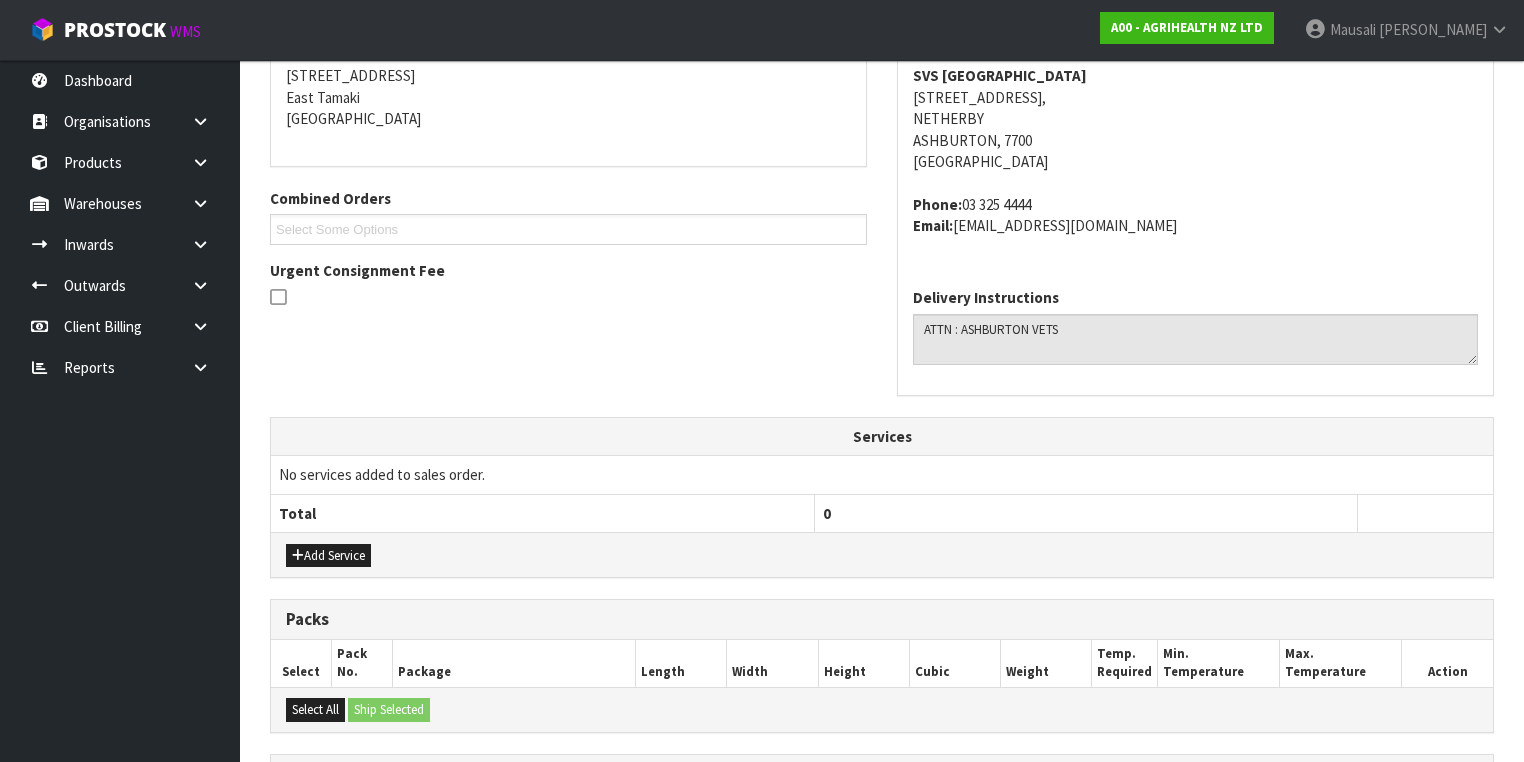 scroll, scrollTop: 720, scrollLeft: 0, axis: vertical 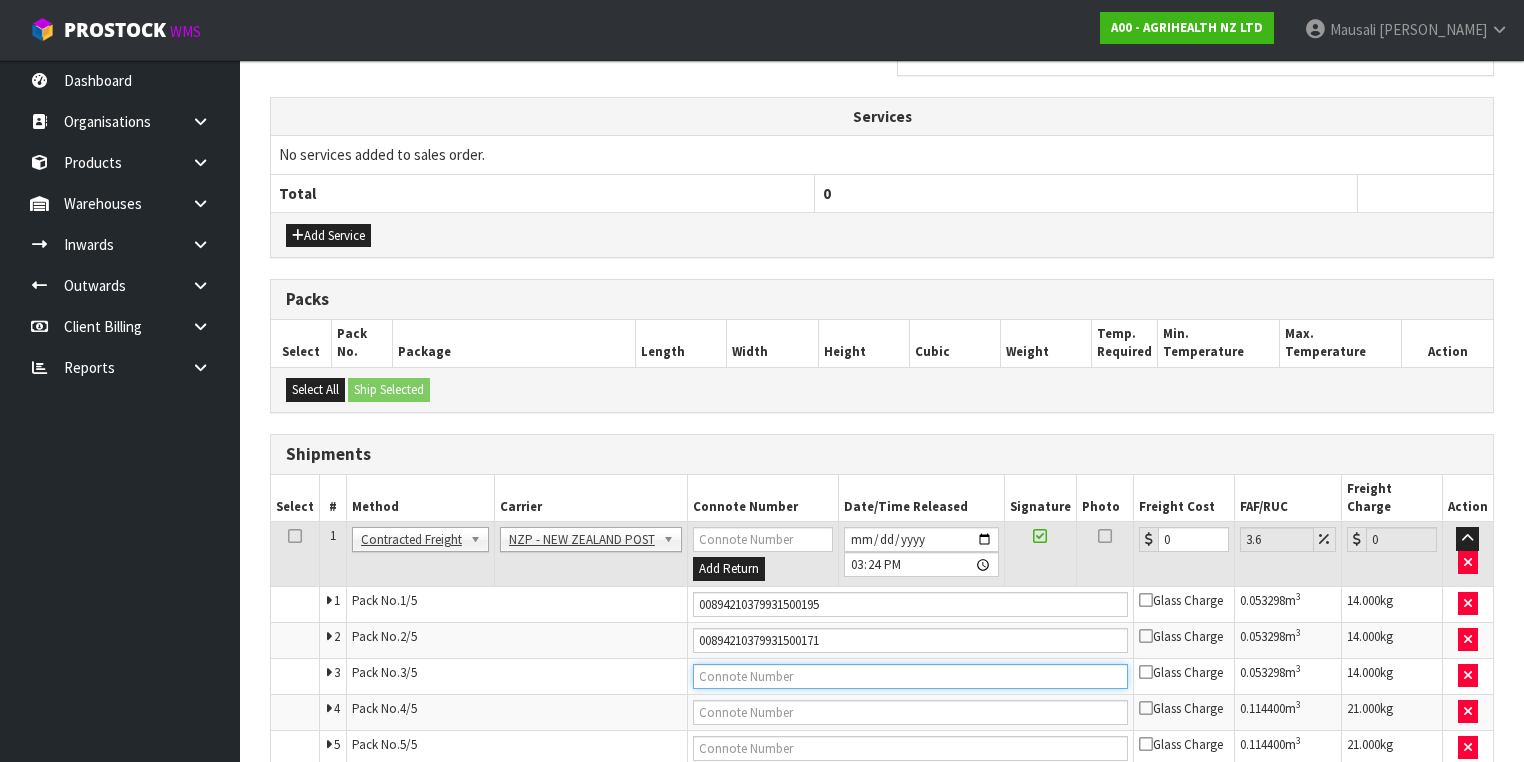 click at bounding box center [910, 676] 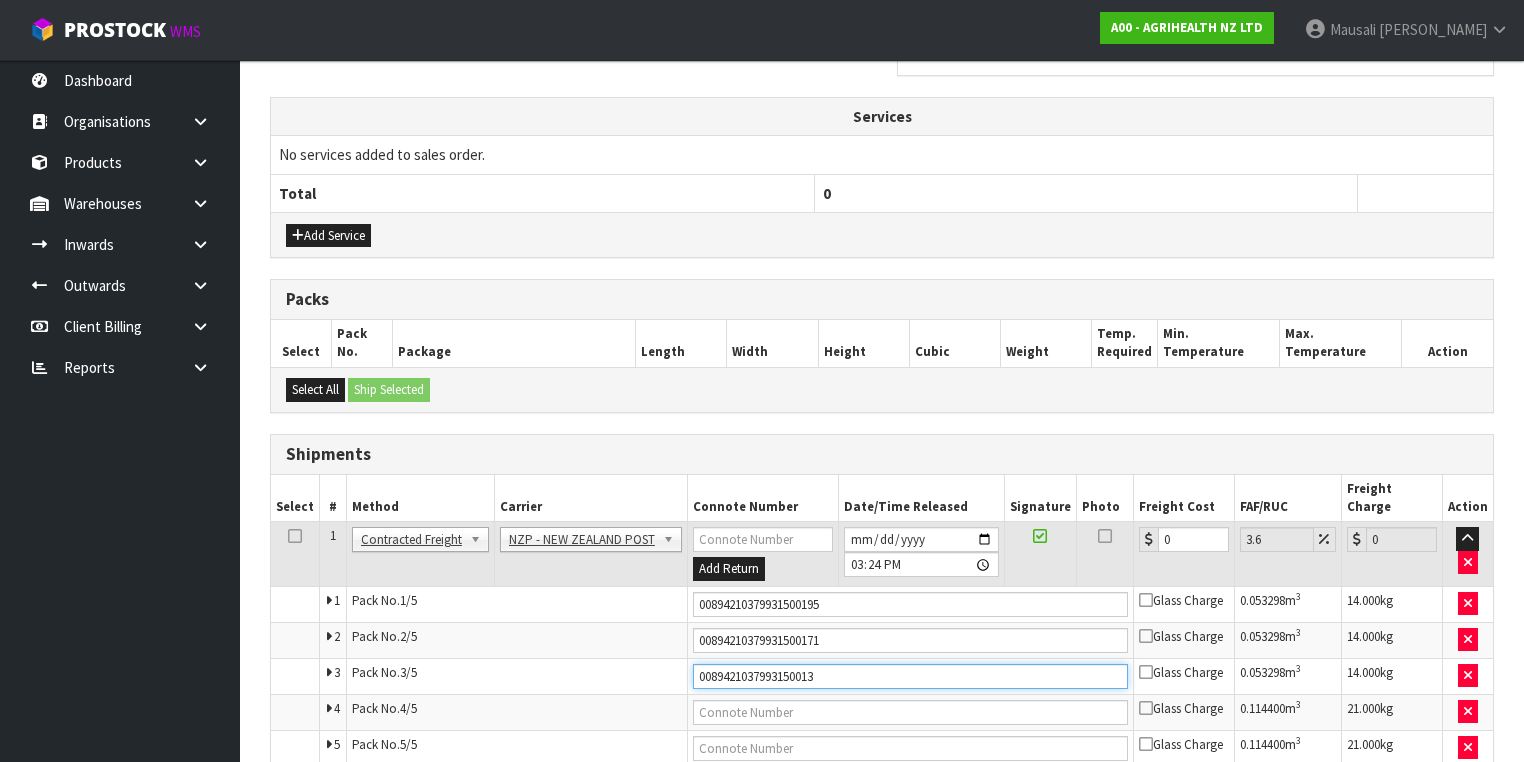 click on "Save" at bounding box center [304, 809] 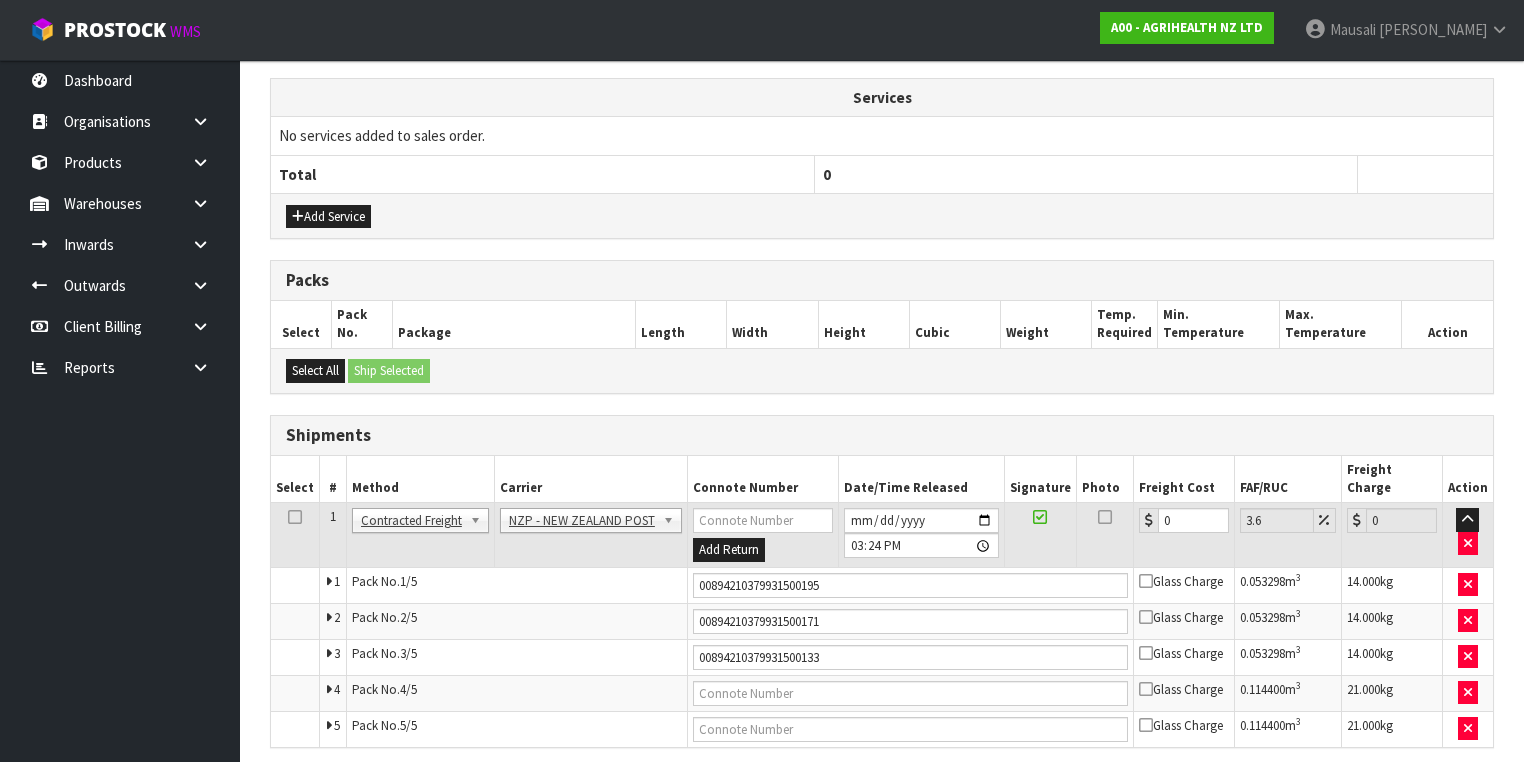 scroll, scrollTop: 792, scrollLeft: 0, axis: vertical 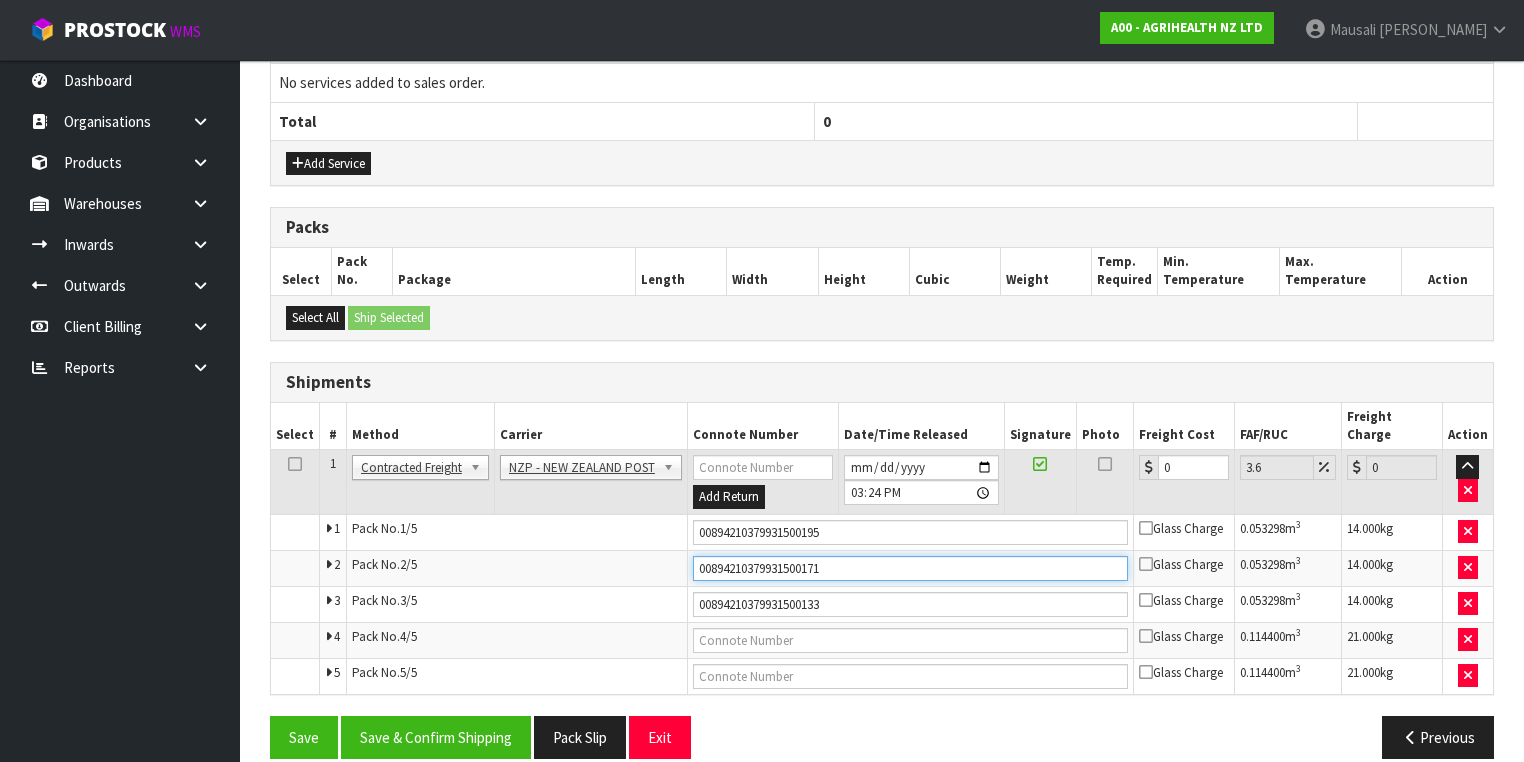 drag, startPoint x: 853, startPoint y: 539, endPoint x: 673, endPoint y: 573, distance: 183.18297 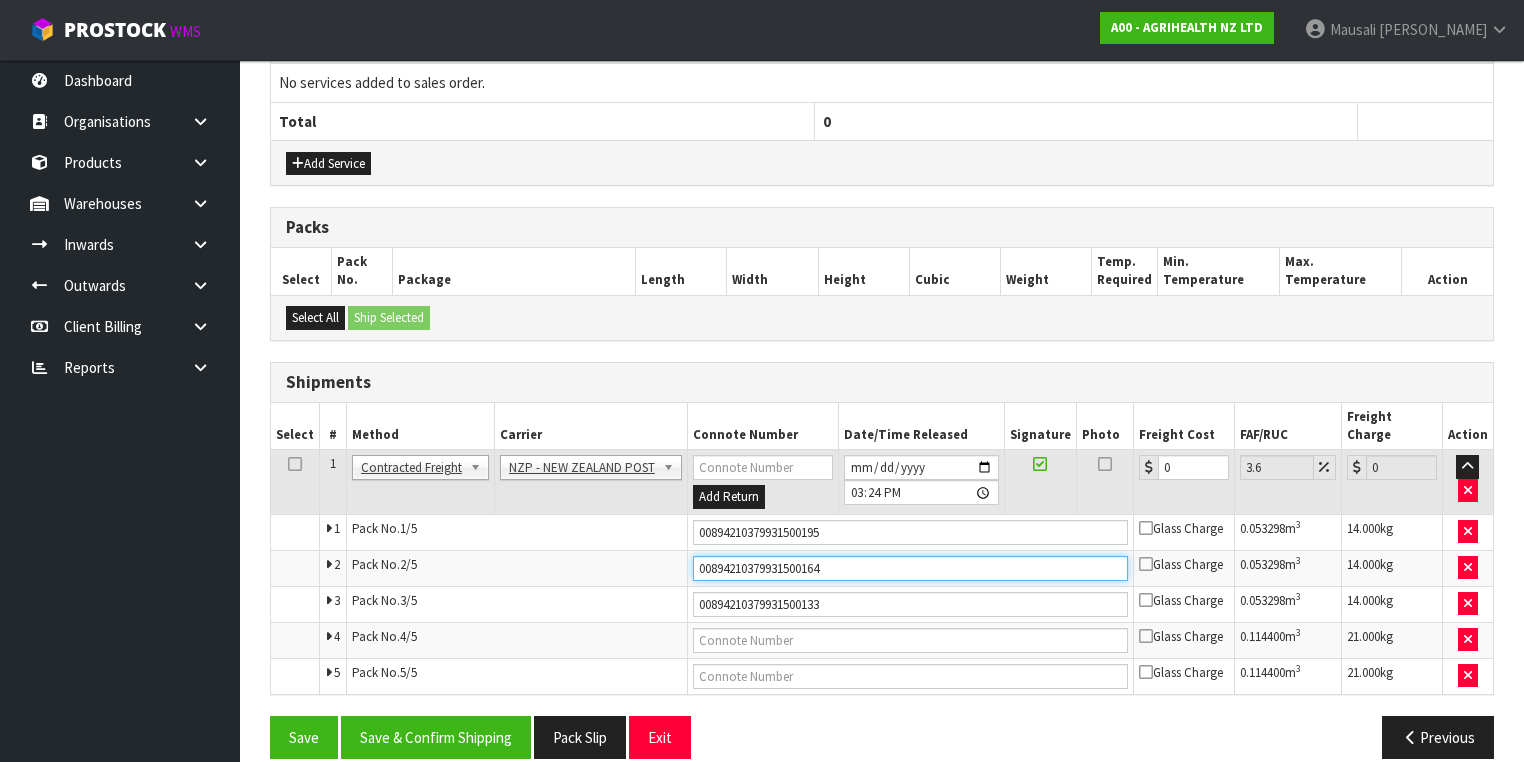click on "Save" at bounding box center (304, 737) 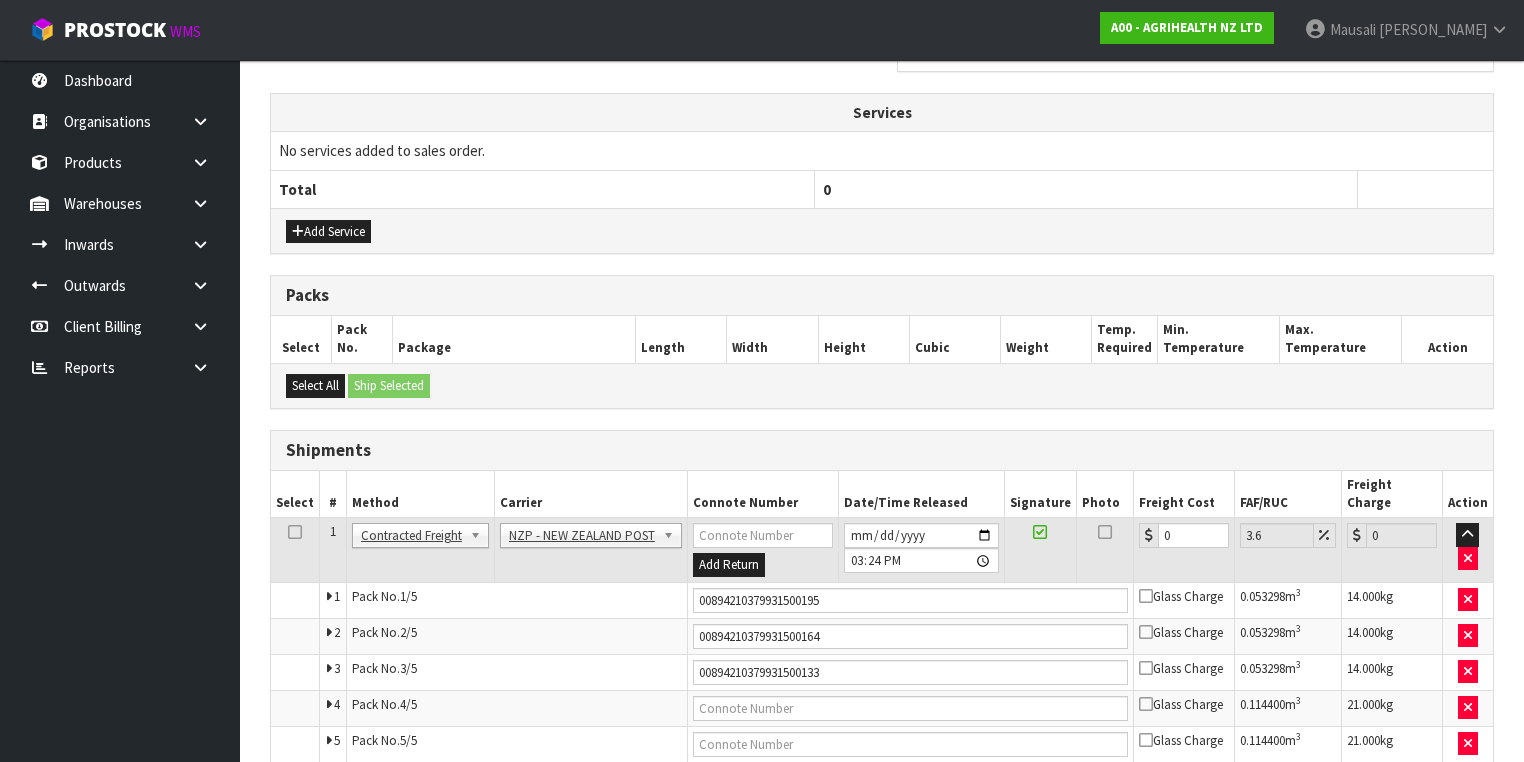 scroll, scrollTop: 792, scrollLeft: 0, axis: vertical 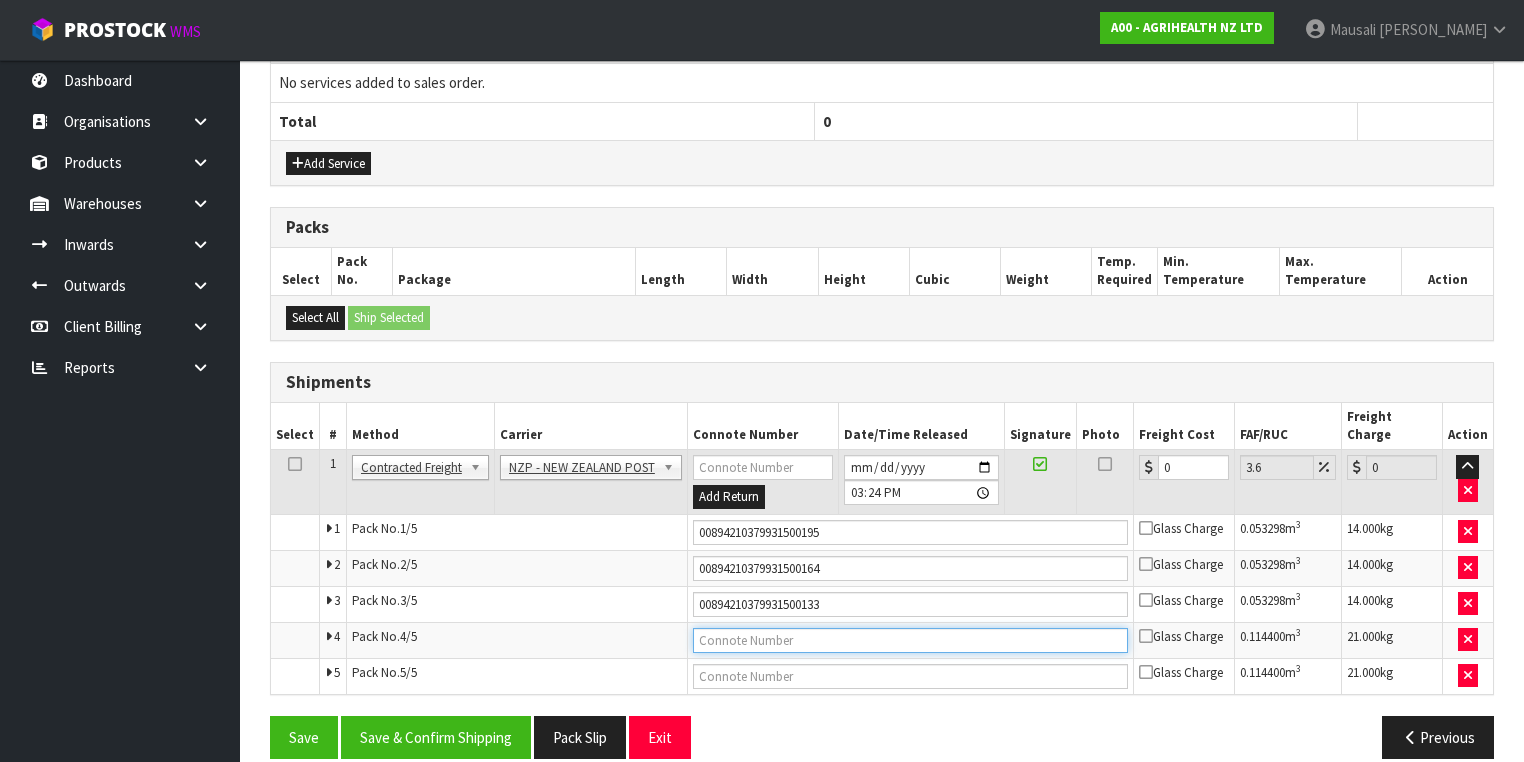 click at bounding box center (910, 640) 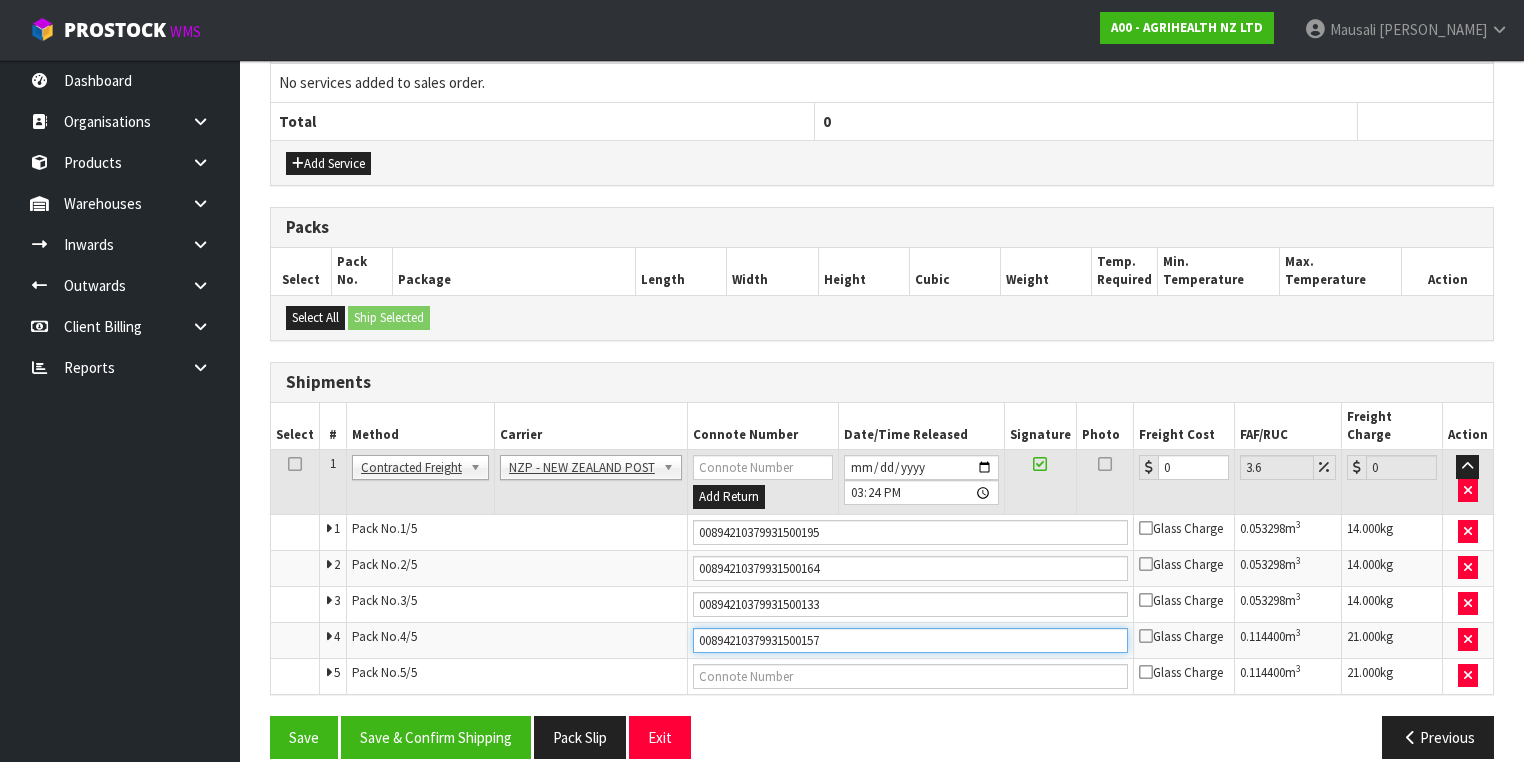 click on "Save" at bounding box center [304, 737] 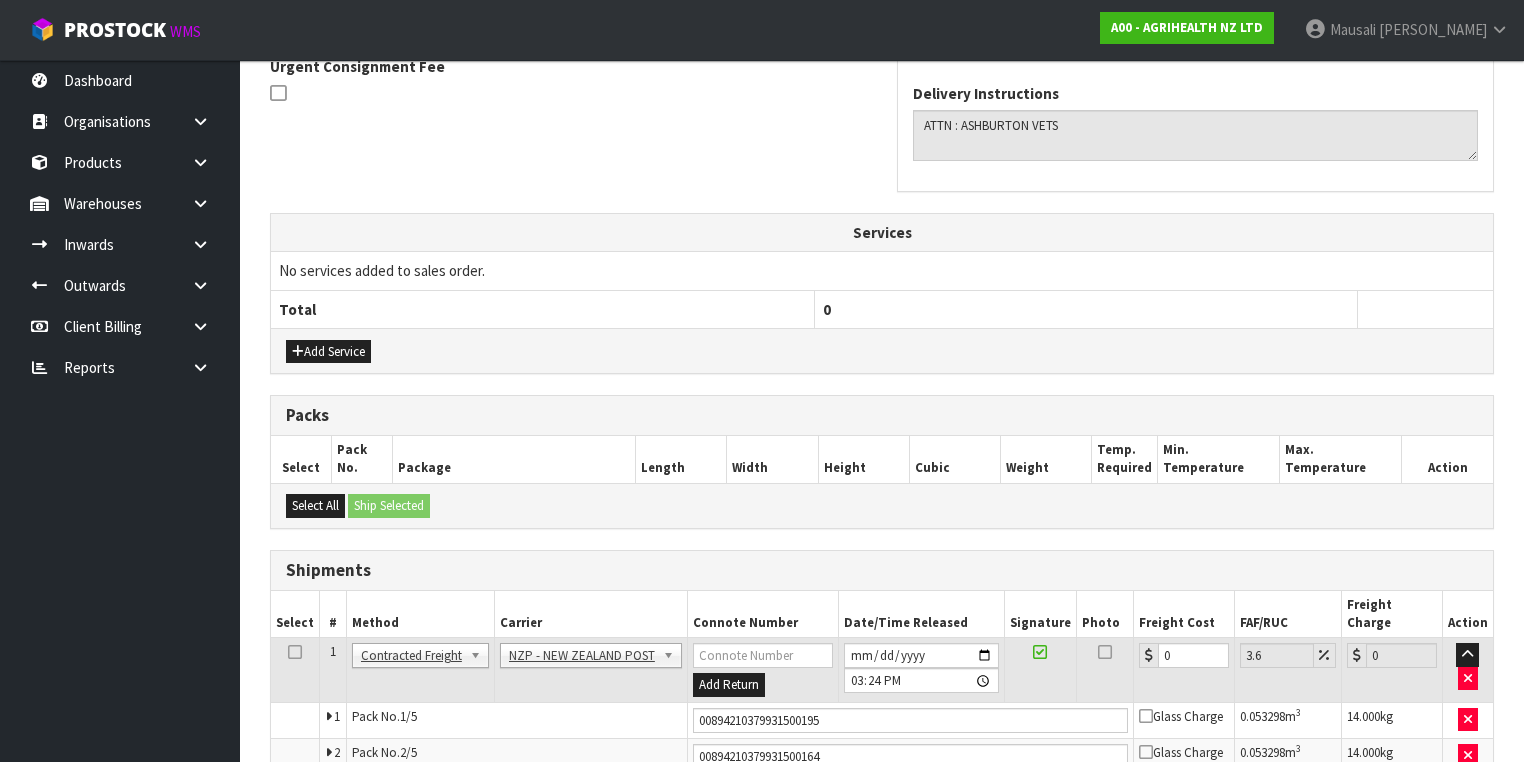 scroll, scrollTop: 792, scrollLeft: 0, axis: vertical 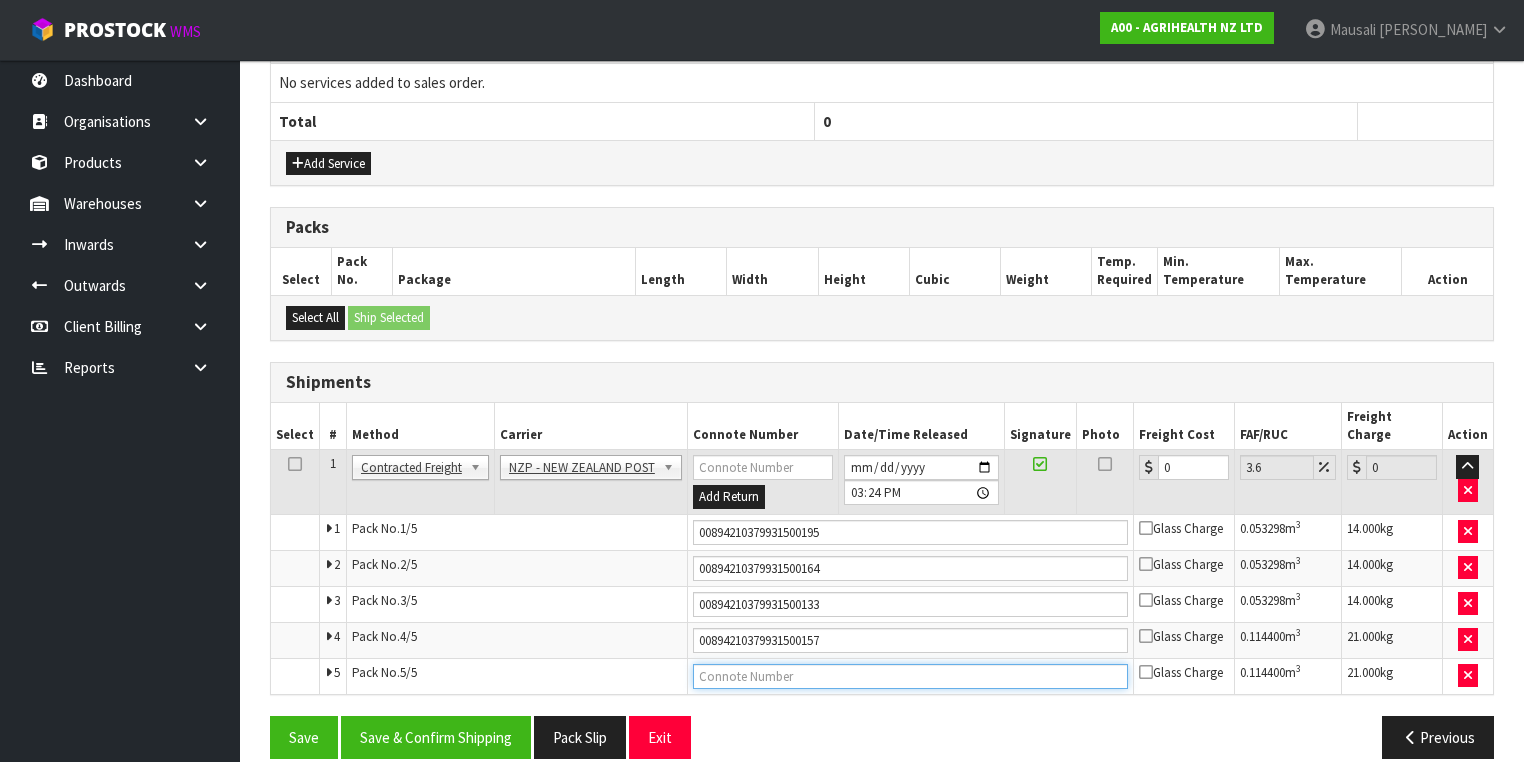 drag, startPoint x: 792, startPoint y: 650, endPoint x: 614, endPoint y: 656, distance: 178.10109 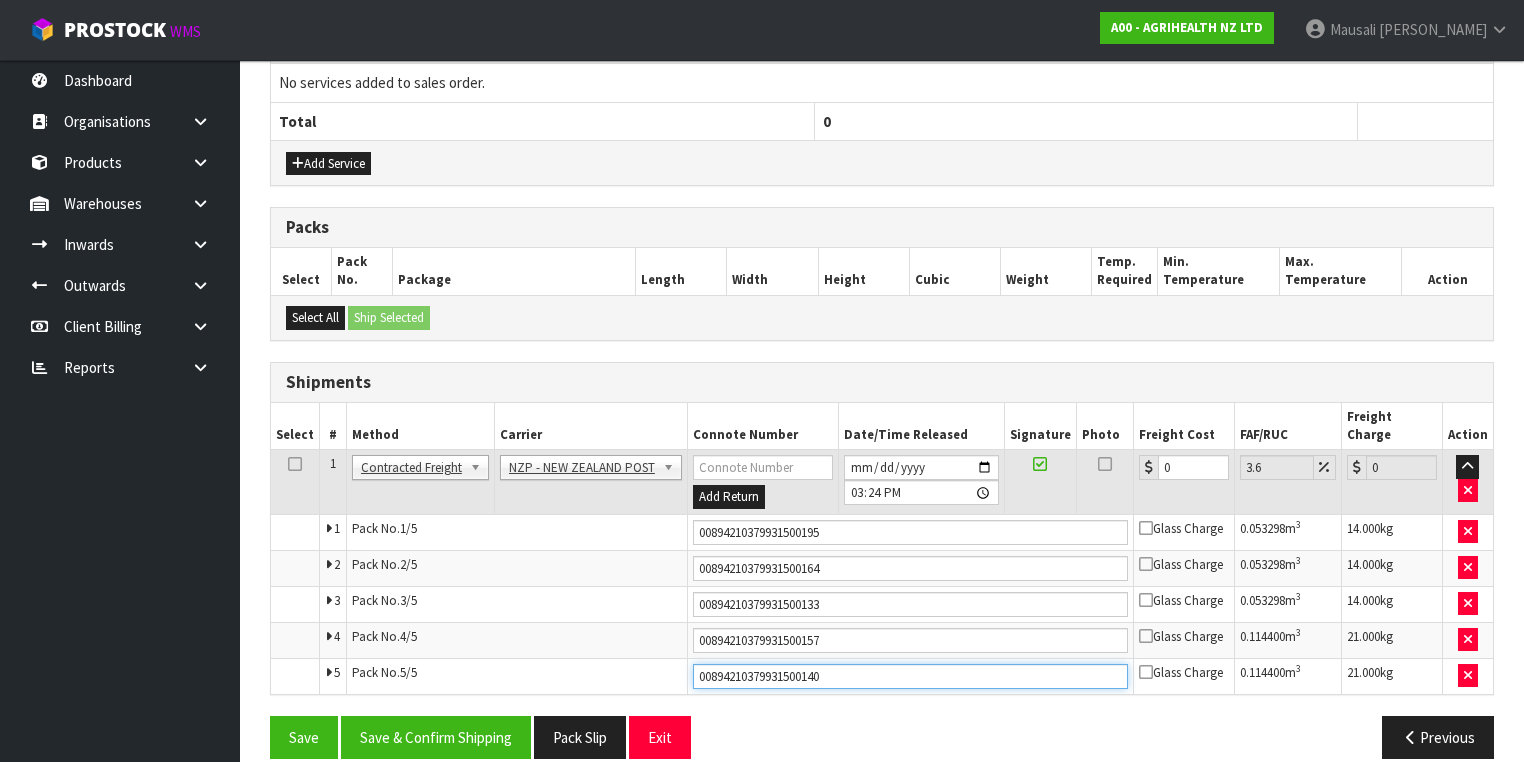 click on "Save" at bounding box center [304, 737] 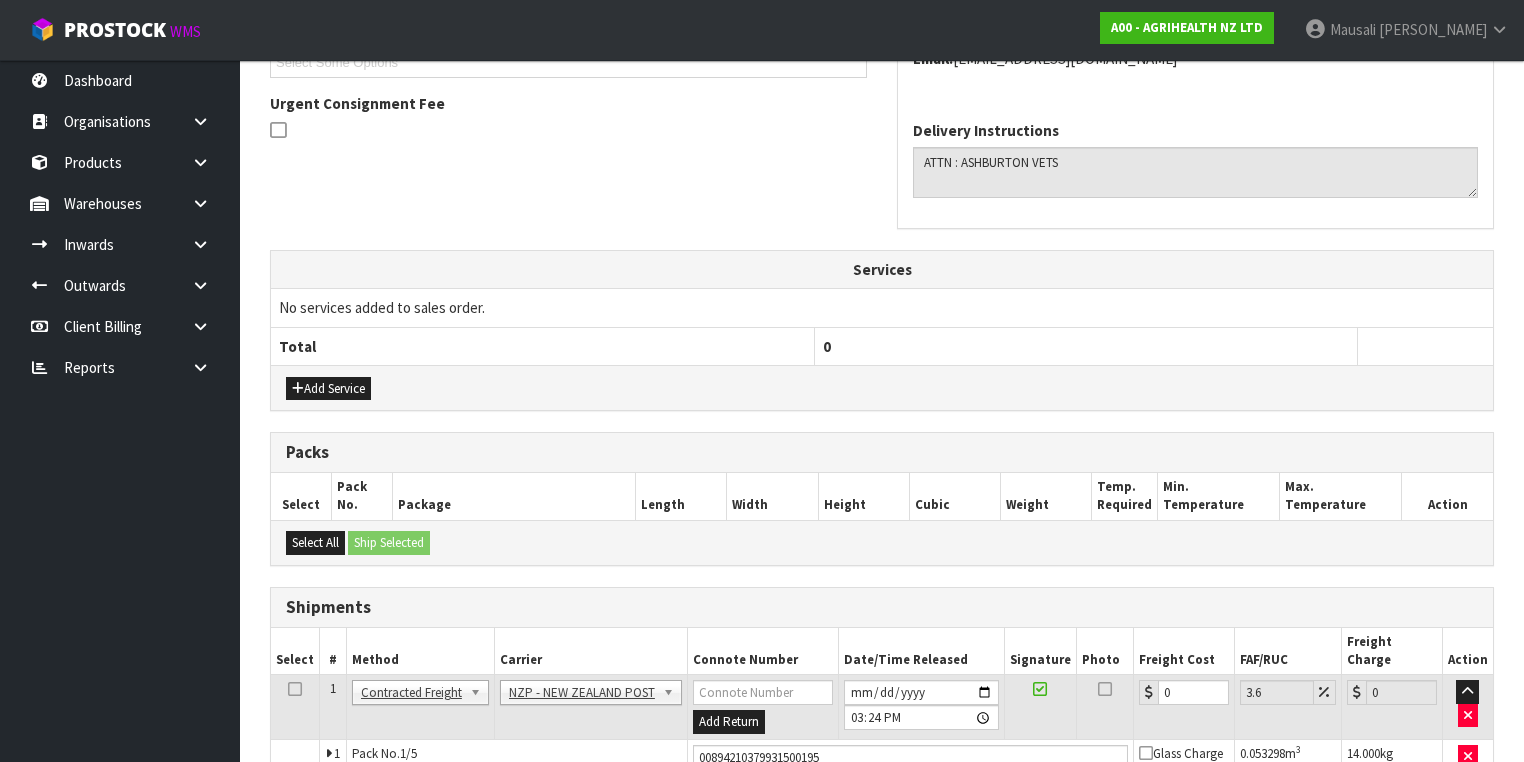 scroll, scrollTop: 792, scrollLeft: 0, axis: vertical 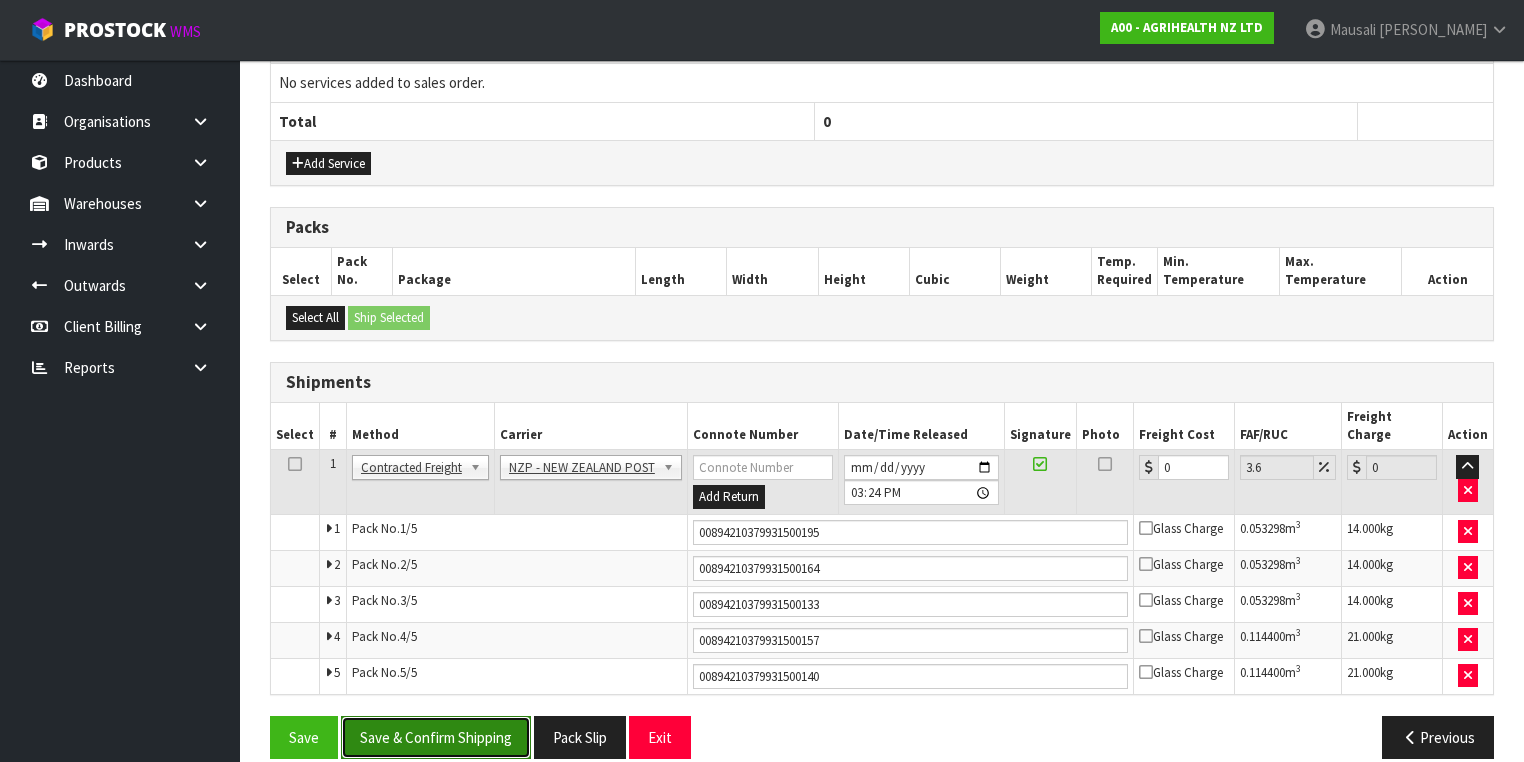 click on "Save & Confirm Shipping" at bounding box center (436, 737) 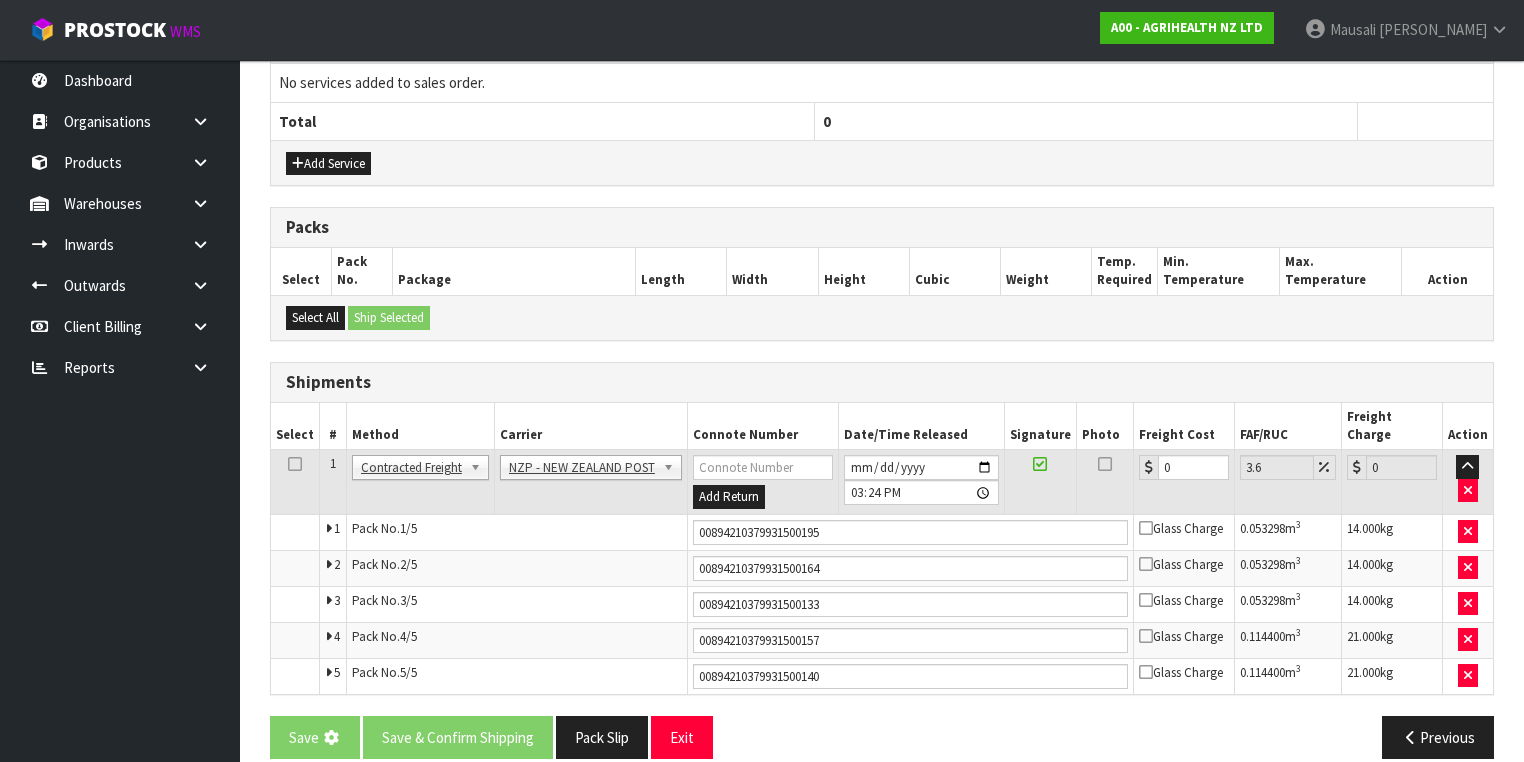 scroll, scrollTop: 0, scrollLeft: 0, axis: both 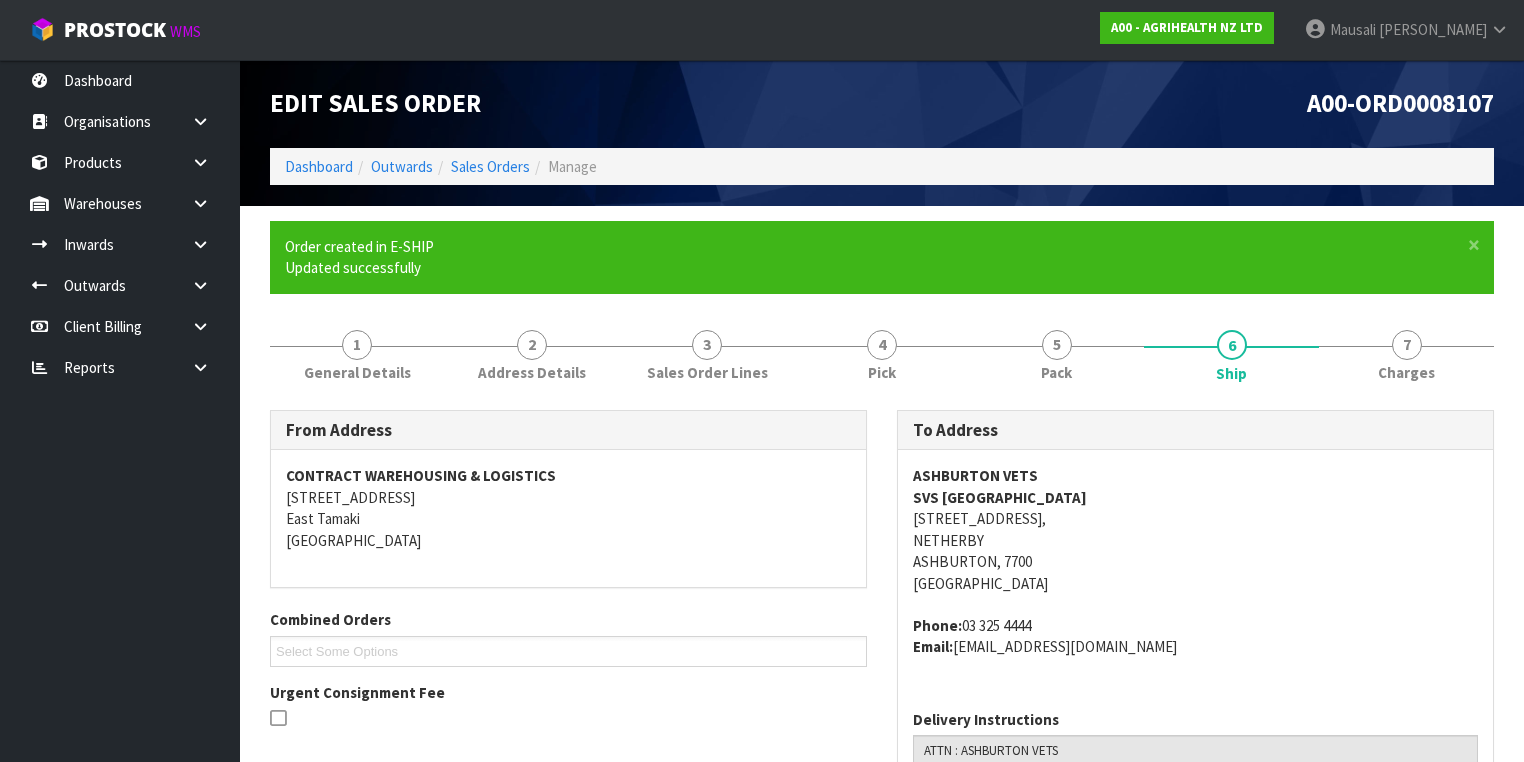 click on "Dashboard Outwards Sales Orders Manage" at bounding box center (882, 166) 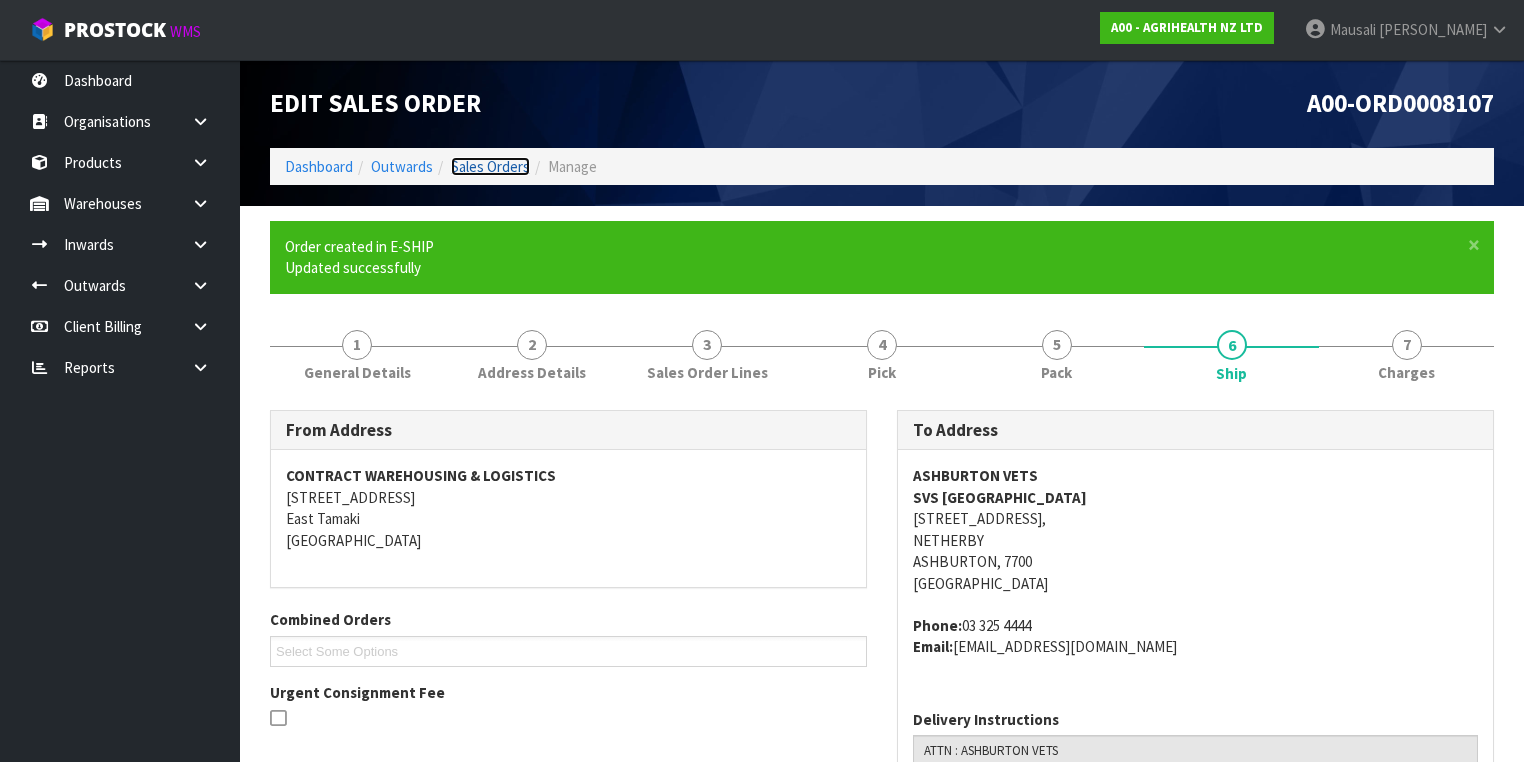 click on "Sales Orders" at bounding box center (490, 166) 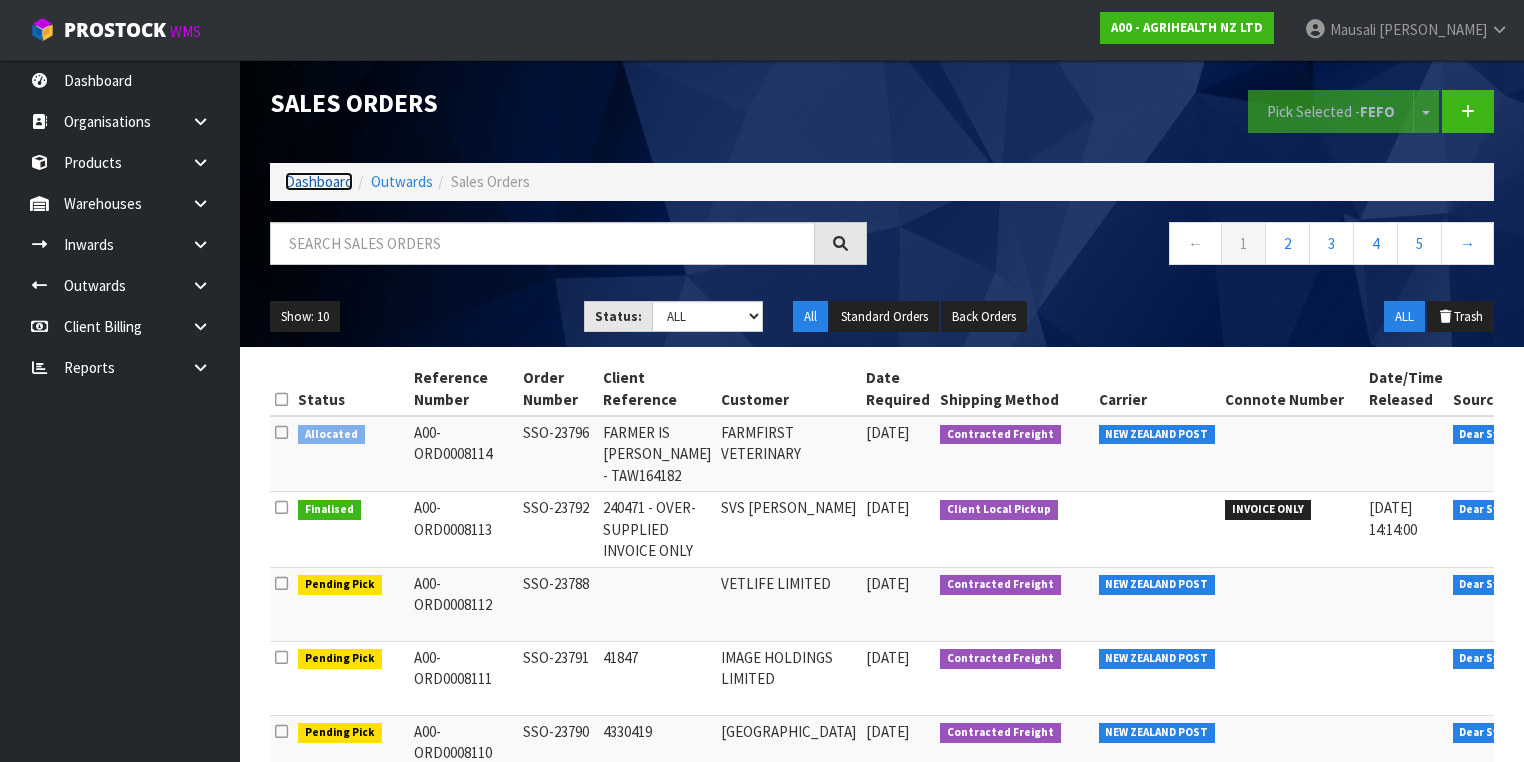 click on "Dashboard" at bounding box center (319, 181) 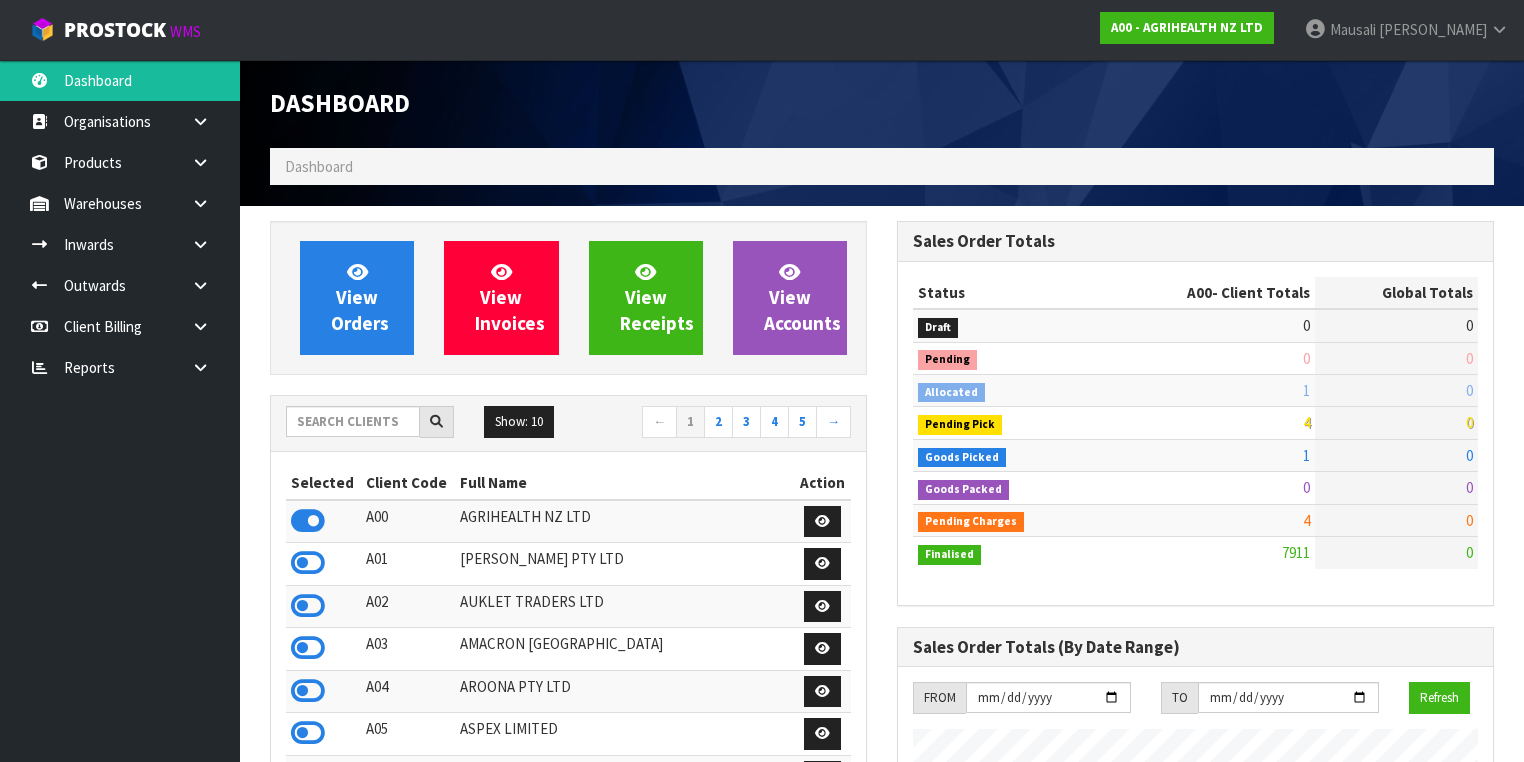 scroll, scrollTop: 998491, scrollLeft: 999372, axis: both 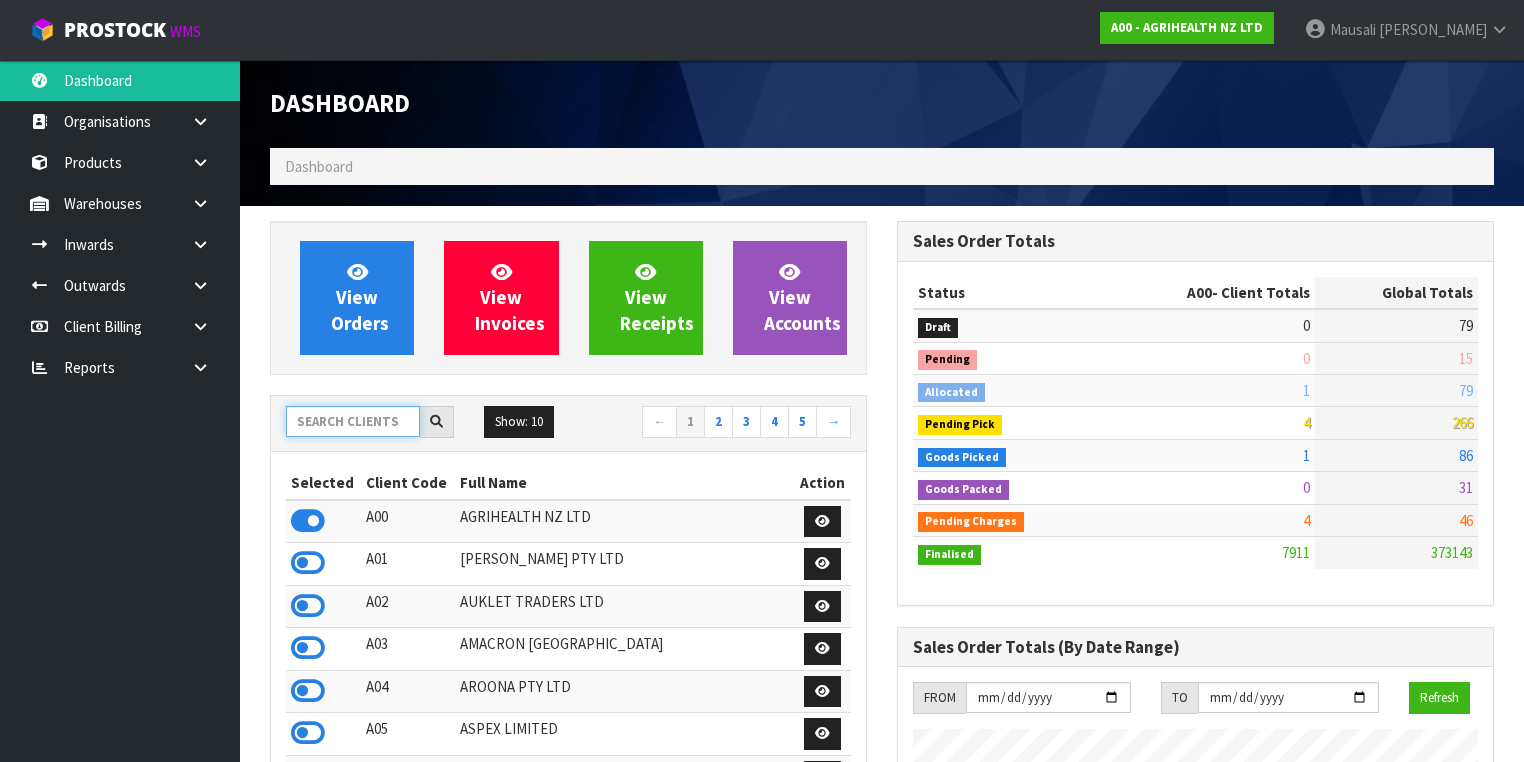 click at bounding box center (353, 421) 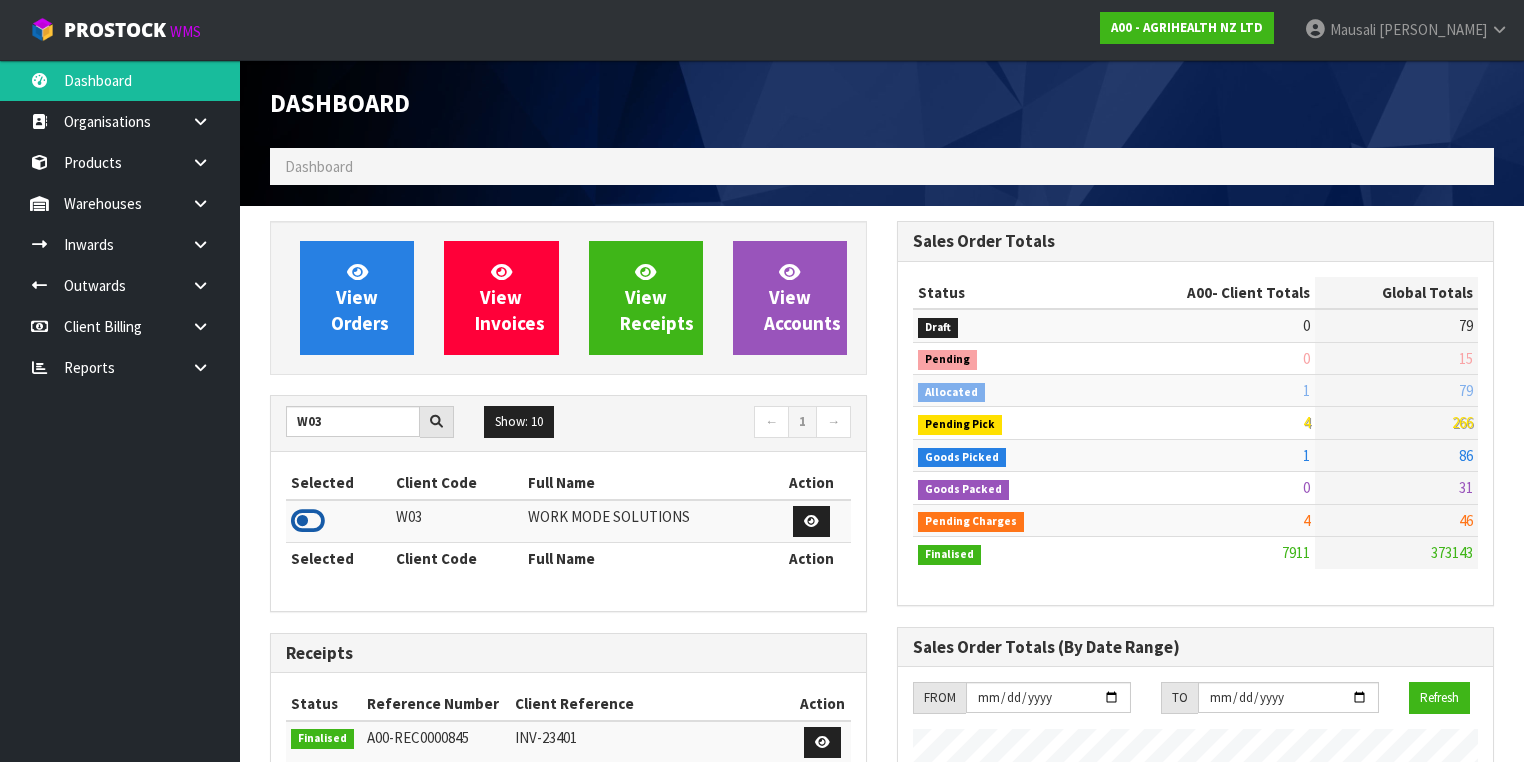 click at bounding box center (308, 521) 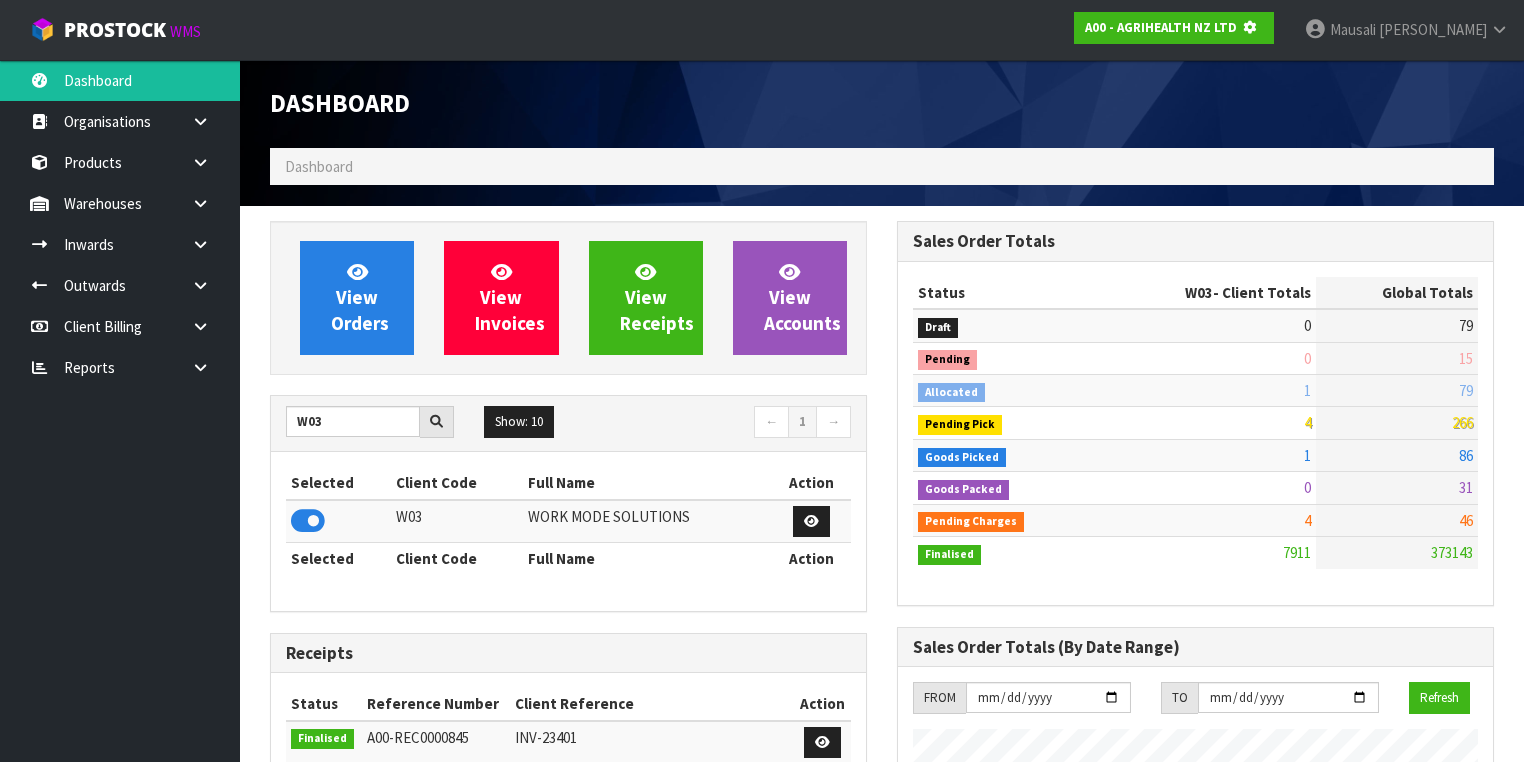 scroll, scrollTop: 1242, scrollLeft: 627, axis: both 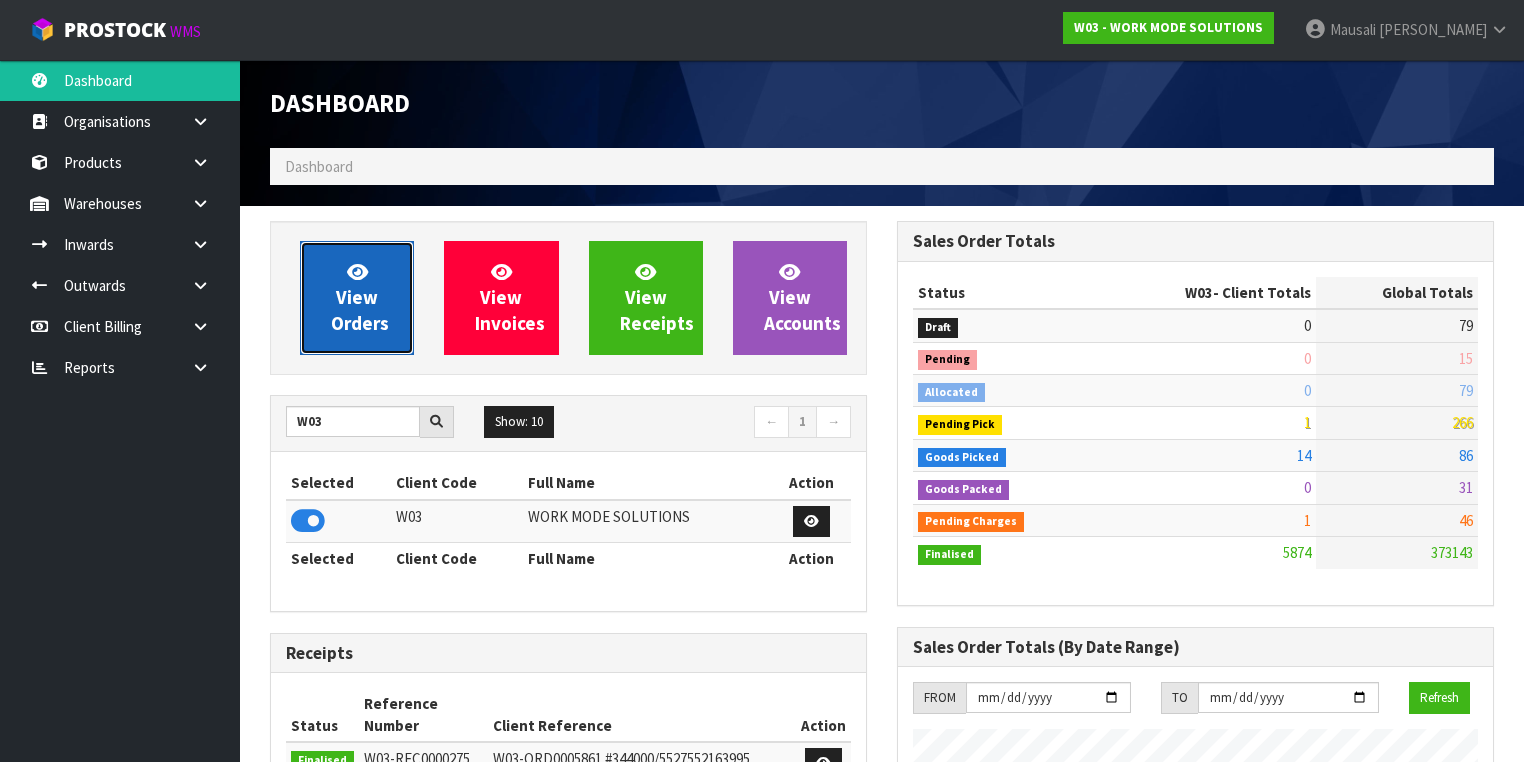 click on "View
Orders" at bounding box center (360, 297) 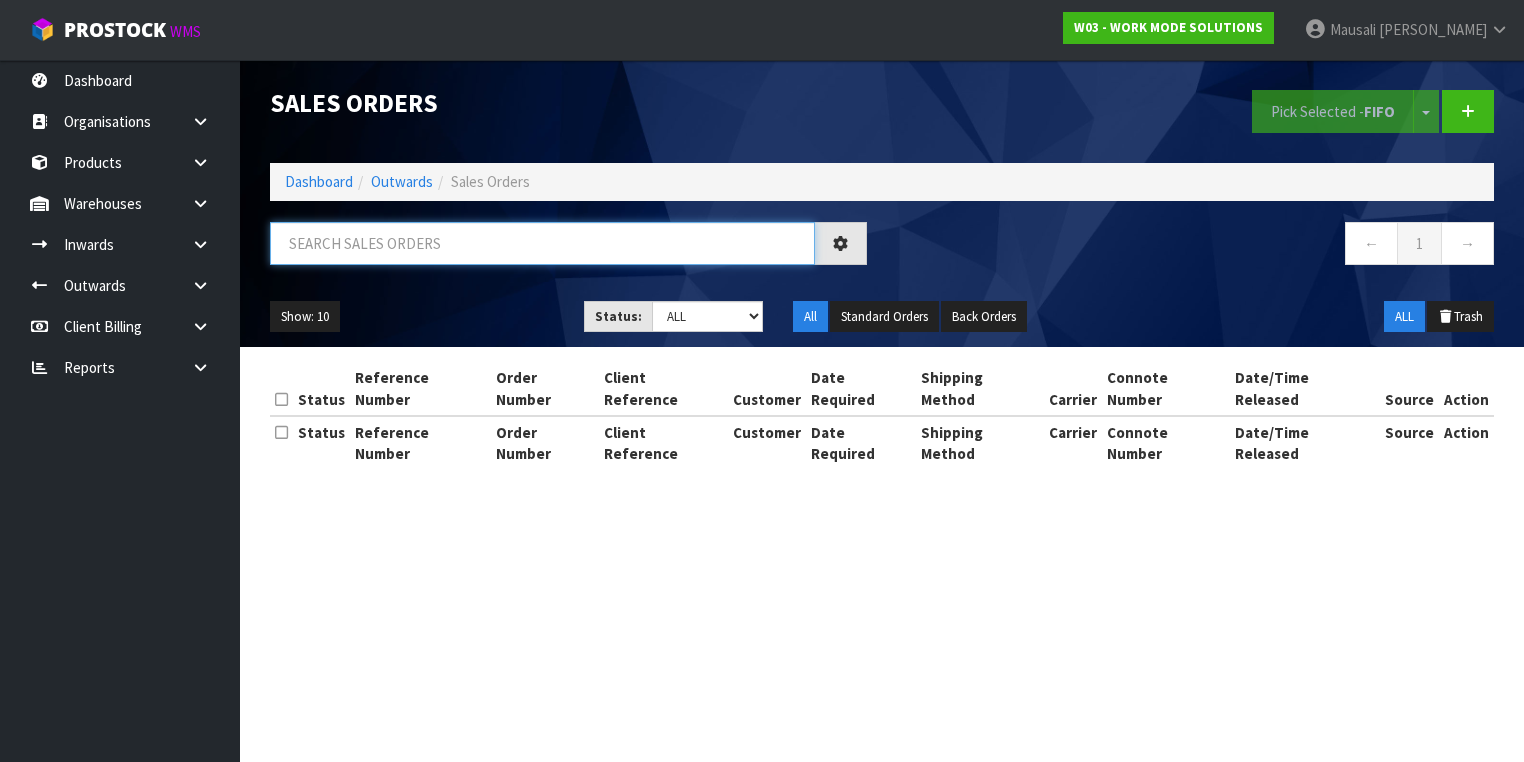 click at bounding box center (542, 243) 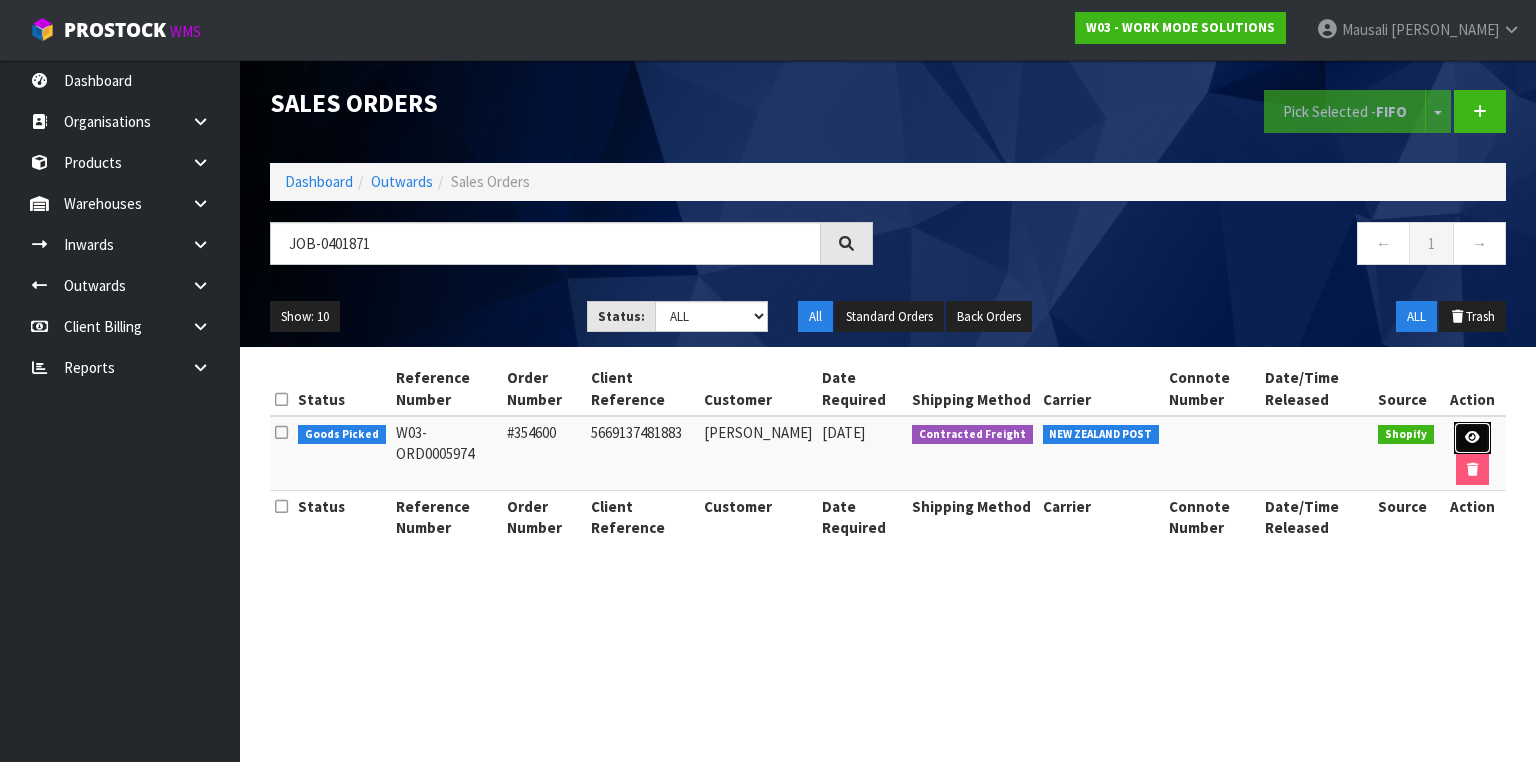 click at bounding box center (1472, 437) 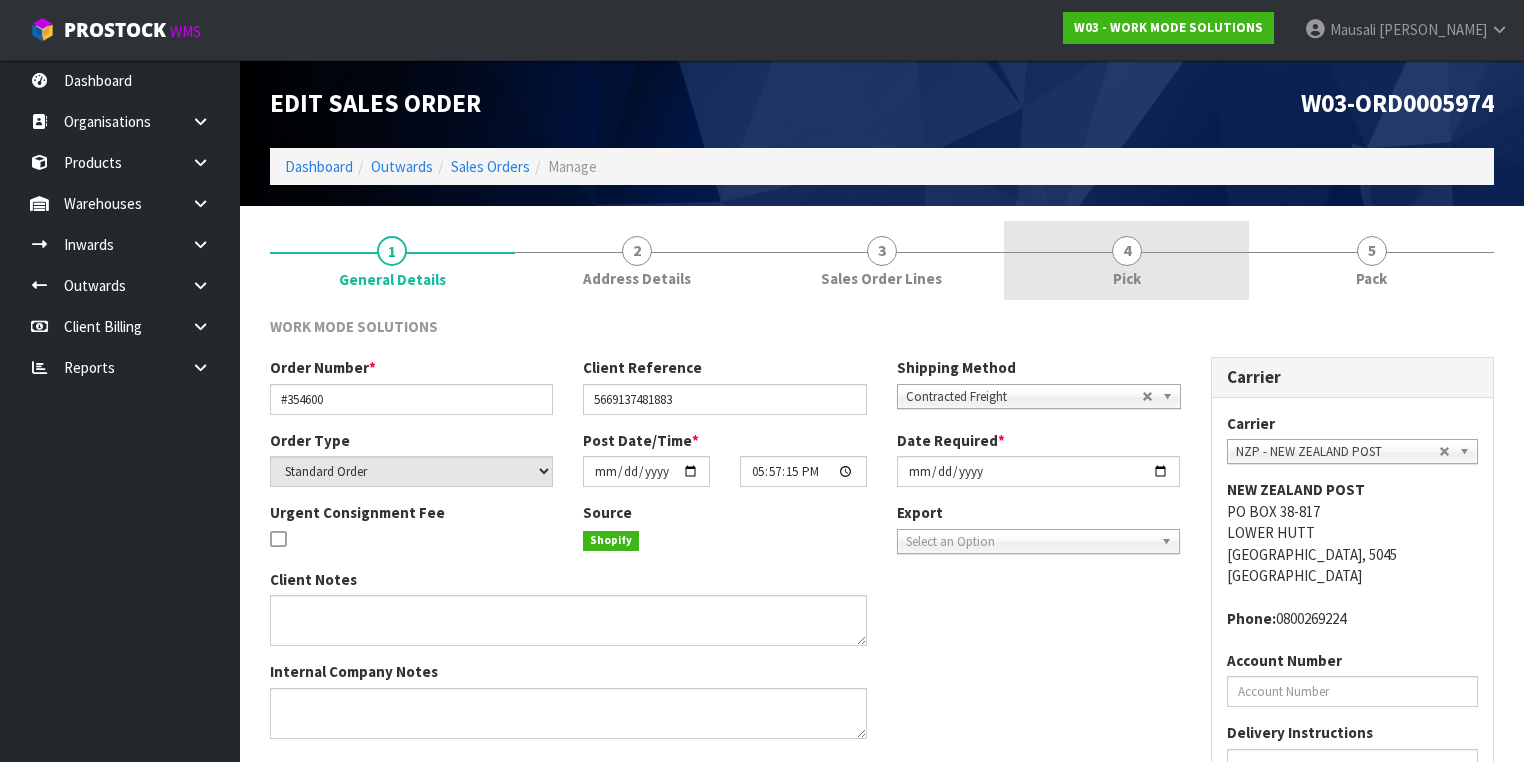 click on "4
Pick" at bounding box center (1126, 260) 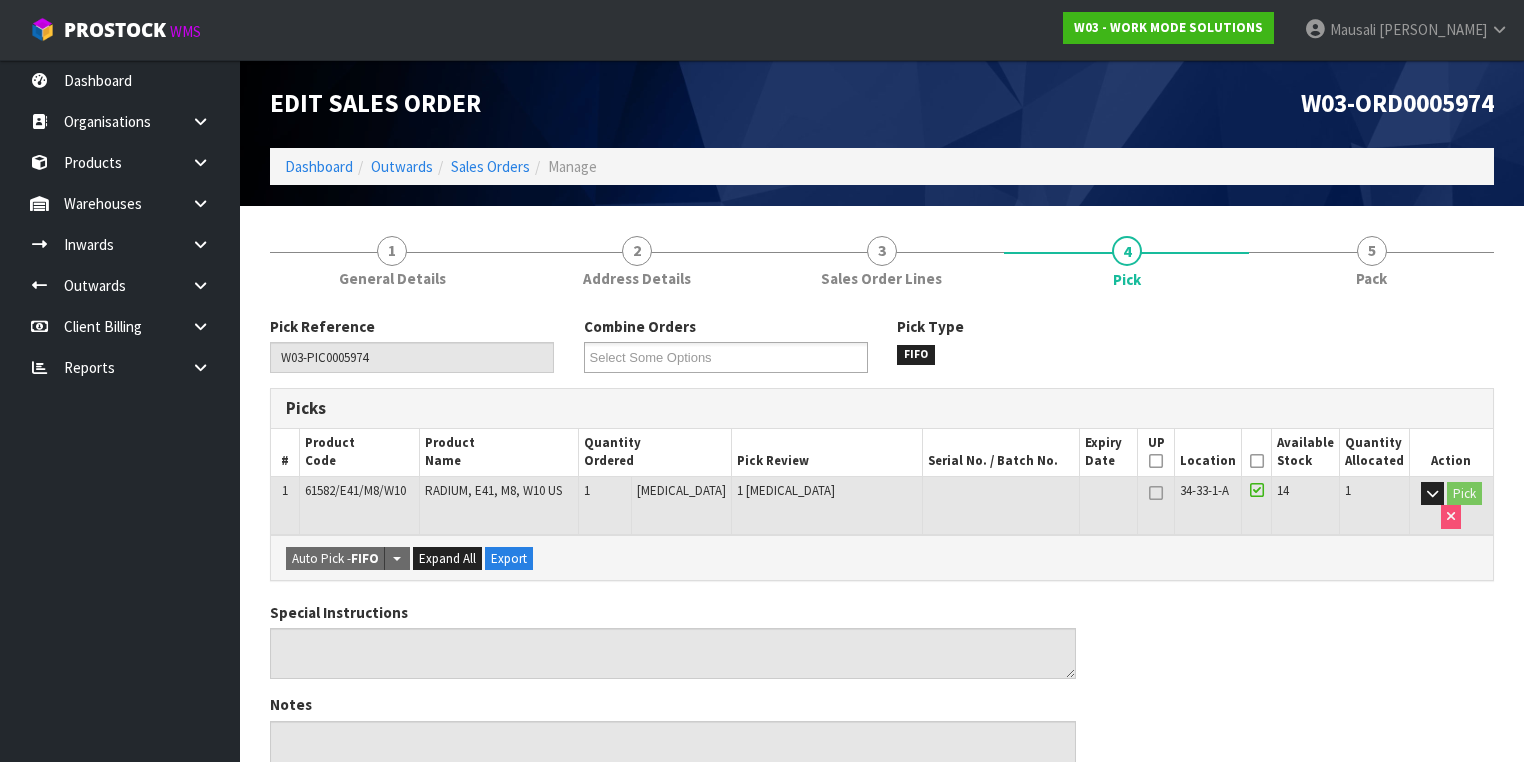 click at bounding box center (1257, 461) 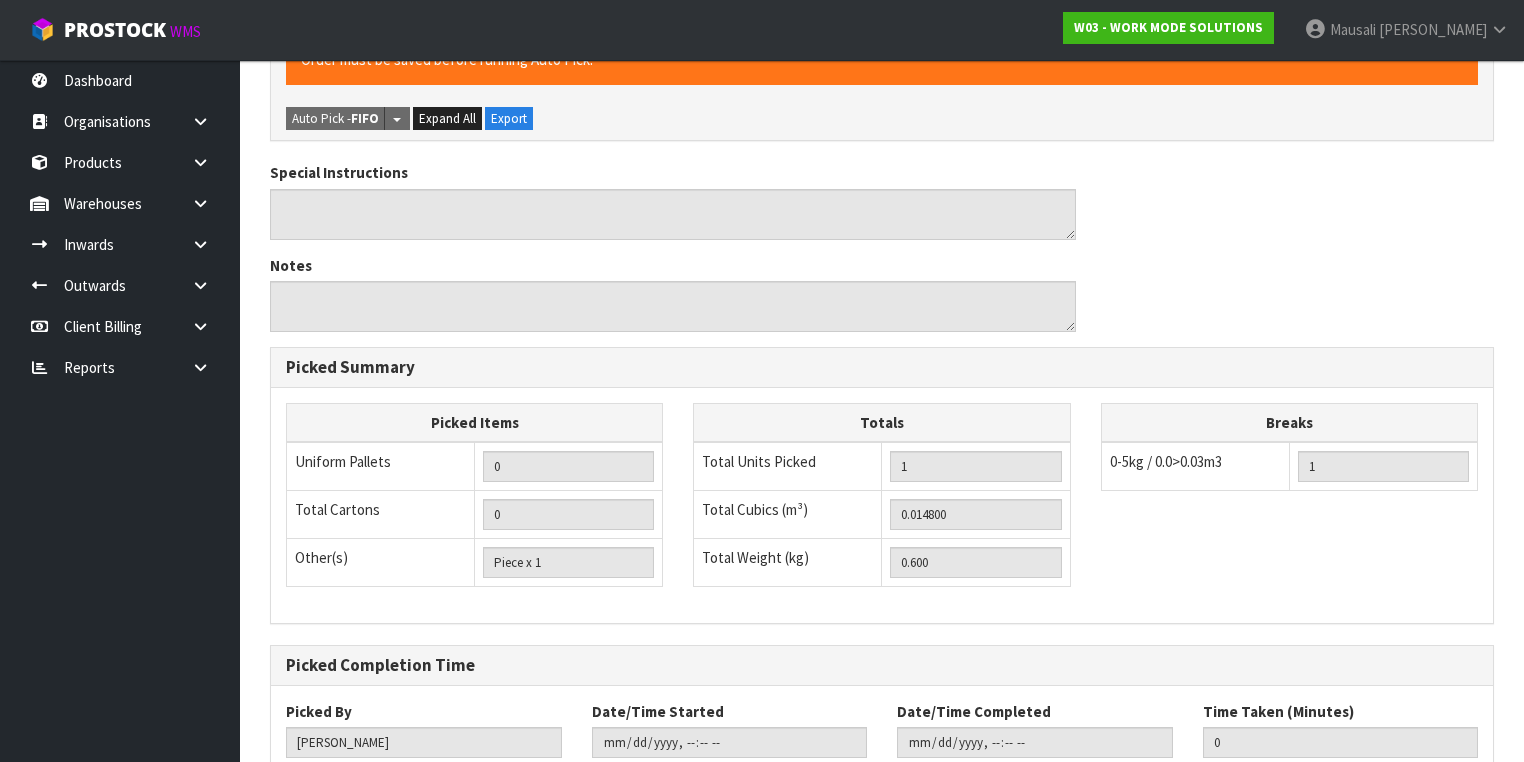 scroll, scrollTop: 640, scrollLeft: 0, axis: vertical 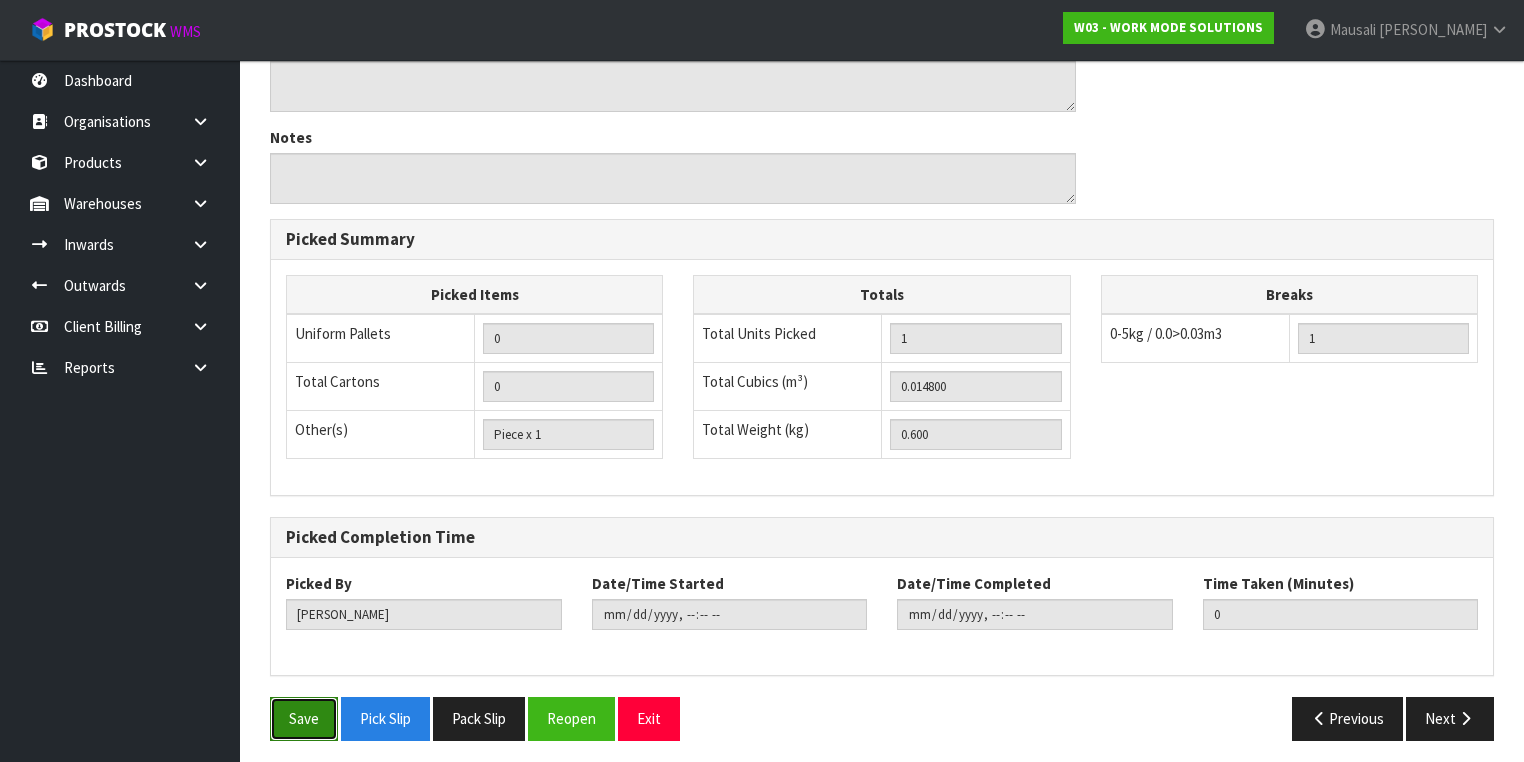 drag, startPoint x: 284, startPoint y: 711, endPoint x: 316, endPoint y: 688, distance: 39.40812 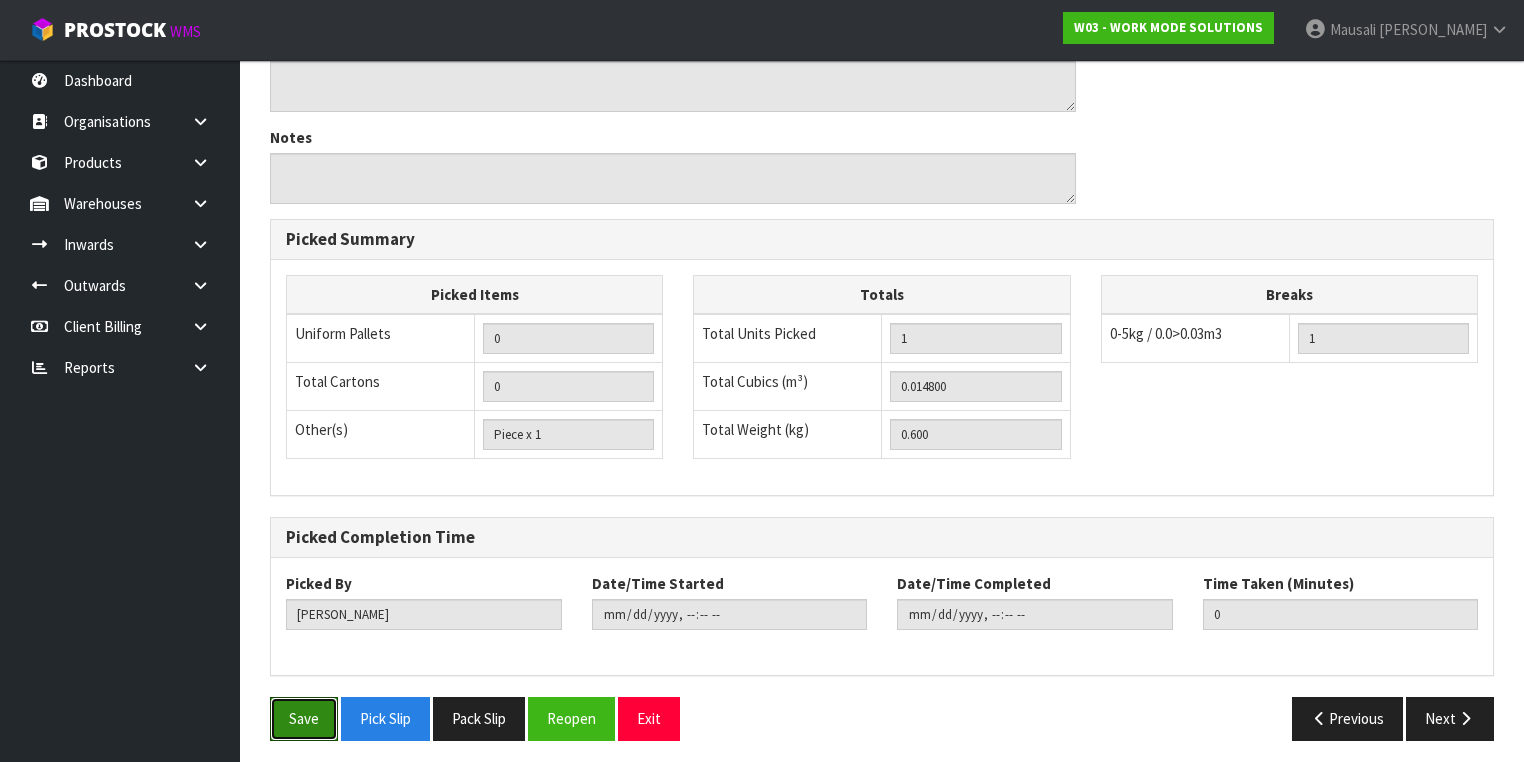 click on "Save" at bounding box center (304, 718) 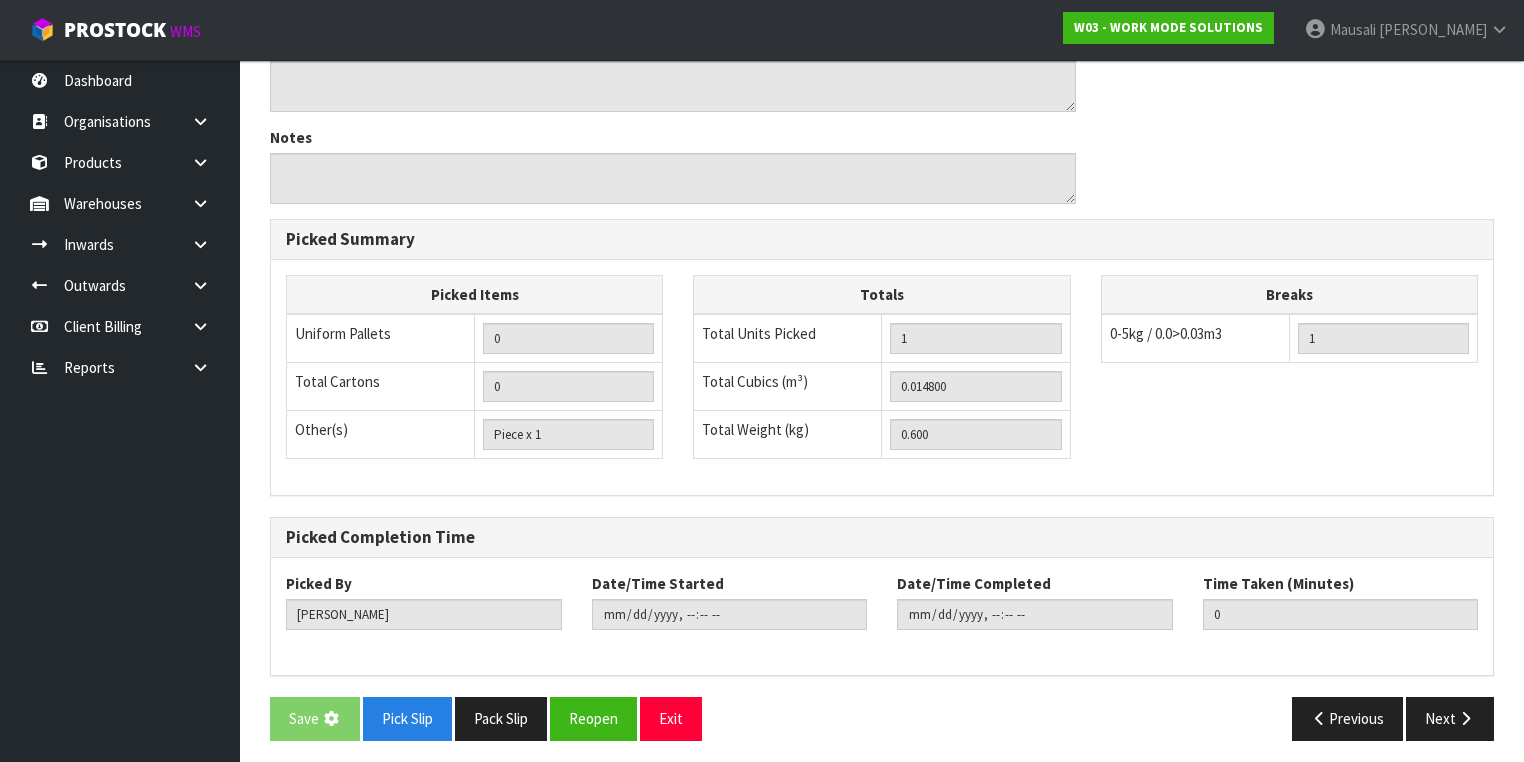 scroll, scrollTop: 0, scrollLeft: 0, axis: both 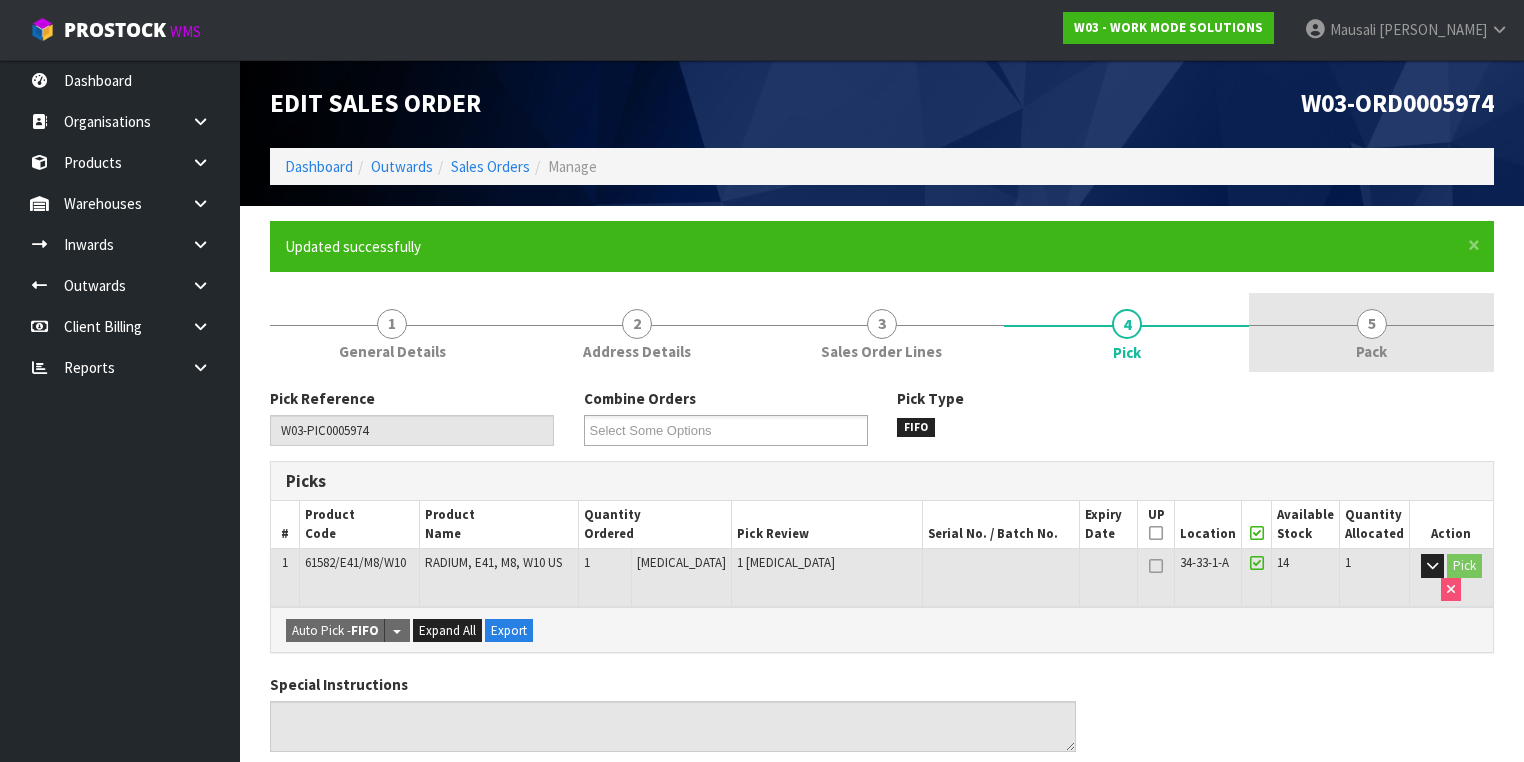 click on "5
Pack" at bounding box center [1371, 332] 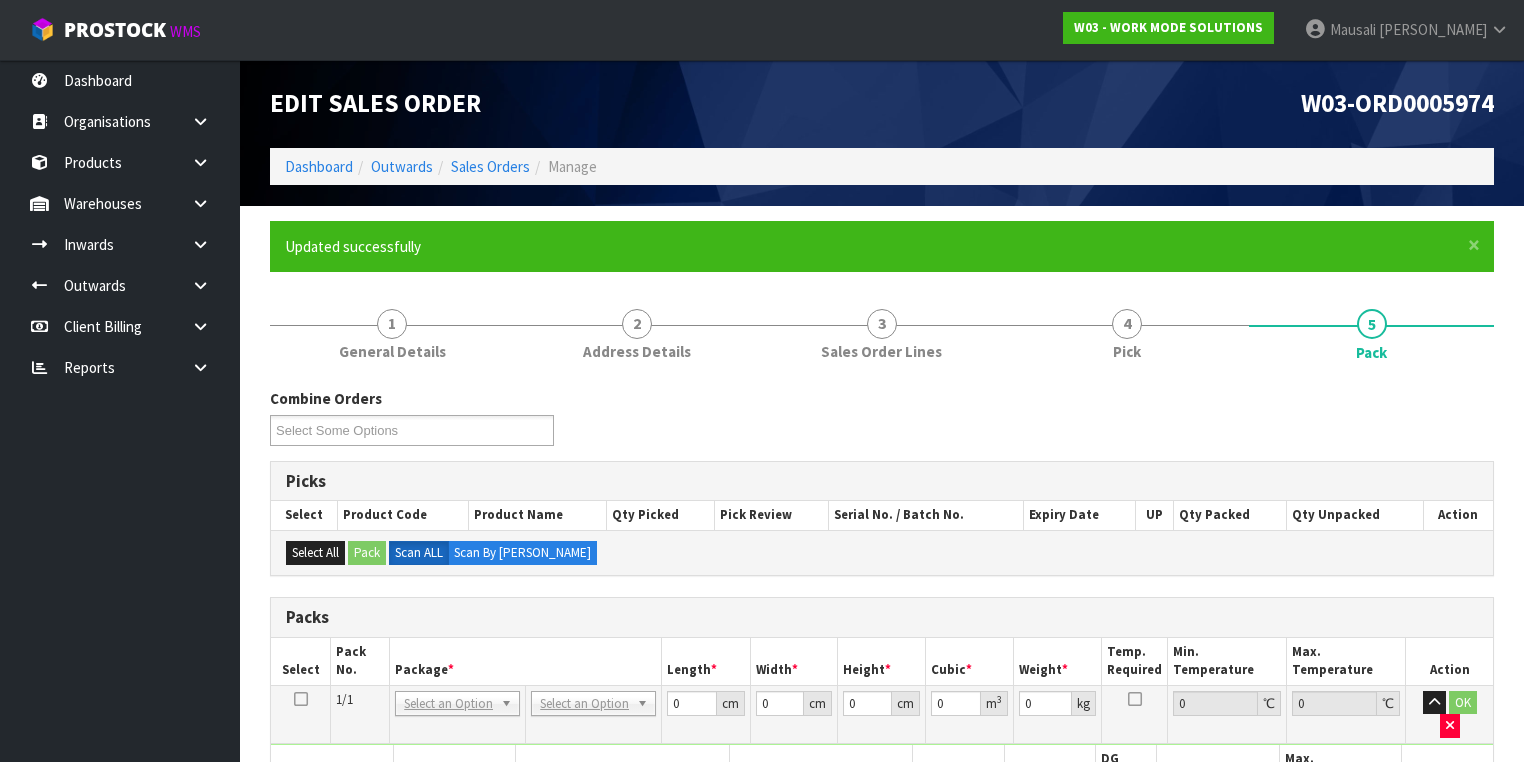 scroll, scrollTop: 400, scrollLeft: 0, axis: vertical 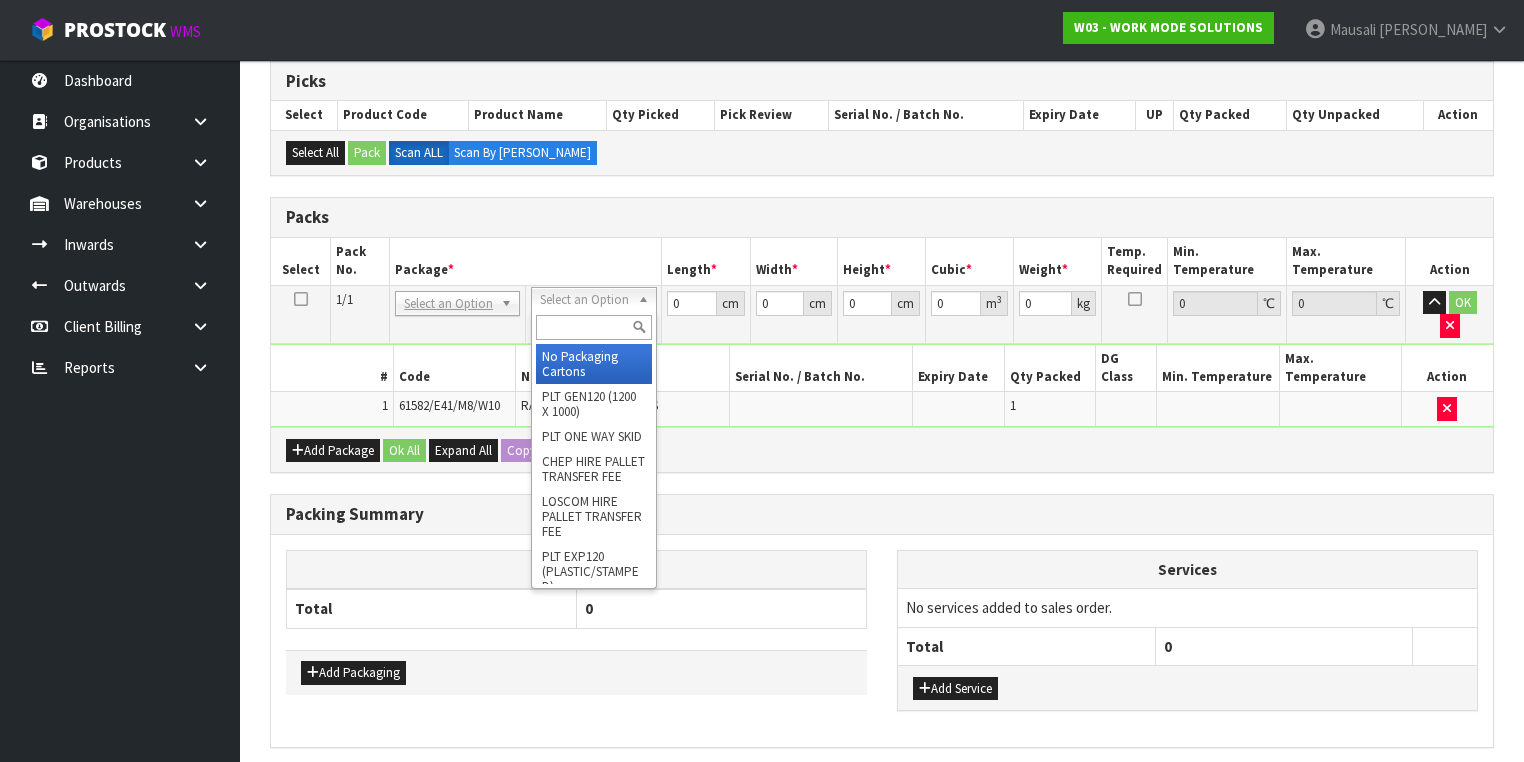 click at bounding box center [593, 327] 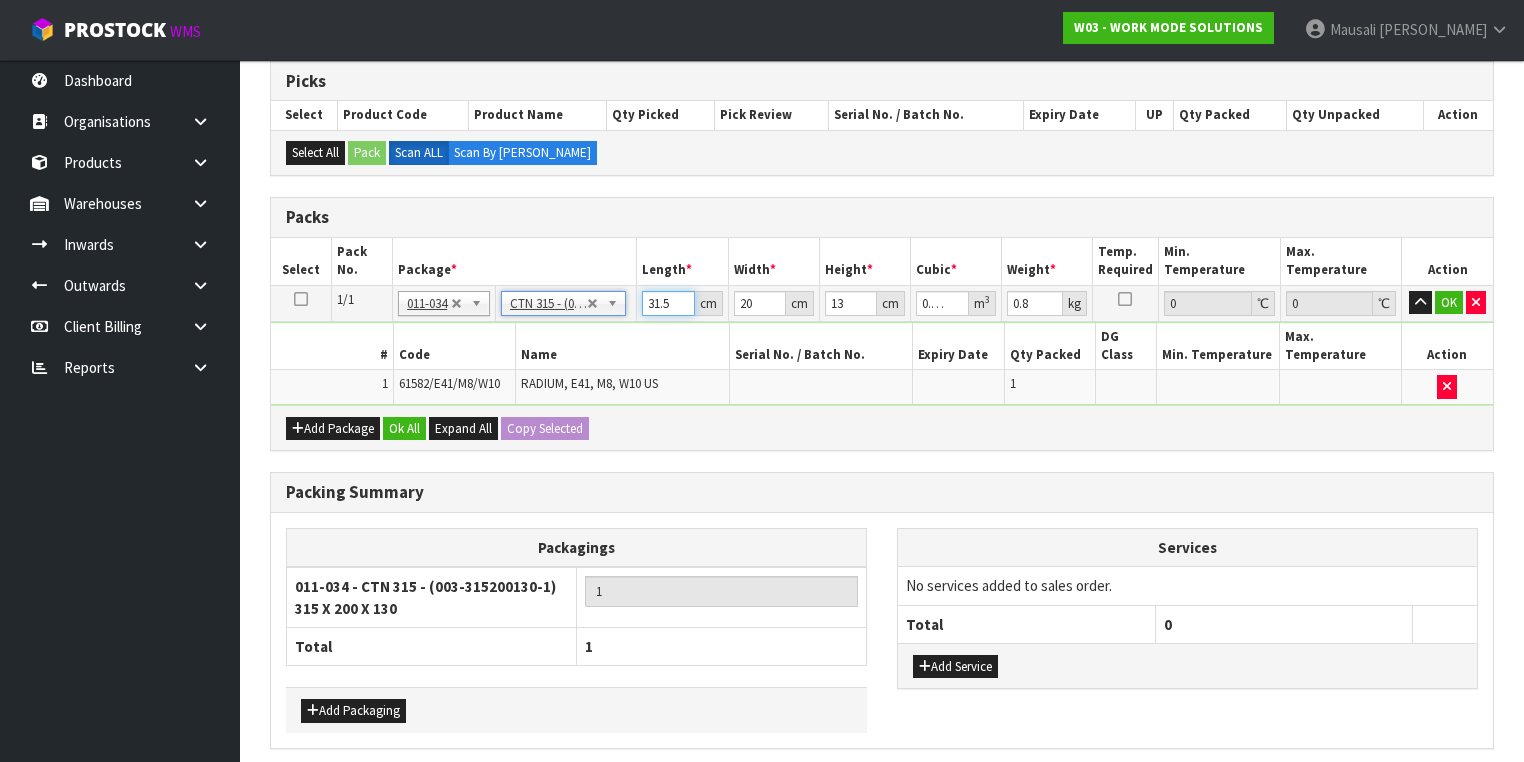 drag, startPoint x: 671, startPoint y: 298, endPoint x: 640, endPoint y: 299, distance: 31.016125 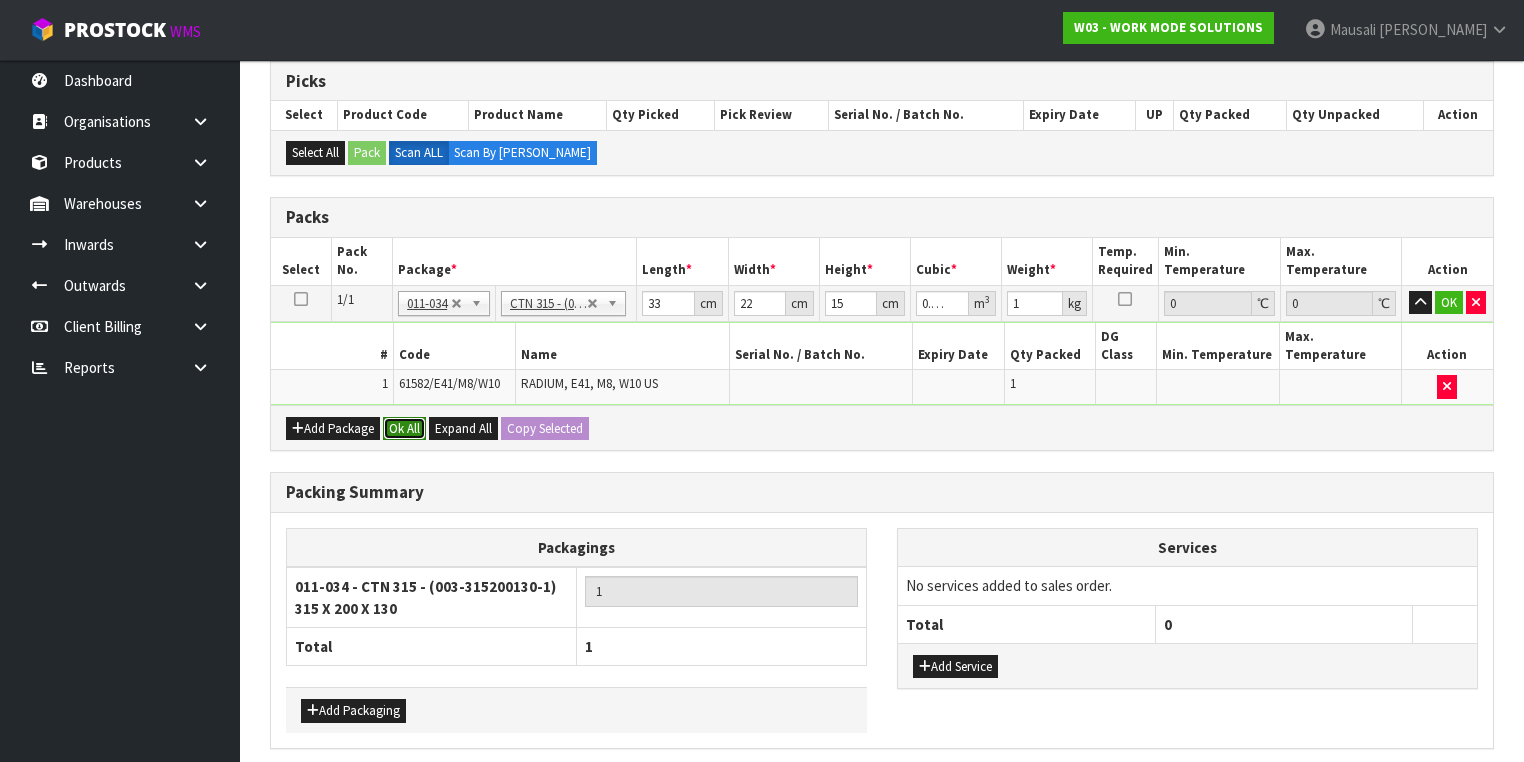 click on "Ok All" at bounding box center [404, 429] 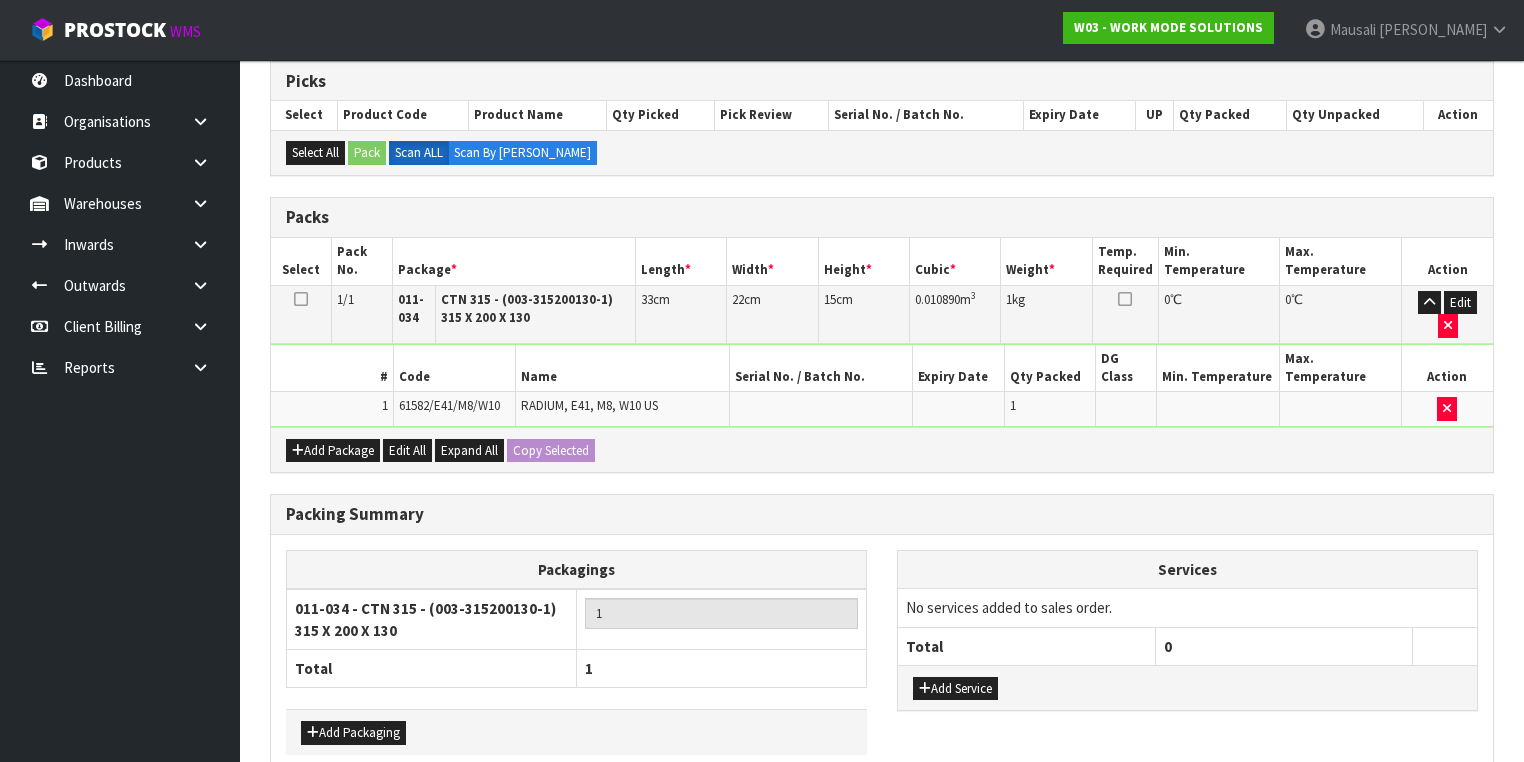 scroll, scrollTop: 464, scrollLeft: 0, axis: vertical 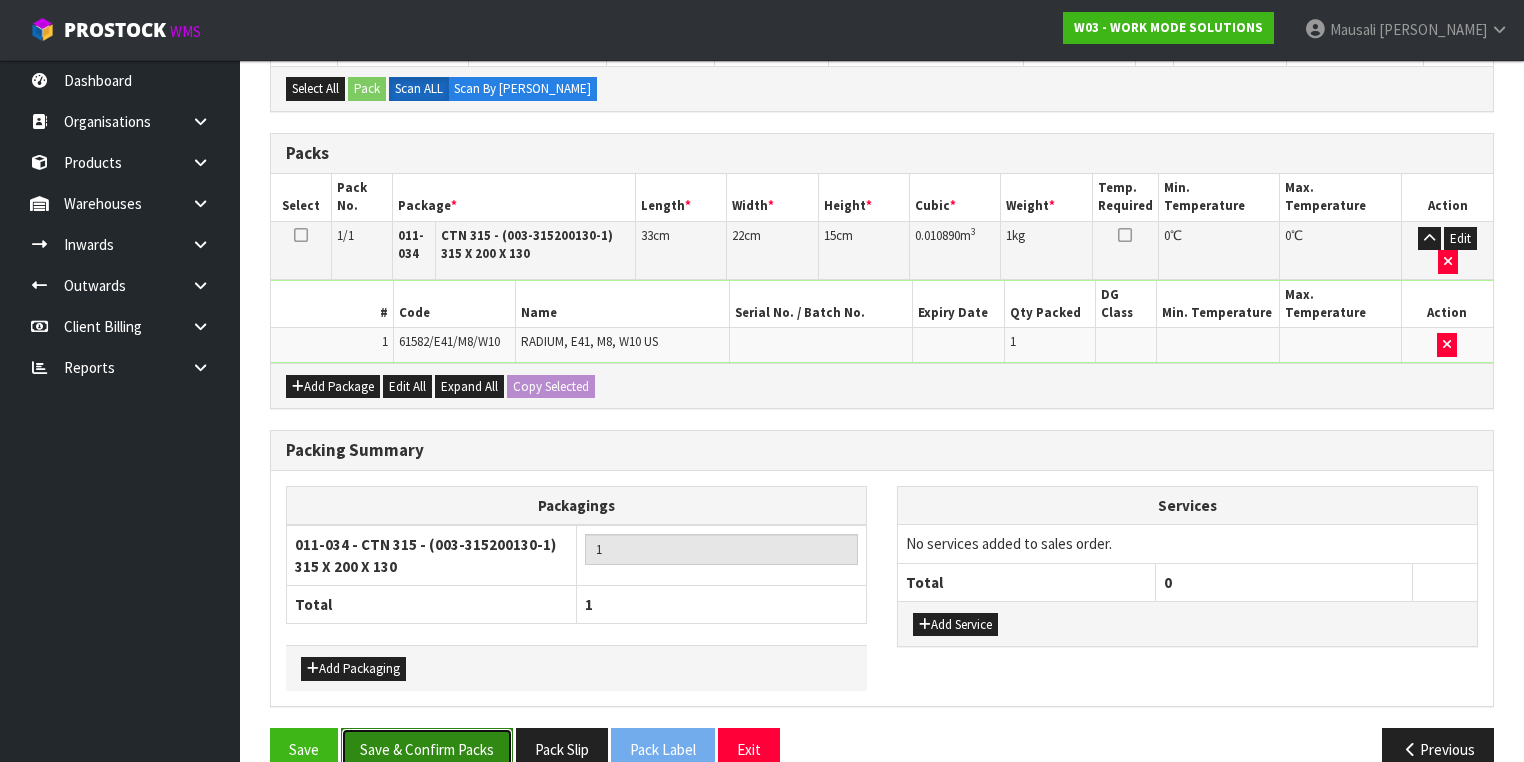 click on "Save & Confirm Packs" at bounding box center (427, 749) 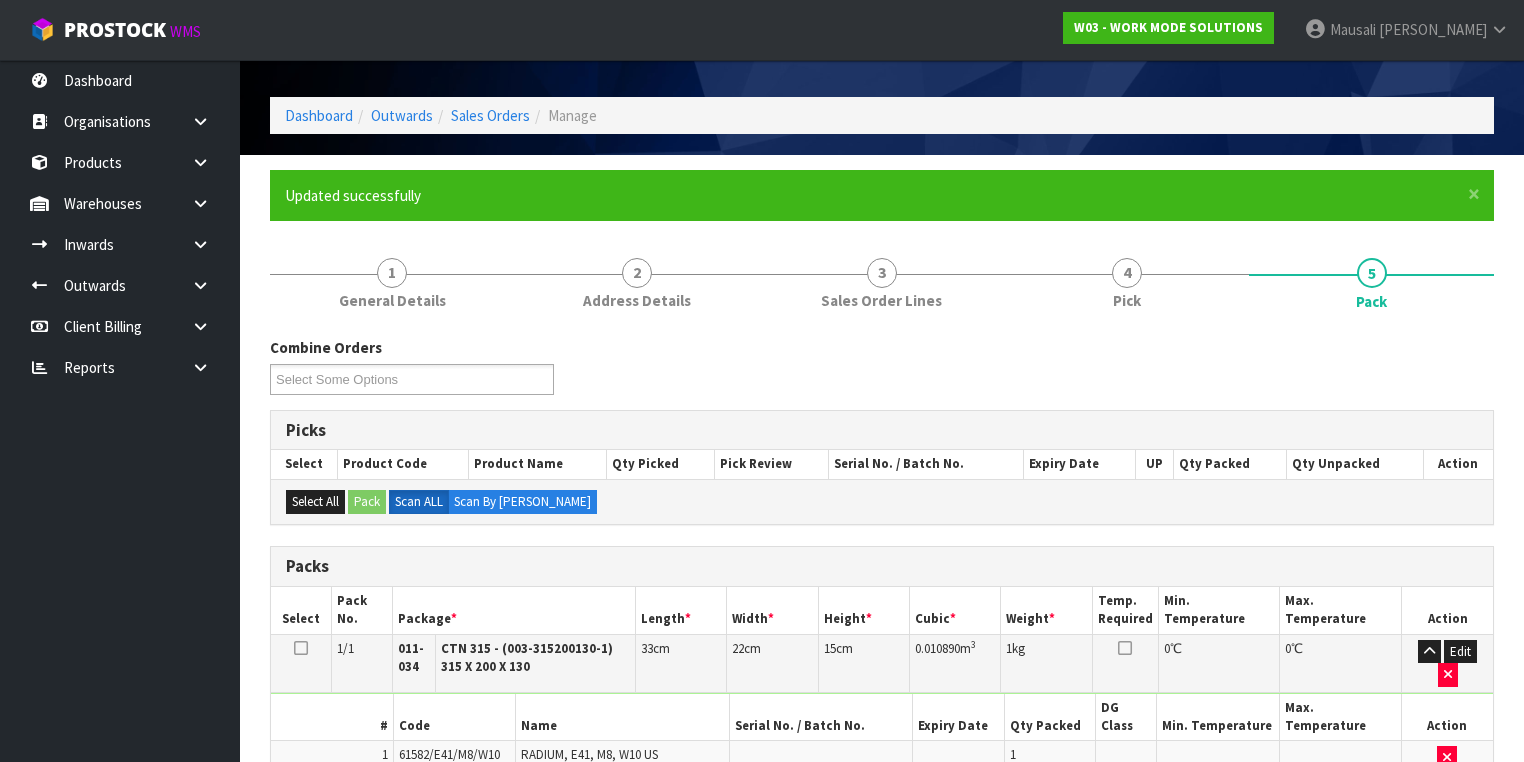 scroll, scrollTop: 356, scrollLeft: 0, axis: vertical 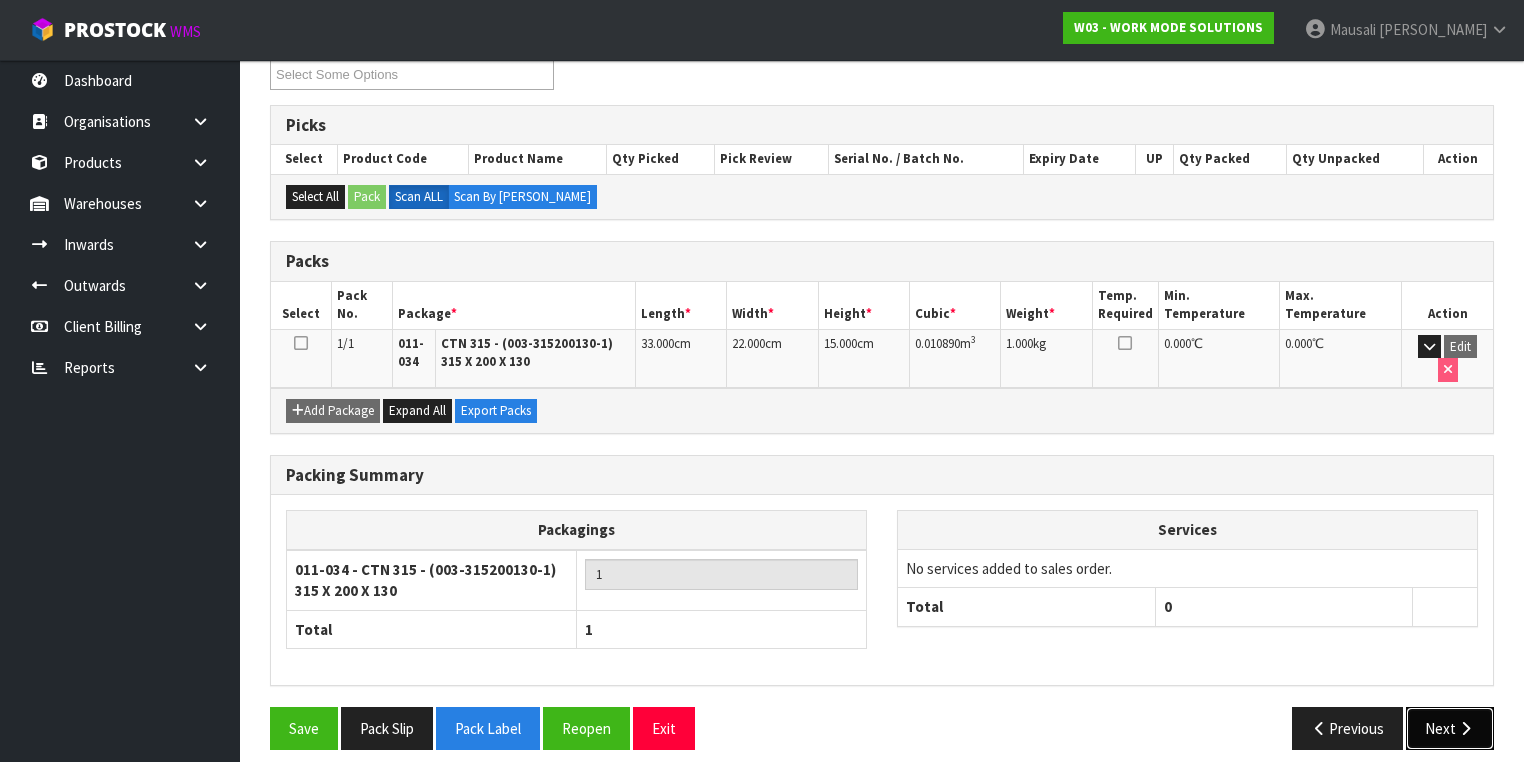 click on "Next" at bounding box center [1450, 728] 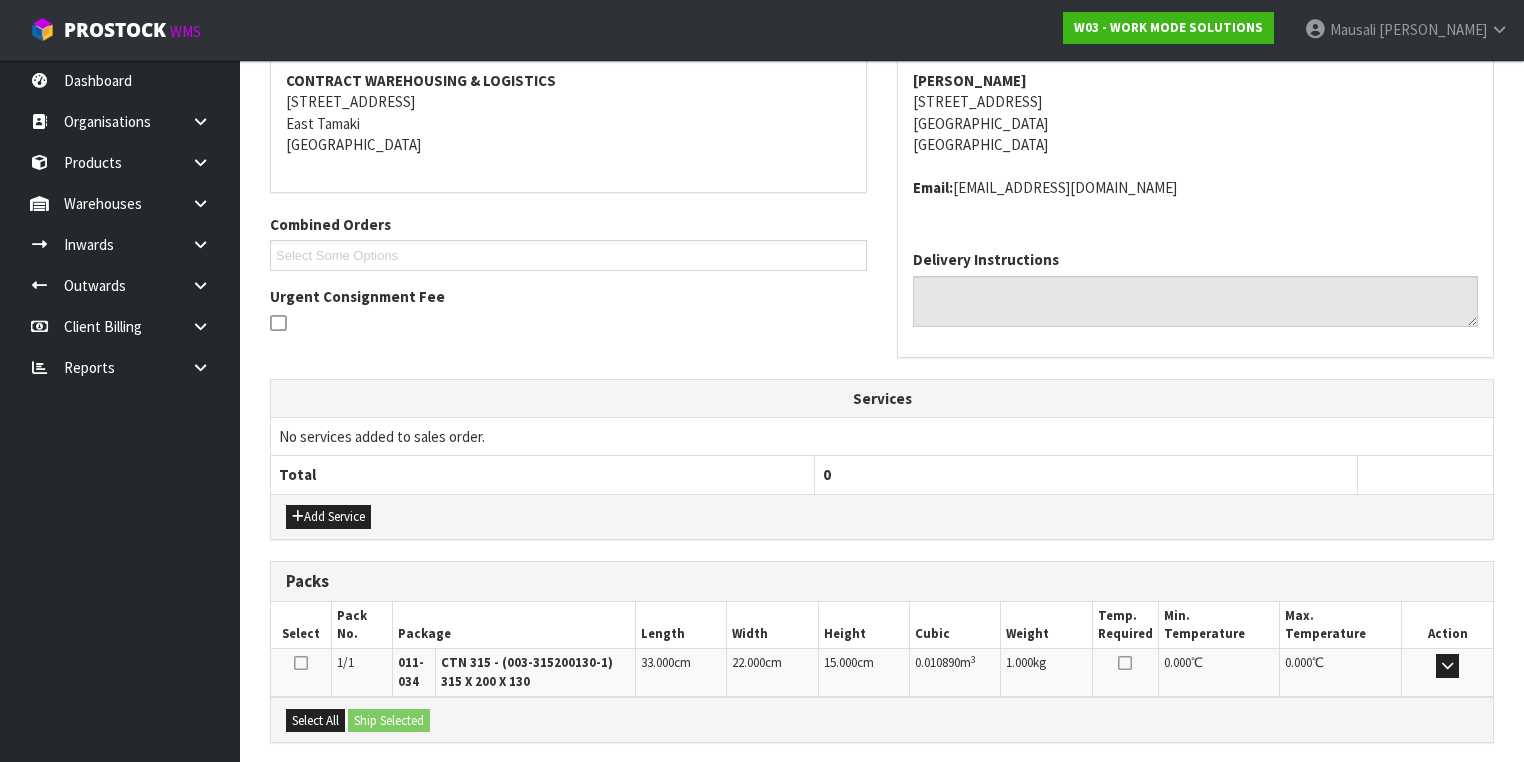 scroll, scrollTop: 563, scrollLeft: 0, axis: vertical 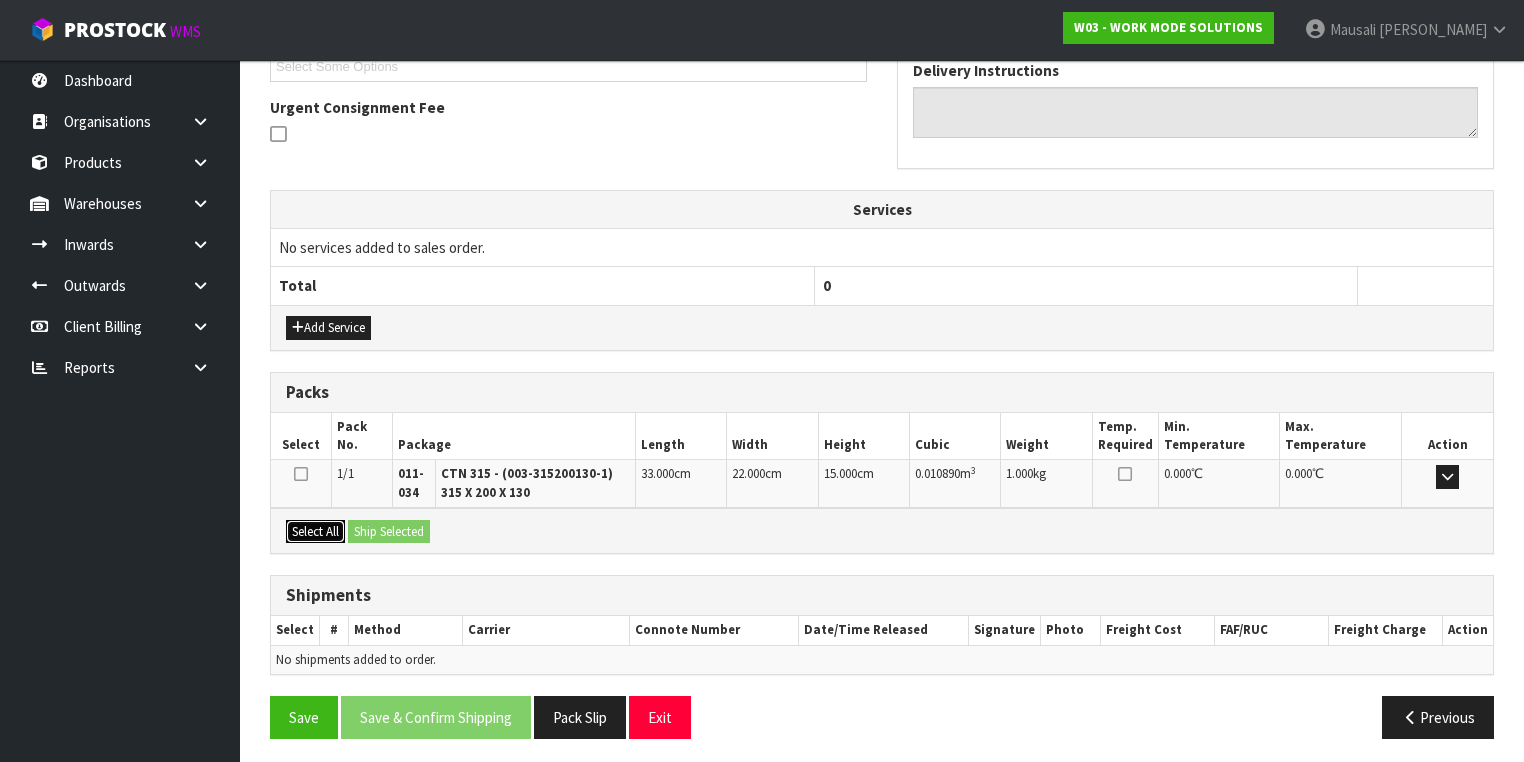 click on "Select All" at bounding box center (315, 532) 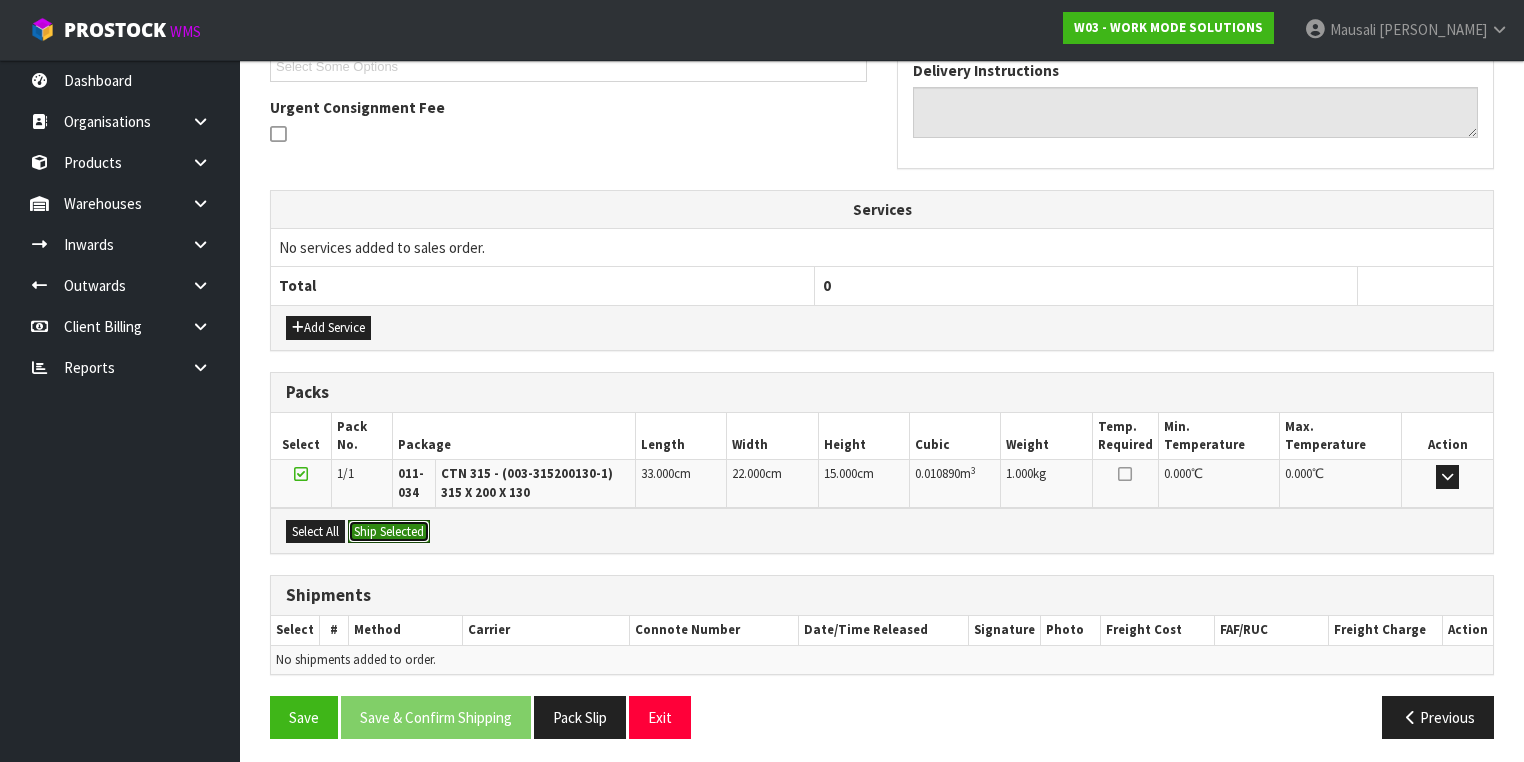 drag, startPoint x: 358, startPoint y: 522, endPoint x: 375, endPoint y: 529, distance: 18.384777 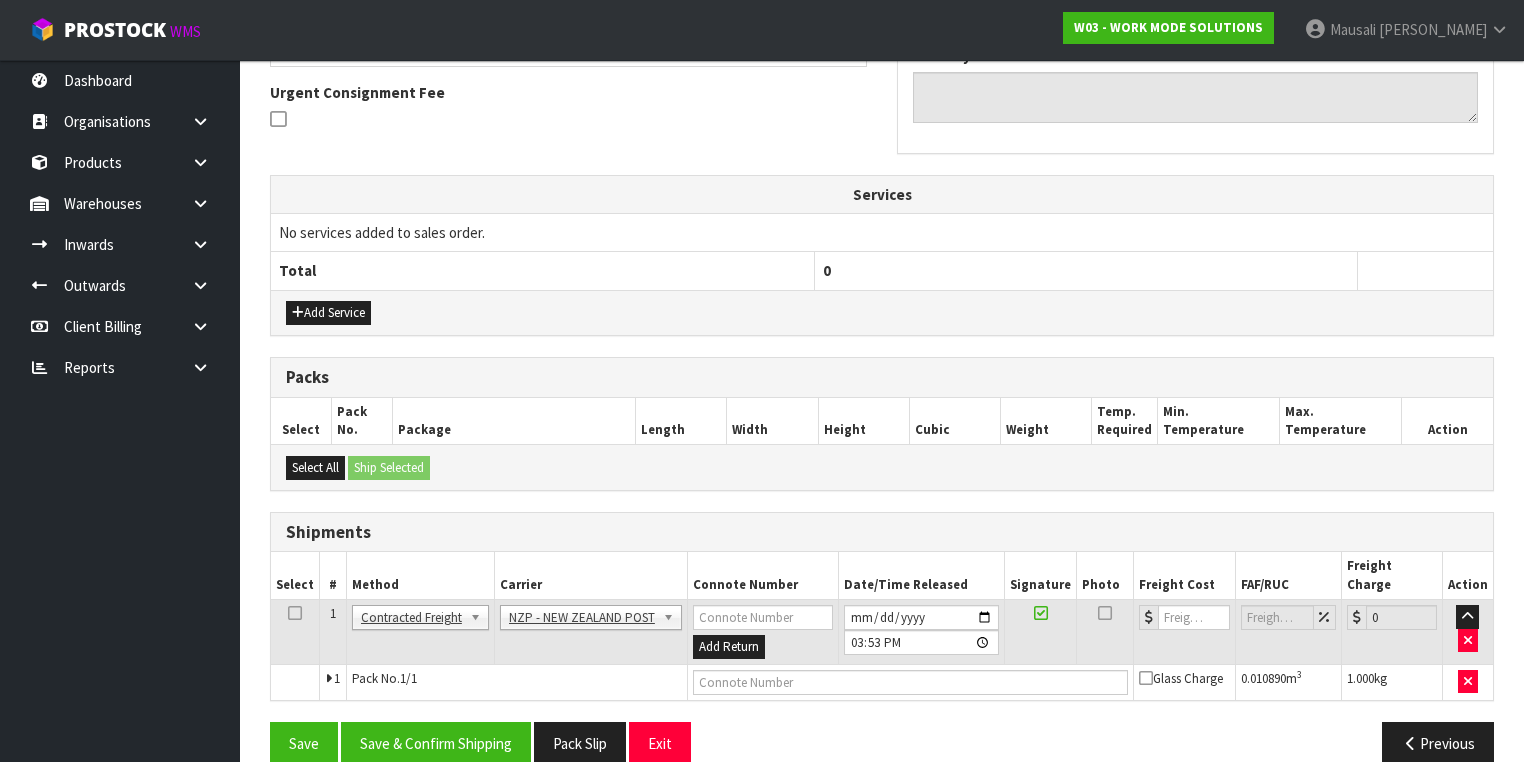 scroll, scrollTop: 585, scrollLeft: 0, axis: vertical 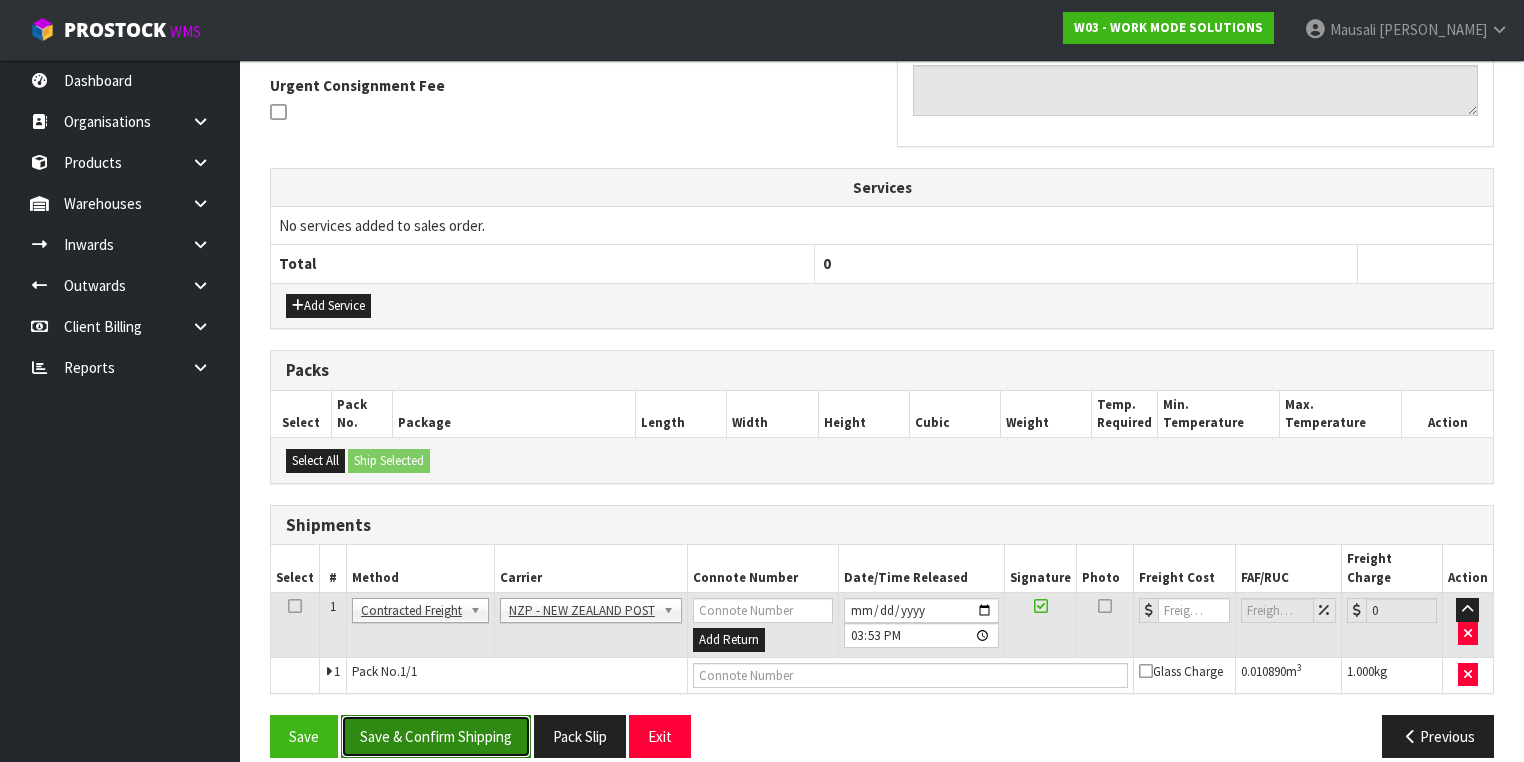 click on "Save & Confirm Shipping" at bounding box center [436, 736] 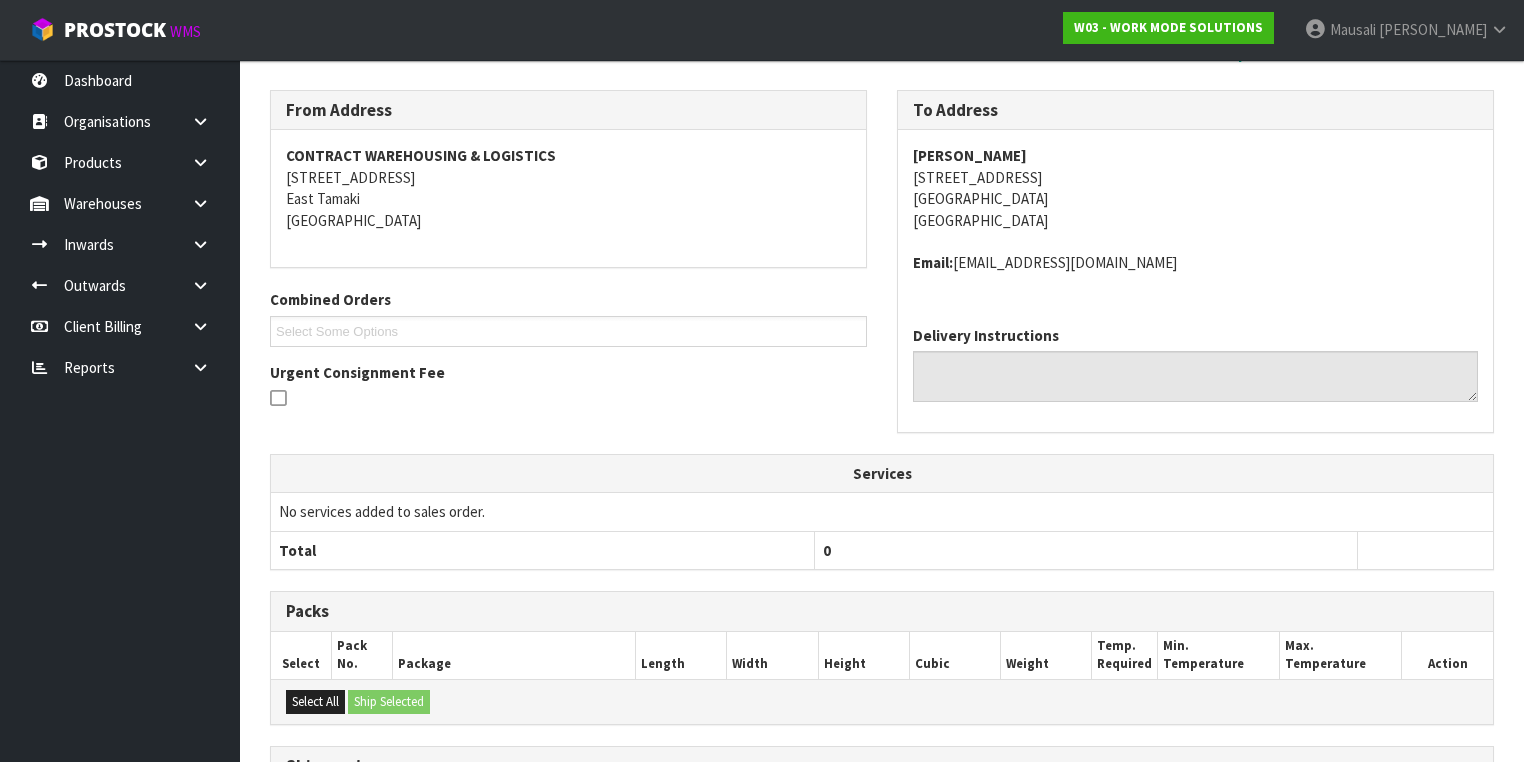scroll, scrollTop: 557, scrollLeft: 0, axis: vertical 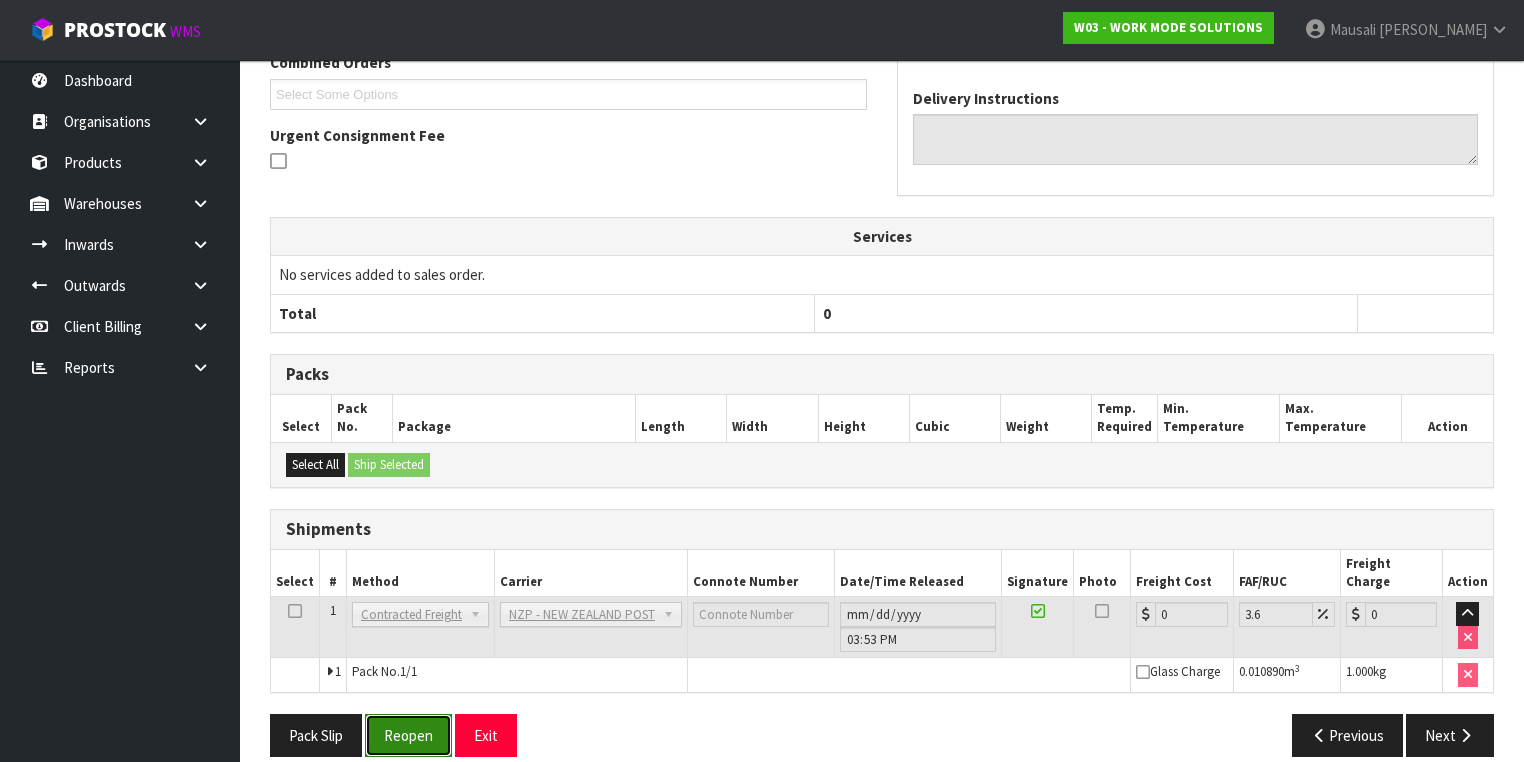 click on "Reopen" at bounding box center [408, 735] 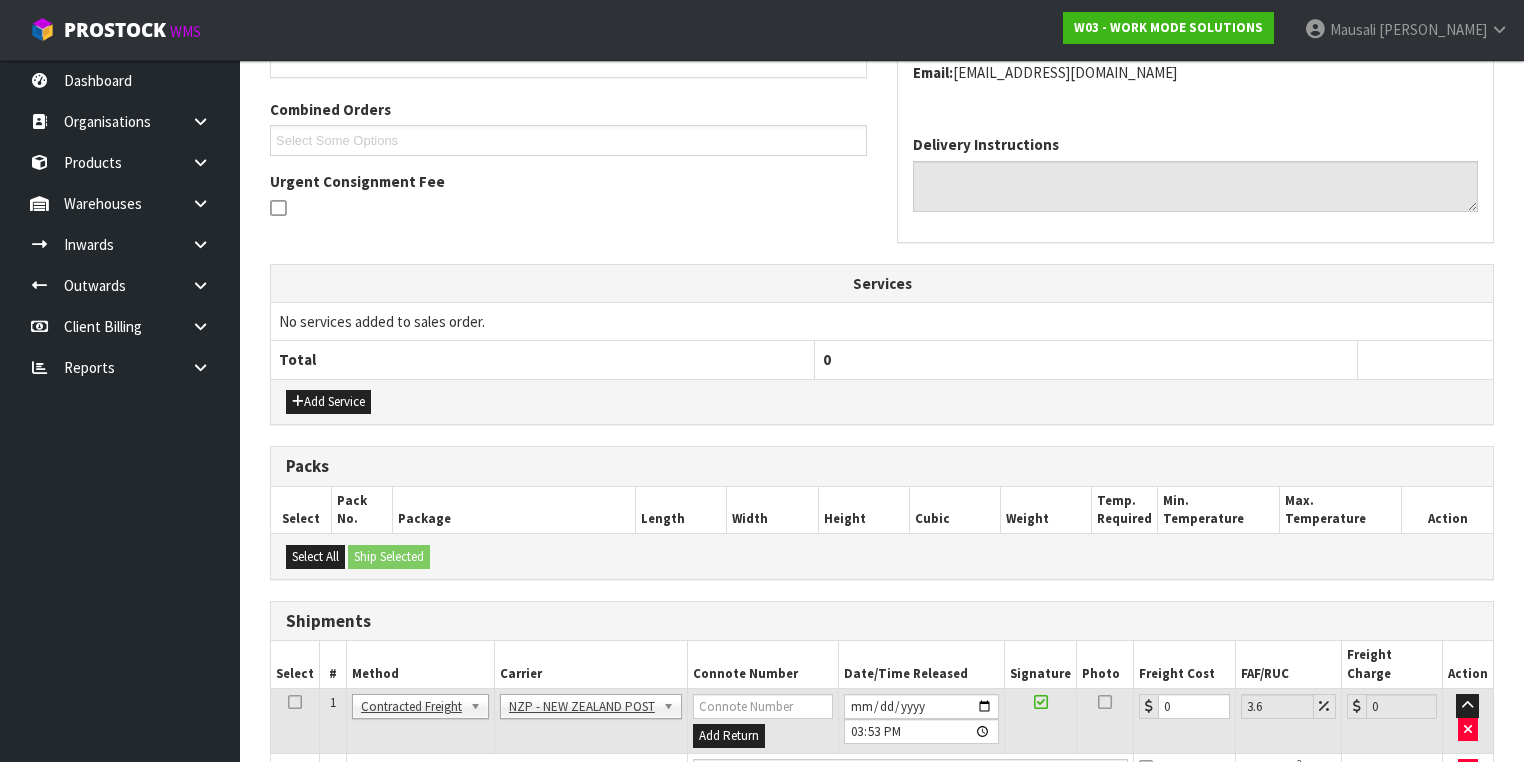 scroll, scrollTop: 585, scrollLeft: 0, axis: vertical 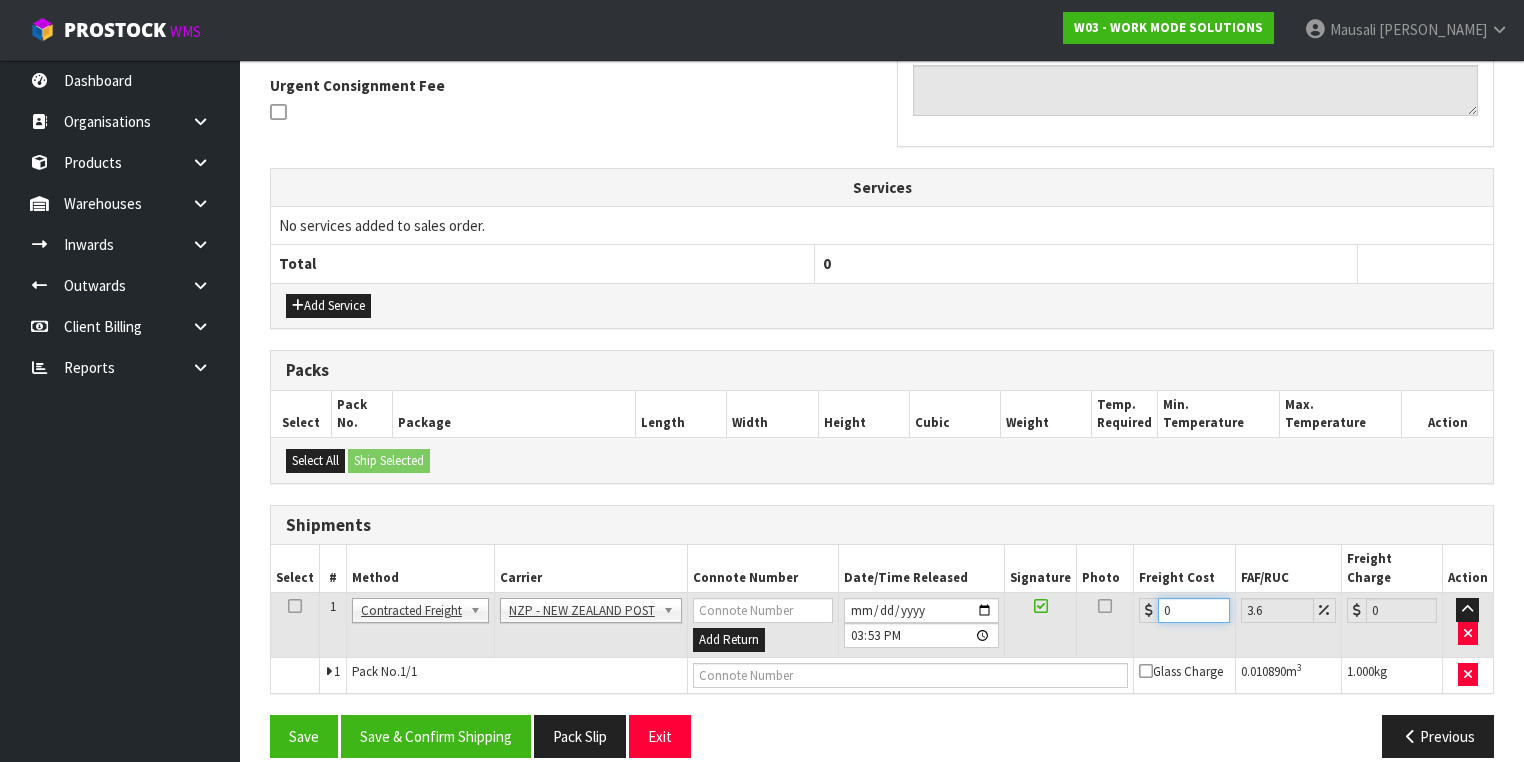 drag, startPoint x: 1200, startPoint y: 583, endPoint x: 1120, endPoint y: 594, distance: 80.75271 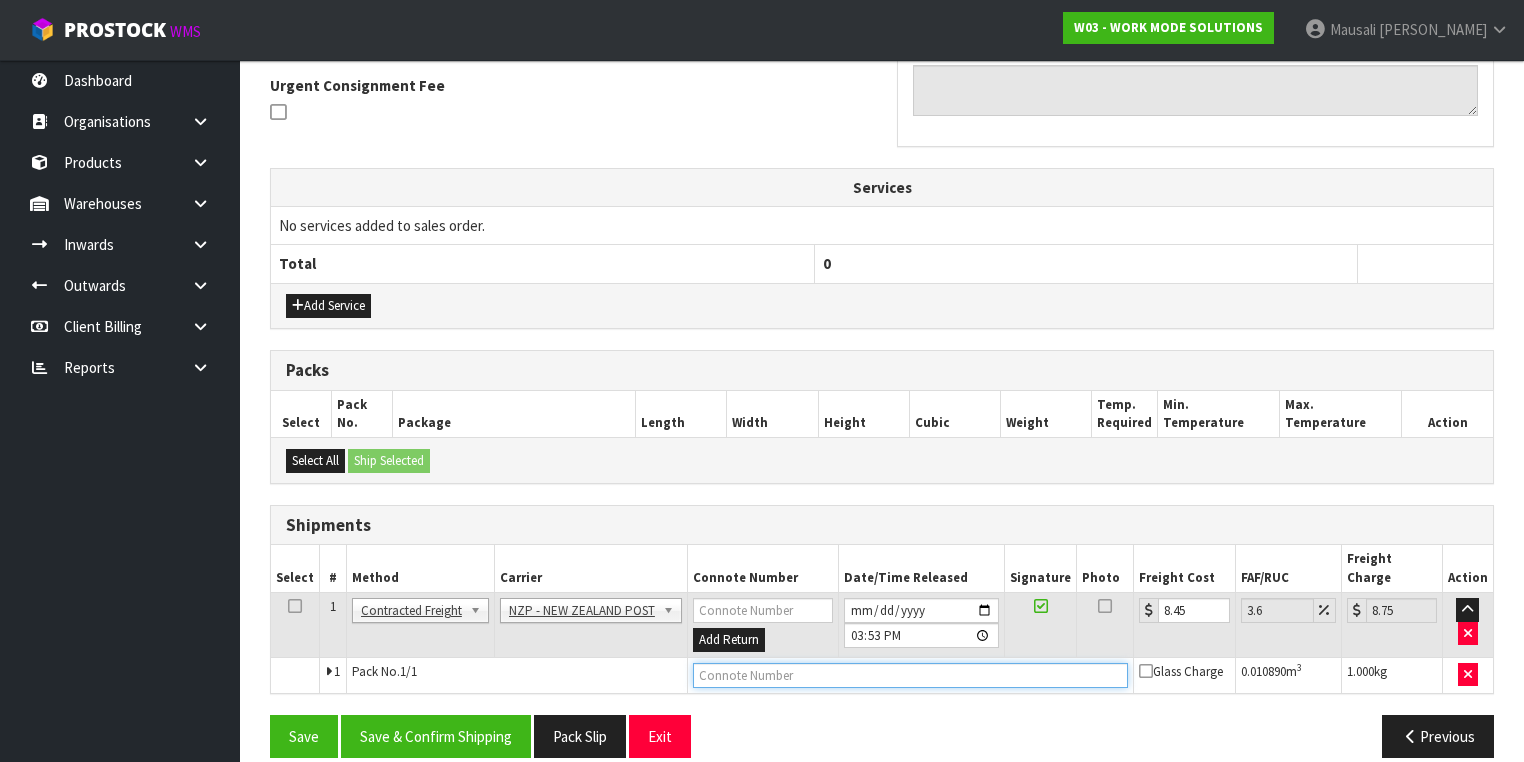 click at bounding box center [910, 675] 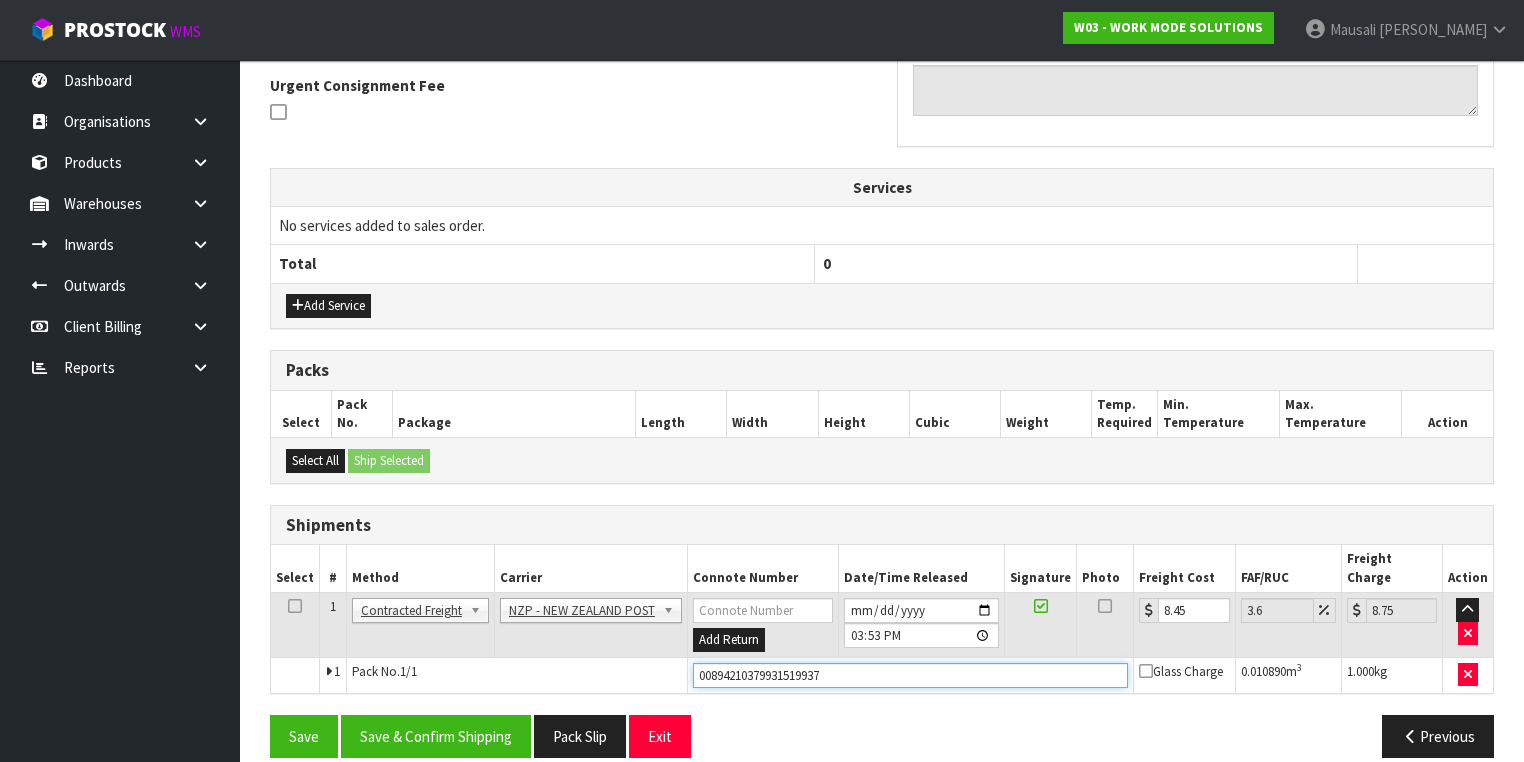 click on "Save" at bounding box center [304, 736] 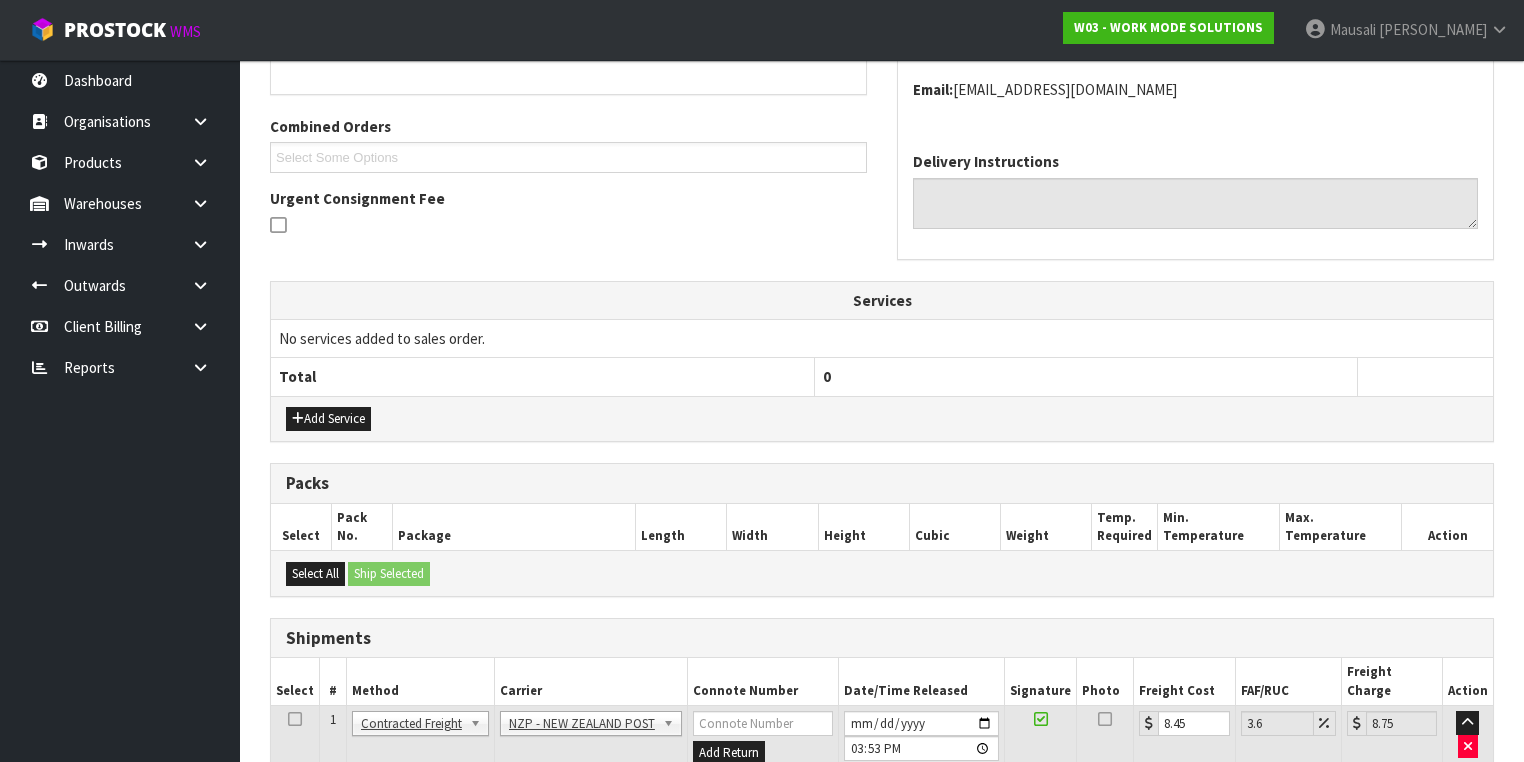 scroll, scrollTop: 585, scrollLeft: 0, axis: vertical 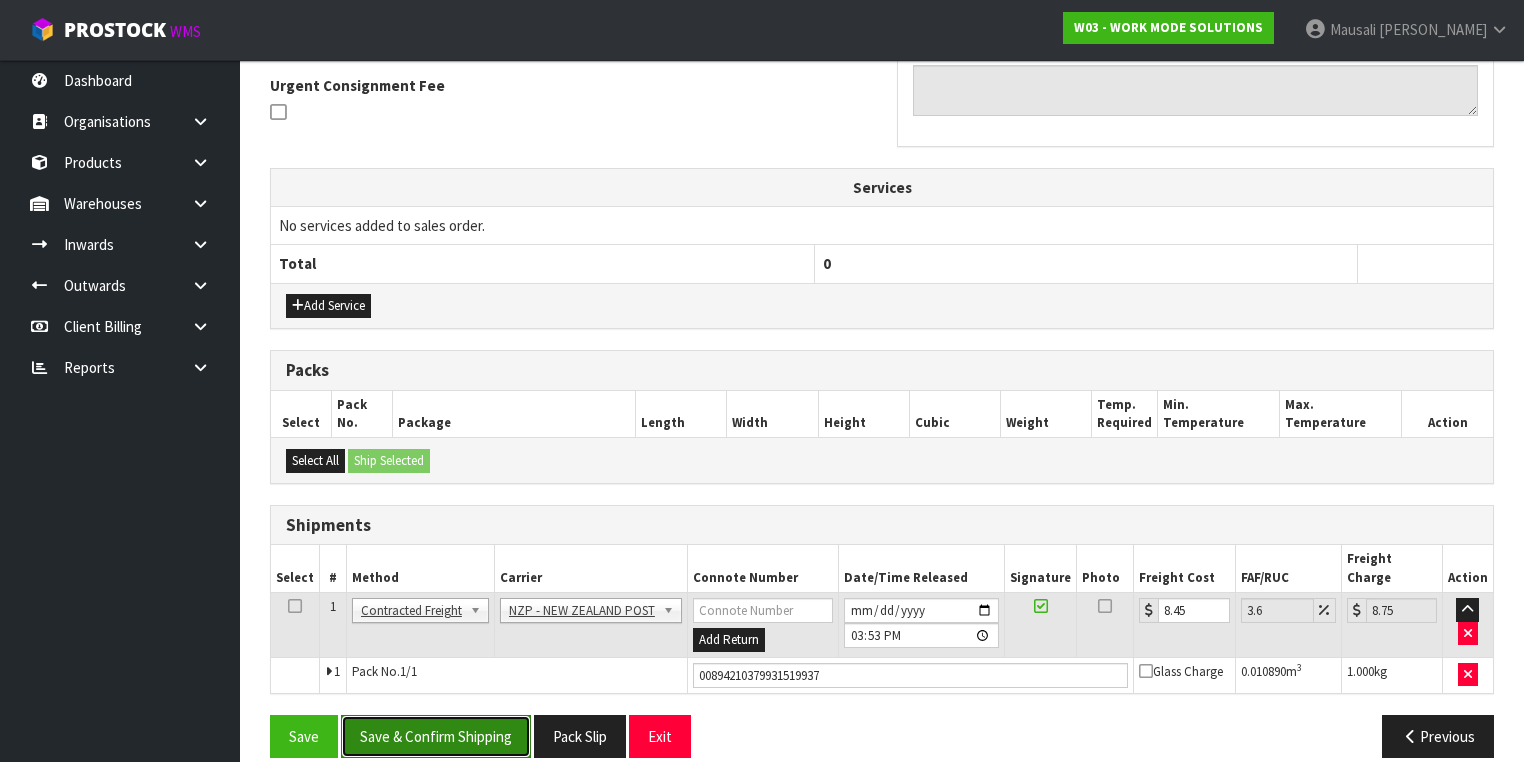 click on "Save & Confirm Shipping" at bounding box center [436, 736] 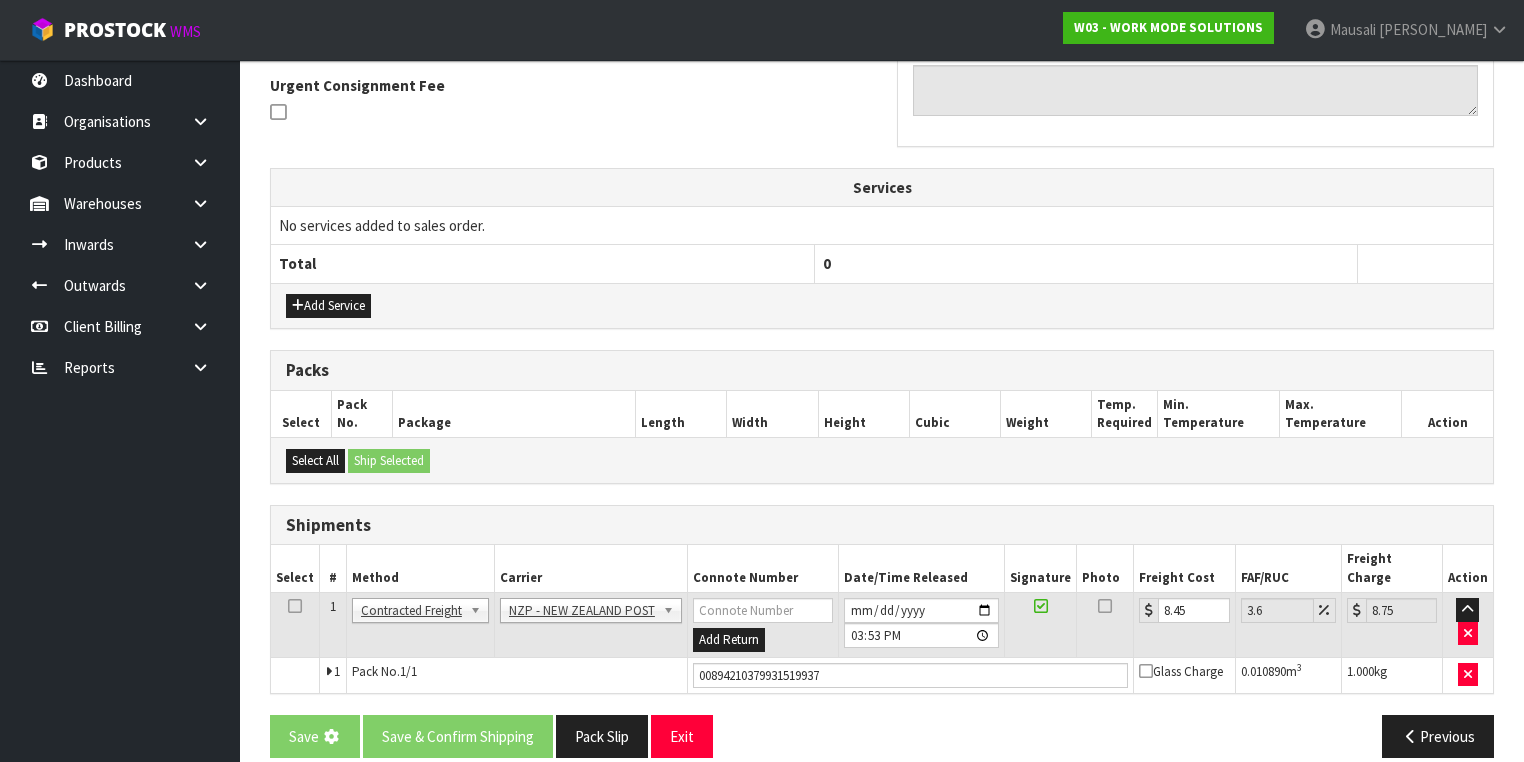 scroll, scrollTop: 0, scrollLeft: 0, axis: both 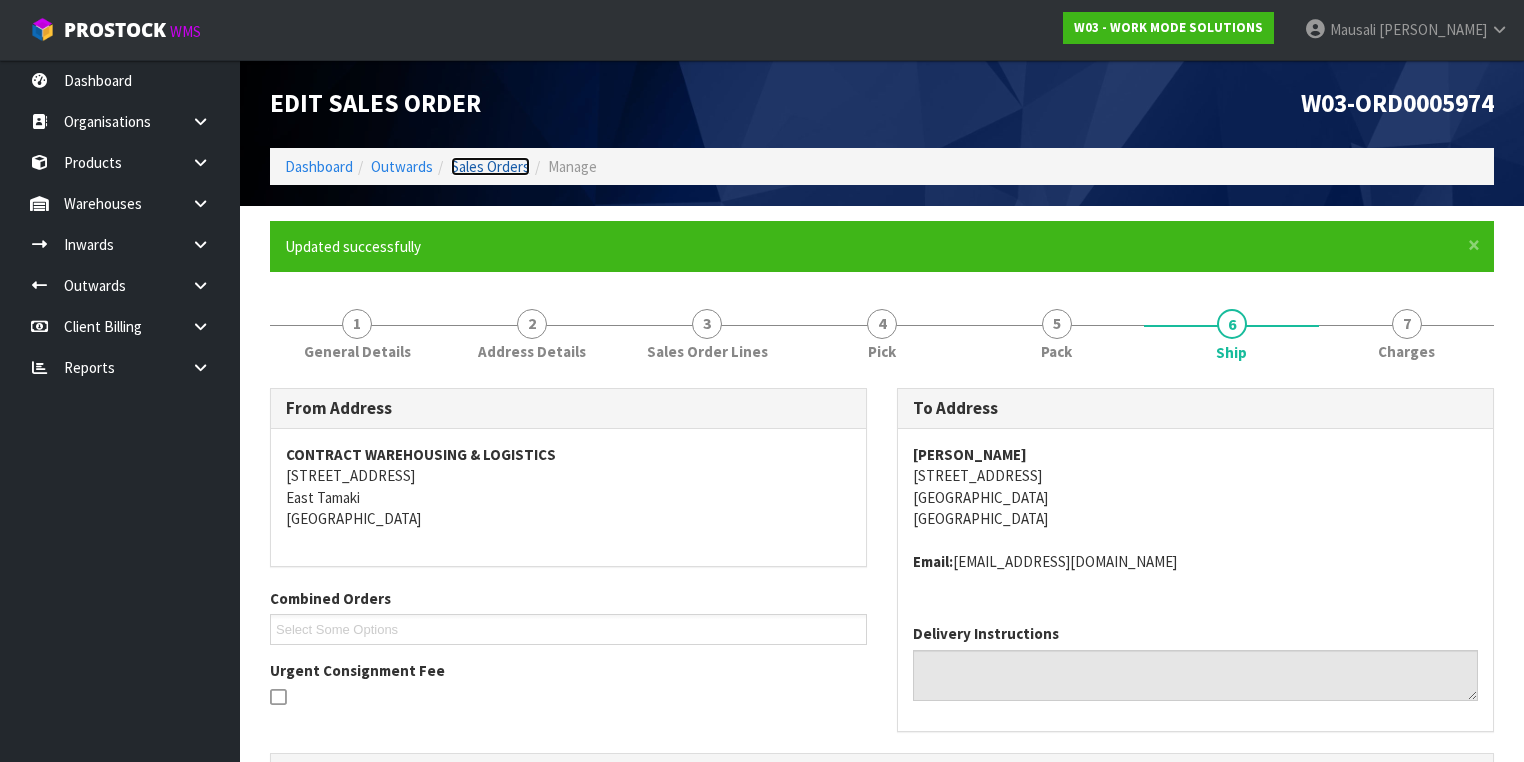 click on "Sales Orders" at bounding box center [490, 166] 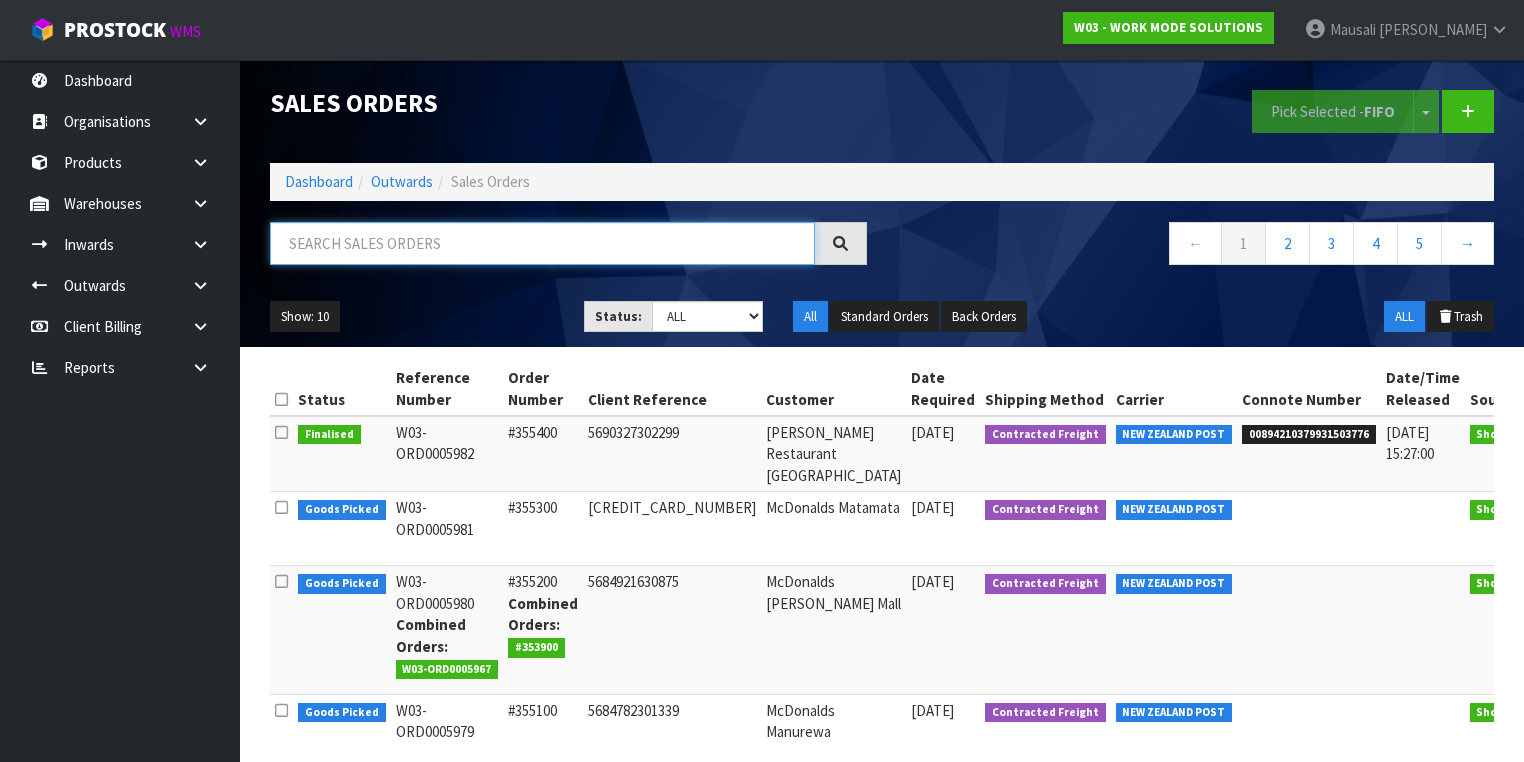 click at bounding box center [542, 243] 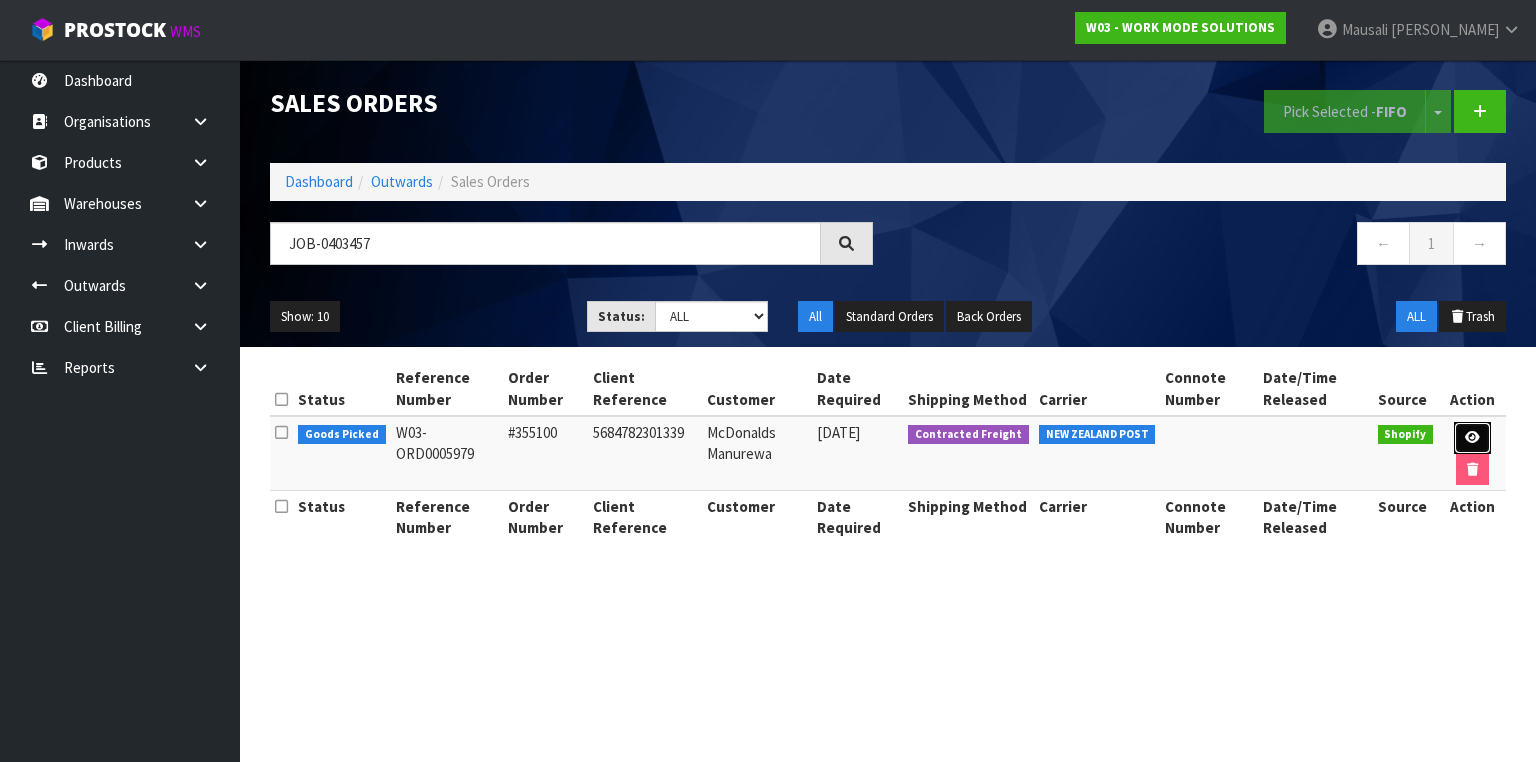 click at bounding box center (1472, 437) 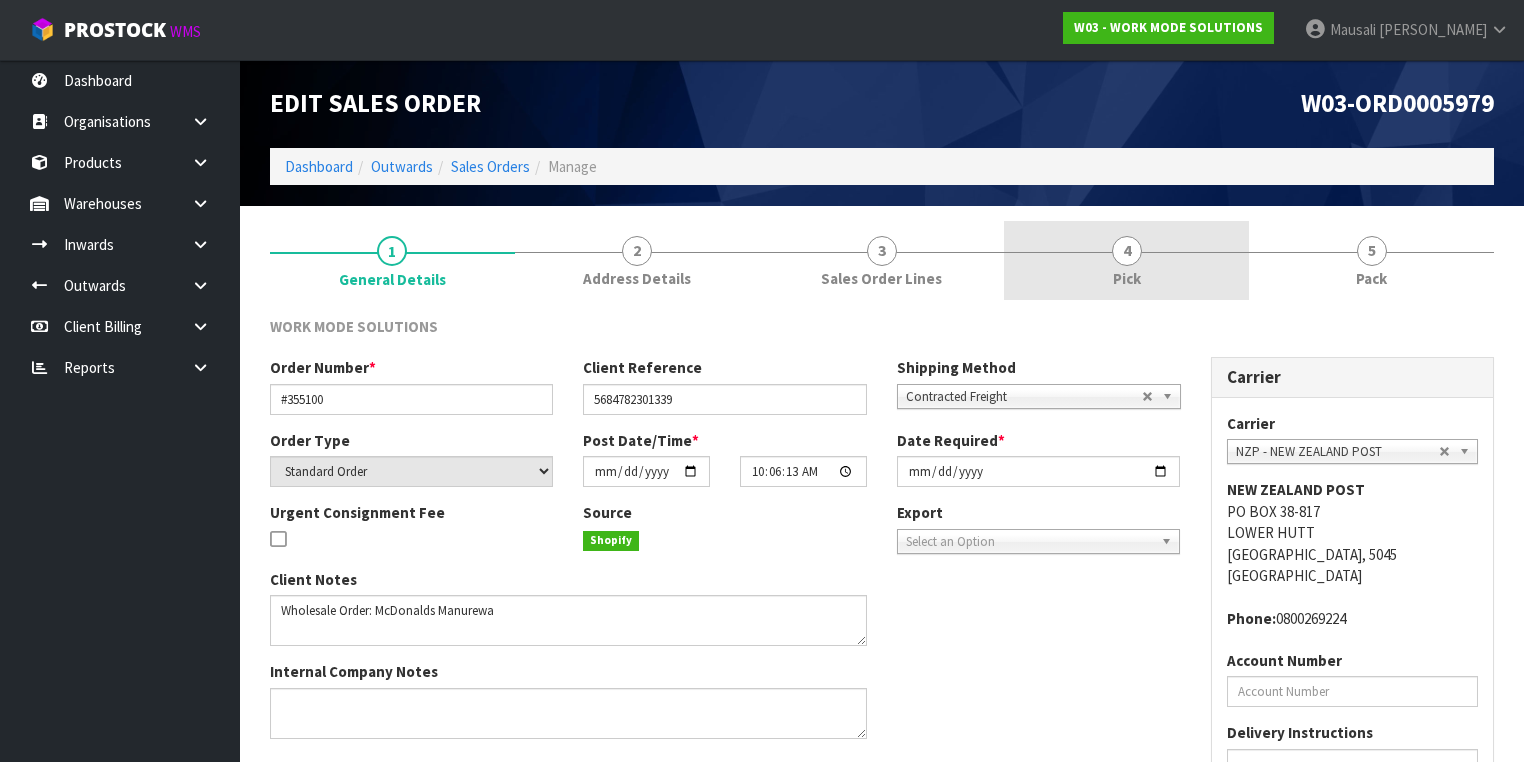 click on "4
Pick" at bounding box center [1126, 260] 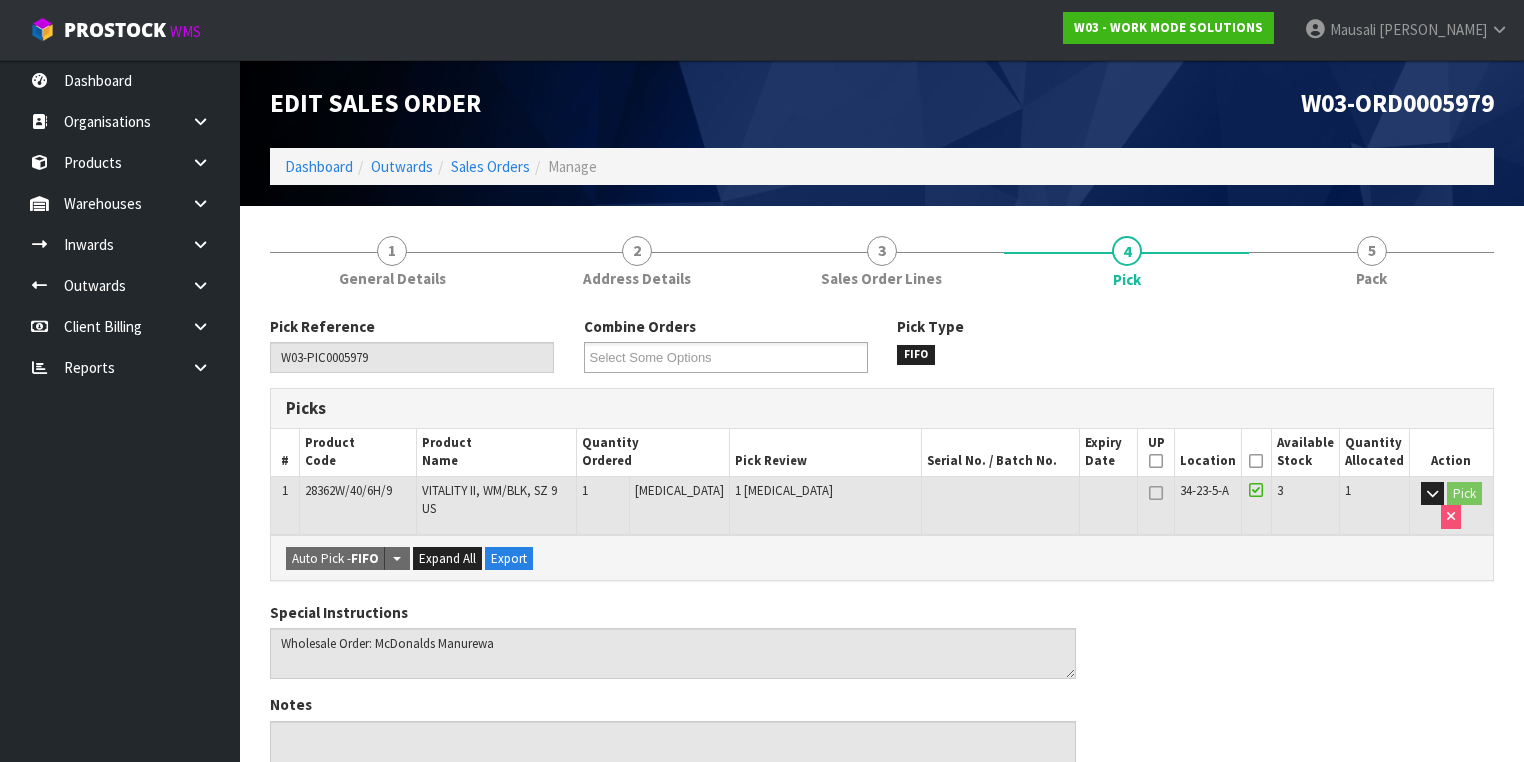 click at bounding box center [1256, 461] 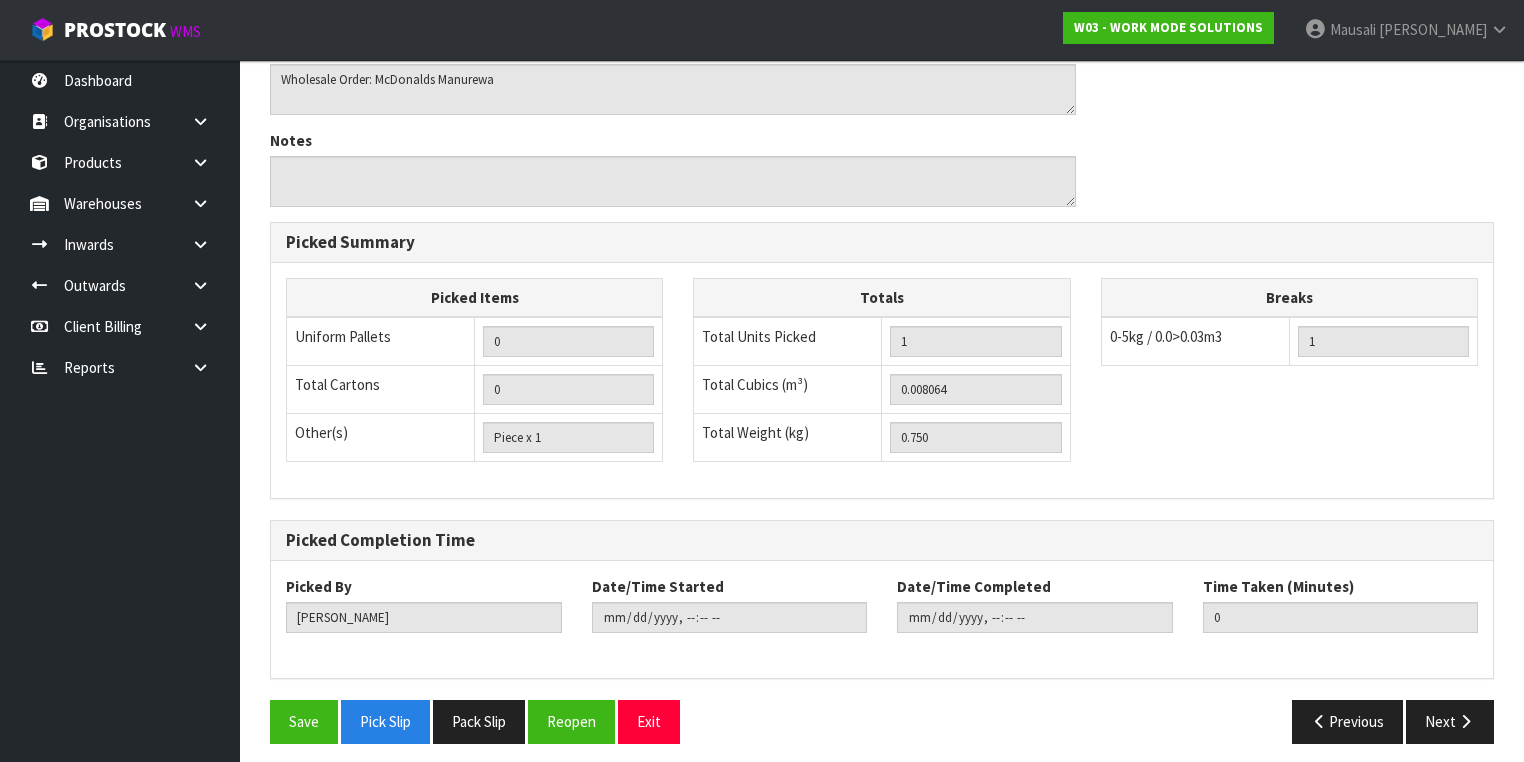 scroll, scrollTop: 641, scrollLeft: 0, axis: vertical 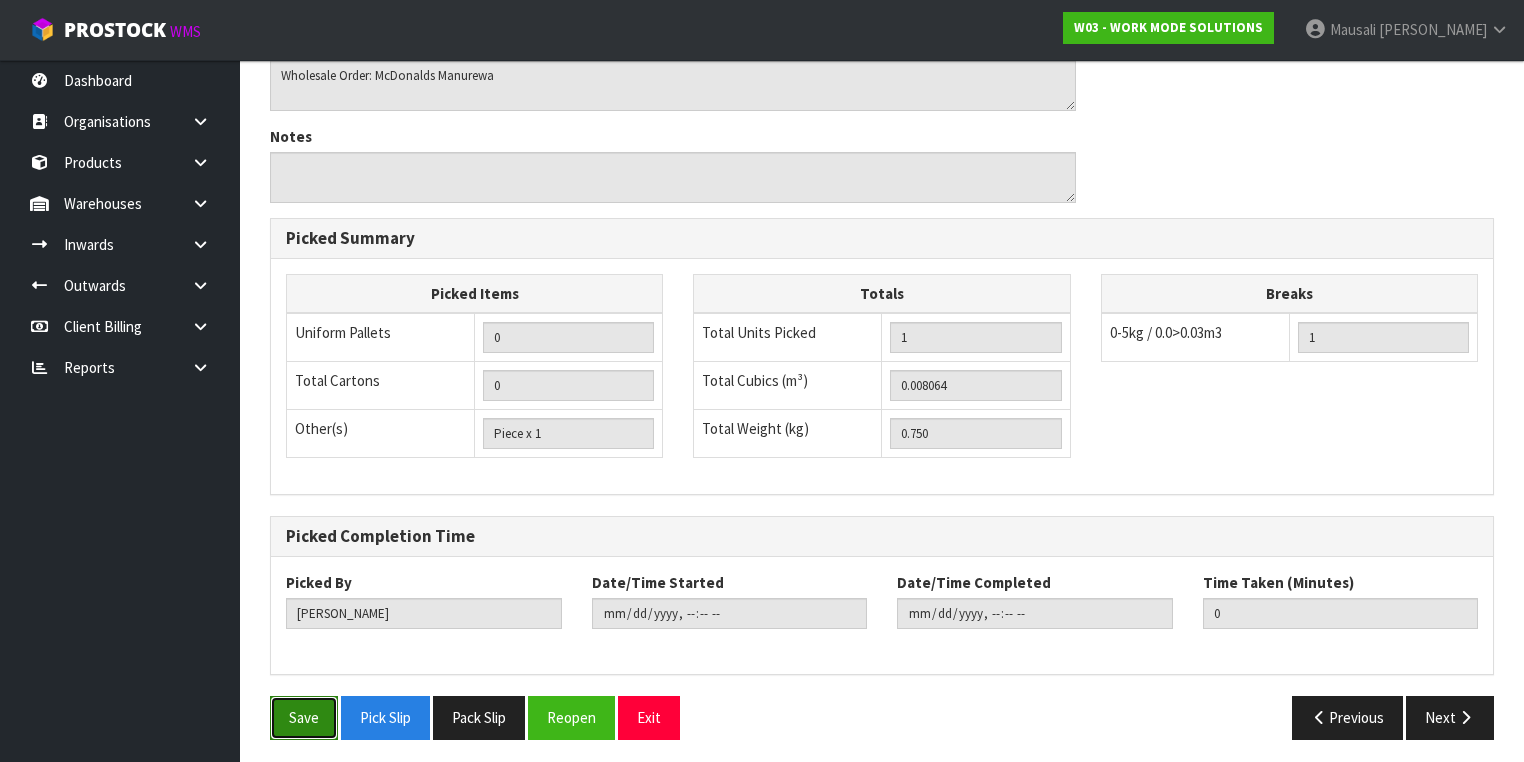 drag, startPoint x: 302, startPoint y: 704, endPoint x: 555, endPoint y: 640, distance: 260.96936 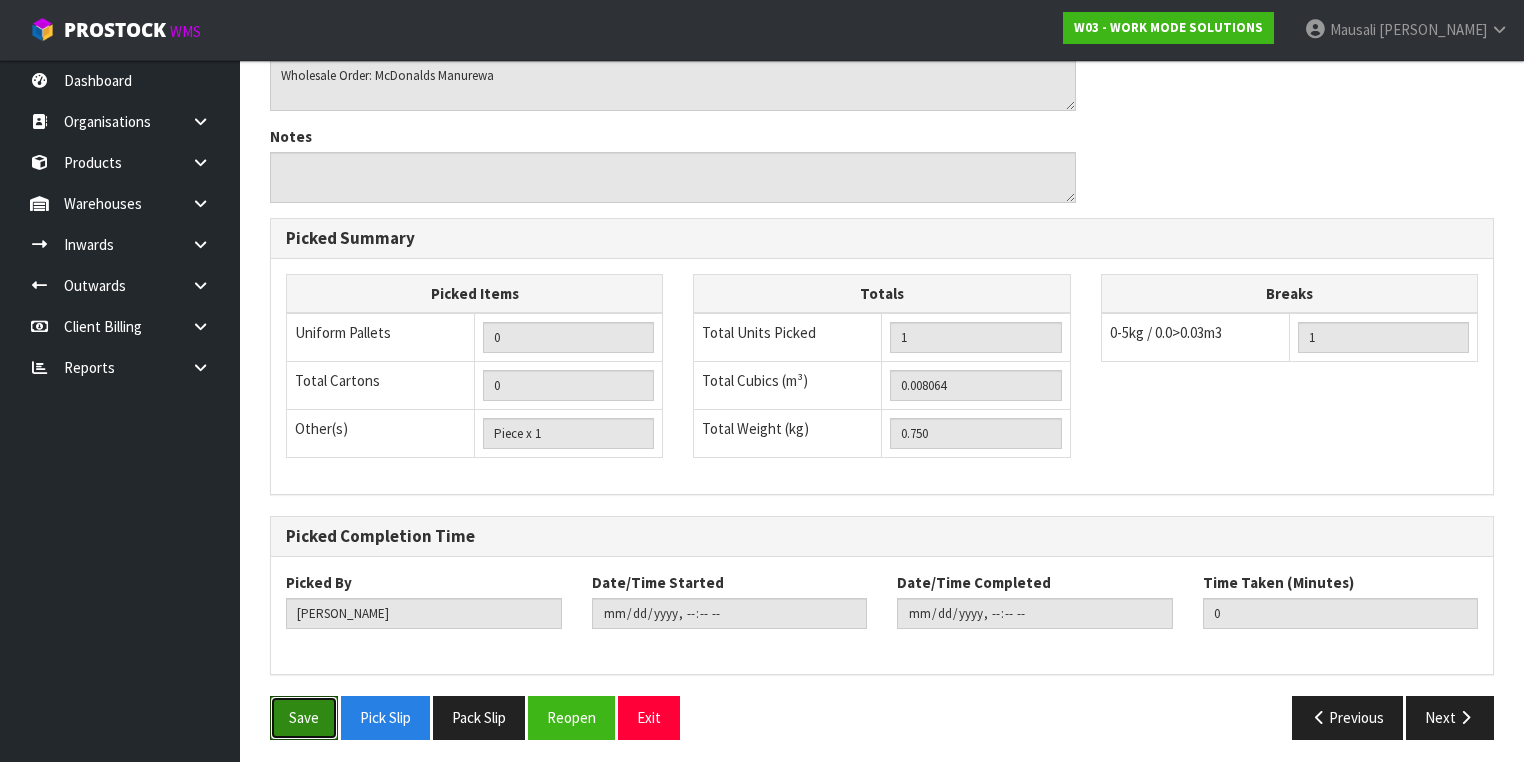 click on "Save" at bounding box center [304, 717] 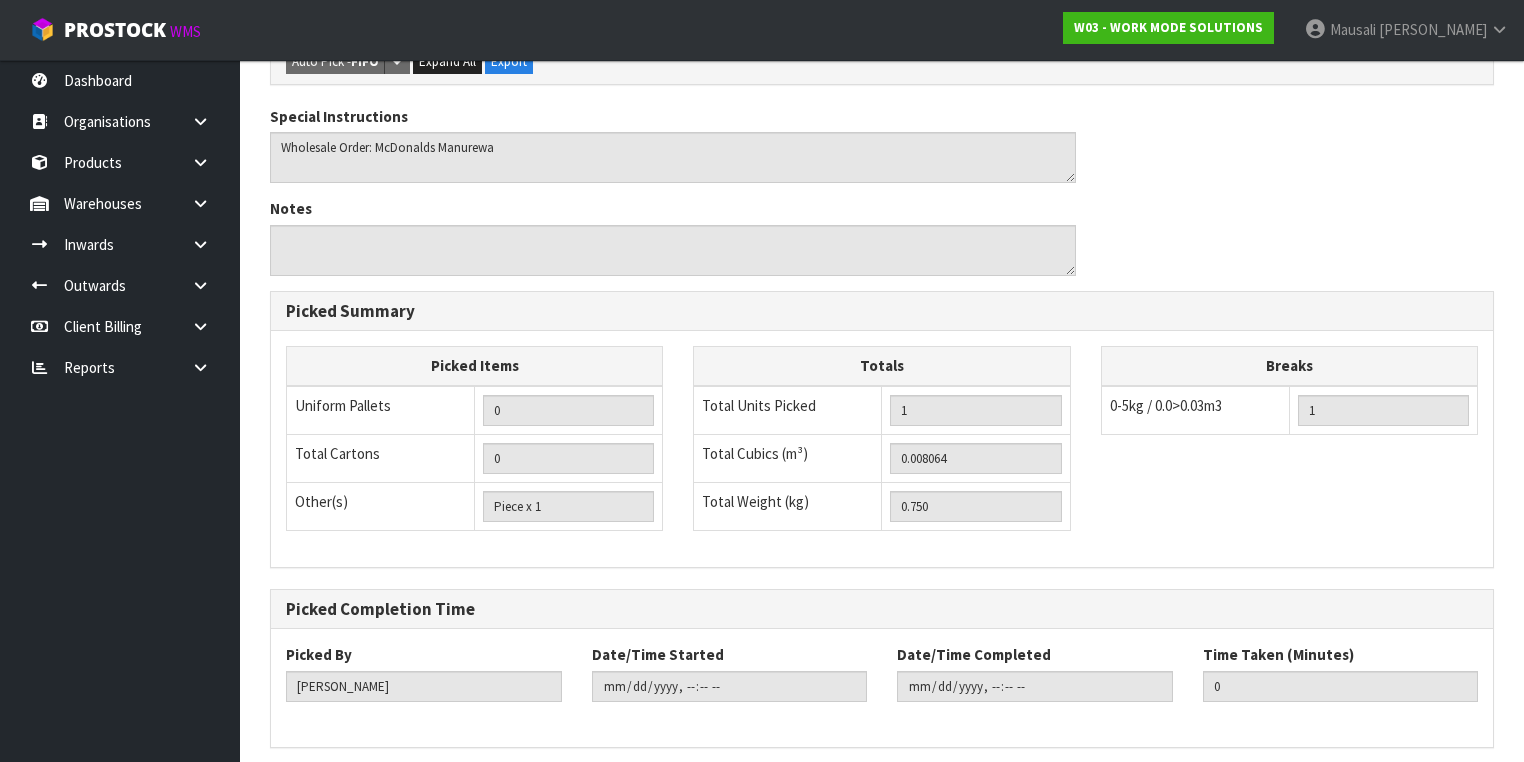 scroll, scrollTop: 0, scrollLeft: 0, axis: both 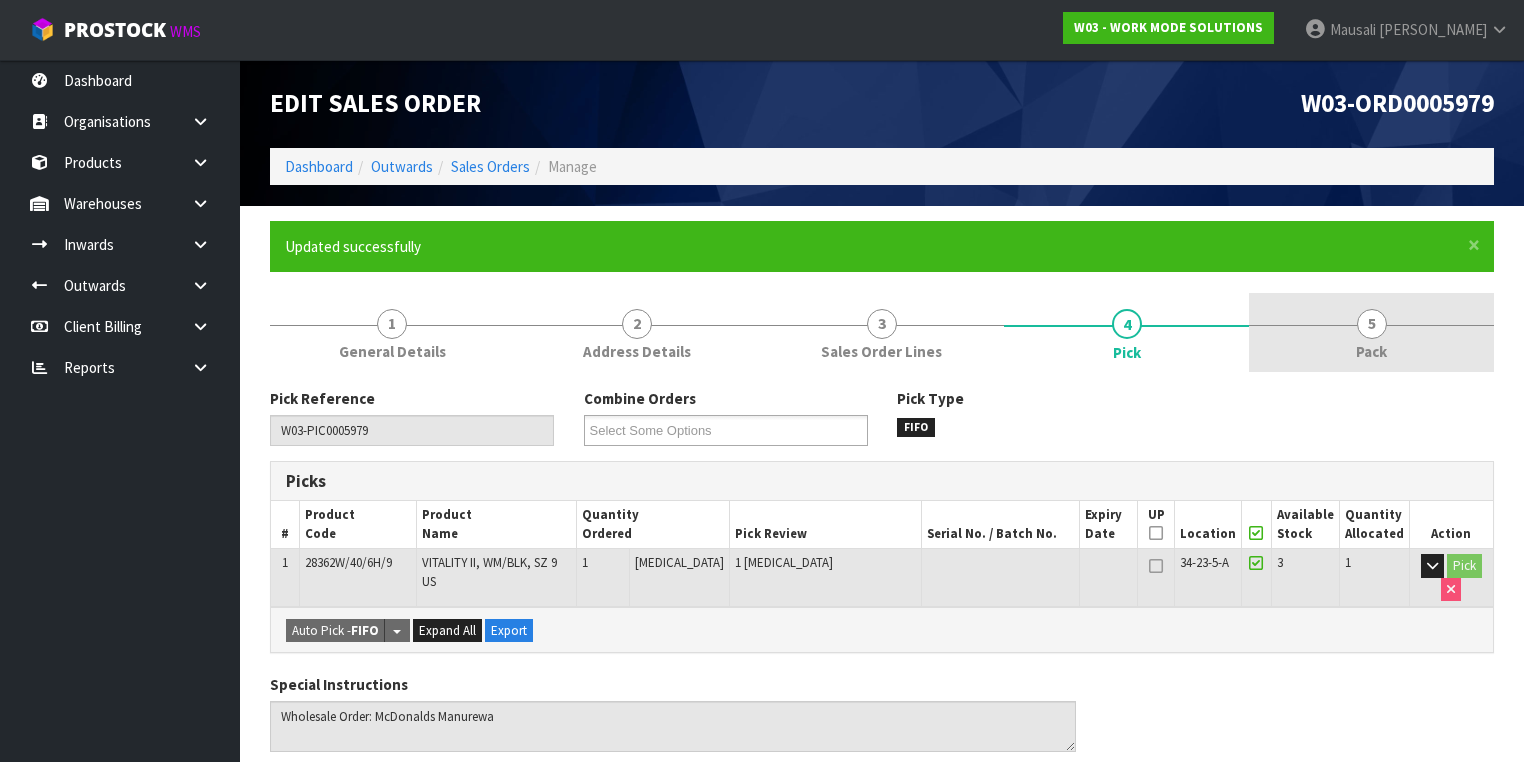 click on "Pack" at bounding box center (1371, 351) 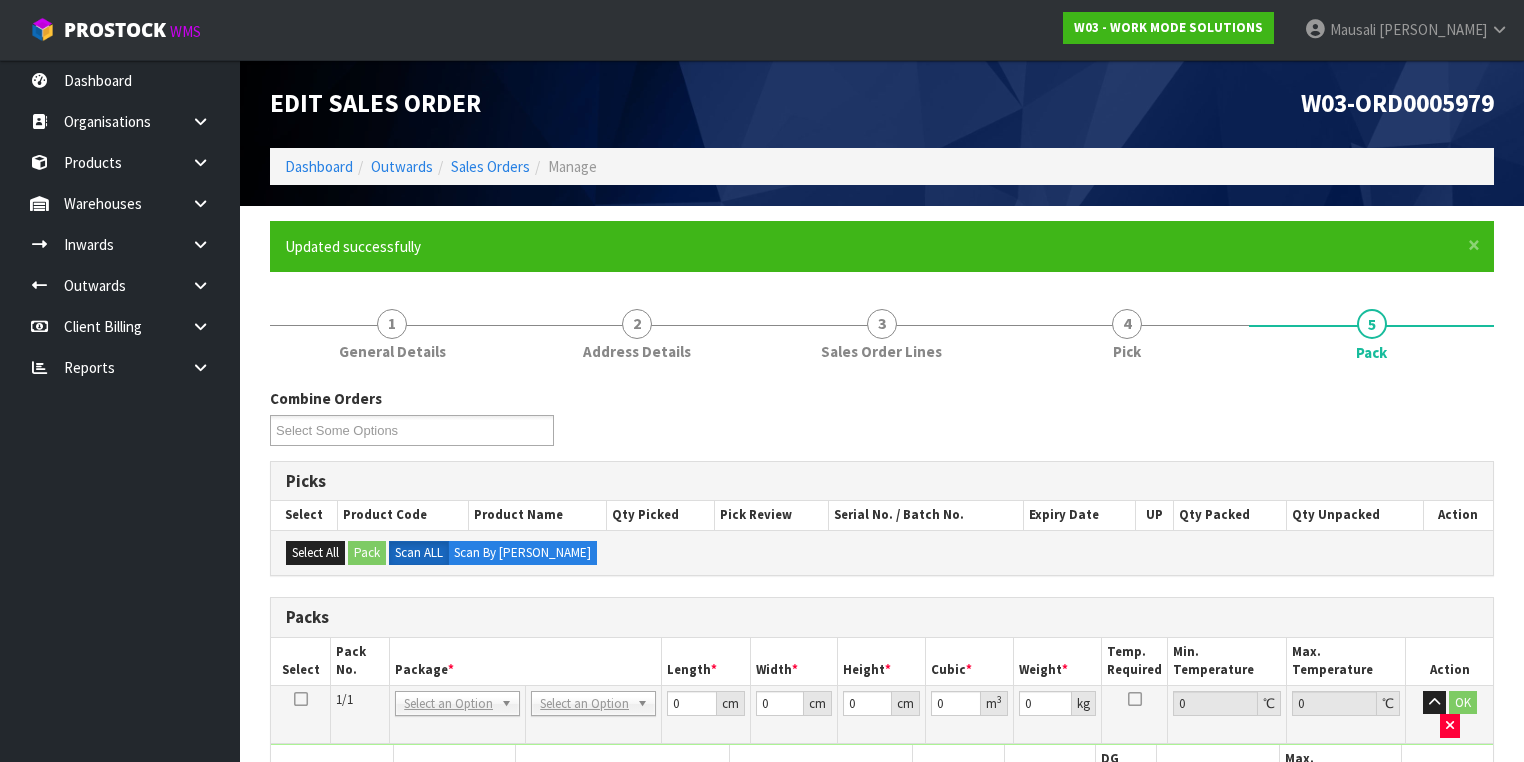 scroll, scrollTop: 431, scrollLeft: 0, axis: vertical 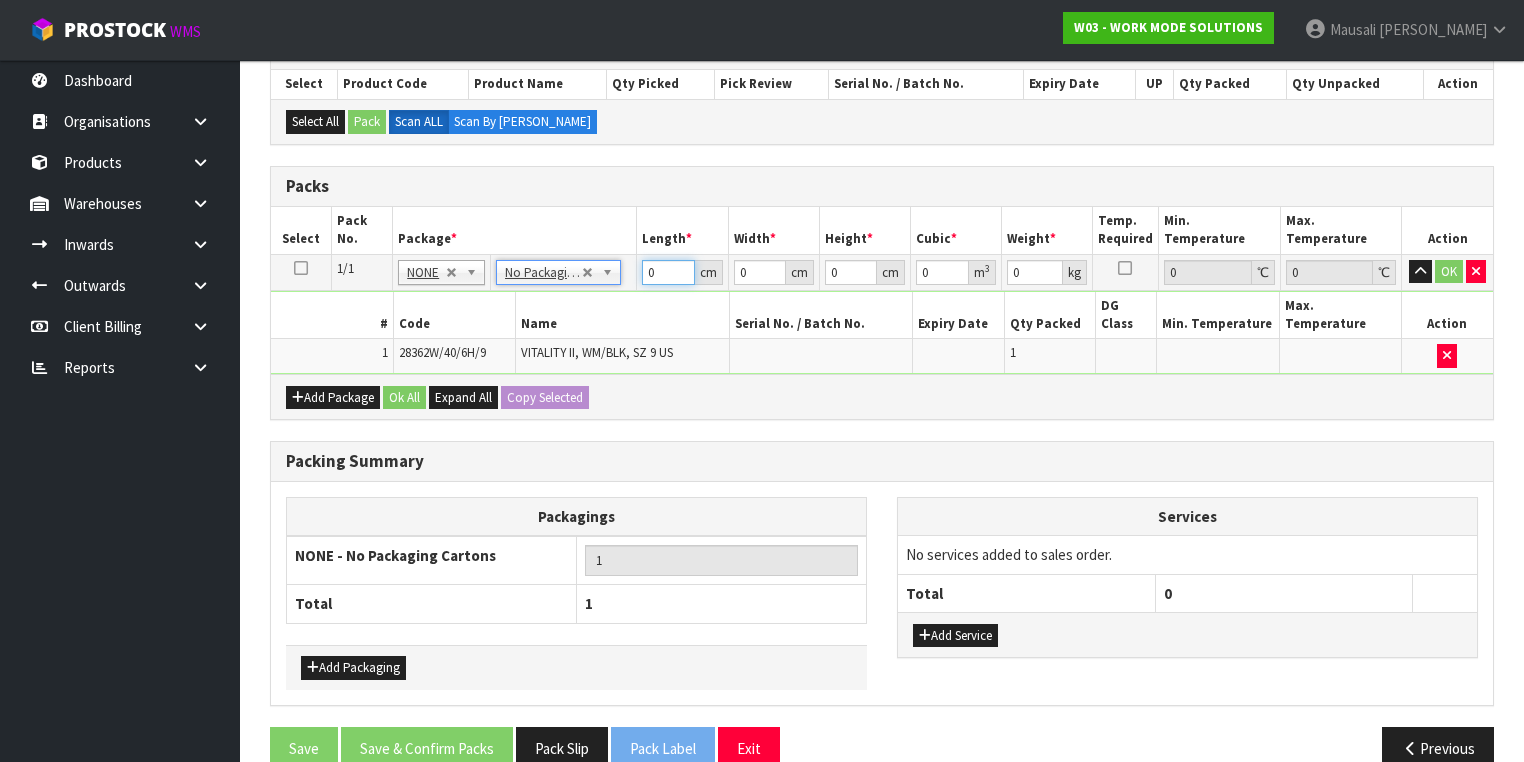 drag, startPoint x: 660, startPoint y: 276, endPoint x: 617, endPoint y: 288, distance: 44.64303 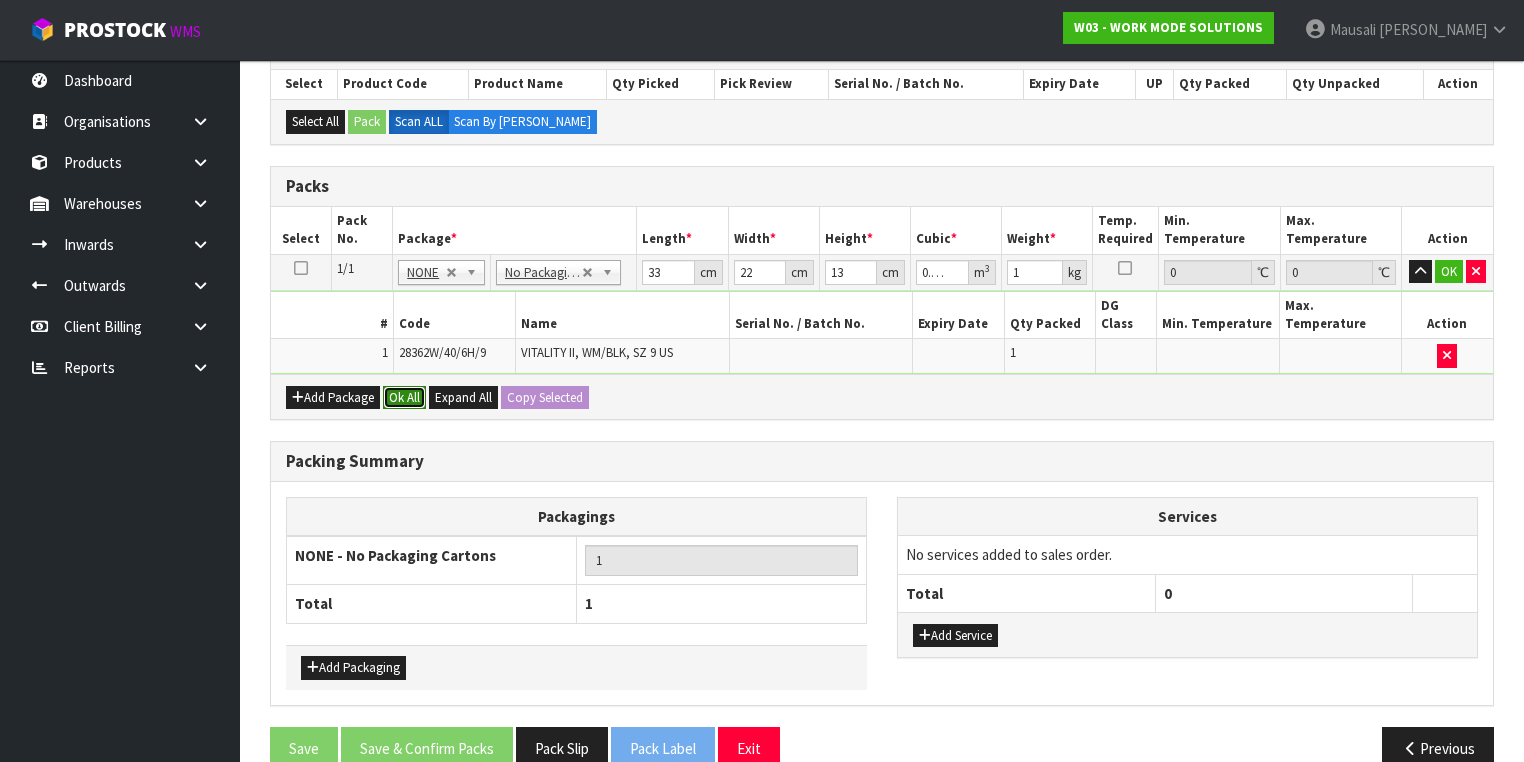 click on "Ok All" at bounding box center [404, 398] 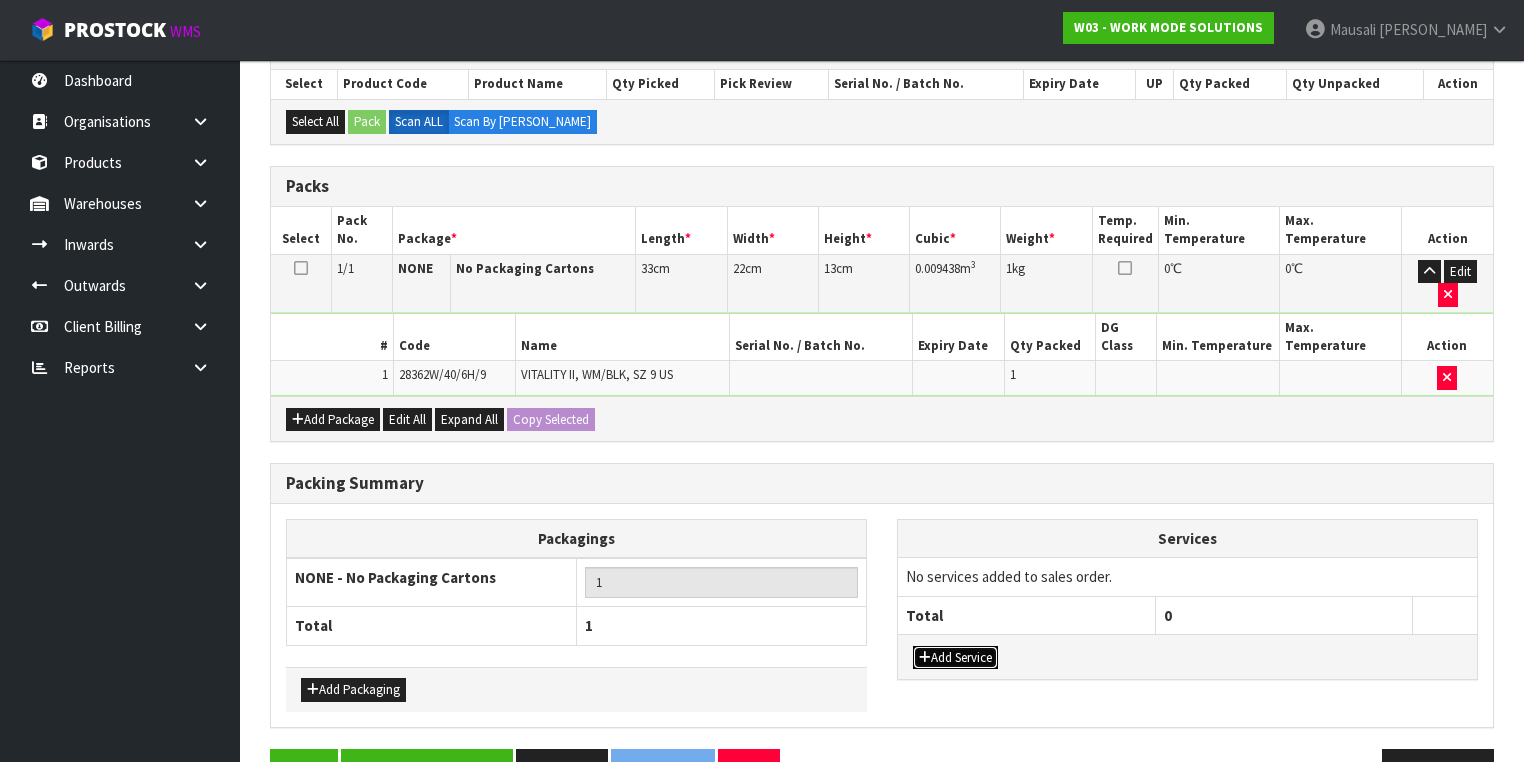 click on "Add Service" at bounding box center [955, 658] 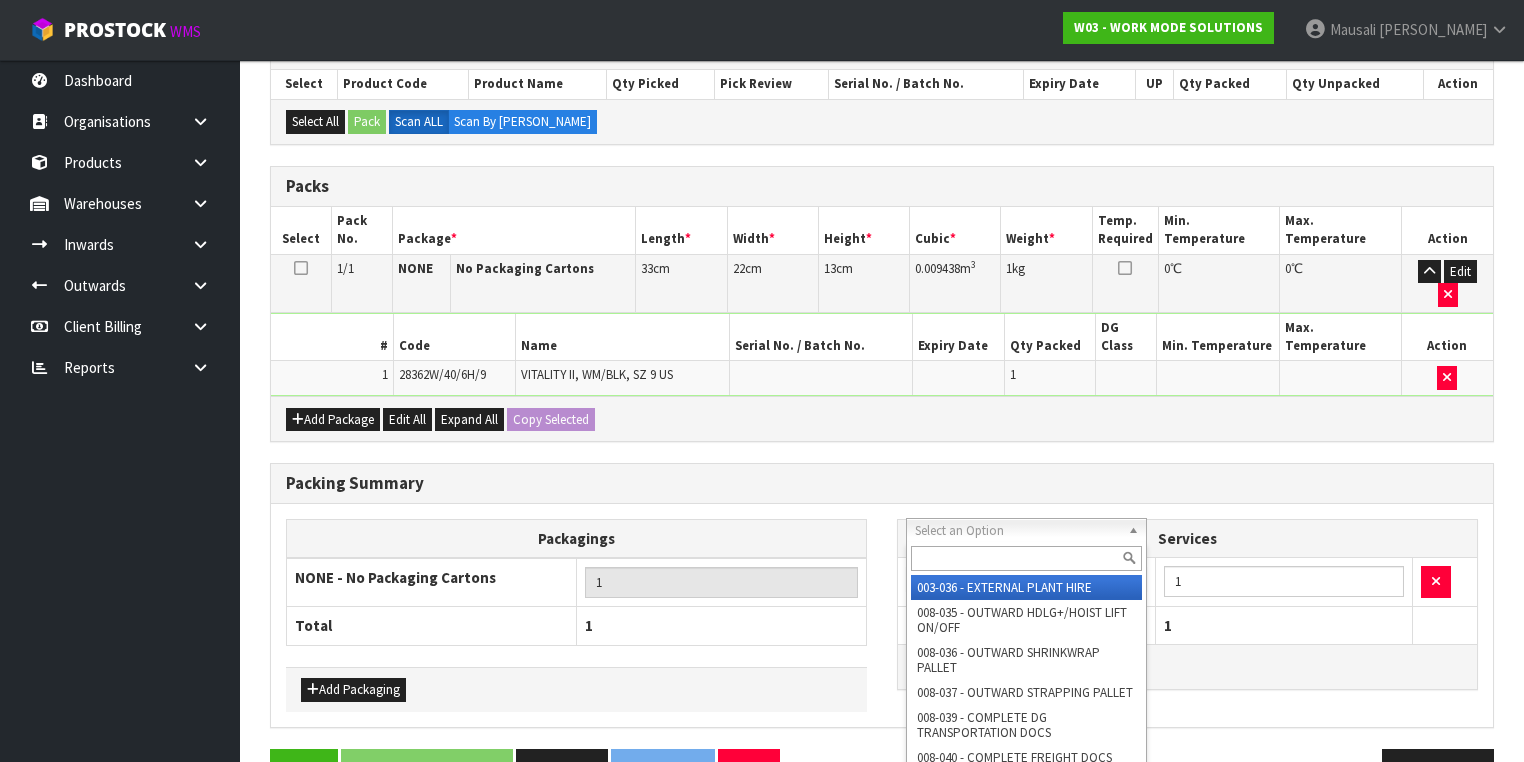 click at bounding box center [1026, 558] 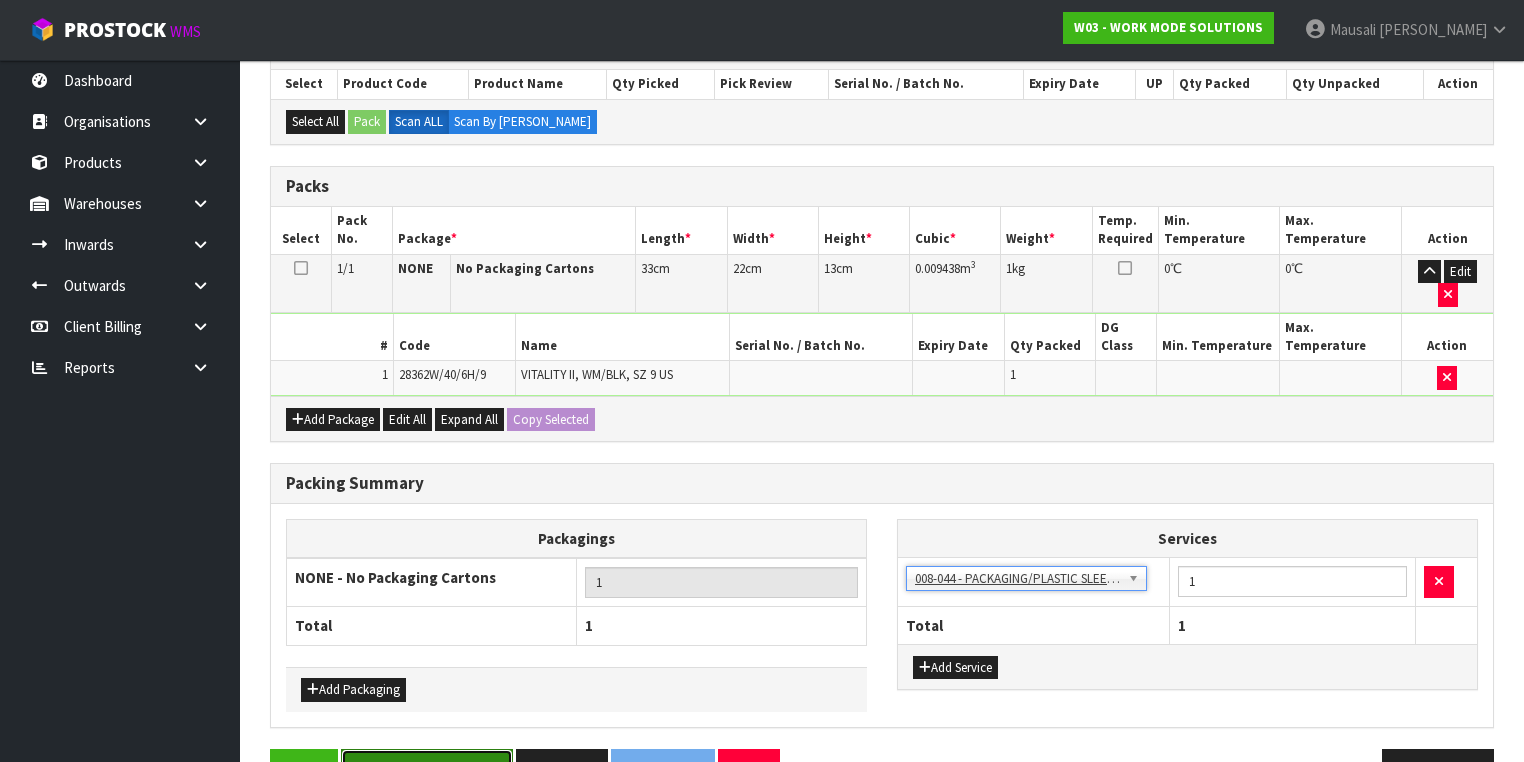 click on "Save & Confirm Packs" at bounding box center (427, 770) 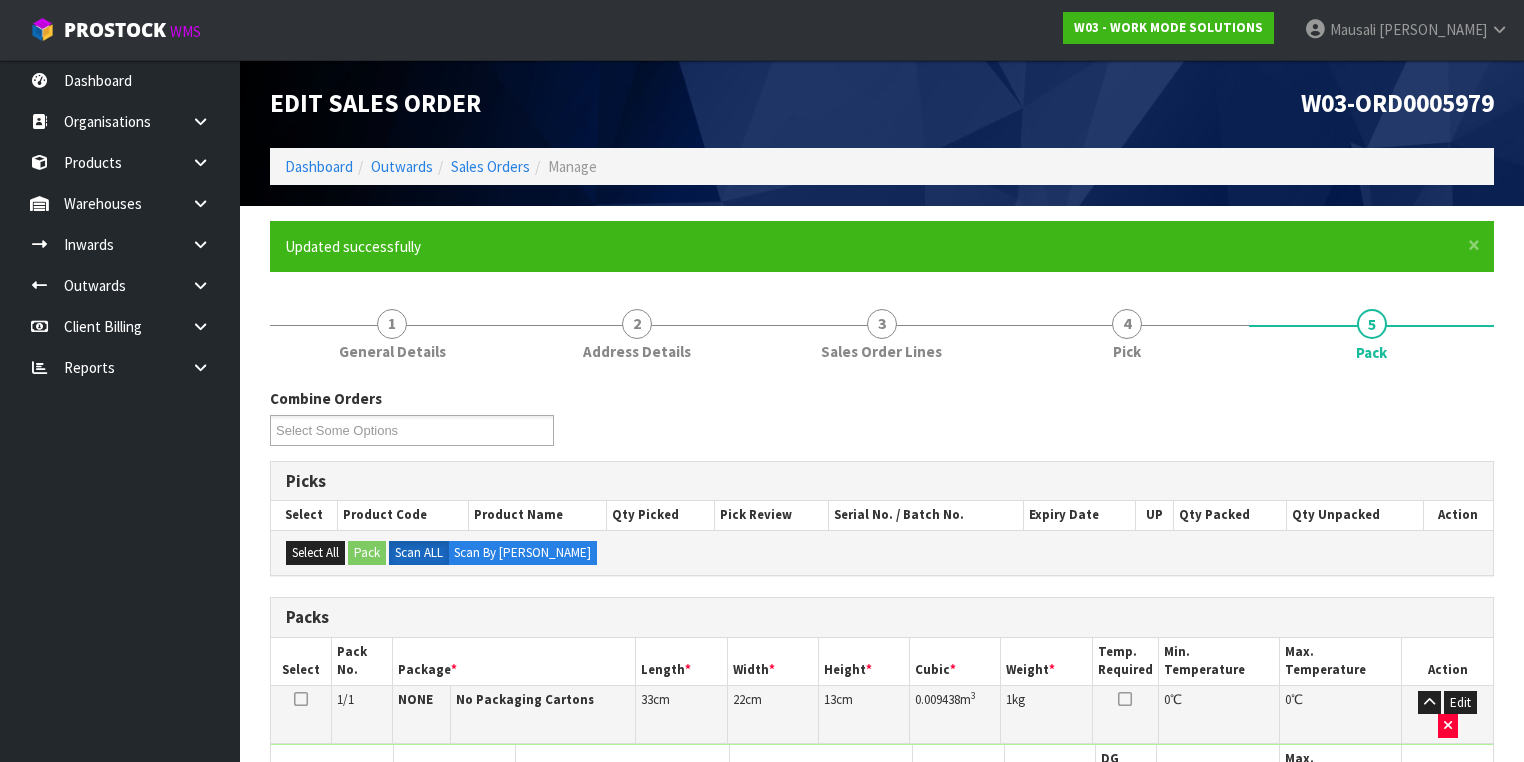 scroll, scrollTop: 332, scrollLeft: 0, axis: vertical 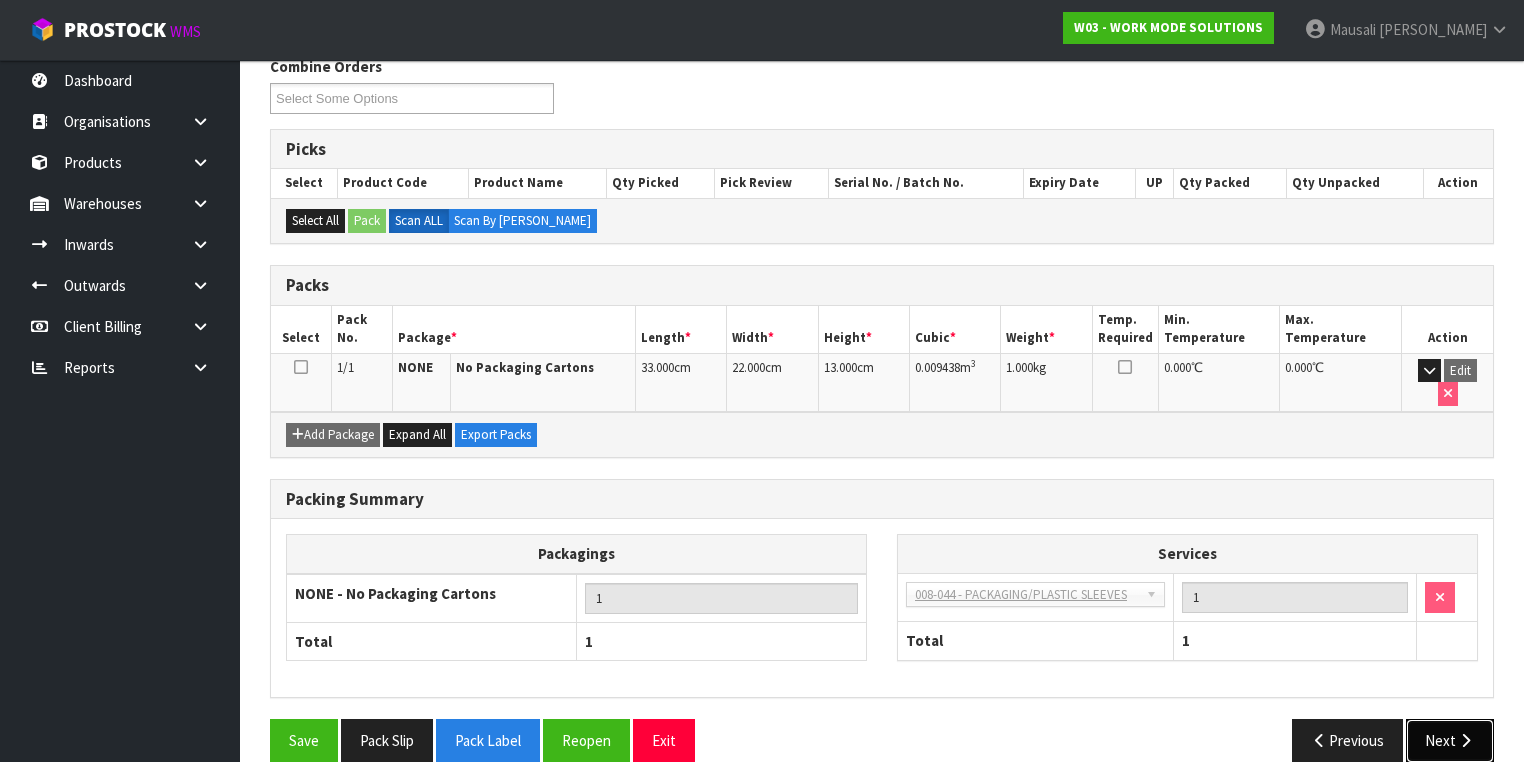 click on "Next" at bounding box center [1450, 740] 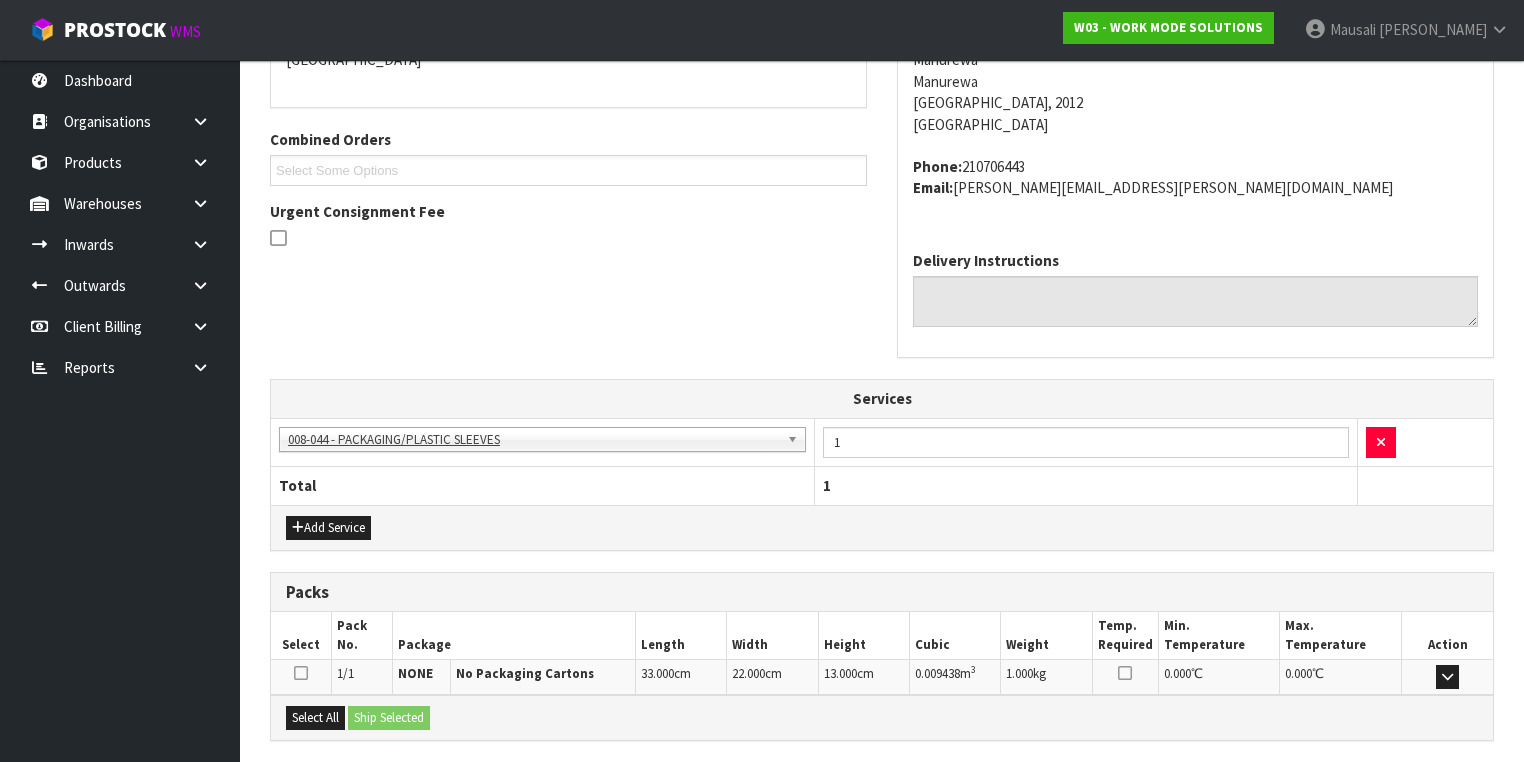 scroll, scrollTop: 645, scrollLeft: 0, axis: vertical 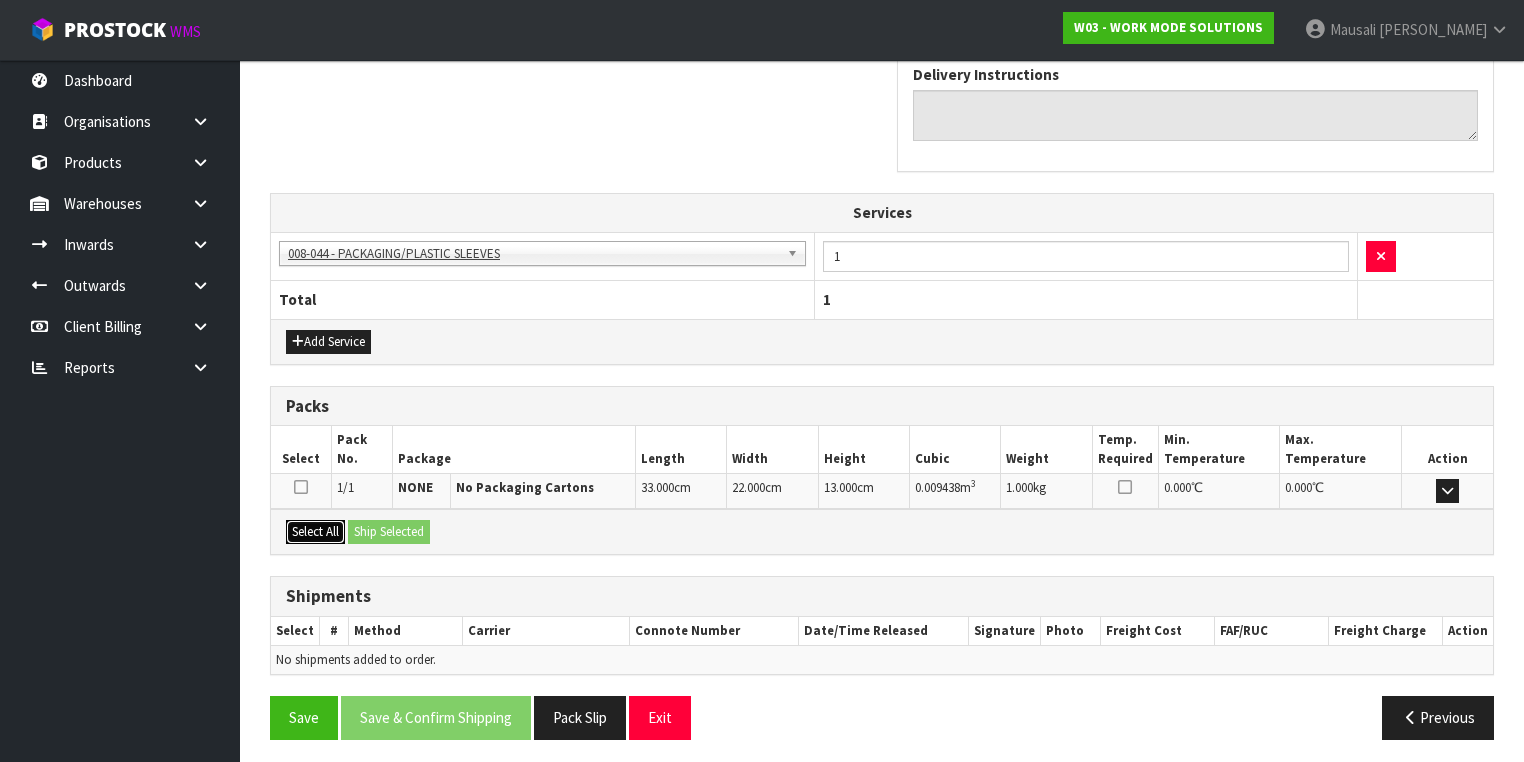 click on "Select All" at bounding box center (315, 532) 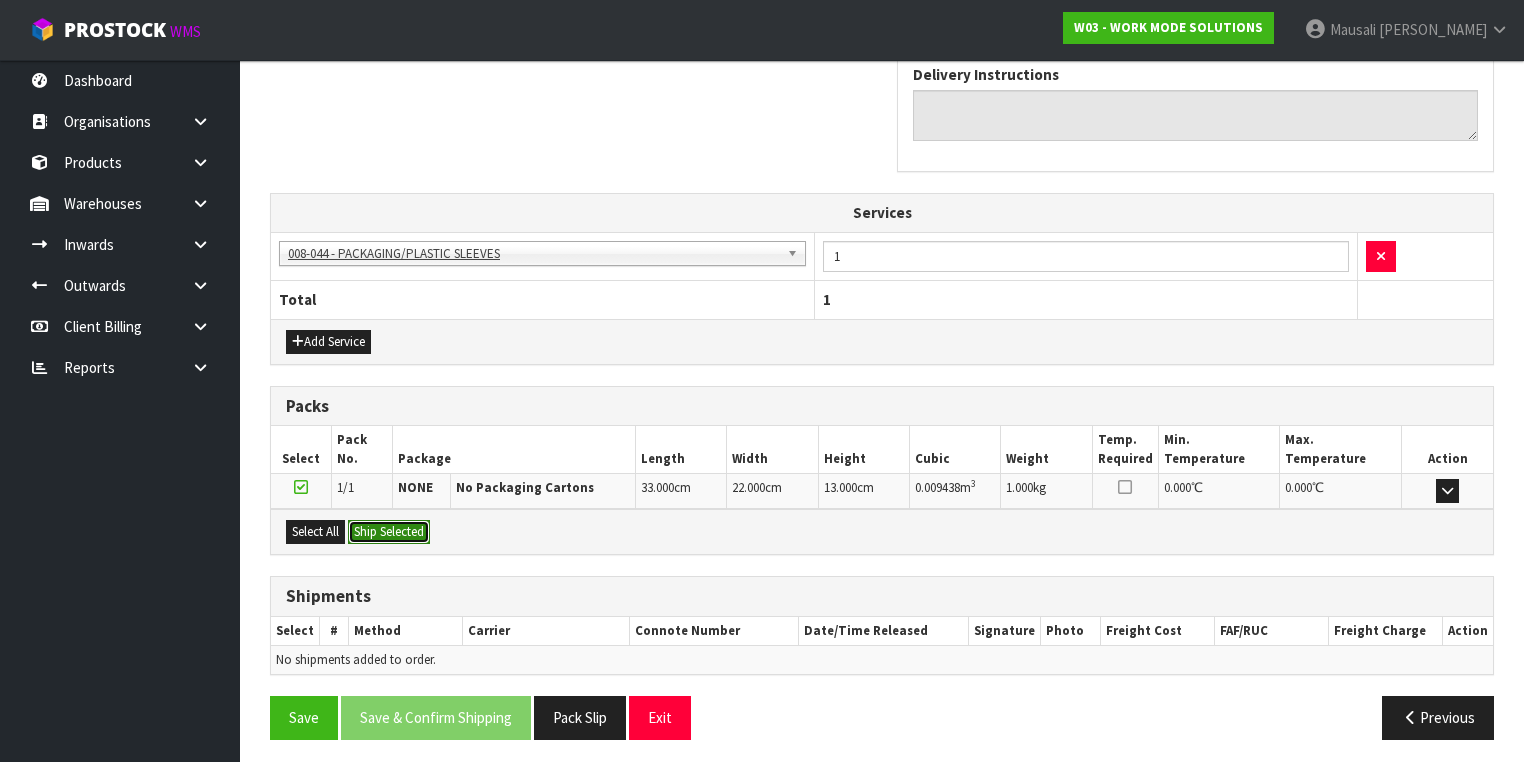 click on "Ship Selected" at bounding box center (389, 532) 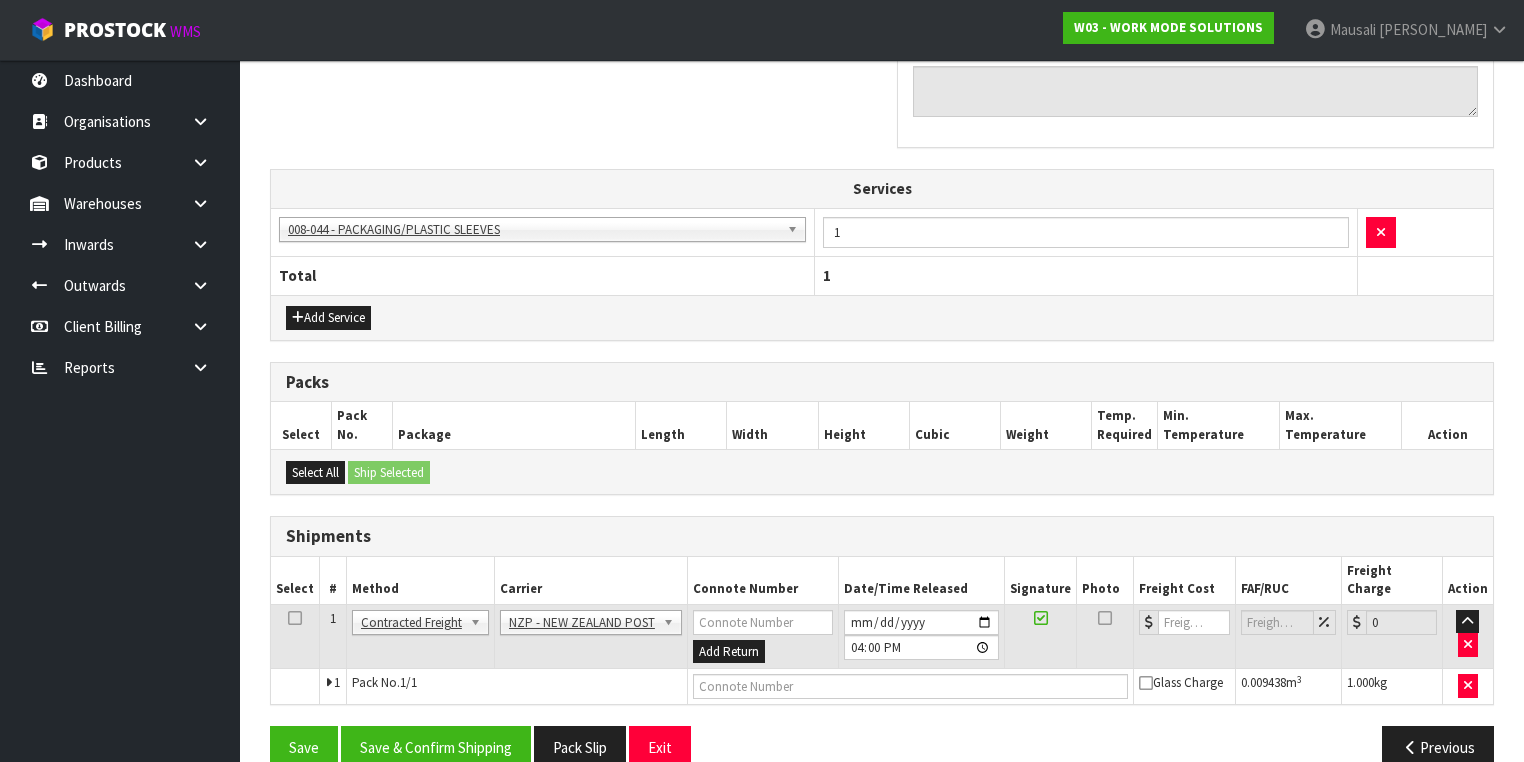 scroll, scrollTop: 680, scrollLeft: 0, axis: vertical 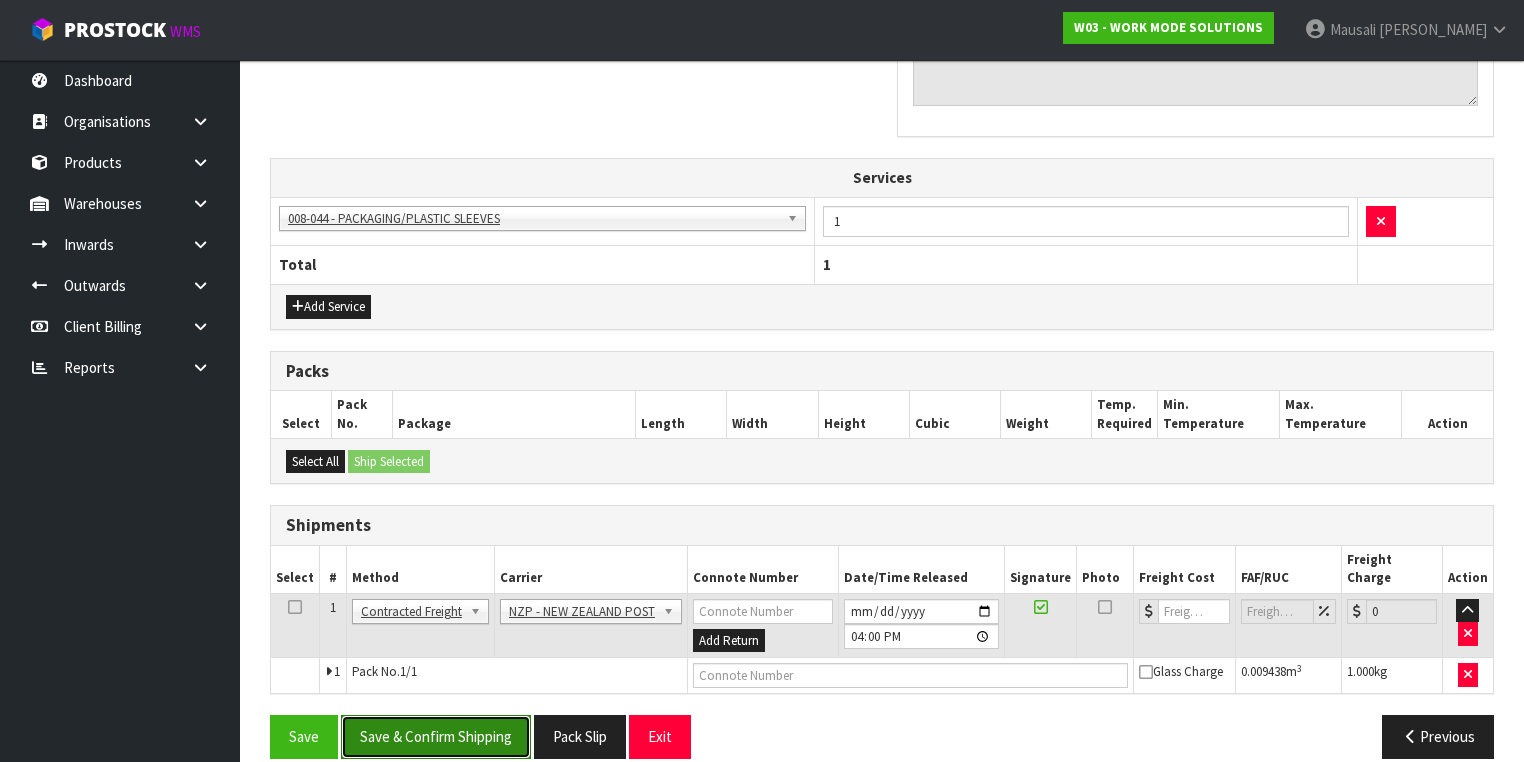 click on "Save & Confirm Shipping" at bounding box center (436, 736) 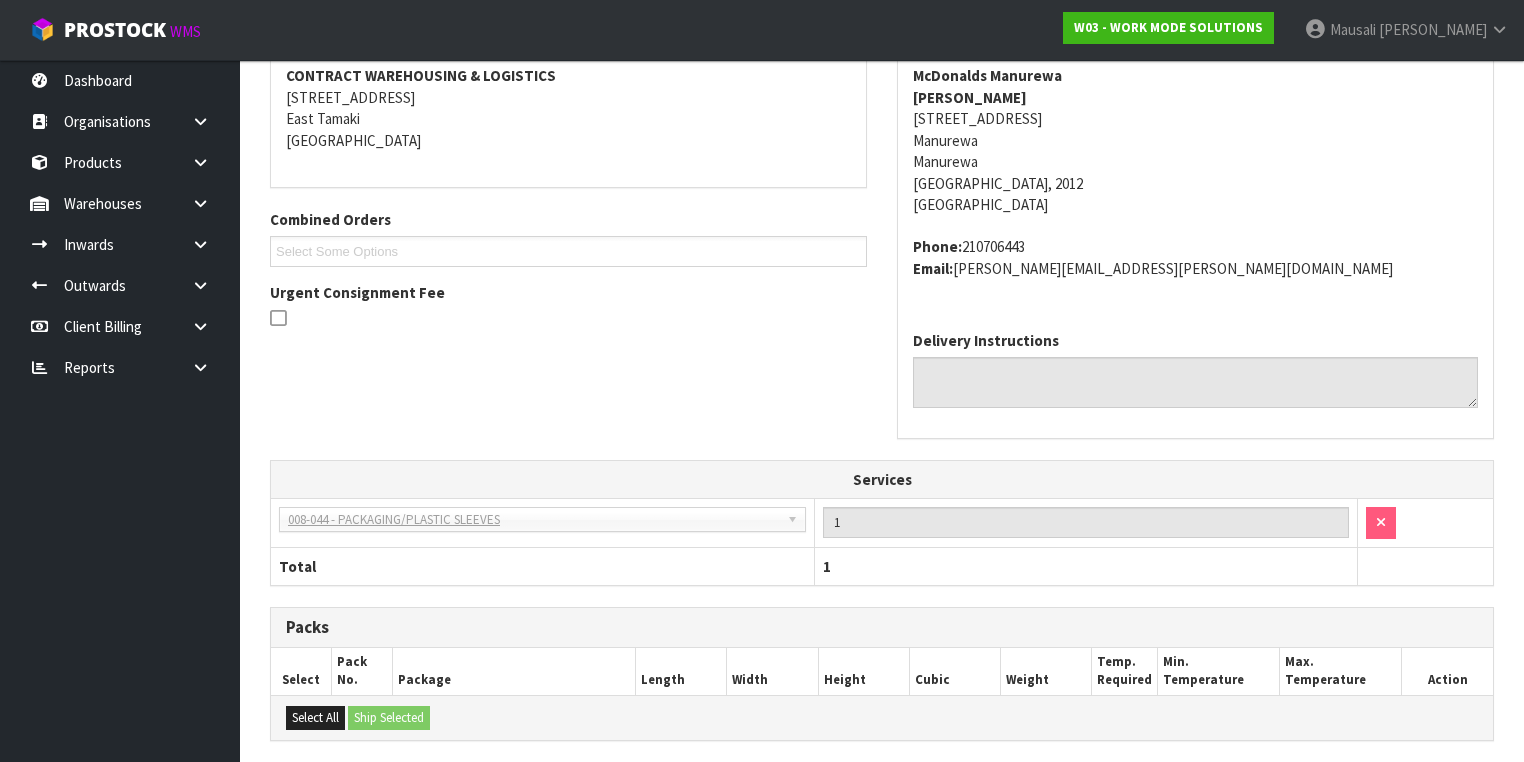 scroll, scrollTop: 653, scrollLeft: 0, axis: vertical 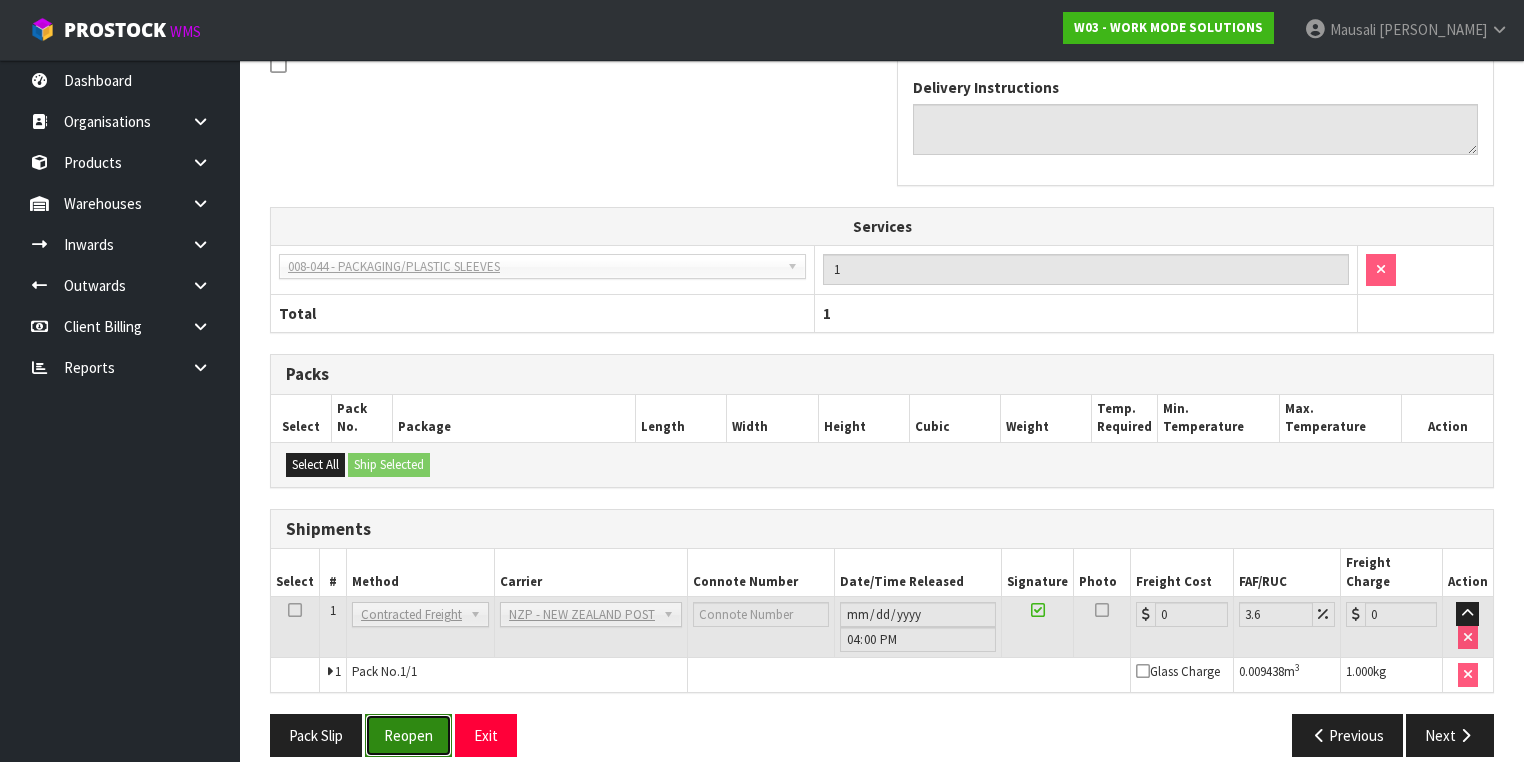 click on "Reopen" at bounding box center [408, 735] 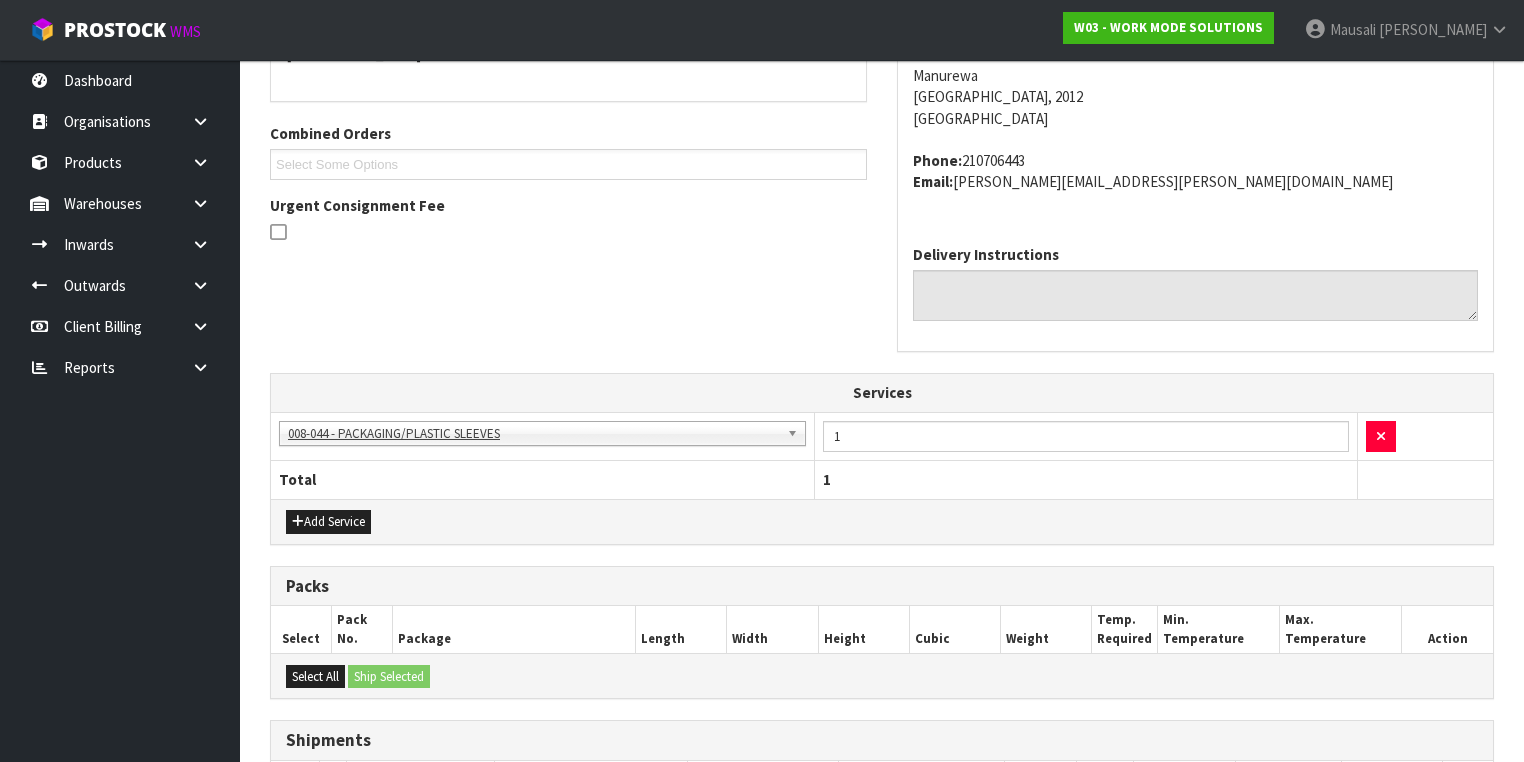 scroll, scrollTop: 640, scrollLeft: 0, axis: vertical 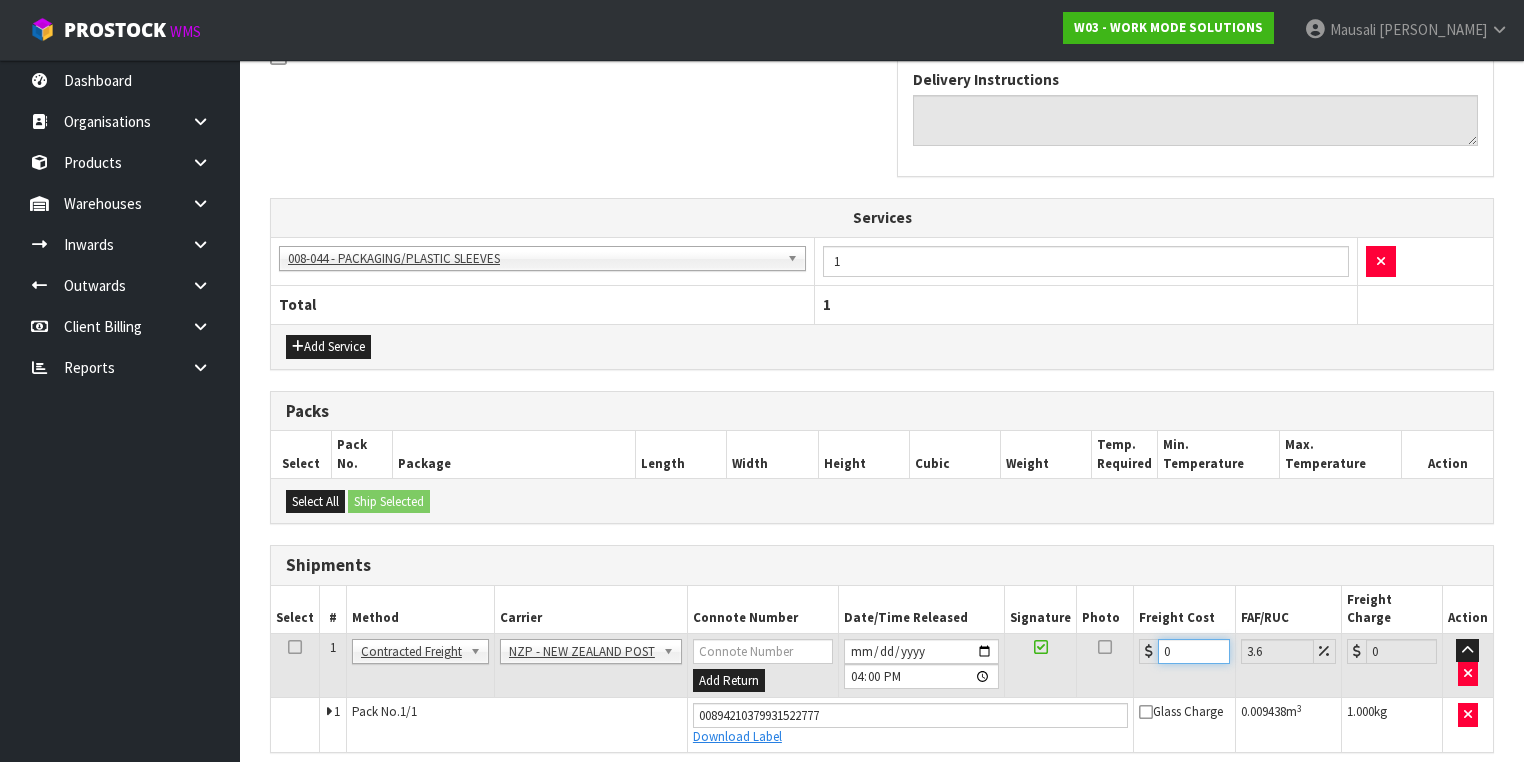 drag, startPoint x: 1189, startPoint y: 632, endPoint x: 1140, endPoint y: 644, distance: 50.447994 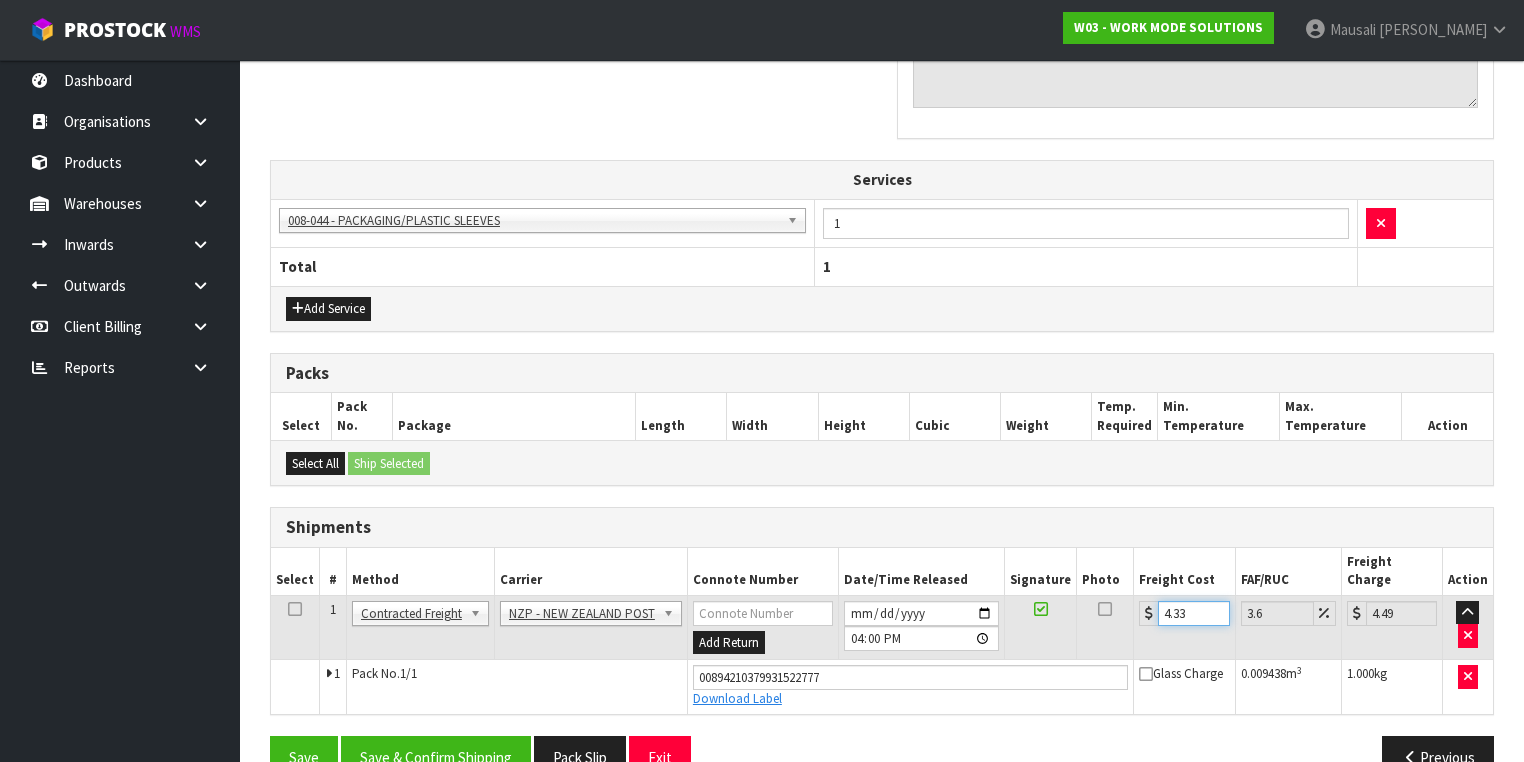 scroll, scrollTop: 699, scrollLeft: 0, axis: vertical 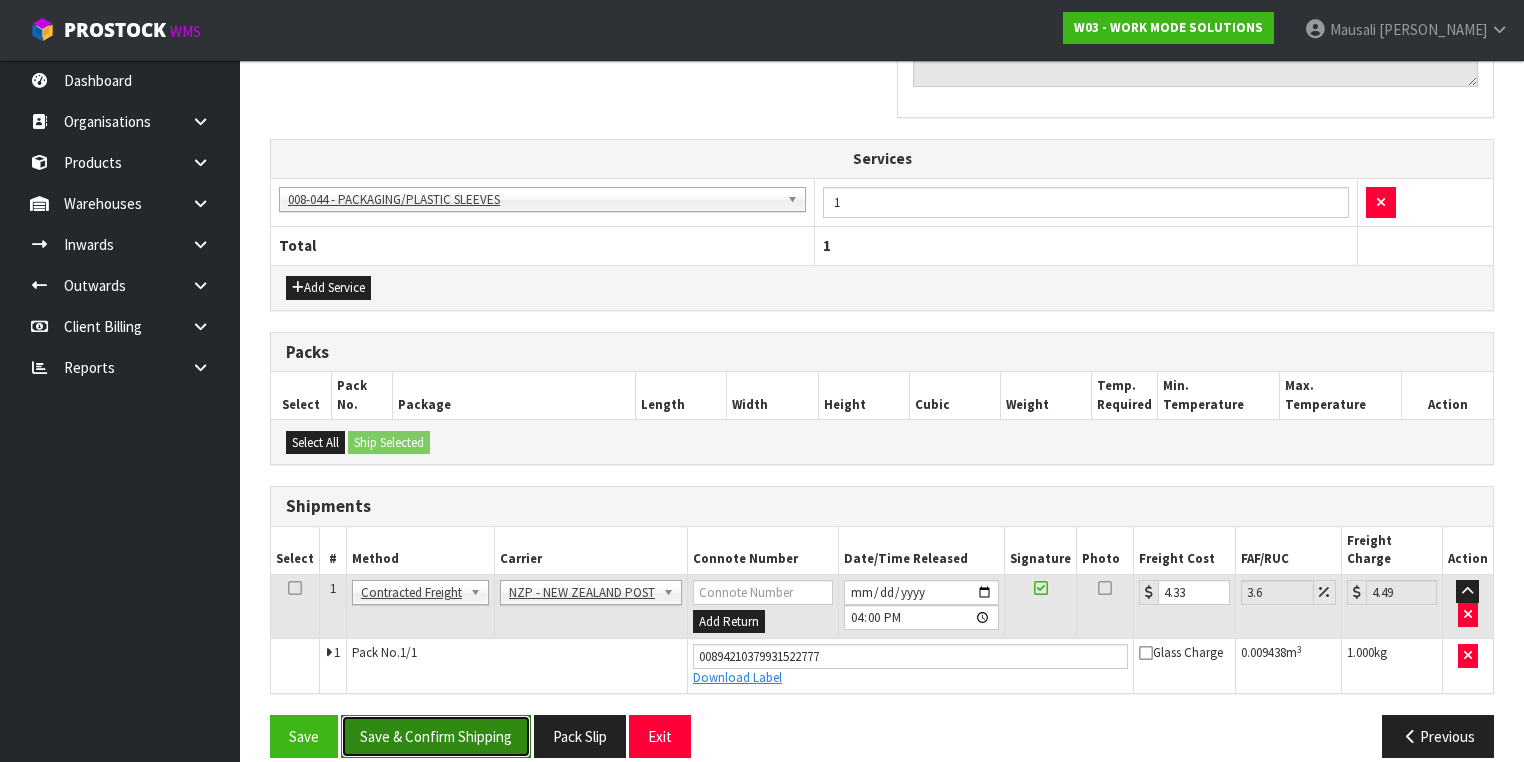 click on "Save & Confirm Shipping" at bounding box center [436, 736] 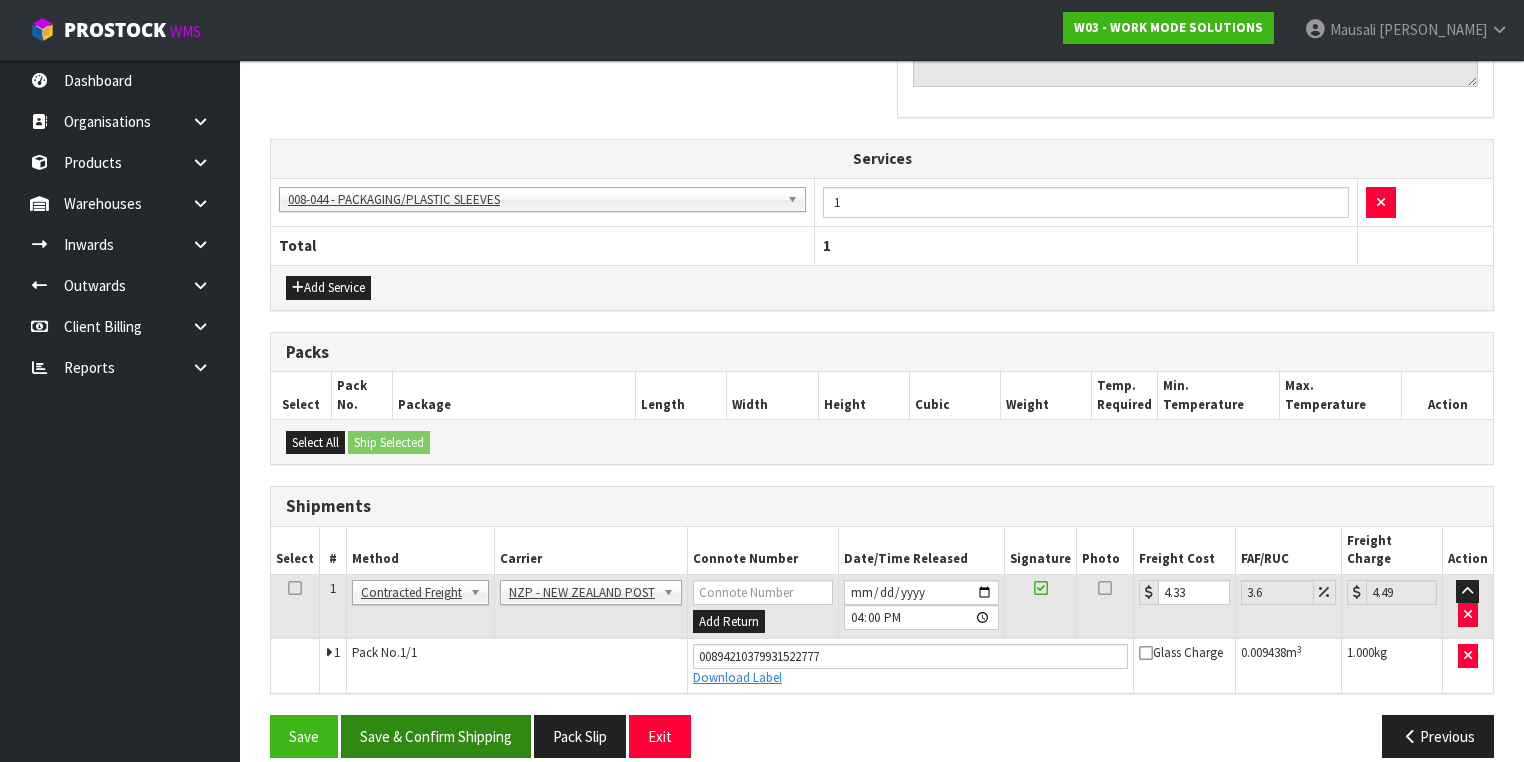 scroll, scrollTop: 0, scrollLeft: 0, axis: both 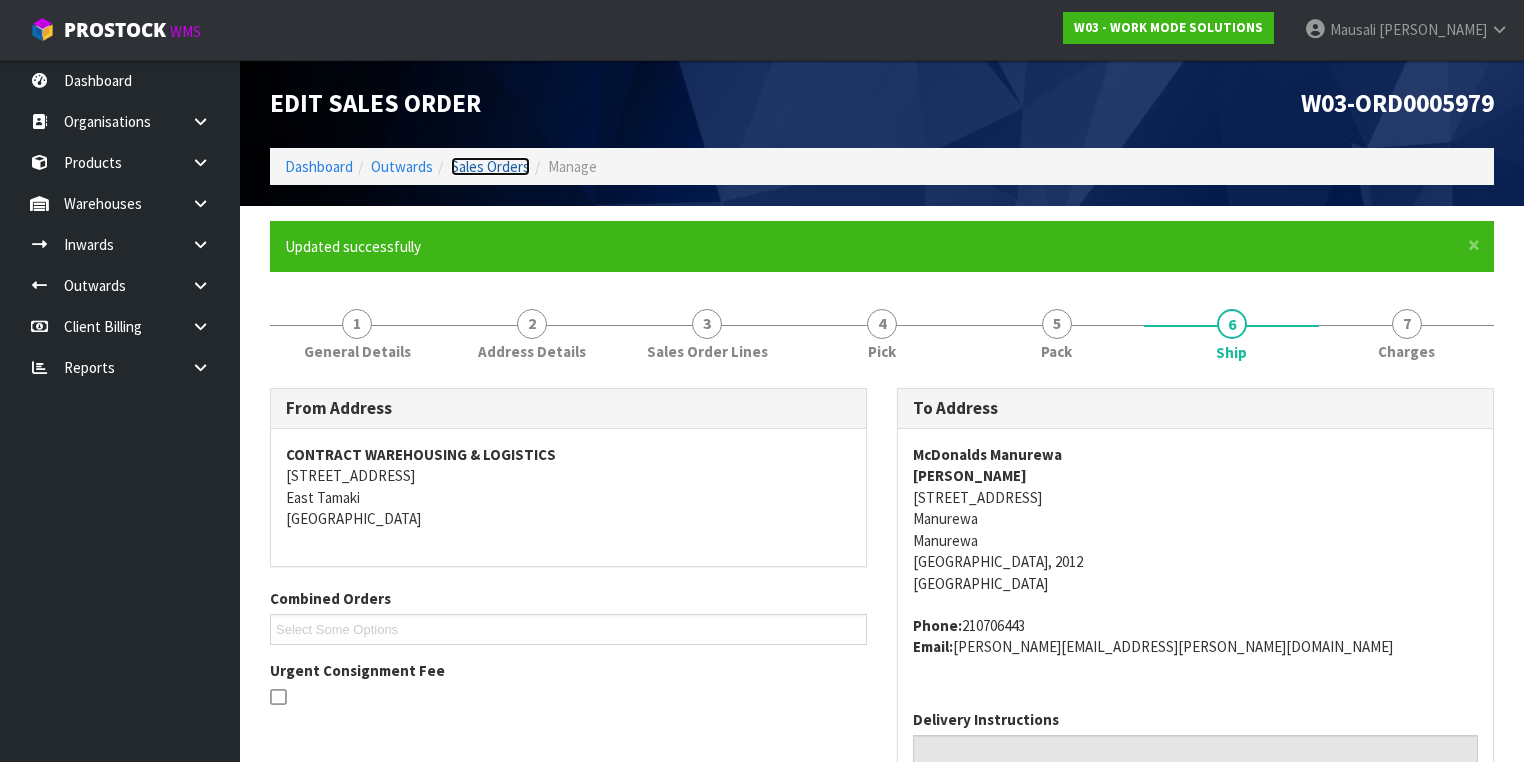 click on "Sales Orders" at bounding box center [490, 166] 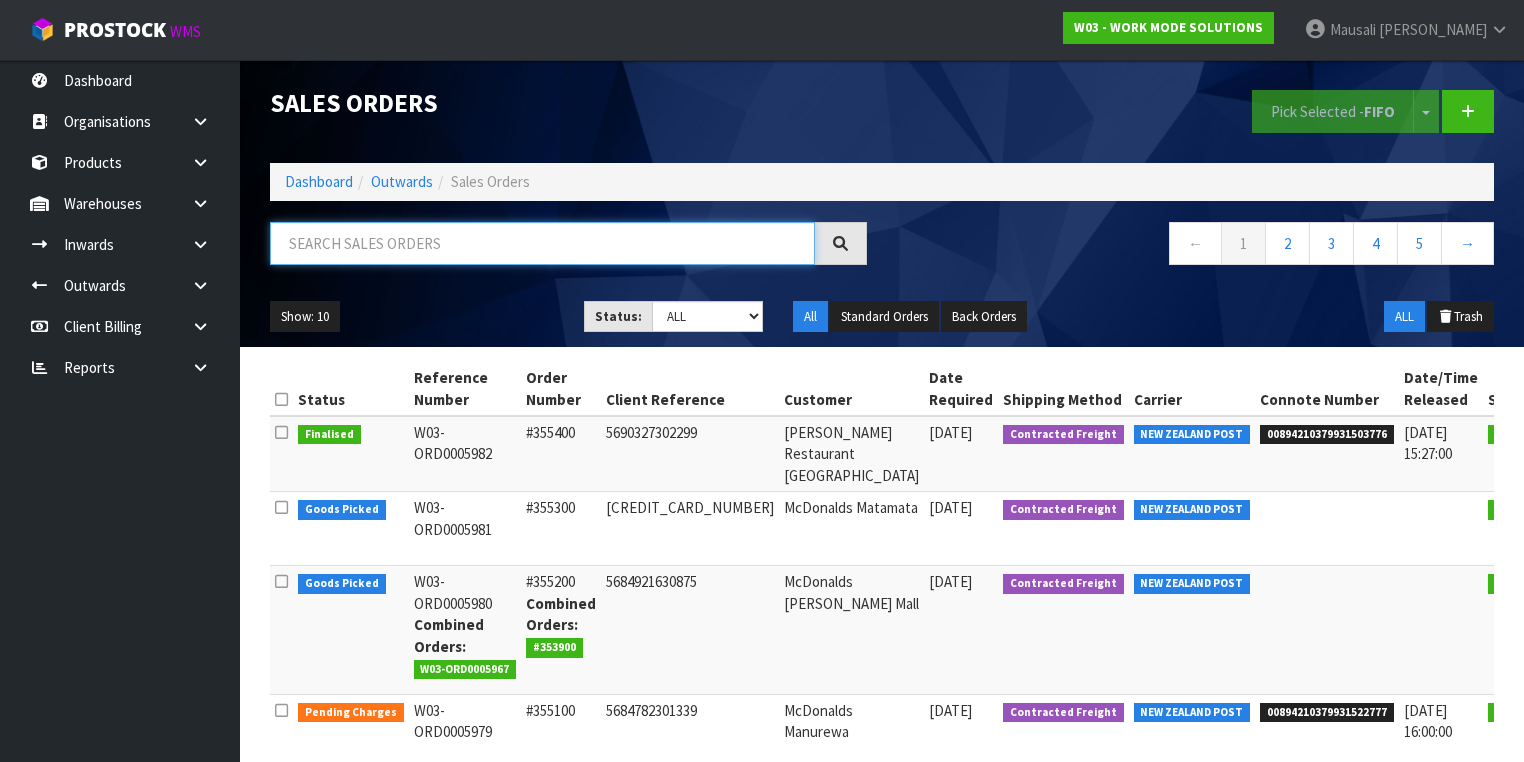 drag, startPoint x: 361, startPoint y: 244, endPoint x: 359, endPoint y: 234, distance: 10.198039 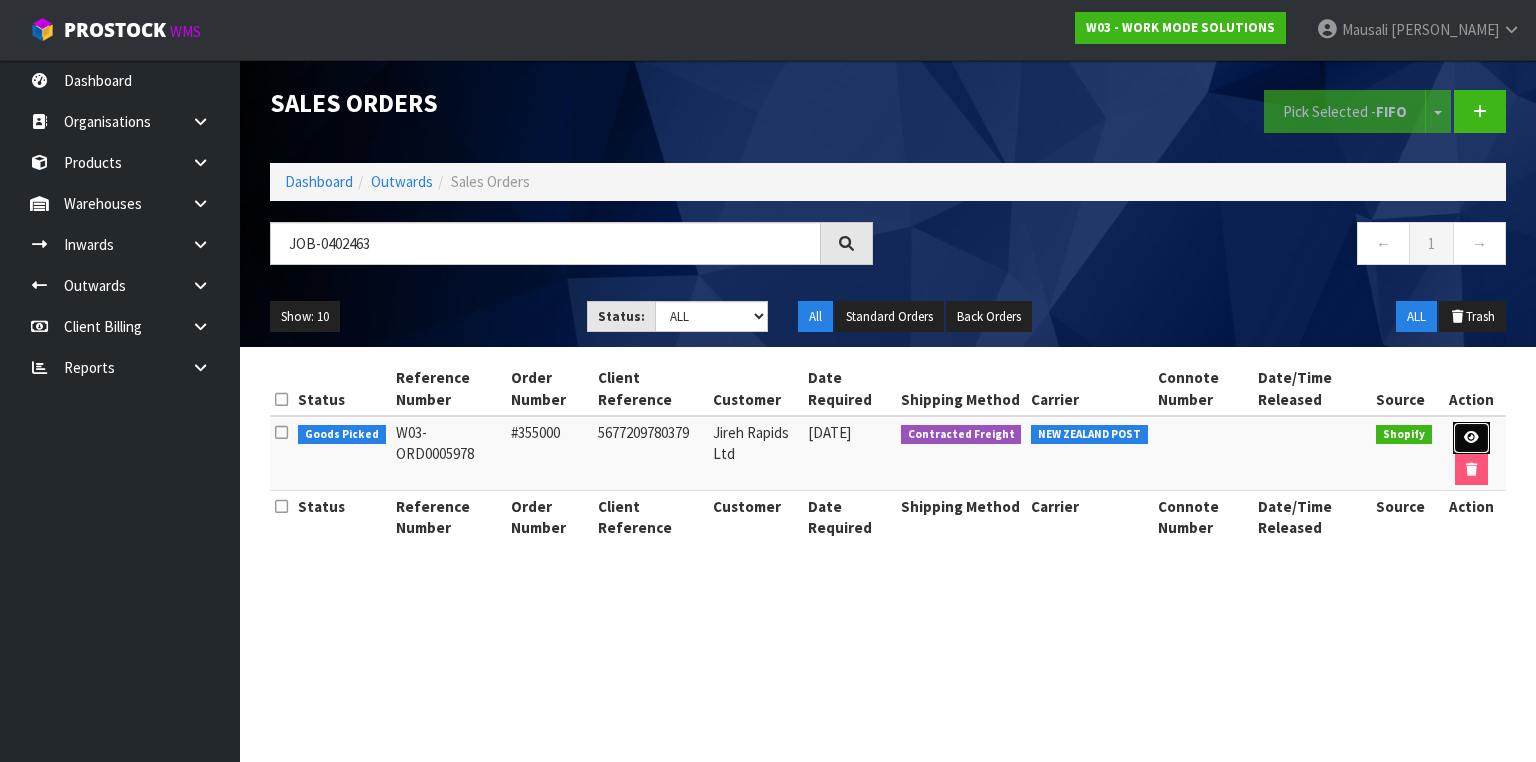 click at bounding box center [1471, 437] 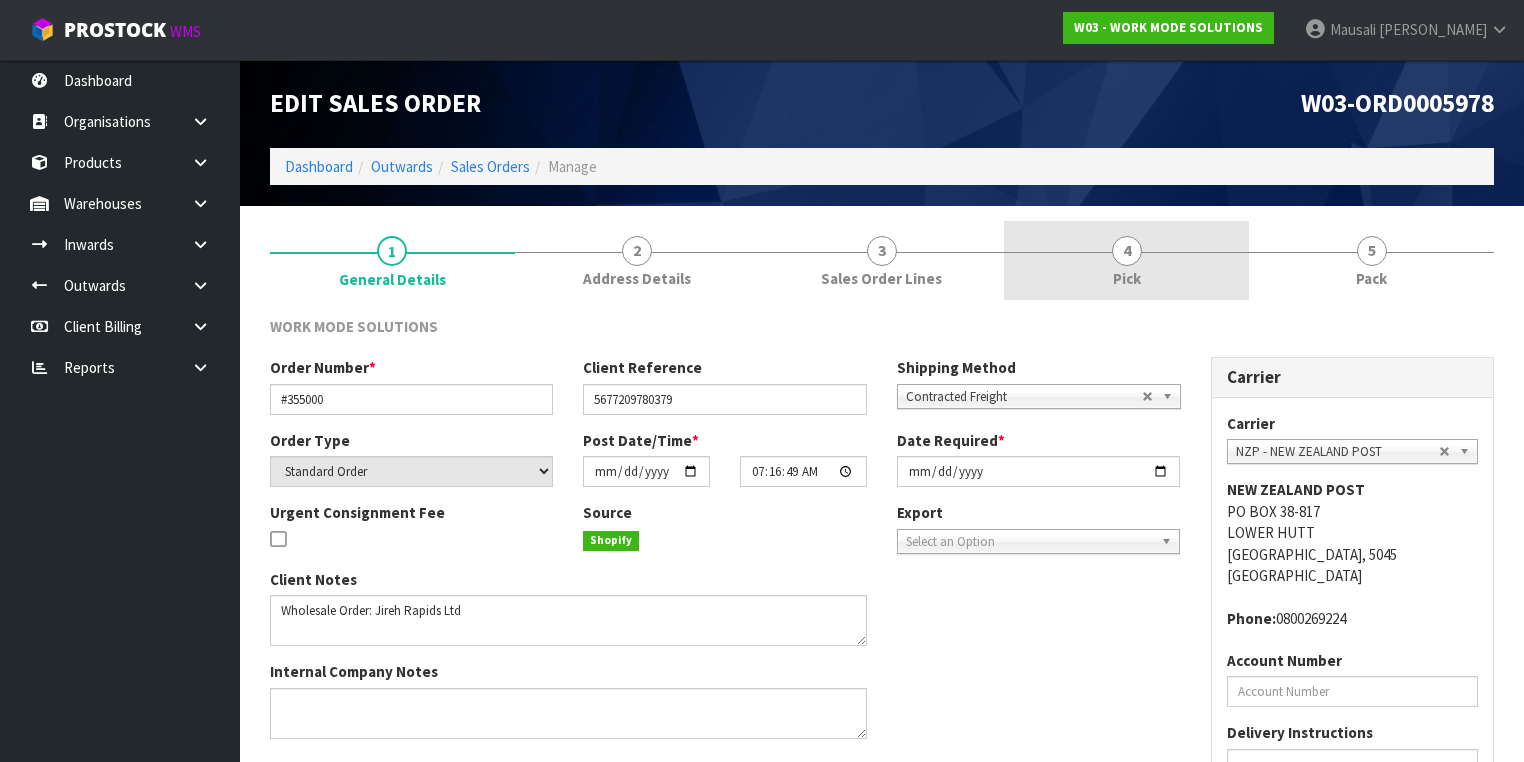 click on "4
Pick" at bounding box center (1126, 260) 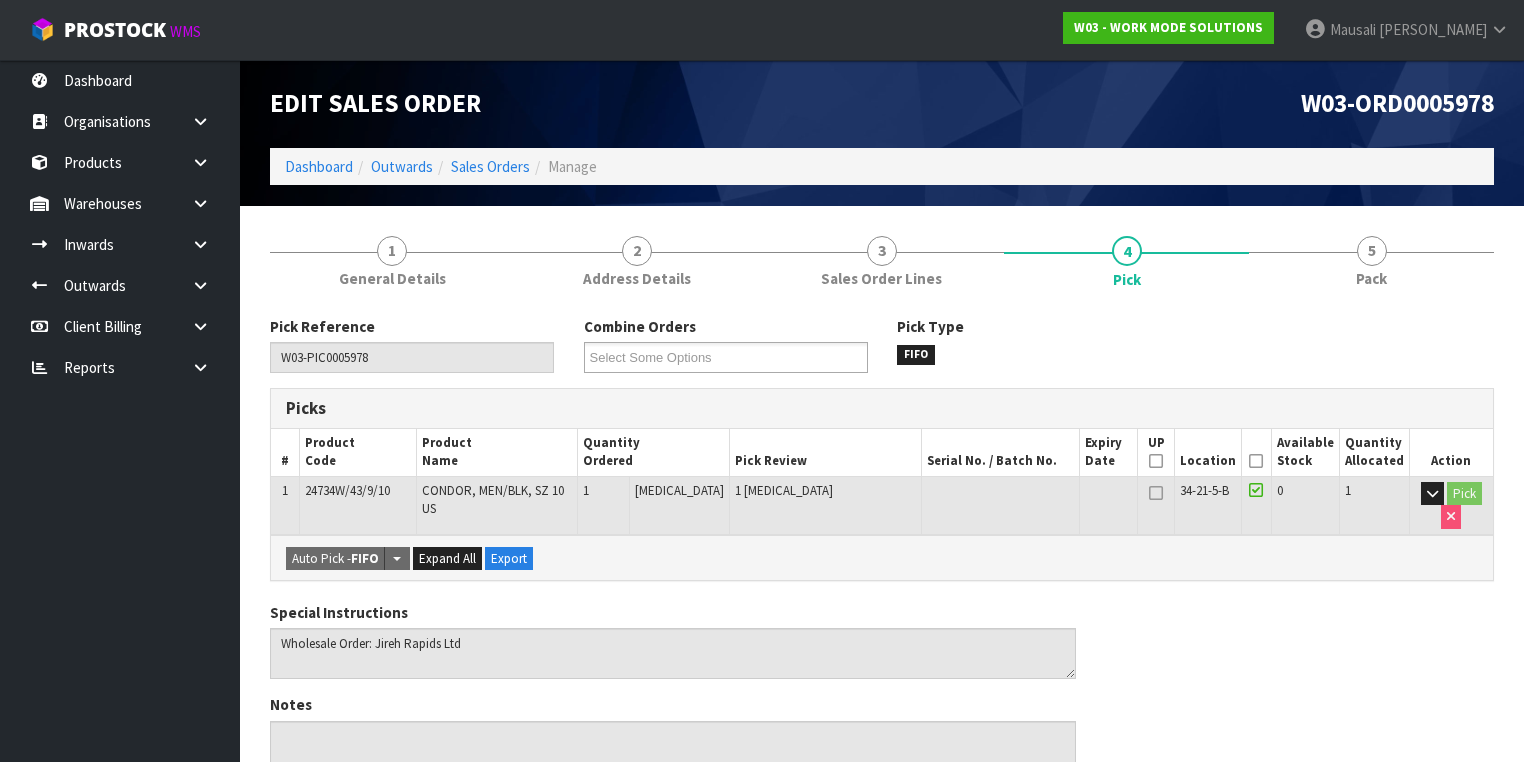 click at bounding box center (1256, 461) 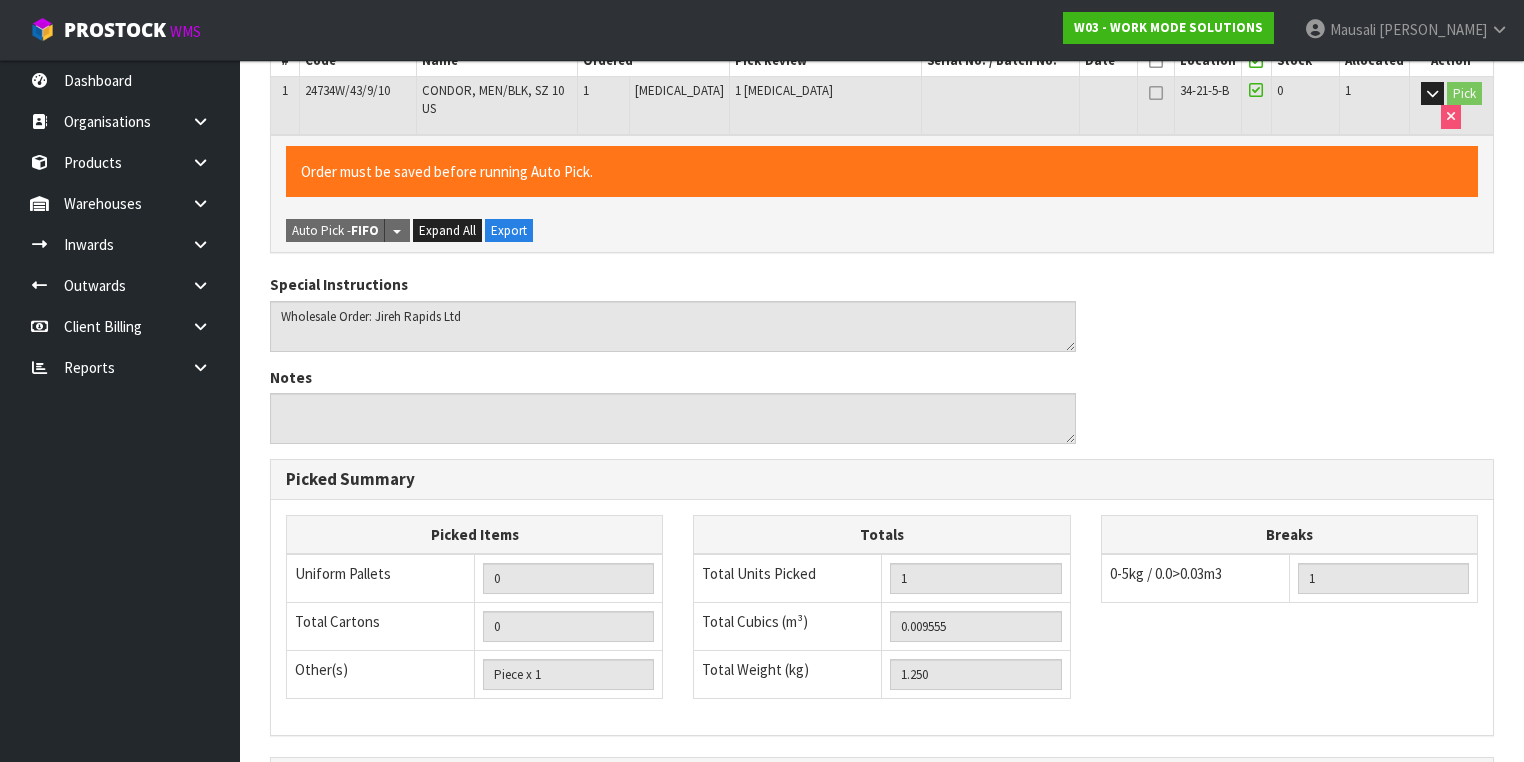 scroll, scrollTop: 641, scrollLeft: 0, axis: vertical 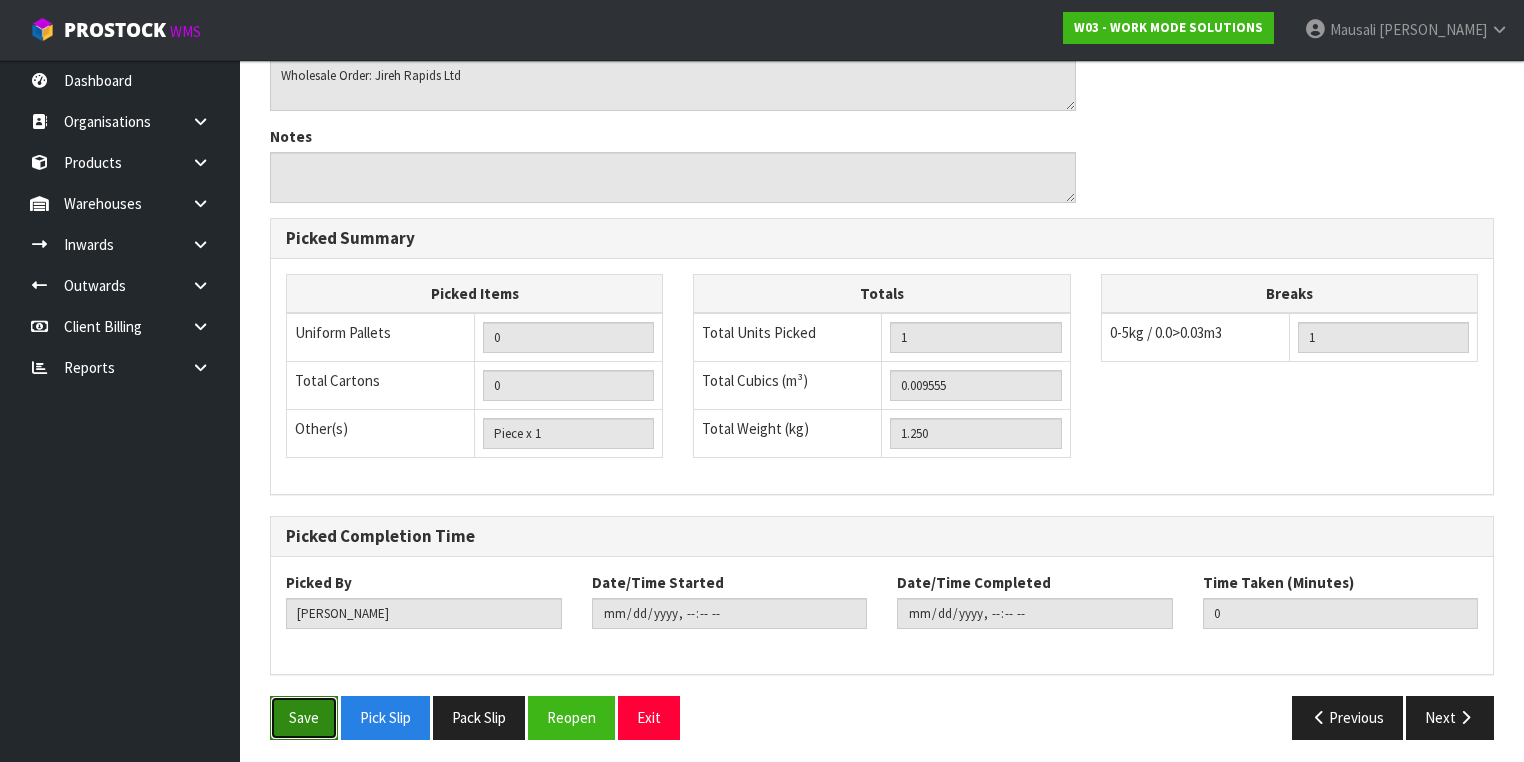 click on "Save" at bounding box center (304, 717) 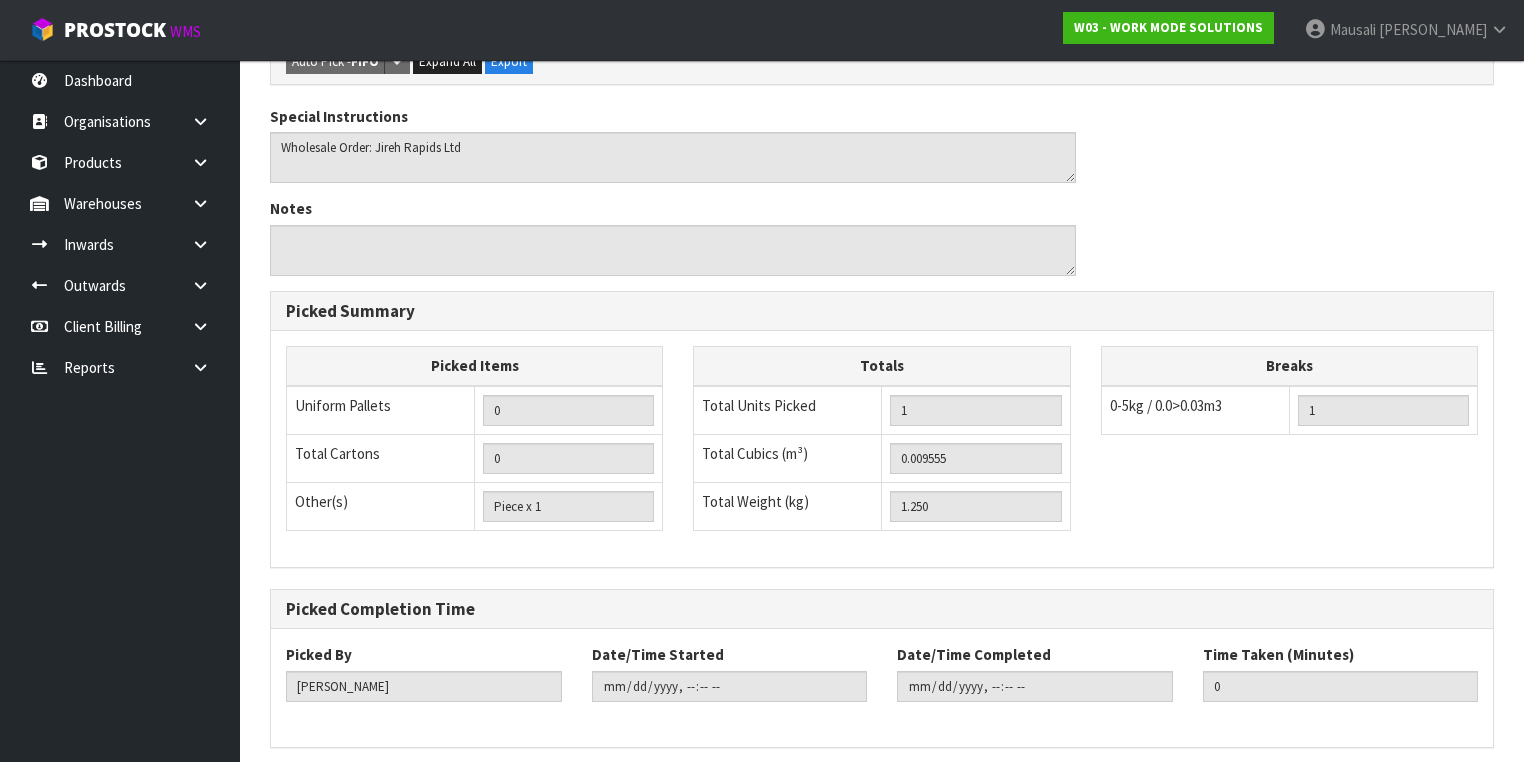 scroll, scrollTop: 0, scrollLeft: 0, axis: both 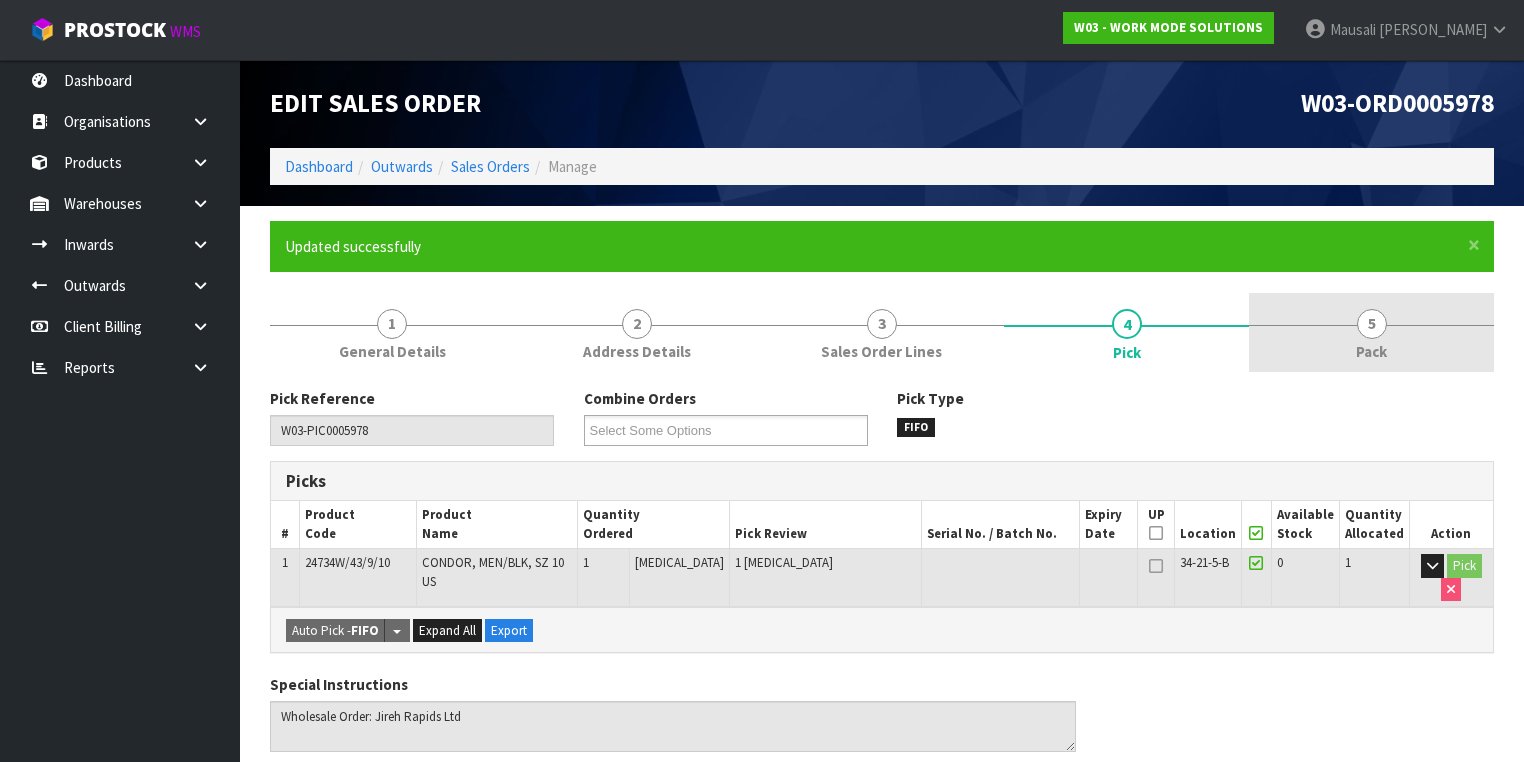 click on "Pack" at bounding box center (1371, 351) 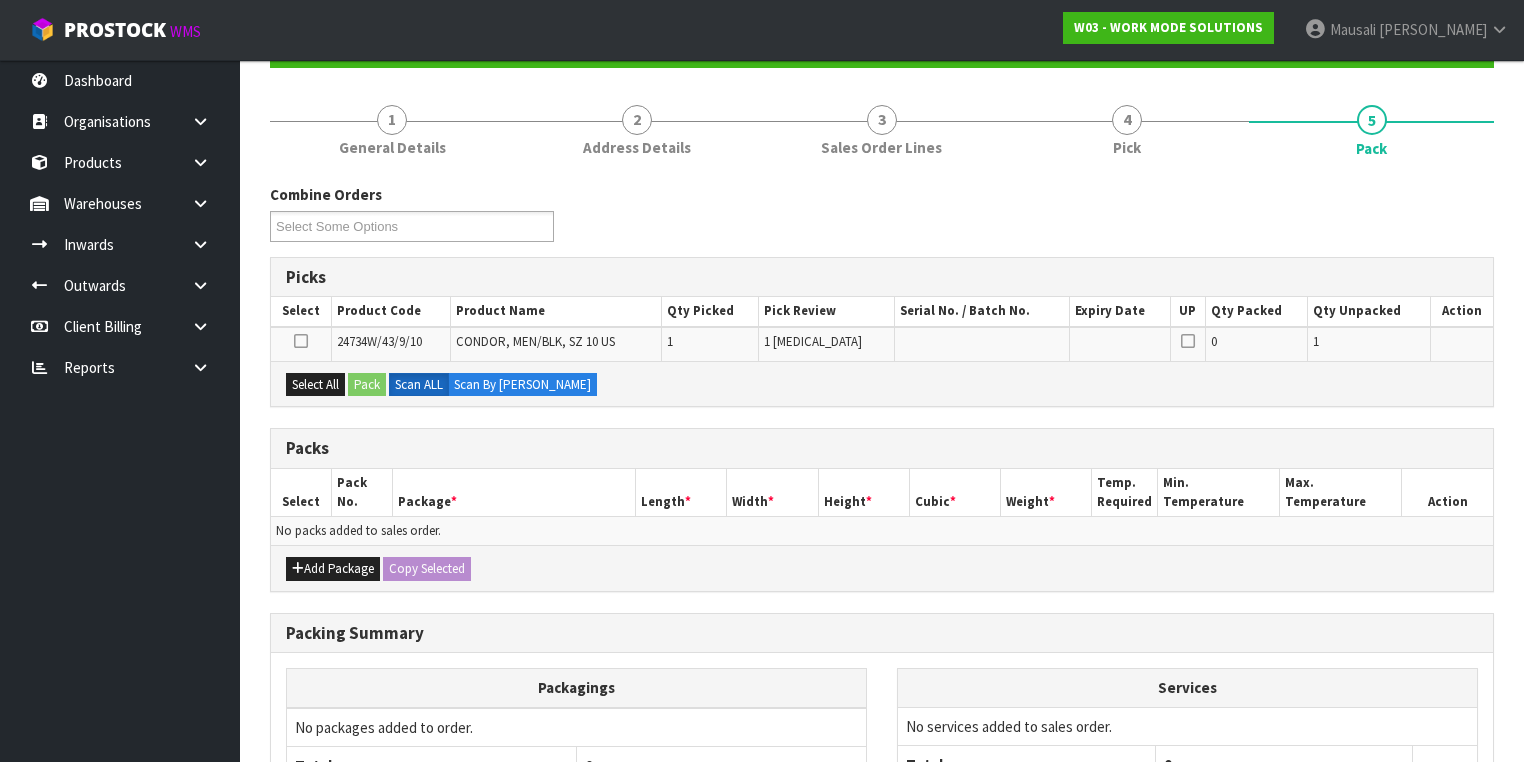 scroll, scrollTop: 320, scrollLeft: 0, axis: vertical 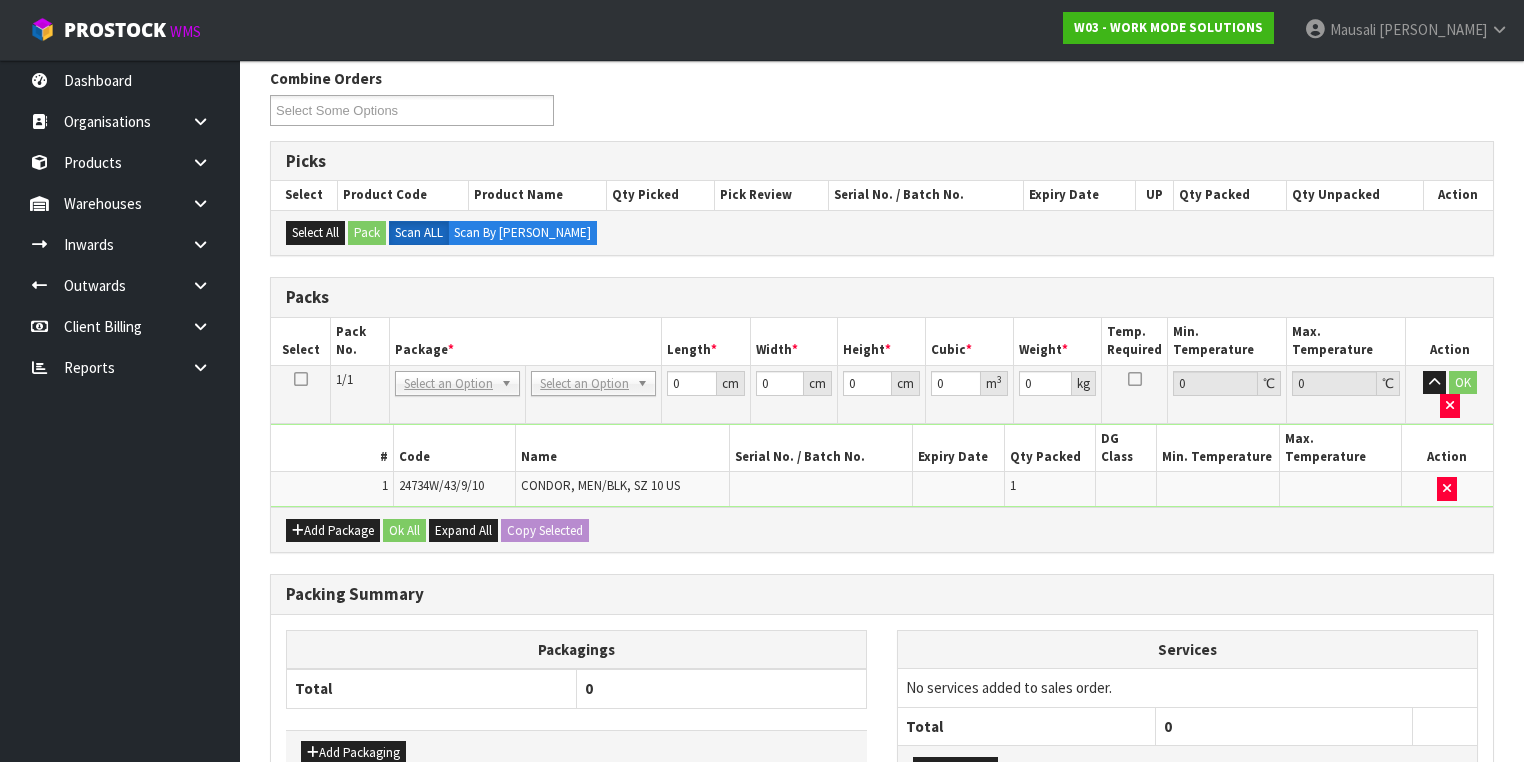 drag, startPoint x: 574, startPoint y: 377, endPoint x: 582, endPoint y: 419, distance: 42.755116 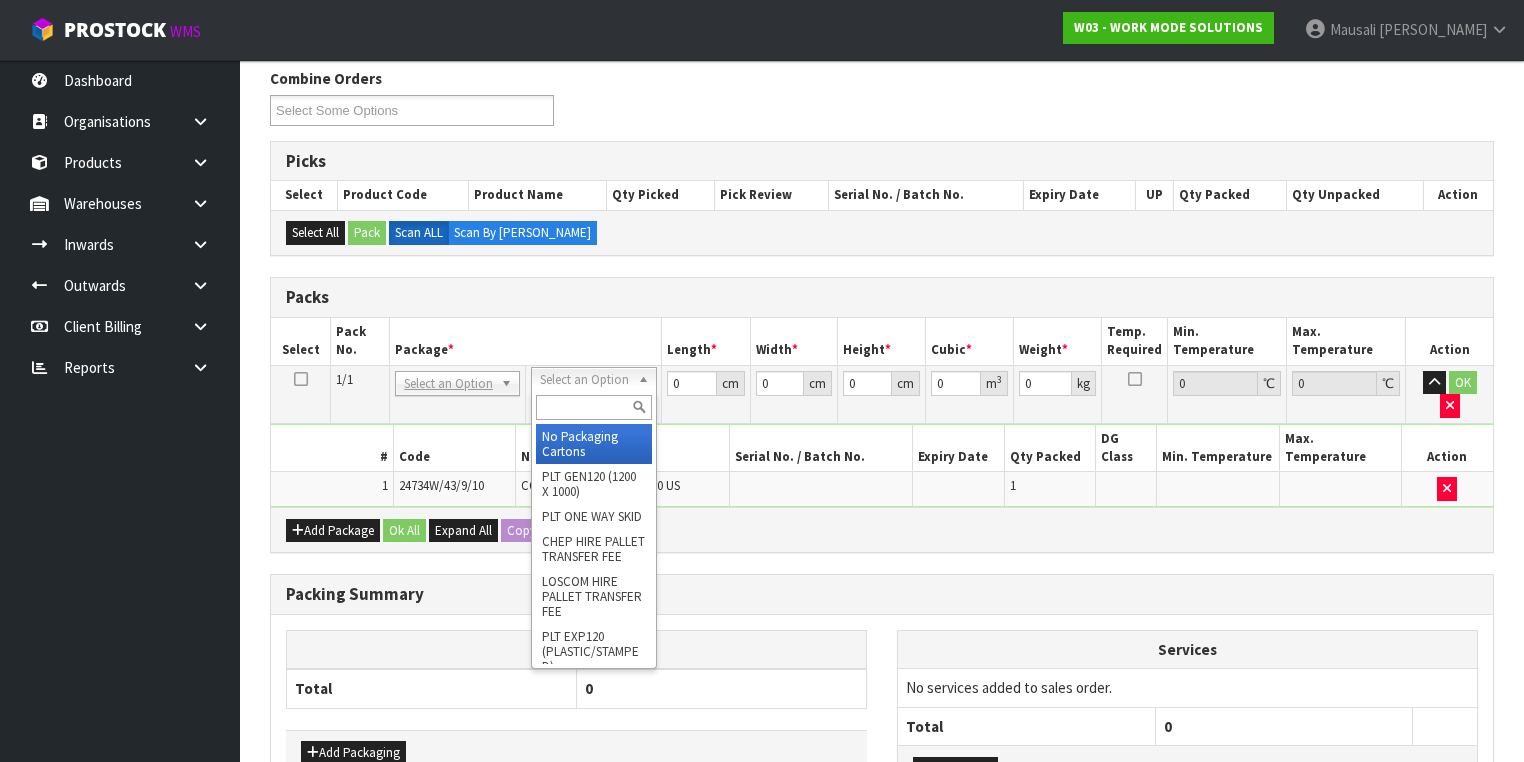 drag, startPoint x: 577, startPoint y: 444, endPoint x: 600, endPoint y: 440, distance: 23.345236 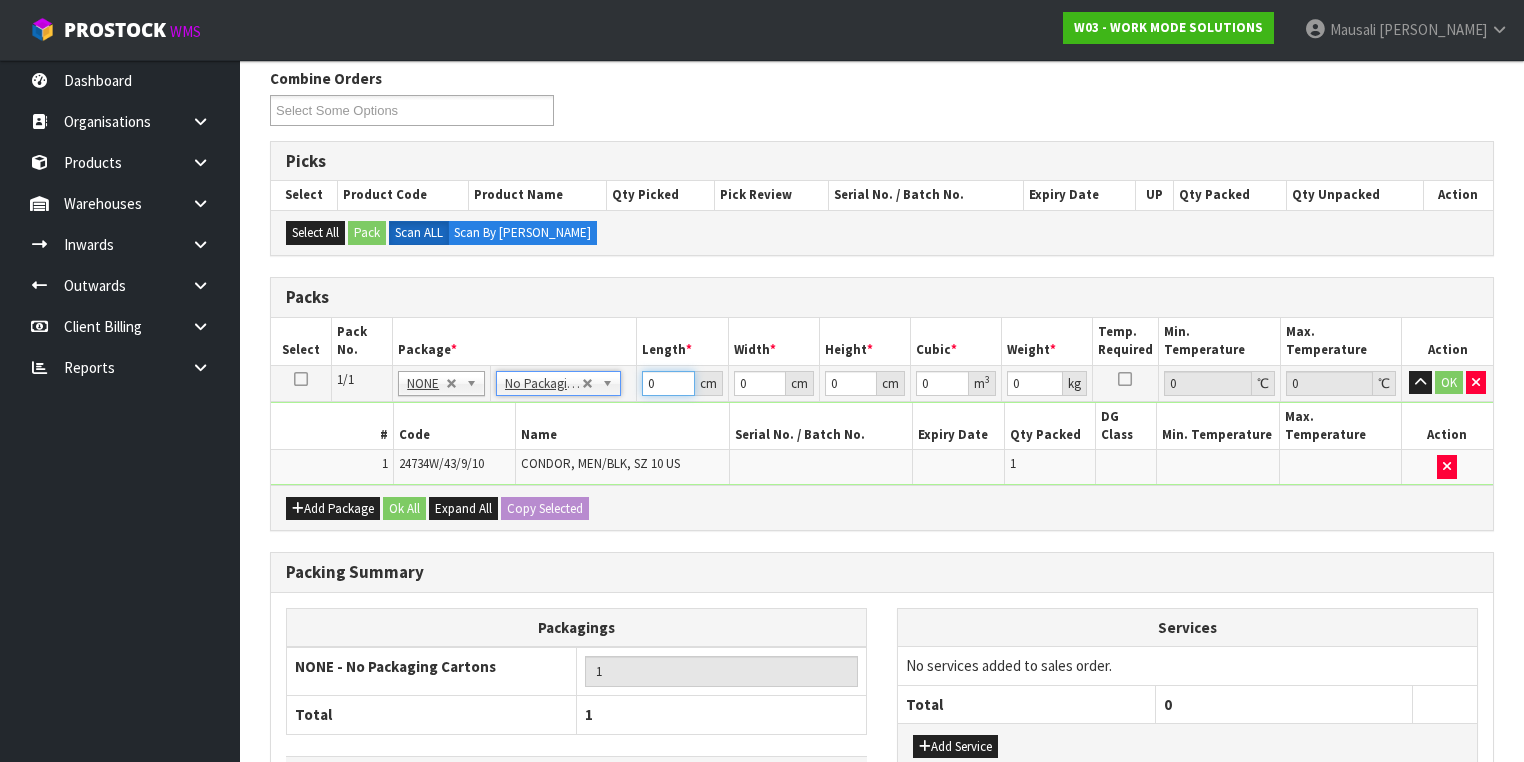 drag, startPoint x: 656, startPoint y: 380, endPoint x: 600, endPoint y: 388, distance: 56.568542 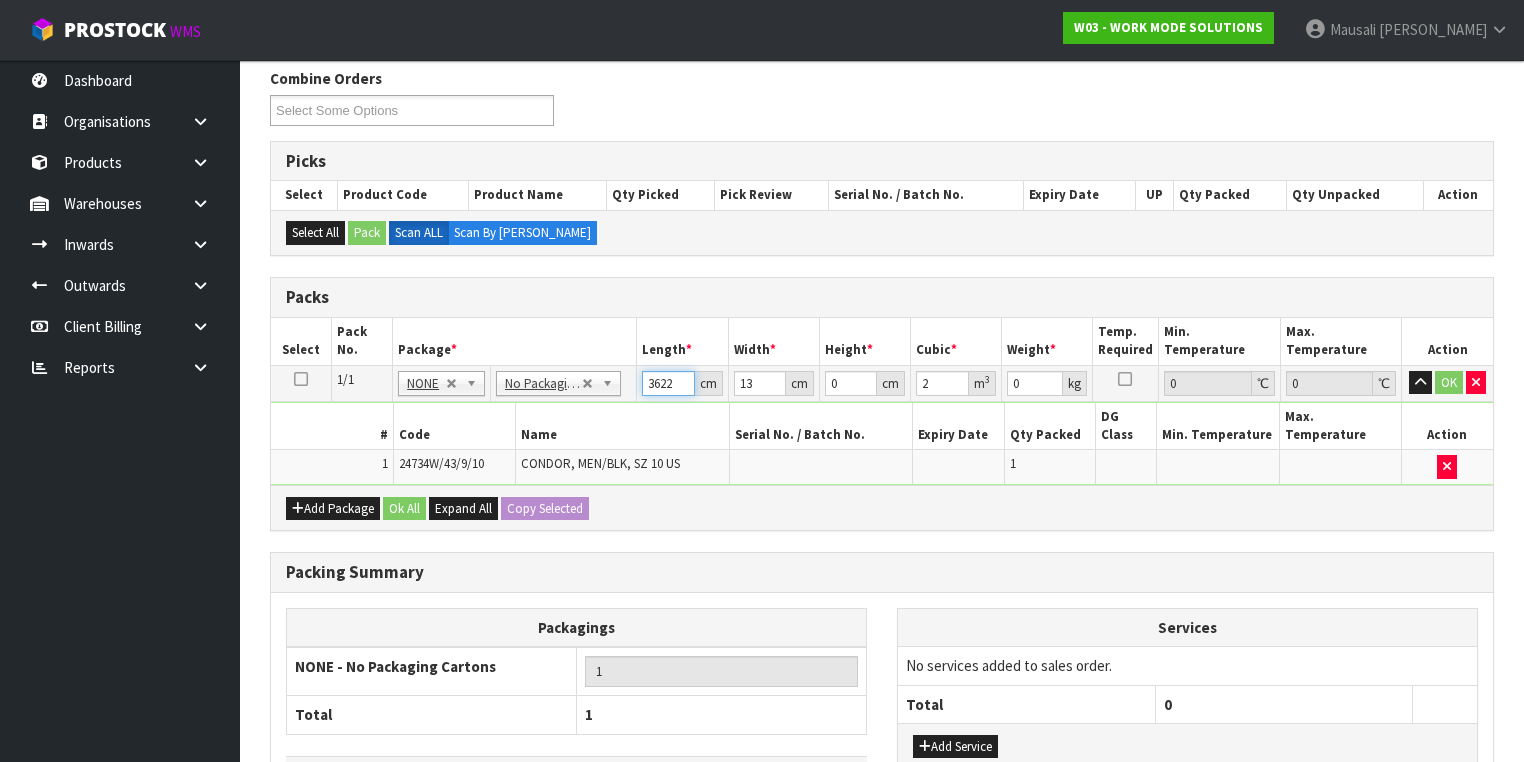 drag, startPoint x: 672, startPoint y: 376, endPoint x: 632, endPoint y: 385, distance: 41 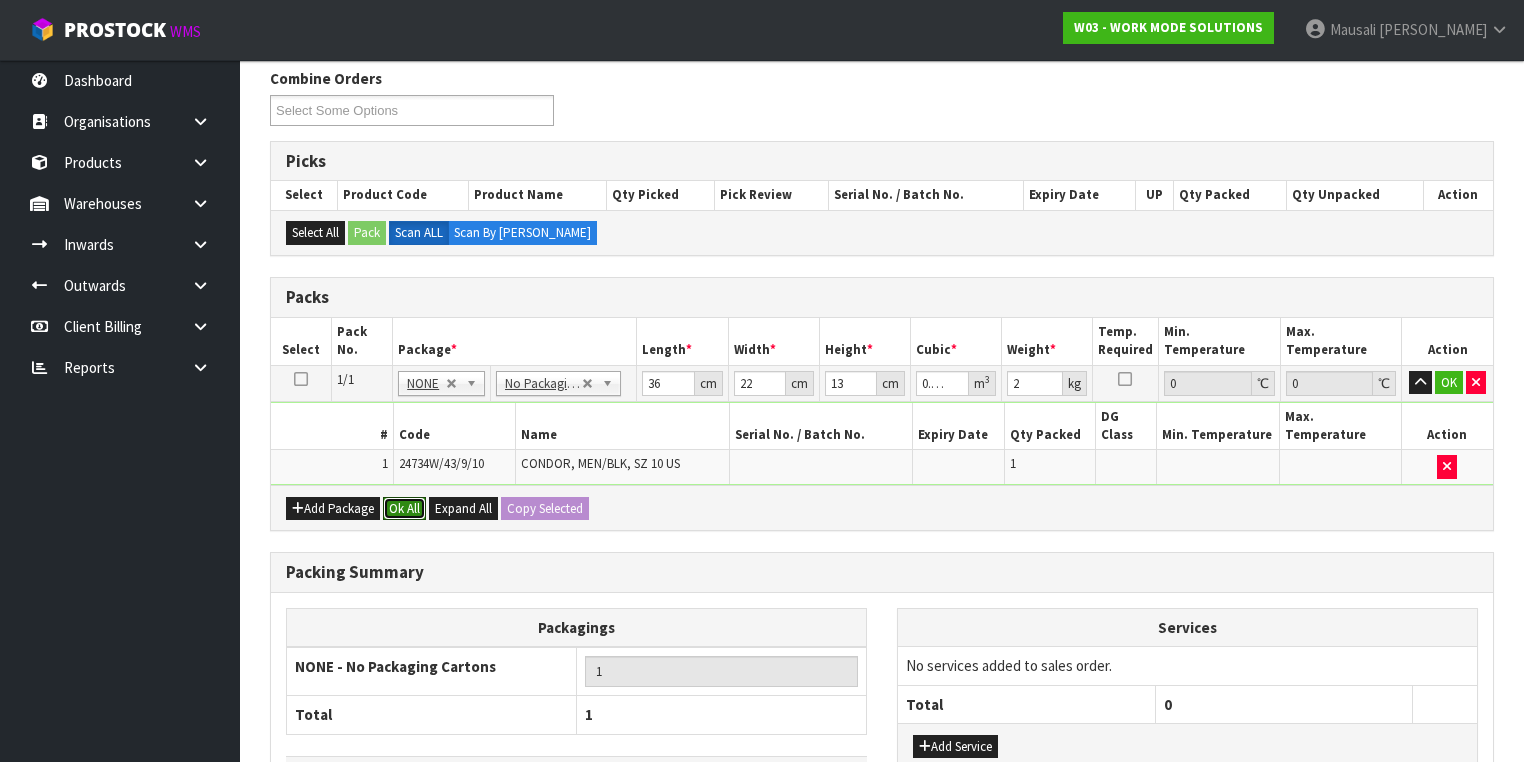 drag, startPoint x: 416, startPoint y: 477, endPoint x: 446, endPoint y: 500, distance: 37.802116 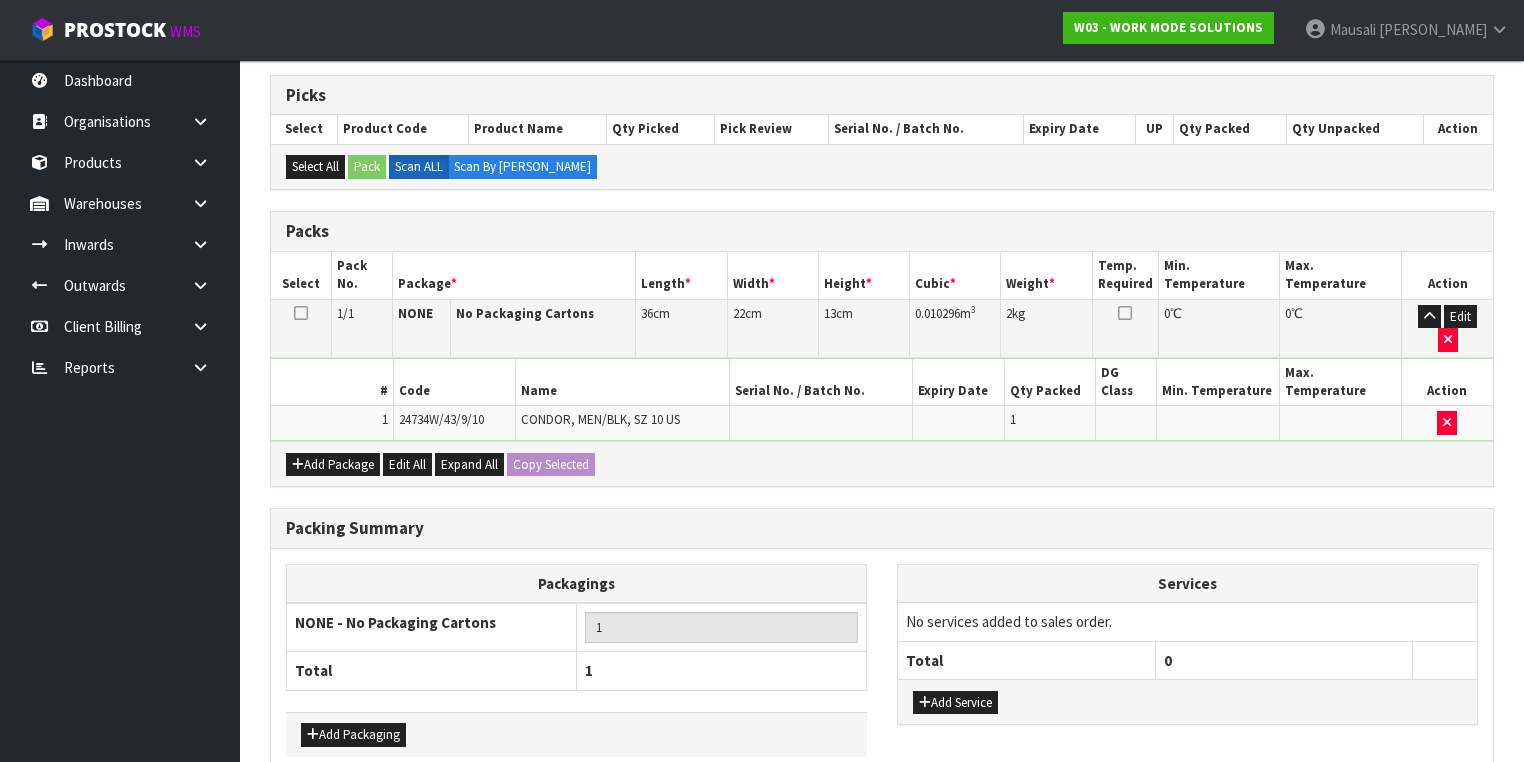 scroll, scrollTop: 440, scrollLeft: 0, axis: vertical 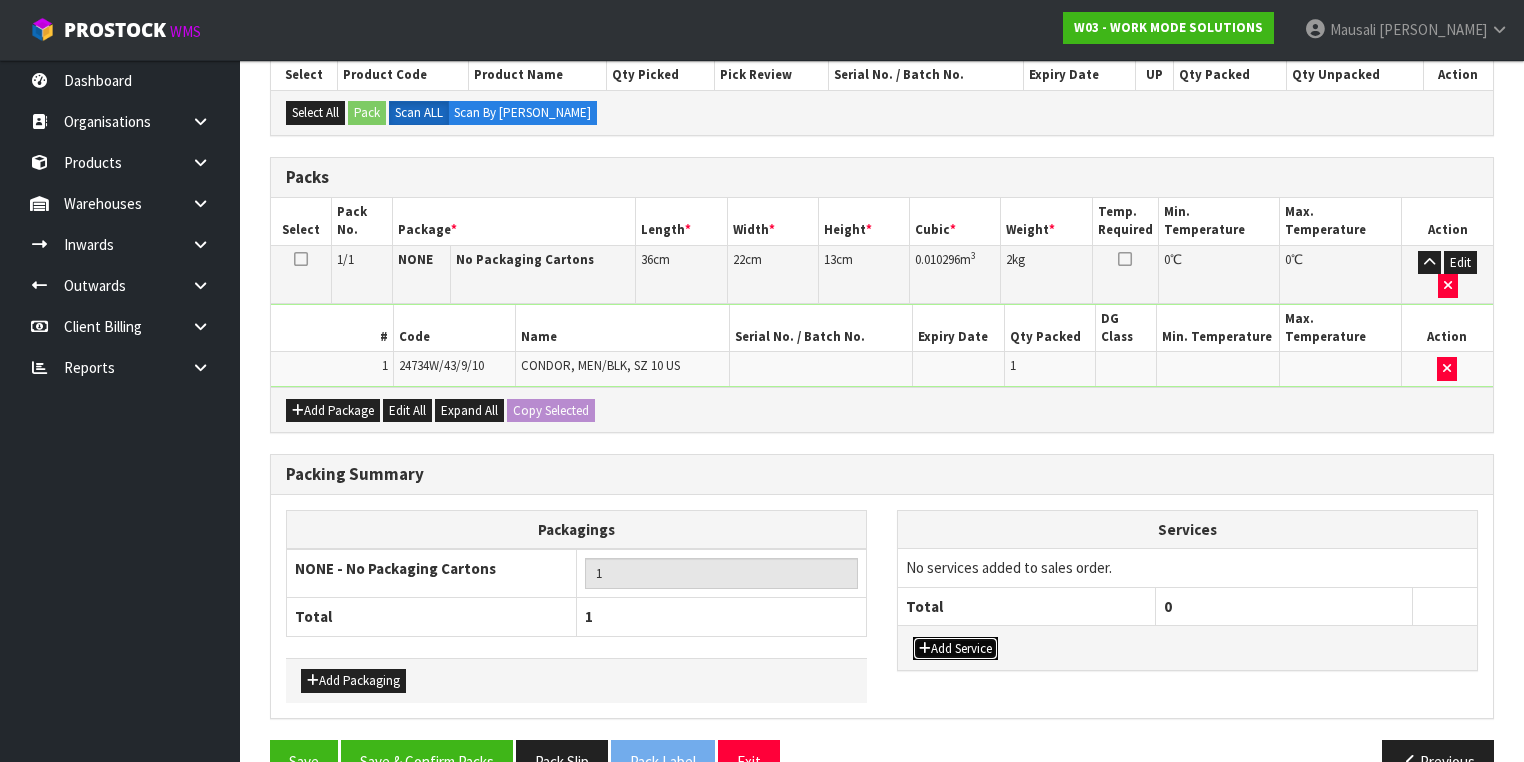 click on "Add Service" at bounding box center (955, 649) 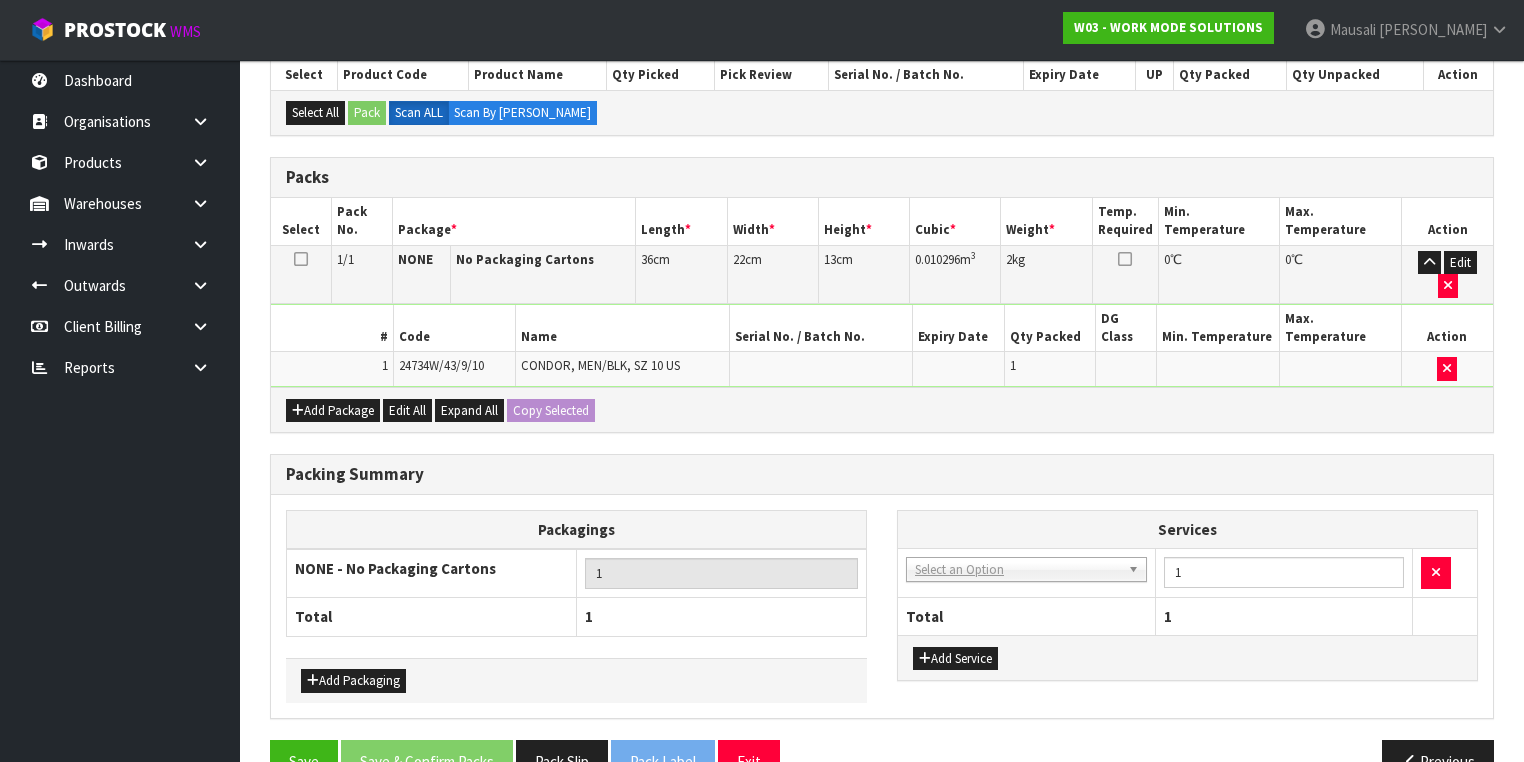 click on "003-036 - EXTERNAL PLANT HIRE 008-035 - OUTWARD HDLG+/HOIST LIFT ON/OFF 008-036 - OUTWARD SHRINKWRAP PALLET 008-037 - OUTWARD STRAPPING PALLET 008-039 - COMPLETE DG TRANSPORTATION DOCS 008-040 - COMPLETE FREIGHT DOCS PER CONSIGNMENT 008-041 - WORK ORDER LABOUR 008-043 - PALLET REPACKING/STACKING 008-044 - PACKAGING/PLASTIC SLEEVES 008-045 - PACKAGING/BAGS 008-046 - CARTON WH REPACKING 008-067 - FARMERS BARCODE LABELS 008-068 - LABEL PRINT PER LABEL 008-072 - REPACKING PALLET PER BAG 008-073 - OUTWARDS HDLG BAR CODE PER LABEL 008-074 - FREIGHT LABEL 008-100 - KITSET FIXED RATE ITEM PICK 008-129 - FARMERS BARCODE LABOUR ATTACH LABEL 008-130 - ANIMATES LABEL AND ATTACH 008-133 - OUTWARDS HDLG RETURN BOOKING FEE 008-134 - MATERIAL 008-135 - FREIGHT QUOTE 008-136 - BRISCOES LABEL AND ATTACH 008-137 - LITHIUM BATTERY LABOUR ATTACH LABEL 008-138 - RESIDENTIAL DELIVERY FEE 008-140 - NZ POST DG LABEL 008-141 - PBT COURIERS ATL LABEL 008-144 - LABOUR REPACKING OVERTIME X 1.5 PER MINUTE" at bounding box center (1026, 573) 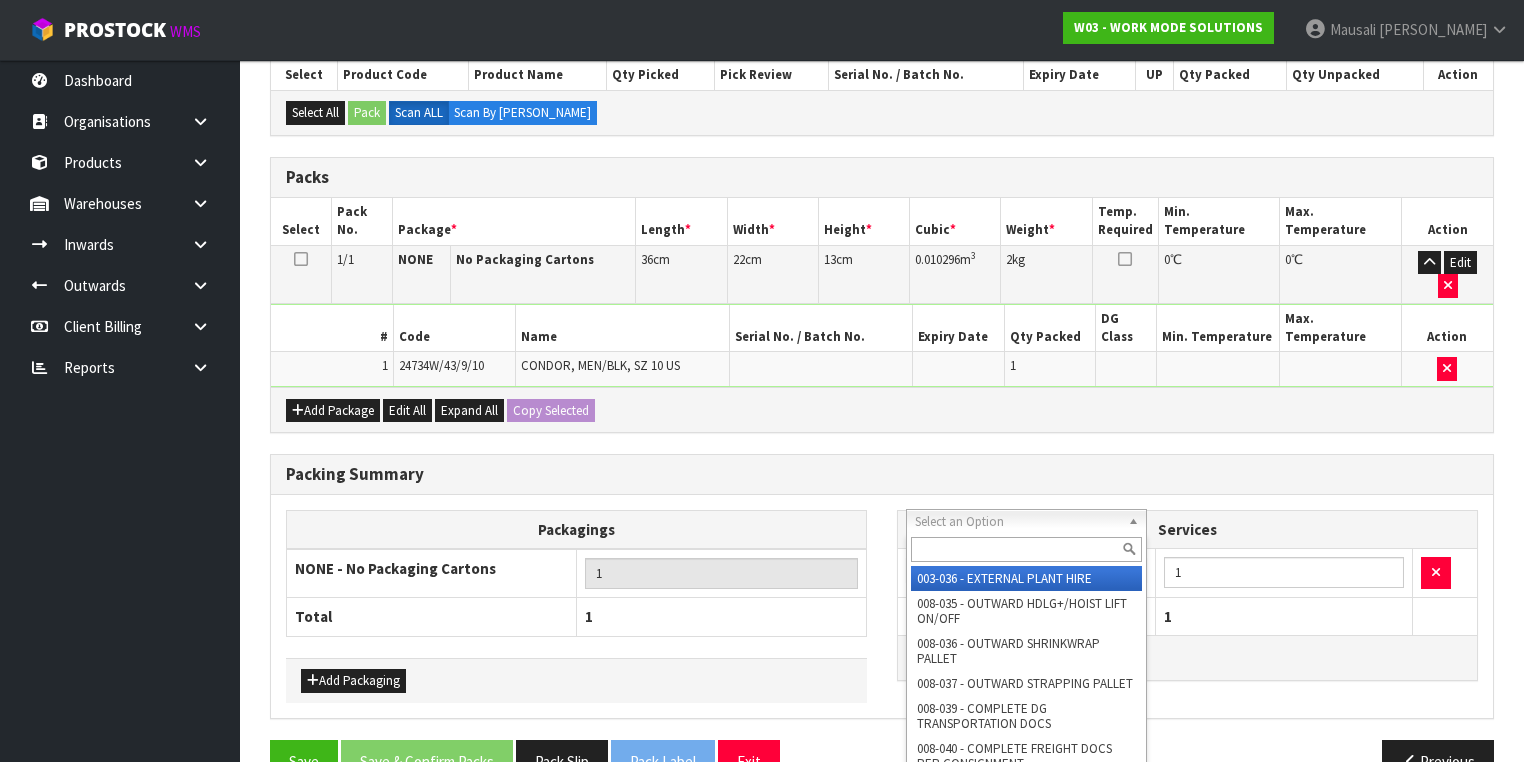 drag, startPoint x: 960, startPoint y: 525, endPoint x: 960, endPoint y: 541, distance: 16 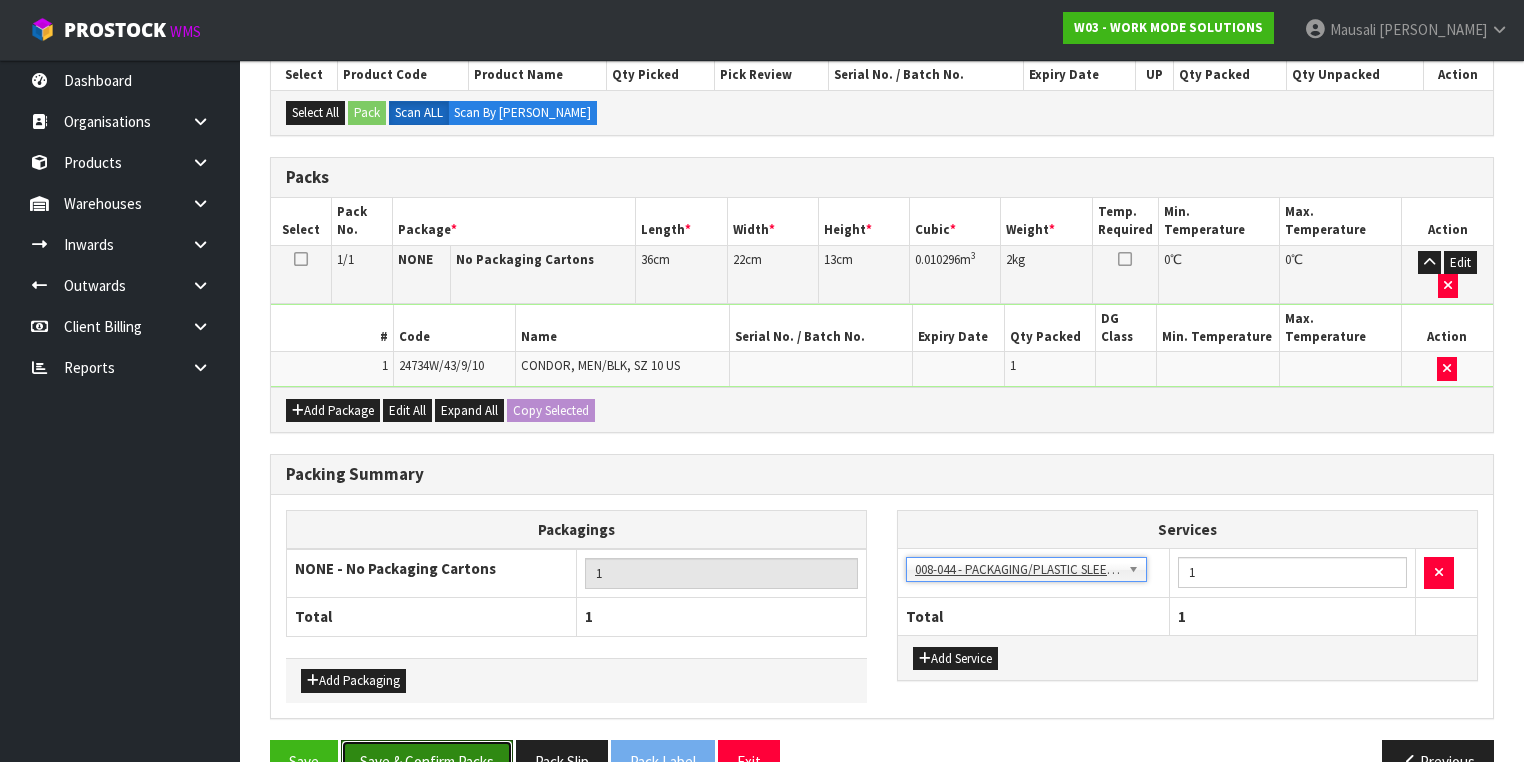 drag, startPoint x: 468, startPoint y: 707, endPoint x: 552, endPoint y: 672, distance: 91 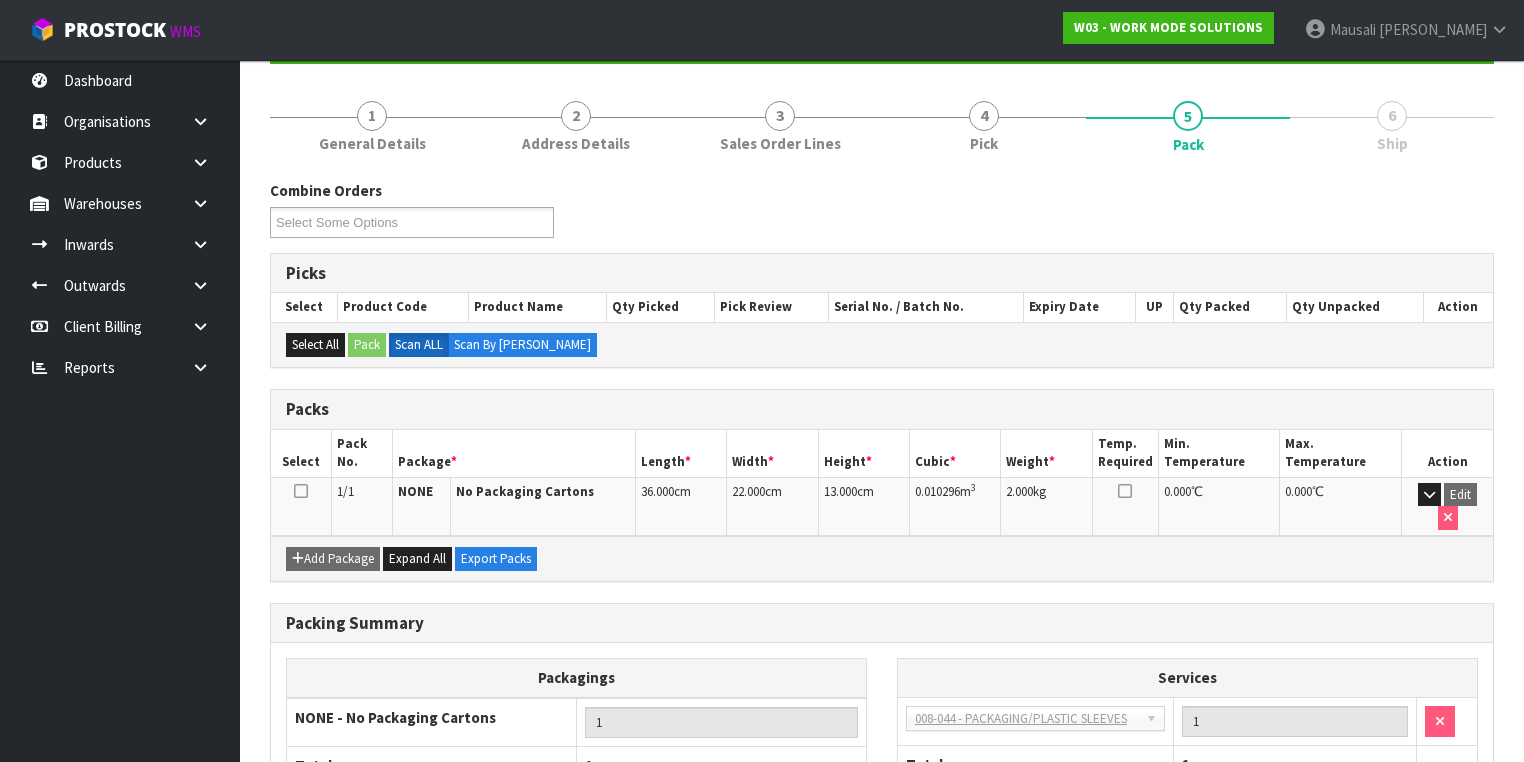 scroll, scrollTop: 332, scrollLeft: 0, axis: vertical 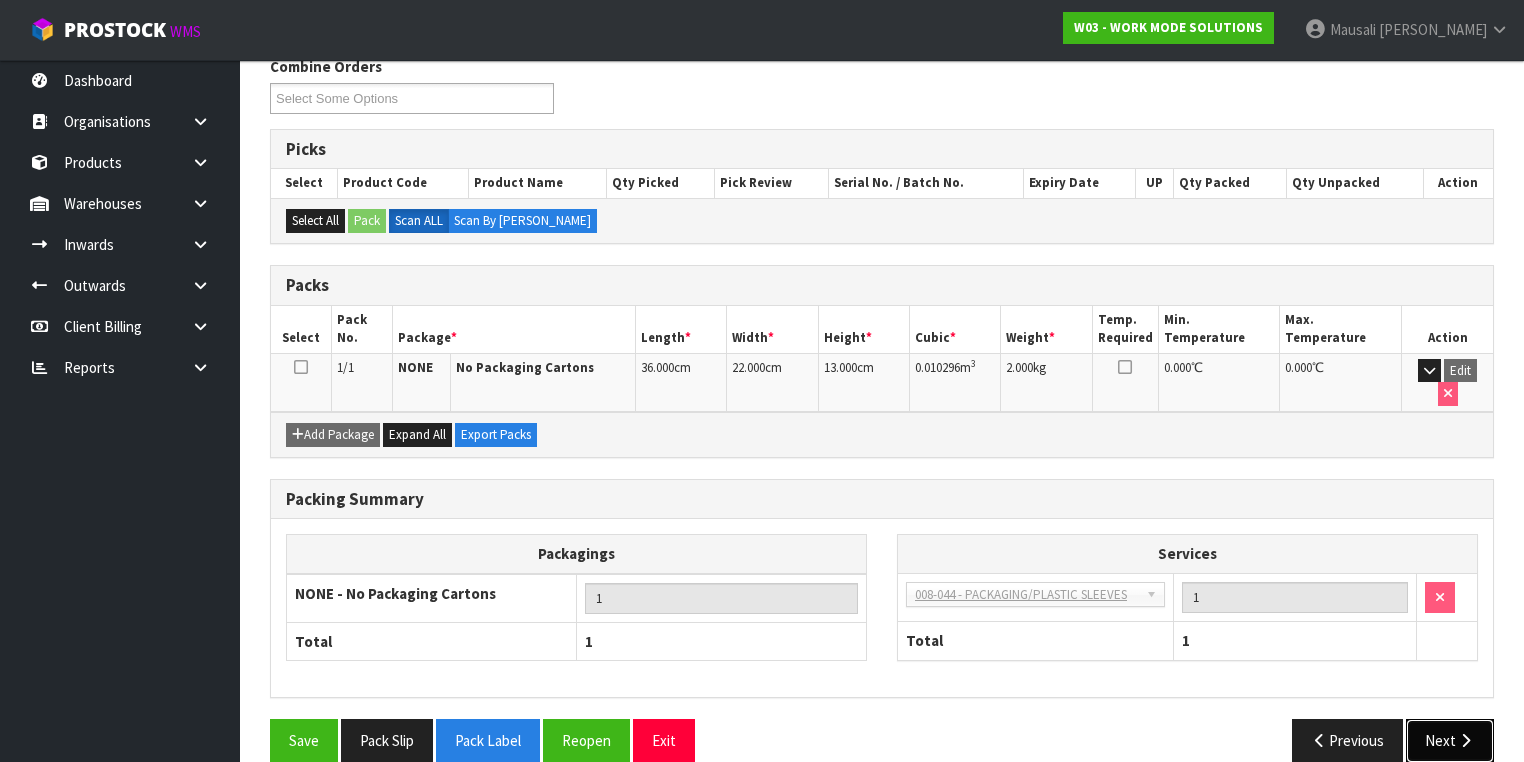 click on "Next" at bounding box center (1450, 740) 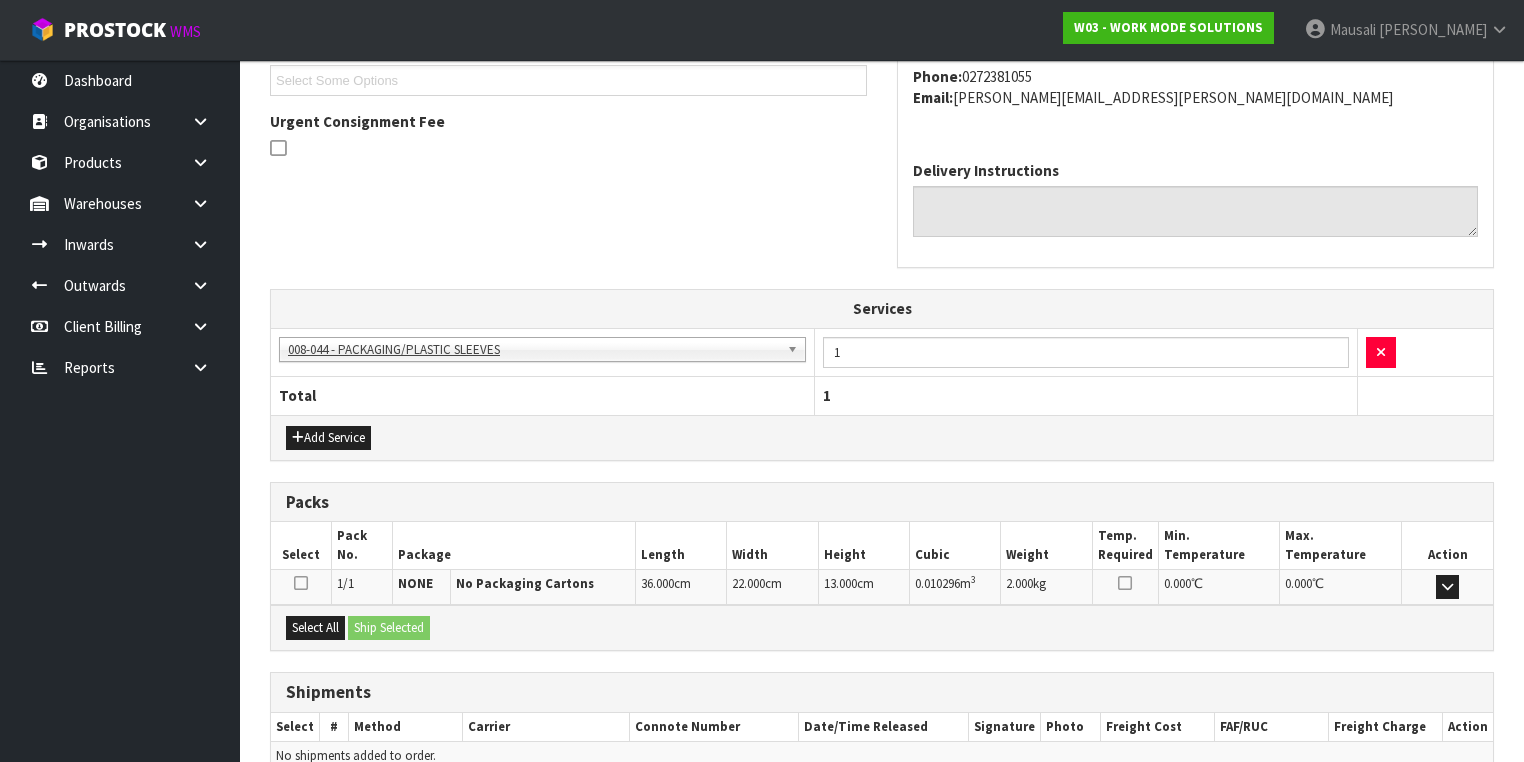 scroll, scrollTop: 645, scrollLeft: 0, axis: vertical 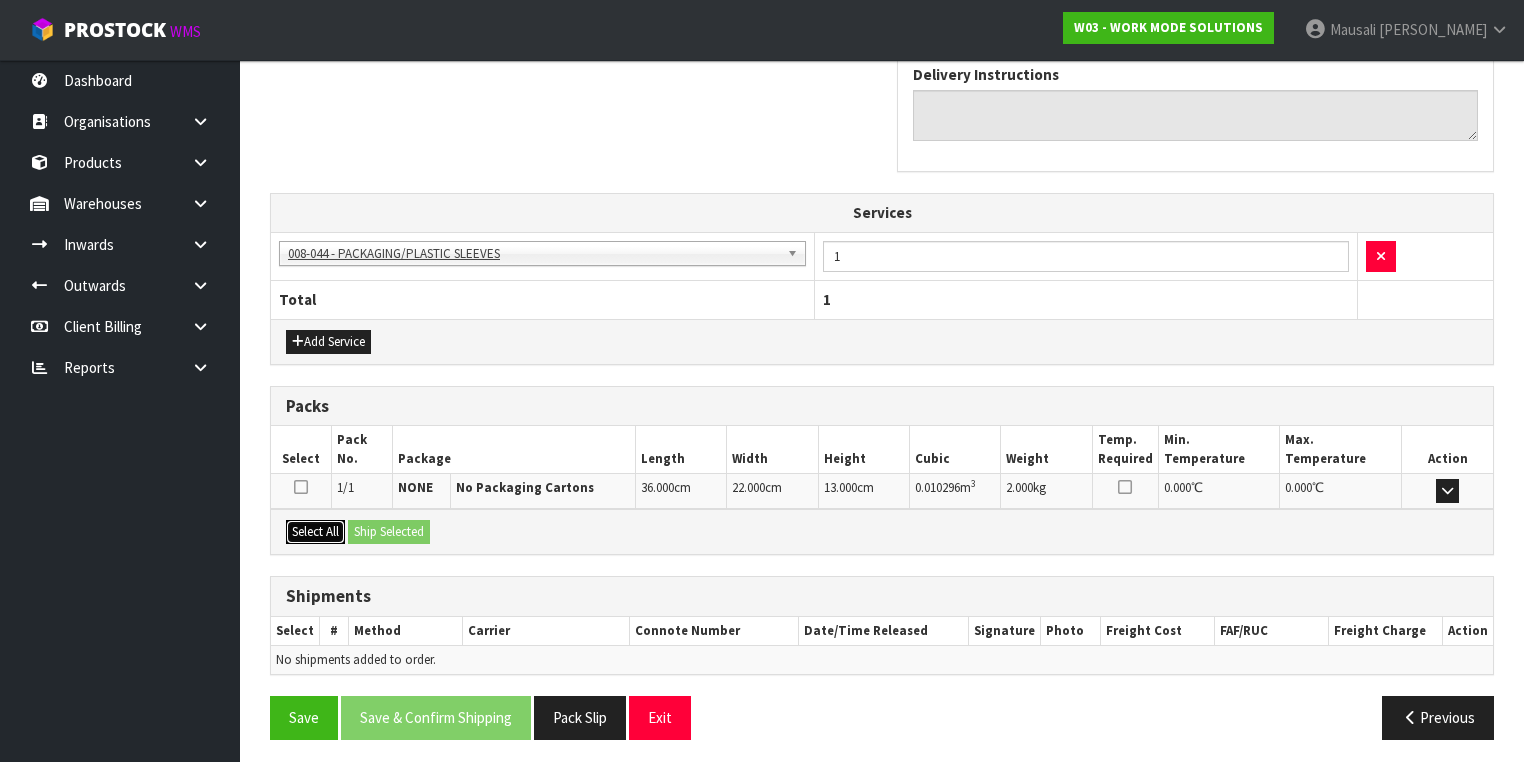 drag, startPoint x: 321, startPoint y: 520, endPoint x: 391, endPoint y: 523, distance: 70.064255 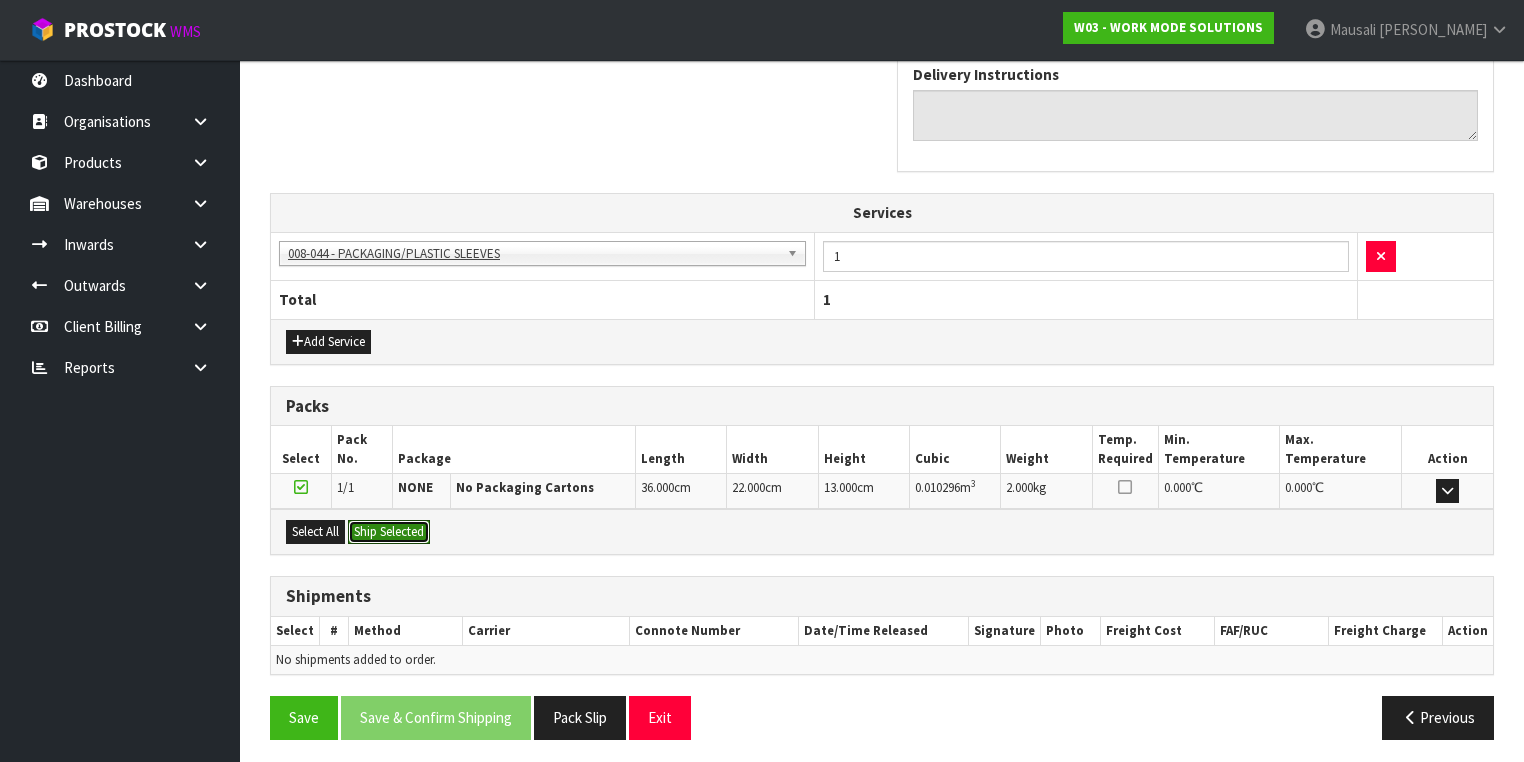 click on "Ship Selected" at bounding box center (389, 532) 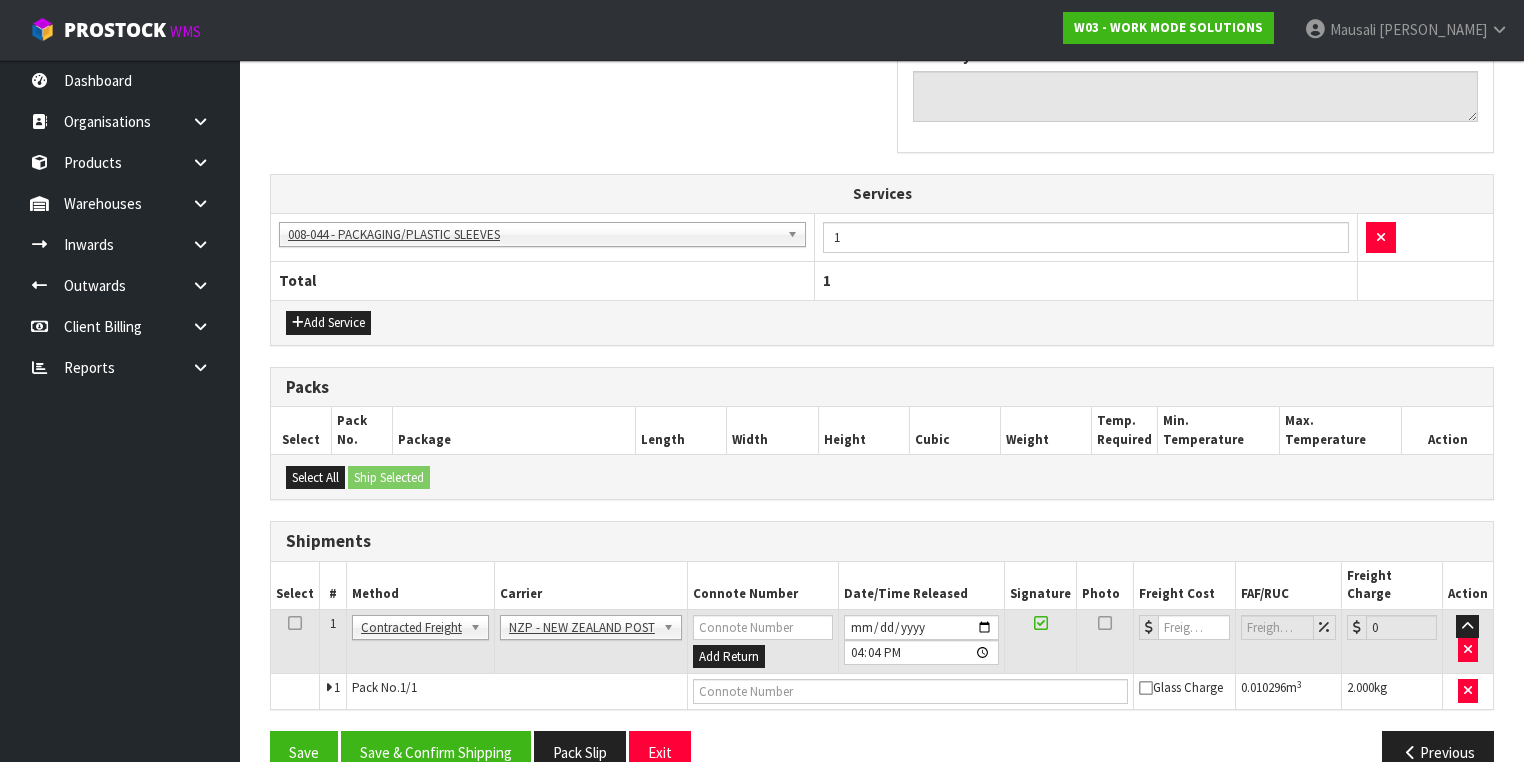 scroll, scrollTop: 680, scrollLeft: 0, axis: vertical 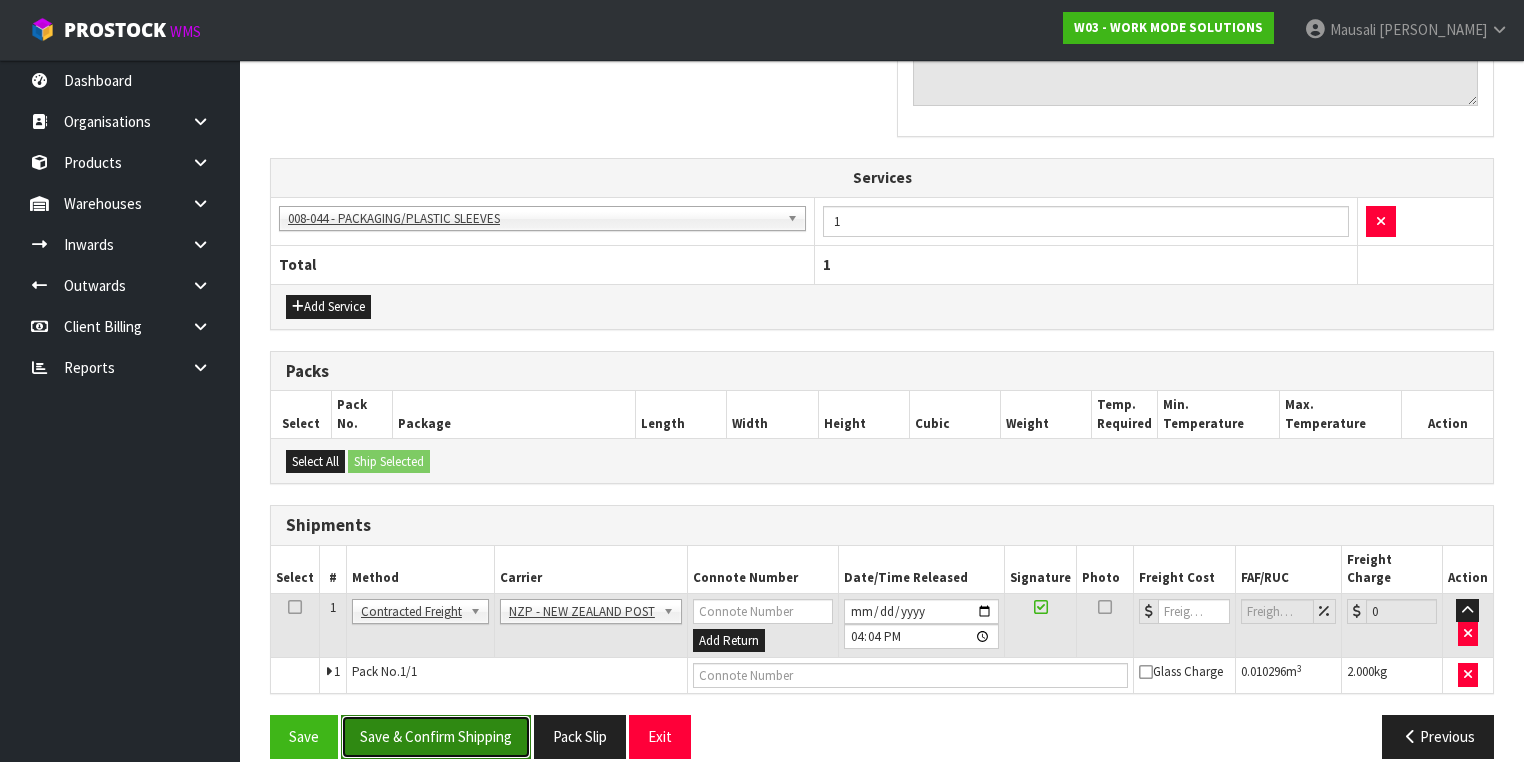 click on "Save & Confirm Shipping" at bounding box center [436, 736] 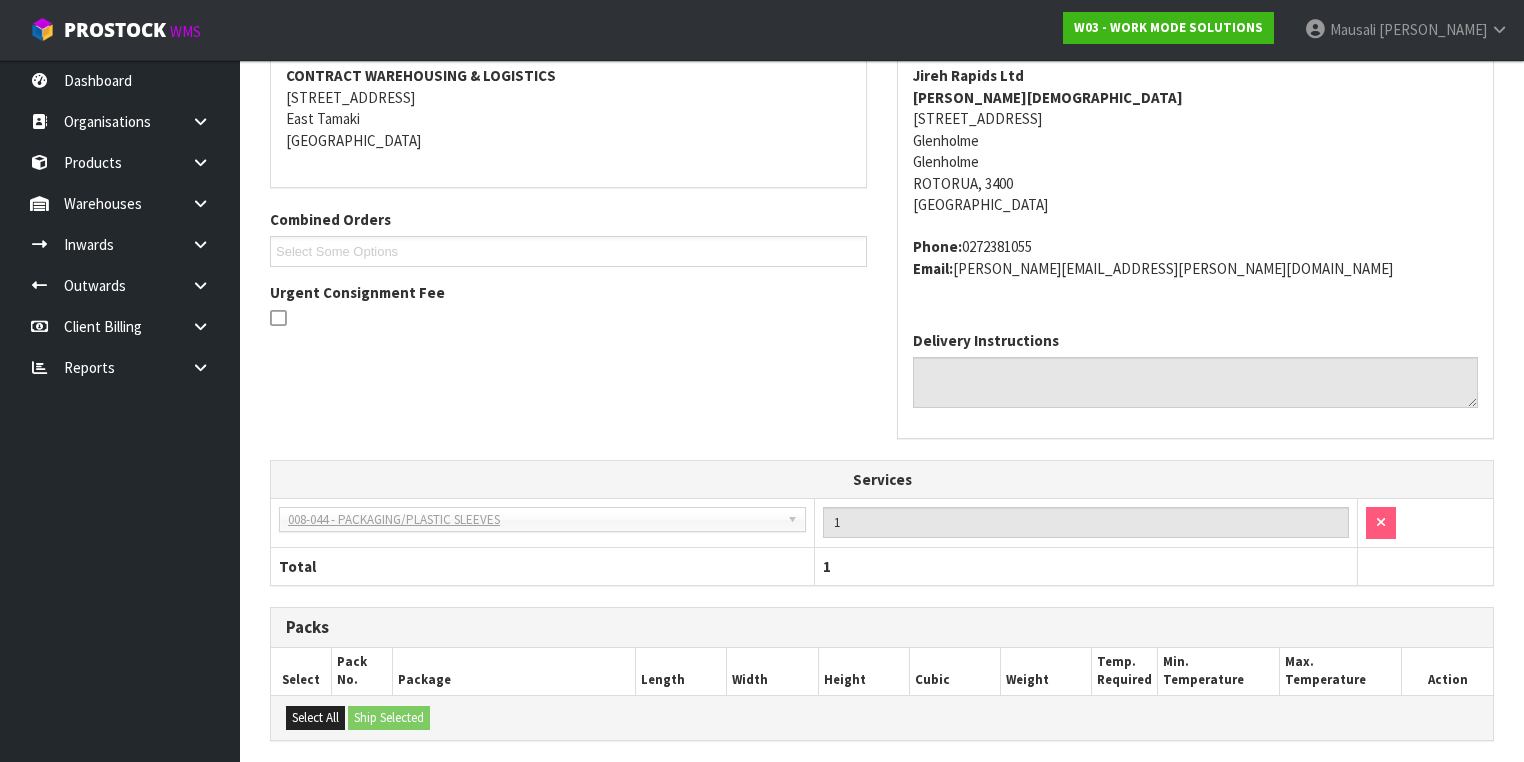 scroll, scrollTop: 653, scrollLeft: 0, axis: vertical 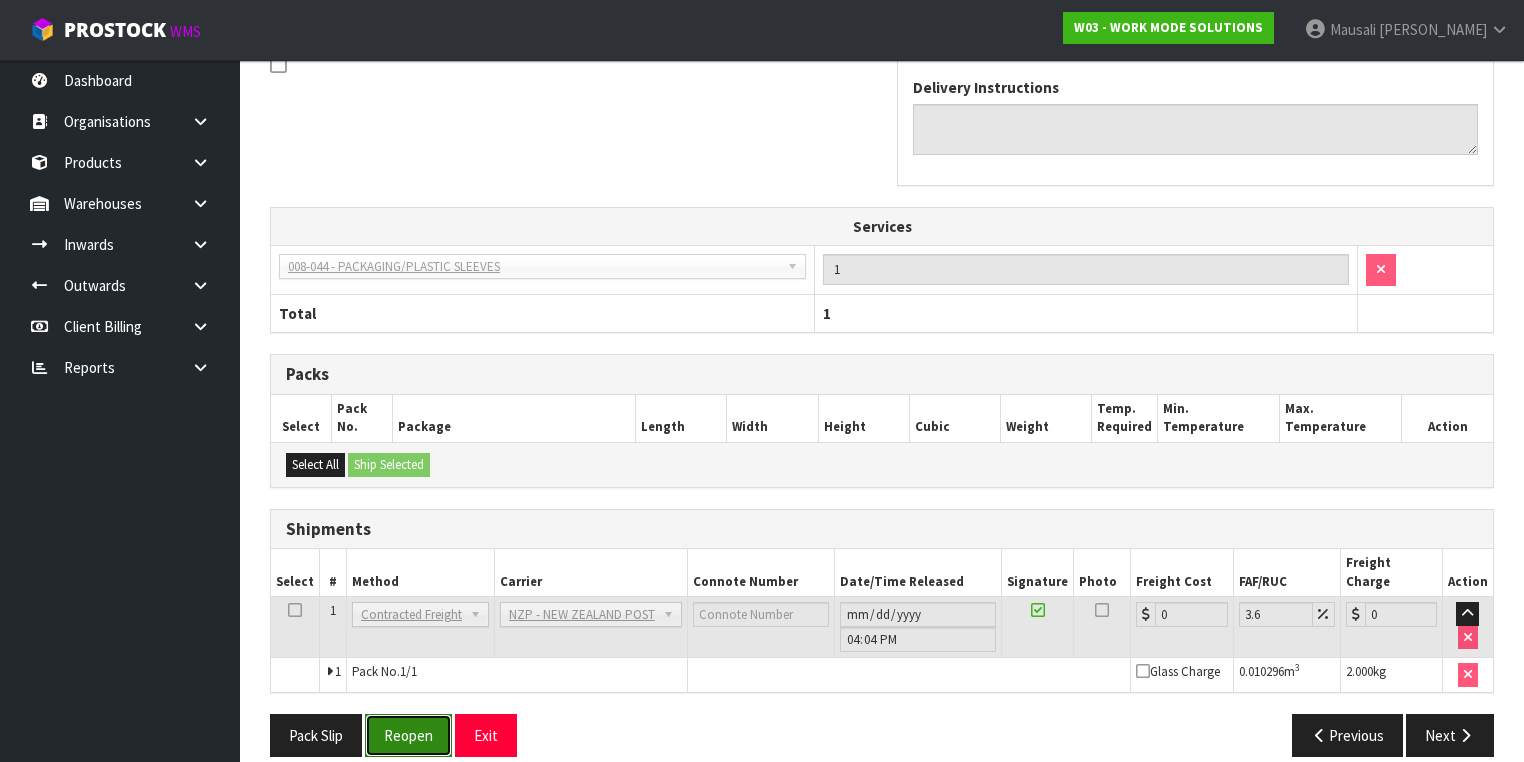 click on "Reopen" at bounding box center [408, 735] 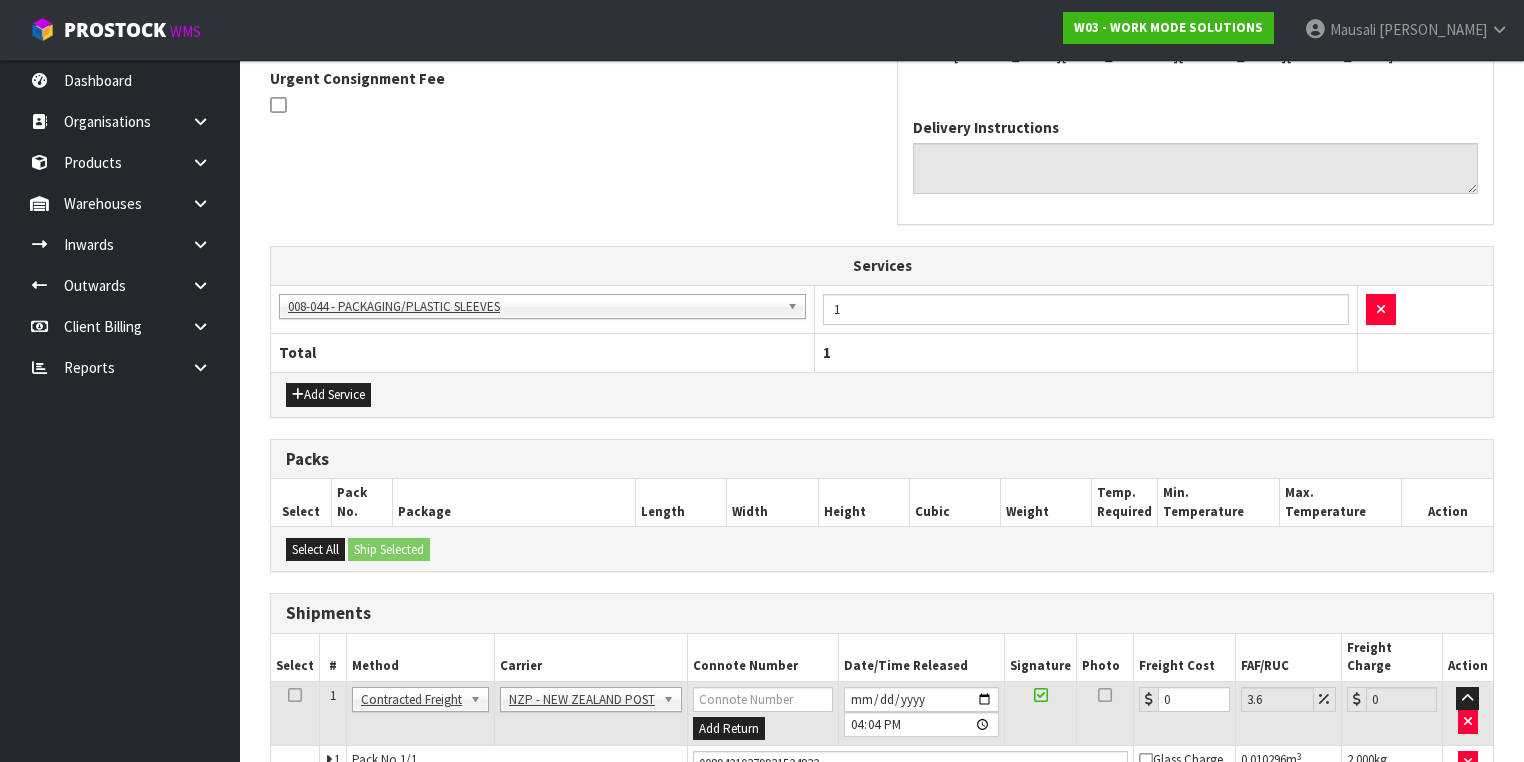 scroll, scrollTop: 699, scrollLeft: 0, axis: vertical 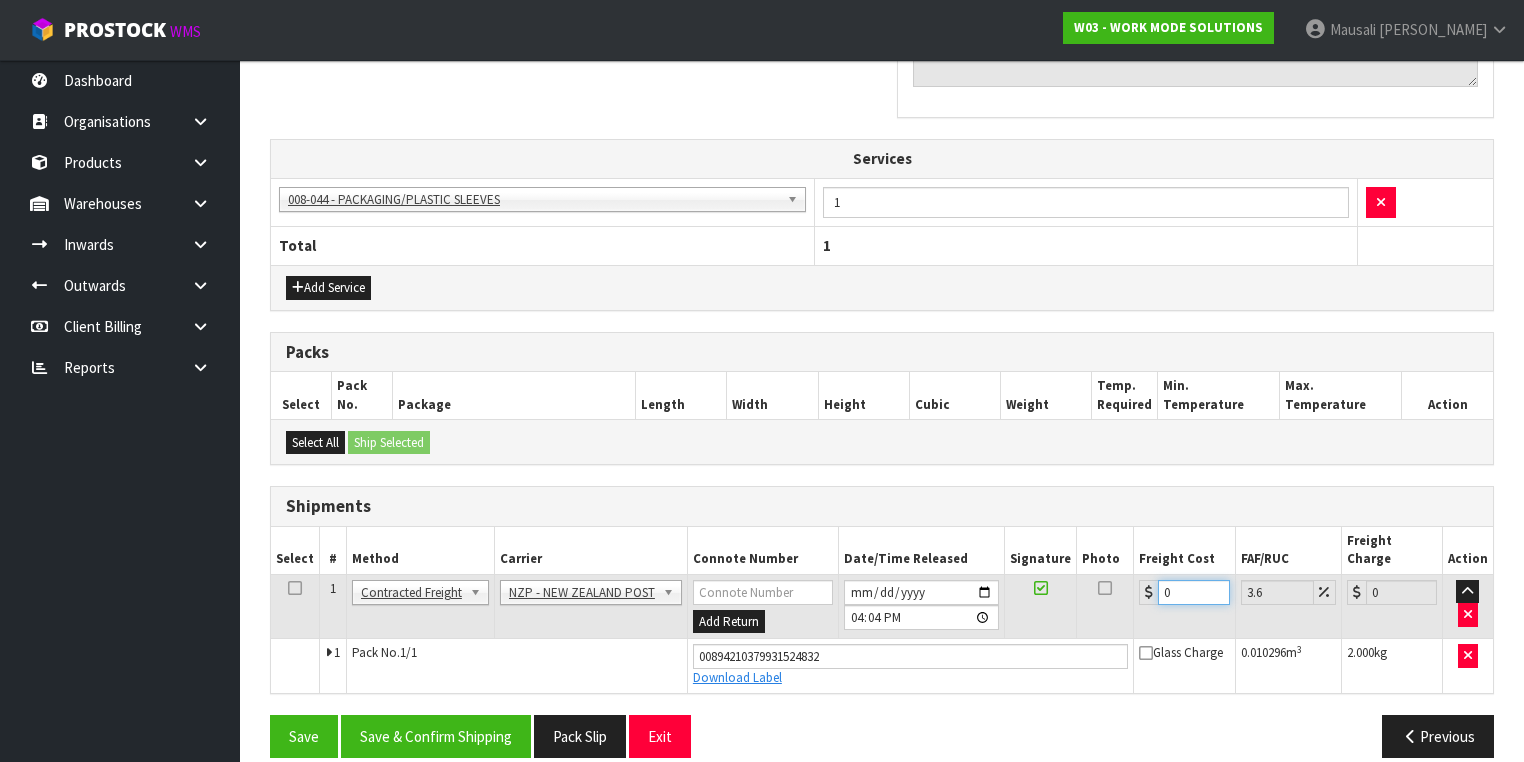 drag, startPoint x: 1191, startPoint y: 568, endPoint x: 1144, endPoint y: 579, distance: 48.270073 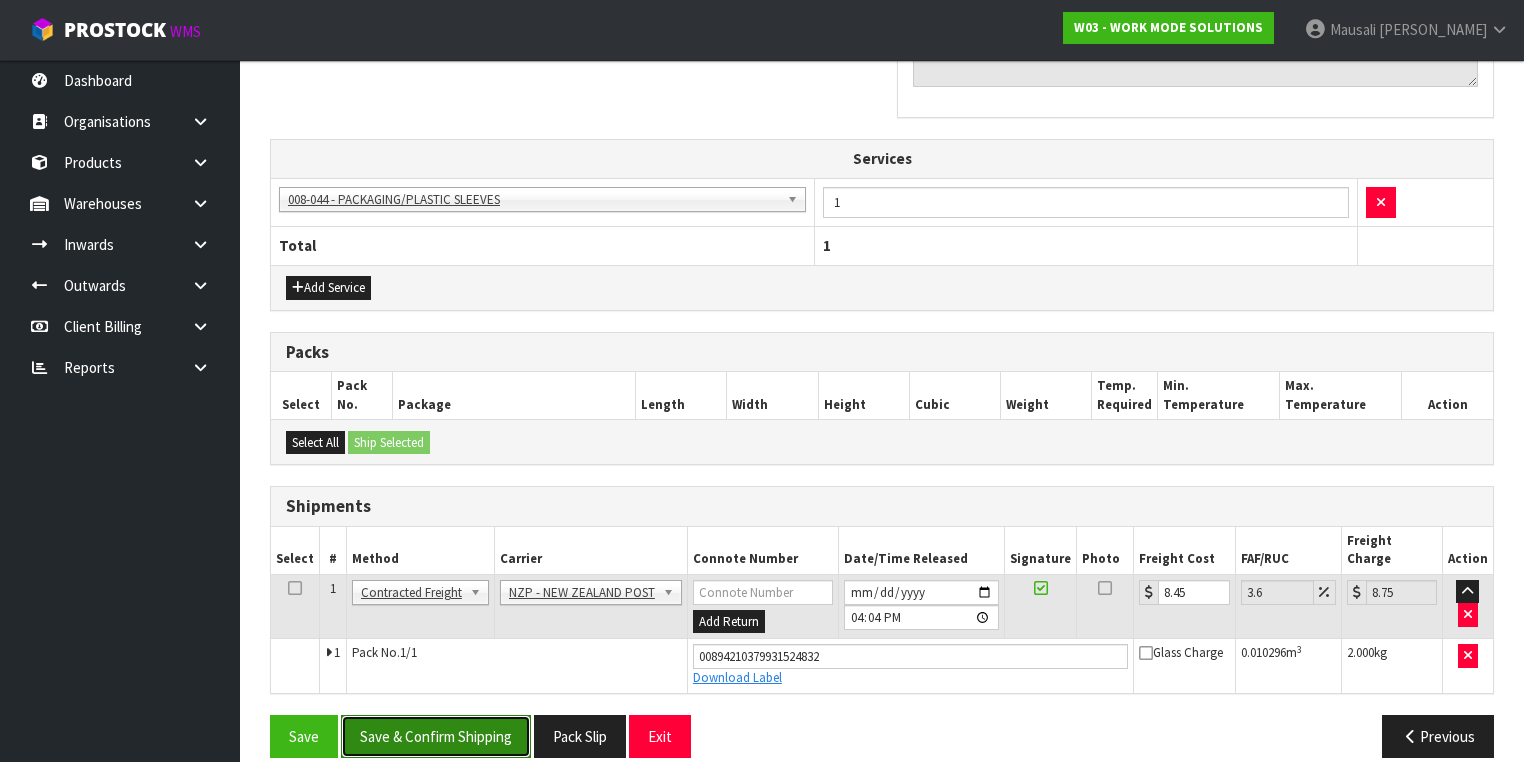 click on "Save & Confirm Shipping" at bounding box center [436, 736] 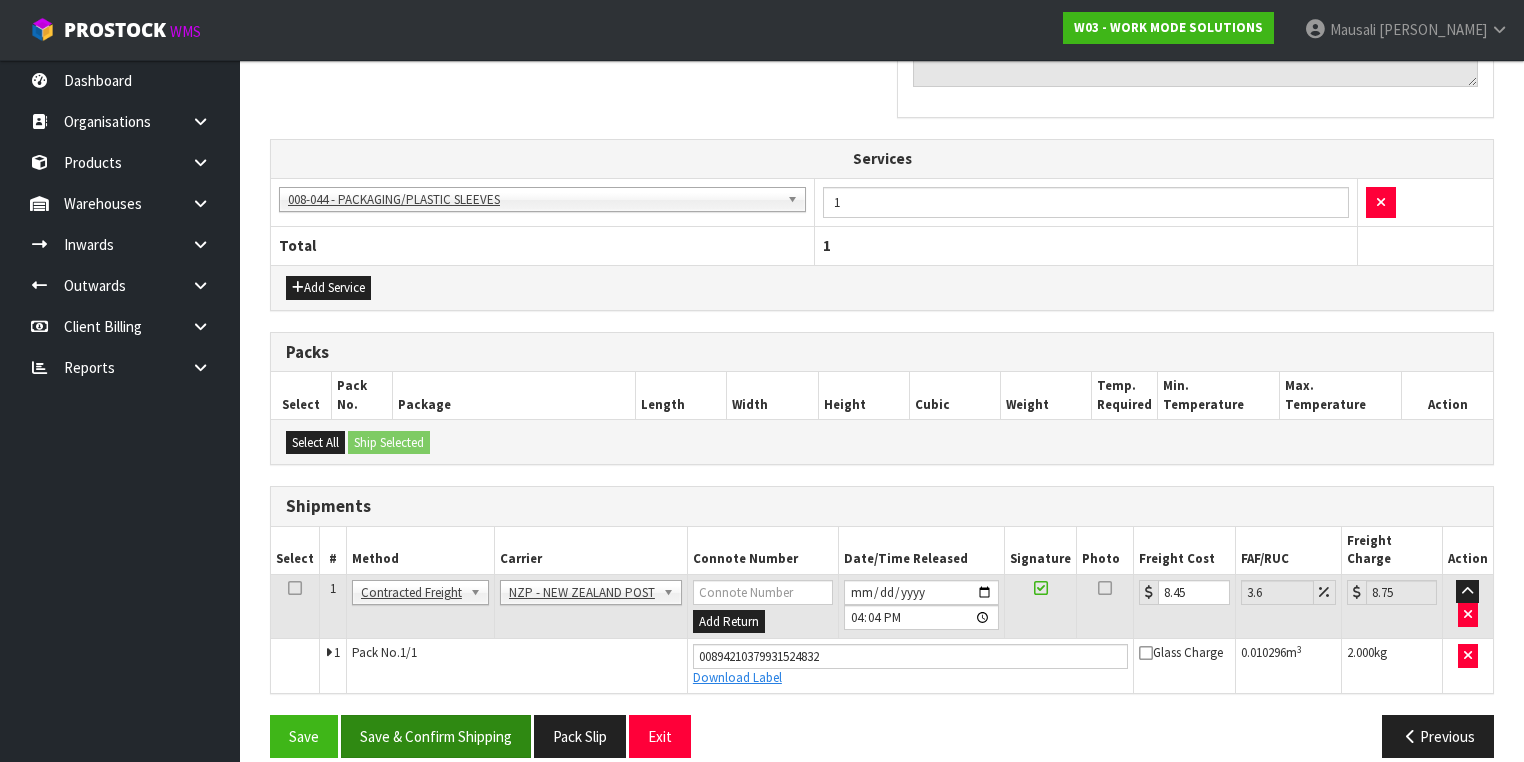 scroll, scrollTop: 0, scrollLeft: 0, axis: both 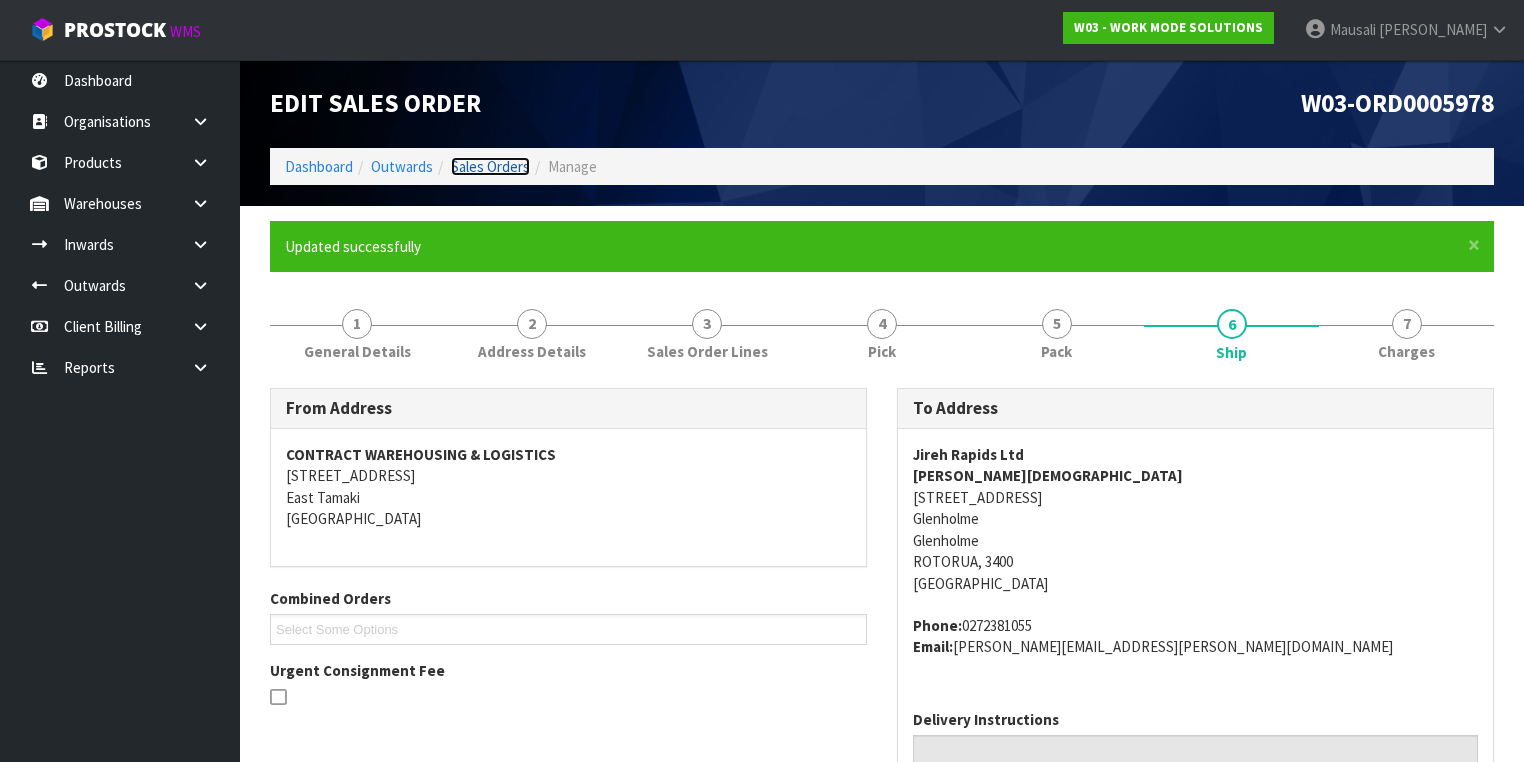 click on "Sales Orders" at bounding box center (490, 166) 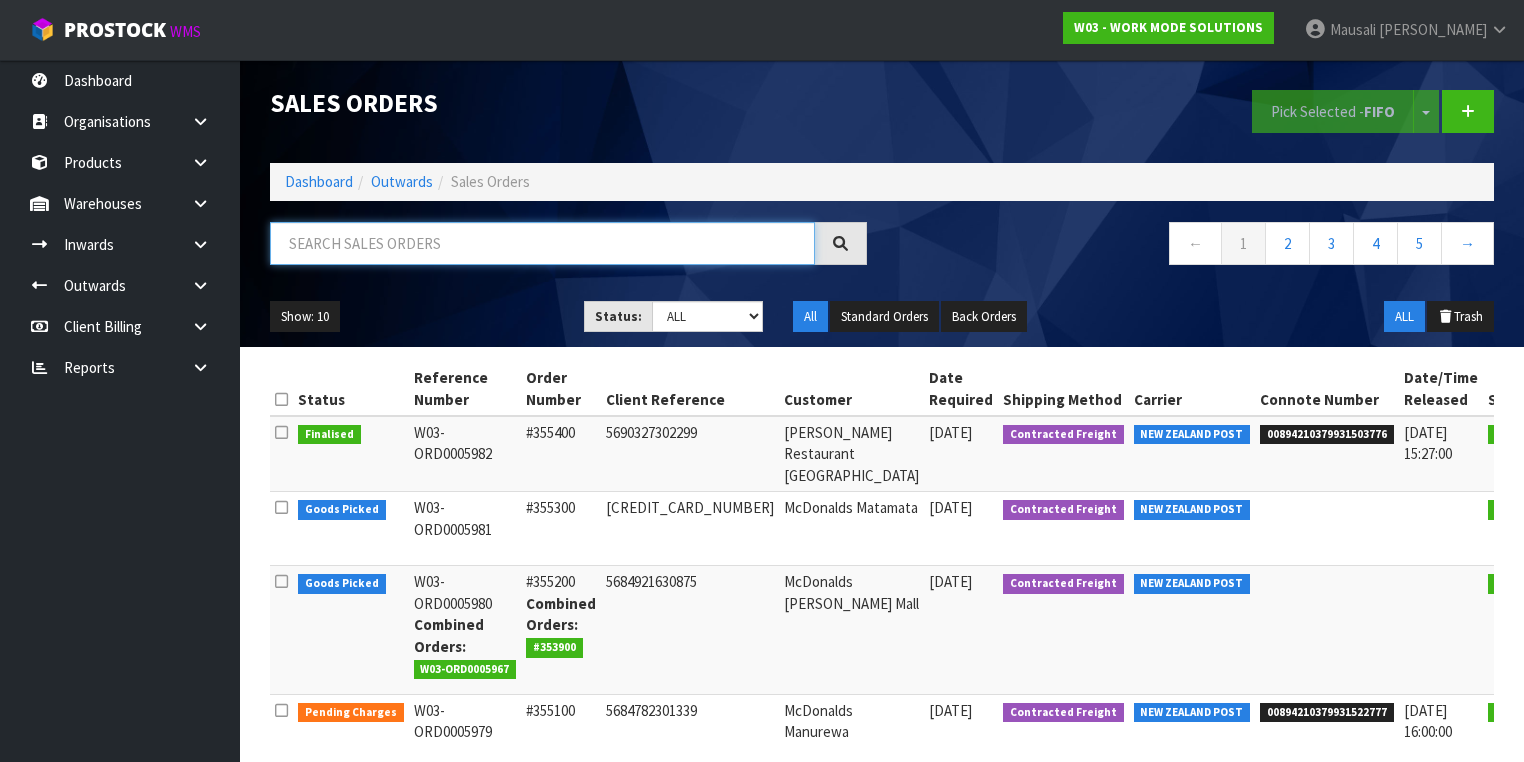 click at bounding box center (542, 243) 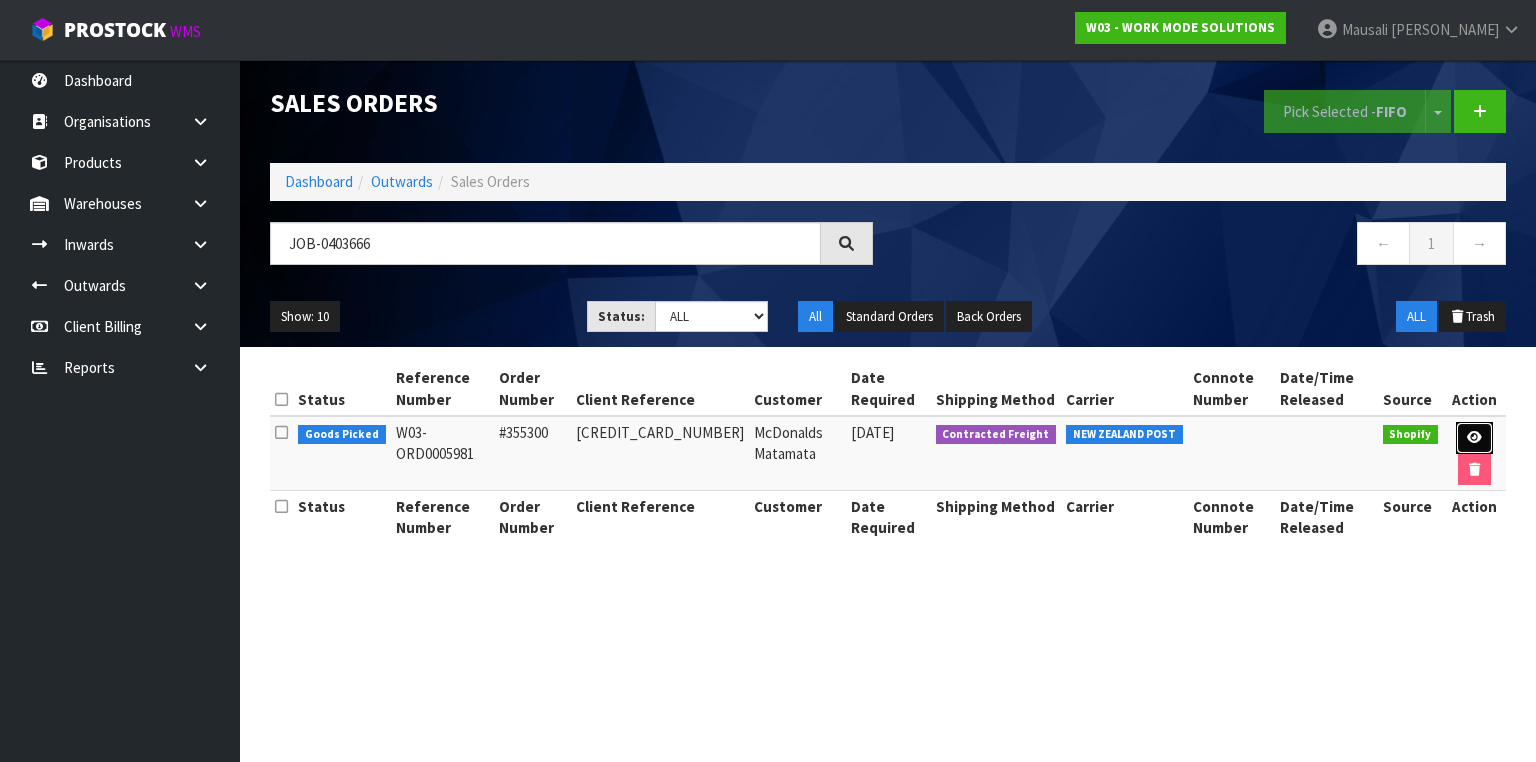 click at bounding box center (1474, 437) 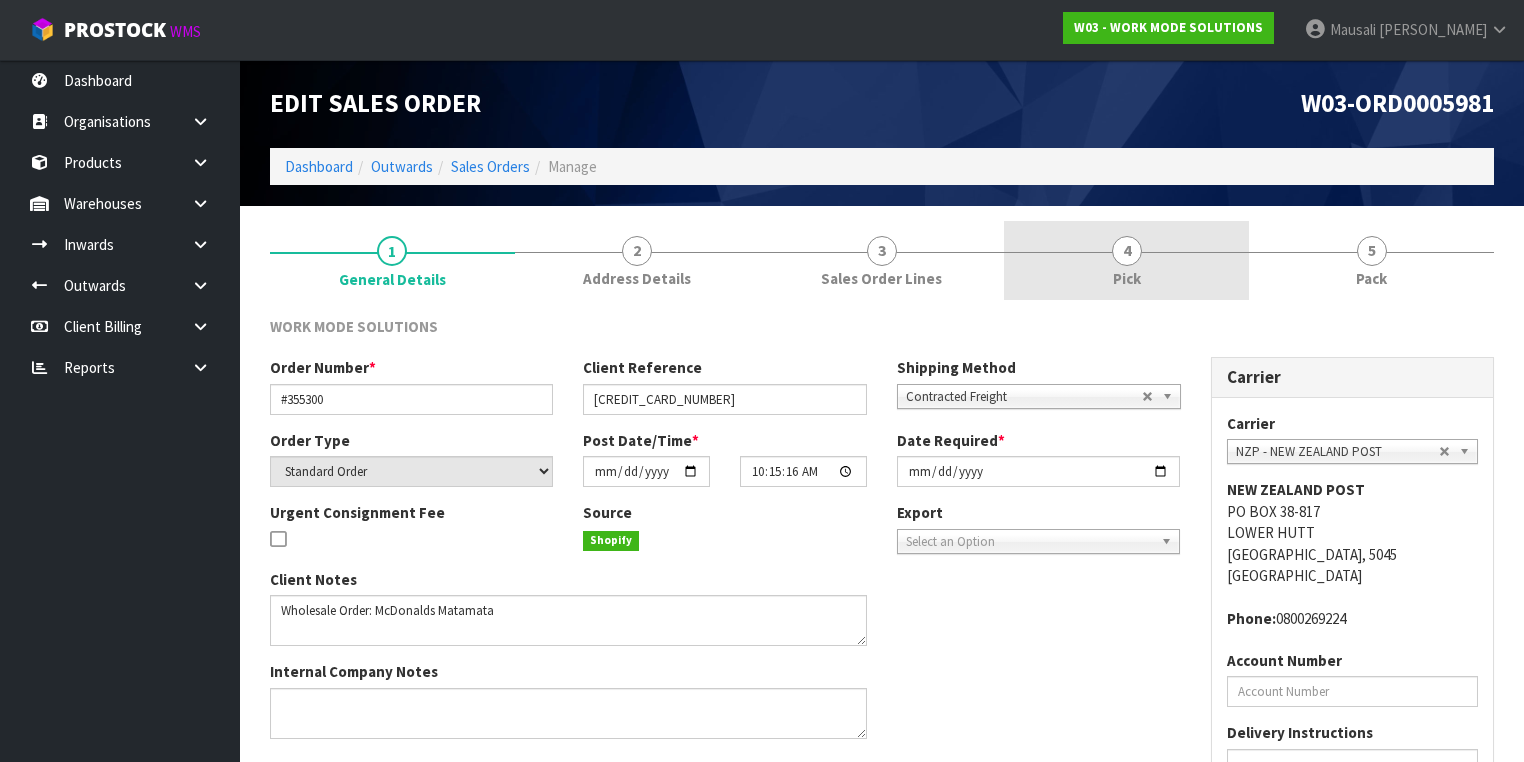click on "4
Pick" at bounding box center [1126, 260] 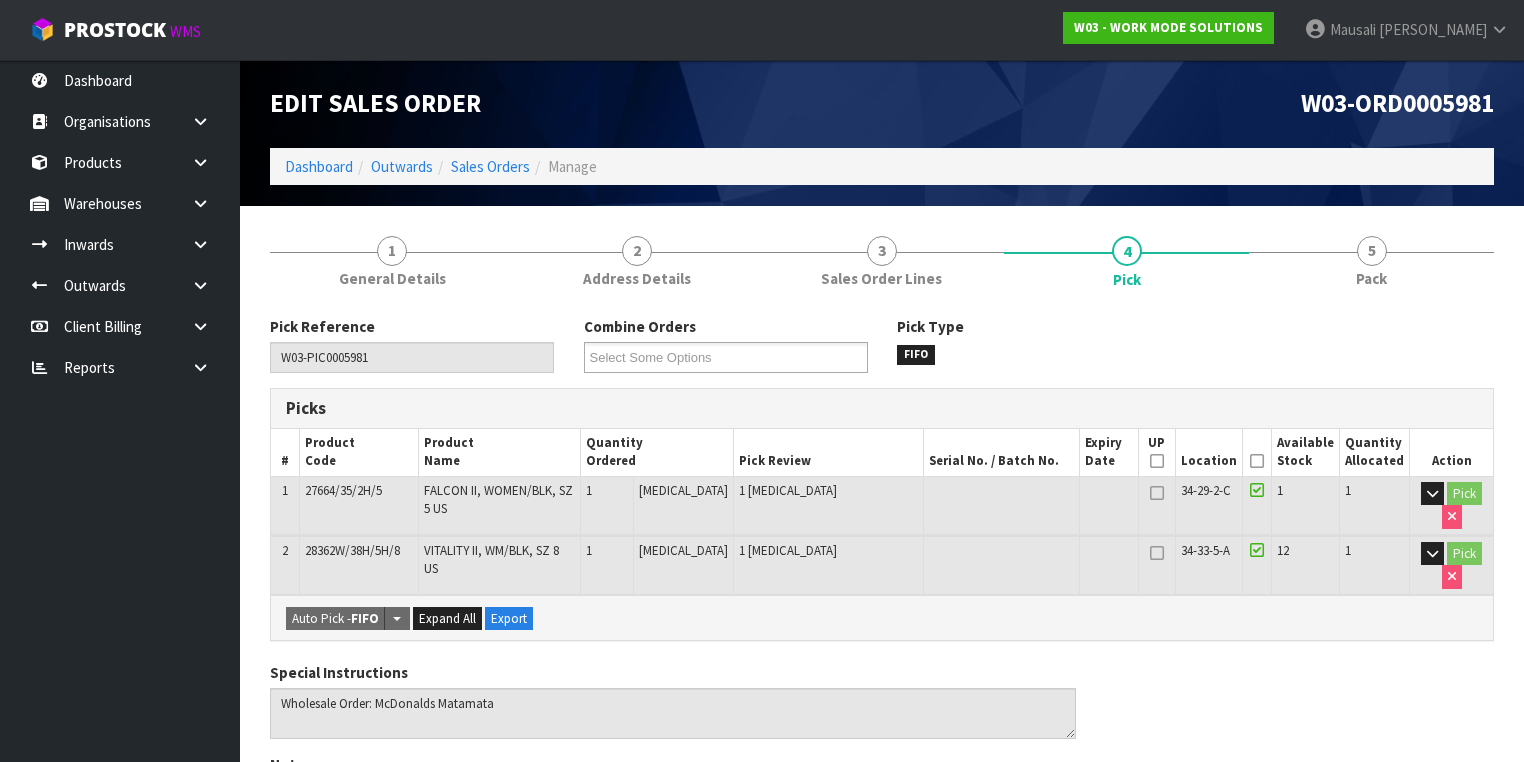 click at bounding box center [1257, 461] 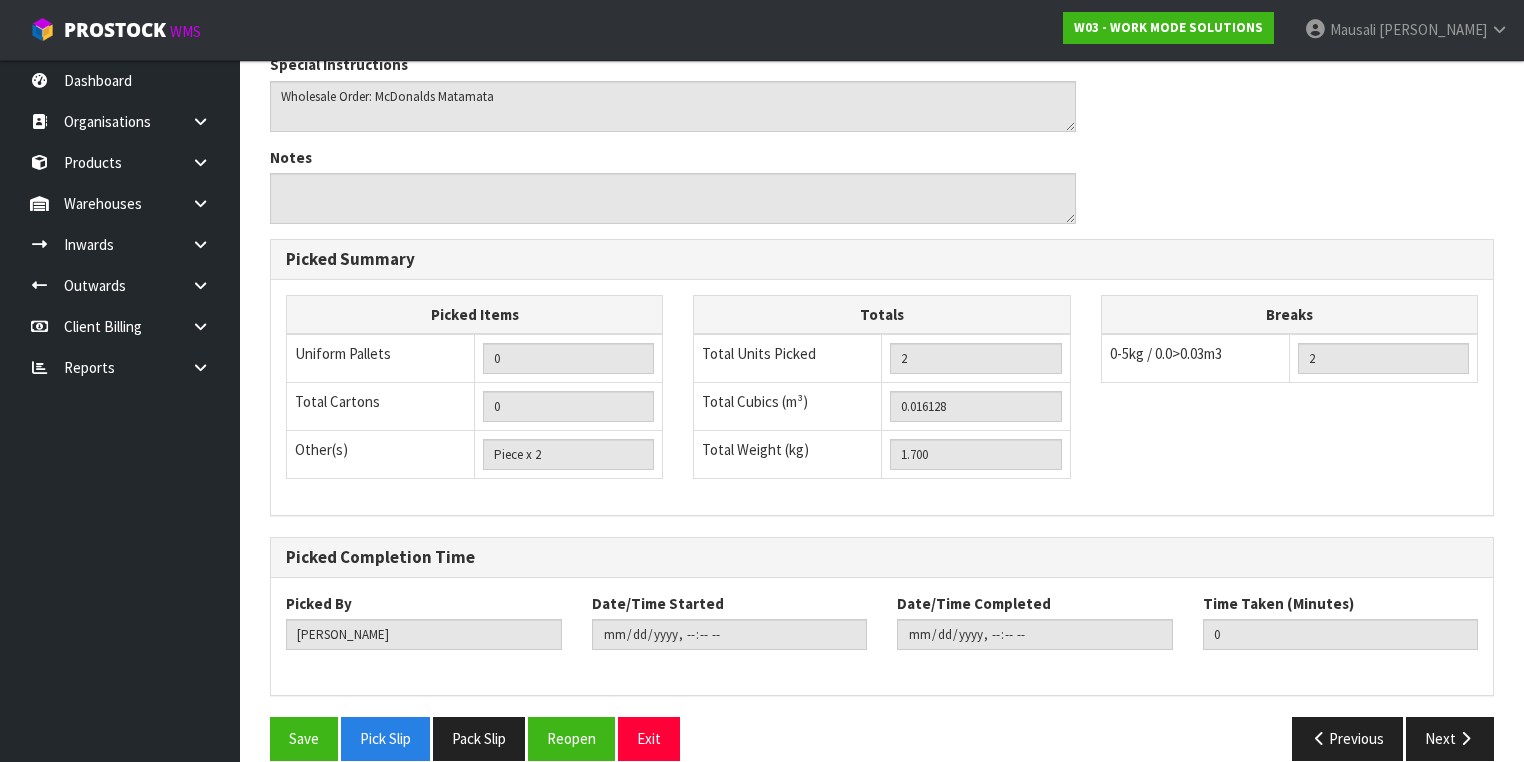 scroll, scrollTop: 700, scrollLeft: 0, axis: vertical 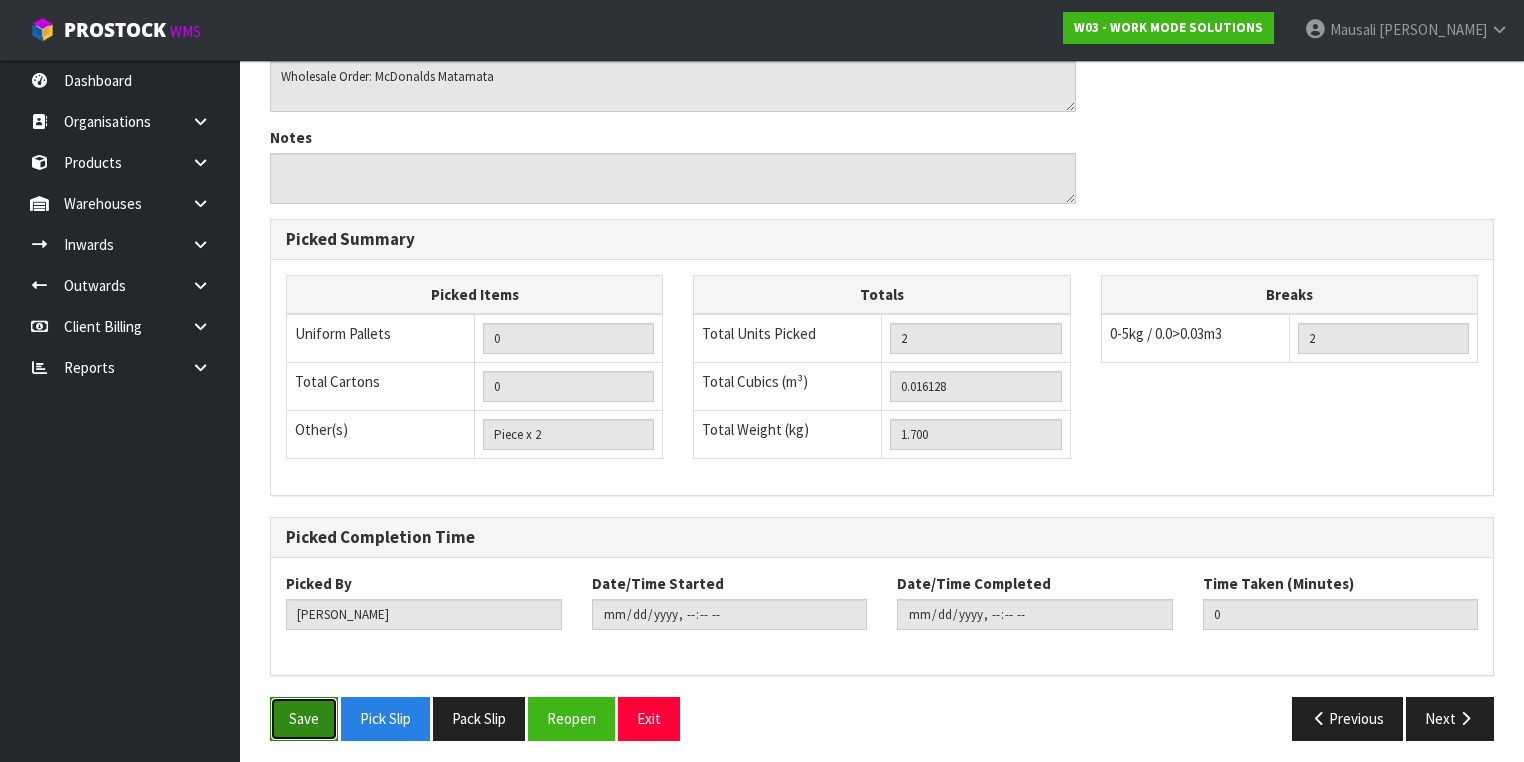 click on "Save" at bounding box center (304, 718) 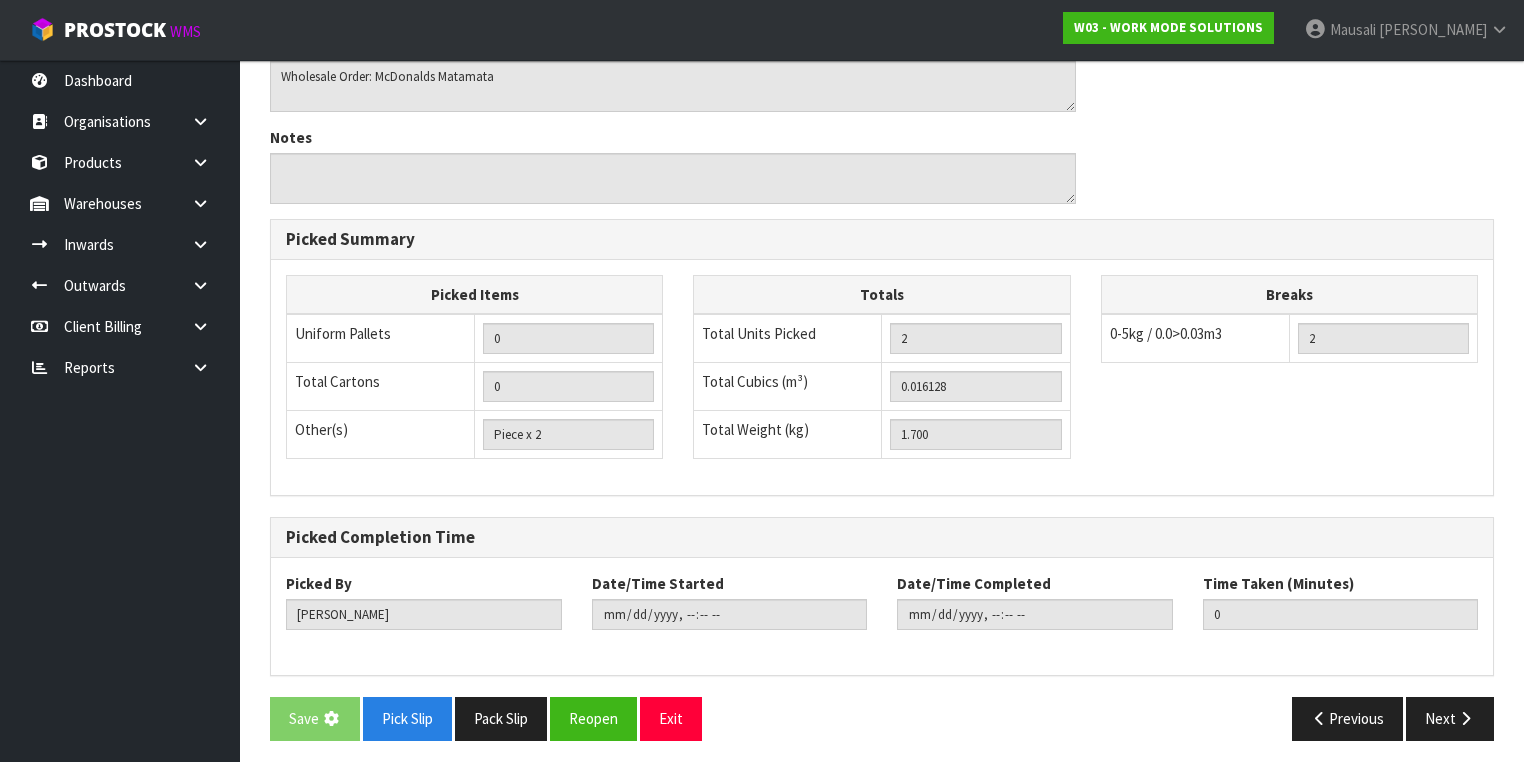 scroll, scrollTop: 0, scrollLeft: 0, axis: both 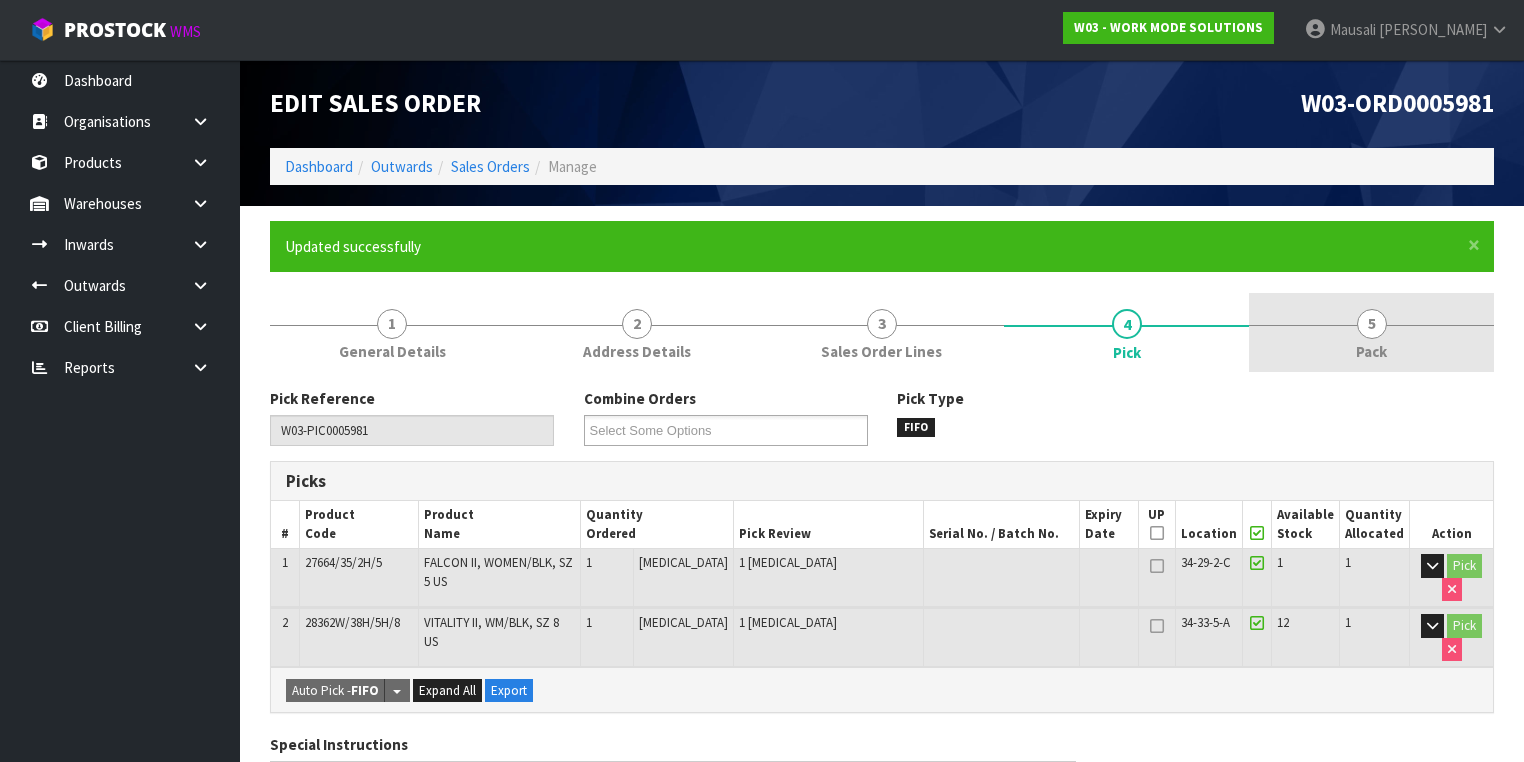 click on "5
Pack" at bounding box center [1371, 332] 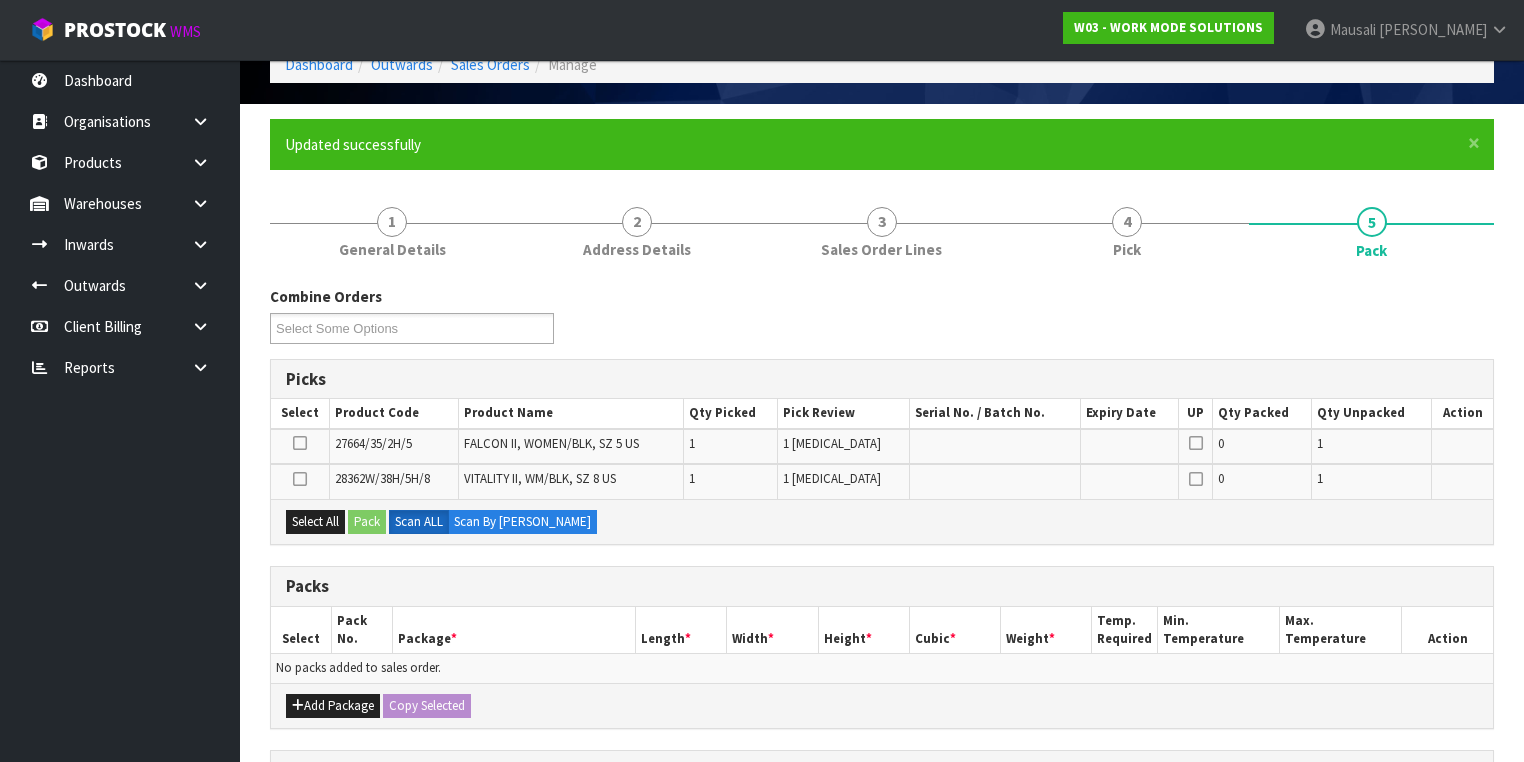 scroll, scrollTop: 240, scrollLeft: 0, axis: vertical 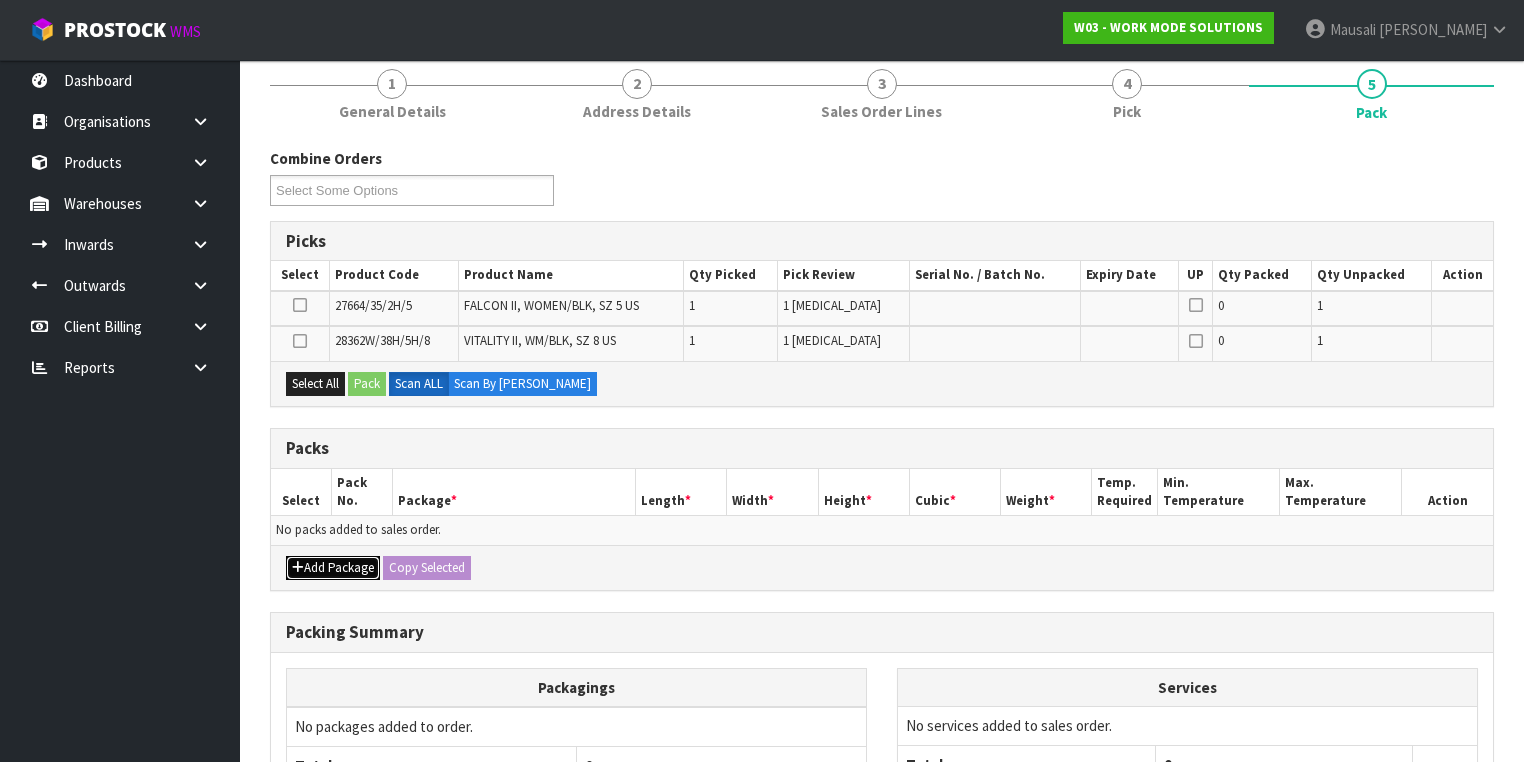 click on "Add Package" at bounding box center (333, 568) 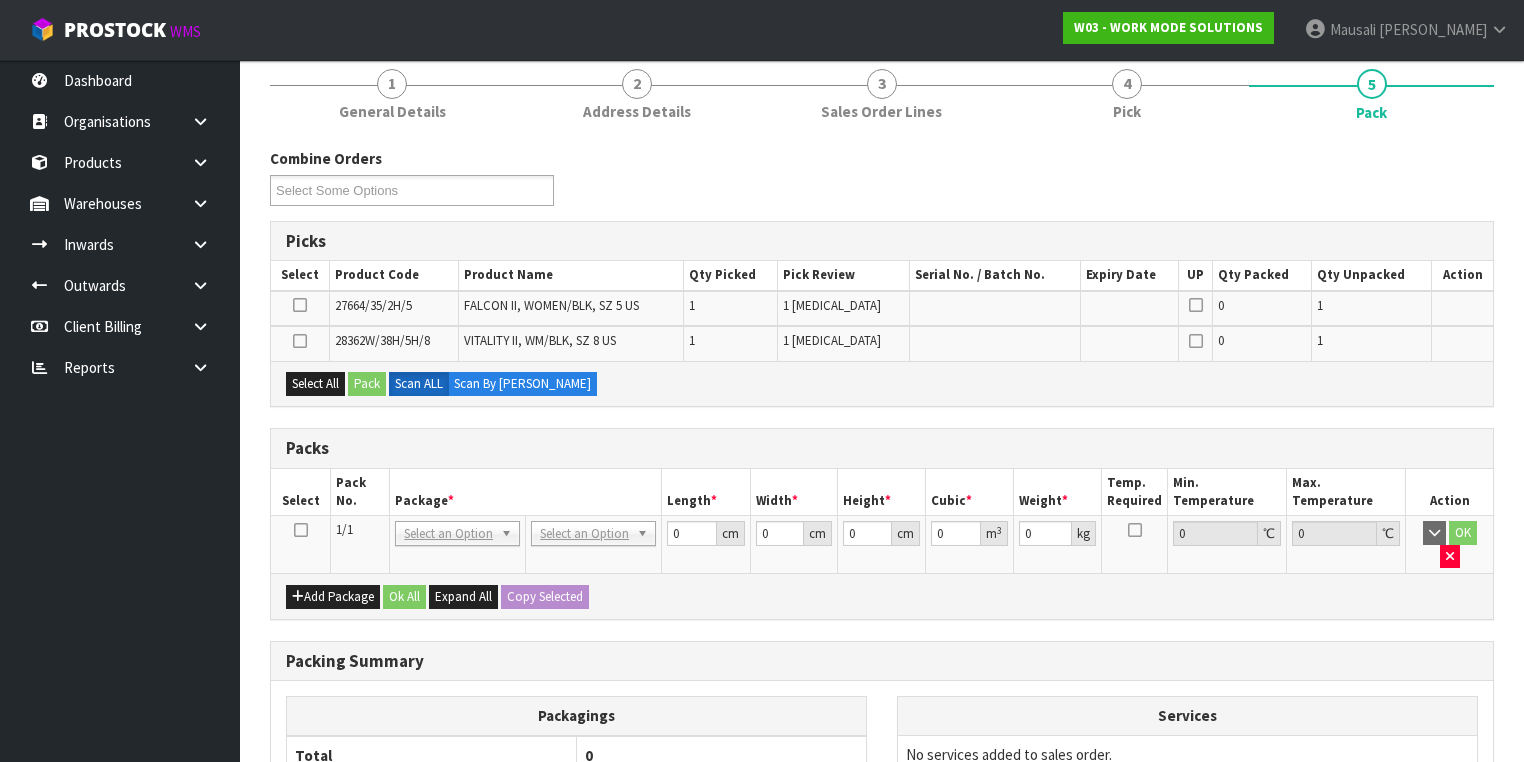 click at bounding box center [301, 530] 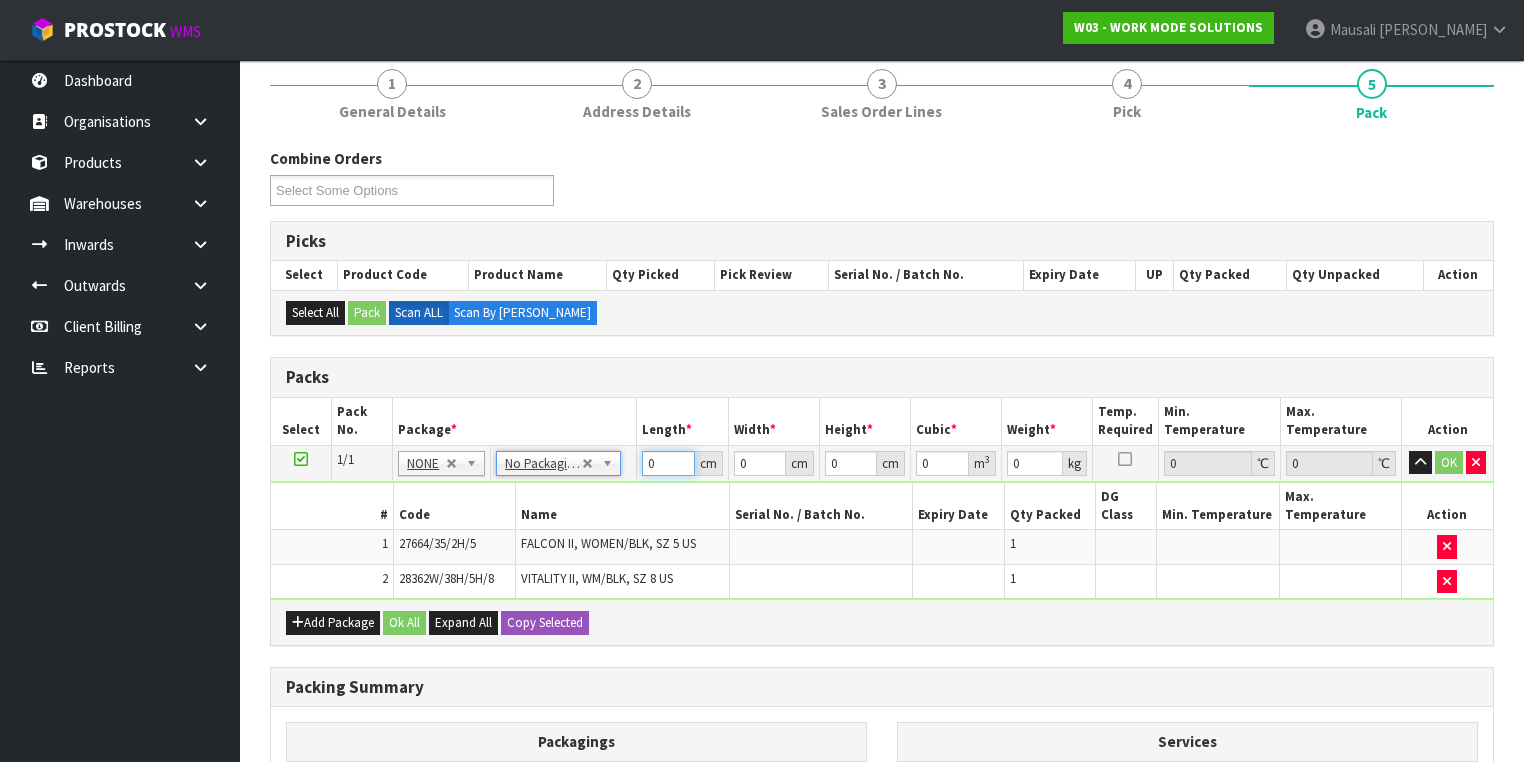 drag, startPoint x: 661, startPoint y: 457, endPoint x: 612, endPoint y: 462, distance: 49.25444 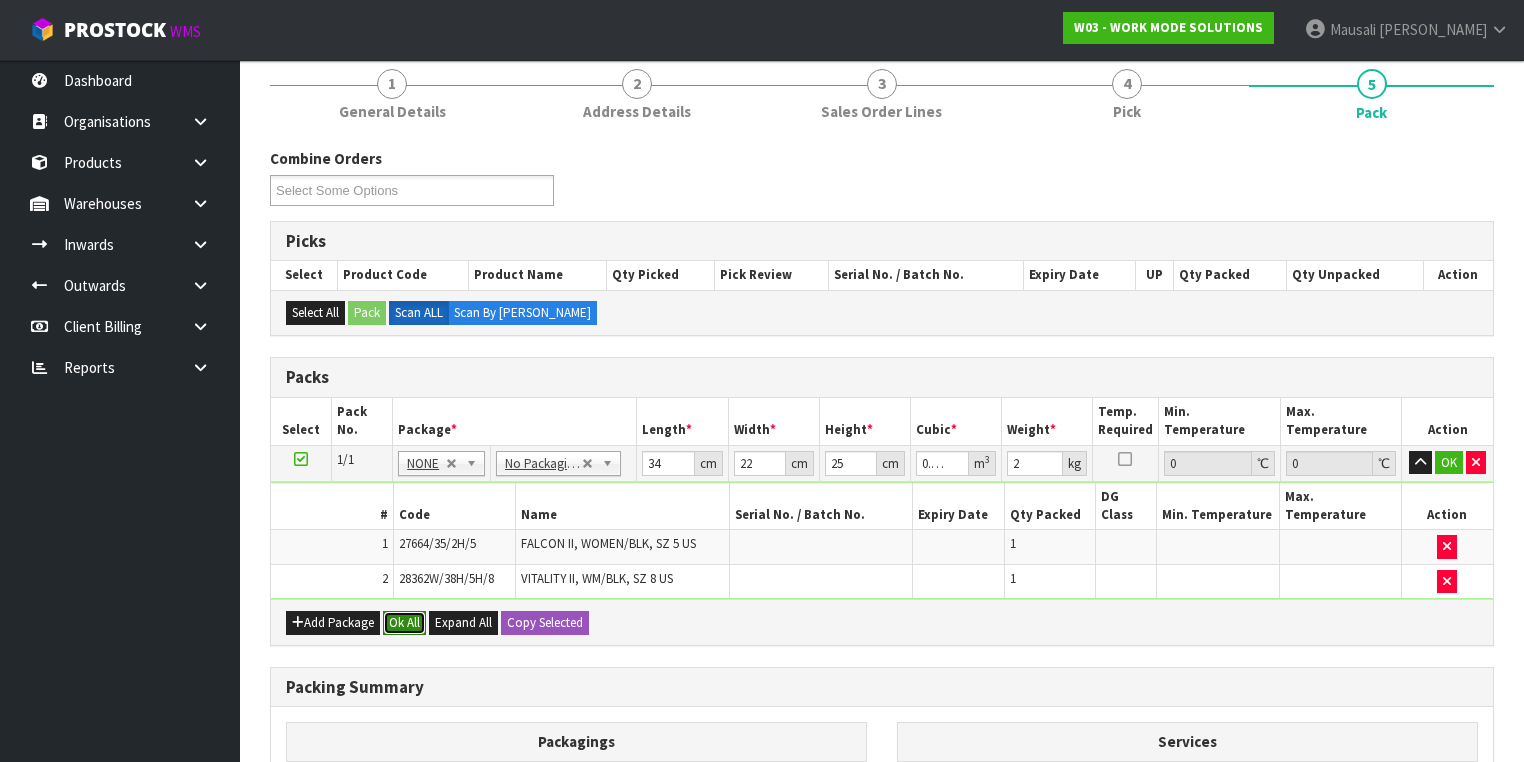 click on "Ok All" at bounding box center [404, 623] 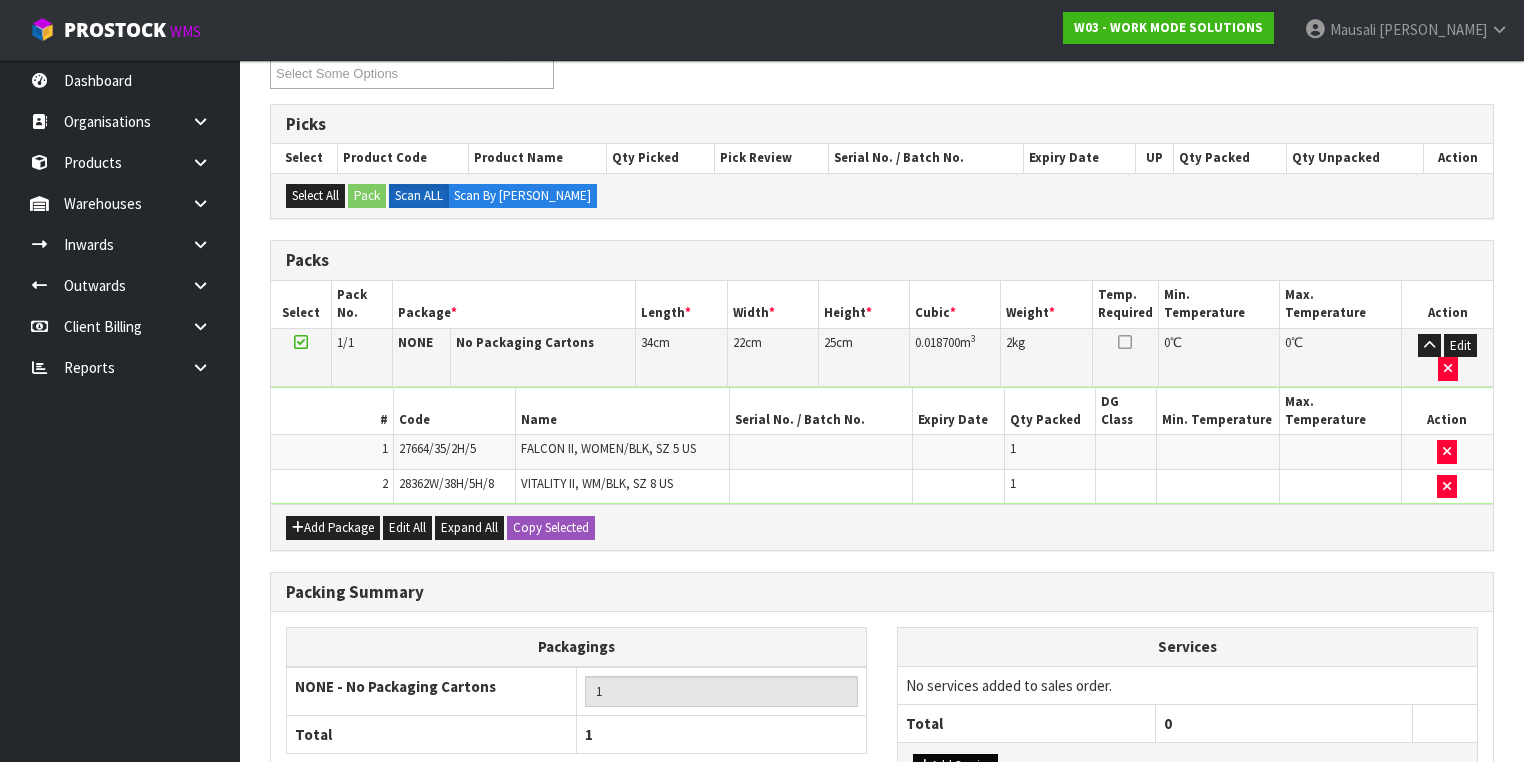 scroll, scrollTop: 473, scrollLeft: 0, axis: vertical 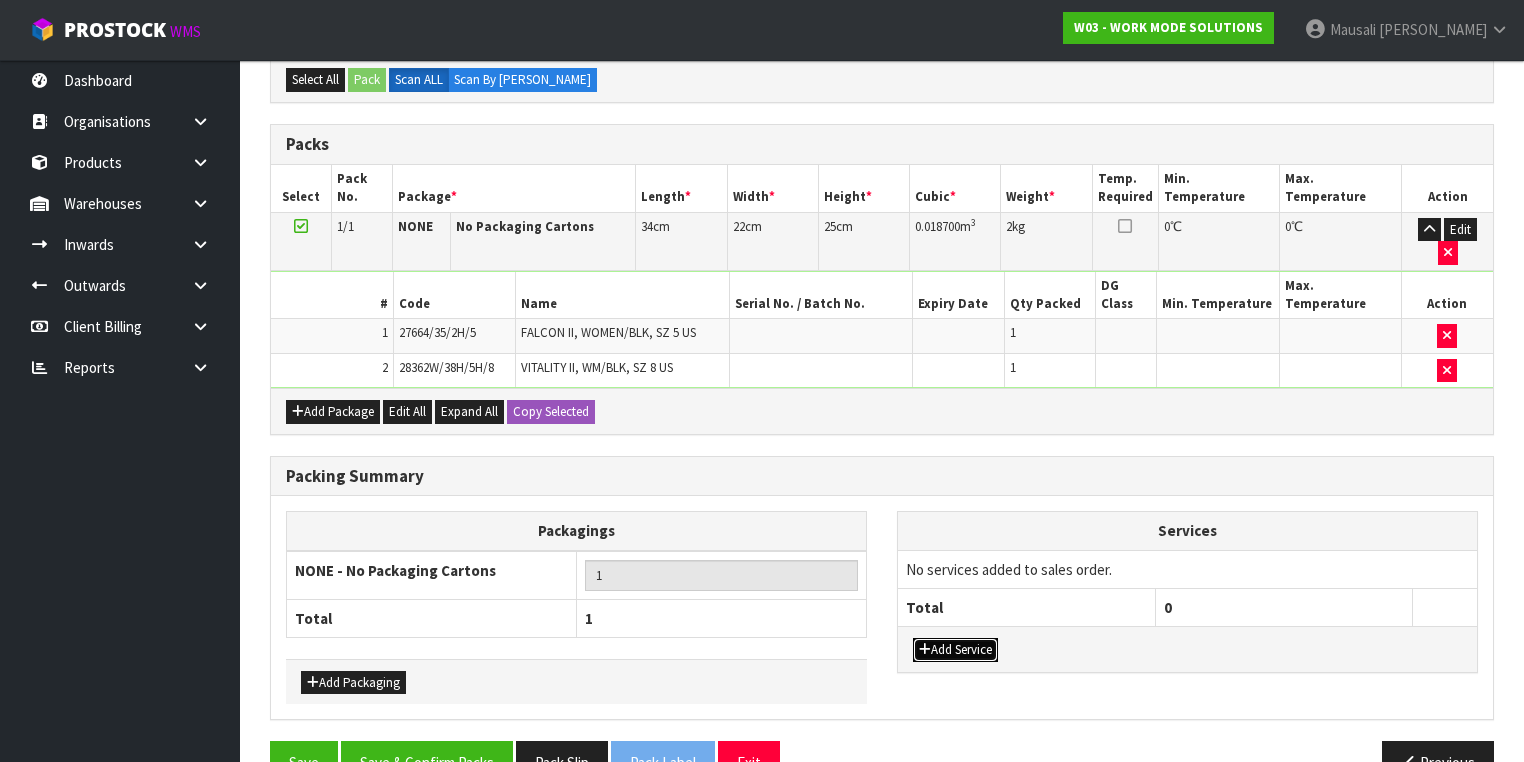 click on "Add Service" at bounding box center [955, 650] 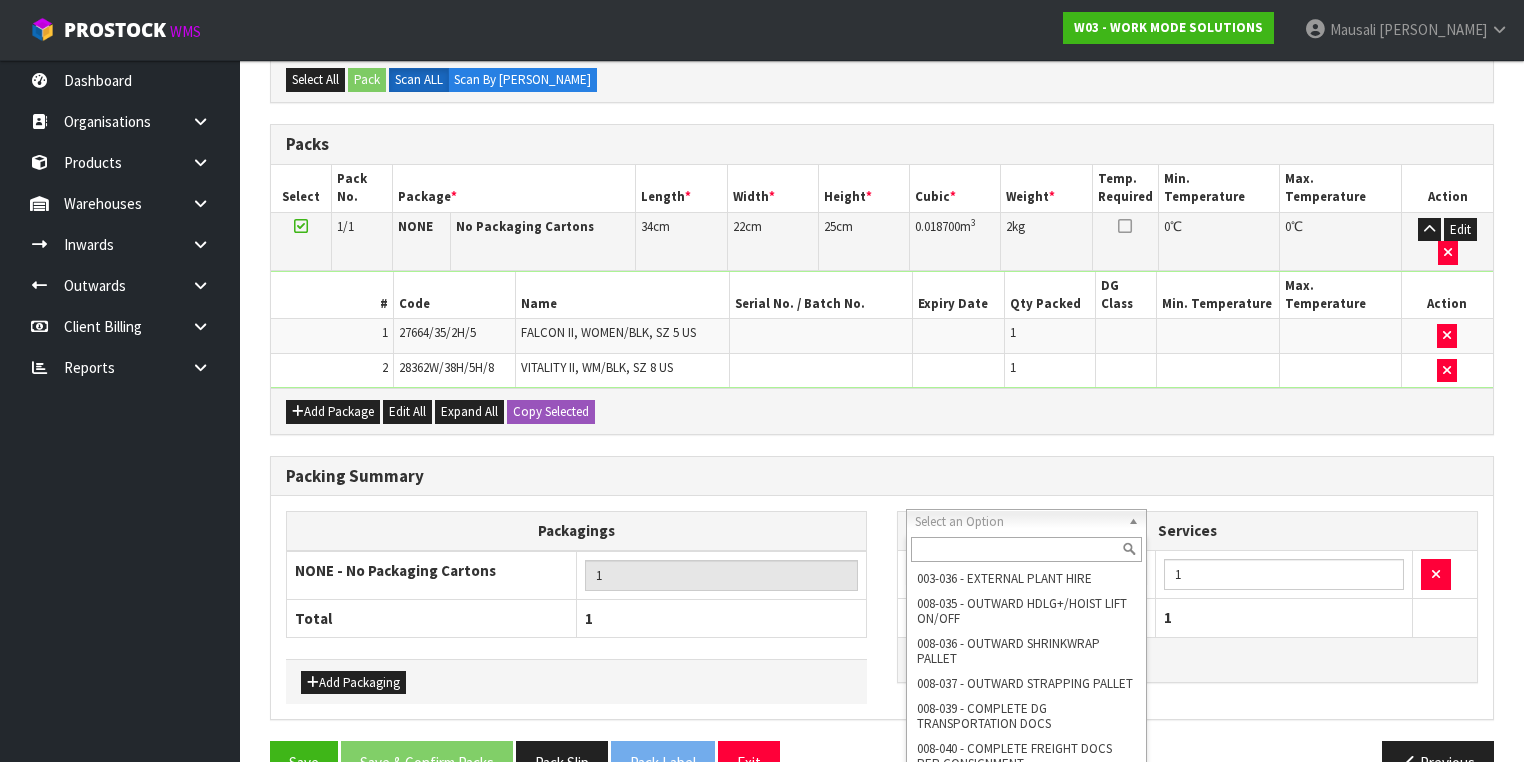 click at bounding box center (1026, 549) 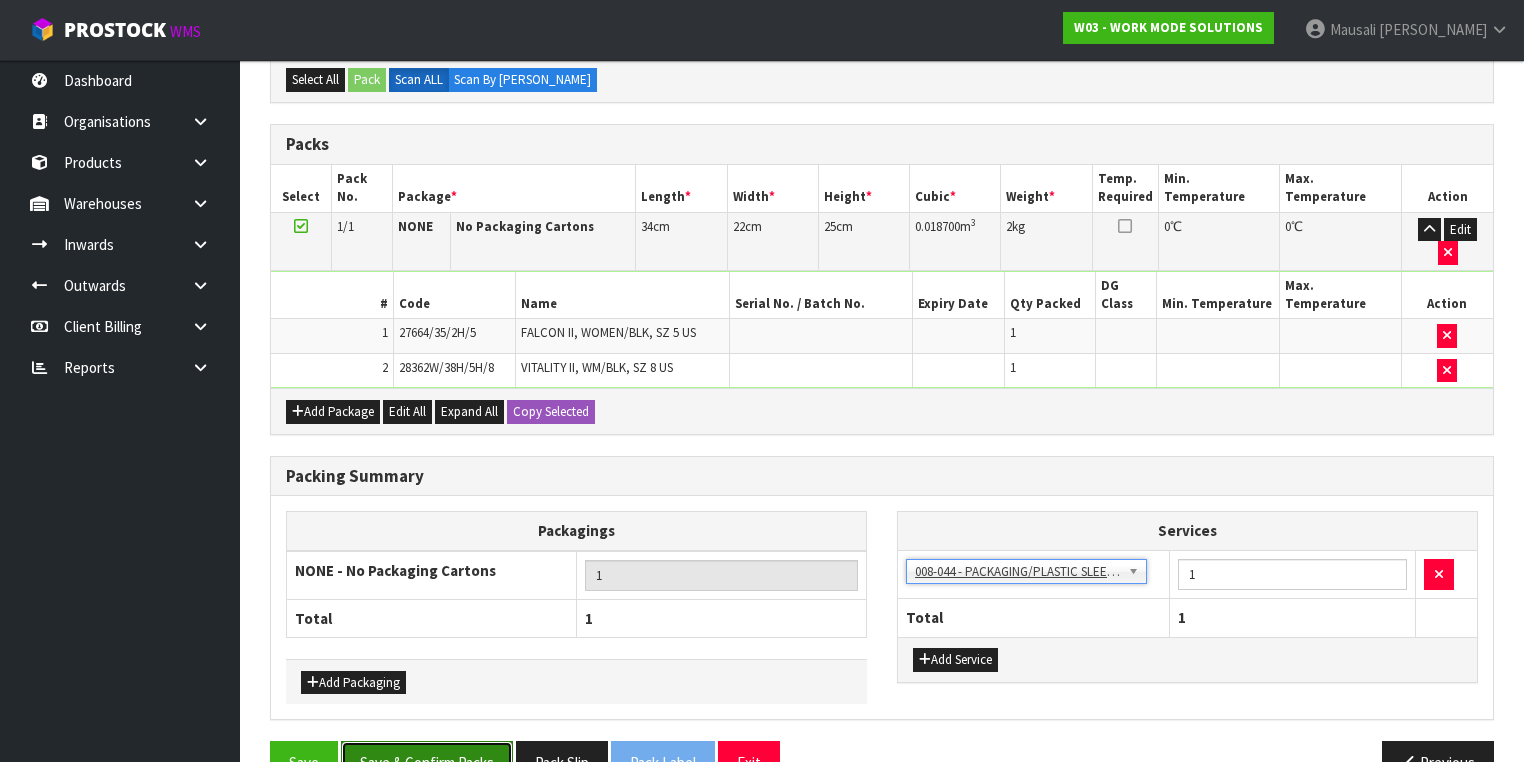 click on "Save & Confirm Packs" at bounding box center (427, 762) 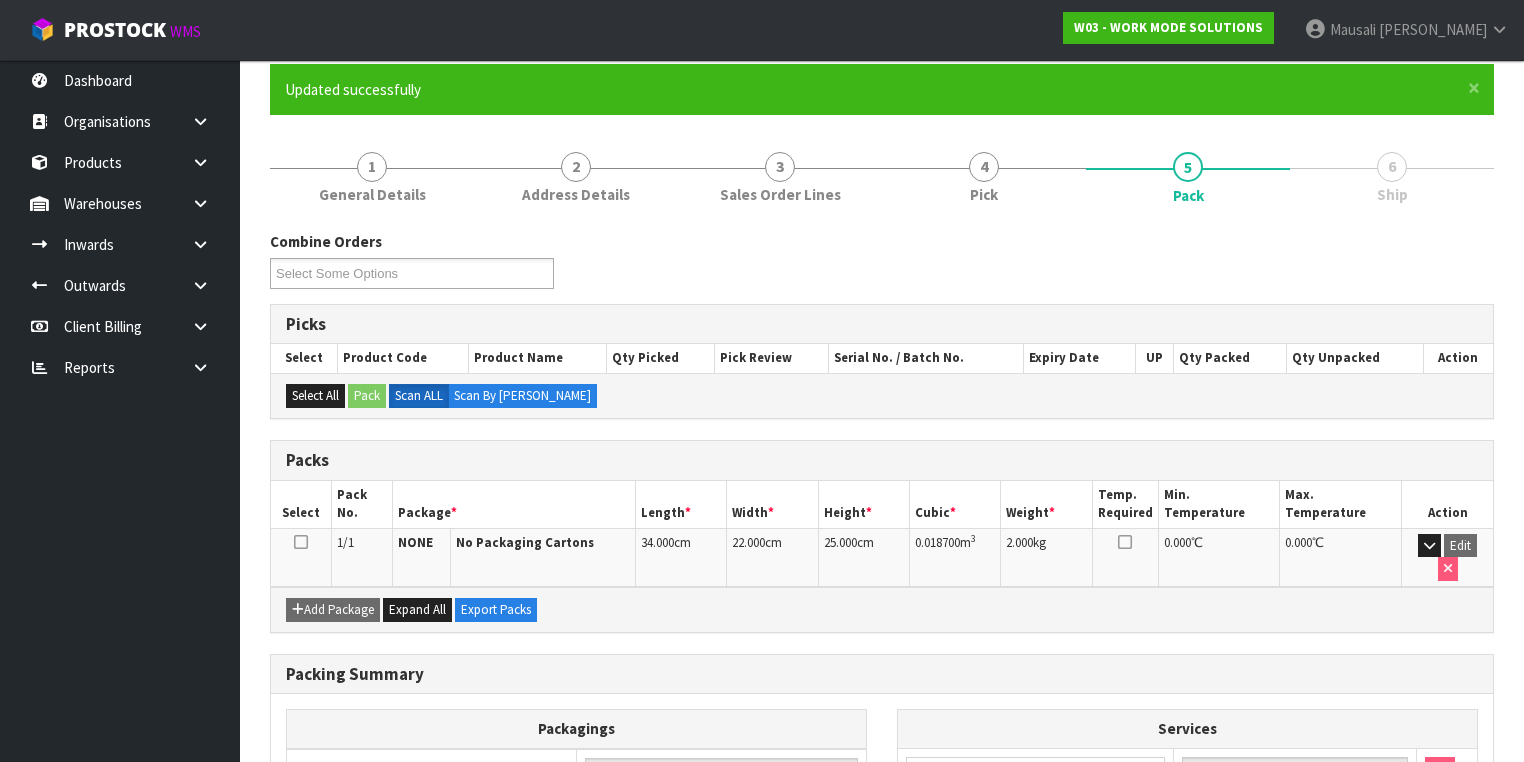 scroll, scrollTop: 332, scrollLeft: 0, axis: vertical 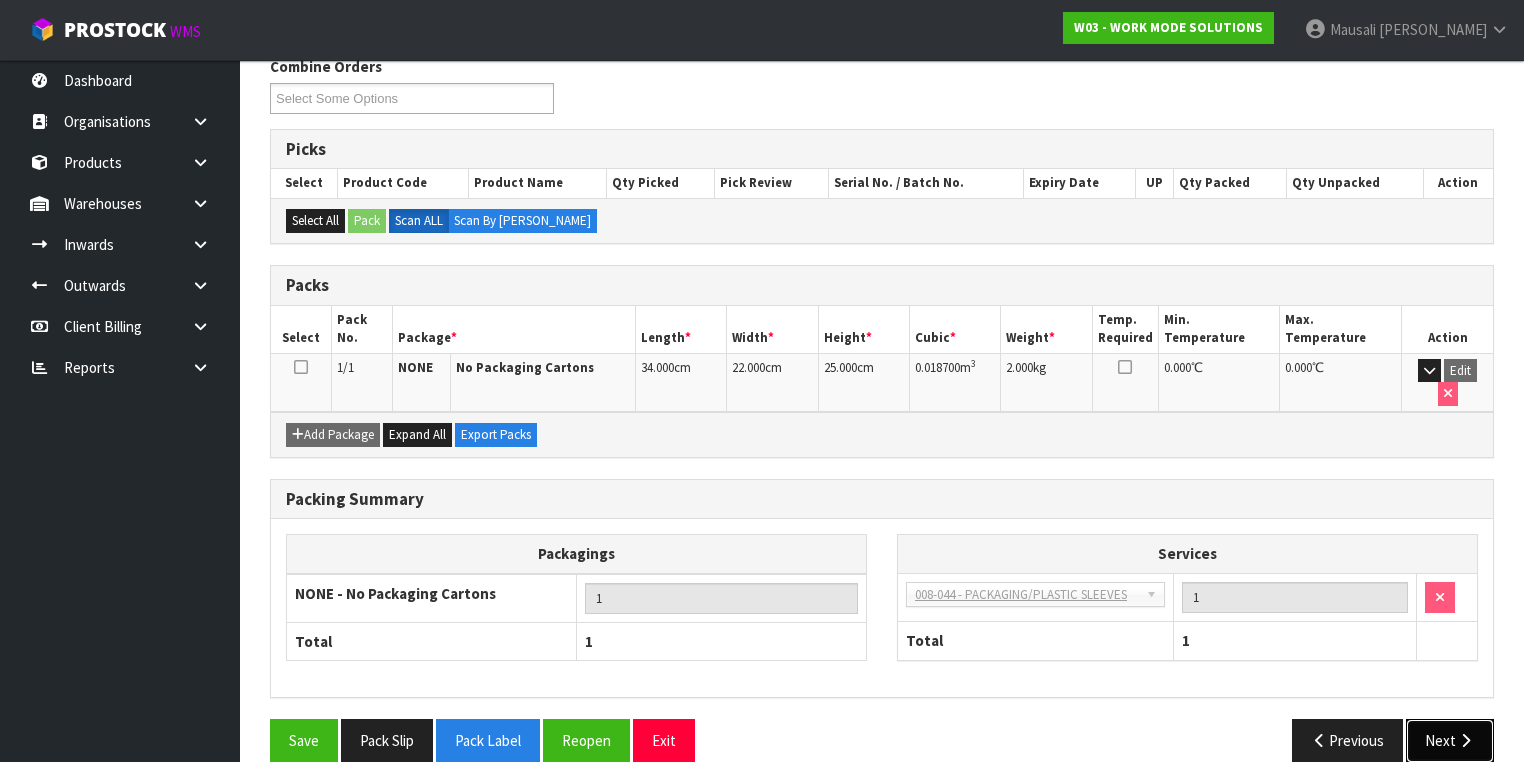 click on "Next" at bounding box center [1450, 740] 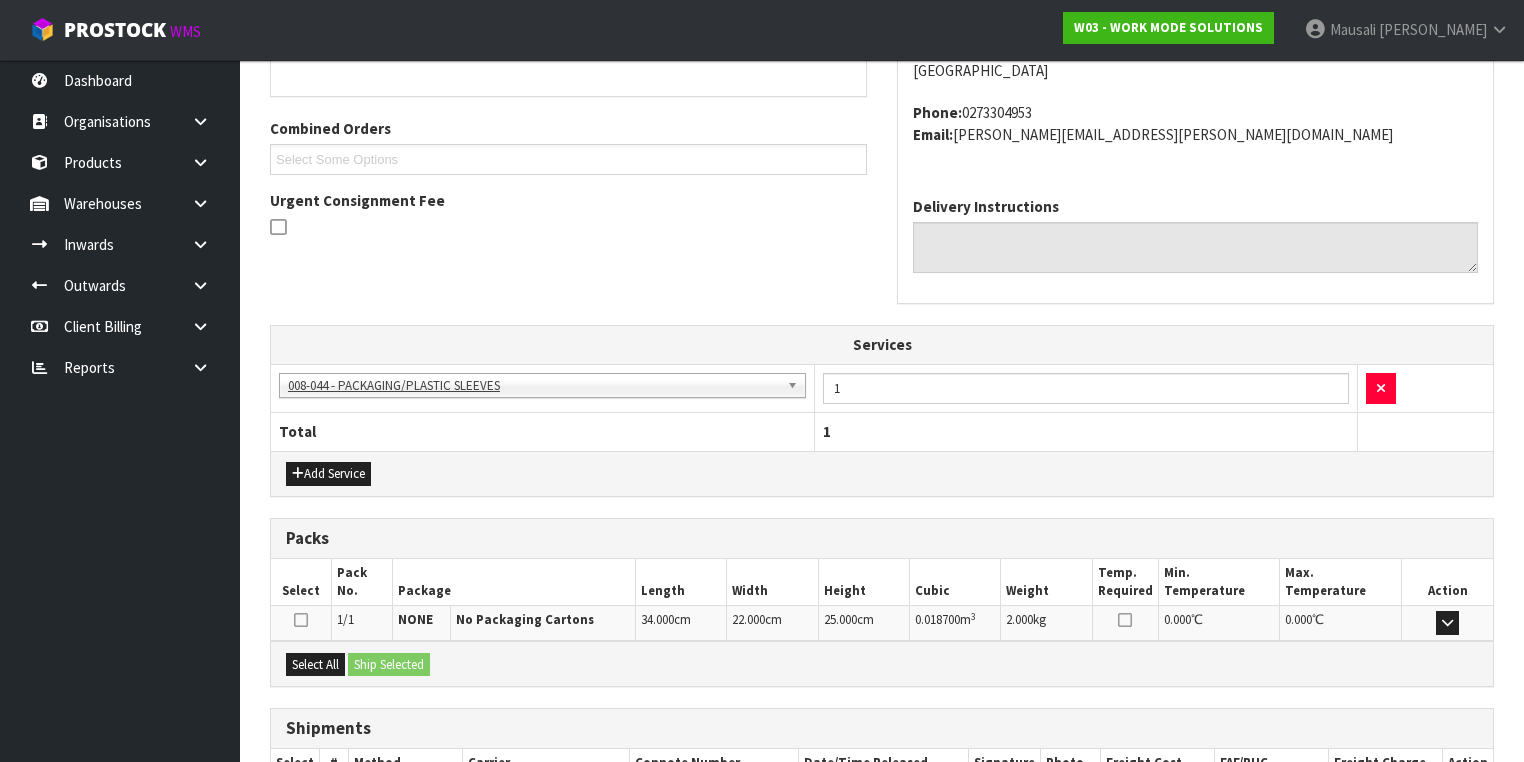 scroll, scrollTop: 602, scrollLeft: 0, axis: vertical 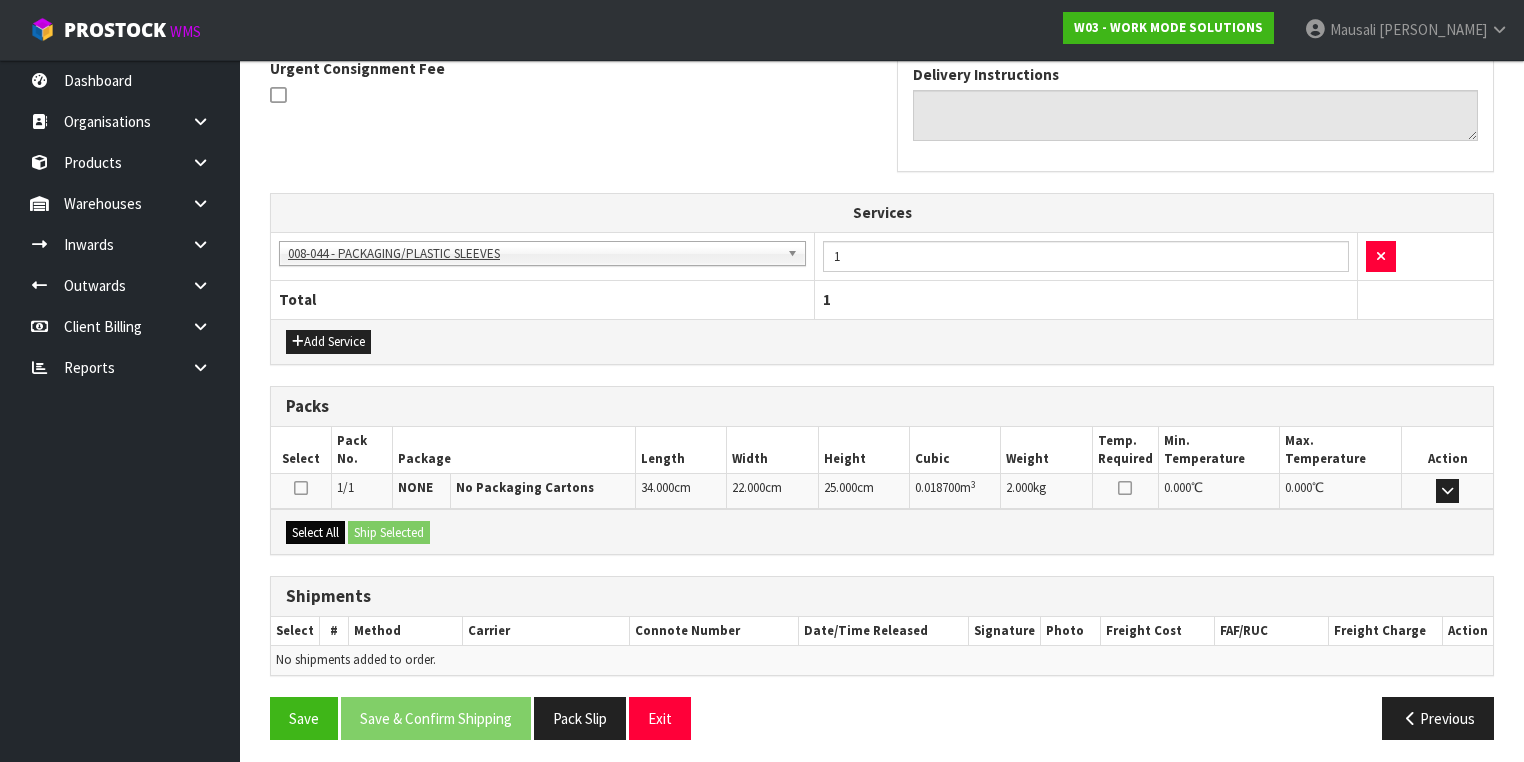 click on "Select All
Ship Selected" at bounding box center [882, 531] 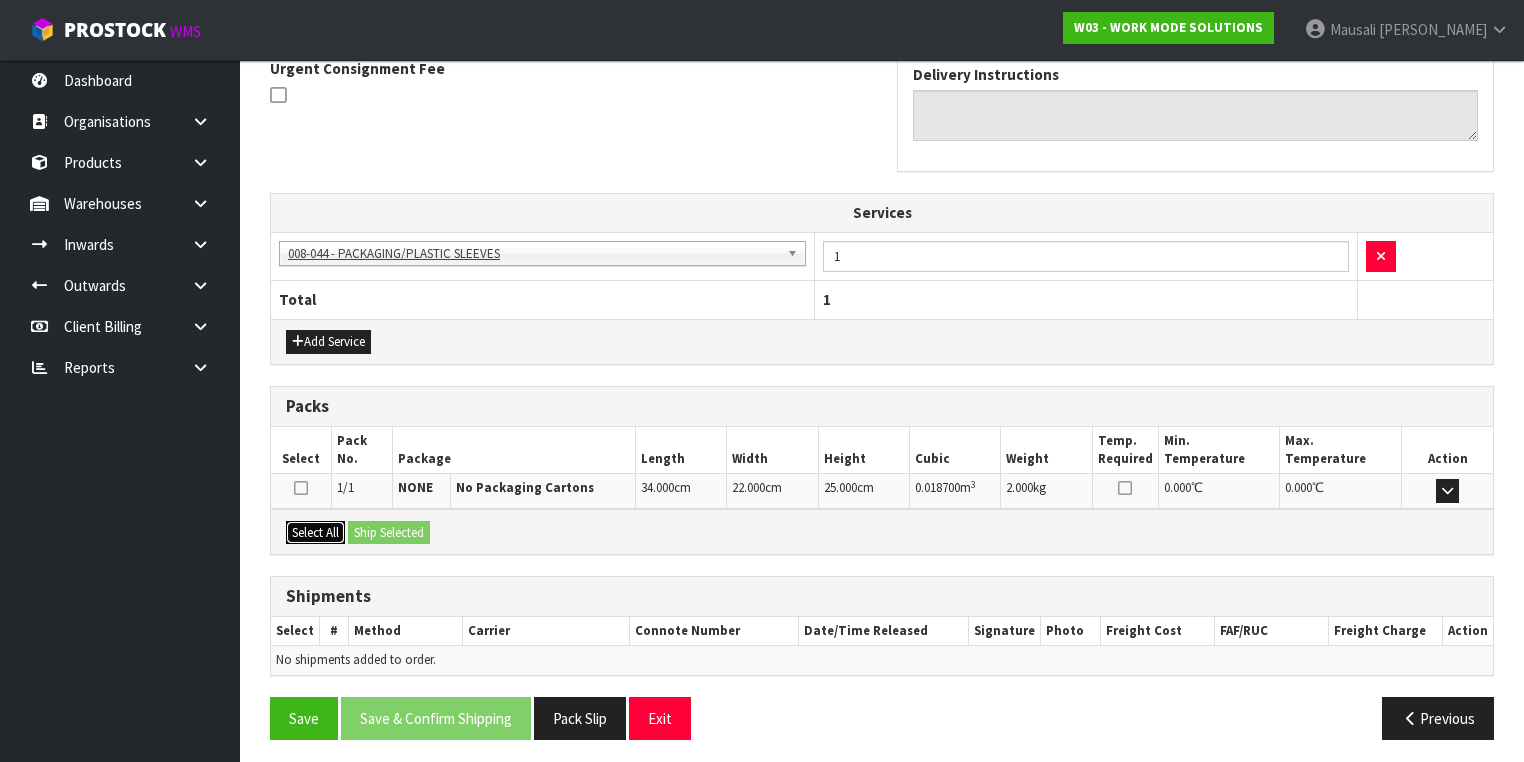 click on "Select All" at bounding box center (315, 533) 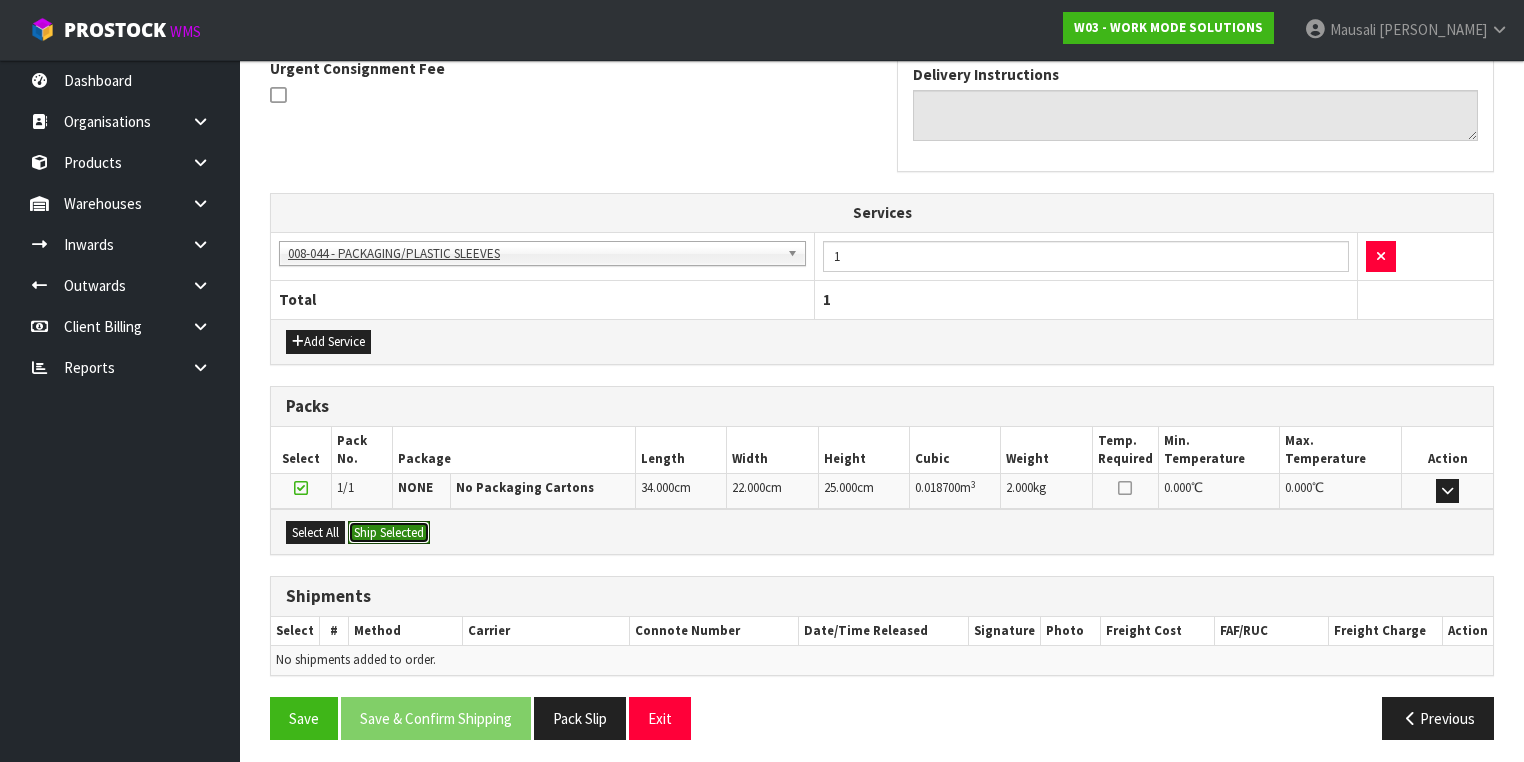 click on "Ship Selected" at bounding box center (389, 533) 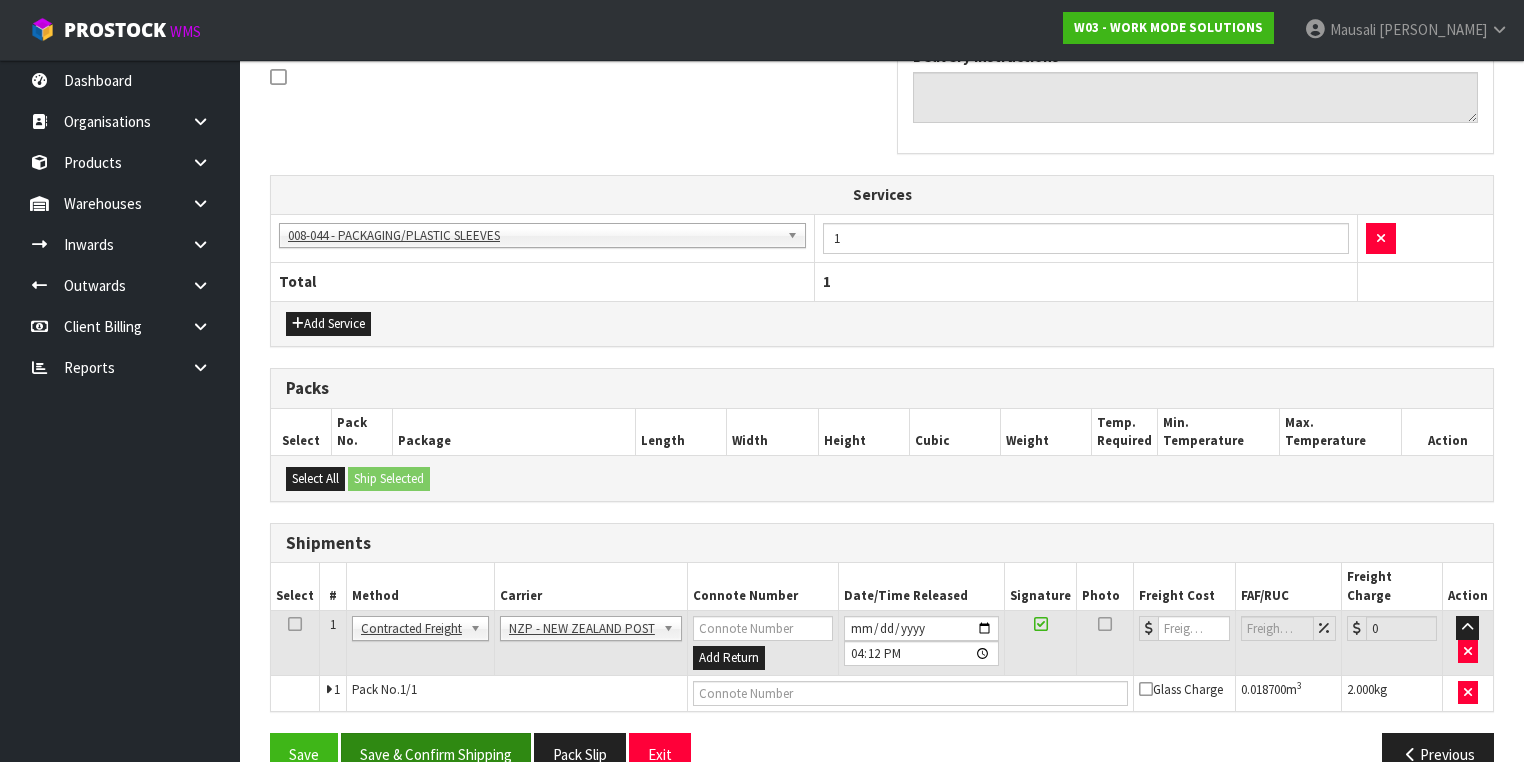 scroll, scrollTop: 637, scrollLeft: 0, axis: vertical 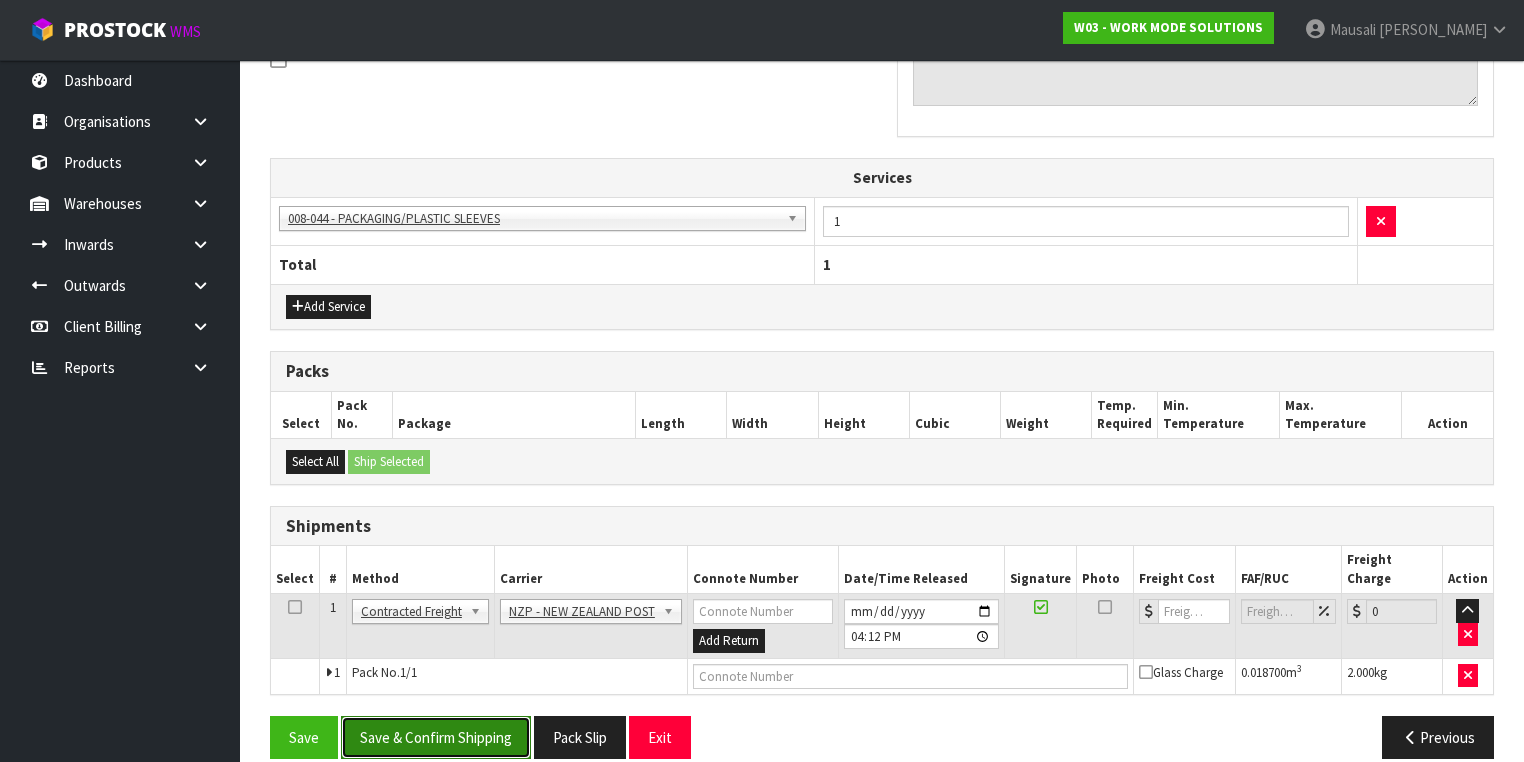 click on "Save & Confirm Shipping" at bounding box center (436, 737) 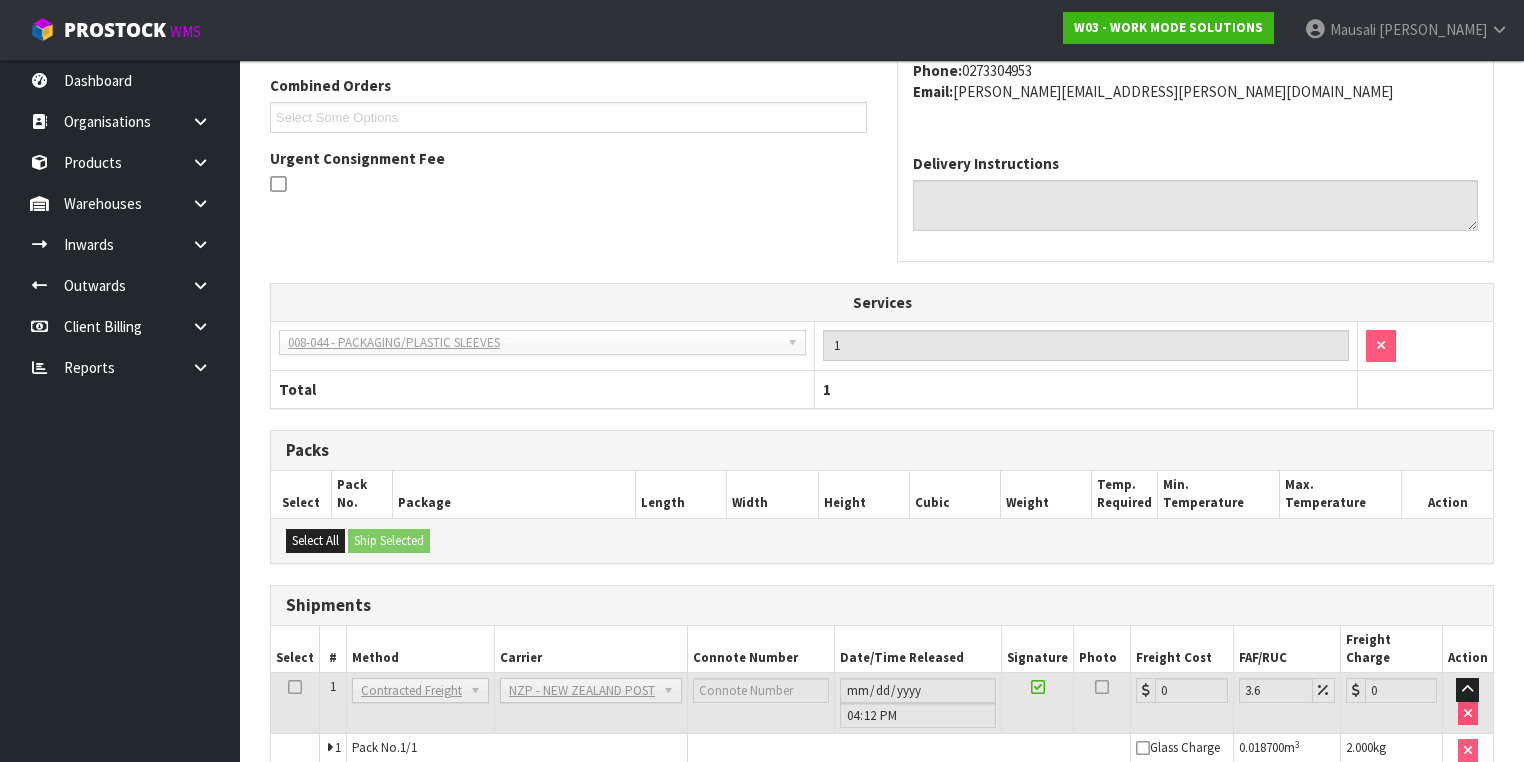 scroll, scrollTop: 610, scrollLeft: 0, axis: vertical 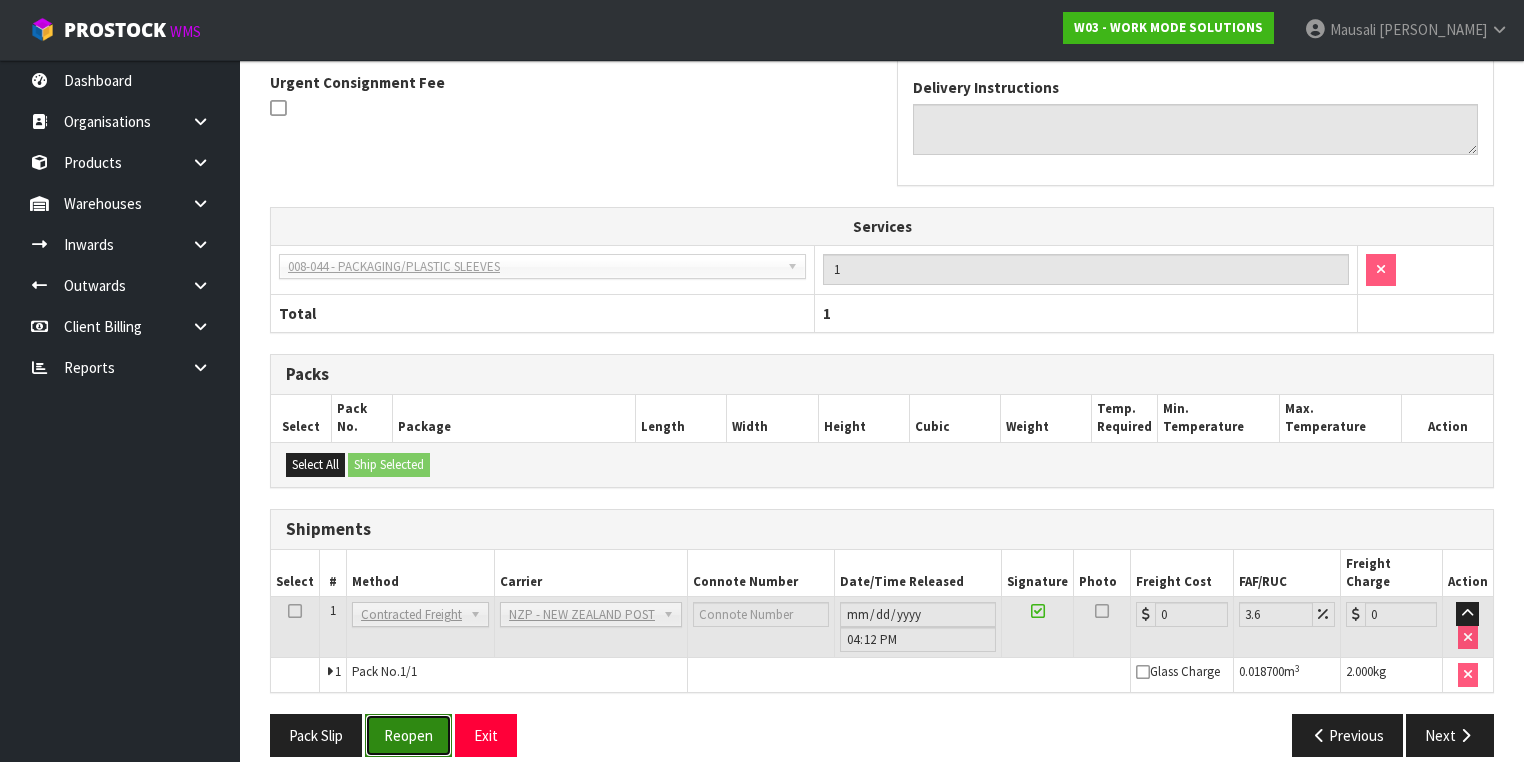click on "Reopen" at bounding box center [408, 735] 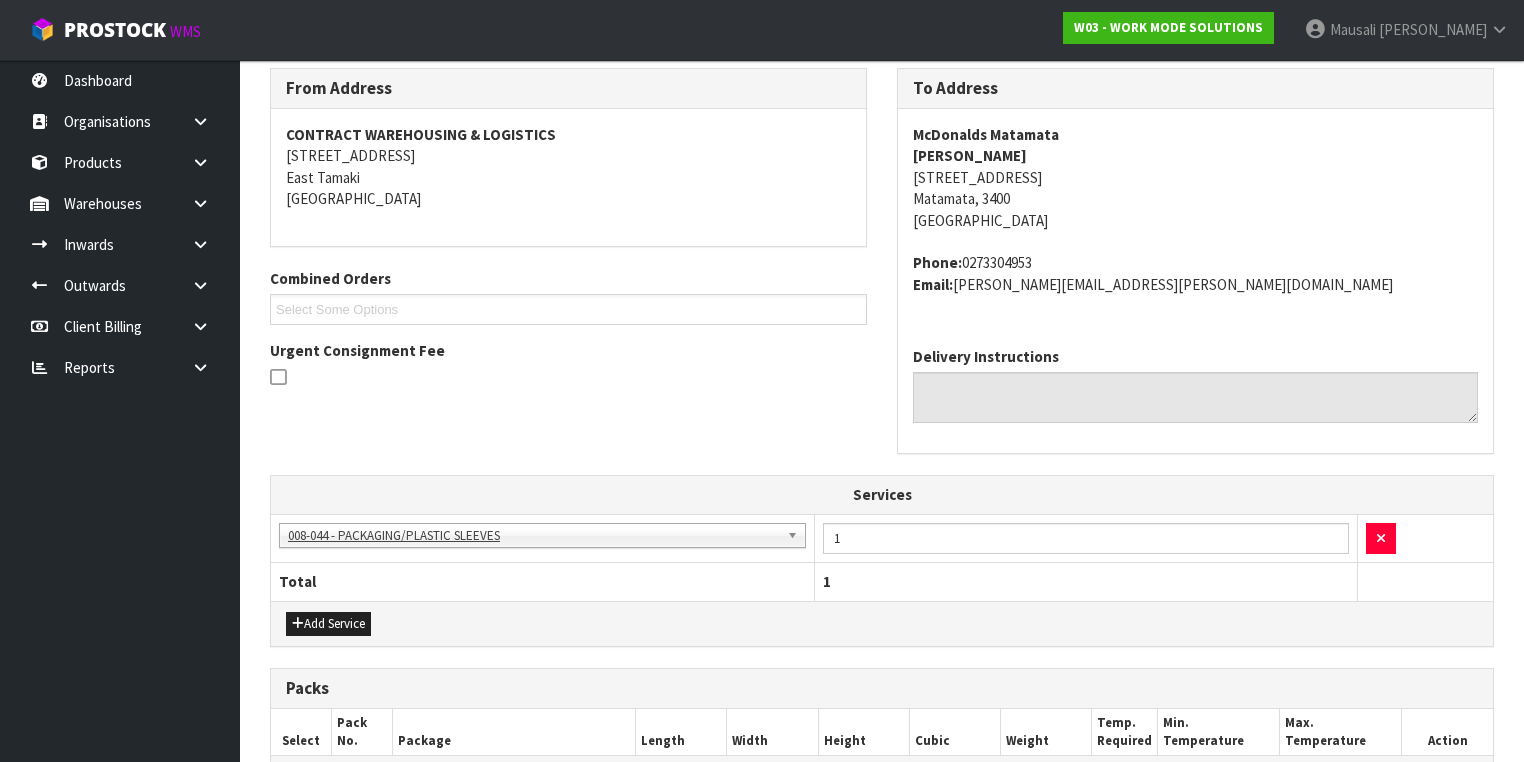 scroll, scrollTop: 640, scrollLeft: 0, axis: vertical 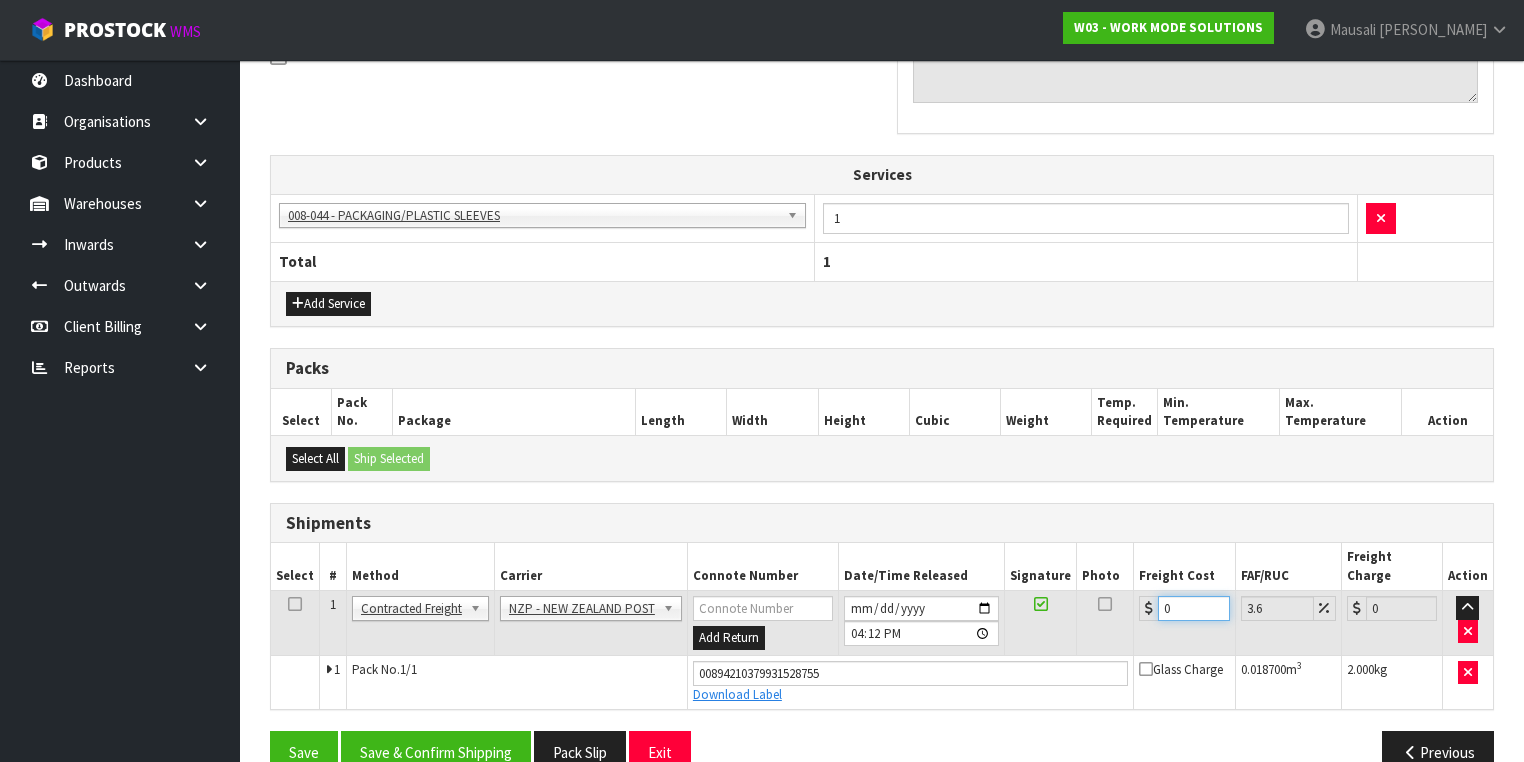 drag, startPoint x: 1152, startPoint y: 589, endPoint x: 1138, endPoint y: 592, distance: 14.3178215 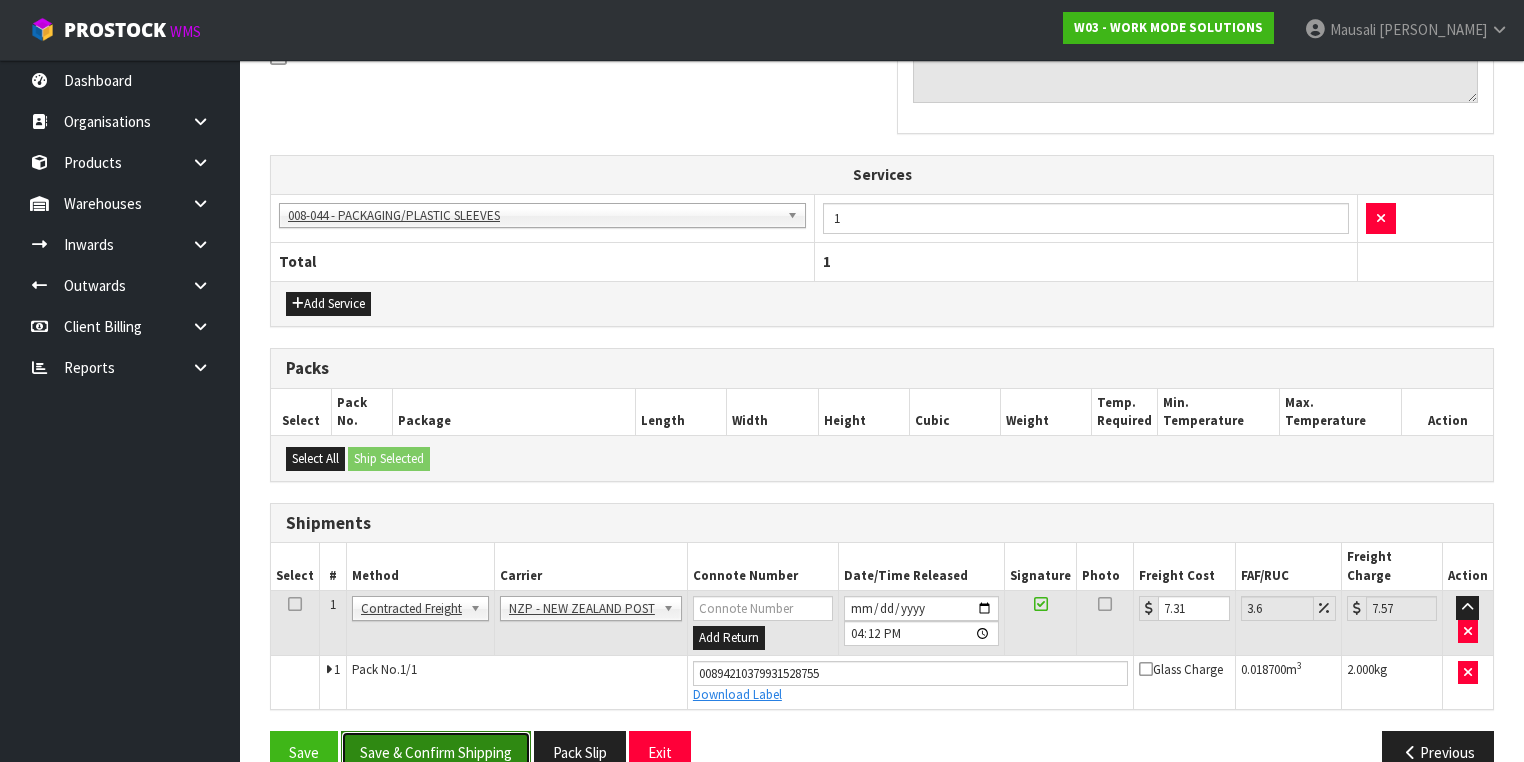 click on "Save & Confirm Shipping" at bounding box center [436, 752] 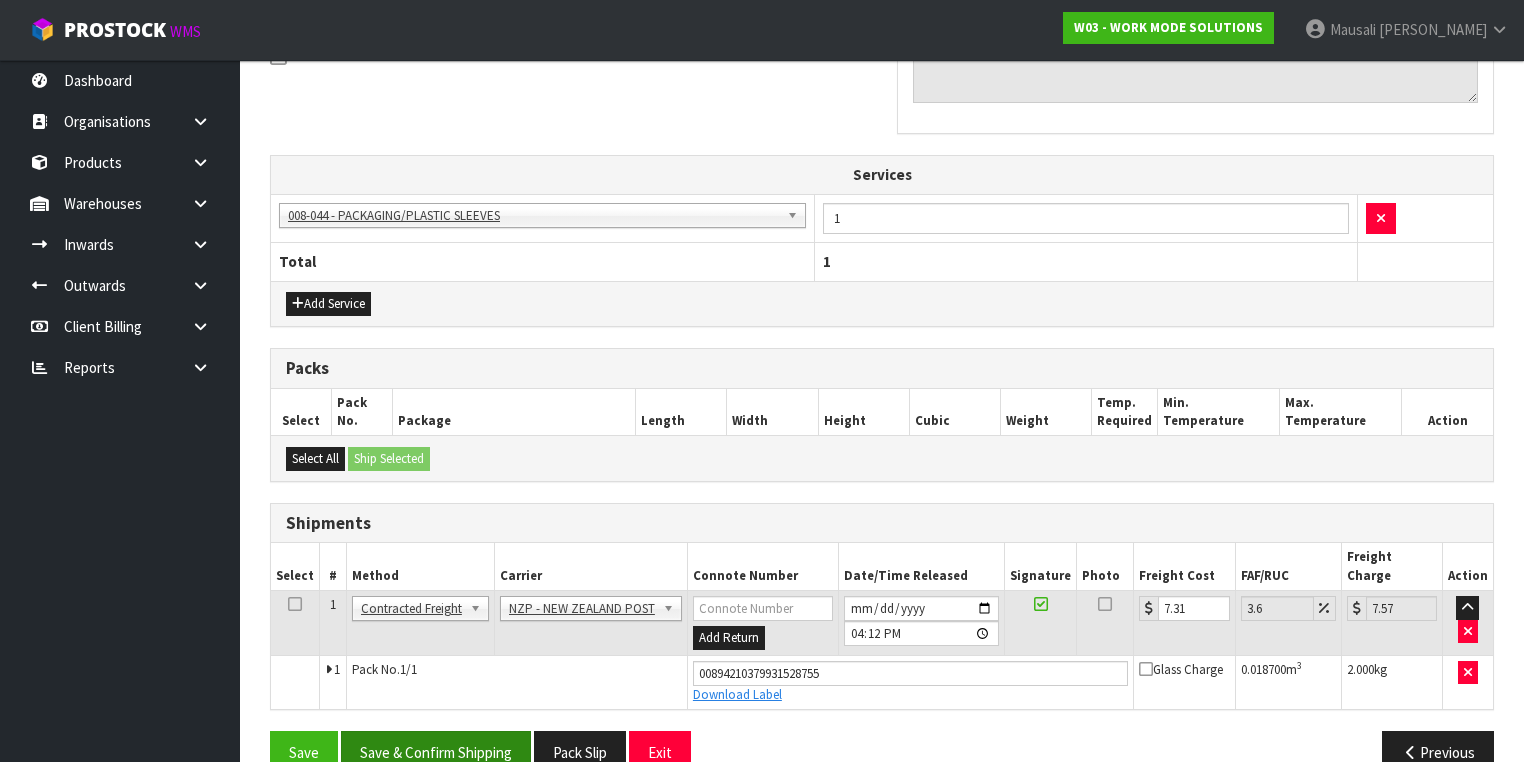 scroll, scrollTop: 0, scrollLeft: 0, axis: both 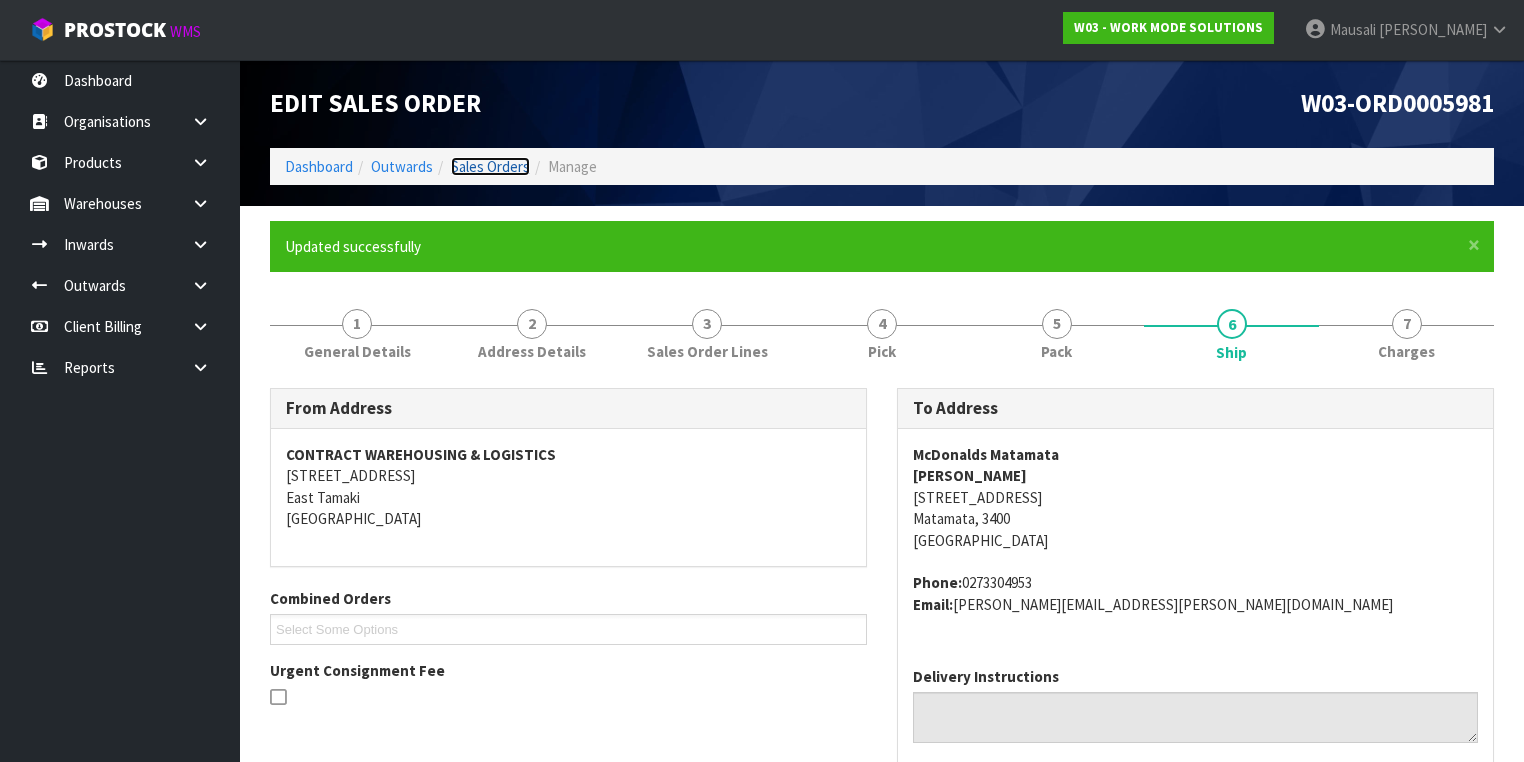 click on "Sales Orders" at bounding box center (490, 166) 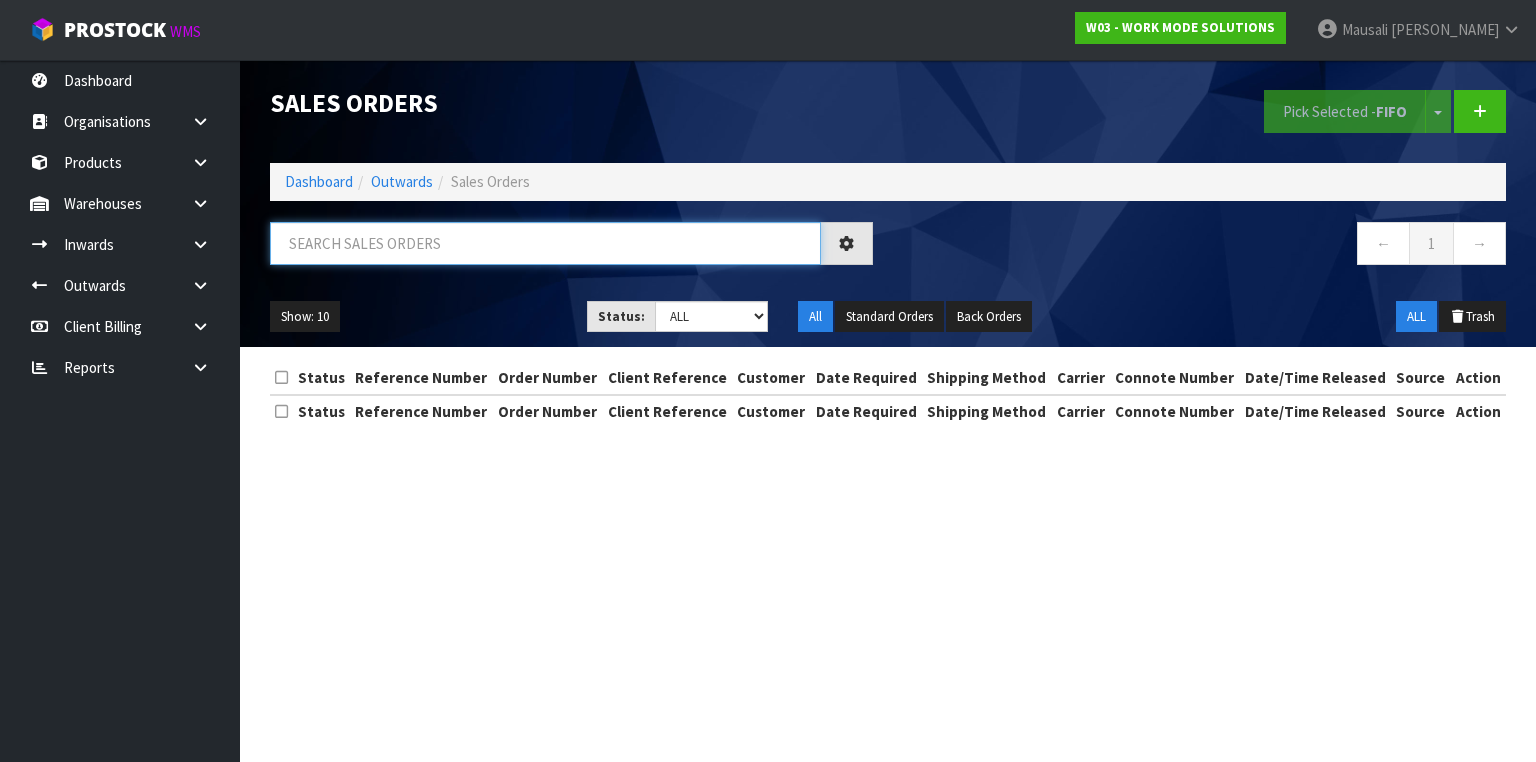 drag, startPoint x: 365, startPoint y: 250, endPoint x: 368, endPoint y: 240, distance: 10.440307 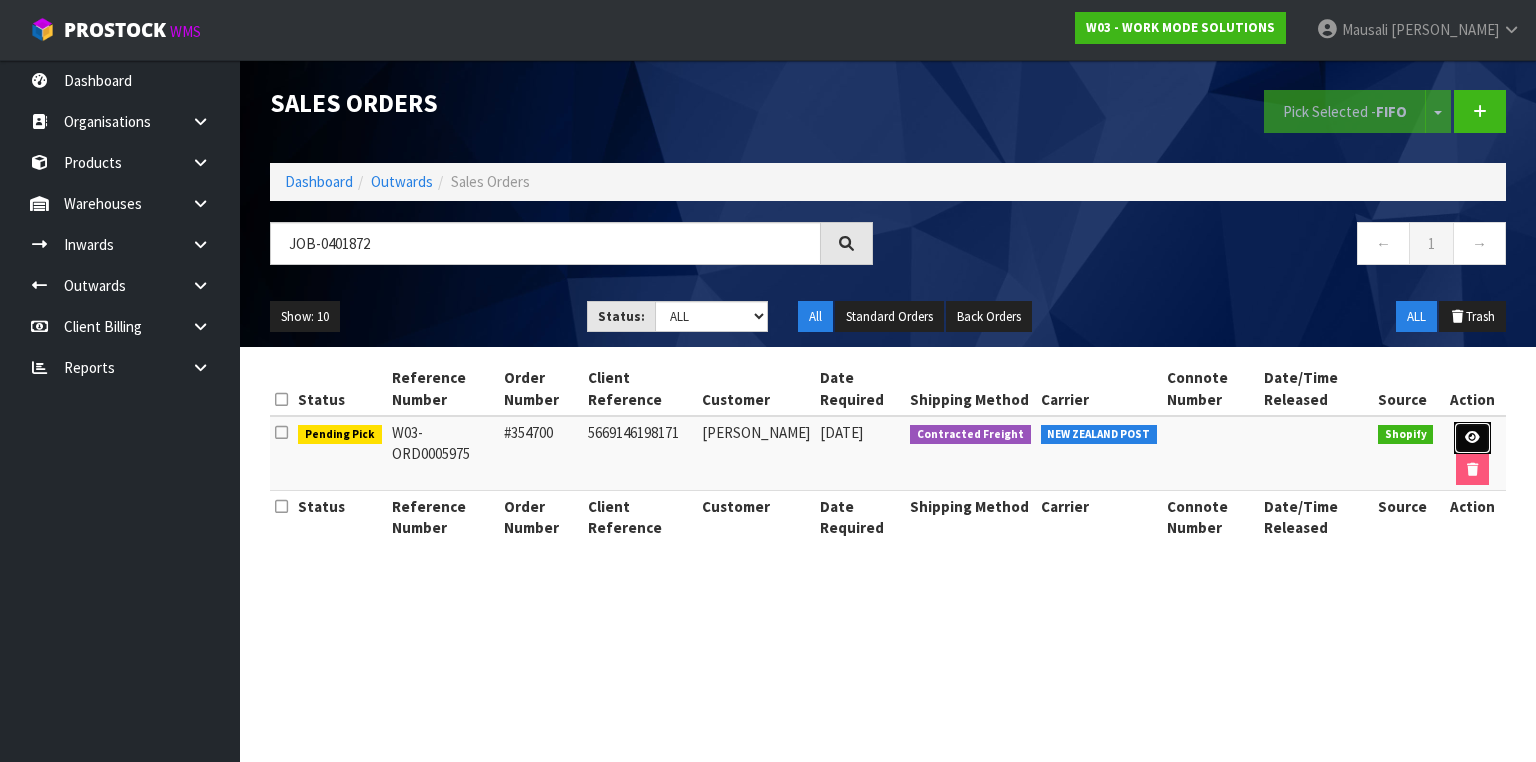 click at bounding box center [1472, 437] 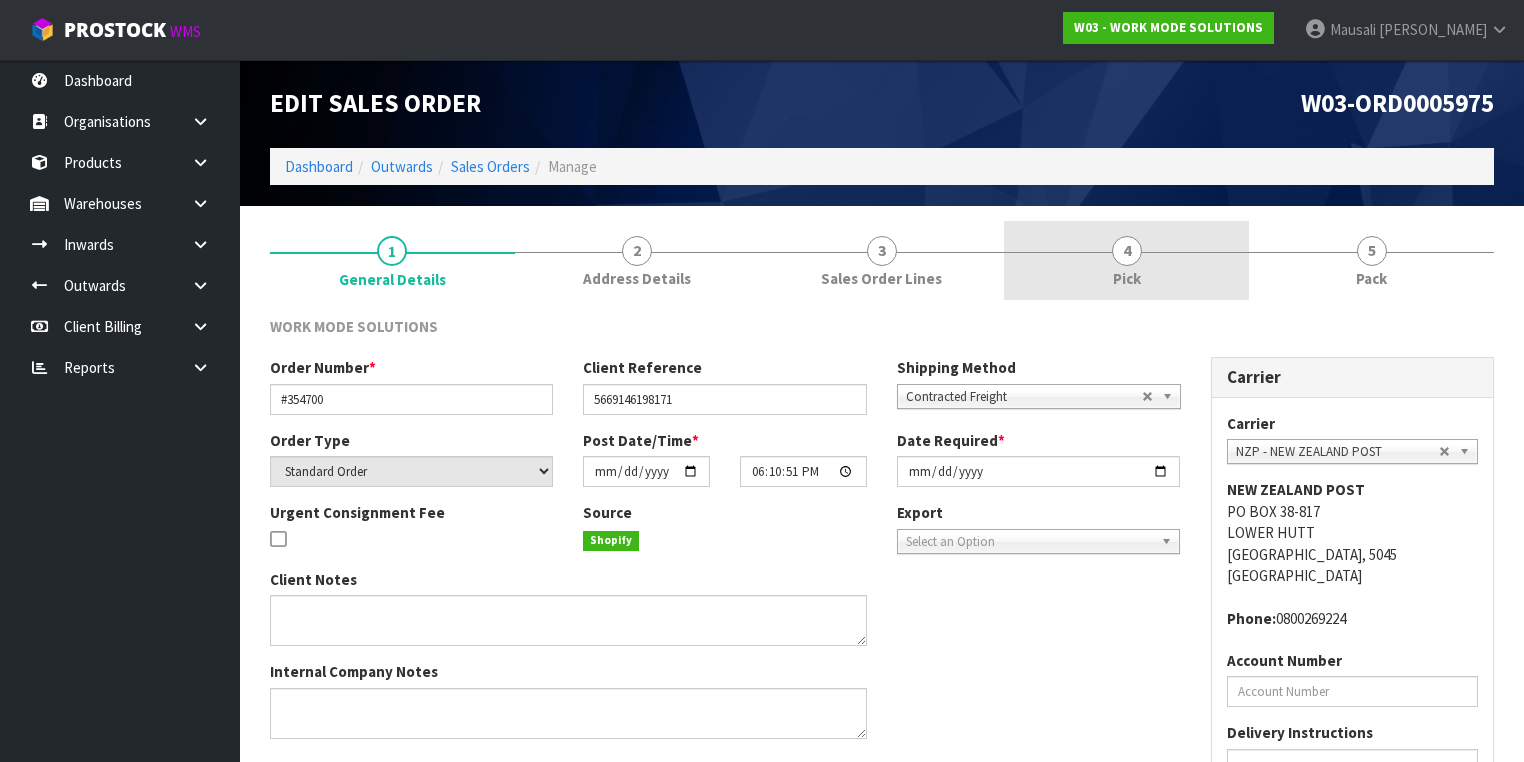 click on "4
Pick" at bounding box center [1126, 260] 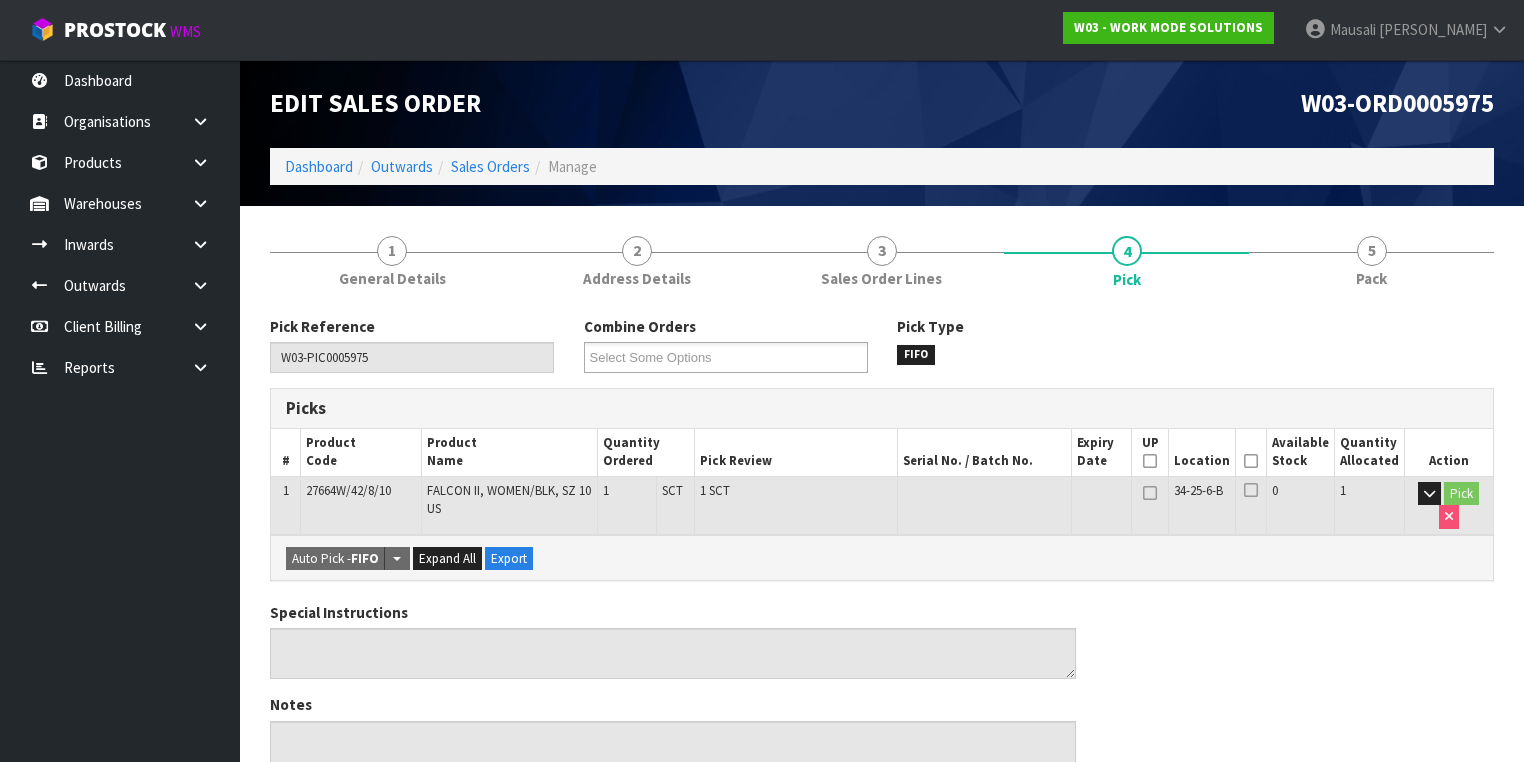 click at bounding box center (1251, 461) 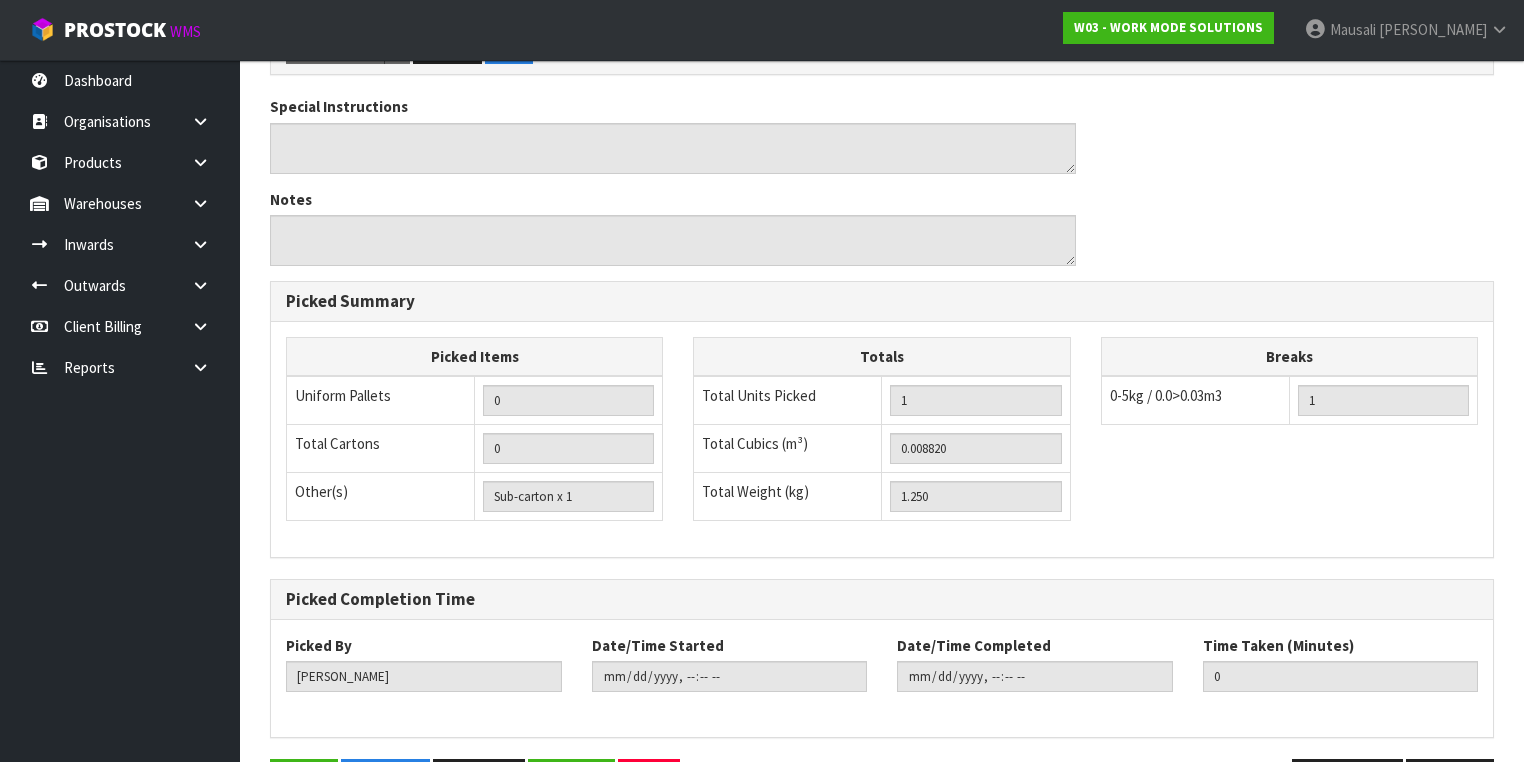 scroll, scrollTop: 641, scrollLeft: 0, axis: vertical 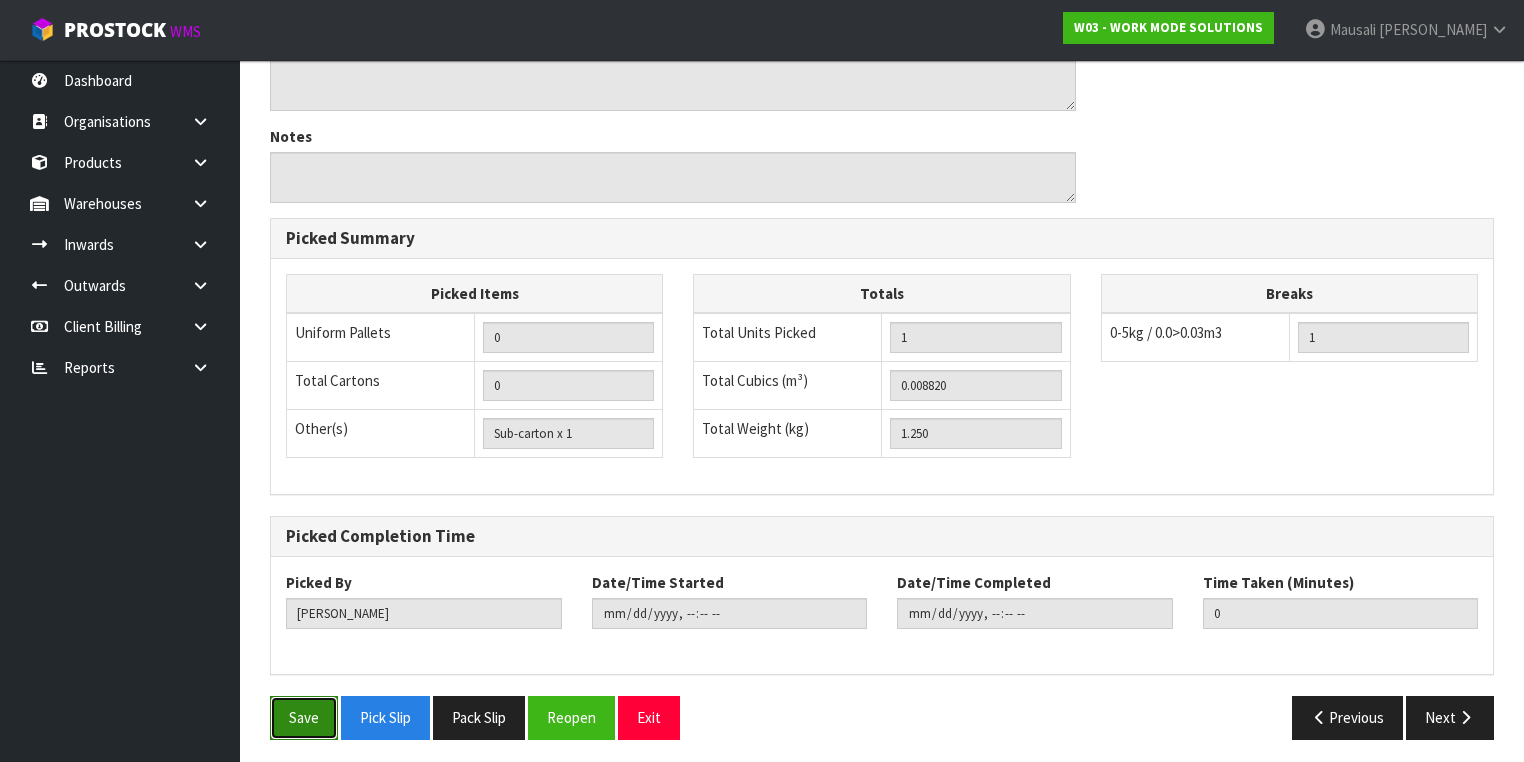 click on "Save" at bounding box center (304, 717) 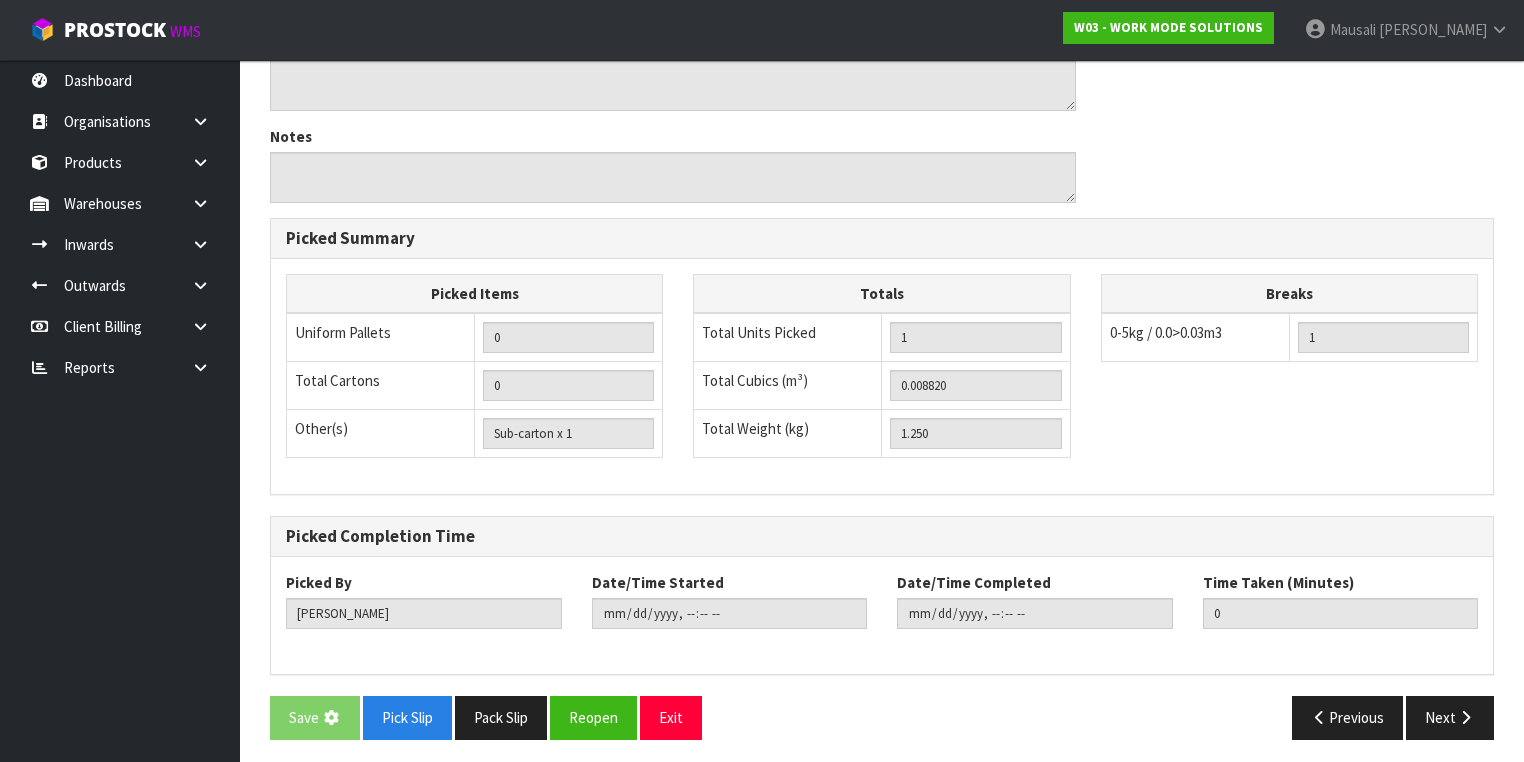 scroll, scrollTop: 0, scrollLeft: 0, axis: both 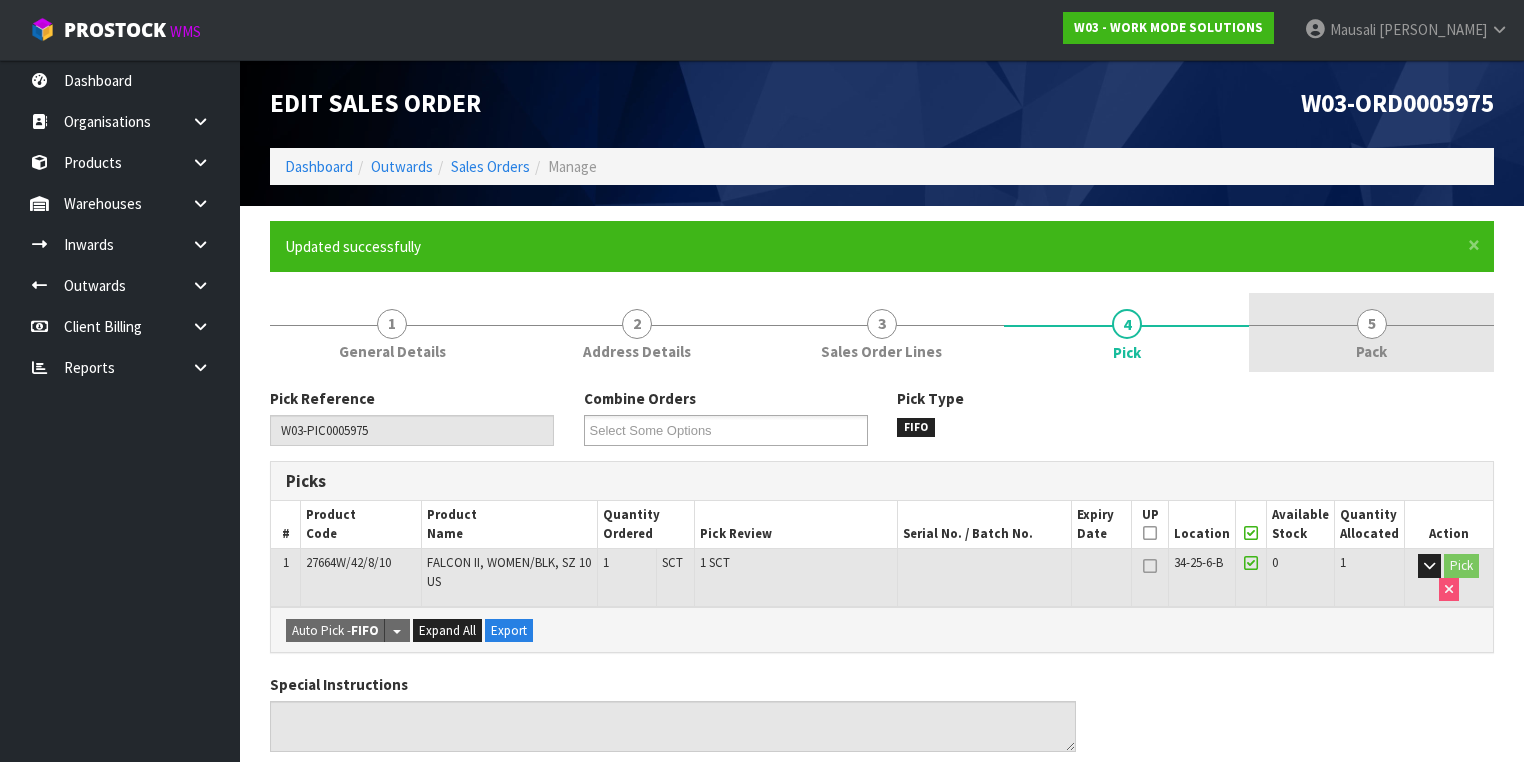click on "5
Pack" at bounding box center [1371, 332] 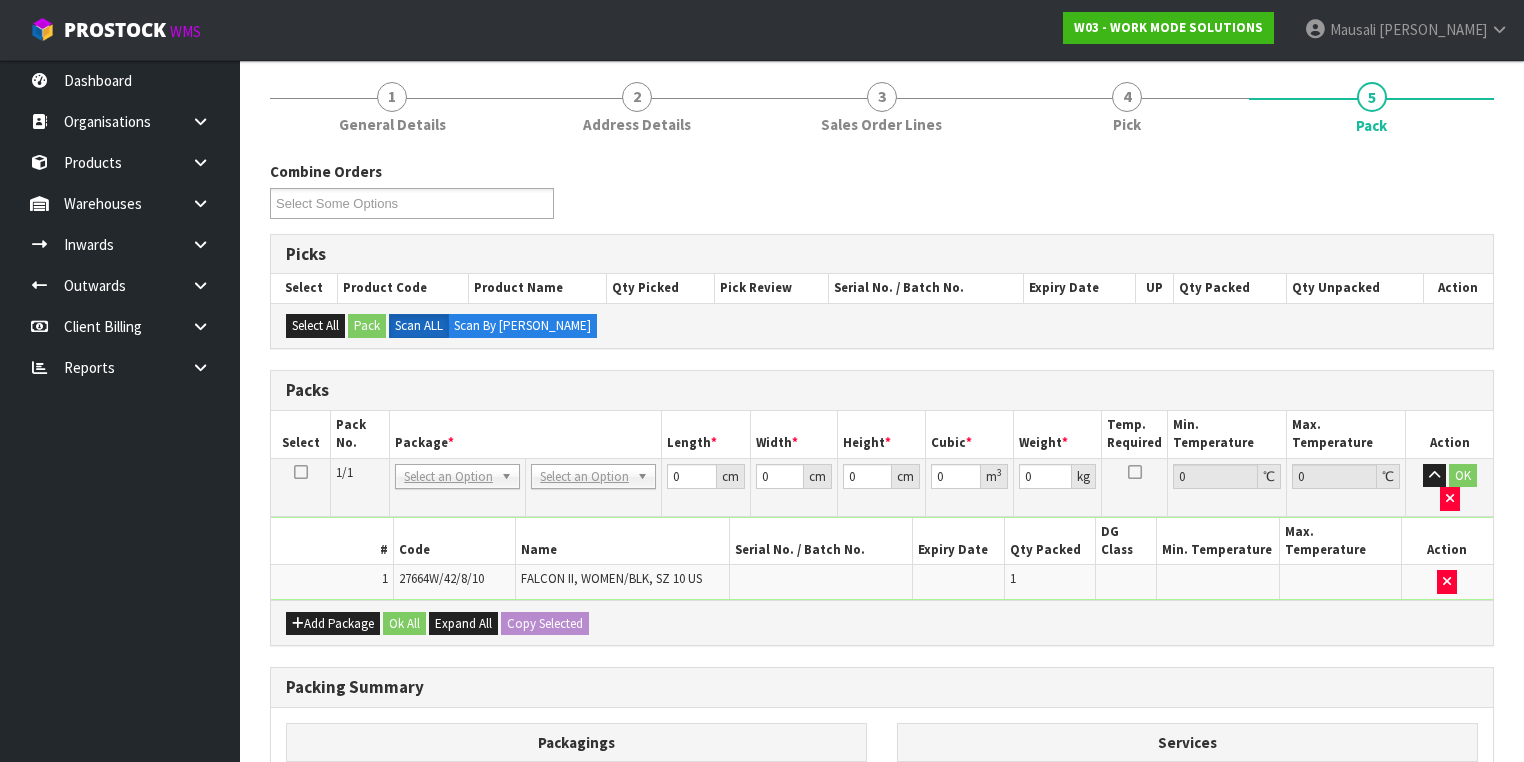 scroll, scrollTop: 320, scrollLeft: 0, axis: vertical 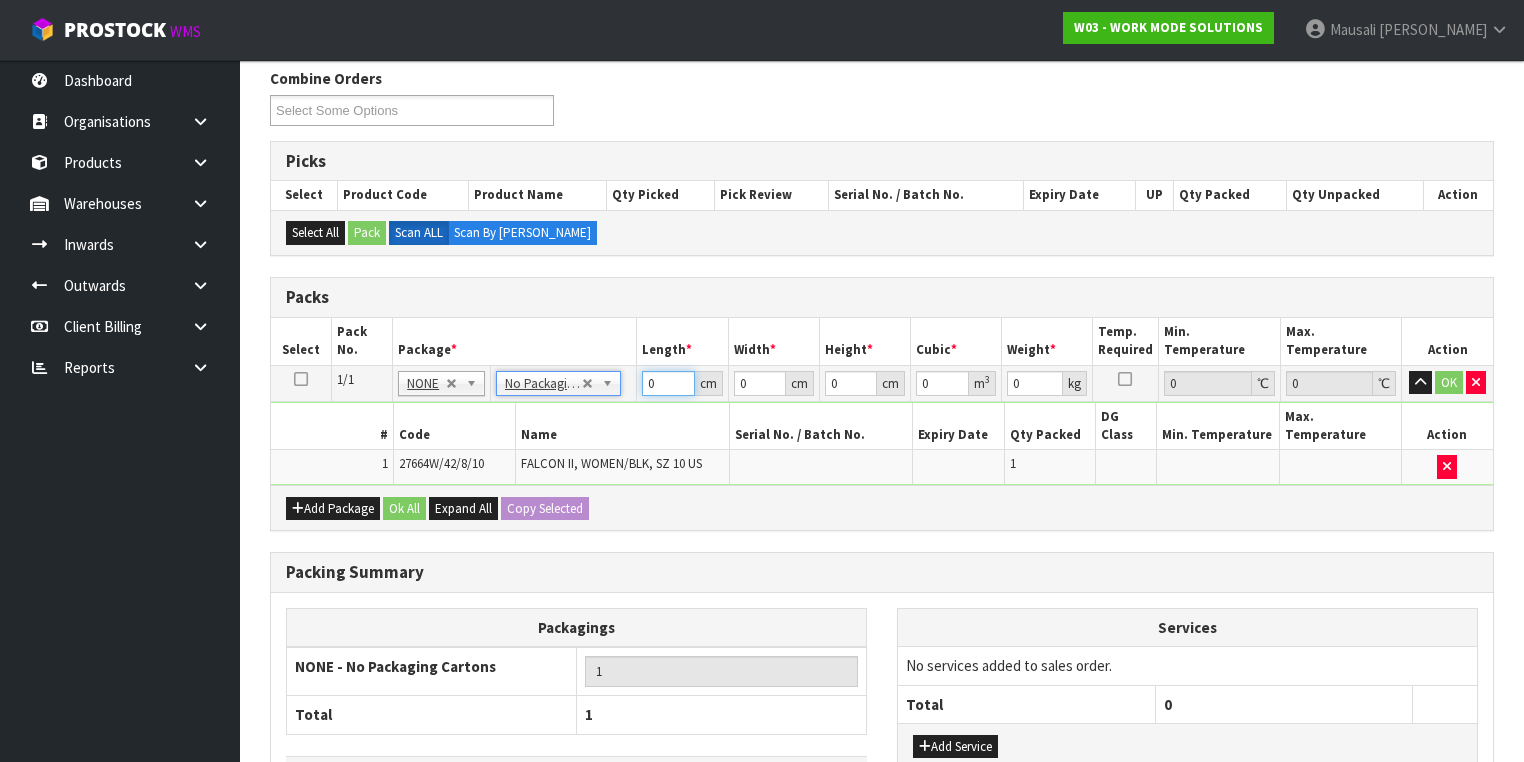 drag, startPoint x: 662, startPoint y: 381, endPoint x: 610, endPoint y: 381, distance: 52 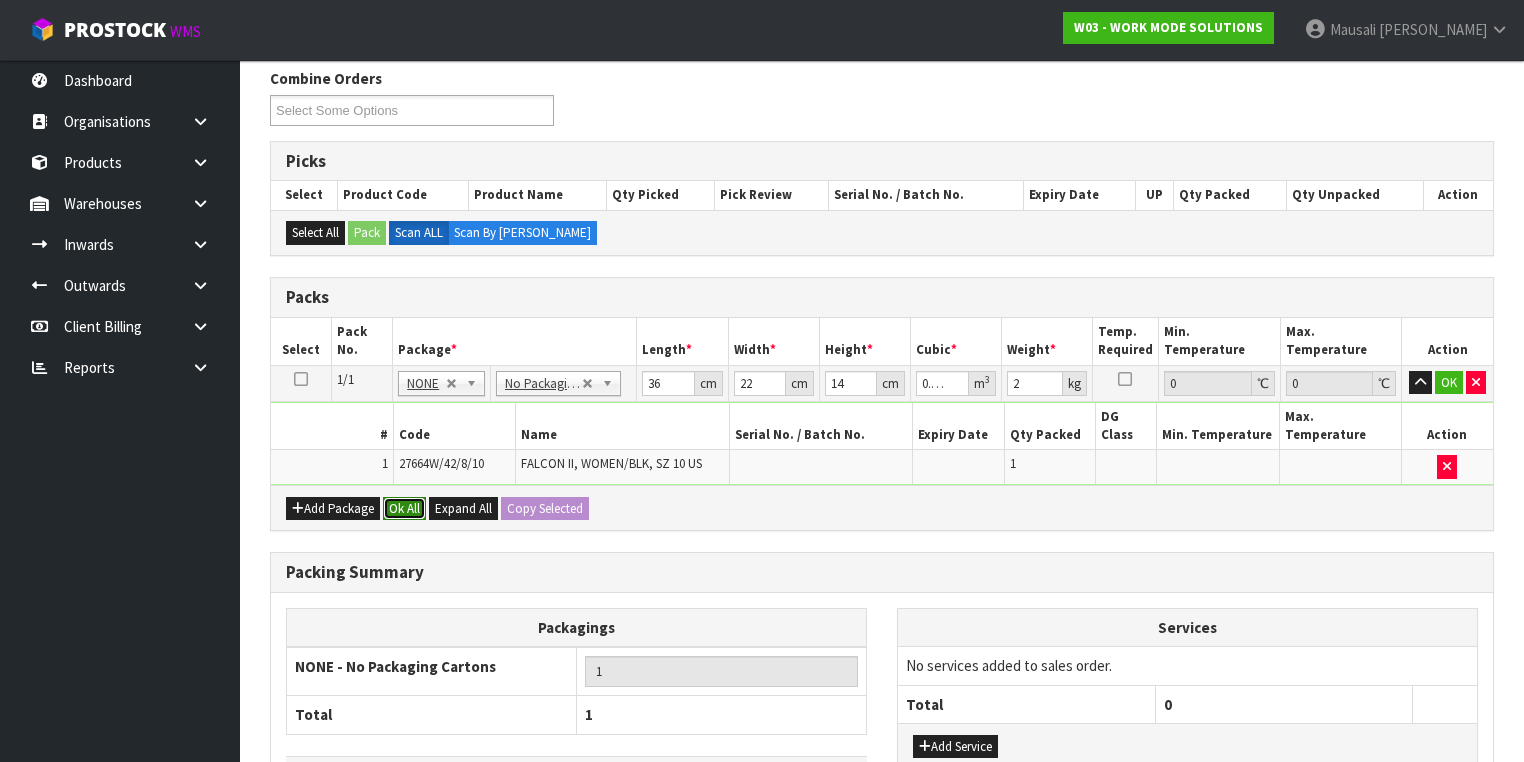 click on "Ok All" at bounding box center (404, 509) 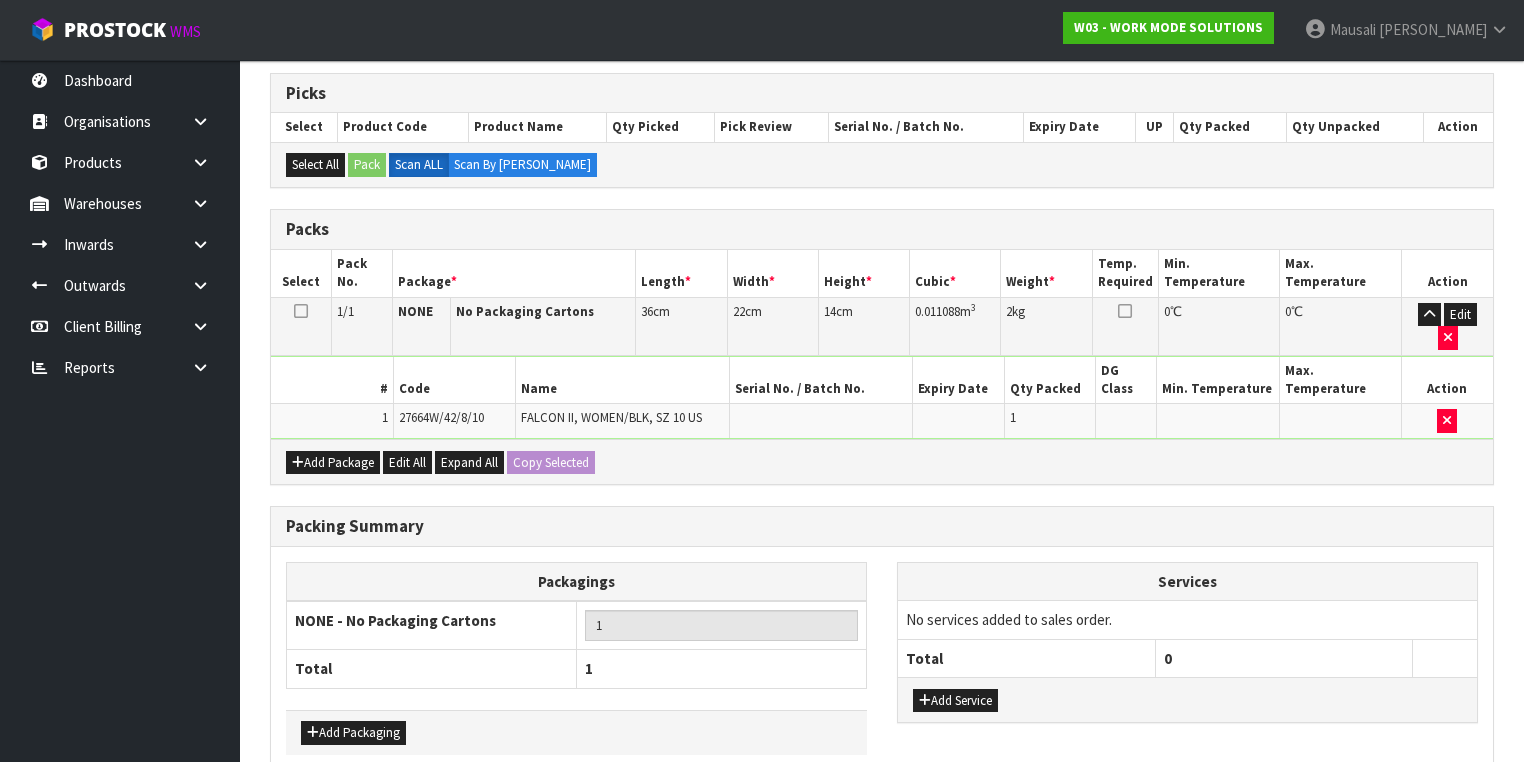 scroll, scrollTop: 440, scrollLeft: 0, axis: vertical 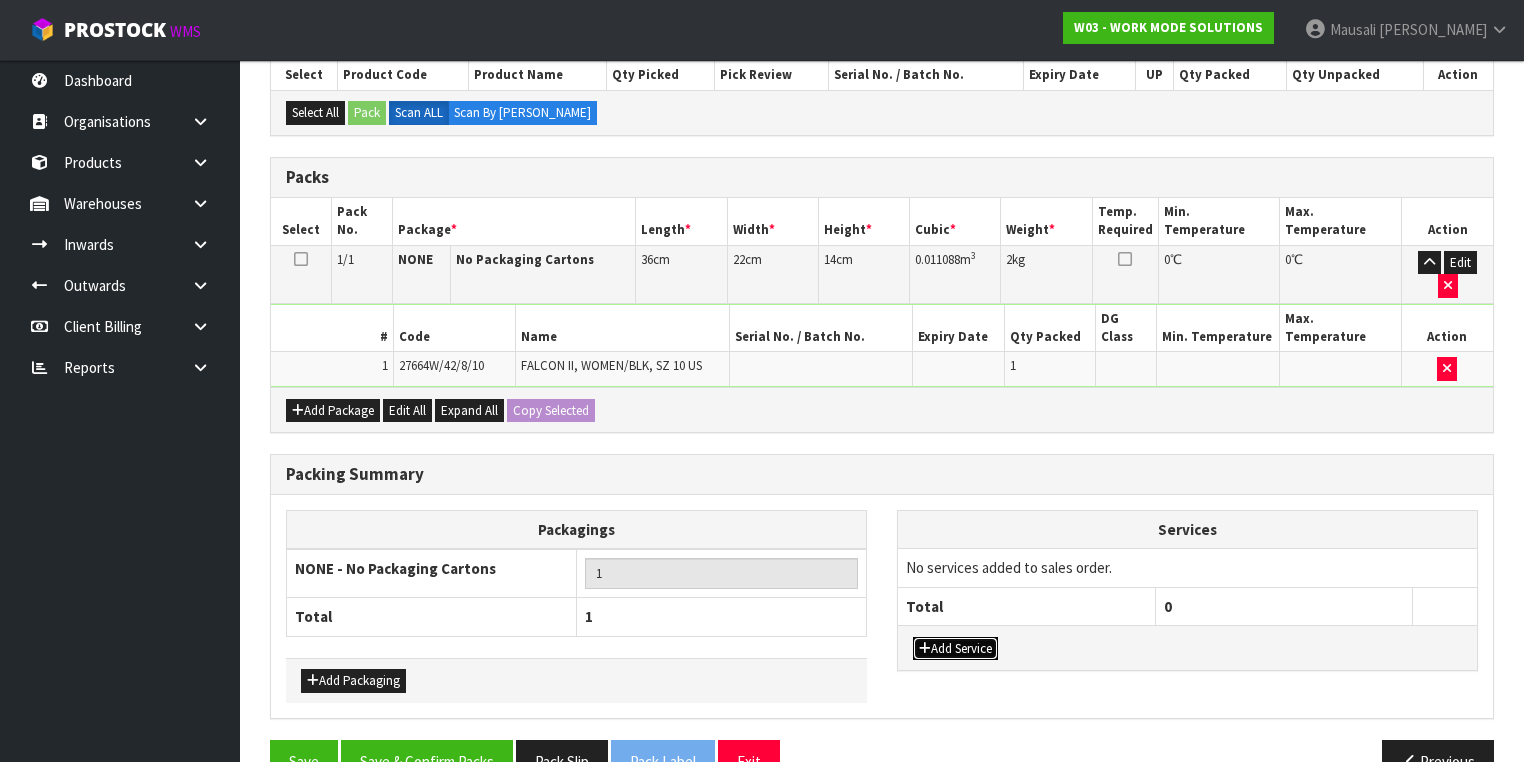 click on "Add Service" at bounding box center [955, 649] 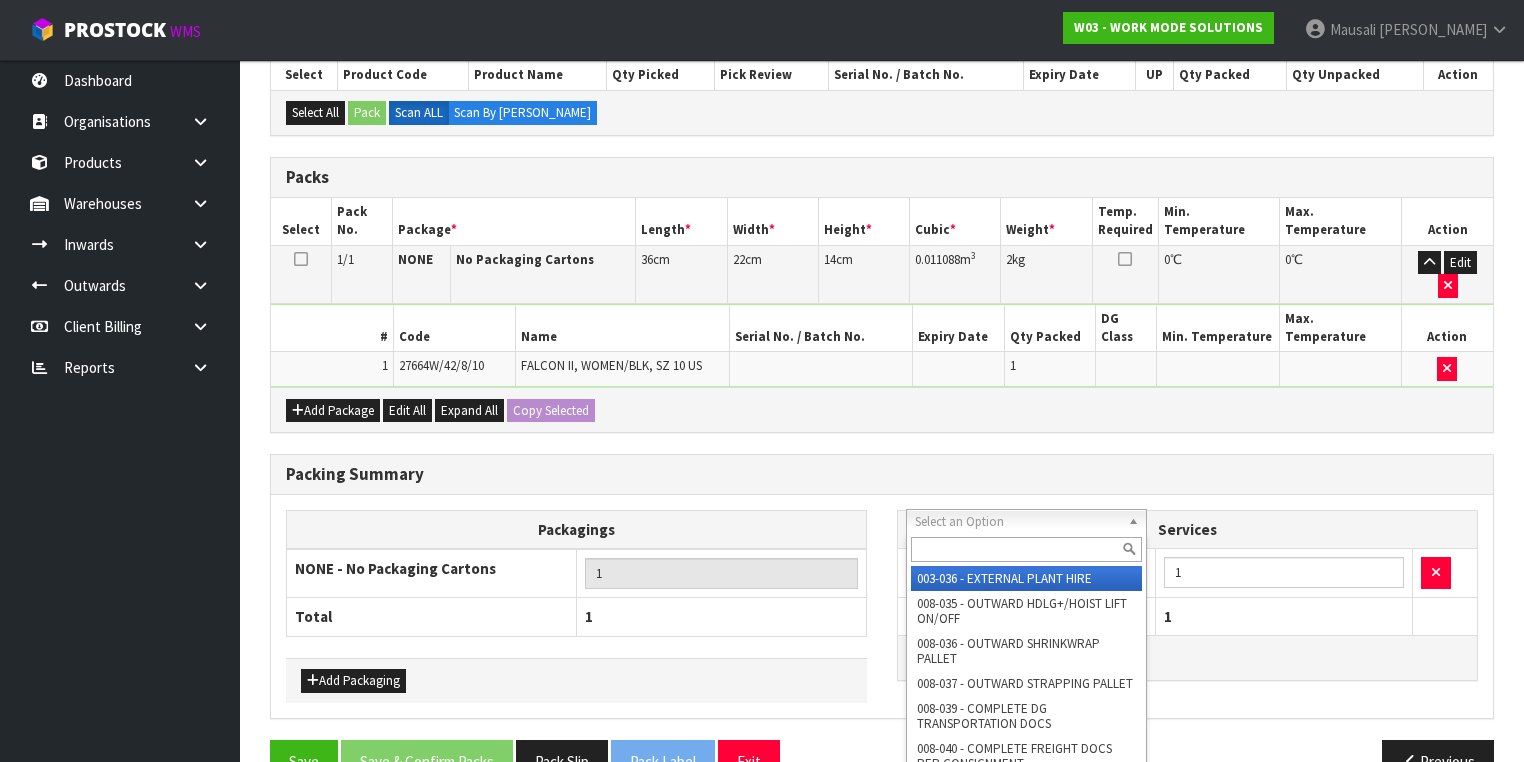 click at bounding box center (1026, 549) 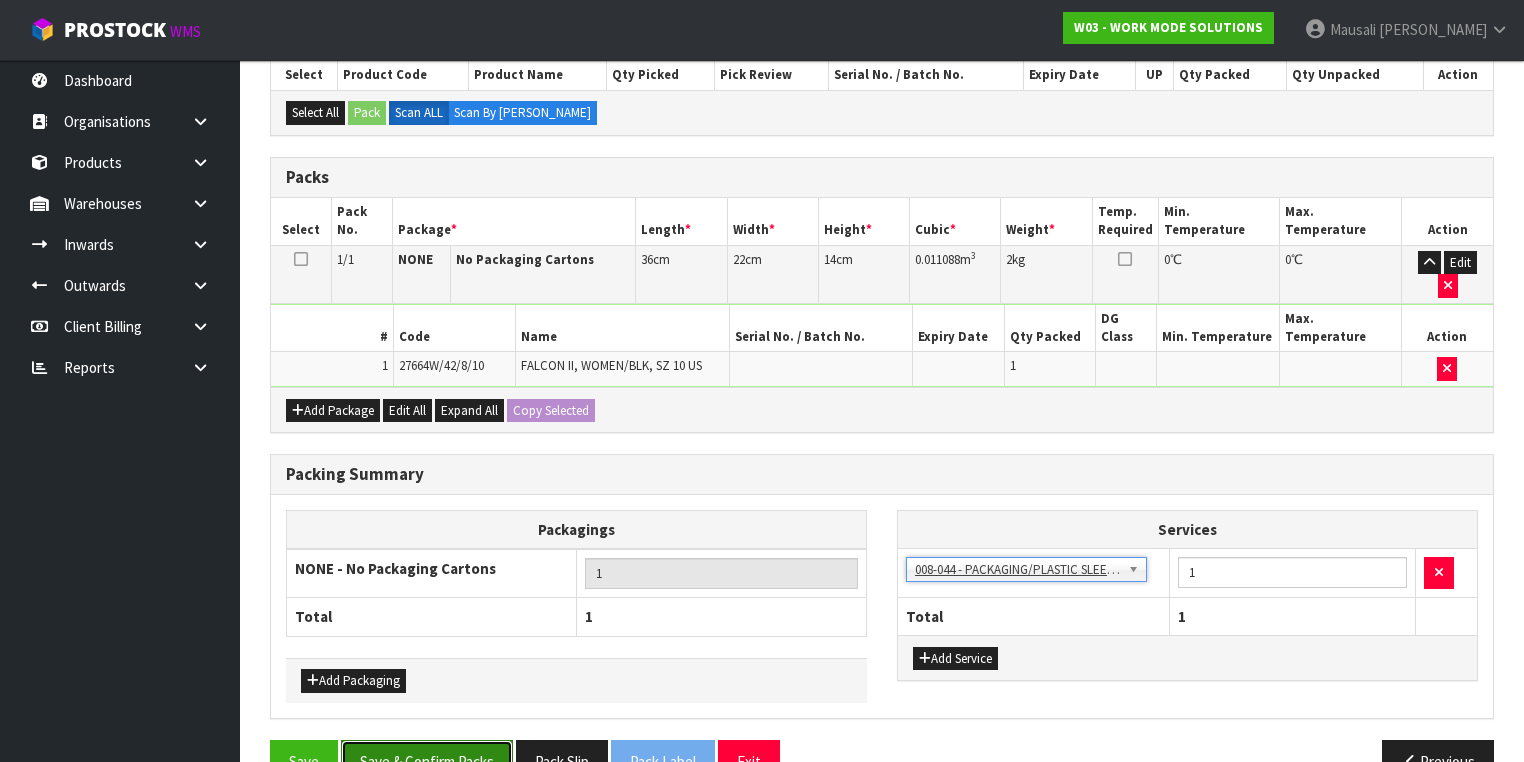 click on "Save & Confirm Packs" at bounding box center [427, 761] 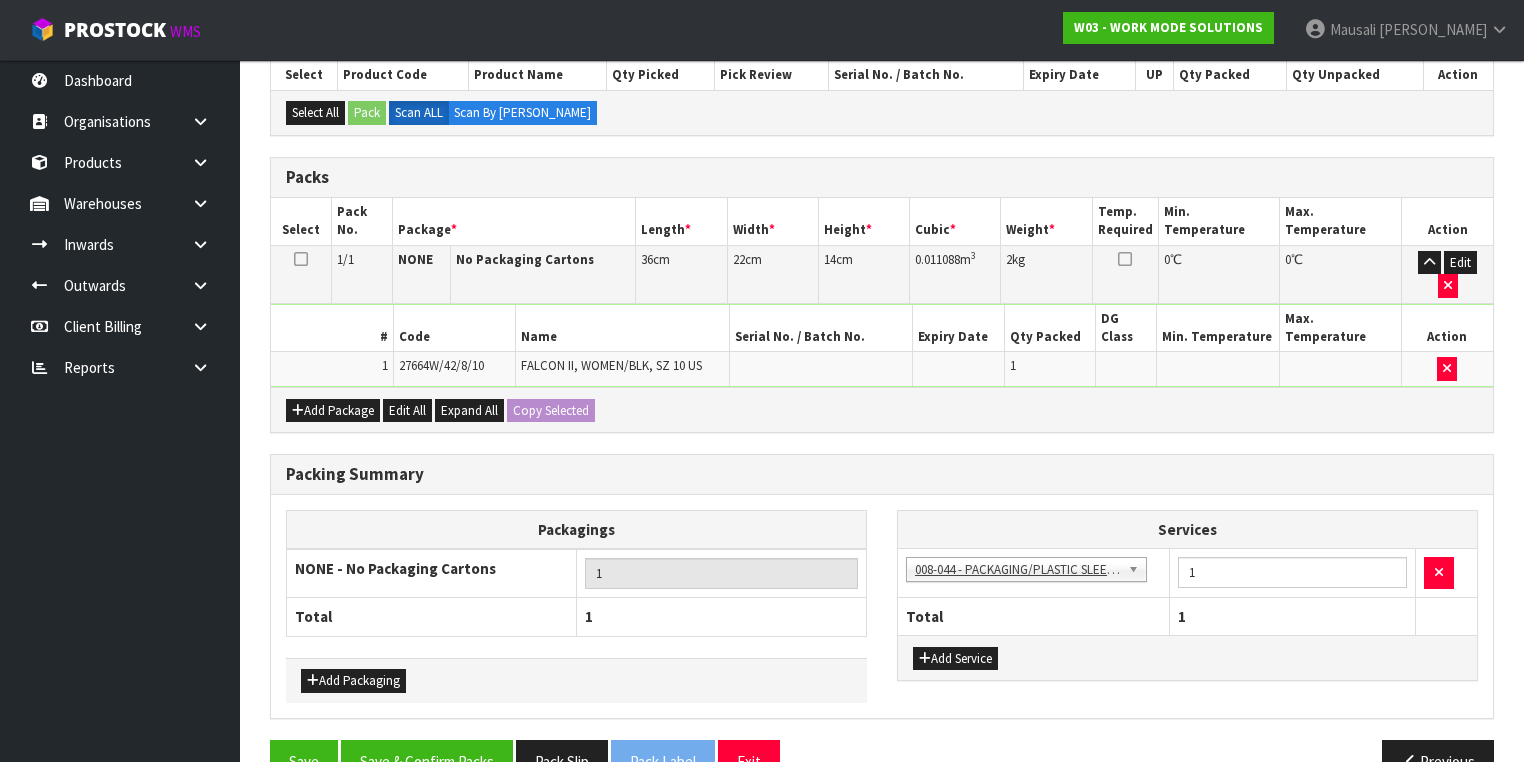 scroll, scrollTop: 0, scrollLeft: 0, axis: both 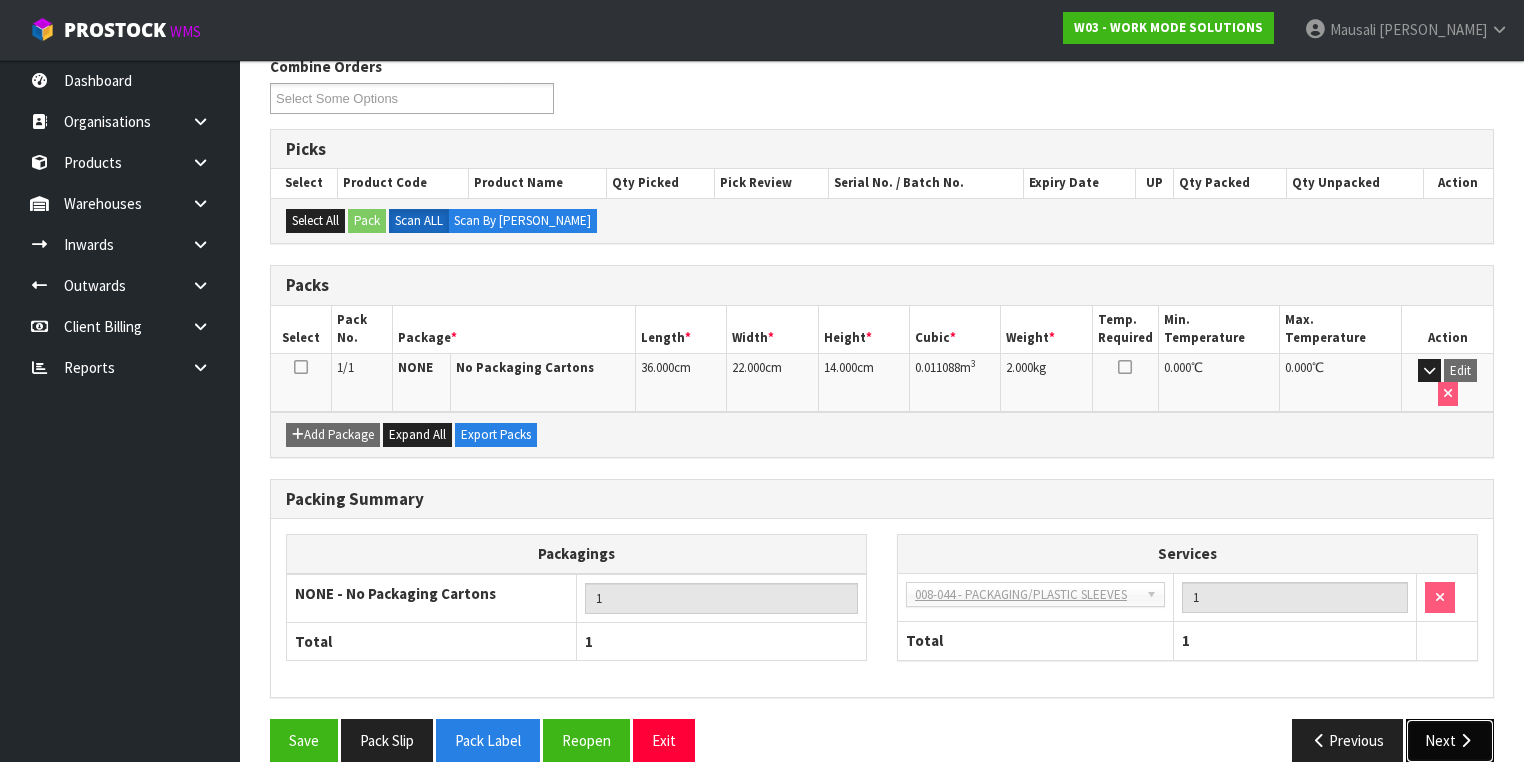 click on "Next" at bounding box center (1450, 740) 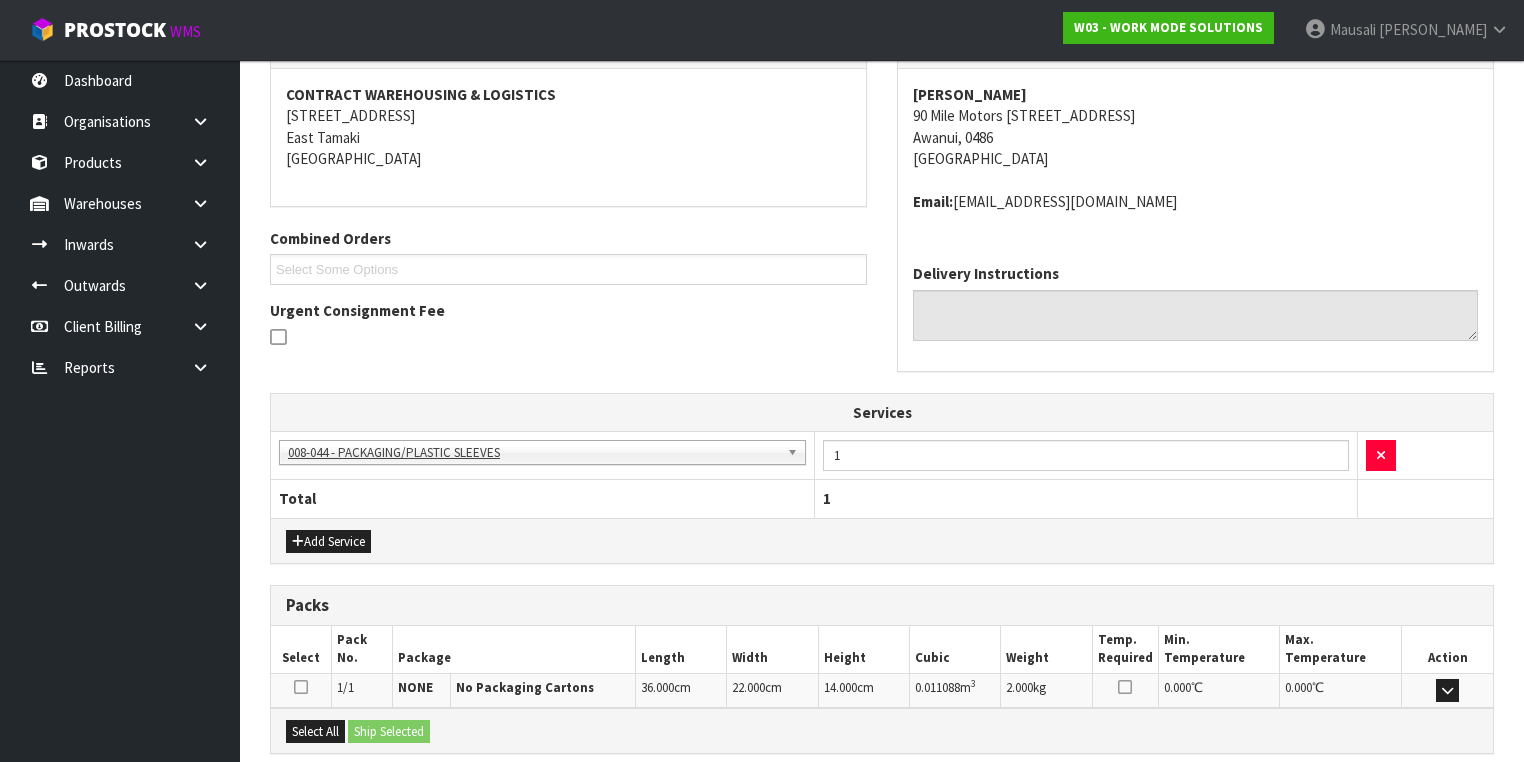 scroll, scrollTop: 559, scrollLeft: 0, axis: vertical 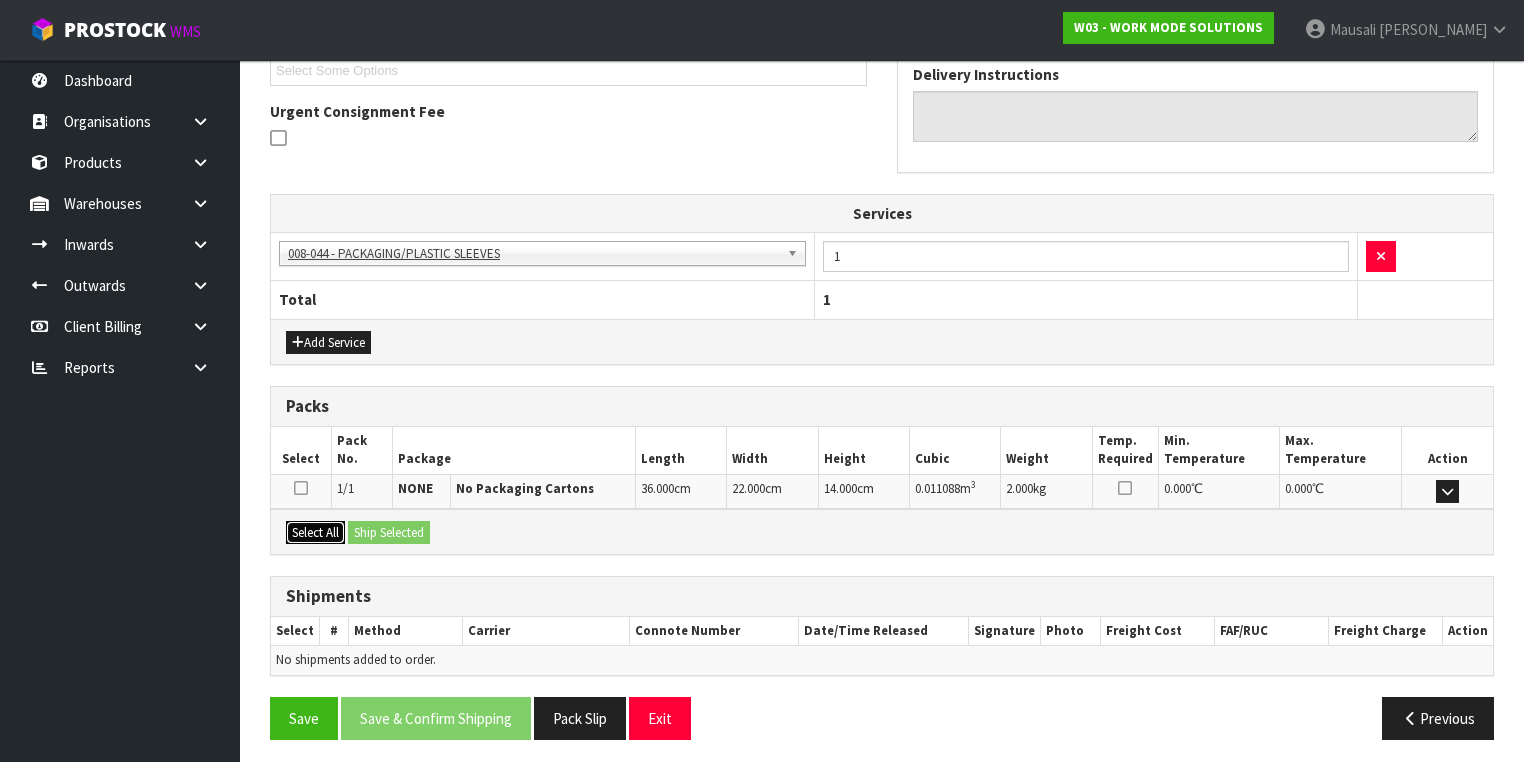click on "Select All" at bounding box center (315, 533) 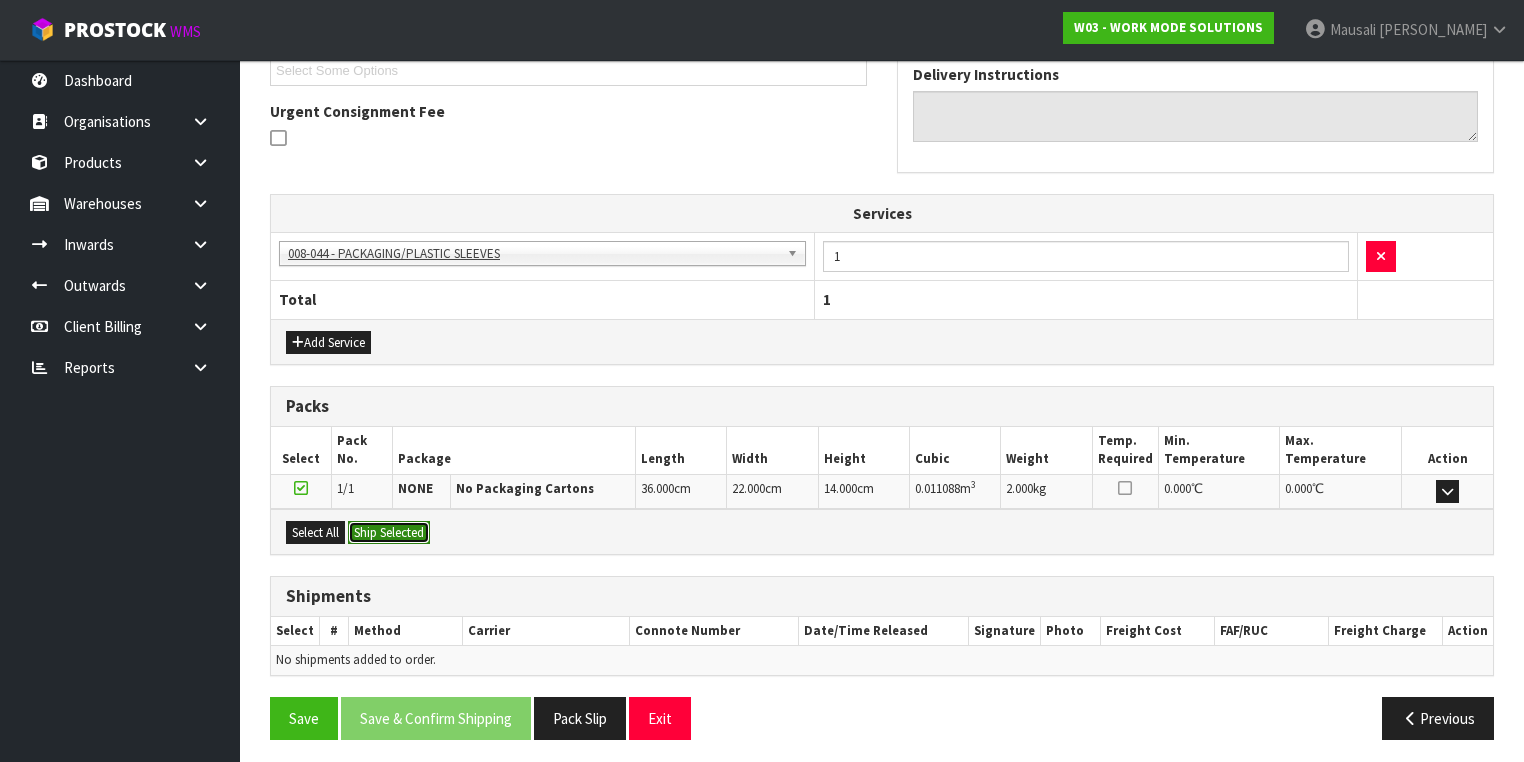 click on "Ship Selected" at bounding box center (389, 533) 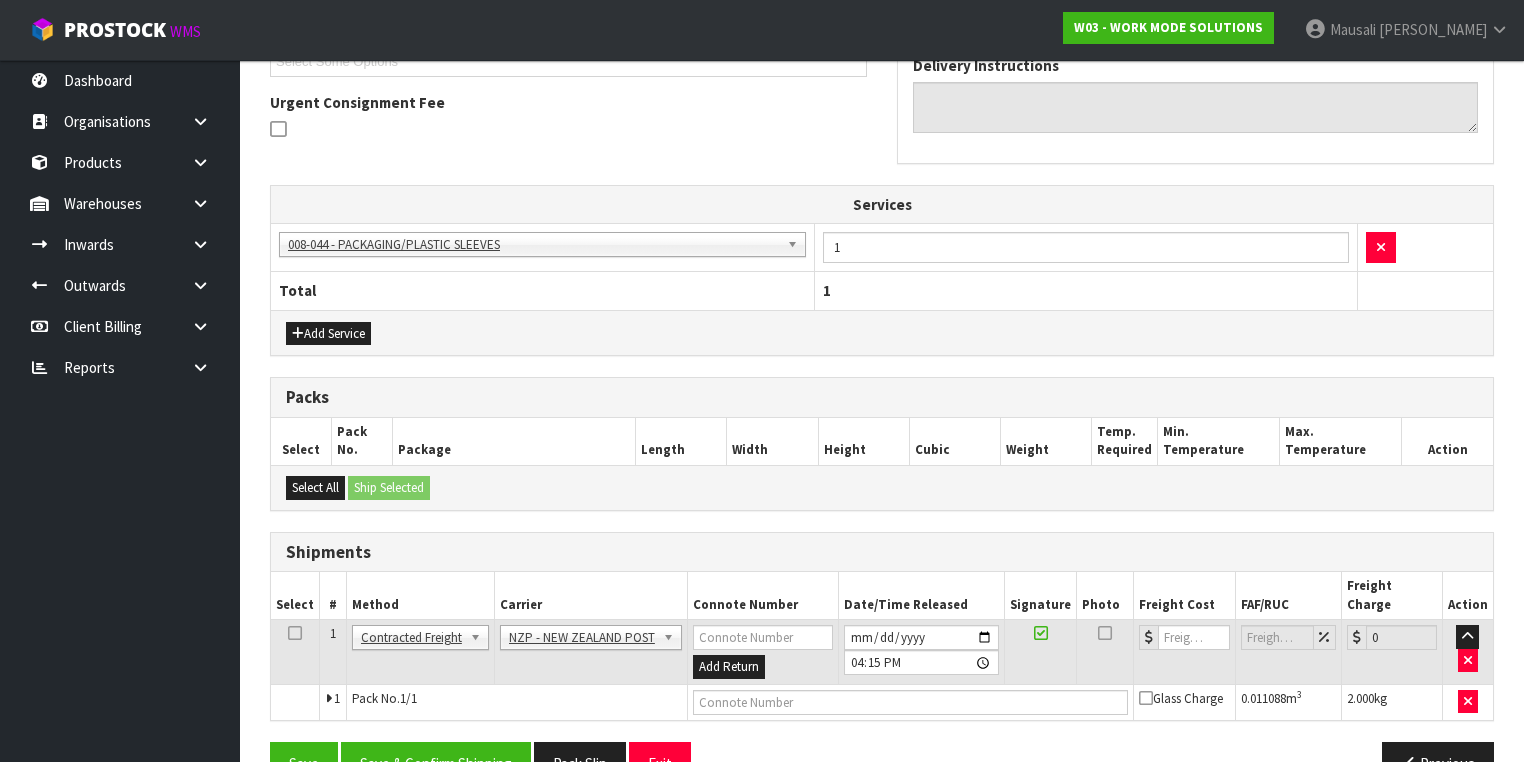 scroll, scrollTop: 595, scrollLeft: 0, axis: vertical 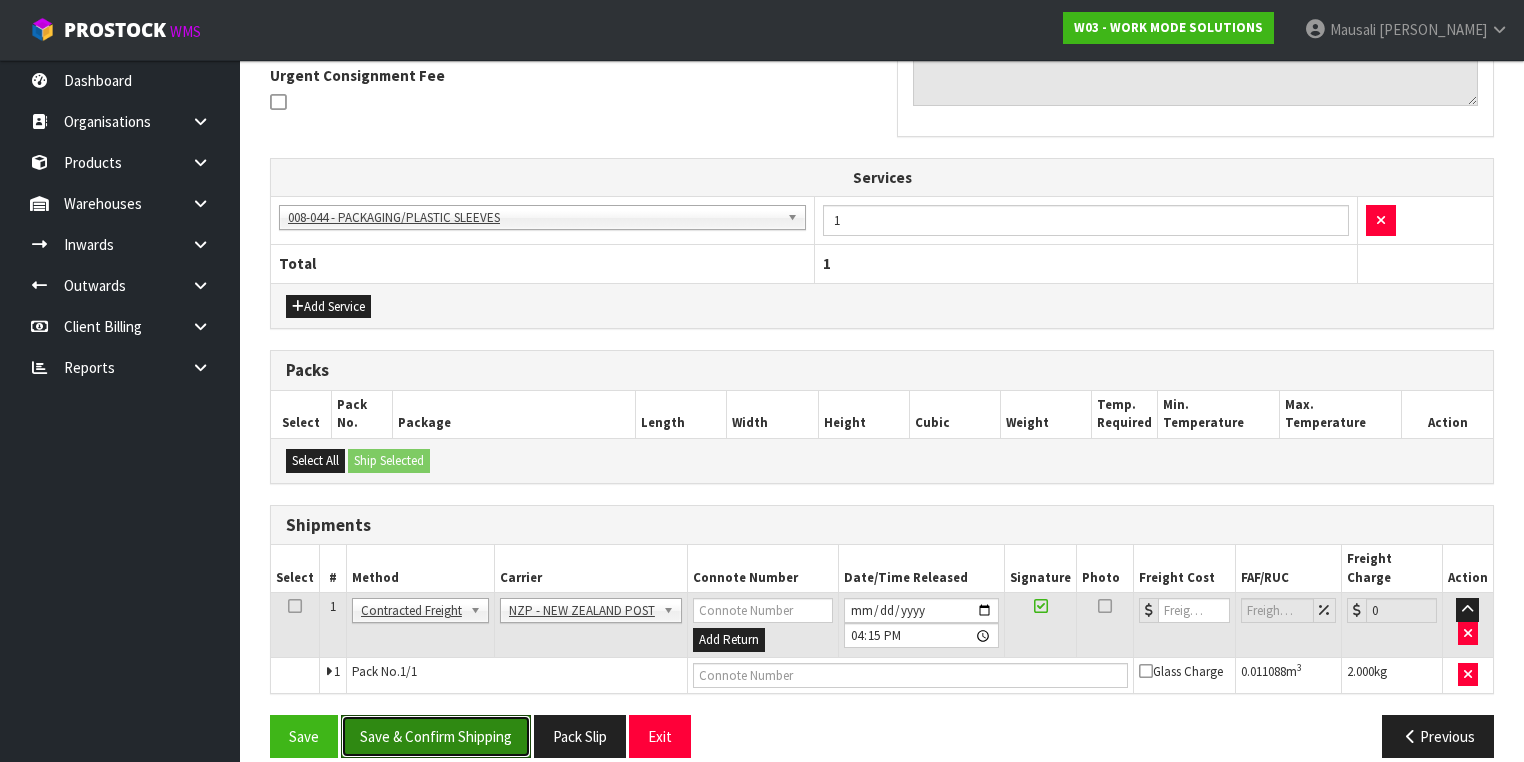 drag, startPoint x: 471, startPoint y: 712, endPoint x: 869, endPoint y: 620, distance: 408.4948 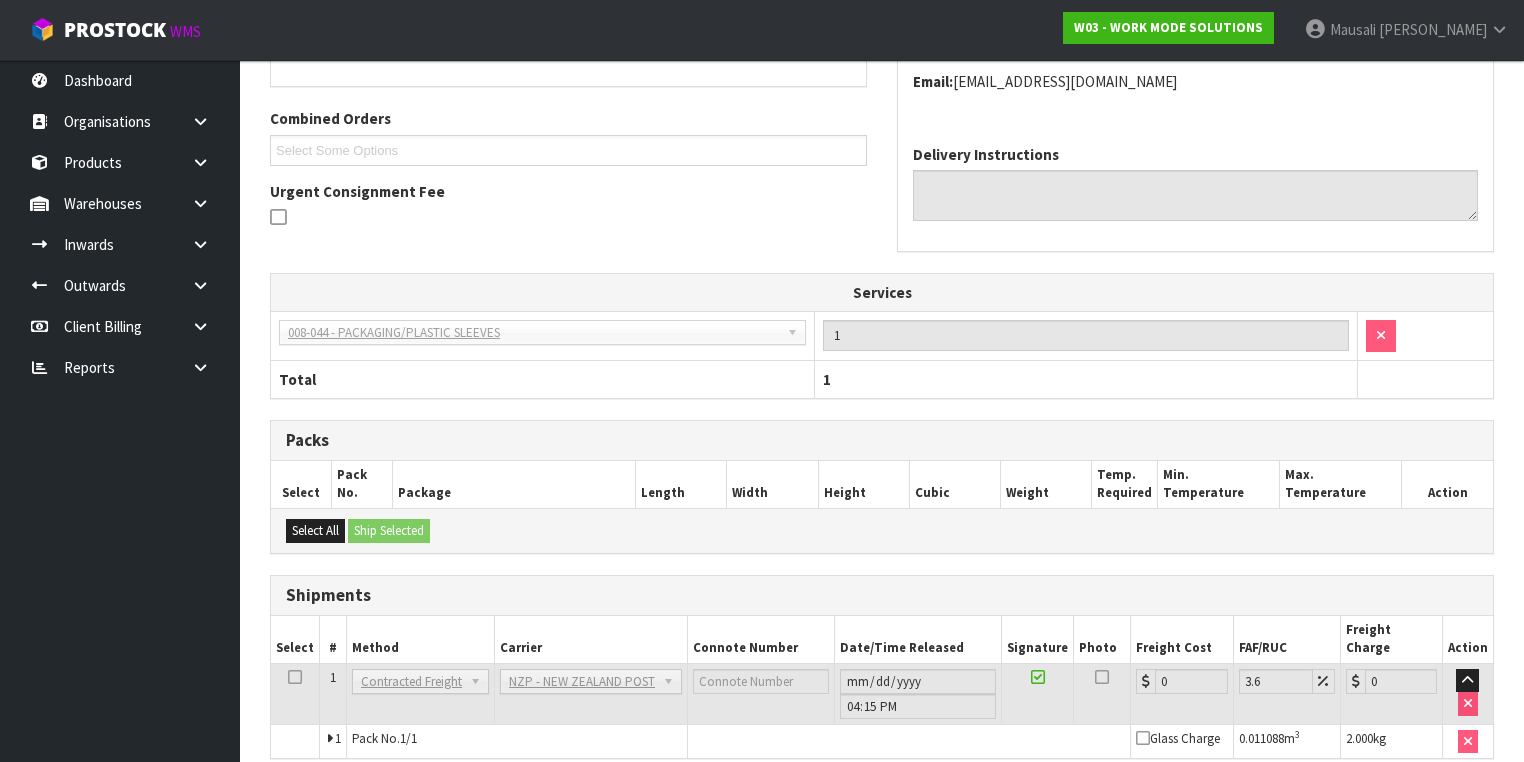 scroll, scrollTop: 567, scrollLeft: 0, axis: vertical 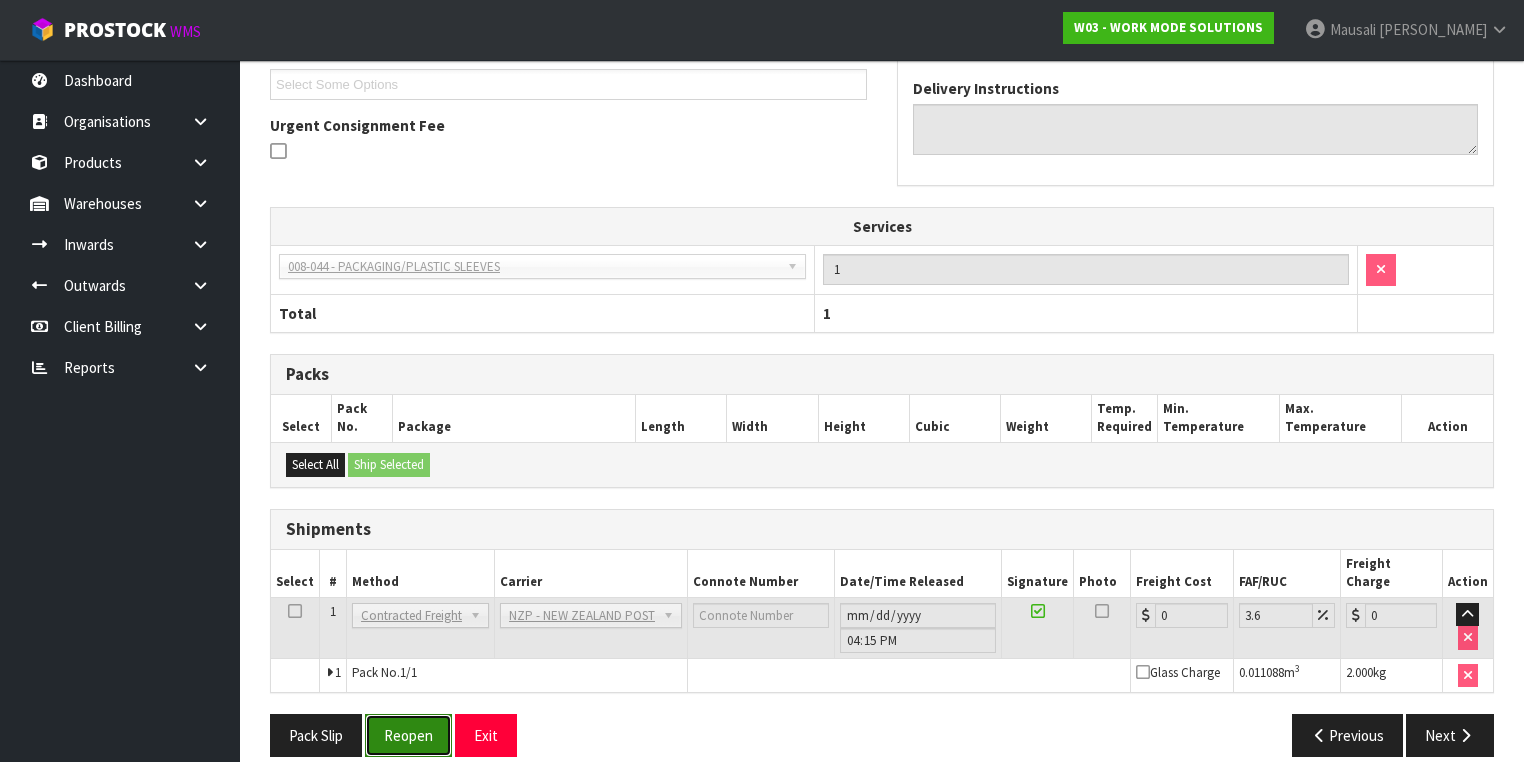 click on "Reopen" at bounding box center (408, 735) 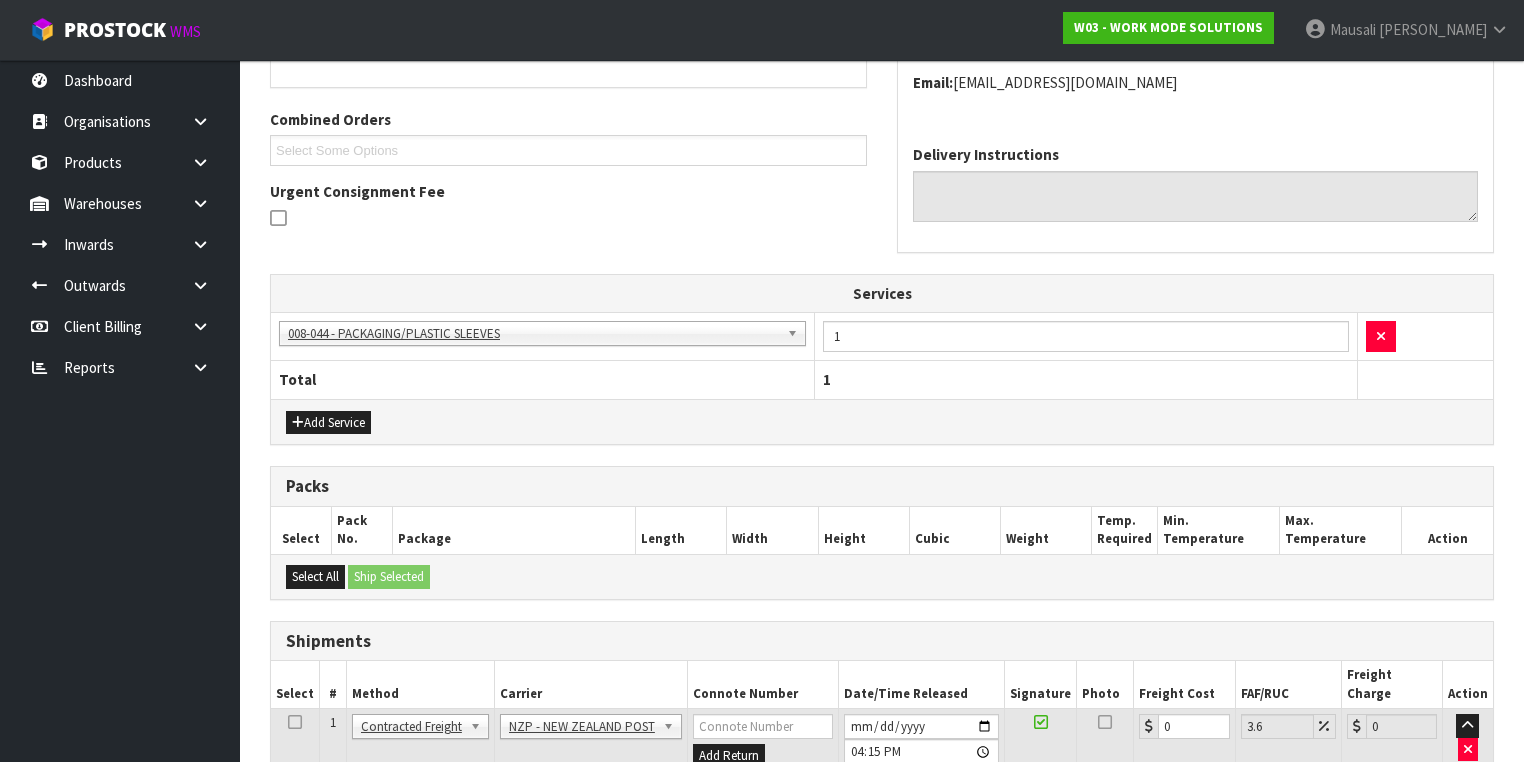 scroll, scrollTop: 613, scrollLeft: 0, axis: vertical 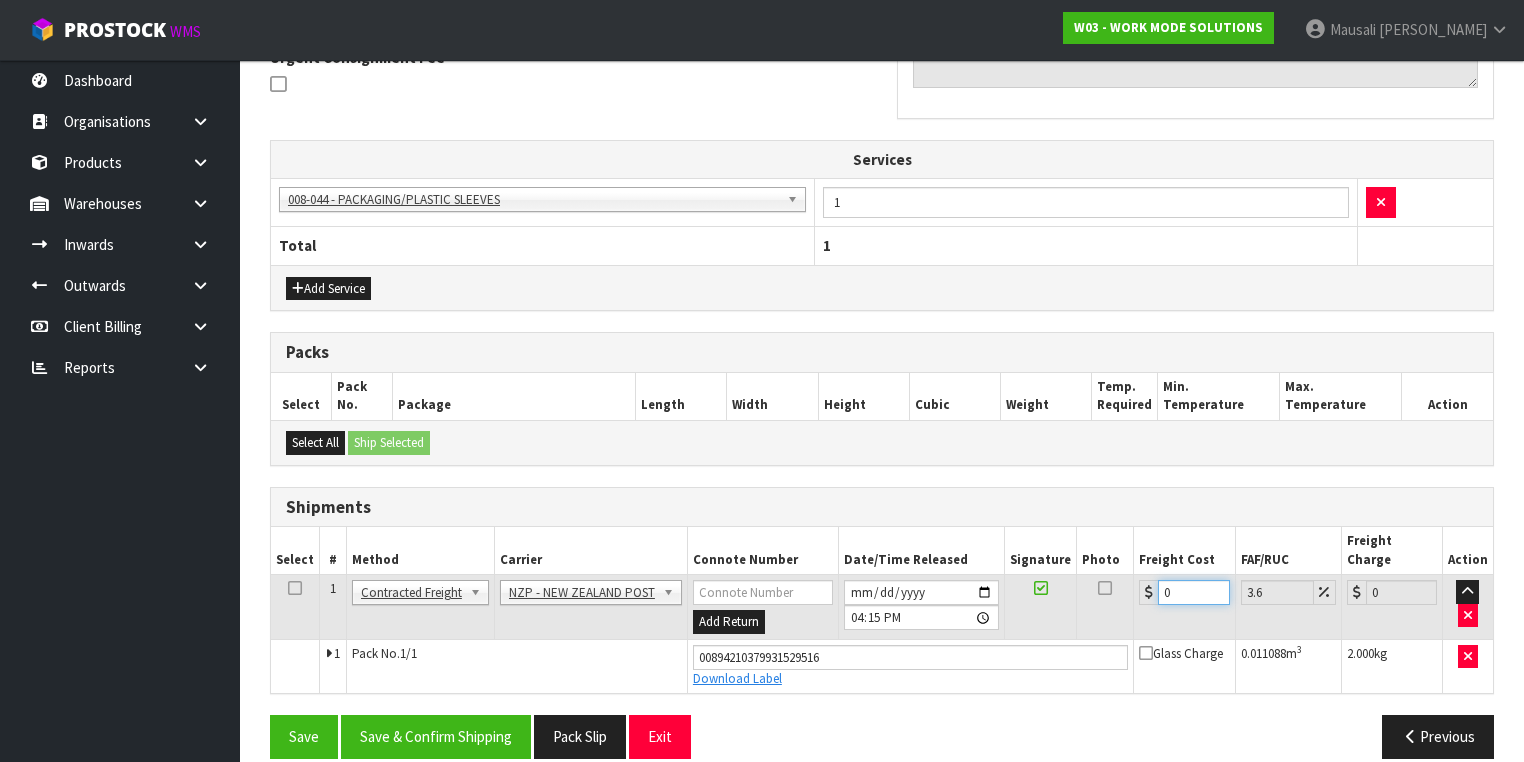 drag, startPoint x: 1199, startPoint y: 564, endPoint x: 1133, endPoint y: 567, distance: 66.068146 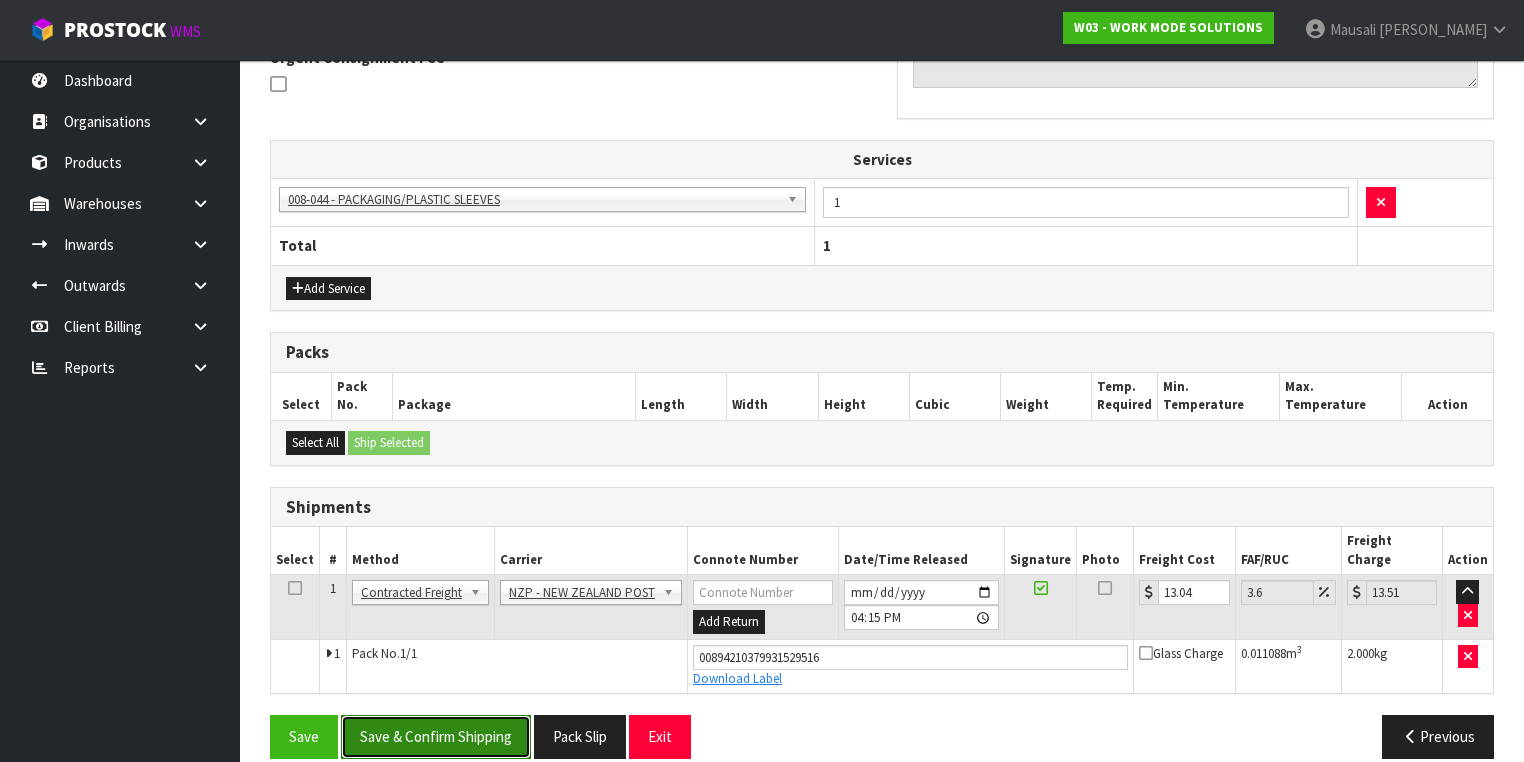 click on "Save & Confirm Shipping" at bounding box center [436, 736] 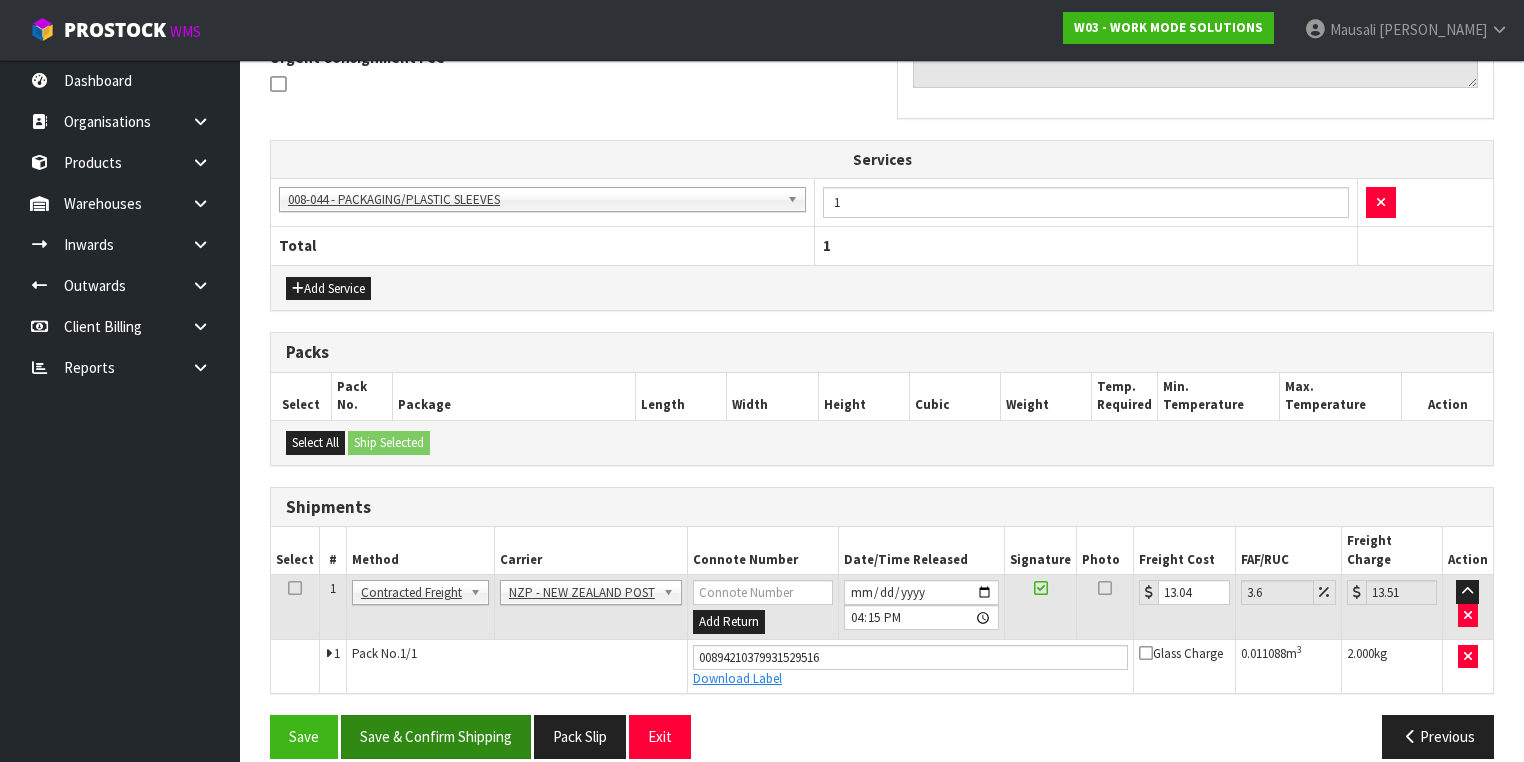 scroll, scrollTop: 0, scrollLeft: 0, axis: both 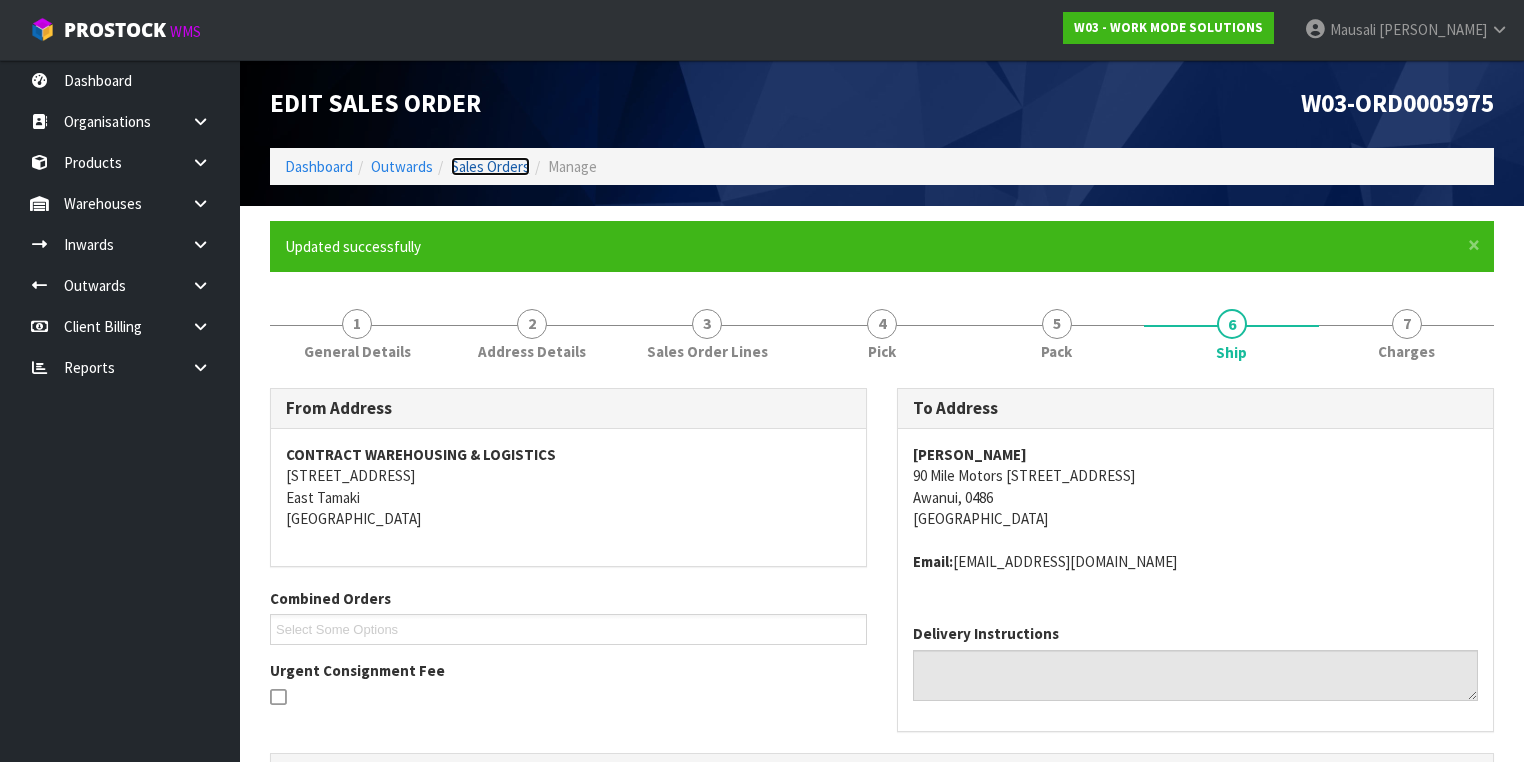 click on "Sales Orders" at bounding box center [490, 166] 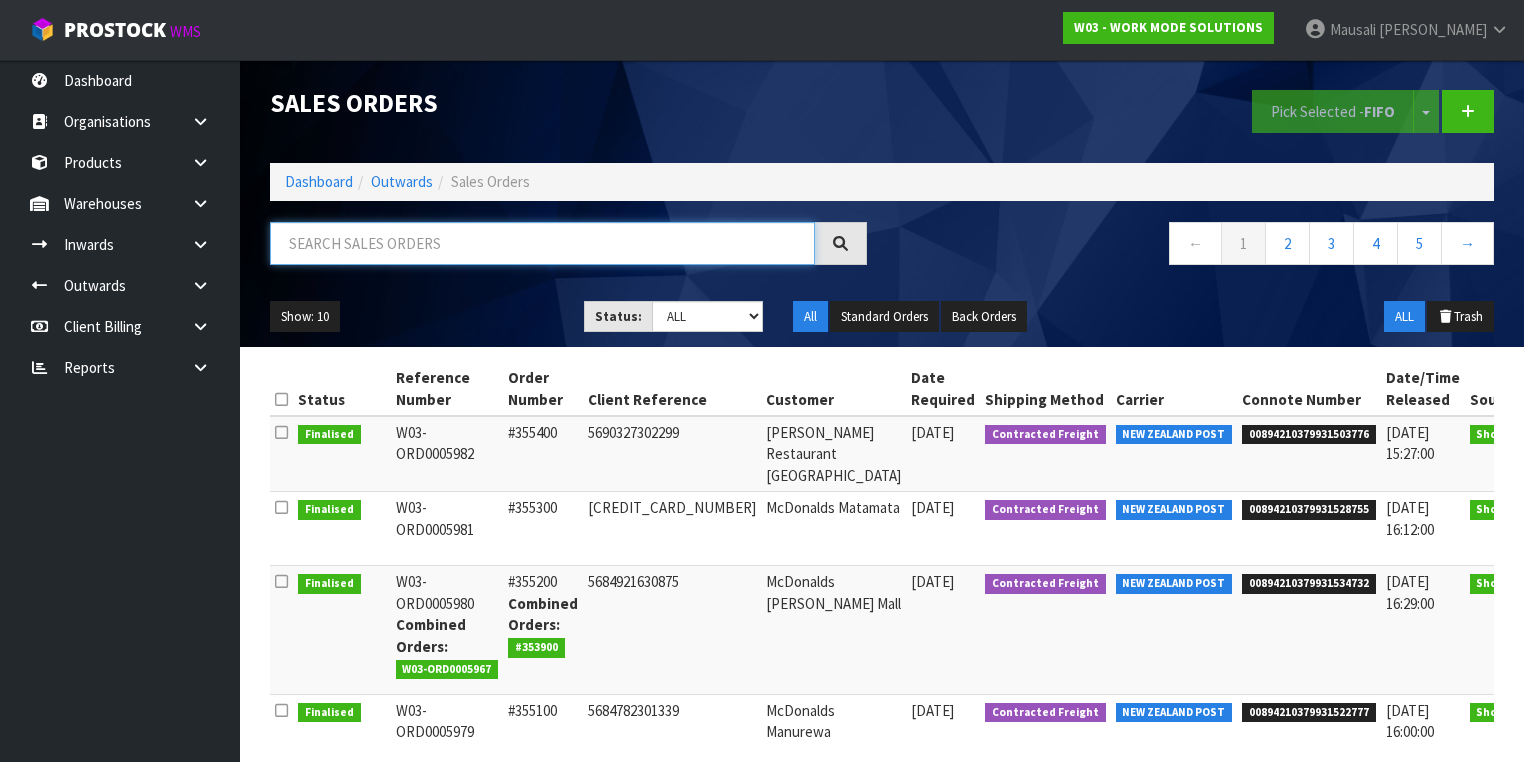 click at bounding box center [542, 243] 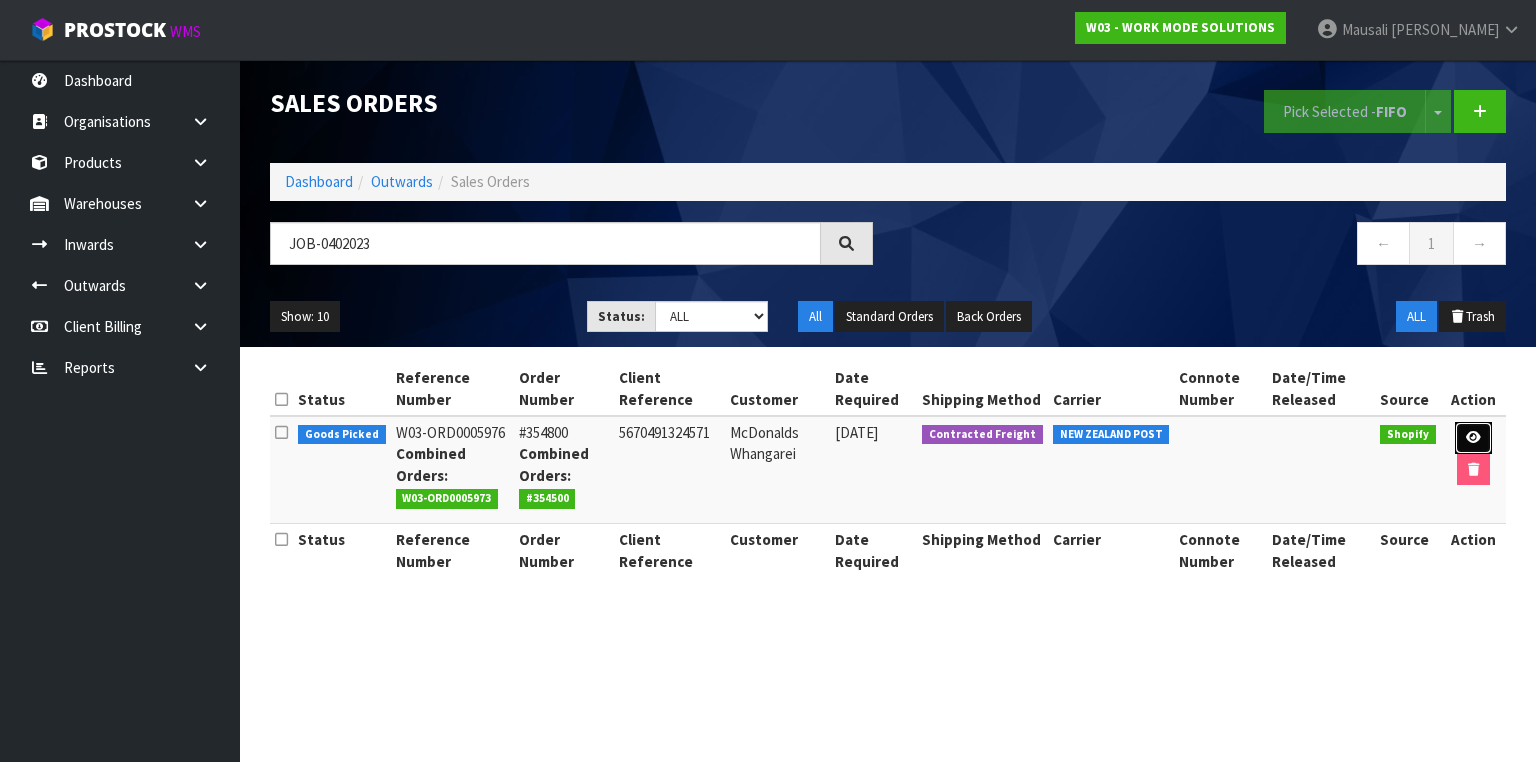 click at bounding box center [1473, 438] 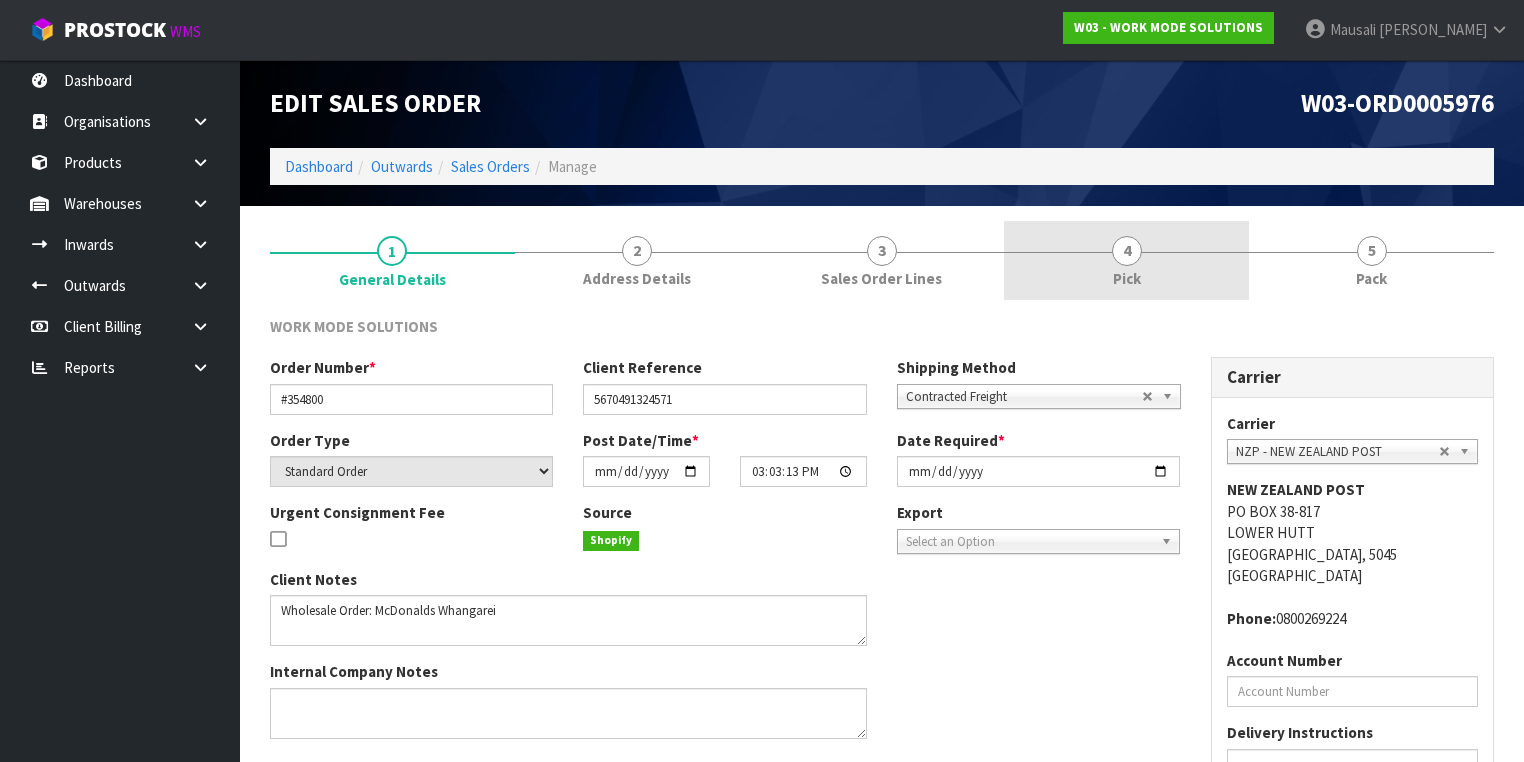 click on "4
Pick" at bounding box center (1126, 260) 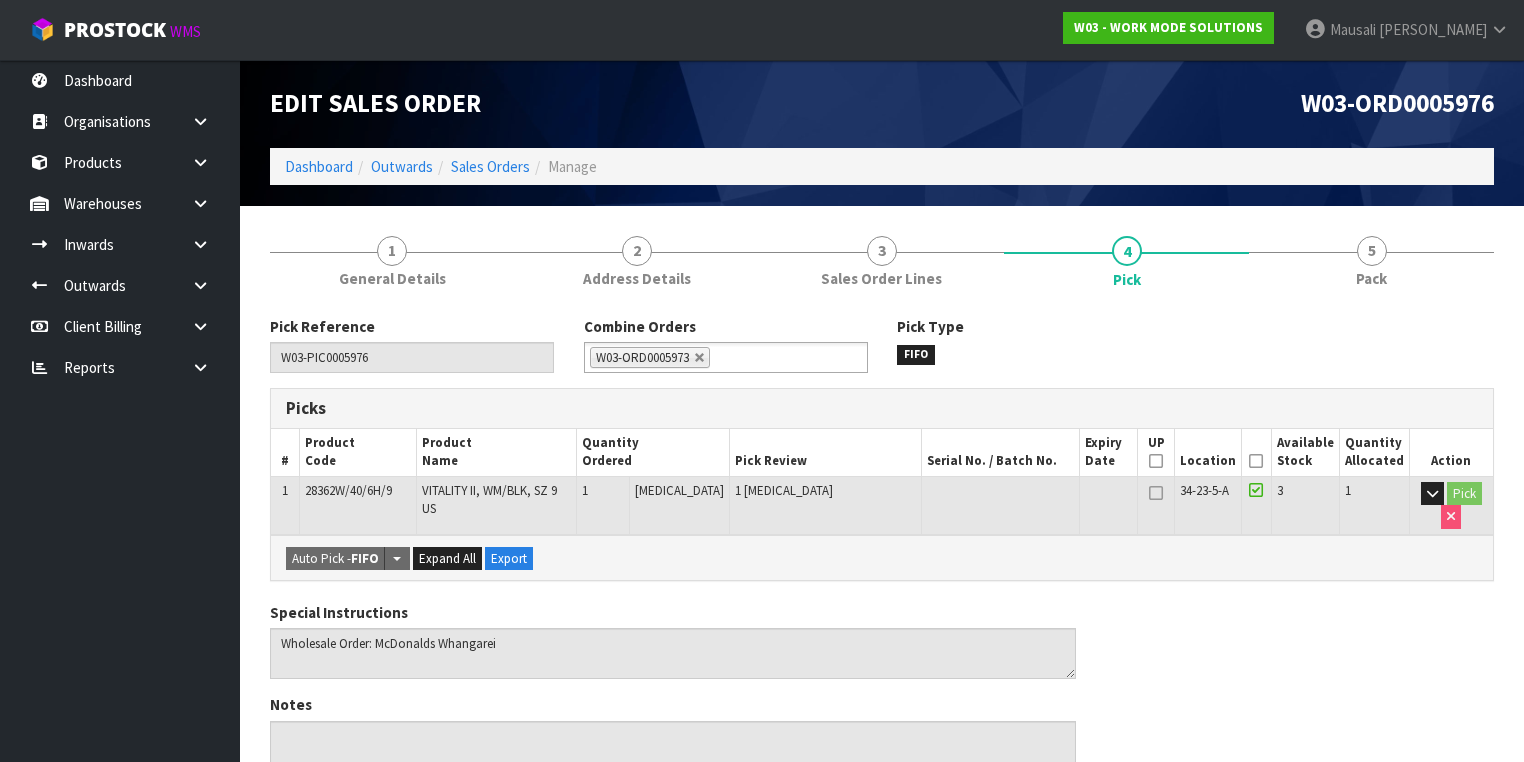 click on "Picked" at bounding box center (1256, 452) 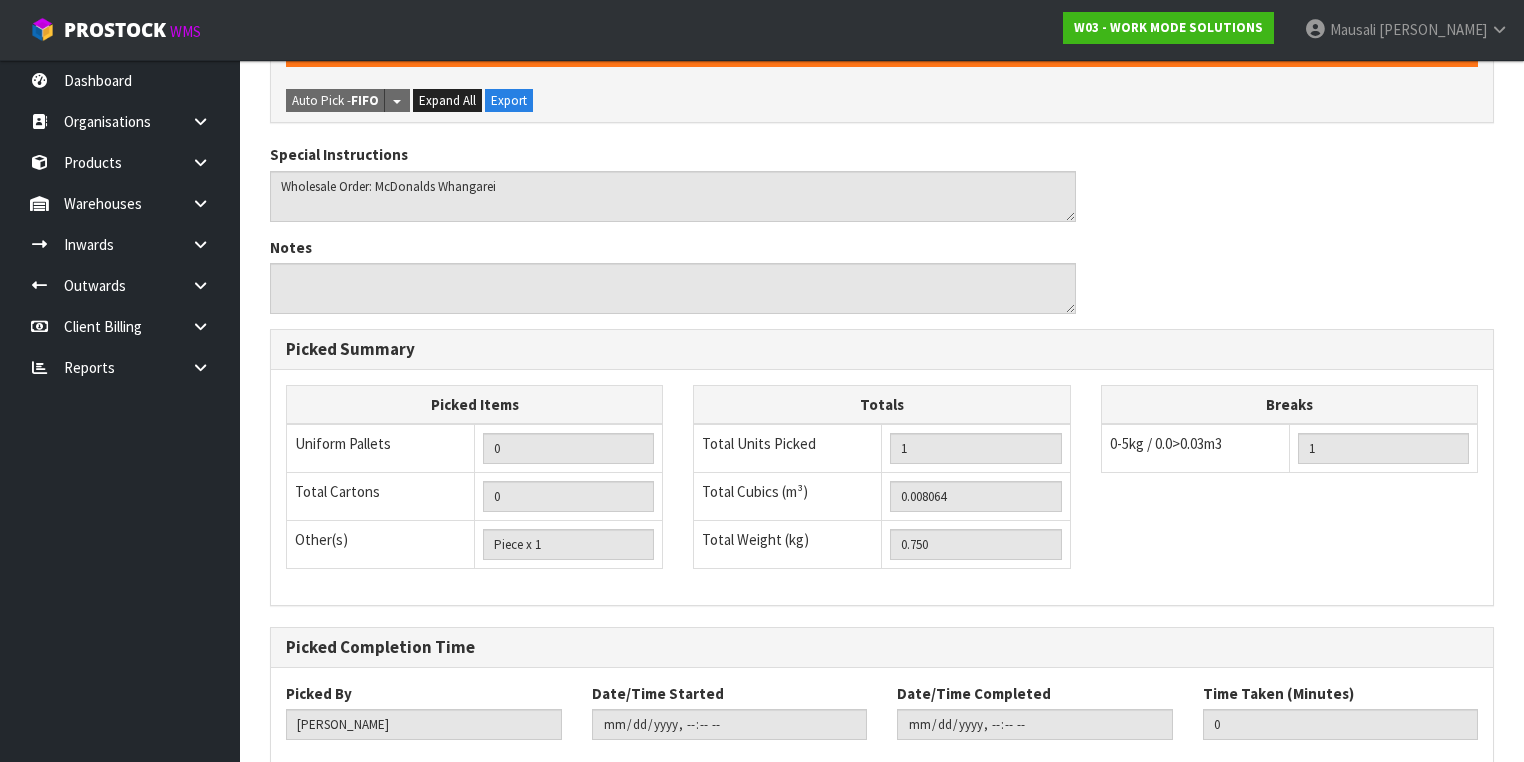 scroll, scrollTop: 641, scrollLeft: 0, axis: vertical 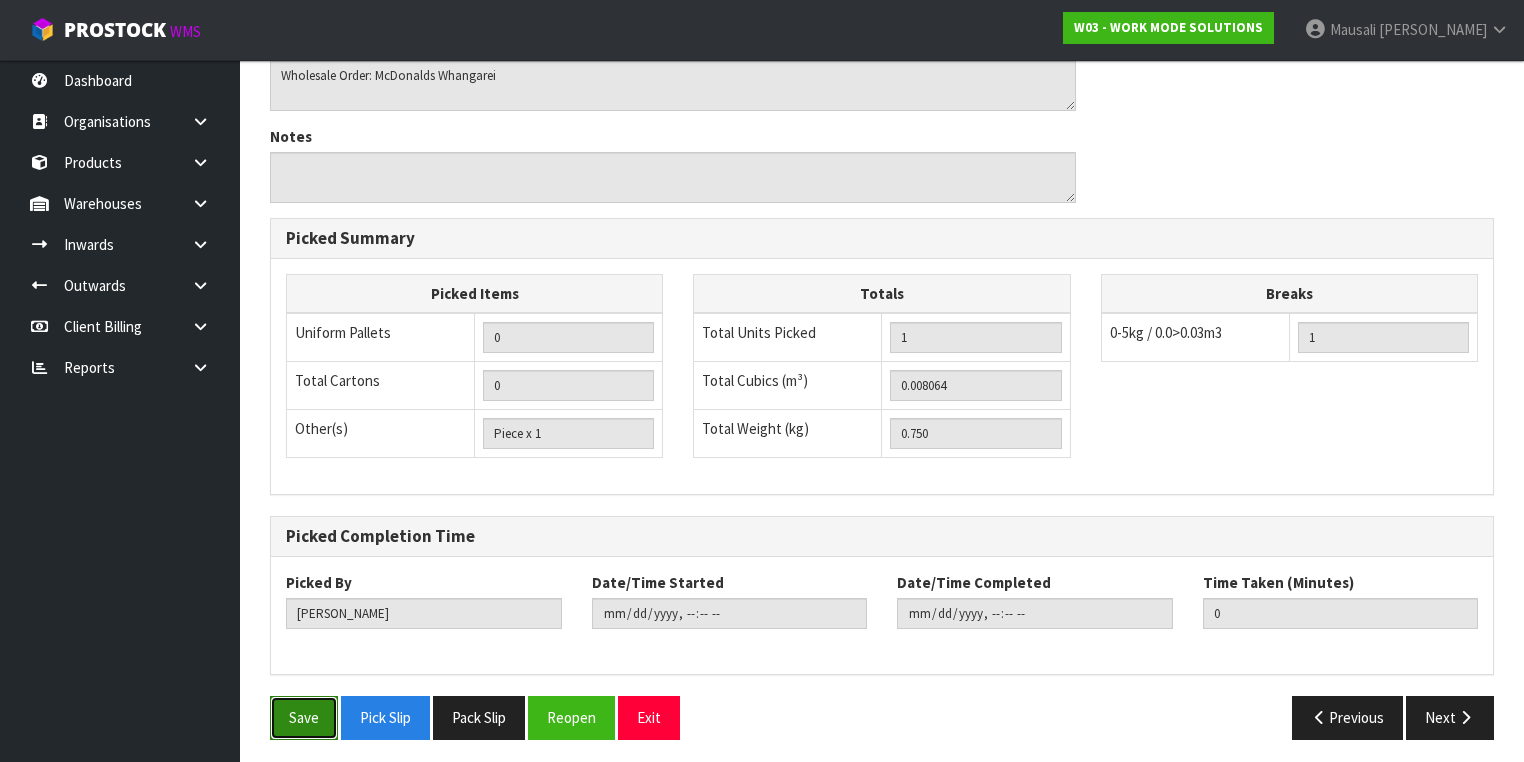 click on "Save" at bounding box center (304, 717) 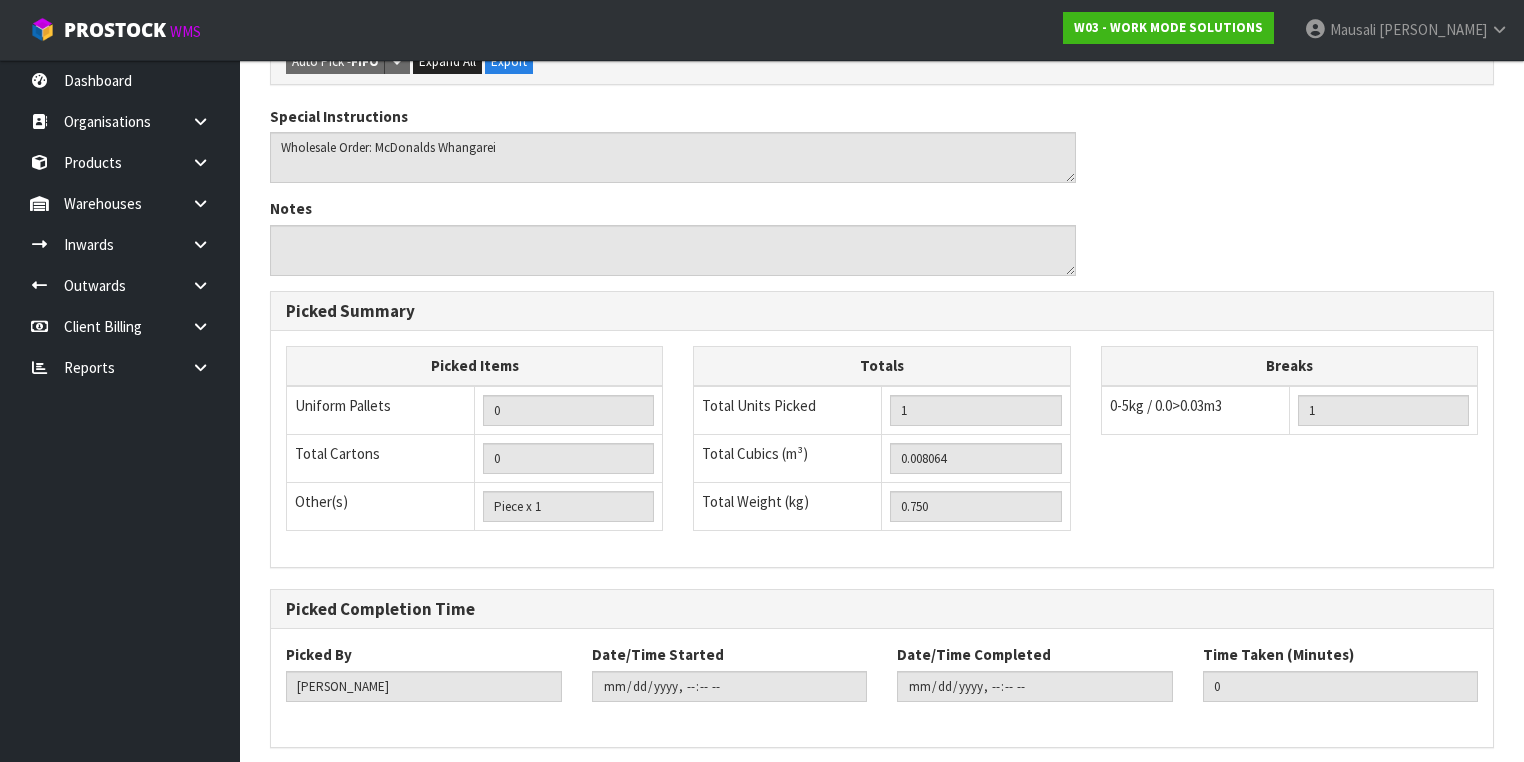 scroll, scrollTop: 0, scrollLeft: 0, axis: both 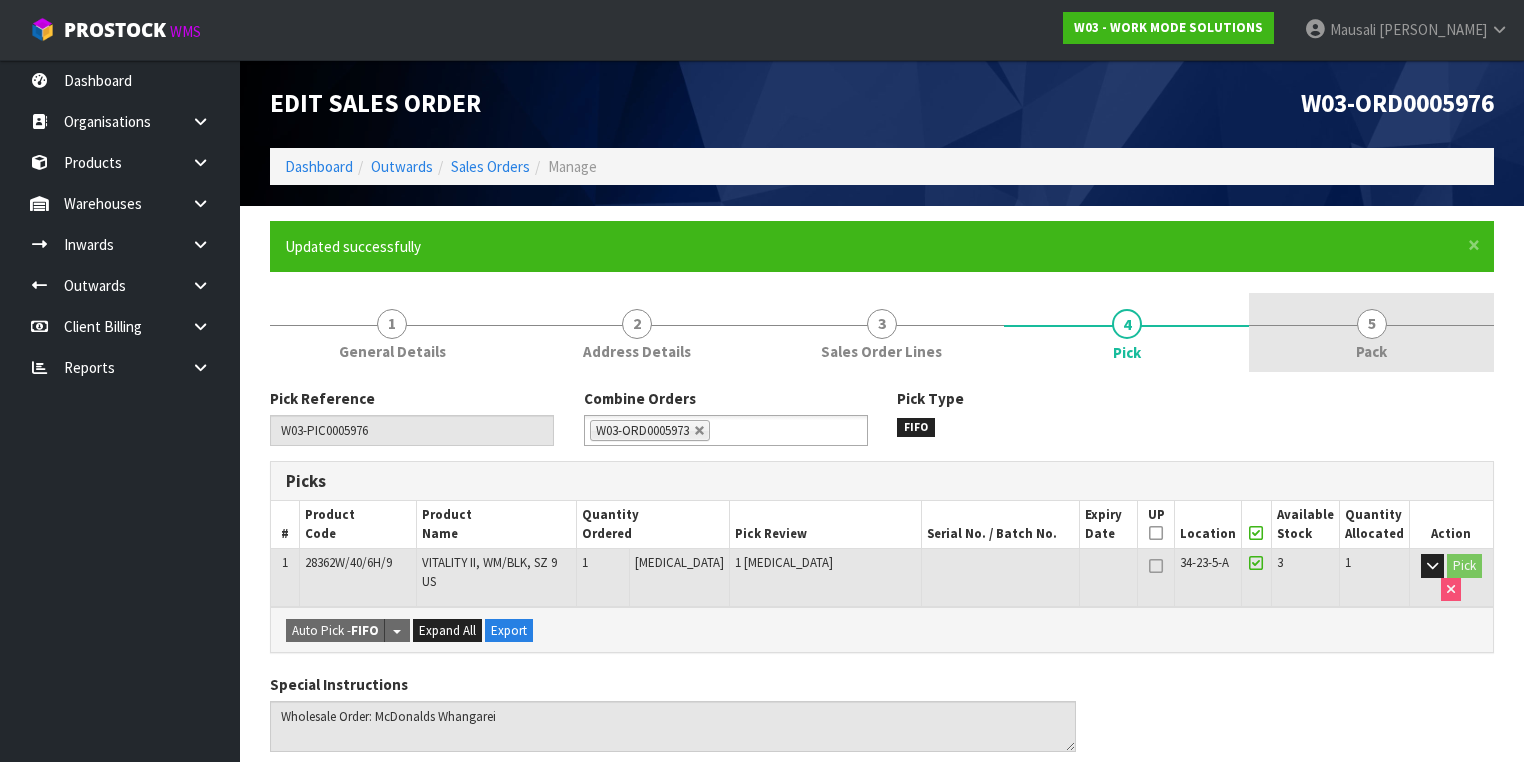 click on "Pack" at bounding box center (1371, 351) 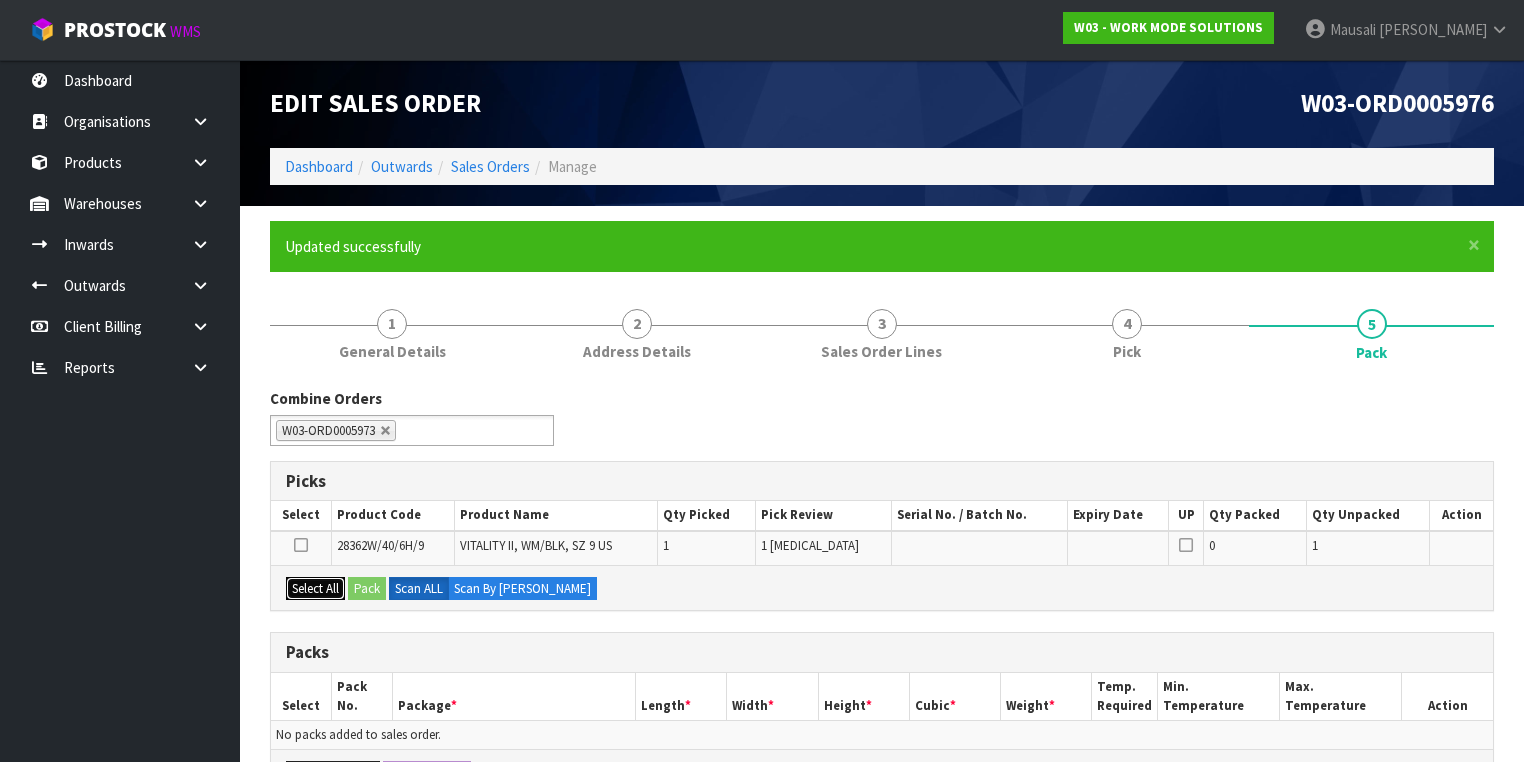 click on "Select All" at bounding box center (315, 589) 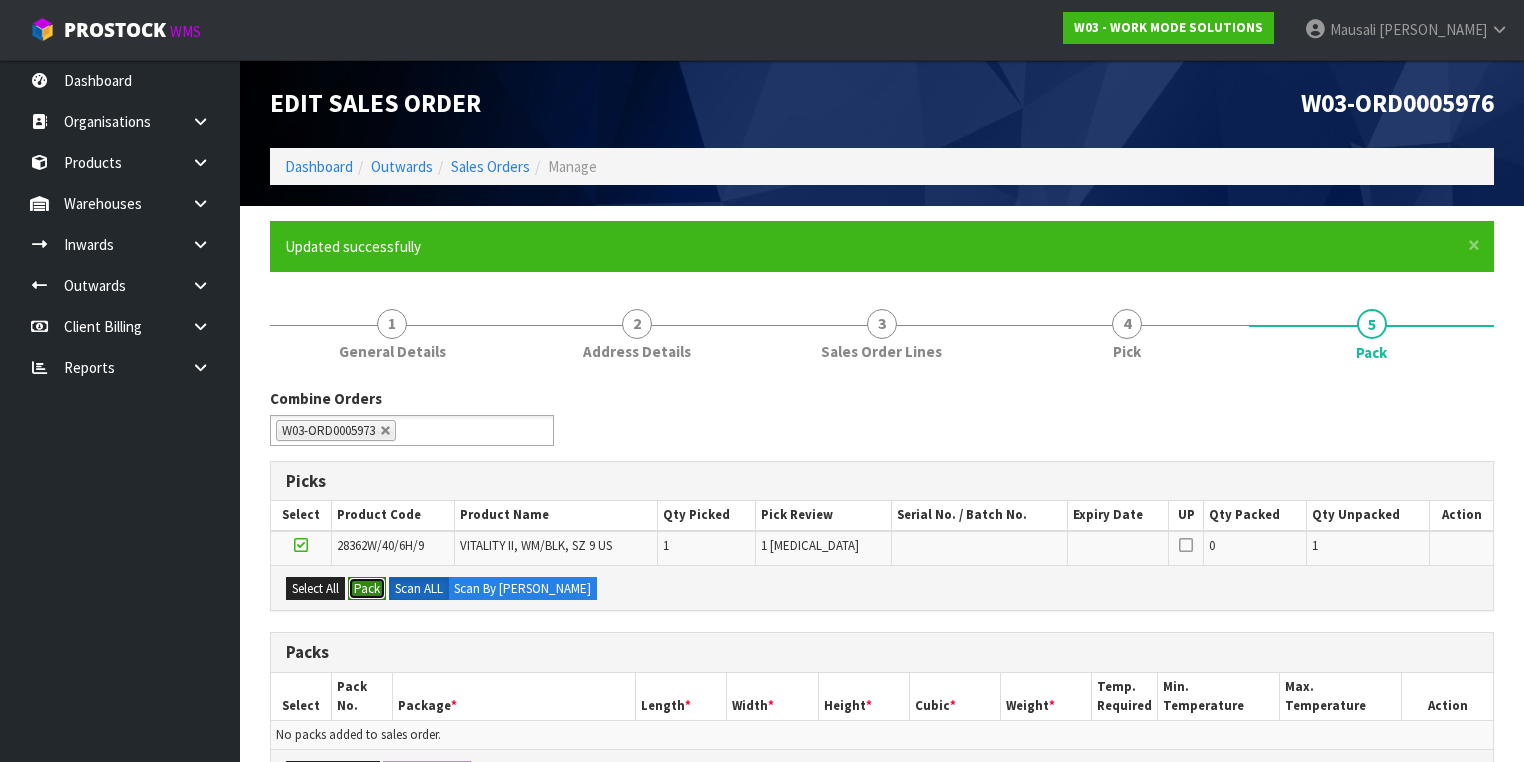 click on "Pack" at bounding box center (367, 589) 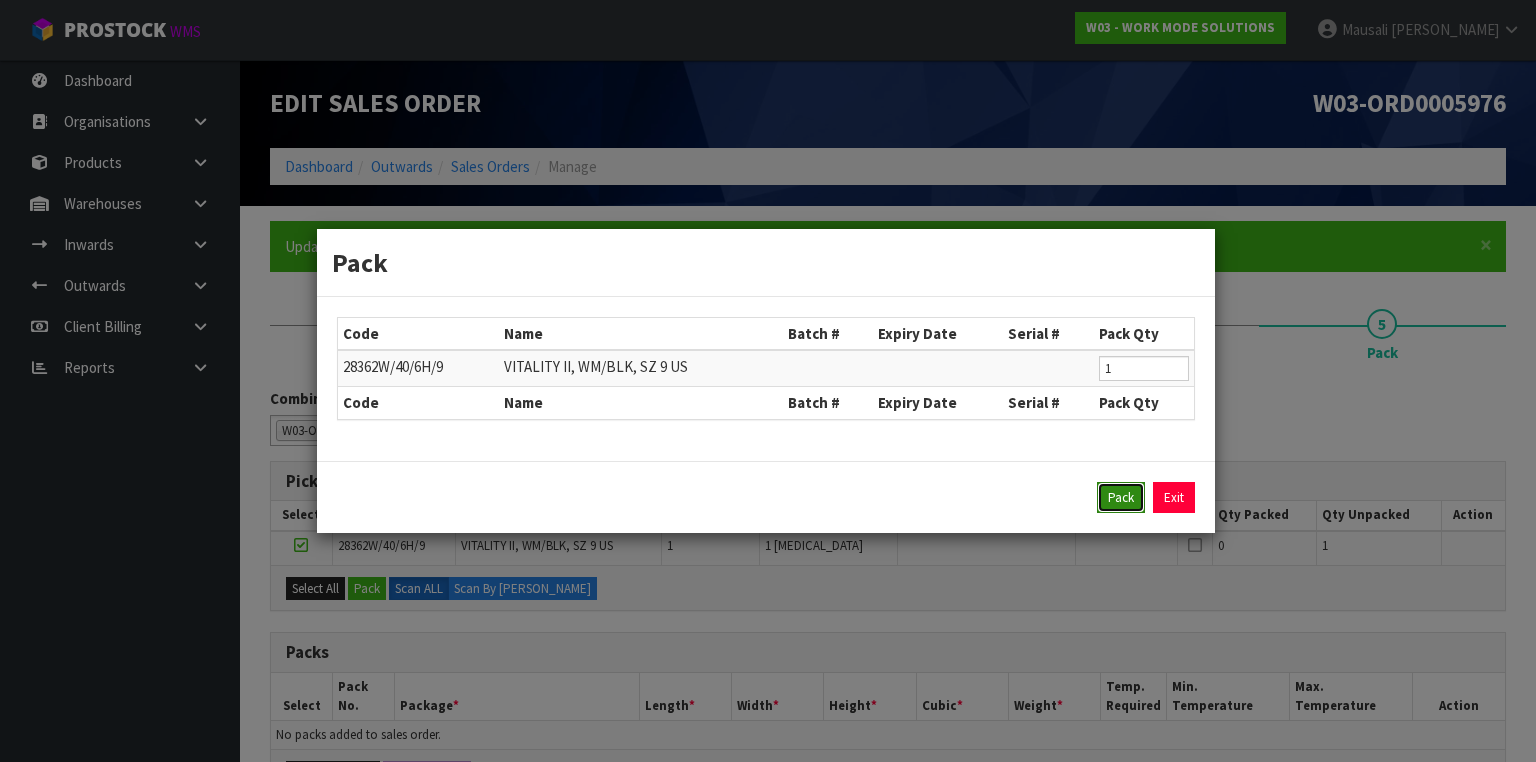 click on "Pack" at bounding box center (1121, 498) 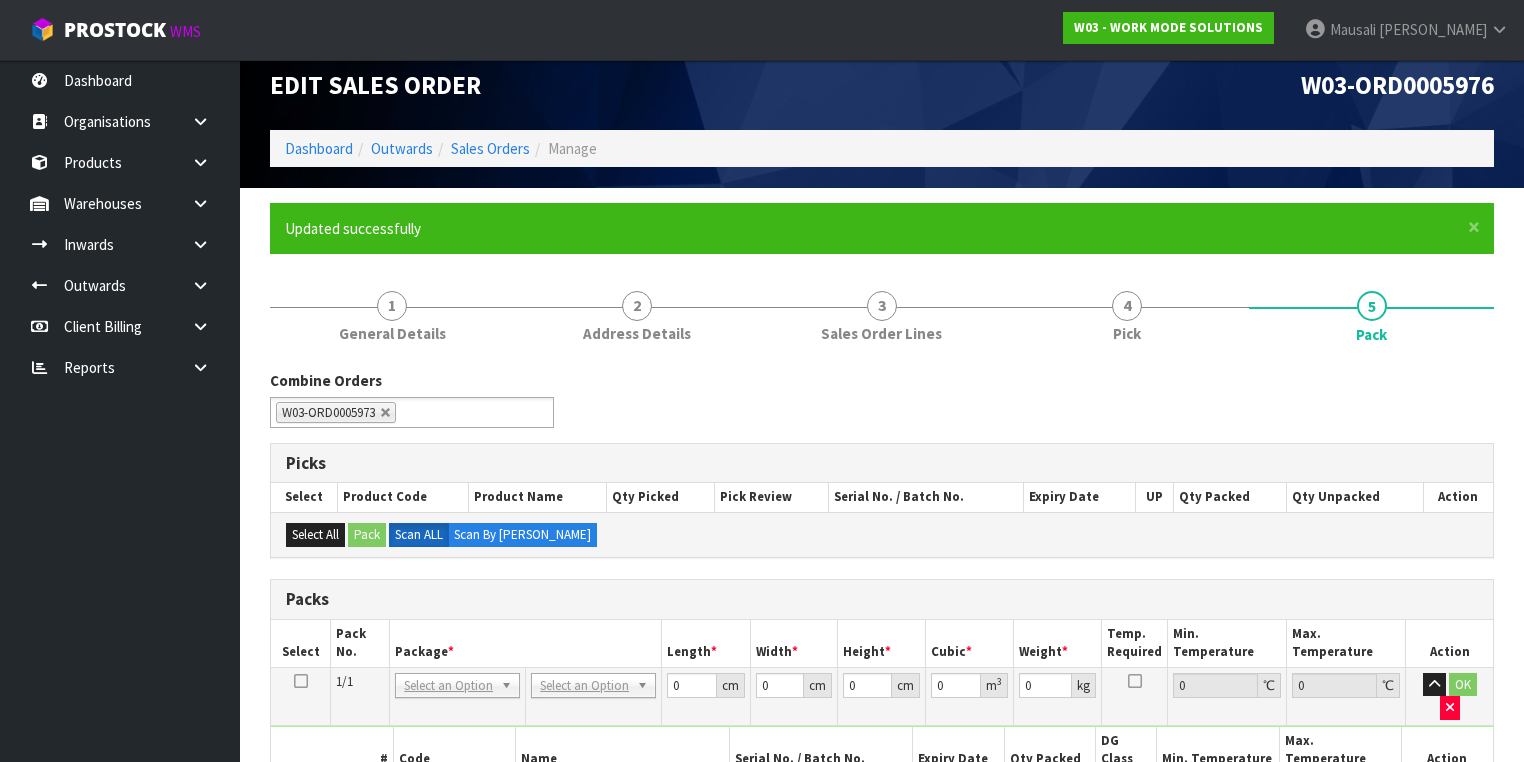 scroll, scrollTop: 240, scrollLeft: 0, axis: vertical 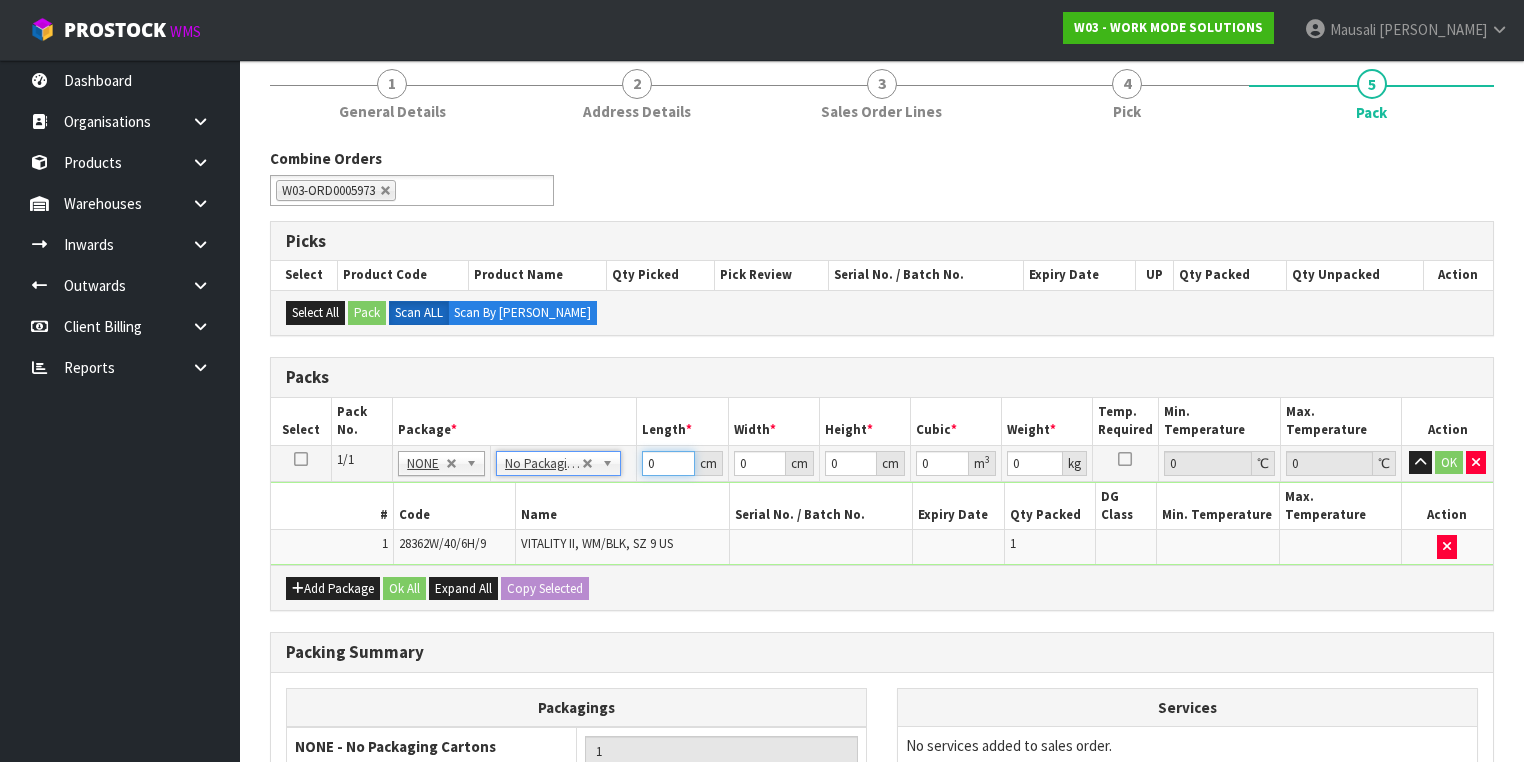 drag, startPoint x: 660, startPoint y: 460, endPoint x: 616, endPoint y: 465, distance: 44.28318 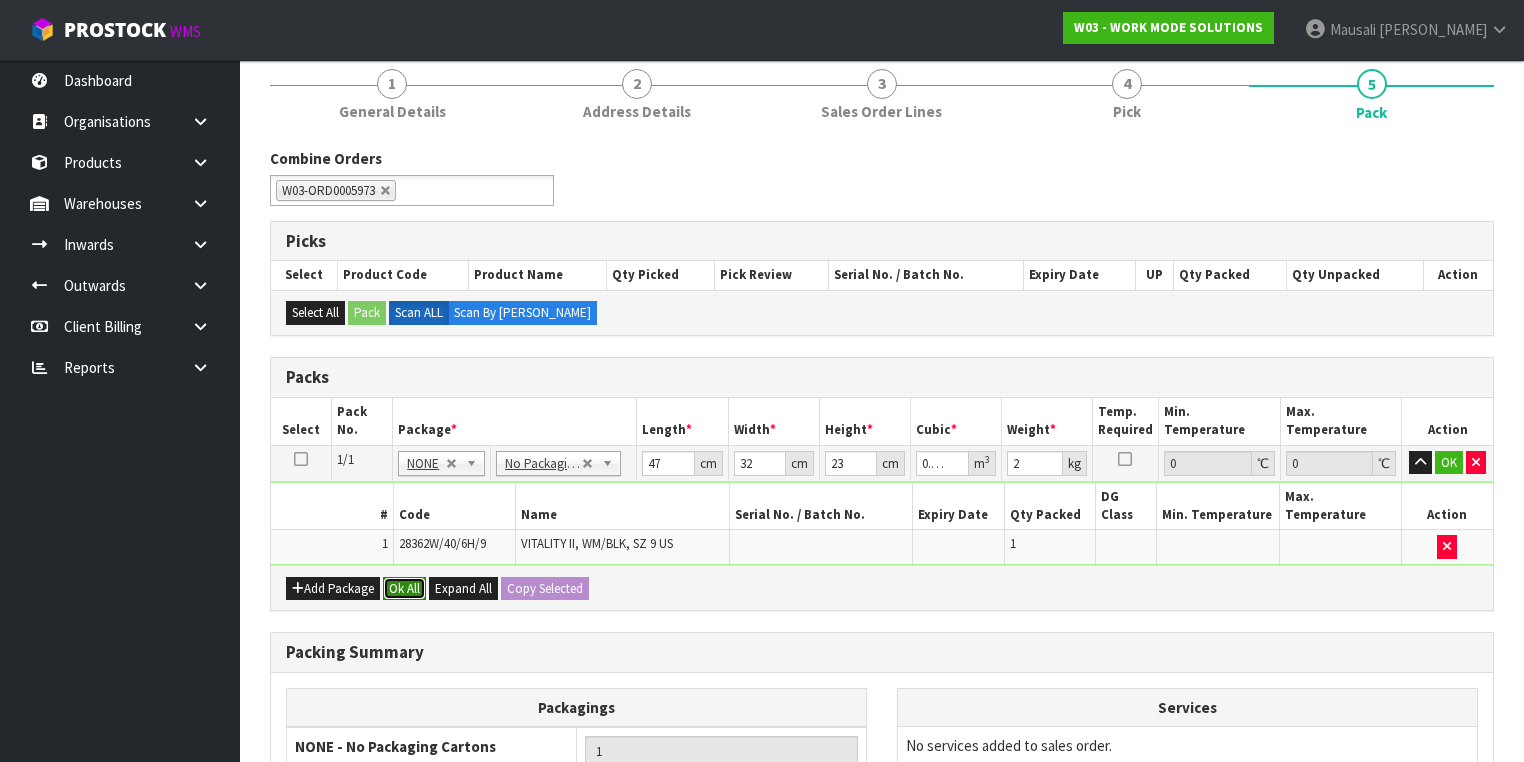 click on "Ok All" at bounding box center (404, 589) 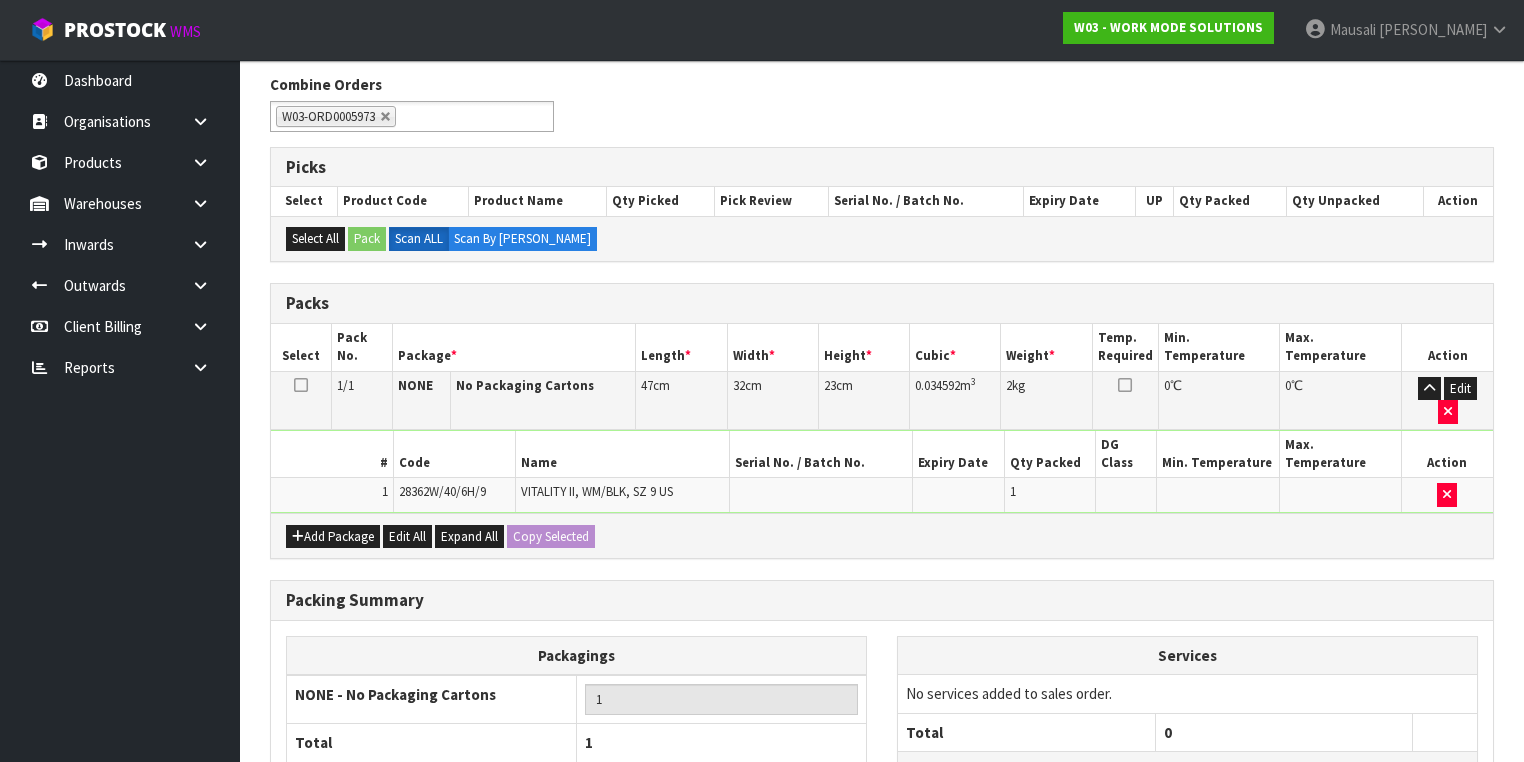 scroll, scrollTop: 440, scrollLeft: 0, axis: vertical 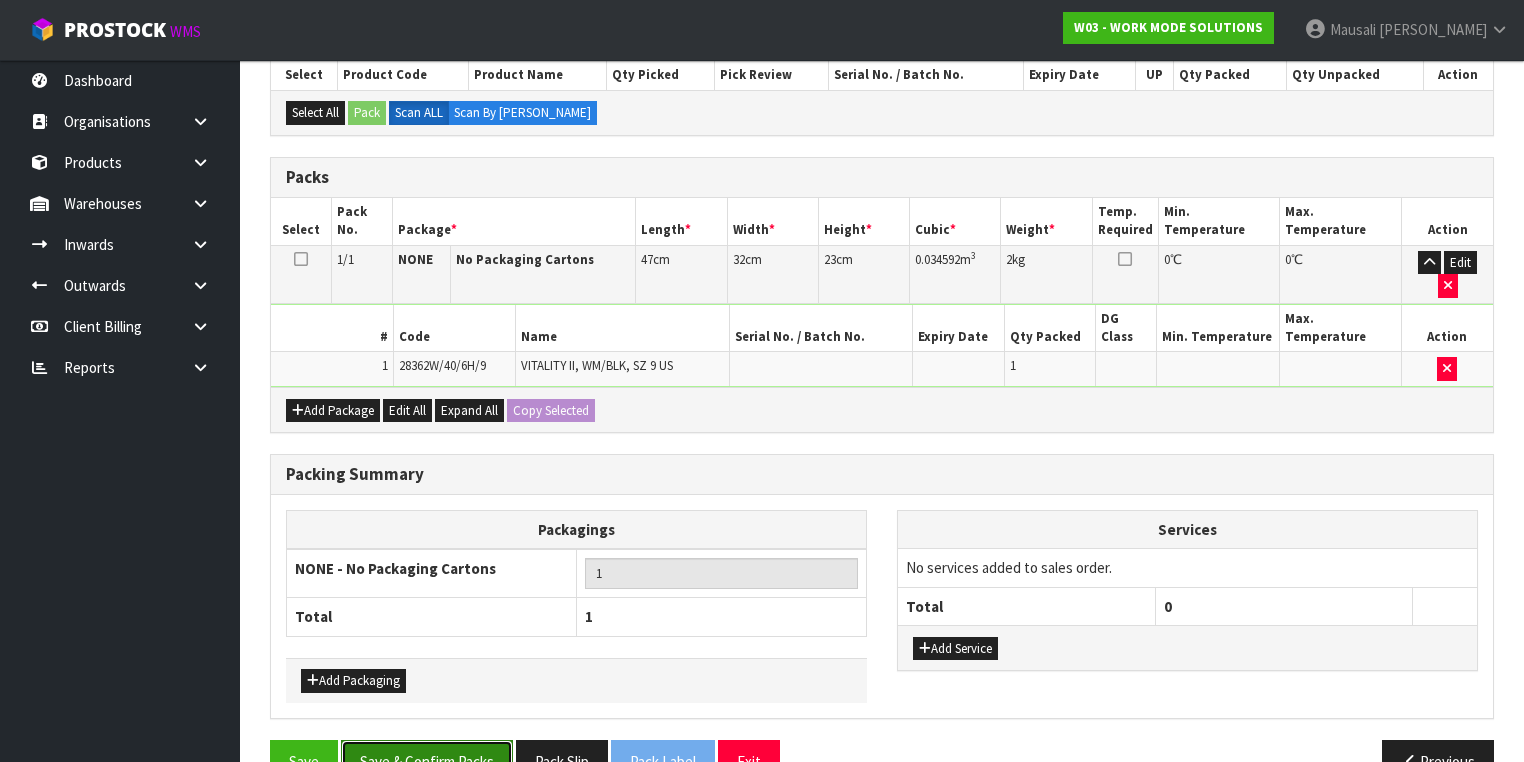 click on "Save & Confirm Packs" at bounding box center [427, 761] 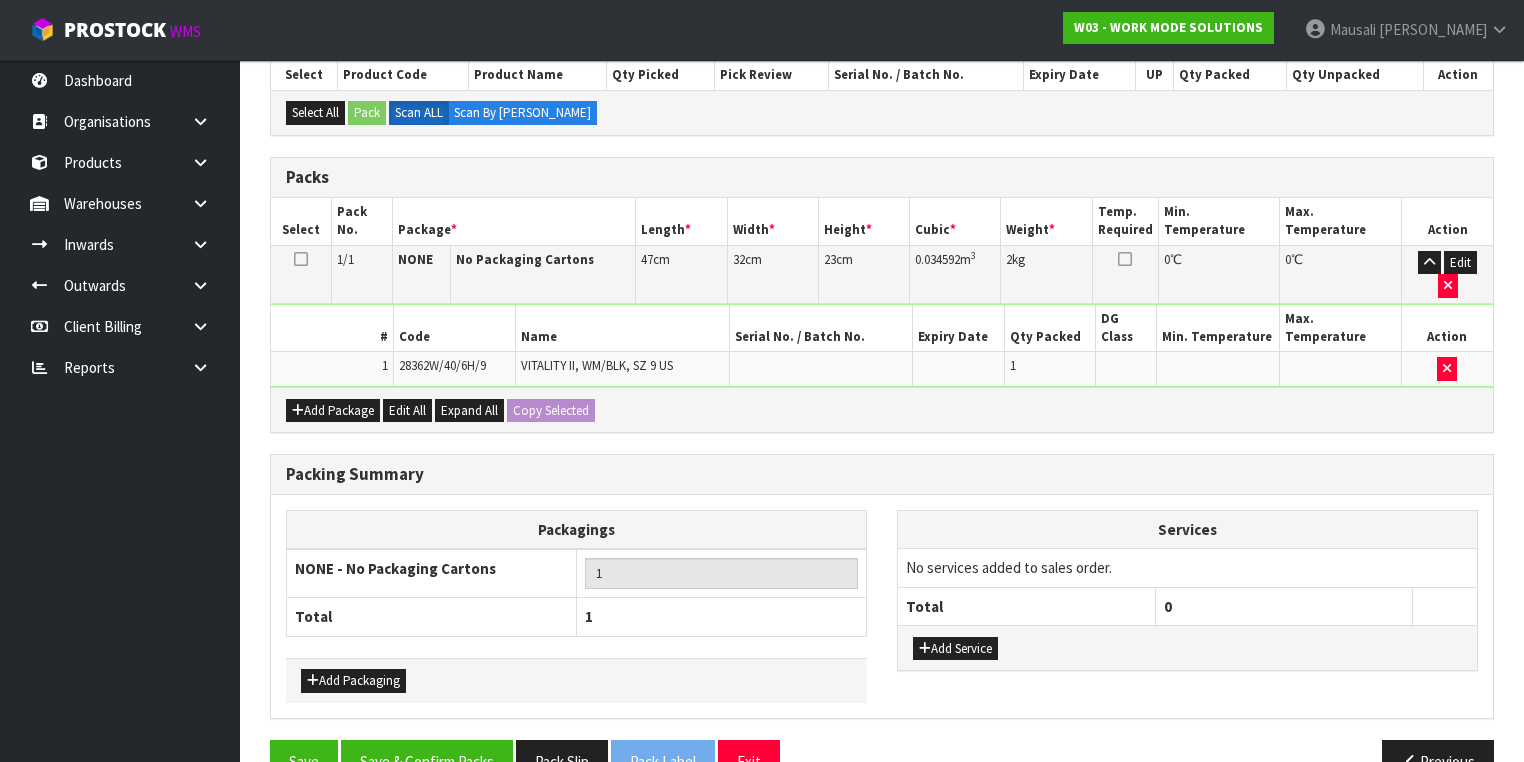 scroll, scrollTop: 0, scrollLeft: 0, axis: both 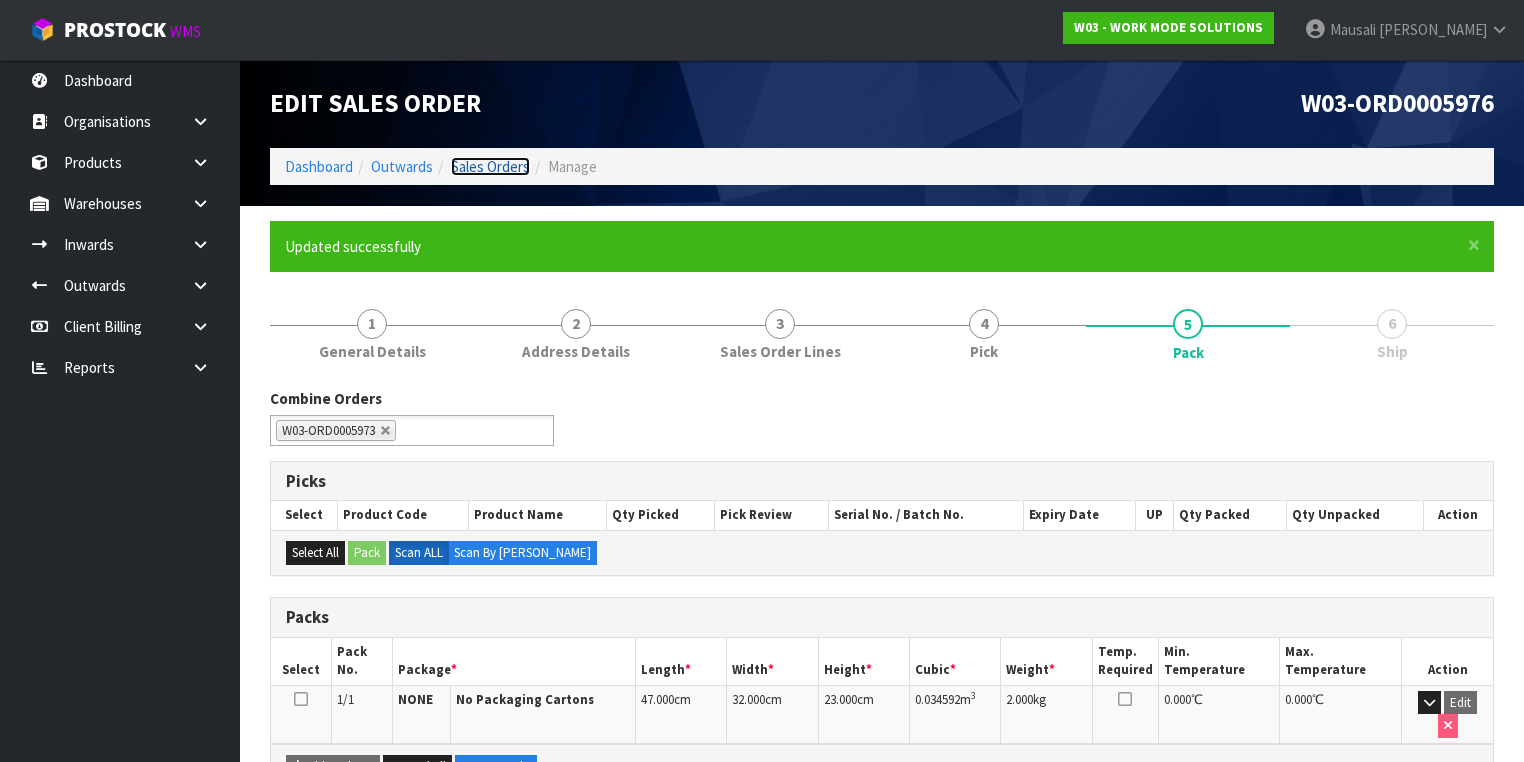 click on "Sales Orders" at bounding box center [490, 166] 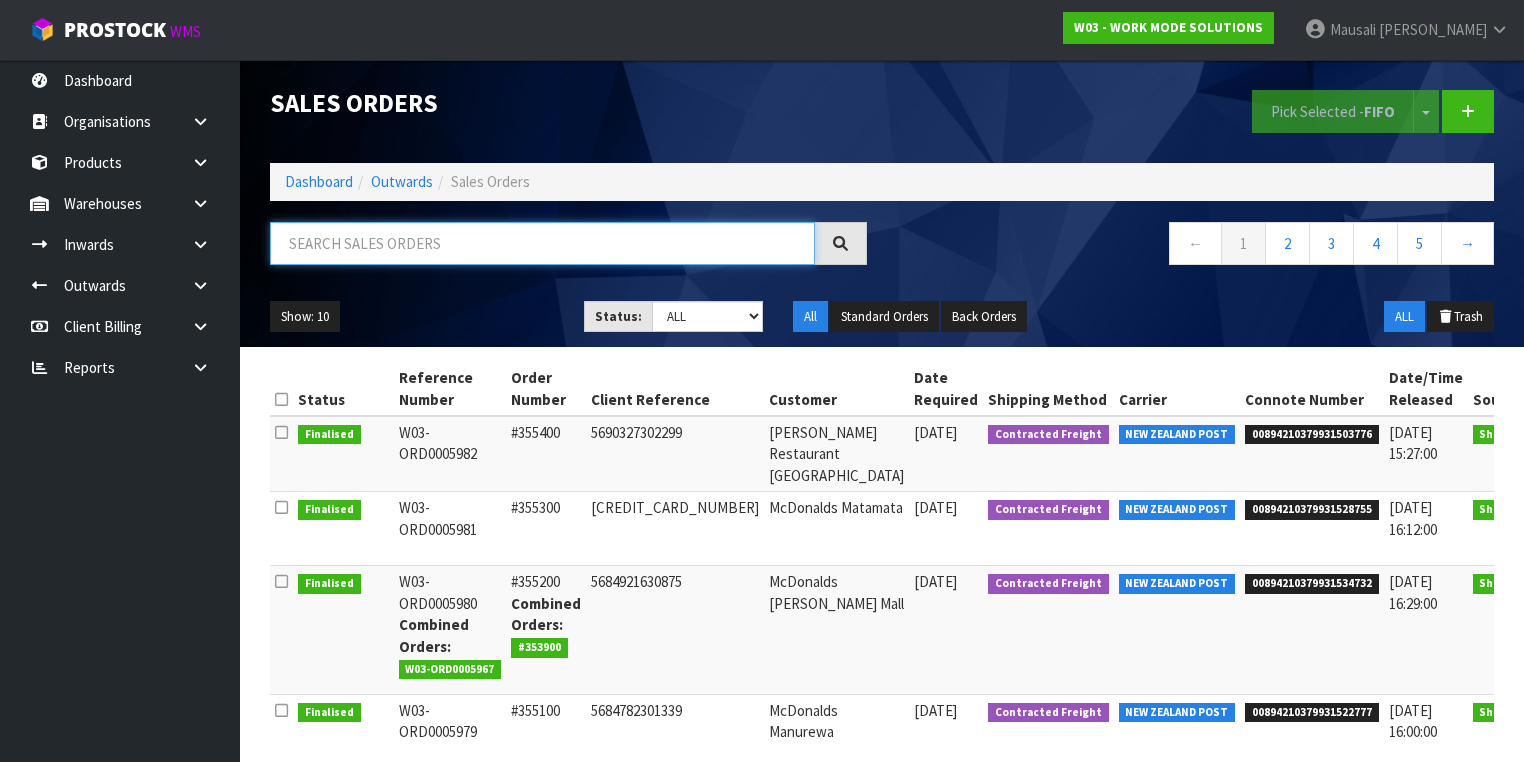 click at bounding box center [542, 243] 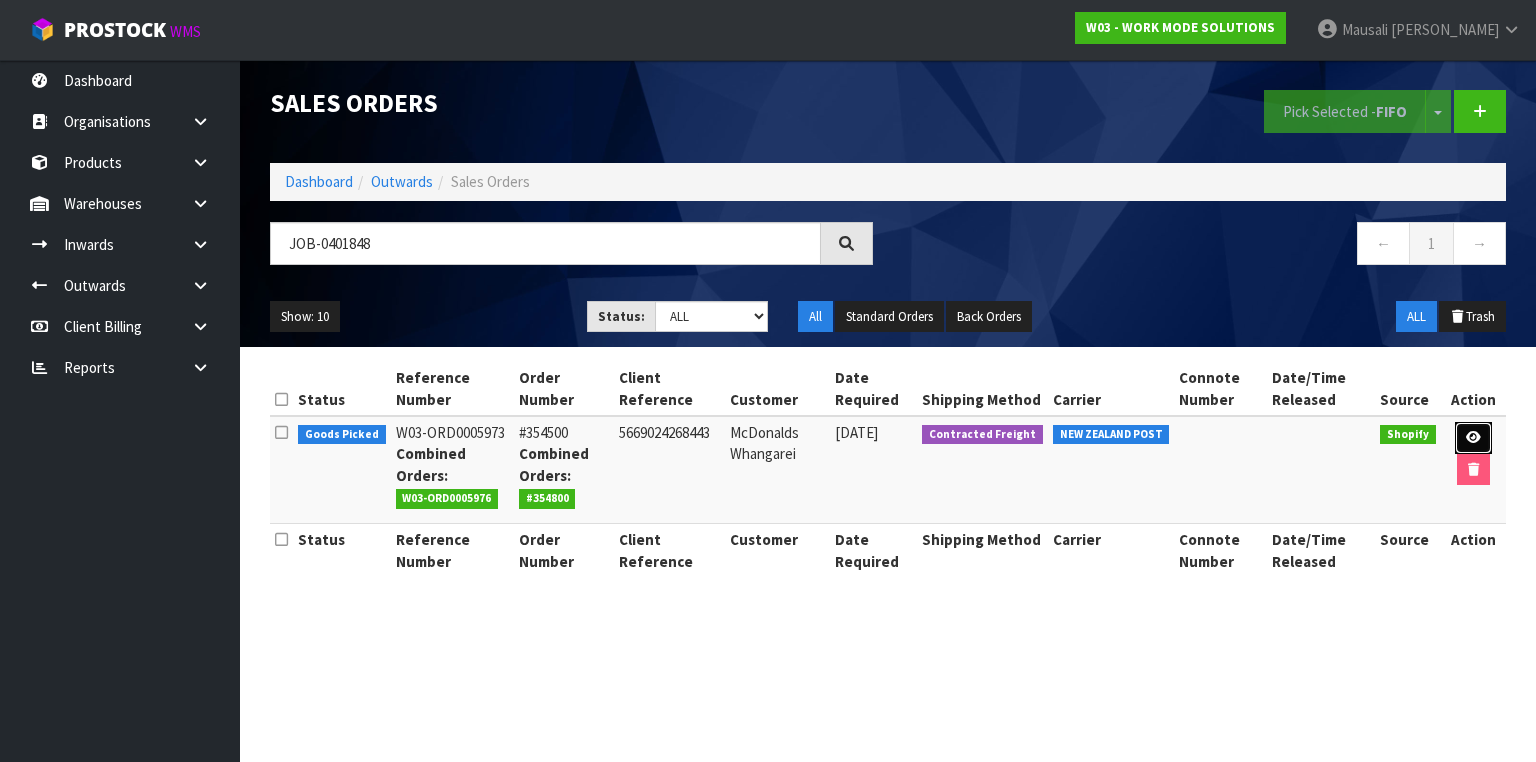 click at bounding box center [1473, 437] 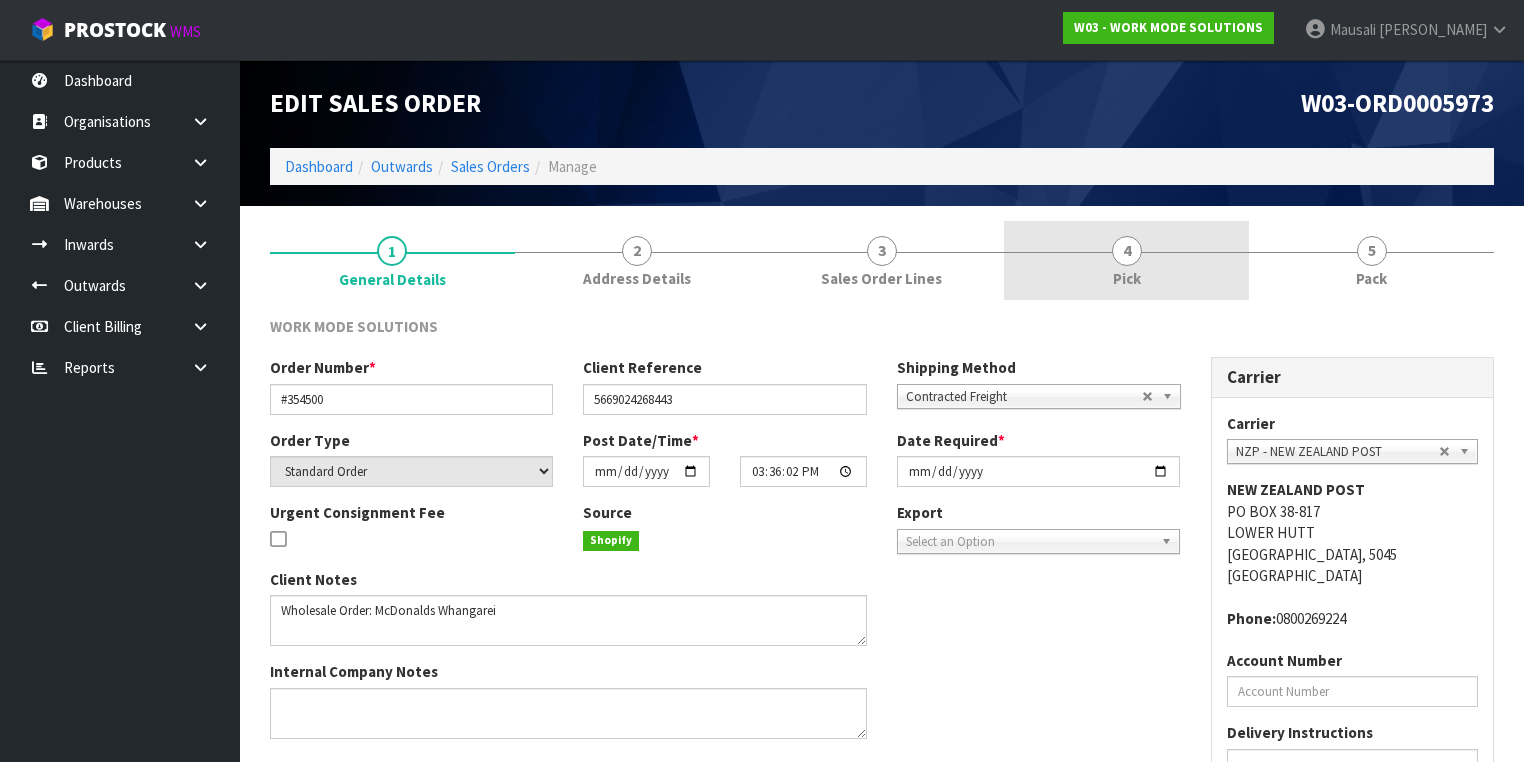 click on "Pick" at bounding box center [1127, 278] 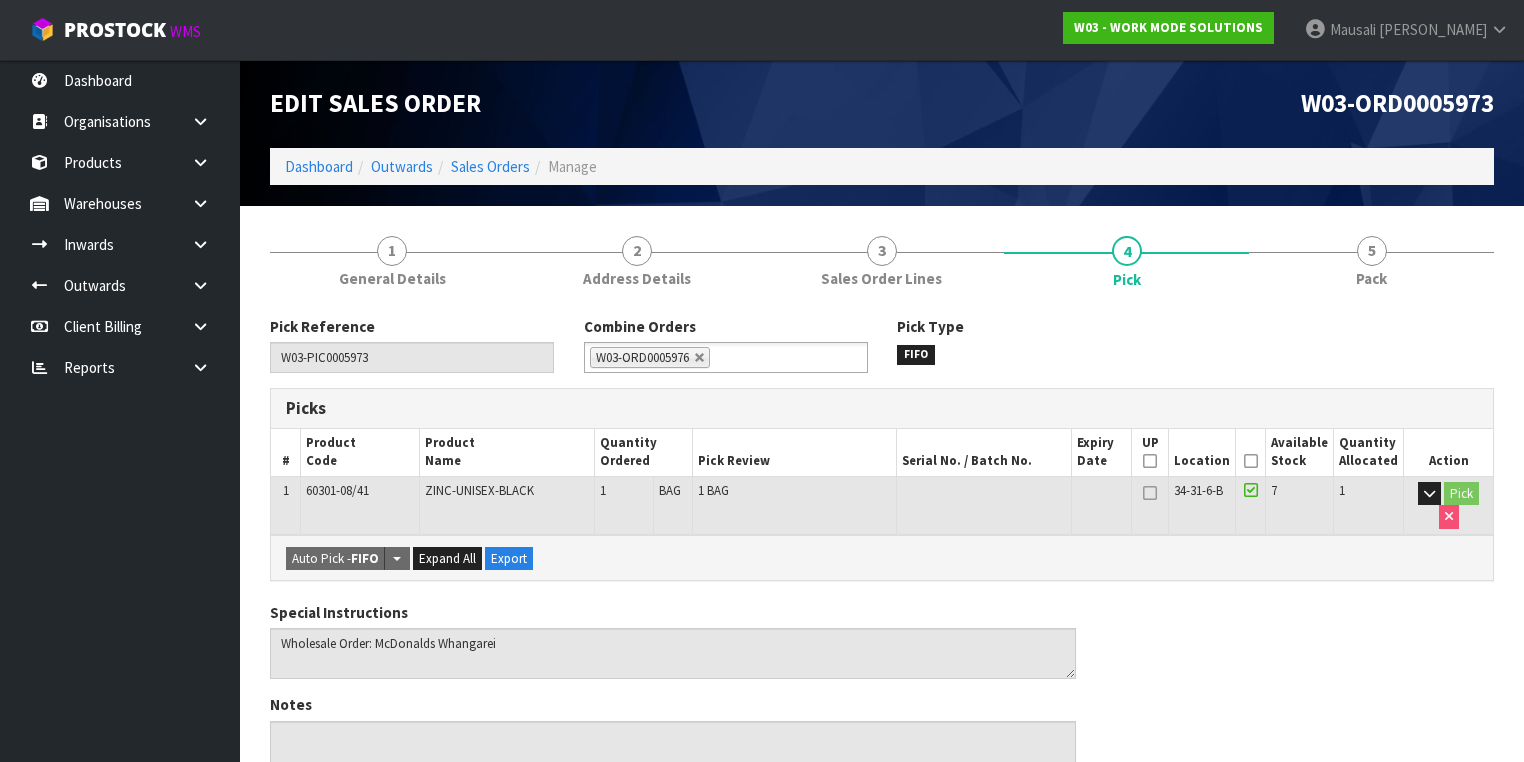 click at bounding box center [1251, 461] 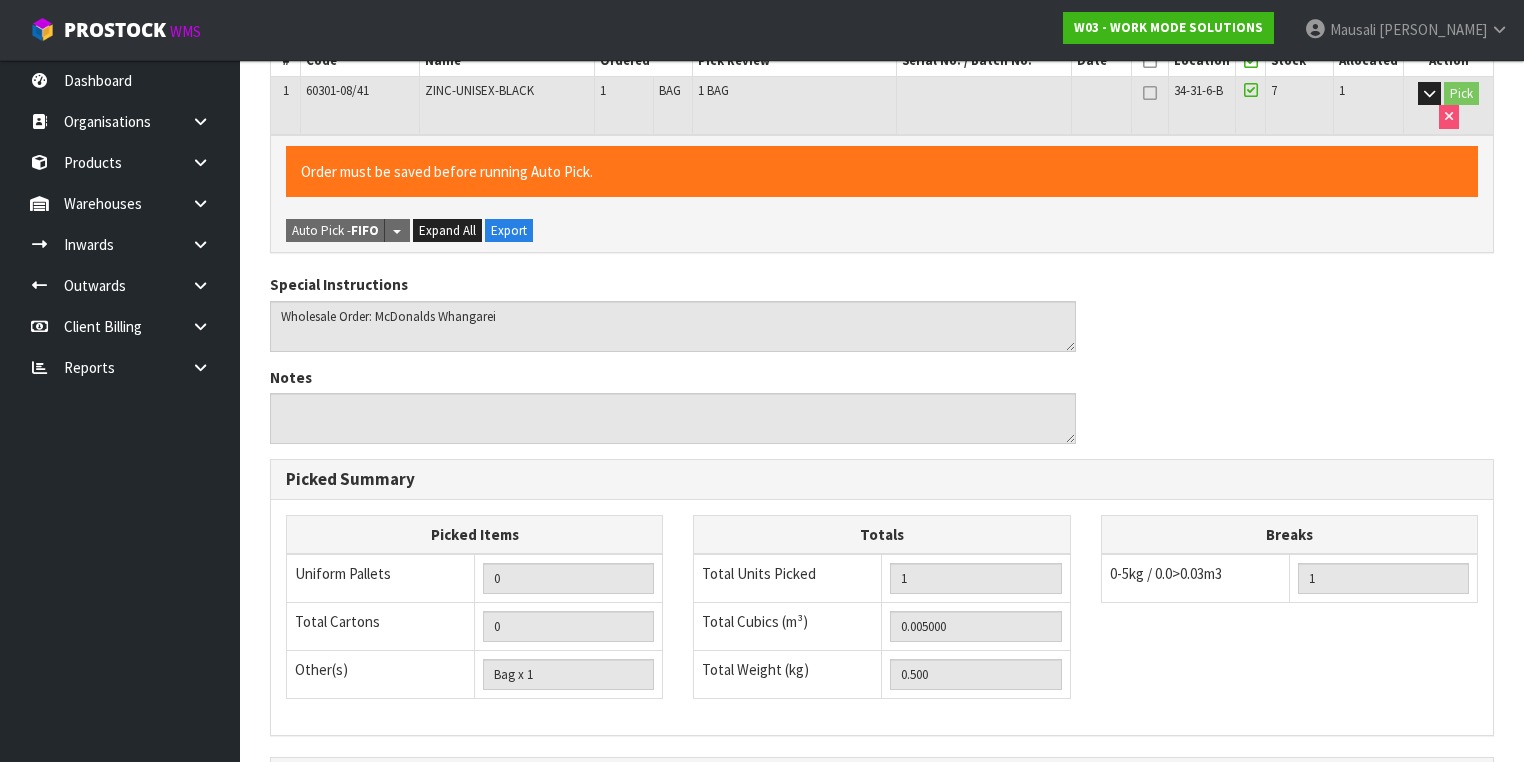 scroll, scrollTop: 641, scrollLeft: 0, axis: vertical 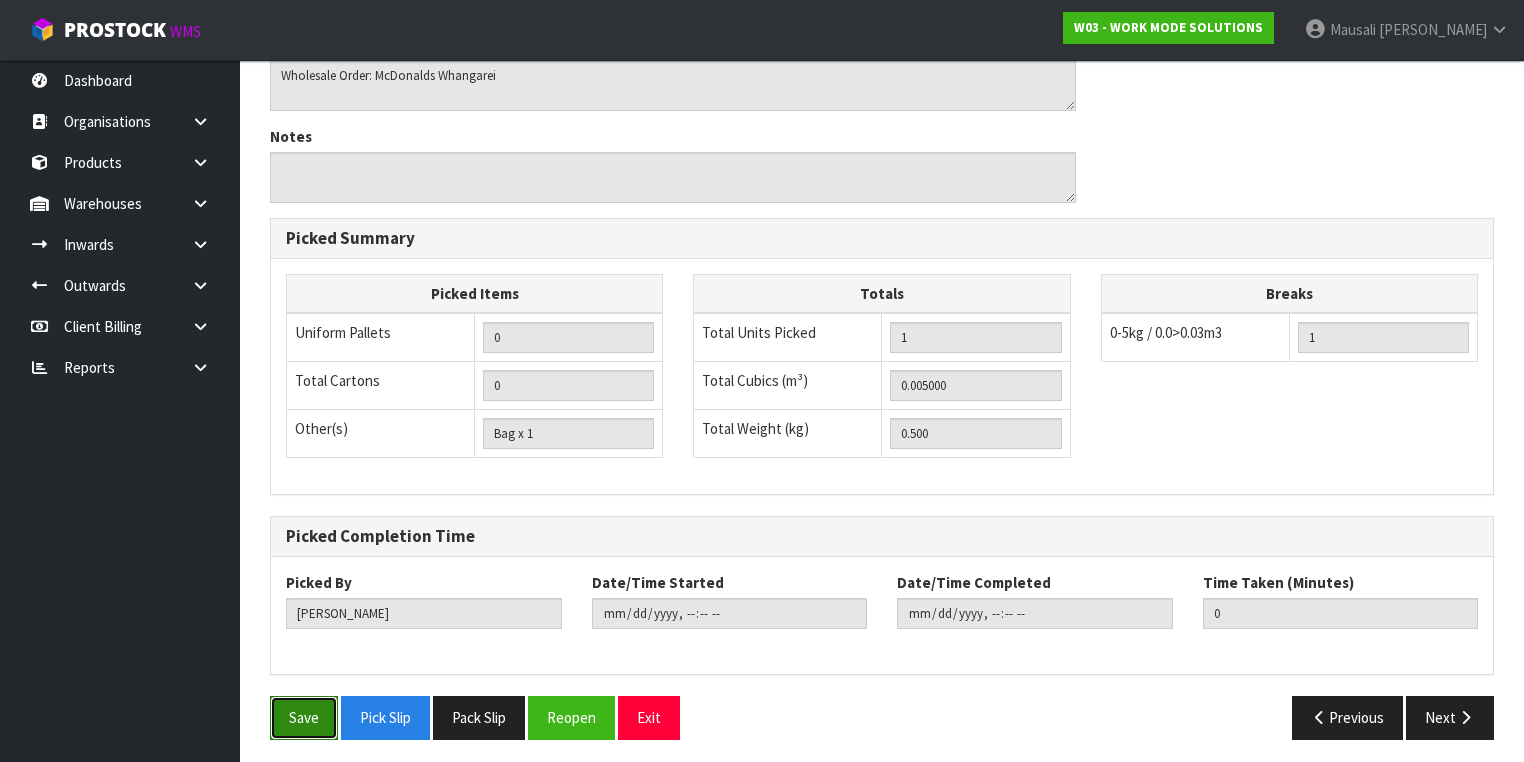 click on "Save" at bounding box center [304, 717] 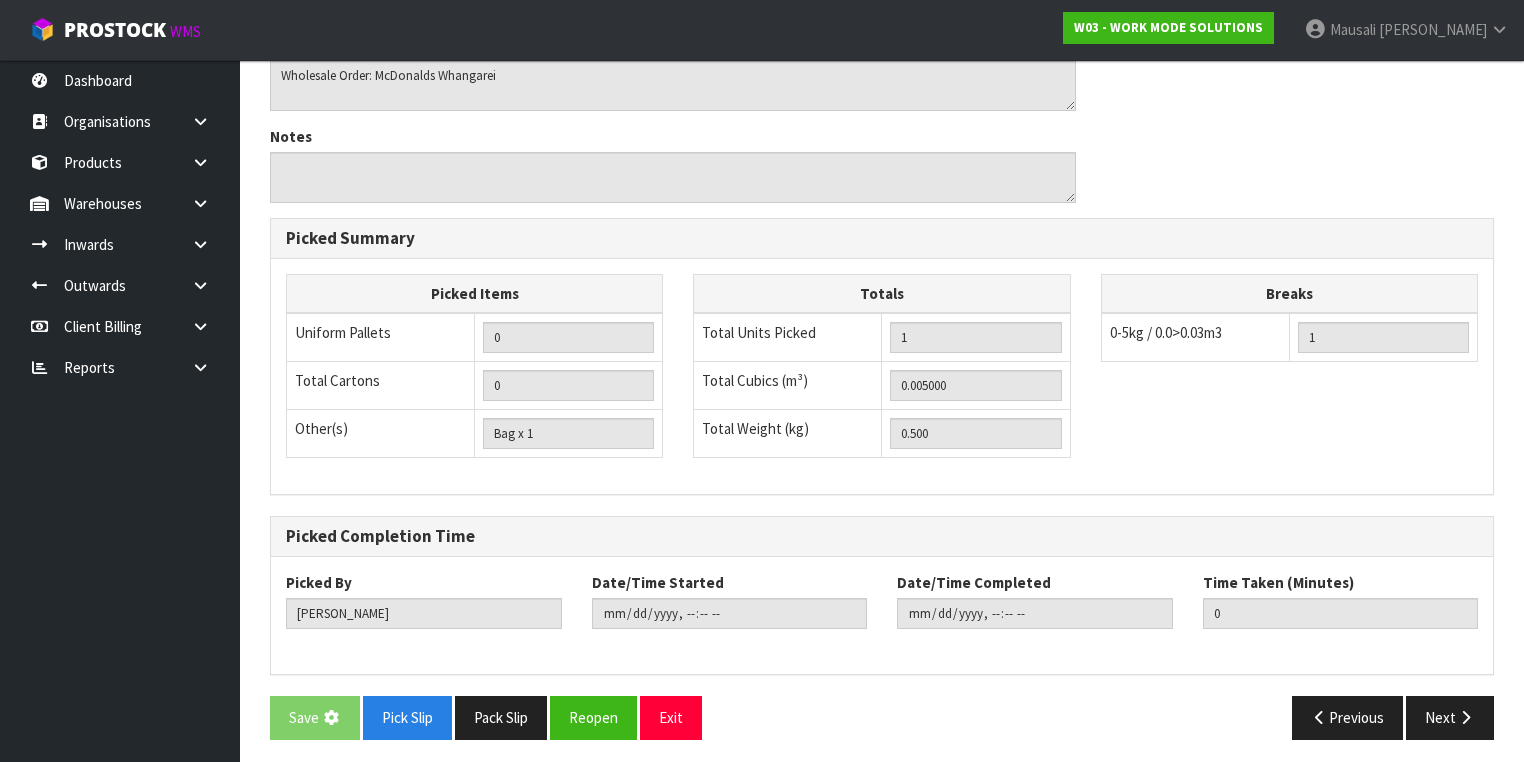 scroll, scrollTop: 0, scrollLeft: 0, axis: both 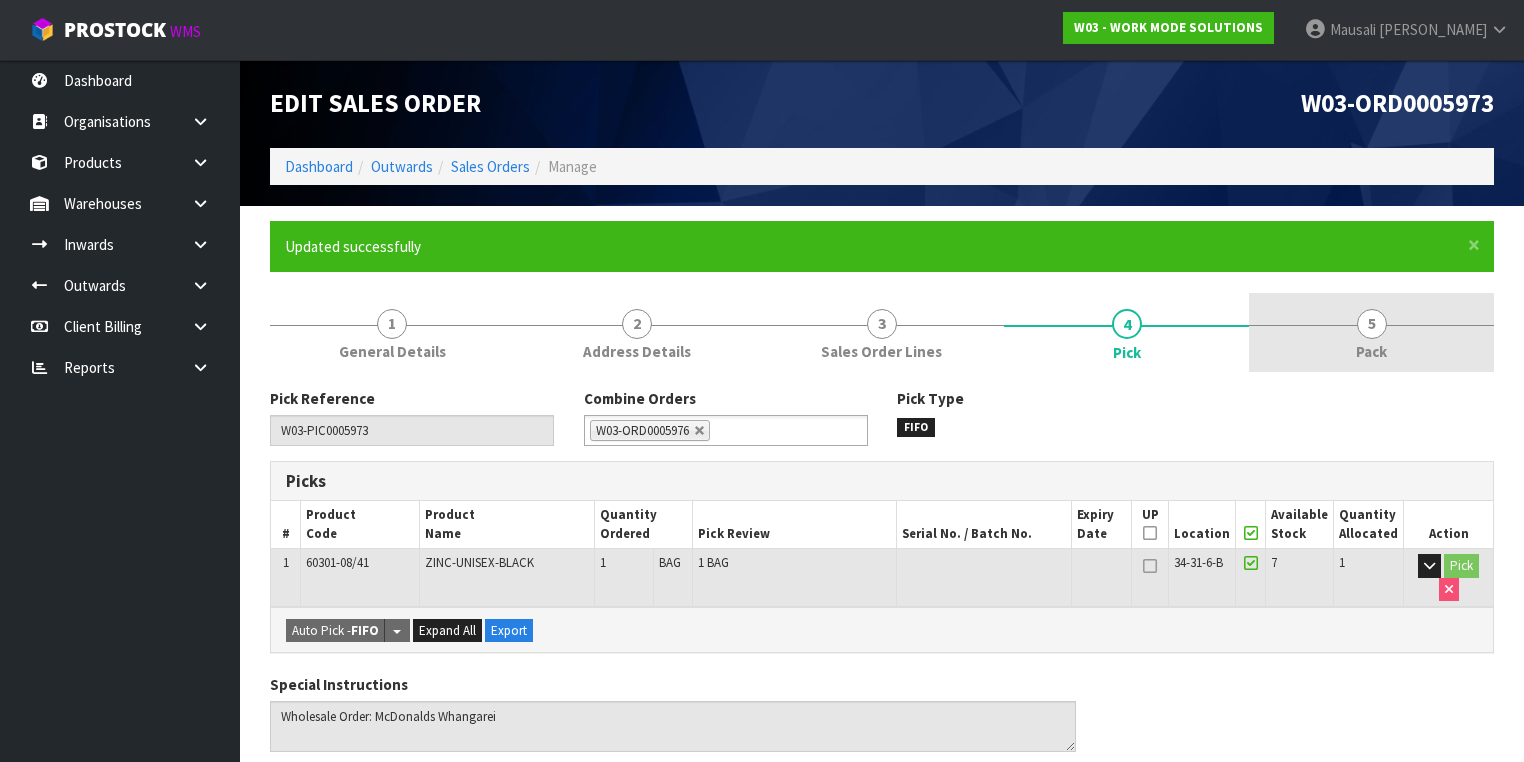 drag, startPoint x: 1374, startPoint y: 337, endPoint x: 1249, endPoint y: 334, distance: 125.035995 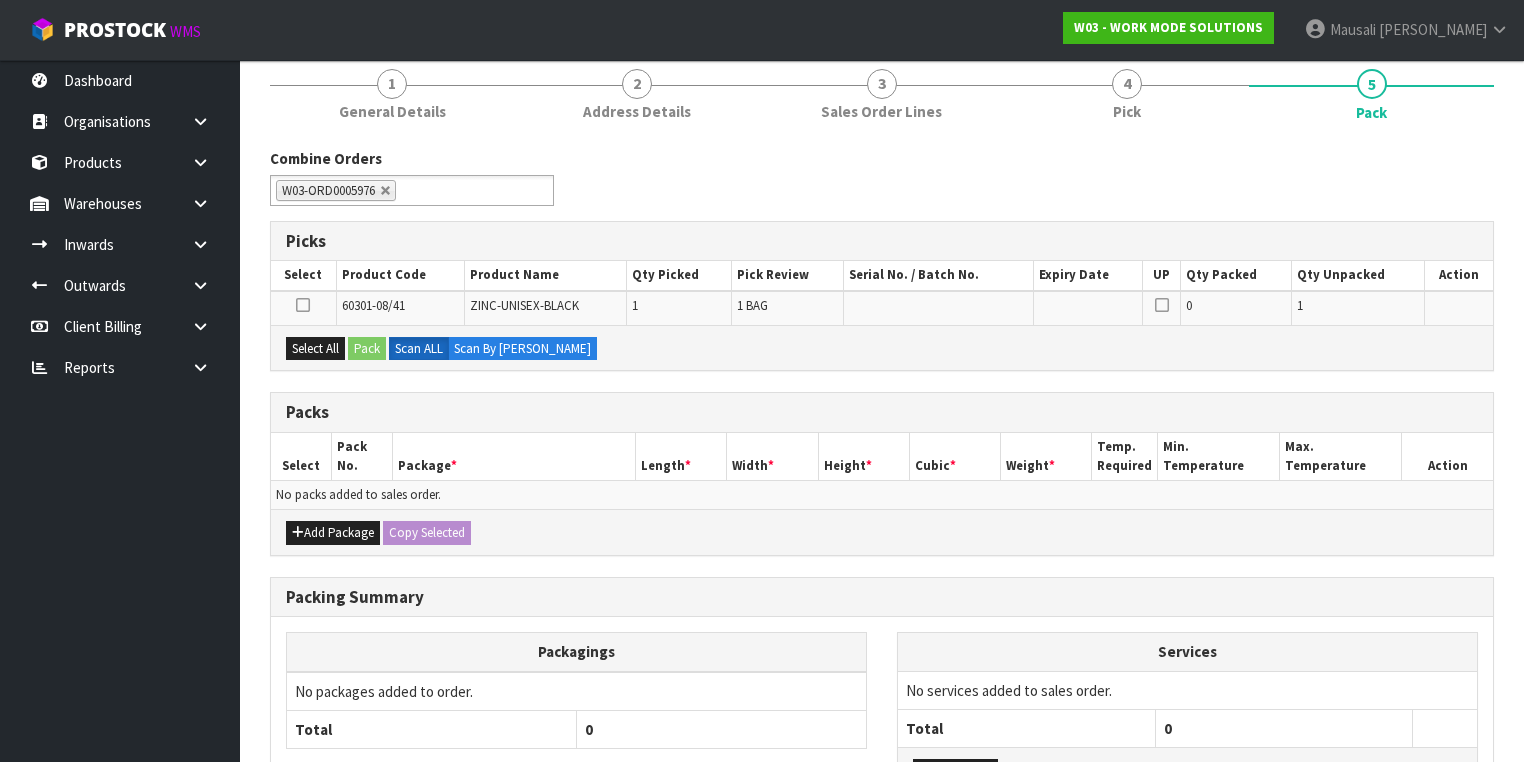 scroll, scrollTop: 395, scrollLeft: 0, axis: vertical 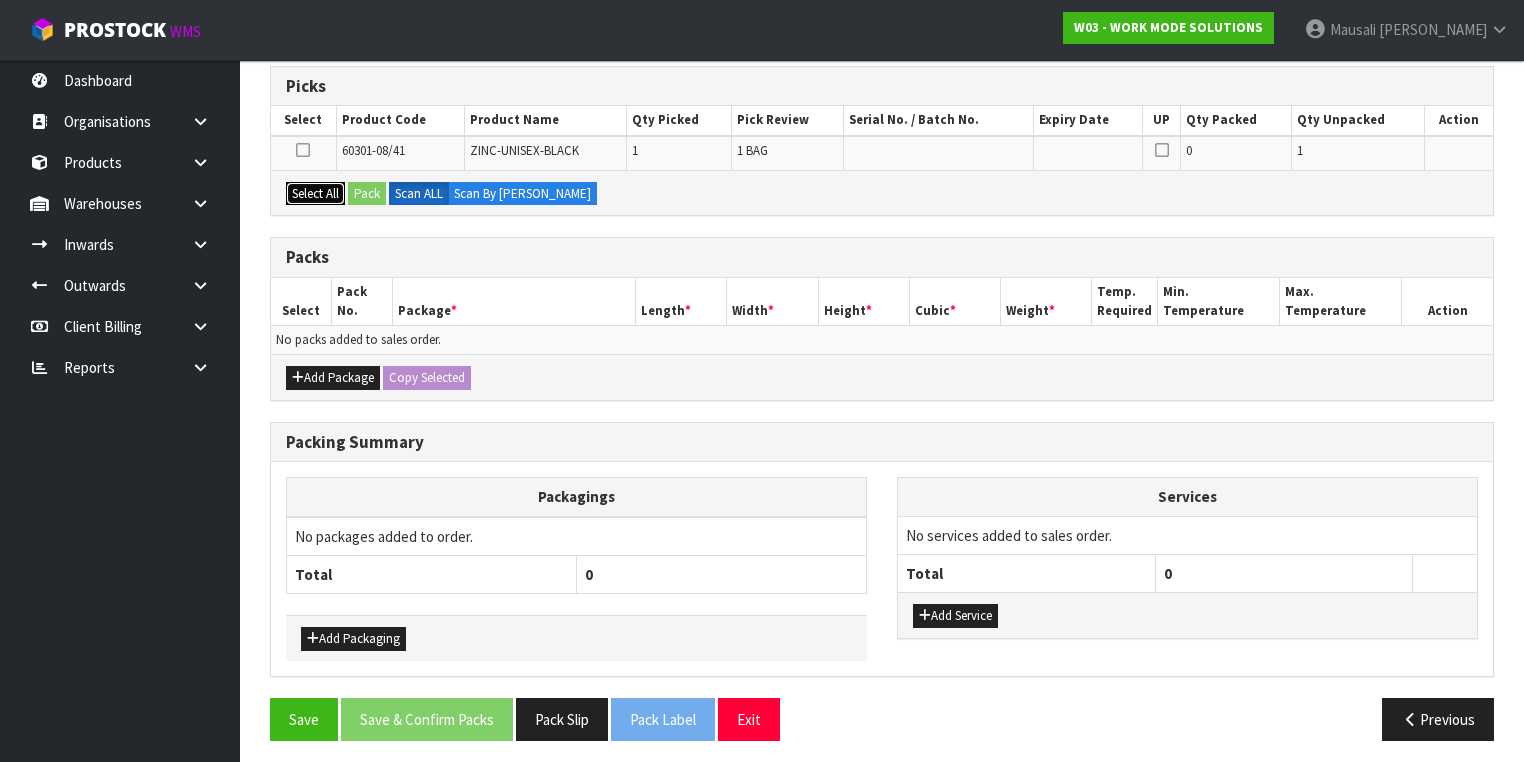 click on "Select All" at bounding box center (315, 194) 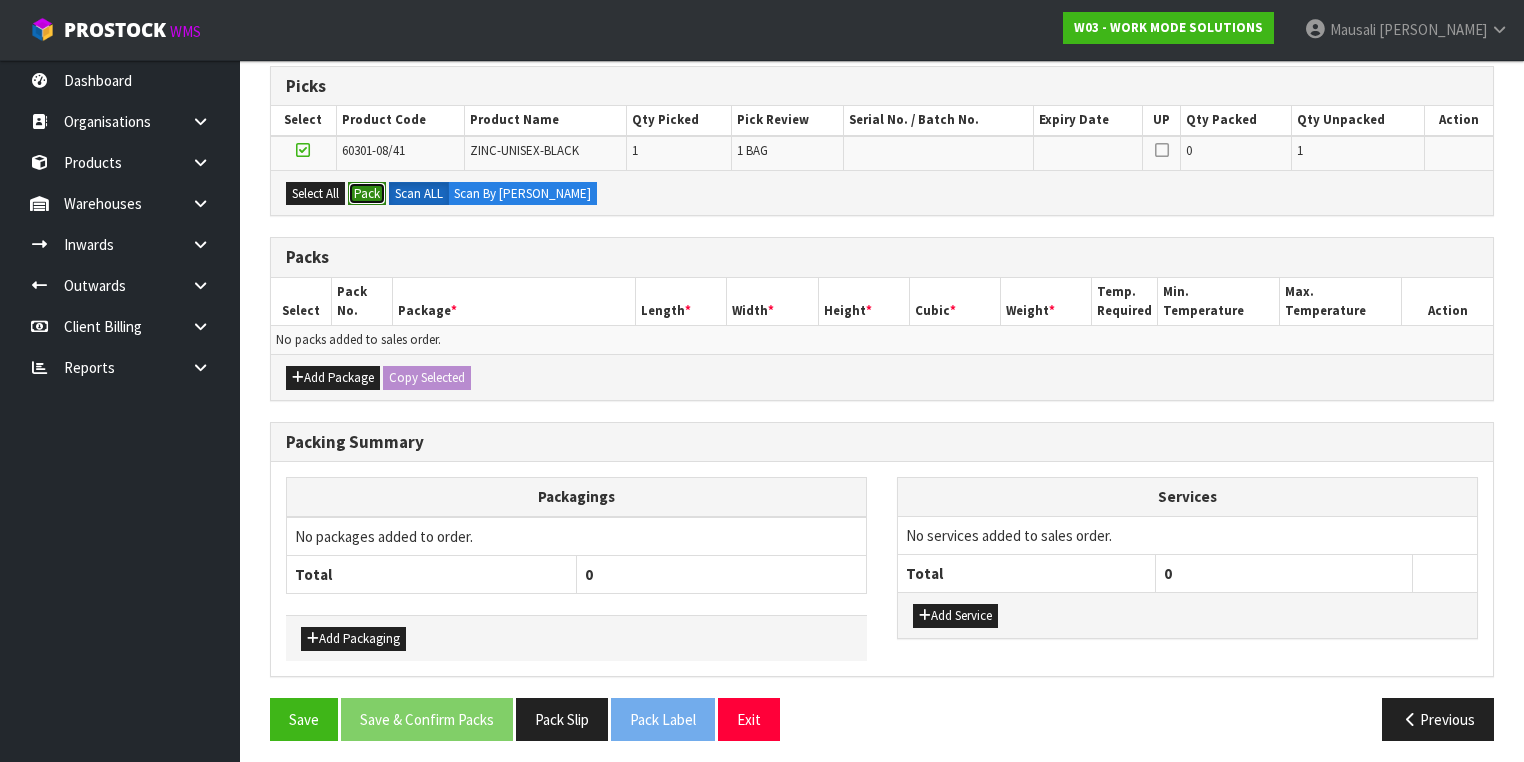click on "Pack" at bounding box center [367, 194] 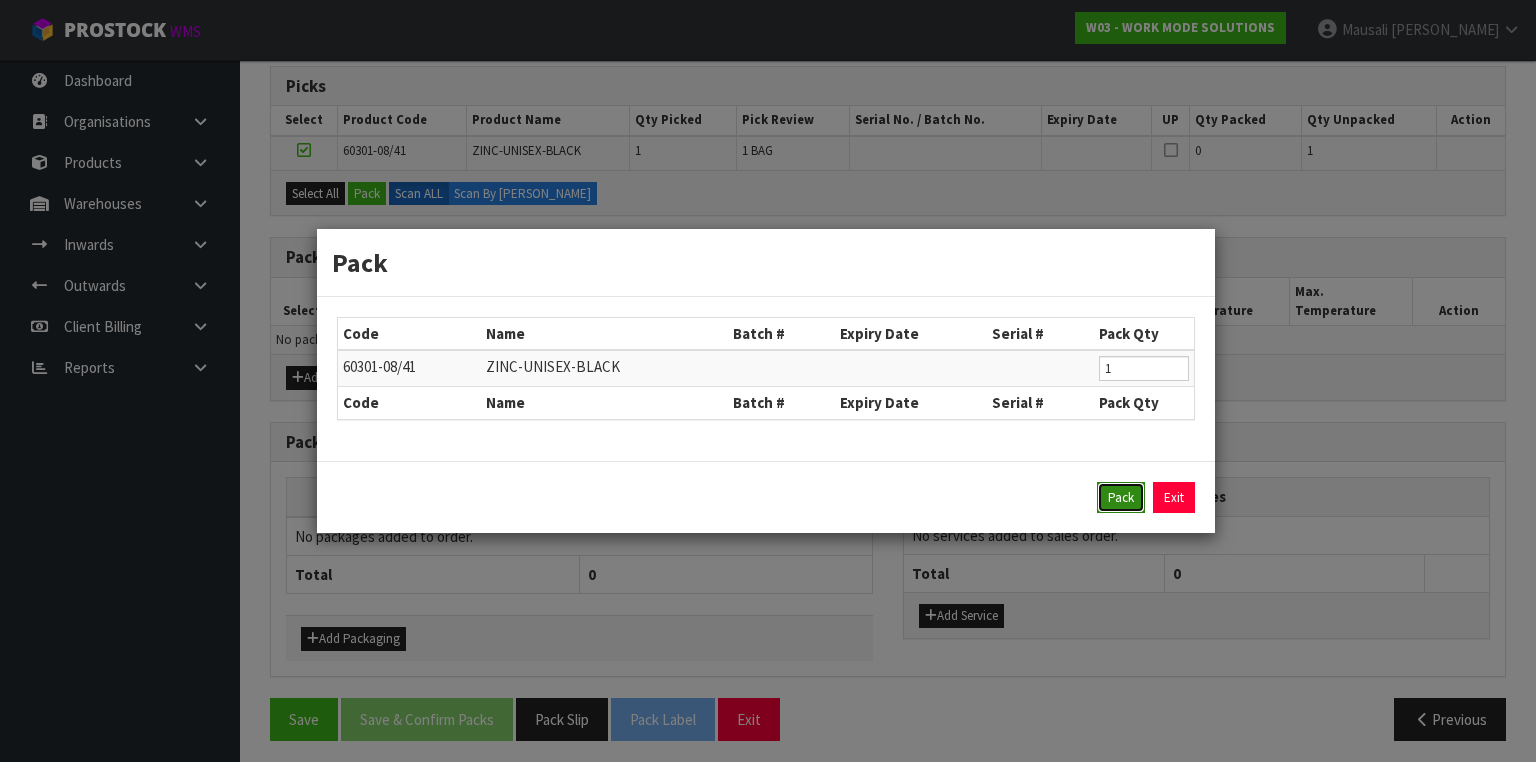 click on "Pack" at bounding box center (1121, 498) 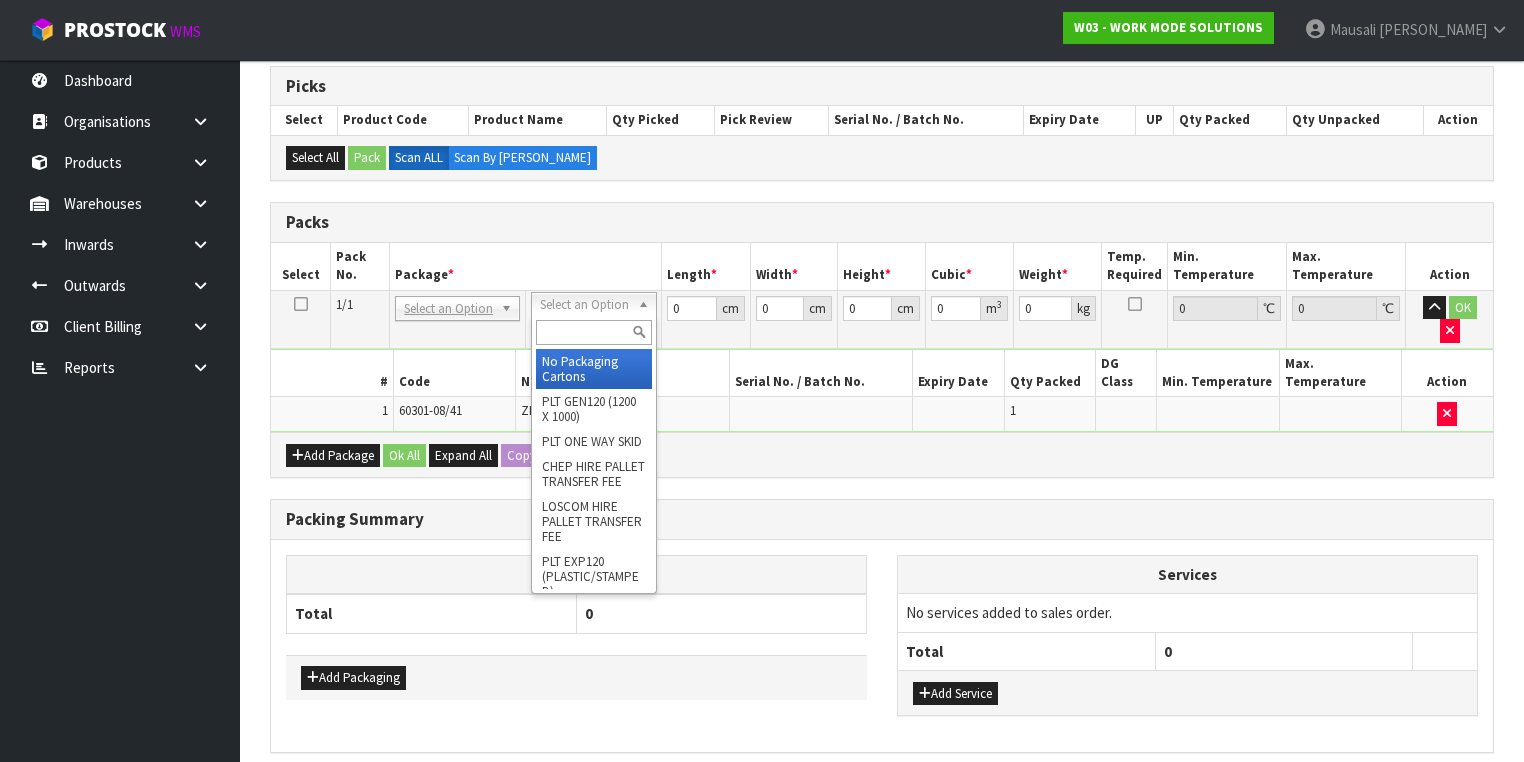 click at bounding box center [593, 332] 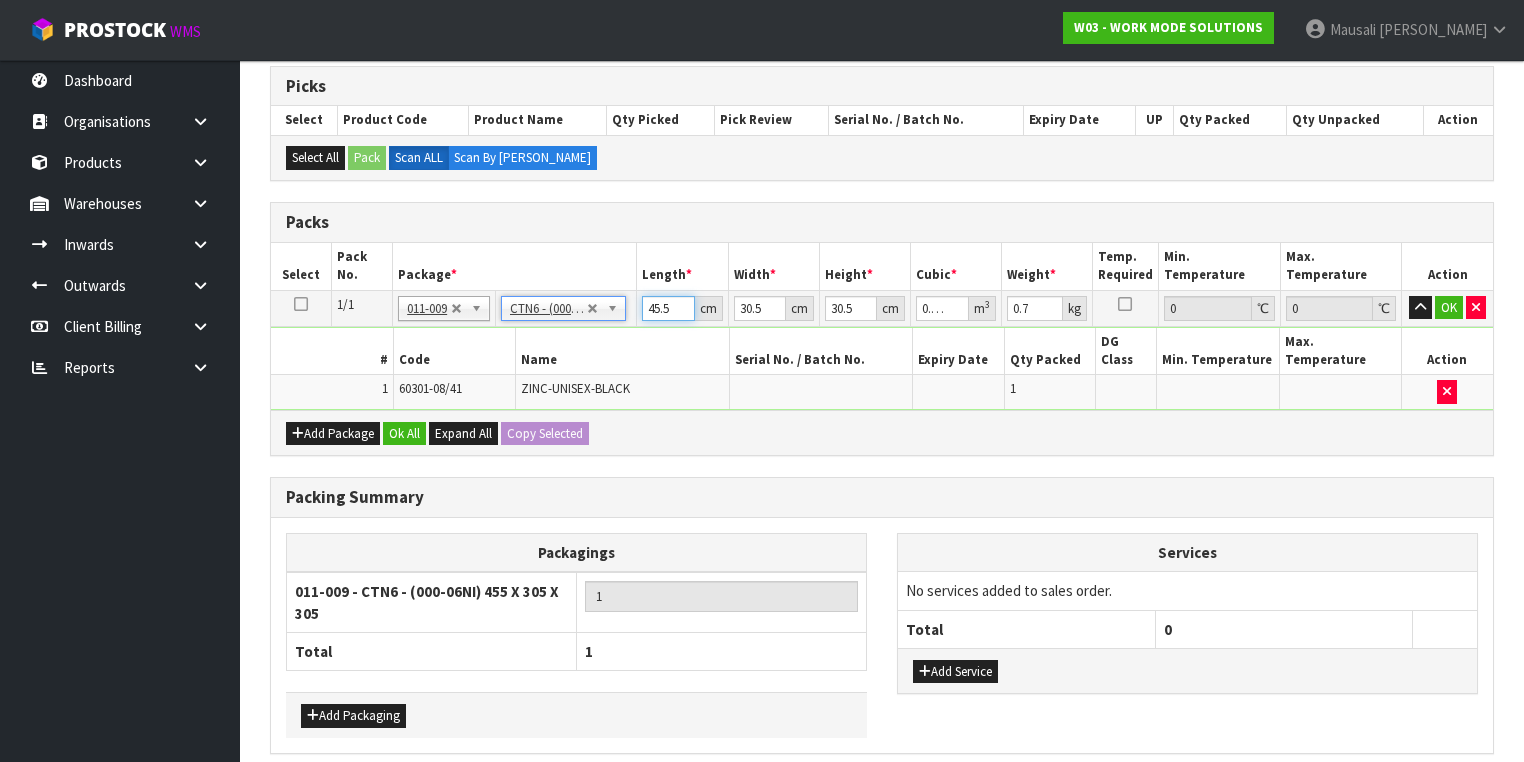 drag, startPoint x: 671, startPoint y: 307, endPoint x: 632, endPoint y: 308, distance: 39.012817 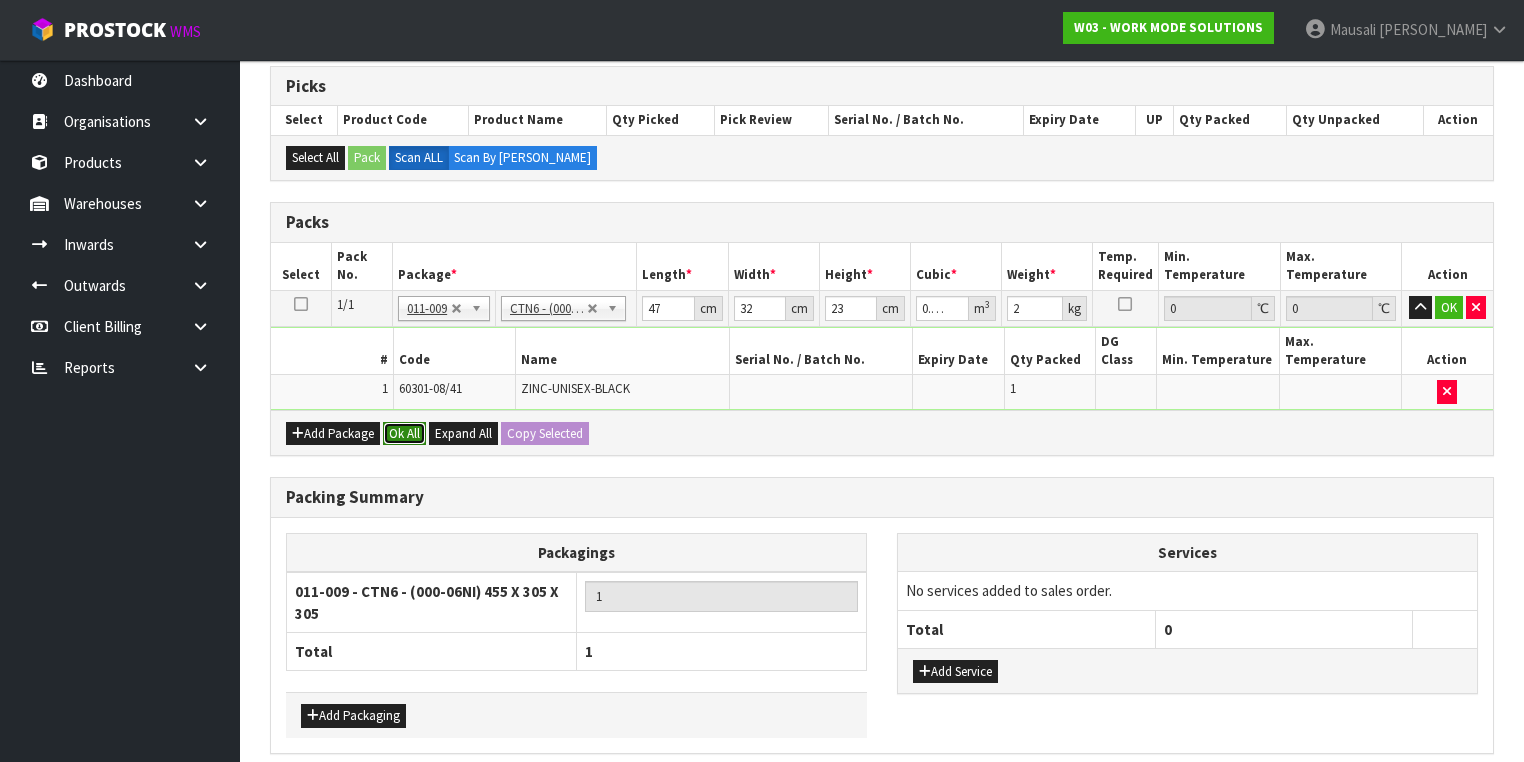 click on "Ok All" at bounding box center [404, 434] 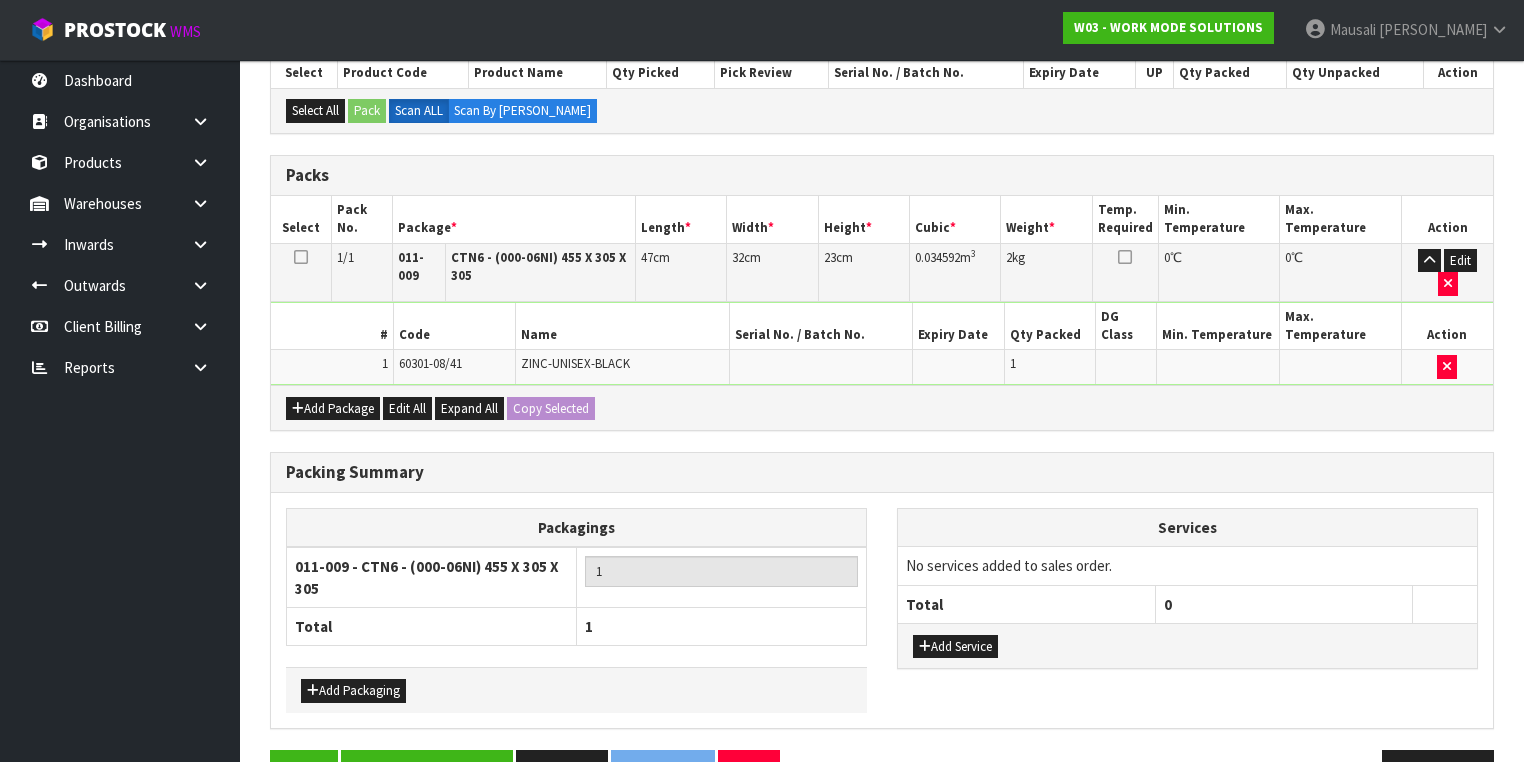 scroll, scrollTop: 464, scrollLeft: 0, axis: vertical 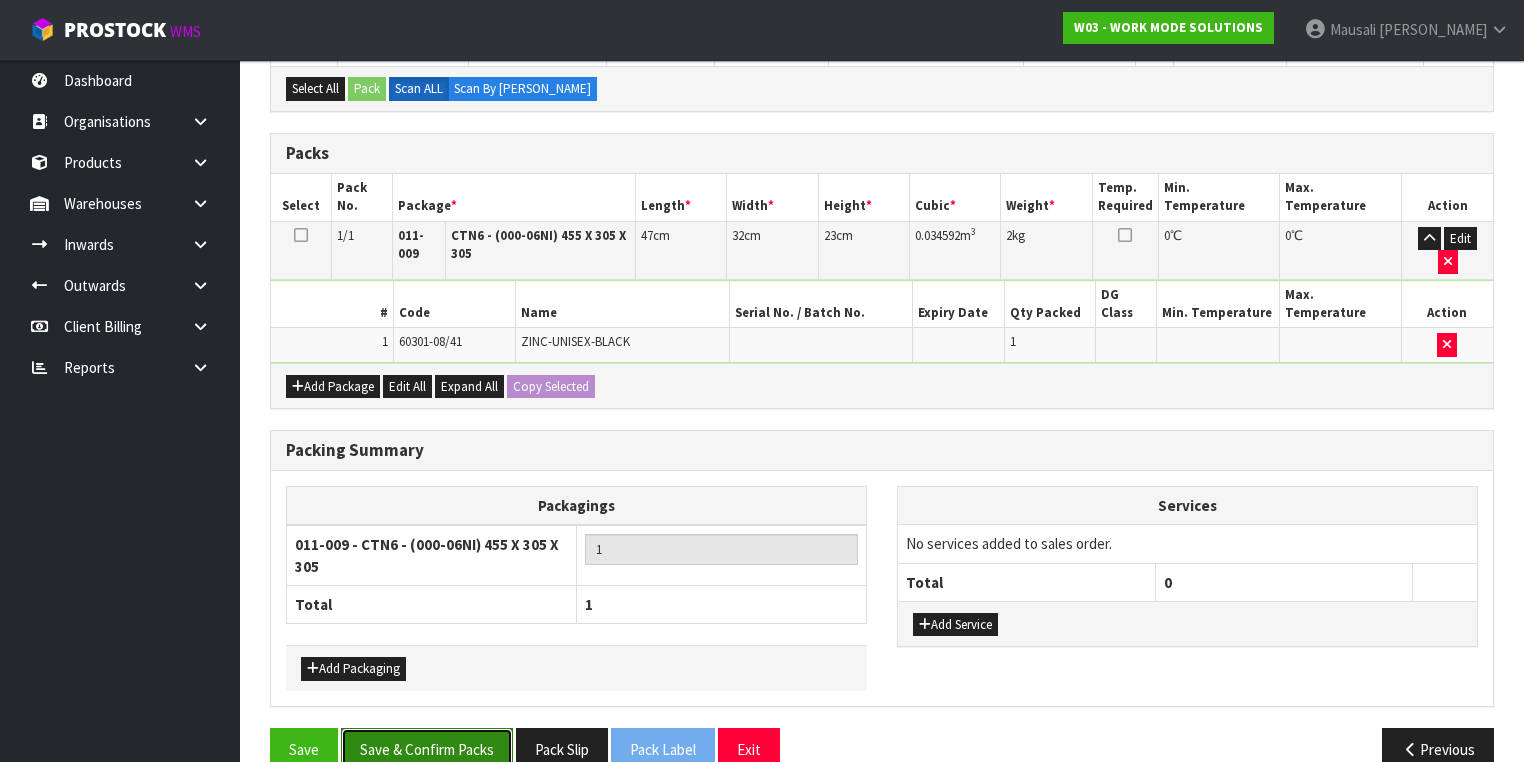 click on "Save & Confirm Packs" at bounding box center [427, 749] 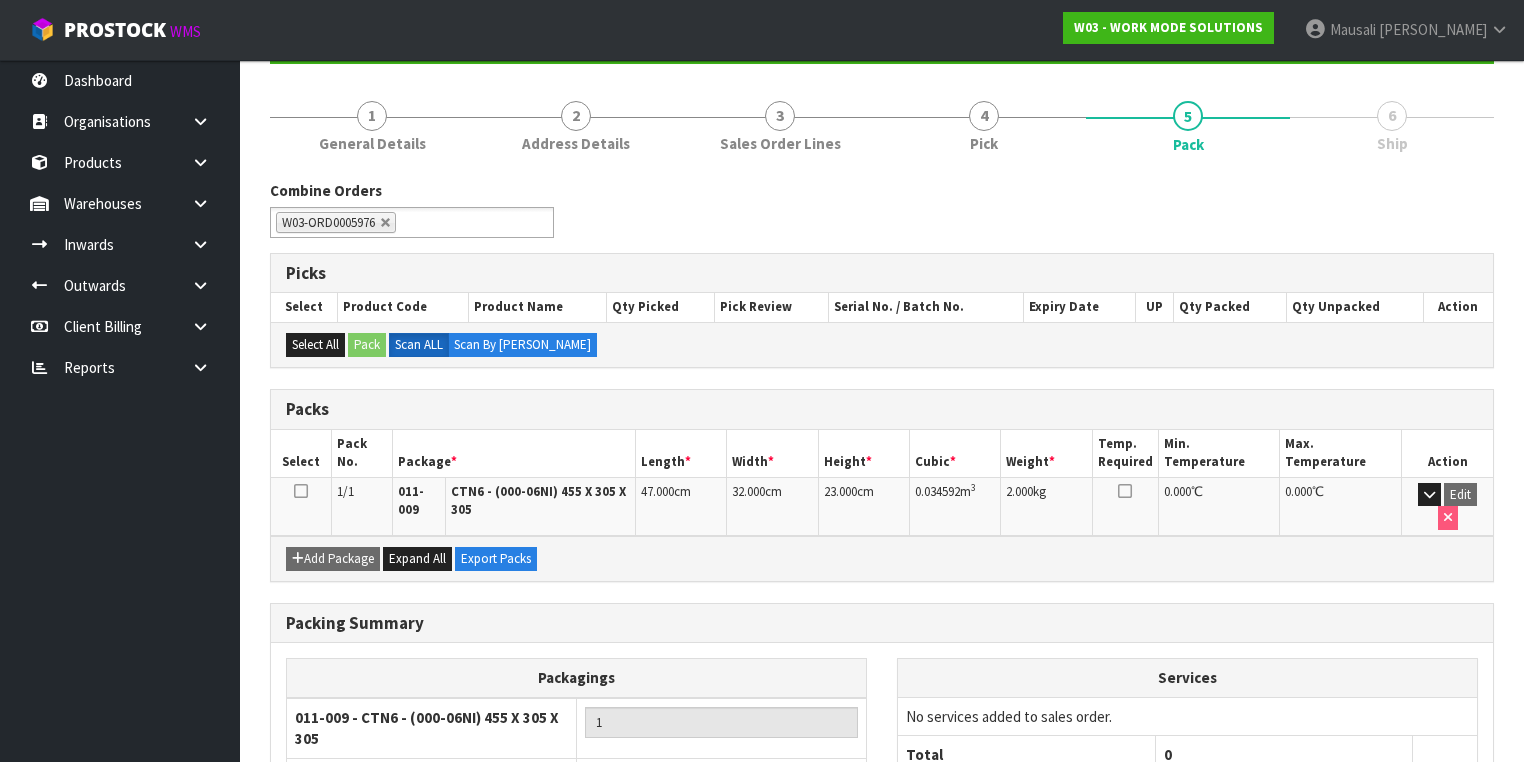 scroll, scrollTop: 356, scrollLeft: 0, axis: vertical 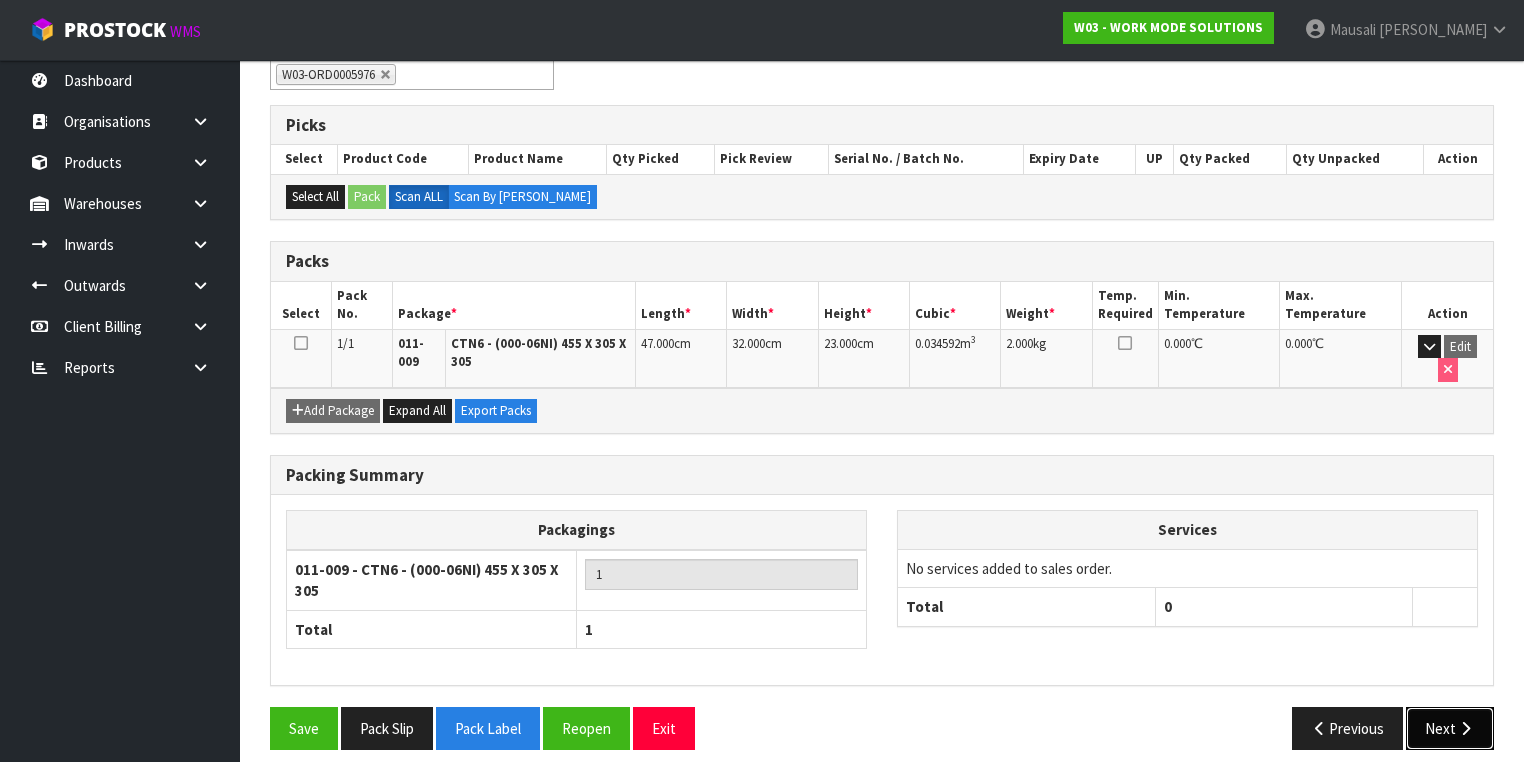 click at bounding box center (1465, 728) 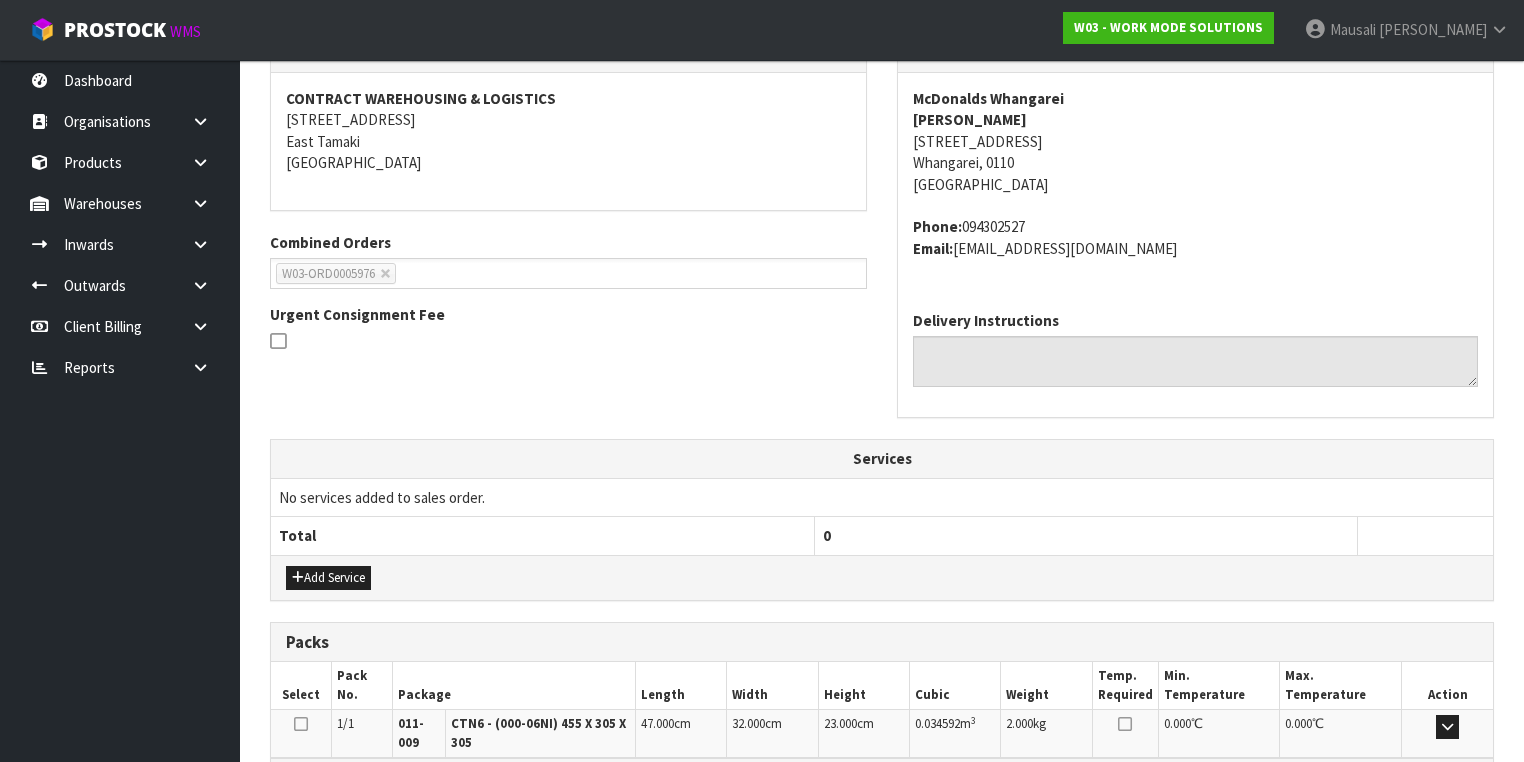 scroll, scrollTop: 606, scrollLeft: 0, axis: vertical 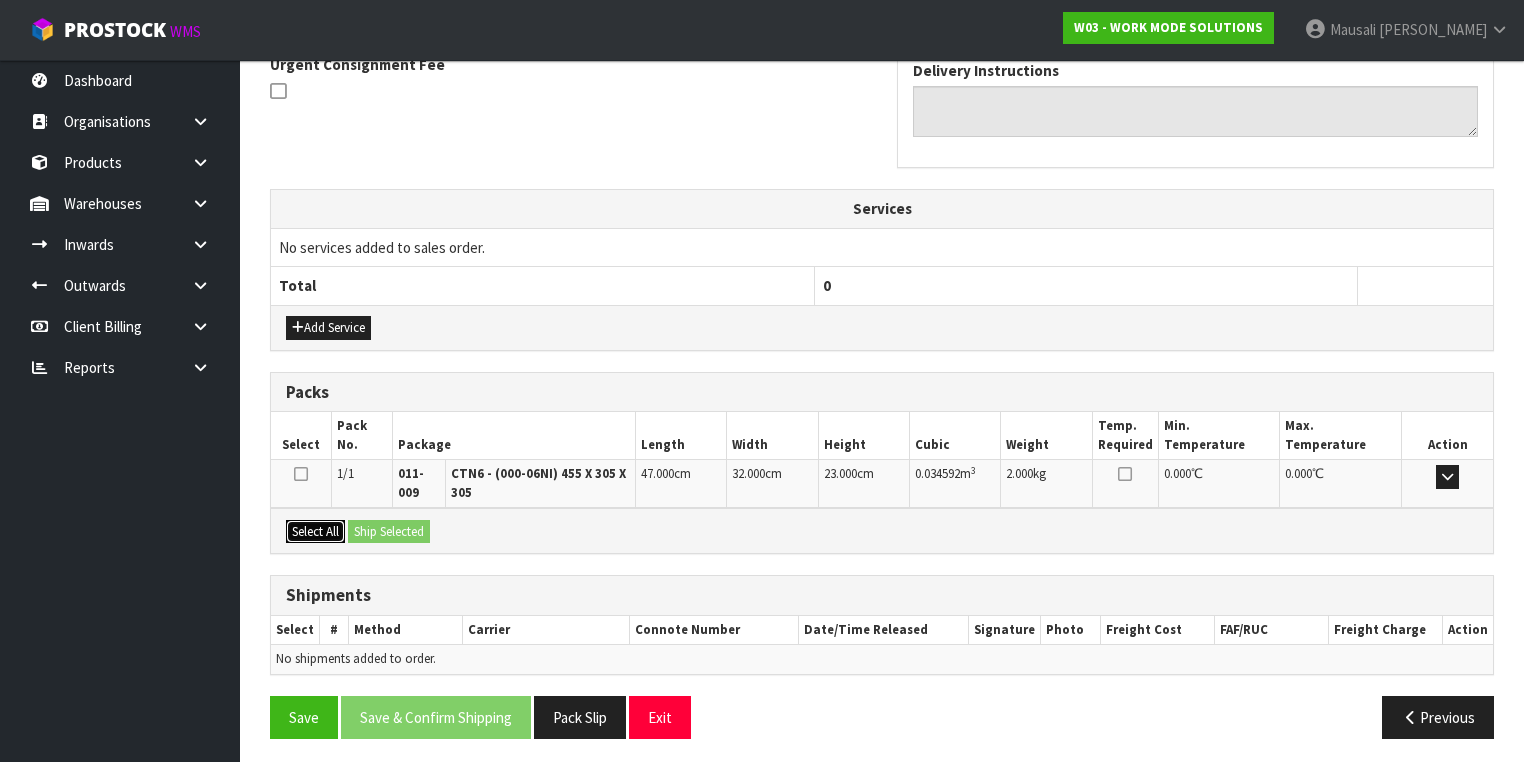 drag, startPoint x: 321, startPoint y: 521, endPoint x: 344, endPoint y: 521, distance: 23 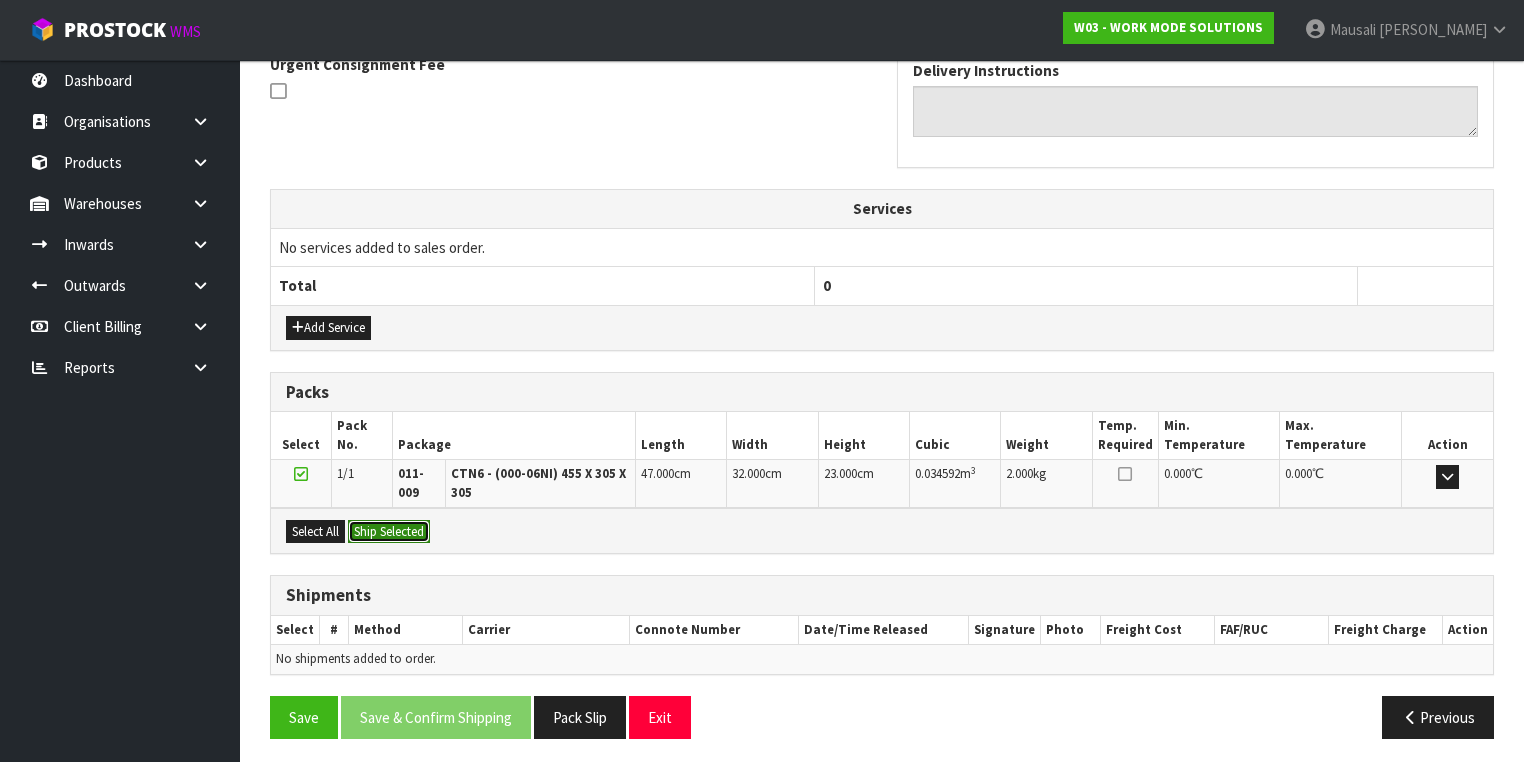 click on "Ship Selected" at bounding box center [389, 532] 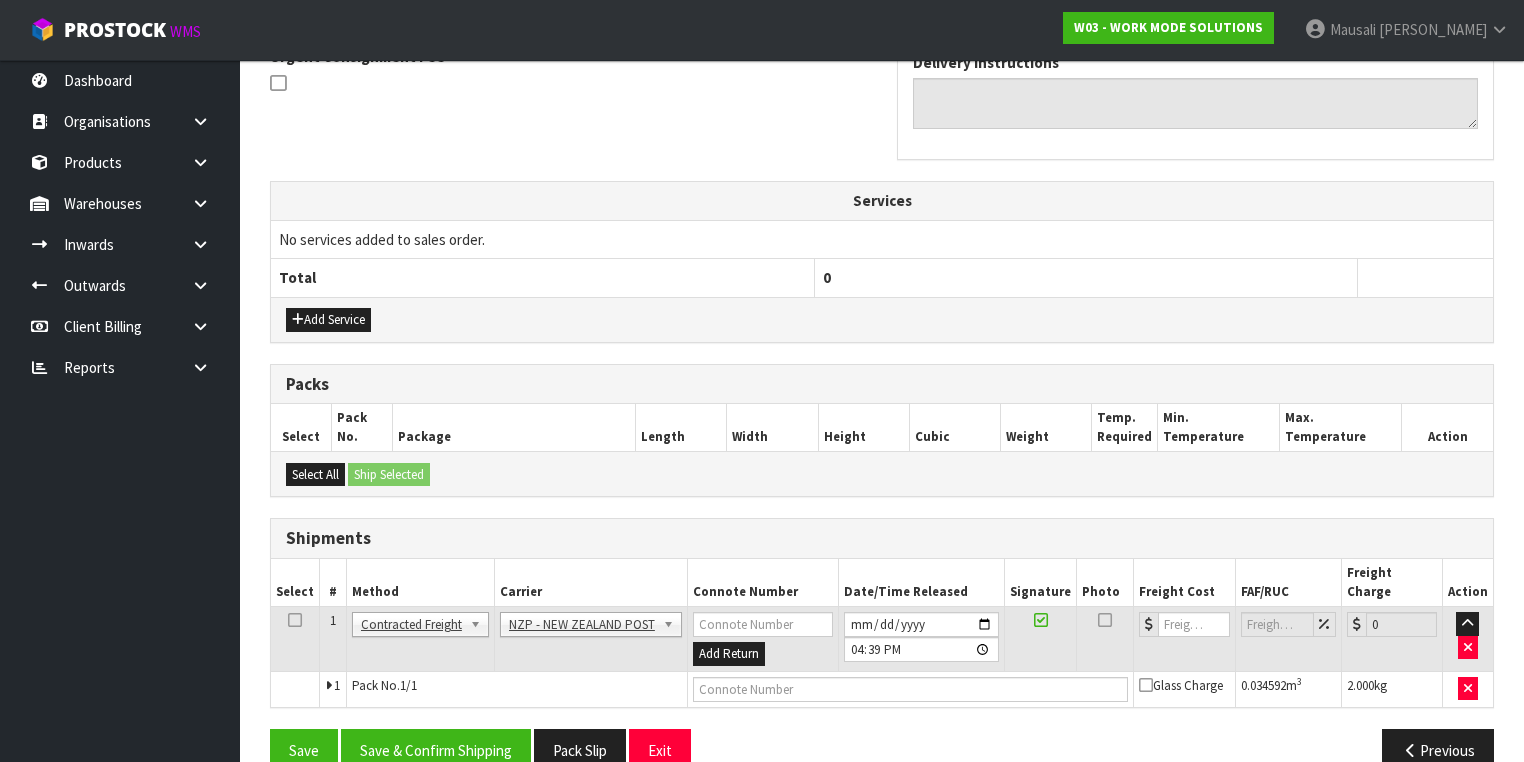 scroll, scrollTop: 628, scrollLeft: 0, axis: vertical 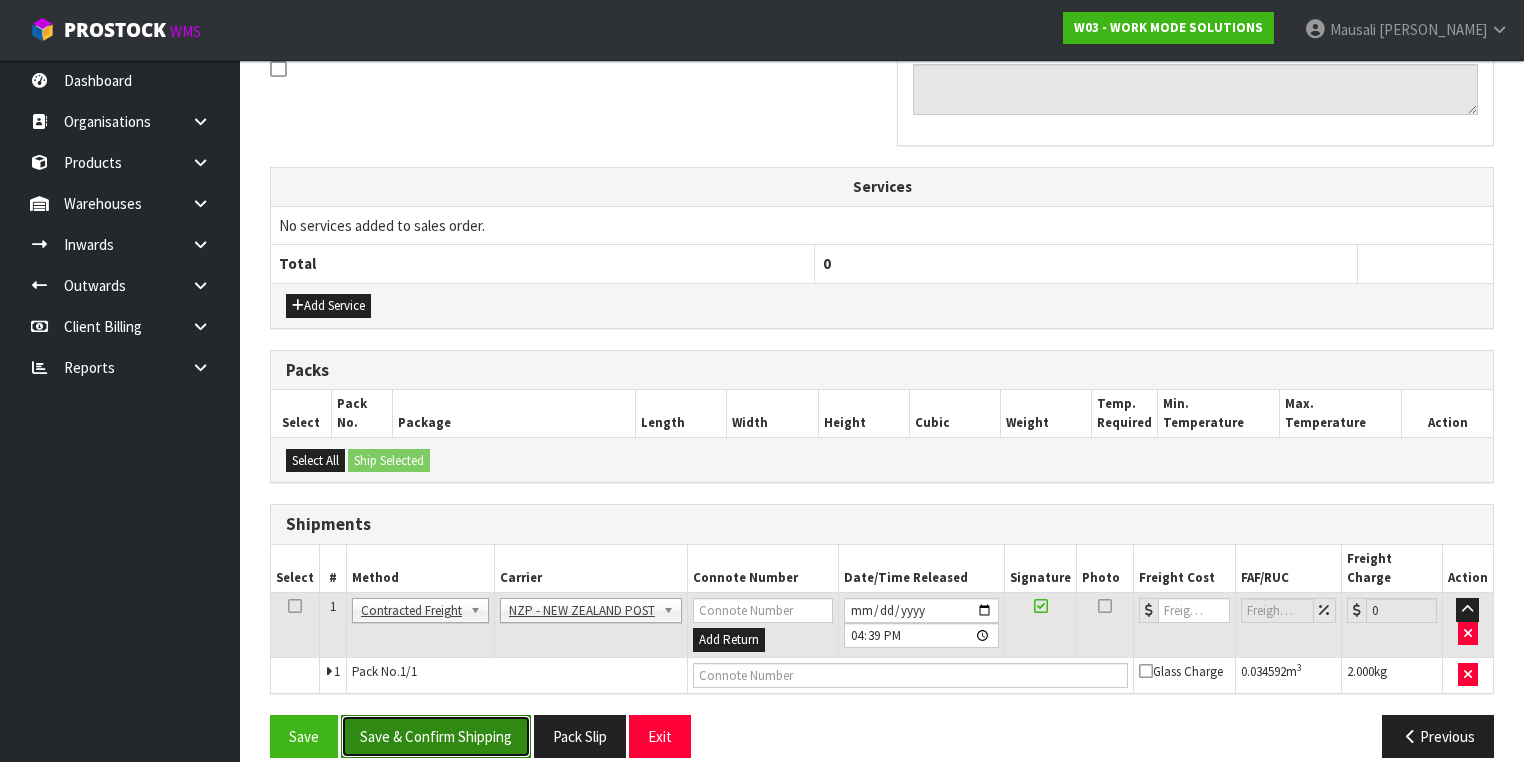 click on "Save & Confirm Shipping" at bounding box center (436, 736) 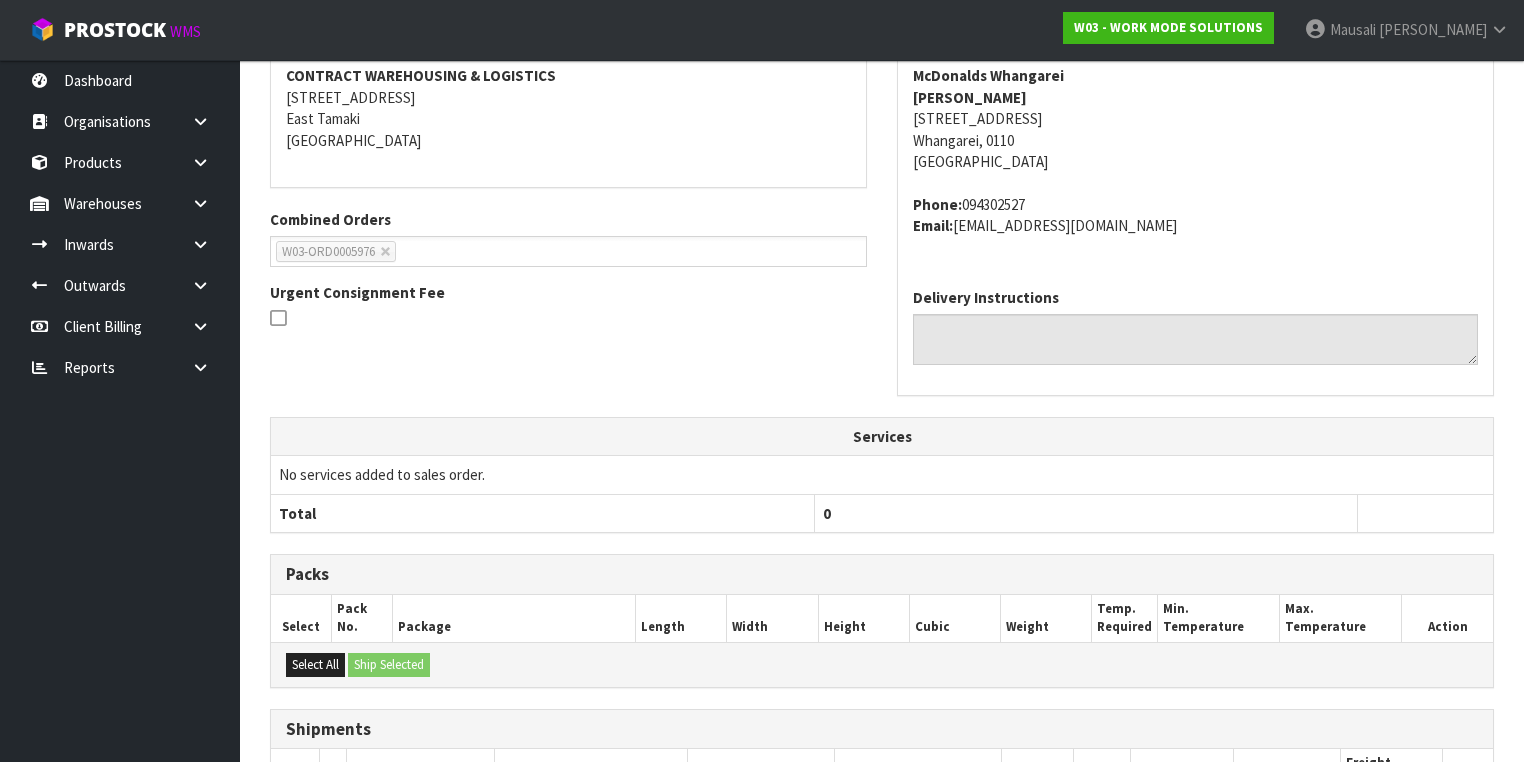 scroll, scrollTop: 600, scrollLeft: 0, axis: vertical 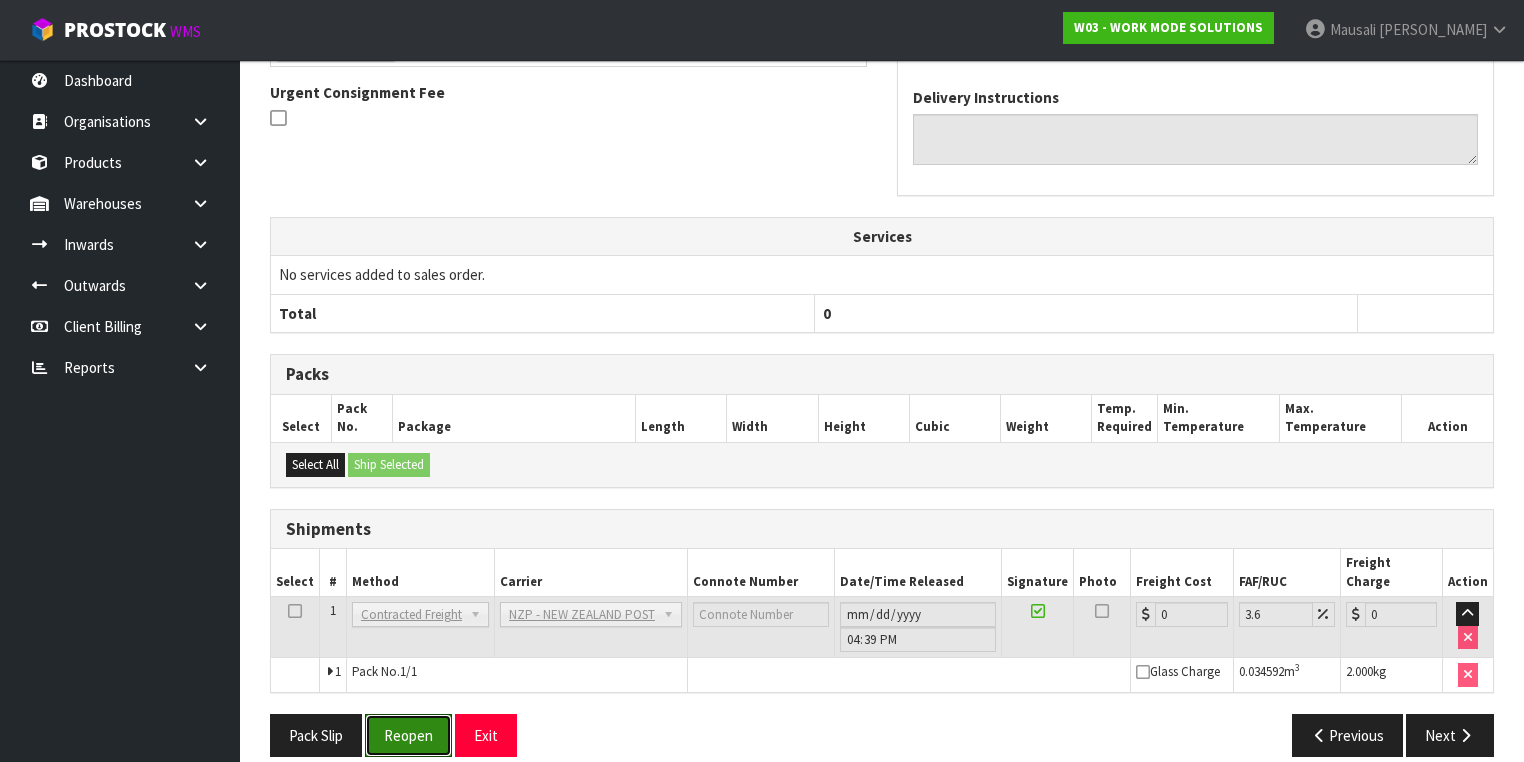 drag, startPoint x: 400, startPoint y: 708, endPoint x: 427, endPoint y: 679, distance: 39.623226 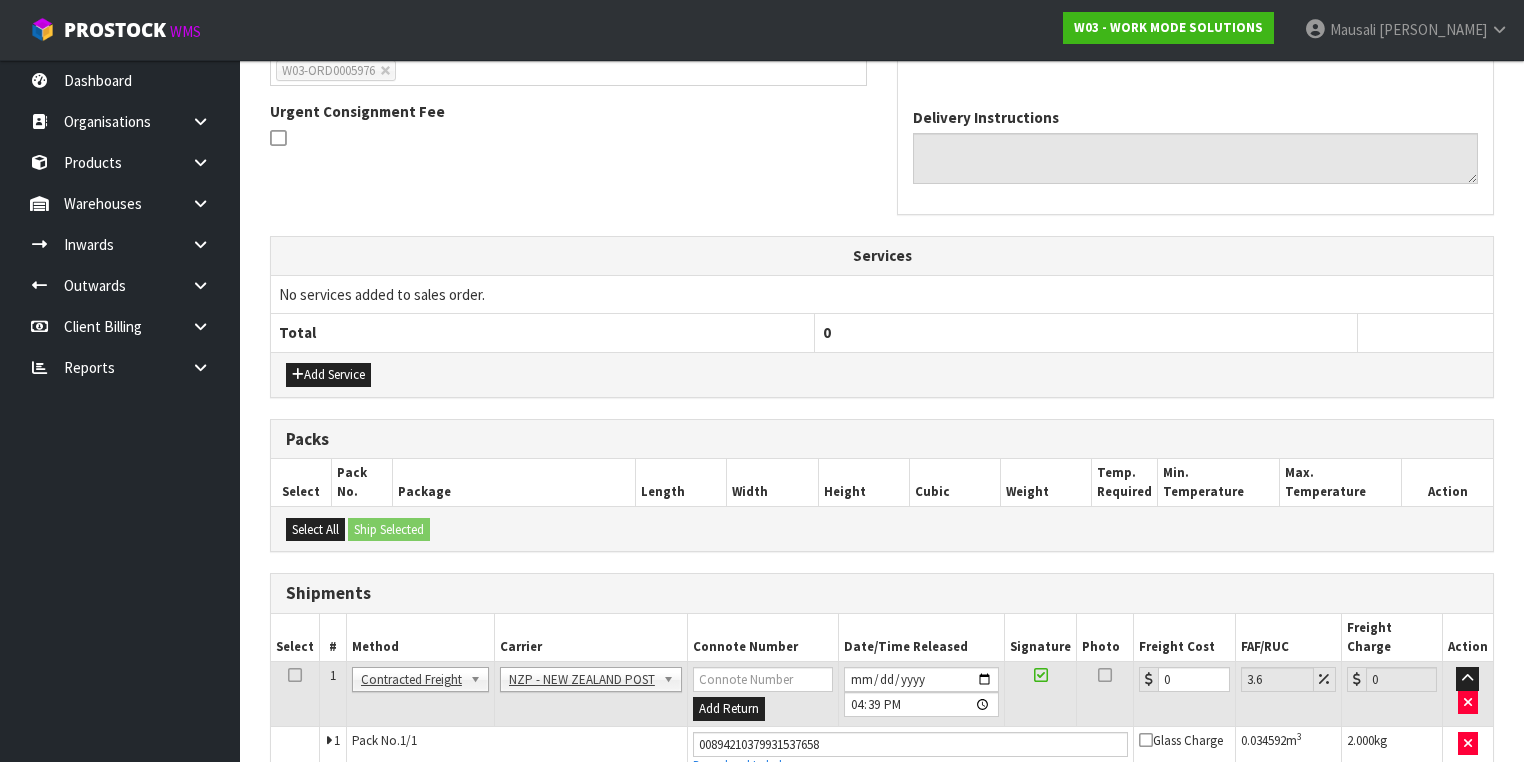 scroll, scrollTop: 646, scrollLeft: 0, axis: vertical 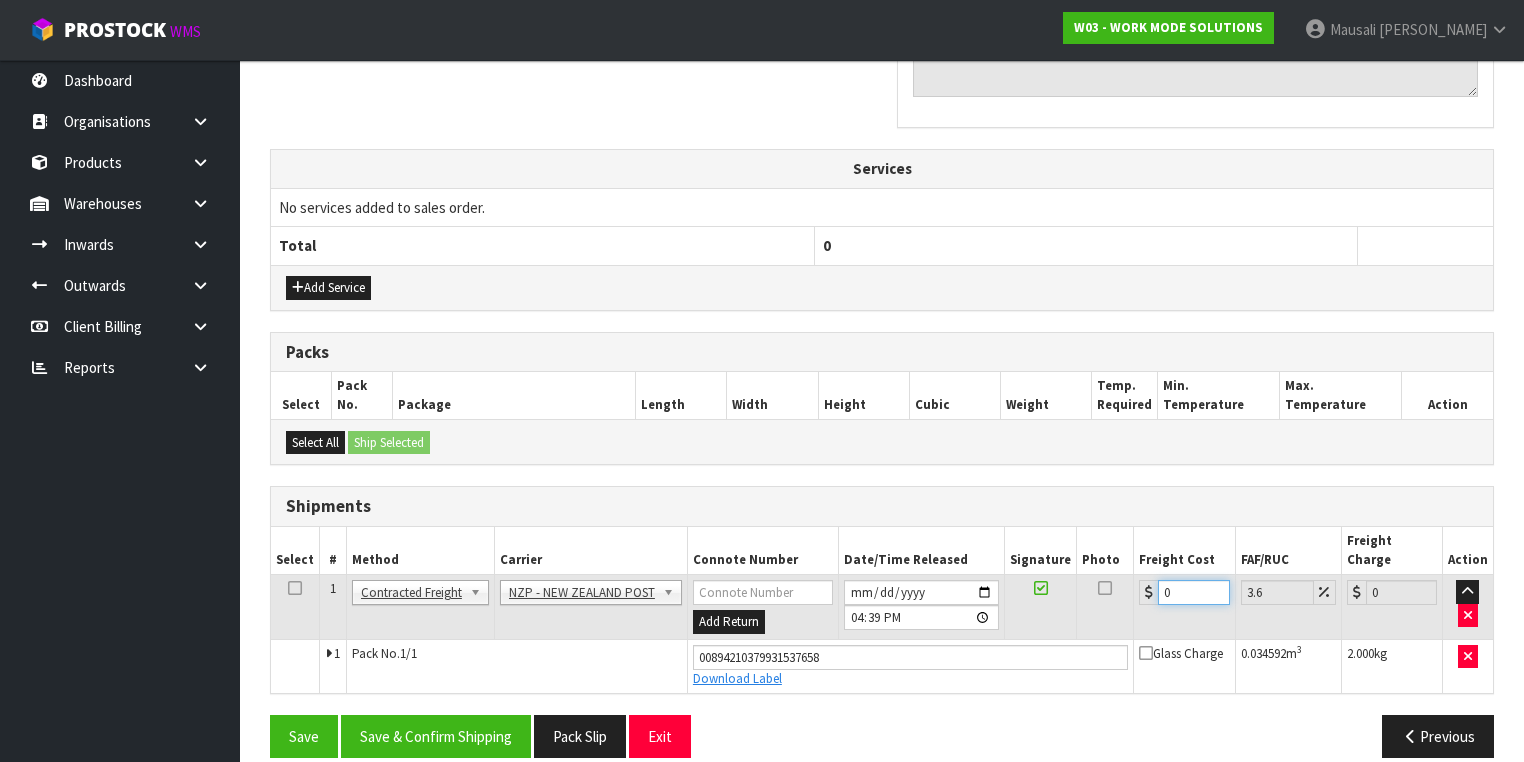 drag, startPoint x: 1162, startPoint y: 571, endPoint x: 1130, endPoint y: 580, distance: 33.24154 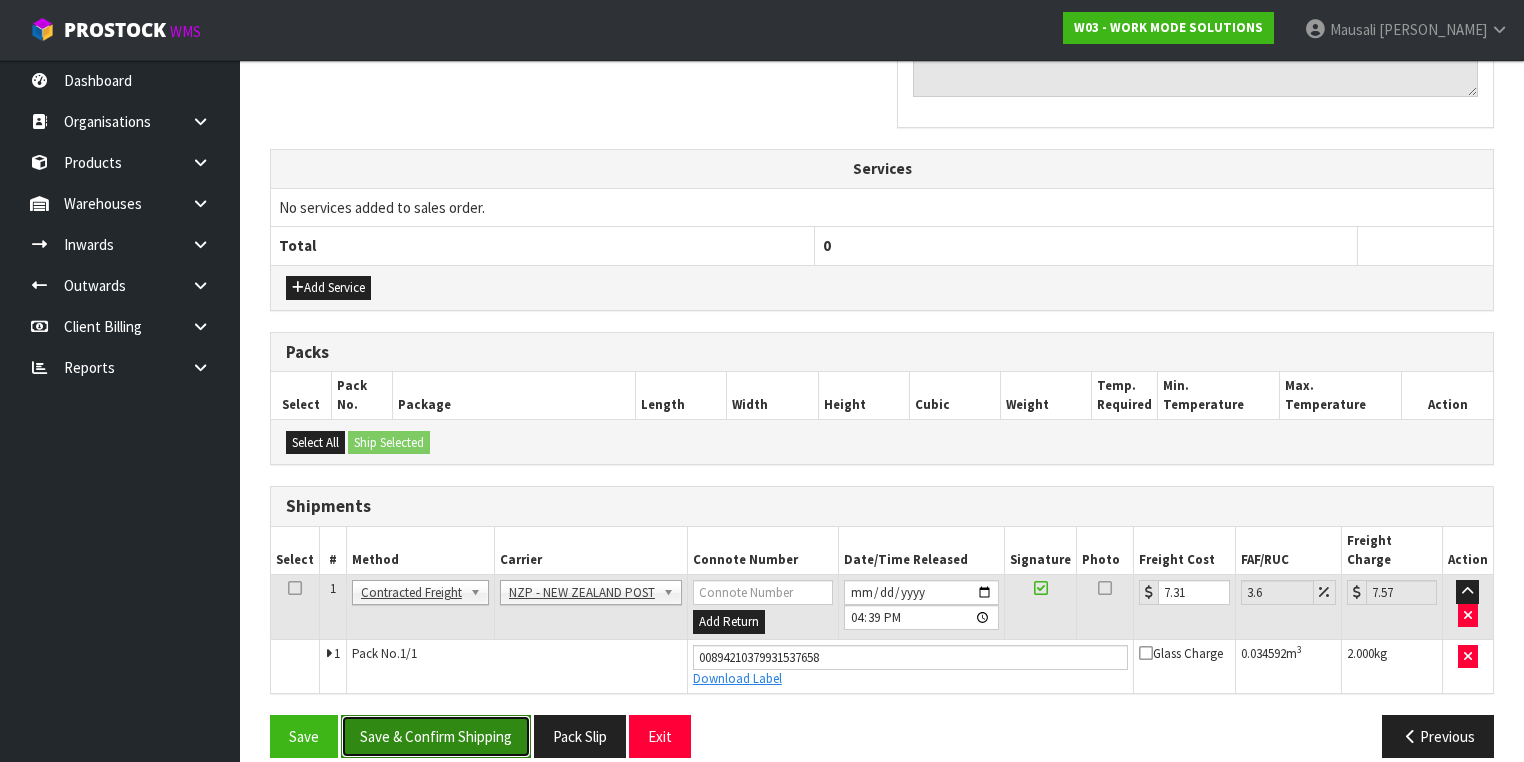 click on "Save & Confirm Shipping" at bounding box center (436, 736) 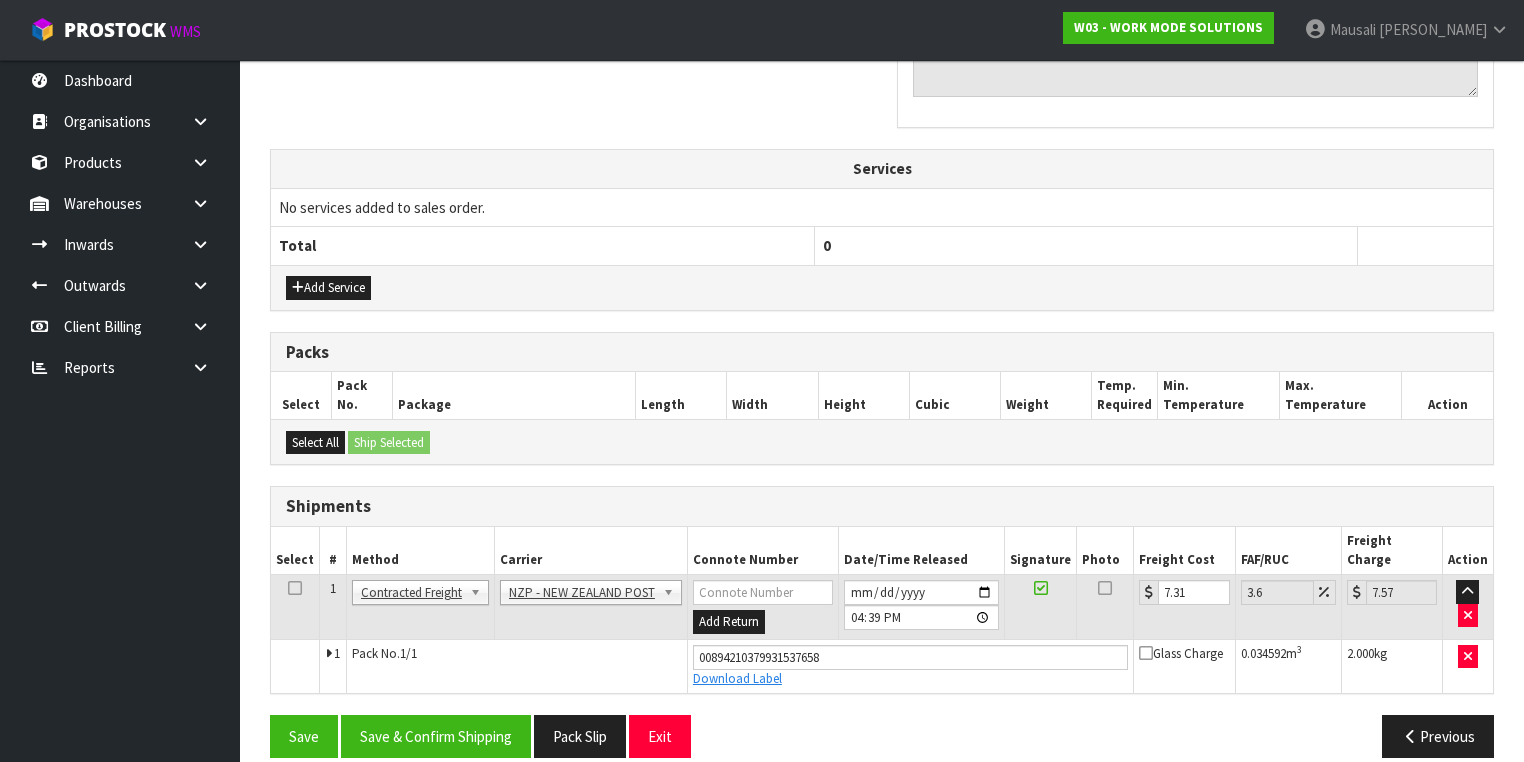 scroll, scrollTop: 0, scrollLeft: 0, axis: both 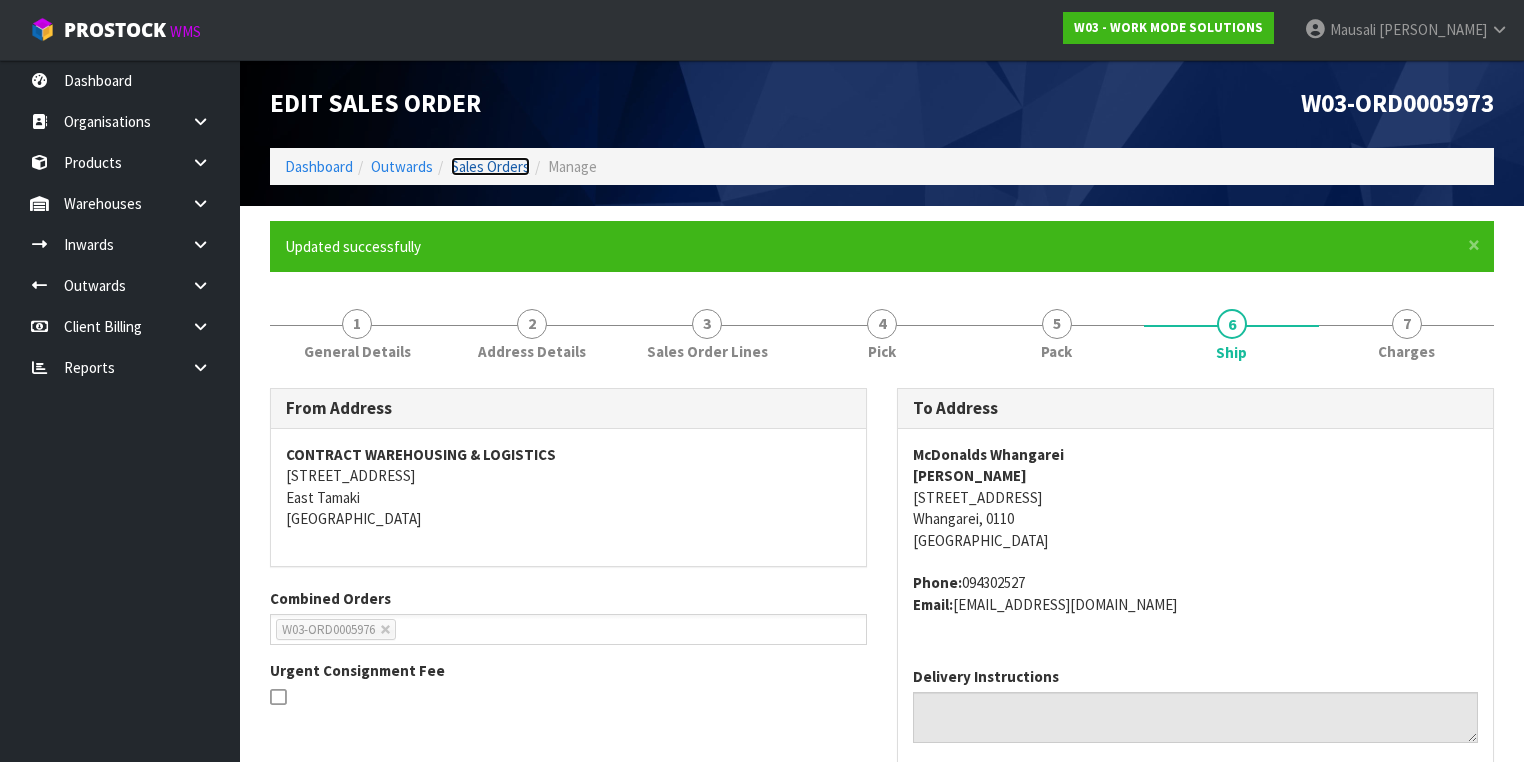 click on "Sales Orders" at bounding box center (490, 166) 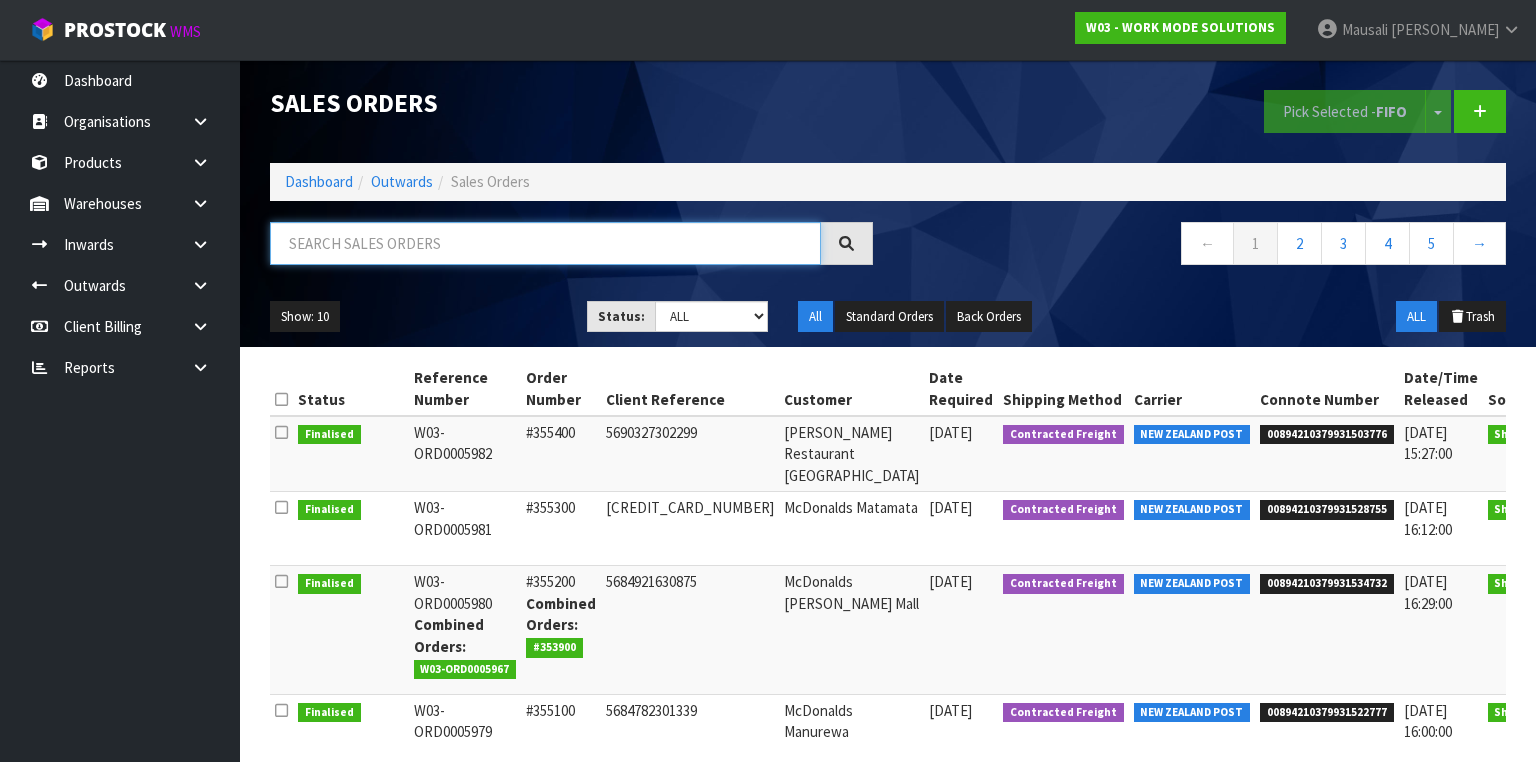 click at bounding box center [545, 243] 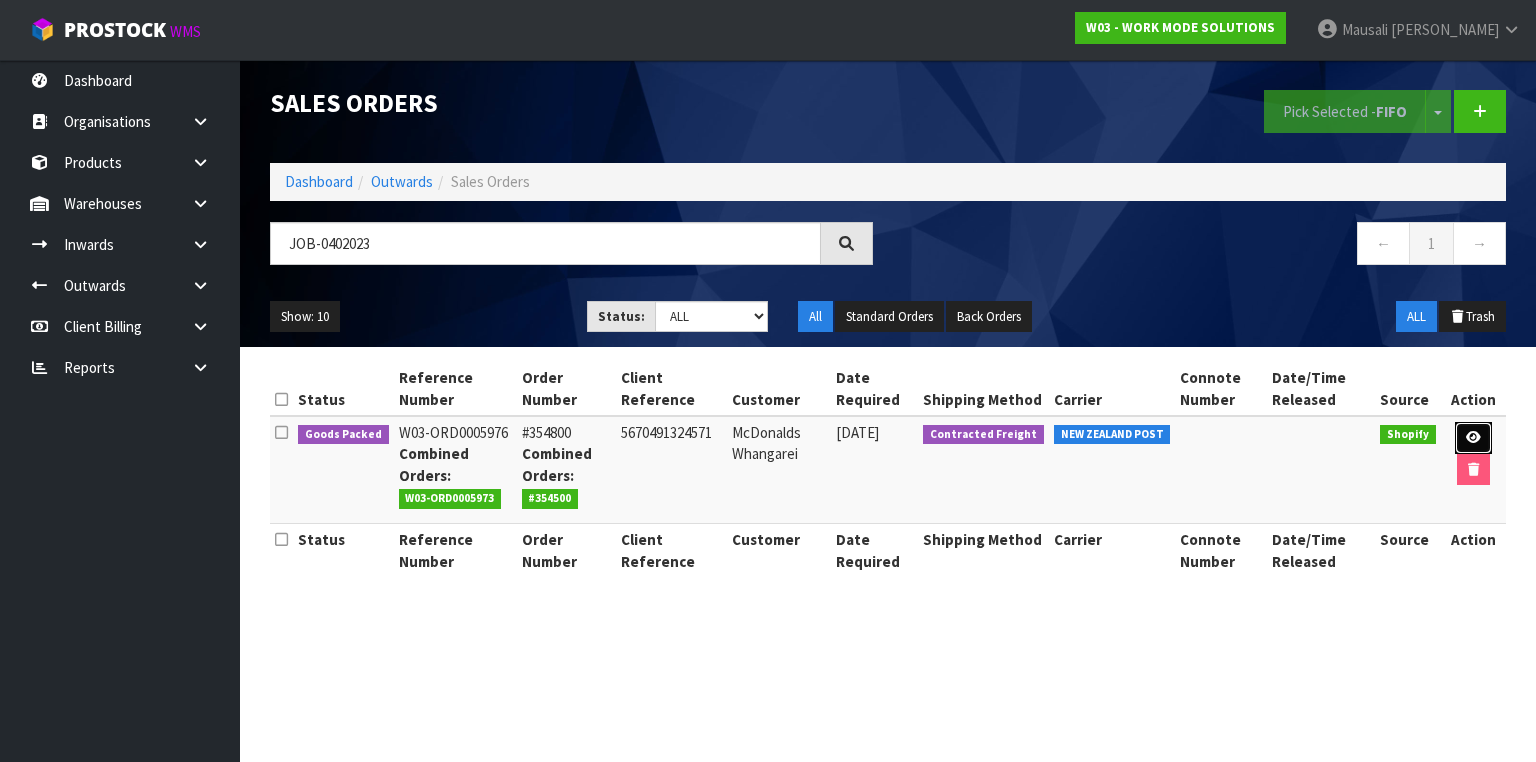 click at bounding box center [1473, 438] 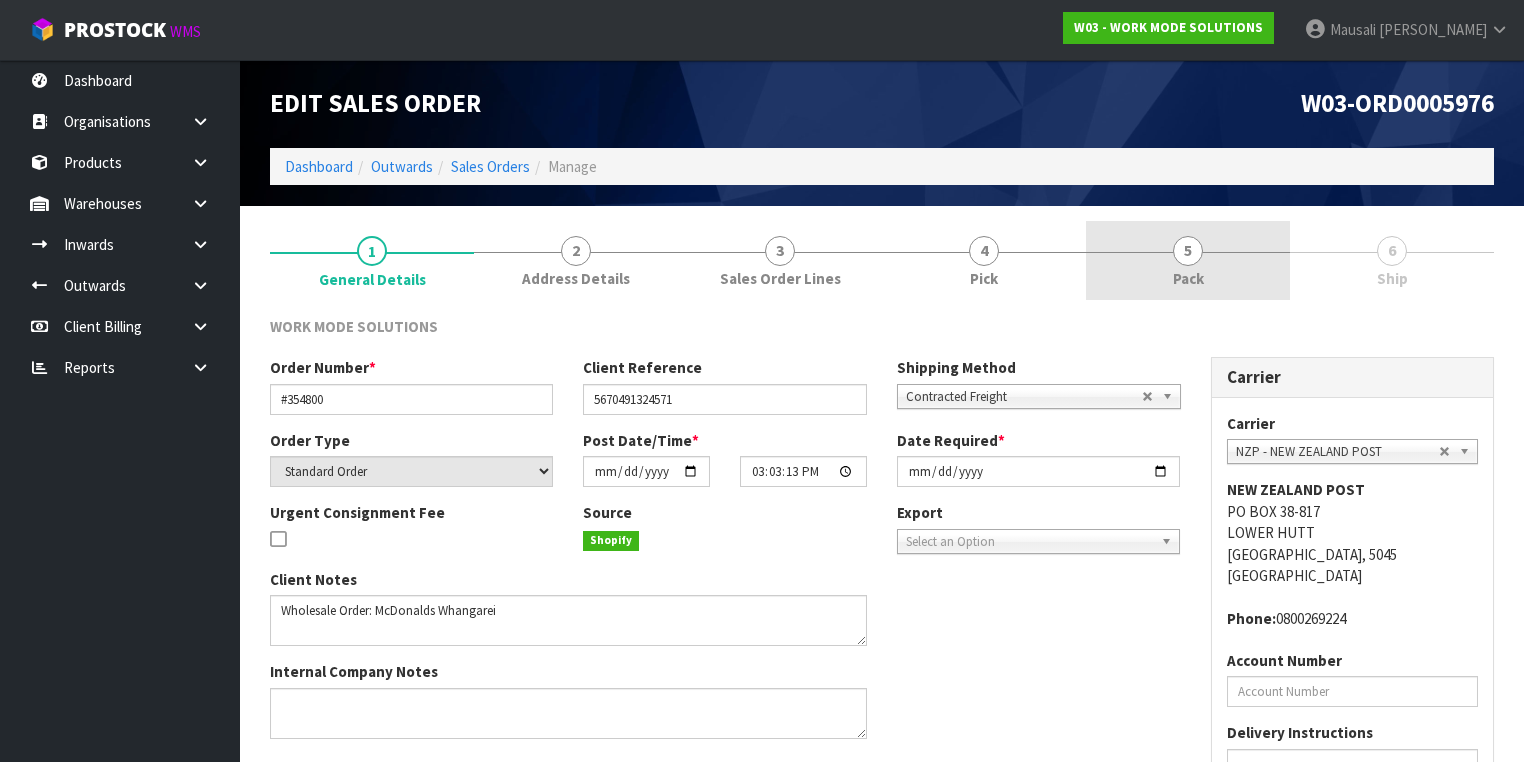 click on "5
Pack" at bounding box center (1188, 260) 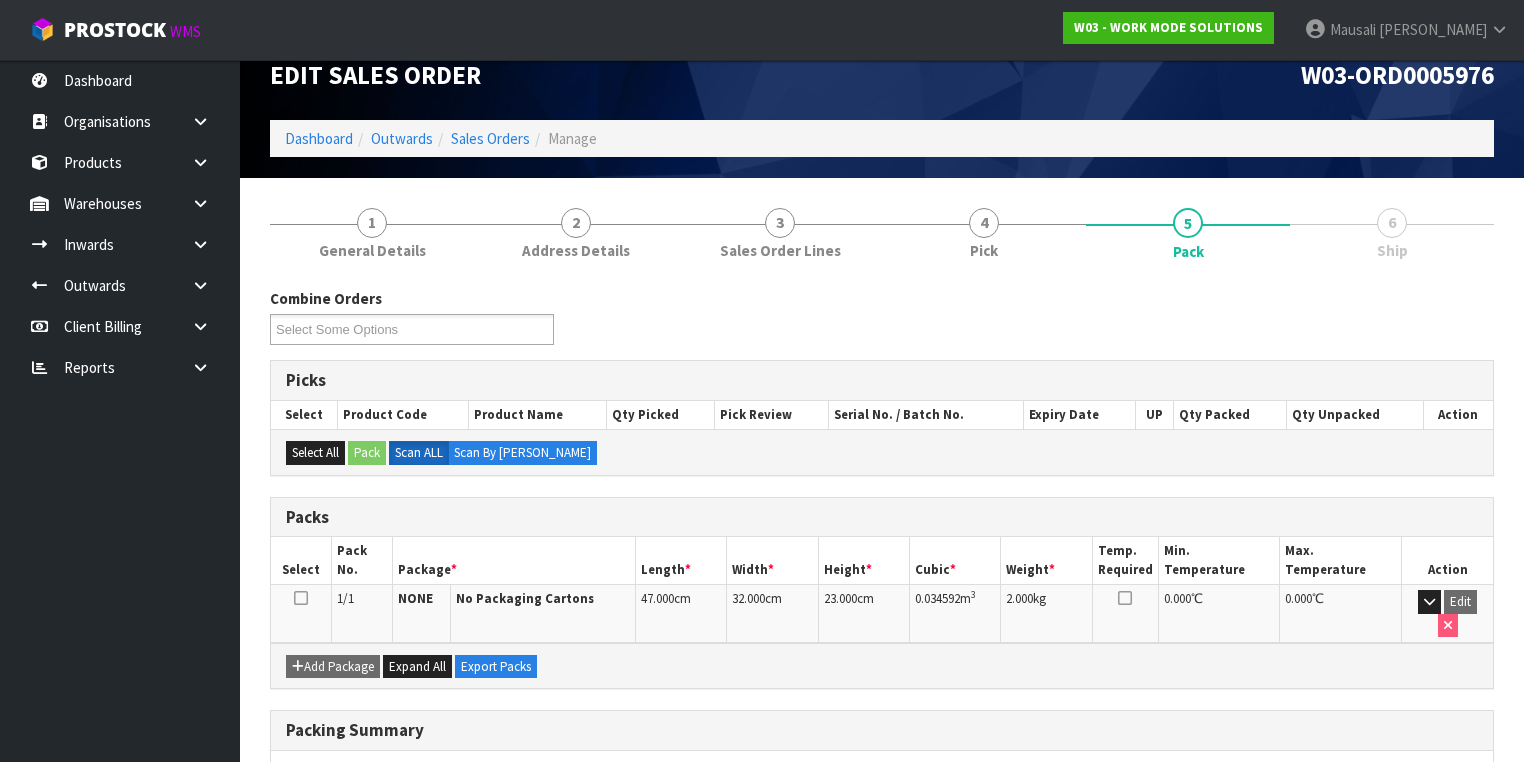 scroll, scrollTop: 259, scrollLeft: 0, axis: vertical 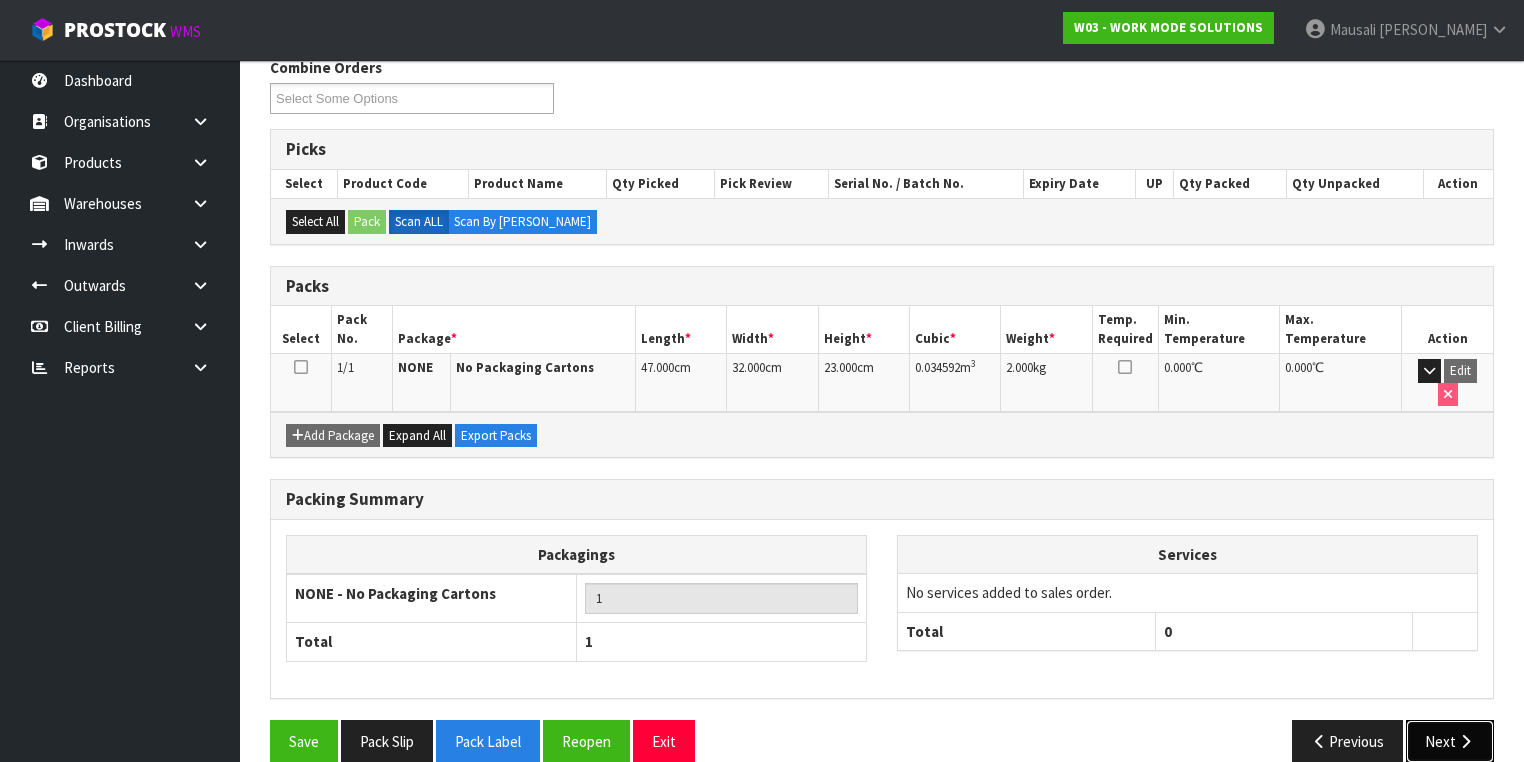 click on "Next" at bounding box center (1450, 741) 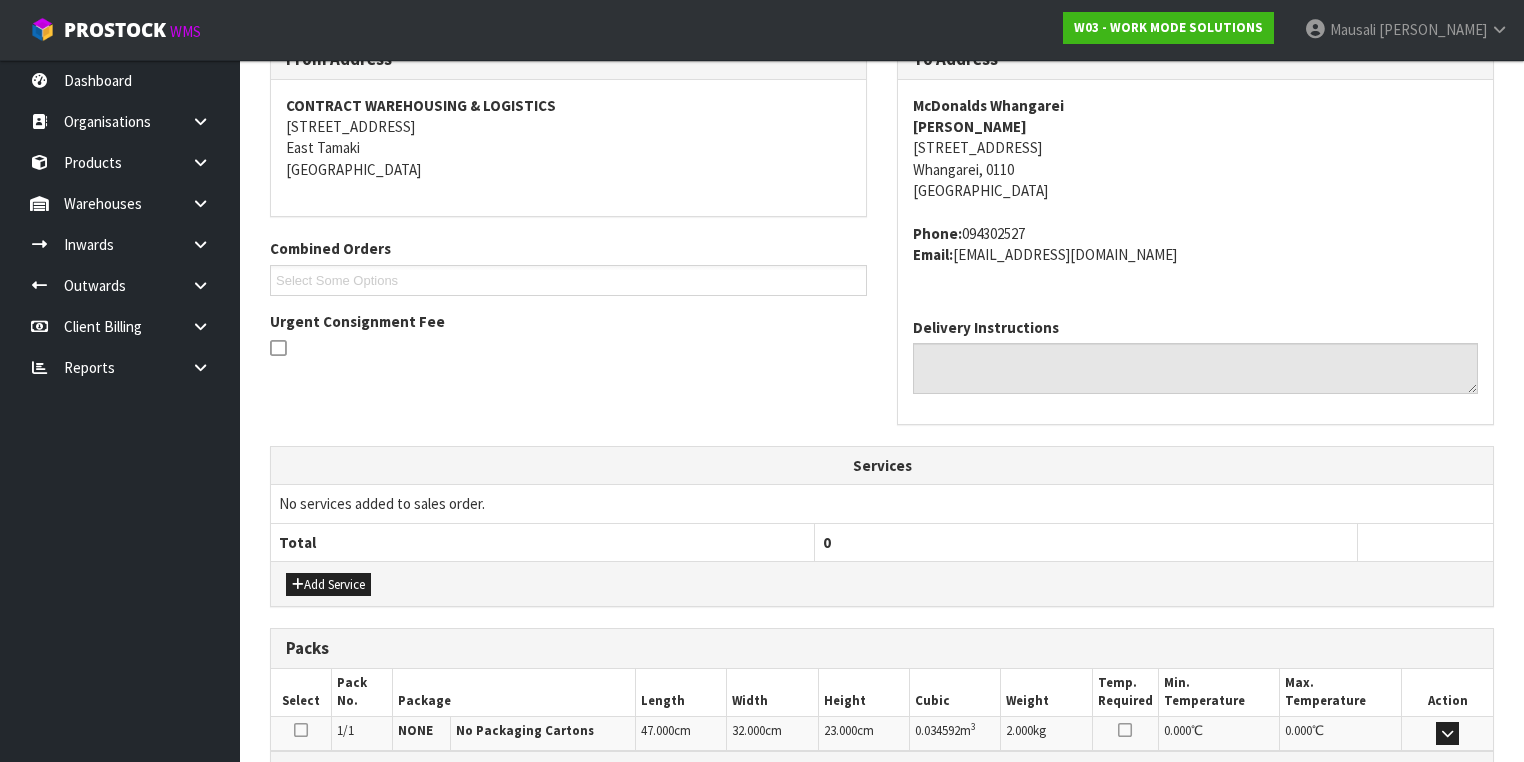 scroll, scrollTop: 520, scrollLeft: 0, axis: vertical 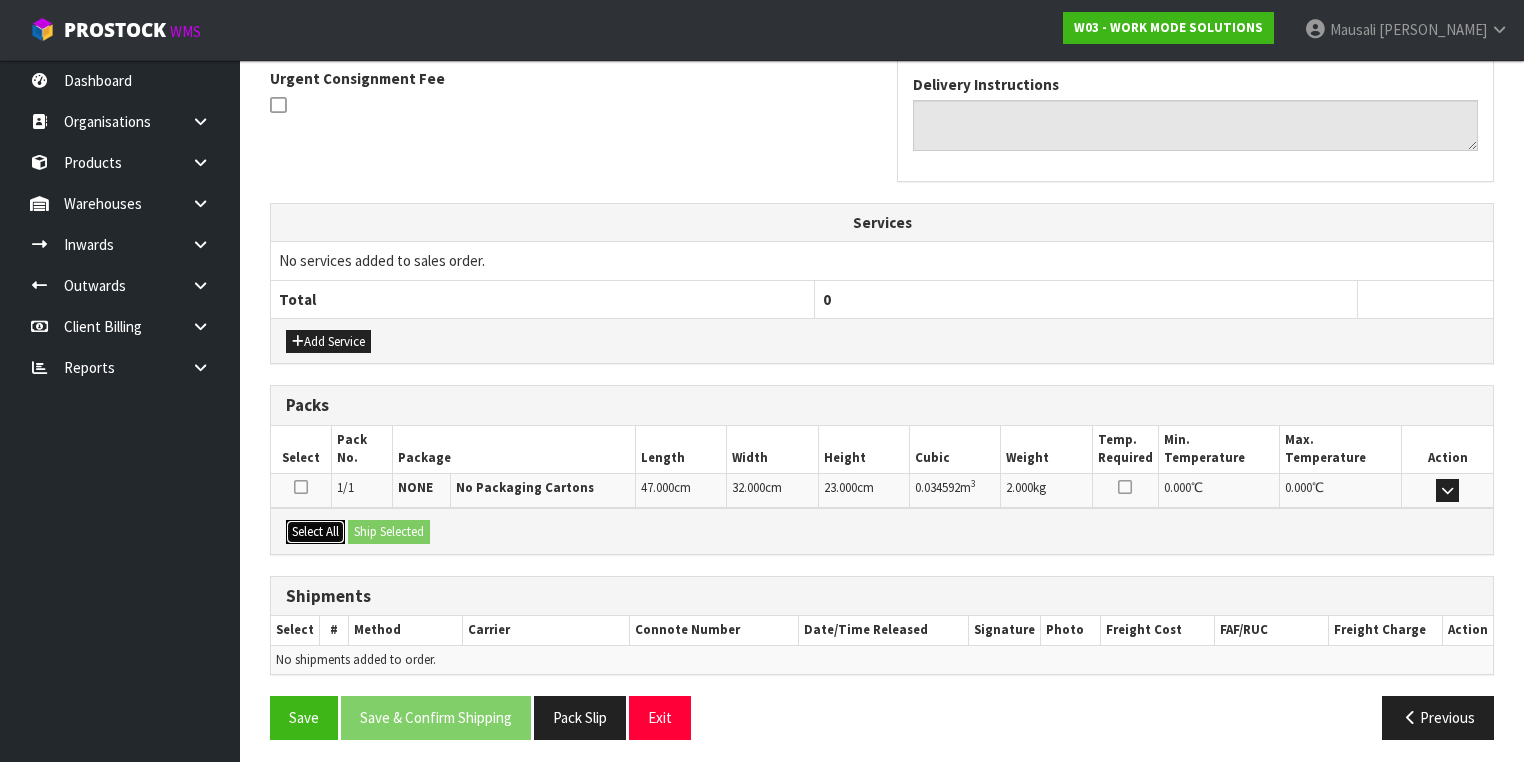 drag, startPoint x: 326, startPoint y: 519, endPoint x: 368, endPoint y: 532, distance: 43.965897 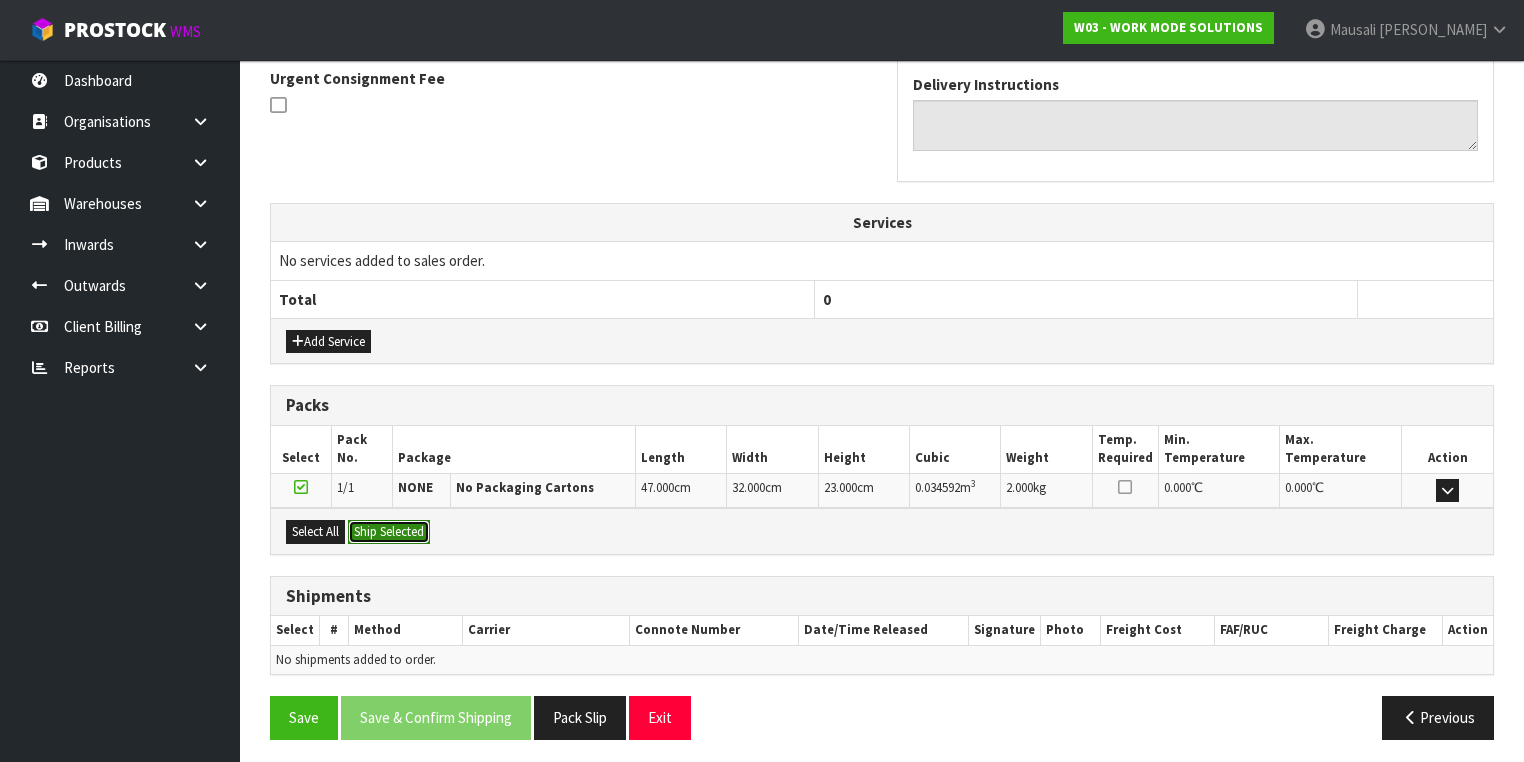 click on "Ship Selected" at bounding box center [389, 532] 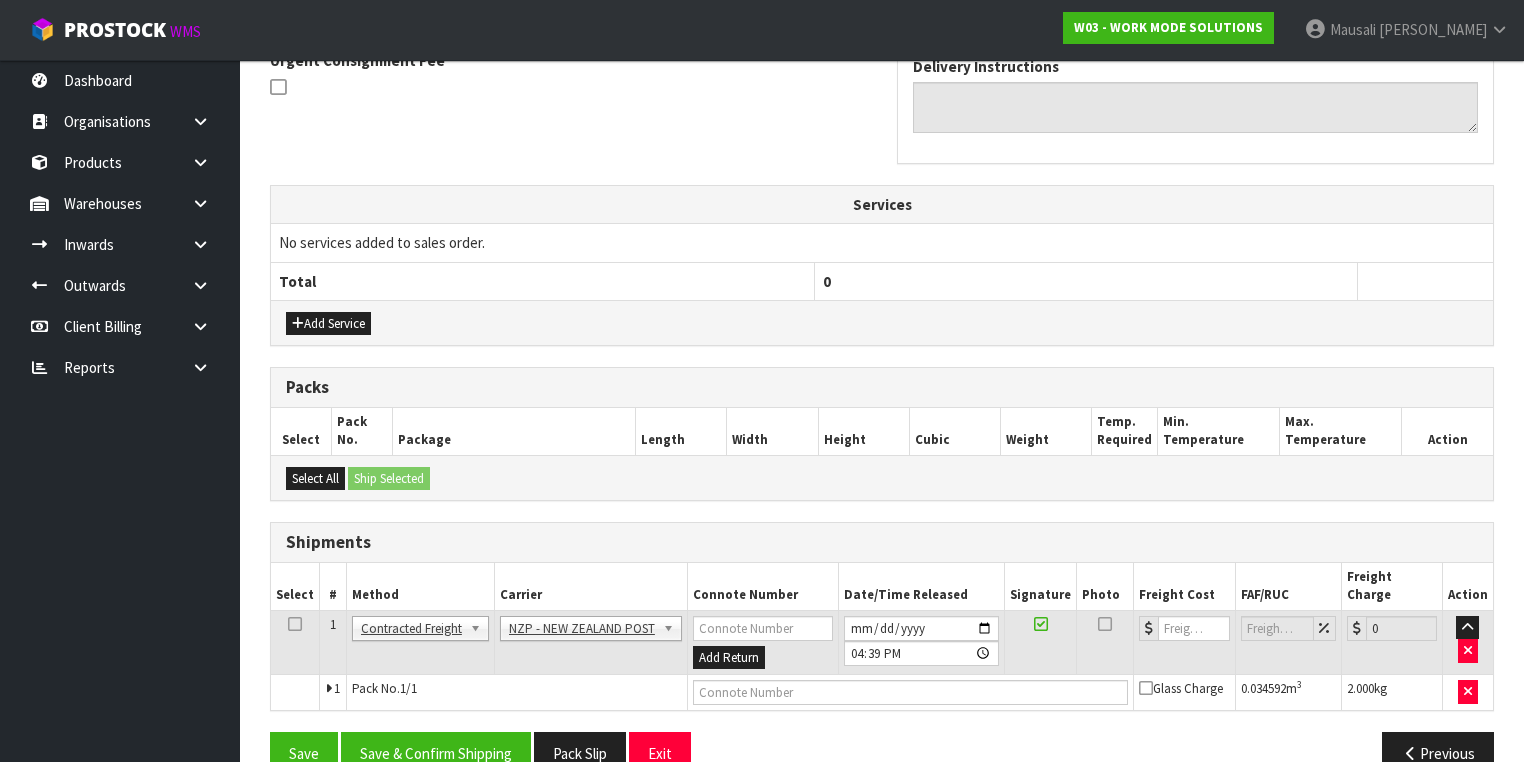 scroll, scrollTop: 556, scrollLeft: 0, axis: vertical 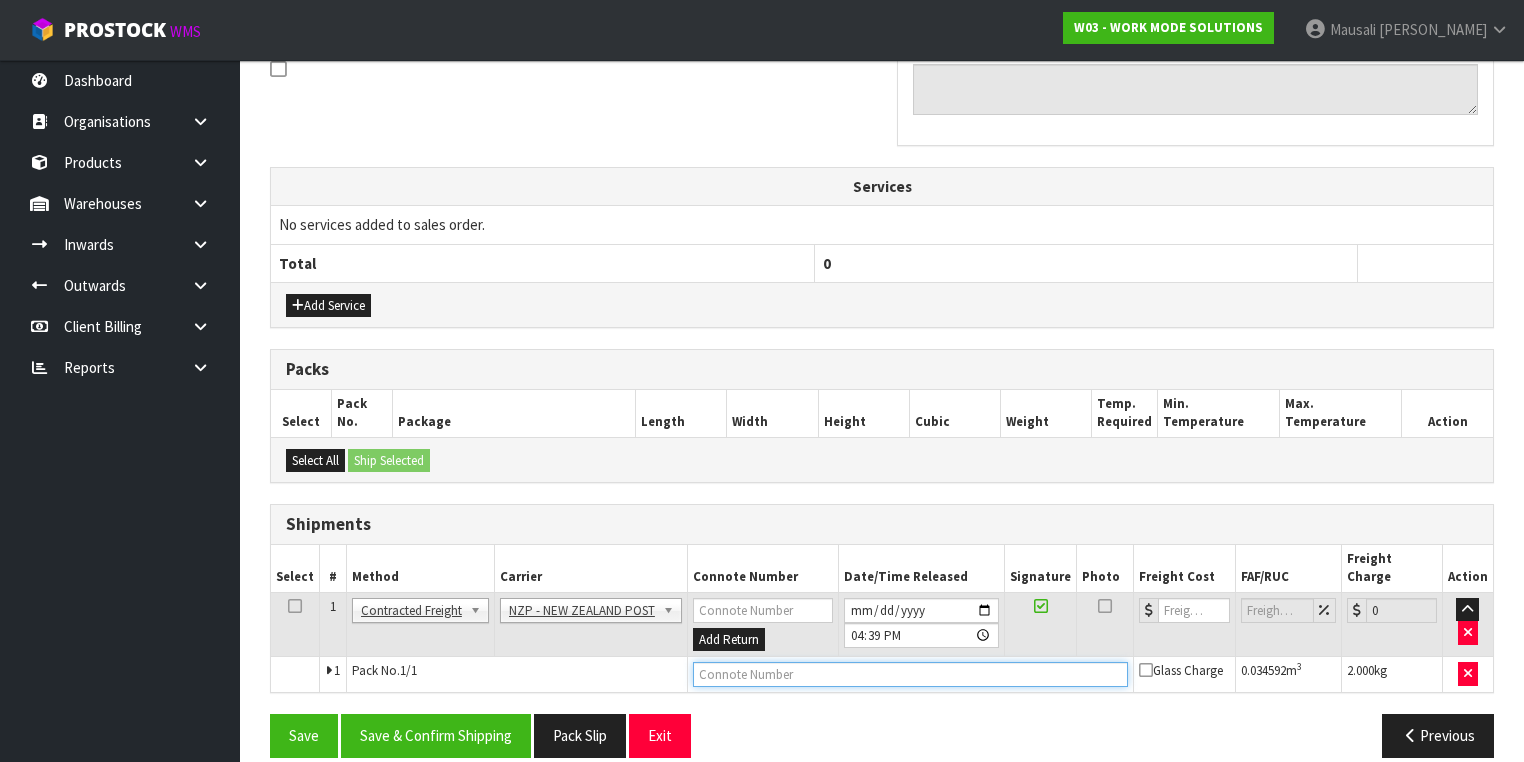 click at bounding box center (910, 674) 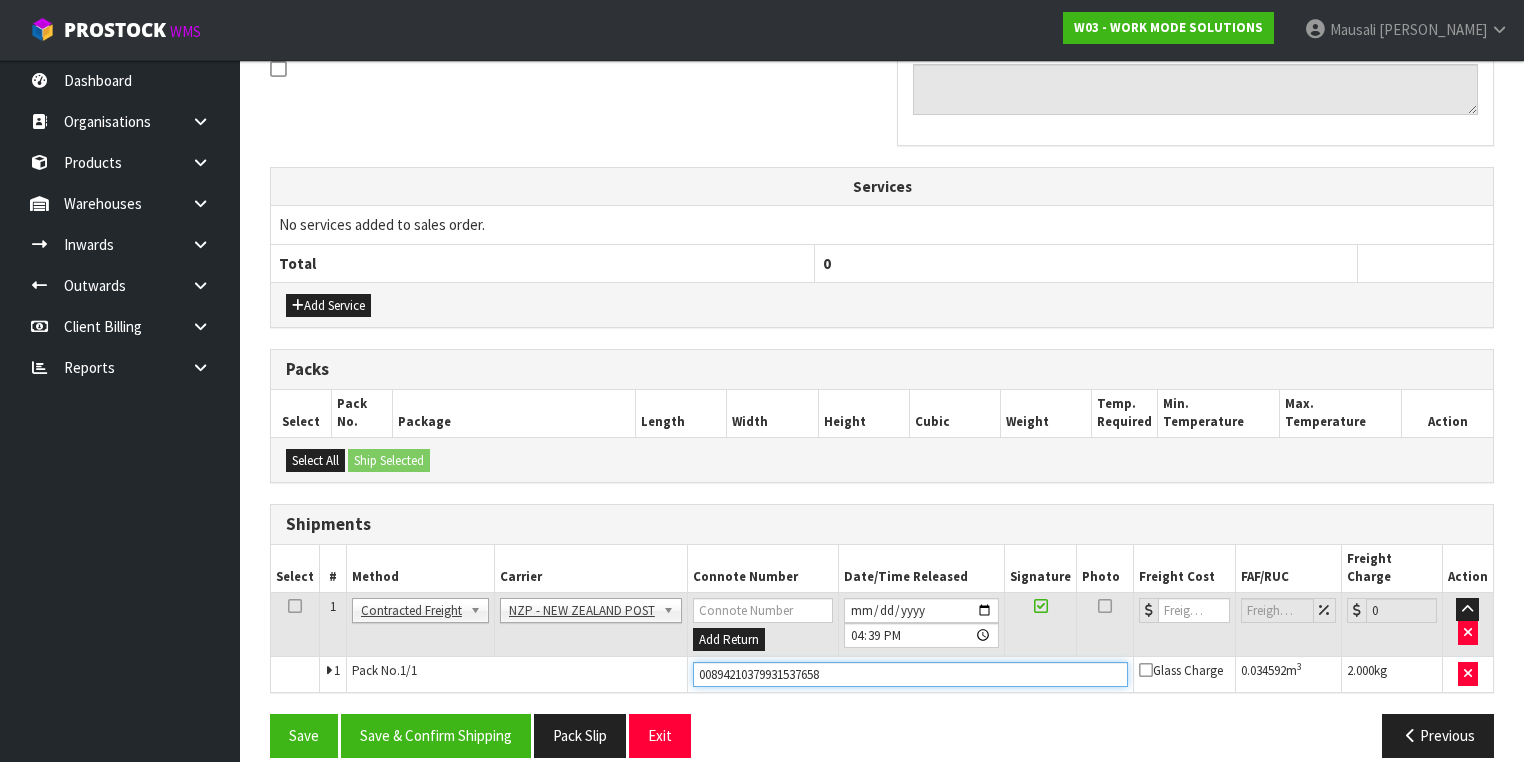 click on "Save" at bounding box center (304, 735) 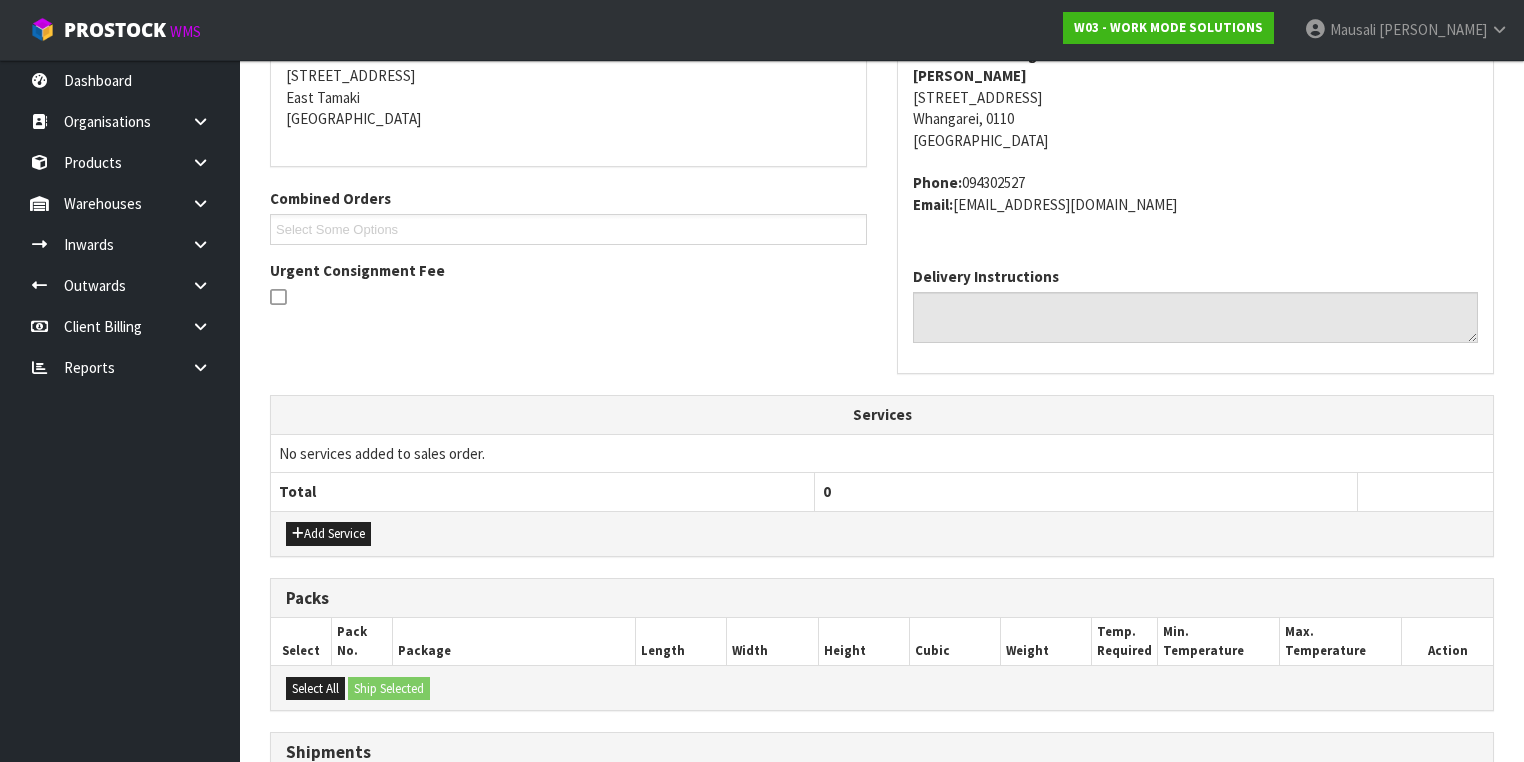 scroll, scrollTop: 628, scrollLeft: 0, axis: vertical 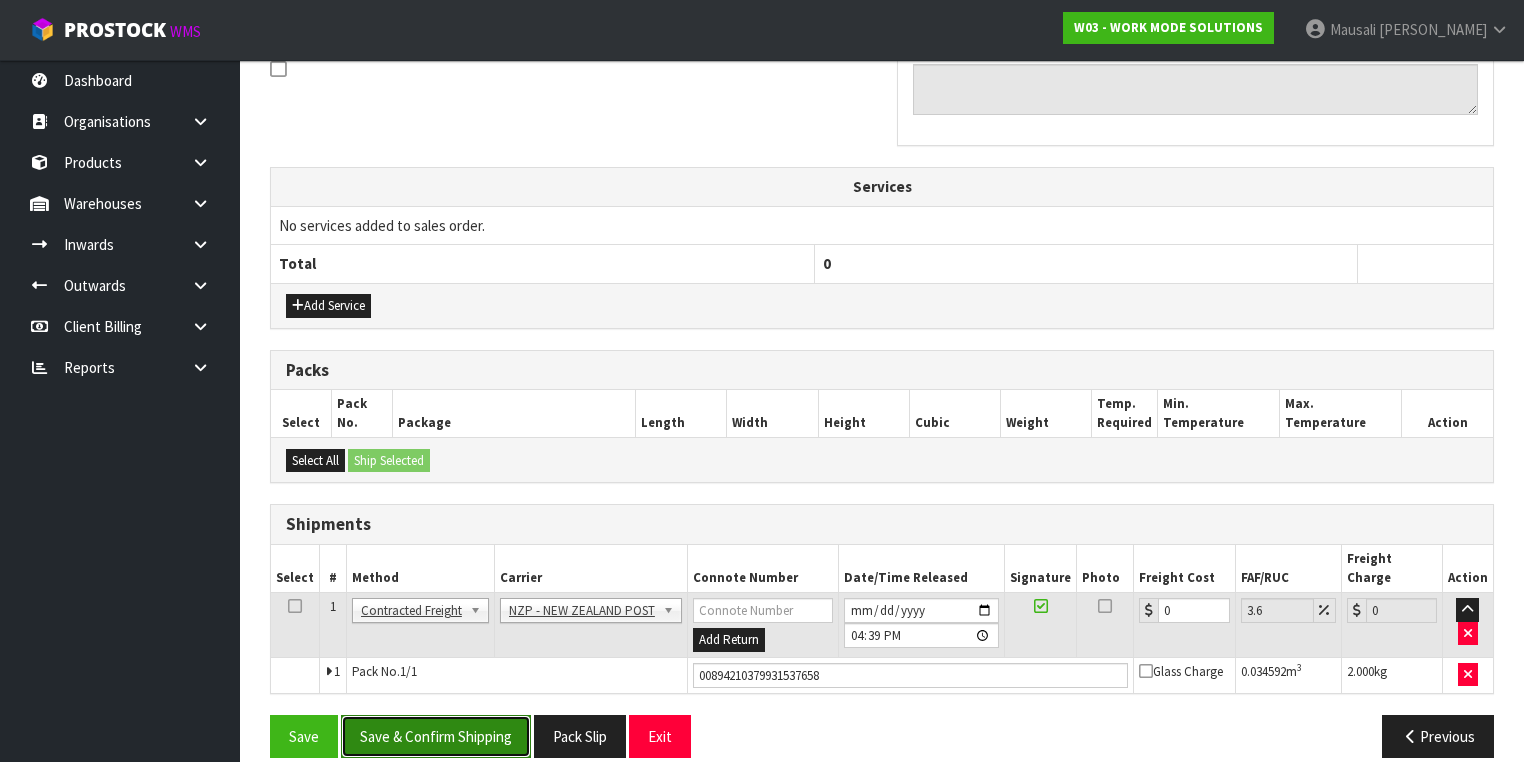 click on "Save & Confirm Shipping" at bounding box center [436, 736] 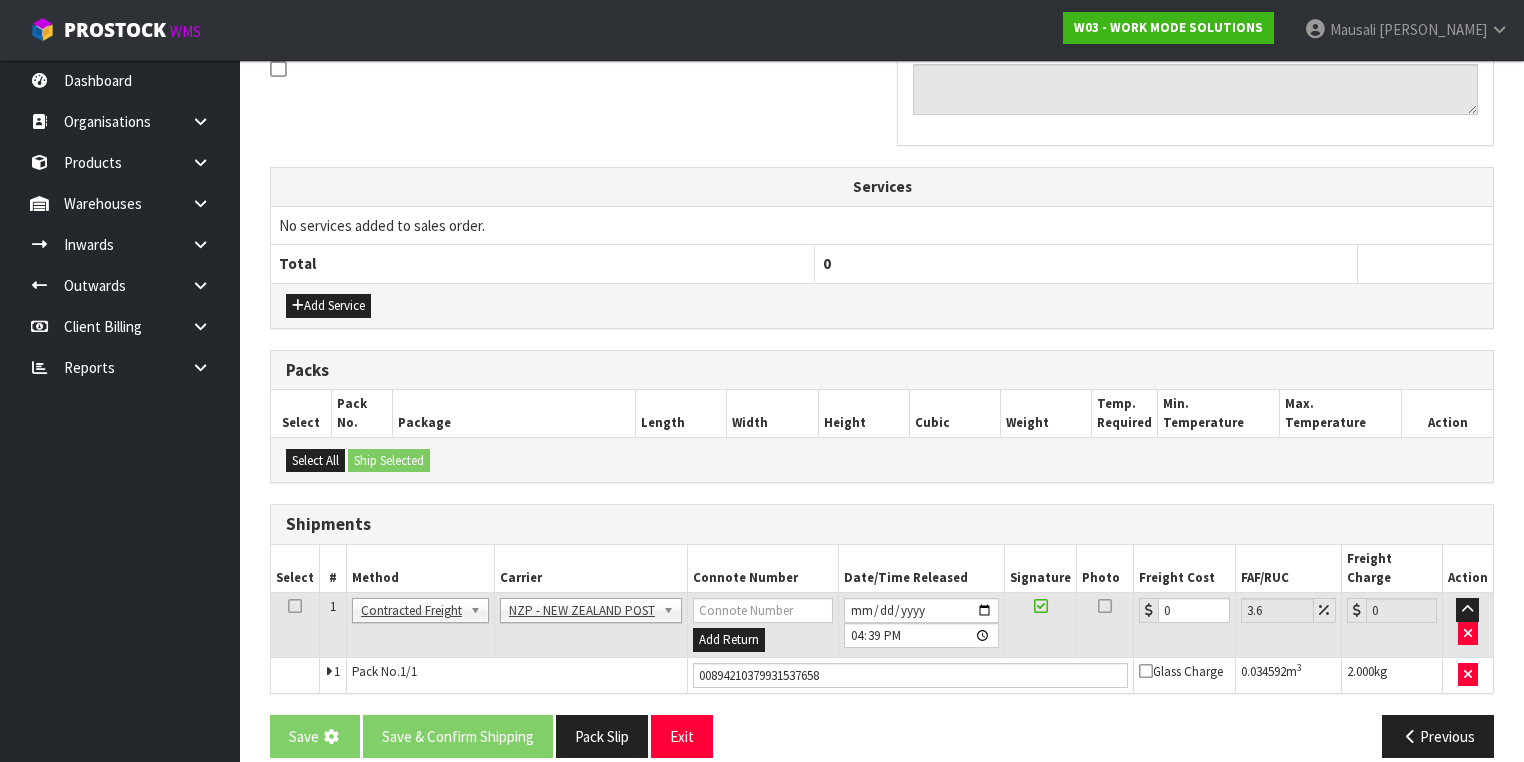 scroll, scrollTop: 0, scrollLeft: 0, axis: both 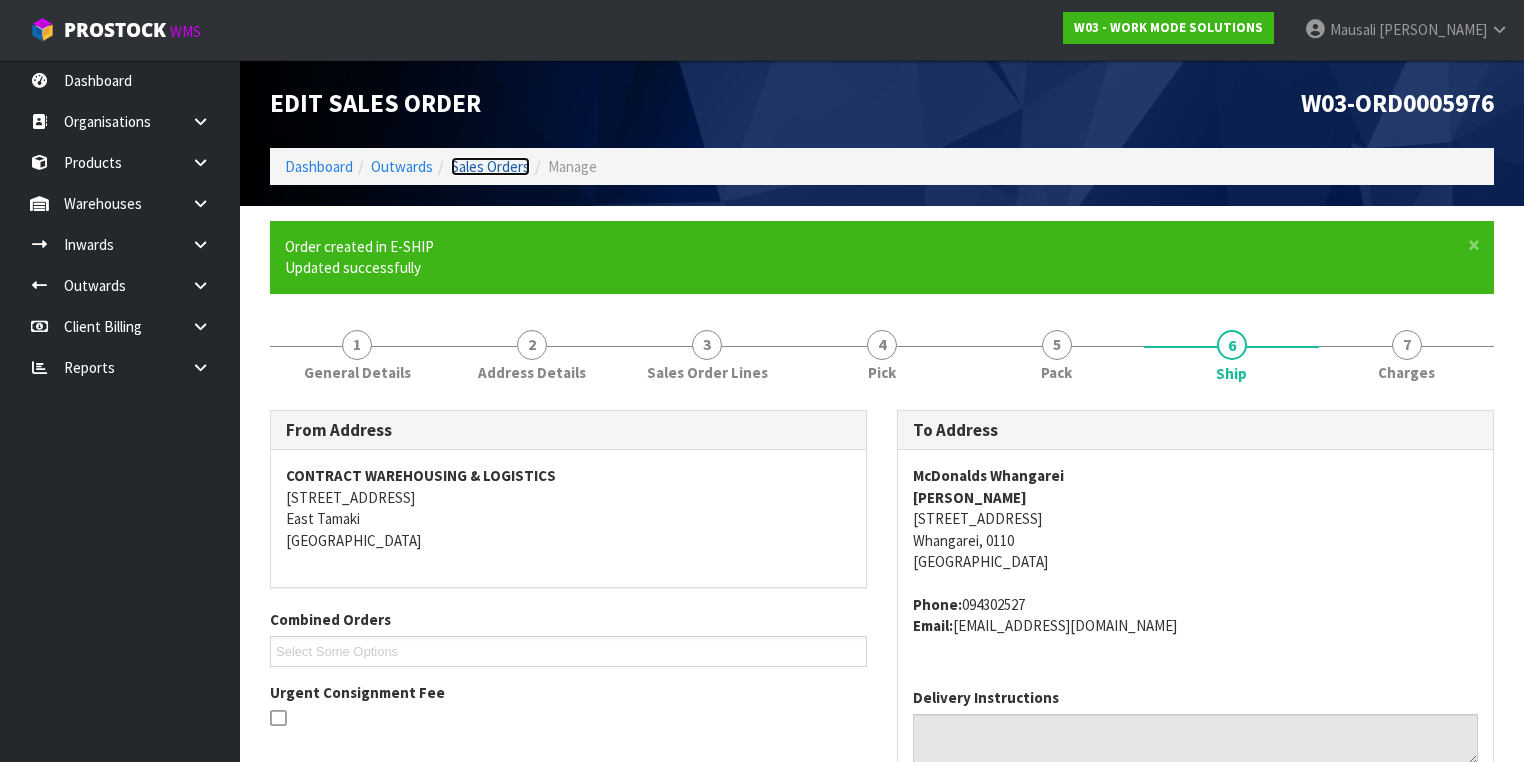 click on "Sales Orders" at bounding box center (490, 166) 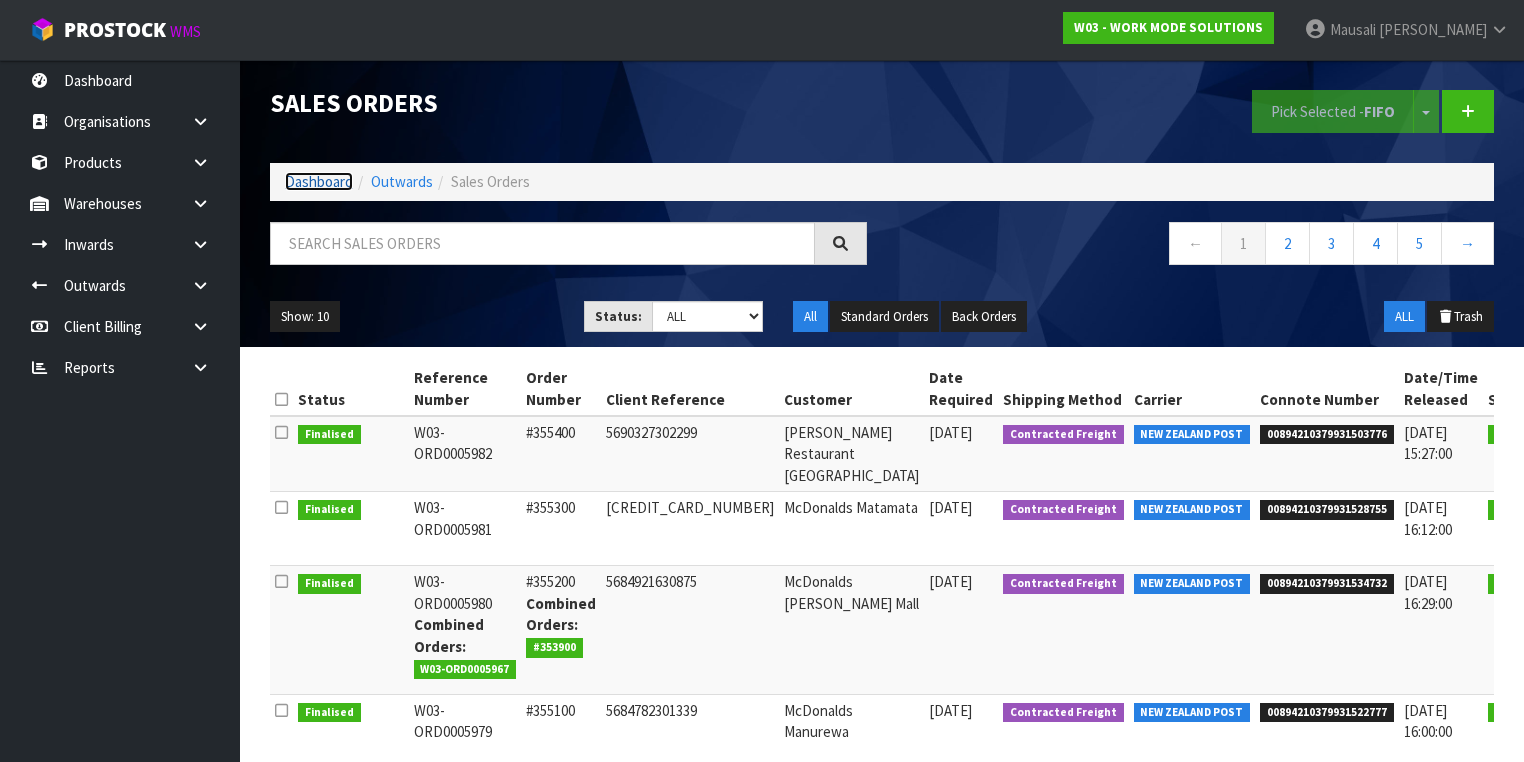 click on "Dashboard" at bounding box center [319, 181] 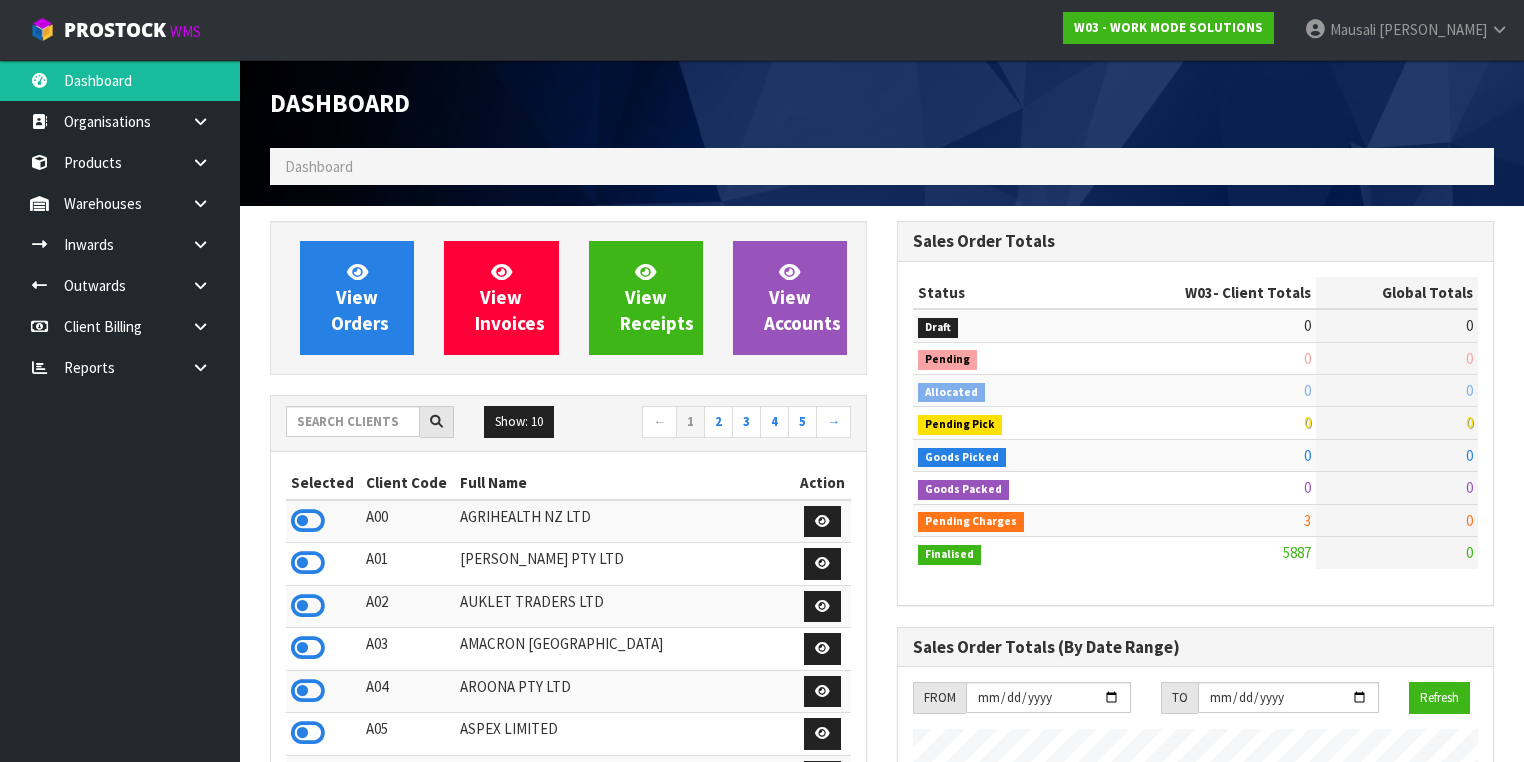 scroll, scrollTop: 998652, scrollLeft: 999372, axis: both 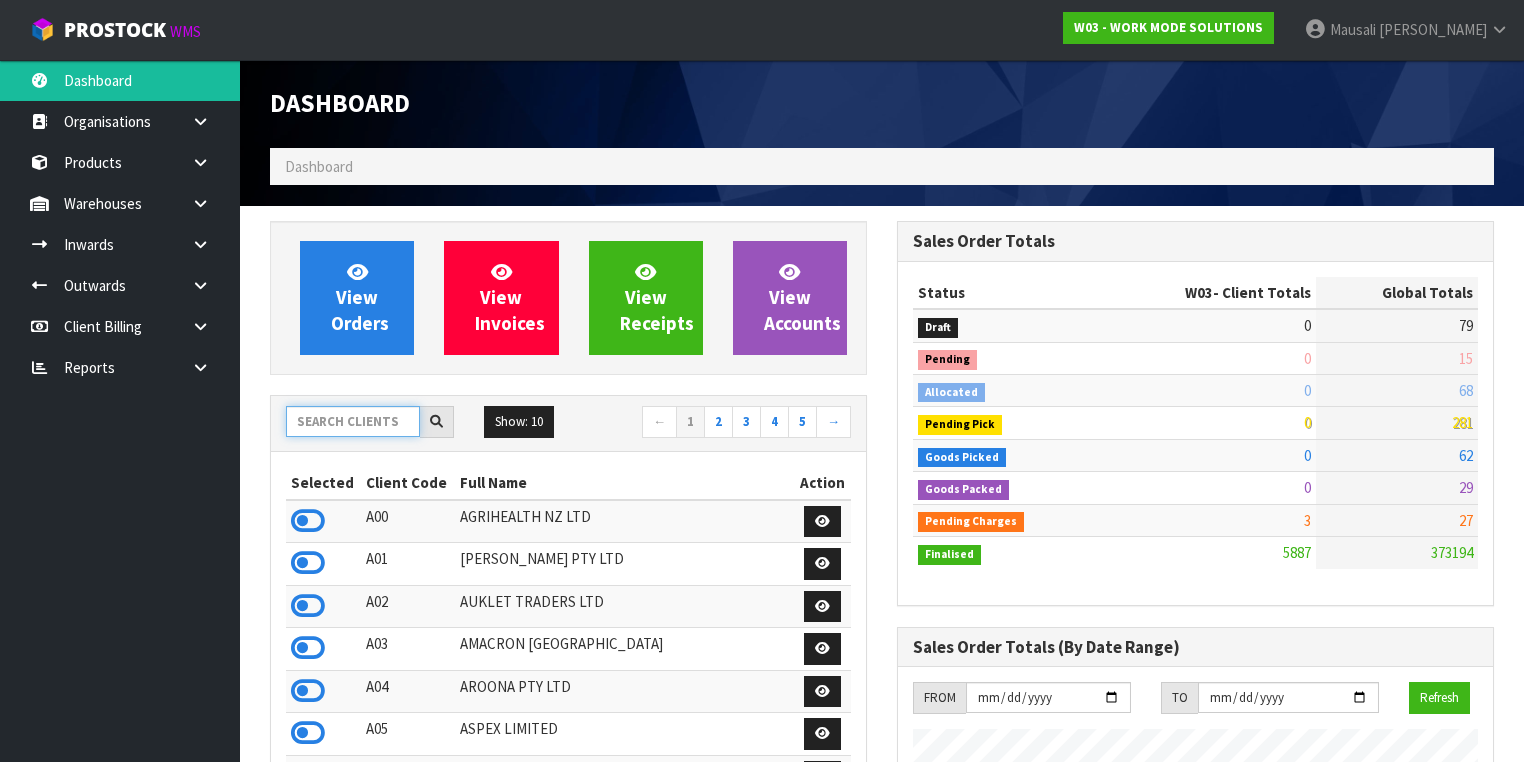 click at bounding box center (353, 421) 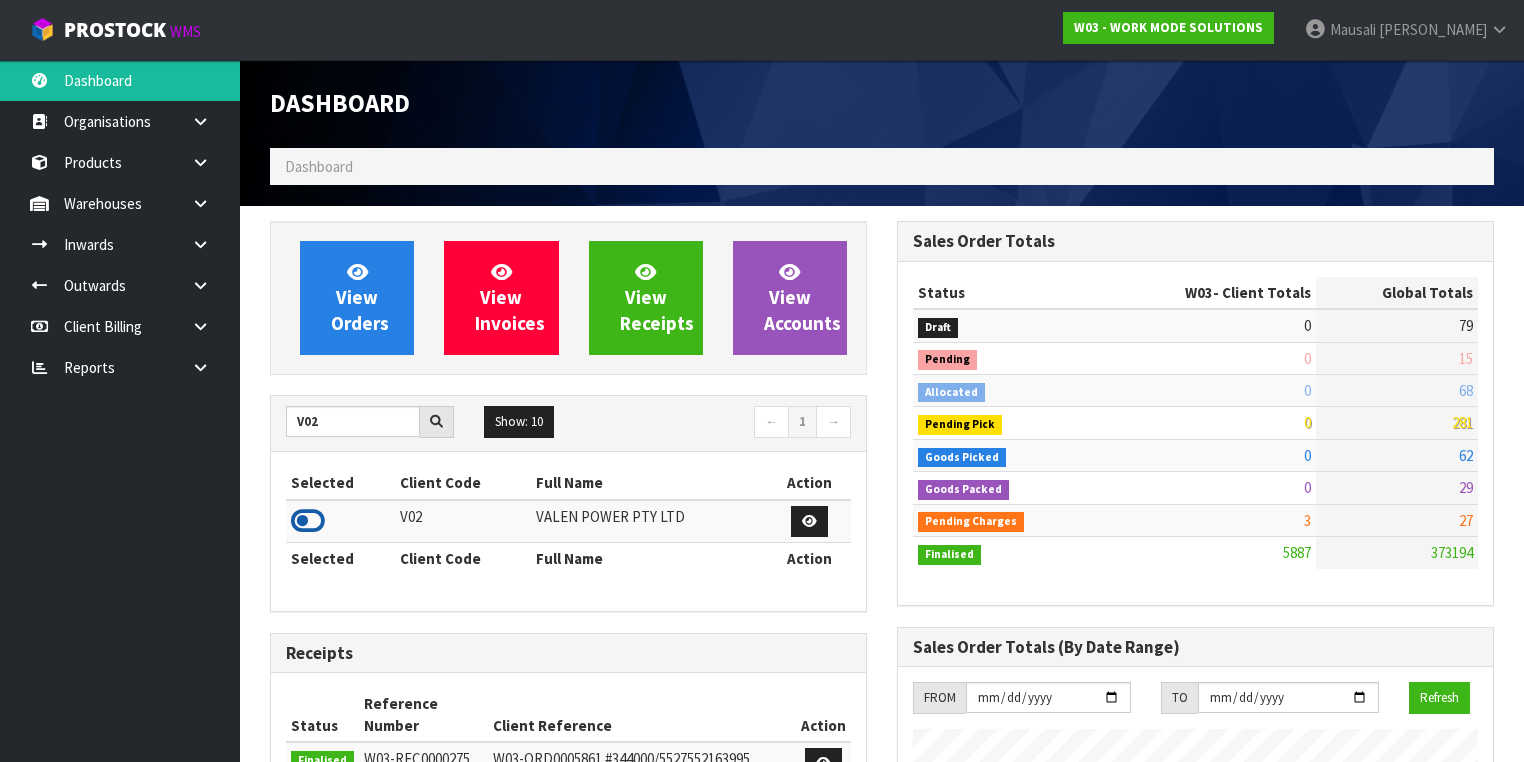 click at bounding box center [308, 521] 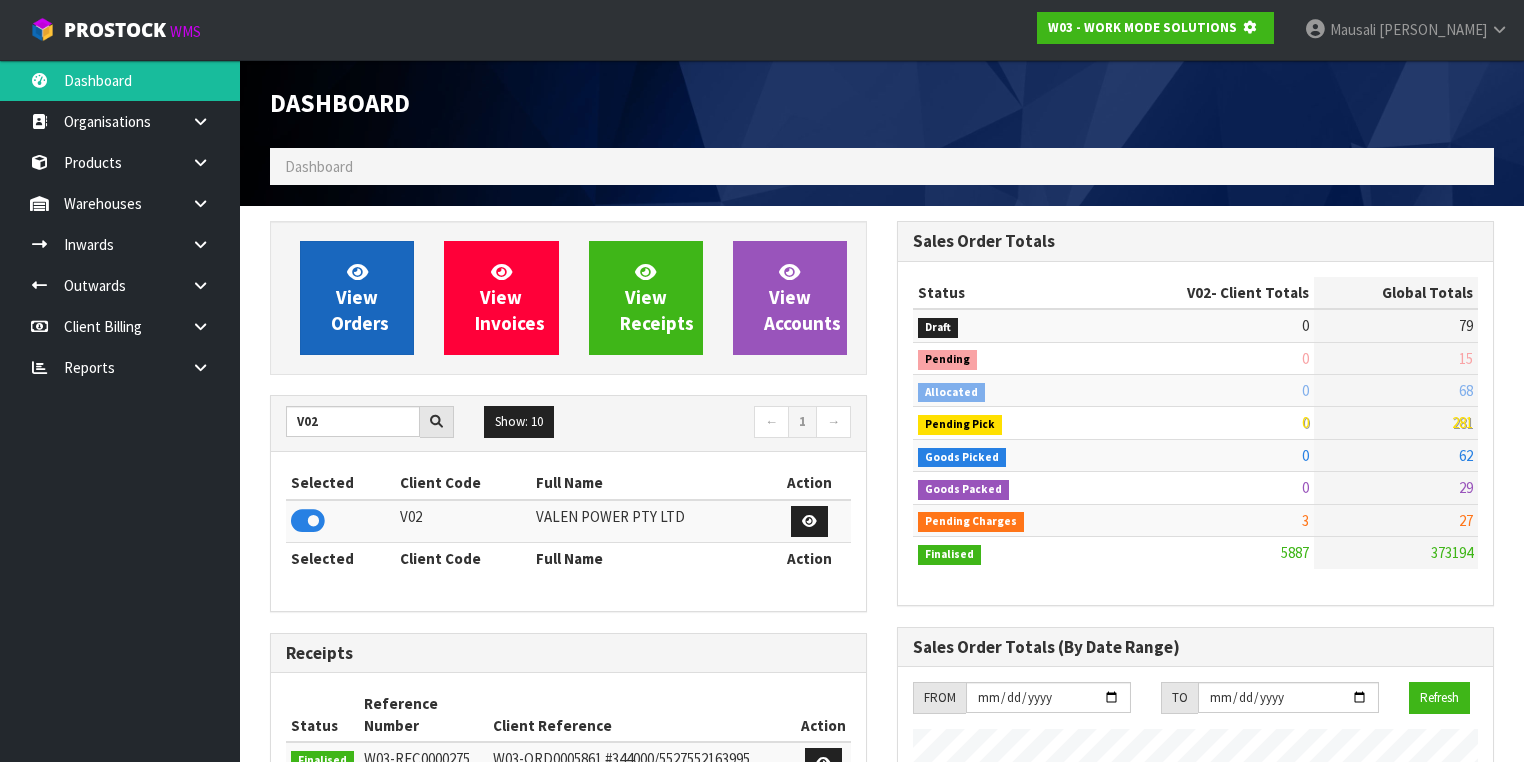scroll, scrollTop: 1242, scrollLeft: 627, axis: both 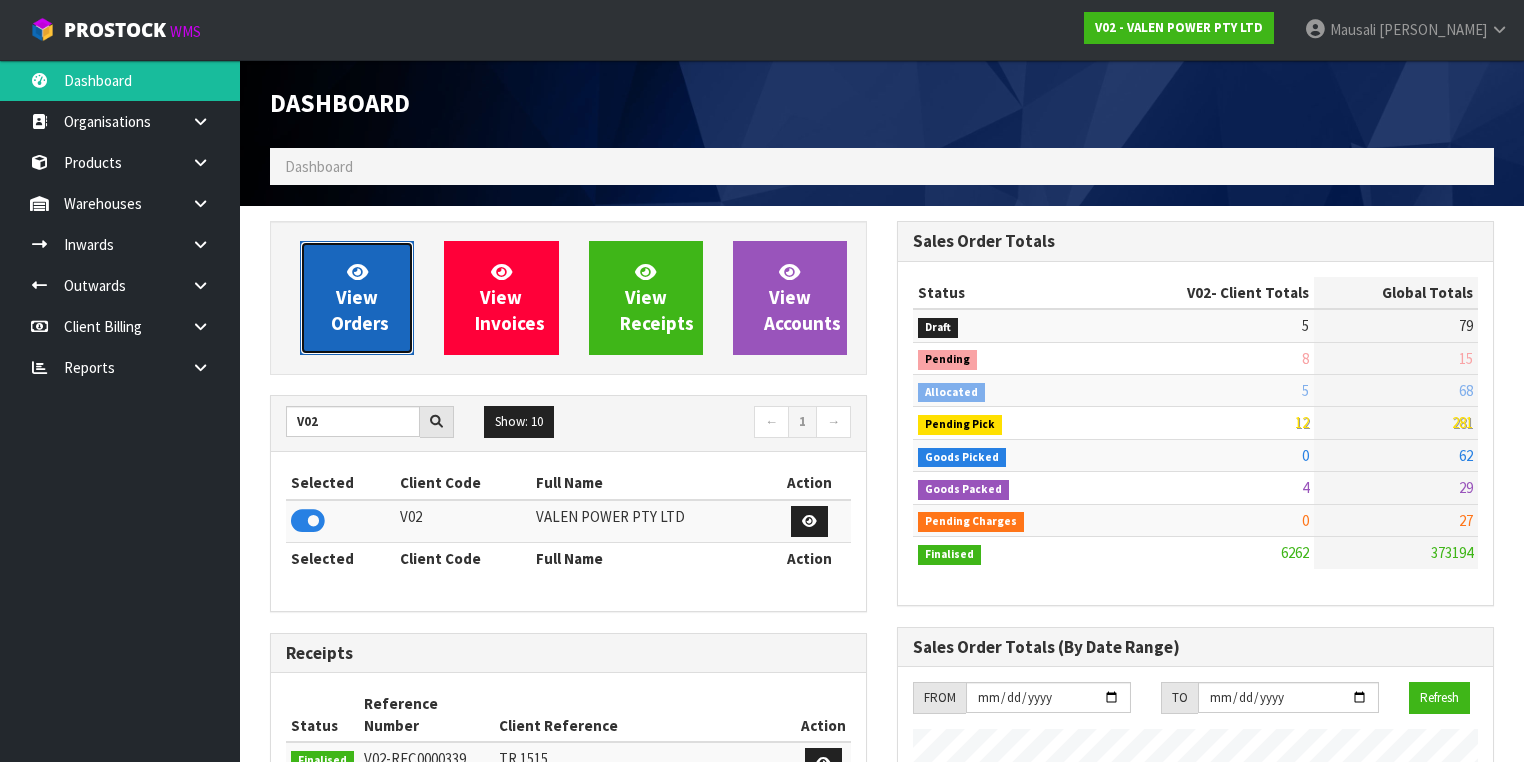 click on "View
Orders" at bounding box center [357, 298] 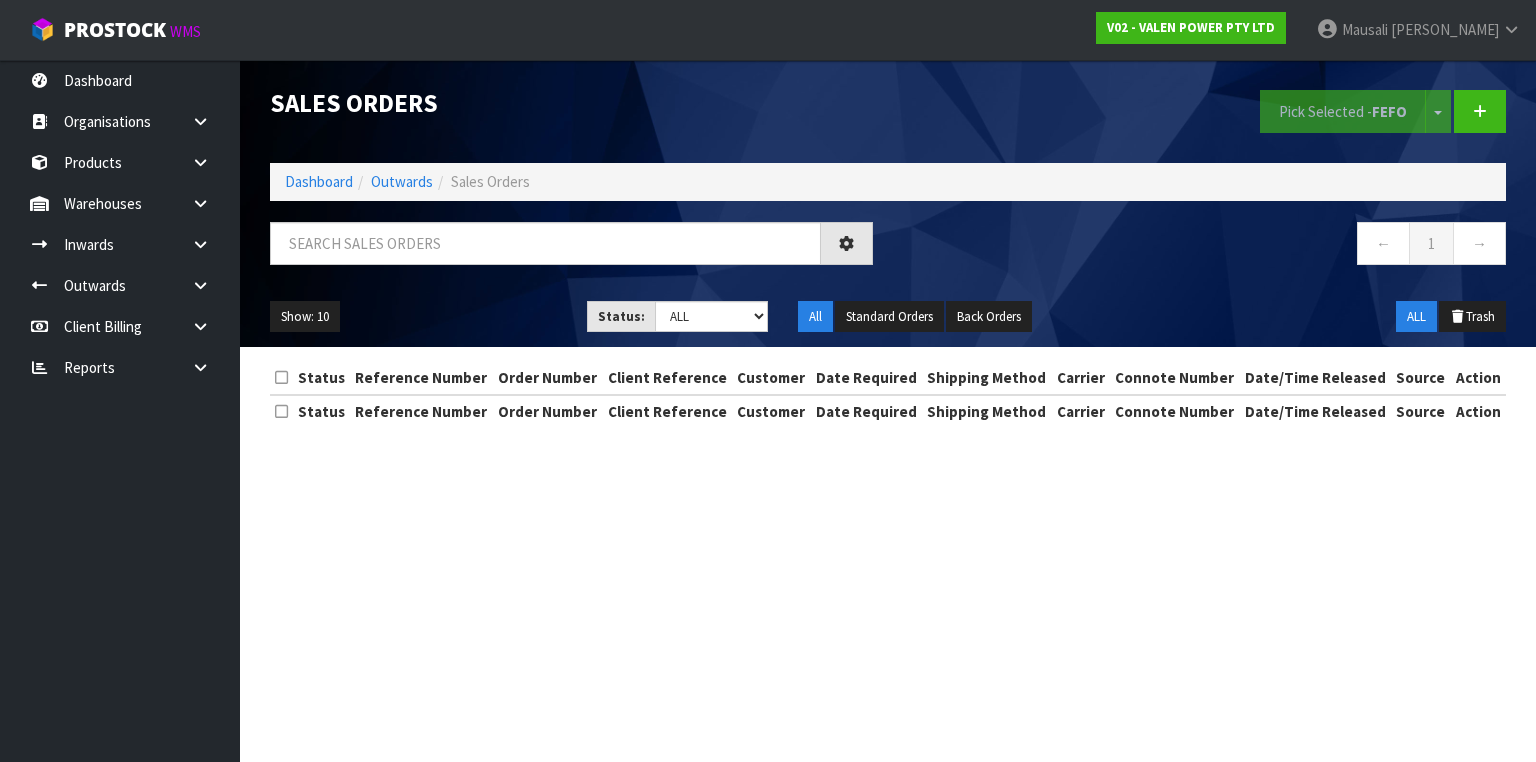 click on "←
1
→" at bounding box center (888, 254) 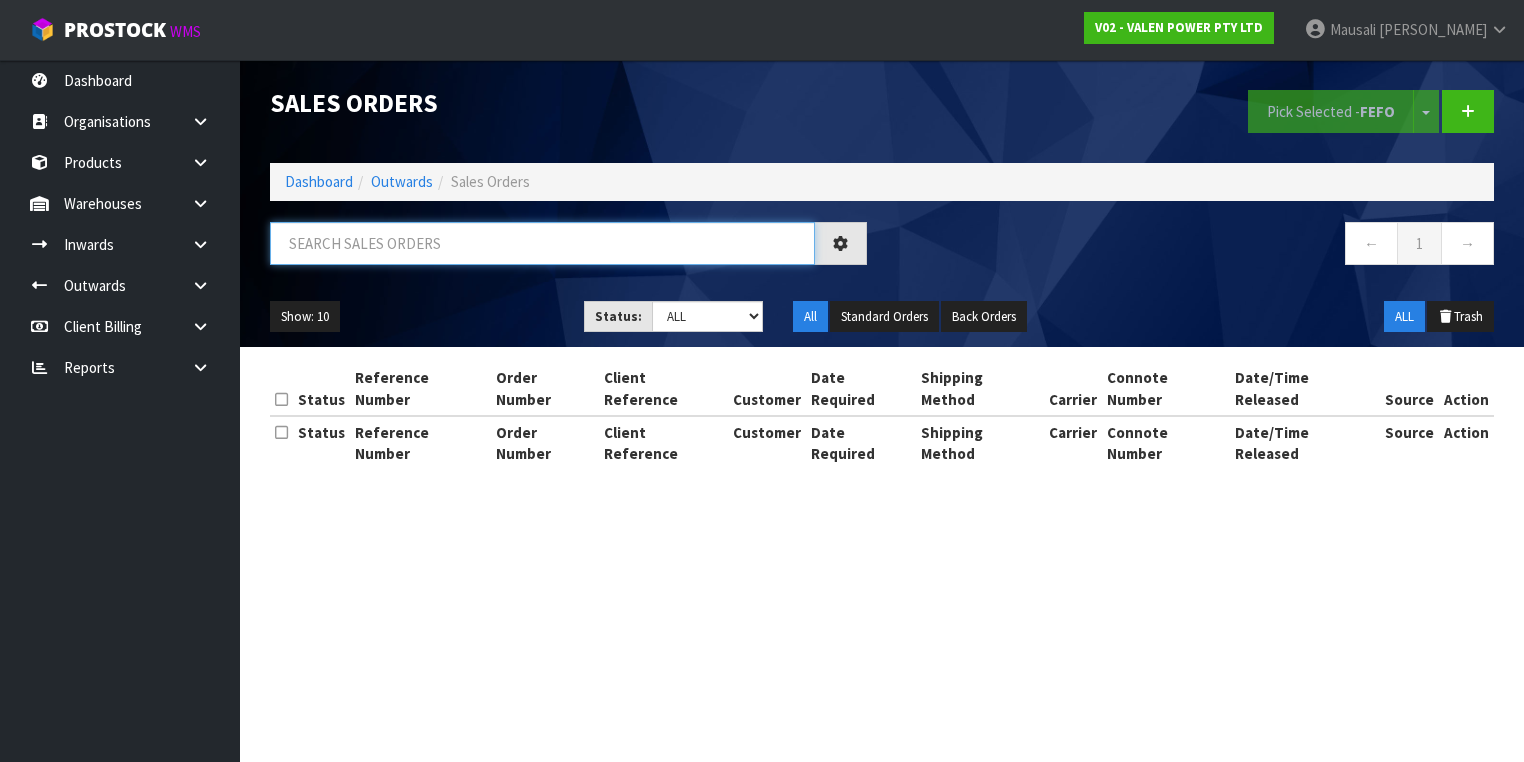 click at bounding box center [542, 243] 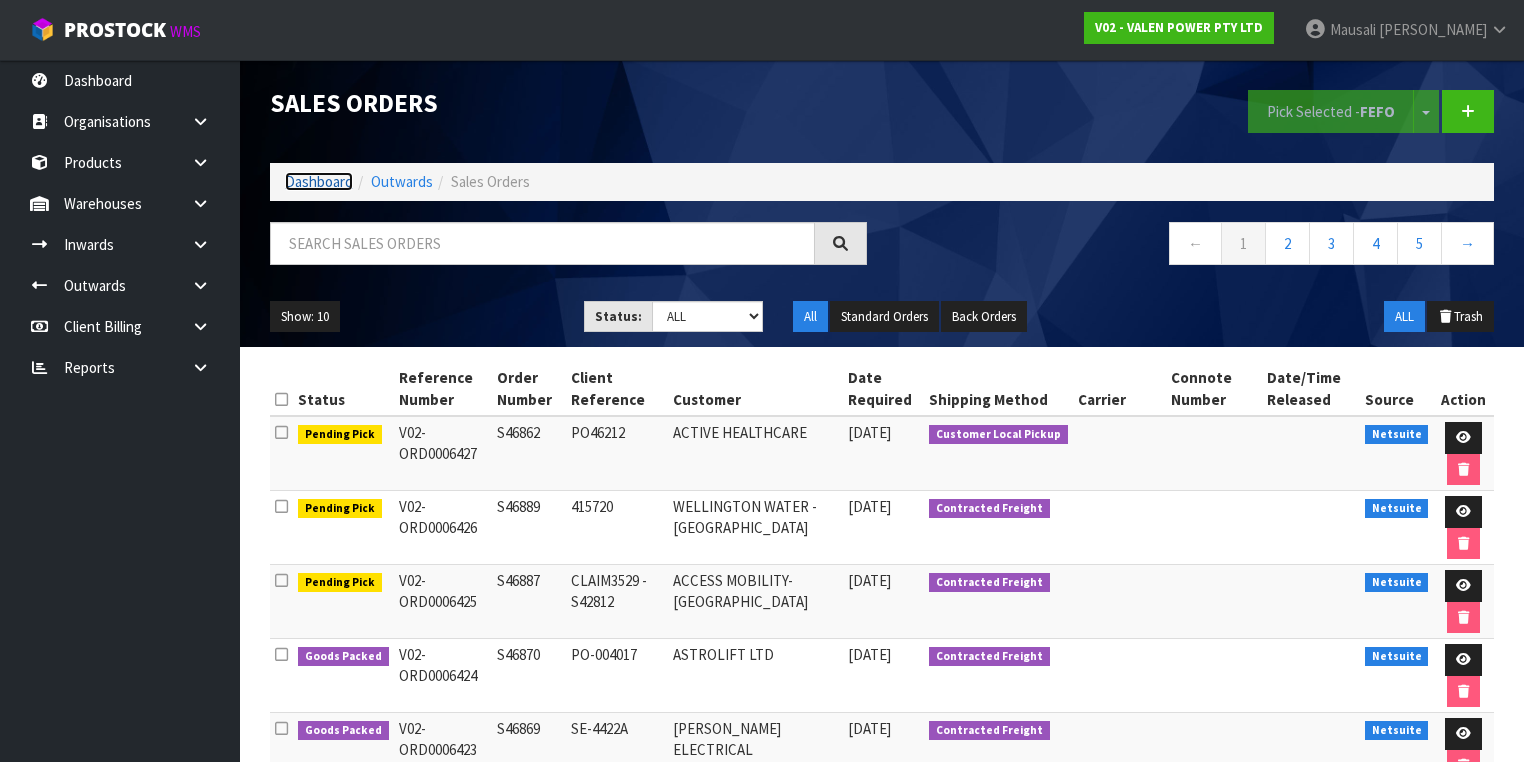 click on "Dashboard" at bounding box center [319, 181] 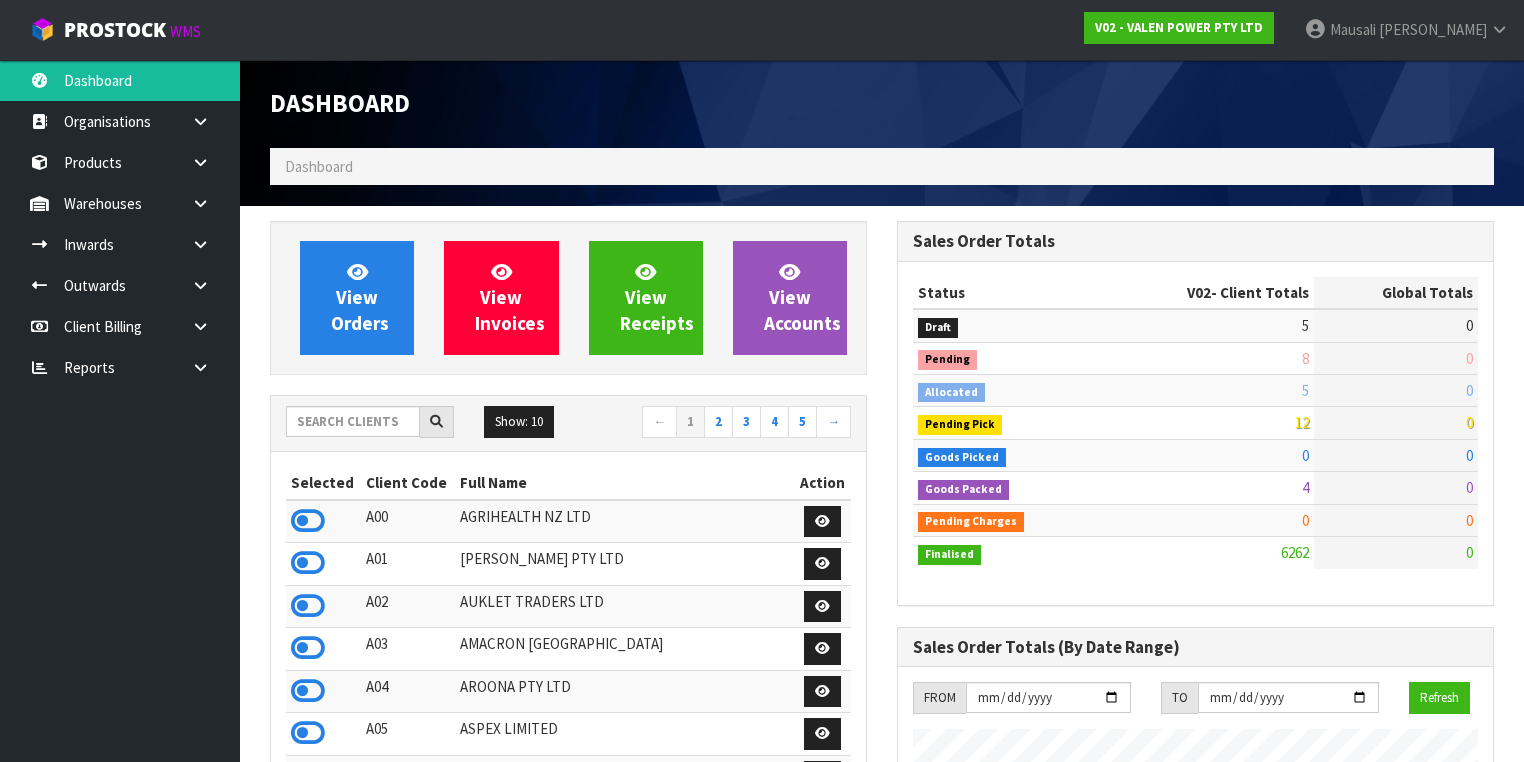 scroll, scrollTop: 998448, scrollLeft: 999372, axis: both 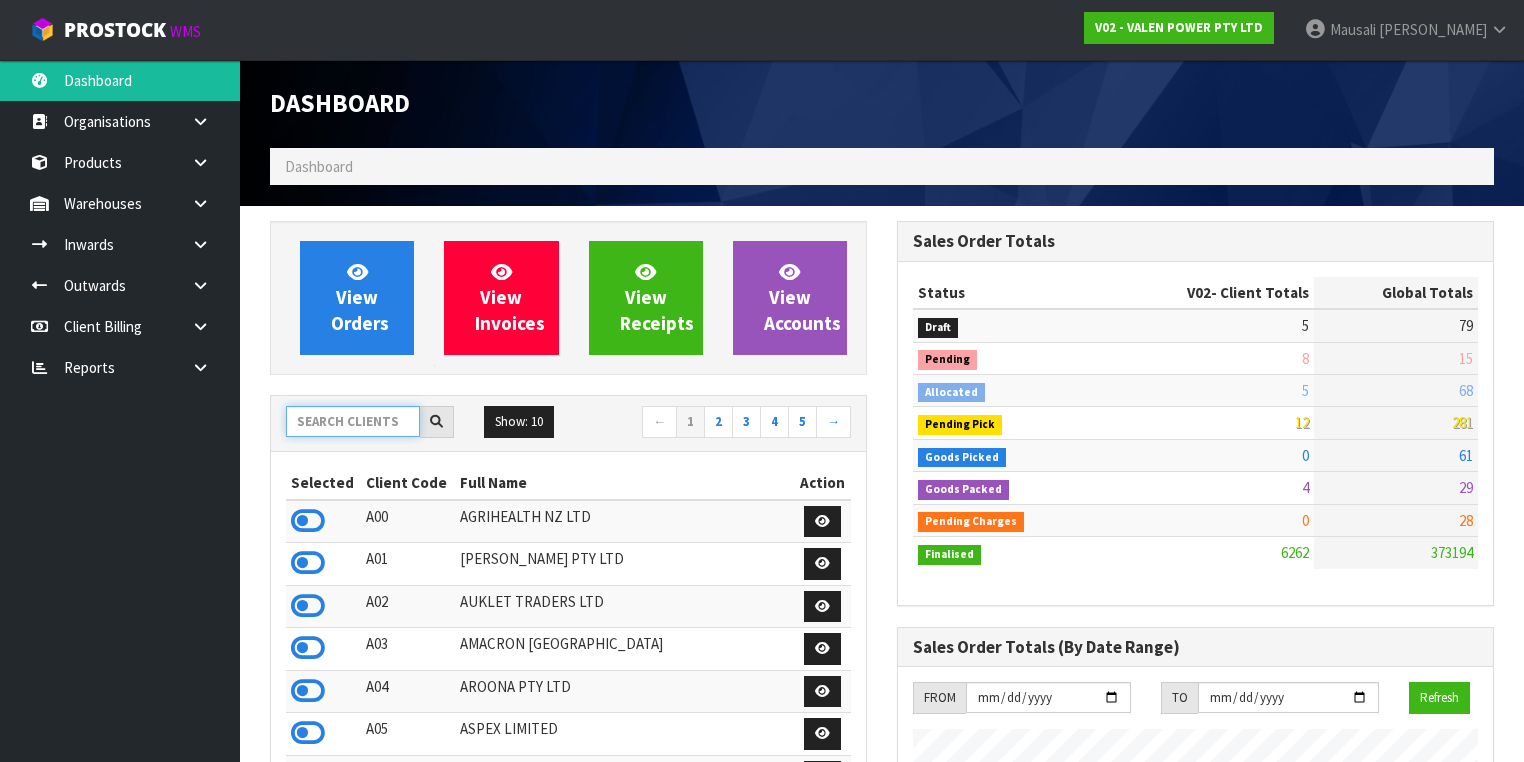click at bounding box center [353, 421] 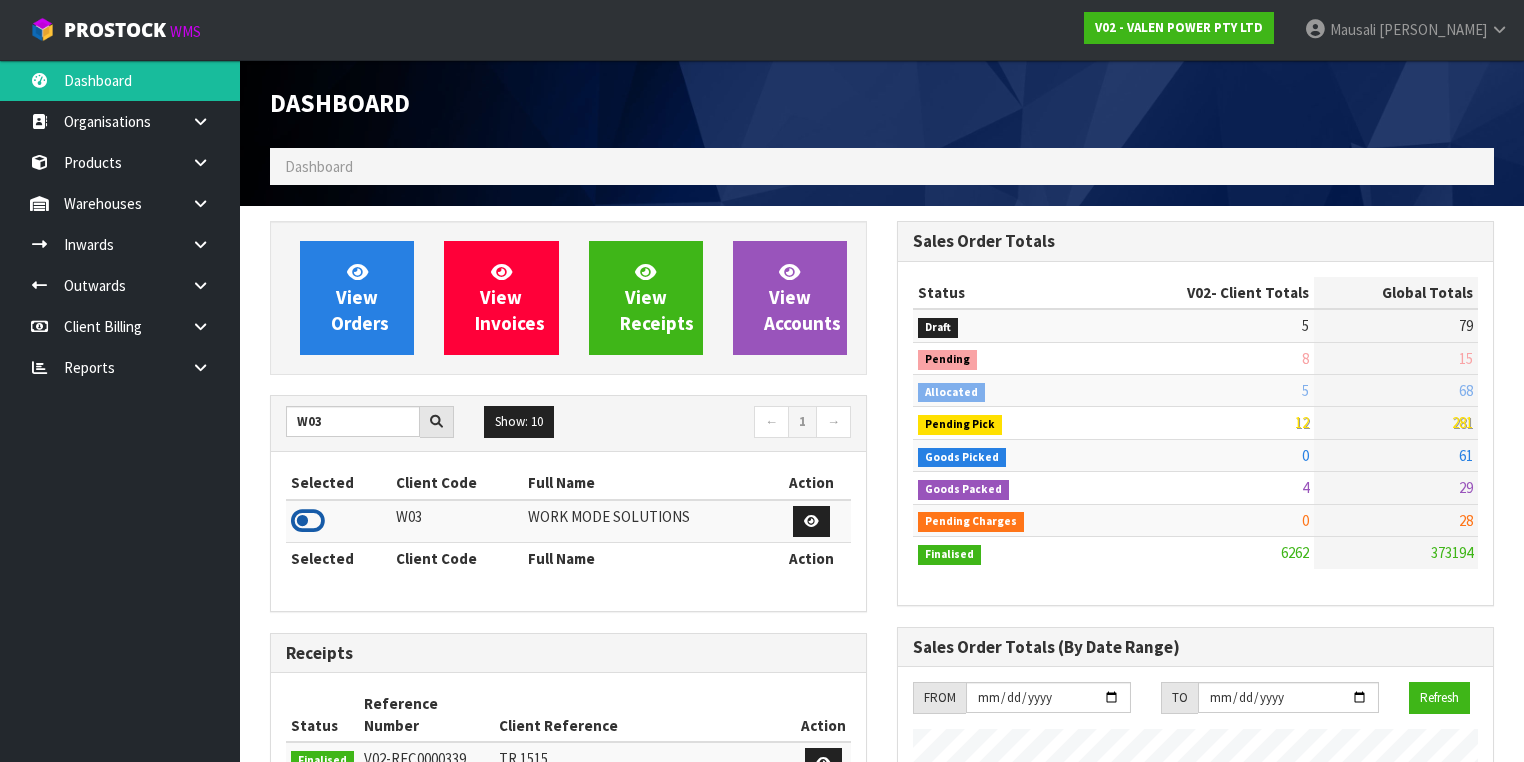 click at bounding box center (308, 521) 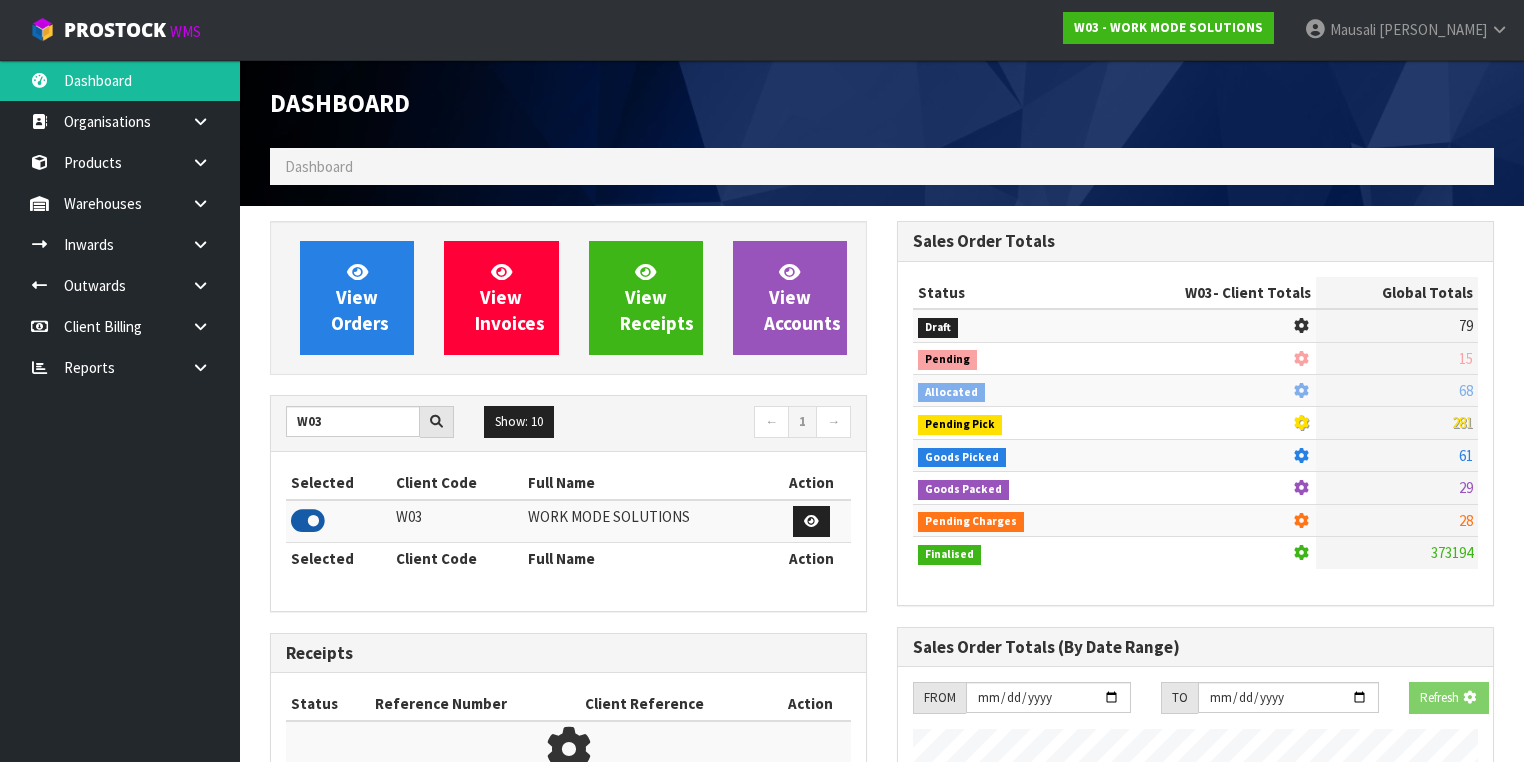 scroll, scrollTop: 1242, scrollLeft: 627, axis: both 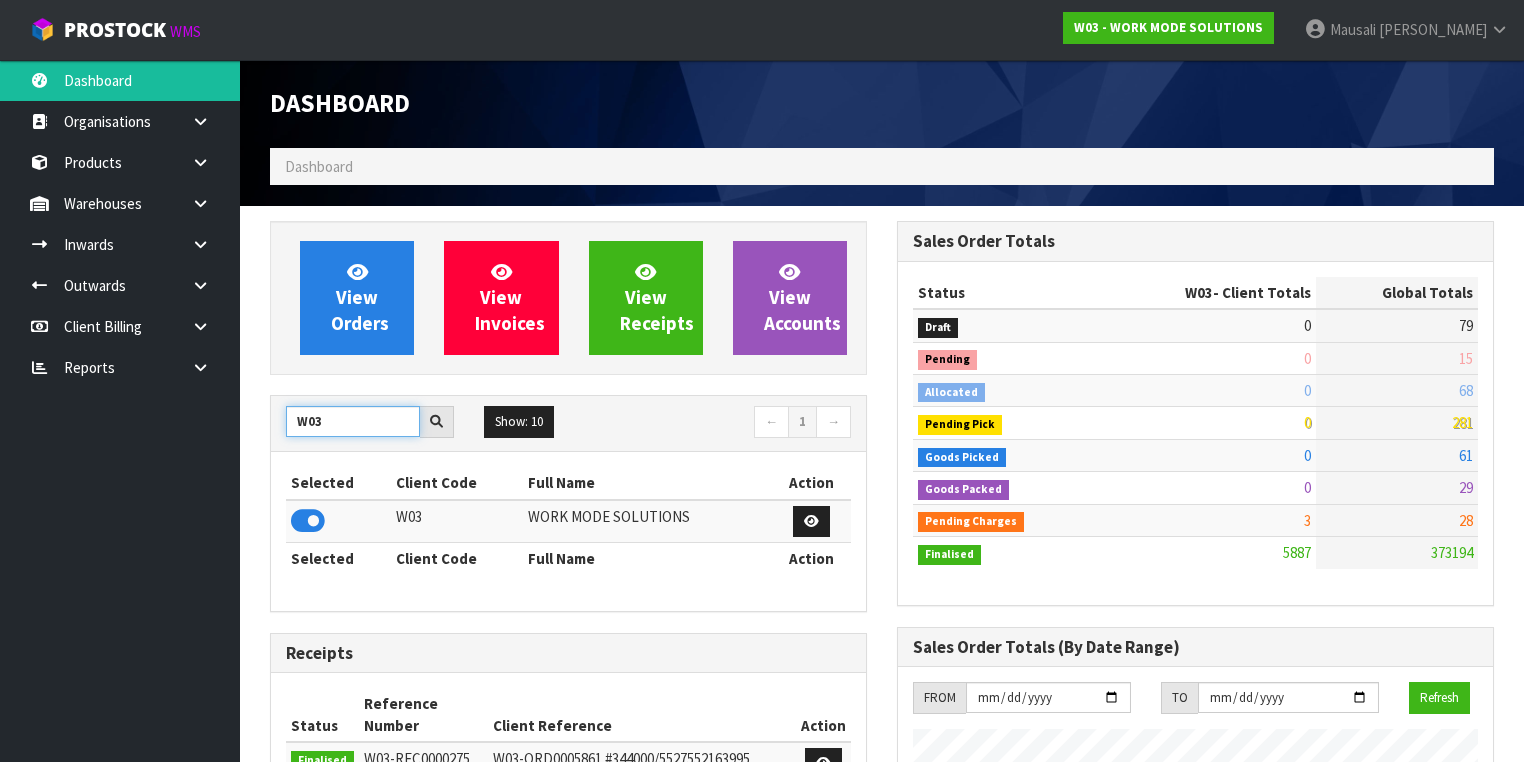 drag, startPoint x: 332, startPoint y: 428, endPoint x: 232, endPoint y: 425, distance: 100.04499 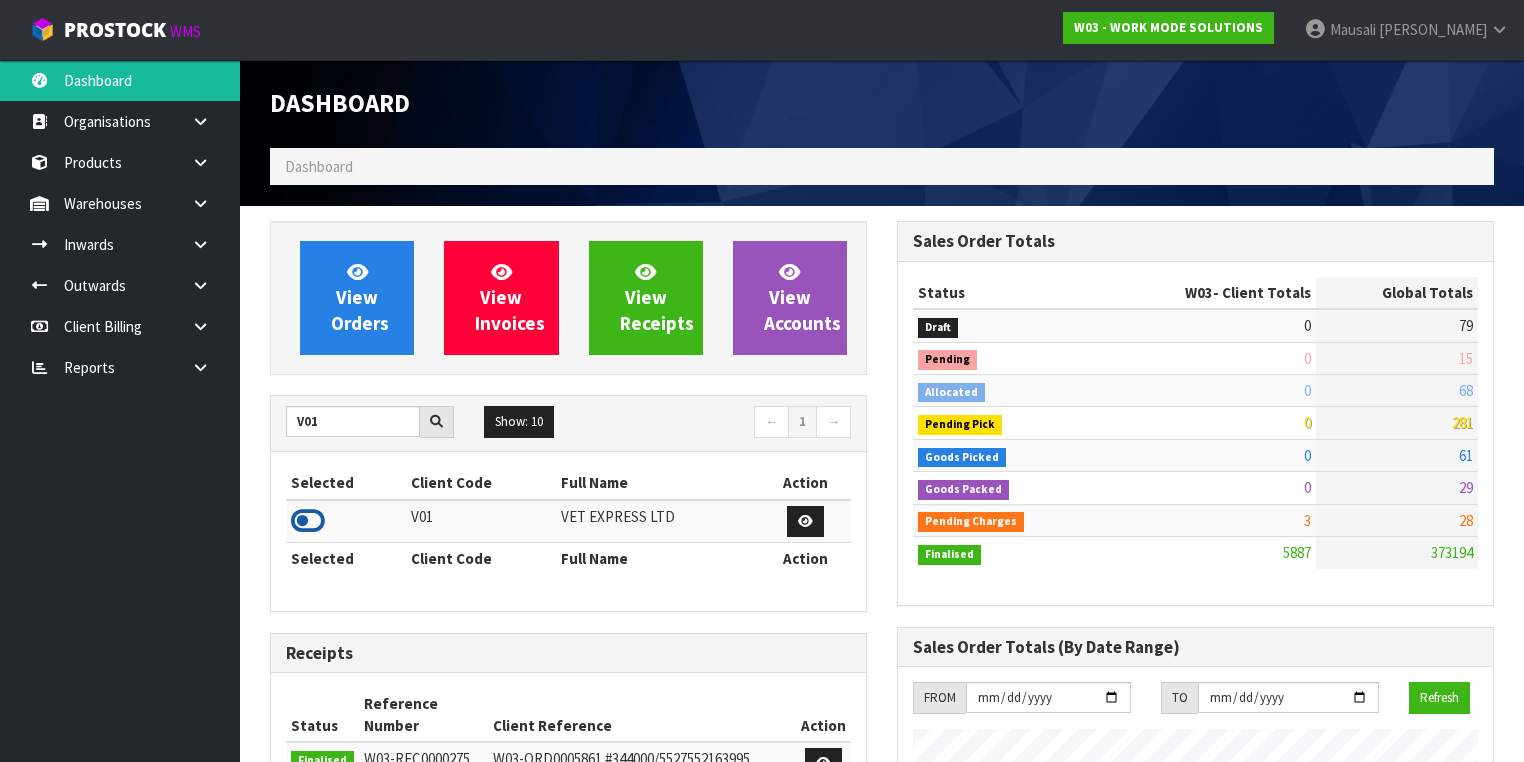 click at bounding box center [308, 521] 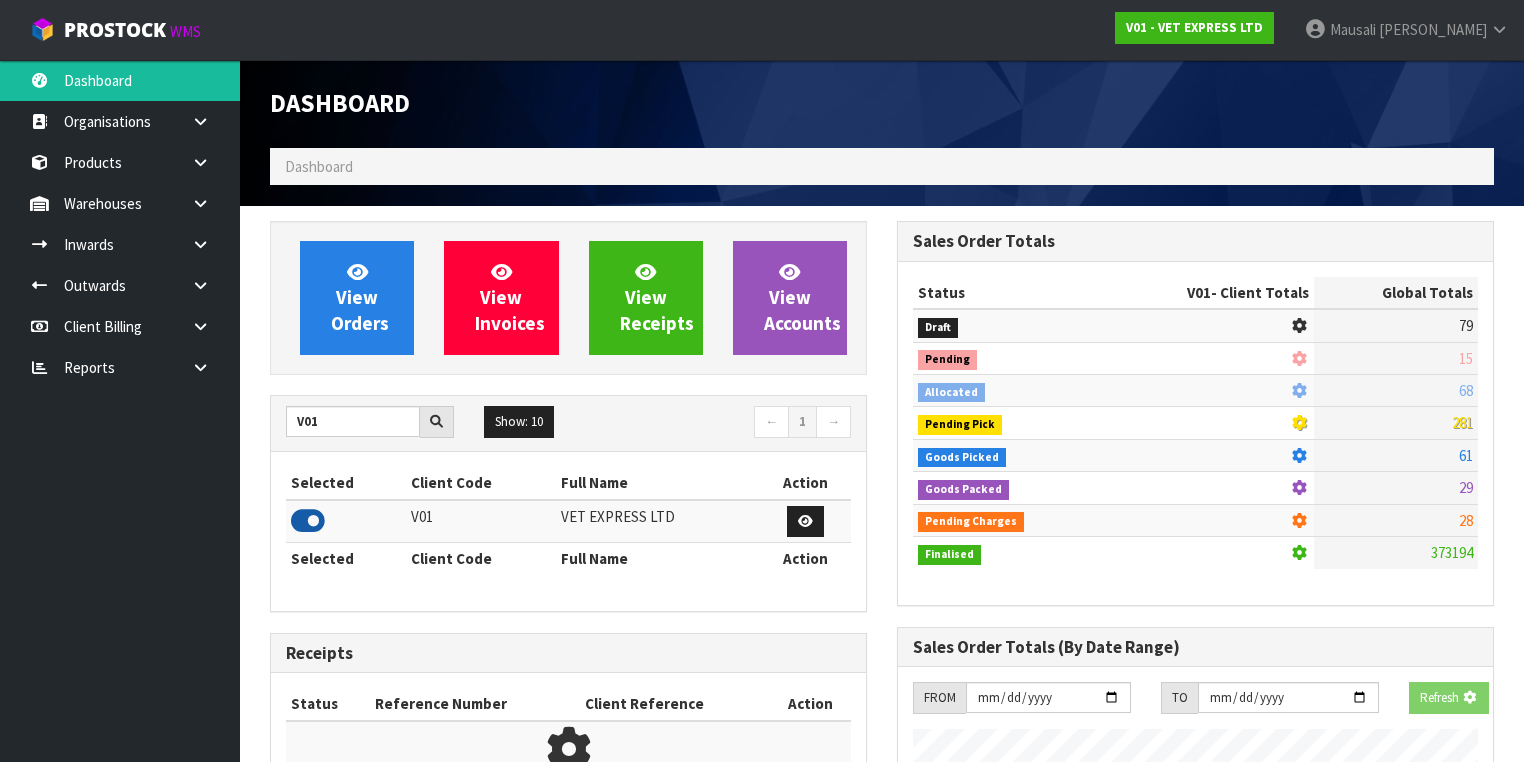 scroll, scrollTop: 1242, scrollLeft: 627, axis: both 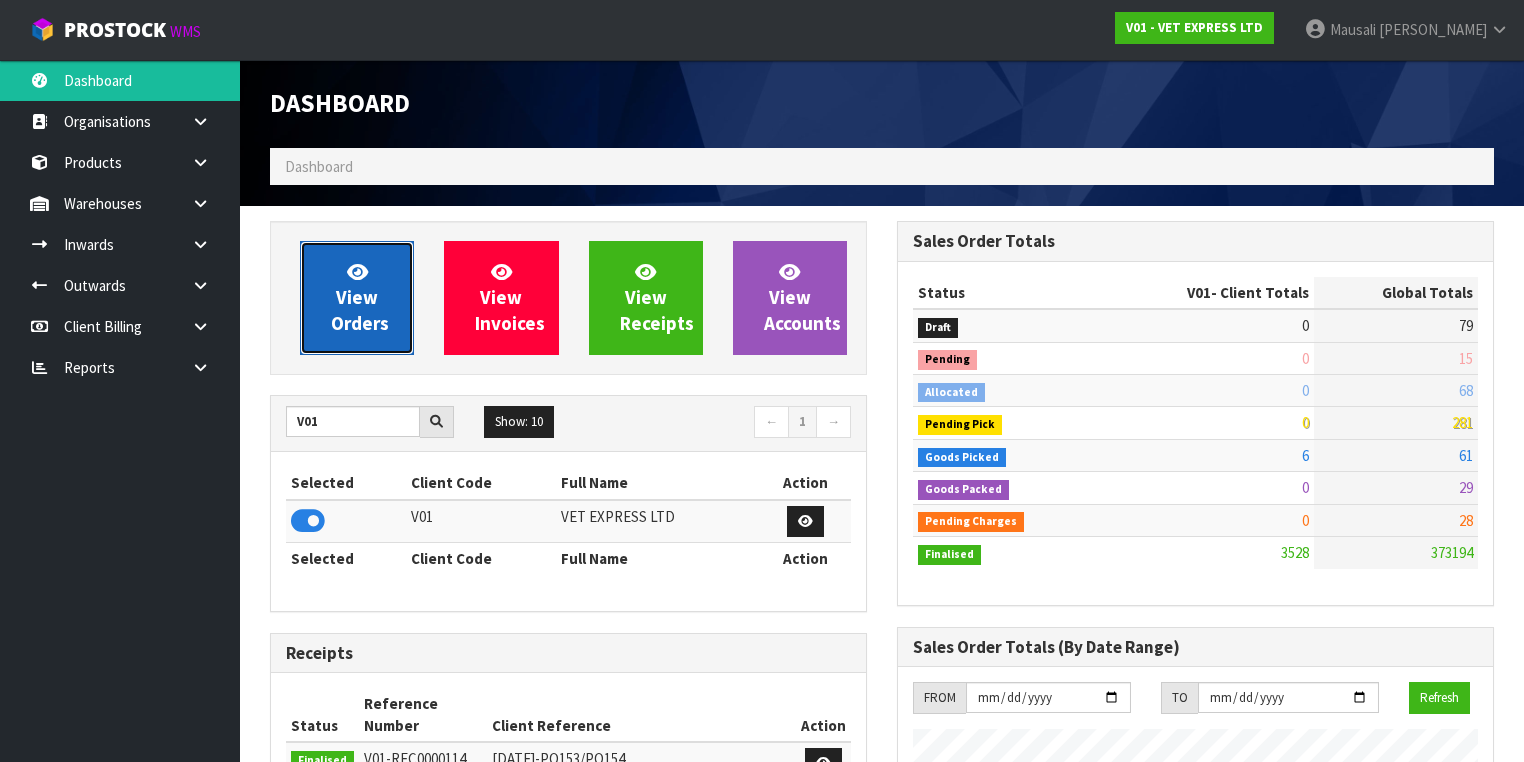 click on "View
Orders" at bounding box center [360, 297] 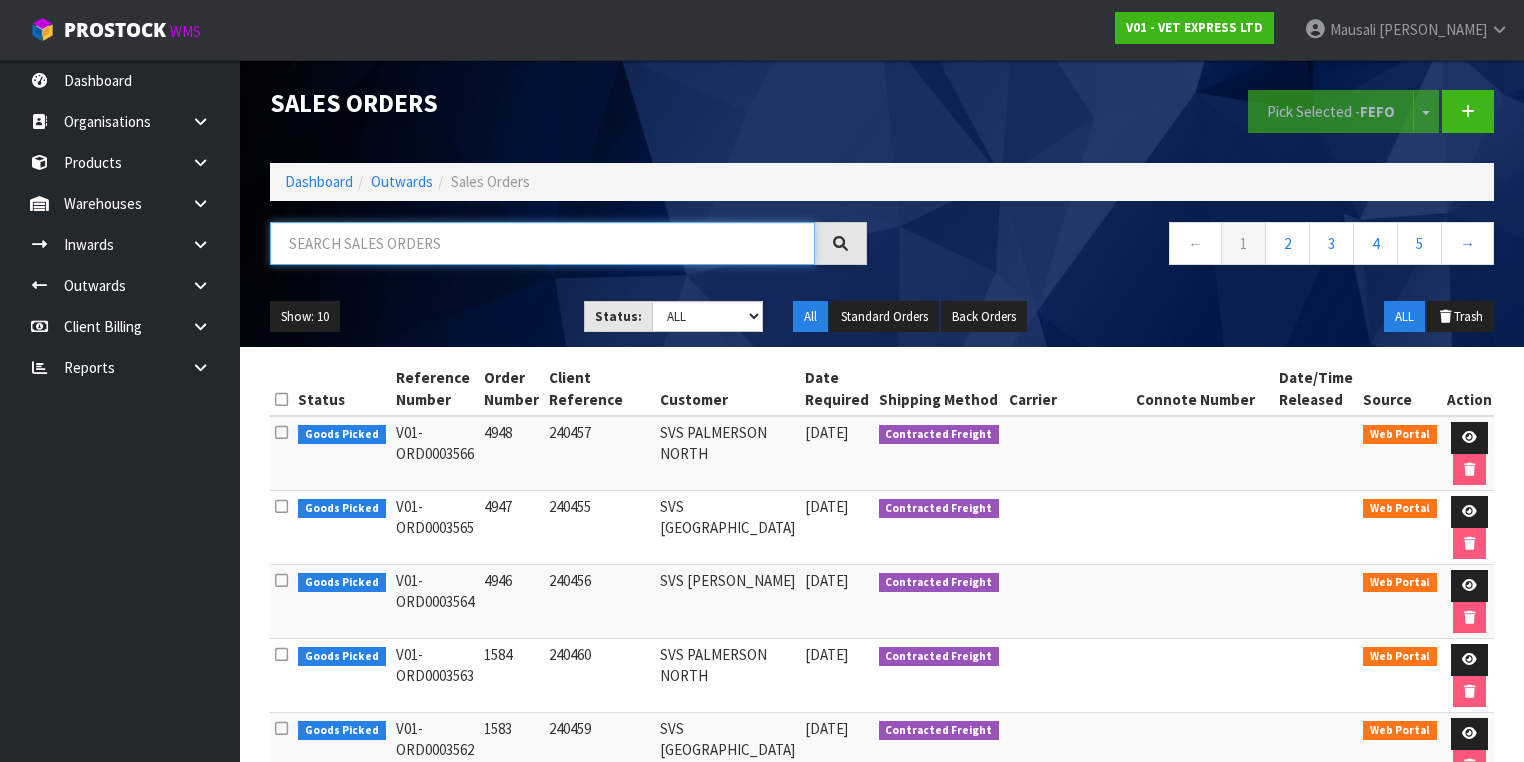 click at bounding box center [542, 243] 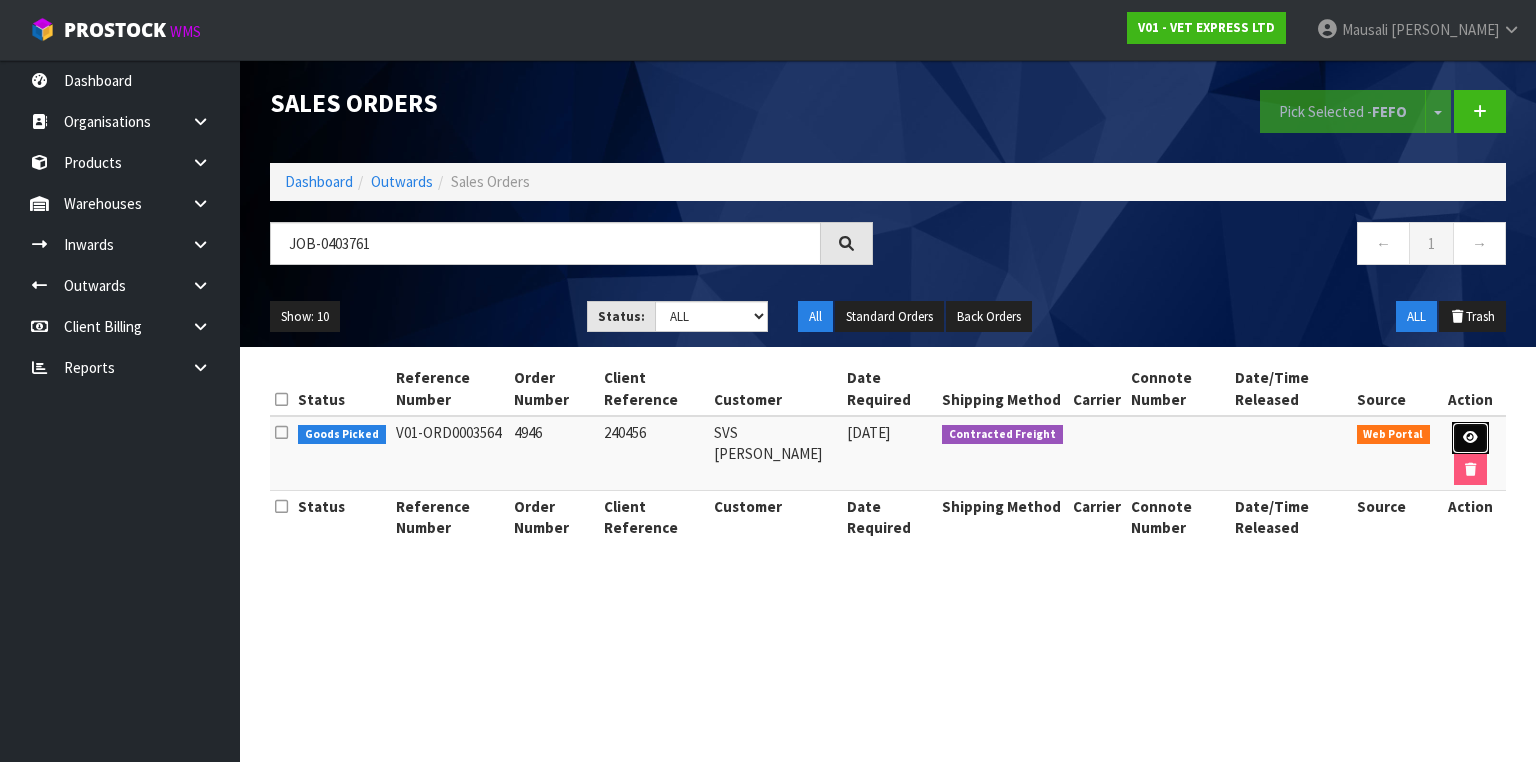 click at bounding box center (1470, 437) 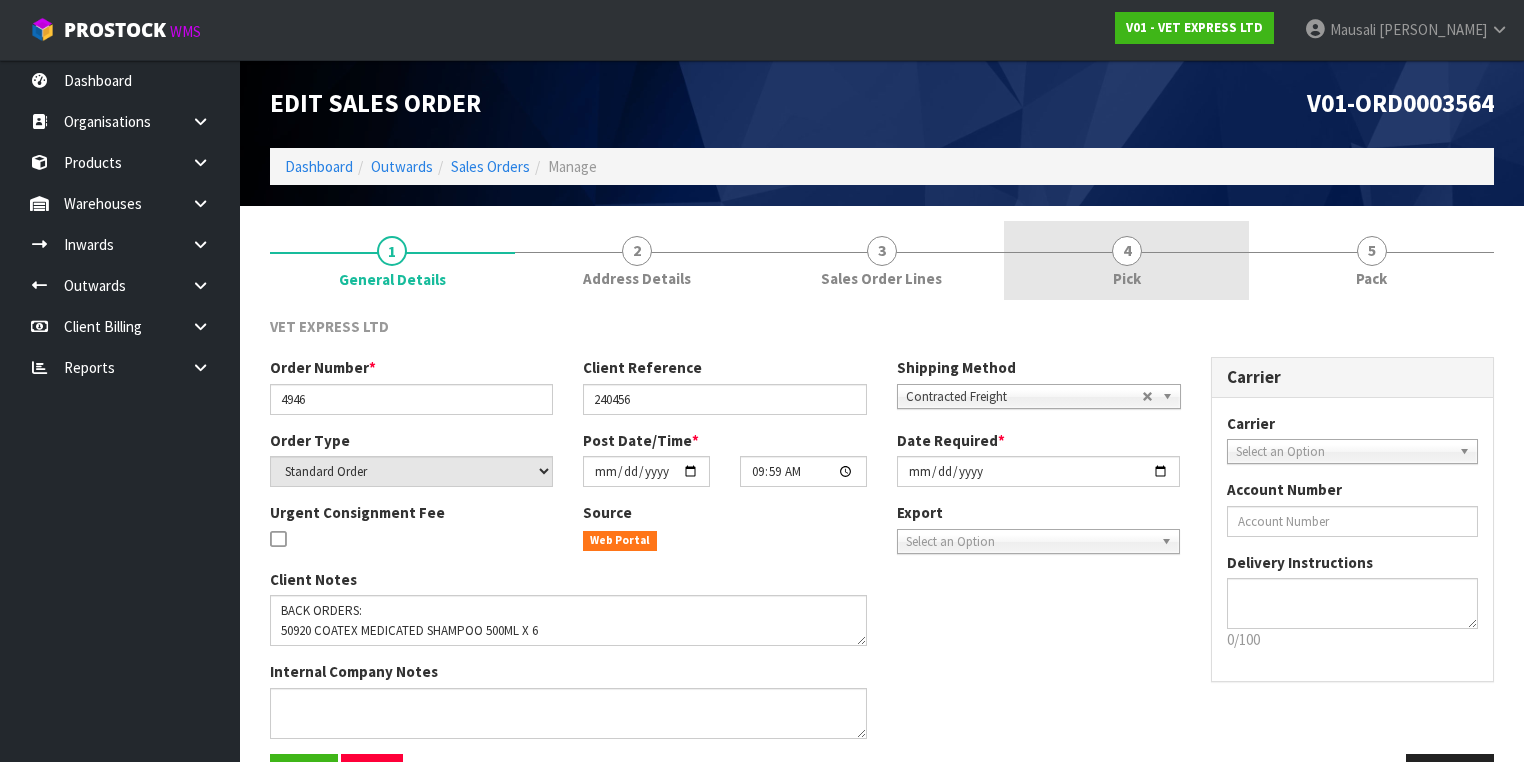 click on "4
Pick" at bounding box center [1126, 260] 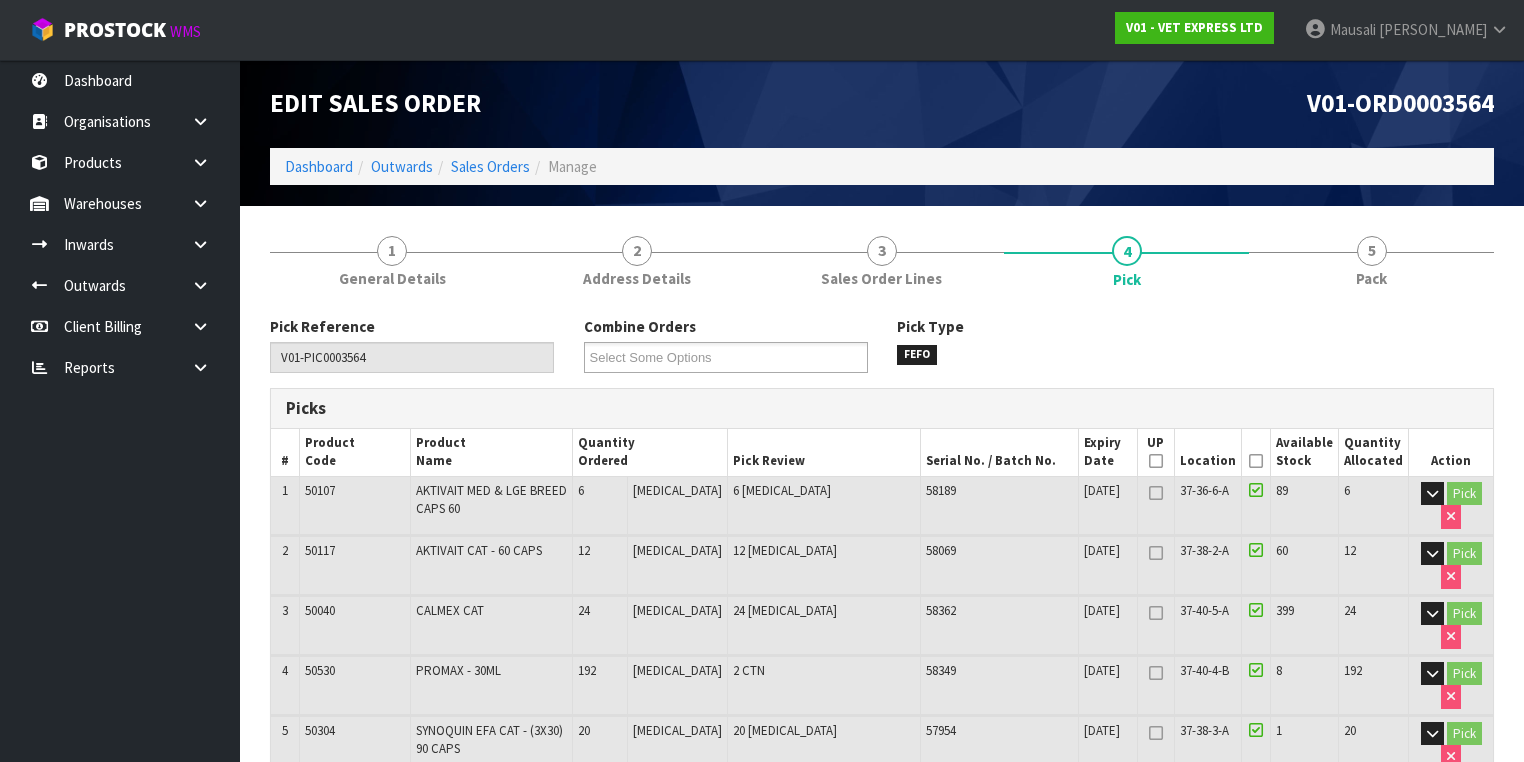 click at bounding box center [1256, 461] 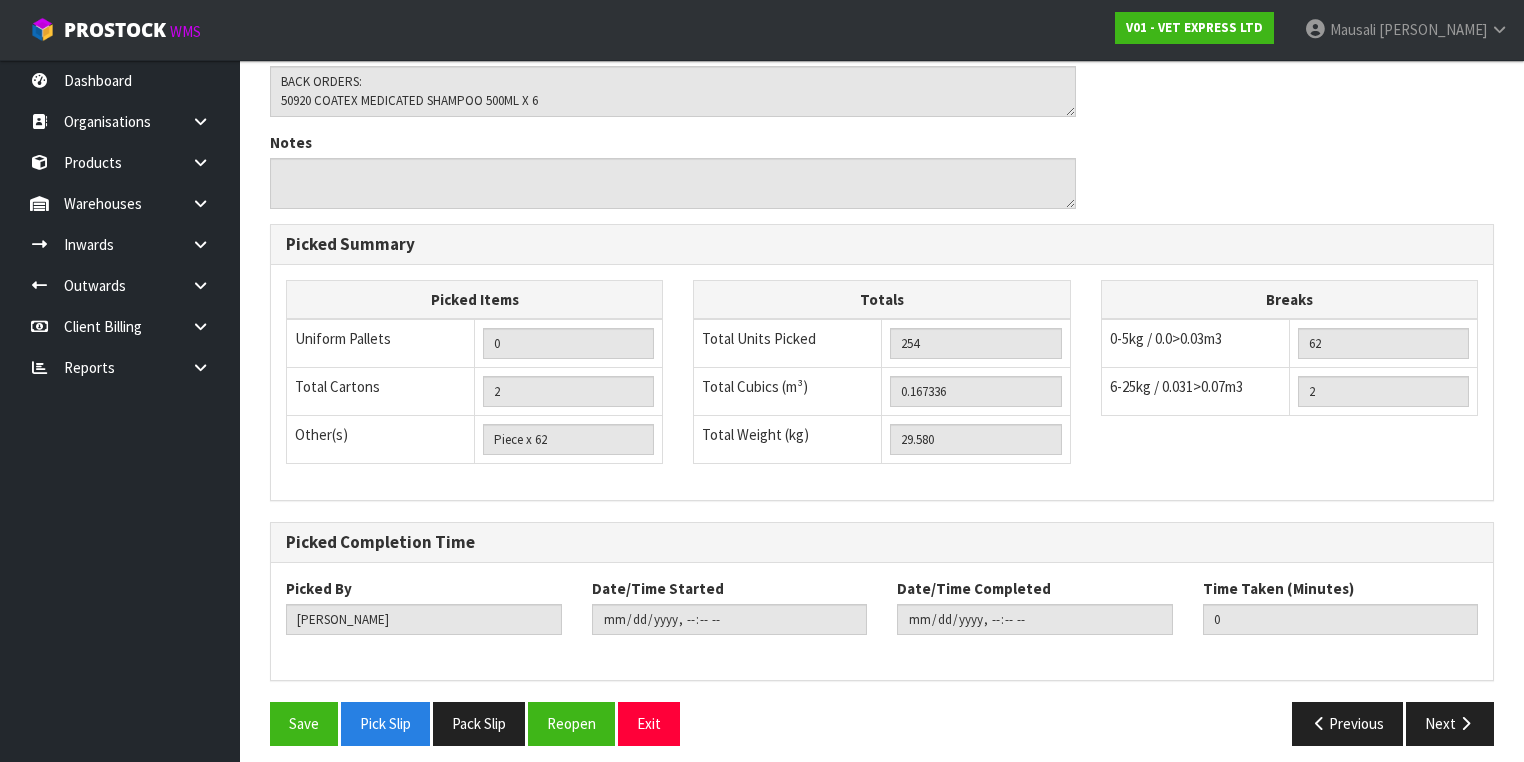 scroll, scrollTop: 876, scrollLeft: 0, axis: vertical 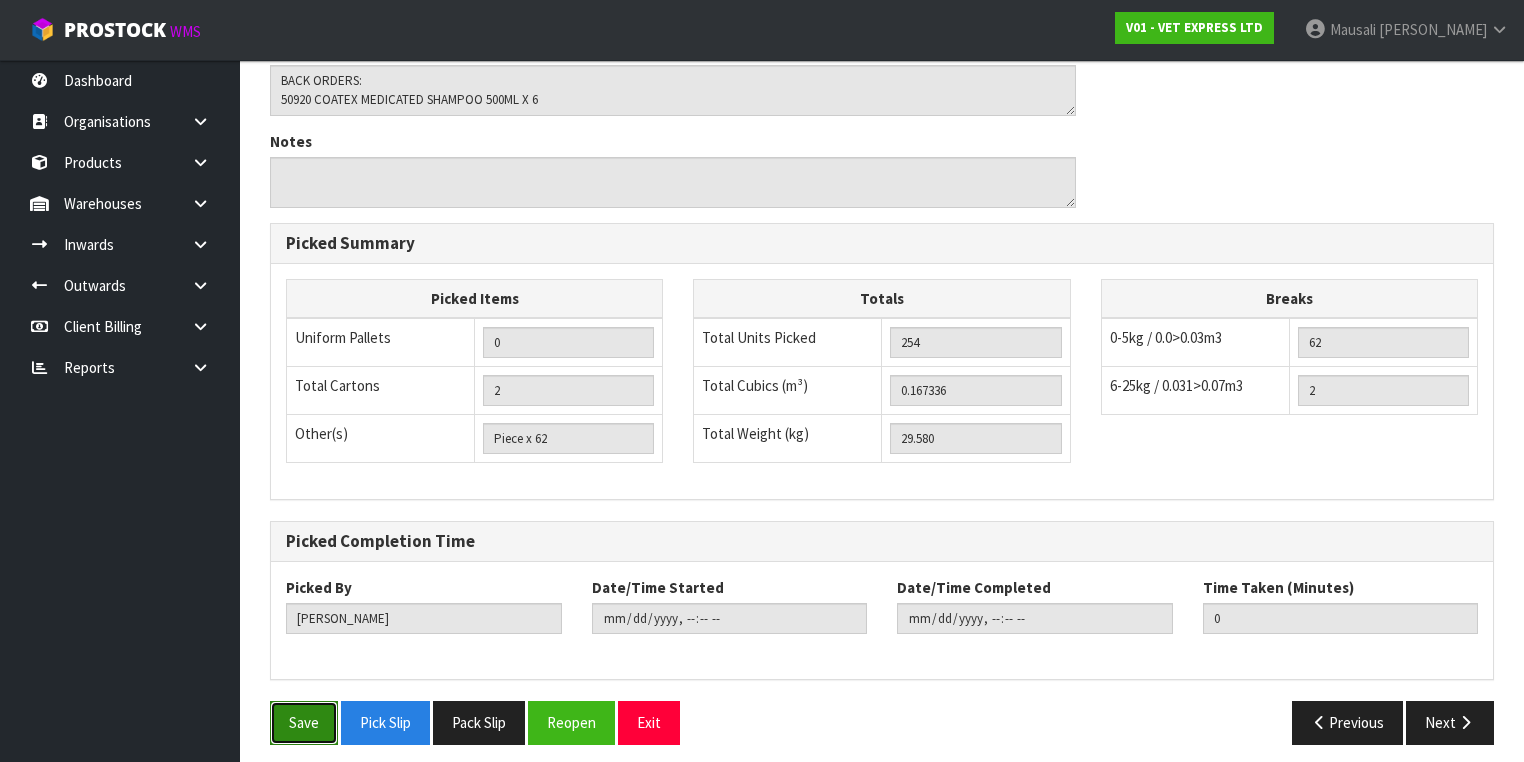 click on "Save" at bounding box center [304, 722] 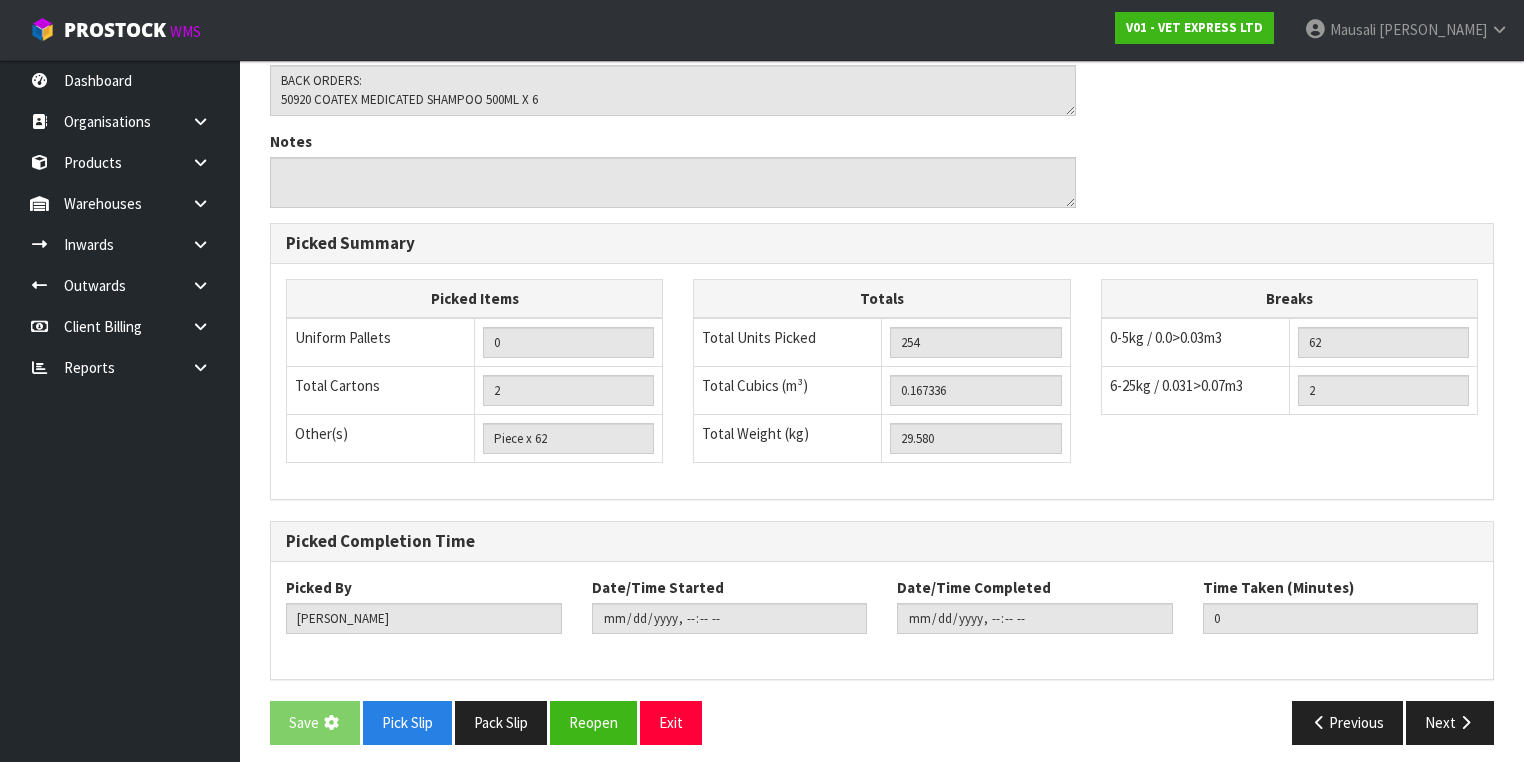 scroll, scrollTop: 0, scrollLeft: 0, axis: both 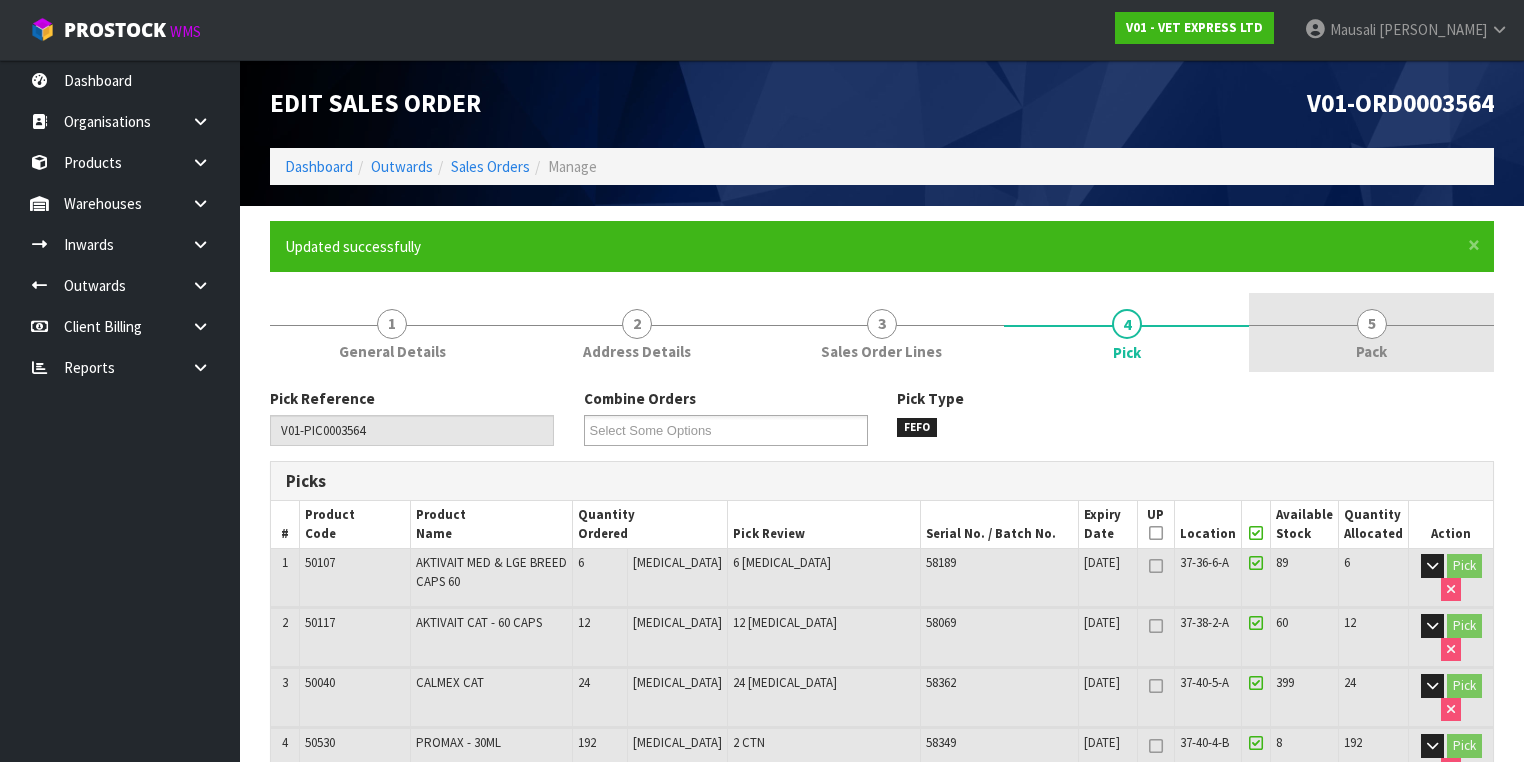 click on "5
Pack" at bounding box center (1371, 332) 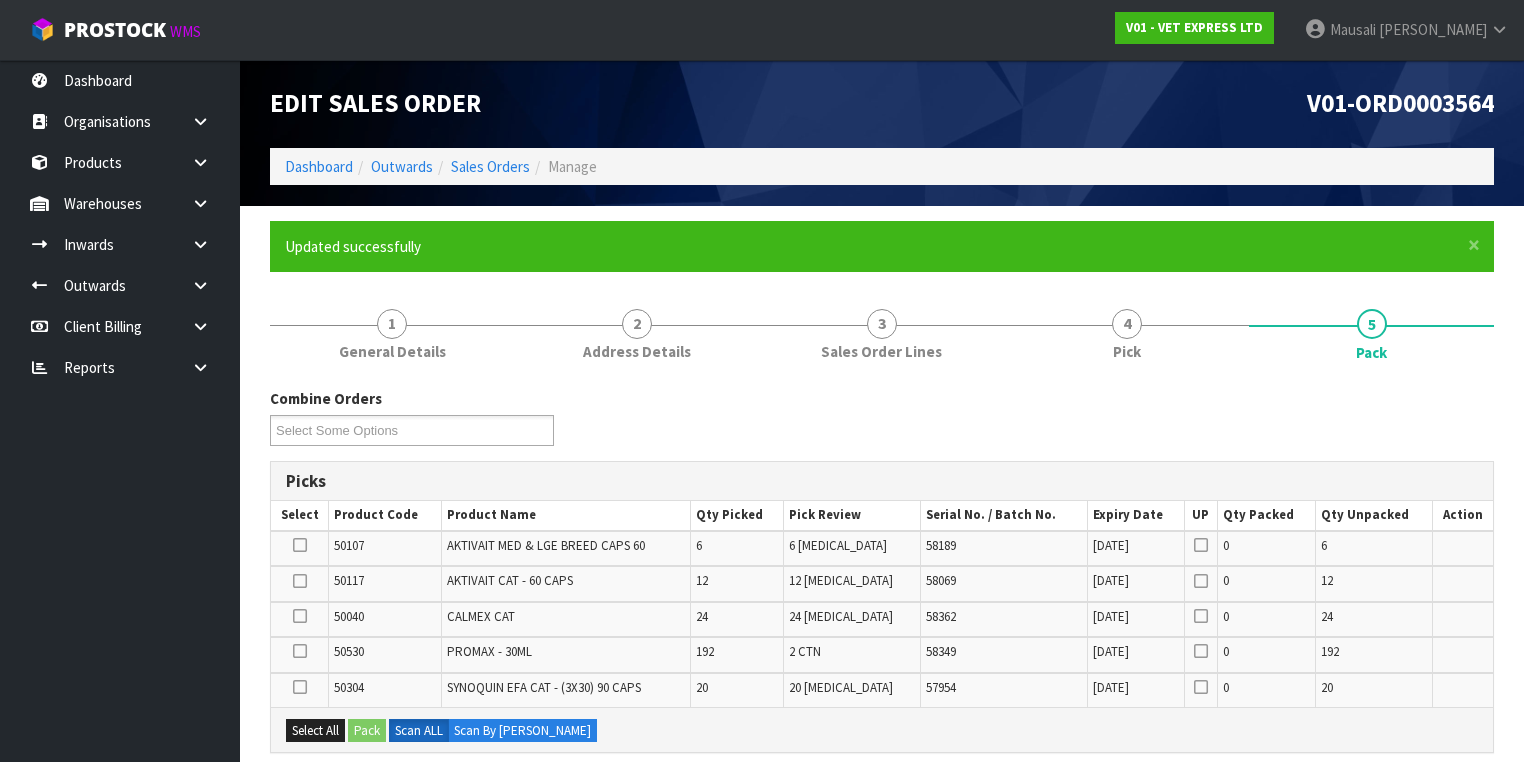 scroll, scrollTop: 400, scrollLeft: 0, axis: vertical 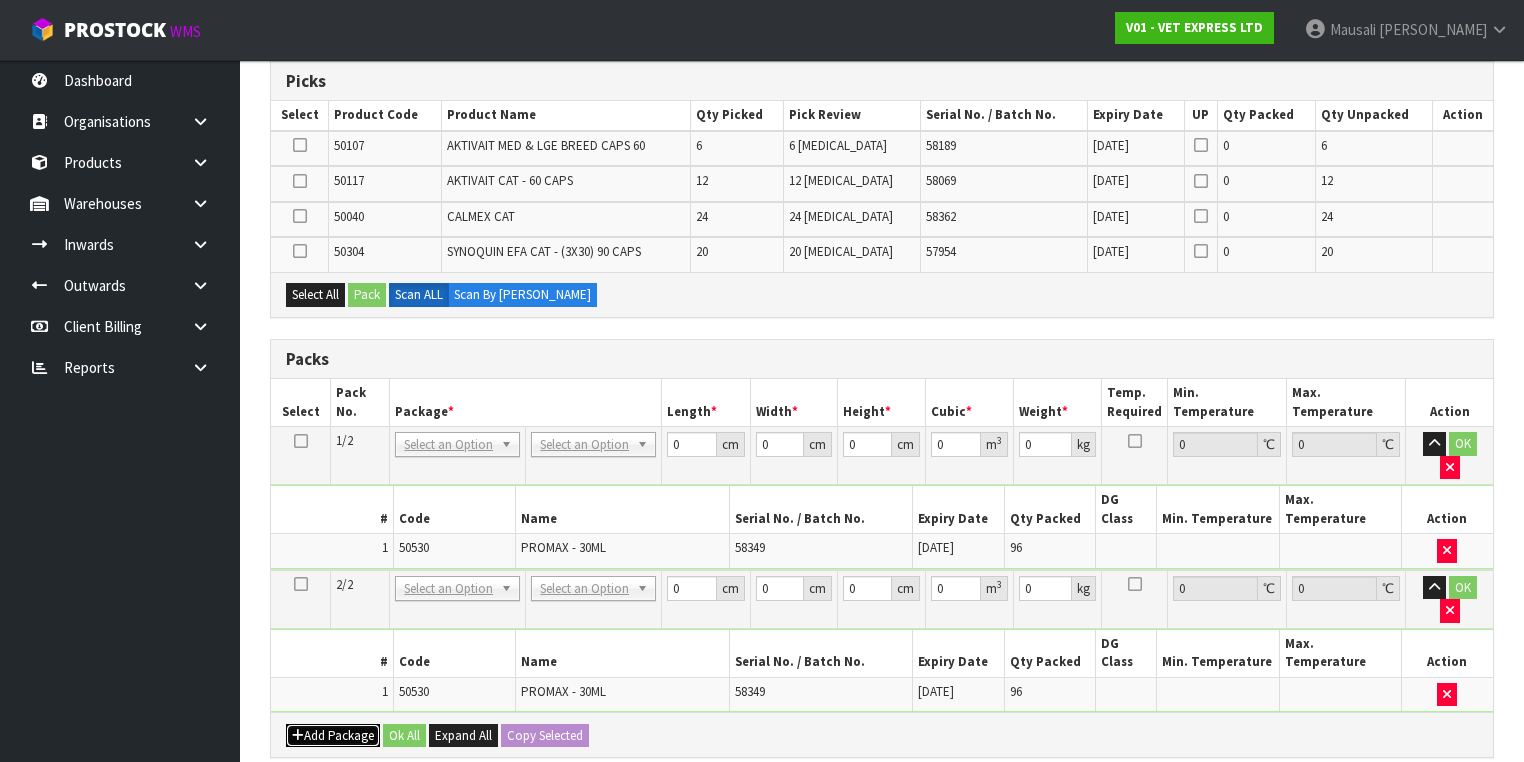 click on "Add Package" at bounding box center (333, 736) 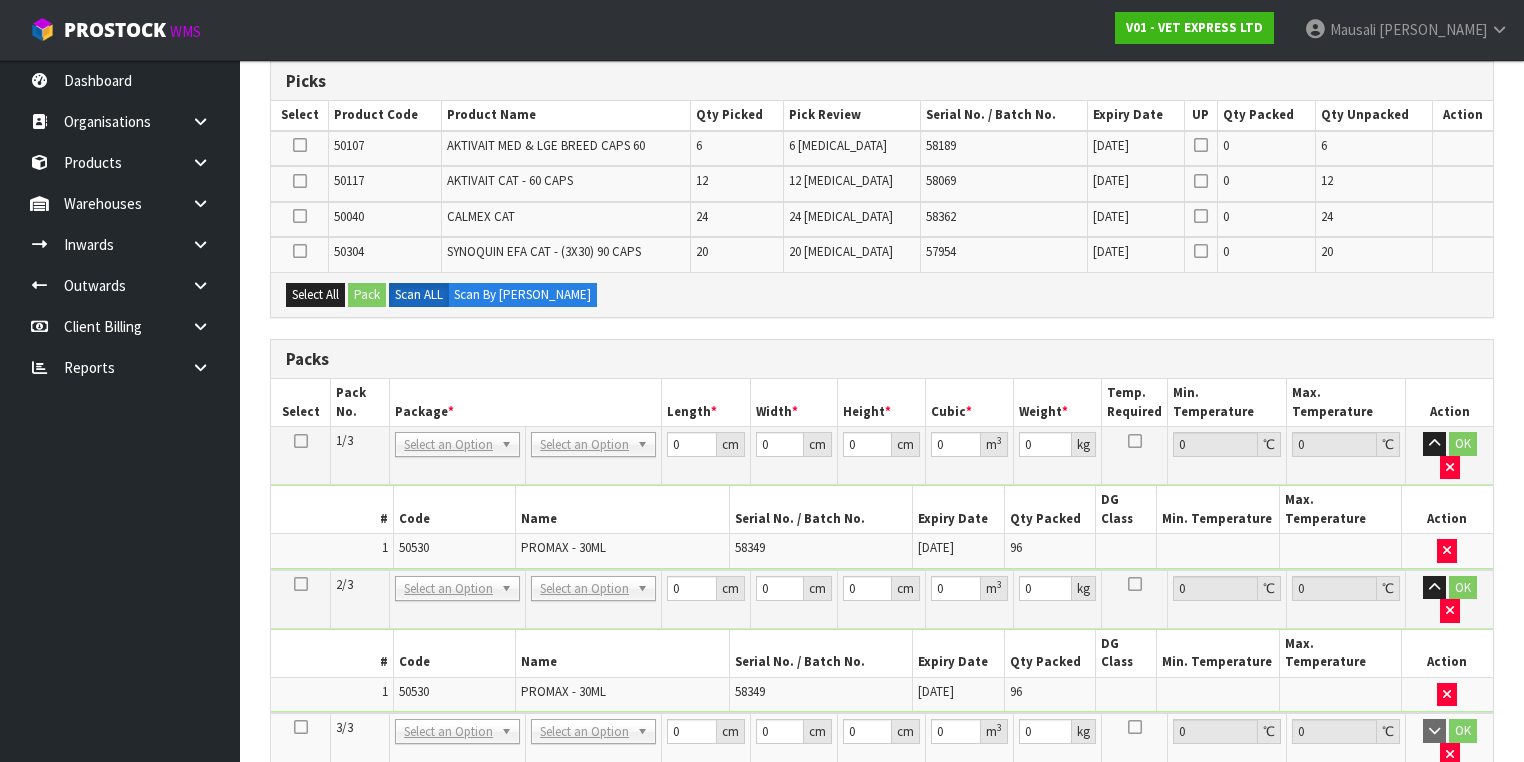 click at bounding box center (301, 727) 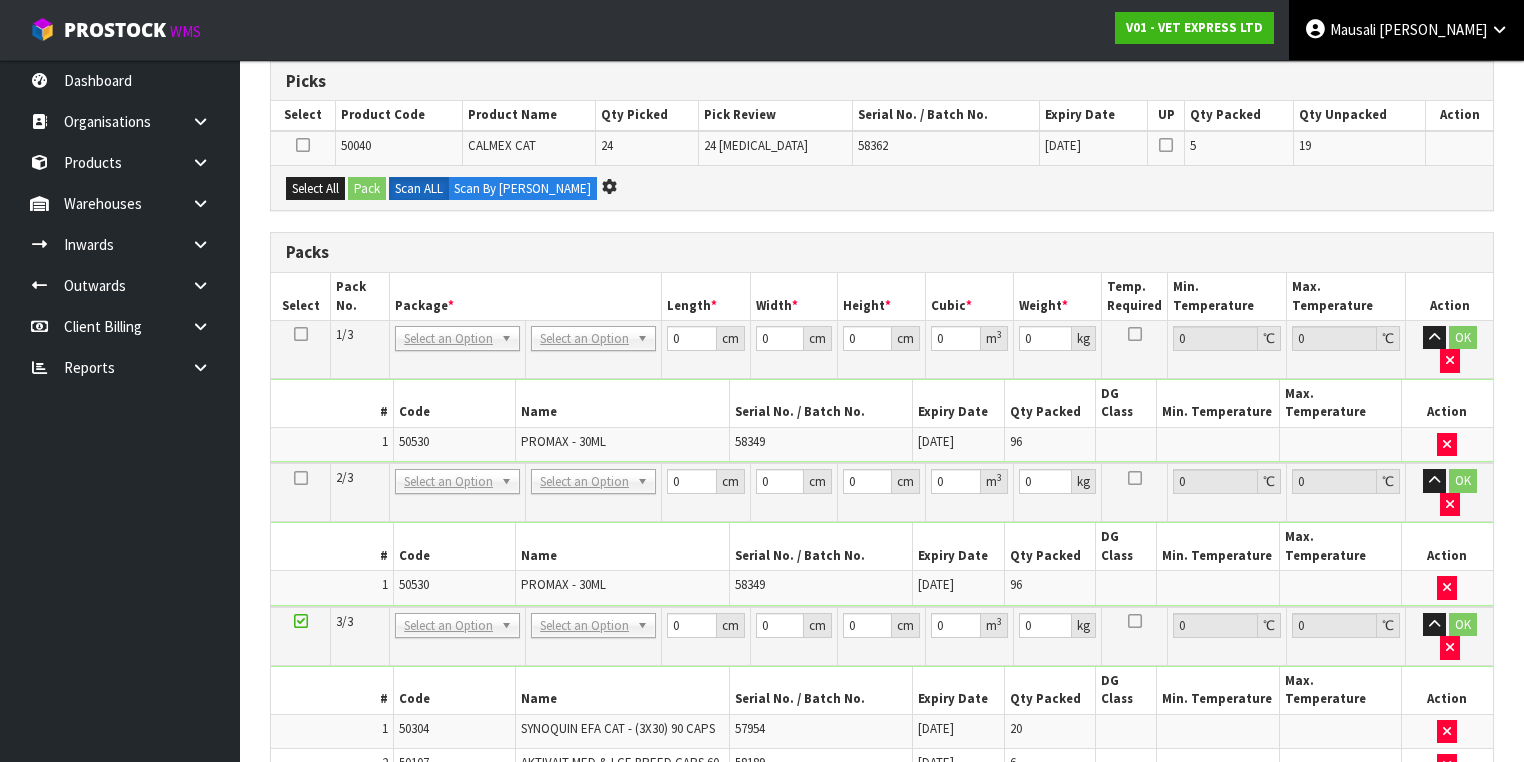 scroll, scrollTop: 0, scrollLeft: 0, axis: both 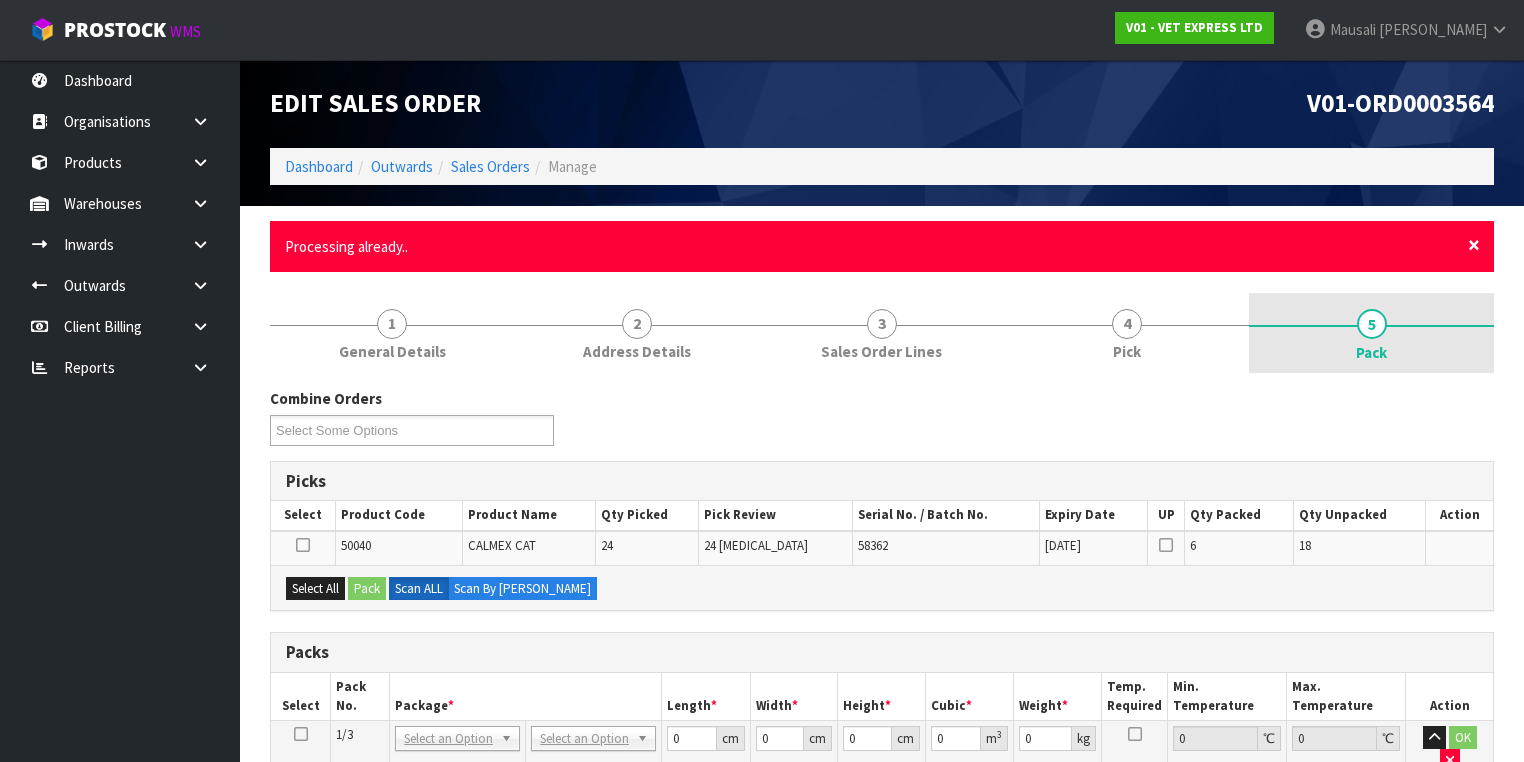click on "×" at bounding box center [1474, 245] 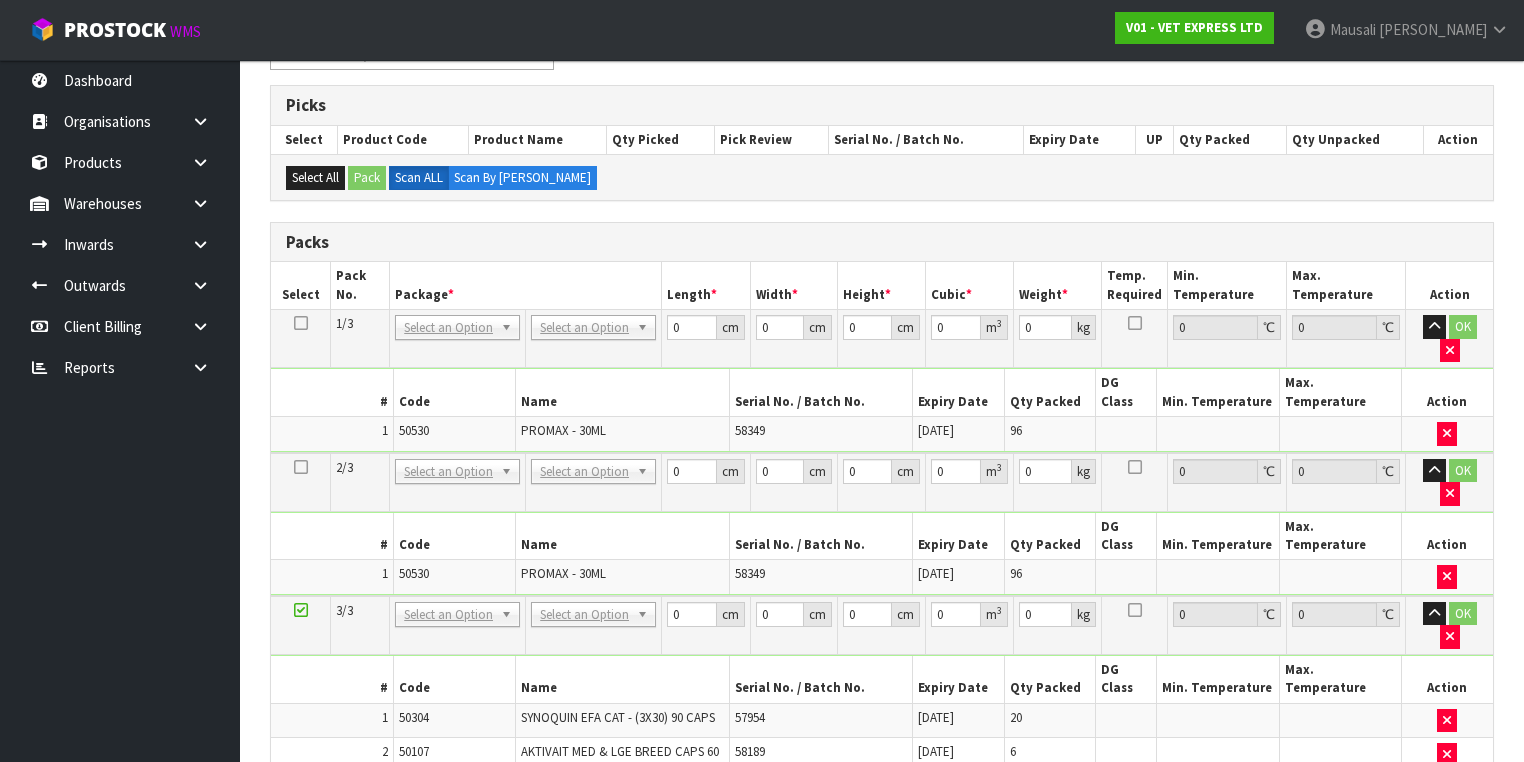 scroll, scrollTop: 320, scrollLeft: 0, axis: vertical 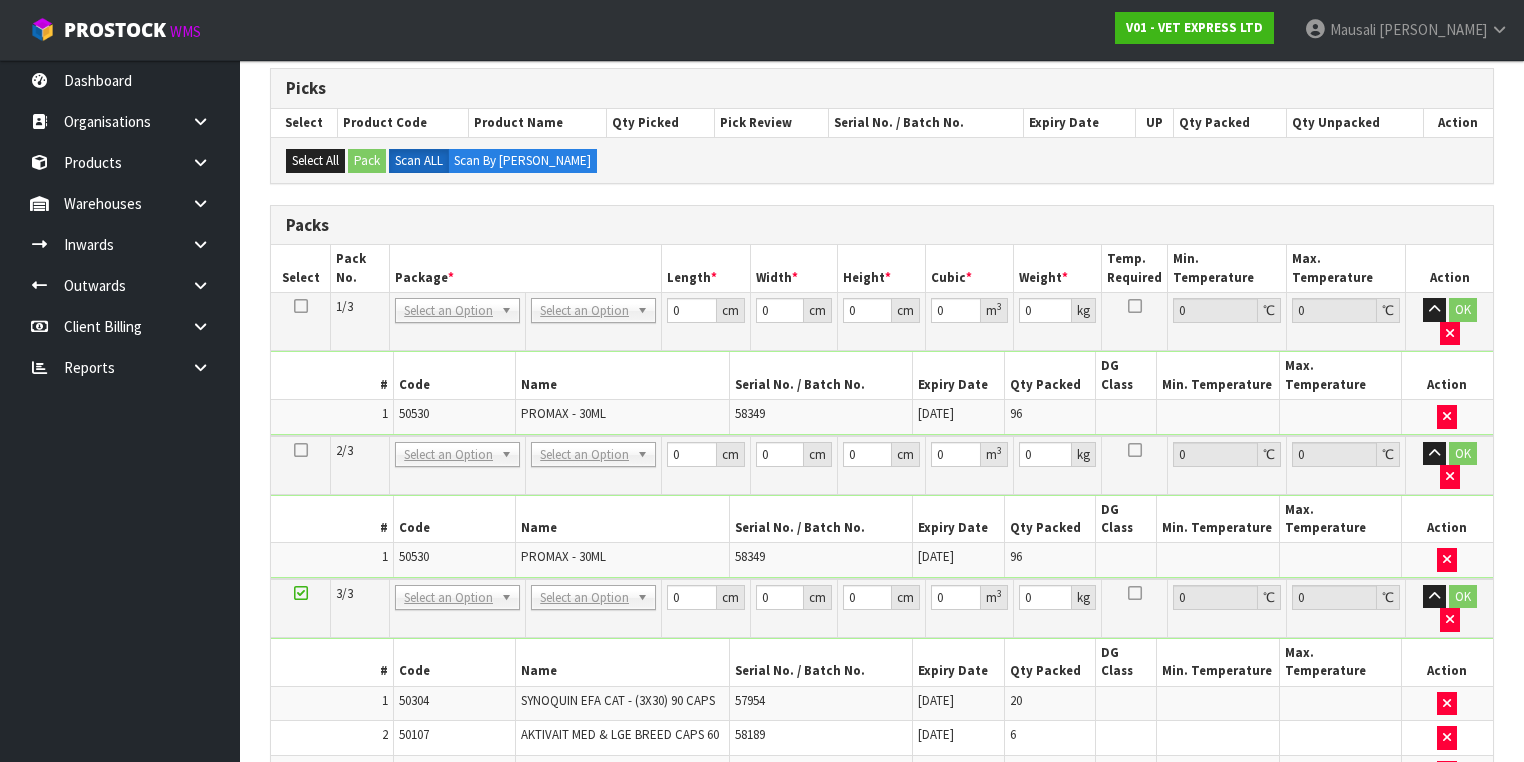 click at bounding box center (301, 306) 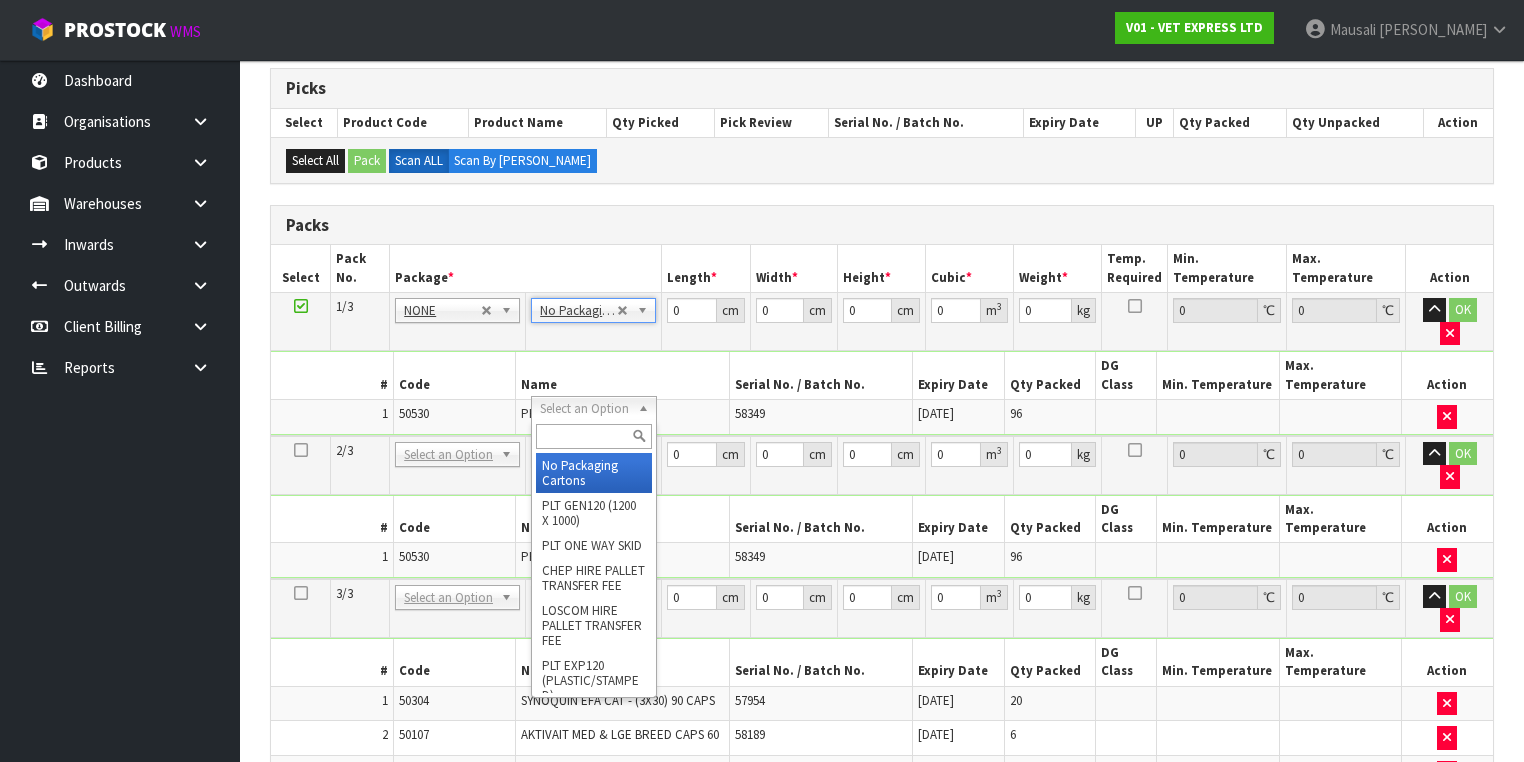 drag, startPoint x: 586, startPoint y: 416, endPoint x: 579, endPoint y: 448, distance: 32.75668 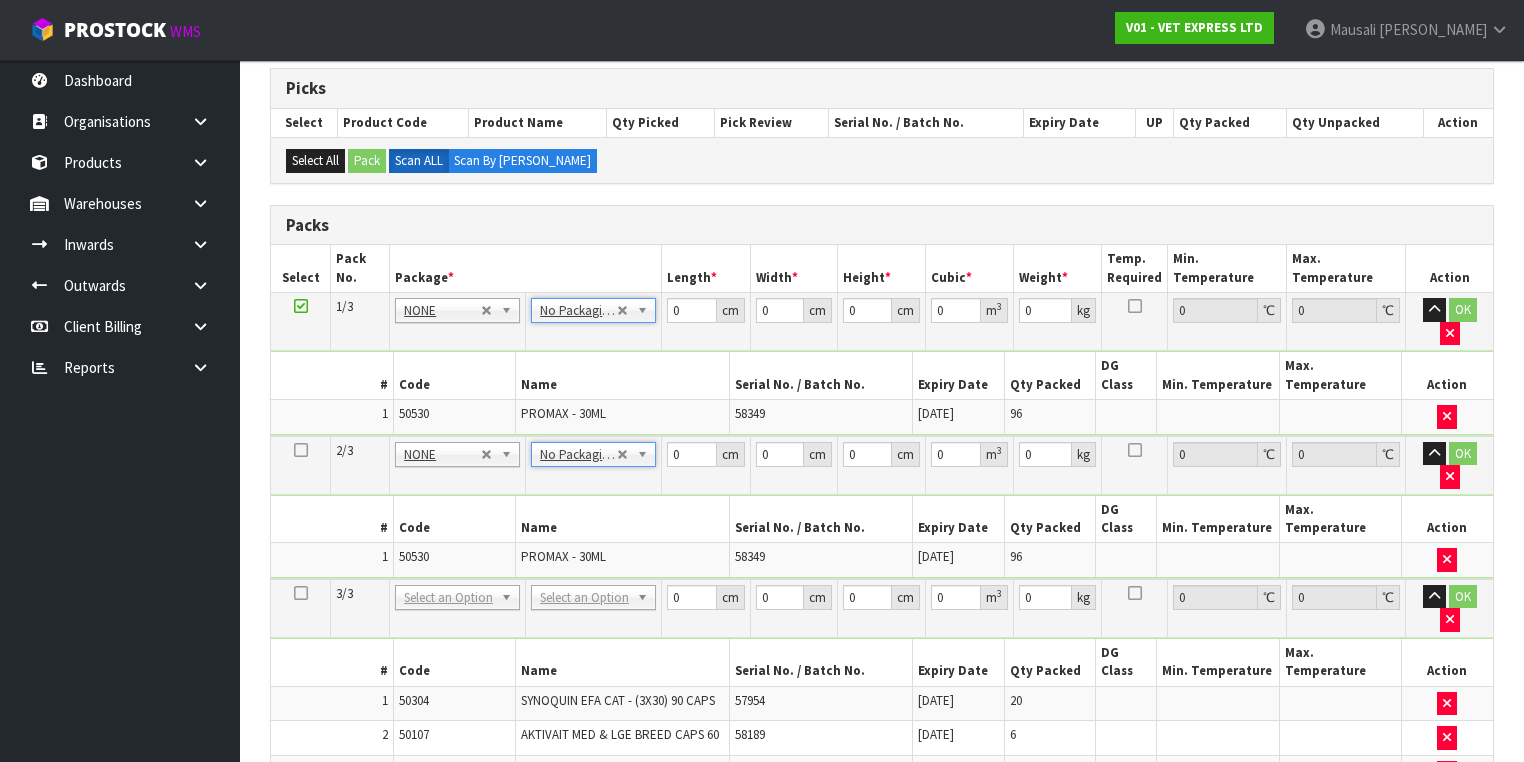 drag, startPoint x: 571, startPoint y: 506, endPoint x: 564, endPoint y: 533, distance: 27.89265 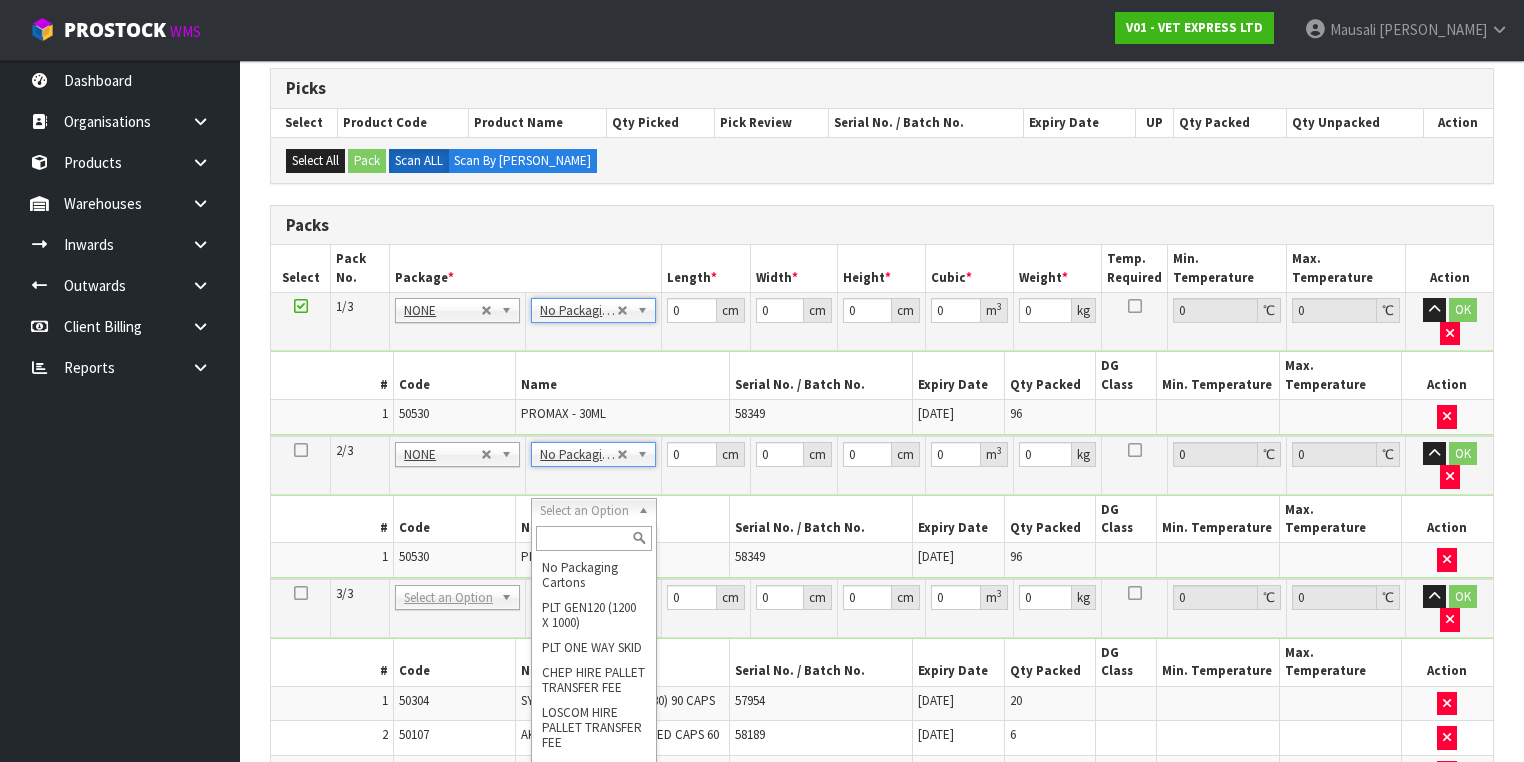 click at bounding box center [593, 538] 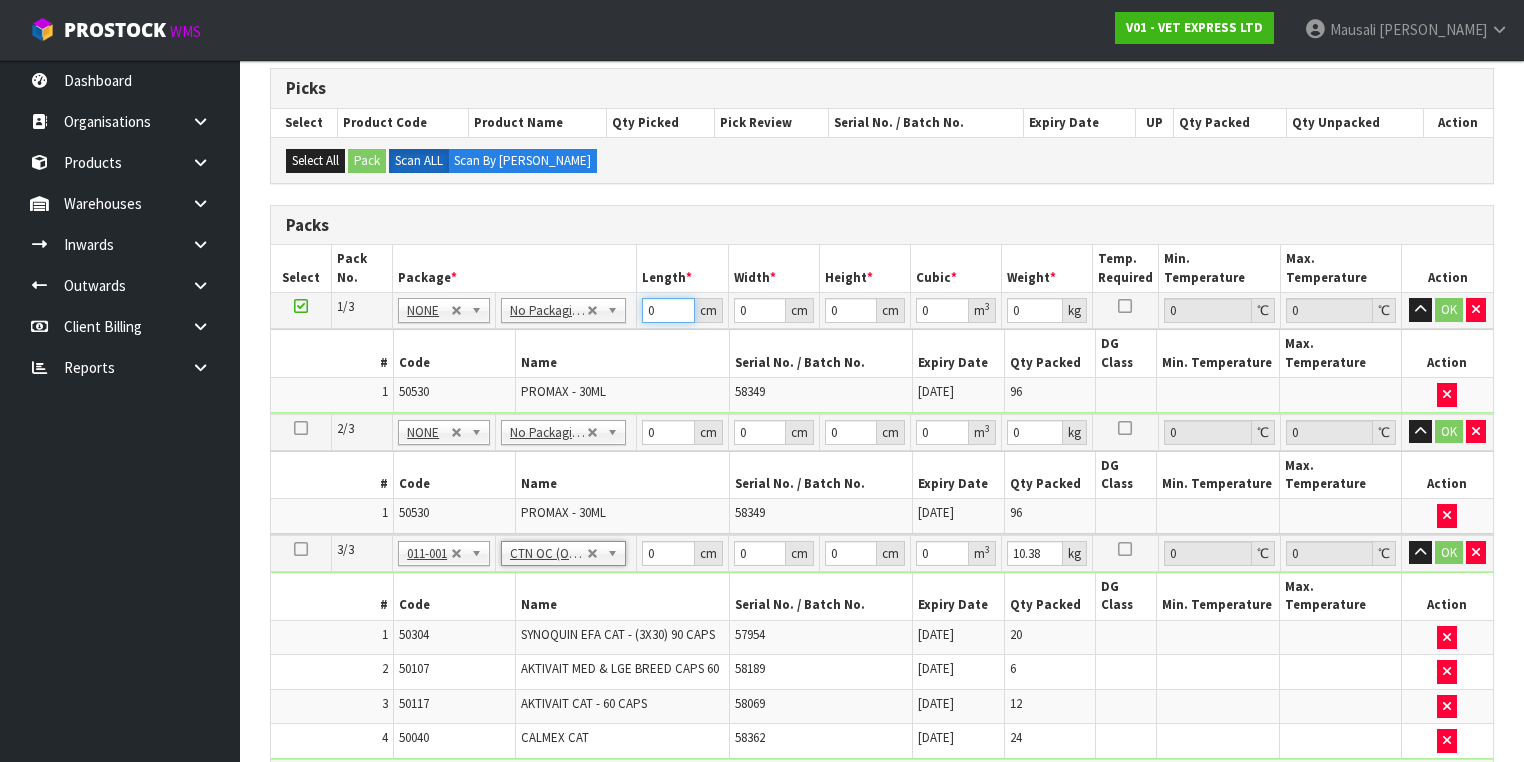 drag, startPoint x: 660, startPoint y: 314, endPoint x: 629, endPoint y: 342, distance: 41.773197 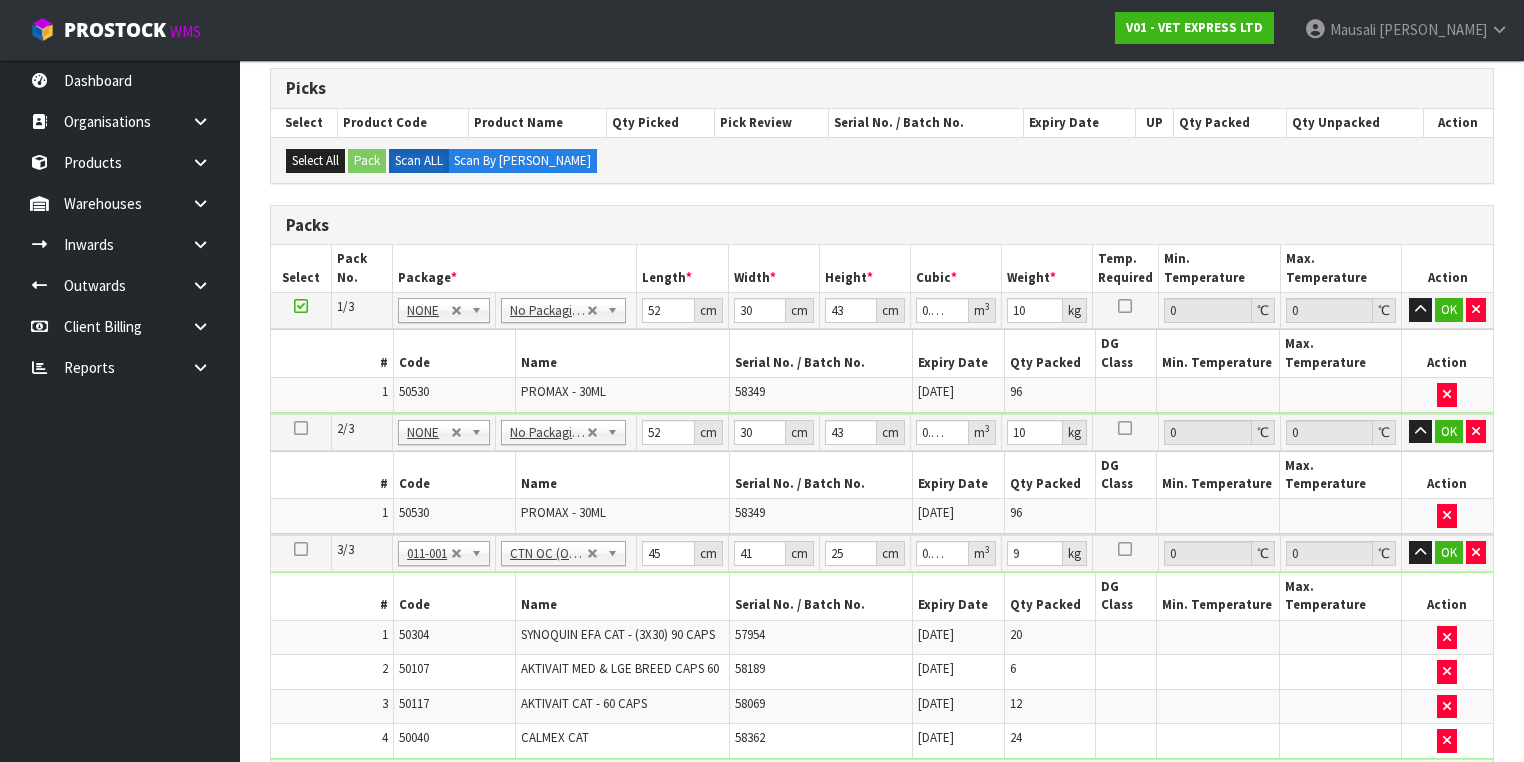 click on "Ok All" at bounding box center [404, 782] 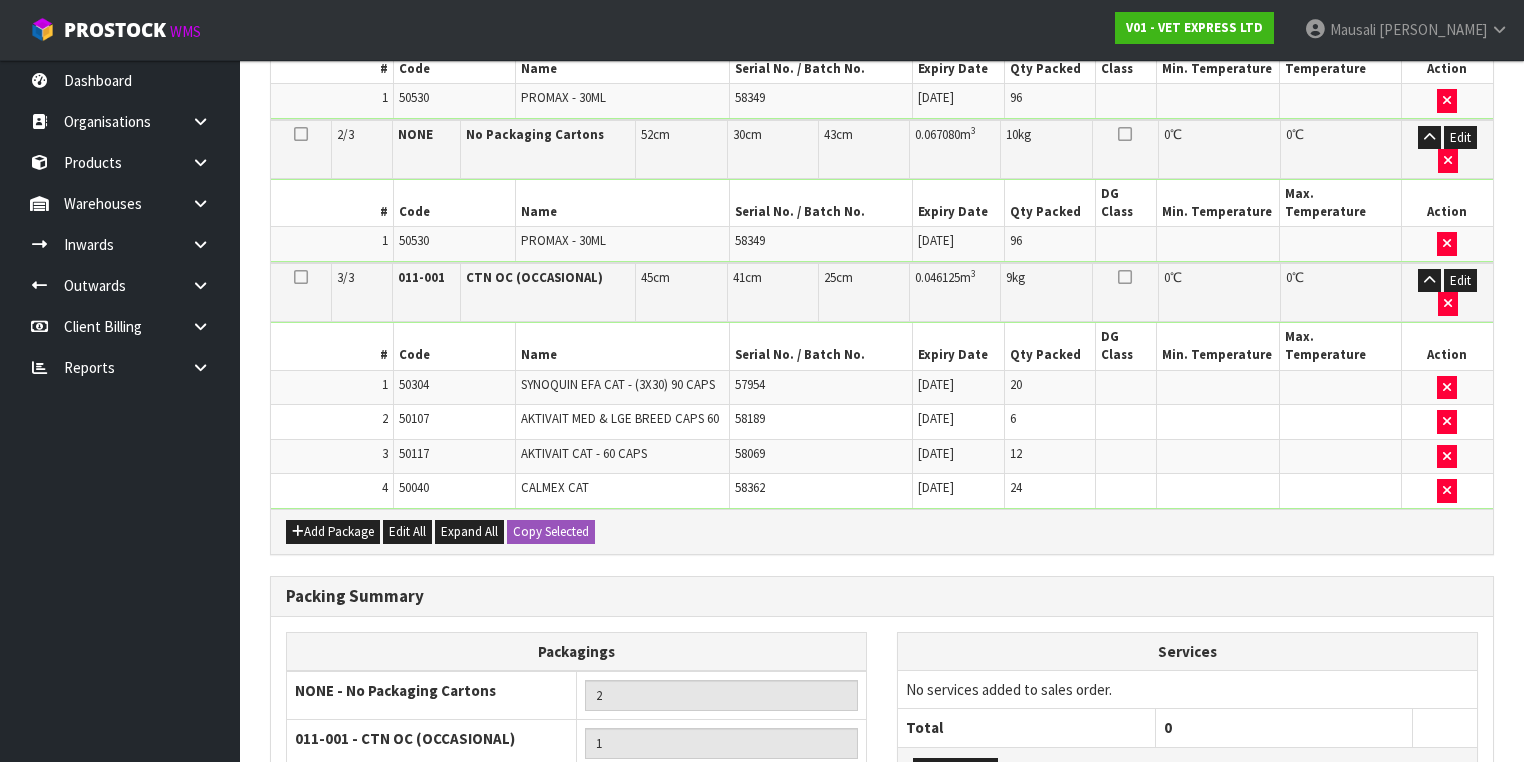 scroll, scrollTop: 716, scrollLeft: 0, axis: vertical 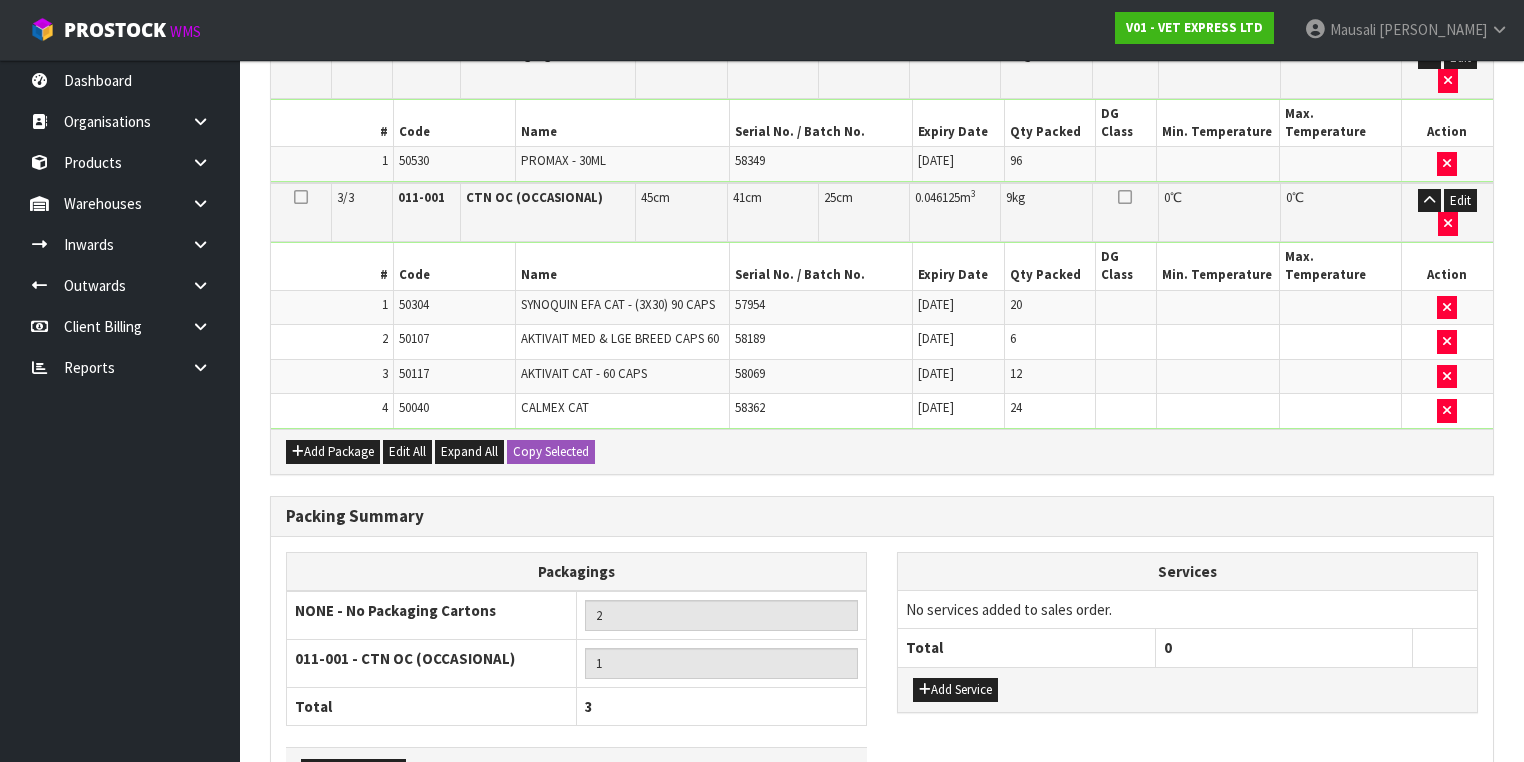 click on "Save & Confirm Packs" at bounding box center (427, 851) 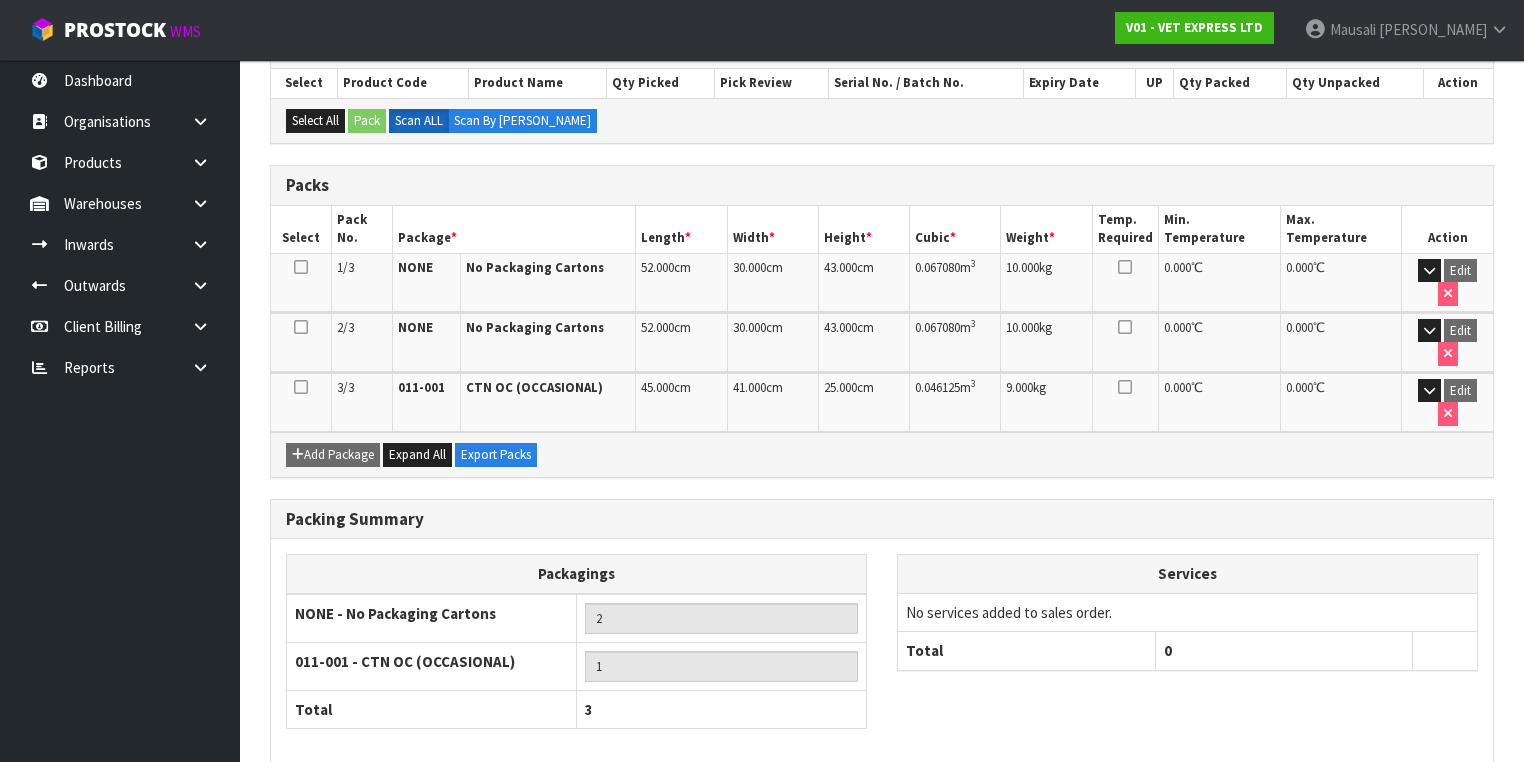 scroll, scrollTop: 451, scrollLeft: 0, axis: vertical 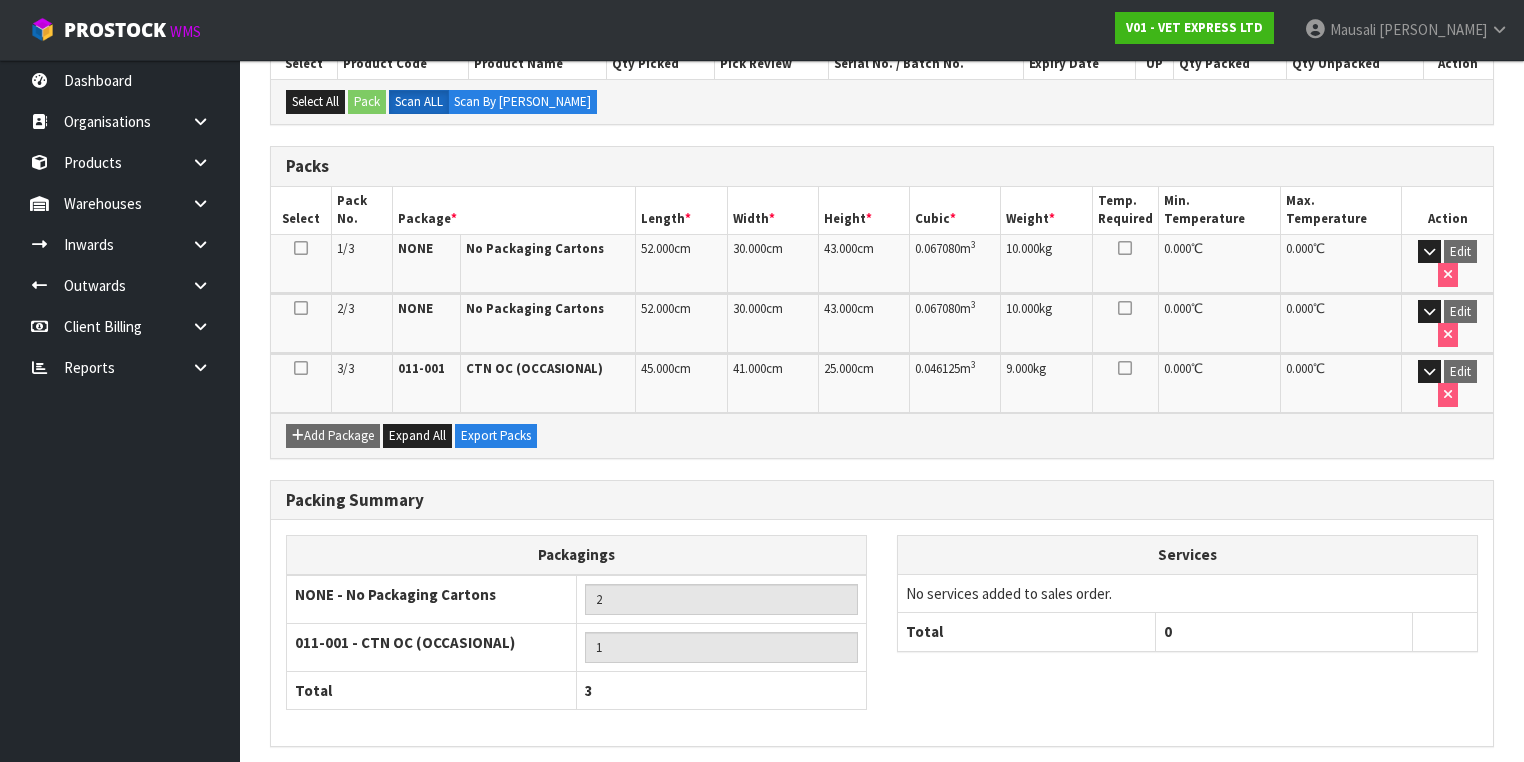 click on "Next" at bounding box center (1450, 789) 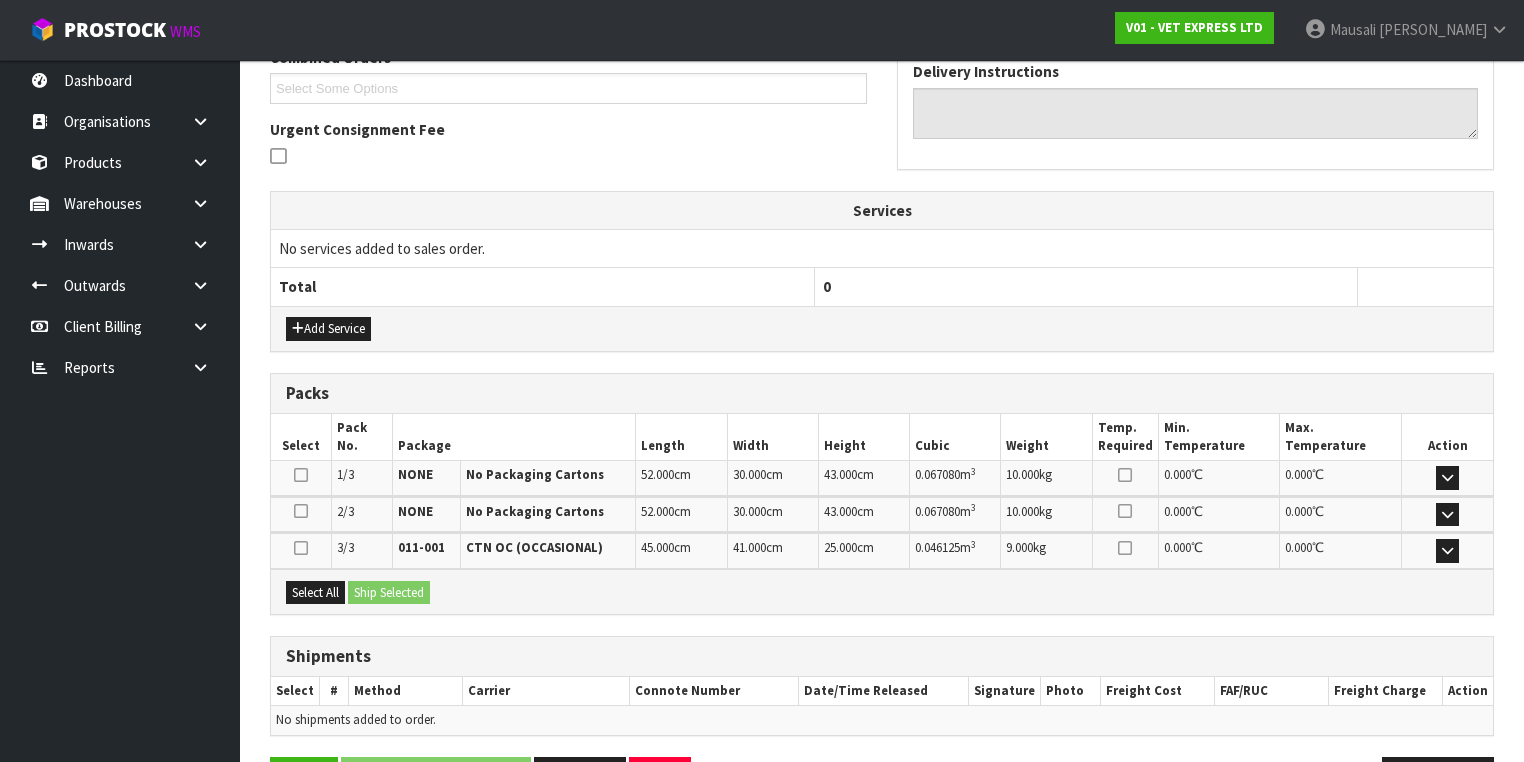 scroll, scrollTop: 600, scrollLeft: 0, axis: vertical 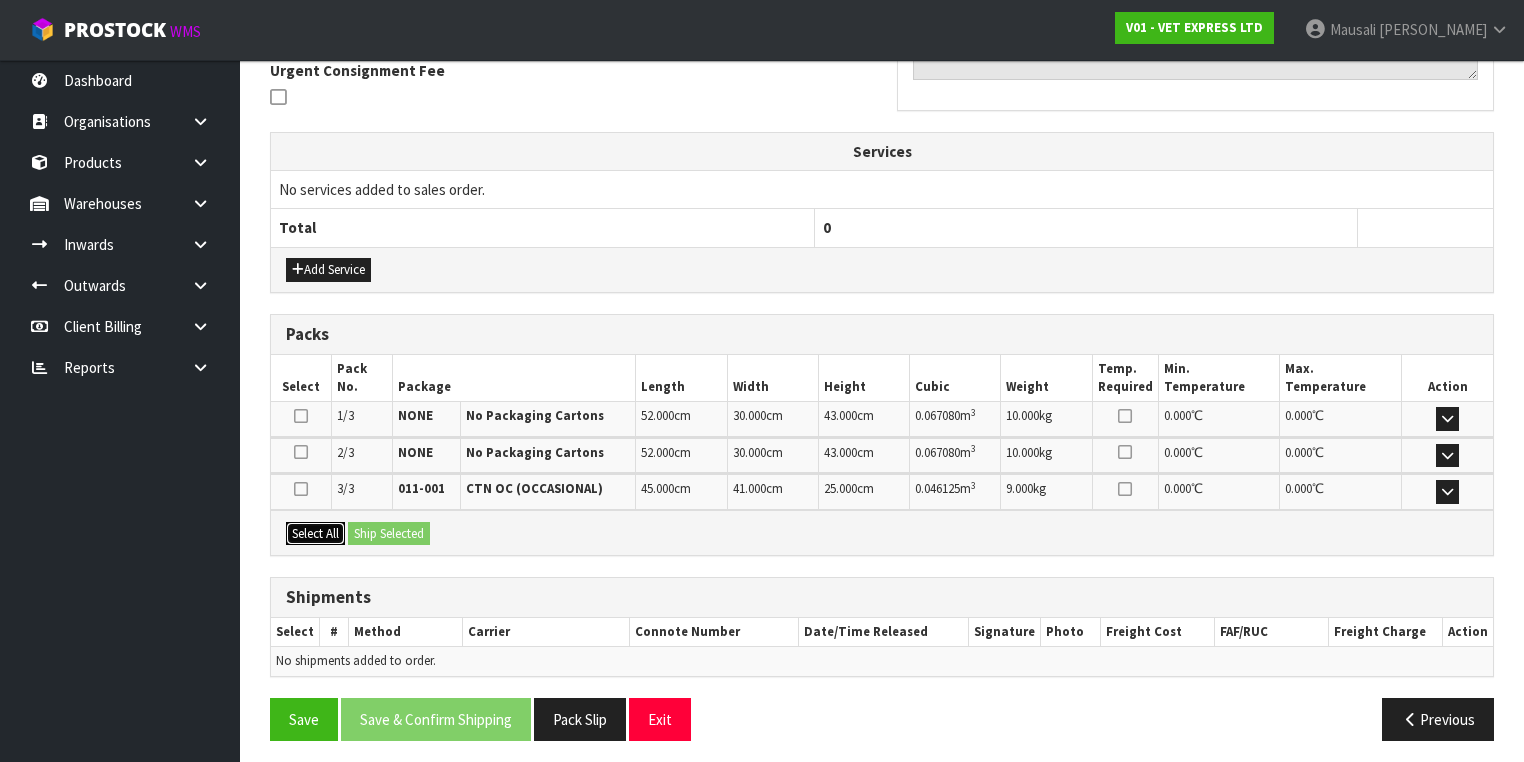click on "Select All" at bounding box center (315, 534) 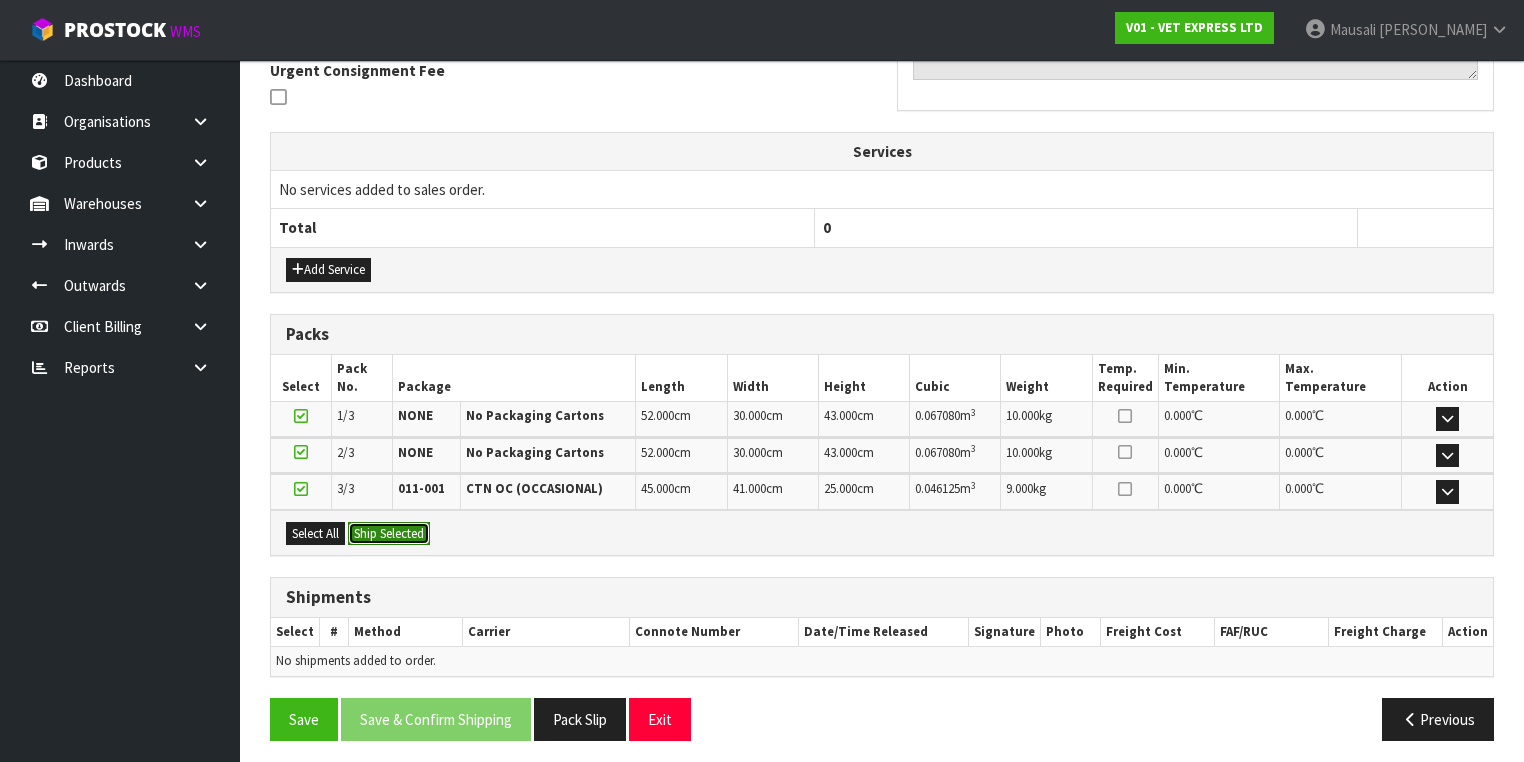 click on "Ship Selected" at bounding box center [389, 534] 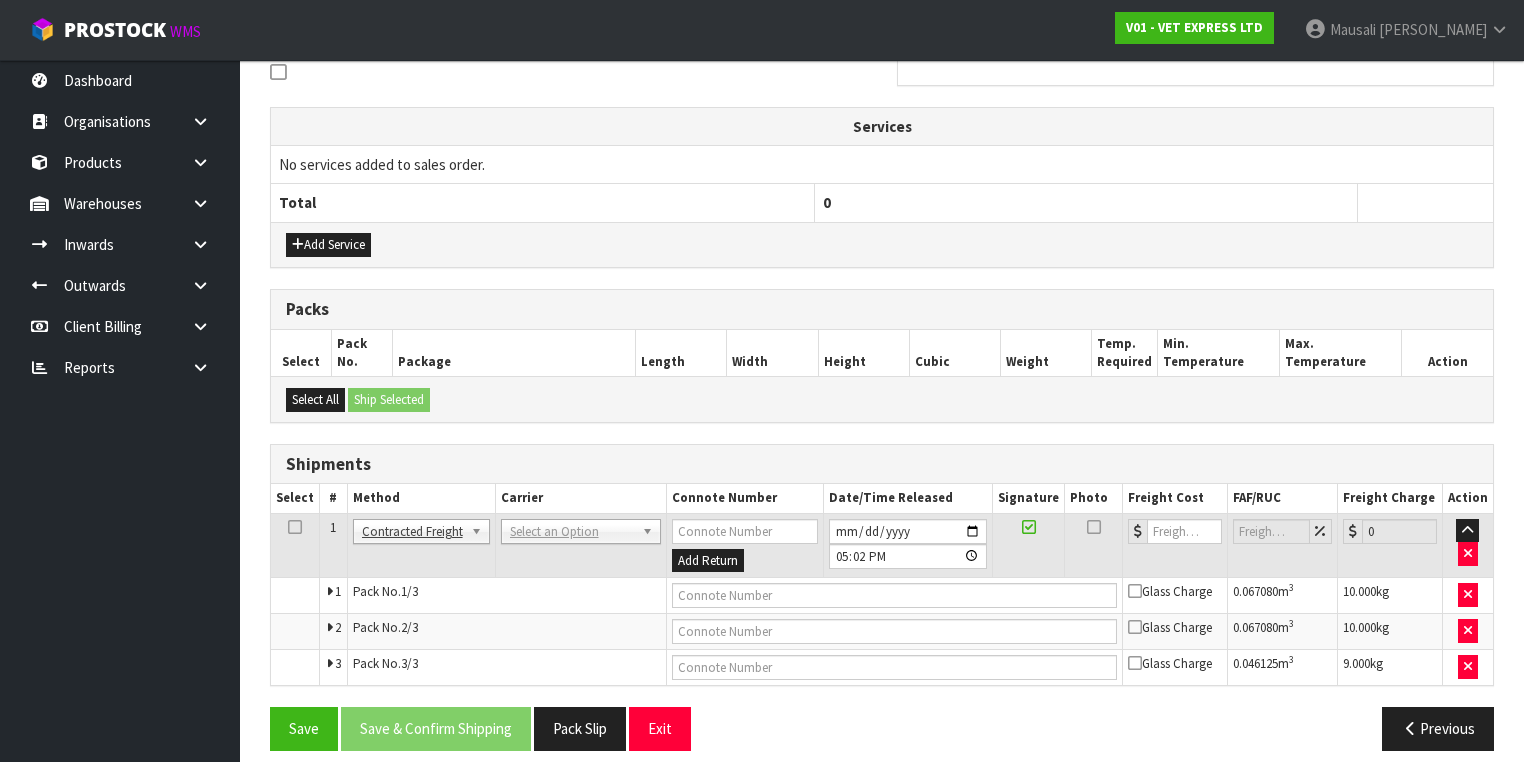 scroll, scrollTop: 636, scrollLeft: 0, axis: vertical 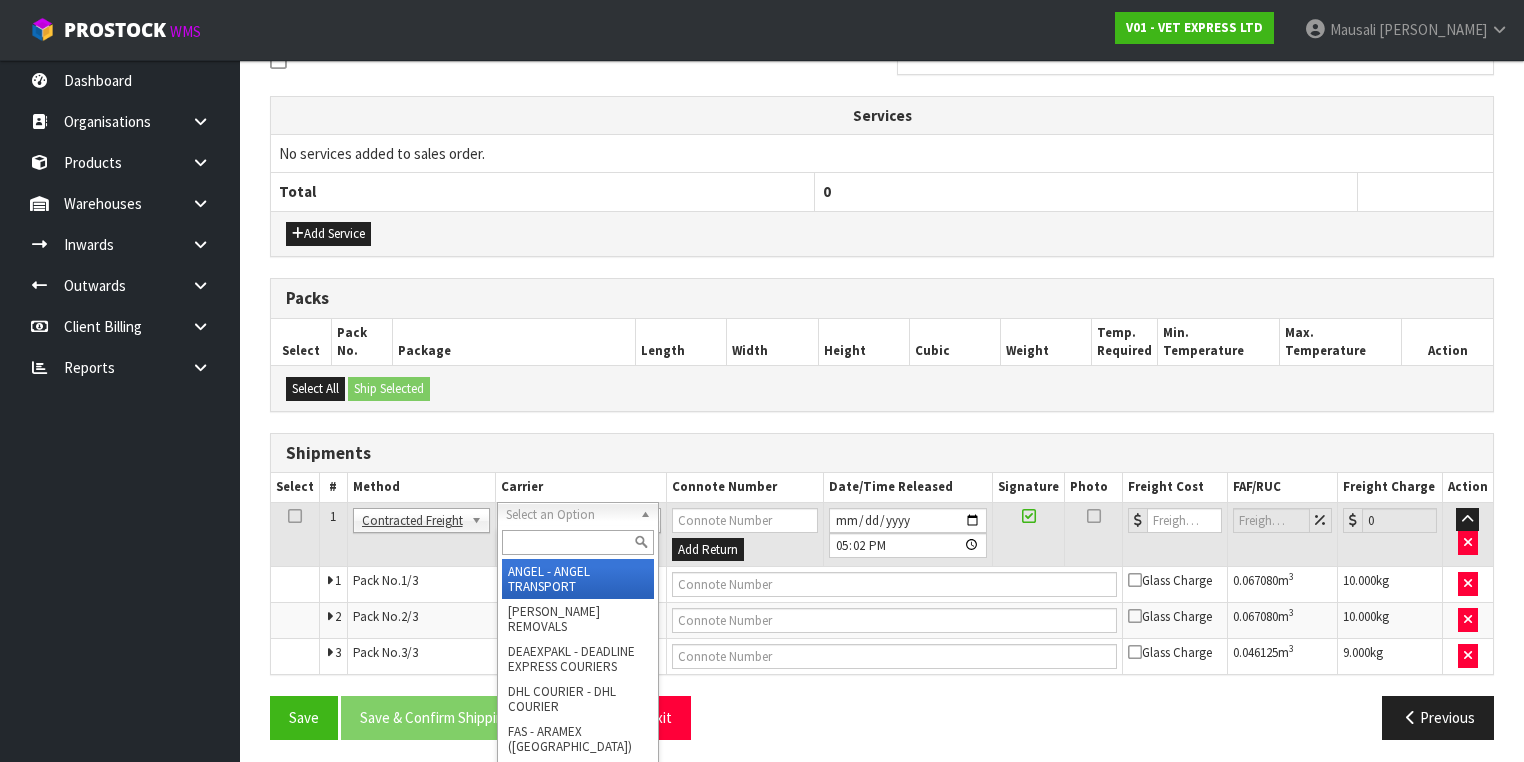 click at bounding box center (578, 542) 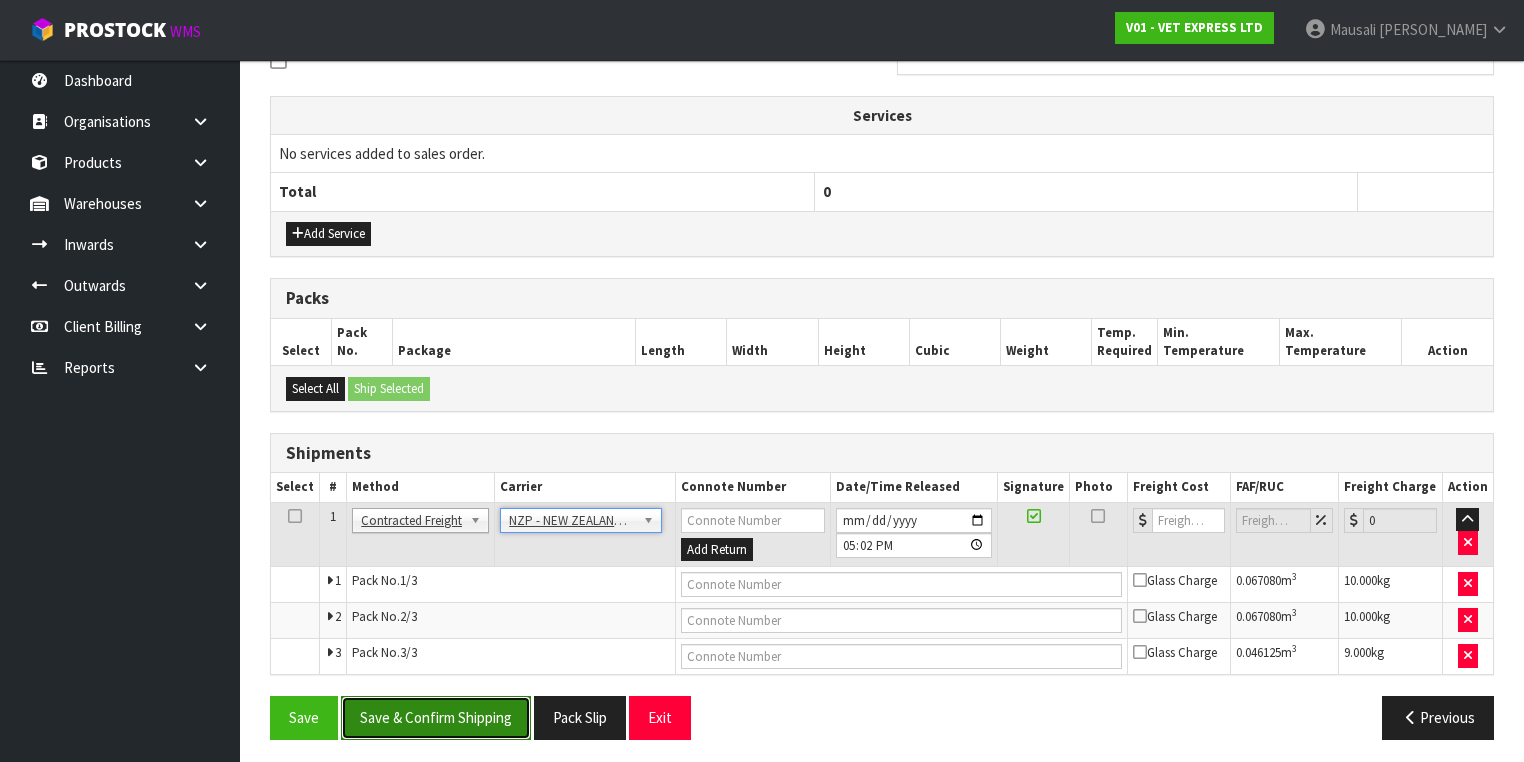click on "Save & Confirm Shipping" at bounding box center [436, 717] 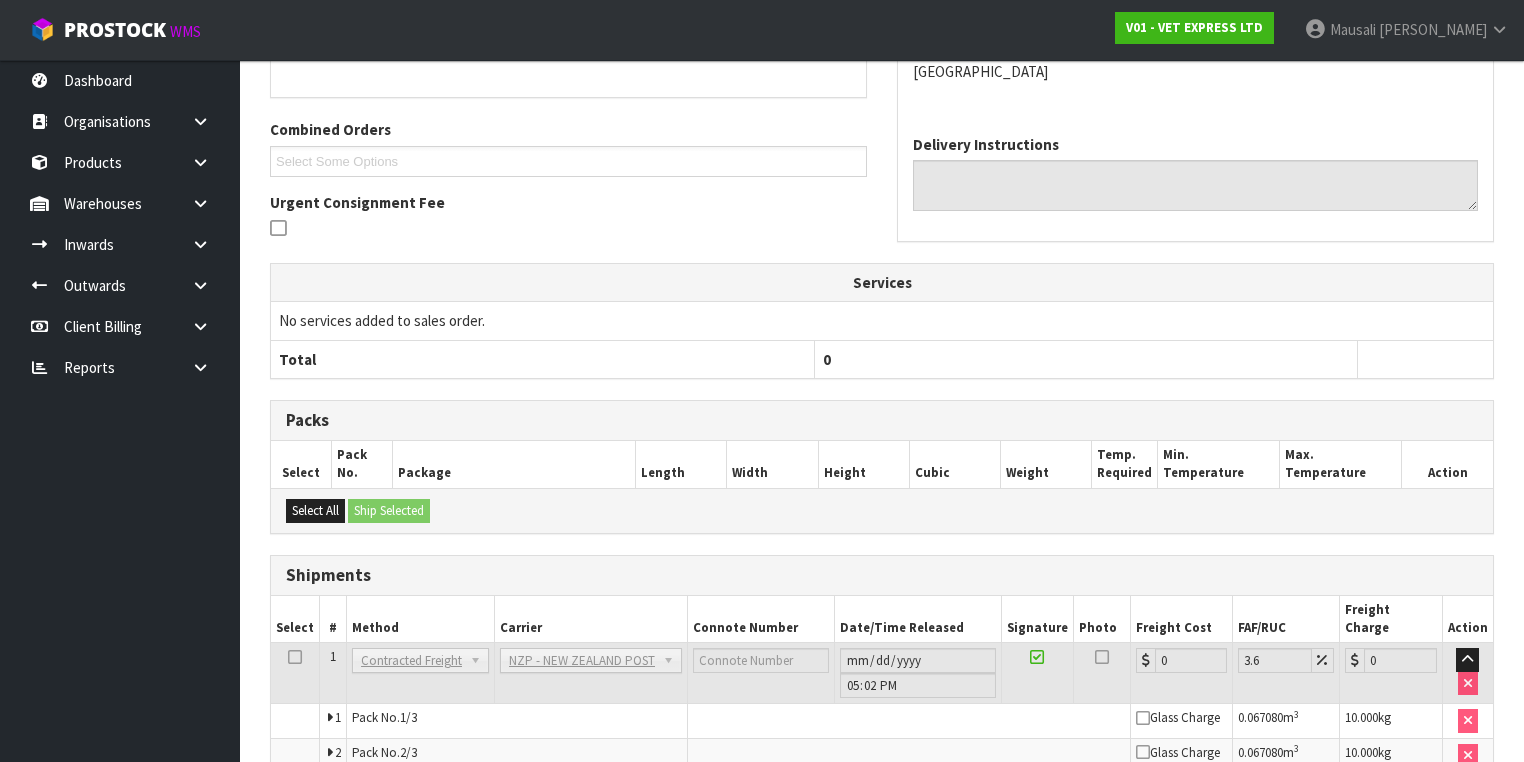 scroll, scrollTop: 604, scrollLeft: 0, axis: vertical 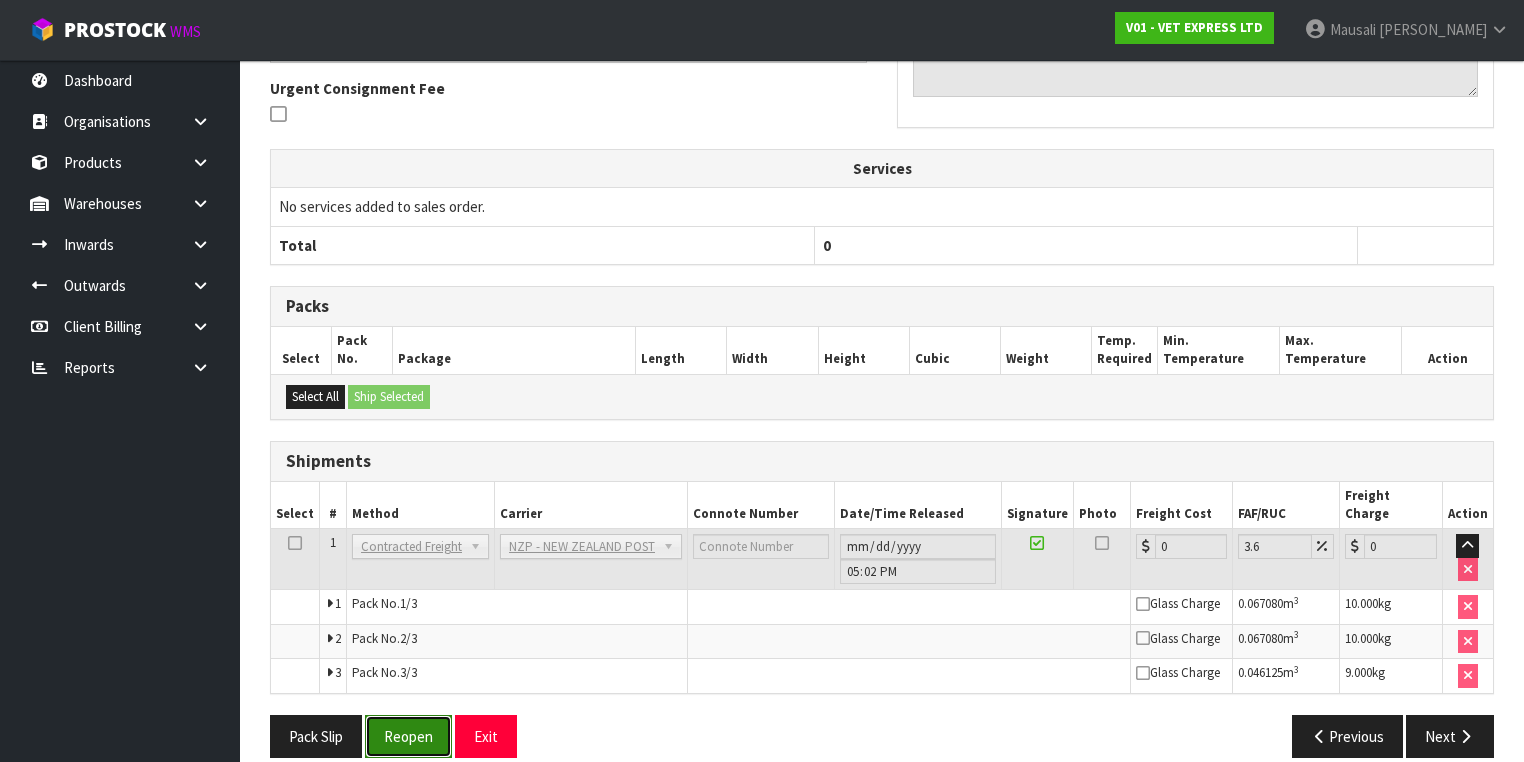 click on "Reopen" at bounding box center (408, 736) 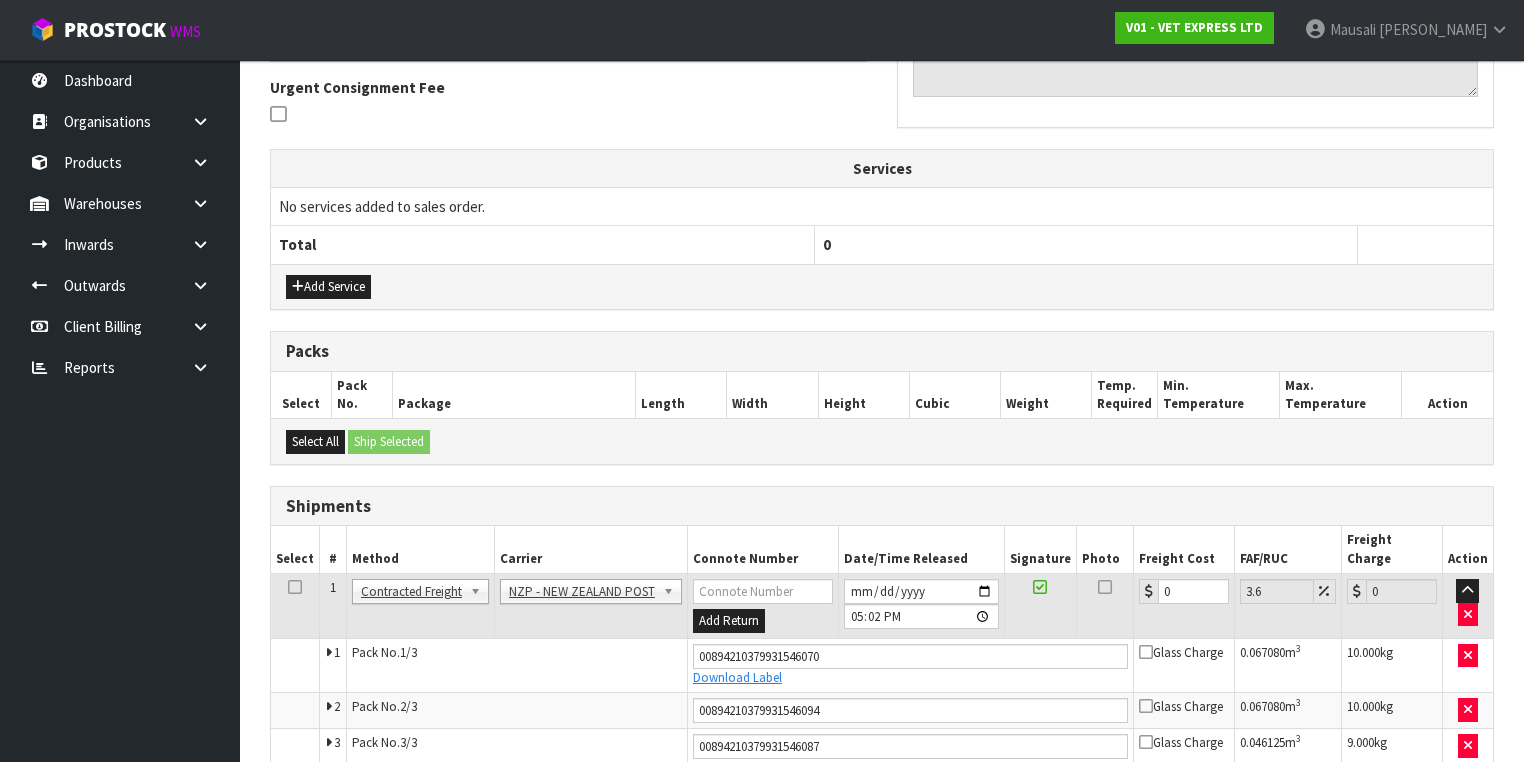 scroll, scrollTop: 654, scrollLeft: 0, axis: vertical 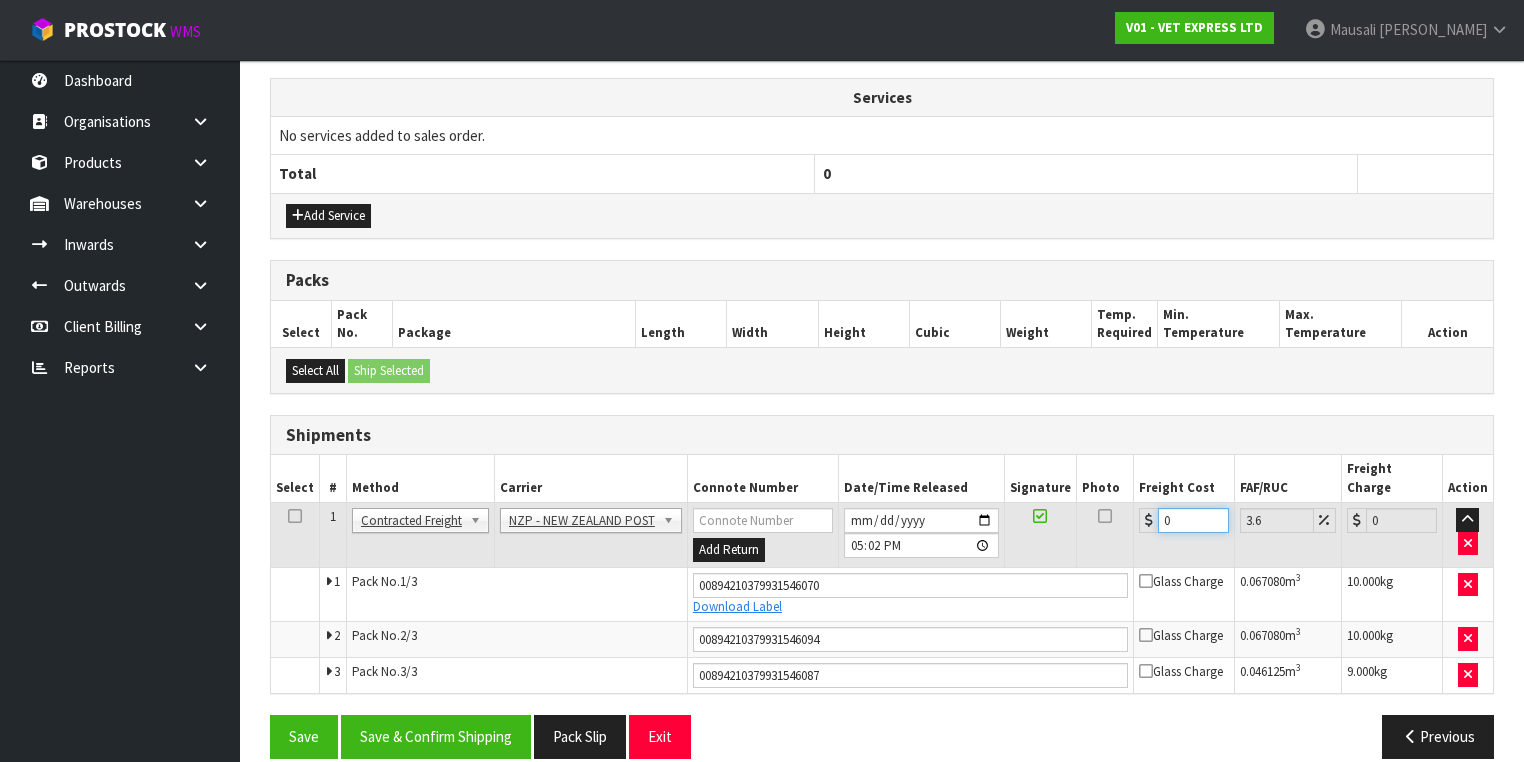 drag, startPoint x: 1173, startPoint y: 492, endPoint x: 1113, endPoint y: 508, distance: 62.0967 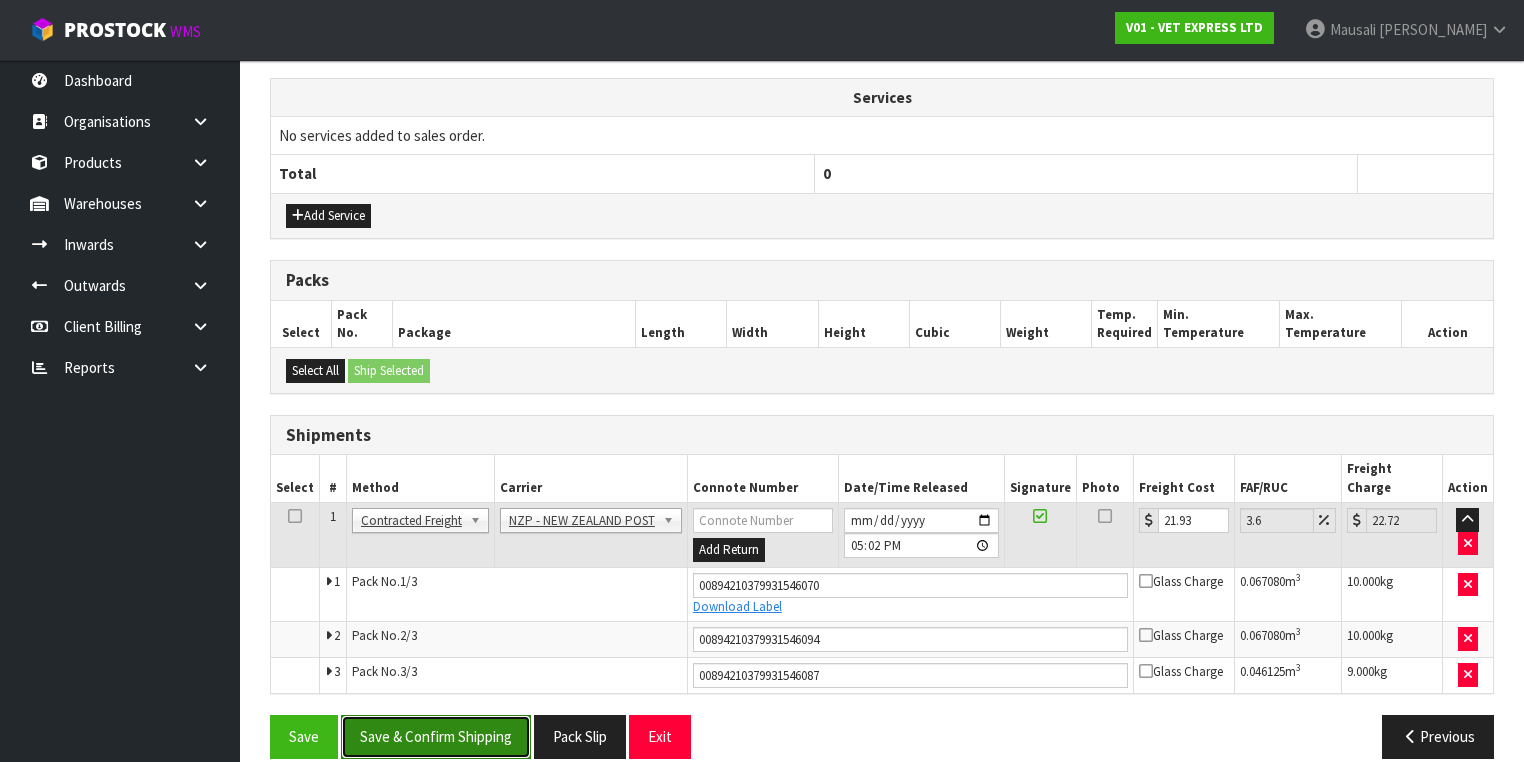 click on "Save & Confirm Shipping" at bounding box center [436, 736] 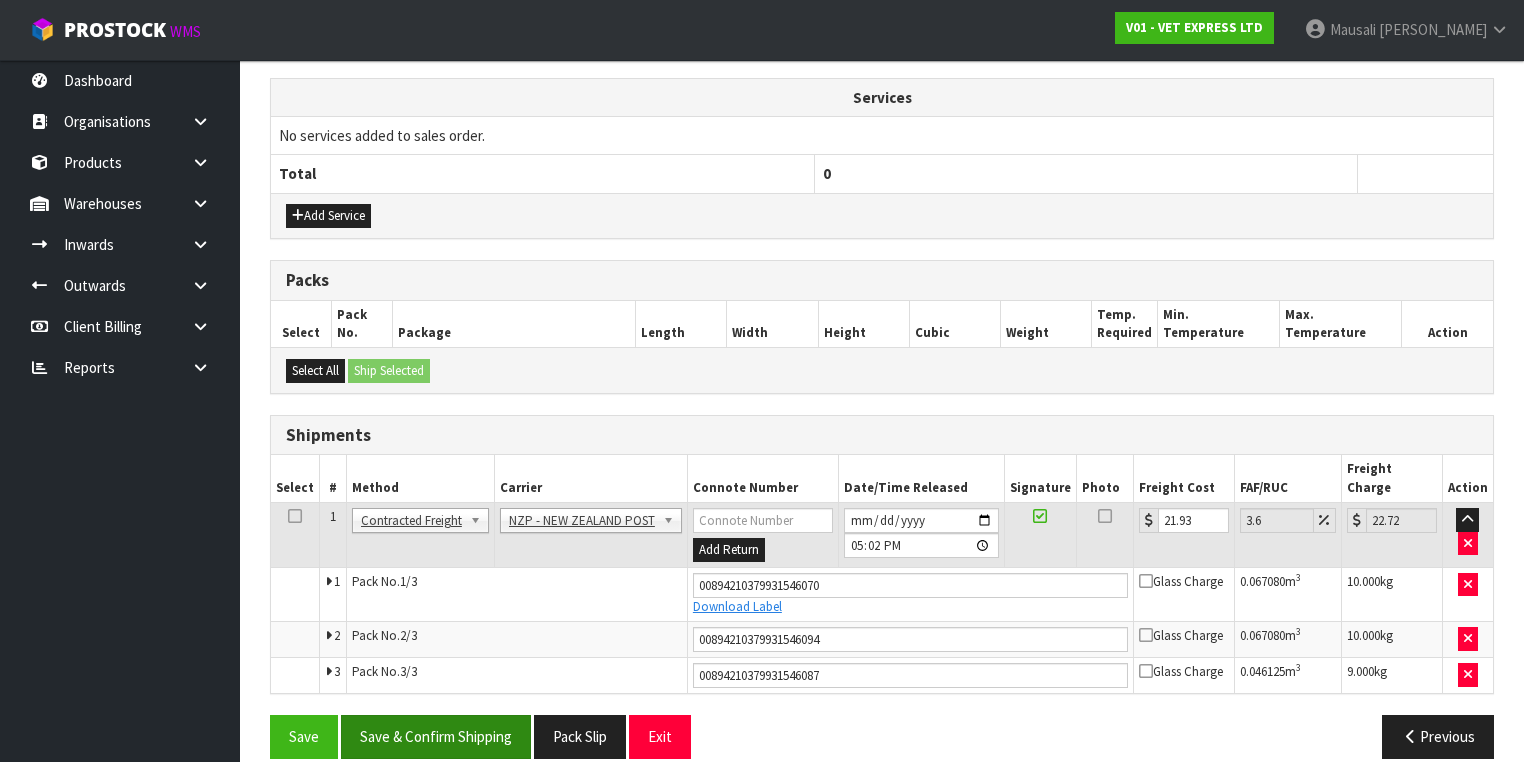 scroll, scrollTop: 0, scrollLeft: 0, axis: both 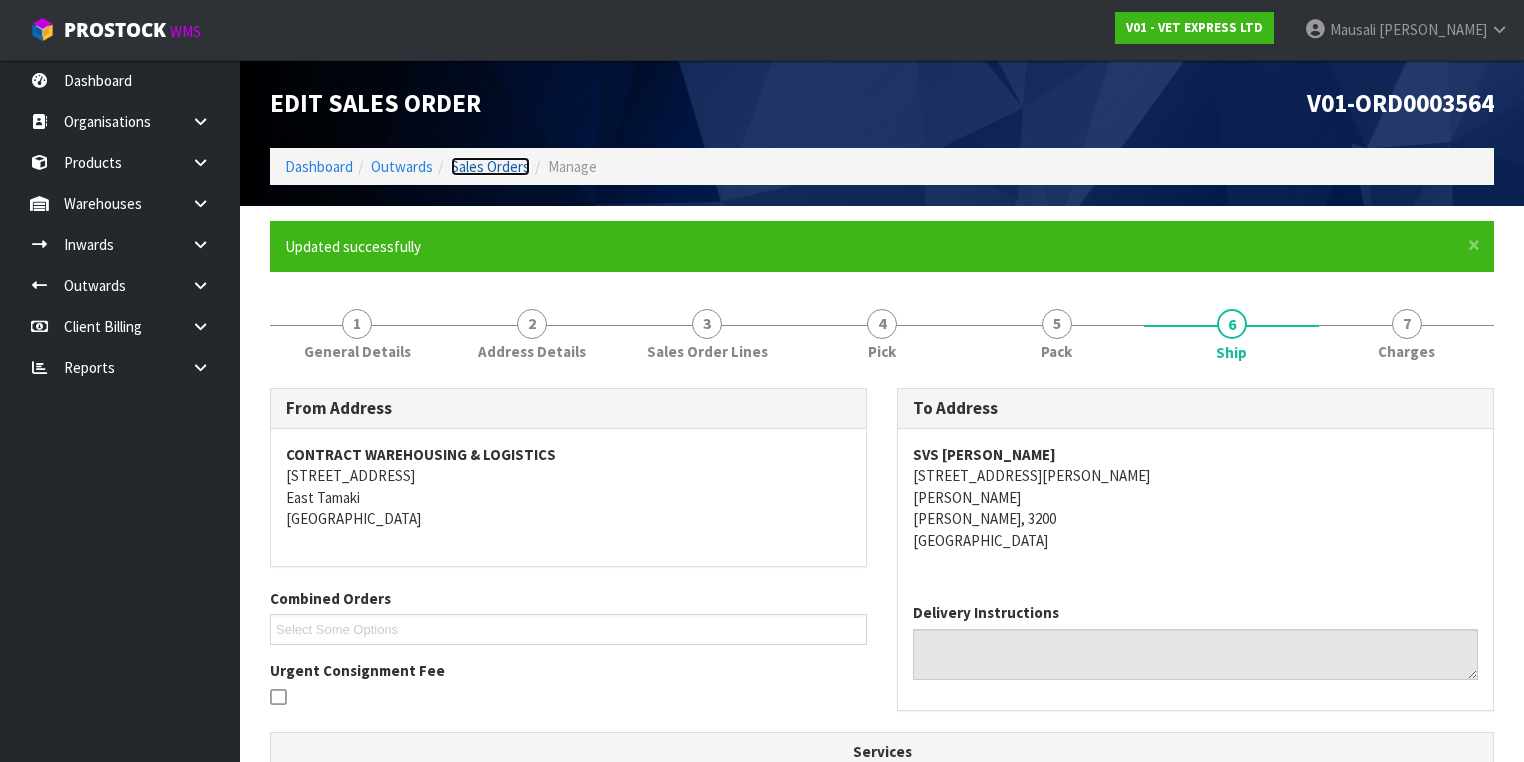 click on "Sales Orders" at bounding box center [490, 166] 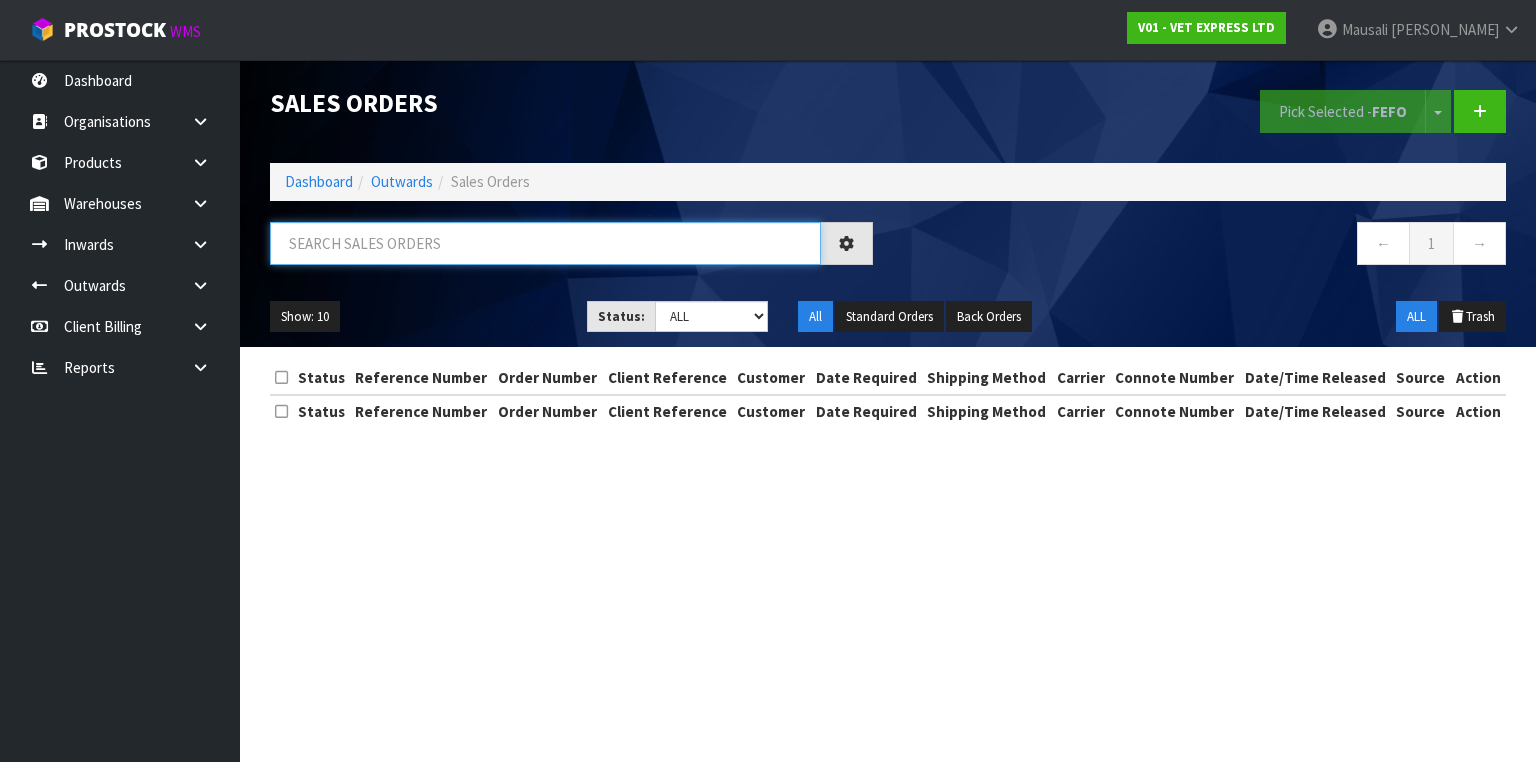 click at bounding box center (545, 243) 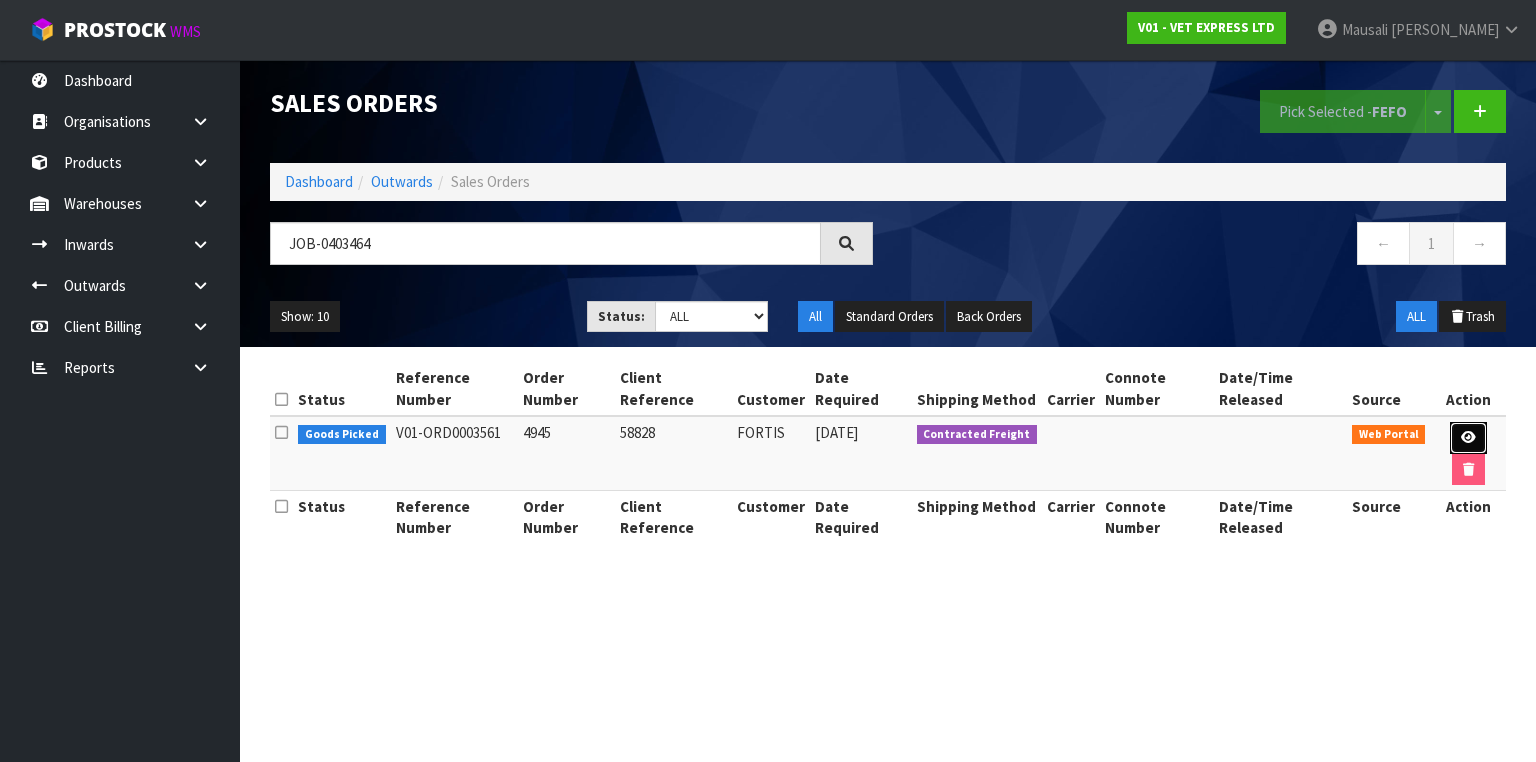 click at bounding box center (1468, 438) 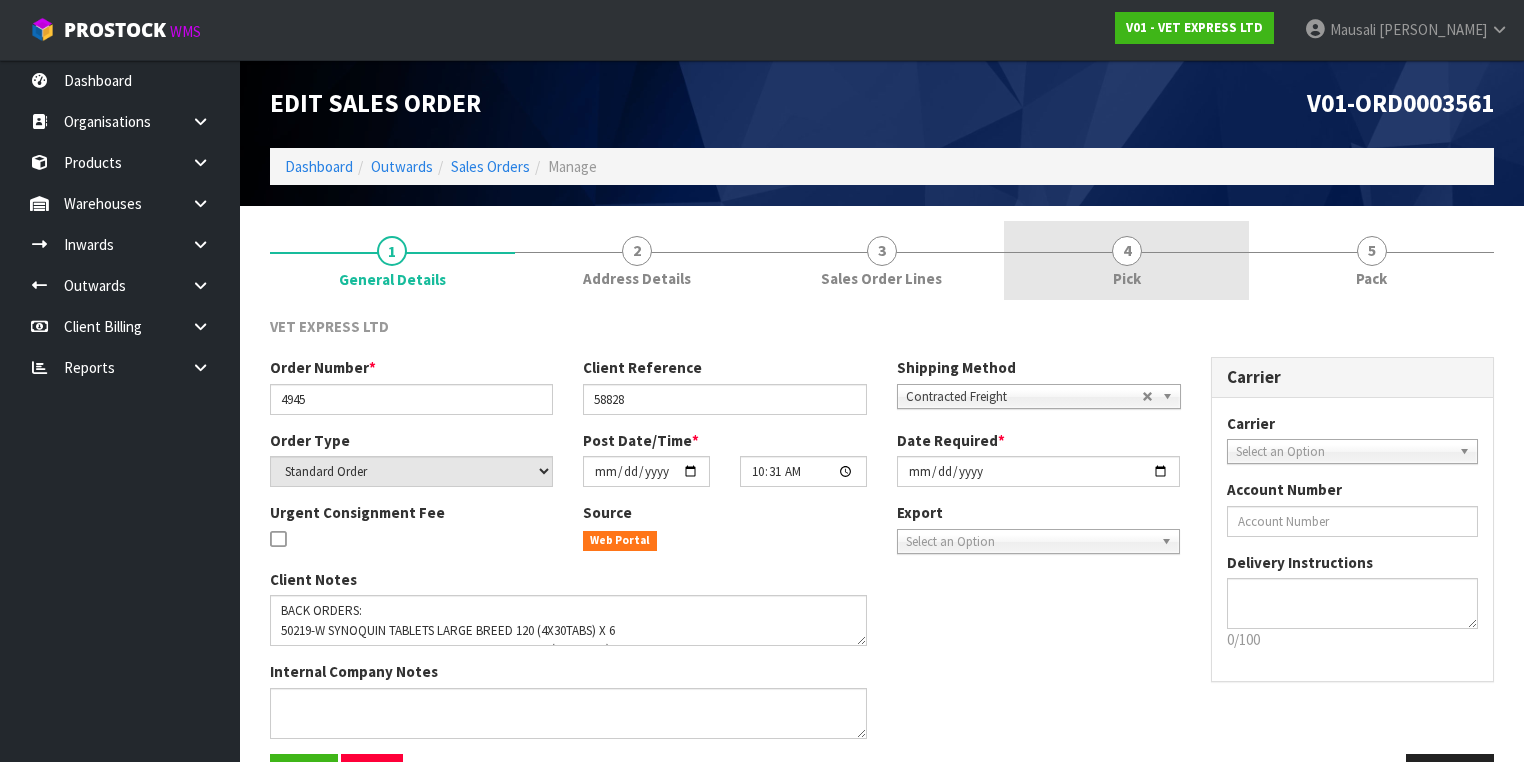 click on "4" at bounding box center (1127, 251) 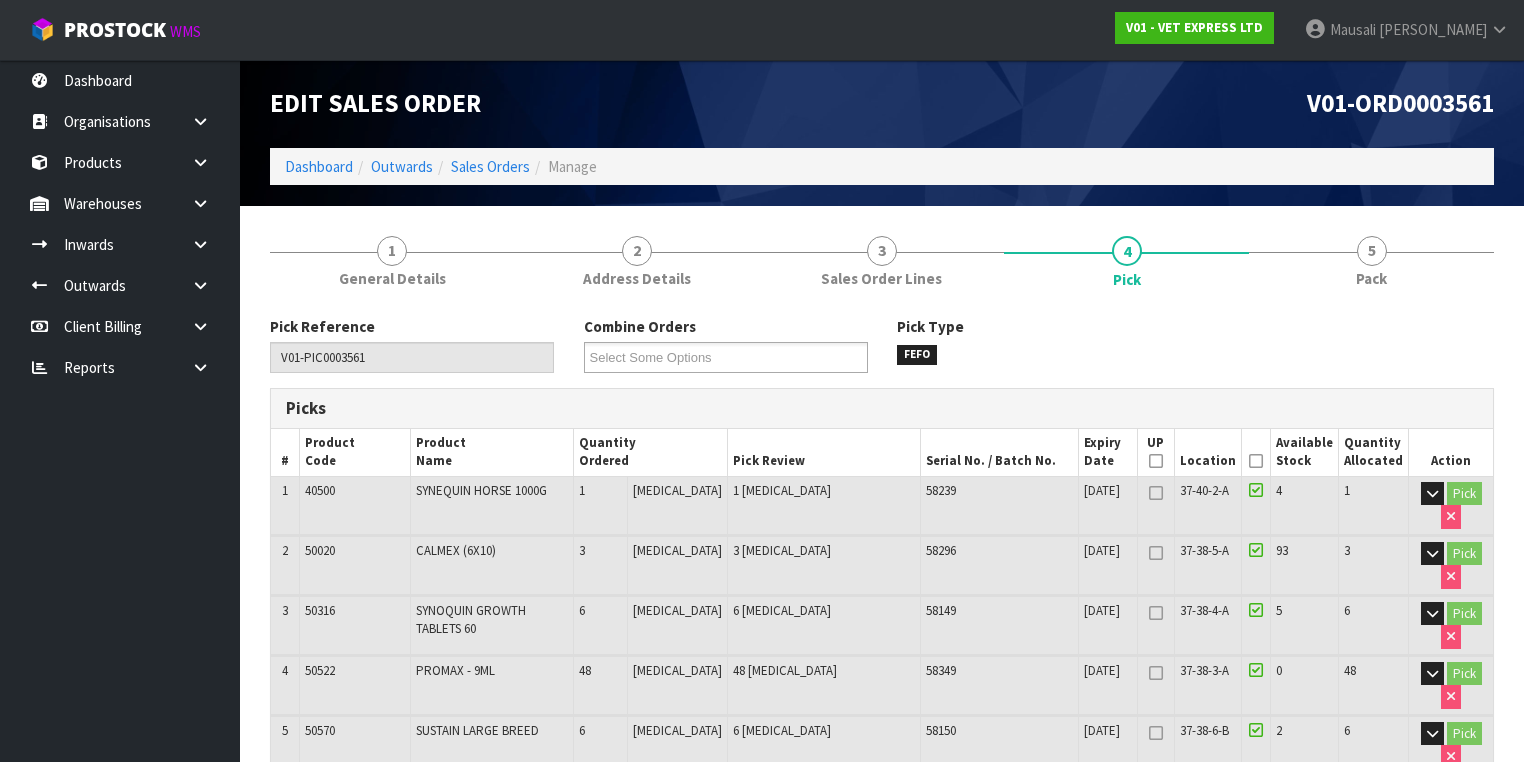 click on "Picked" at bounding box center (1256, 452) 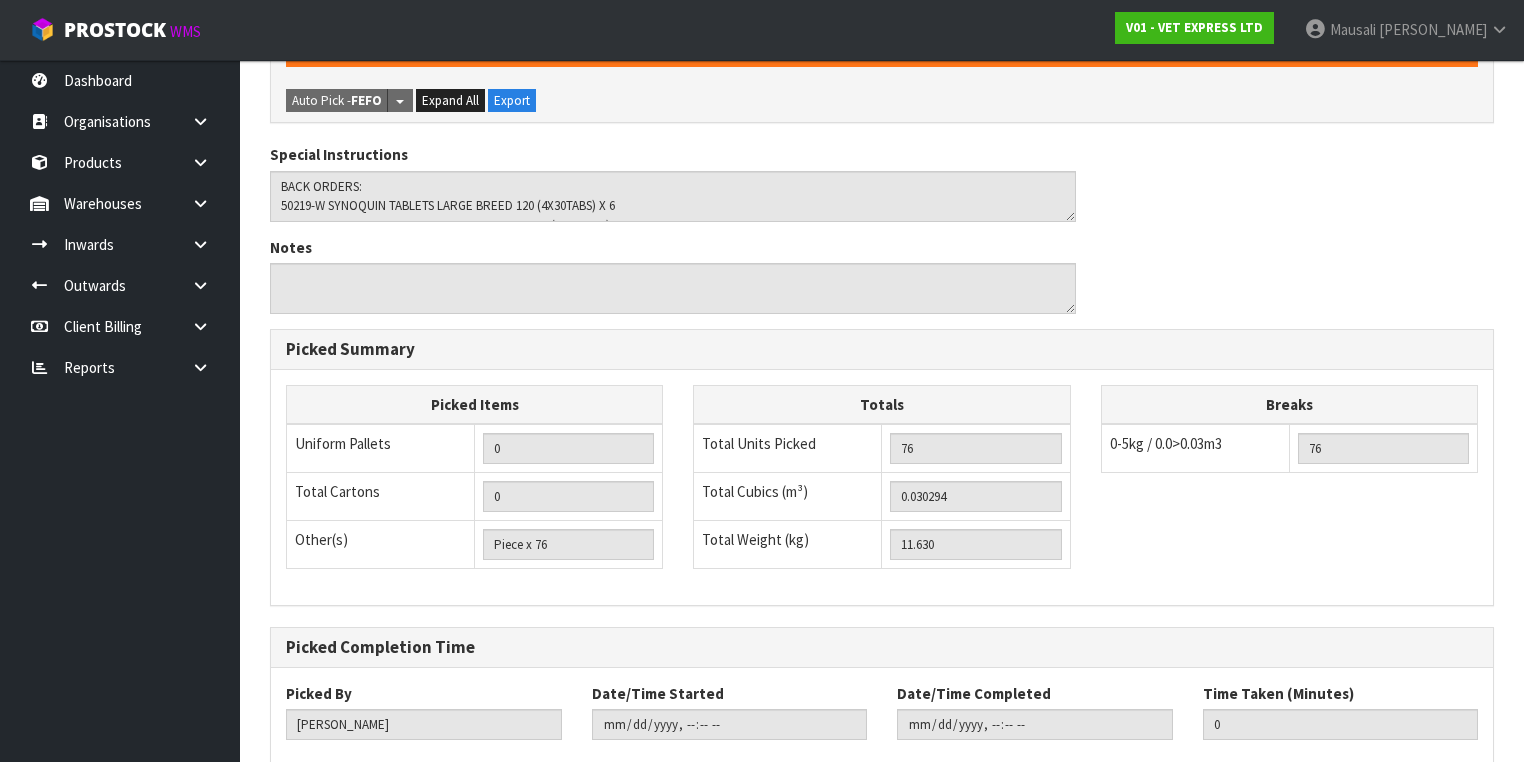 scroll, scrollTop: 993, scrollLeft: 0, axis: vertical 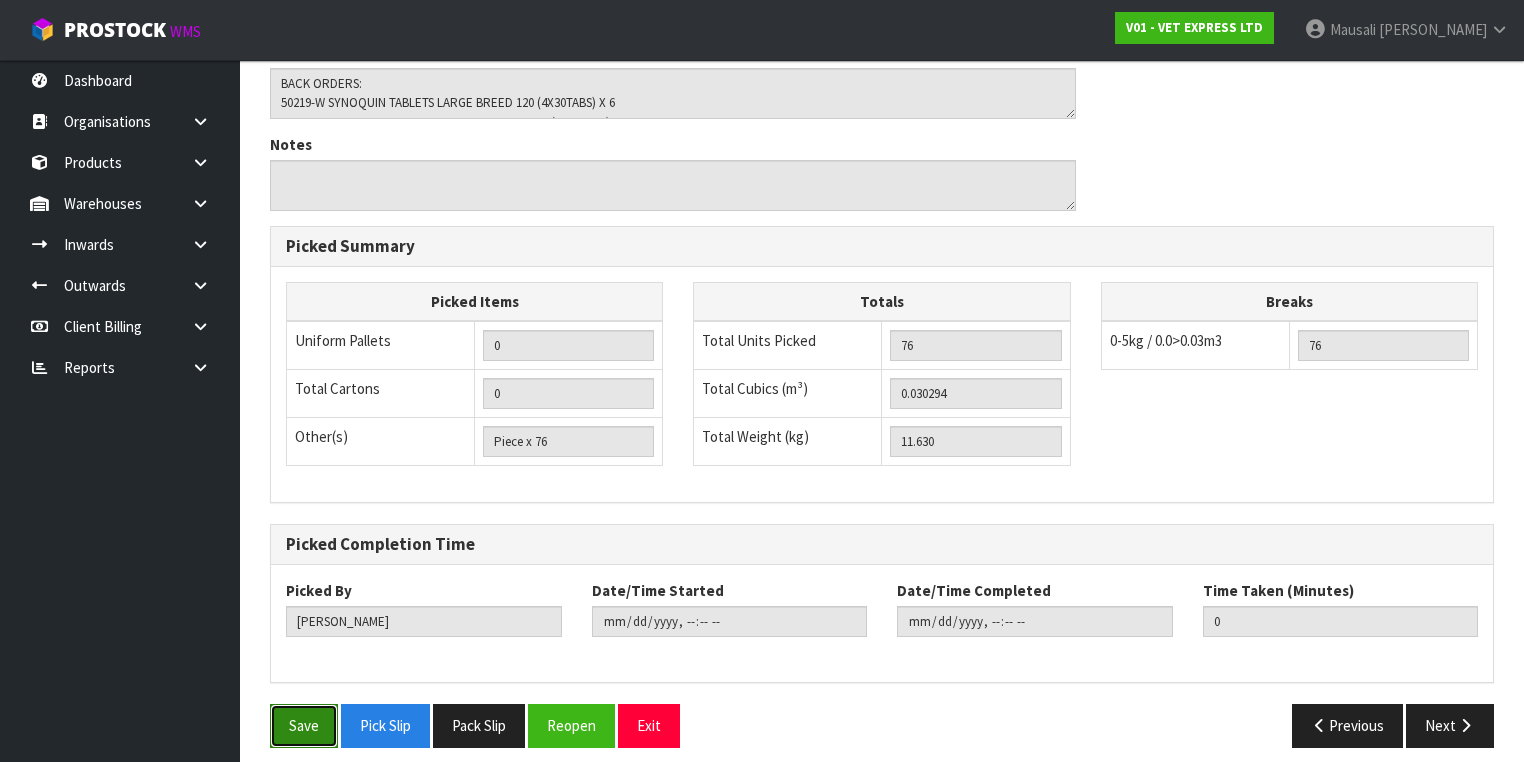 click on "Save" at bounding box center [304, 725] 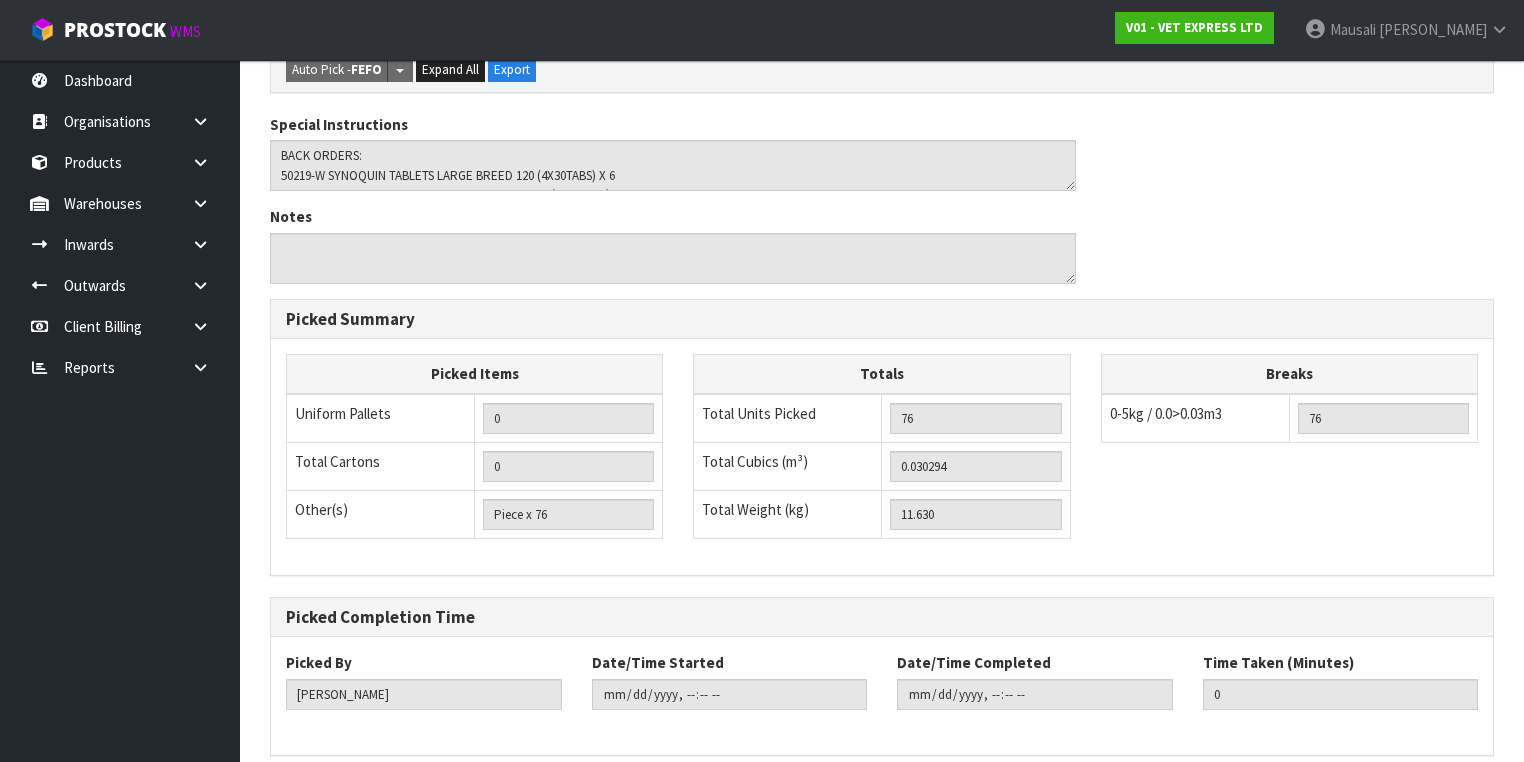 scroll, scrollTop: 0, scrollLeft: 0, axis: both 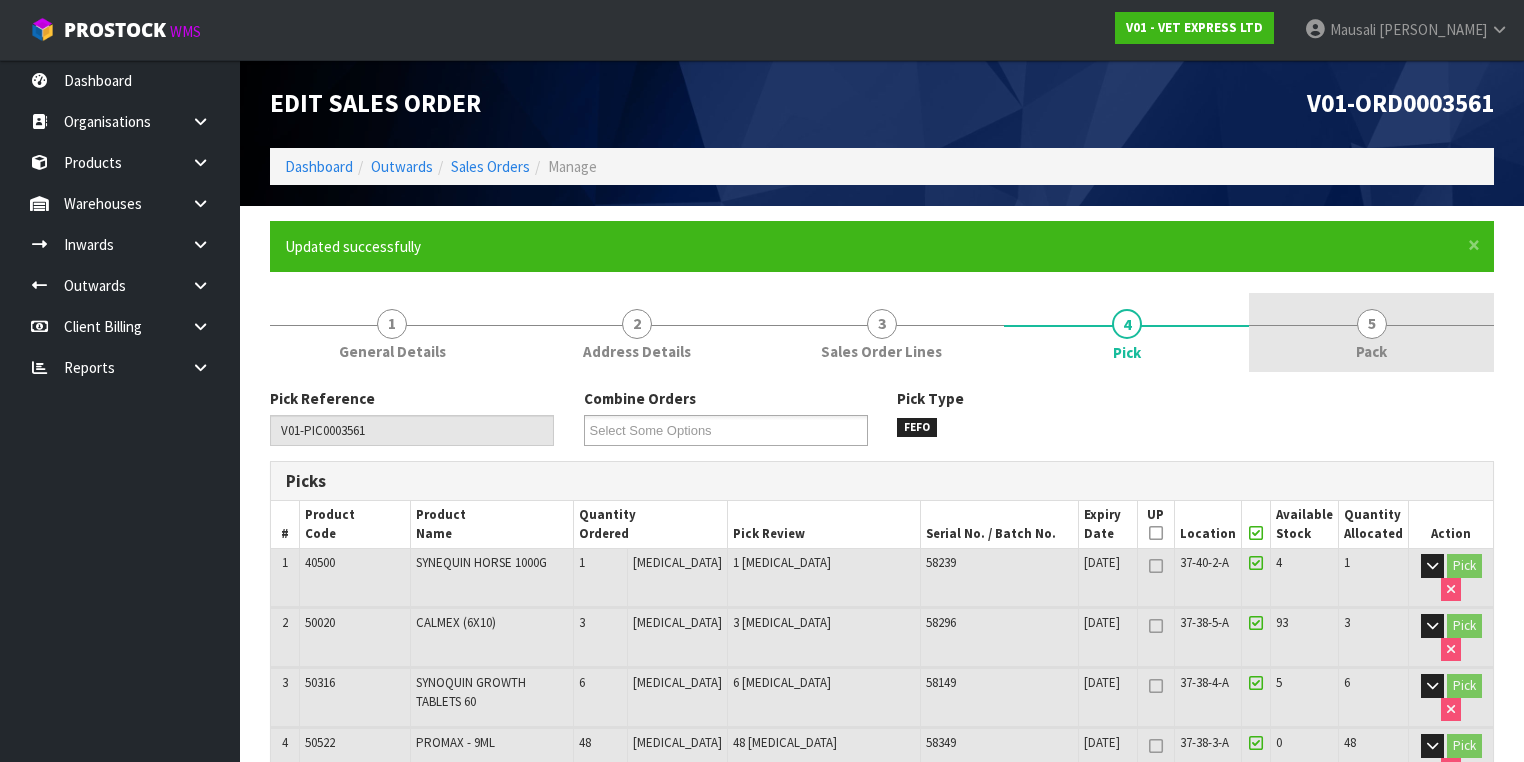 click on "Pack" at bounding box center [1371, 351] 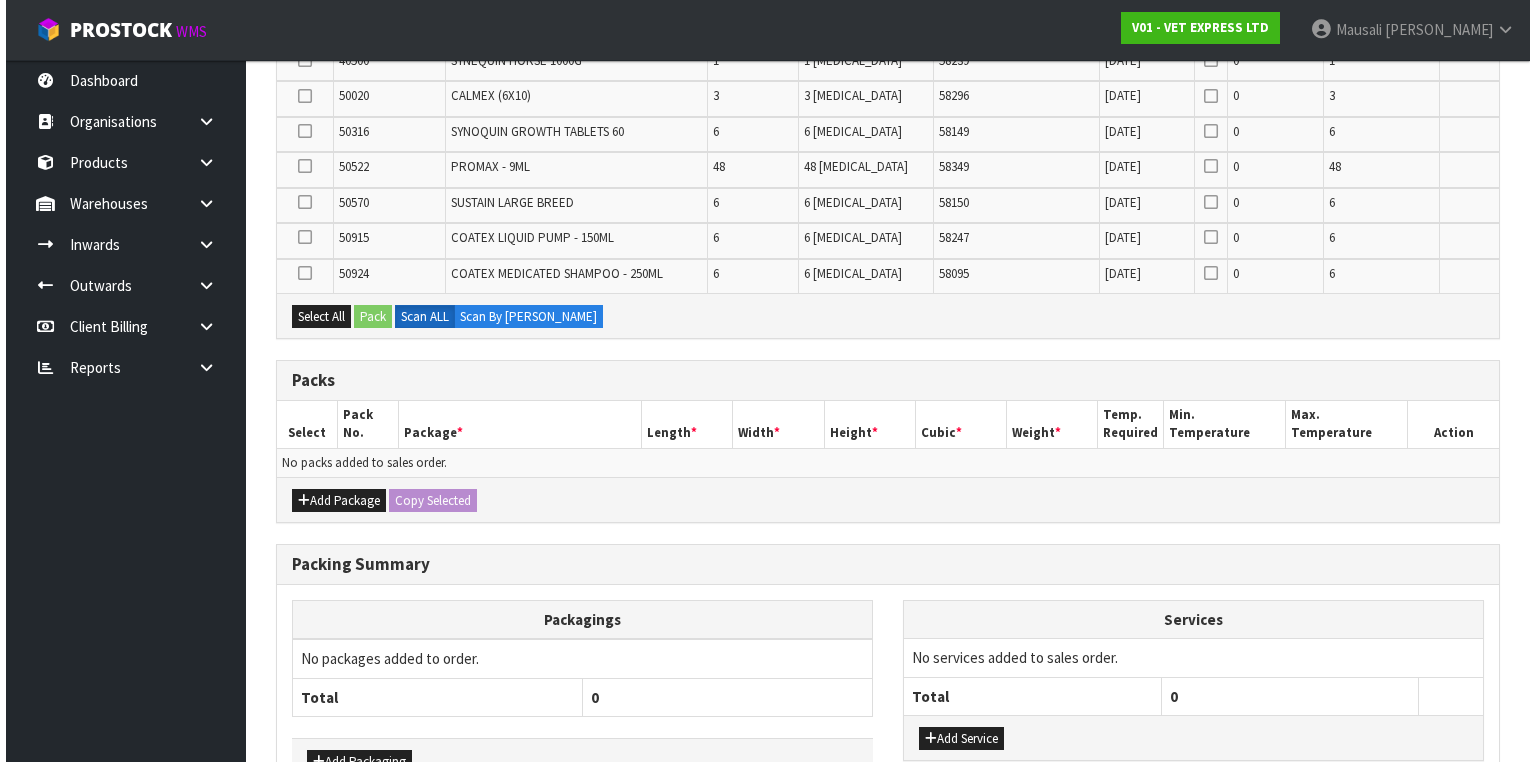 scroll, scrollTop: 605, scrollLeft: 0, axis: vertical 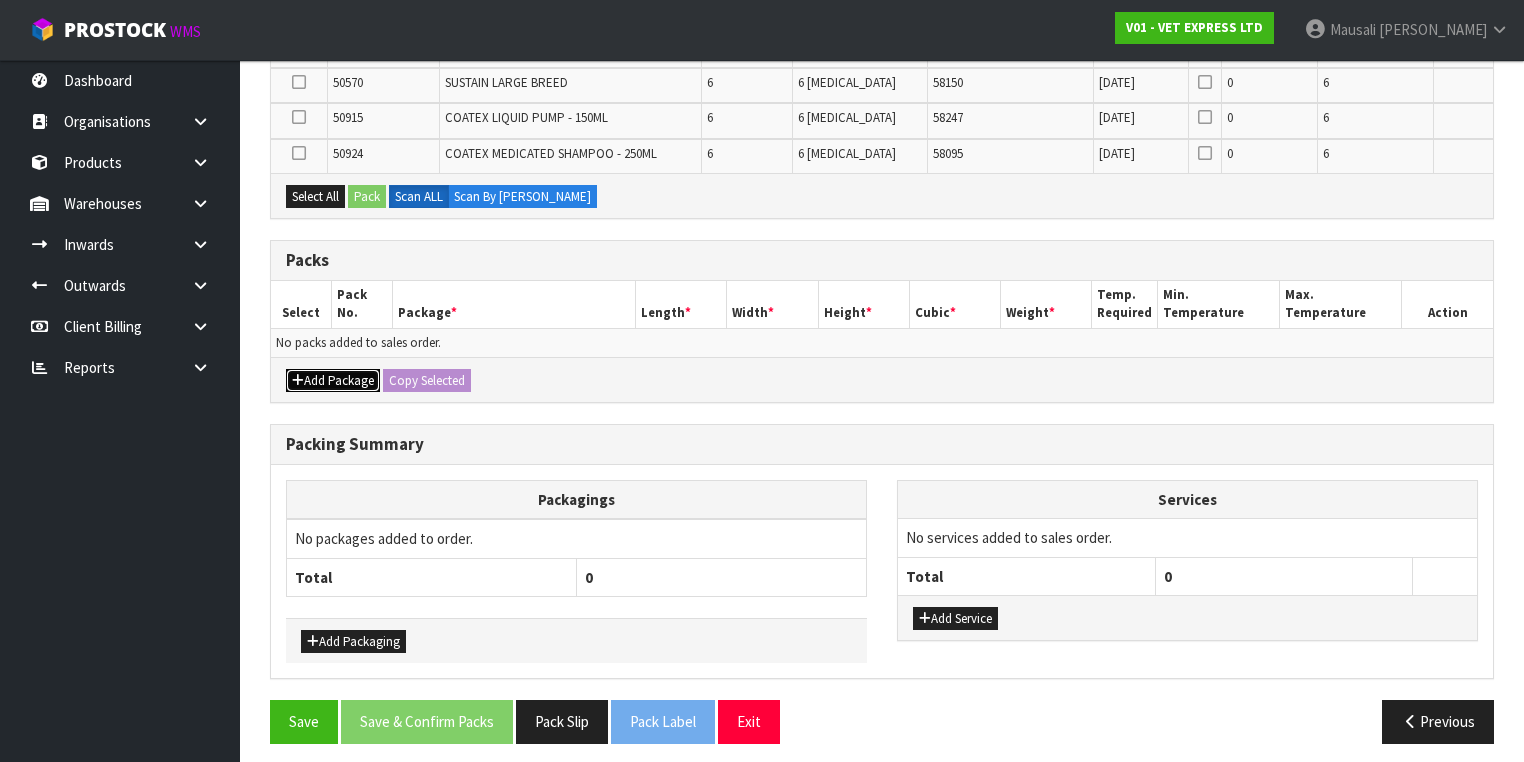 click on "Add Package" at bounding box center (333, 381) 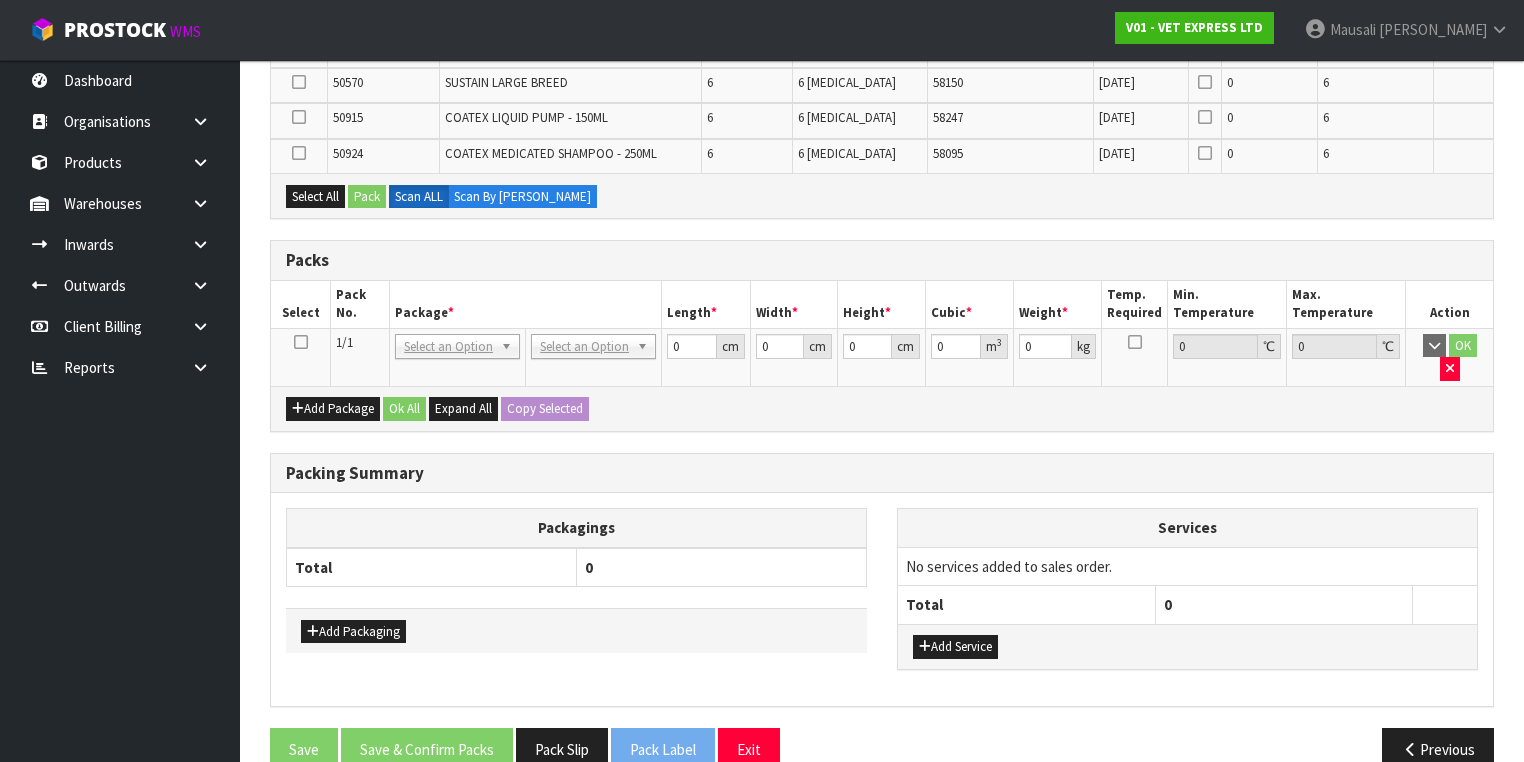 drag, startPoint x: 303, startPoint y: 334, endPoint x: 503, endPoint y: 319, distance: 200.5617 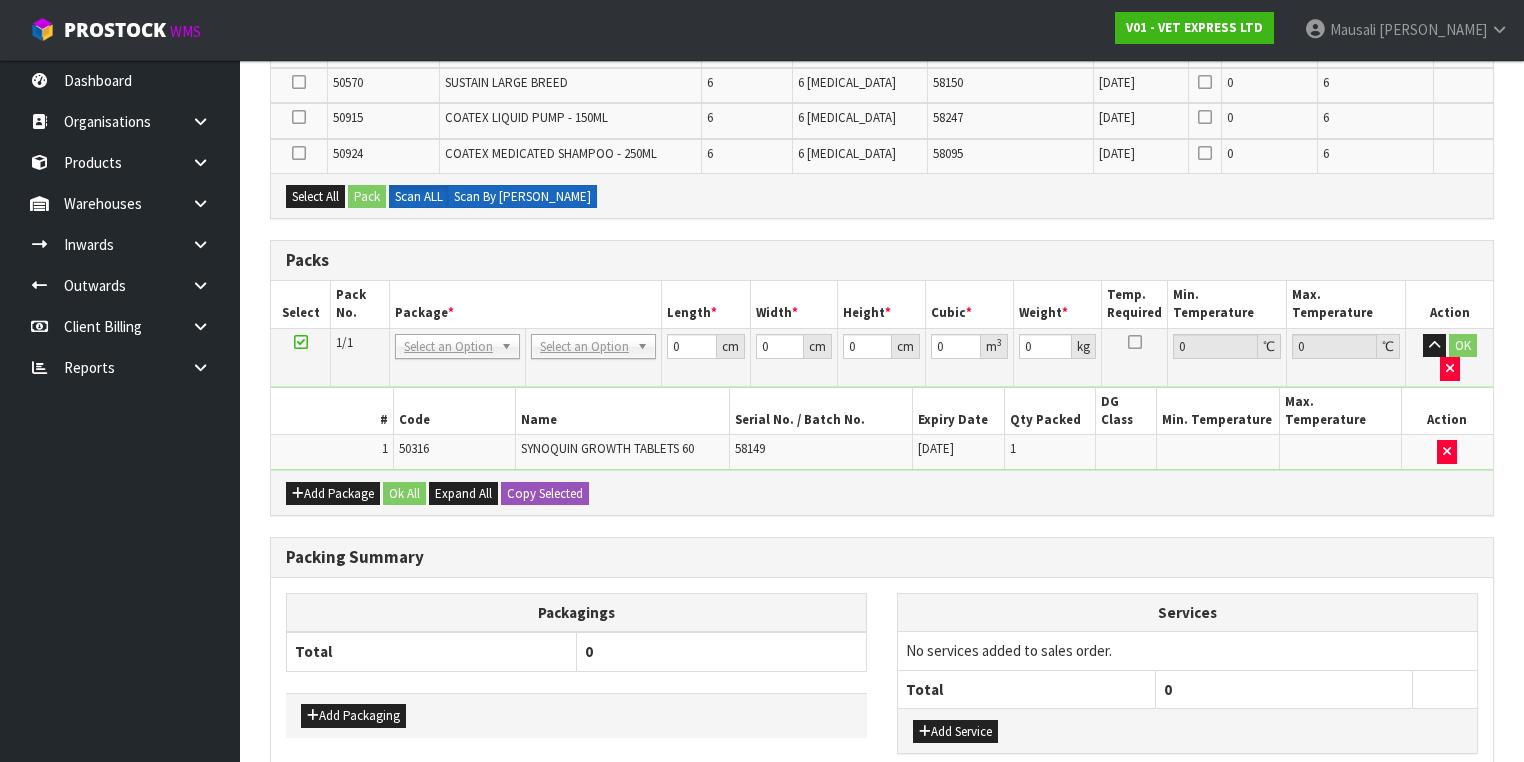 click on "Scan By [PERSON_NAME]" at bounding box center (522, 197) 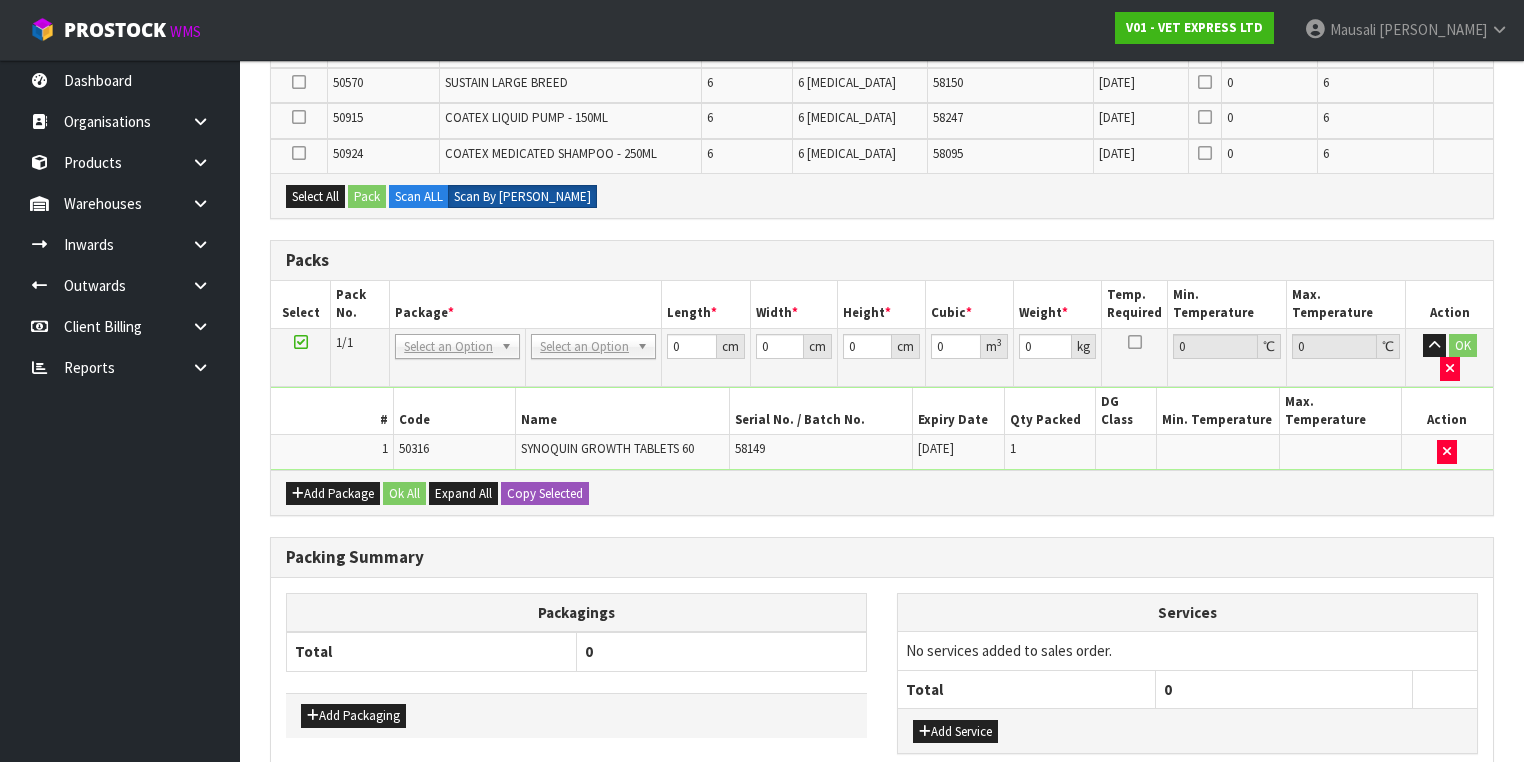 click on "Scan By [PERSON_NAME]" at bounding box center (522, 197) 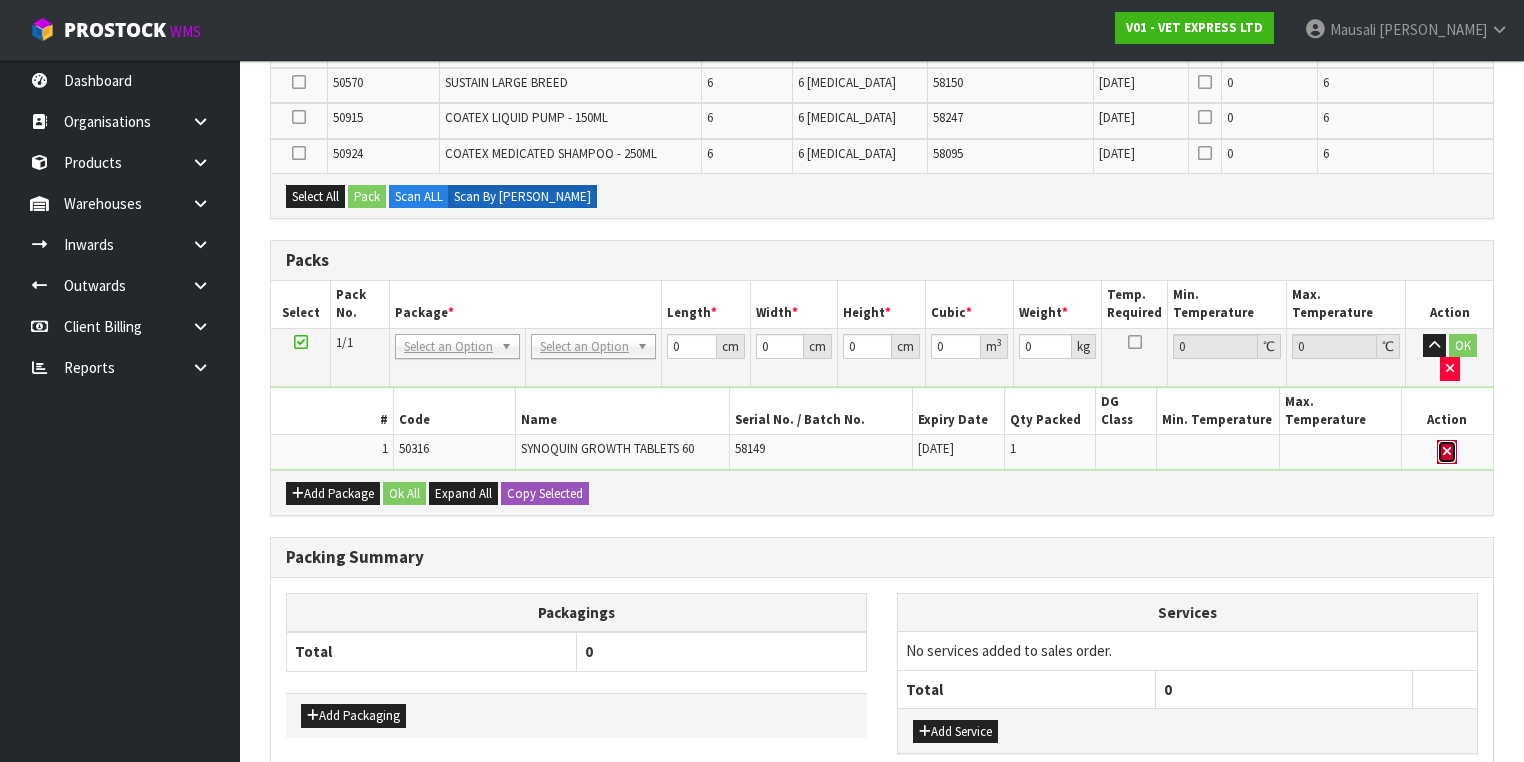 click at bounding box center [1447, 452] 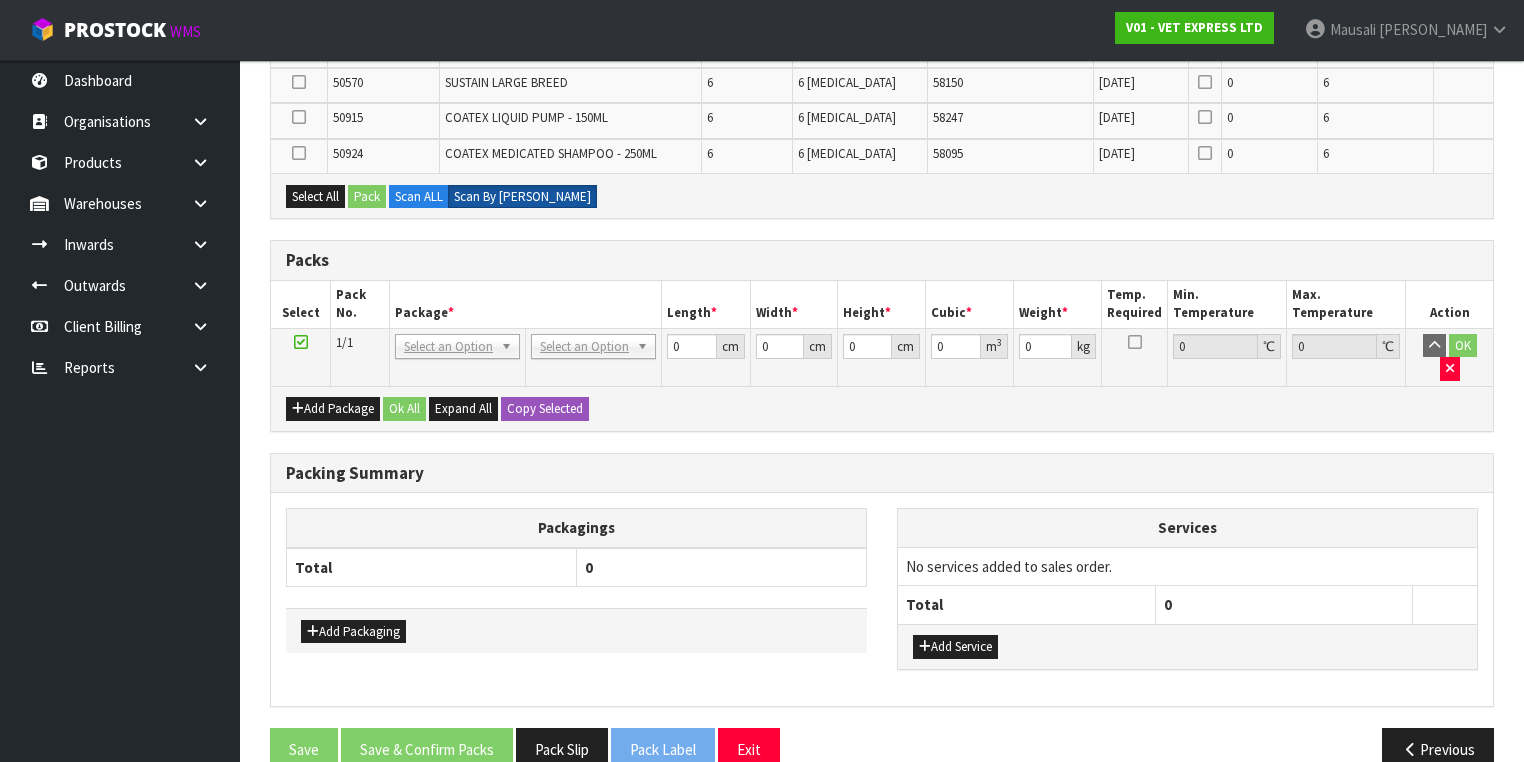 click on "Scan By [PERSON_NAME]" at bounding box center [522, 197] 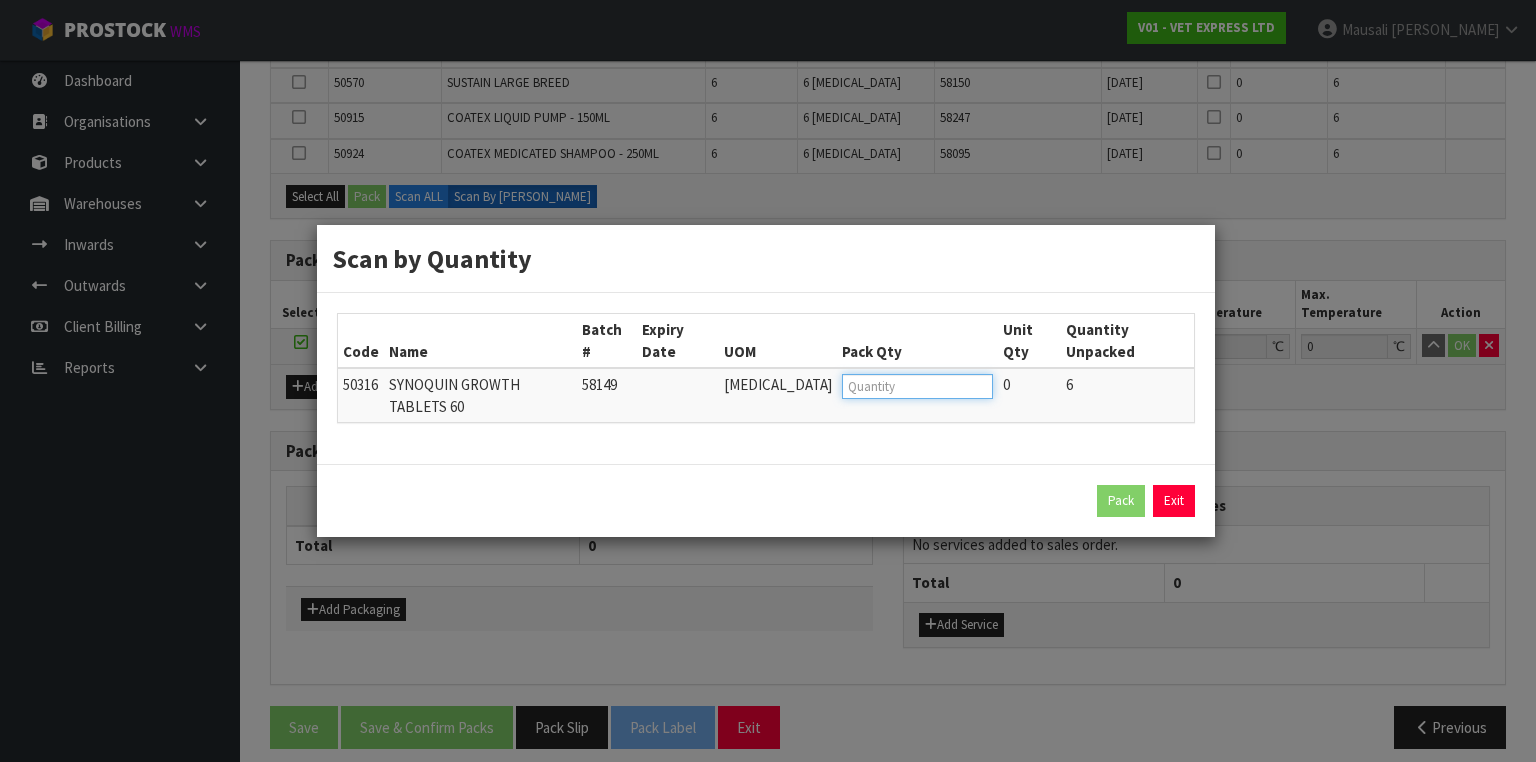 click at bounding box center (917, 386) 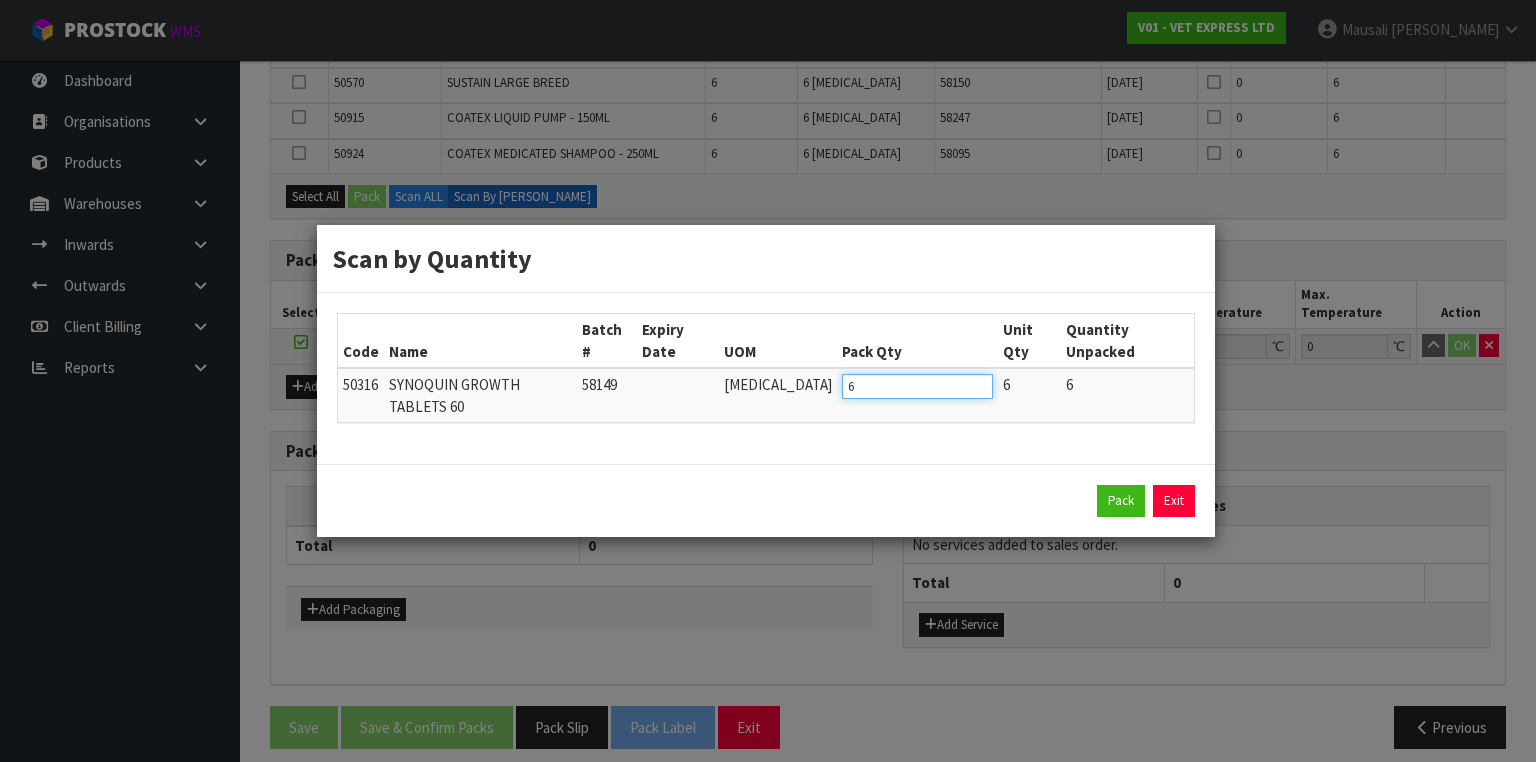 click on "Pack" at bounding box center [1121, 501] 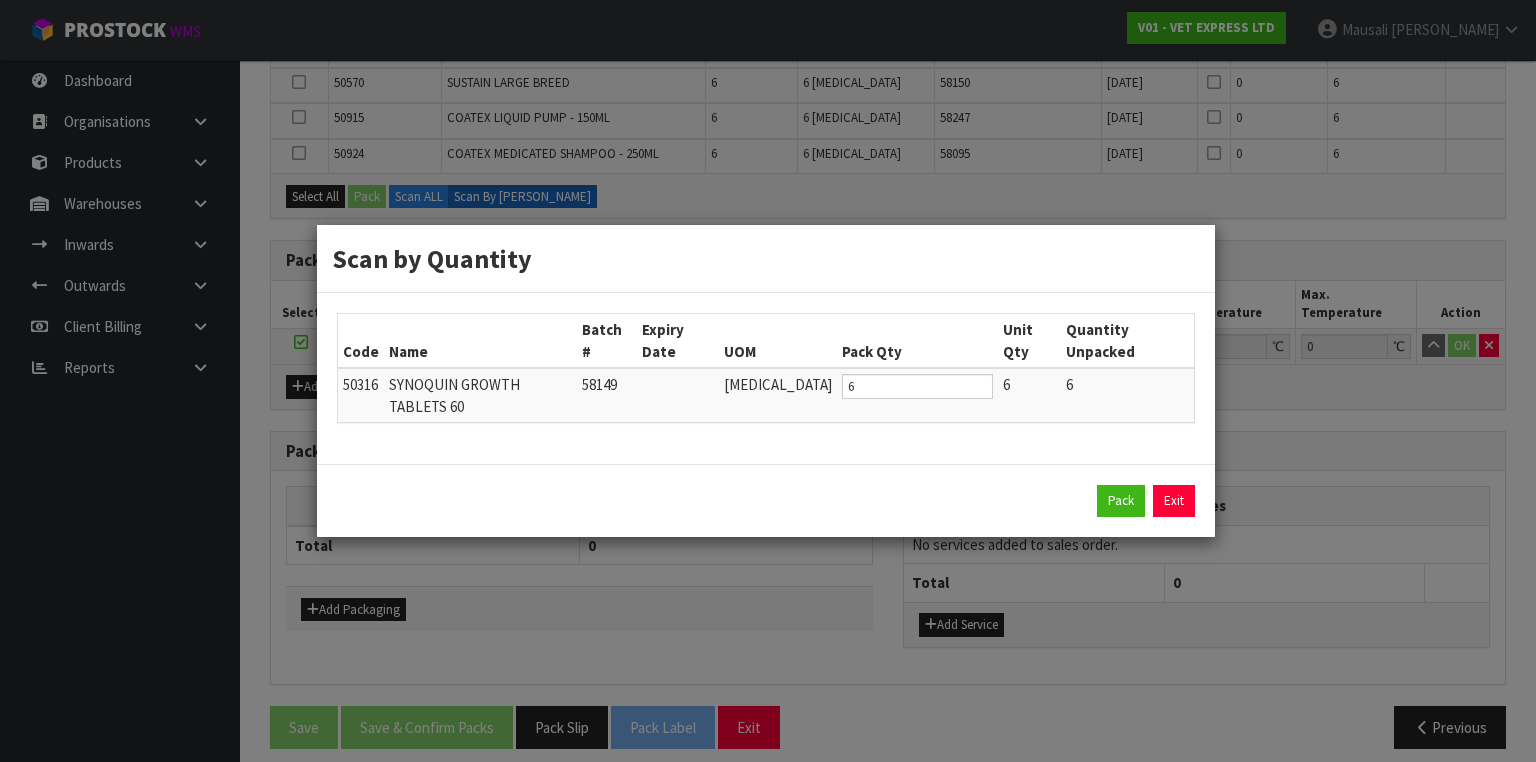 scroll, scrollTop: 570, scrollLeft: 0, axis: vertical 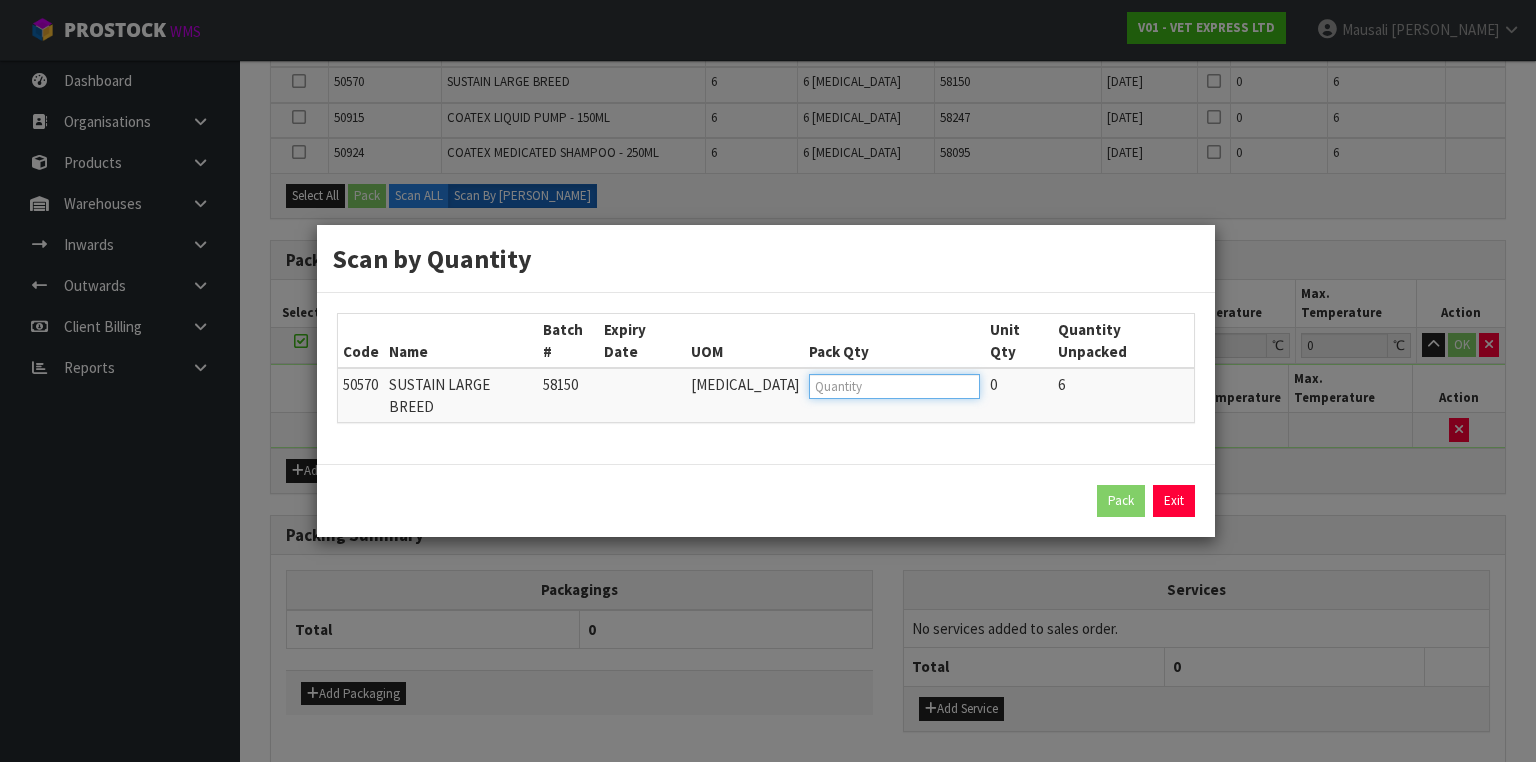 click at bounding box center (894, 386) 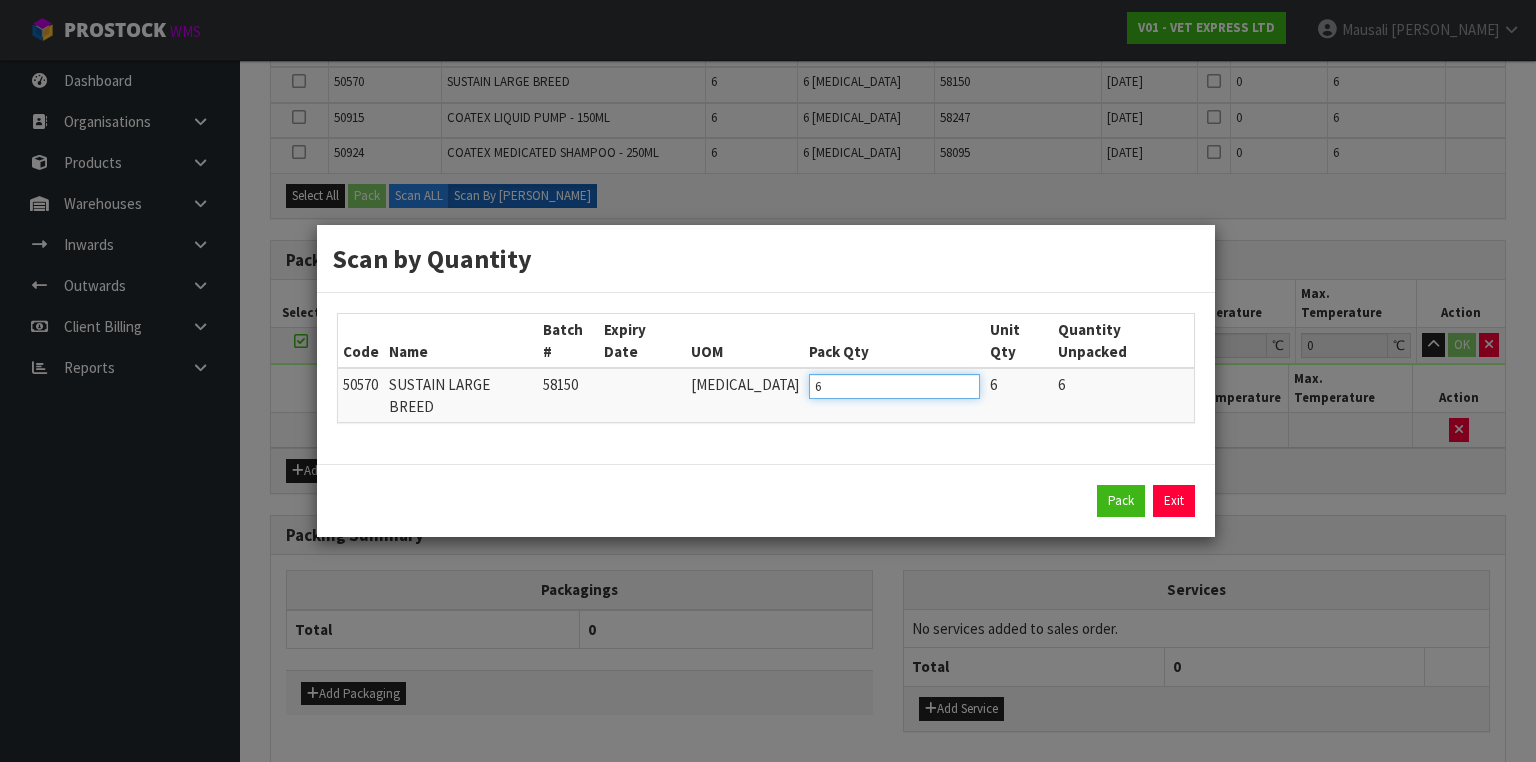 click on "Pack" at bounding box center [1121, 501] 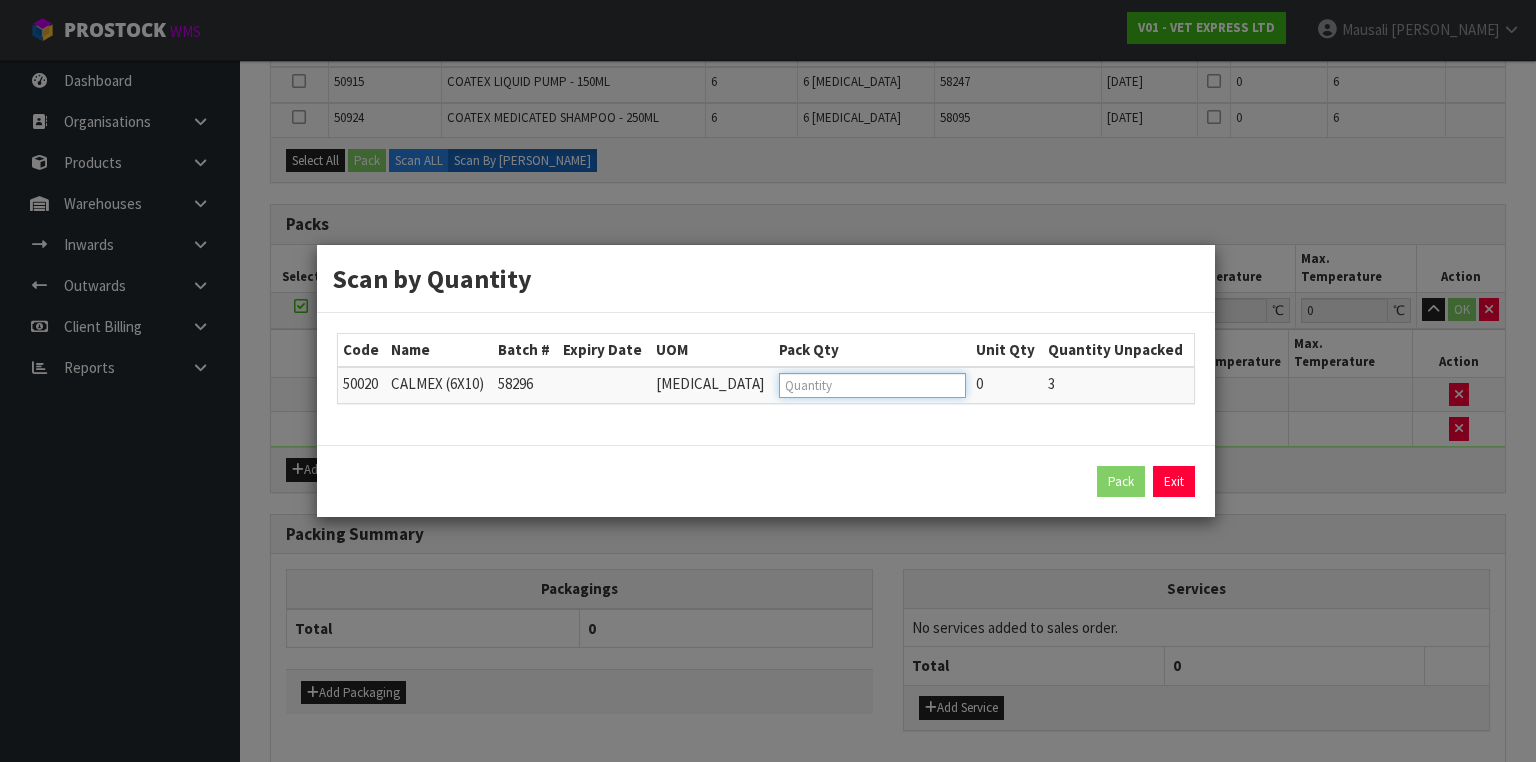 click at bounding box center (872, 385) 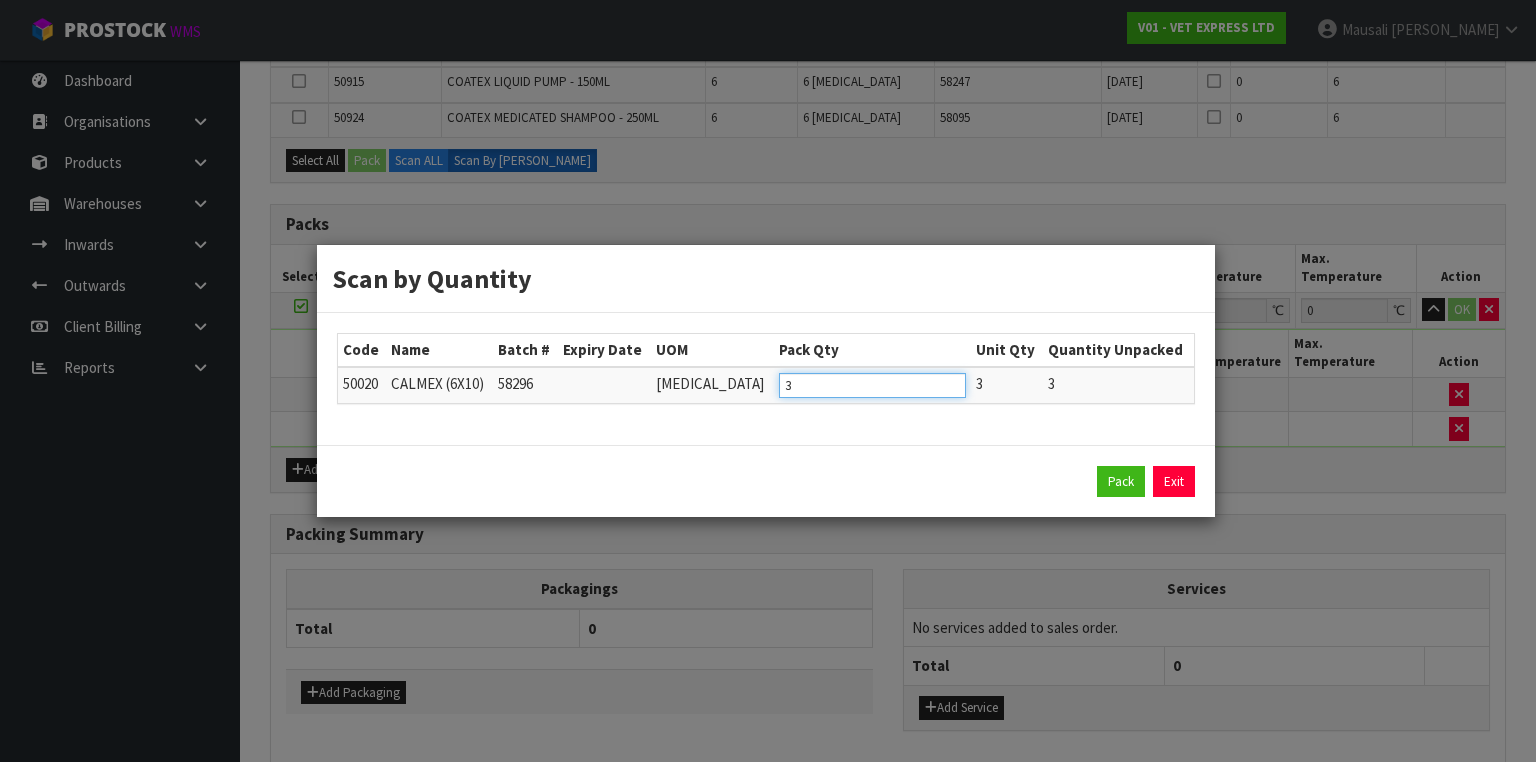 click on "Pack" at bounding box center (1121, 482) 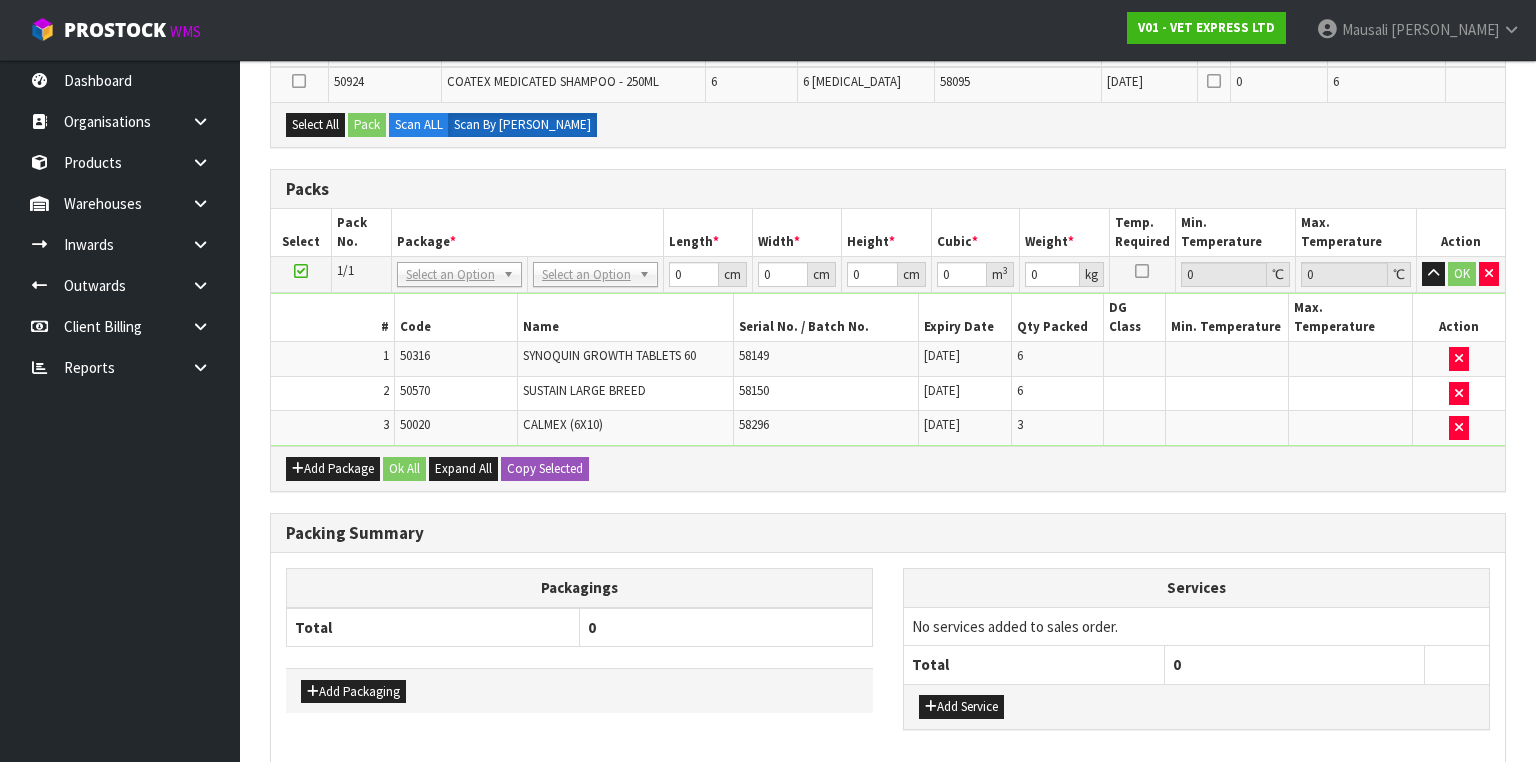 scroll, scrollTop: 536, scrollLeft: 0, axis: vertical 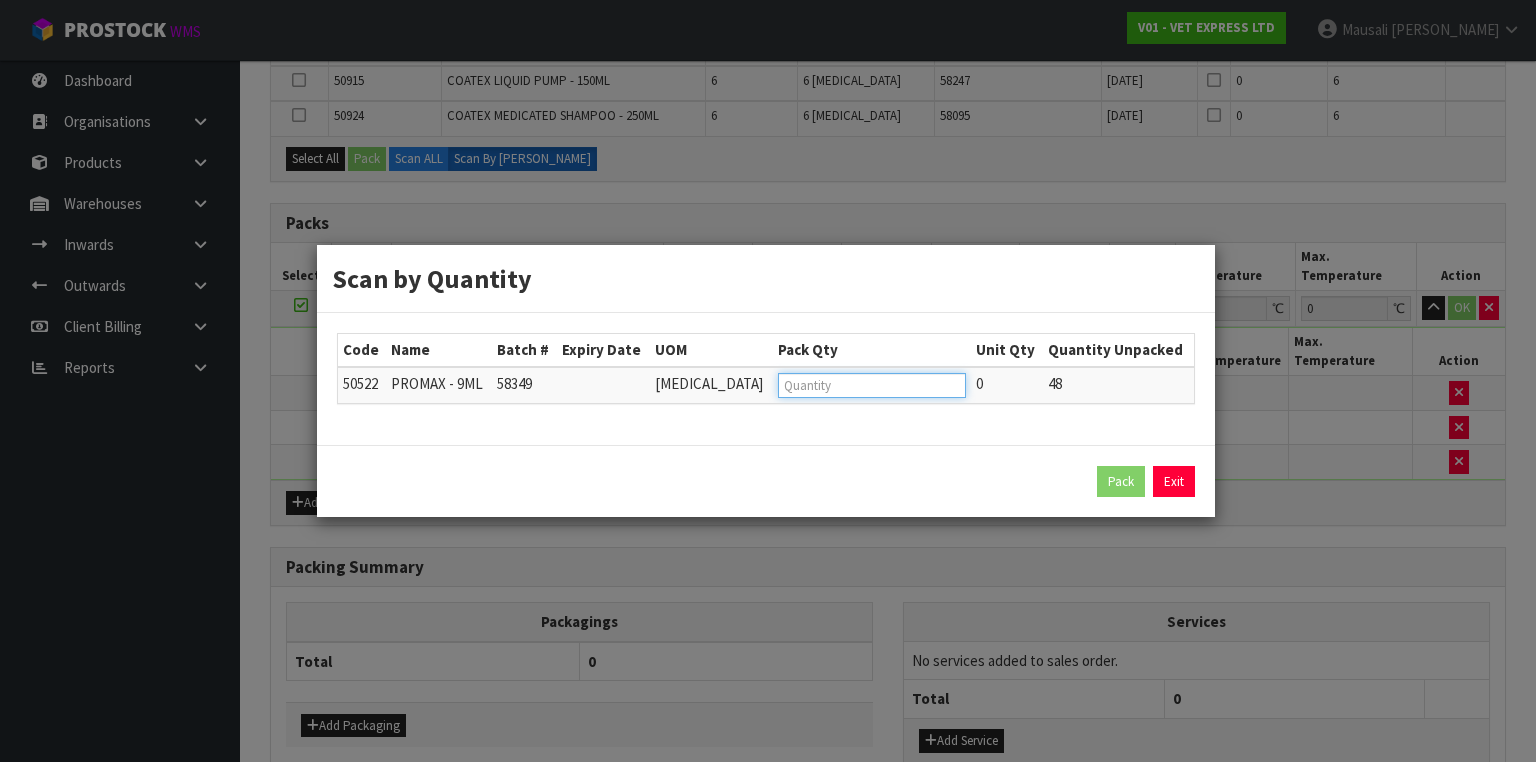 click at bounding box center [871, 385] 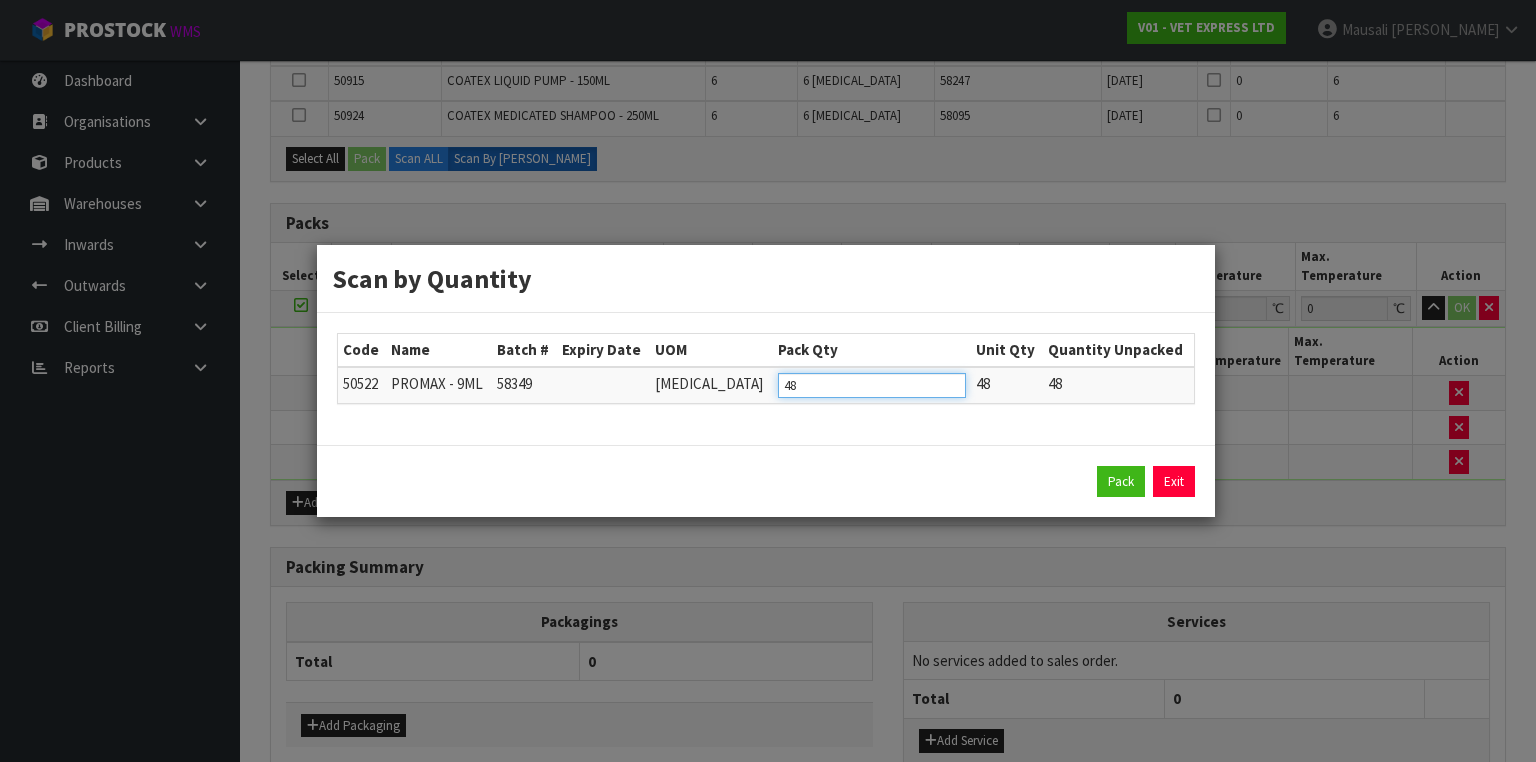 click on "Pack" at bounding box center [1121, 482] 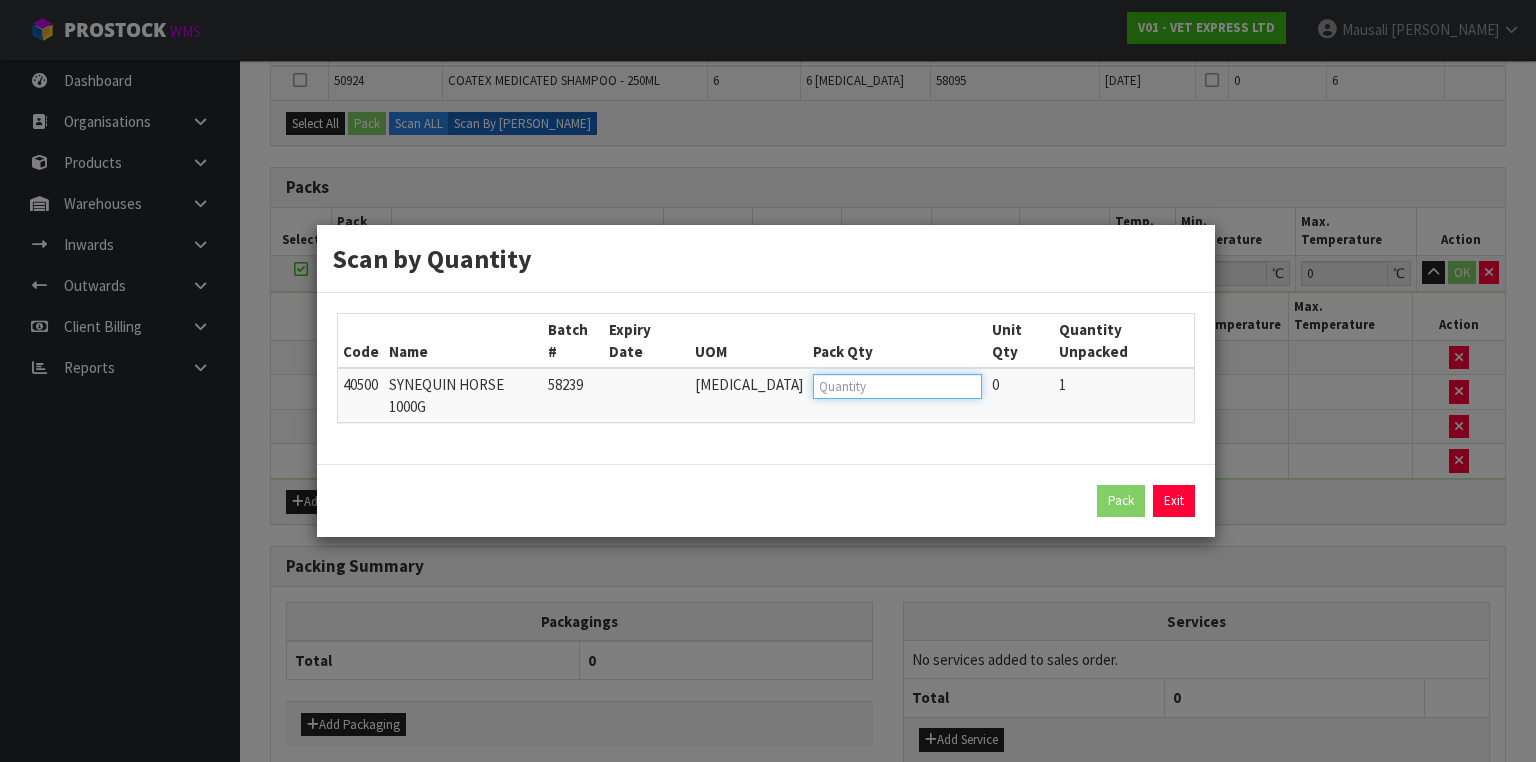 click at bounding box center (897, 386) 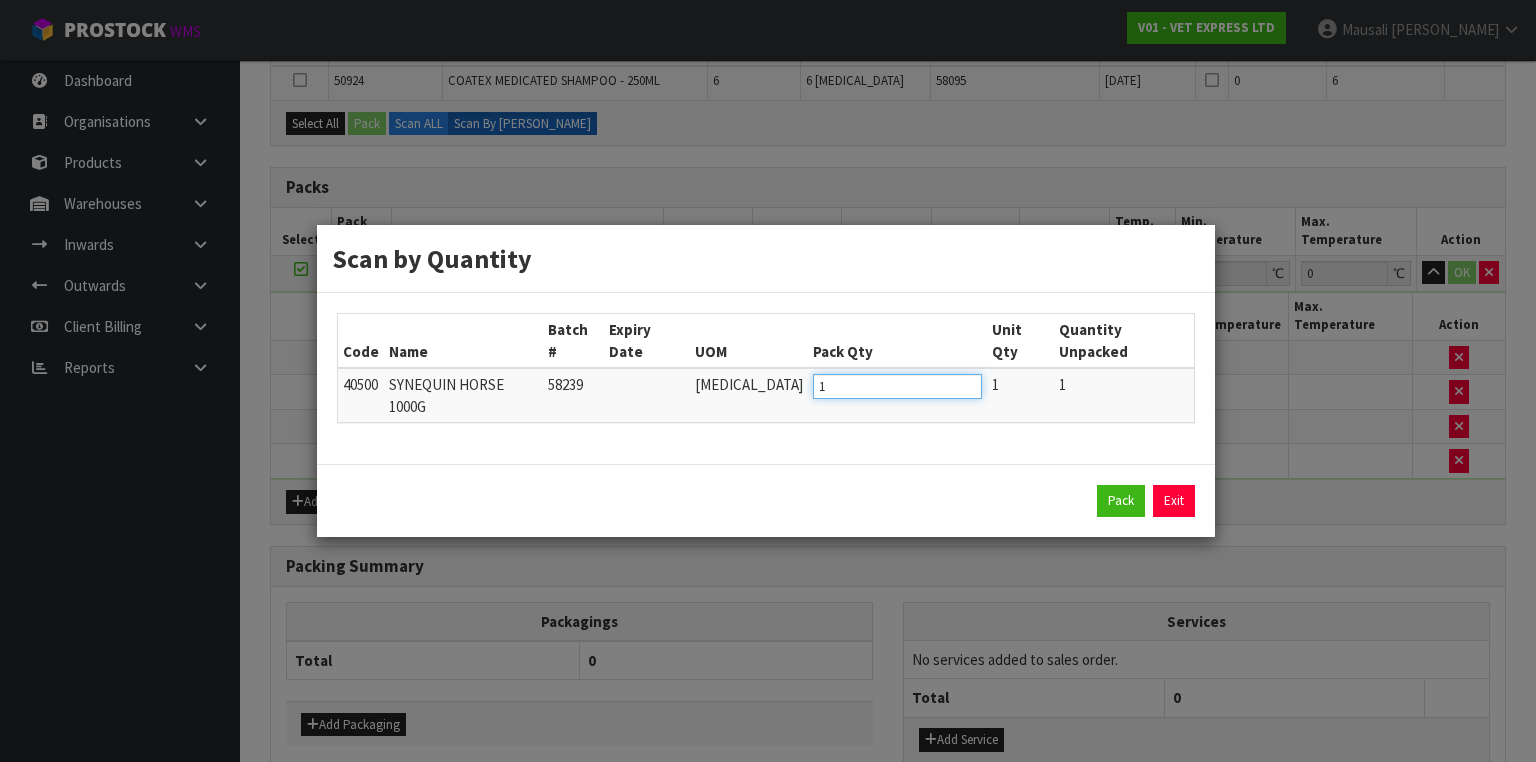 click on "Pack" at bounding box center [1121, 501] 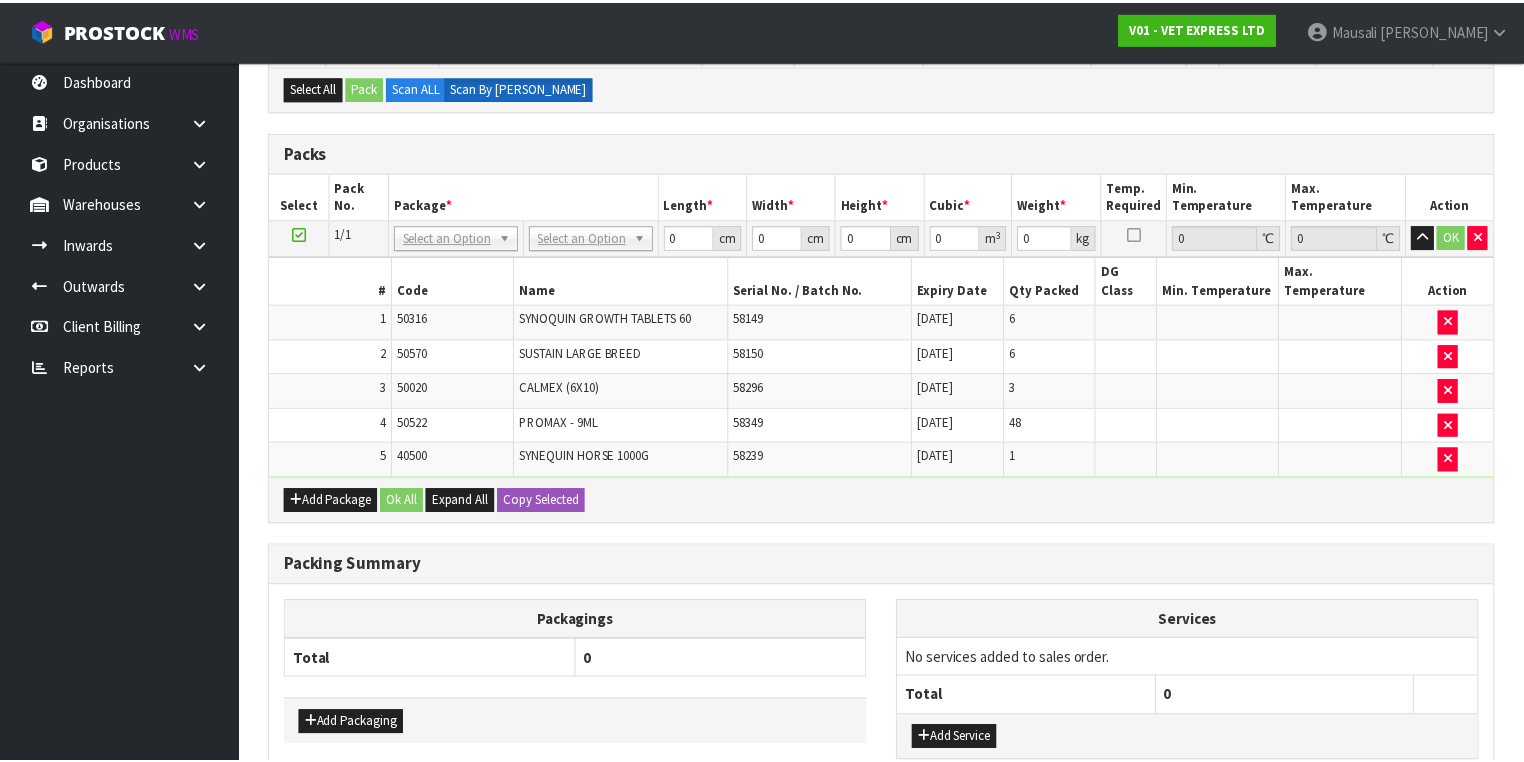 scroll, scrollTop: 500, scrollLeft: 0, axis: vertical 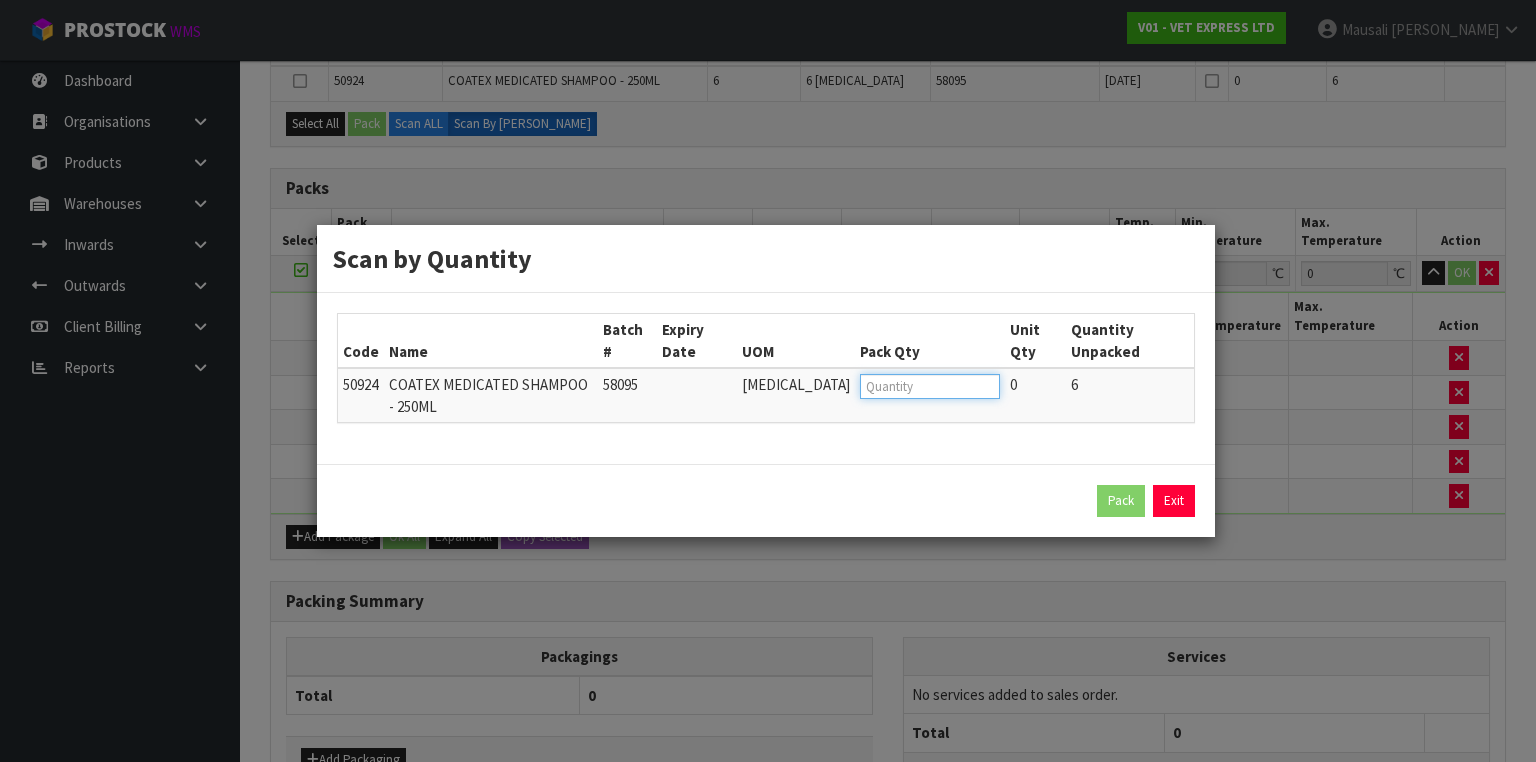 click at bounding box center (930, 386) 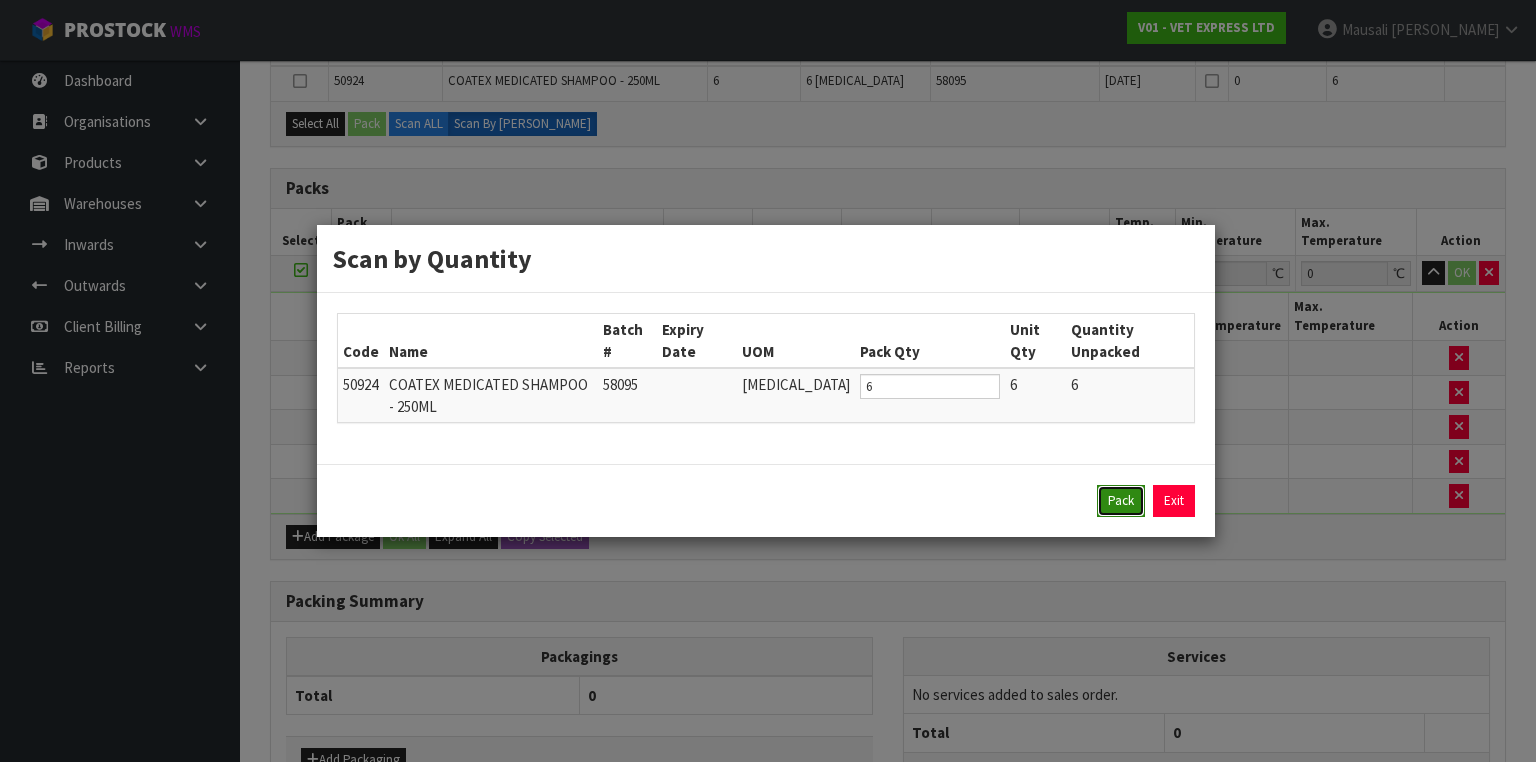 click on "Pack" at bounding box center (1121, 501) 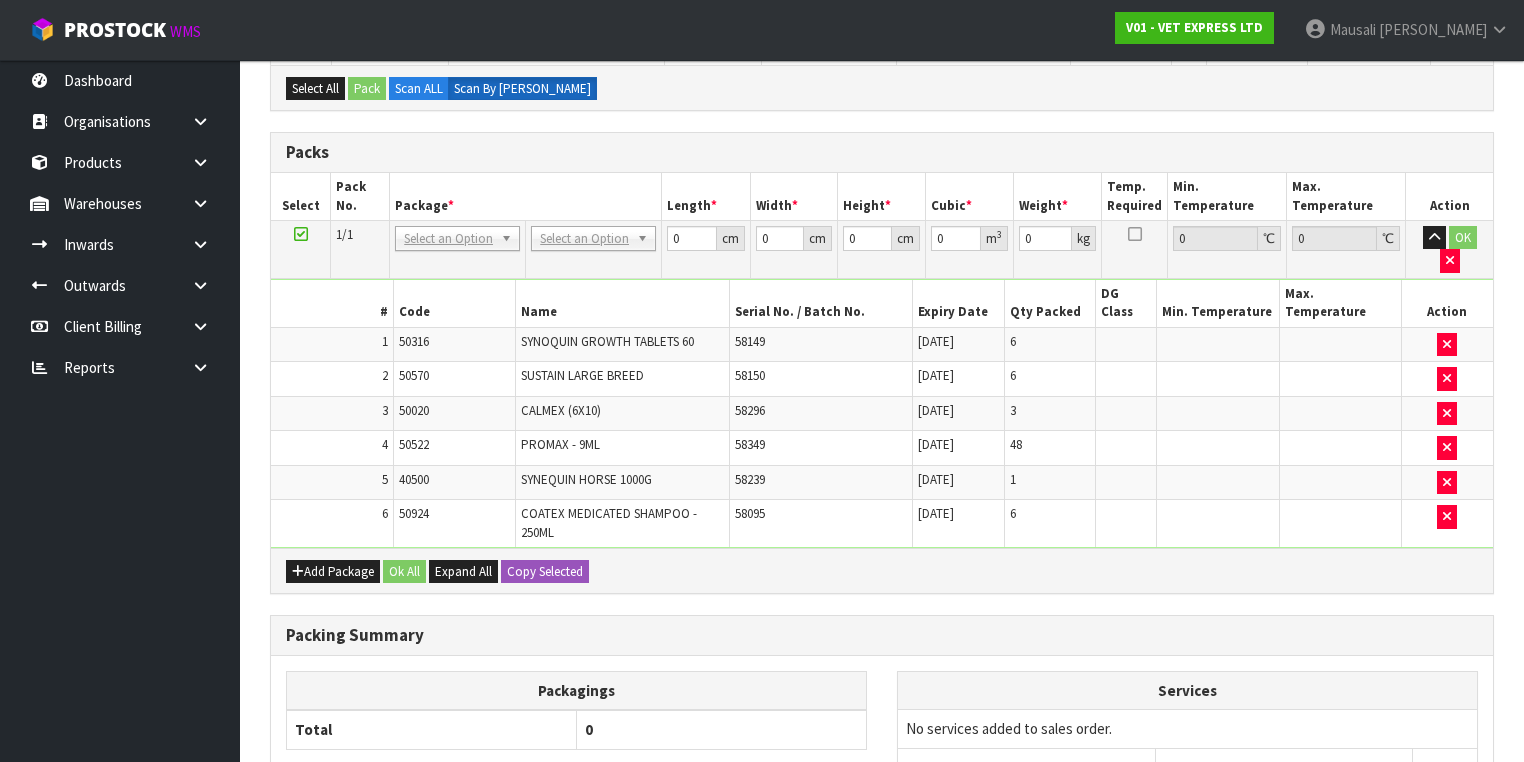 scroll, scrollTop: 0, scrollLeft: 0, axis: both 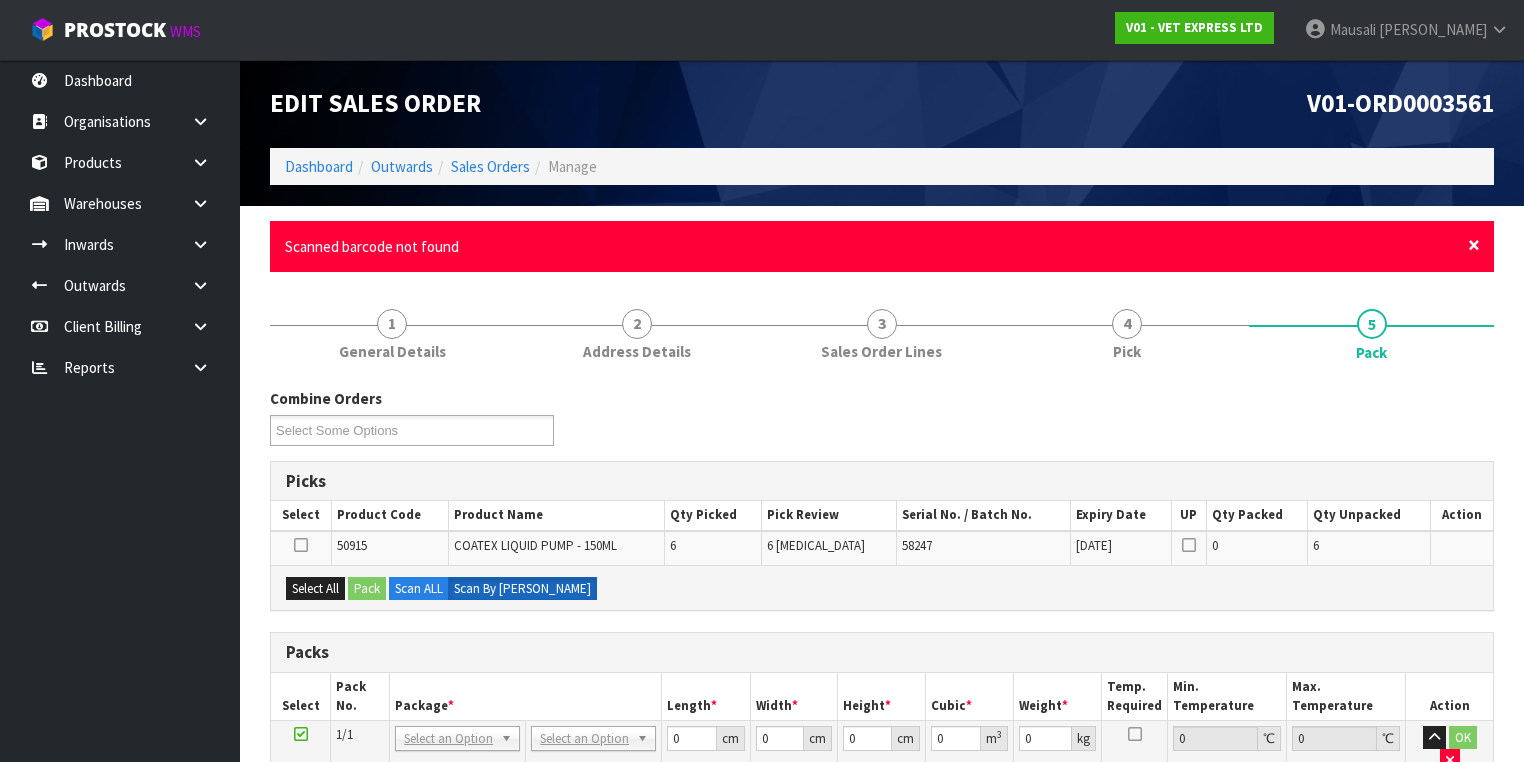 click on "×" at bounding box center (1474, 245) 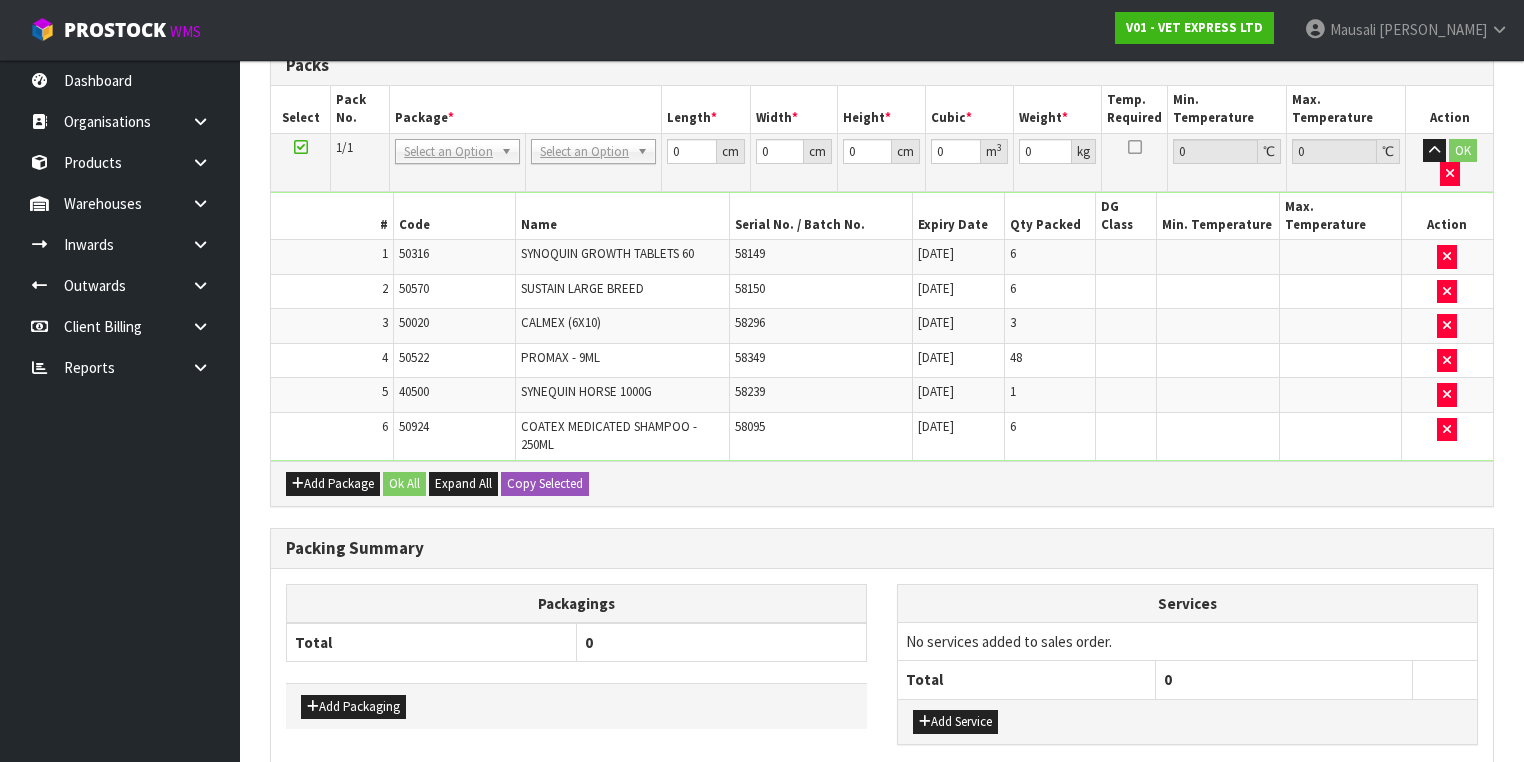 scroll, scrollTop: 416, scrollLeft: 0, axis: vertical 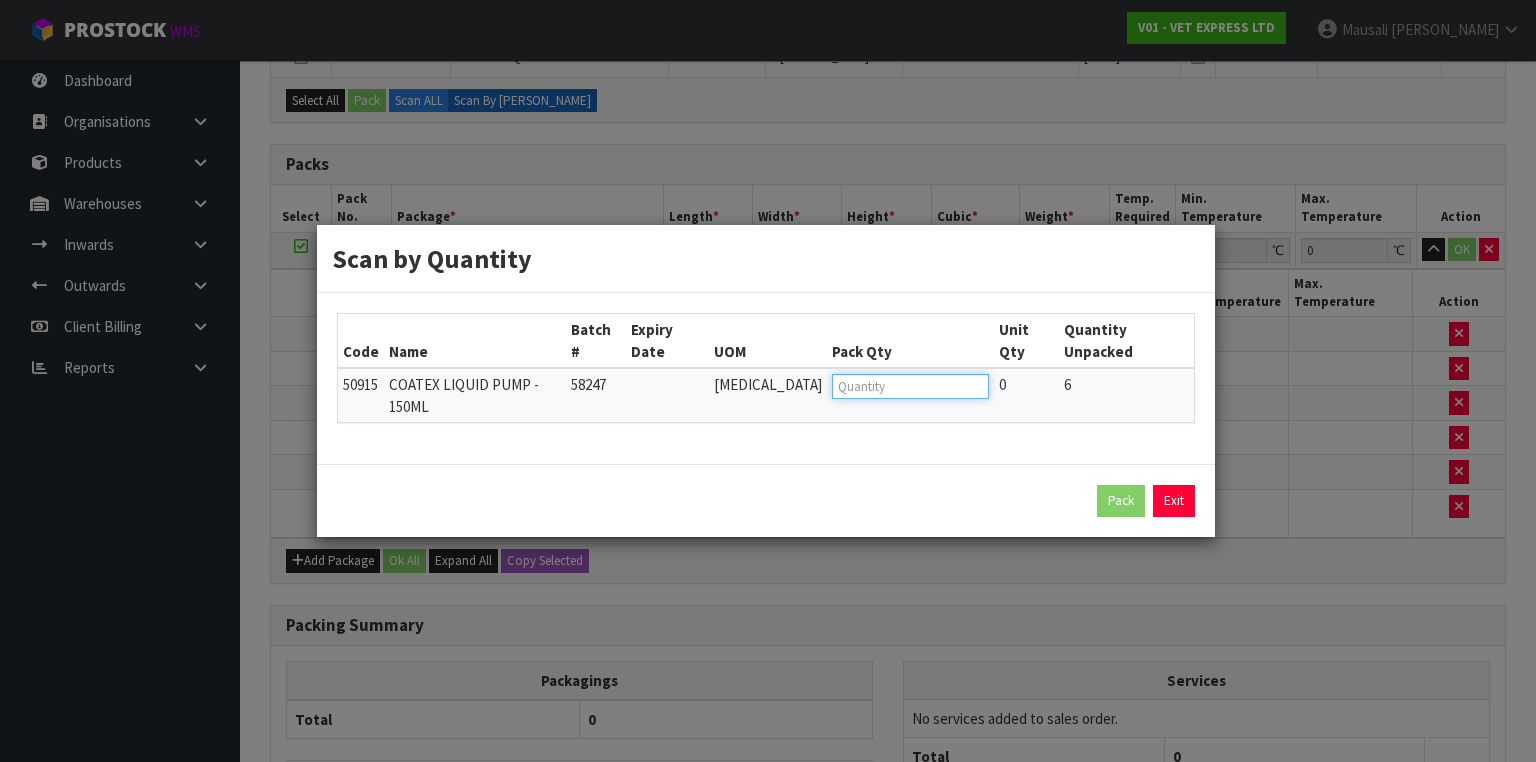 click at bounding box center [910, 386] 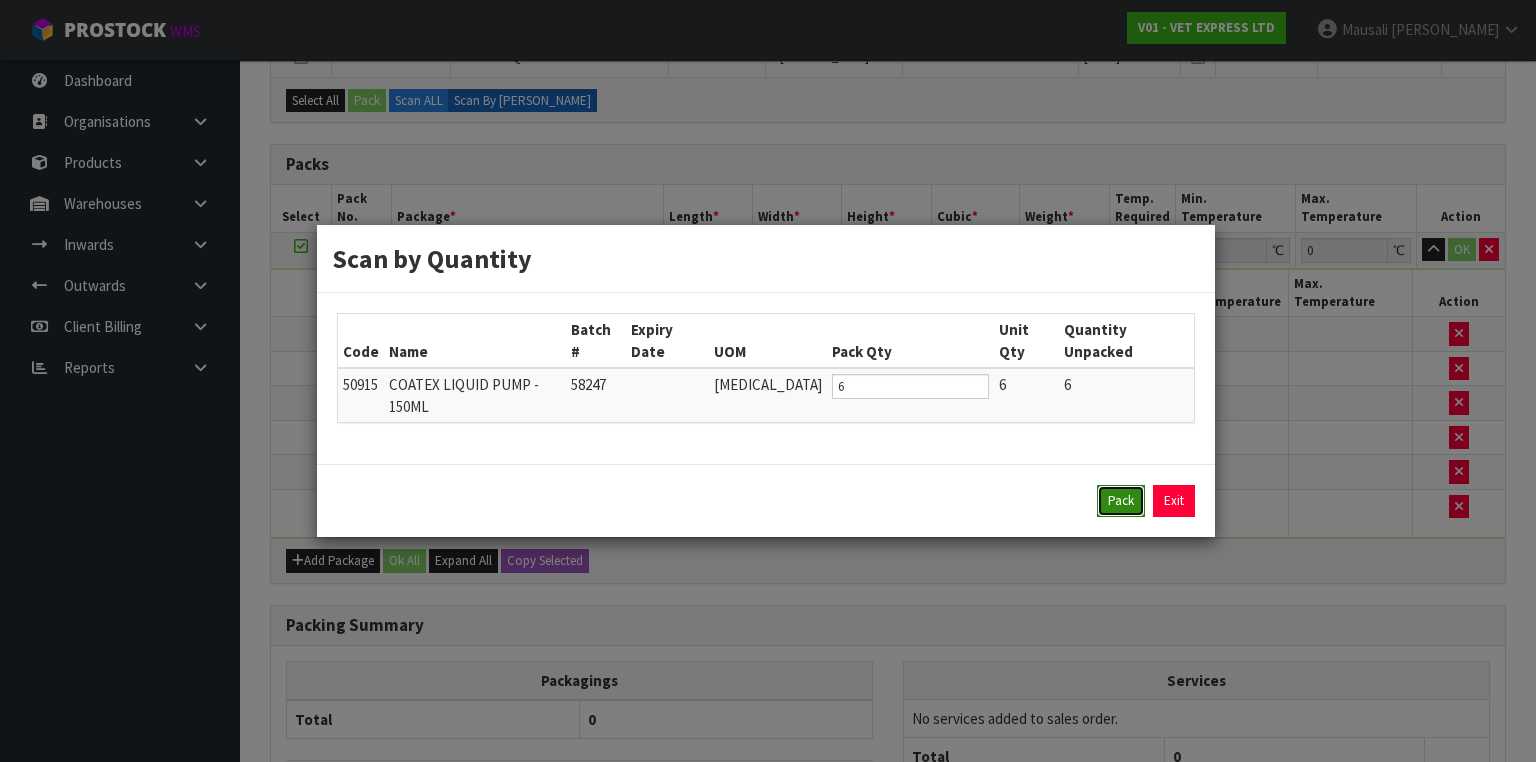 click on "Pack" at bounding box center [1121, 501] 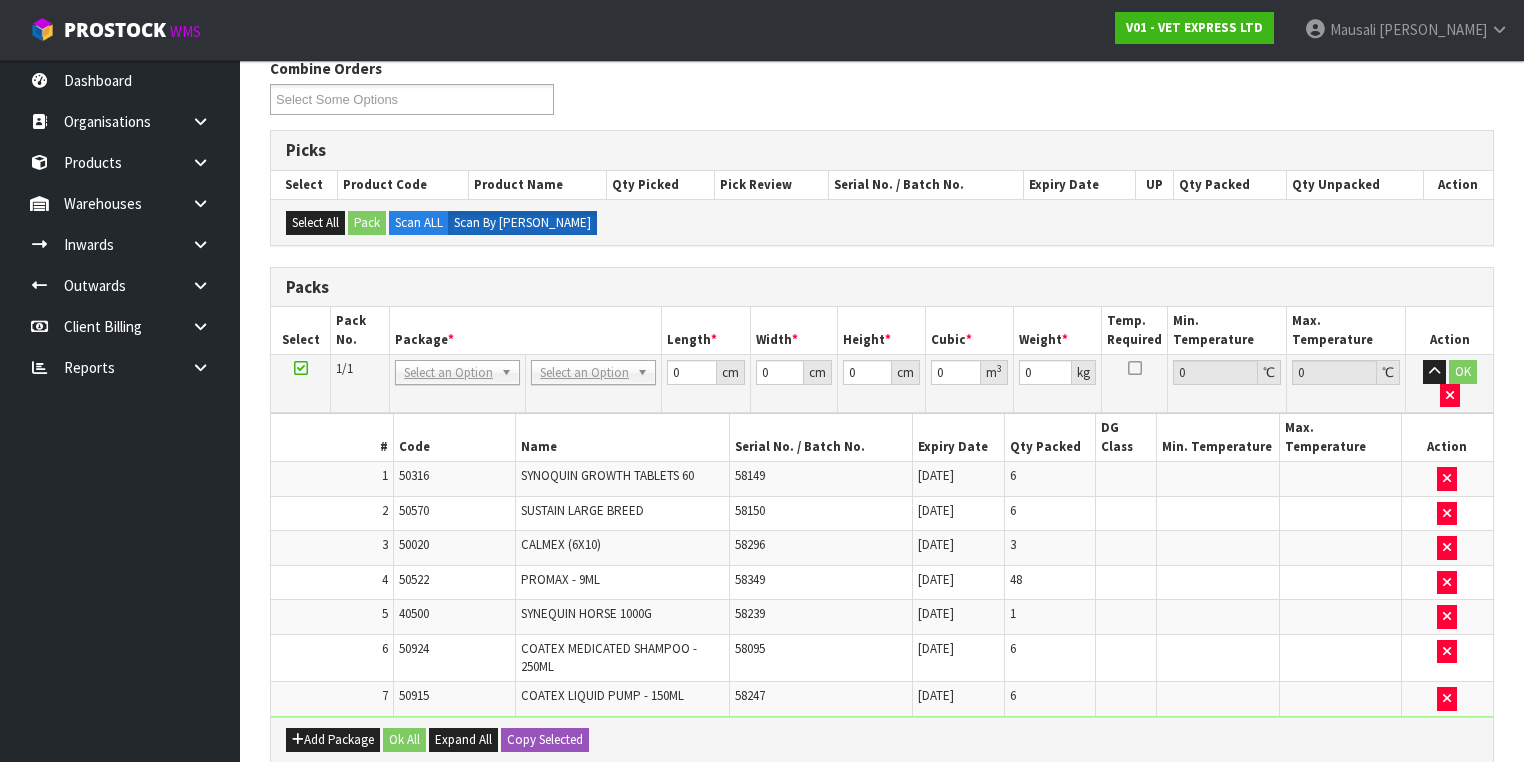 scroll, scrollTop: 256, scrollLeft: 0, axis: vertical 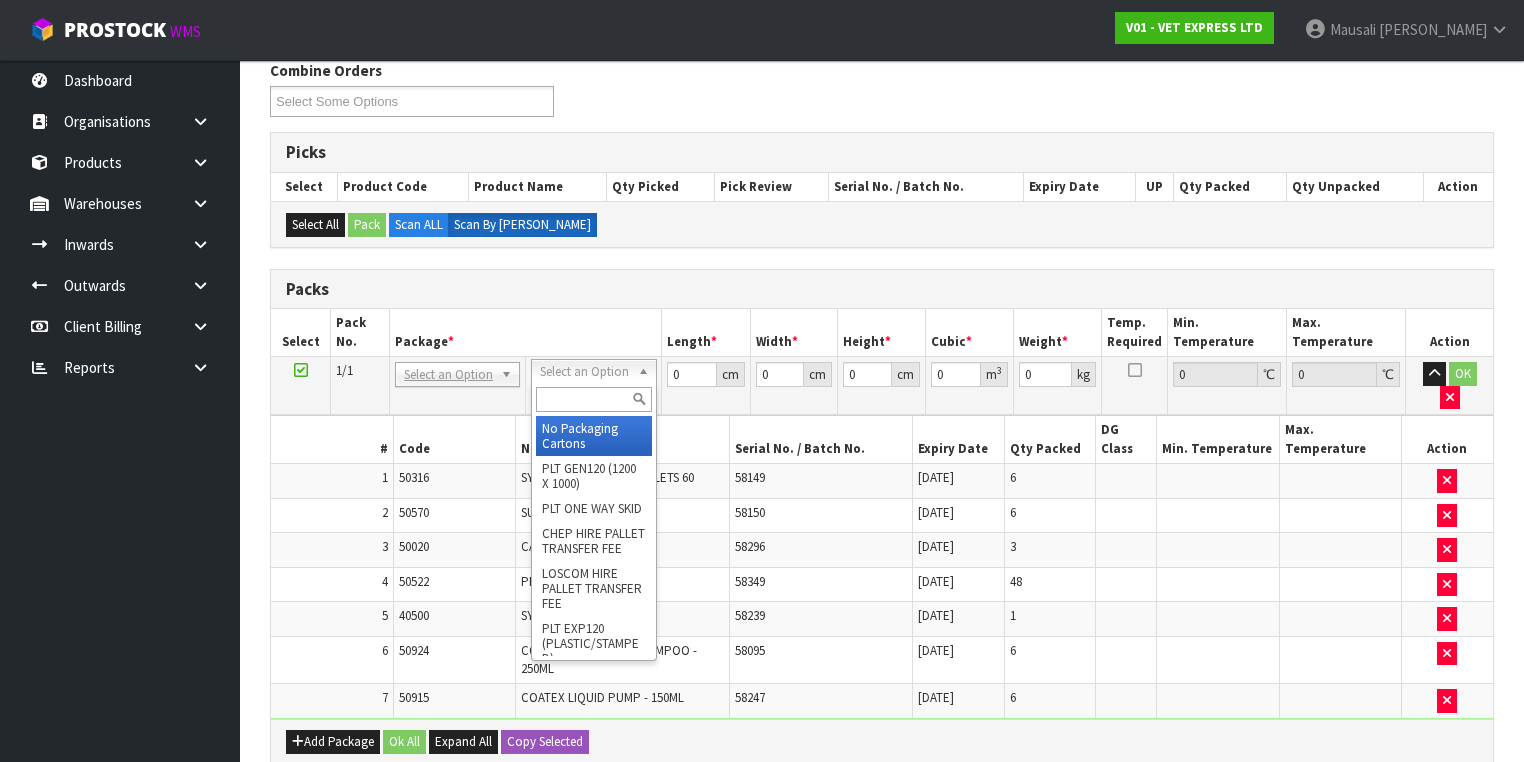 click at bounding box center (593, 399) 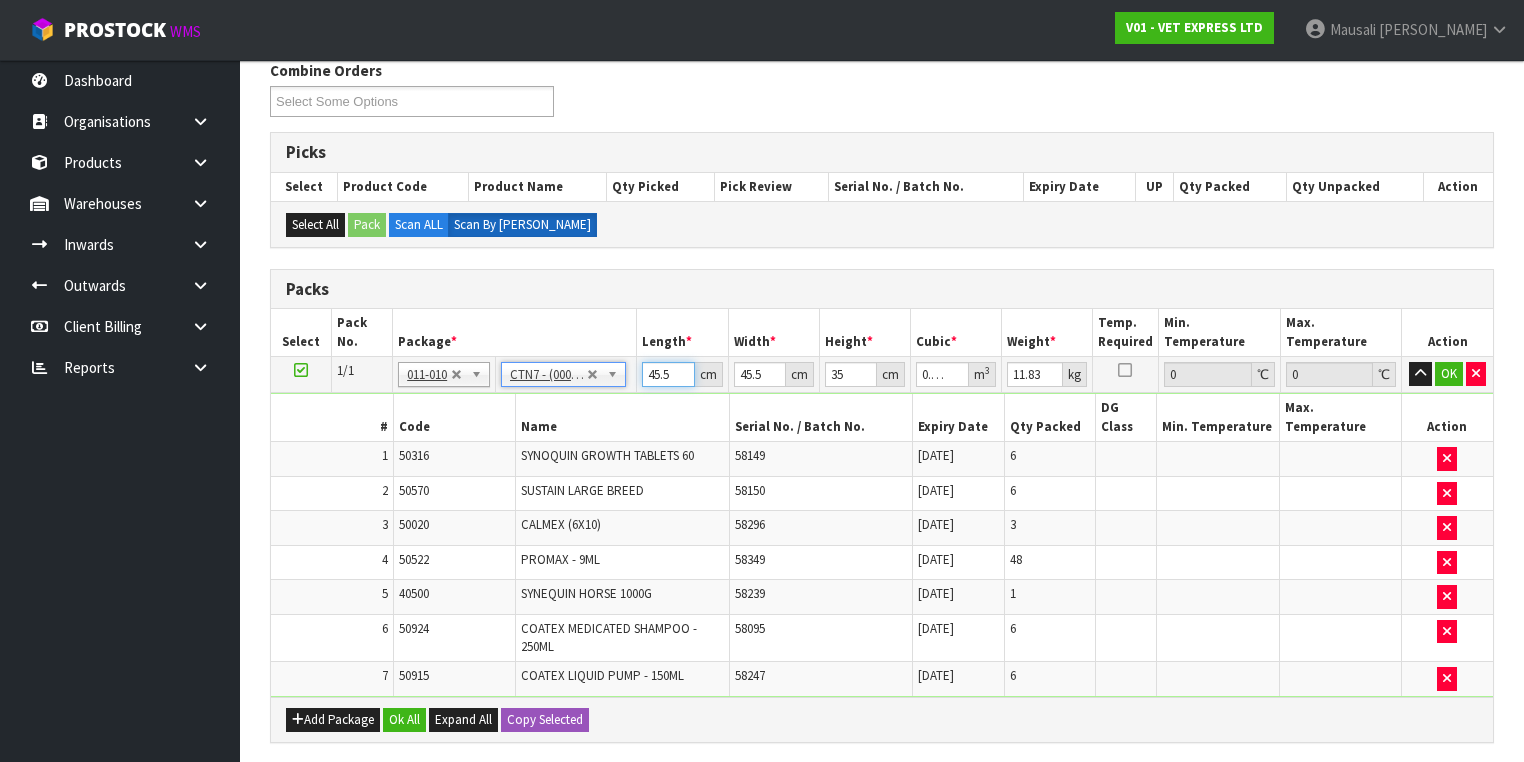 drag, startPoint x: 672, startPoint y: 371, endPoint x: 639, endPoint y: 371, distance: 33 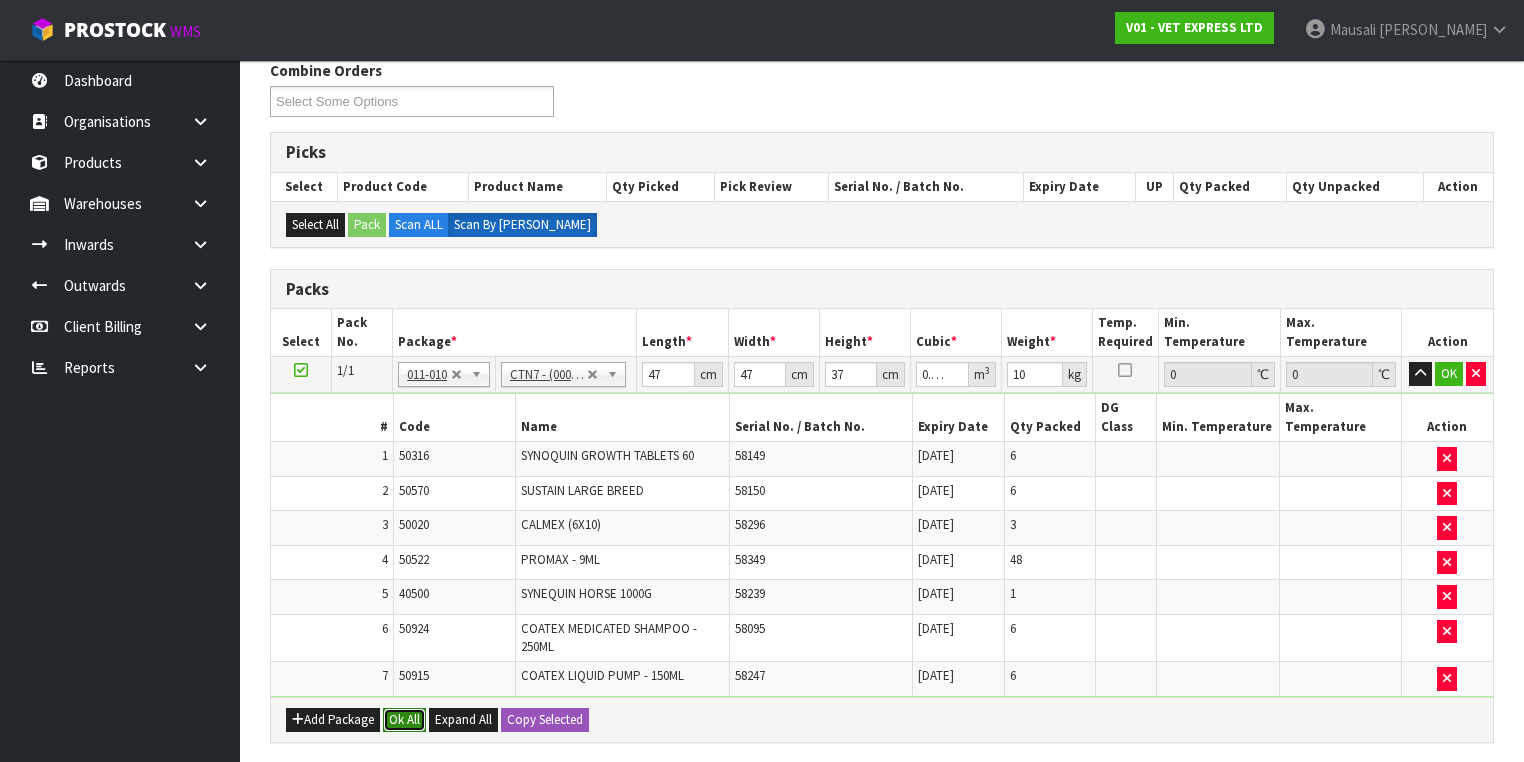 click on "Ok All" at bounding box center (404, 720) 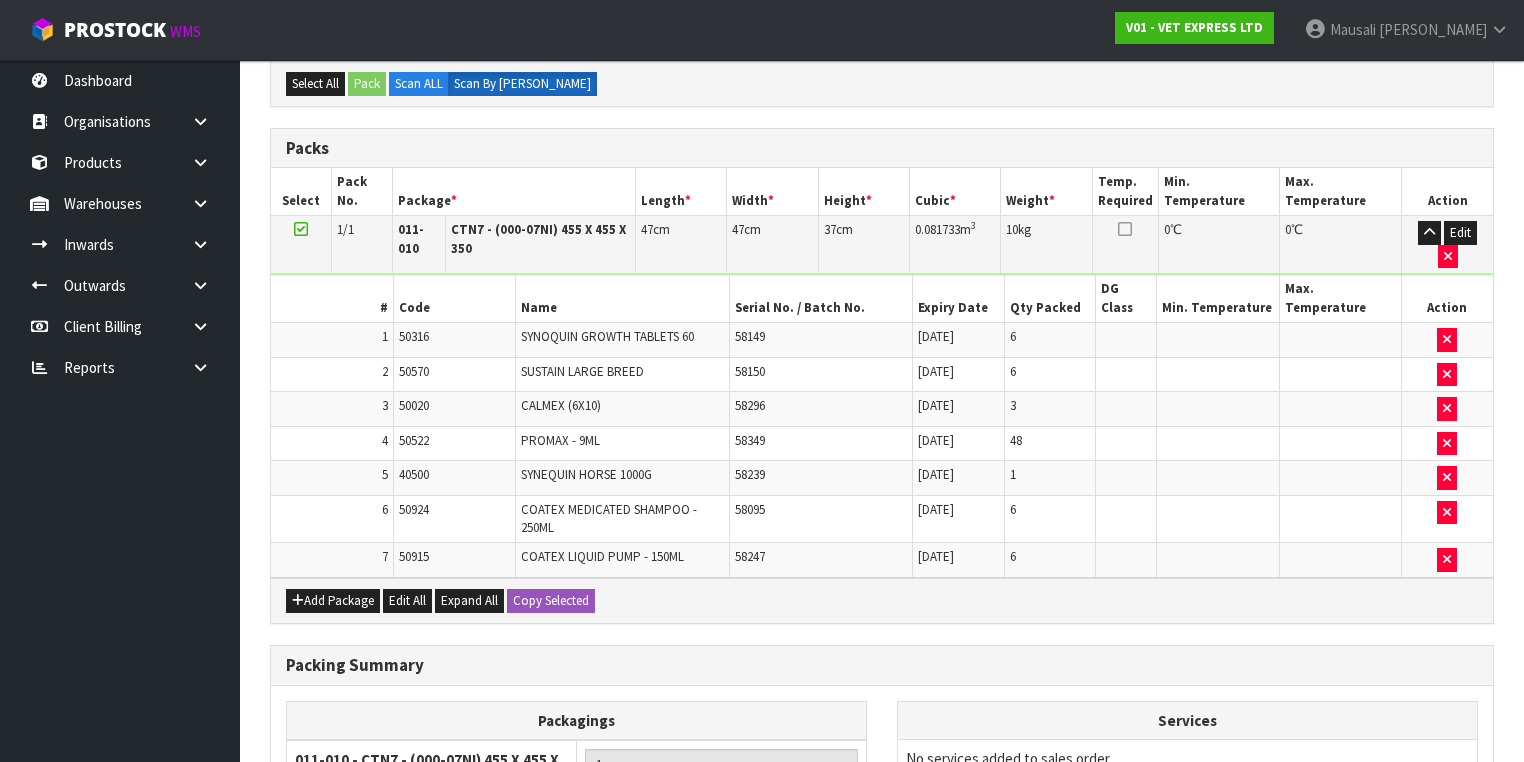 scroll, scrollTop: 609, scrollLeft: 0, axis: vertical 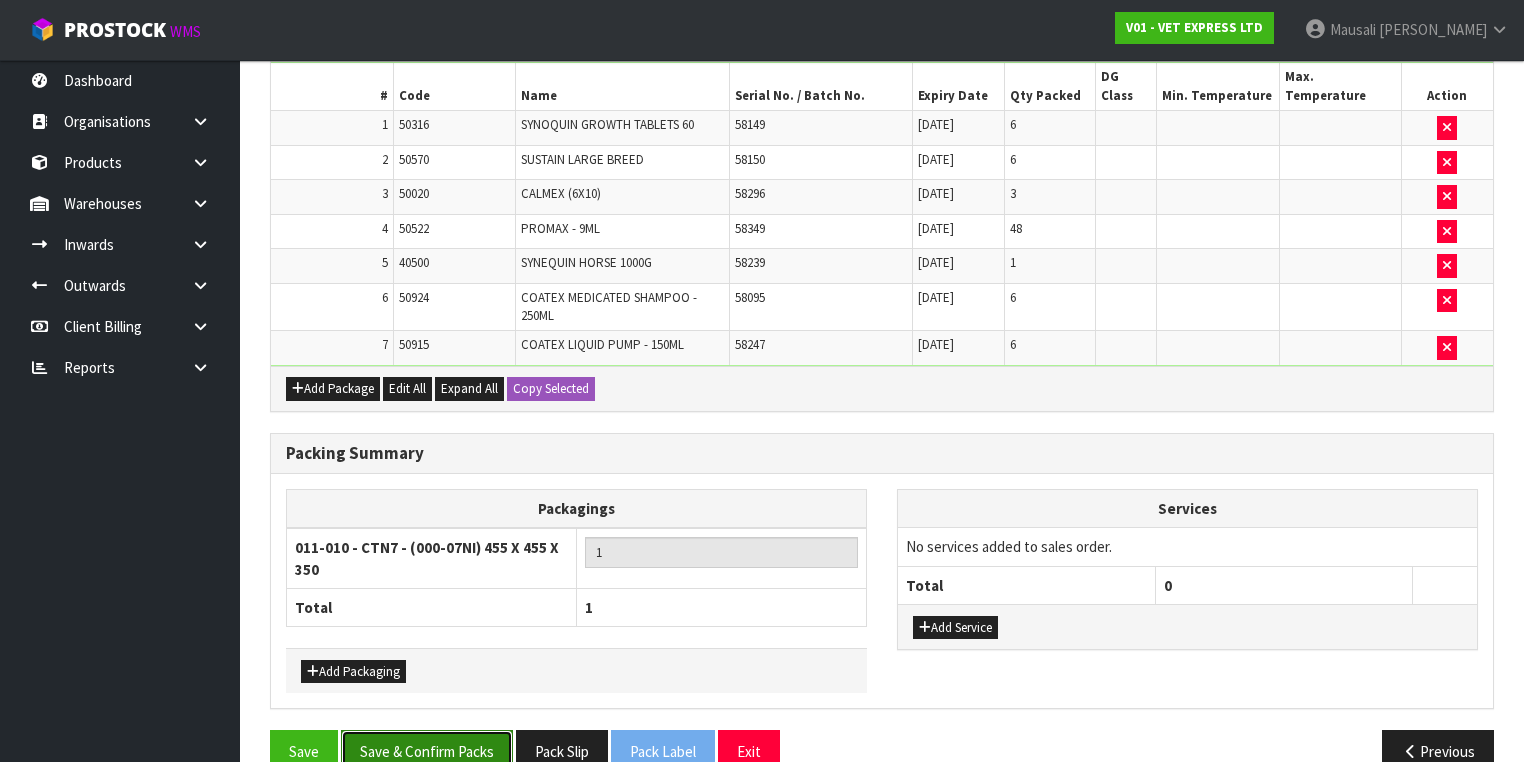 click on "Save & Confirm Packs" at bounding box center [427, 751] 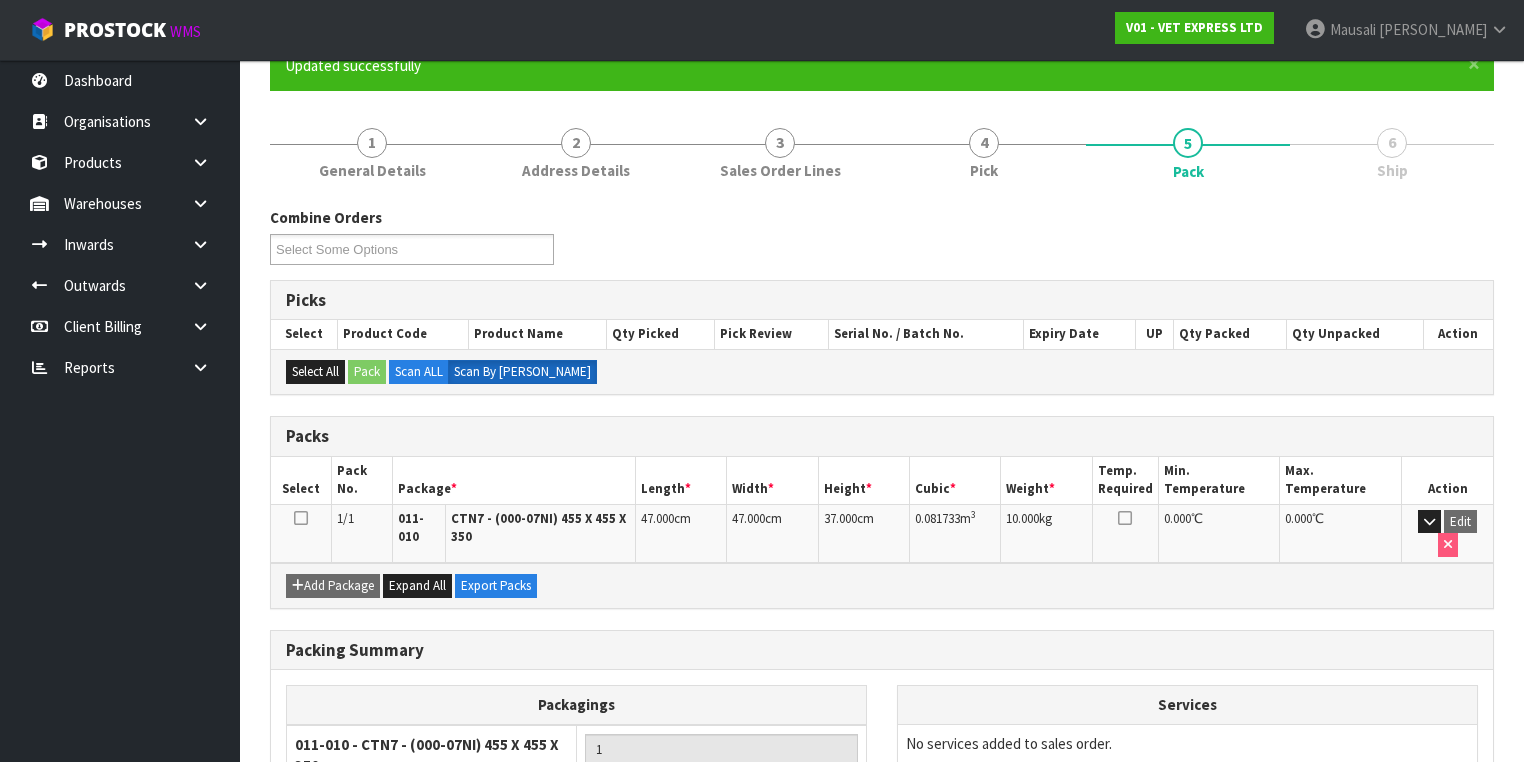 scroll, scrollTop: 356, scrollLeft: 0, axis: vertical 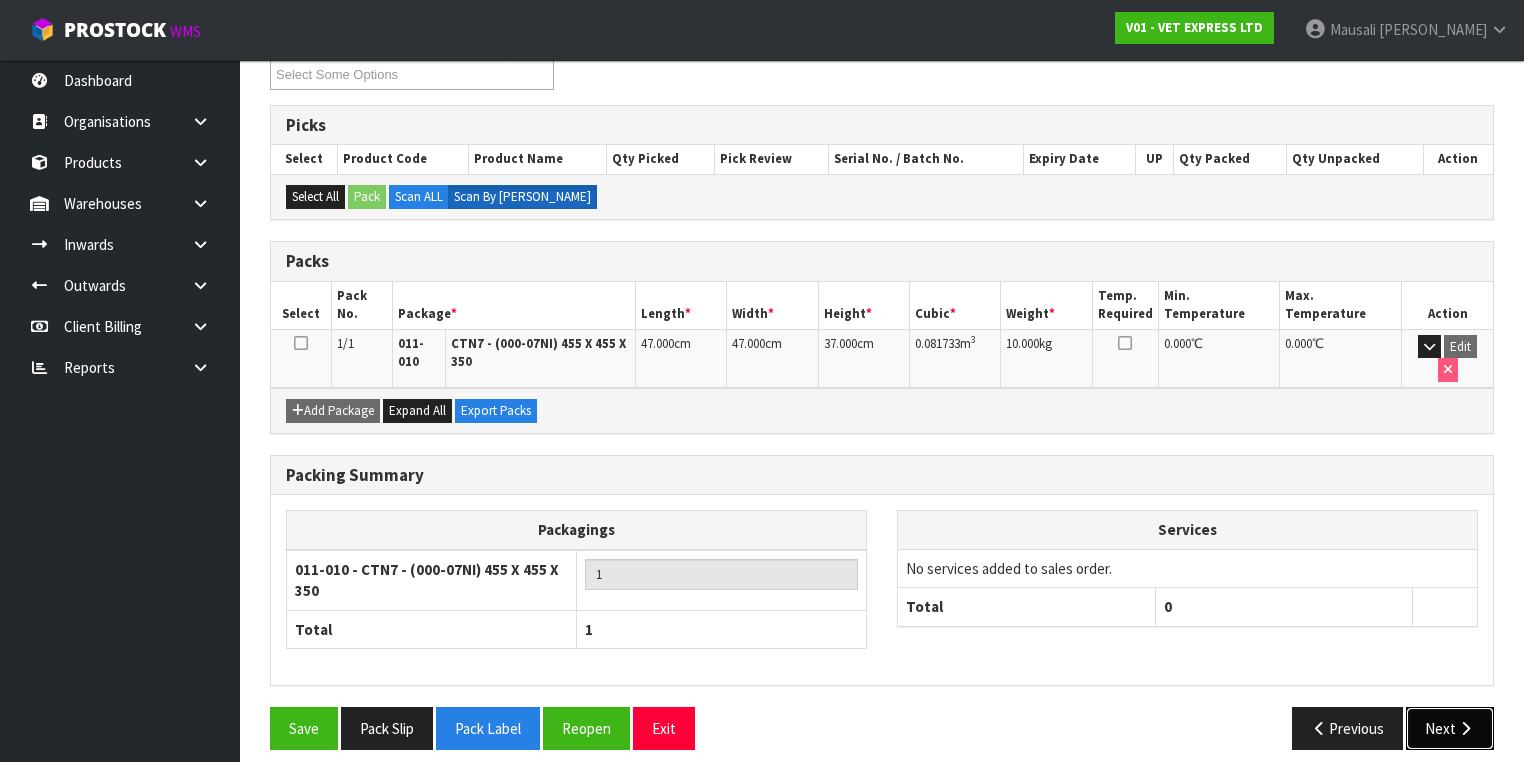 click at bounding box center [1465, 728] 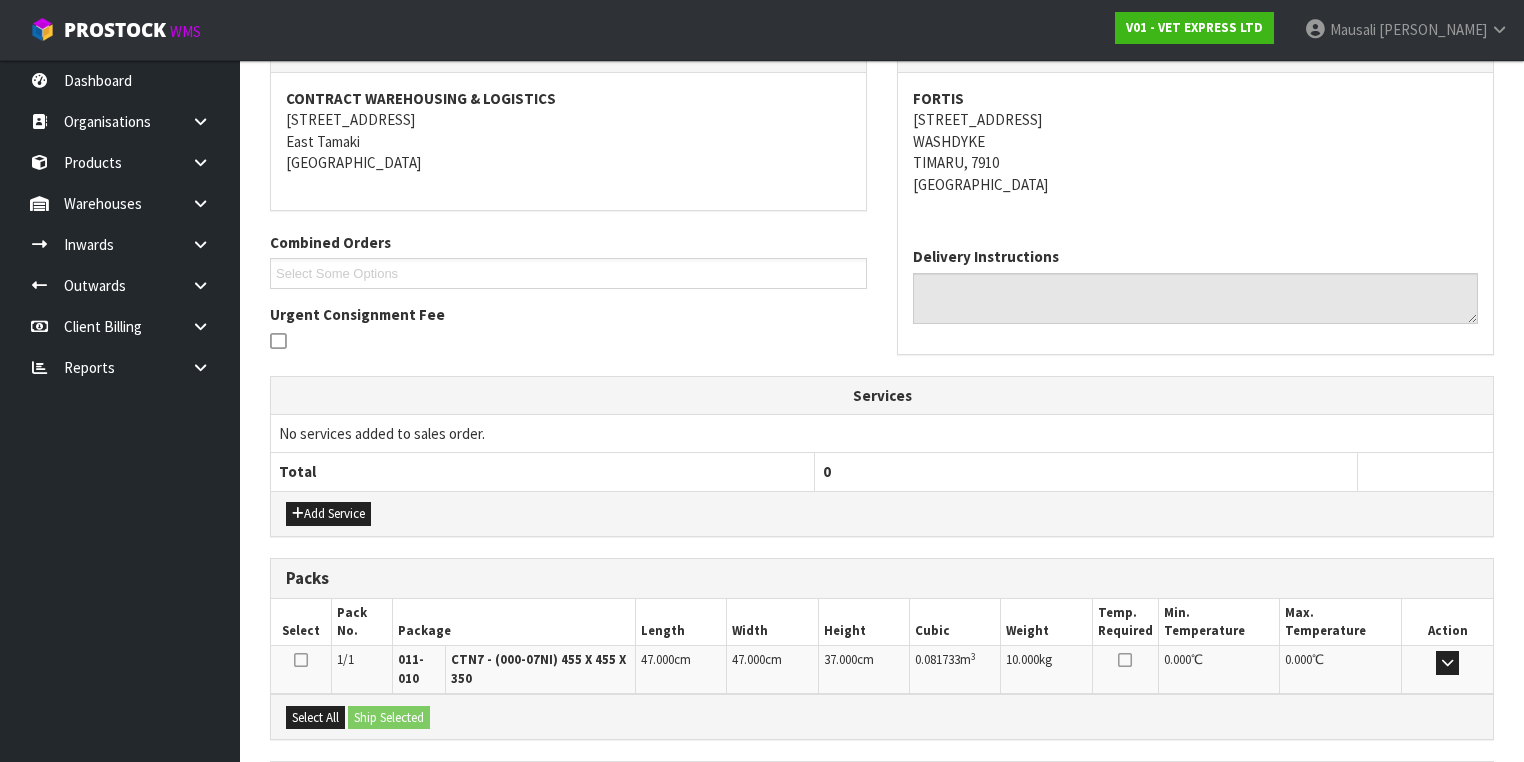 scroll, scrollTop: 542, scrollLeft: 0, axis: vertical 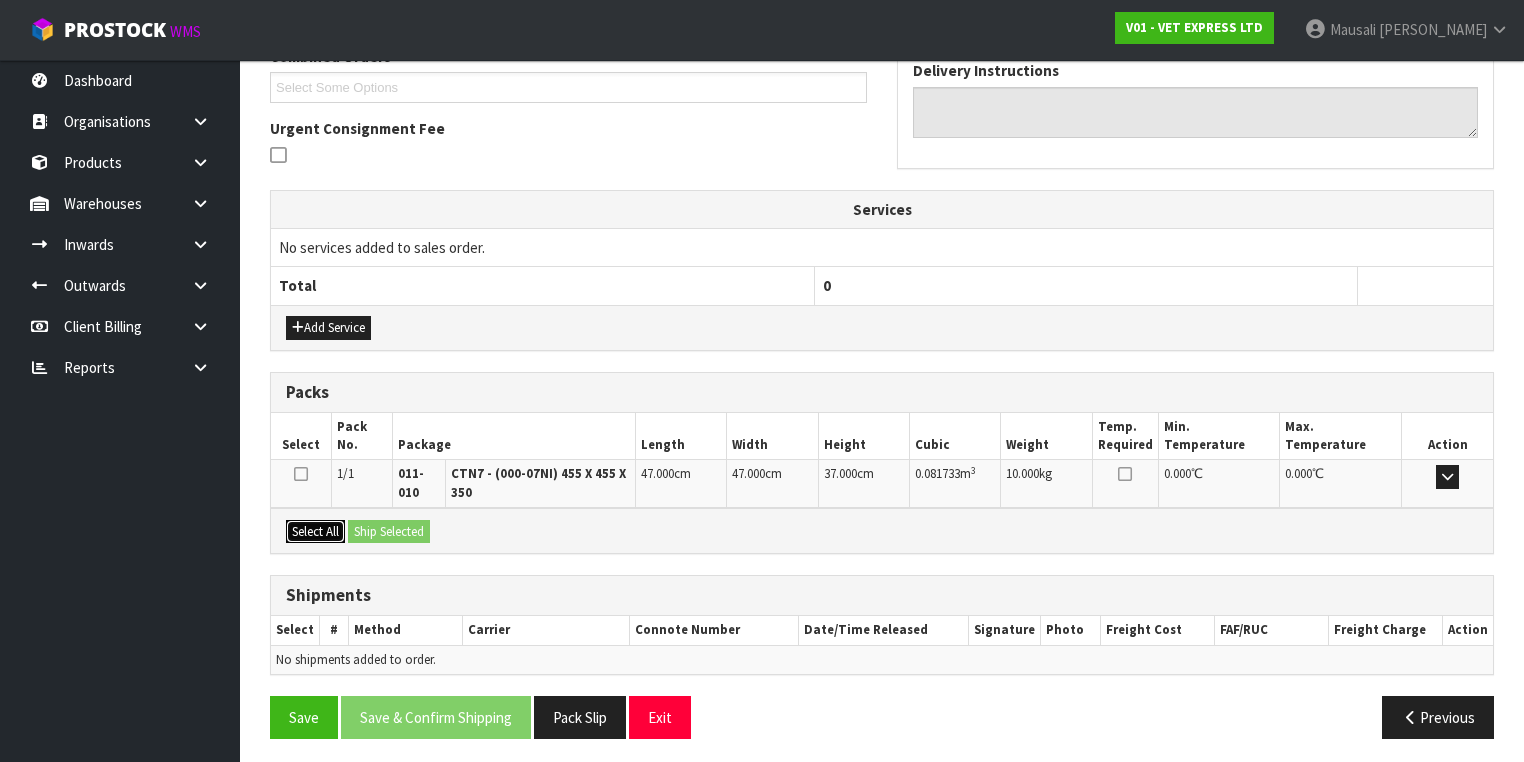 click on "Select All" at bounding box center [315, 532] 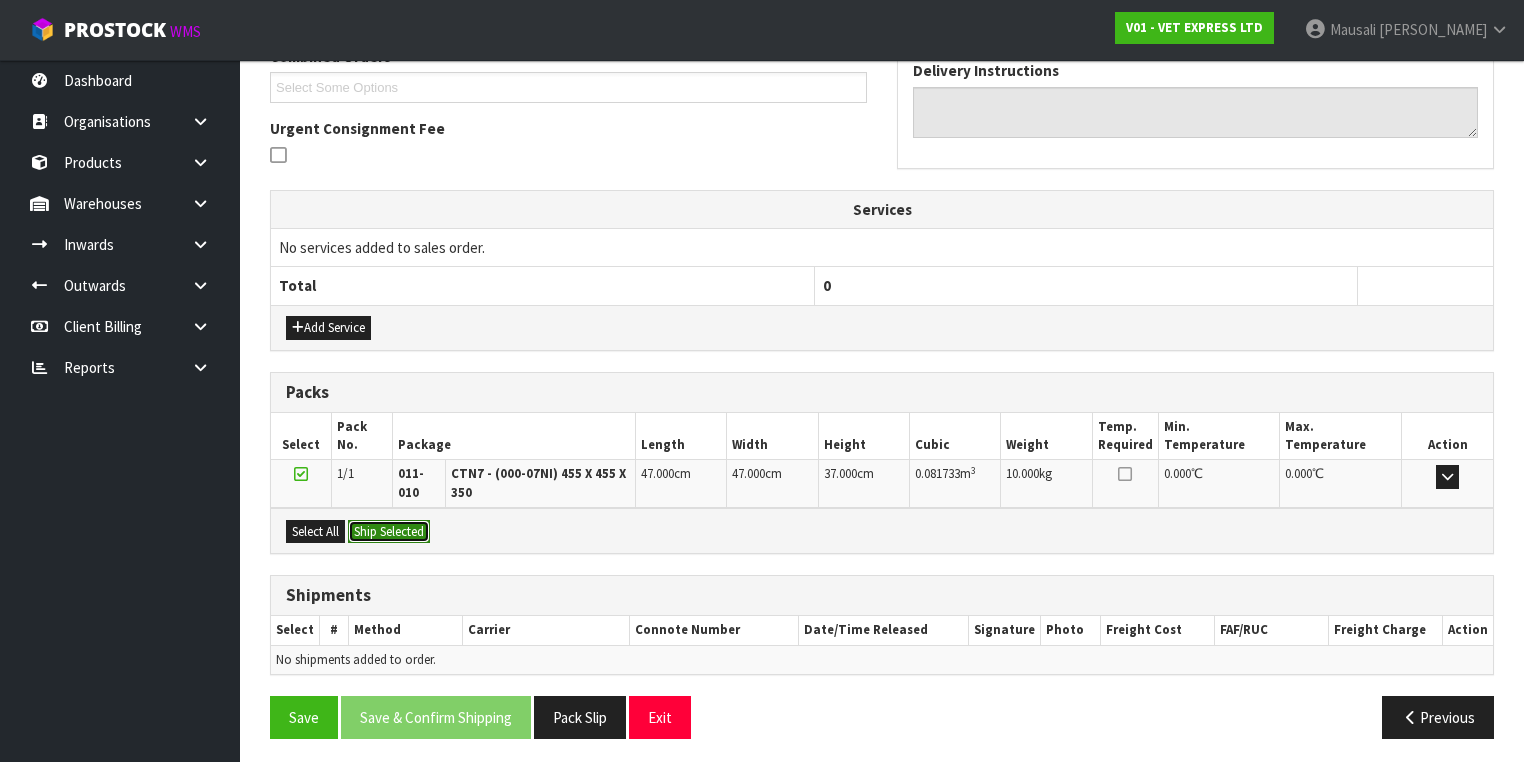 click on "Ship Selected" at bounding box center (389, 532) 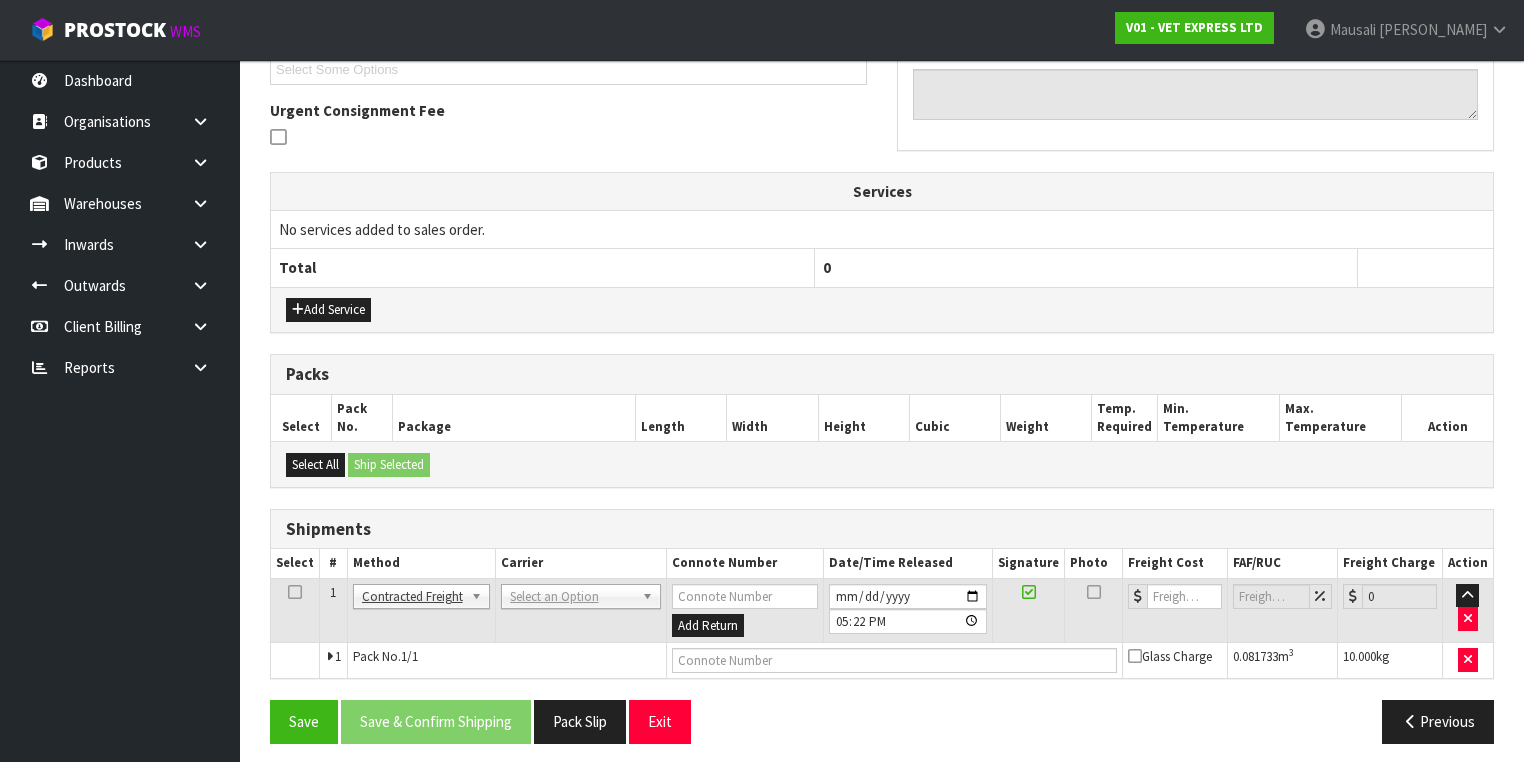 scroll, scrollTop: 564, scrollLeft: 0, axis: vertical 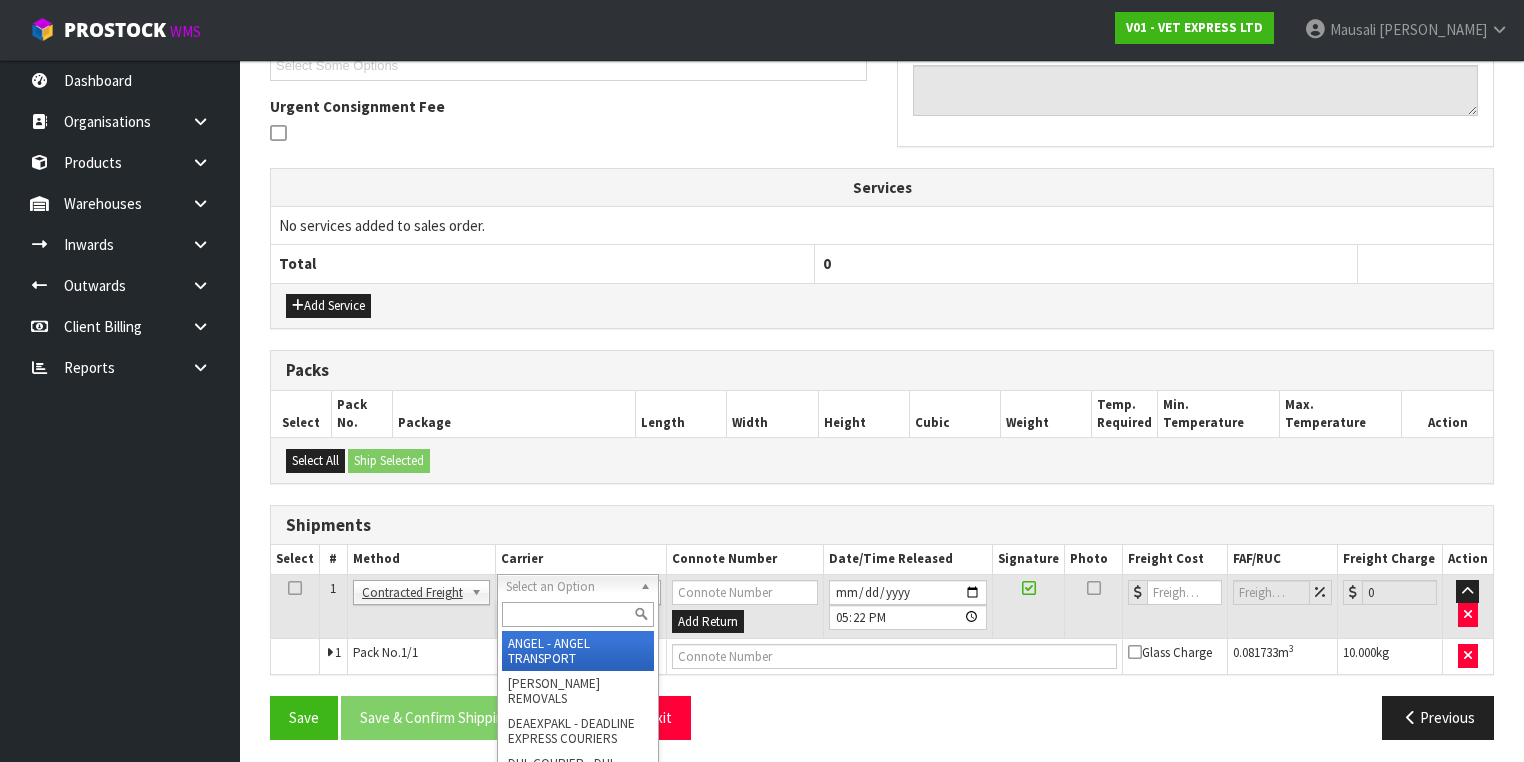 click at bounding box center [578, 614] 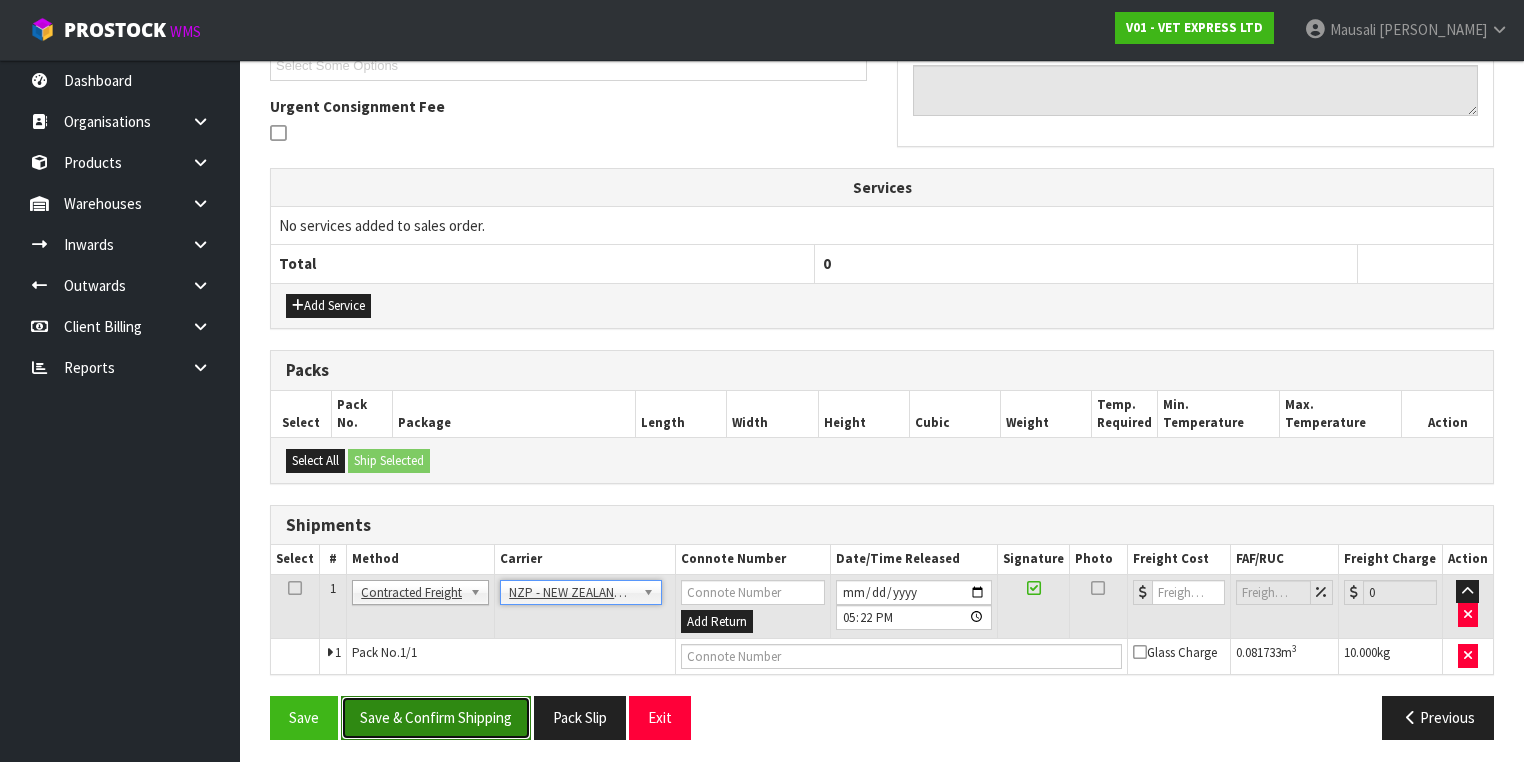 click on "Save & Confirm Shipping" at bounding box center (436, 717) 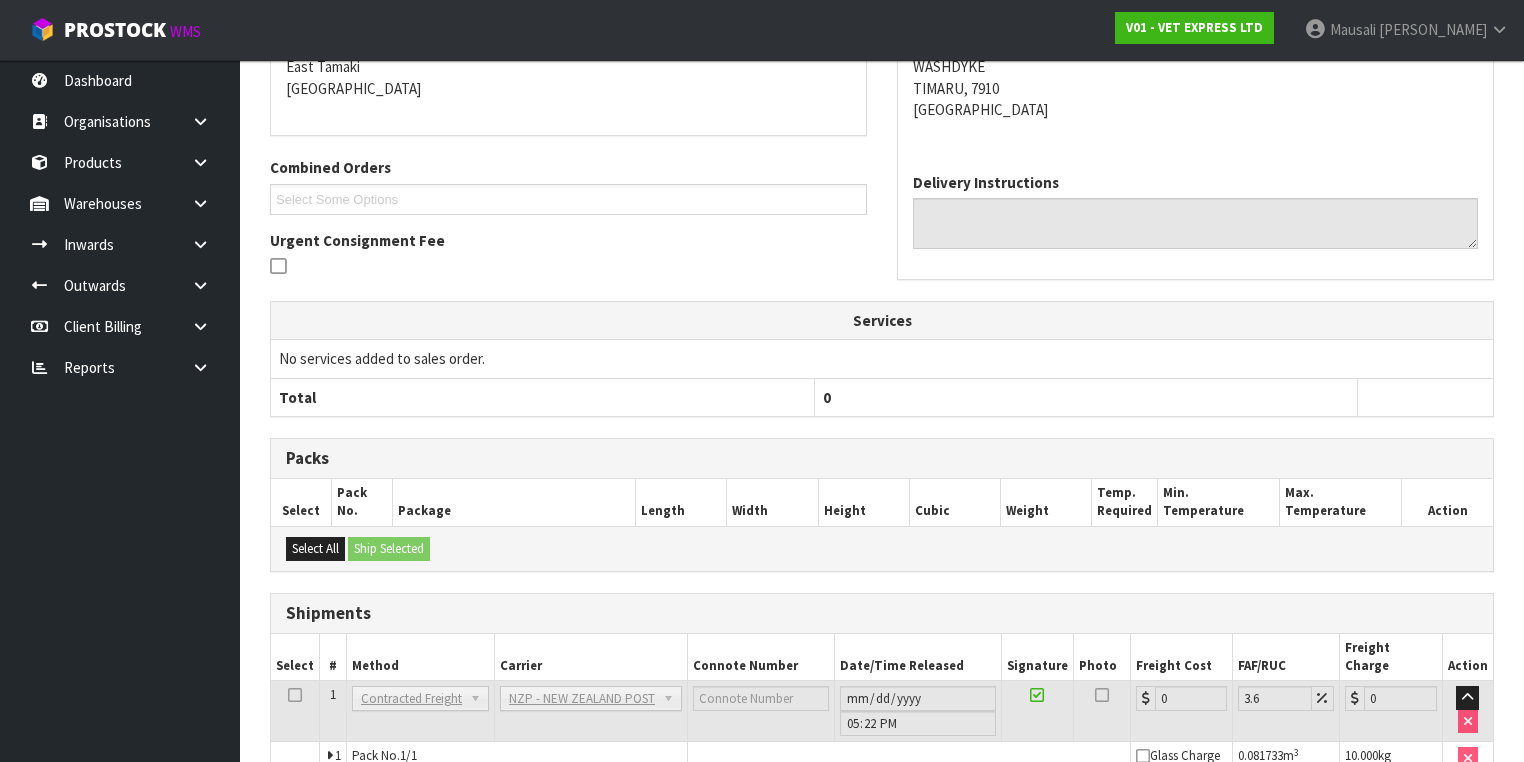 scroll, scrollTop: 536, scrollLeft: 0, axis: vertical 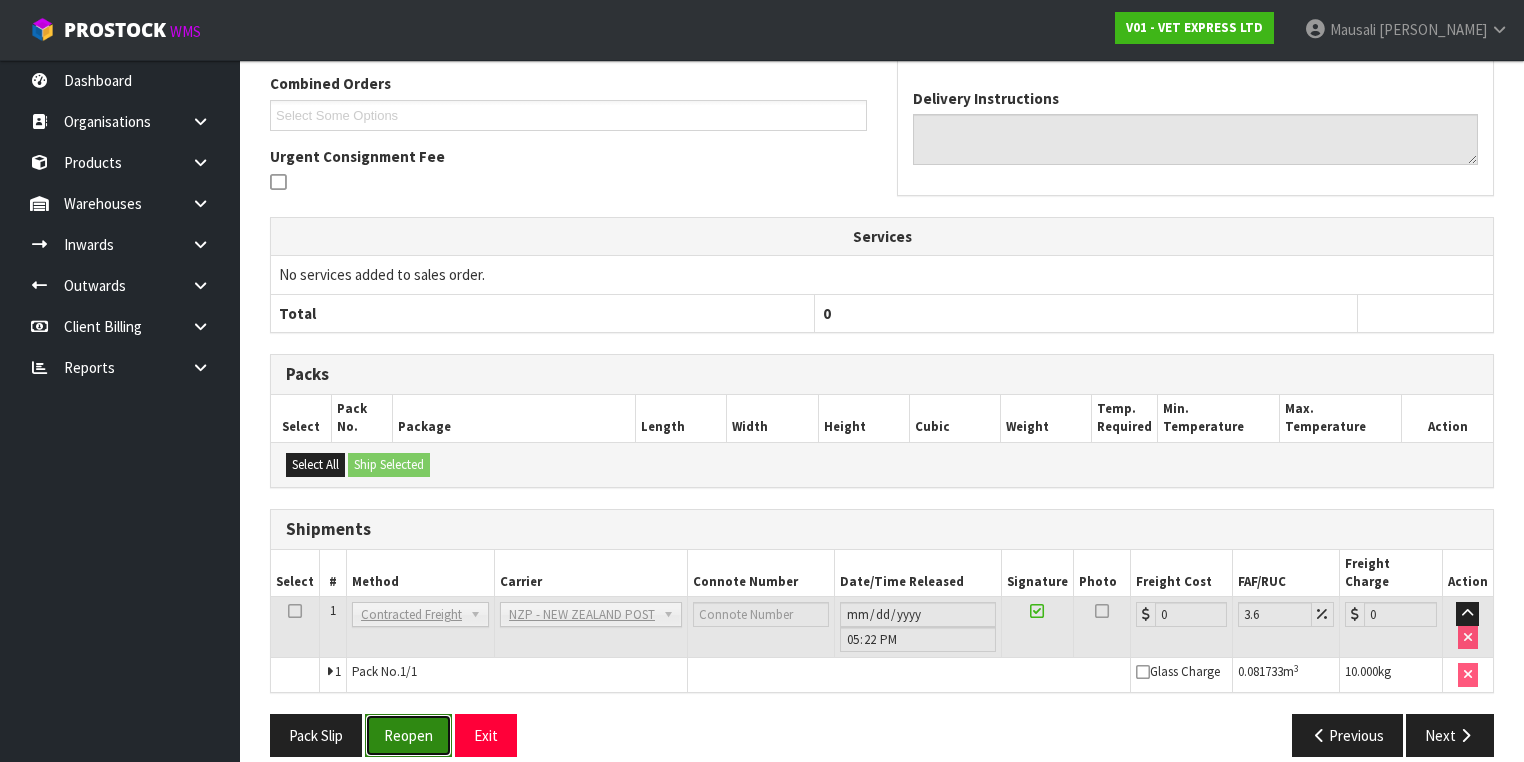 click on "Reopen" at bounding box center (408, 735) 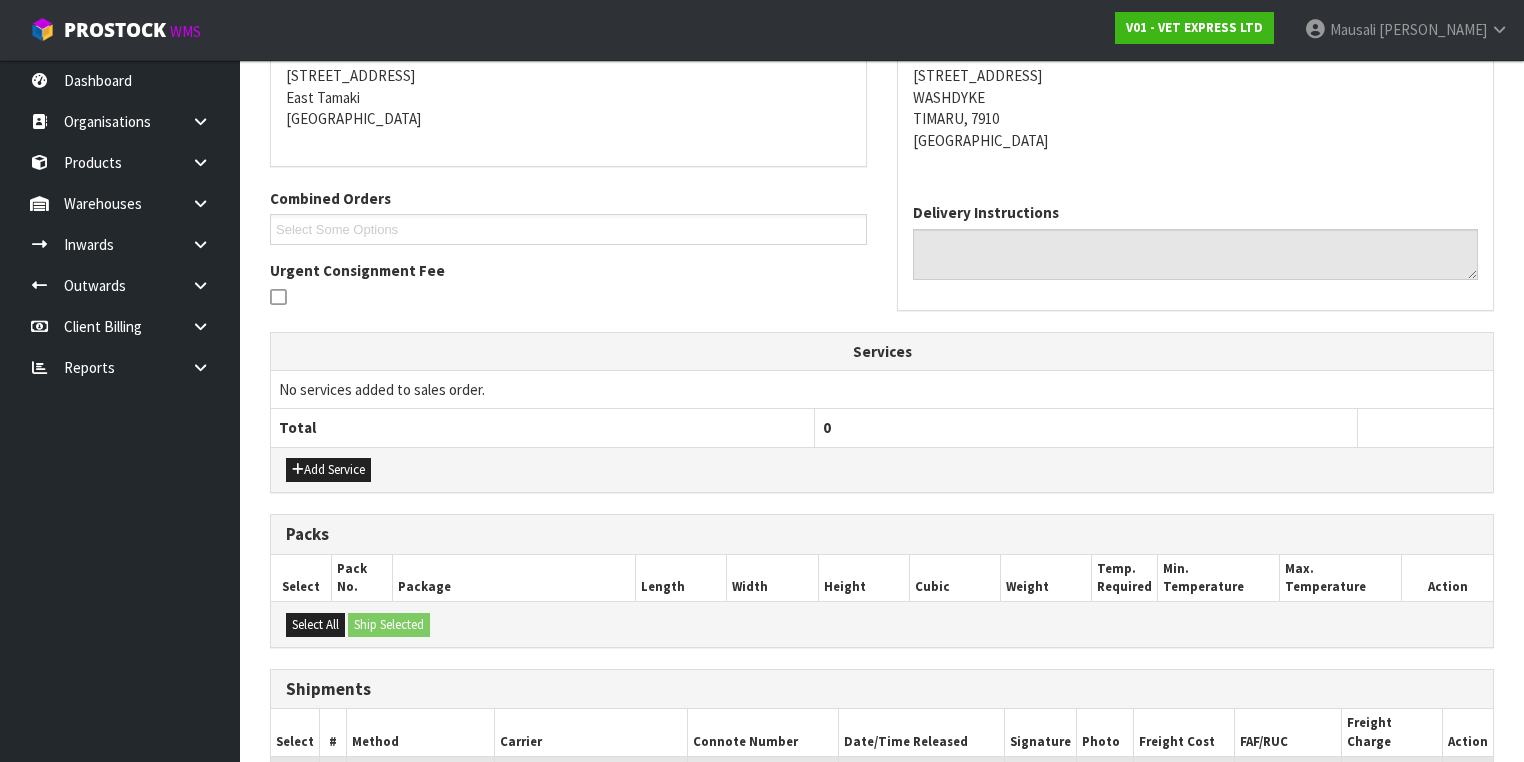 scroll, scrollTop: 582, scrollLeft: 0, axis: vertical 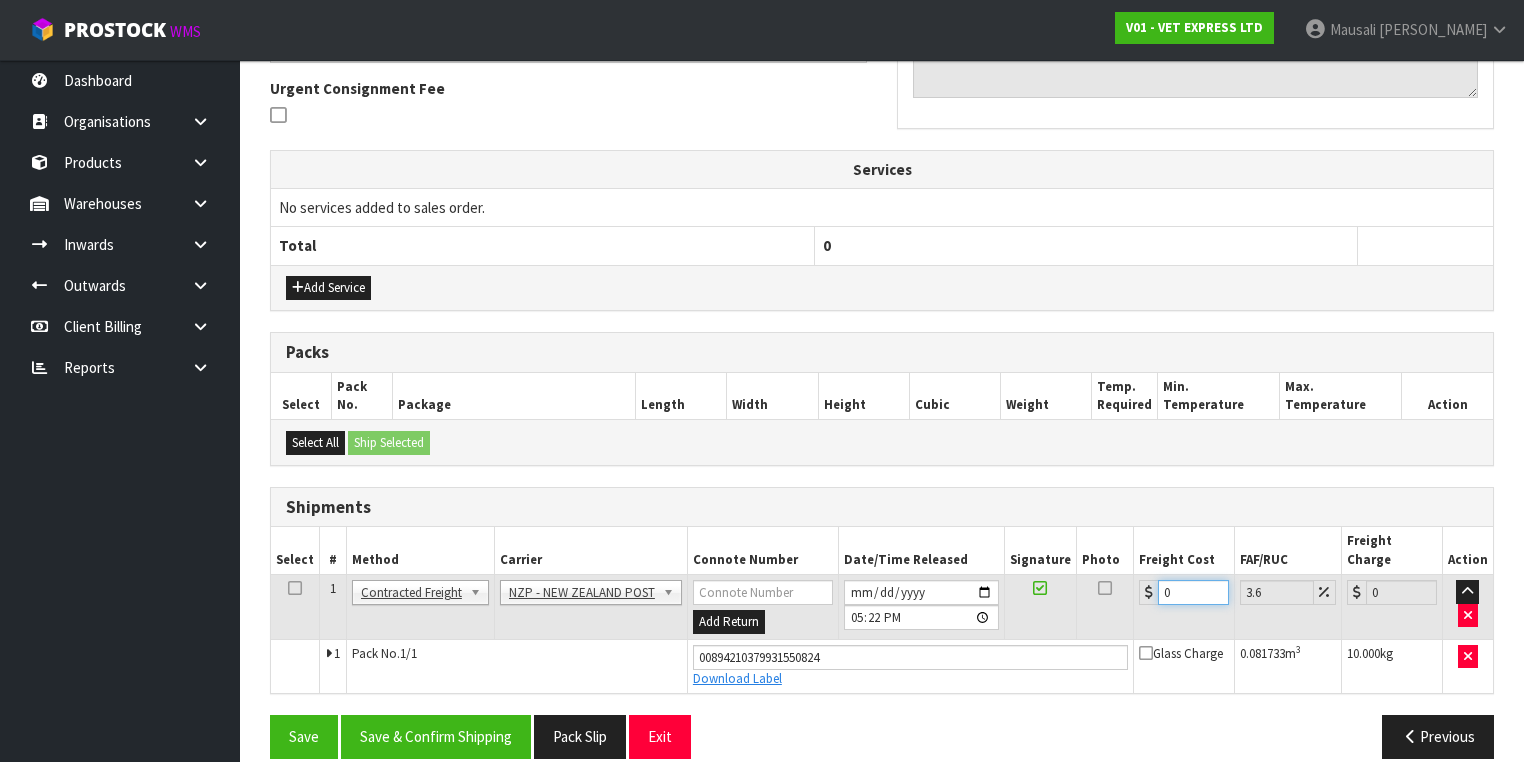 drag, startPoint x: 1179, startPoint y: 573, endPoint x: 1107, endPoint y: 588, distance: 73.545906 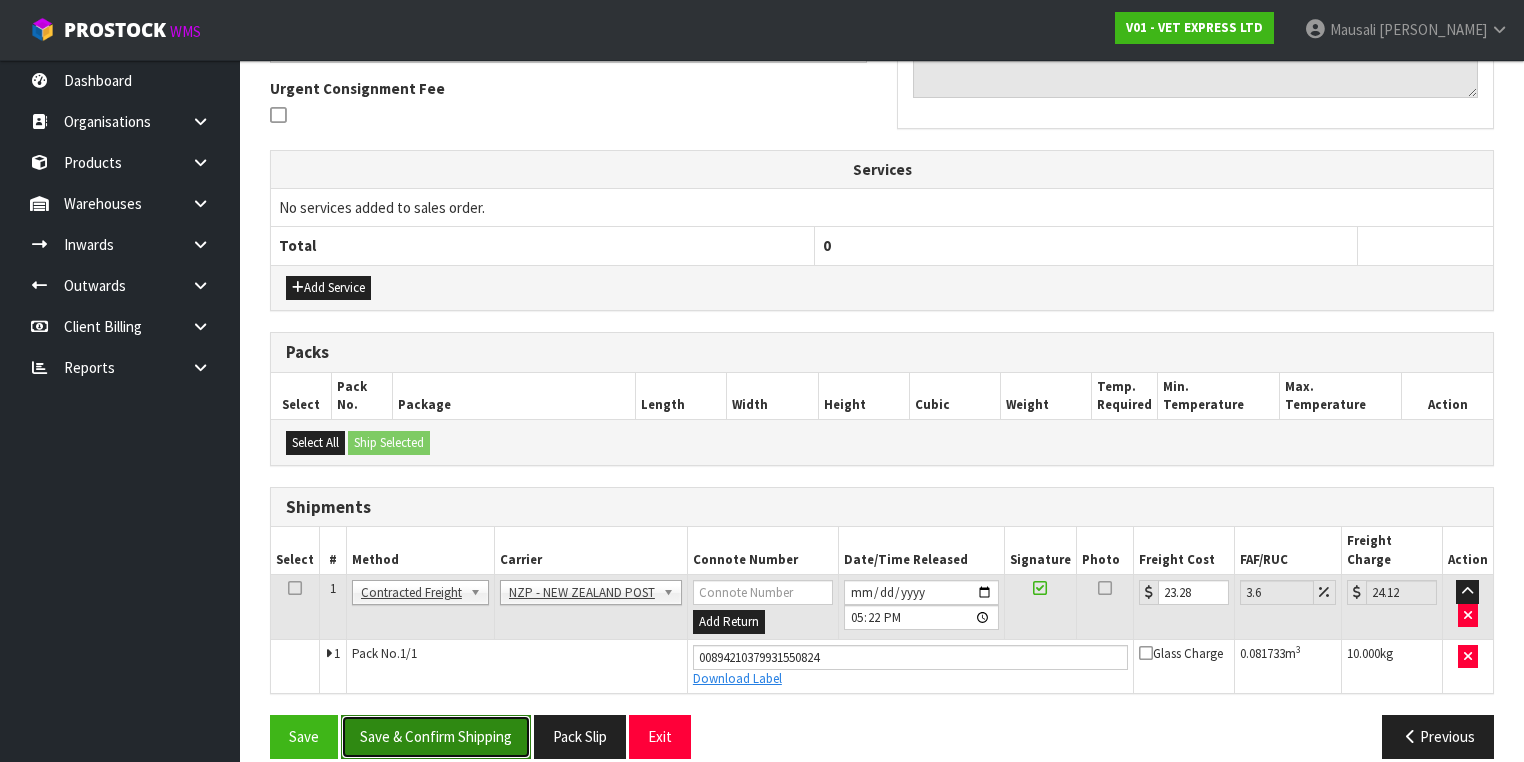 click on "Save & Confirm Shipping" at bounding box center [436, 736] 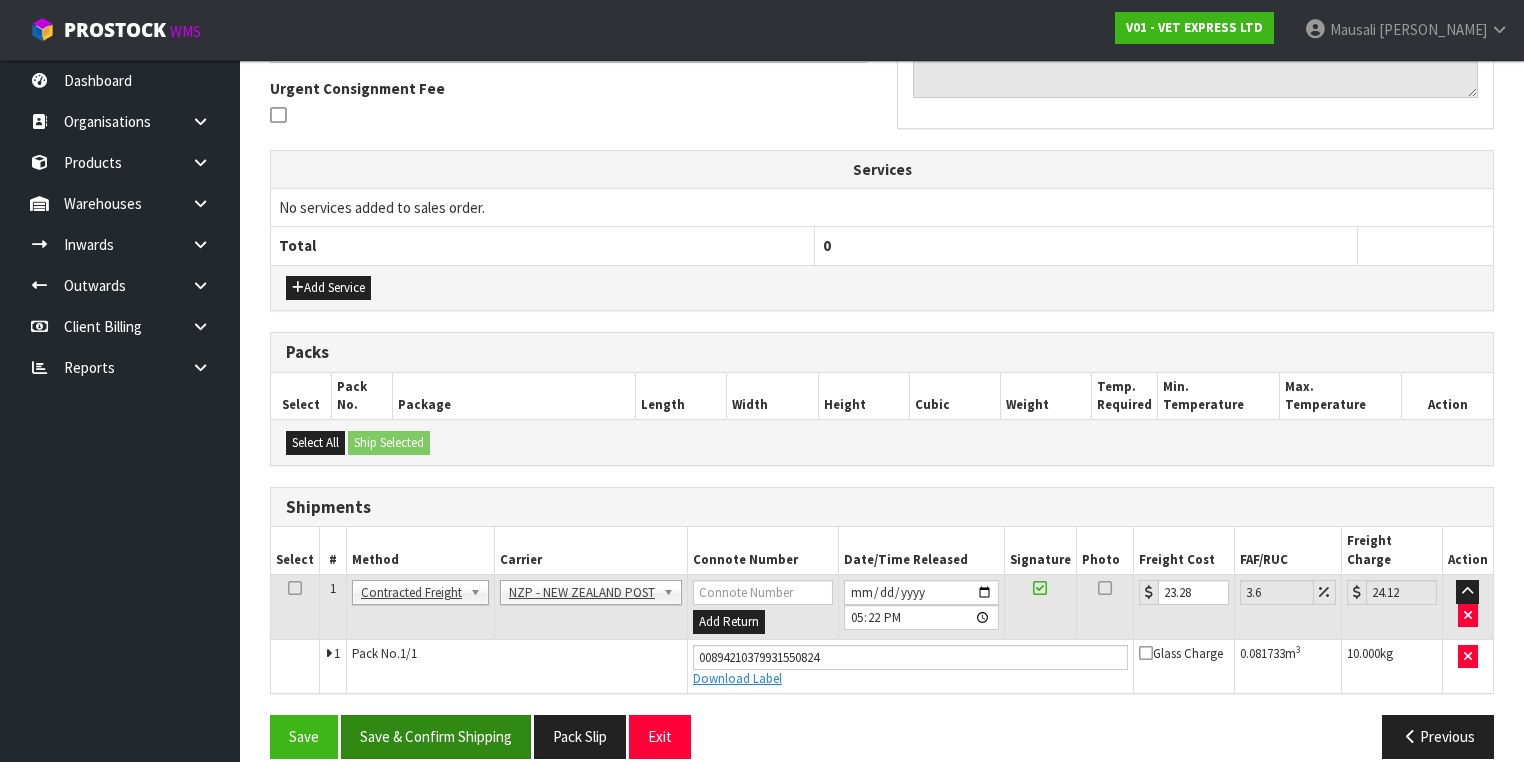 scroll, scrollTop: 0, scrollLeft: 0, axis: both 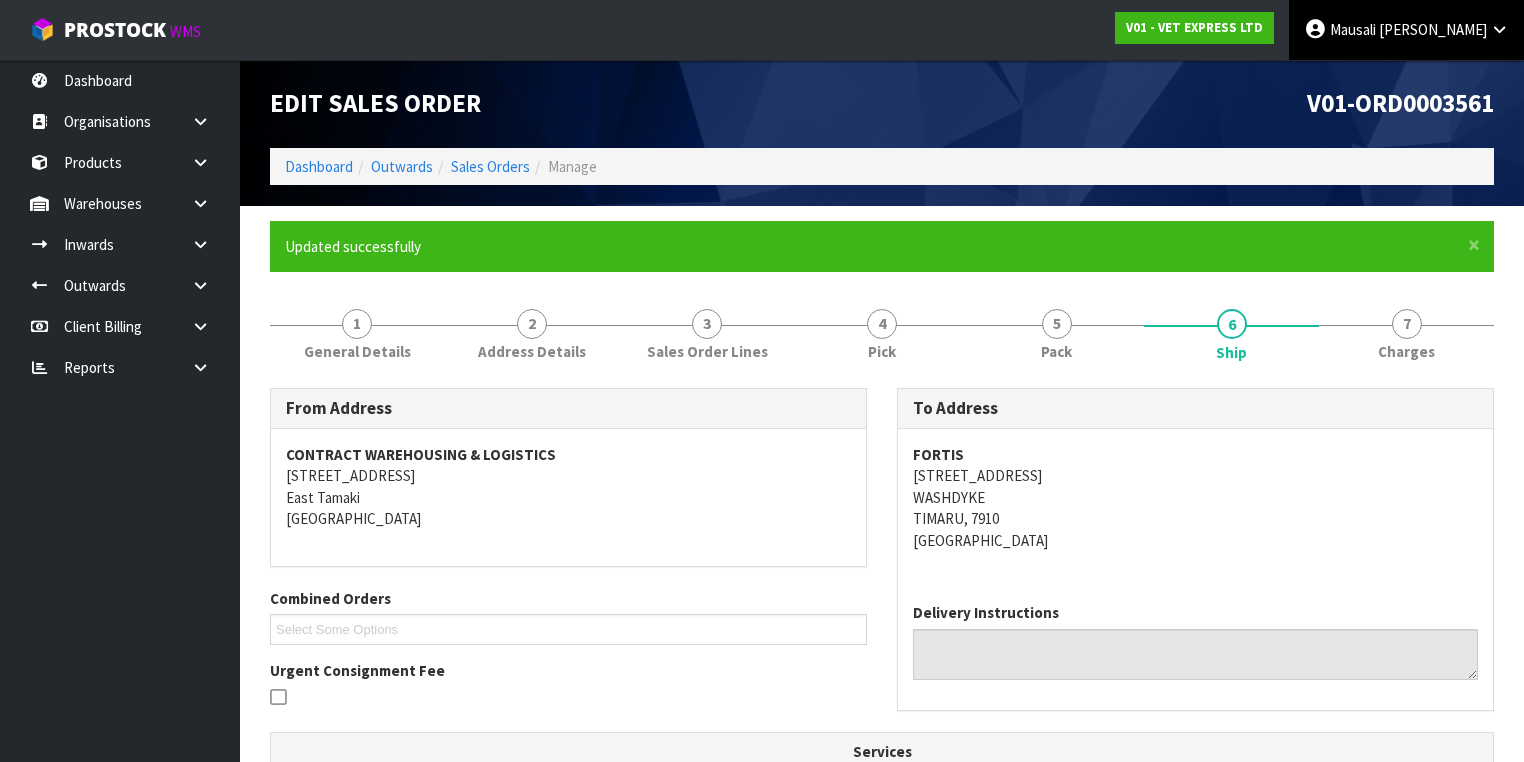 click on "[PERSON_NAME]" at bounding box center [1406, 30] 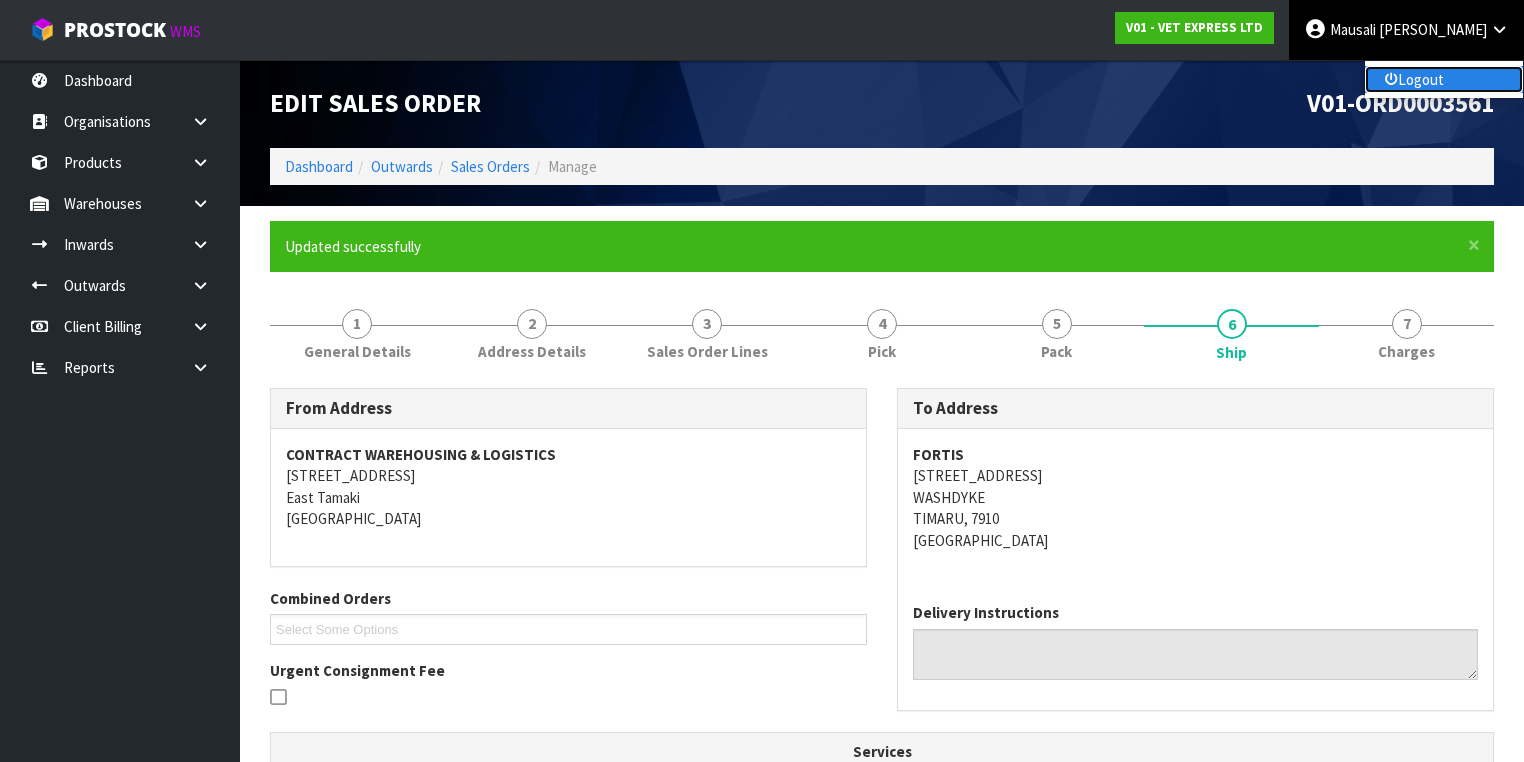 click on "Logout" at bounding box center [1444, 79] 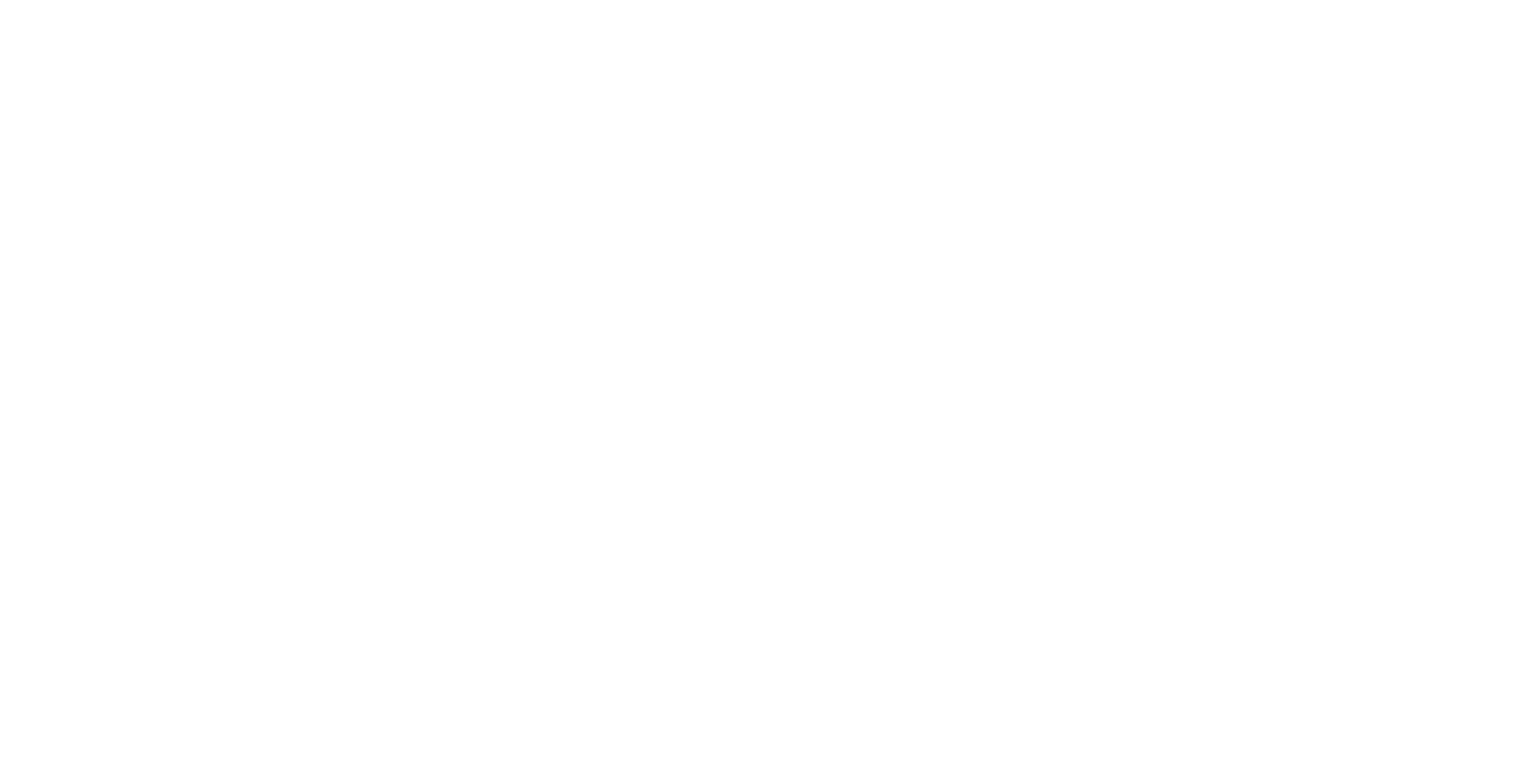 scroll, scrollTop: 0, scrollLeft: 0, axis: both 